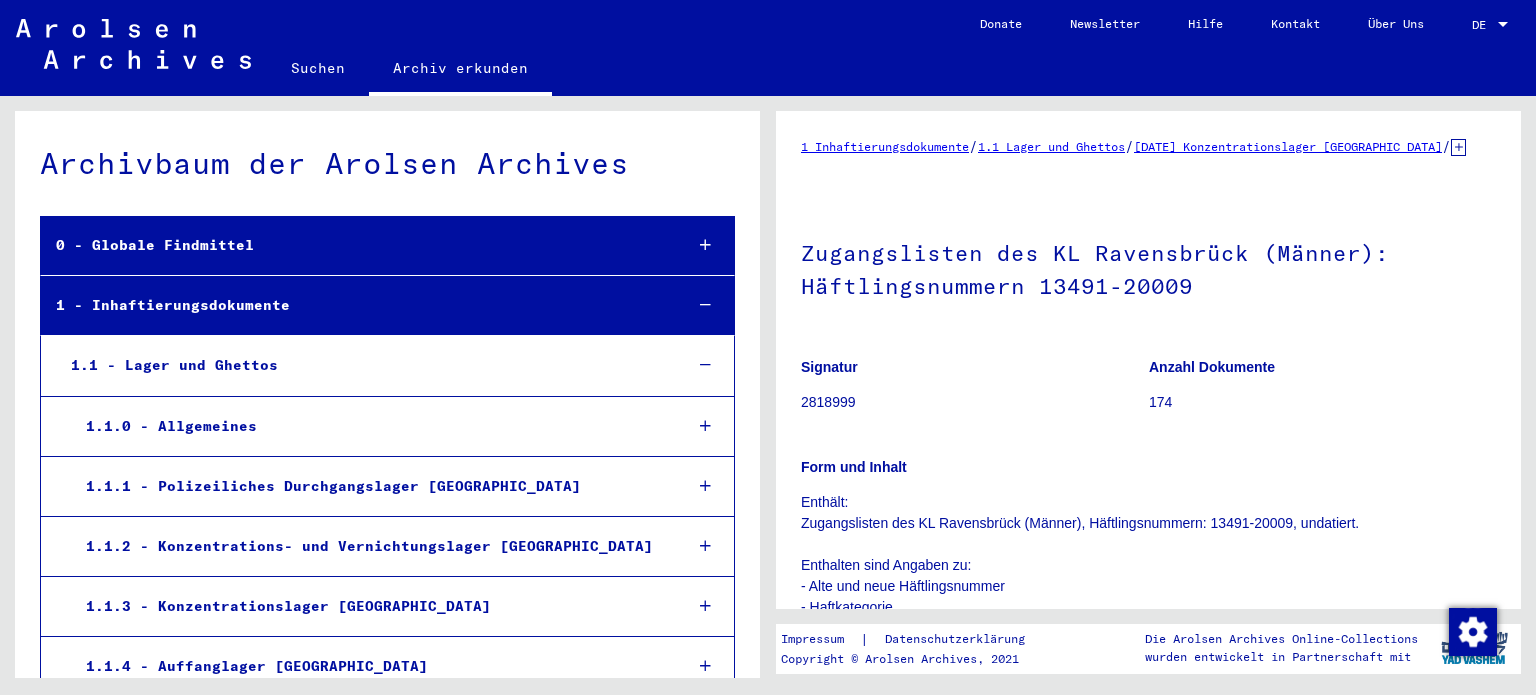 scroll, scrollTop: 0, scrollLeft: 0, axis: both 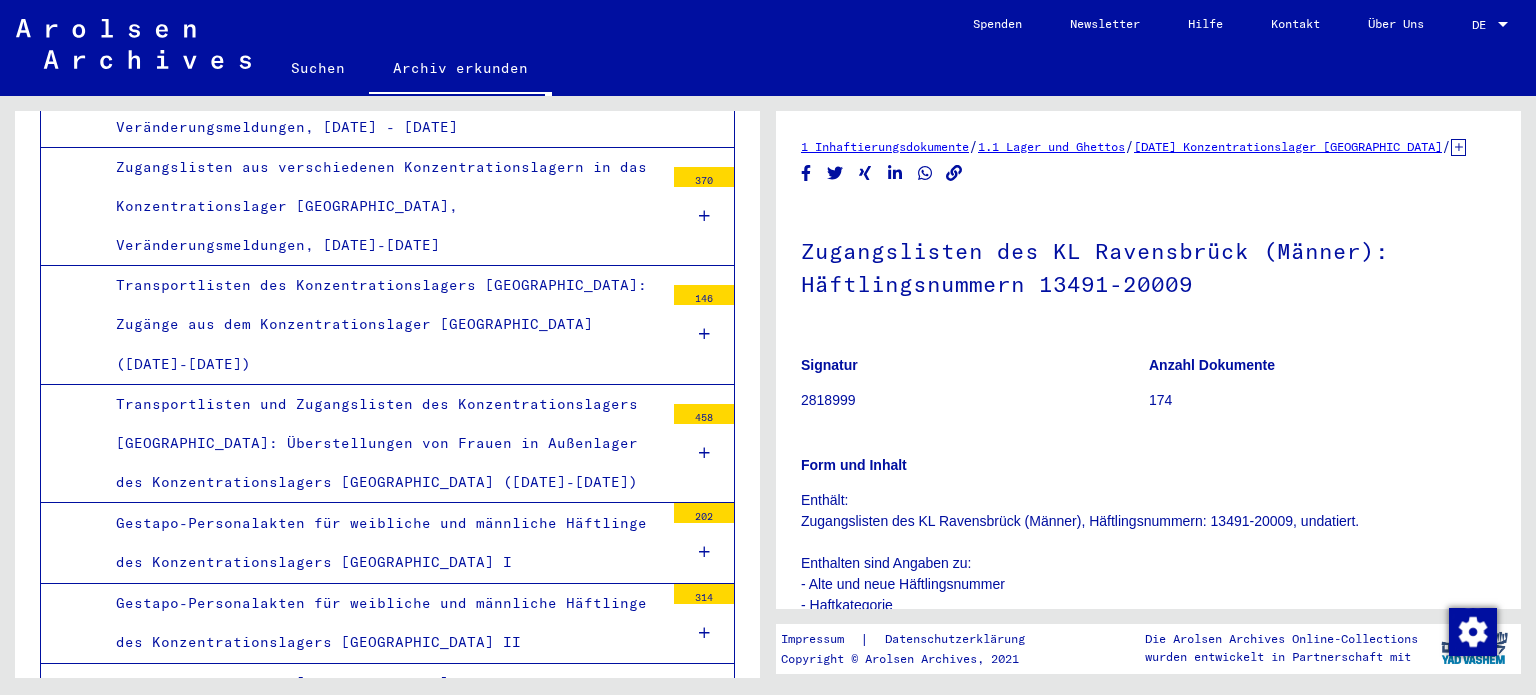 click at bounding box center [704, 633] 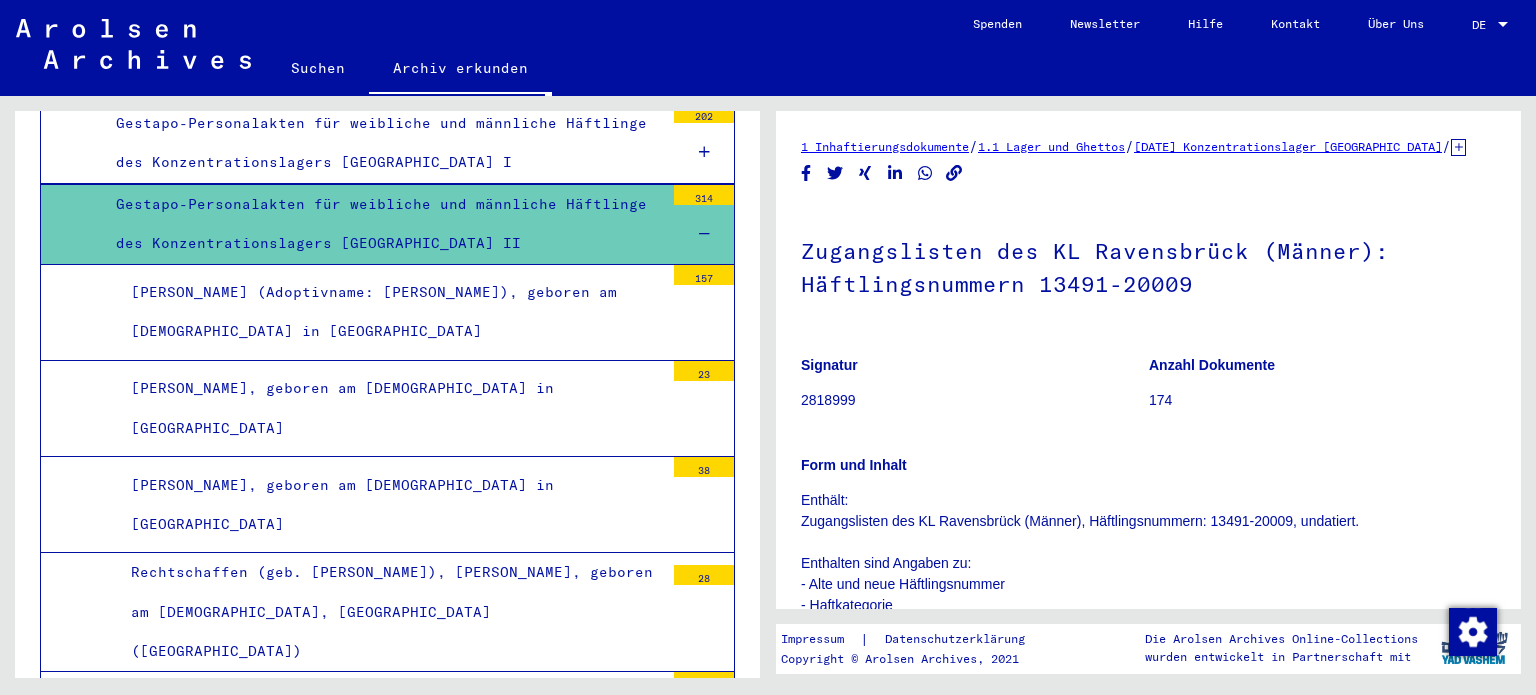 scroll, scrollTop: 3776, scrollLeft: 0, axis: vertical 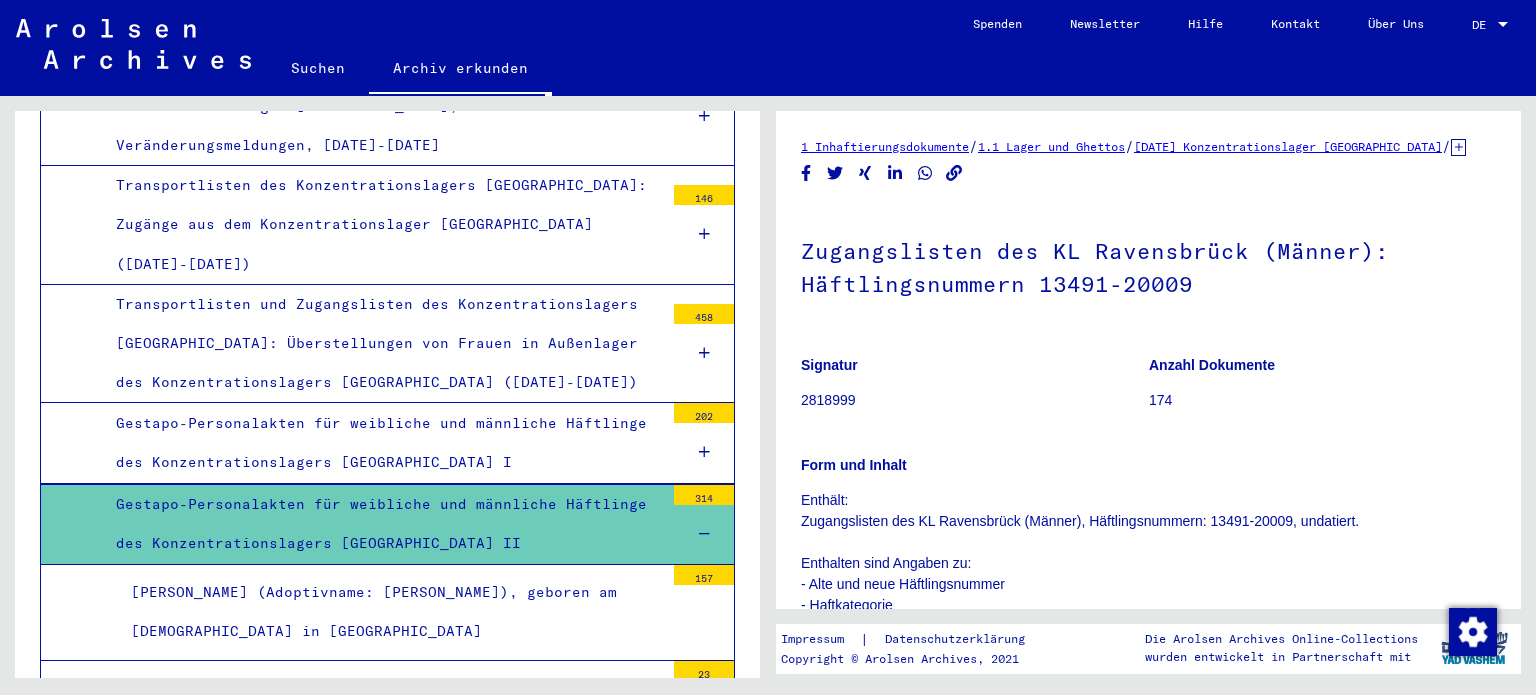 click at bounding box center (704, 534) 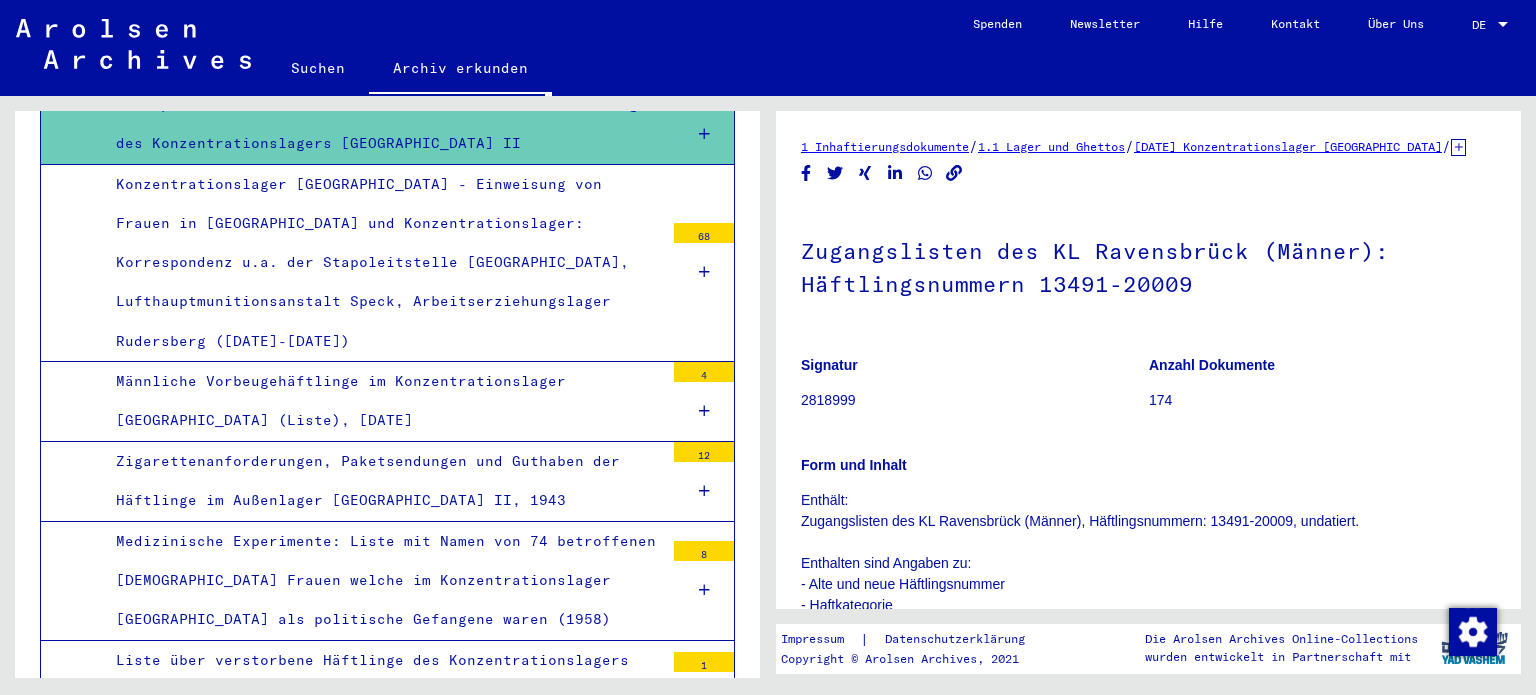 scroll, scrollTop: 4640, scrollLeft: 0, axis: vertical 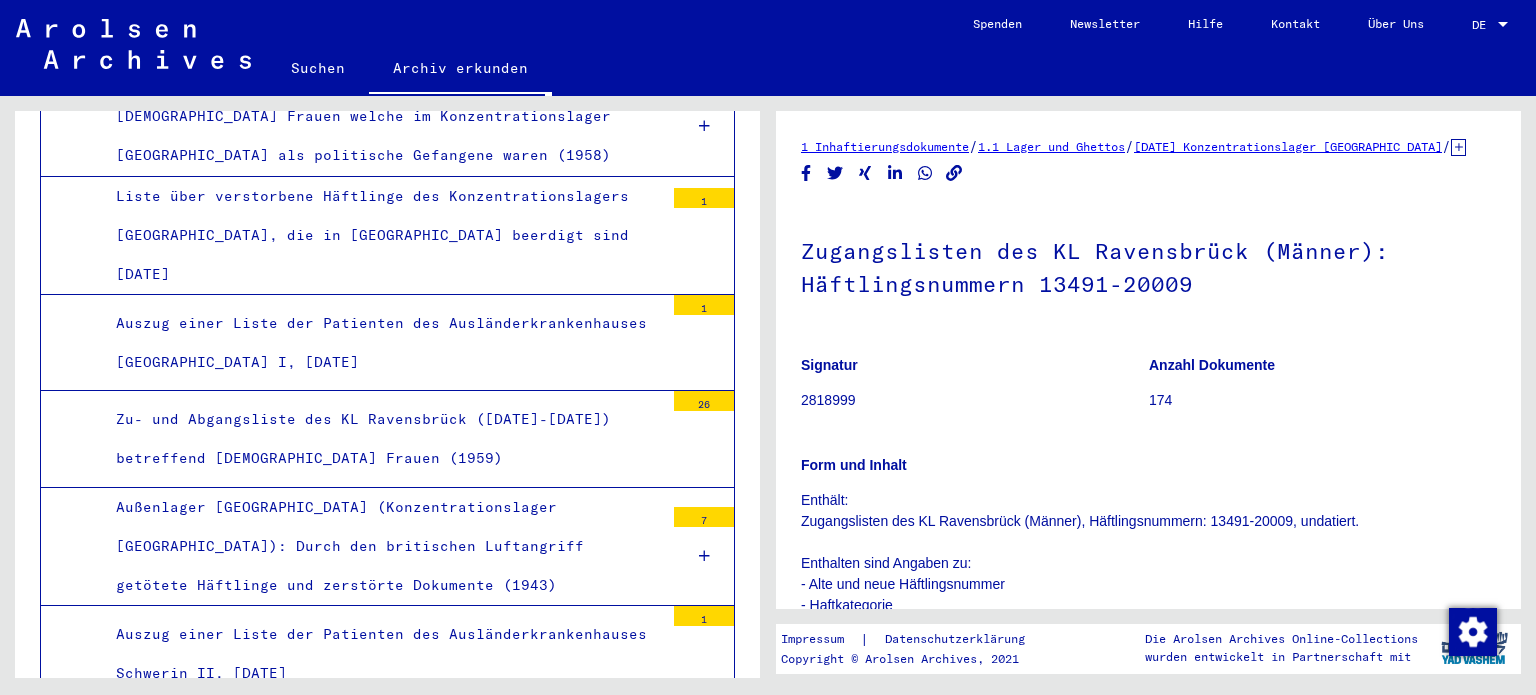 click on "Listen zu verstorbenen tschechischen und slowakischen Häftlingen des      Konzetrationslagers [GEOGRAPHIC_DATA] I" at bounding box center (382, 750) 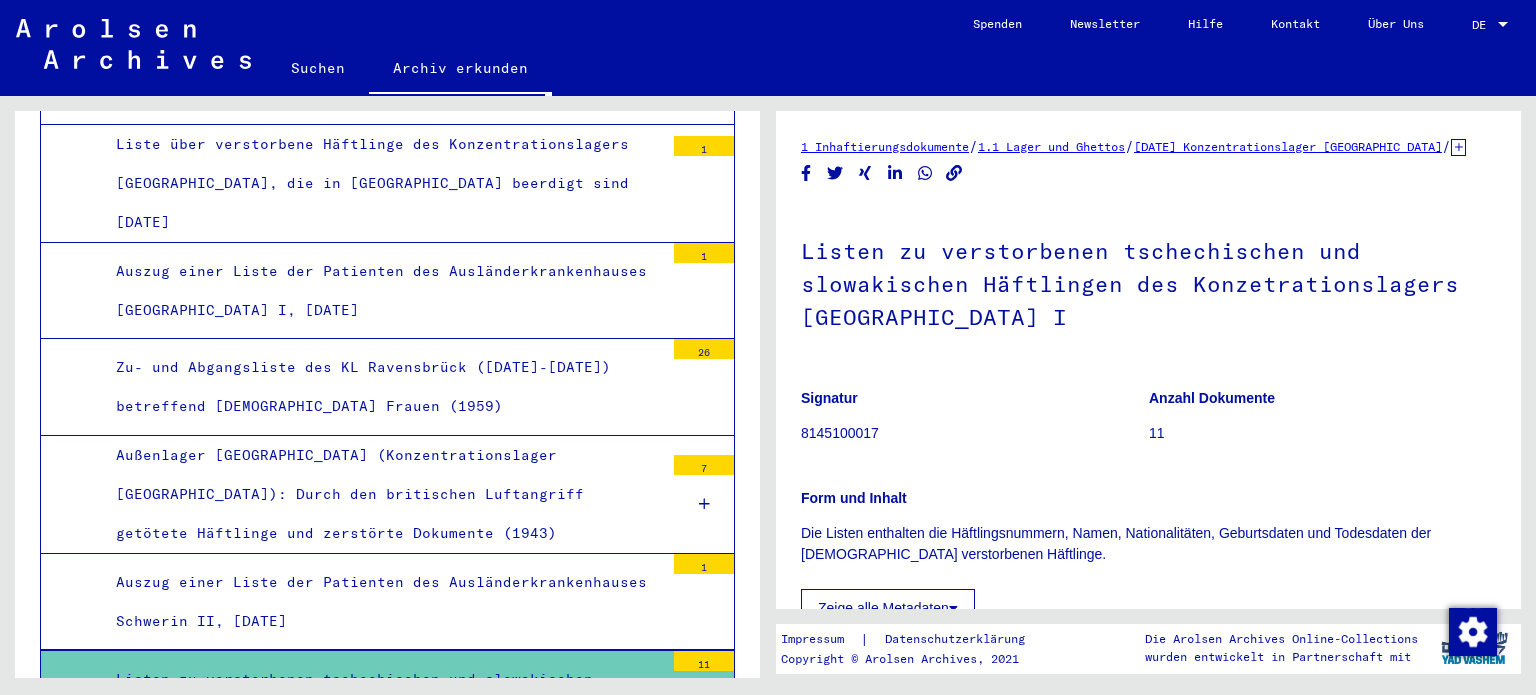 scroll, scrollTop: 4740, scrollLeft: 0, axis: vertical 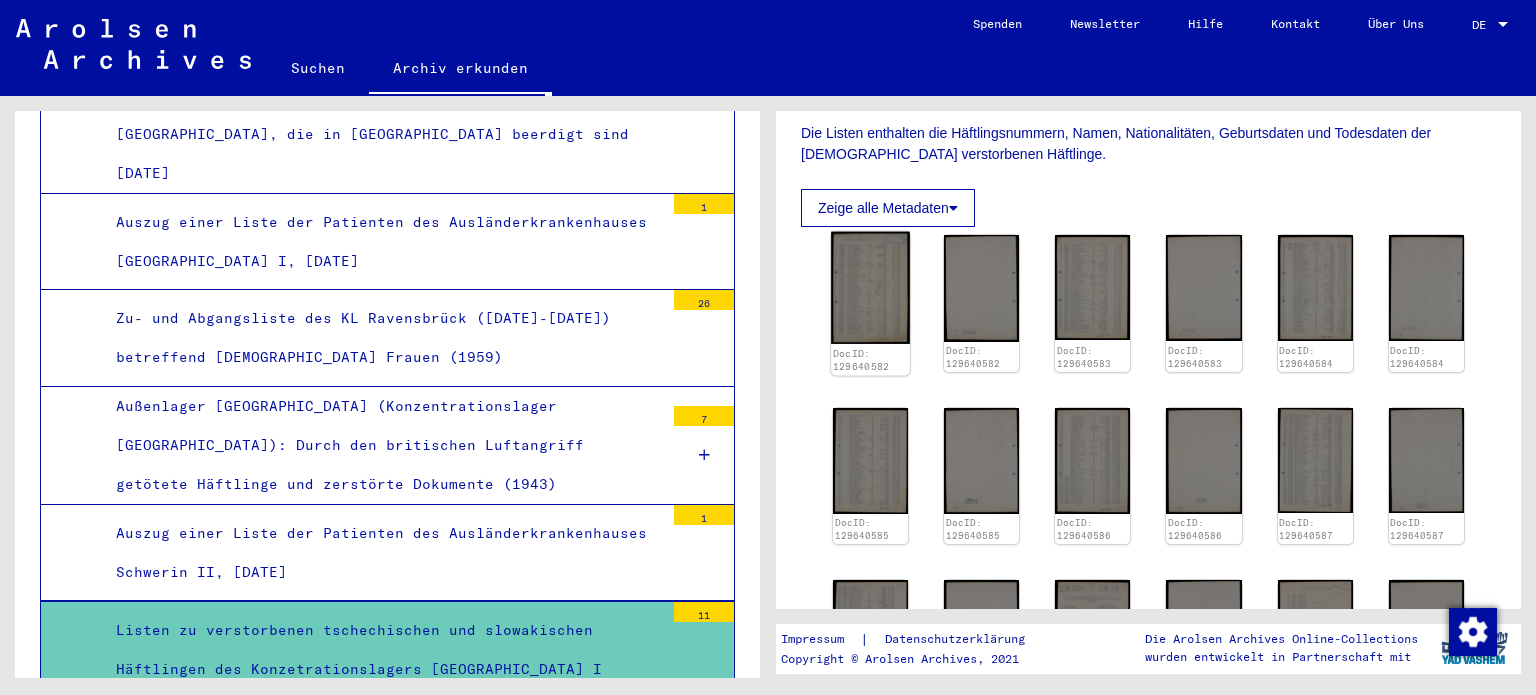 click 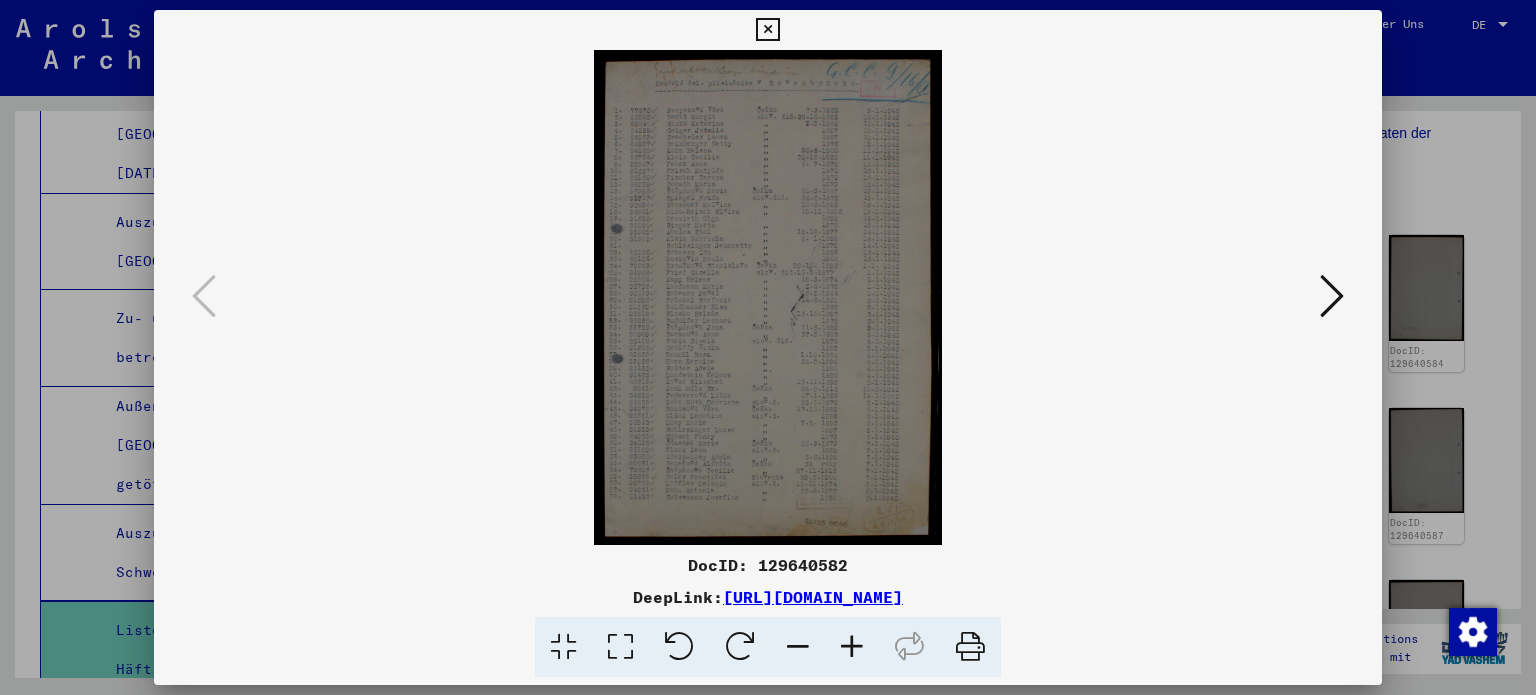click at bounding box center [620, 647] 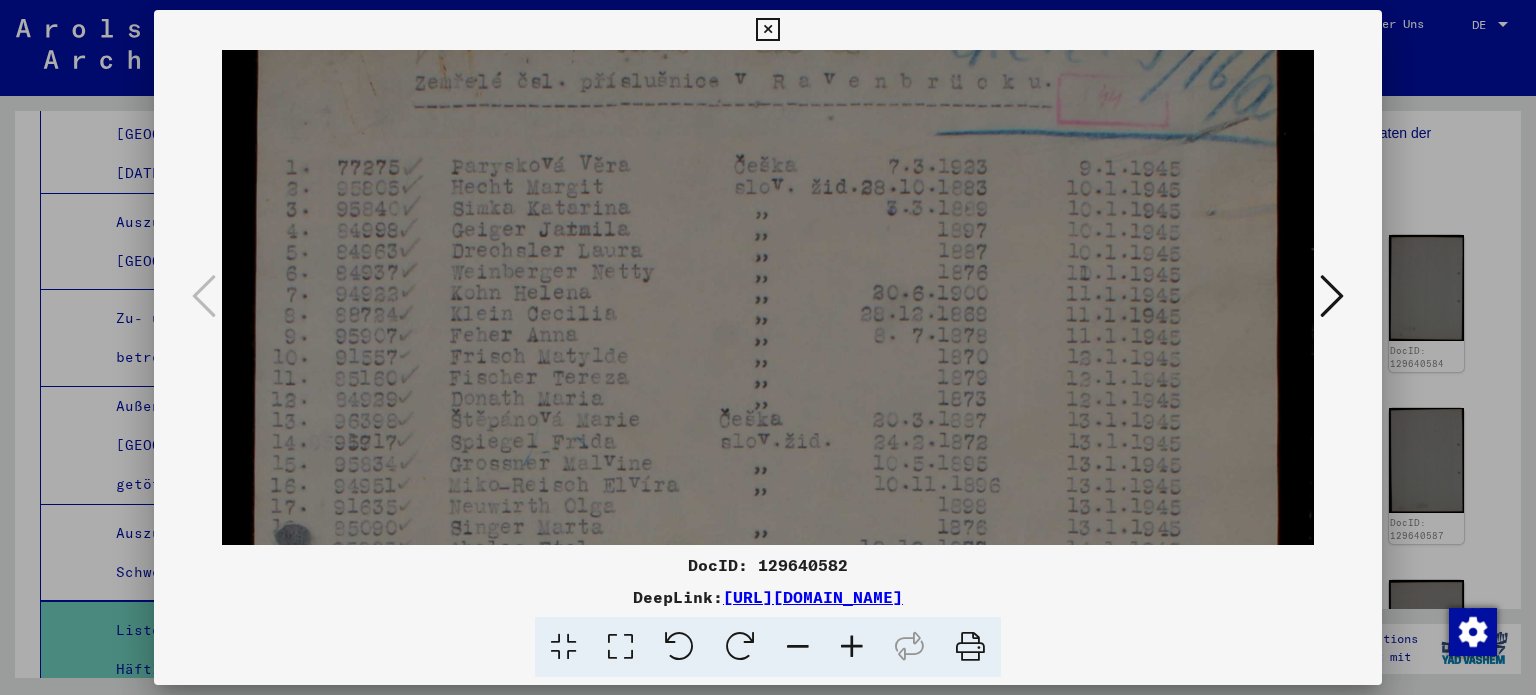 scroll, scrollTop: 61, scrollLeft: 0, axis: vertical 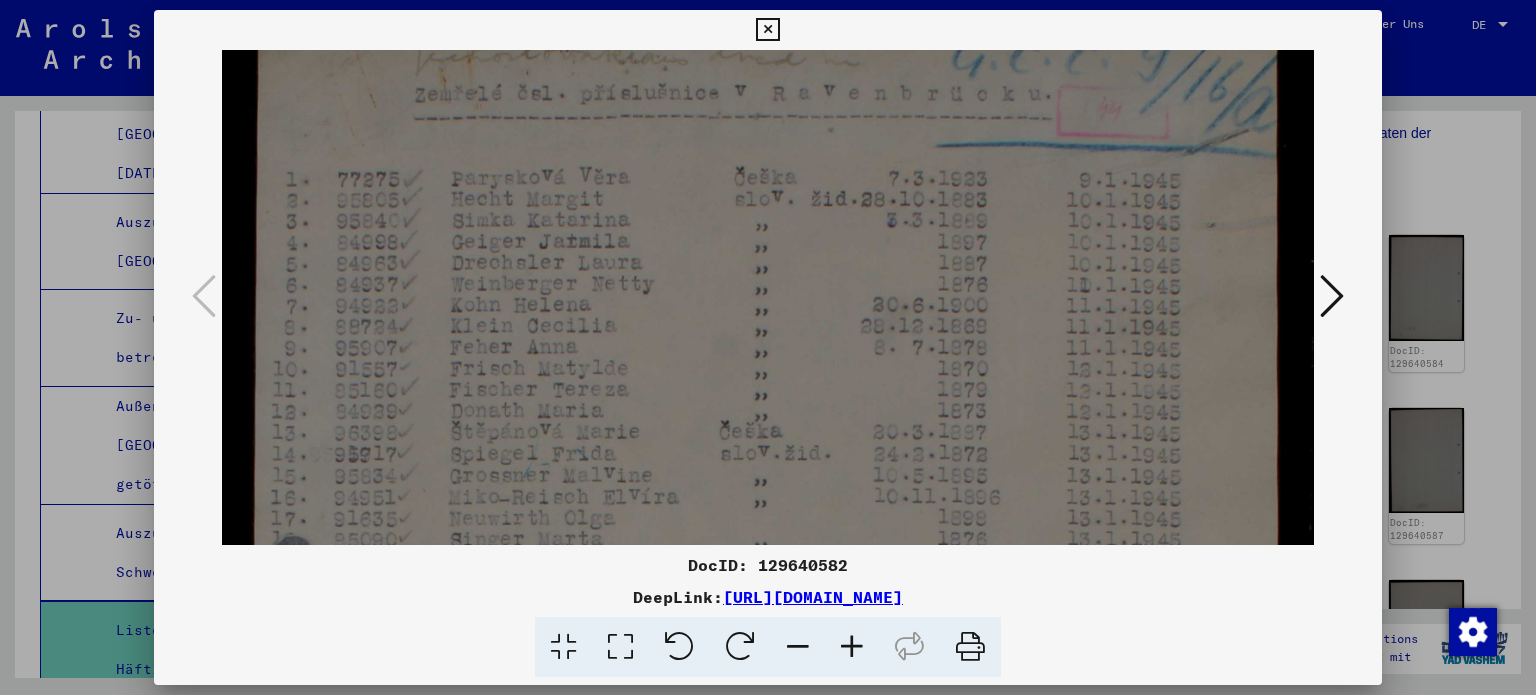 drag, startPoint x: 660, startPoint y: 373, endPoint x: 641, endPoint y: 315, distance: 61.03278 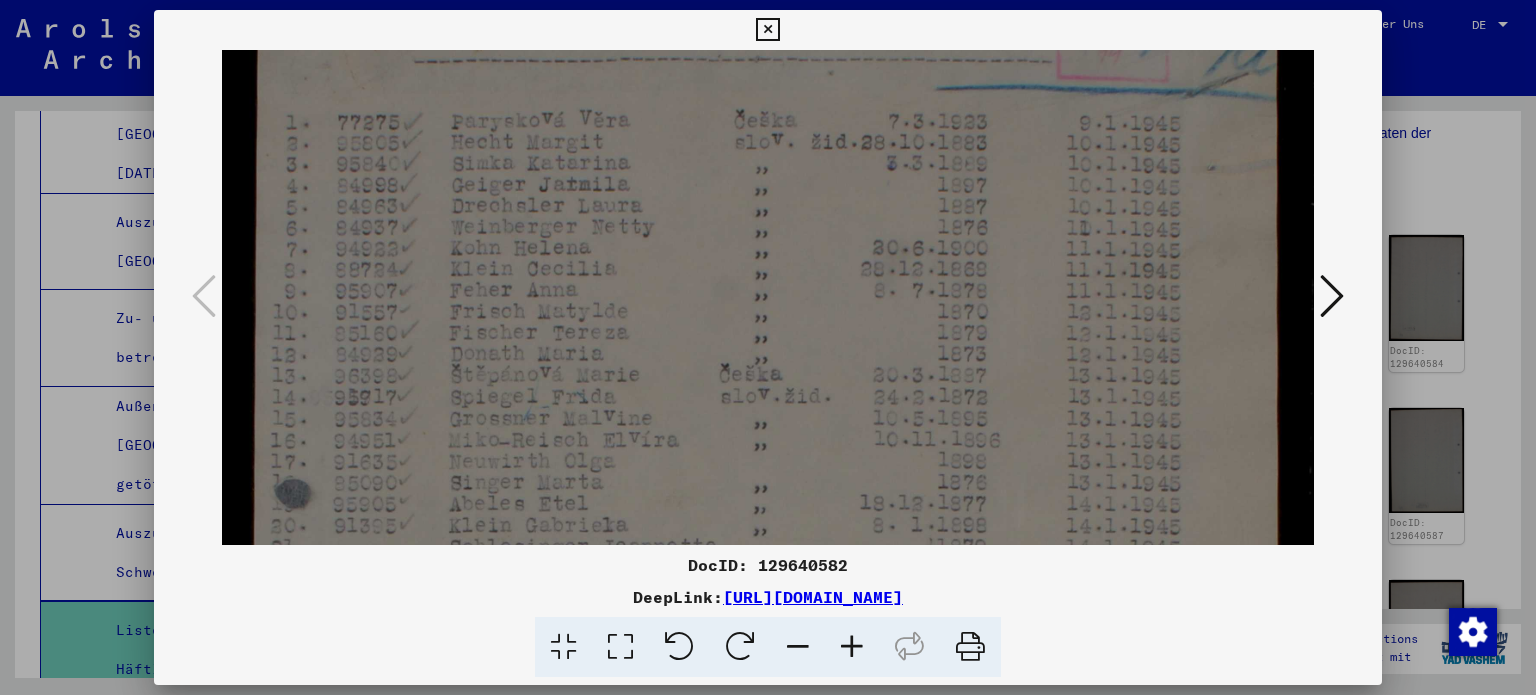 scroll, scrollTop: 136, scrollLeft: 0, axis: vertical 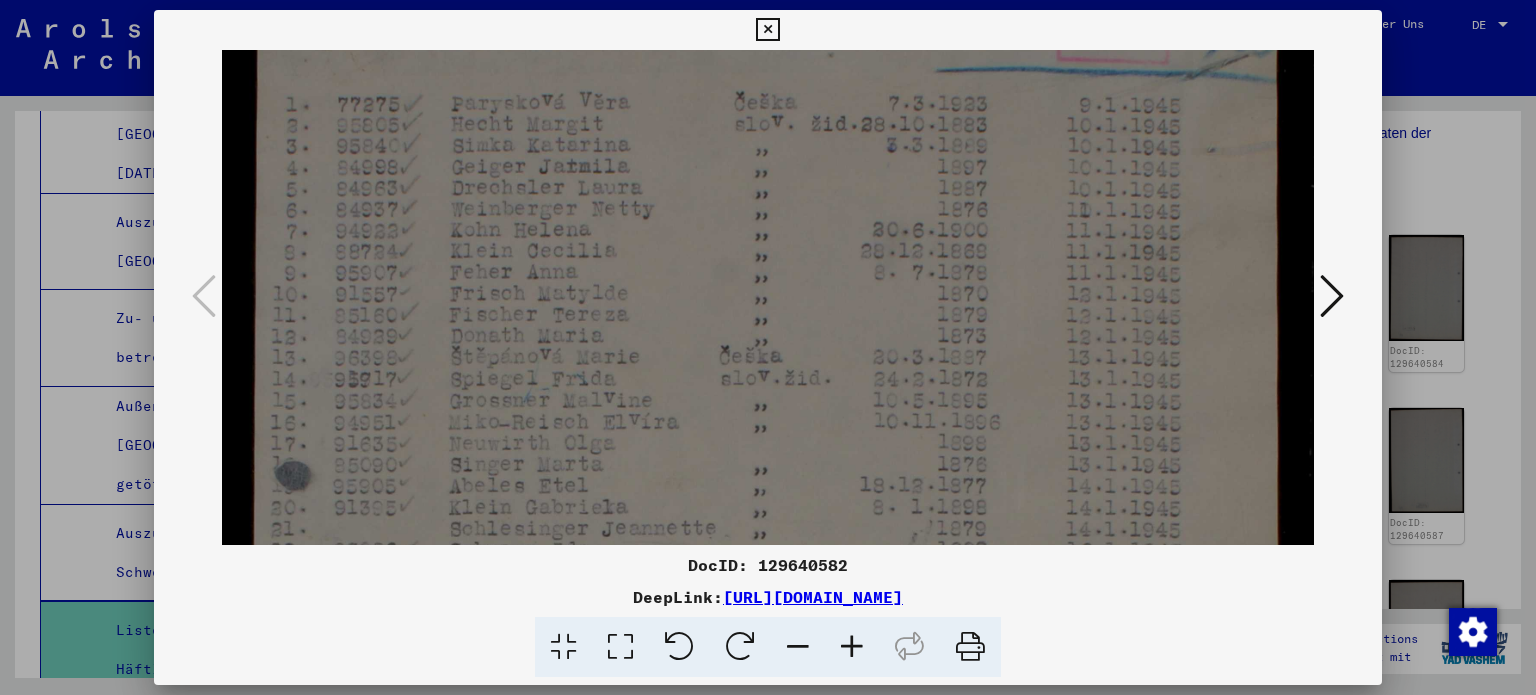 drag, startPoint x: 672, startPoint y: 423, endPoint x: 690, endPoint y: 349, distance: 76.15773 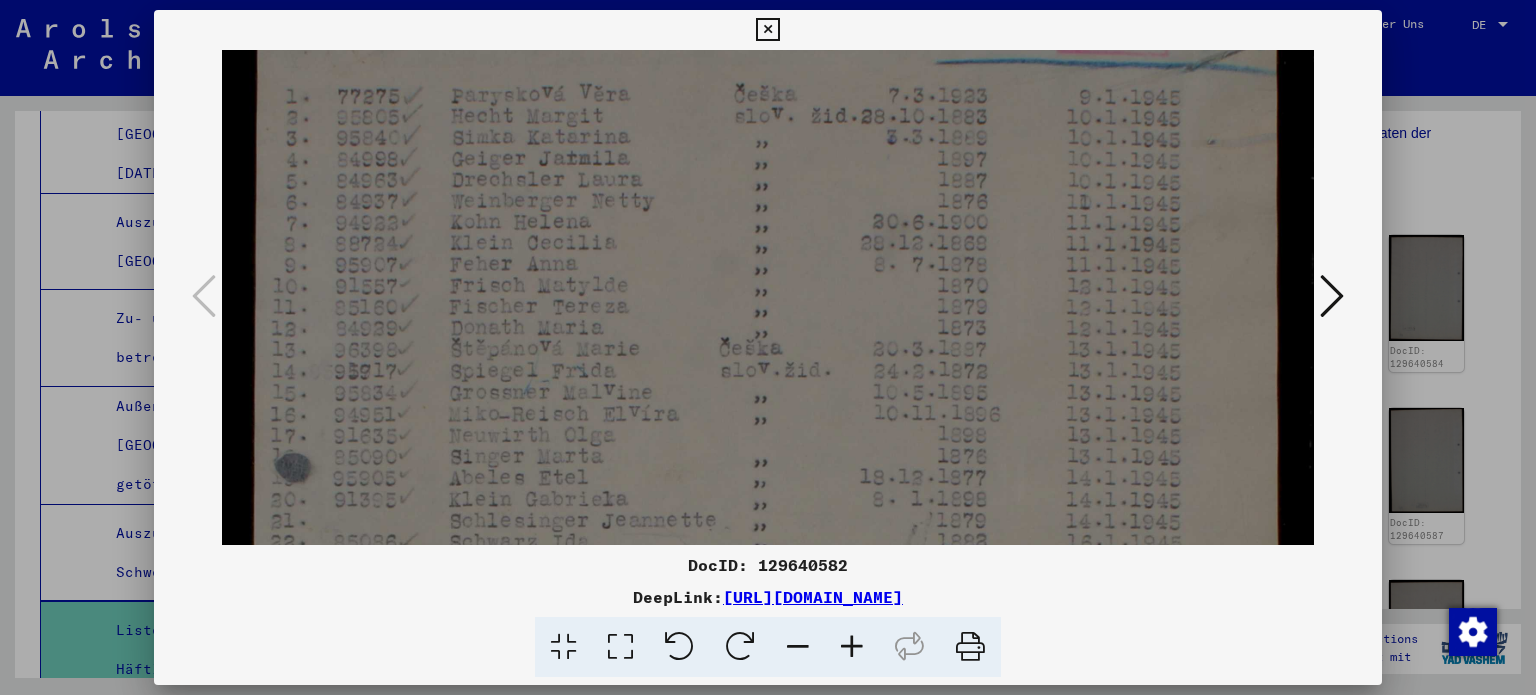 click at bounding box center [768, 684] 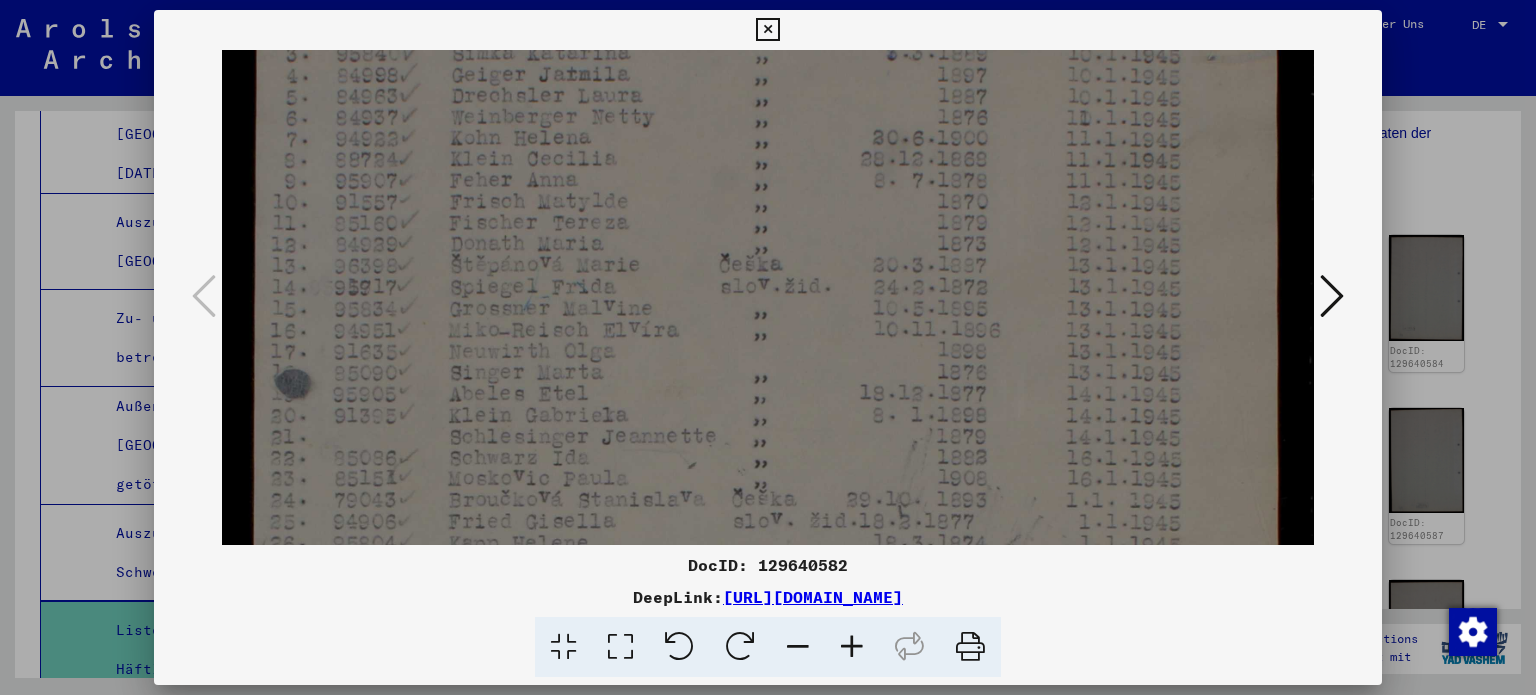 scroll, scrollTop: 243, scrollLeft: 0, axis: vertical 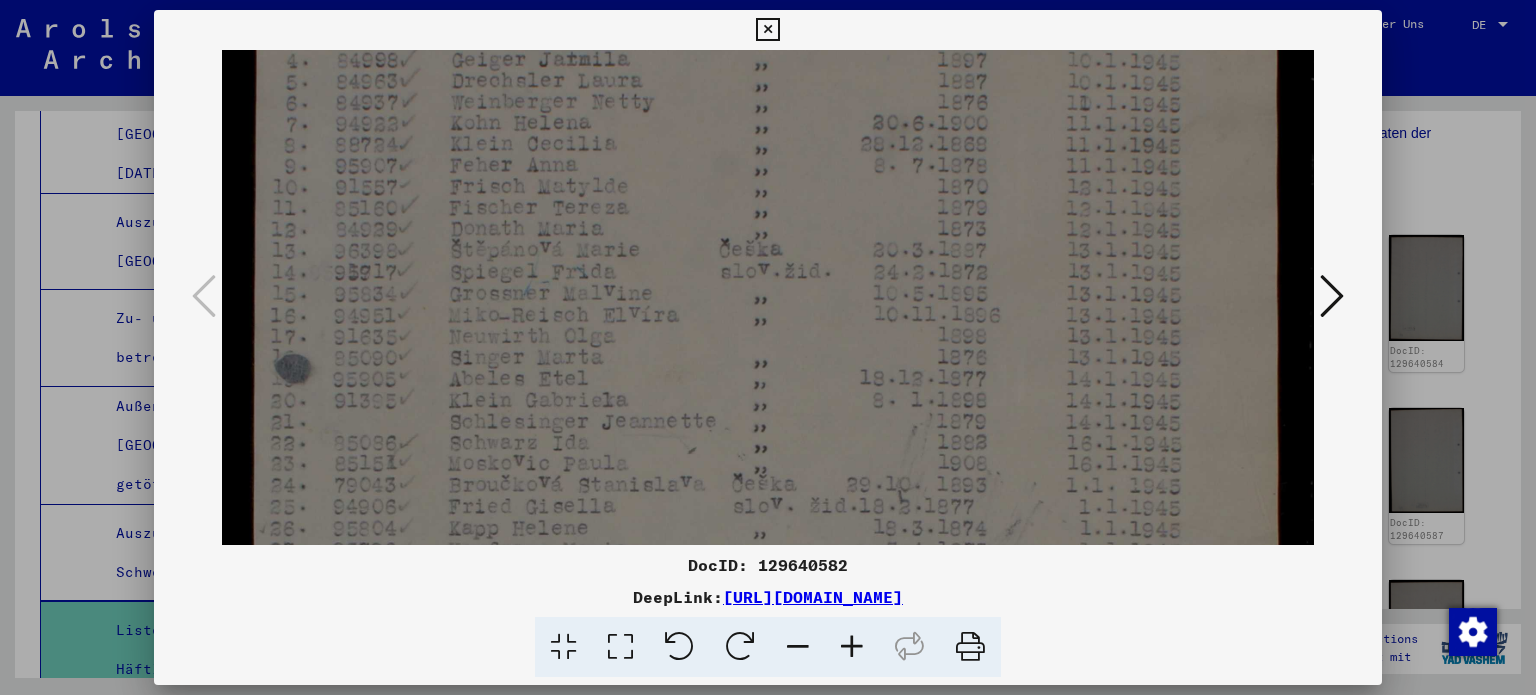 drag, startPoint x: 716, startPoint y: 452, endPoint x: 738, endPoint y: 356, distance: 98.48858 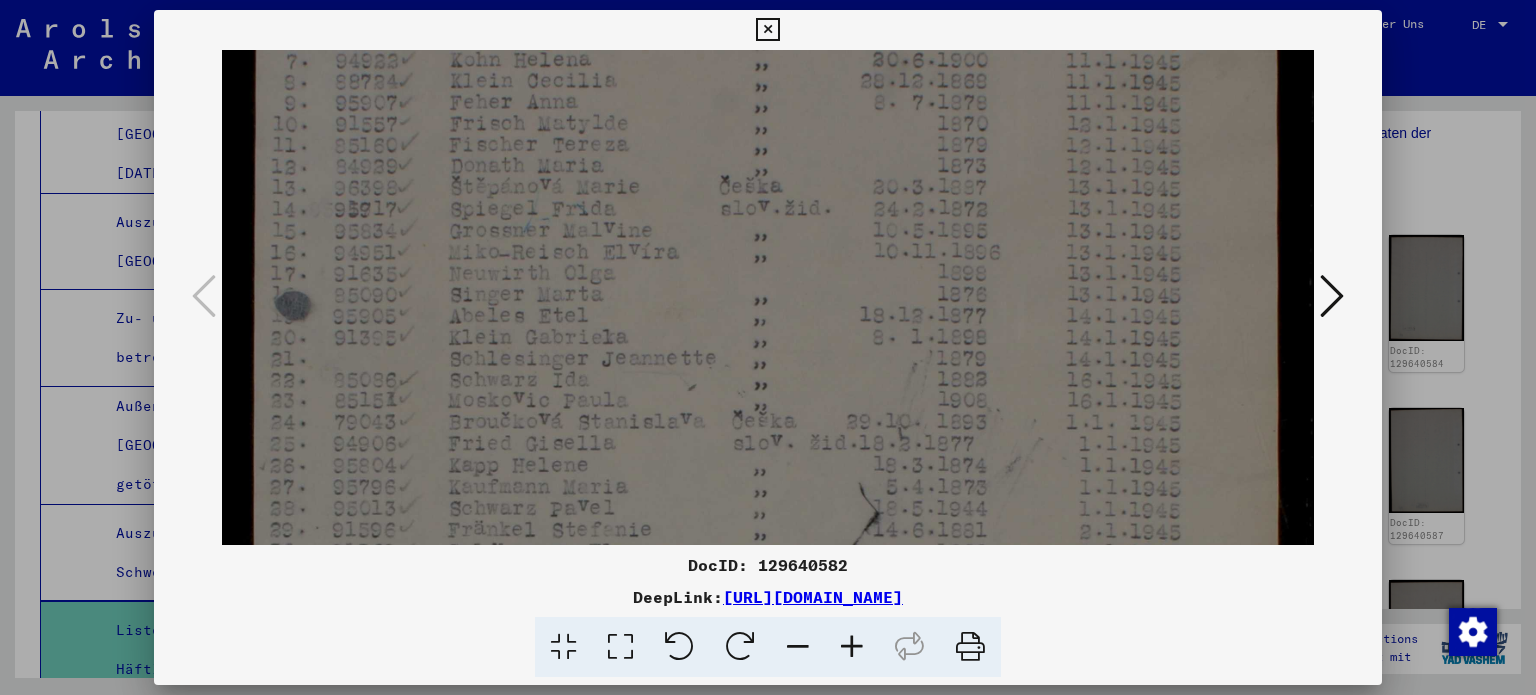 drag, startPoint x: 733, startPoint y: 359, endPoint x: 735, endPoint y: 295, distance: 64.03124 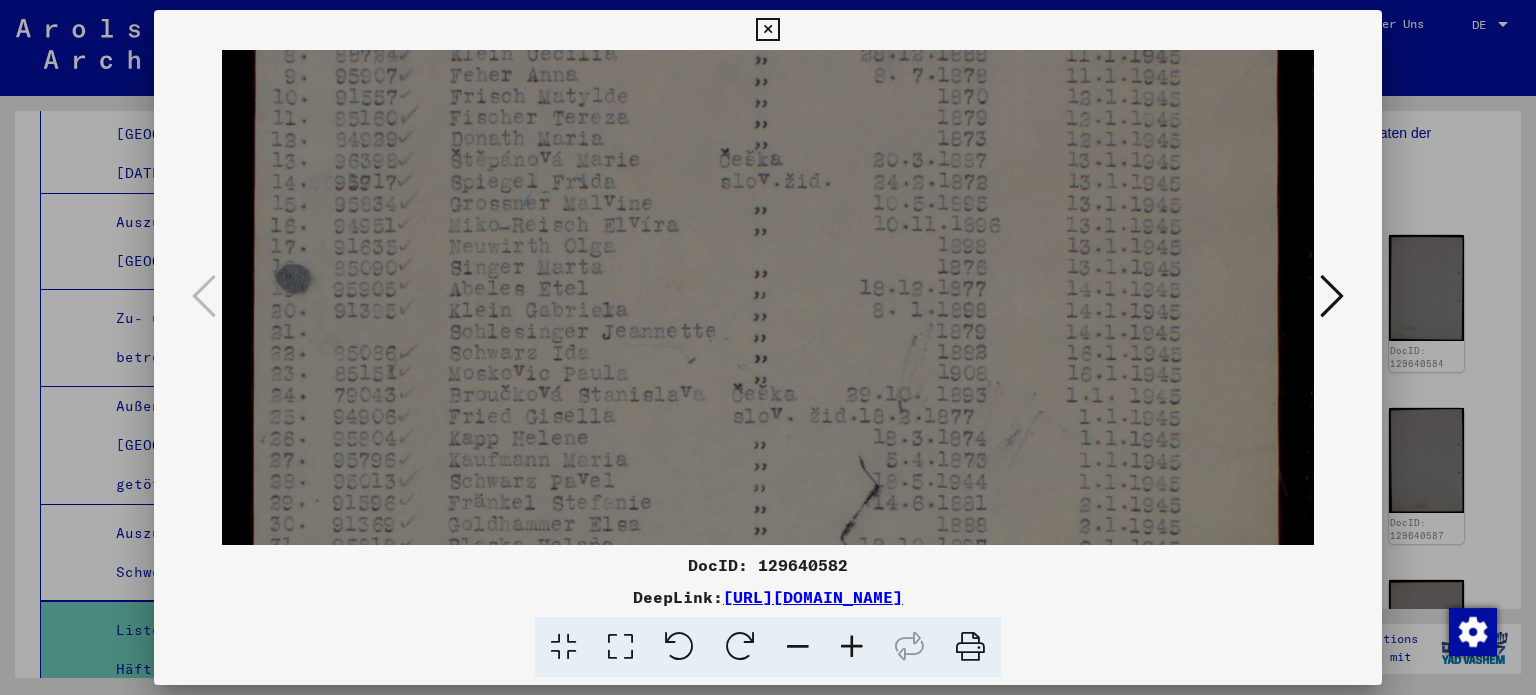 drag, startPoint x: 748, startPoint y: 354, endPoint x: 747, endPoint y: 324, distance: 30.016663 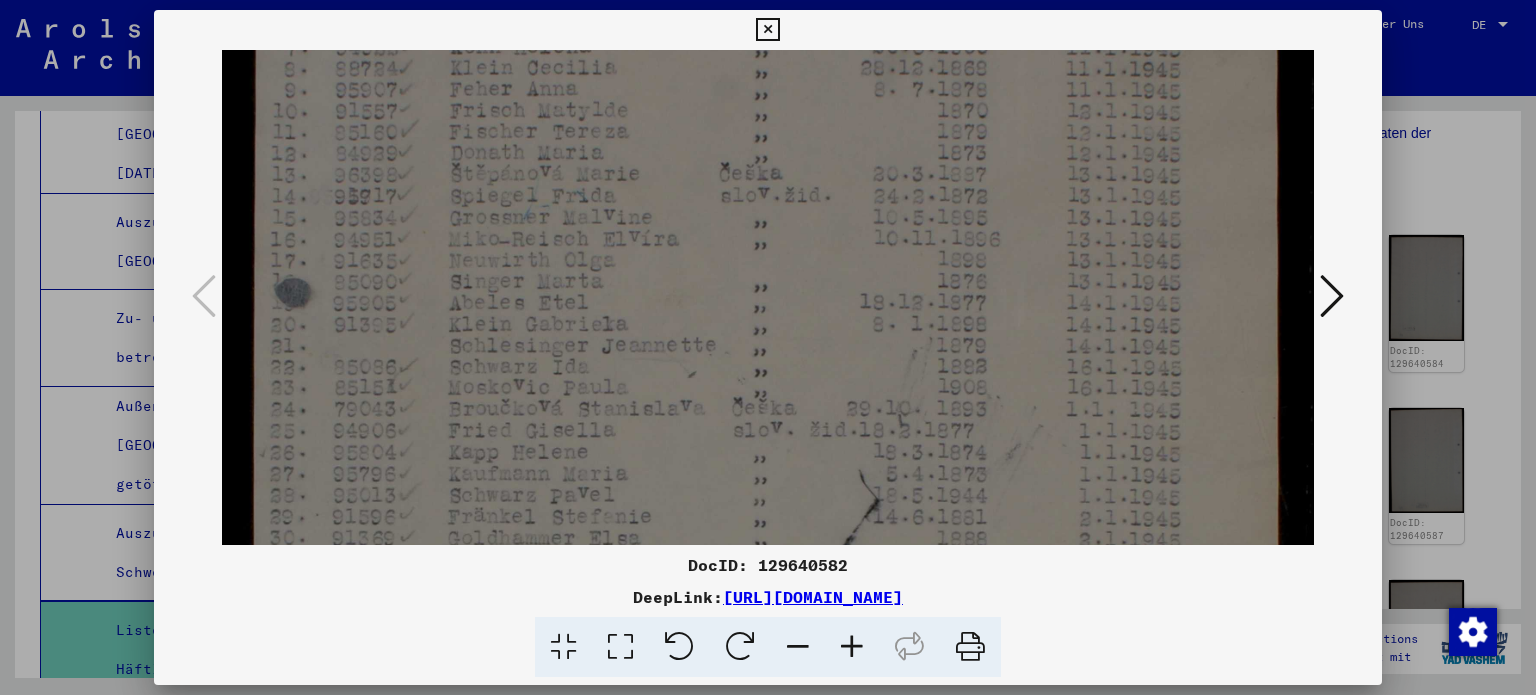 drag, startPoint x: 751, startPoint y: 362, endPoint x: 773, endPoint y: 446, distance: 86.833176 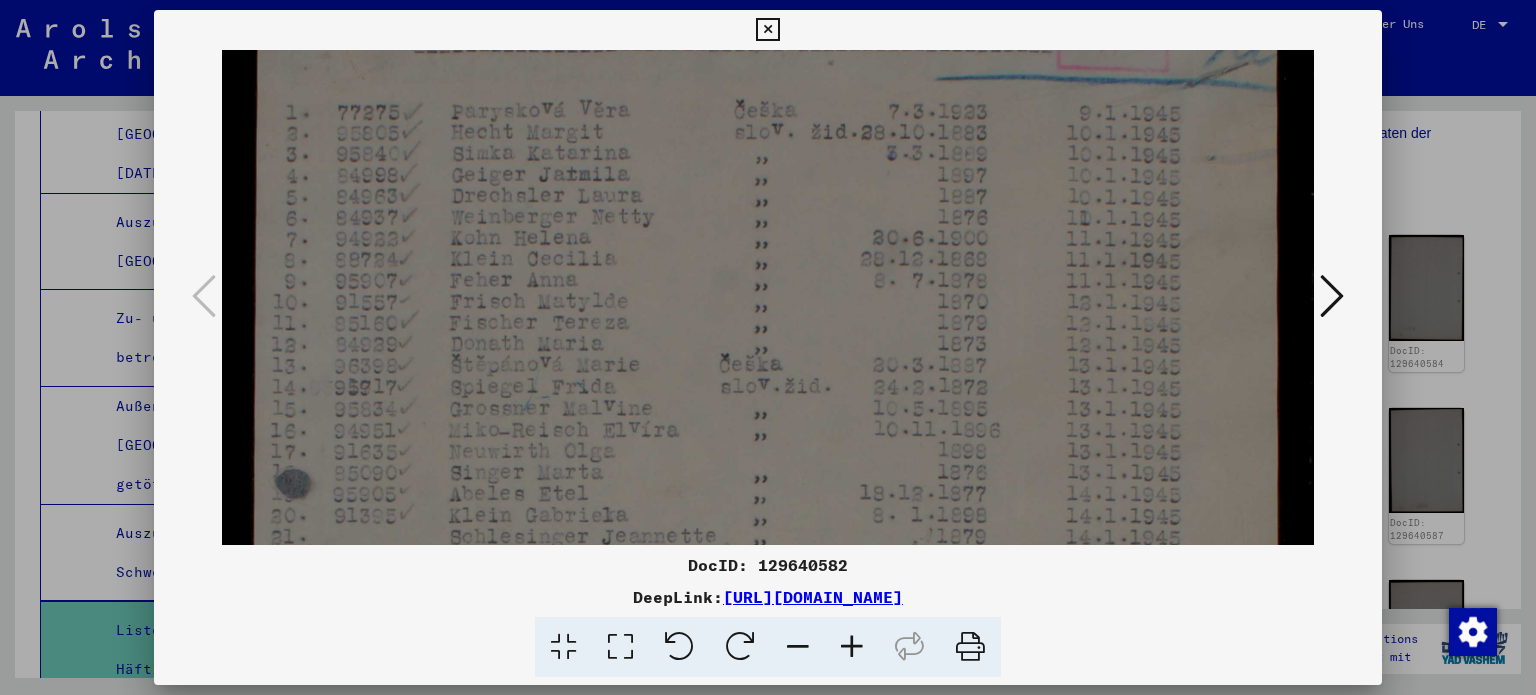 drag, startPoint x: 784, startPoint y: 298, endPoint x: 792, endPoint y: 466, distance: 168.19037 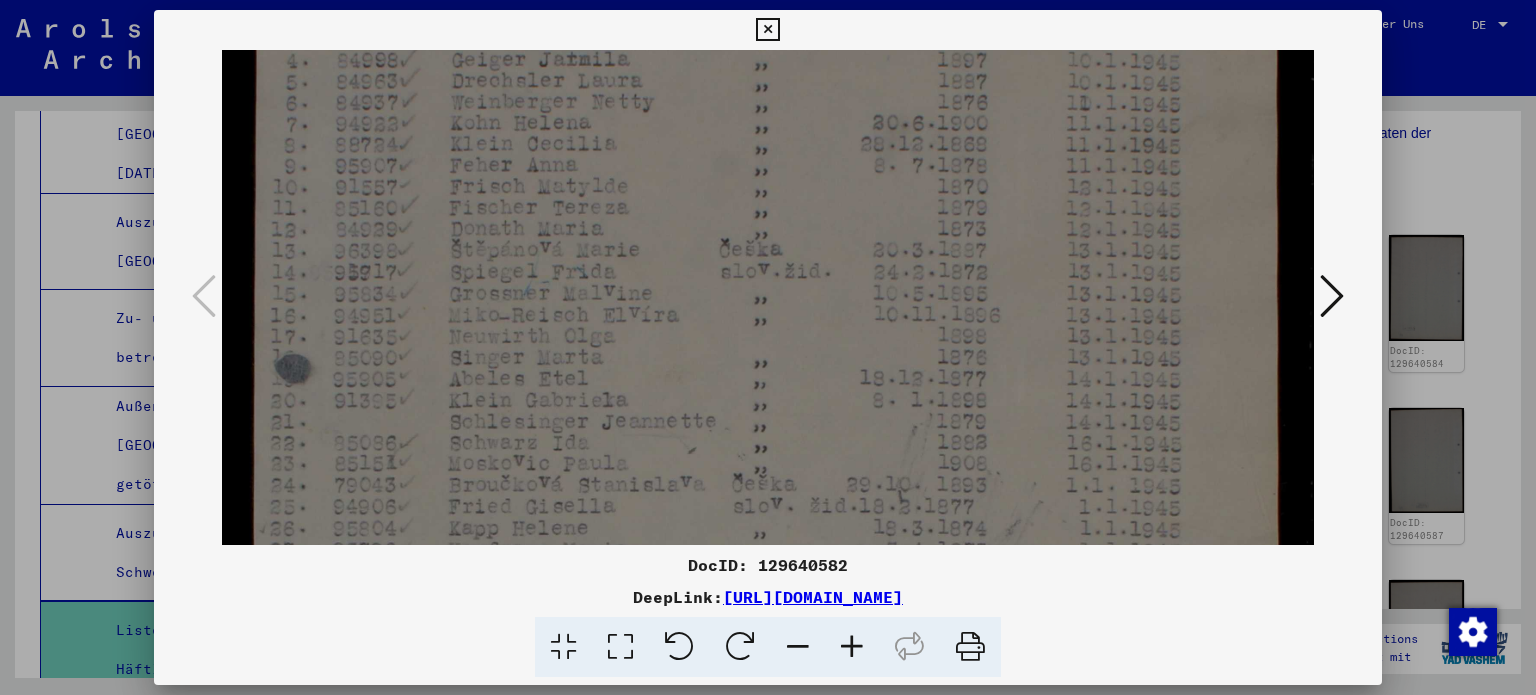 drag, startPoint x: 772, startPoint y: 393, endPoint x: 782, endPoint y: 295, distance: 98.50888 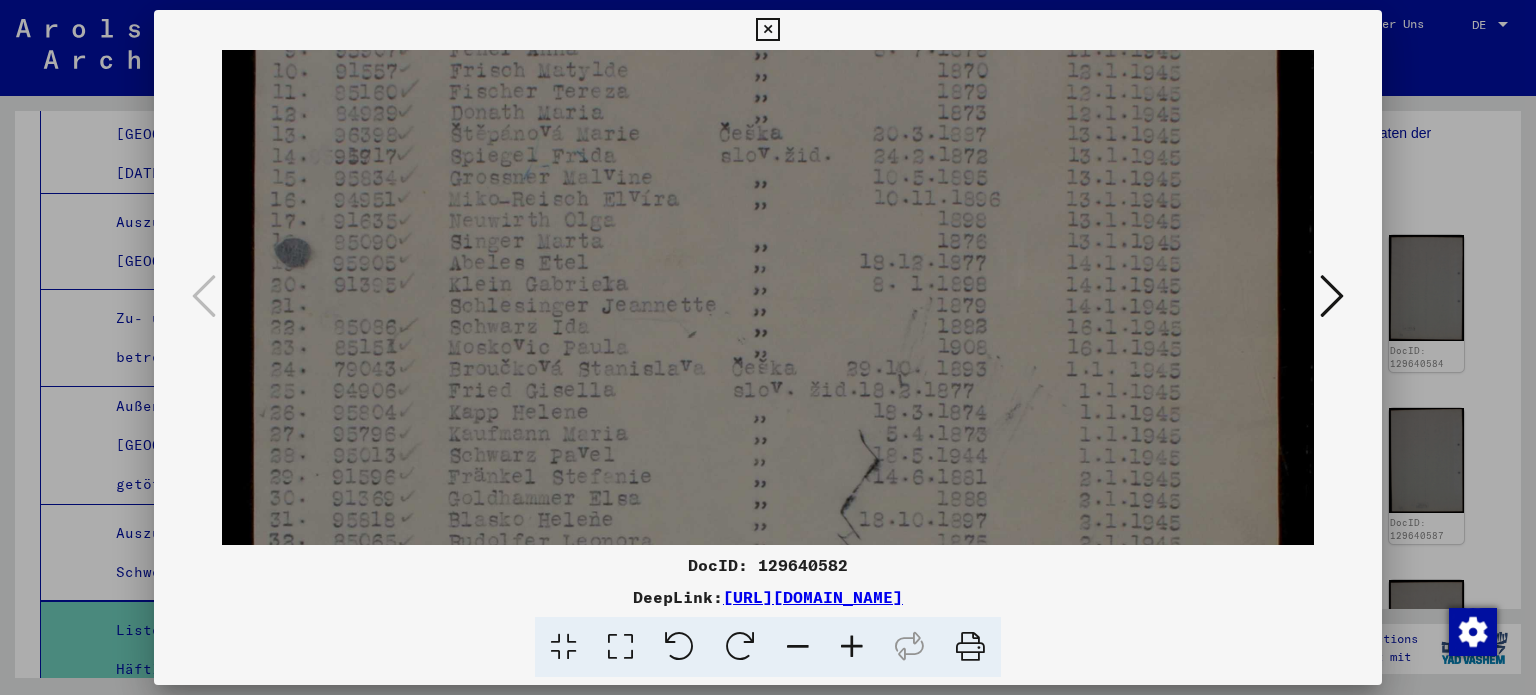 drag, startPoint x: 791, startPoint y: 350, endPoint x: 798, endPoint y: 267, distance: 83.294655 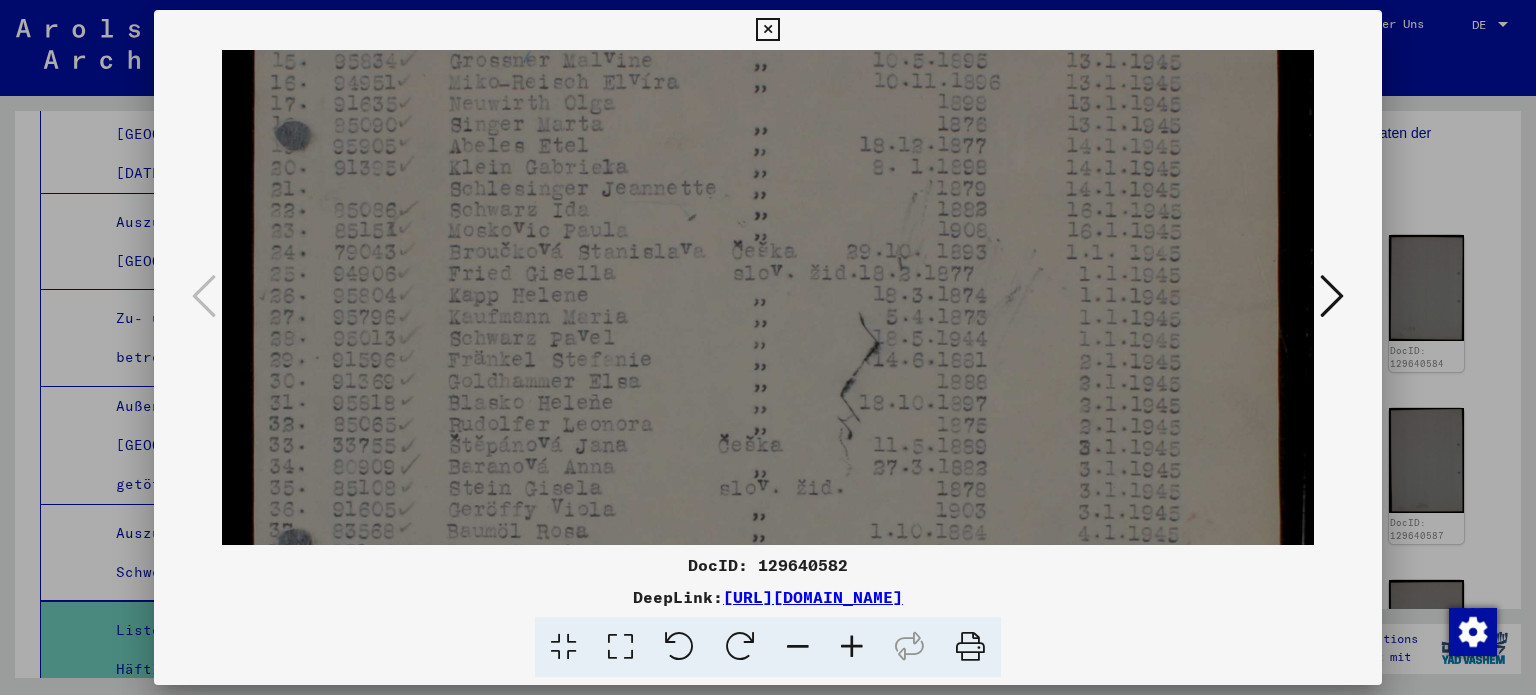 drag, startPoint x: 813, startPoint y: 365, endPoint x: 819, endPoint y: 273, distance: 92.19544 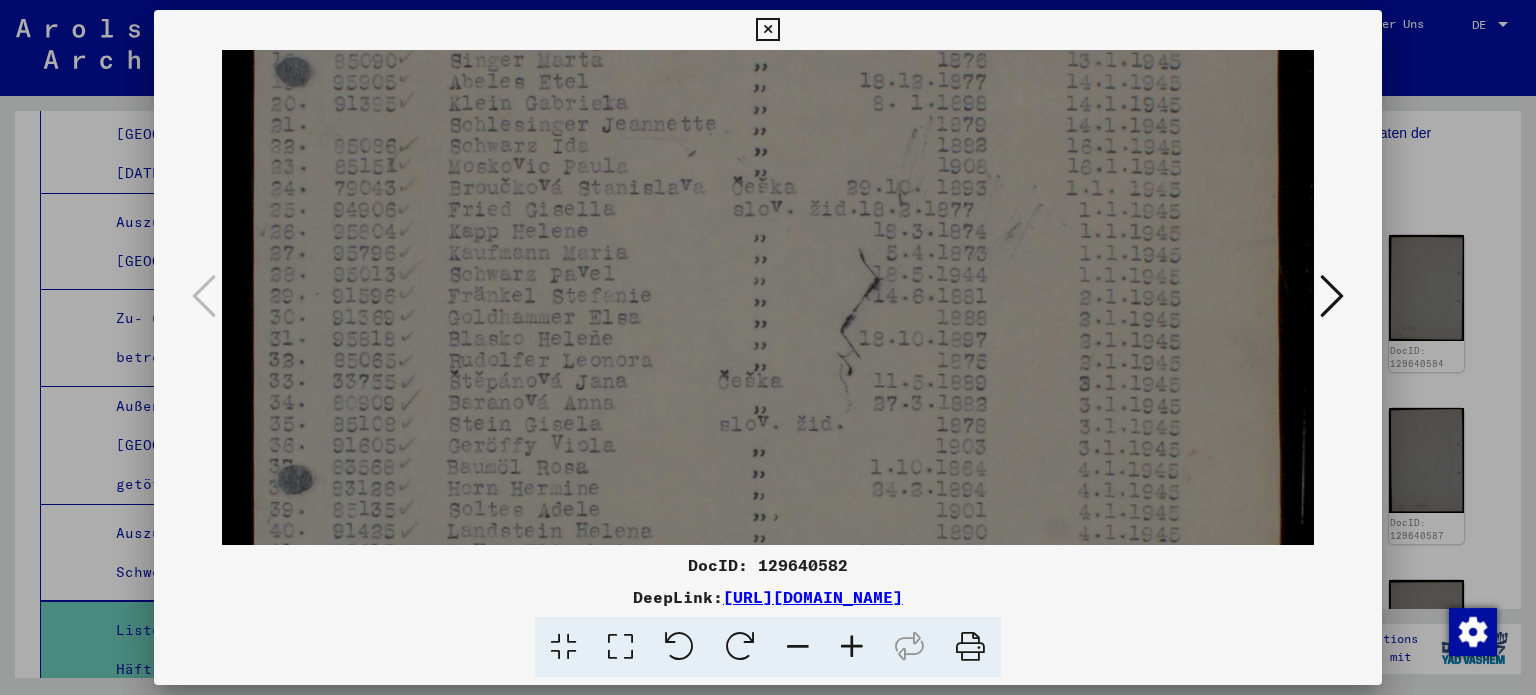 drag, startPoint x: 830, startPoint y: 339, endPoint x: 830, endPoint y: 309, distance: 30 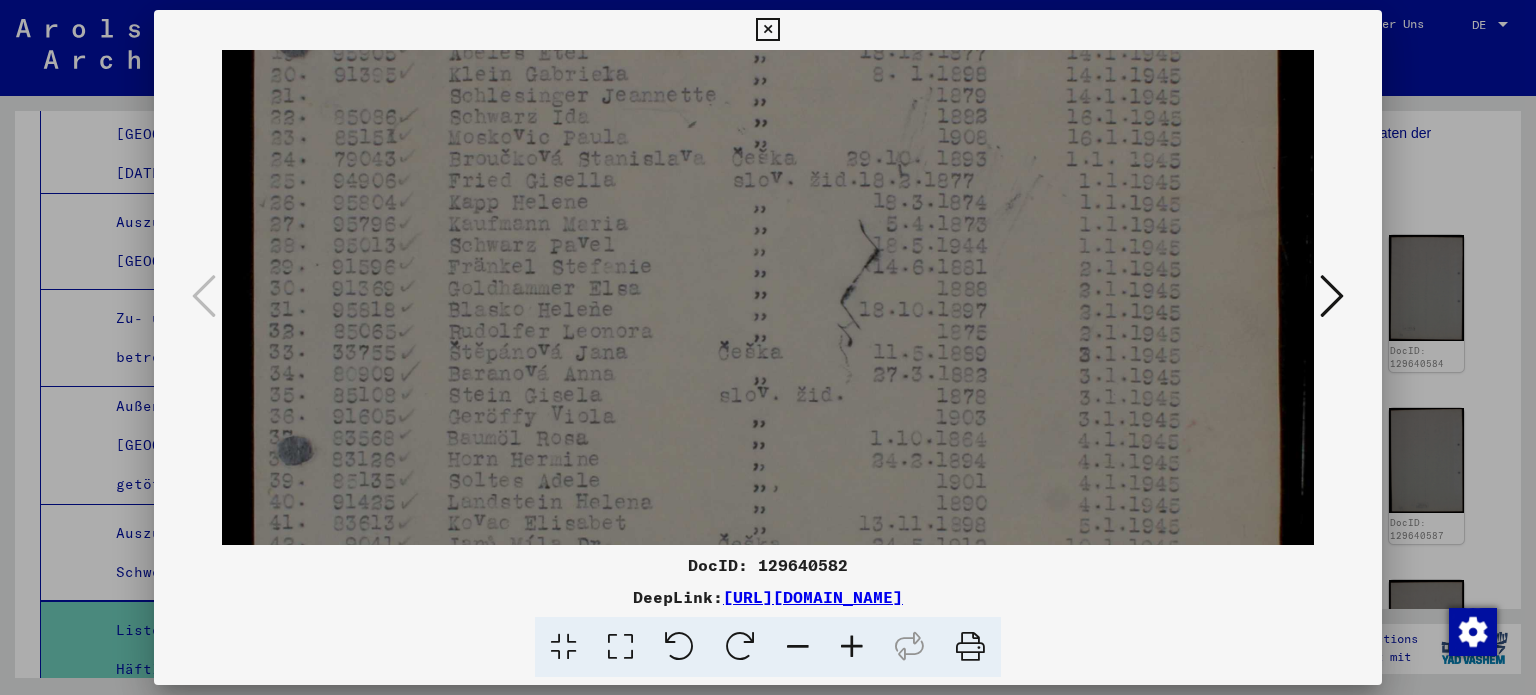 click at bounding box center [768, 259] 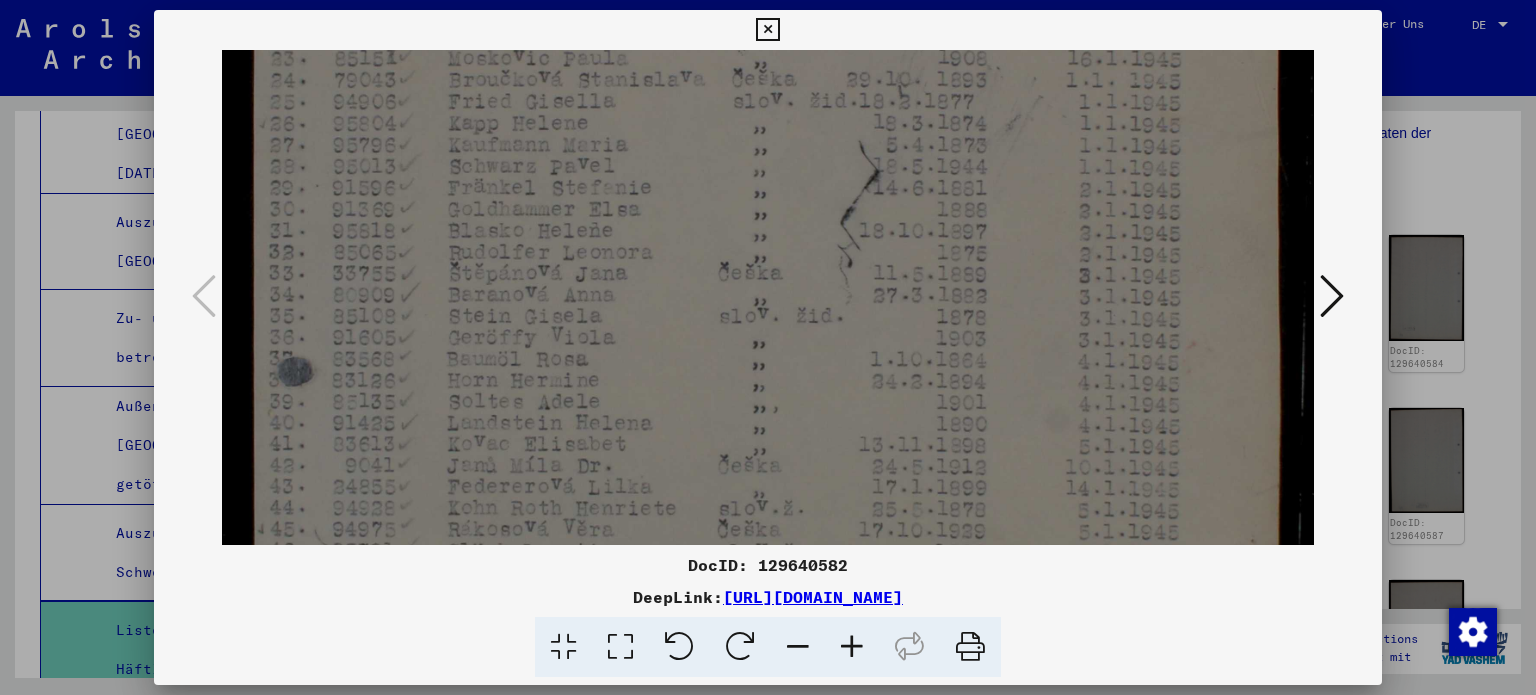 drag, startPoint x: 851, startPoint y: 288, endPoint x: 848, endPoint y: 317, distance: 29.15476 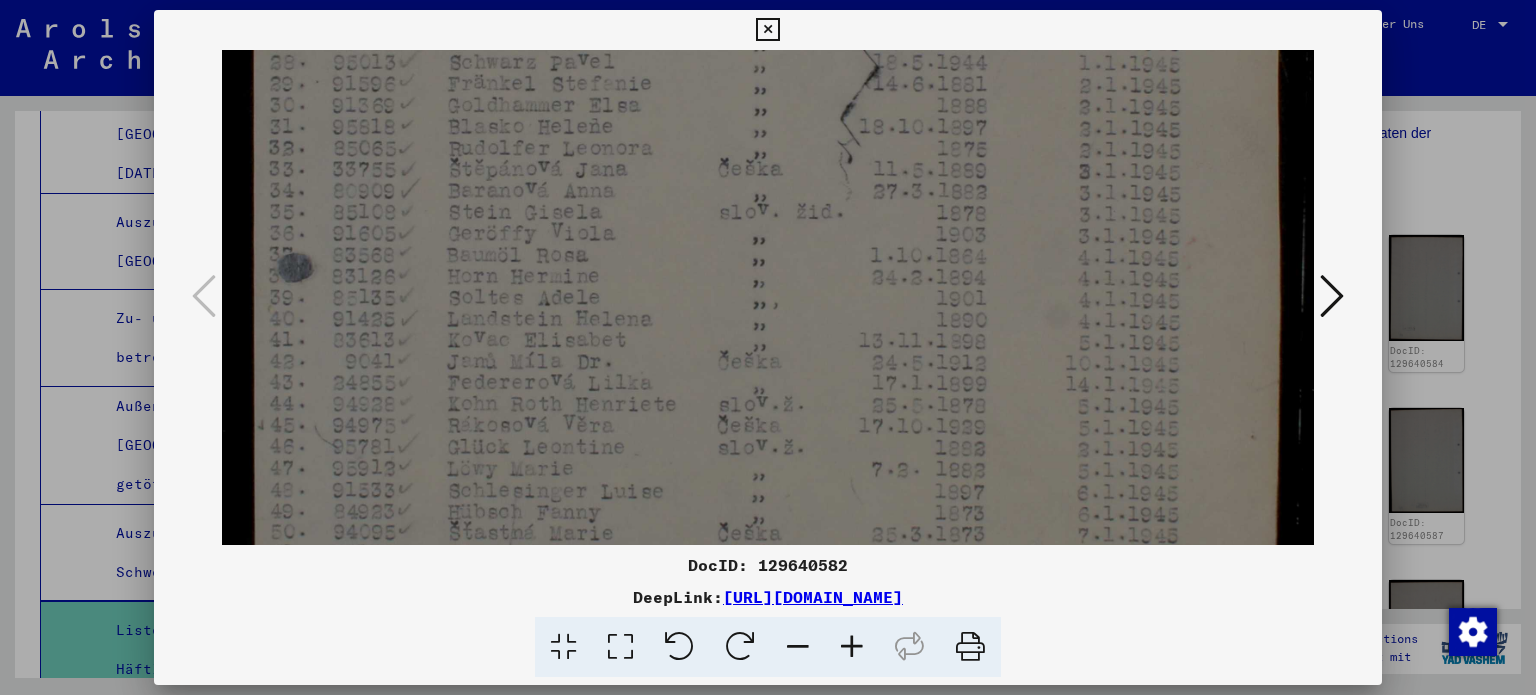 drag, startPoint x: 852, startPoint y: 368, endPoint x: 862, endPoint y: 271, distance: 97.5141 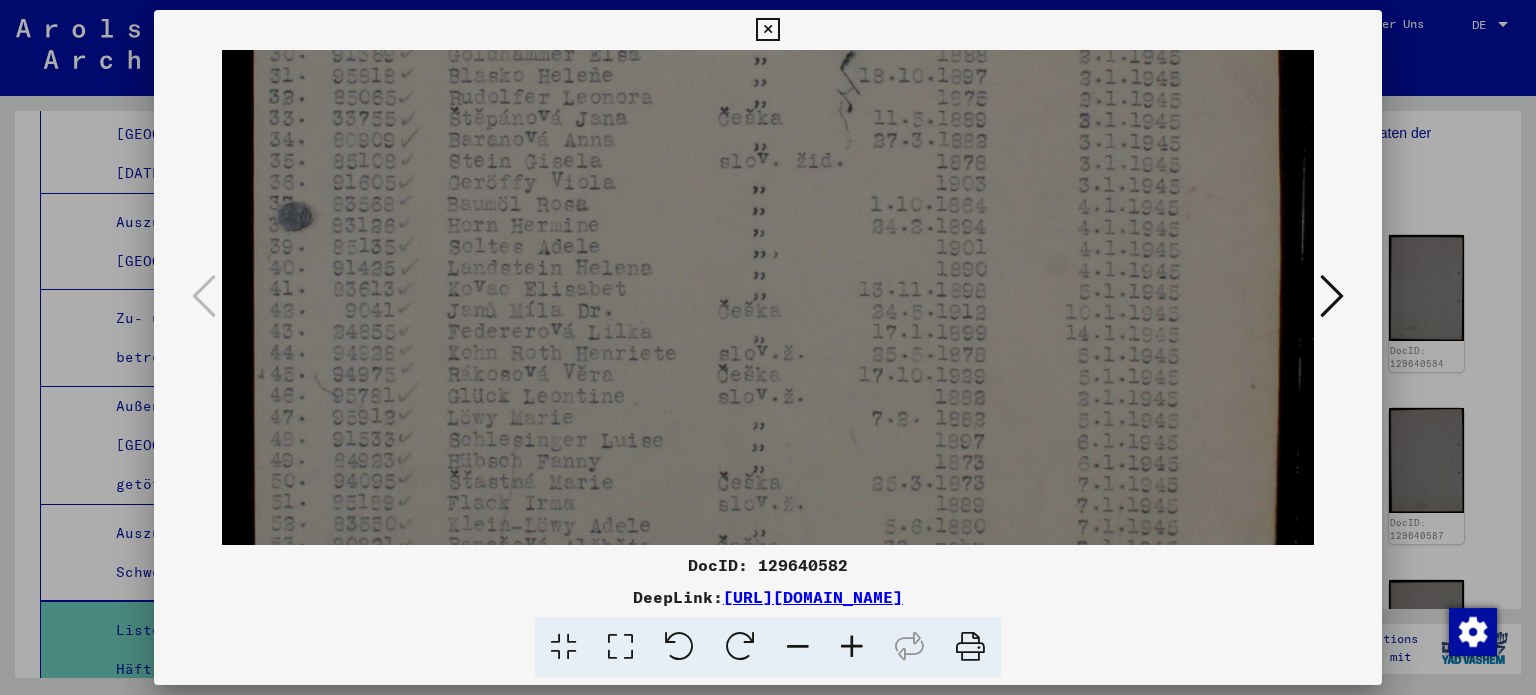 click at bounding box center [768, 25] 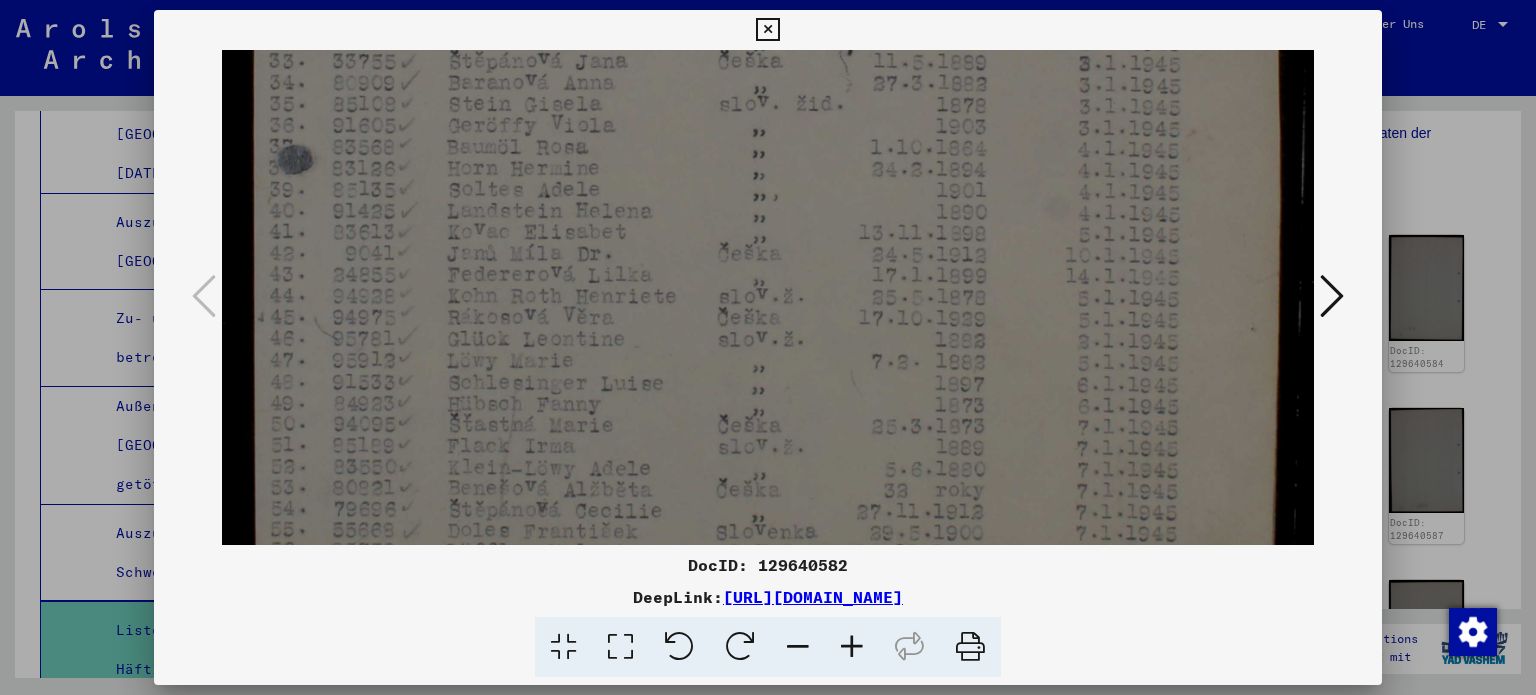 drag, startPoint x: 855, startPoint y: 360, endPoint x: 860, endPoint y: 320, distance: 40.311287 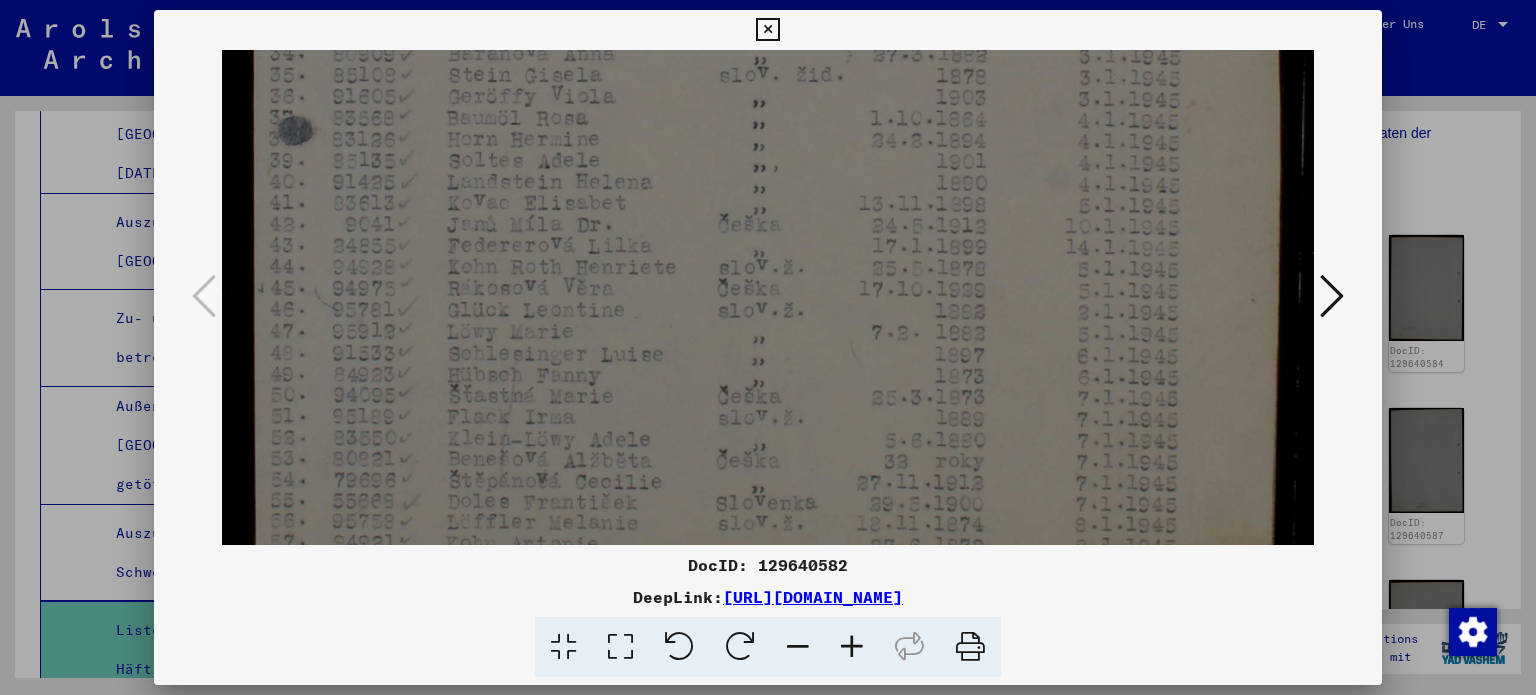 drag, startPoint x: 879, startPoint y: 413, endPoint x: 882, endPoint y: 392, distance: 21.213203 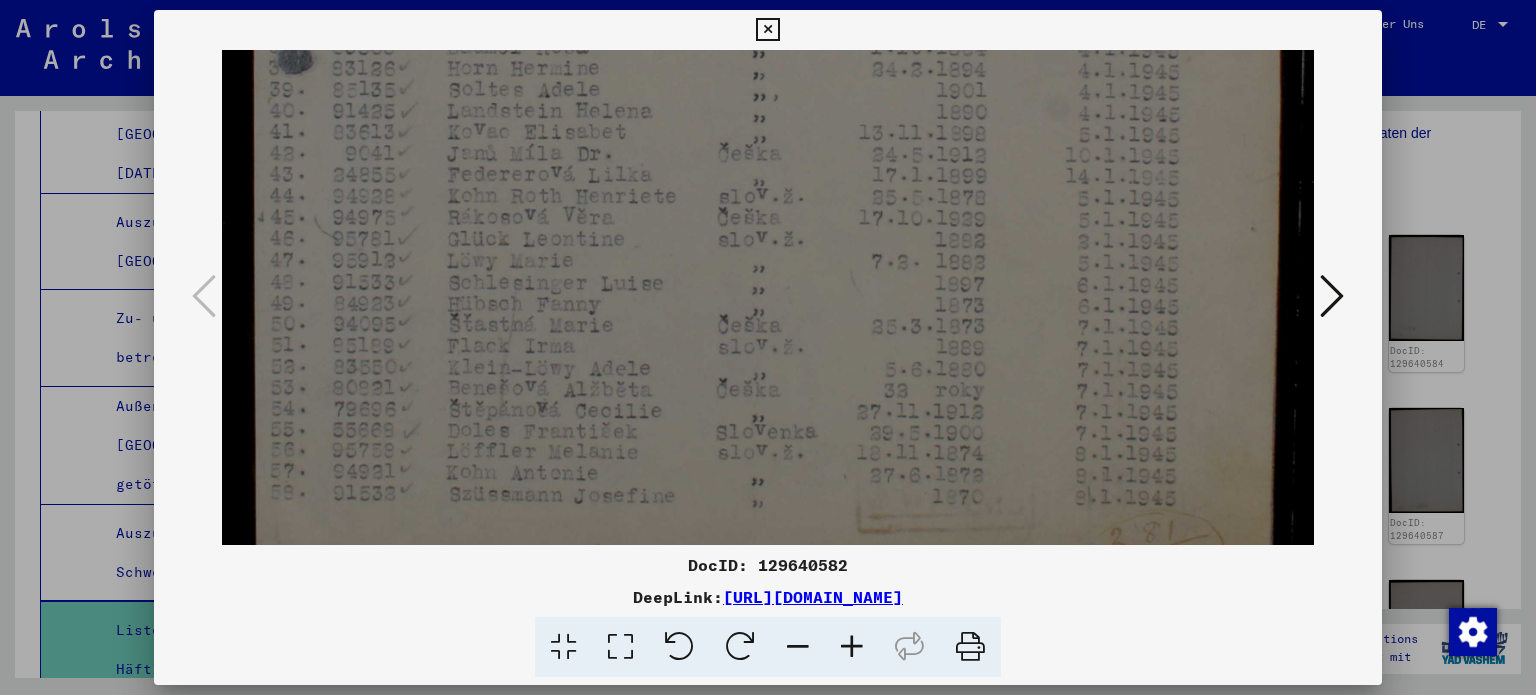 click at bounding box center (768, -132) 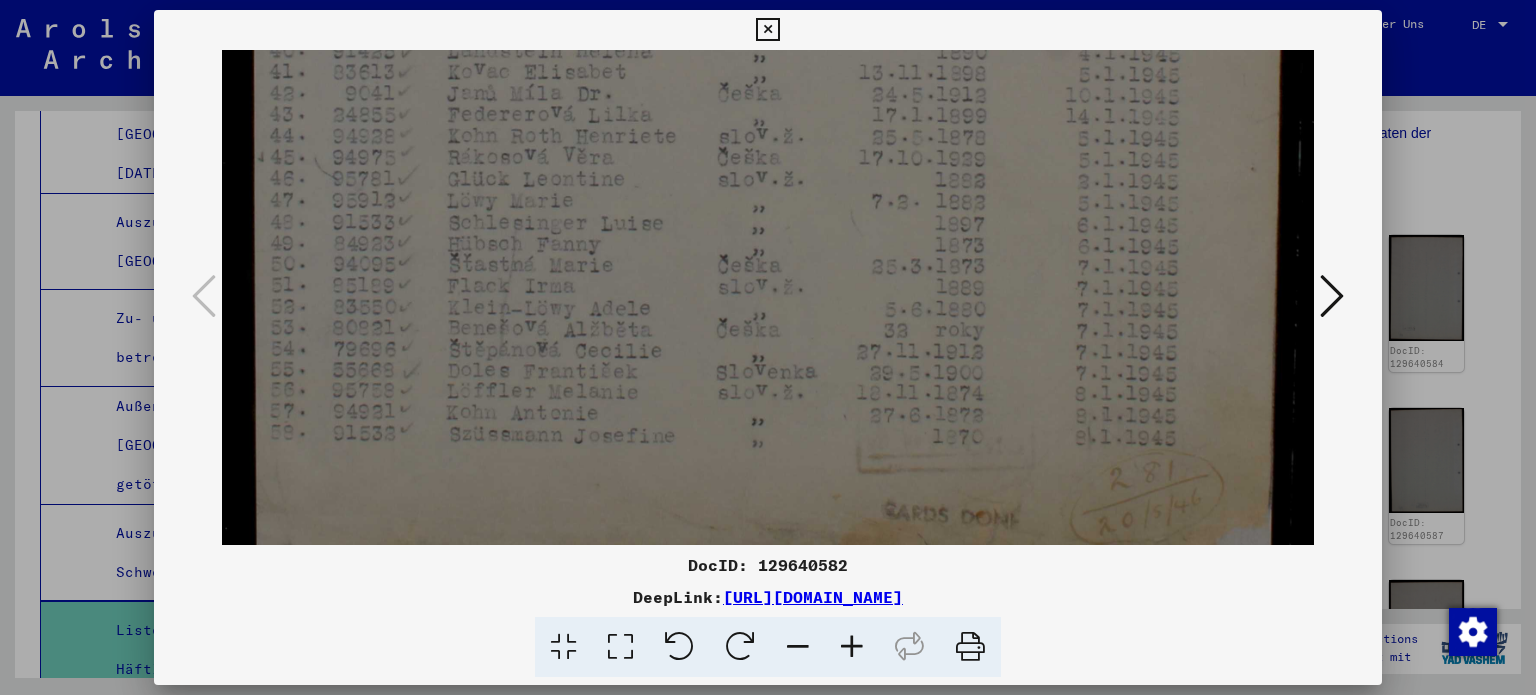 drag, startPoint x: 884, startPoint y: 402, endPoint x: 892, endPoint y: 354, distance: 48.6621 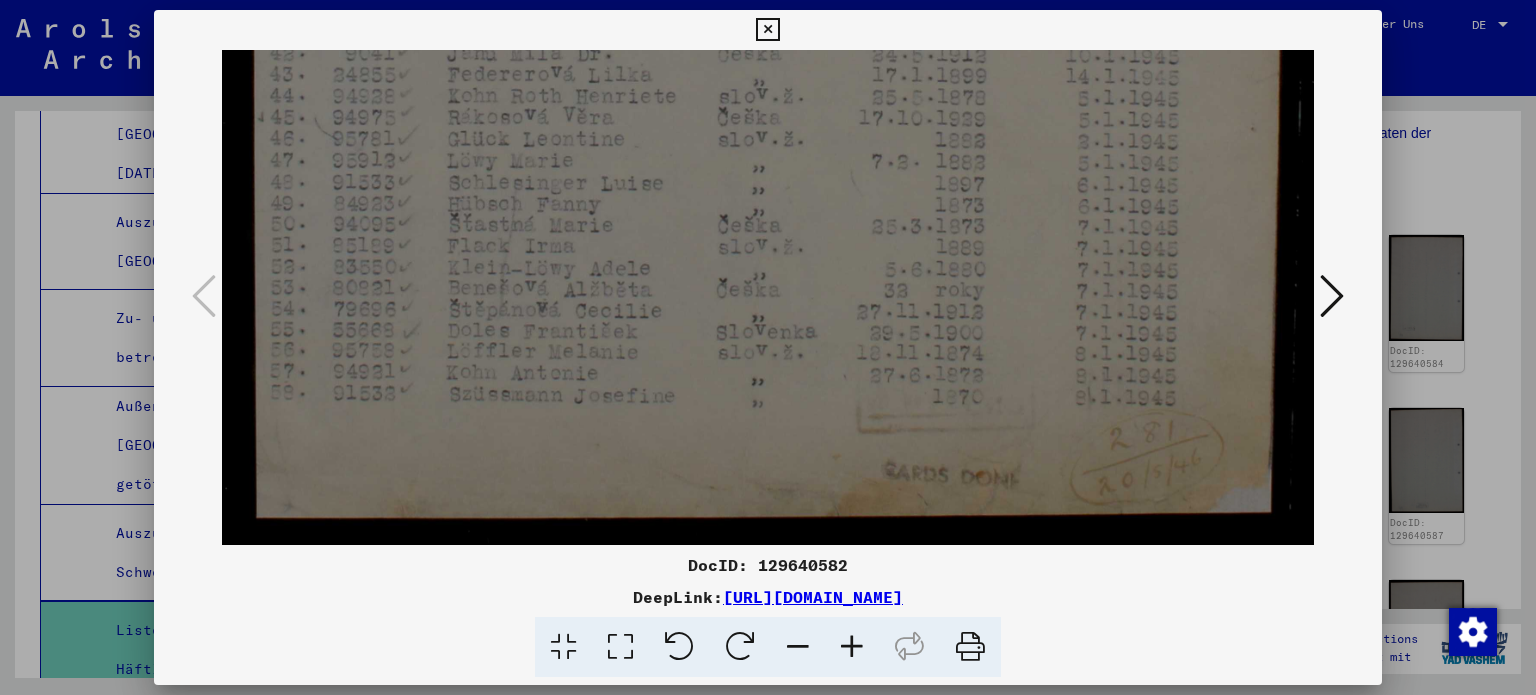 drag, startPoint x: 1074, startPoint y: 355, endPoint x: 1084, endPoint y: 307, distance: 49.0306 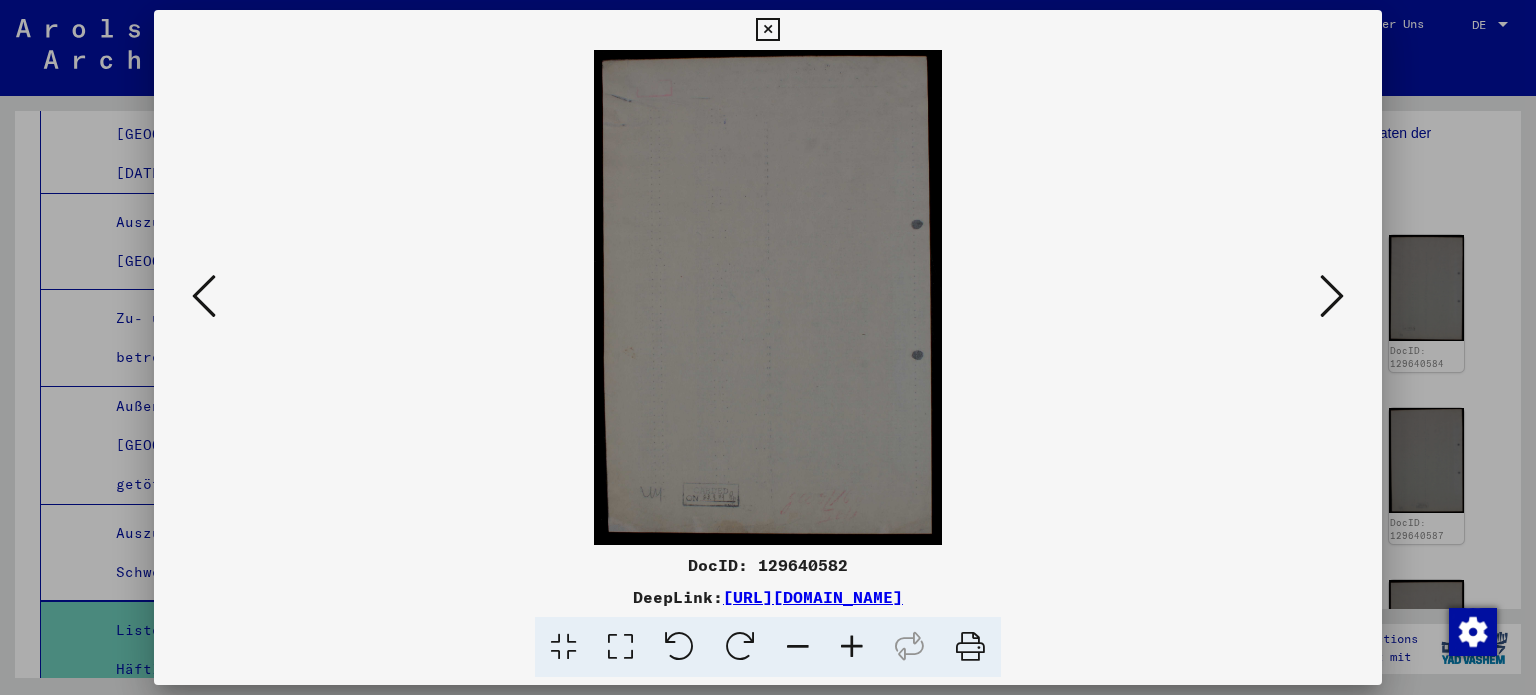 click at bounding box center [1332, 296] 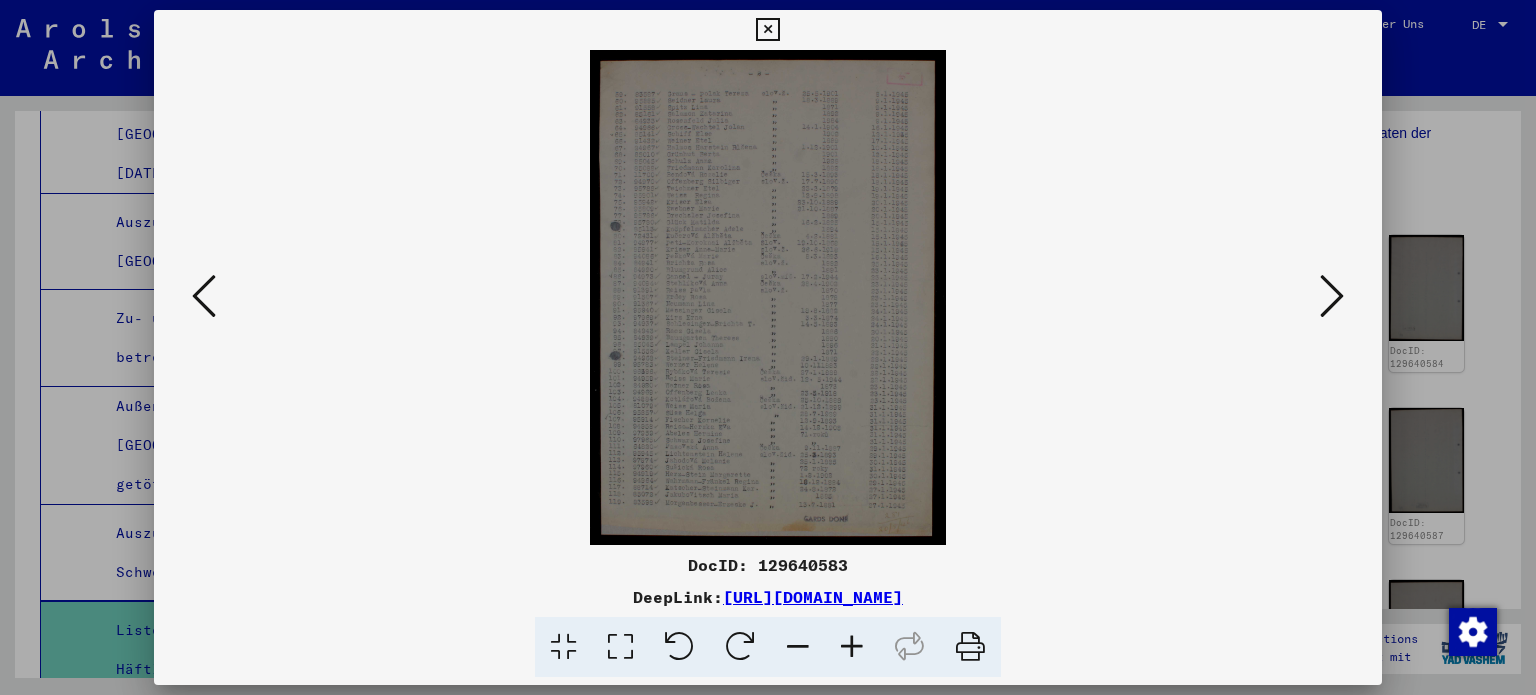 click at bounding box center (768, 297) 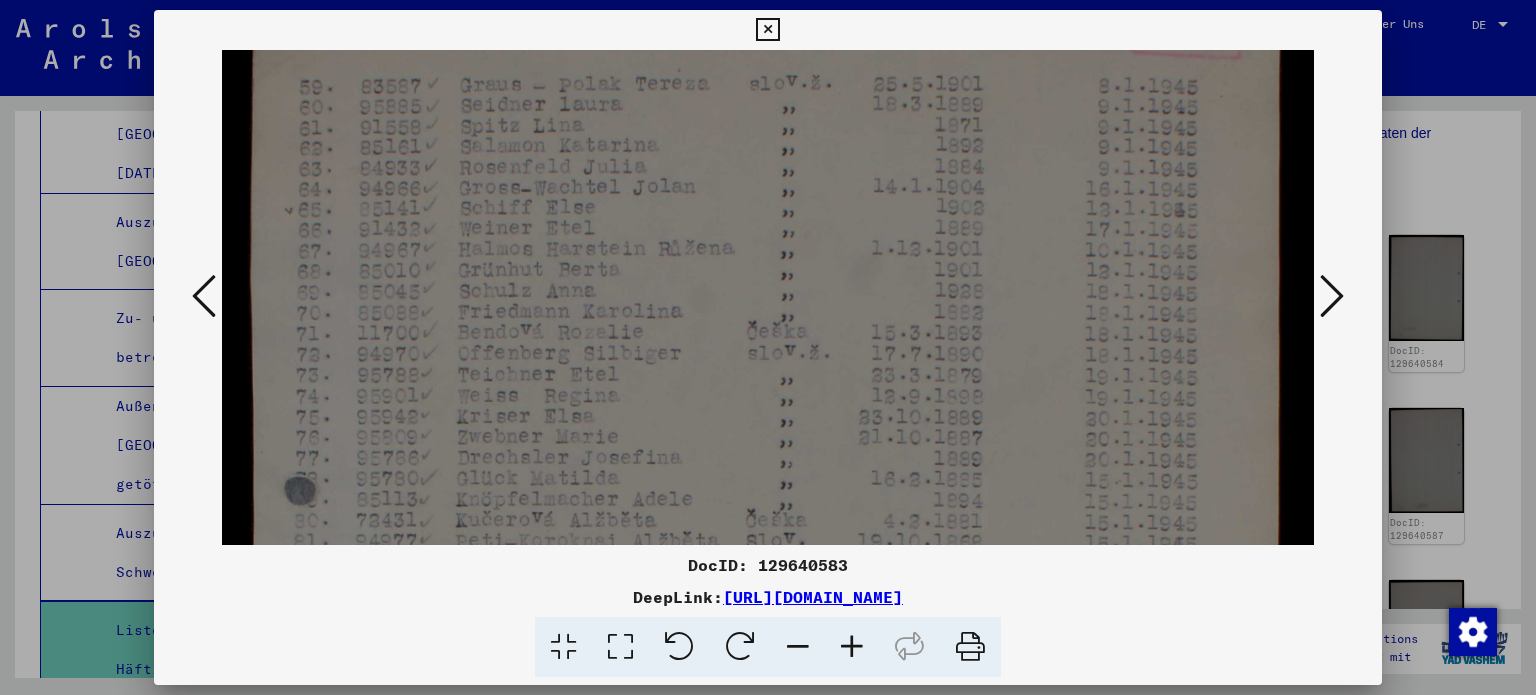 drag, startPoint x: 670, startPoint y: 427, endPoint x: 671, endPoint y: 331, distance: 96.00521 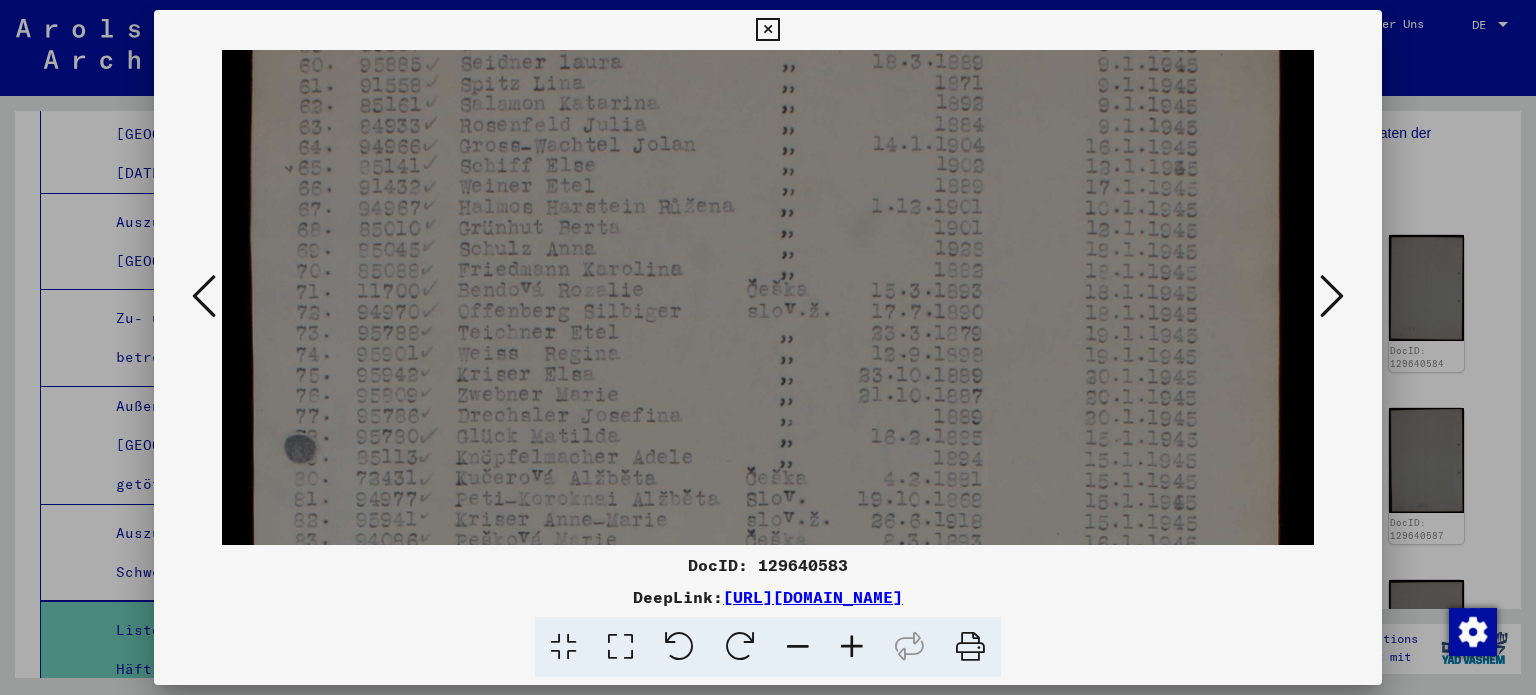 drag, startPoint x: 710, startPoint y: 409, endPoint x: 708, endPoint y: 369, distance: 40.04997 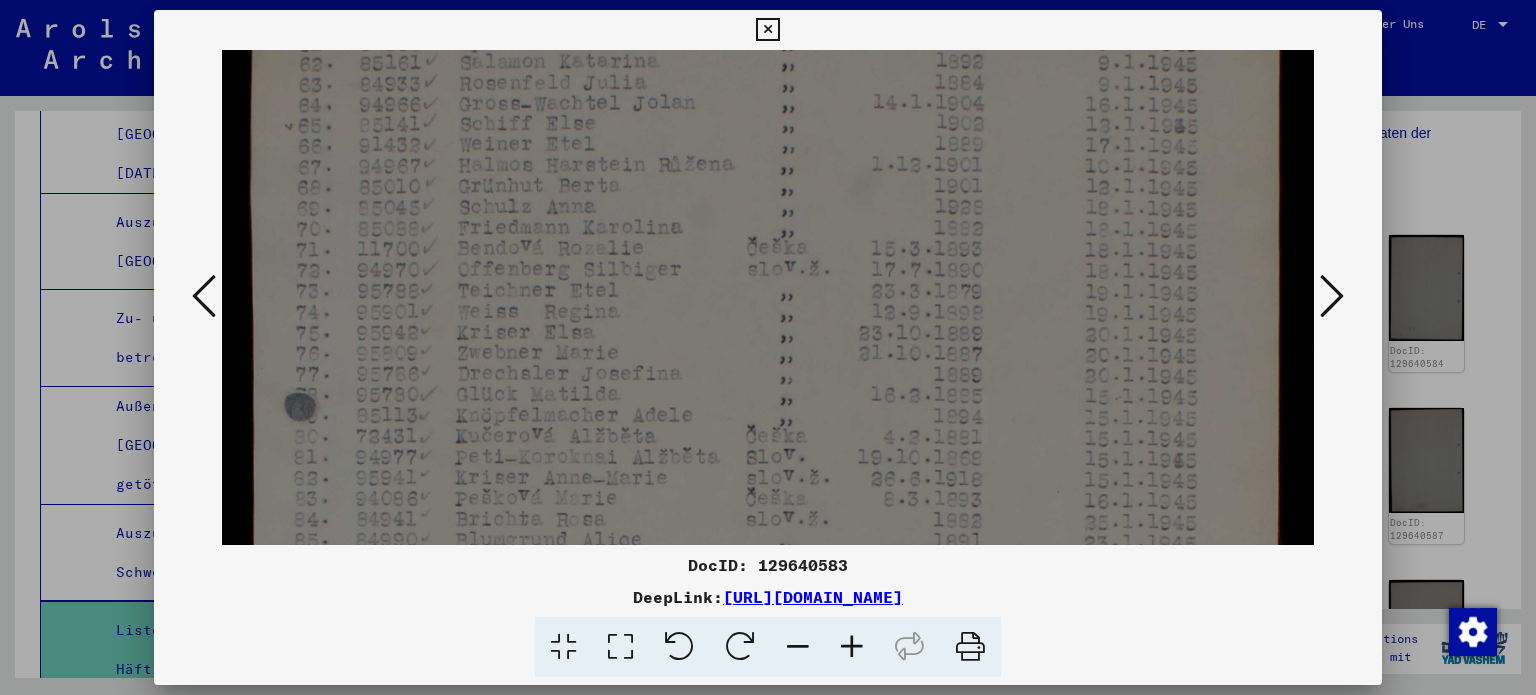 drag, startPoint x: 740, startPoint y: 409, endPoint x: 744, endPoint y: 371, distance: 38.209946 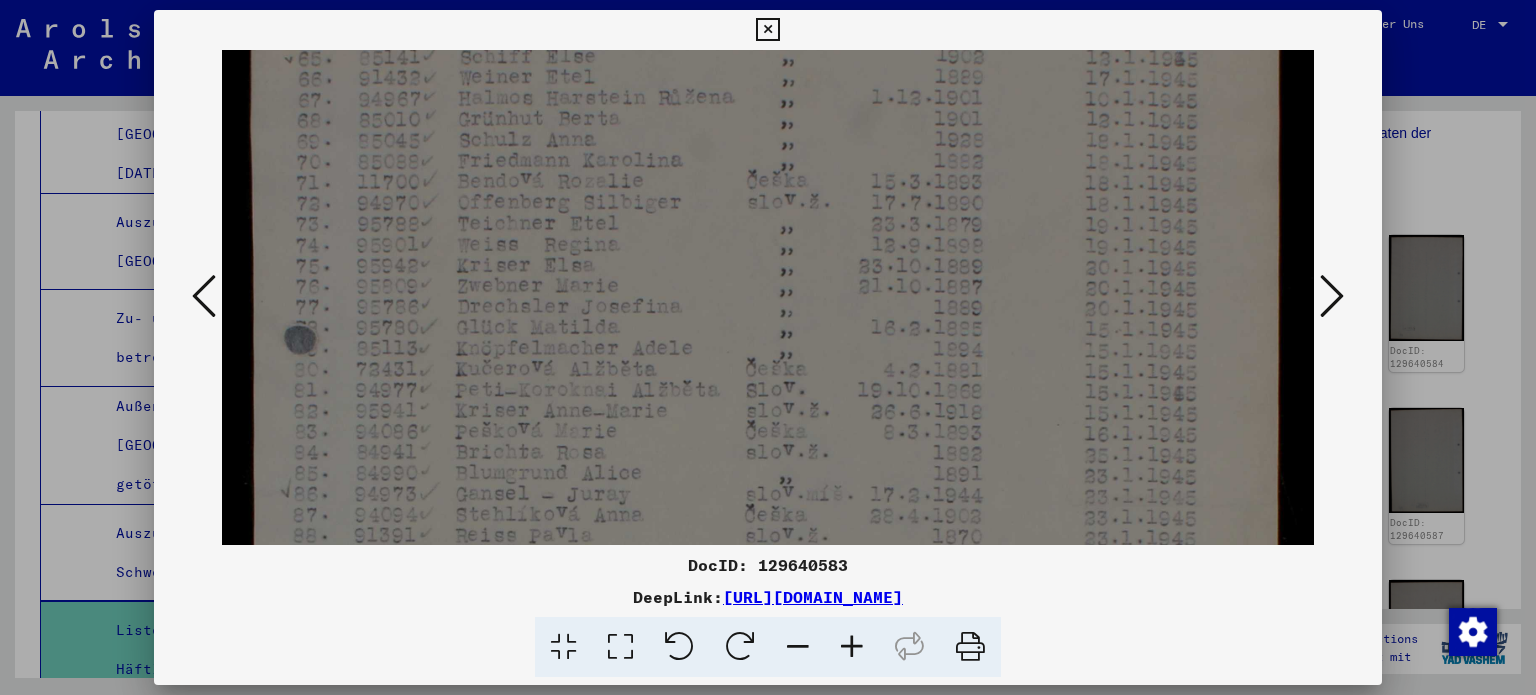 drag, startPoint x: 760, startPoint y: 390, endPoint x: 760, endPoint y: 315, distance: 75 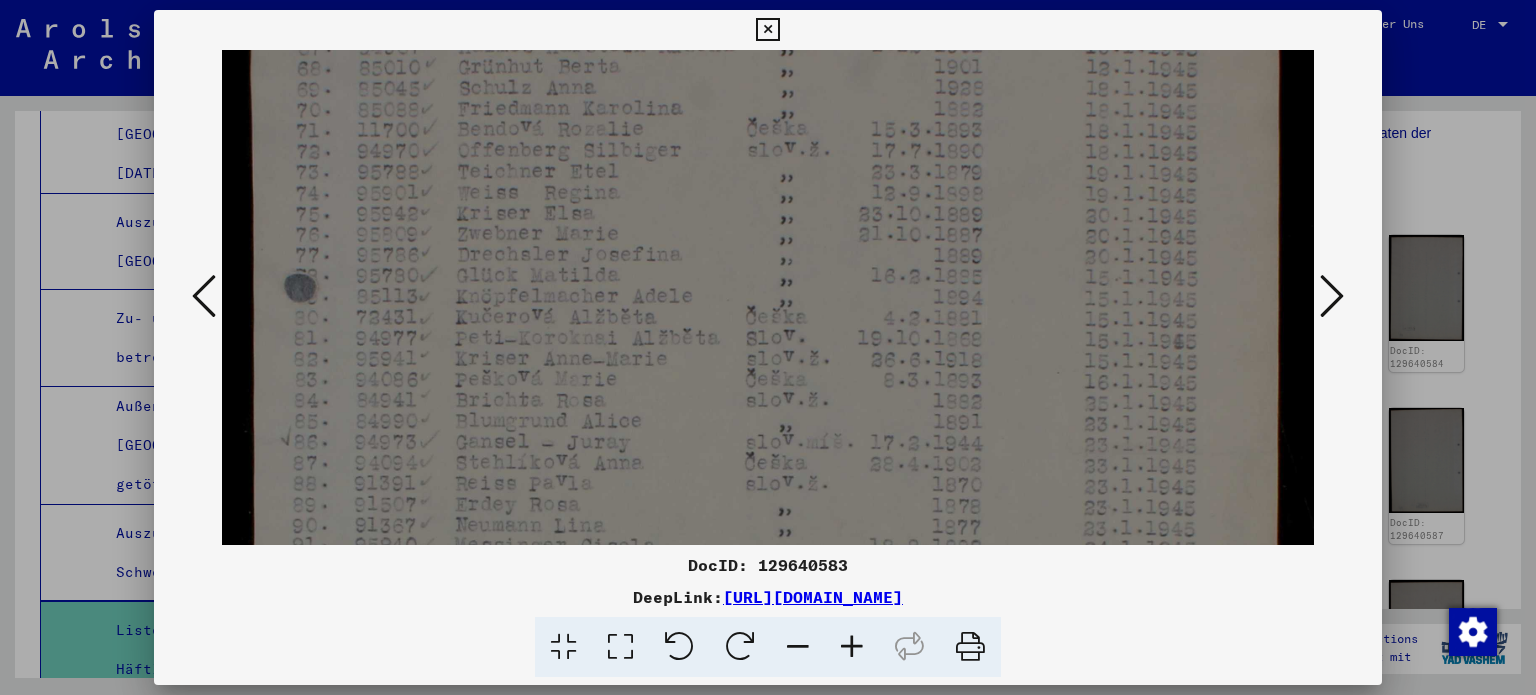 drag, startPoint x: 764, startPoint y: 352, endPoint x: 768, endPoint y: 314, distance: 38.209946 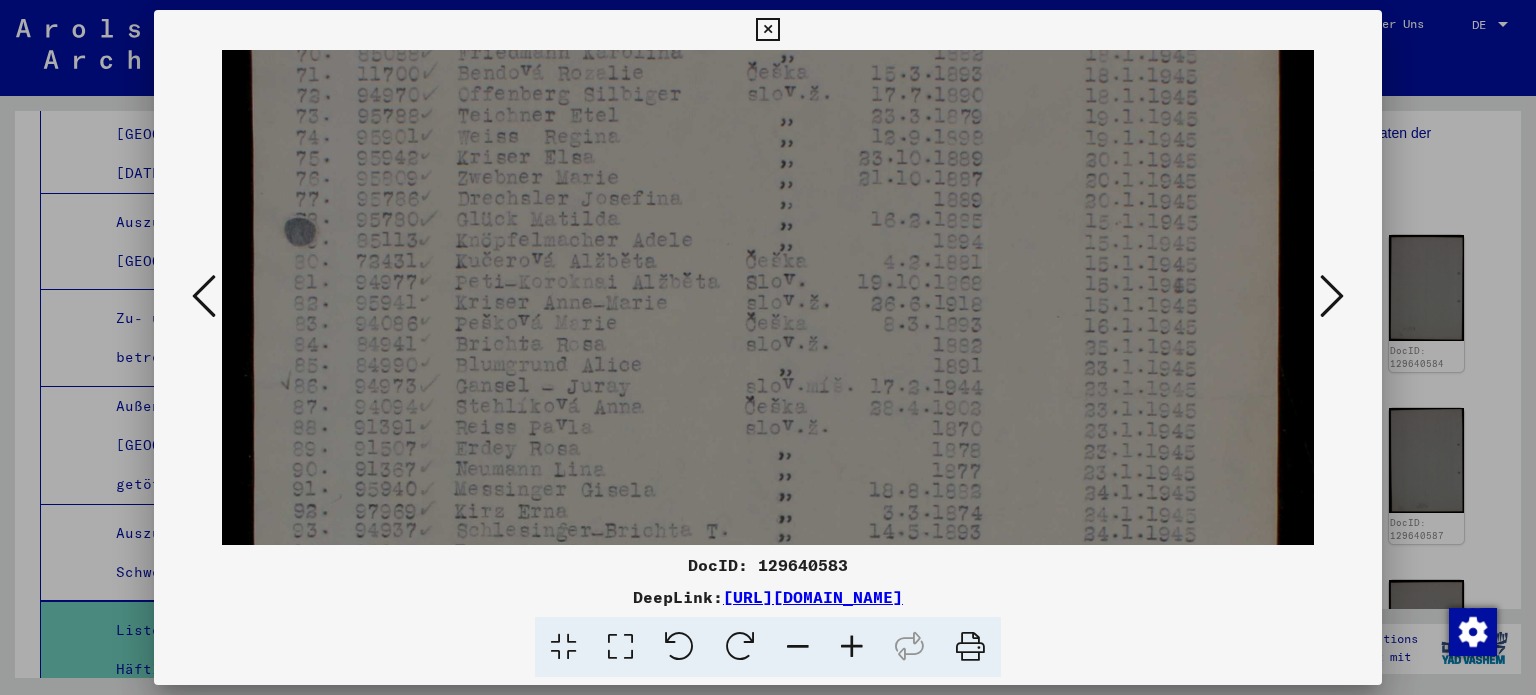 drag, startPoint x: 776, startPoint y: 365, endPoint x: 773, endPoint y: 310, distance: 55.081757 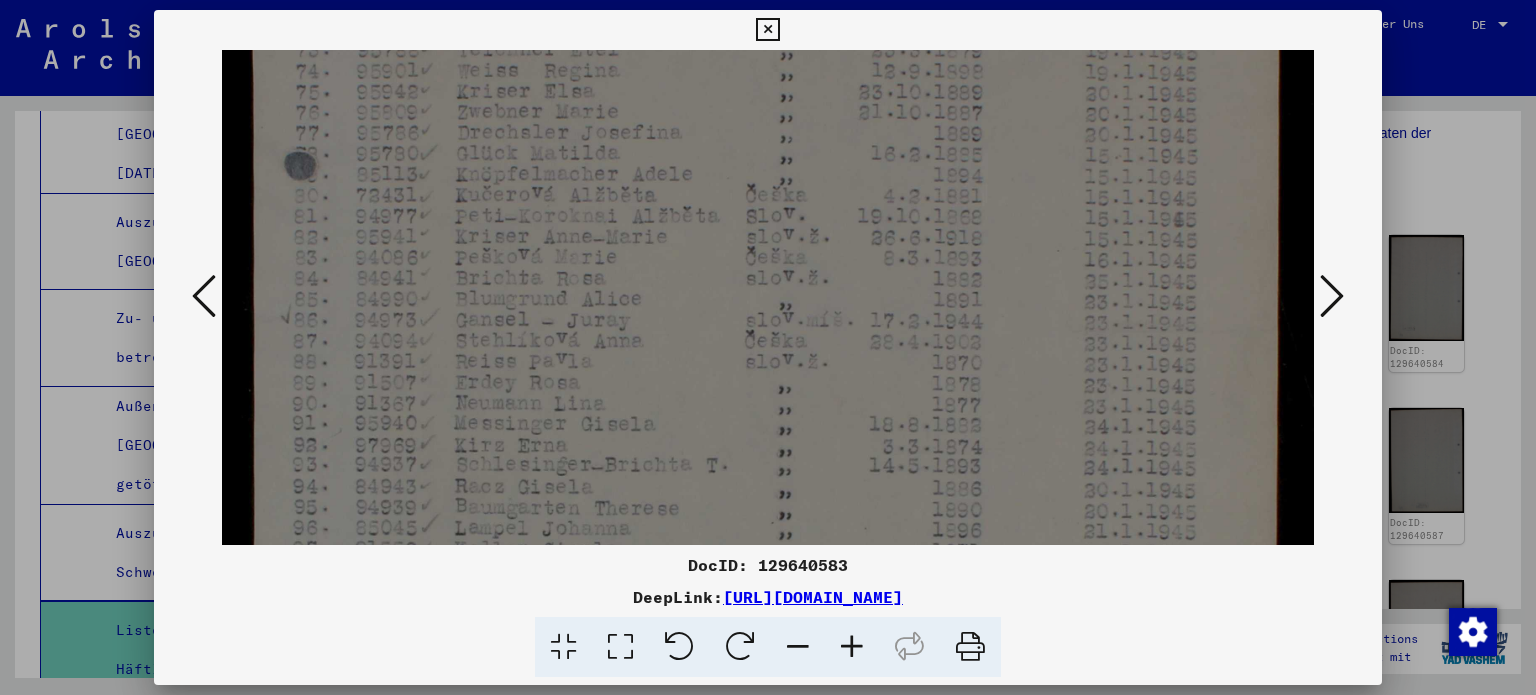 drag, startPoint x: 803, startPoint y: 323, endPoint x: 798, endPoint y: 306, distance: 17.720045 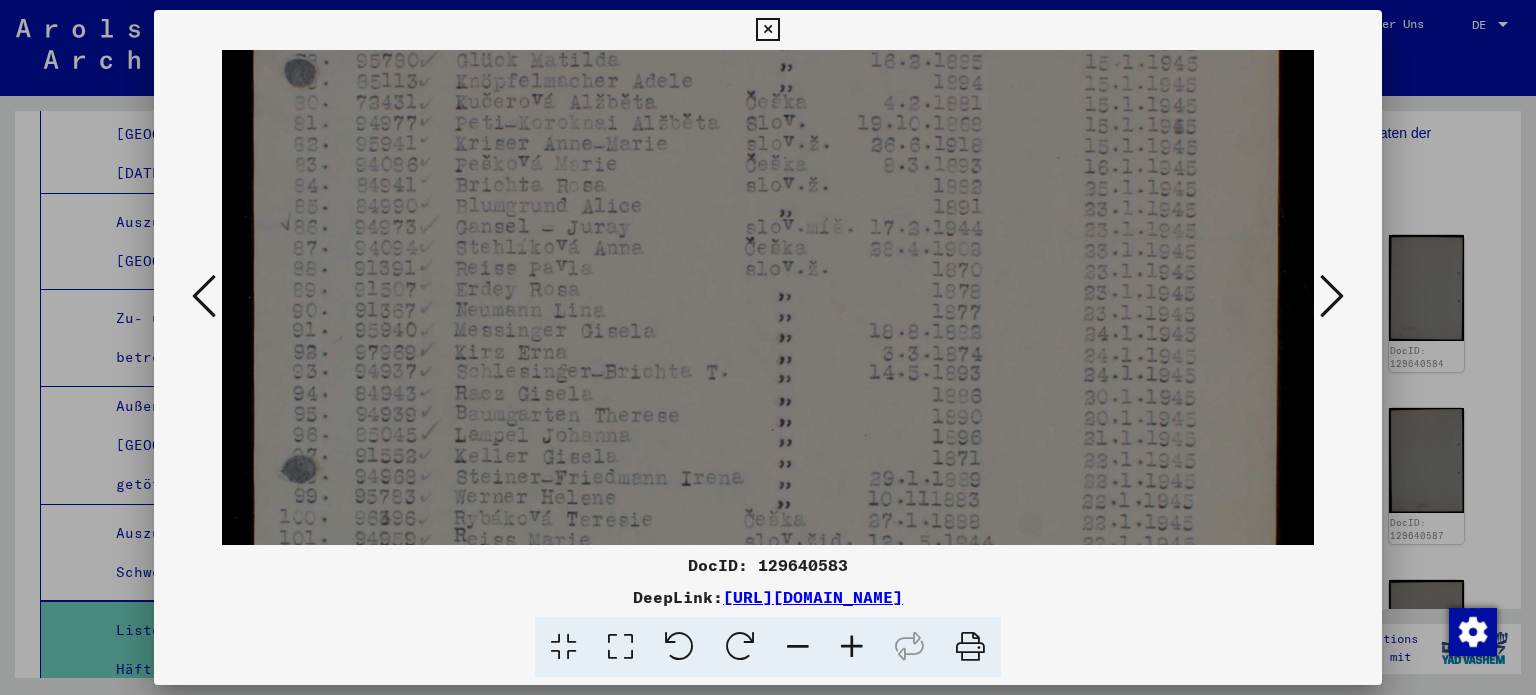 drag, startPoint x: 794, startPoint y: 394, endPoint x: 787, endPoint y: 303, distance: 91.26884 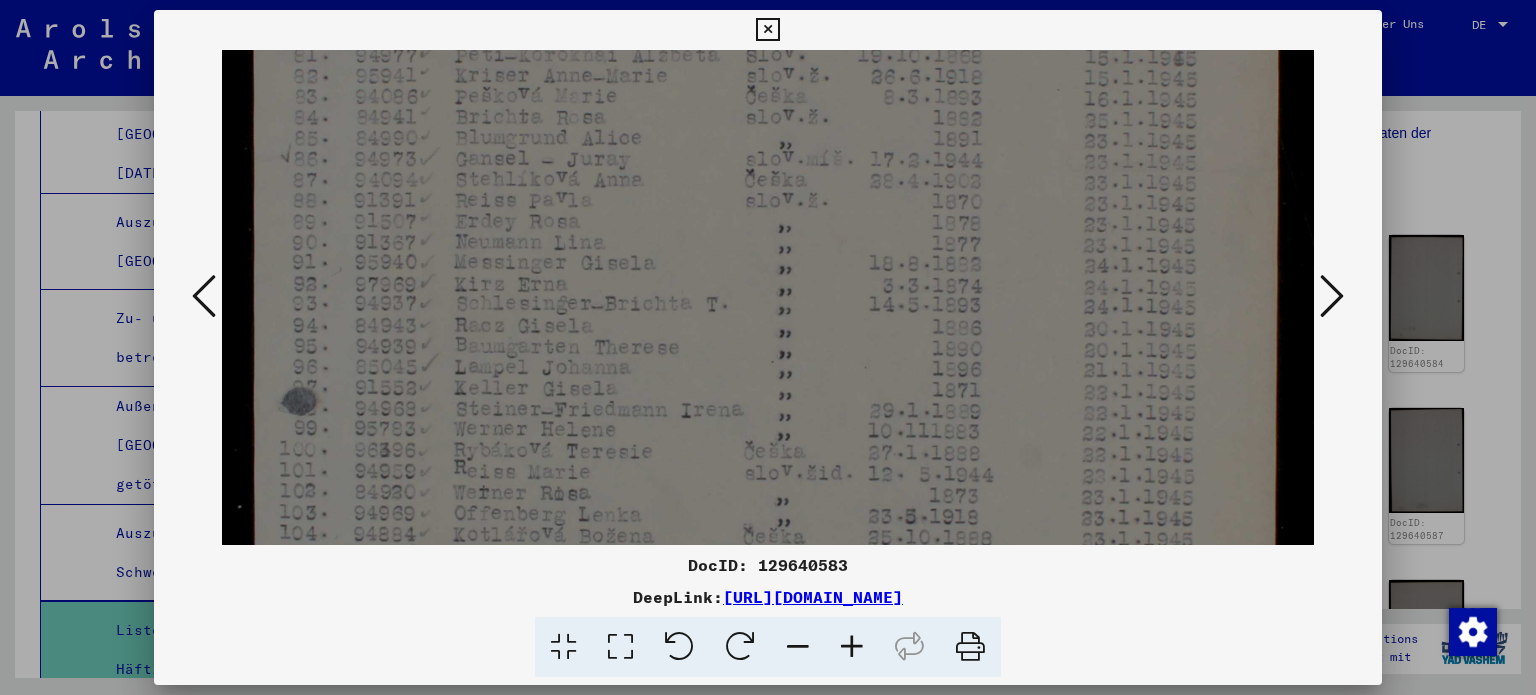 drag, startPoint x: 781, startPoint y: 399, endPoint x: 782, endPoint y: 324, distance: 75.00667 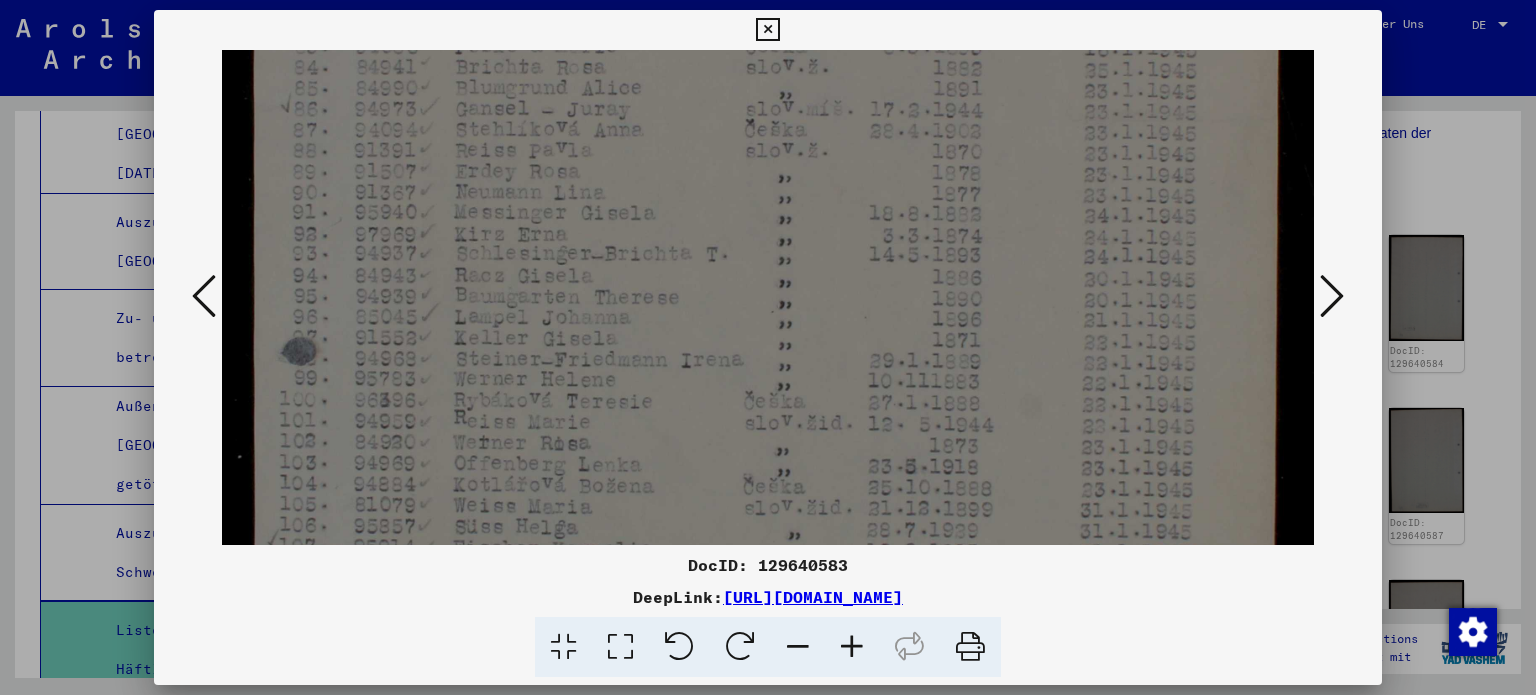 drag, startPoint x: 781, startPoint y: 391, endPoint x: 776, endPoint y: 335, distance: 56.22277 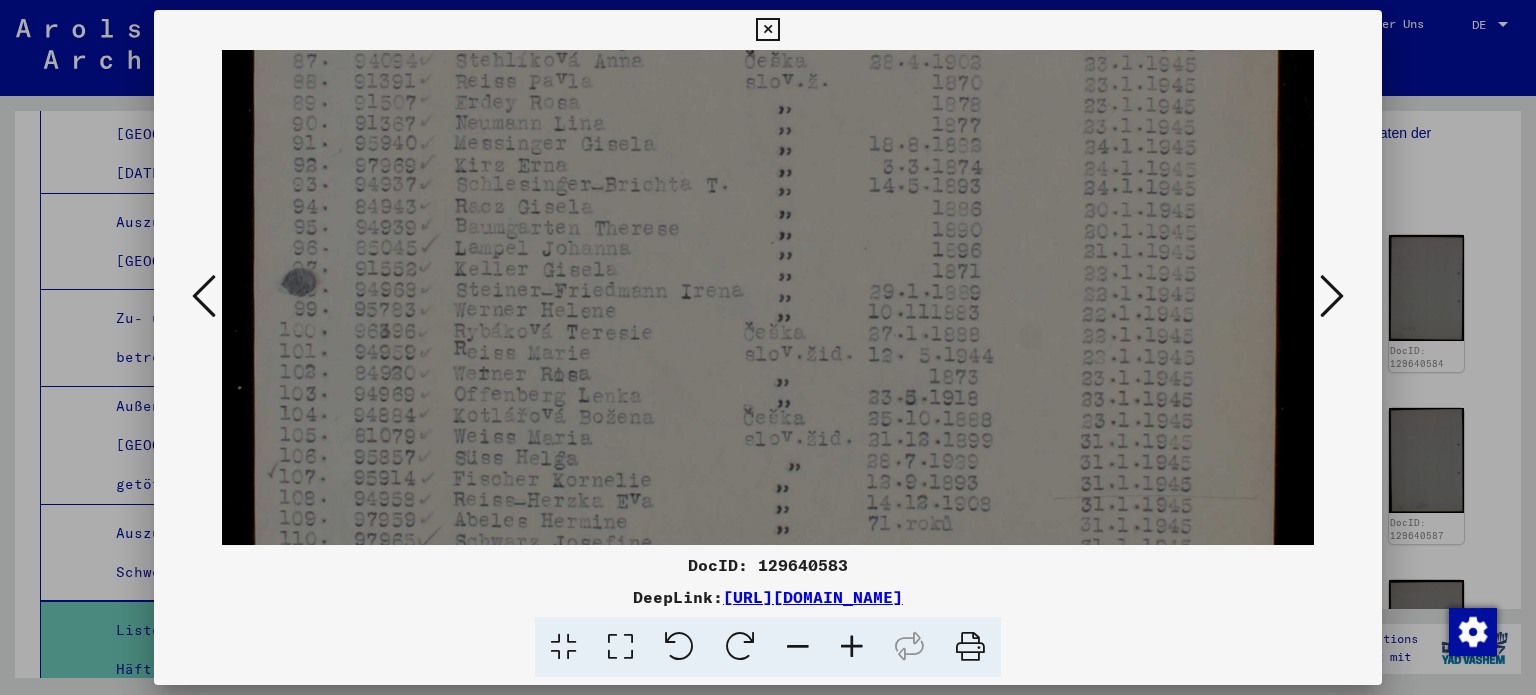 drag, startPoint x: 796, startPoint y: 387, endPoint x: 781, endPoint y: 335, distance: 54.120235 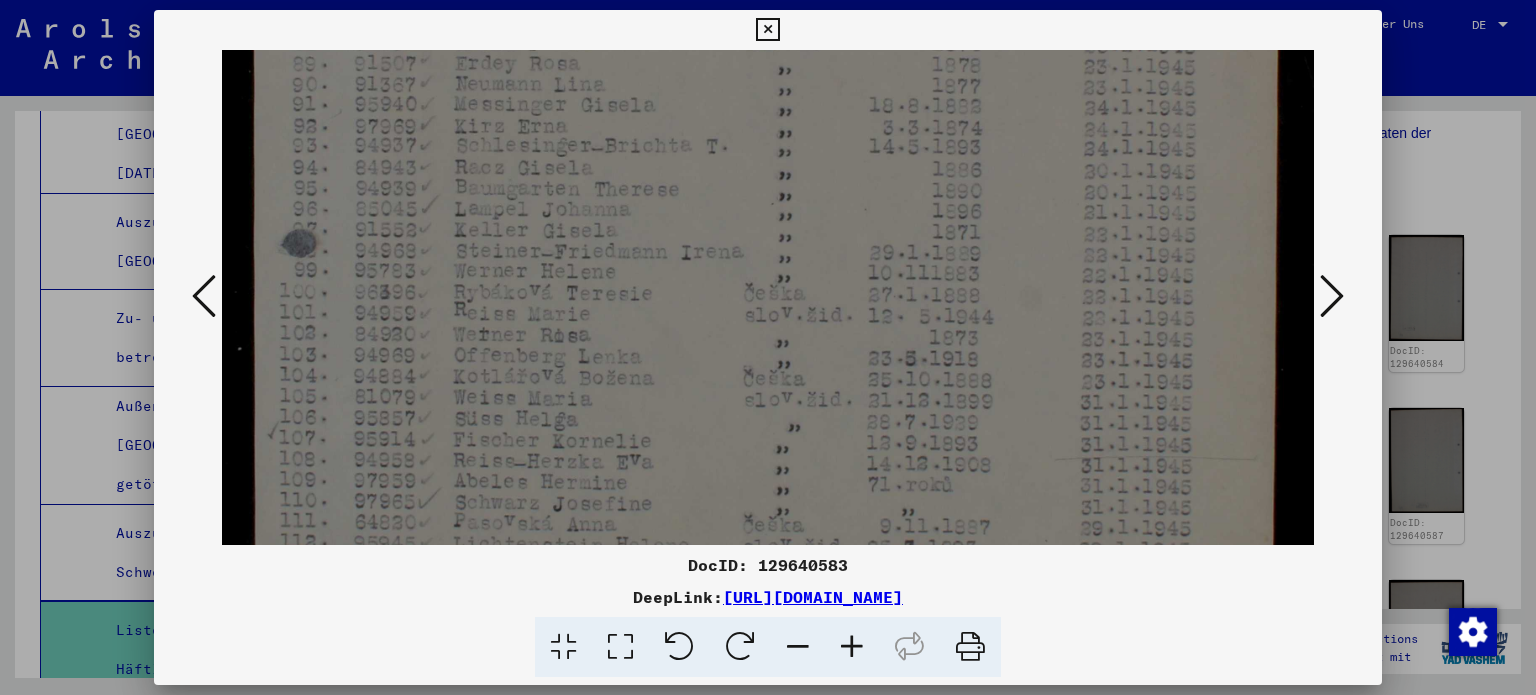 drag, startPoint x: 783, startPoint y: 404, endPoint x: 791, endPoint y: 362, distance: 42.755116 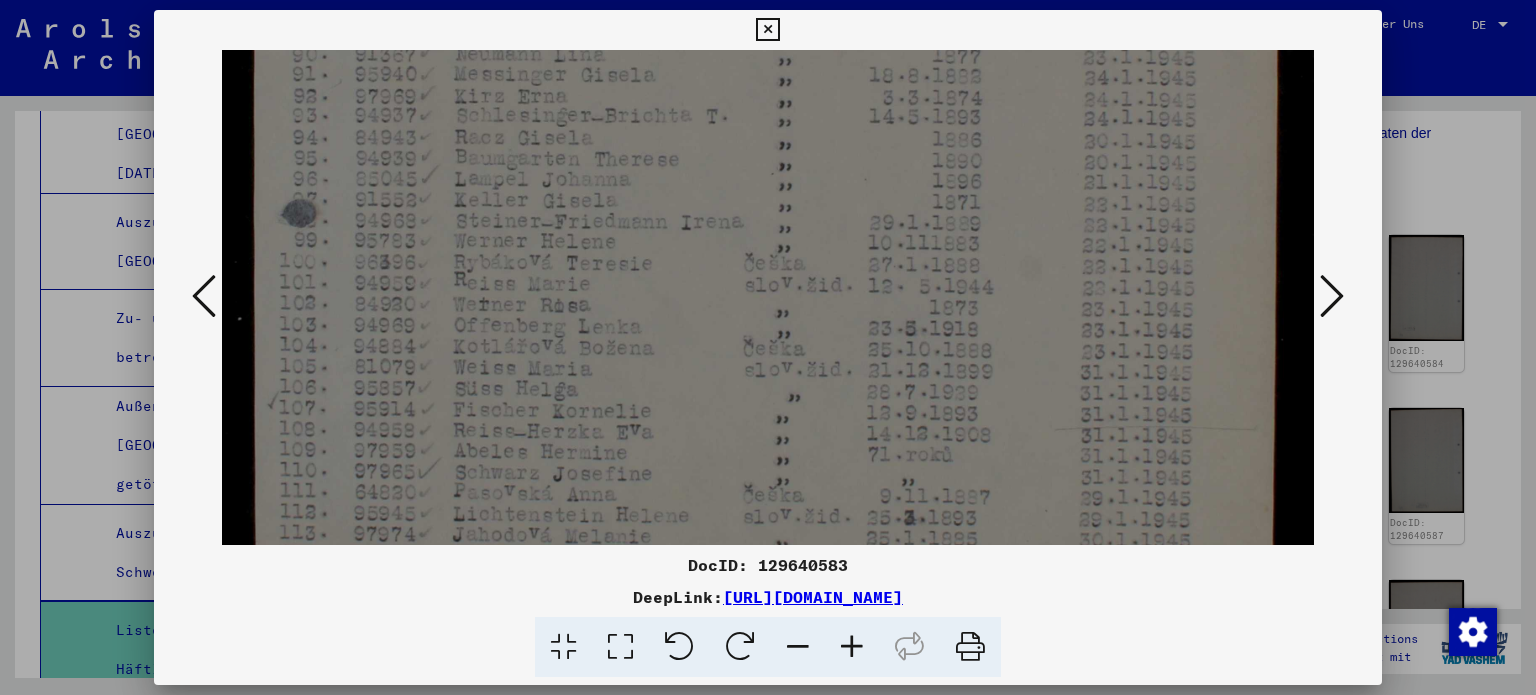 click at bounding box center (768, 35) 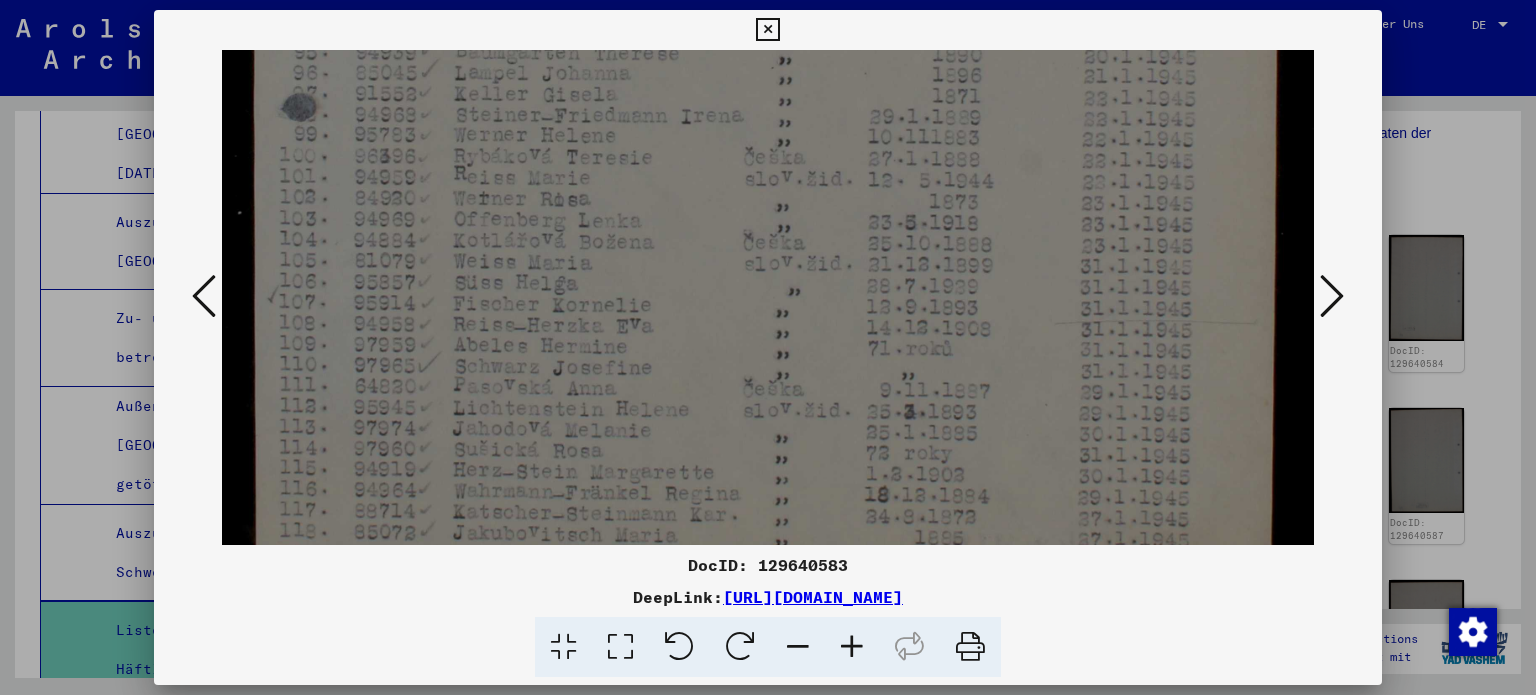 drag, startPoint x: 735, startPoint y: 356, endPoint x: 733, endPoint y: 251, distance: 105.01904 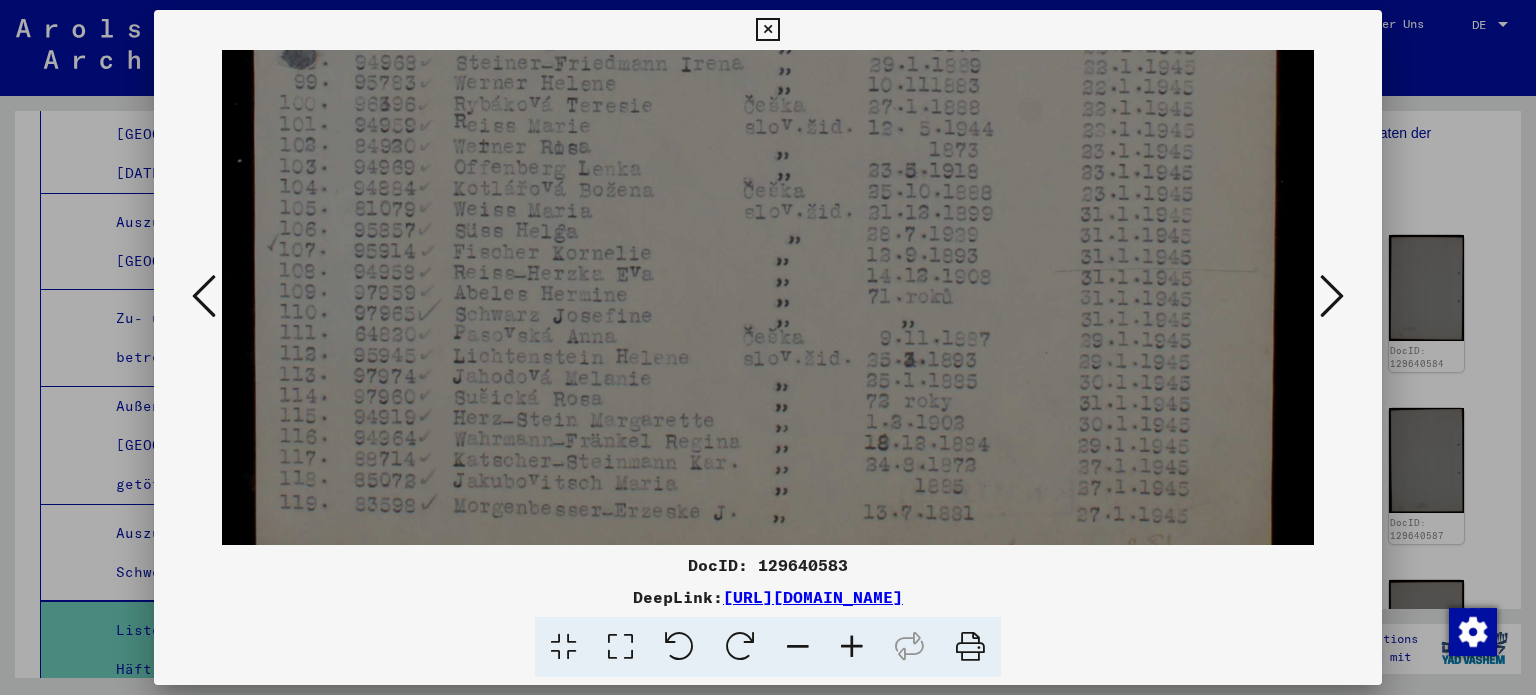 drag, startPoint x: 734, startPoint y: 388, endPoint x: 735, endPoint y: 332, distance: 56.008926 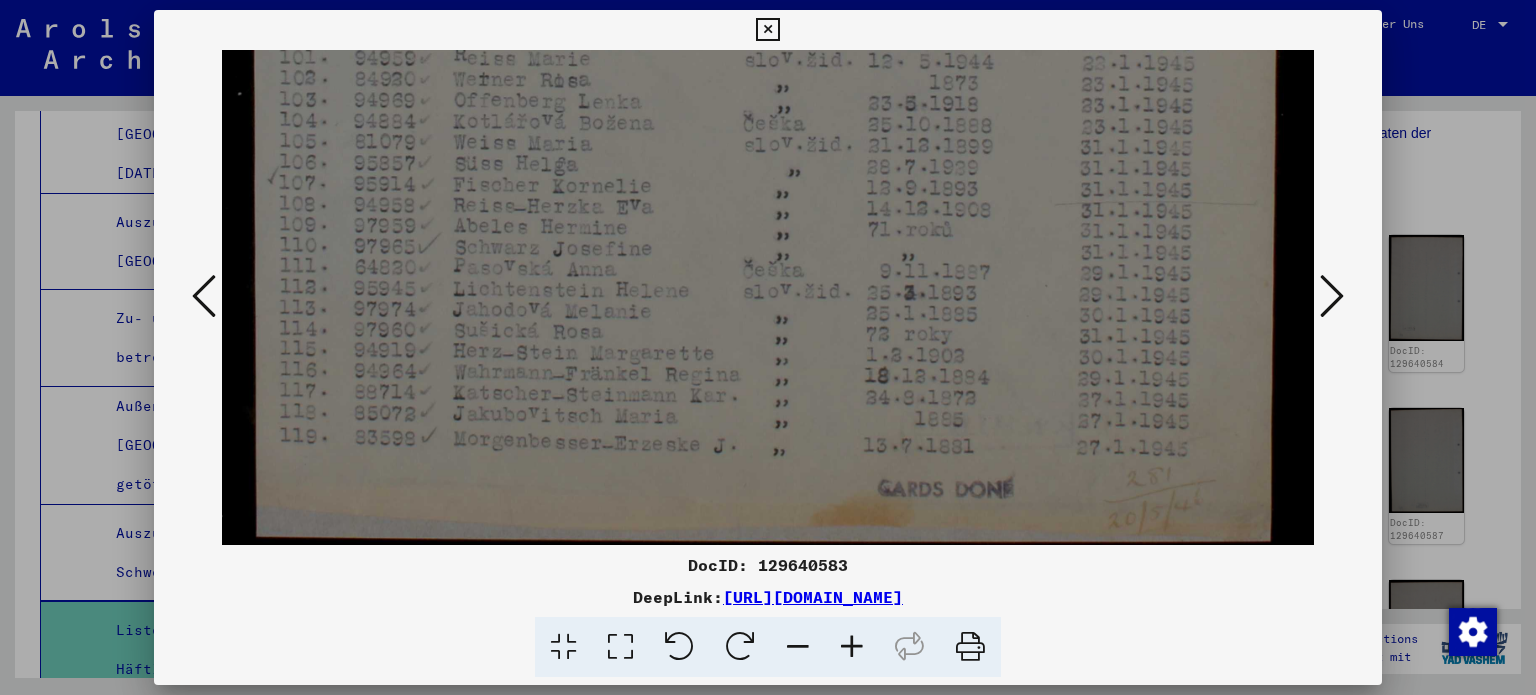 drag, startPoint x: 740, startPoint y: 400, endPoint x: 751, endPoint y: 336, distance: 64.93843 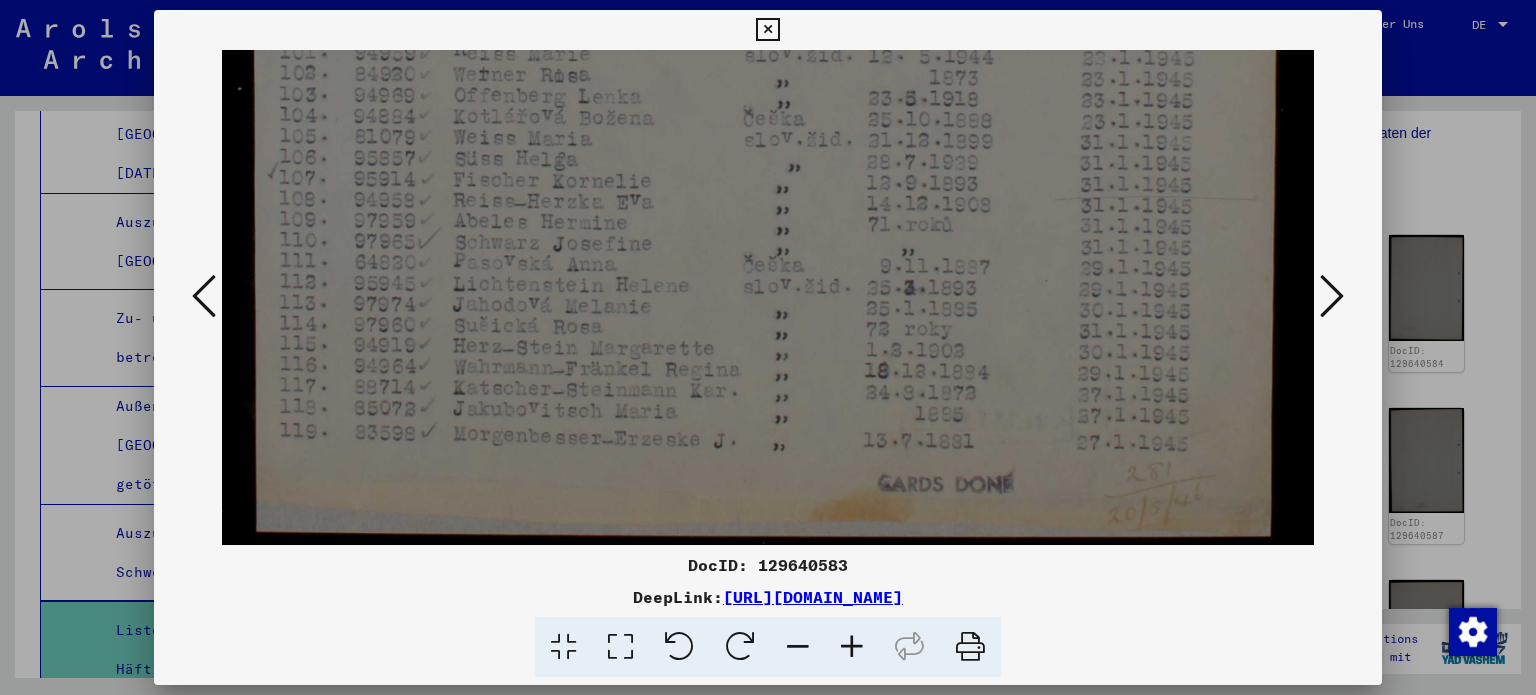 click at bounding box center (1332, 296) 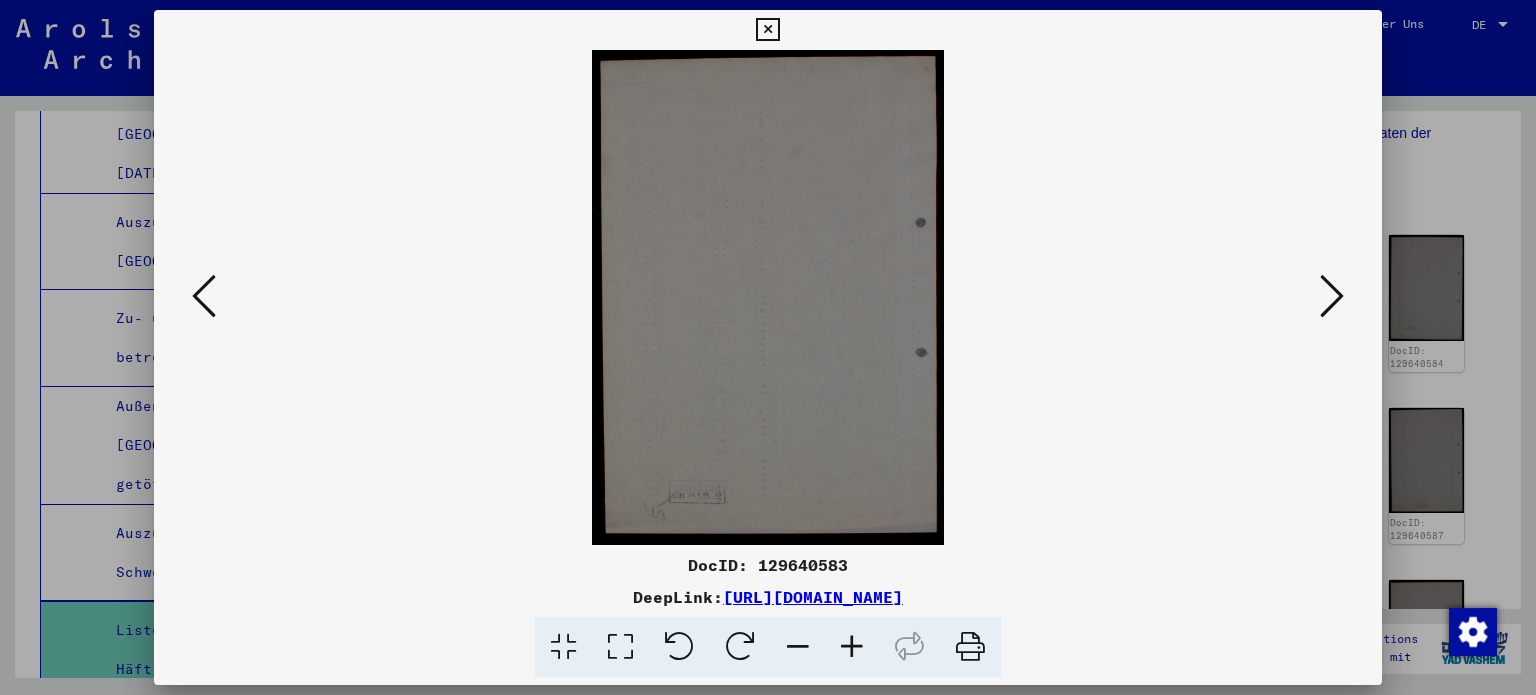 drag, startPoint x: 1356, startPoint y: 295, endPoint x: 1344, endPoint y: 298, distance: 12.369317 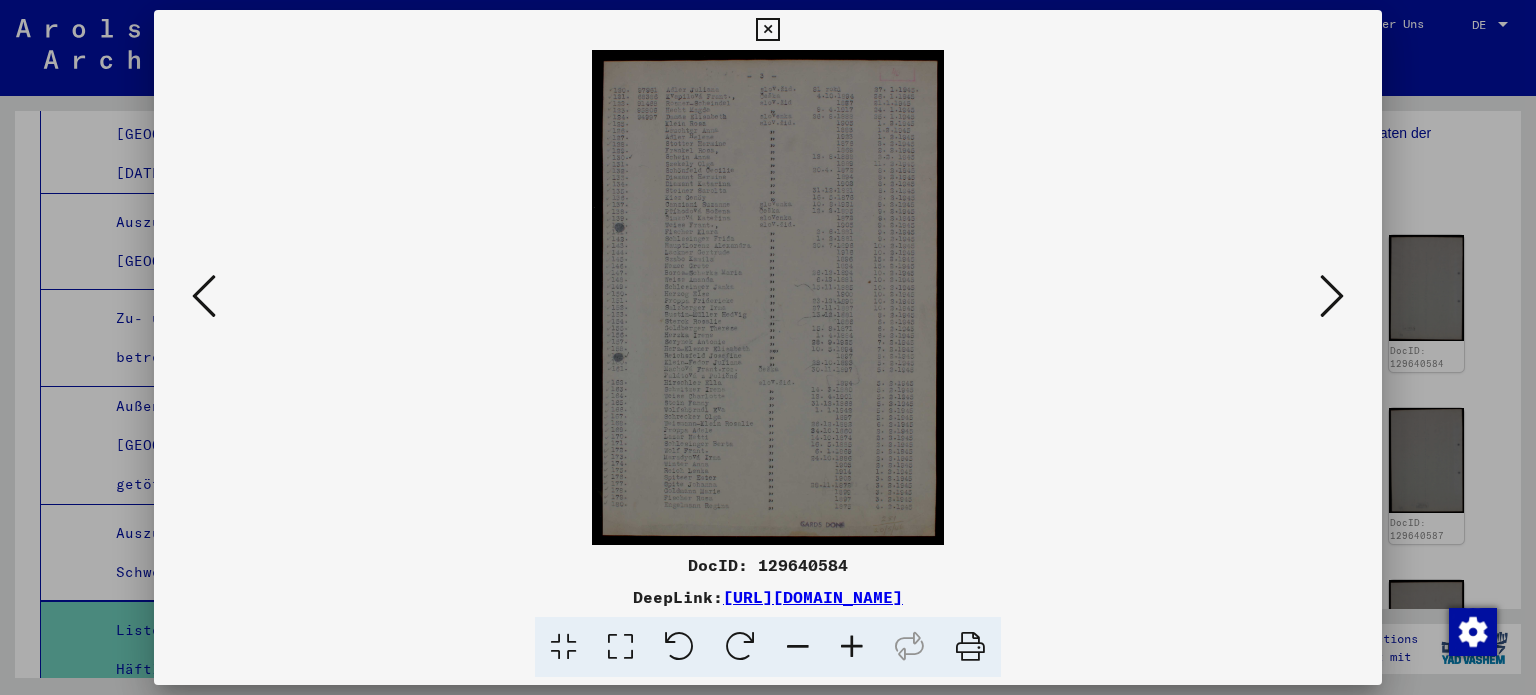 click at bounding box center (620, 647) 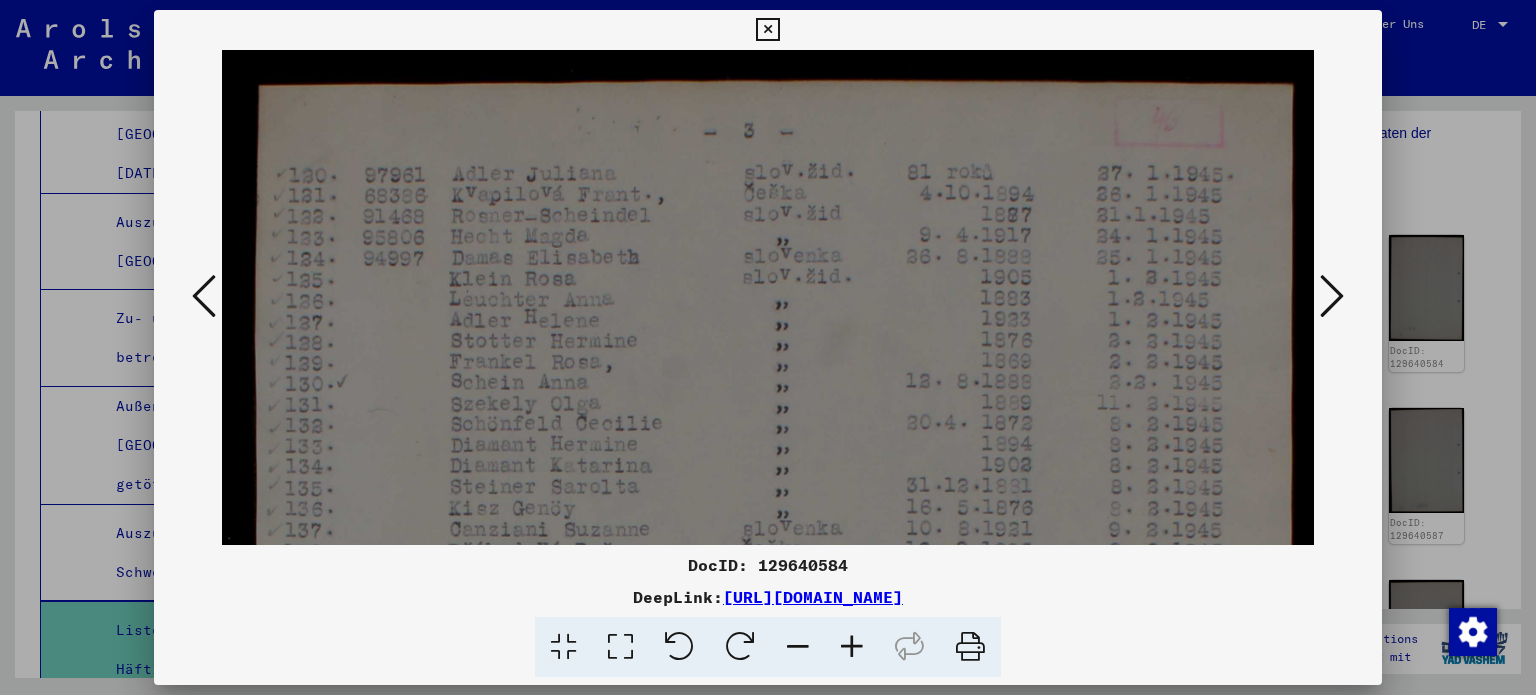 scroll, scrollTop: 11, scrollLeft: 0, axis: vertical 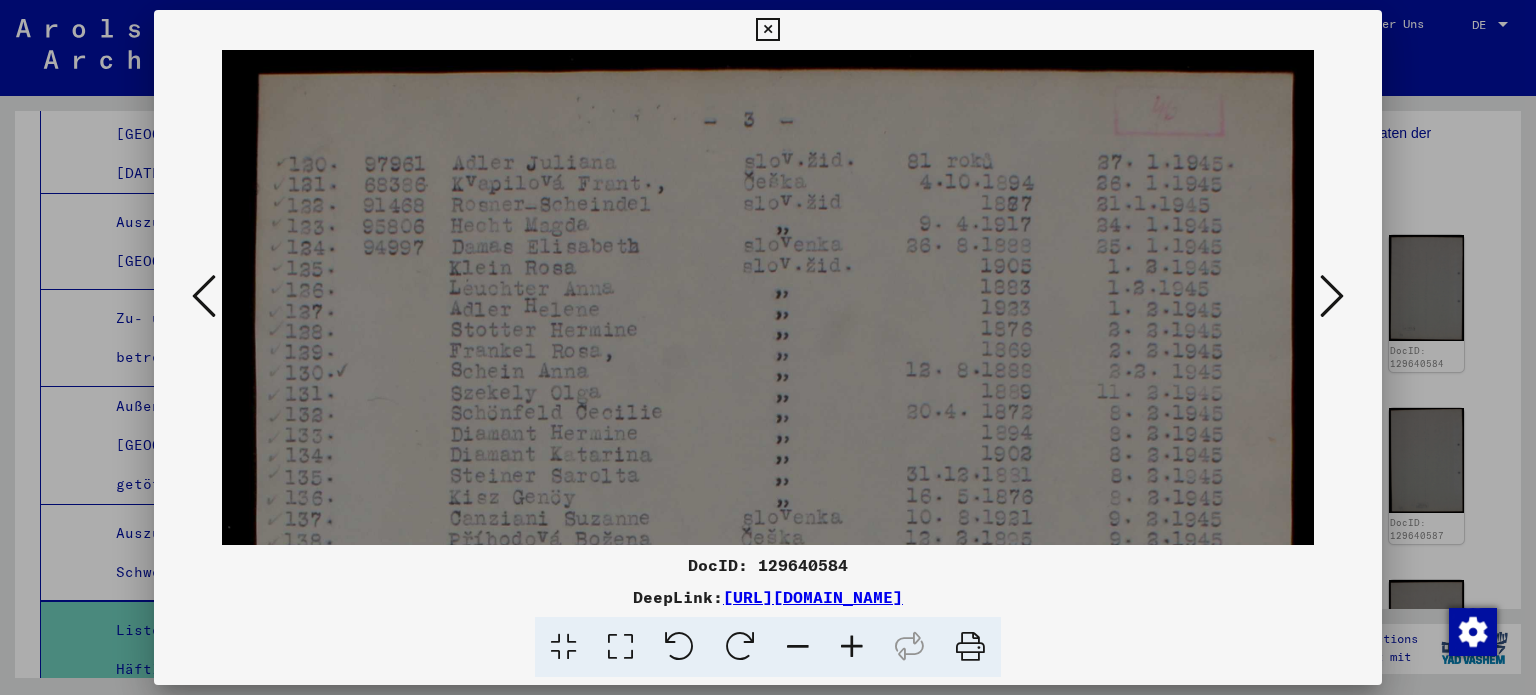 click at bounding box center (768, 807) 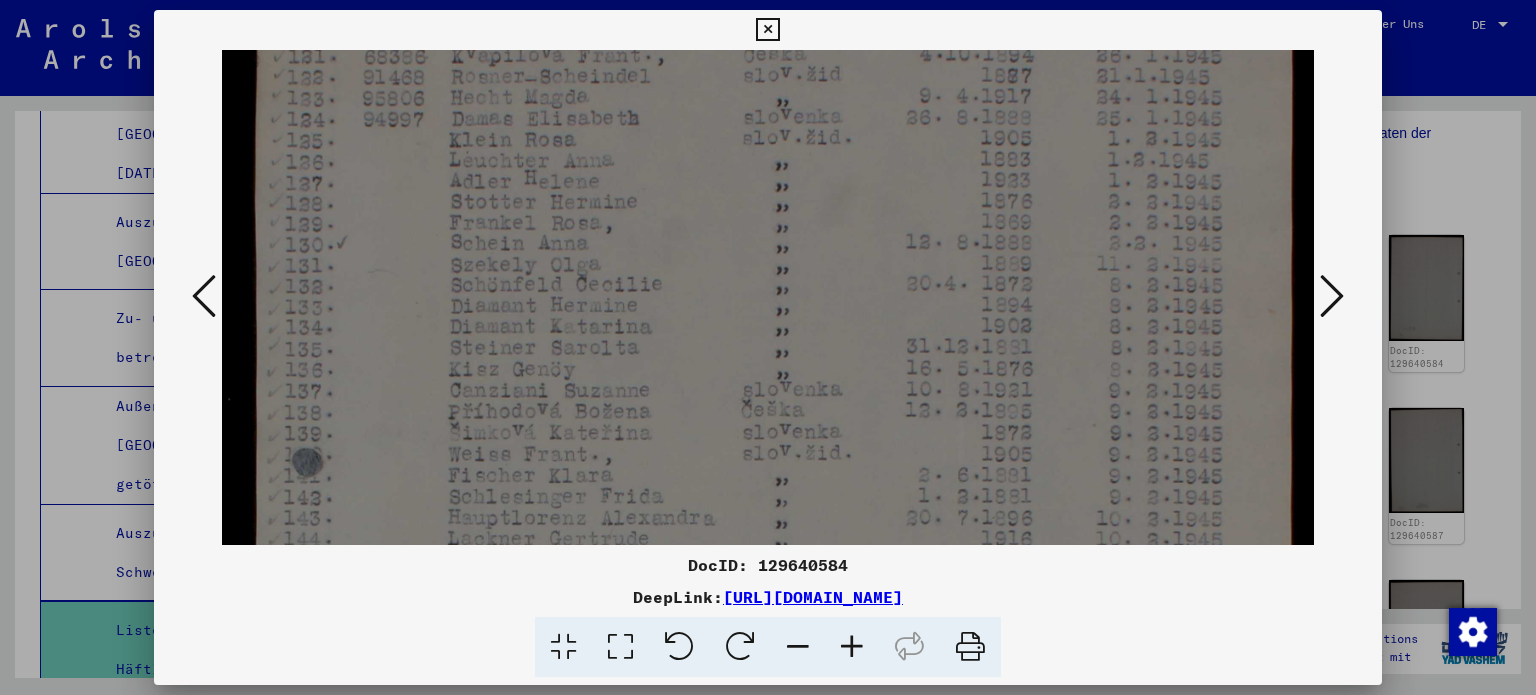 scroll, scrollTop: 144, scrollLeft: 0, axis: vertical 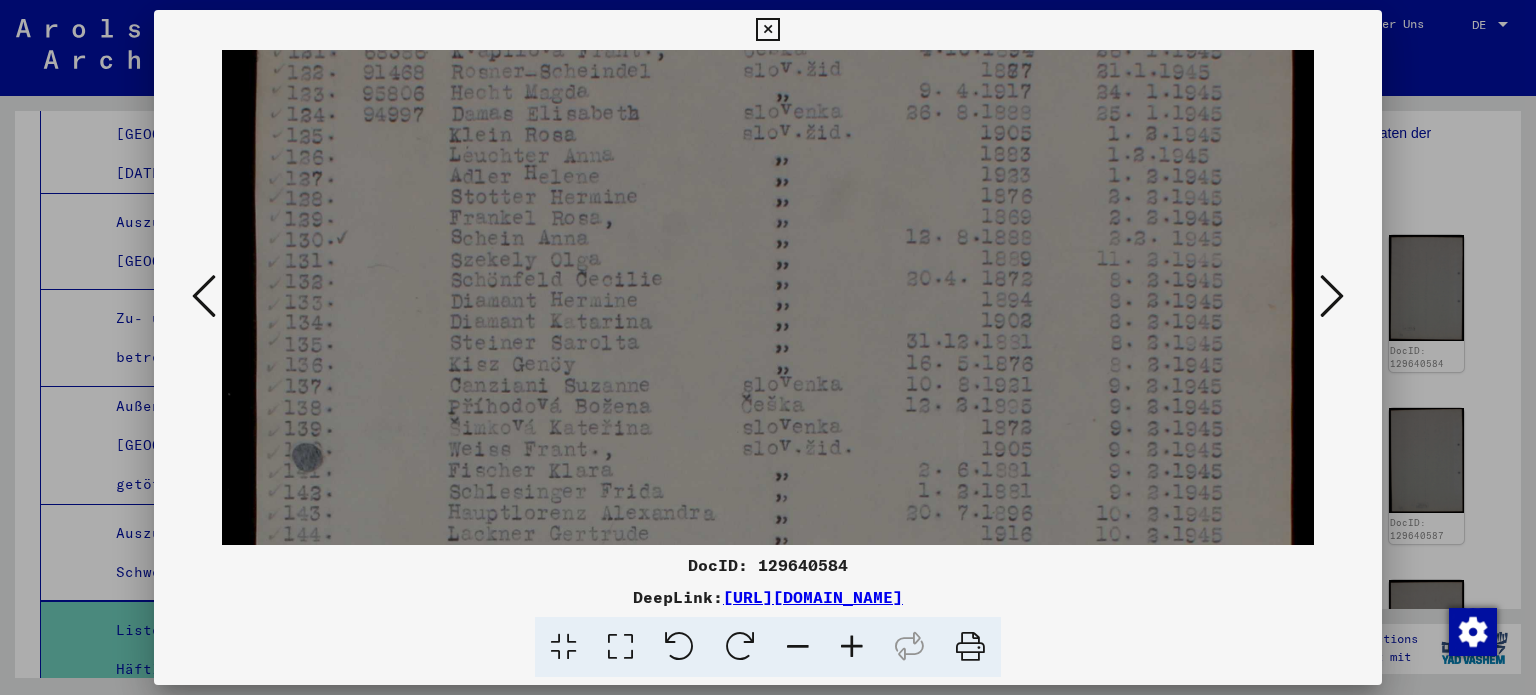 drag, startPoint x: 680, startPoint y: 376, endPoint x: 639, endPoint y: 244, distance: 138.22084 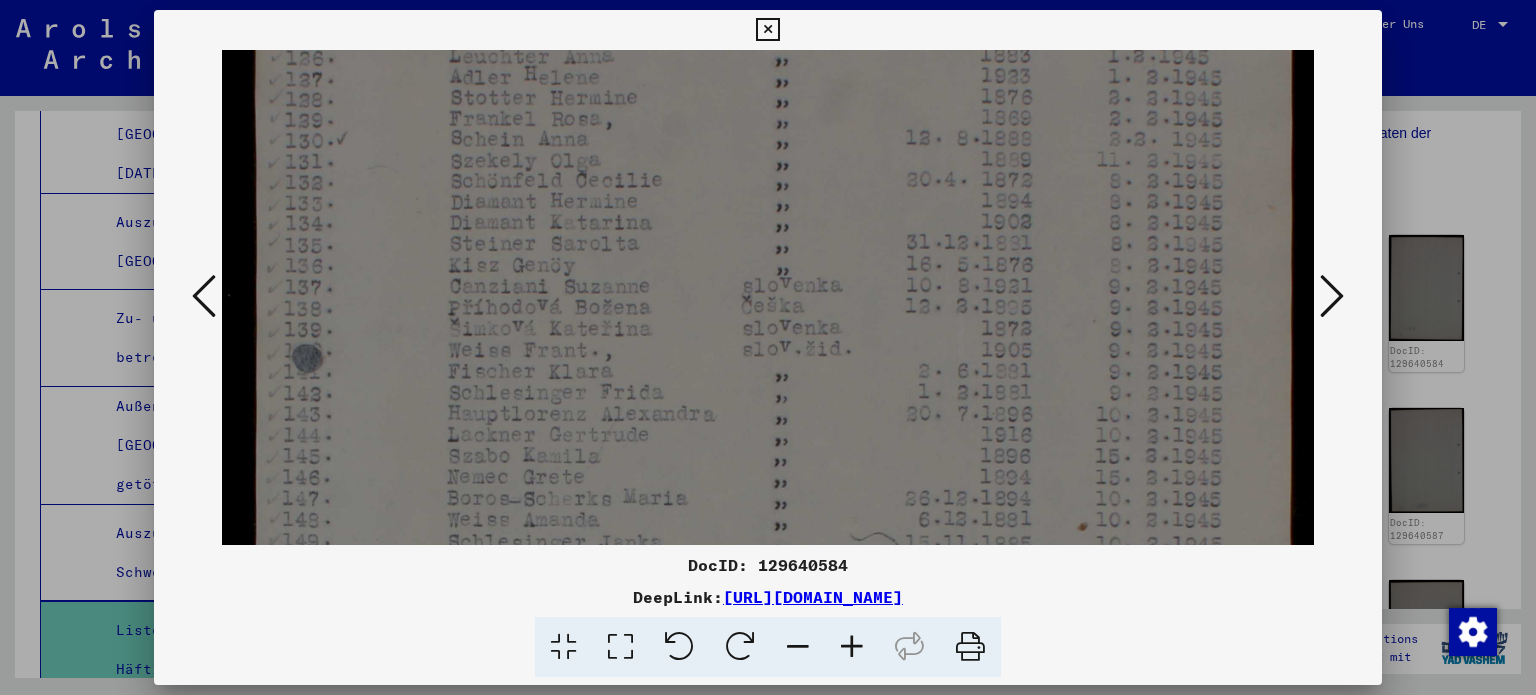 drag, startPoint x: 695, startPoint y: 404, endPoint x: 694, endPoint y: 306, distance: 98.005104 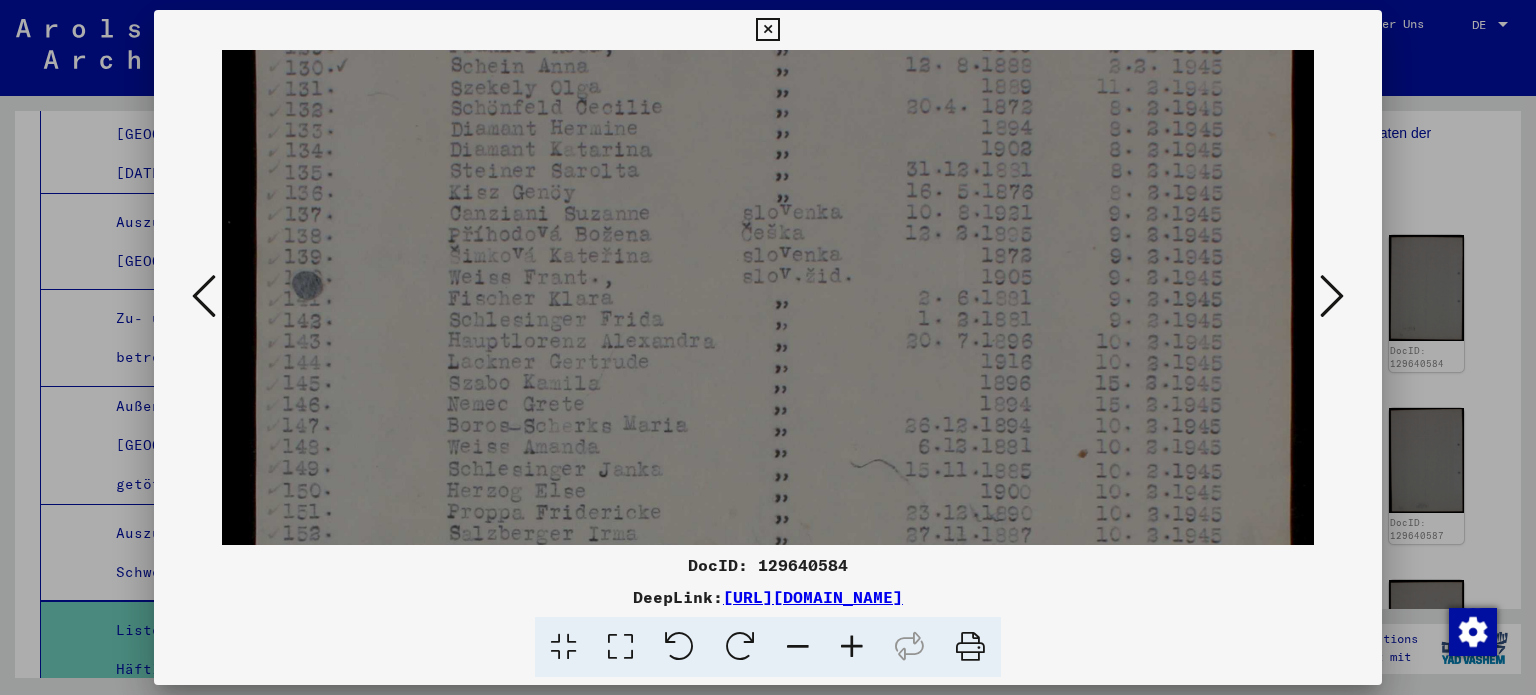 drag, startPoint x: 687, startPoint y: 322, endPoint x: 682, endPoint y: 312, distance: 11.18034 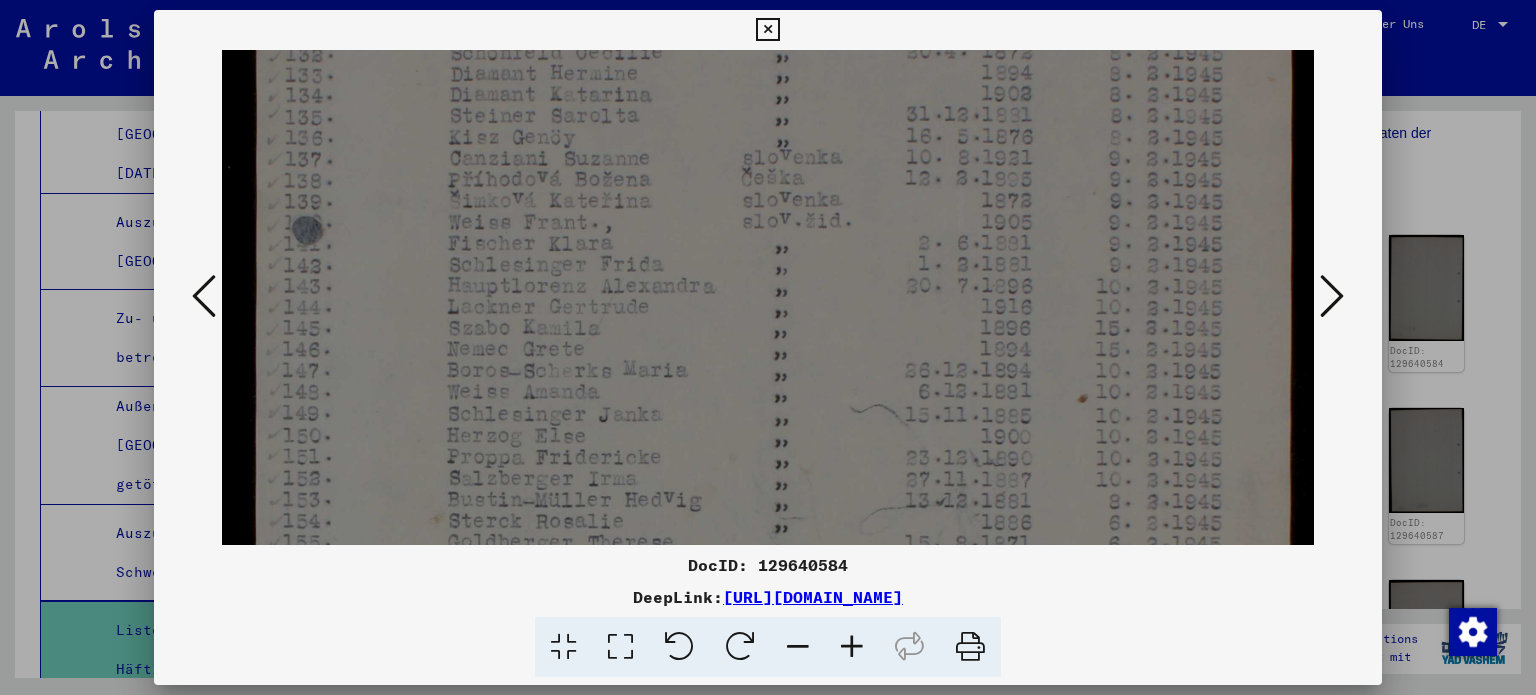 drag, startPoint x: 704, startPoint y: 383, endPoint x: 702, endPoint y: 337, distance: 46.043457 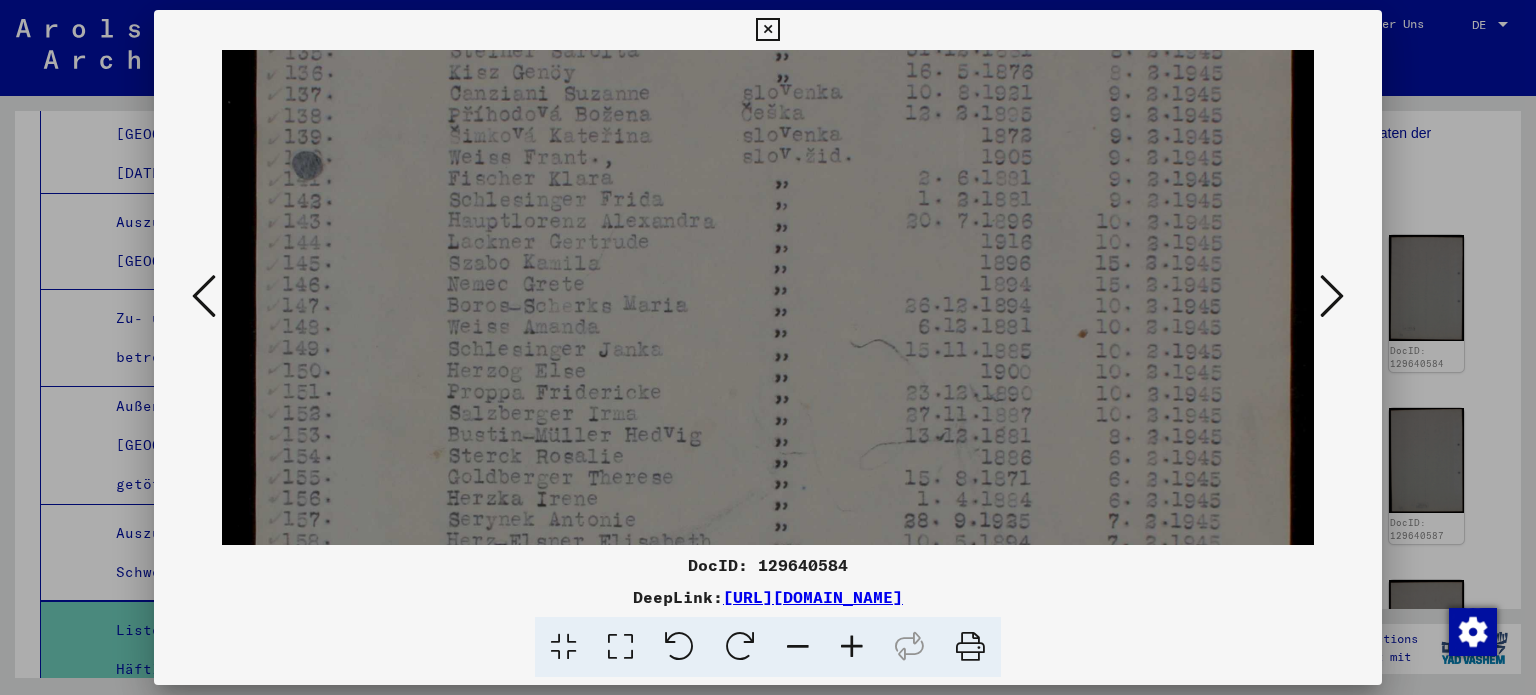 drag, startPoint x: 735, startPoint y: 403, endPoint x: 732, endPoint y: 340, distance: 63.07139 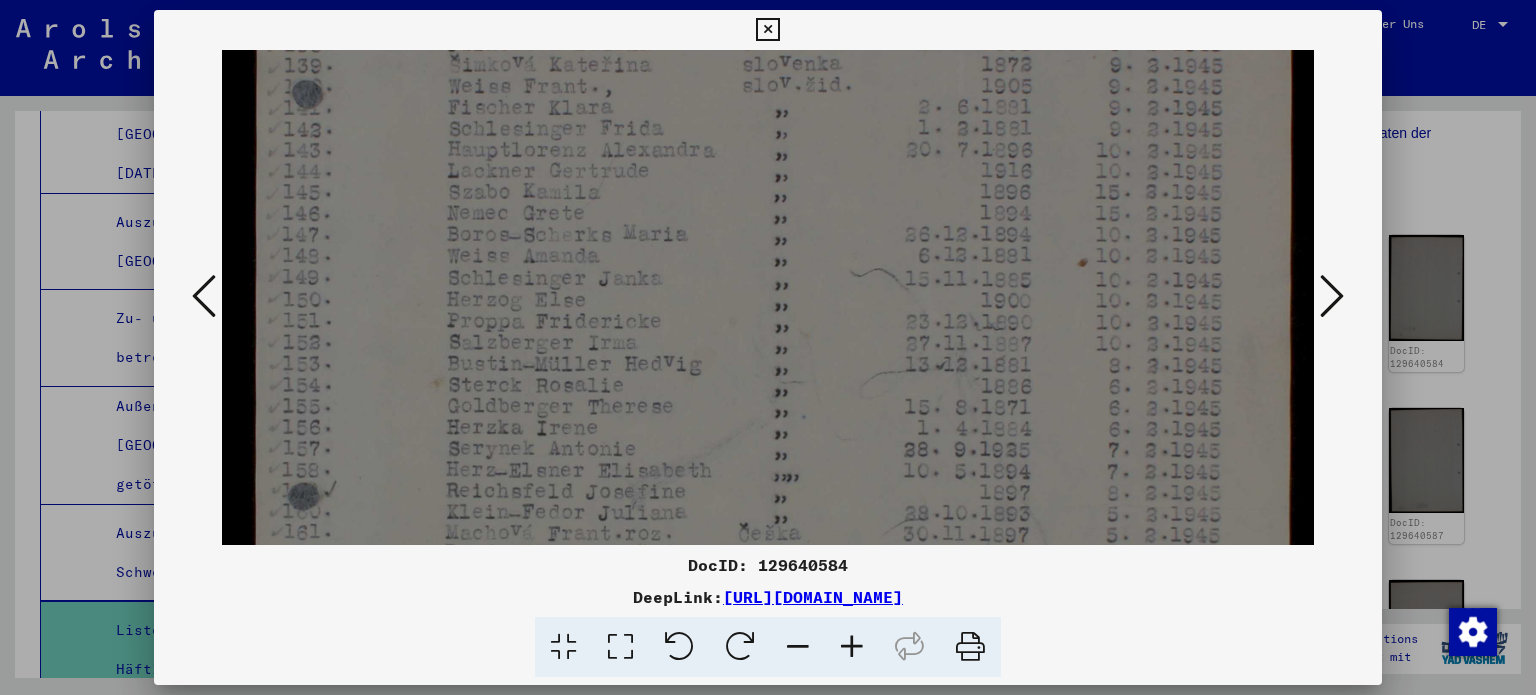 drag, startPoint x: 757, startPoint y: 402, endPoint x: 751, endPoint y: 347, distance: 55.326305 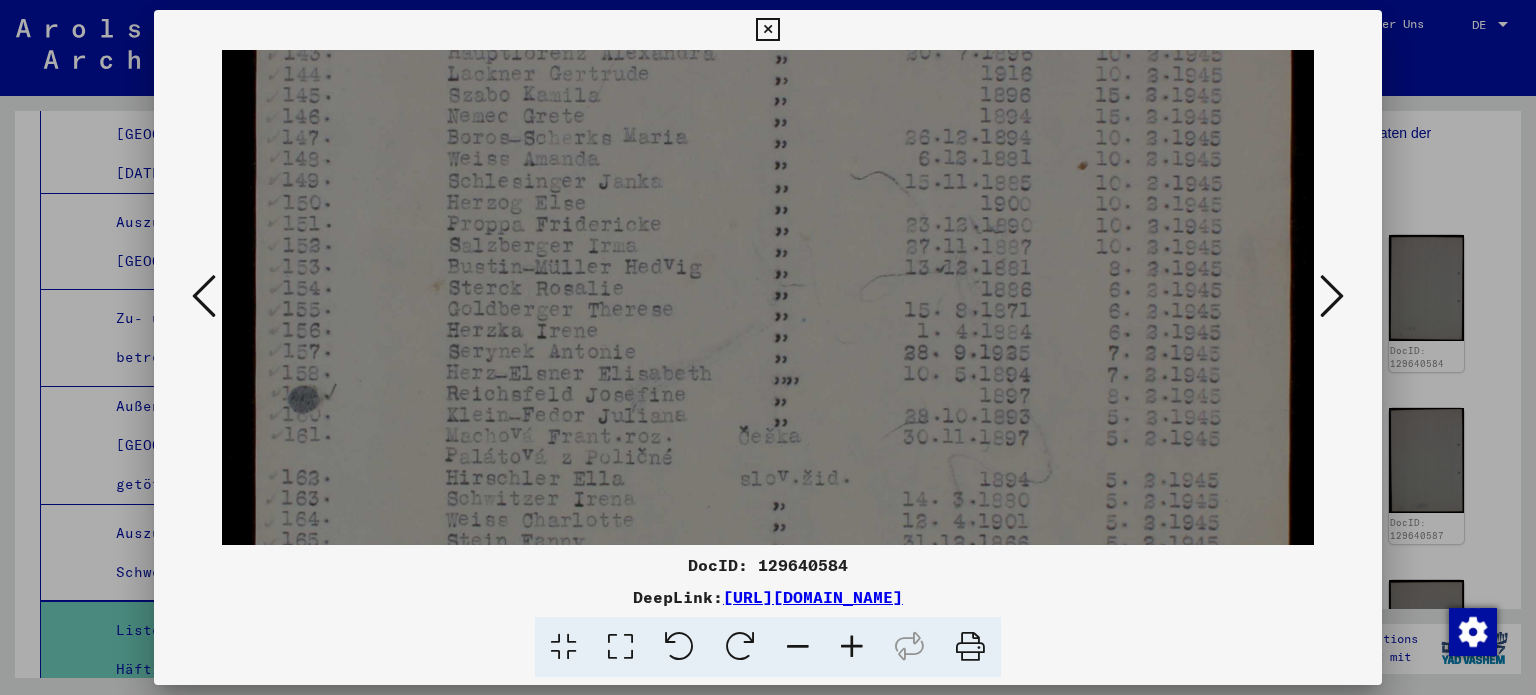 drag, startPoint x: 762, startPoint y: 383, endPoint x: 749, endPoint y: 315, distance: 69.2315 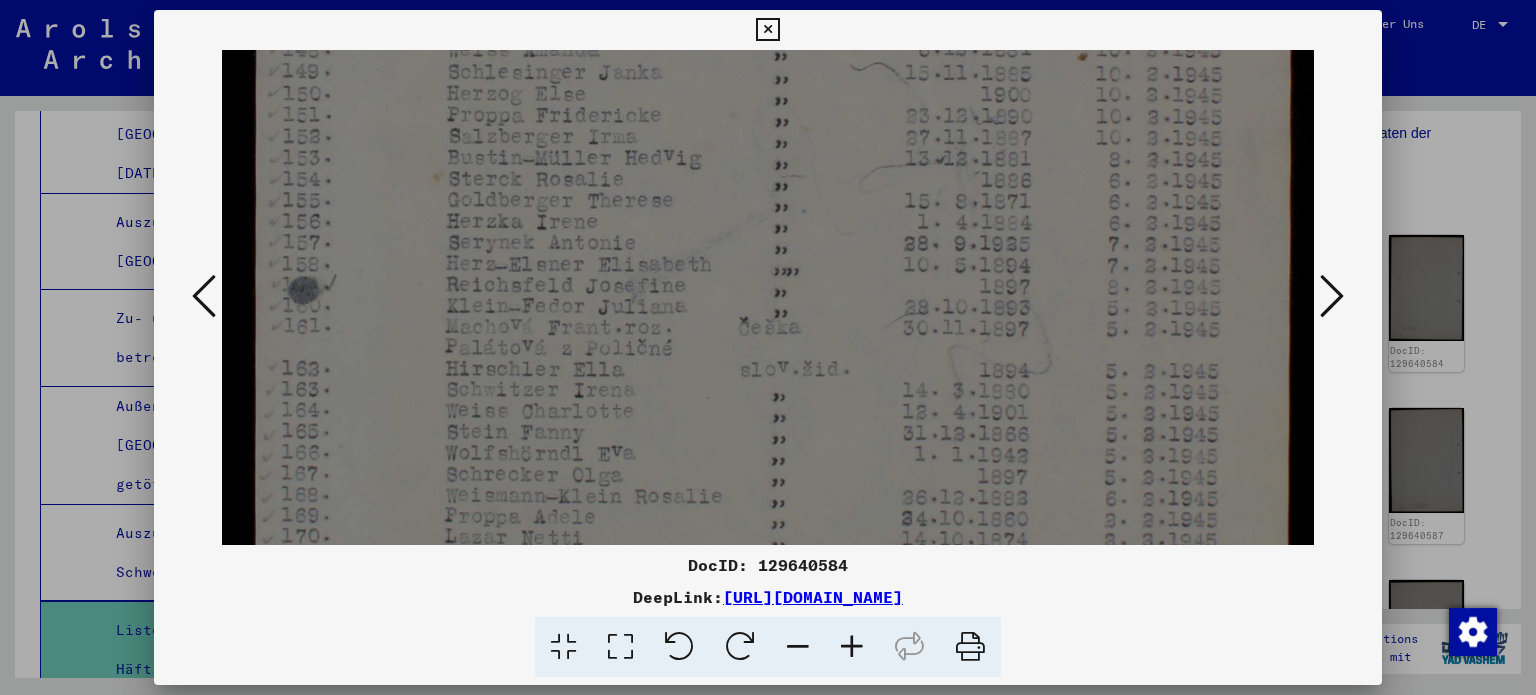 drag, startPoint x: 763, startPoint y: 395, endPoint x: 743, endPoint y: 290, distance: 106.887794 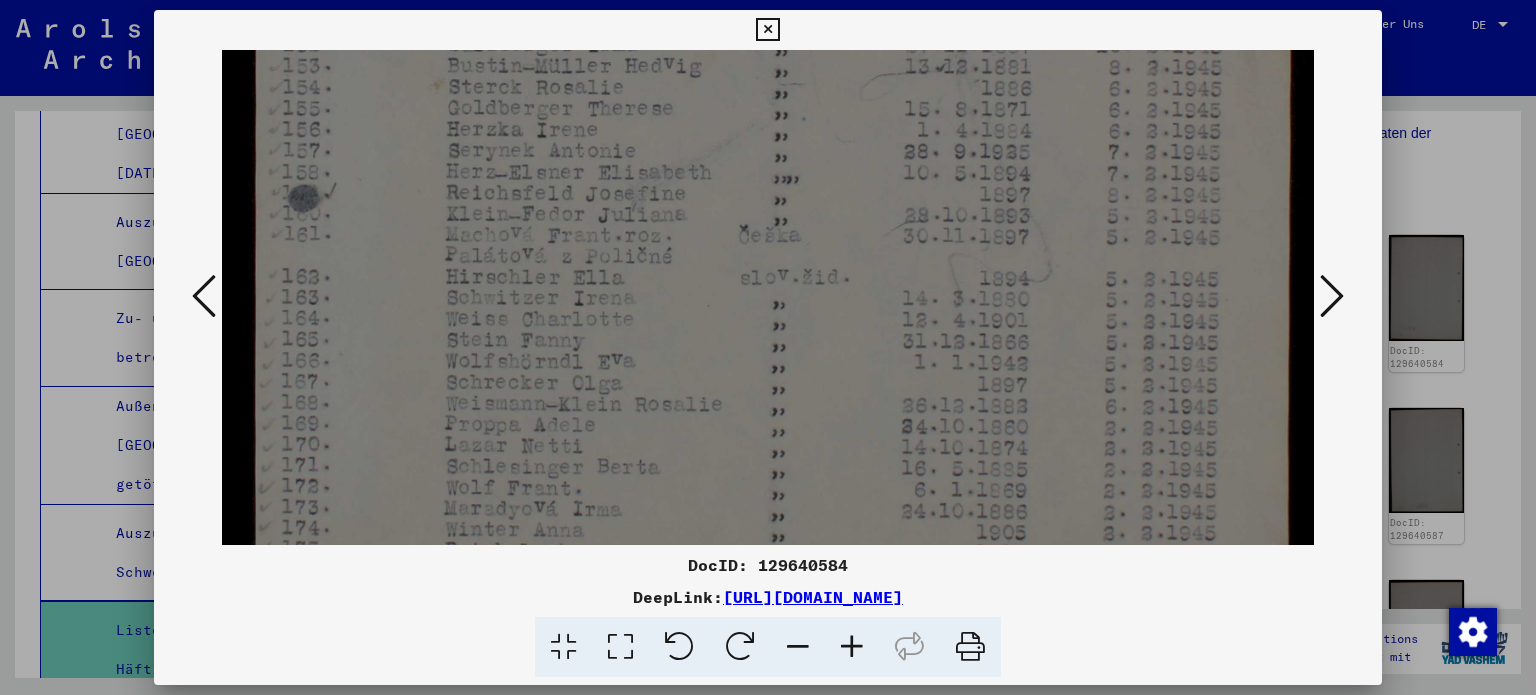 drag, startPoint x: 759, startPoint y: 387, endPoint x: 737, endPoint y: 296, distance: 93.62158 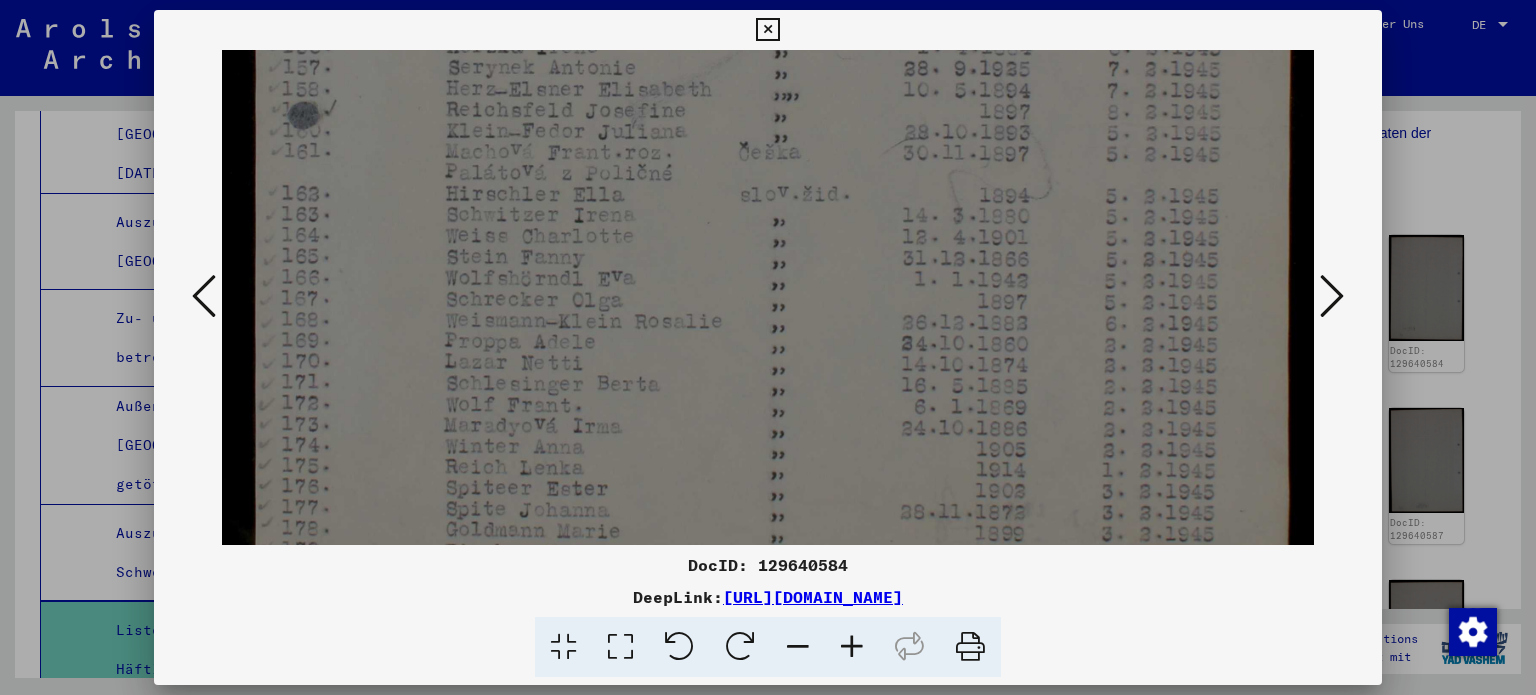 drag, startPoint x: 748, startPoint y: 369, endPoint x: 743, endPoint y: 301, distance: 68.18358 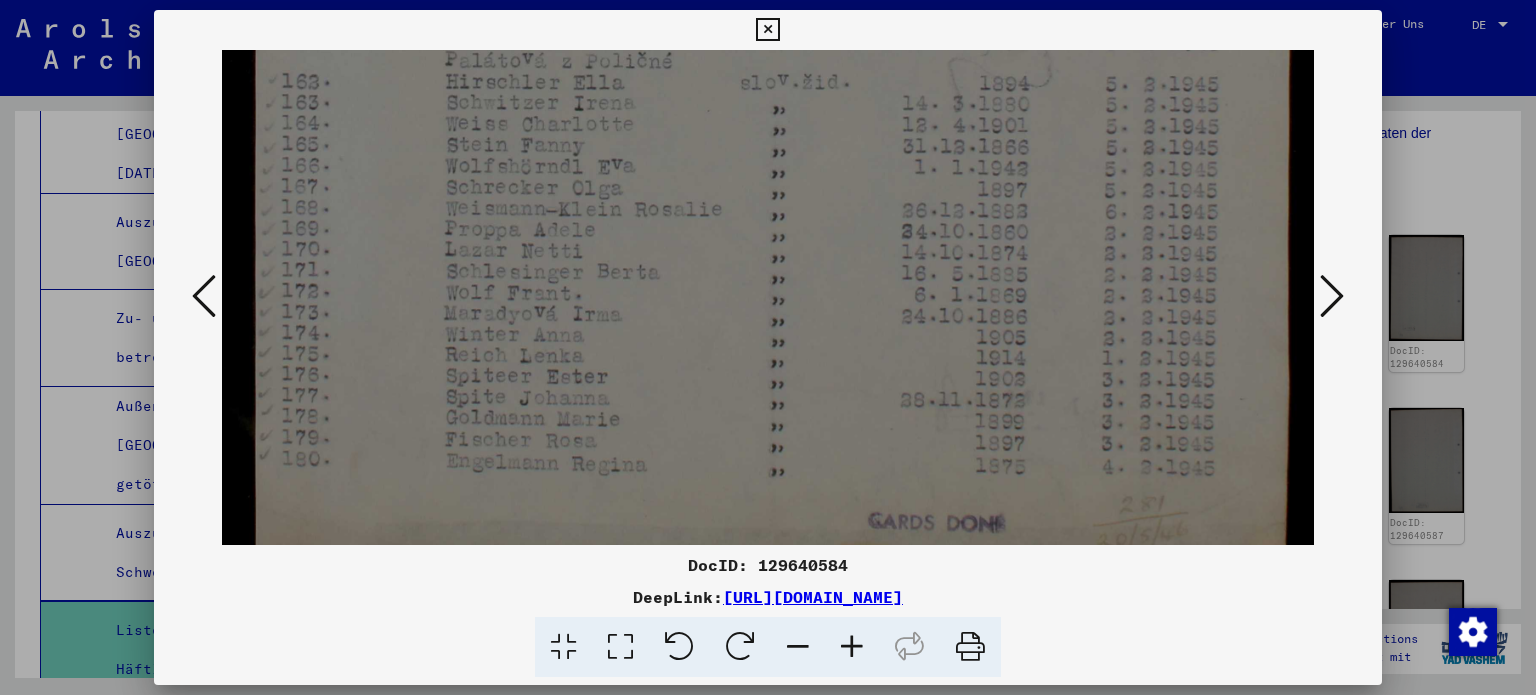 scroll, scrollTop: 1004, scrollLeft: 0, axis: vertical 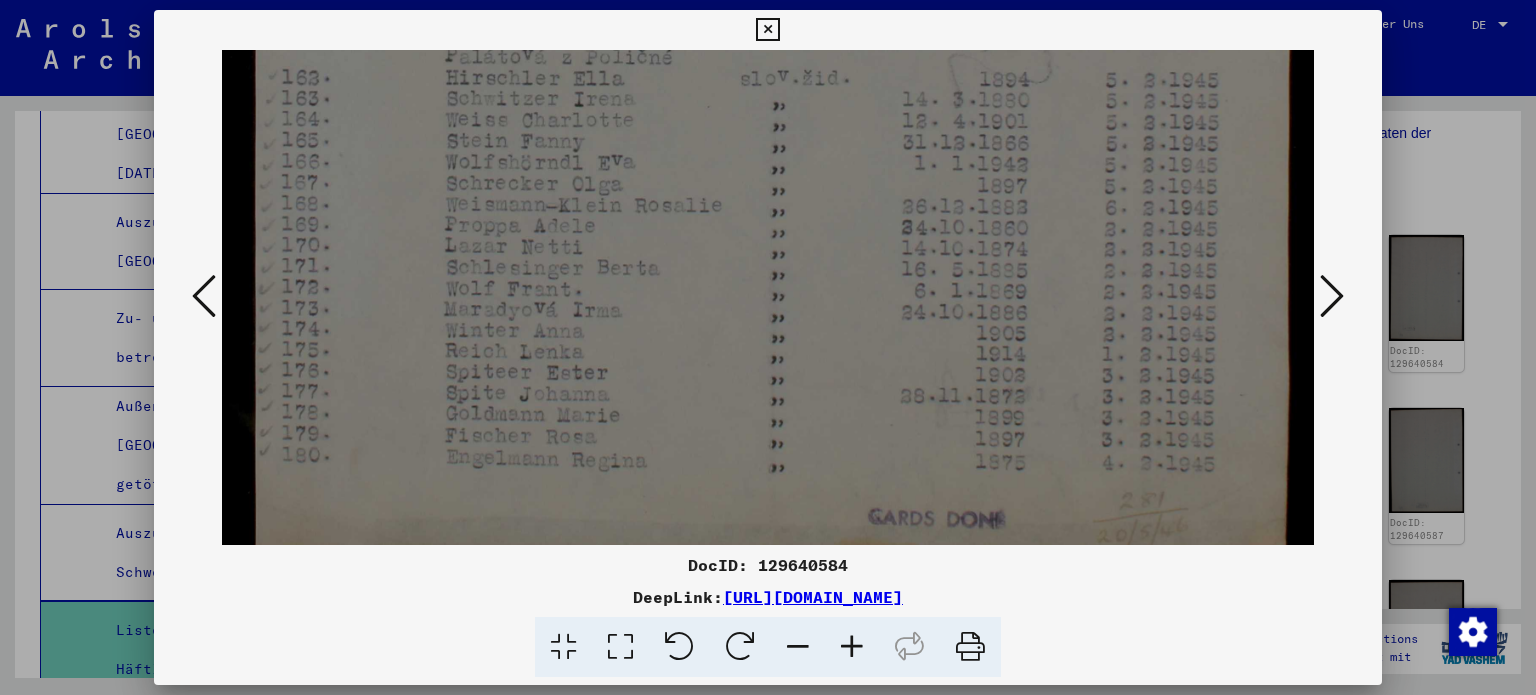 drag, startPoint x: 753, startPoint y: 379, endPoint x: 732, endPoint y: 279, distance: 102.18121 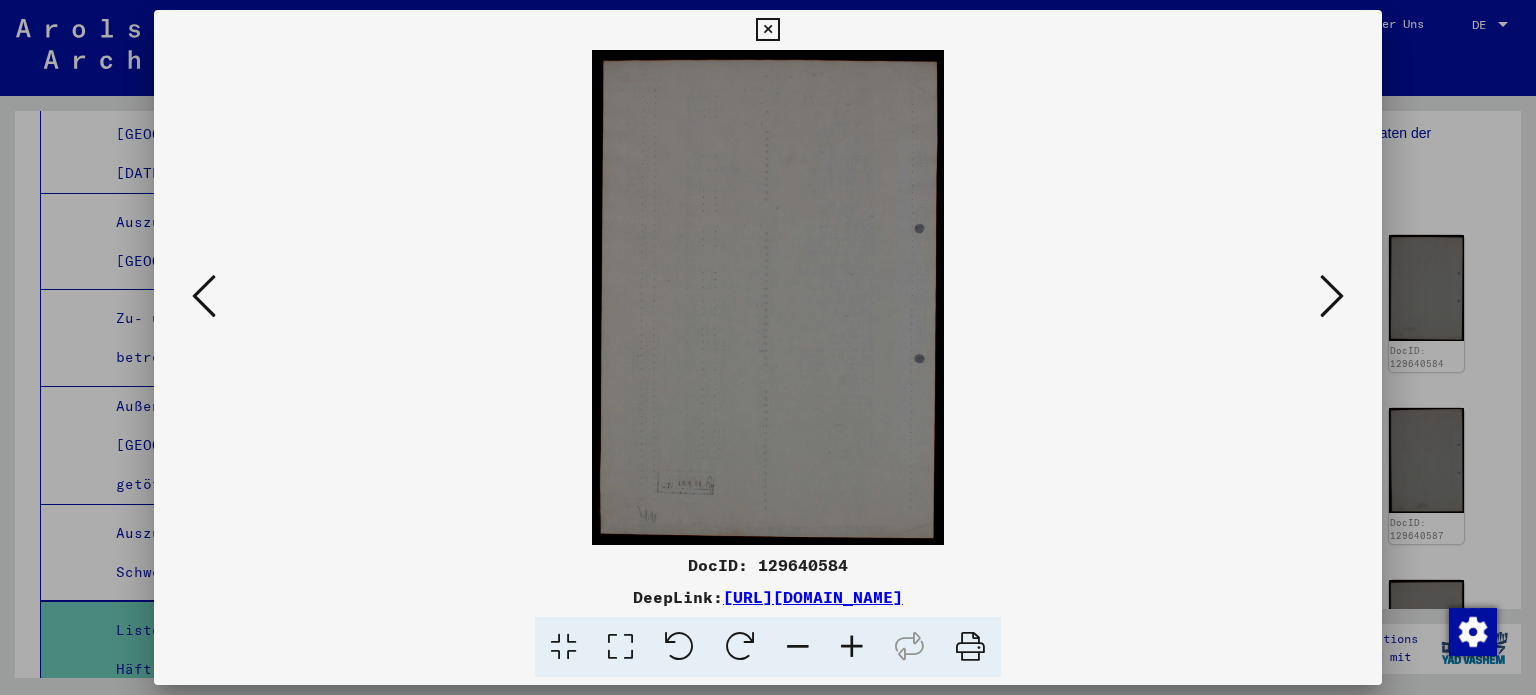 scroll, scrollTop: 0, scrollLeft: 0, axis: both 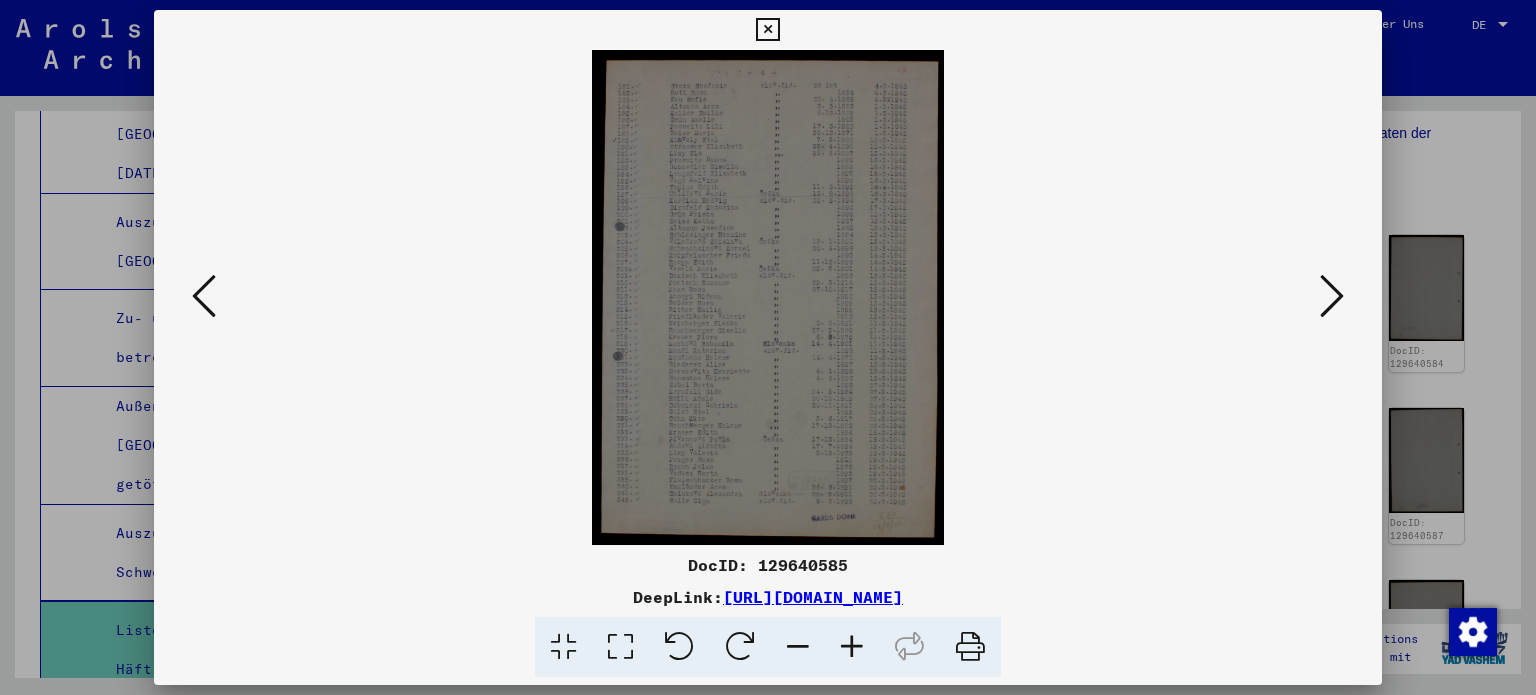 click at bounding box center [620, 647] 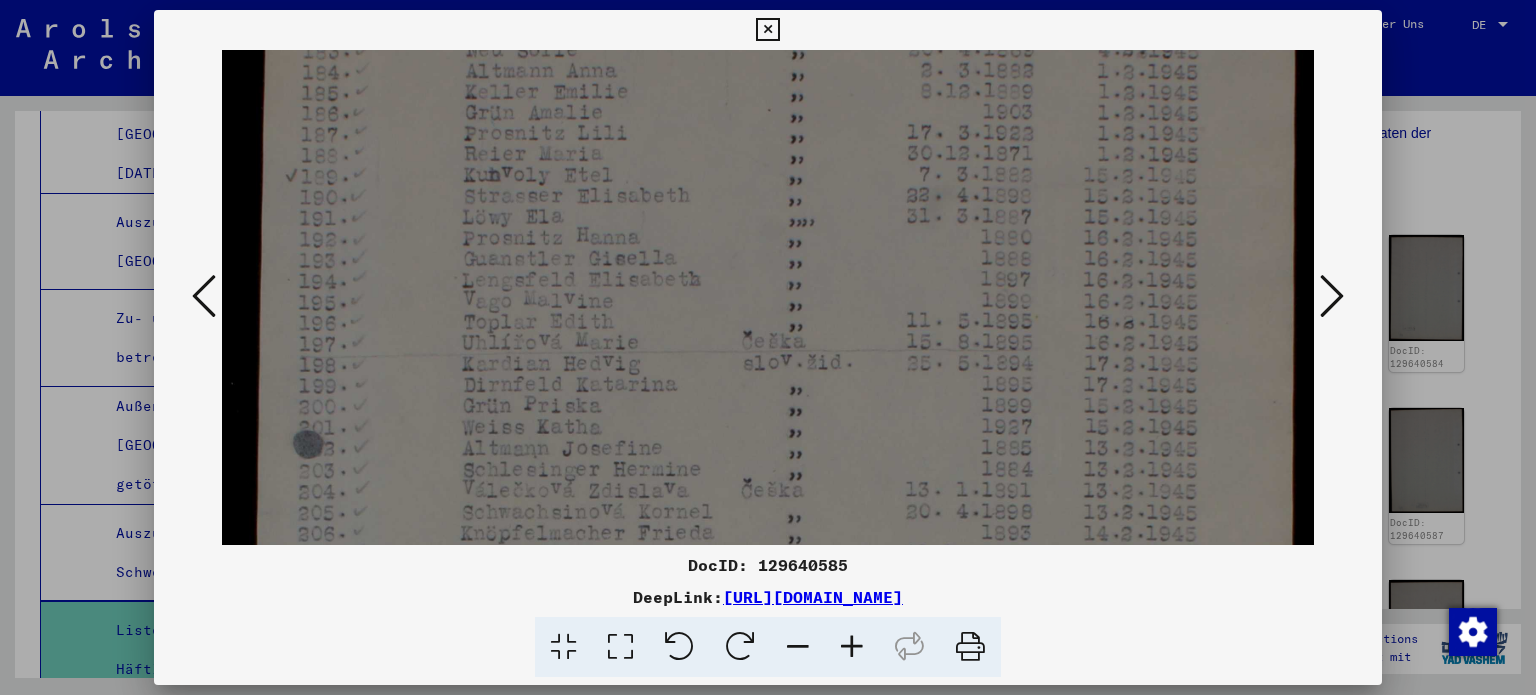 drag, startPoint x: 754, startPoint y: 462, endPoint x: 687, endPoint y: 310, distance: 166.1114 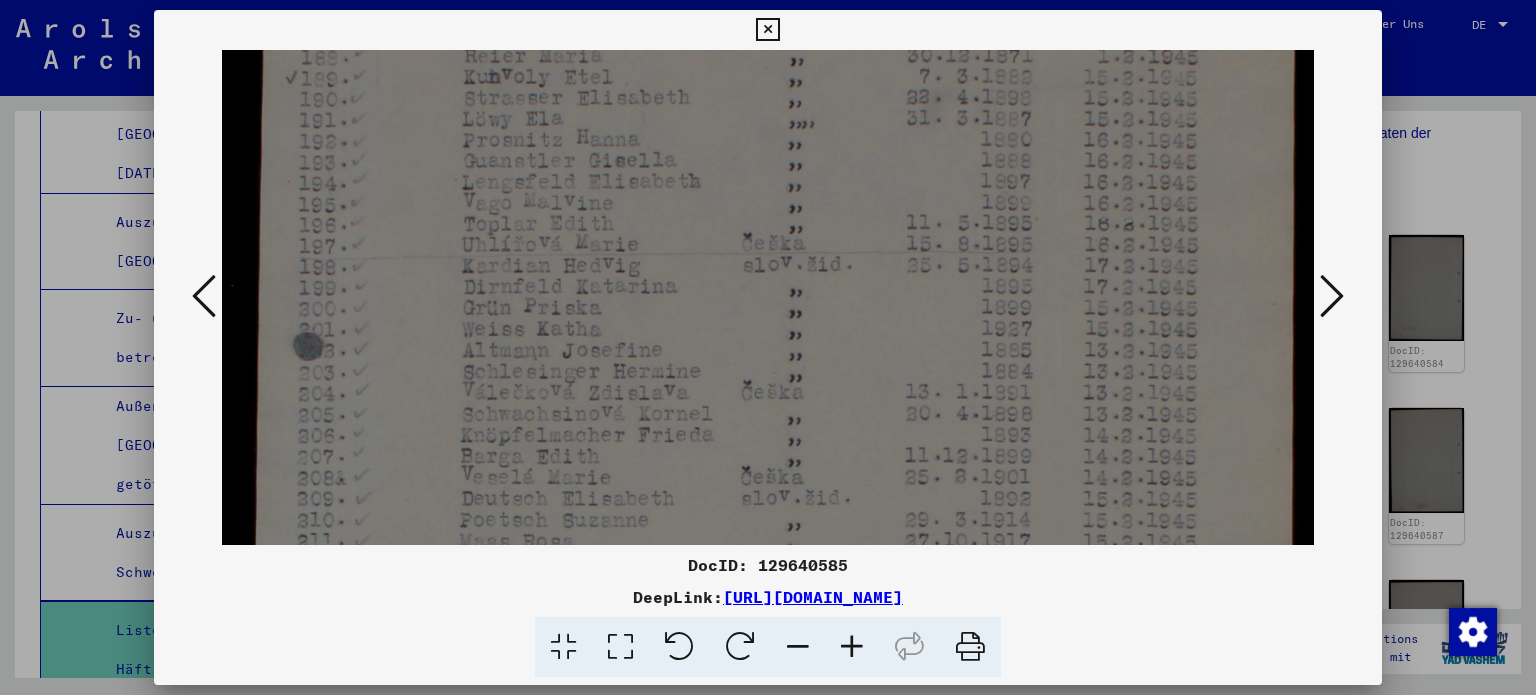 drag, startPoint x: 695, startPoint y: 311, endPoint x: 707, endPoint y: 224, distance: 87.823685 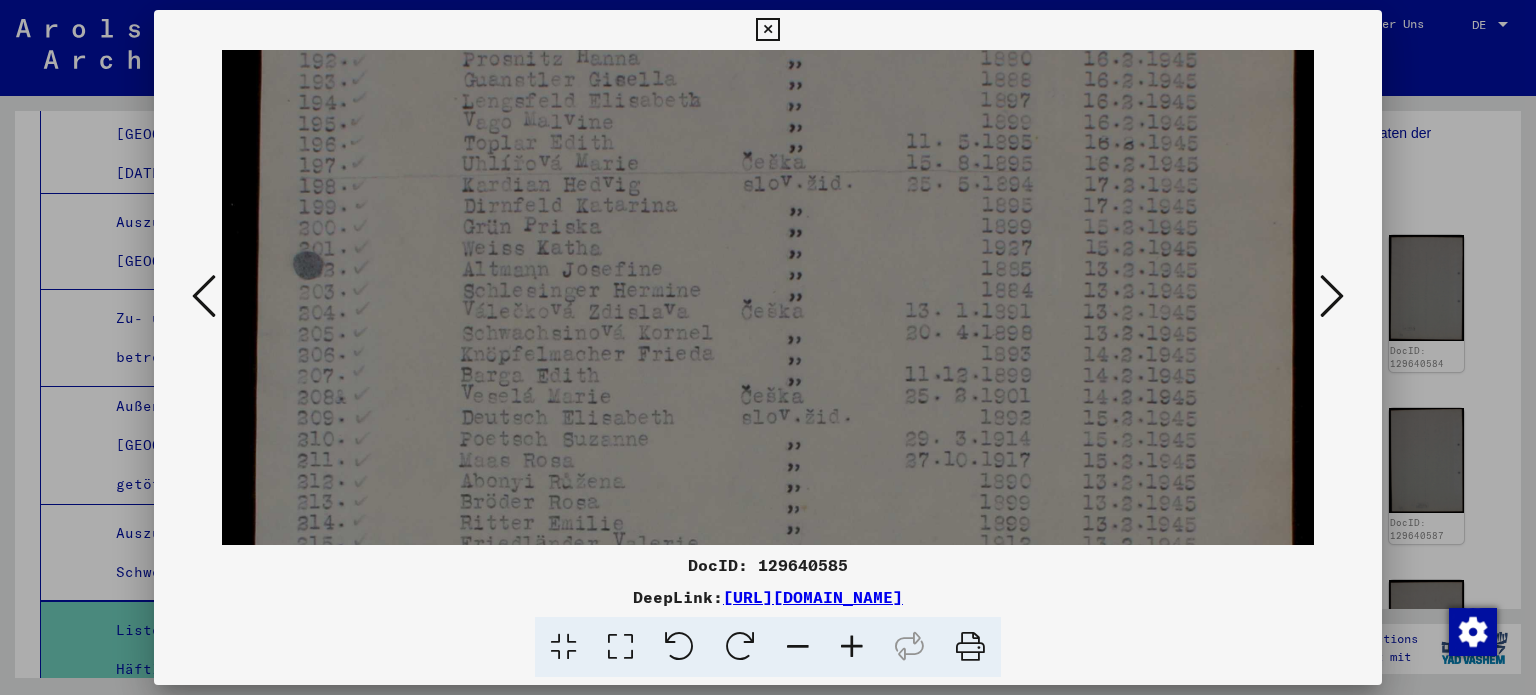 drag, startPoint x: 705, startPoint y: 379, endPoint x: 680, endPoint y: 278, distance: 104.048065 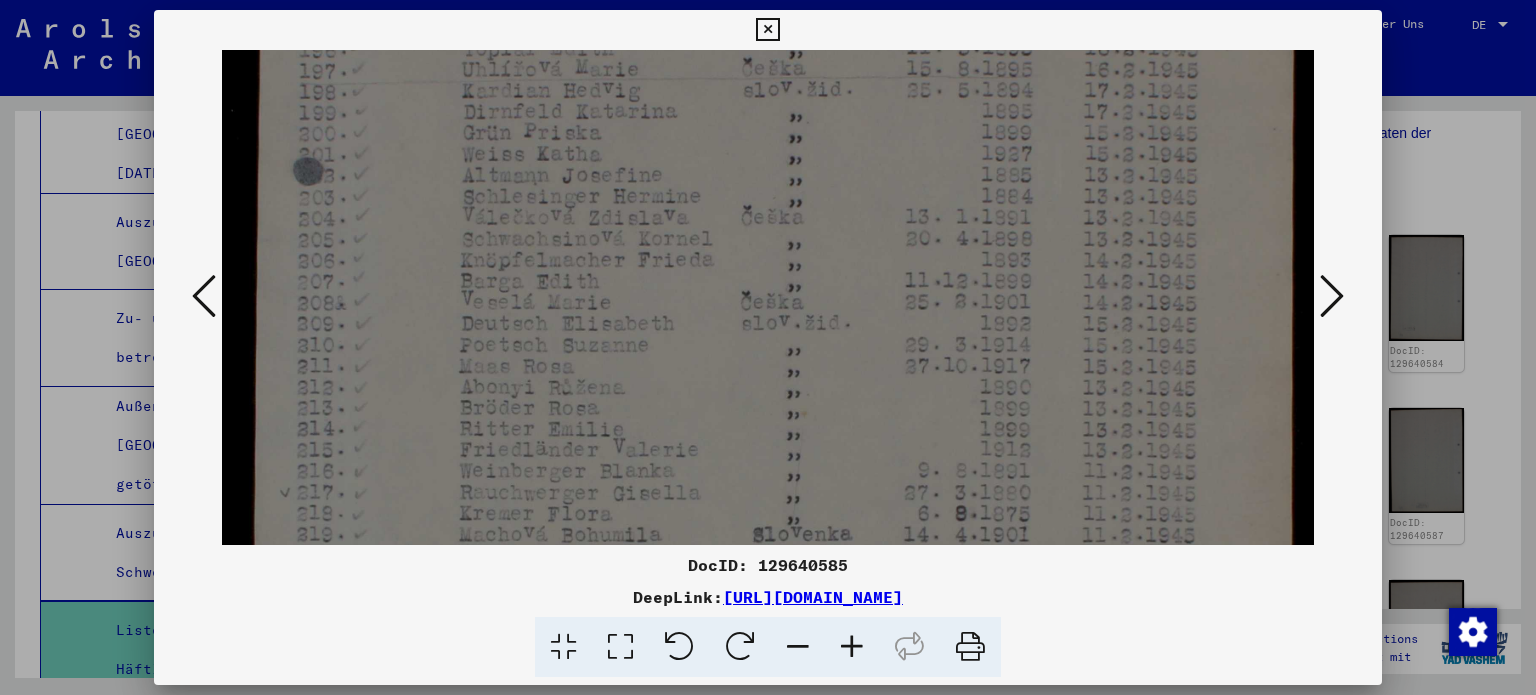 drag 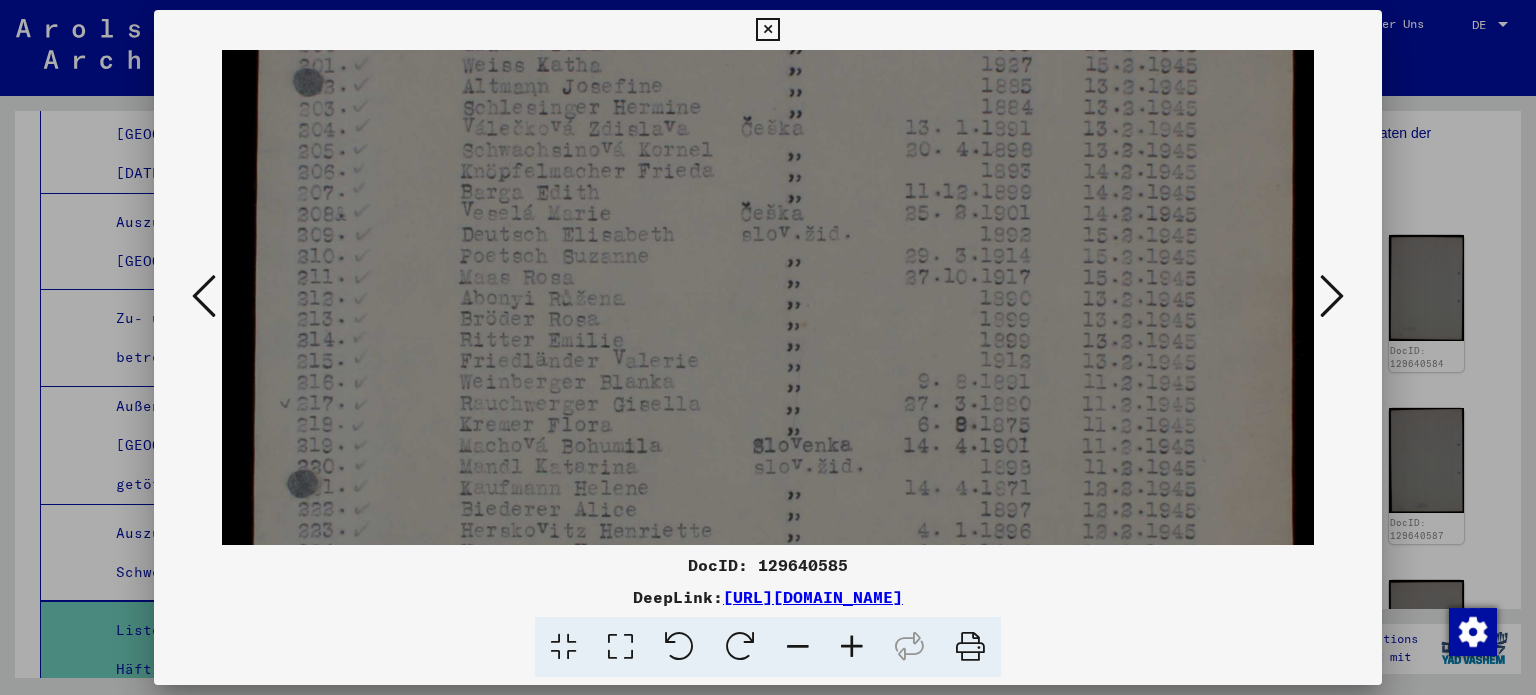 click at bounding box center (768, 302) 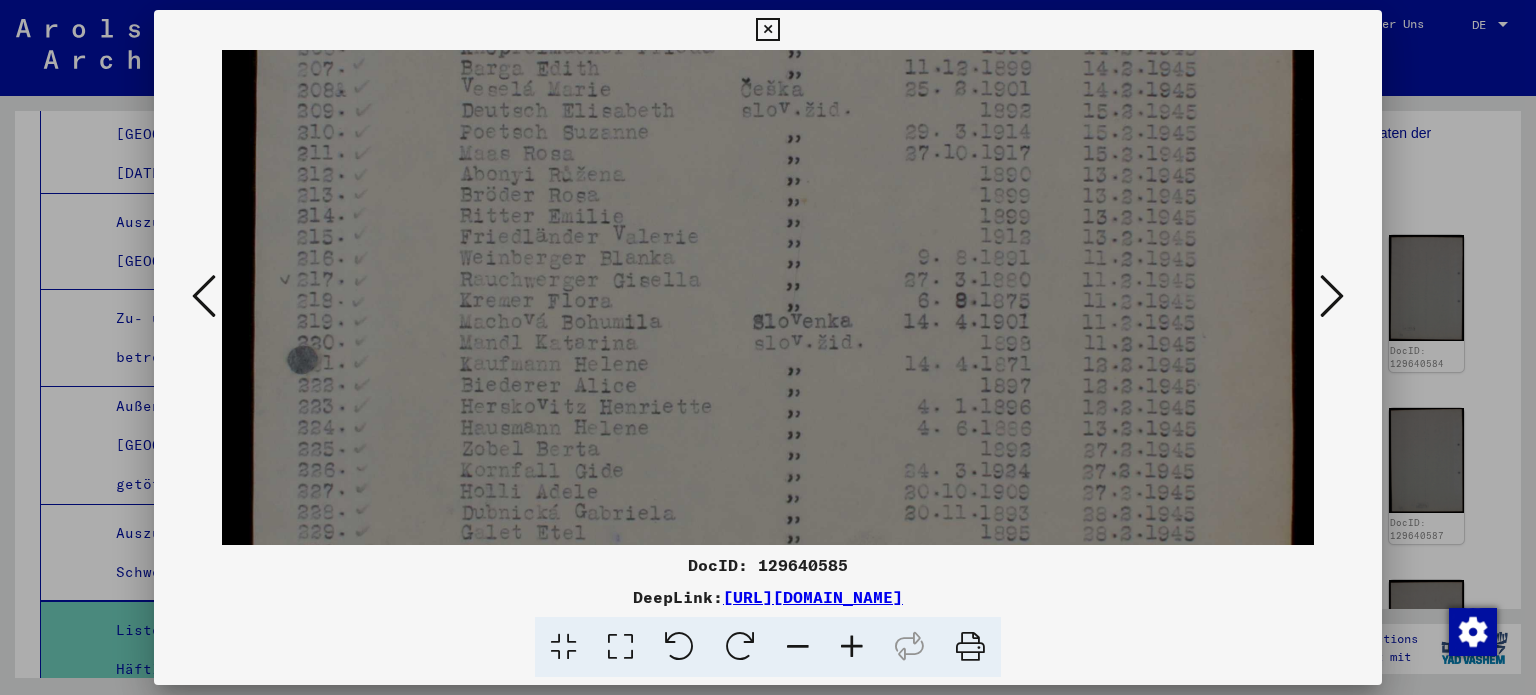 click at bounding box center (768, 178) 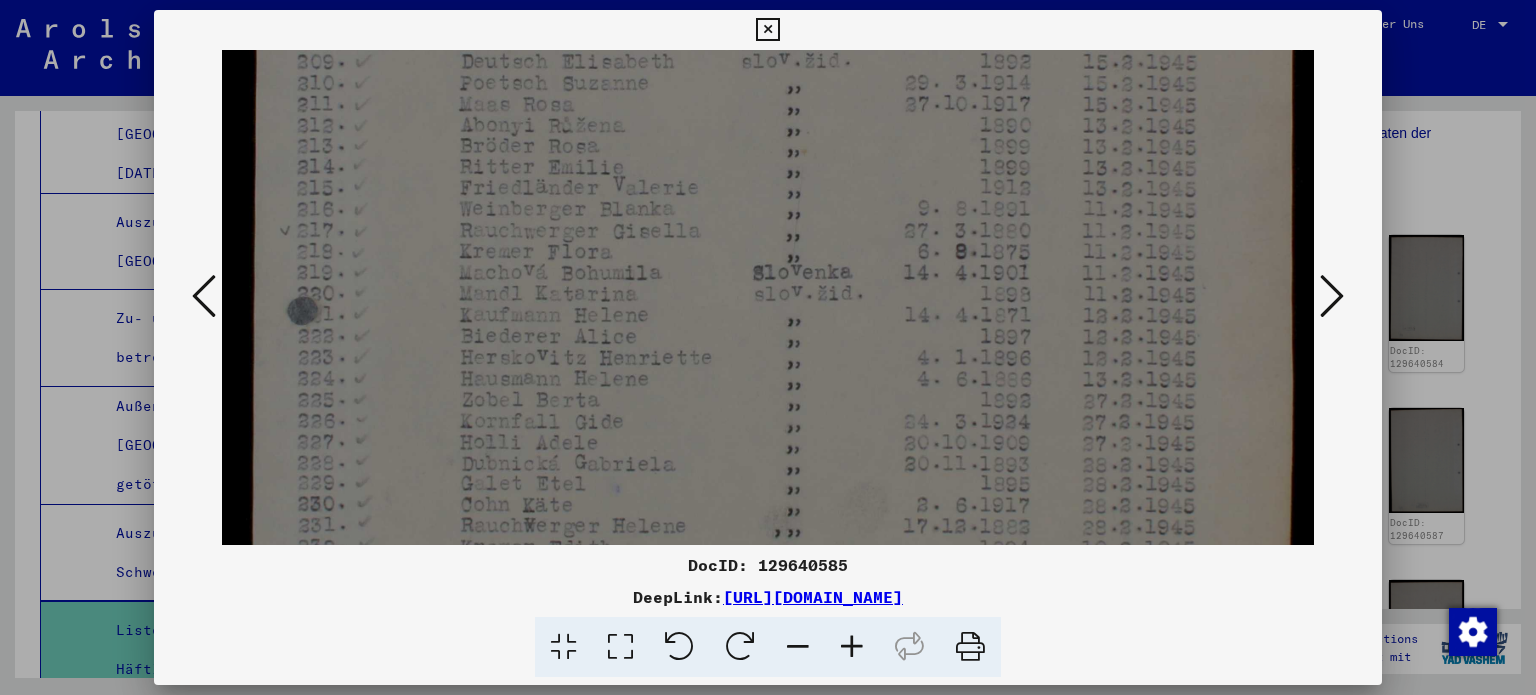 click at bounding box center [768, 129] 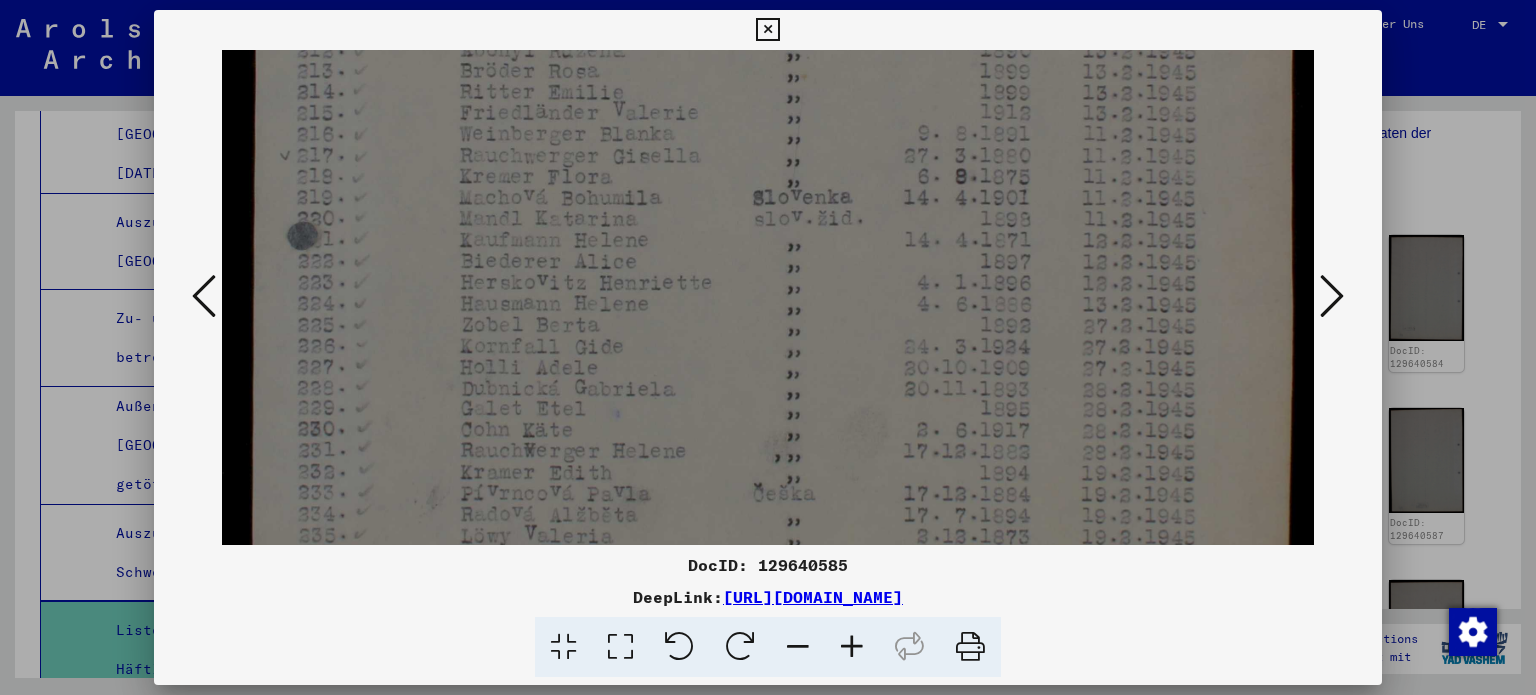 click at bounding box center [768, 54] 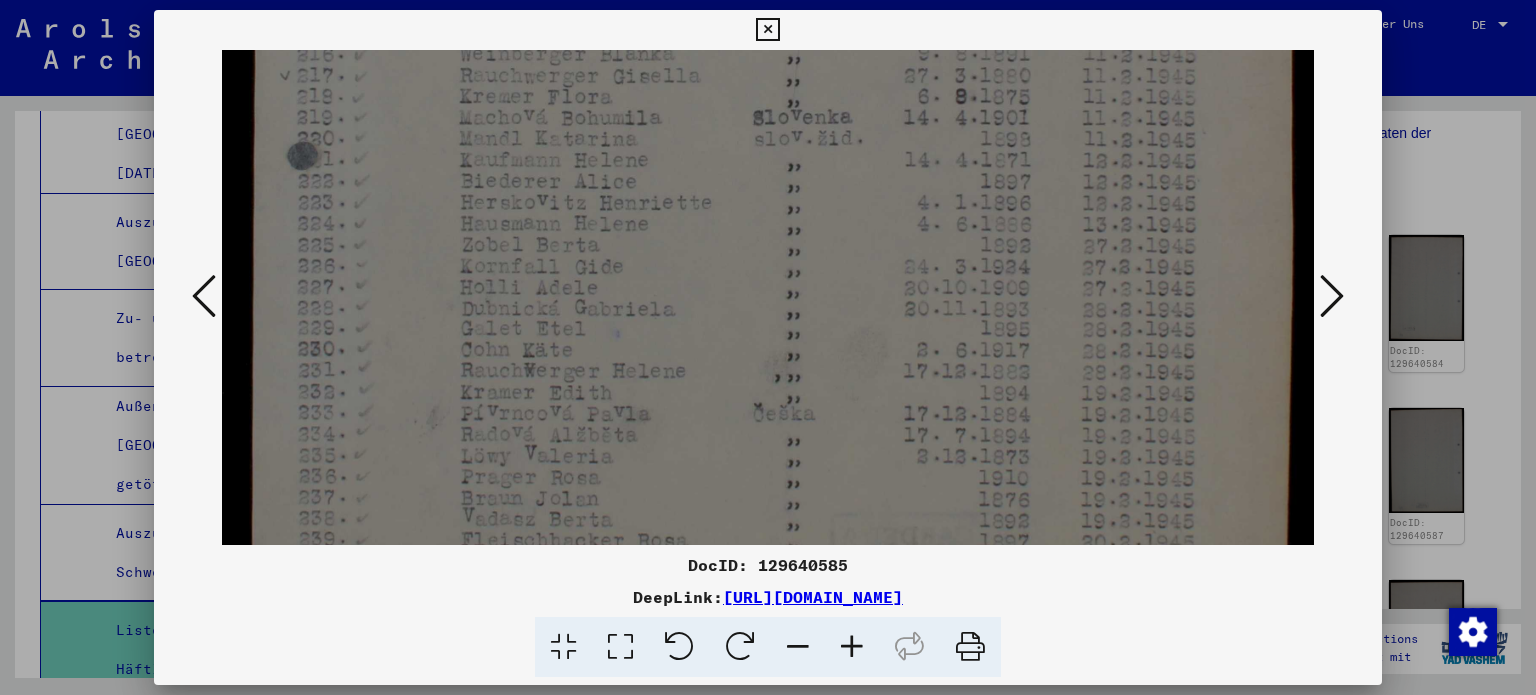 click at bounding box center (768, -26) 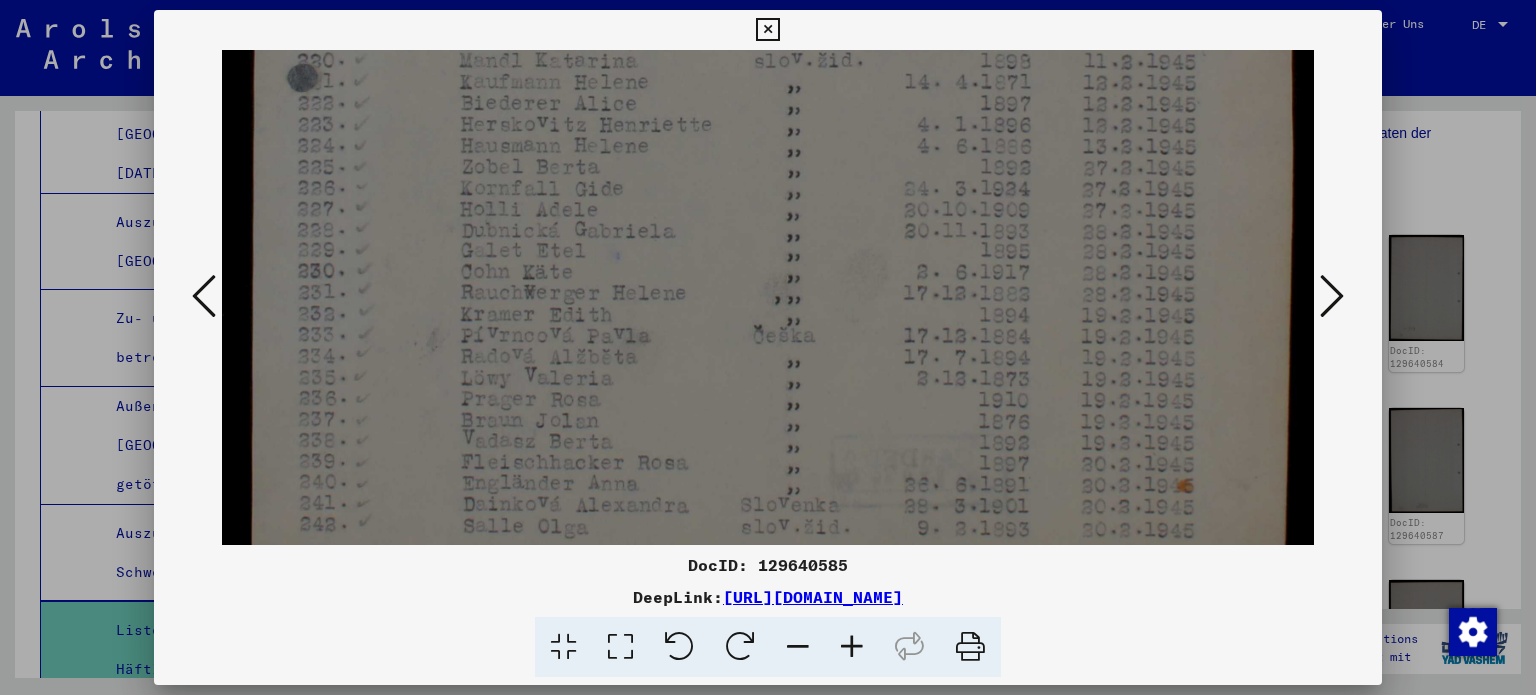 click at bounding box center (768, -104) 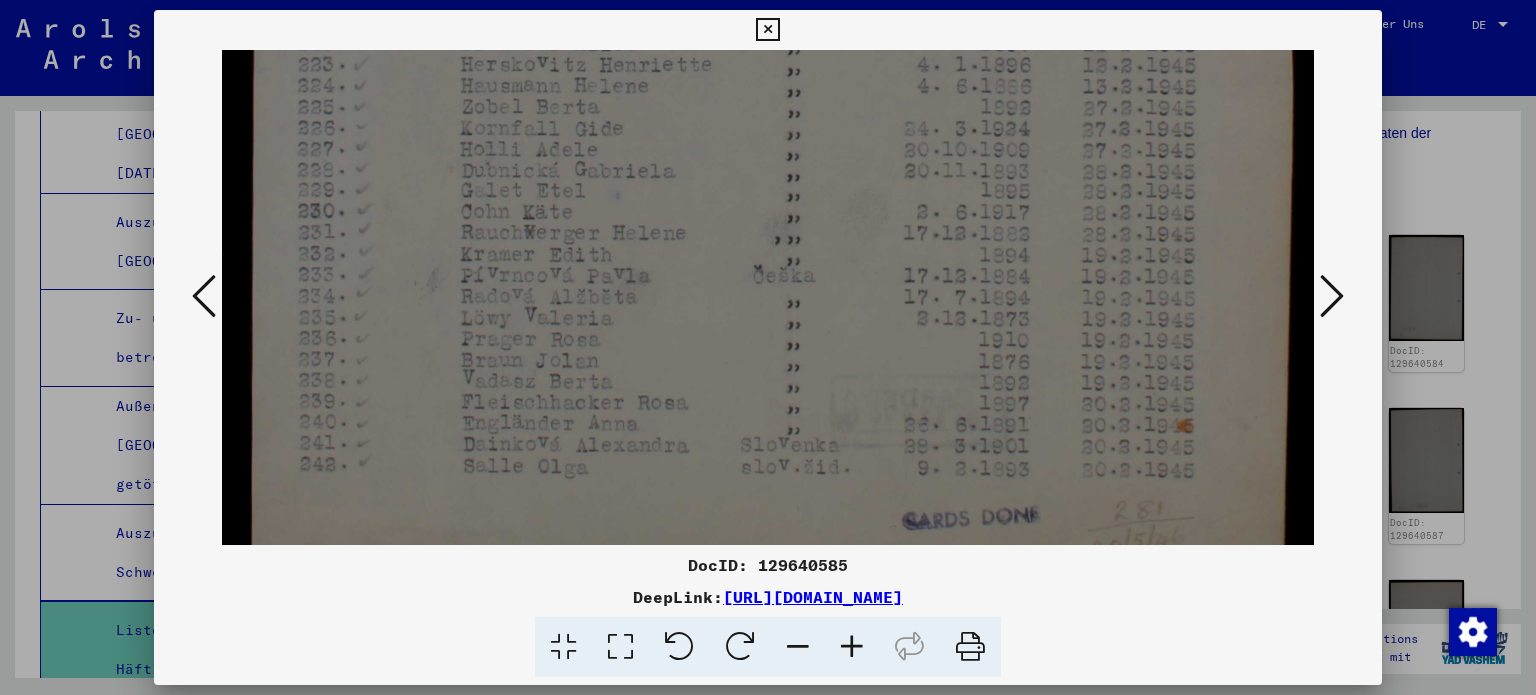 click at bounding box center [768, -164] 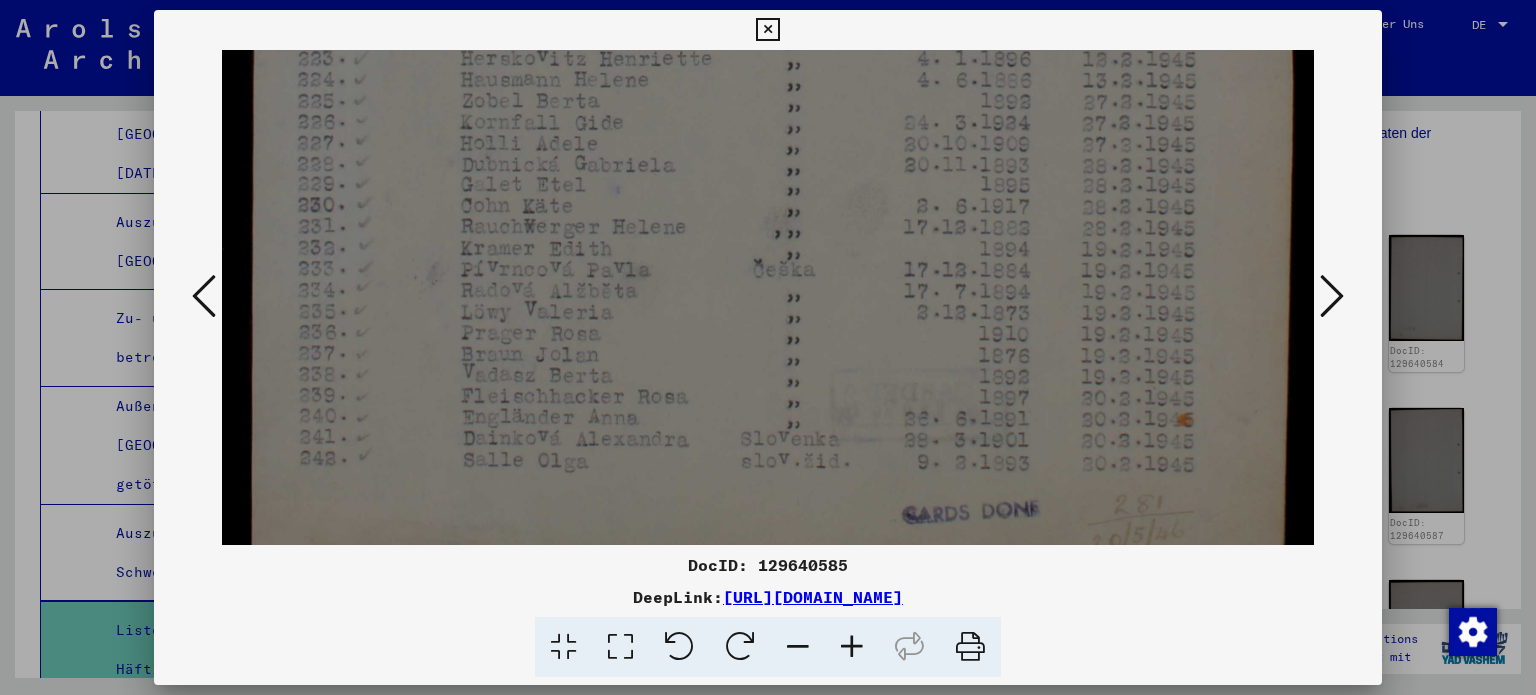 click at bounding box center [1332, 296] 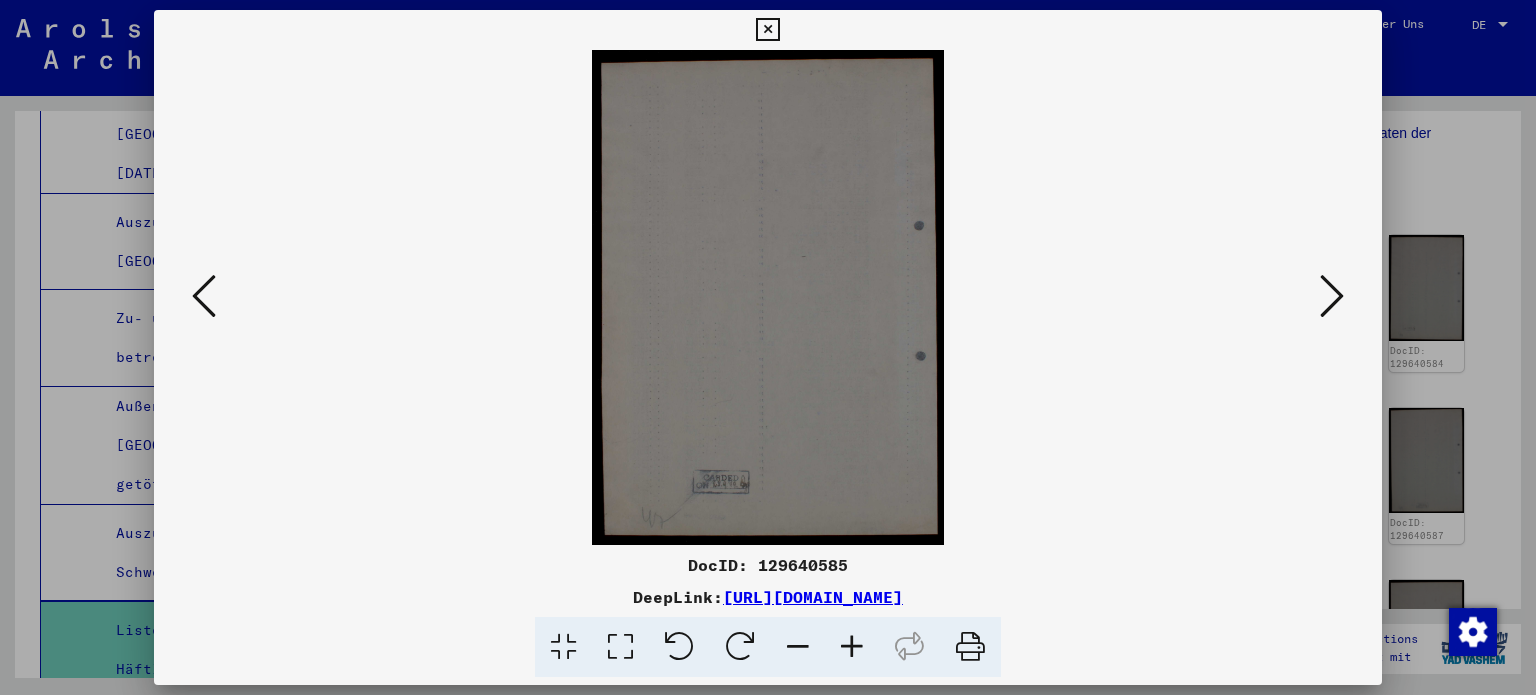 click at bounding box center [1332, 296] 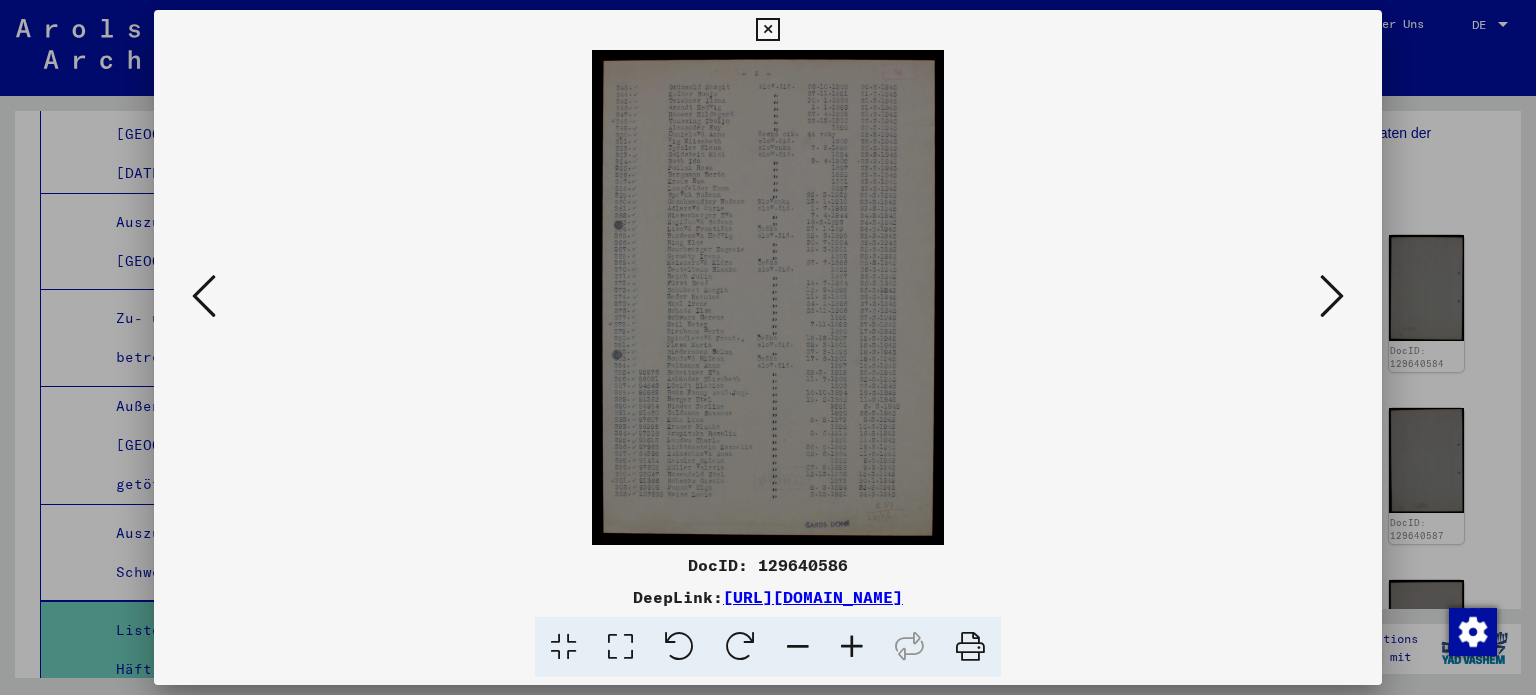 click at bounding box center [620, 647] 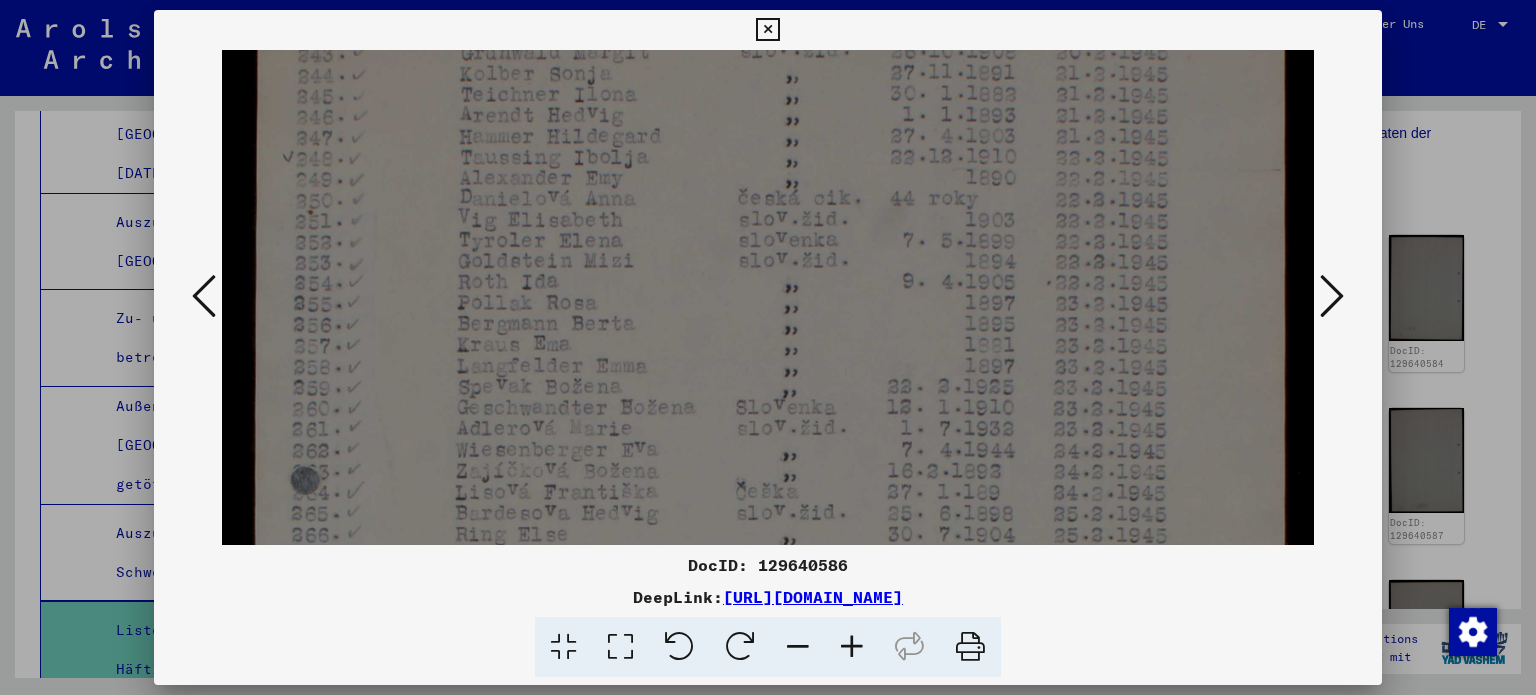 drag, startPoint x: 592, startPoint y: 475, endPoint x: 601, endPoint y: 363, distance: 112.36102 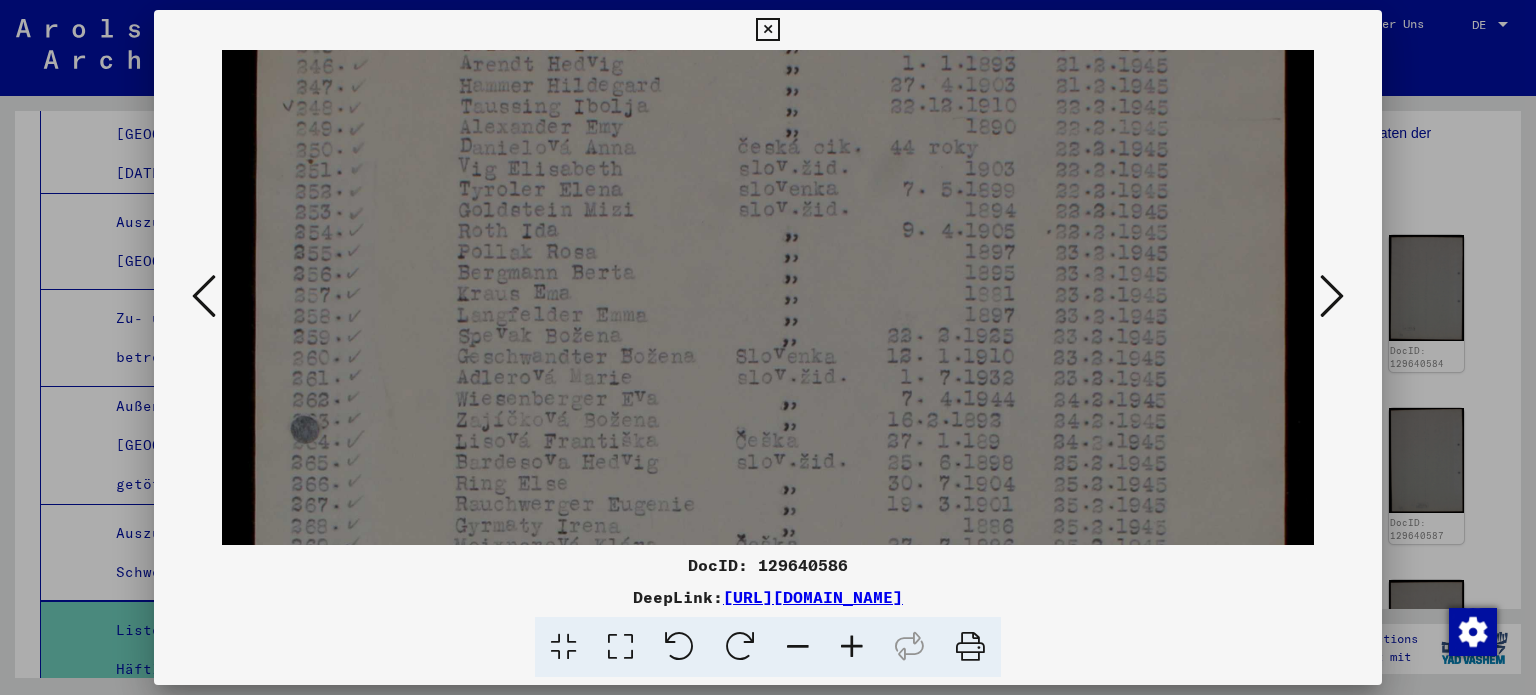 drag, startPoint x: 616, startPoint y: 408, endPoint x: 620, endPoint y: 359, distance: 49.162994 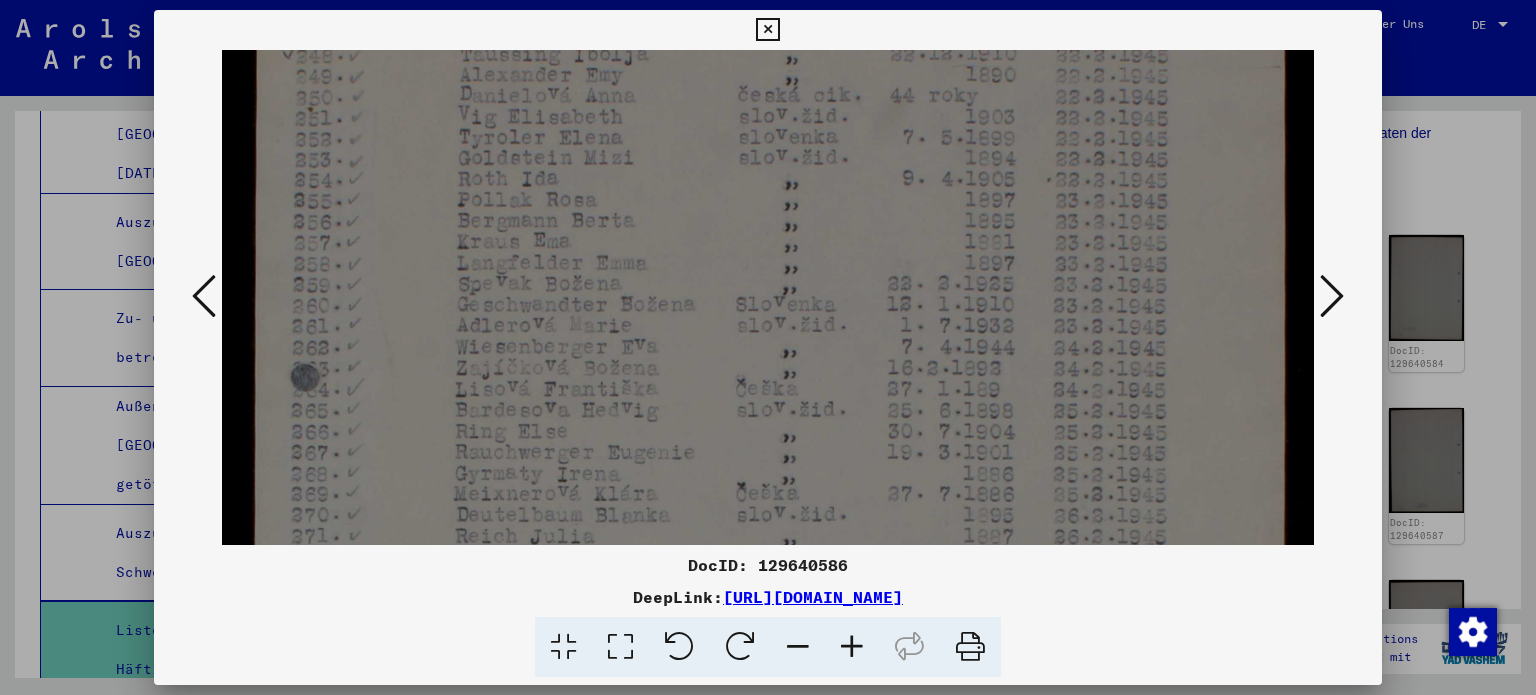 drag, startPoint x: 629, startPoint y: 395, endPoint x: 621, endPoint y: 347, distance: 48.6621 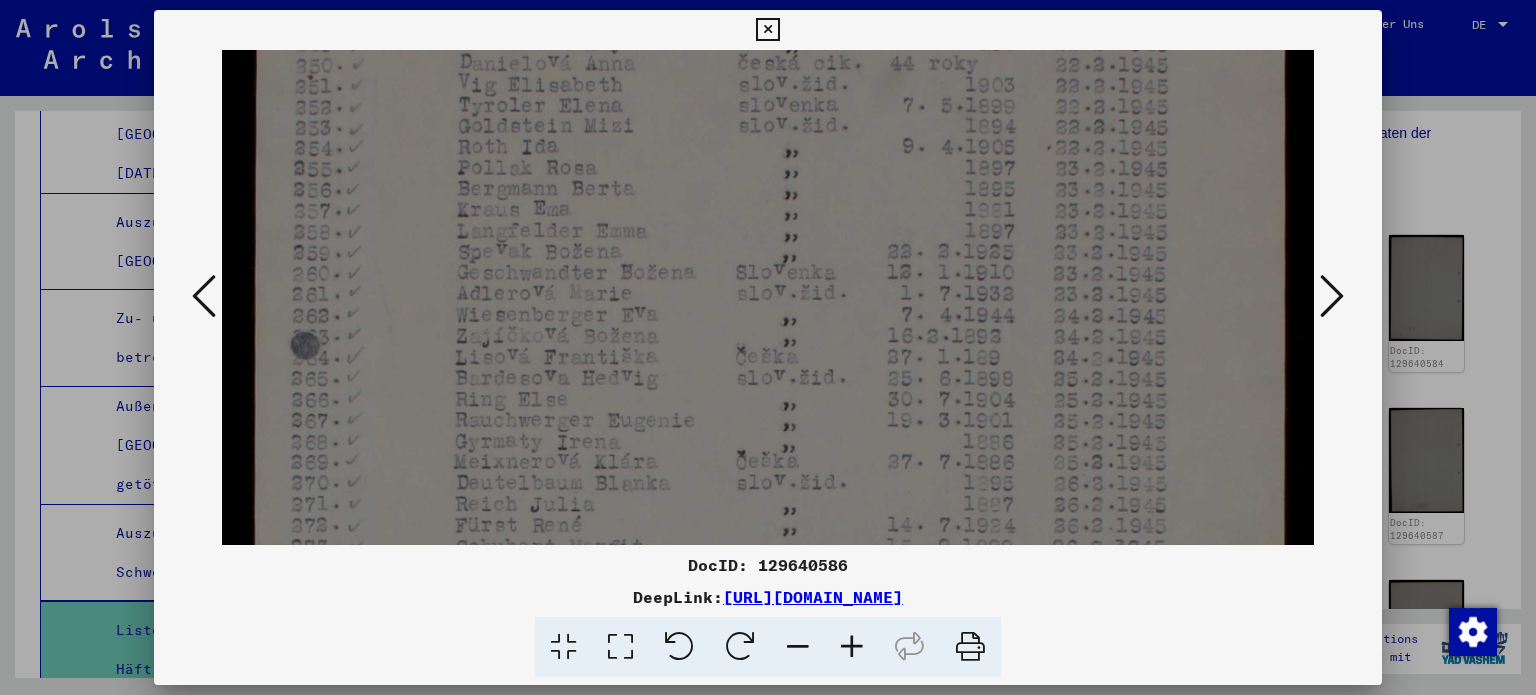 scroll, scrollTop: 254, scrollLeft: 0, axis: vertical 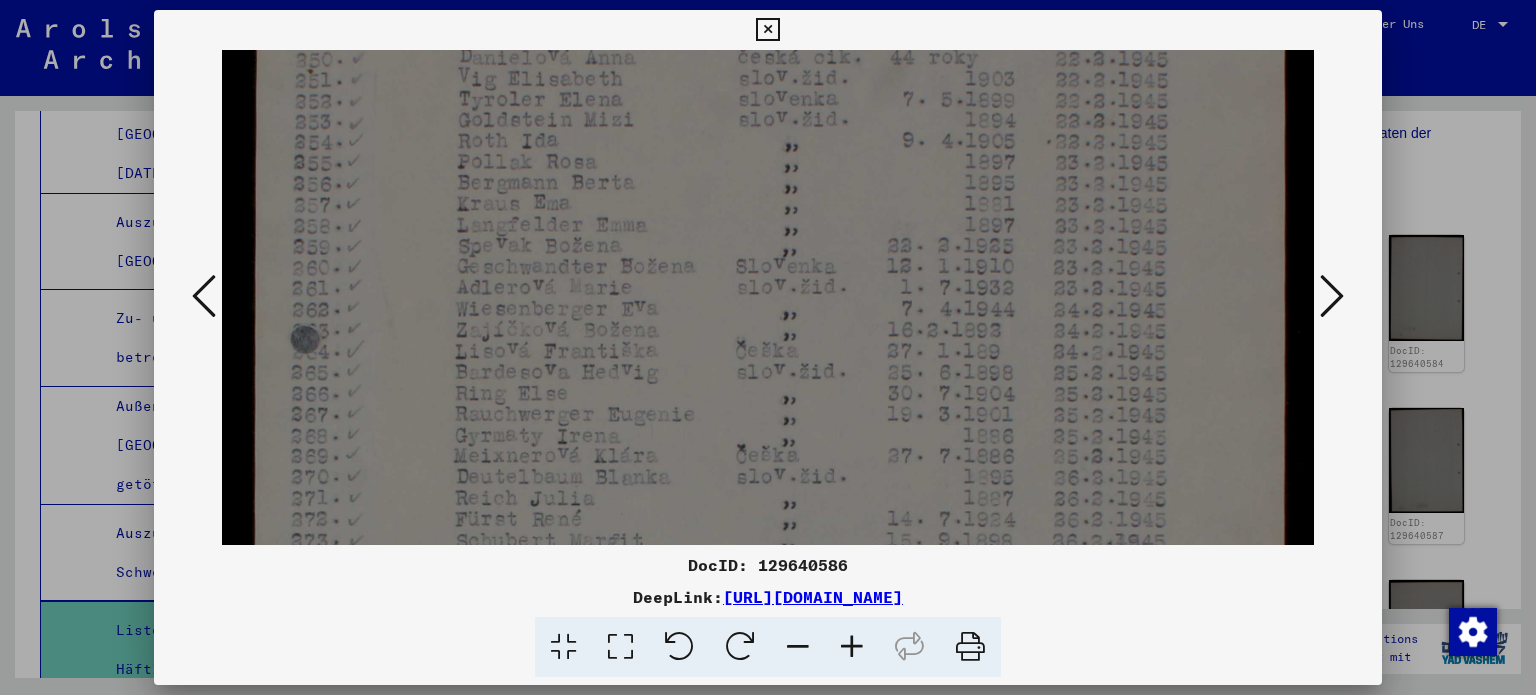drag, startPoint x: 644, startPoint y: 384, endPoint x: 639, endPoint y: 351, distance: 33.37664 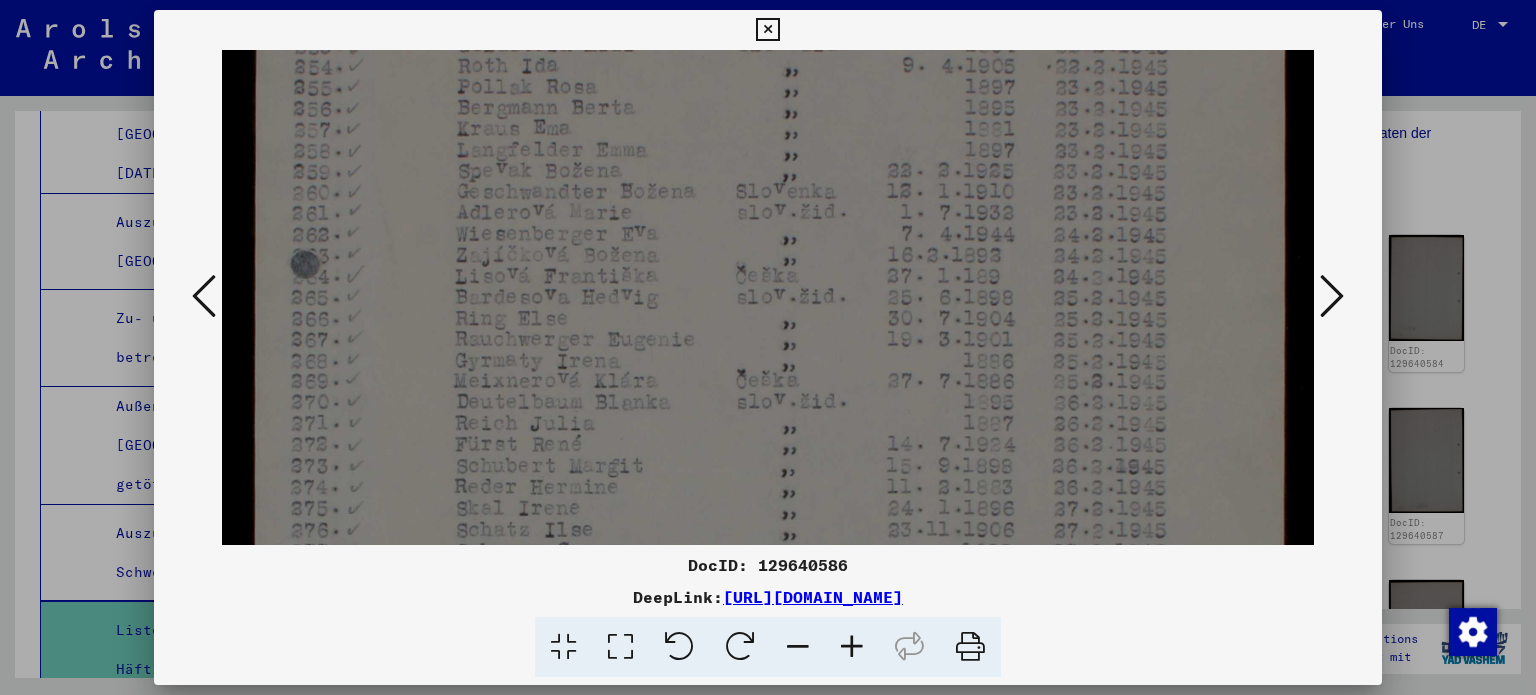 drag, startPoint x: 641, startPoint y: 364, endPoint x: 644, endPoint y: 304, distance: 60.074955 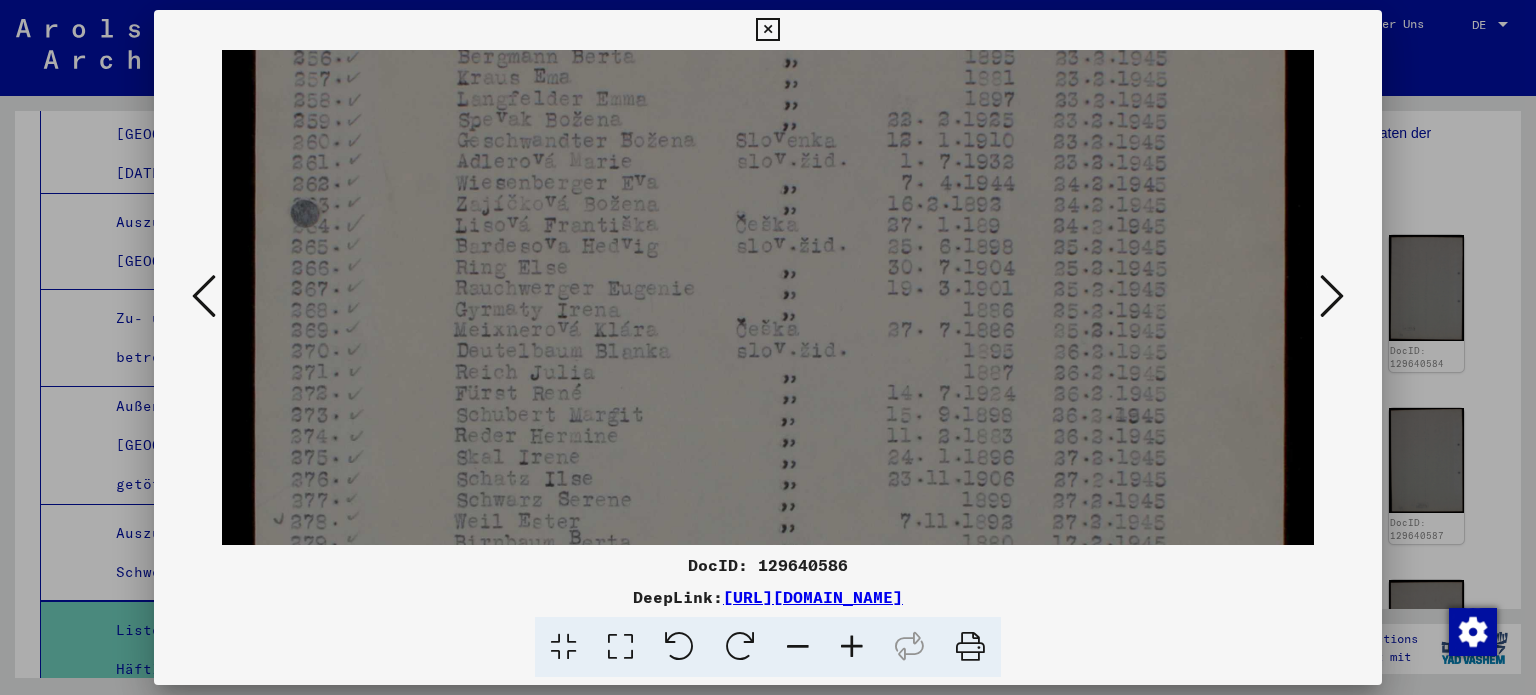 drag, startPoint x: 655, startPoint y: 367, endPoint x: 652, endPoint y: 315, distance: 52.086468 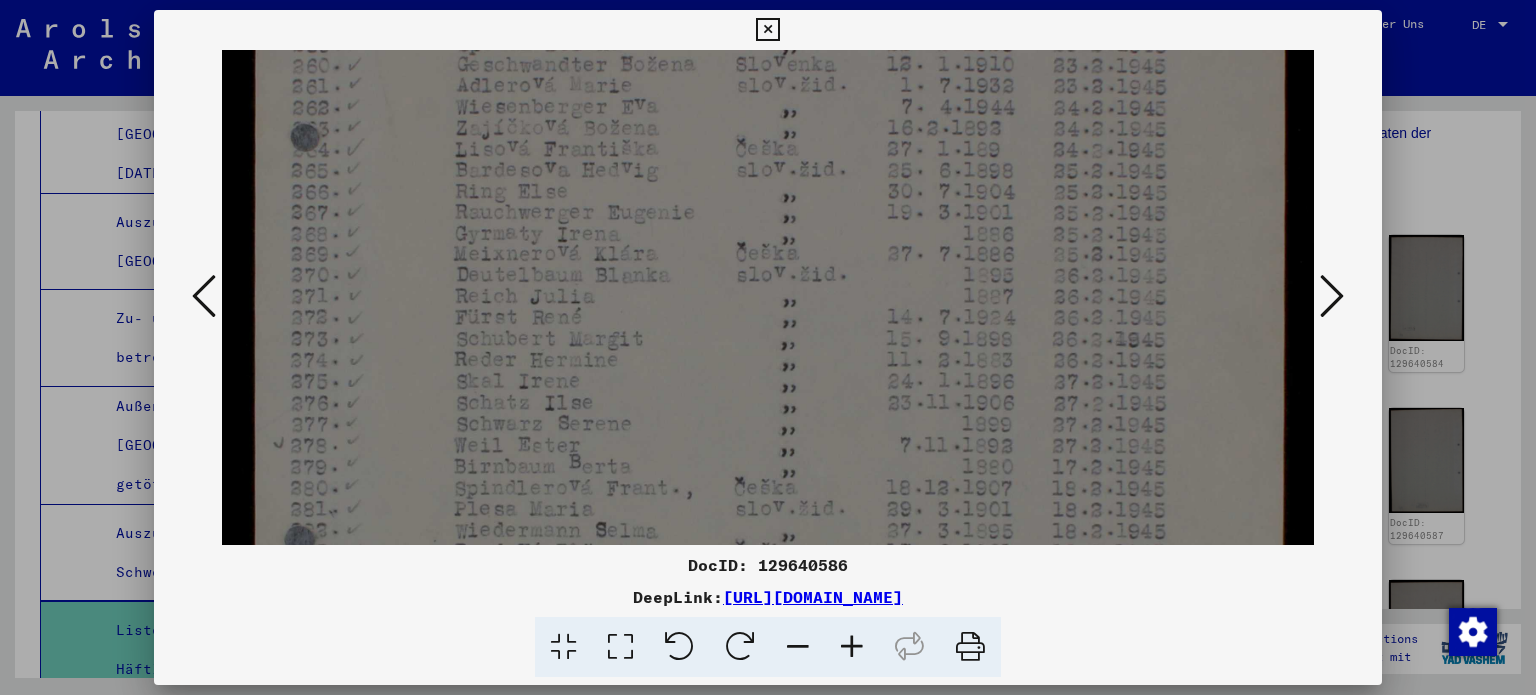 drag, startPoint x: 687, startPoint y: 373, endPoint x: 683, endPoint y: 307, distance: 66.1211 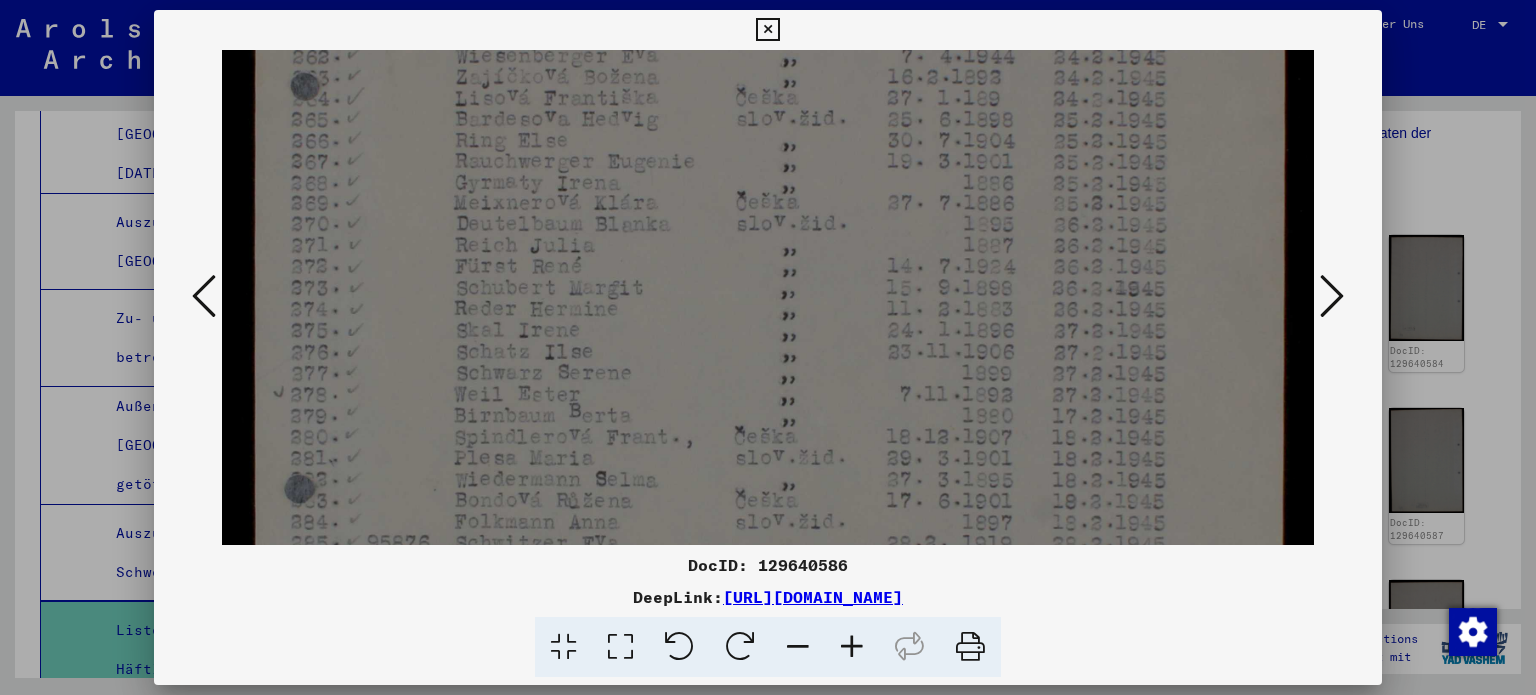 click at bounding box center [768, 311] 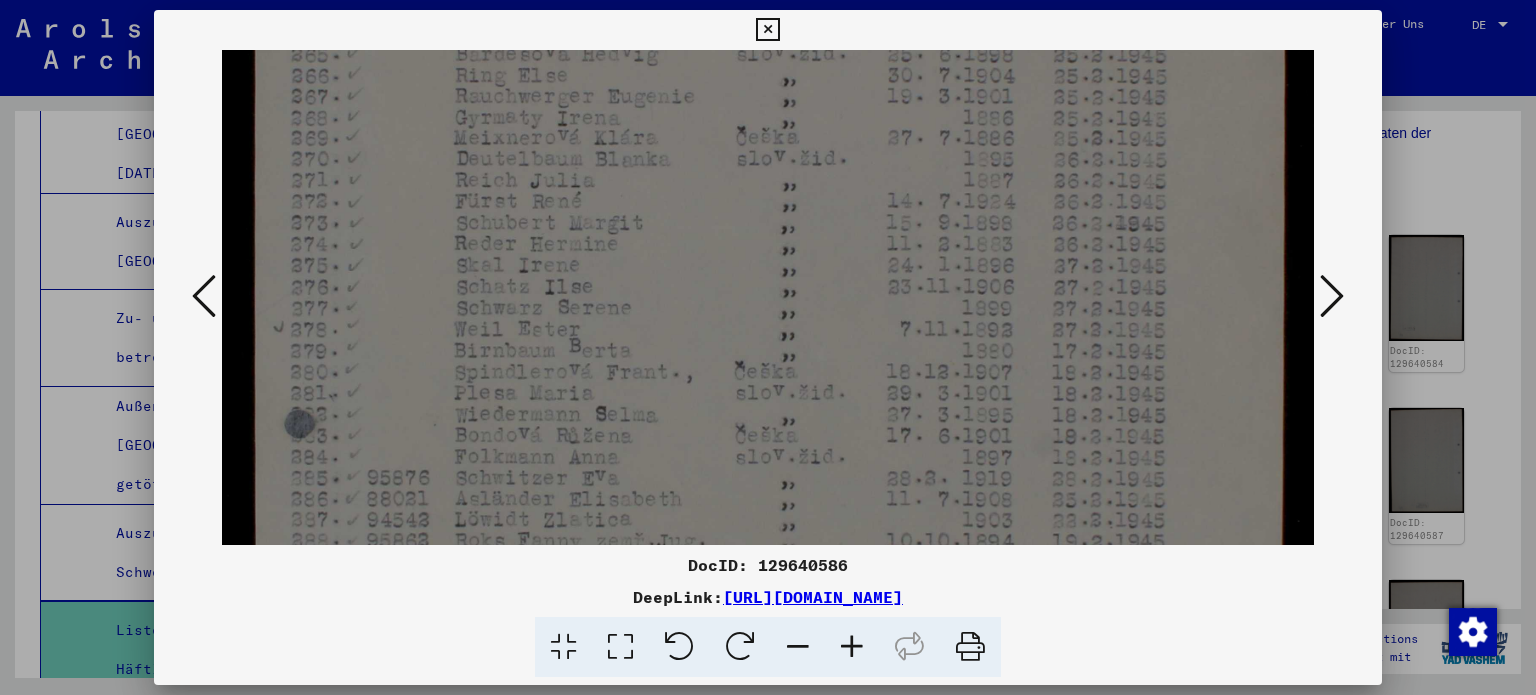 click at bounding box center [768, 246] 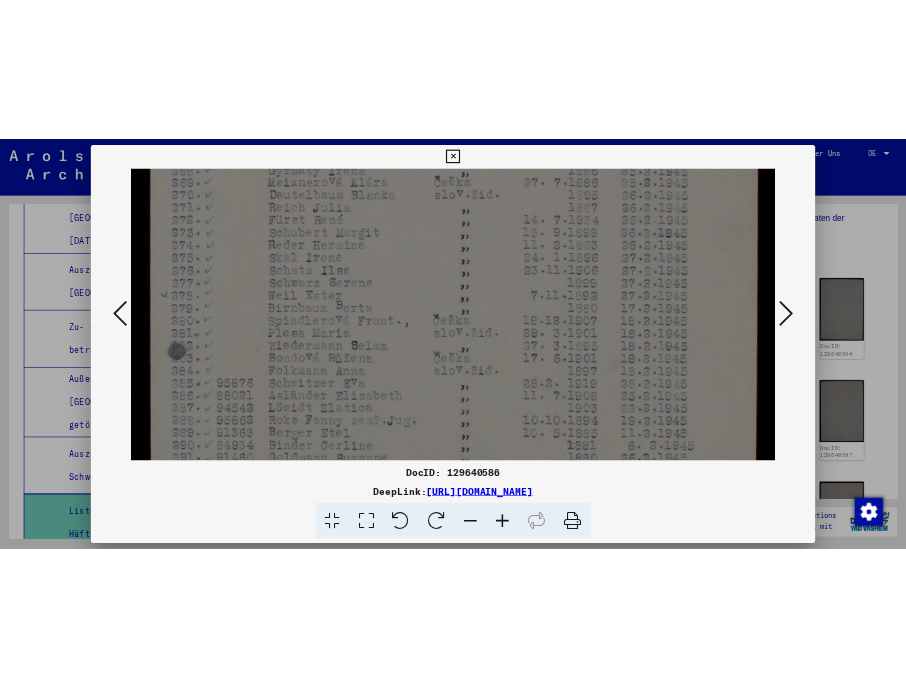 scroll, scrollTop: 656, scrollLeft: 0, axis: vertical 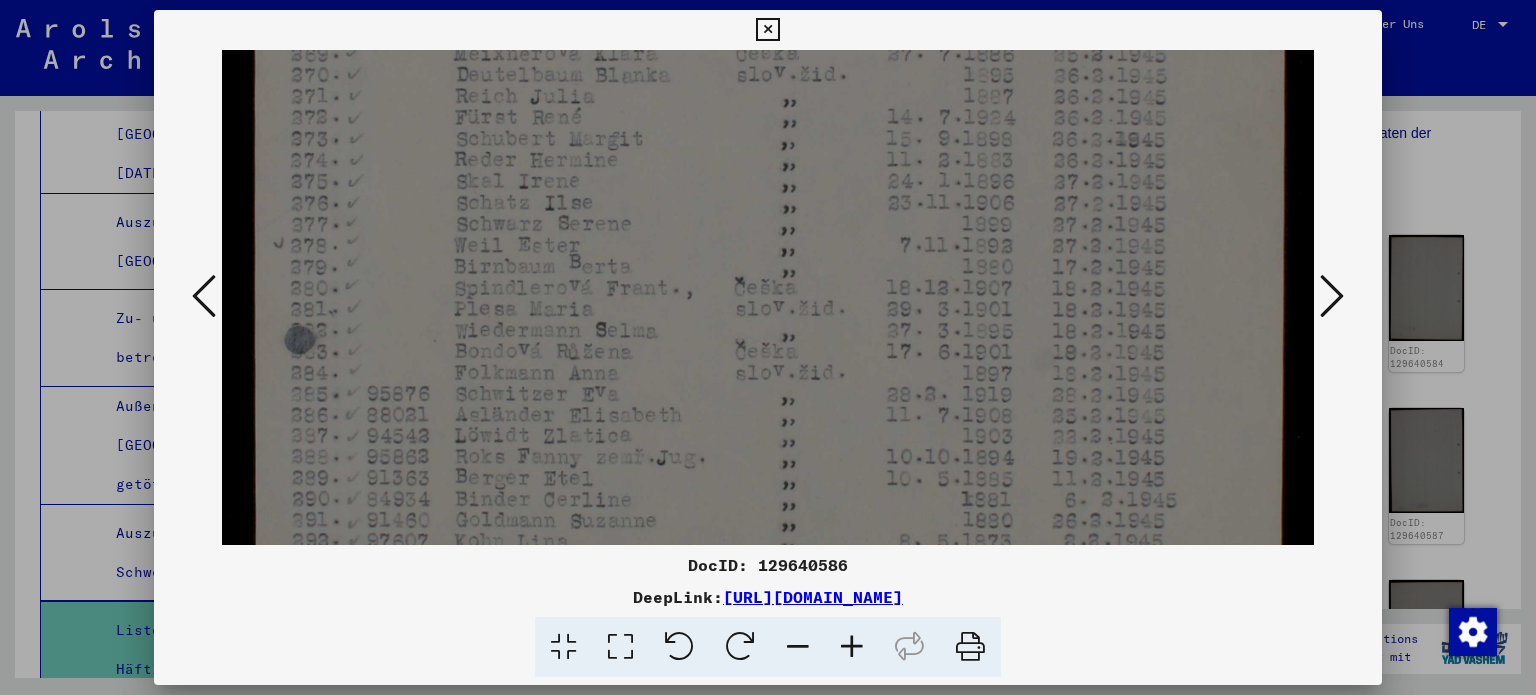 click at bounding box center [768, 162] 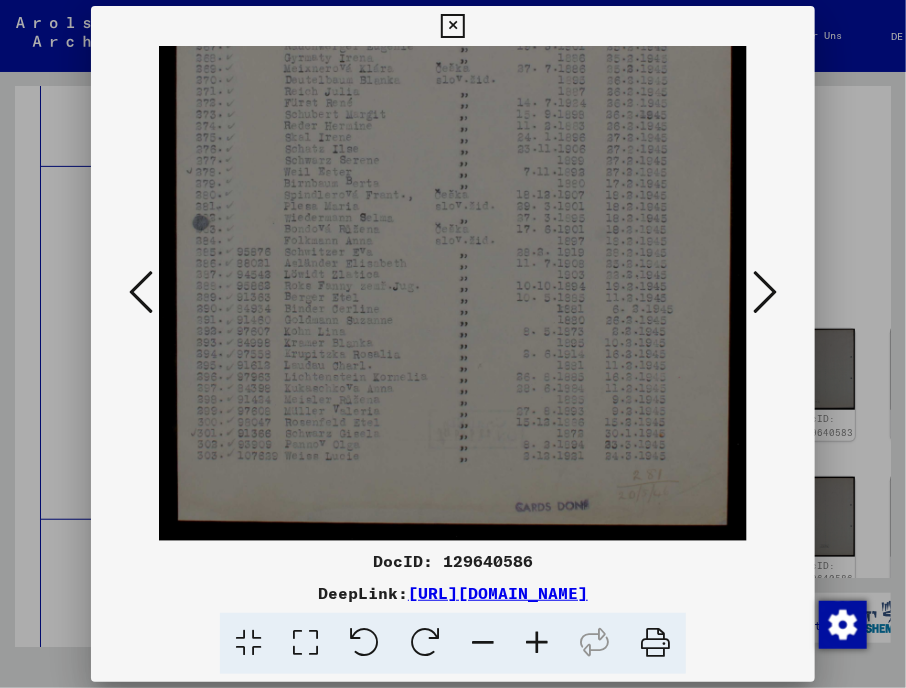 scroll, scrollTop: 333, scrollLeft: 0, axis: vertical 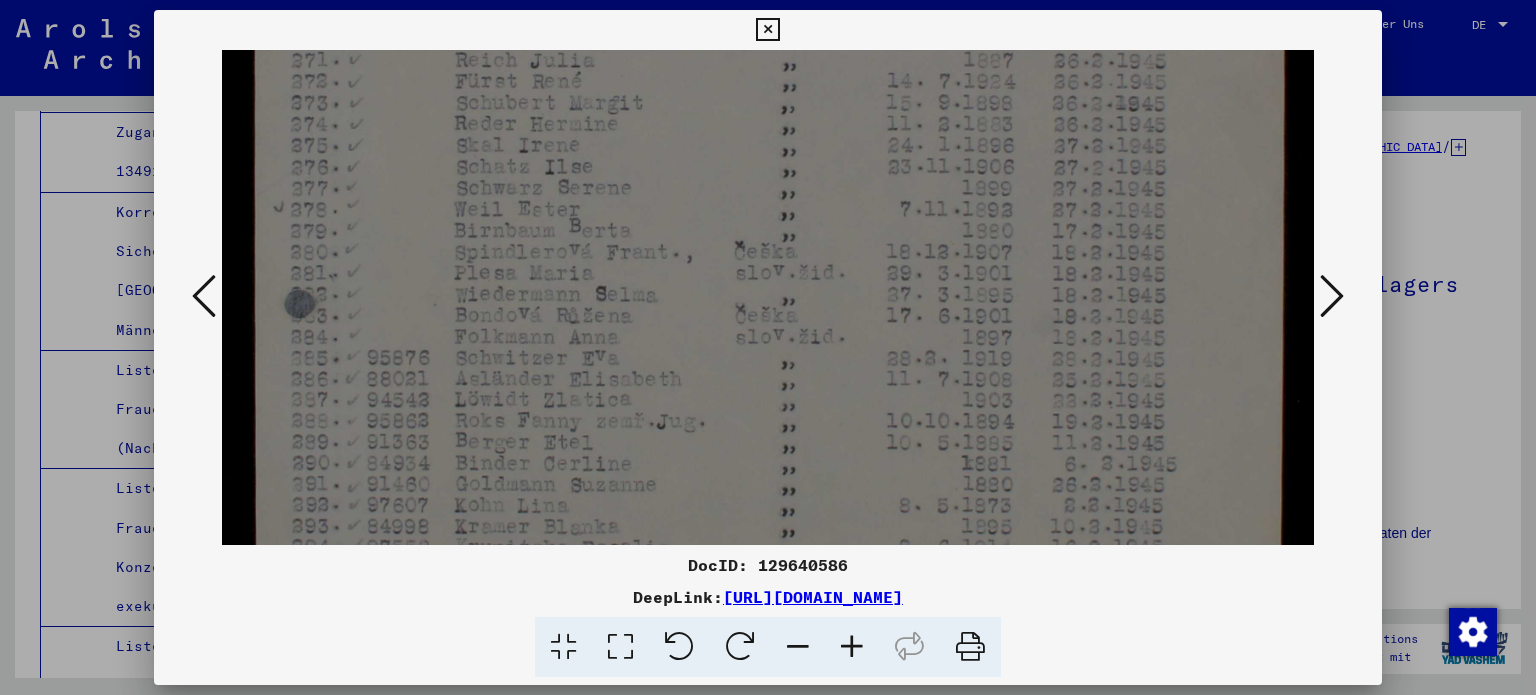 click at bounding box center [768, 126] 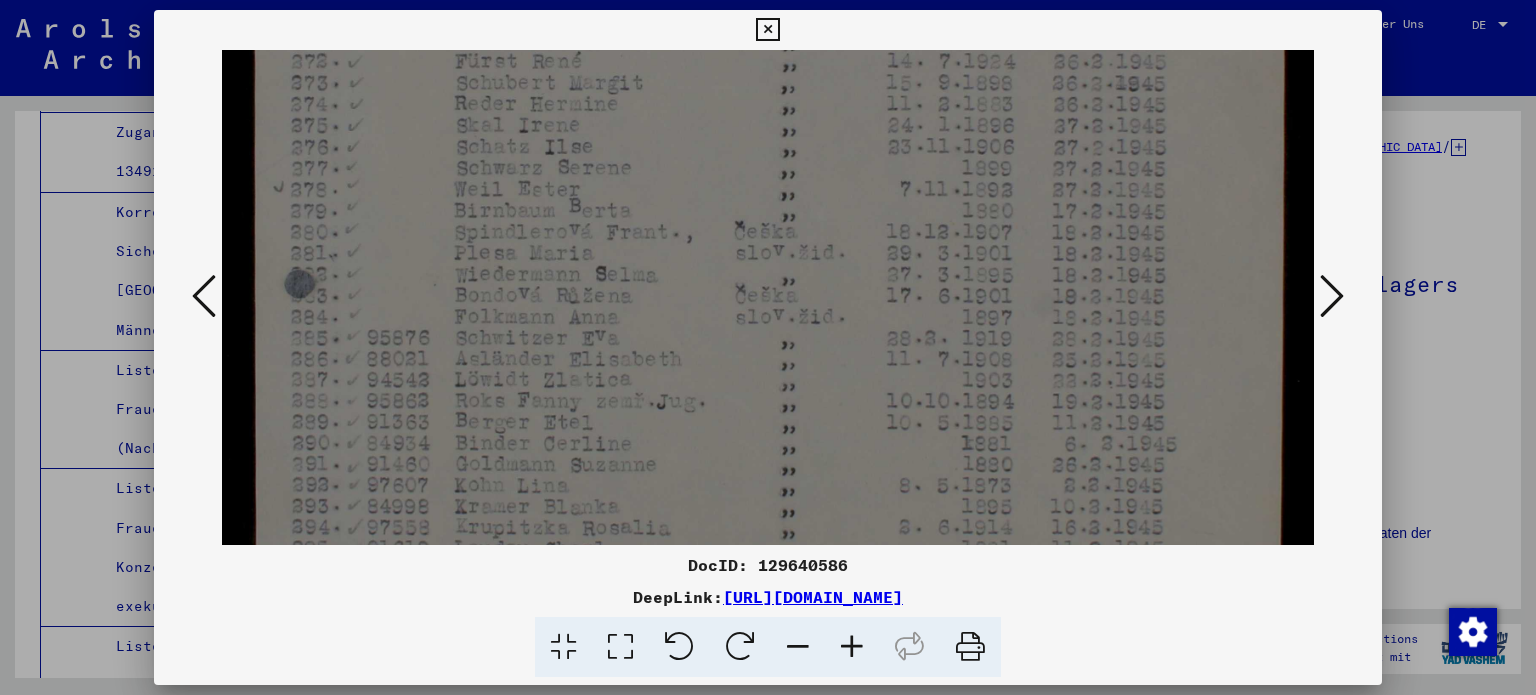 click at bounding box center (768, 106) 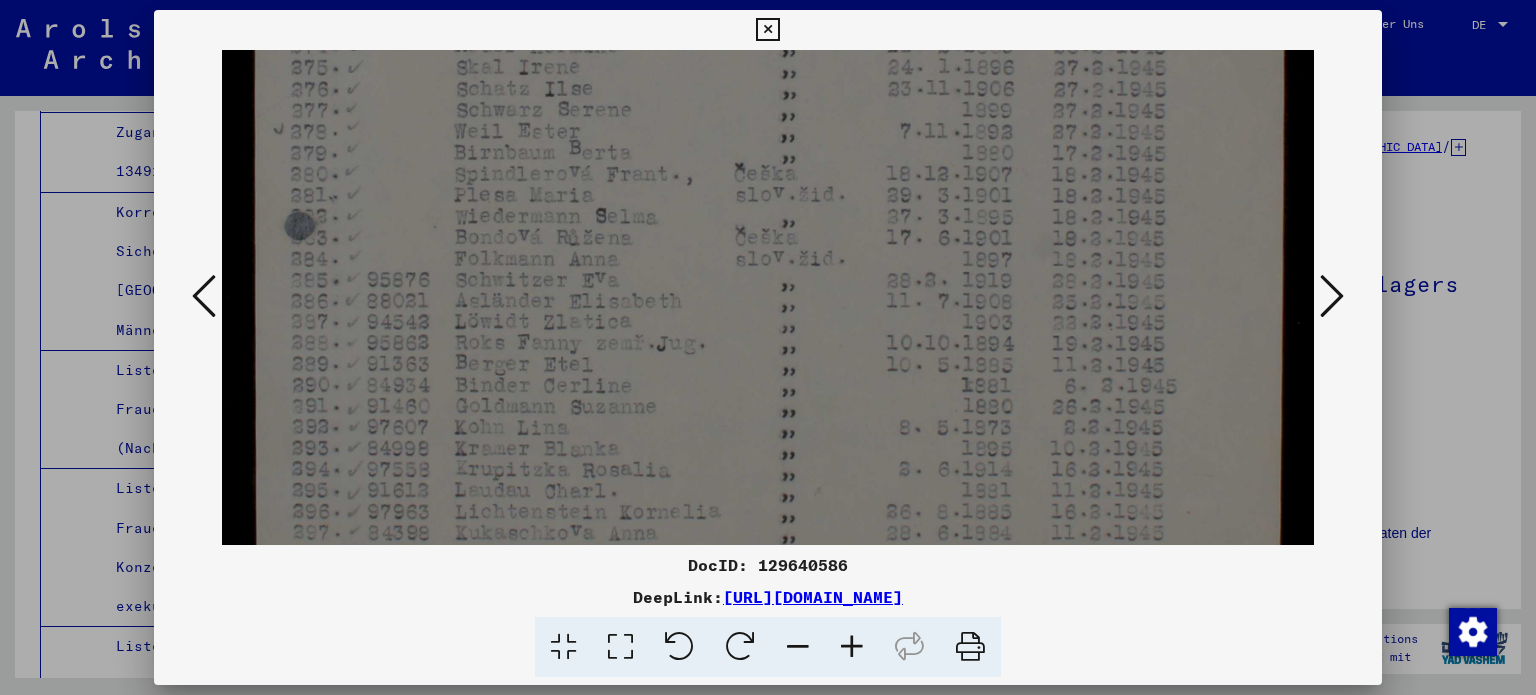 click at bounding box center [768, 48] 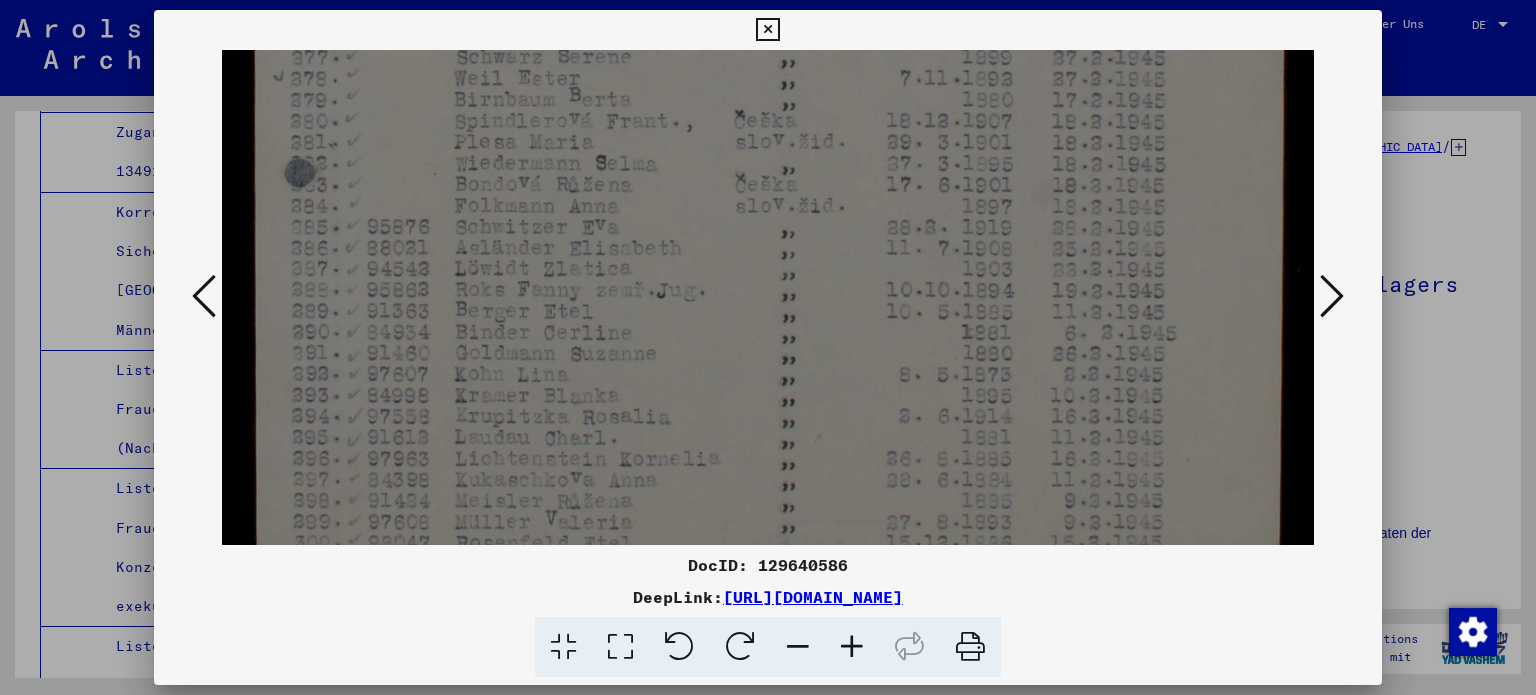 click at bounding box center (768, -5) 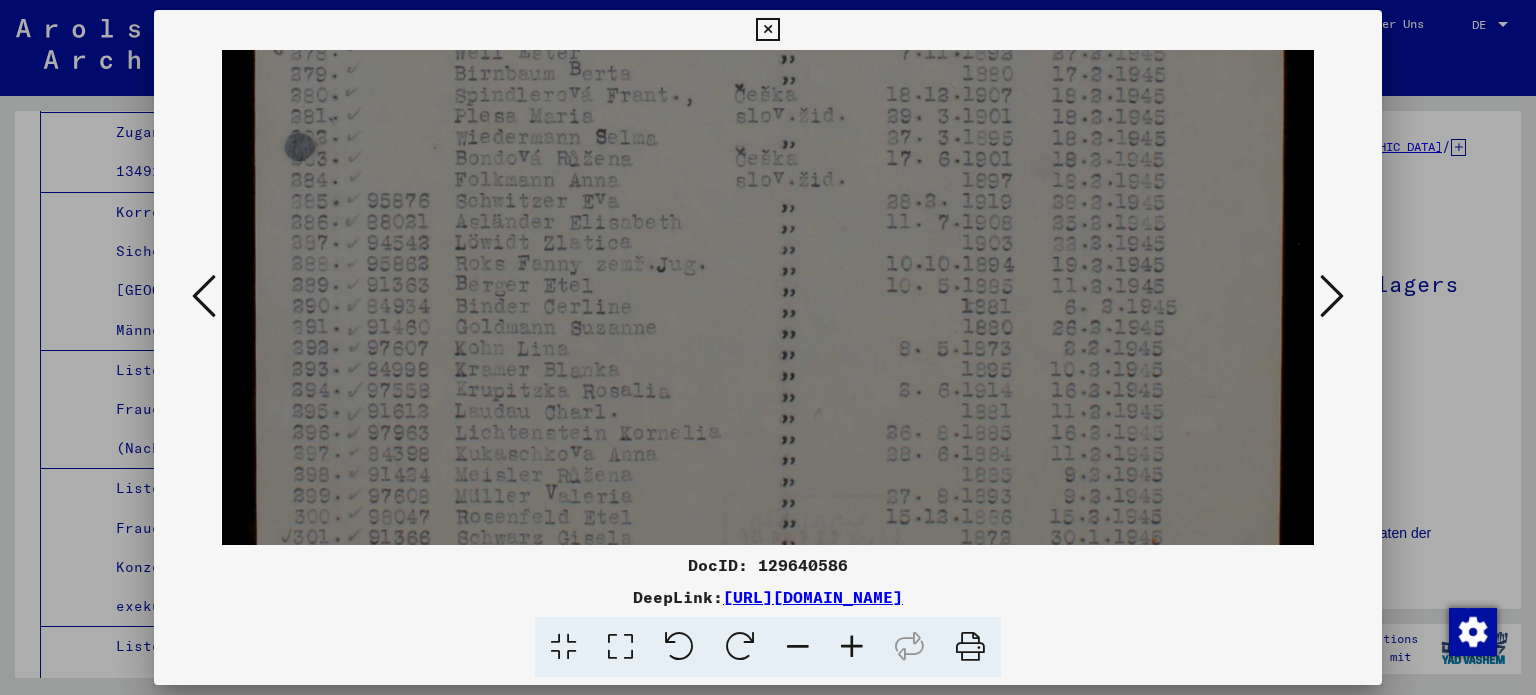 click at bounding box center (768, -31) 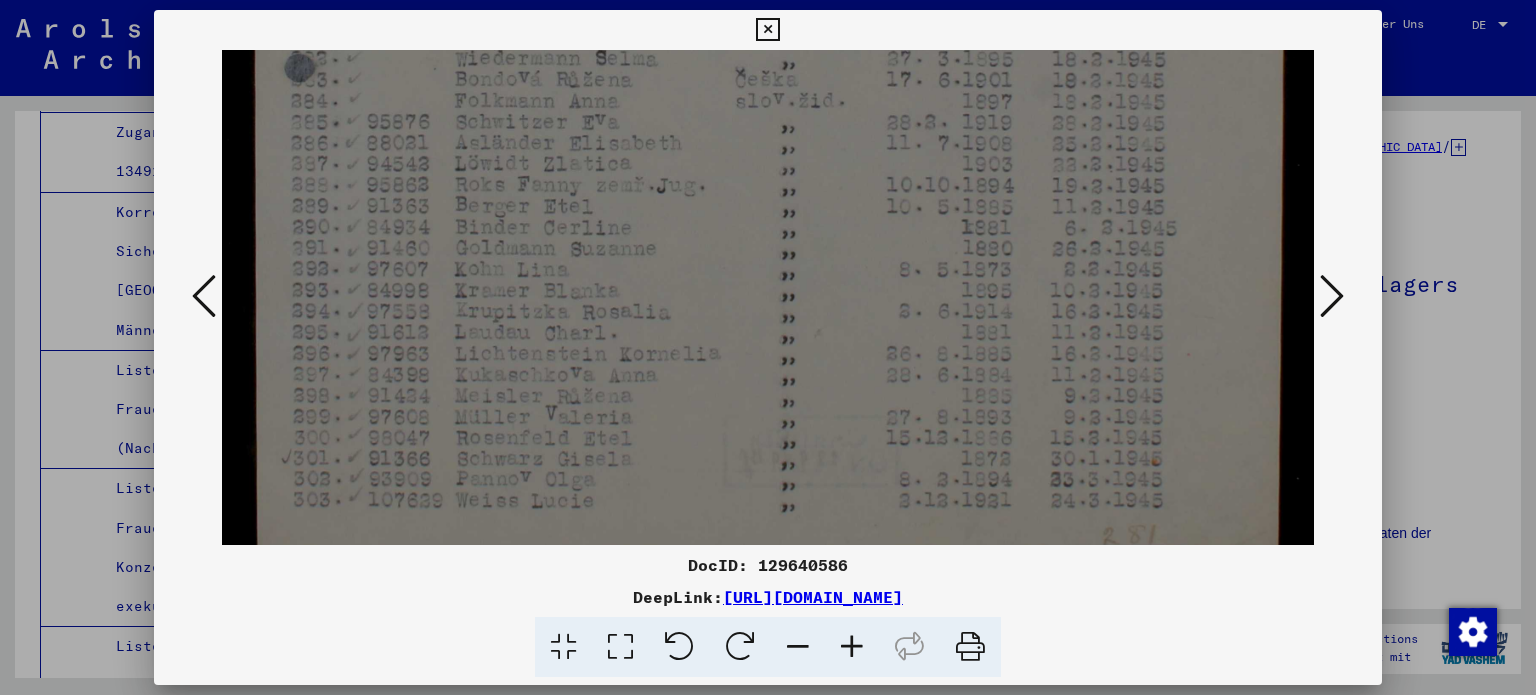click at bounding box center (768, -110) 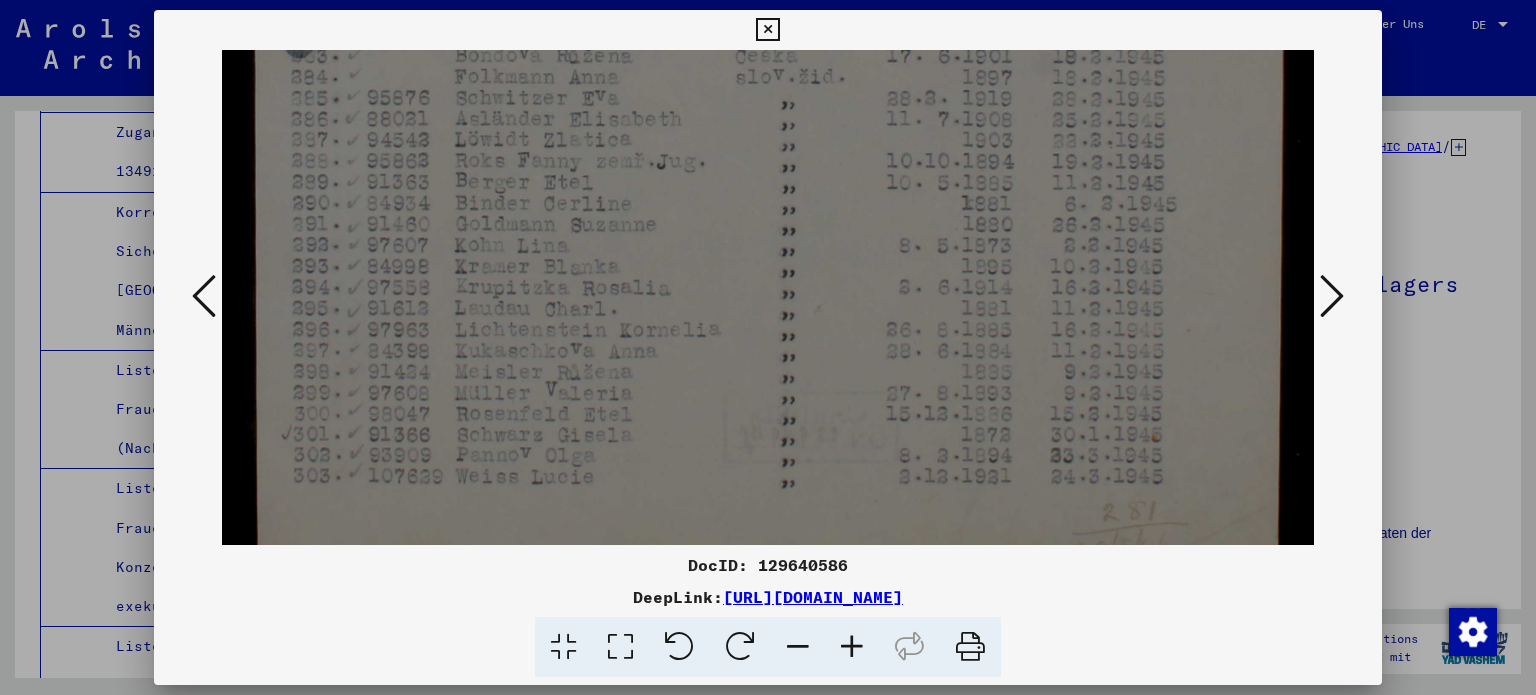click at bounding box center (1332, 296) 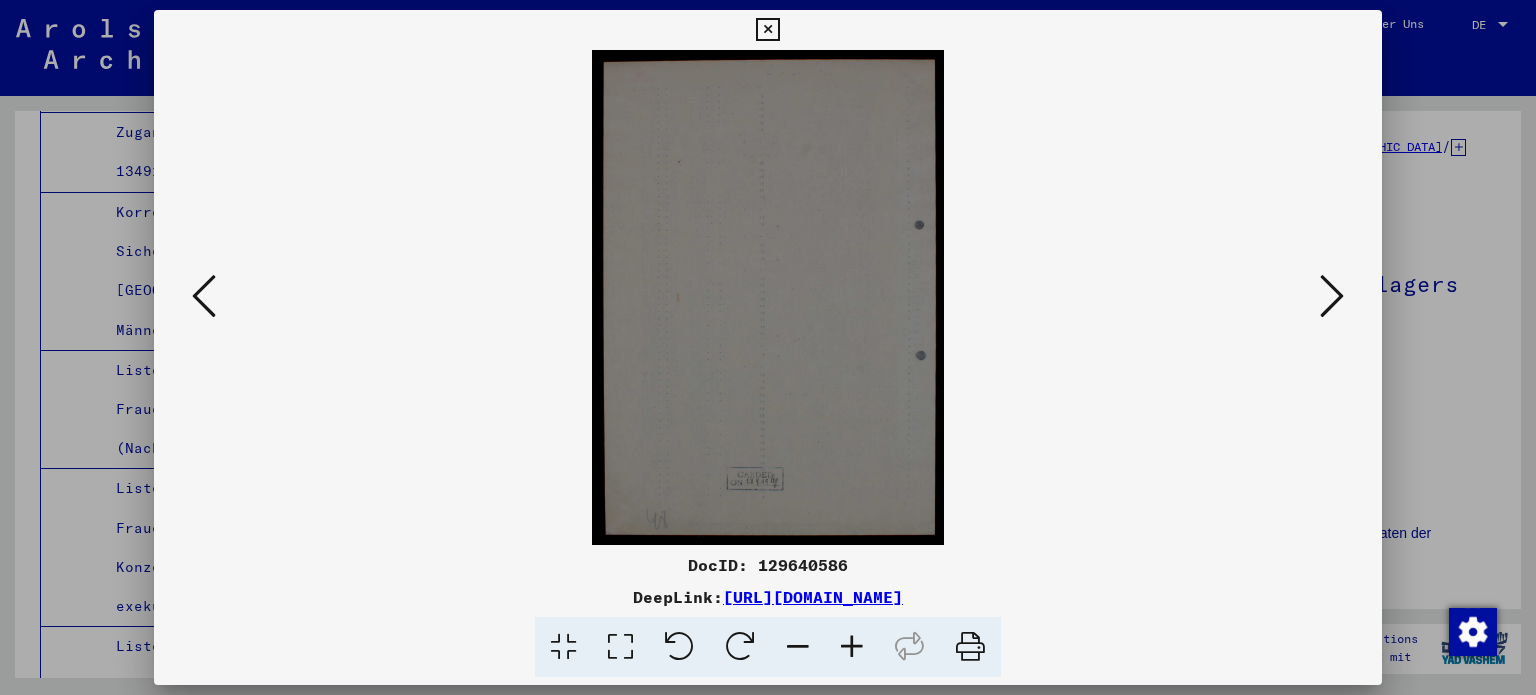 click at bounding box center [1332, 296] 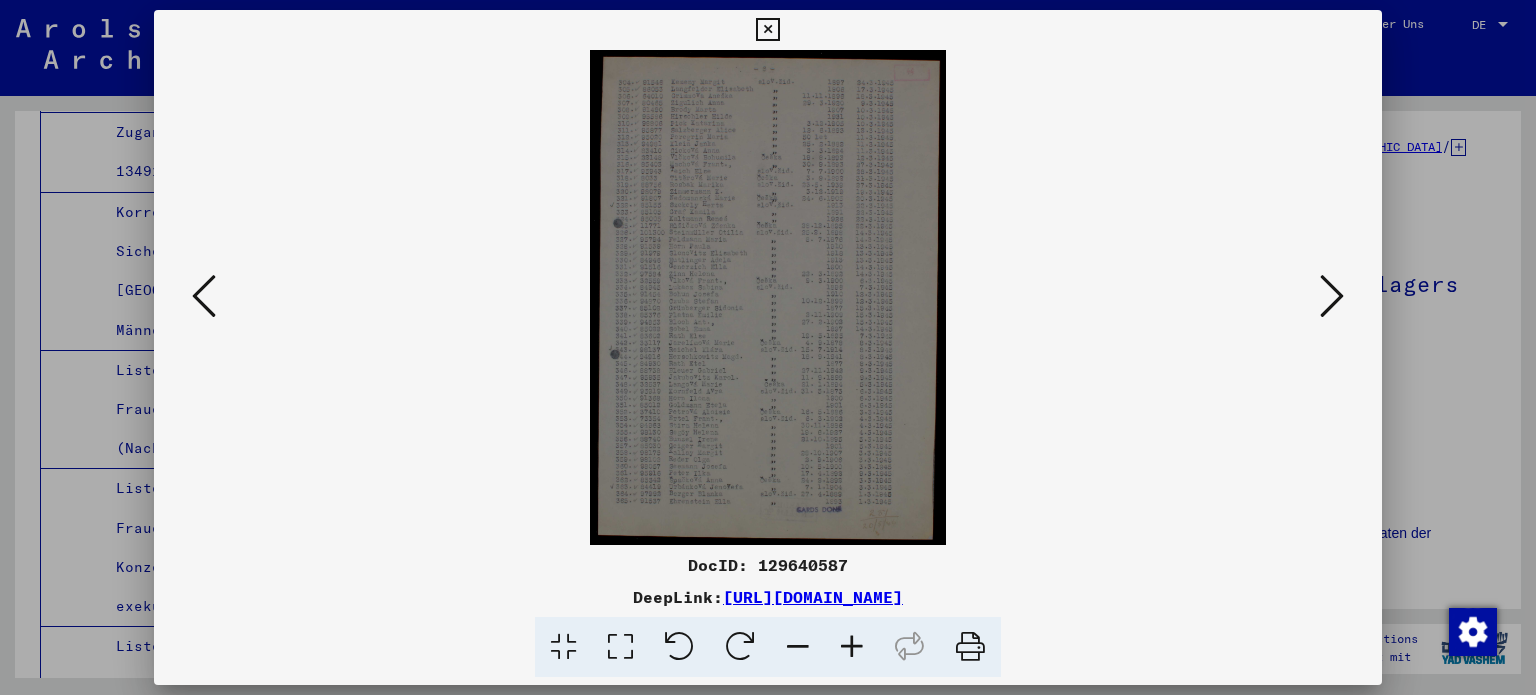 drag, startPoint x: 621, startPoint y: 663, endPoint x: 682, endPoint y: 401, distance: 269.00745 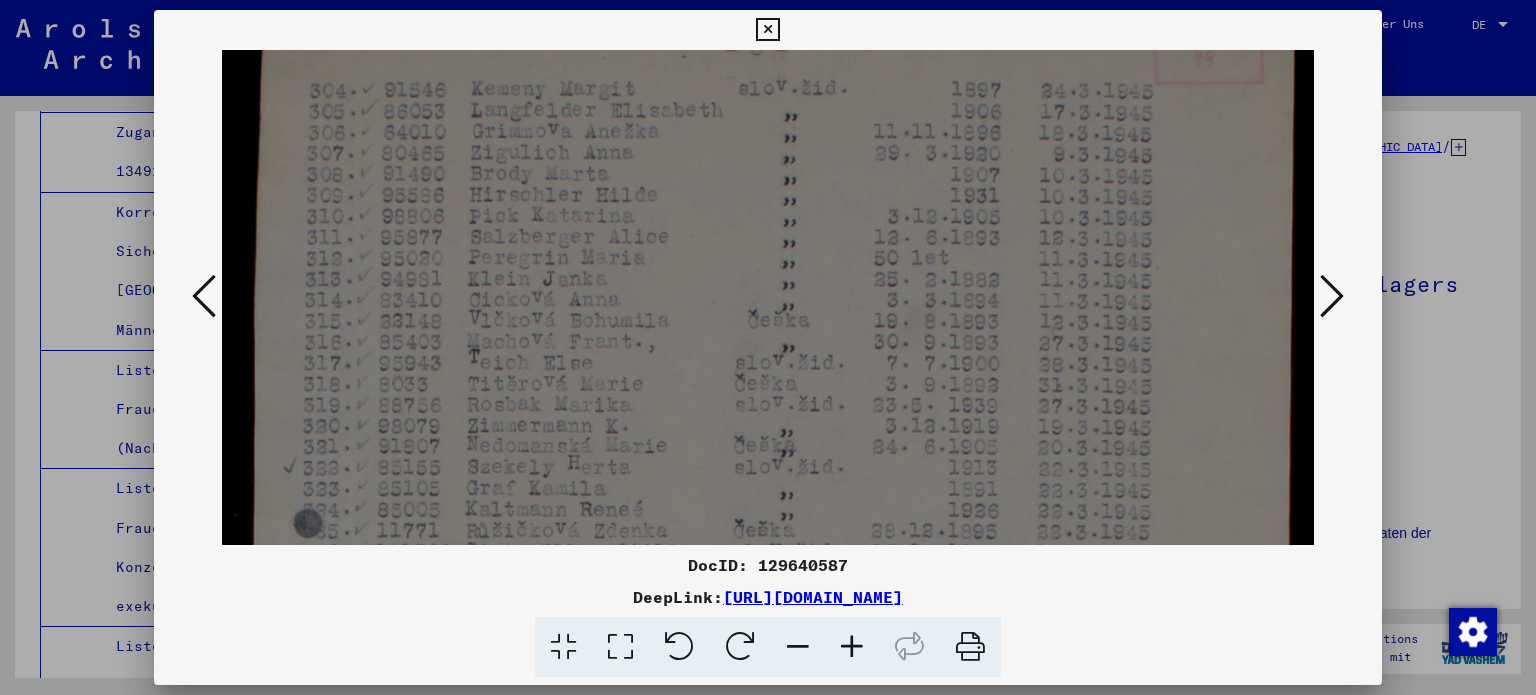 scroll, scrollTop: 64, scrollLeft: 0, axis: vertical 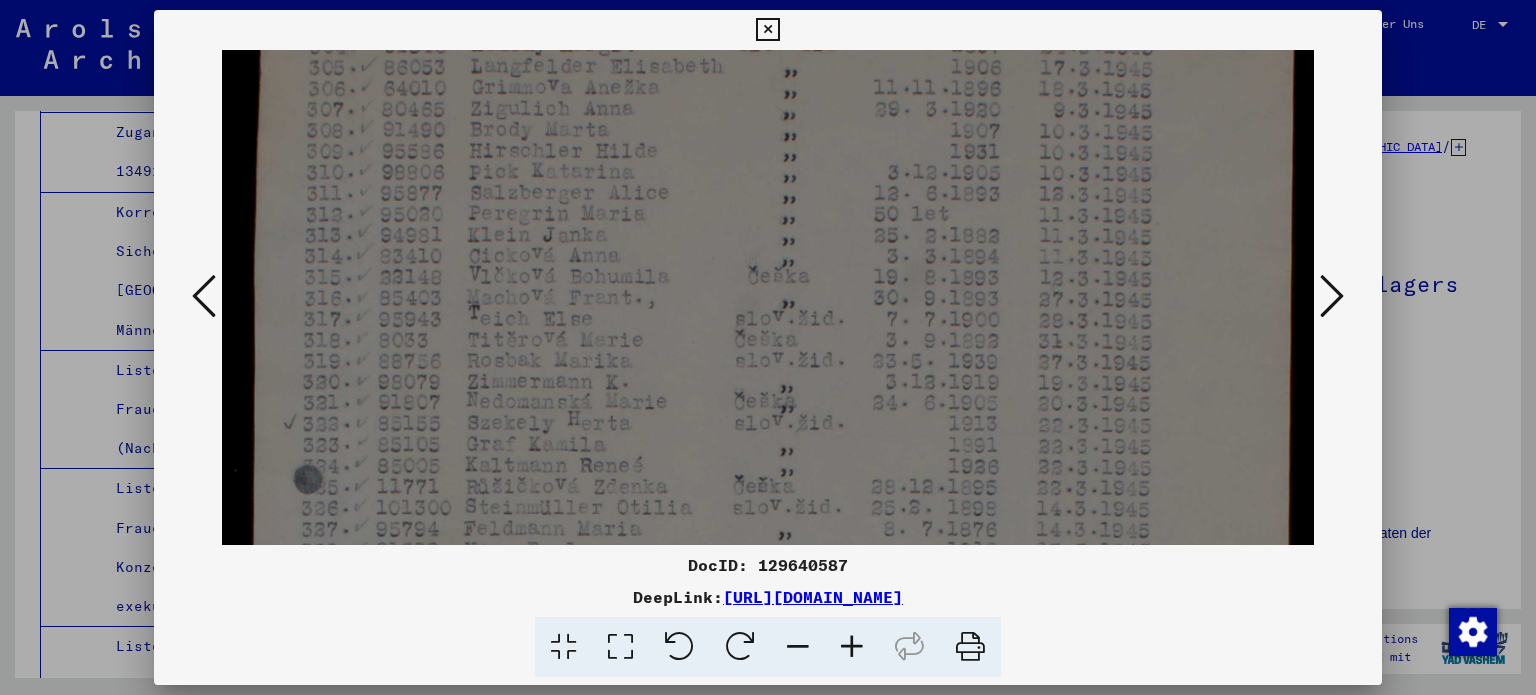 drag, startPoint x: 665, startPoint y: 387, endPoint x: 684, endPoint y: 285, distance: 103.75452 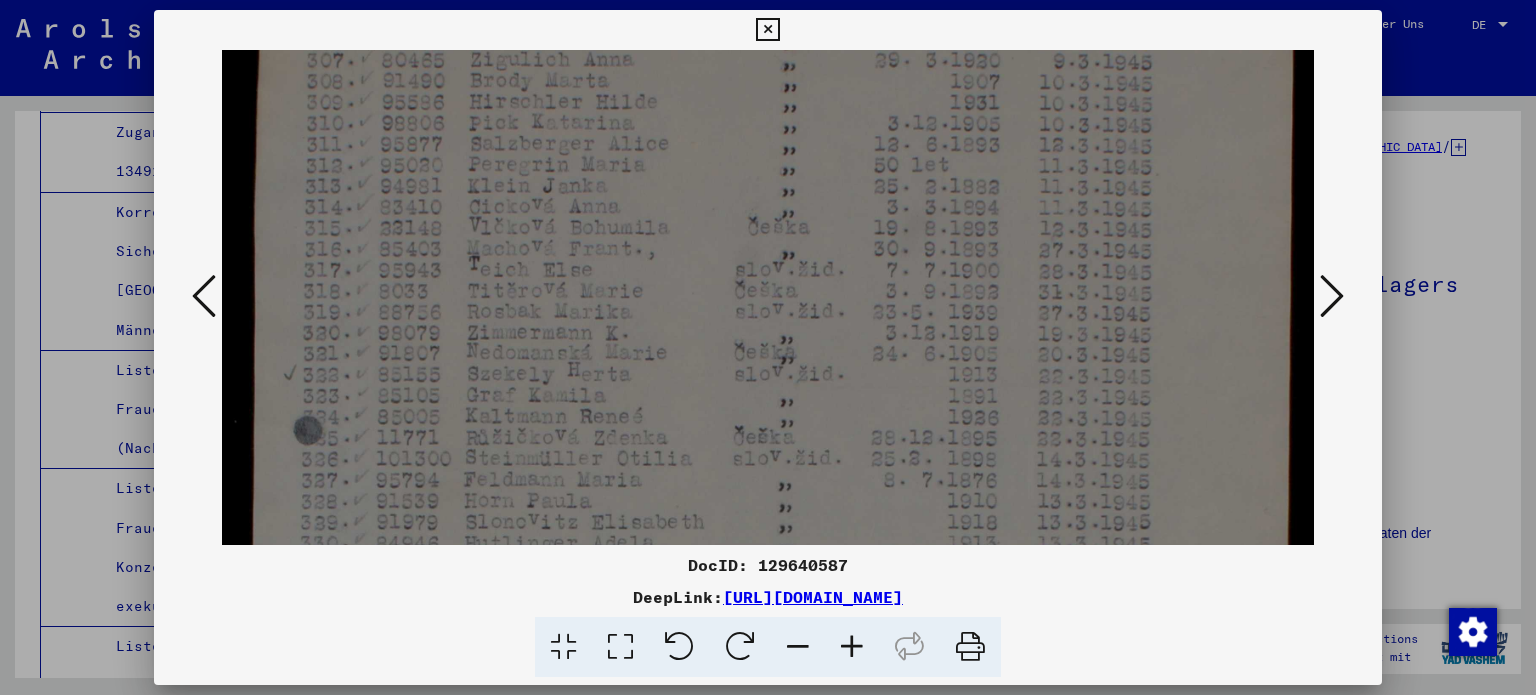 scroll, scrollTop: 170, scrollLeft: 0, axis: vertical 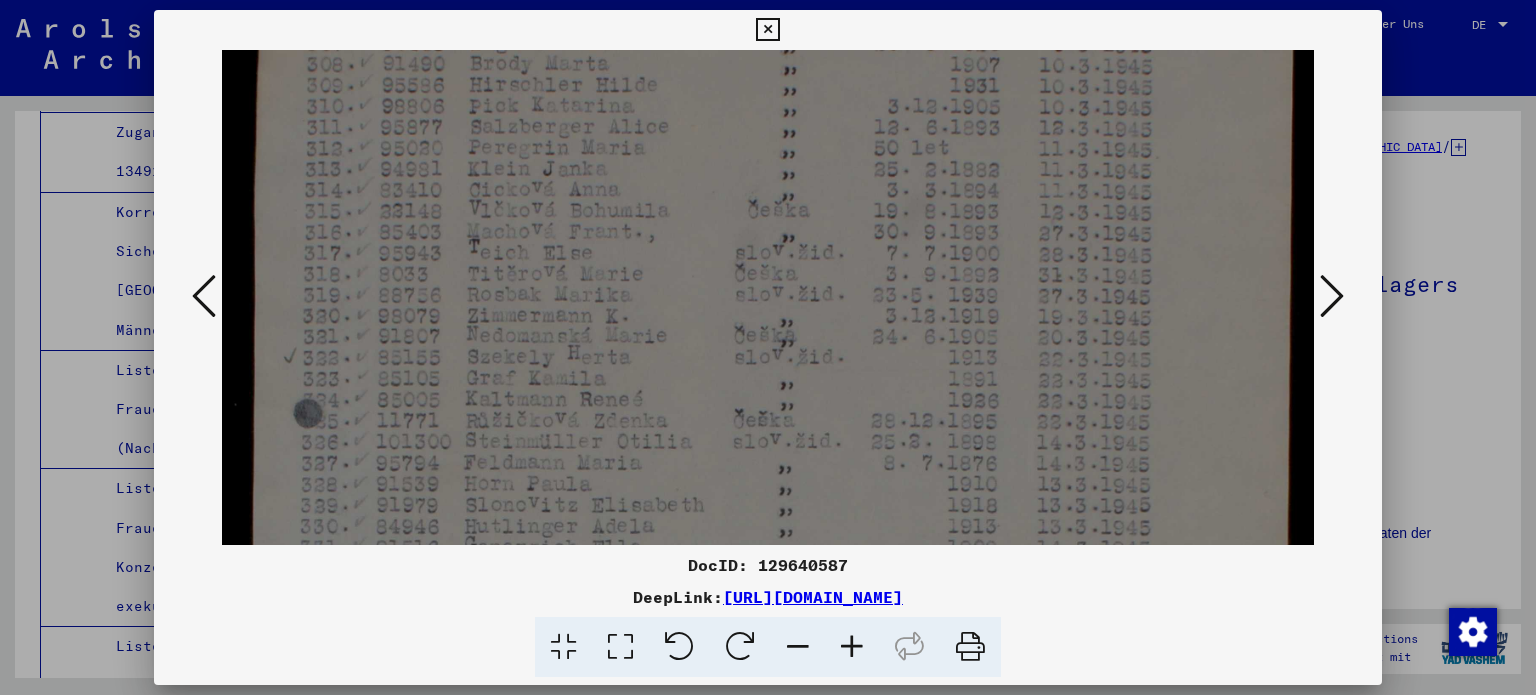 click at bounding box center [768, 641] 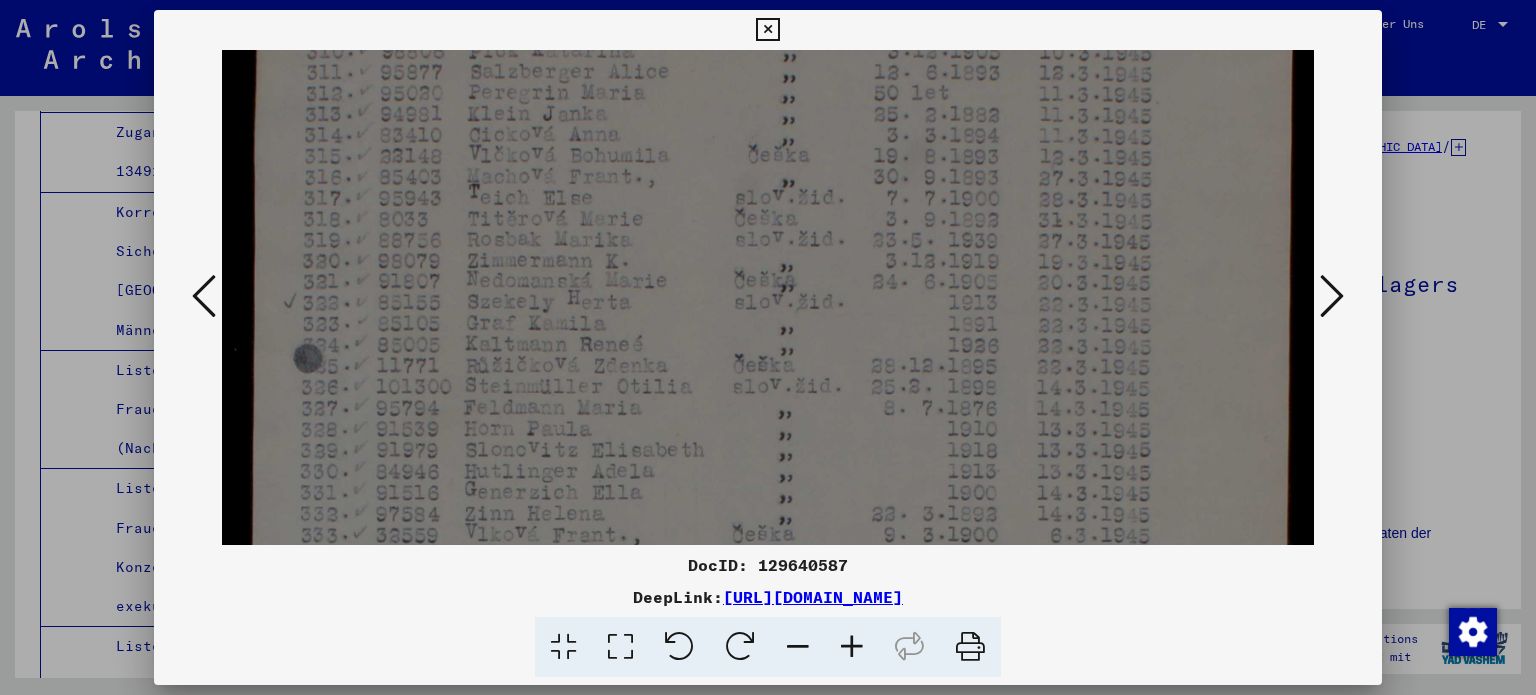 drag, startPoint x: 712, startPoint y: 415, endPoint x: 711, endPoint y: 358, distance: 57.00877 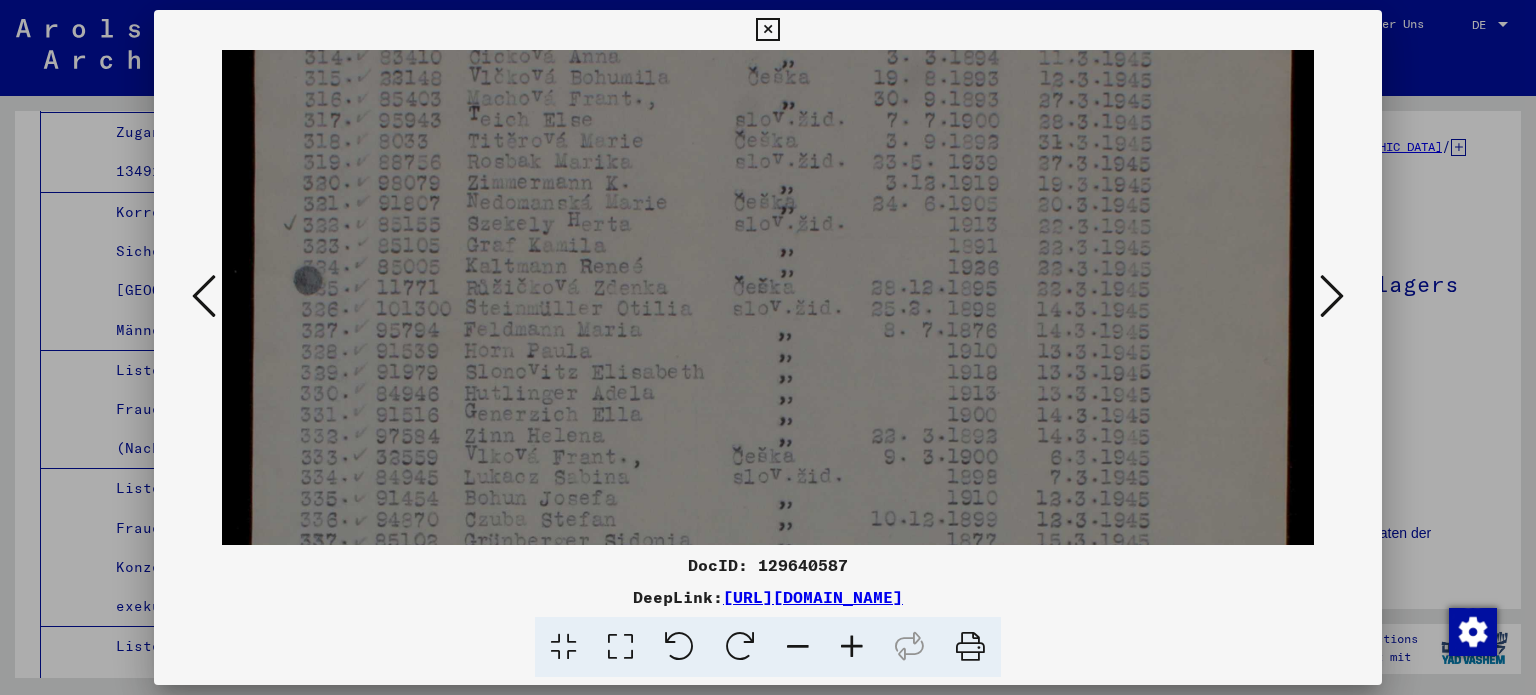 click at bounding box center [768, 508] 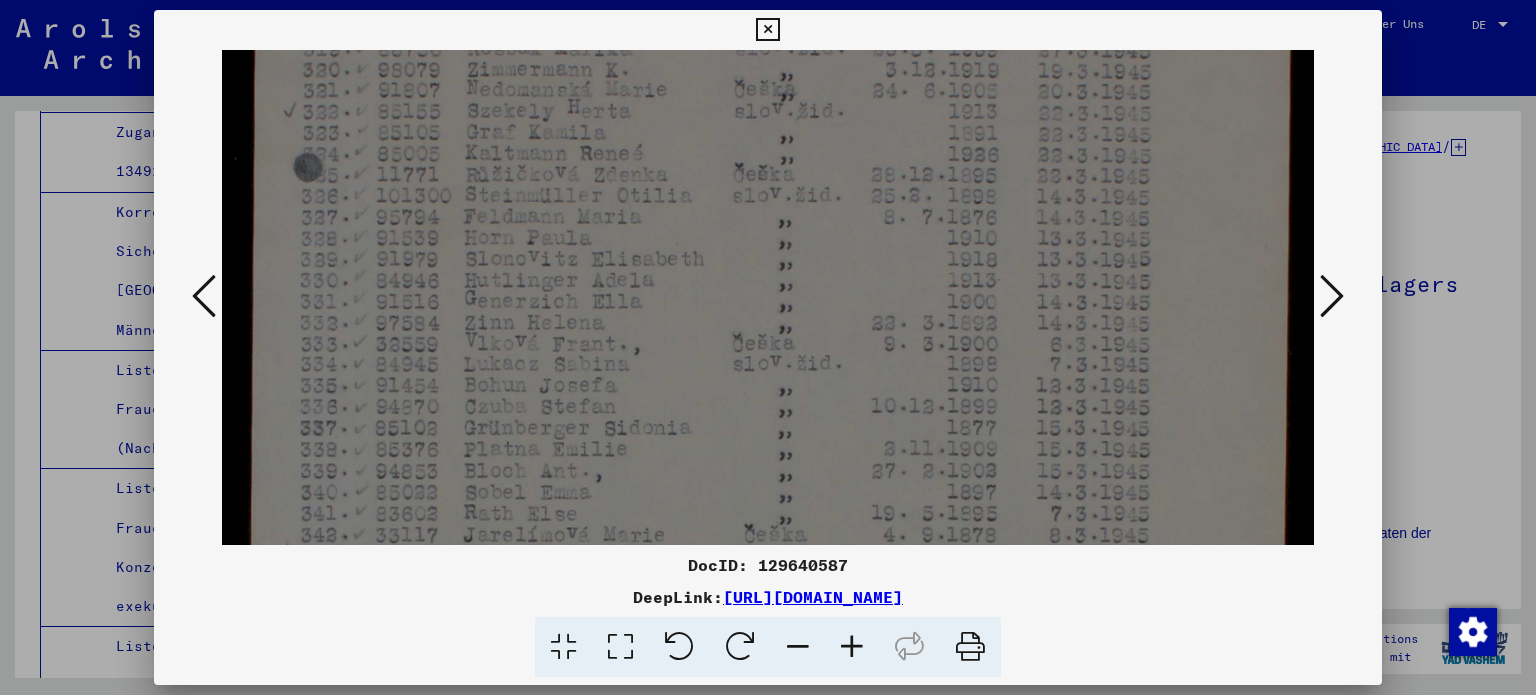 click at bounding box center (768, 395) 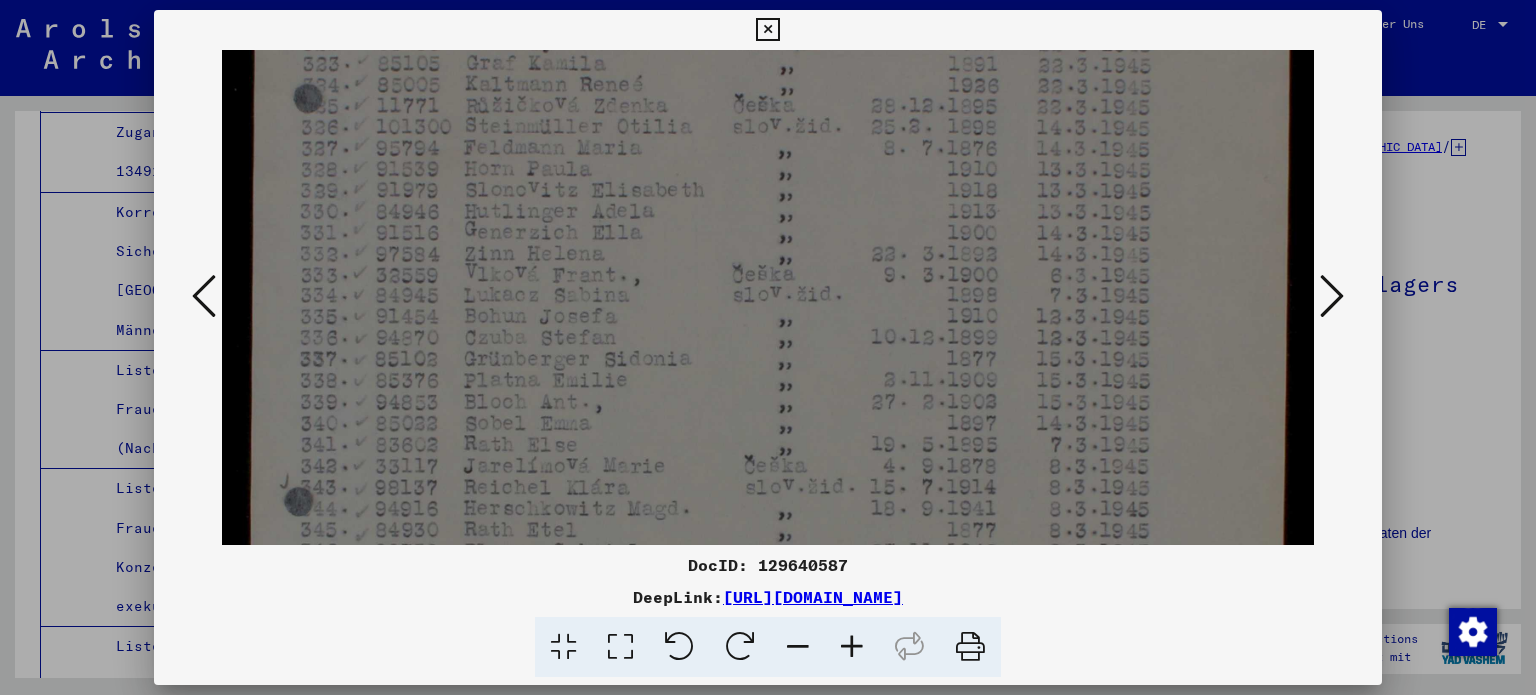 click at bounding box center [768, 326] 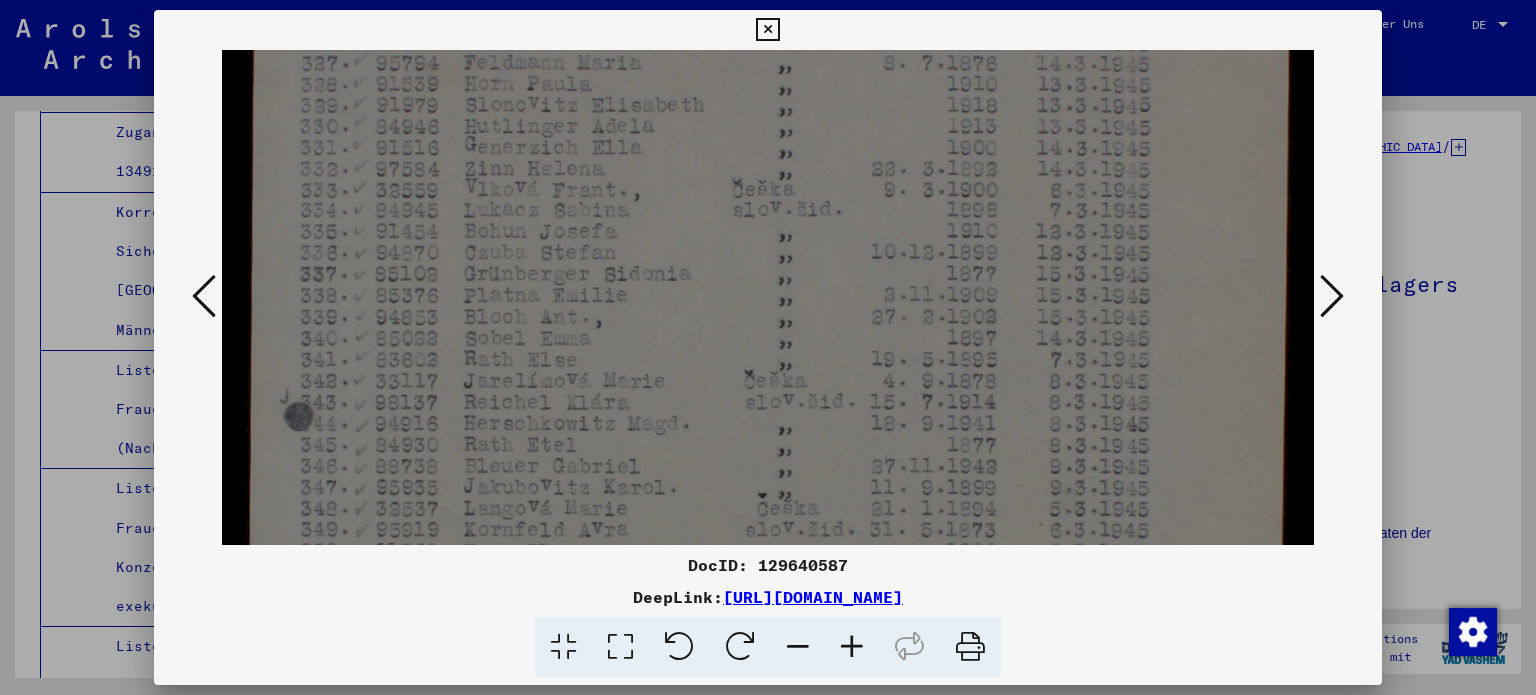 click at bounding box center [768, 241] 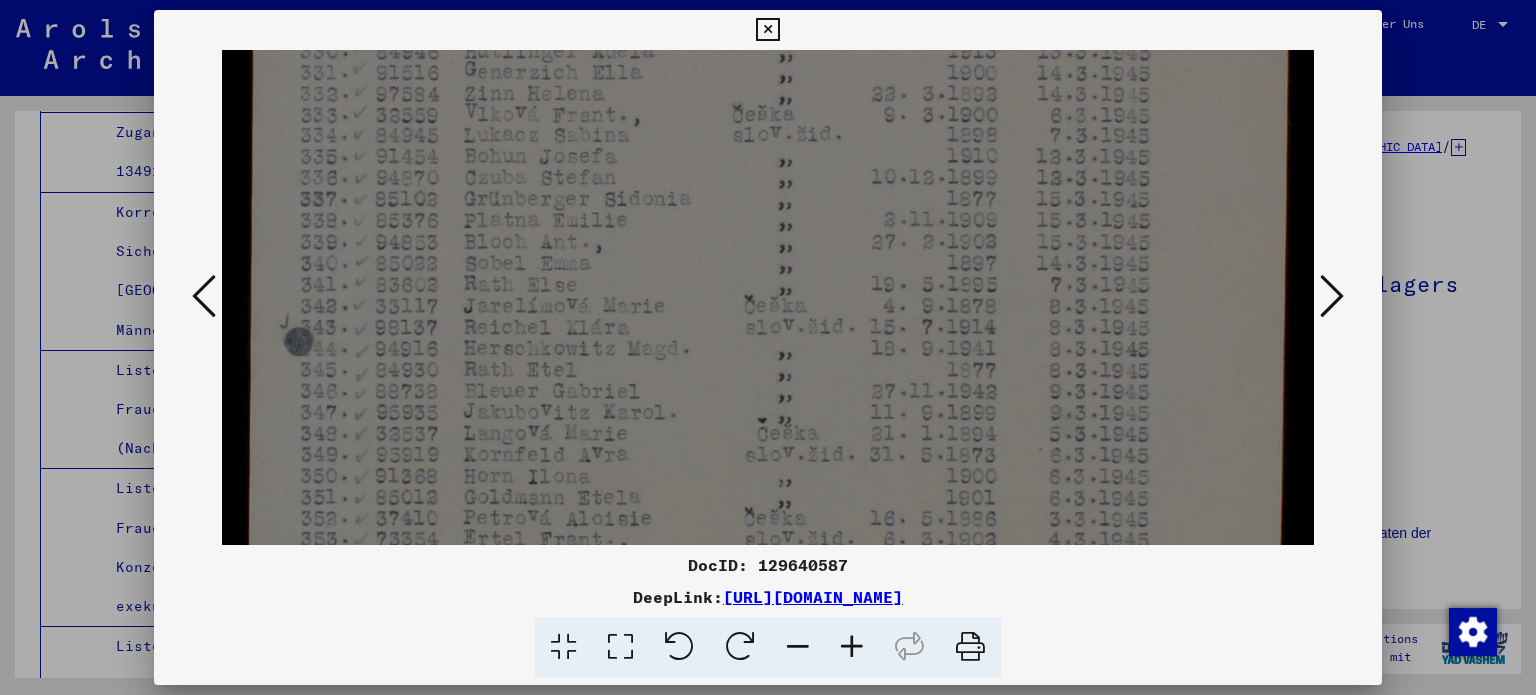 click at bounding box center (768, 166) 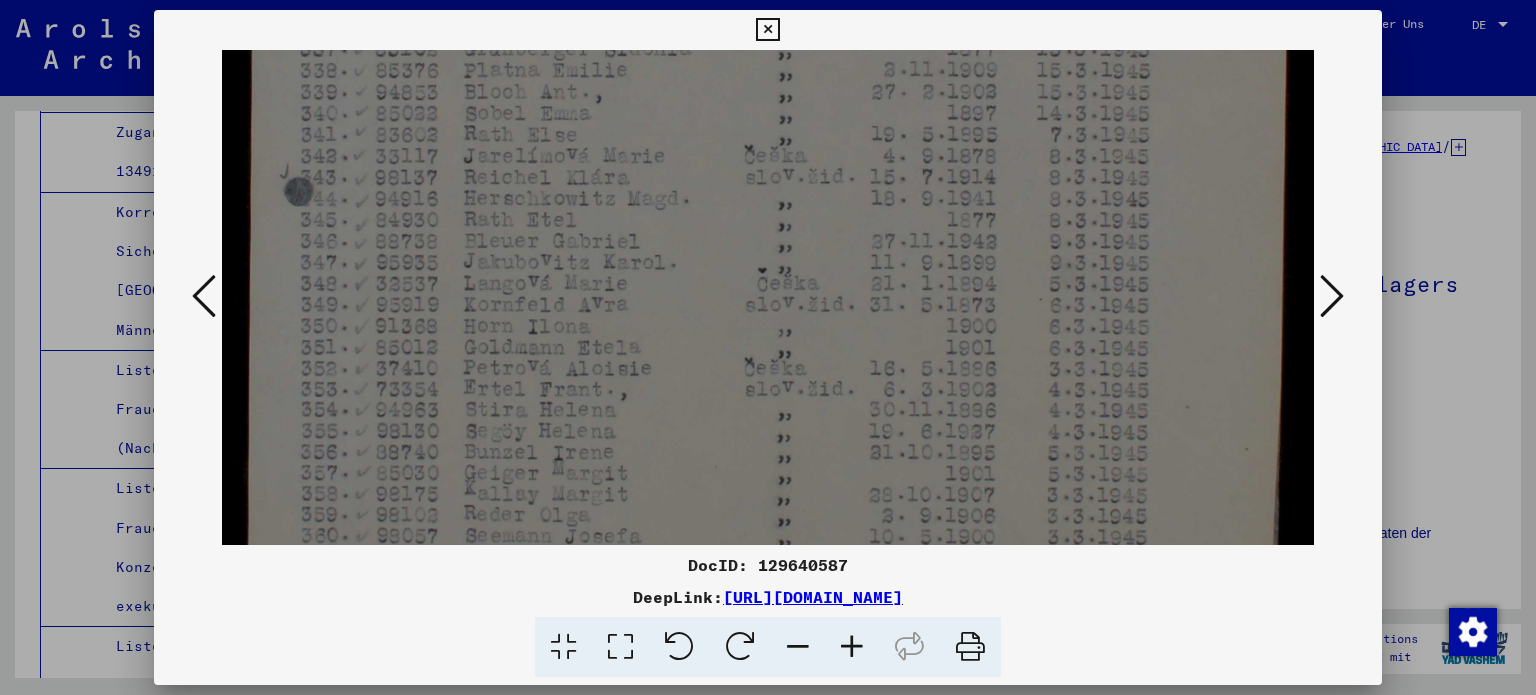 click at bounding box center (768, 16) 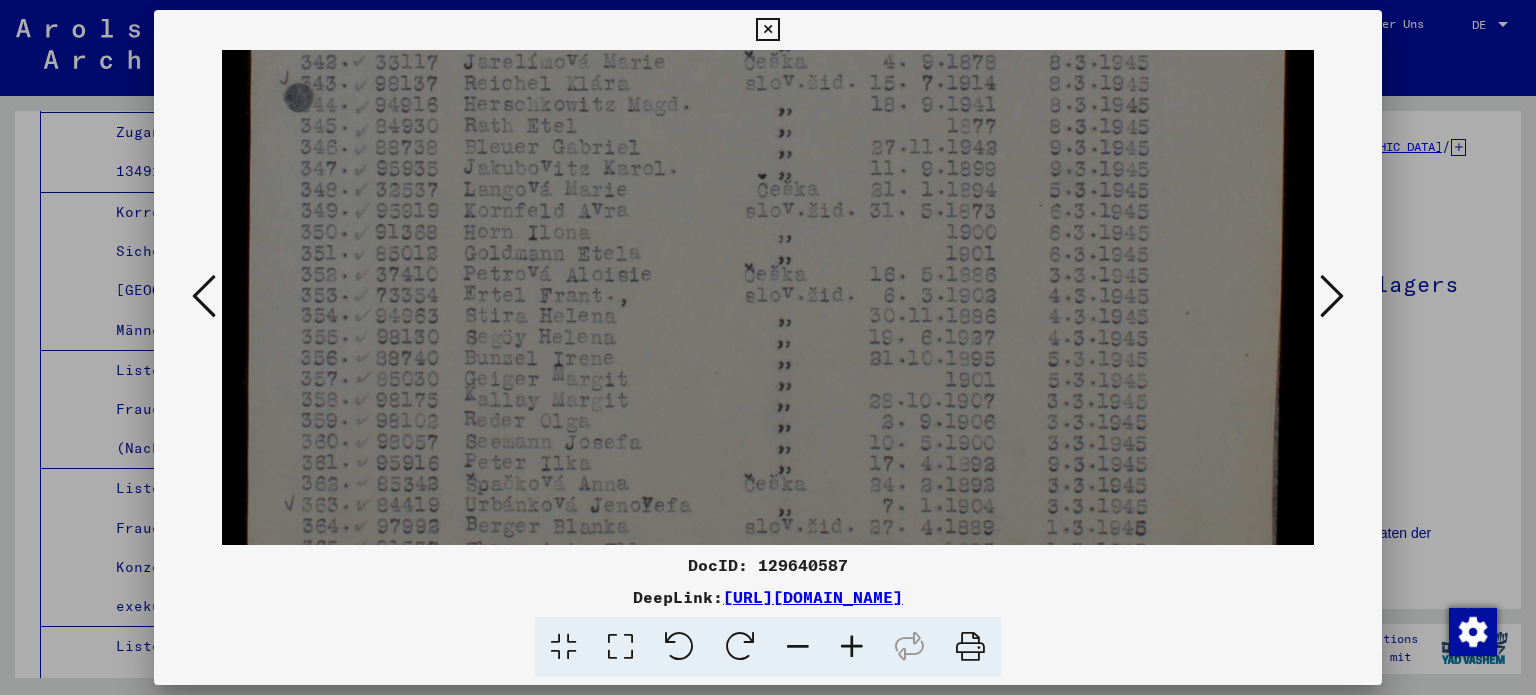 click at bounding box center [768, -78] 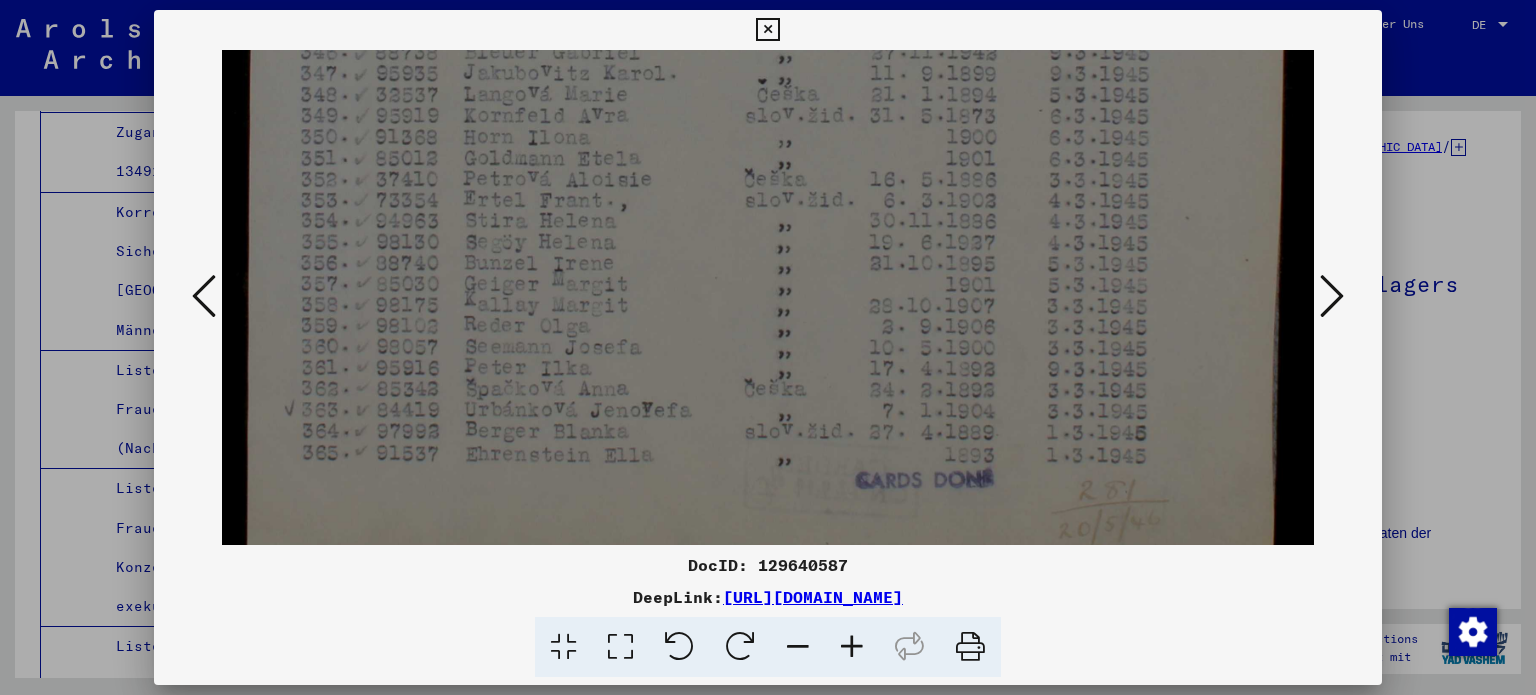 scroll, scrollTop: 987, scrollLeft: 0, axis: vertical 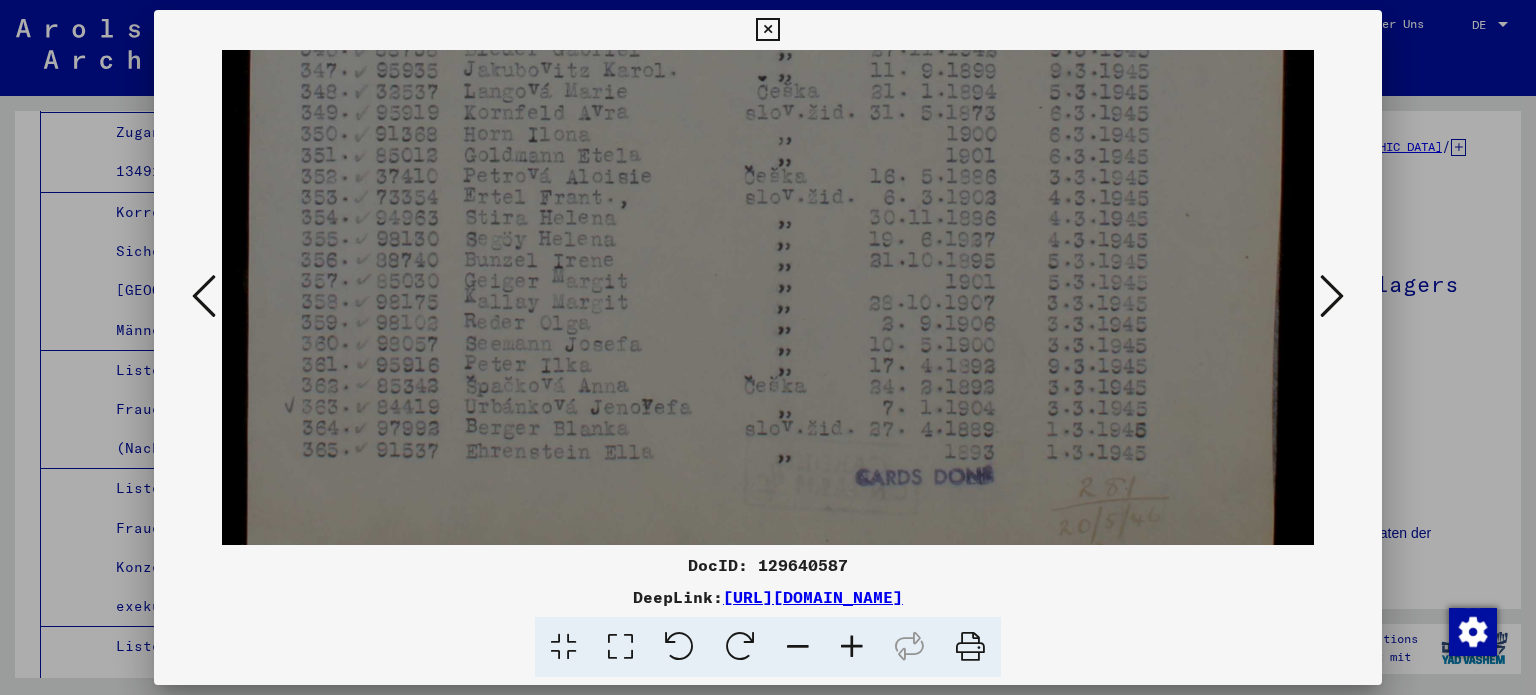 click at bounding box center (768, -176) 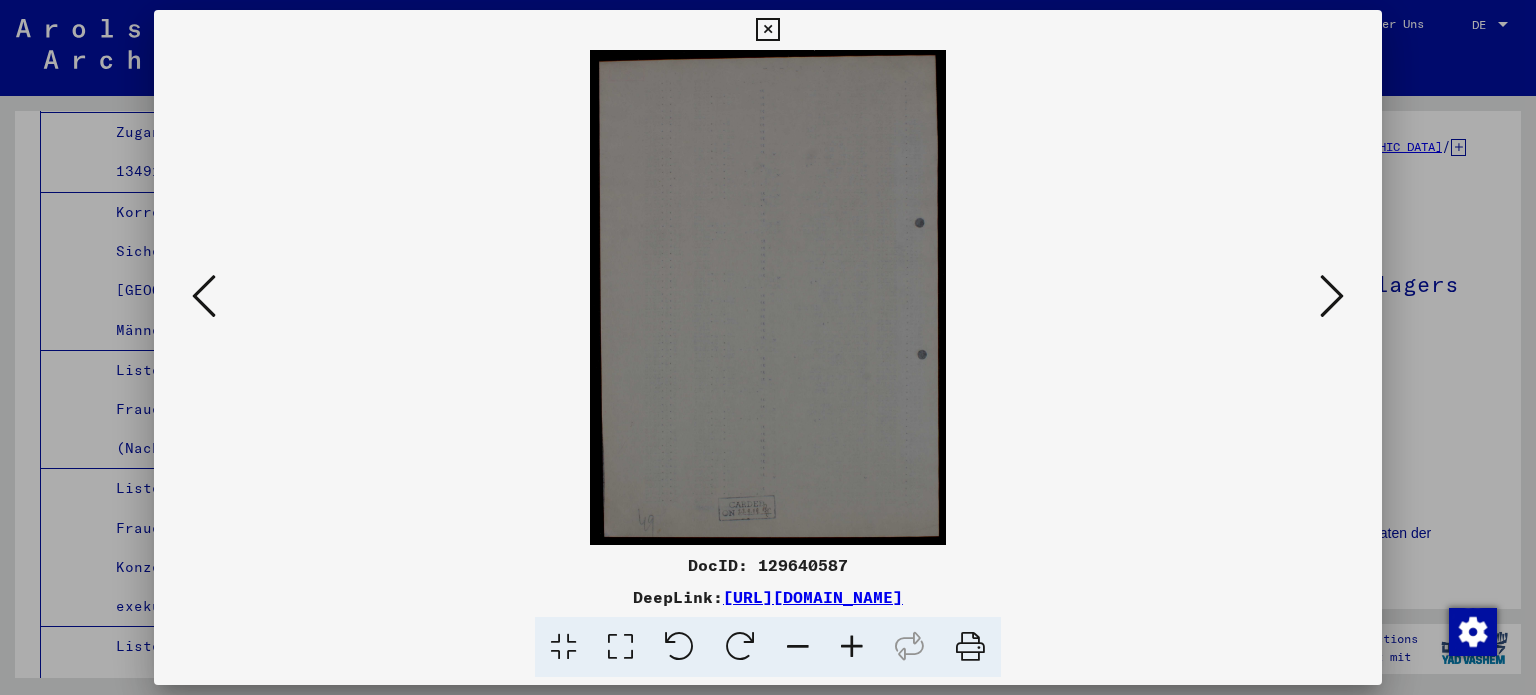 click at bounding box center (204, 296) 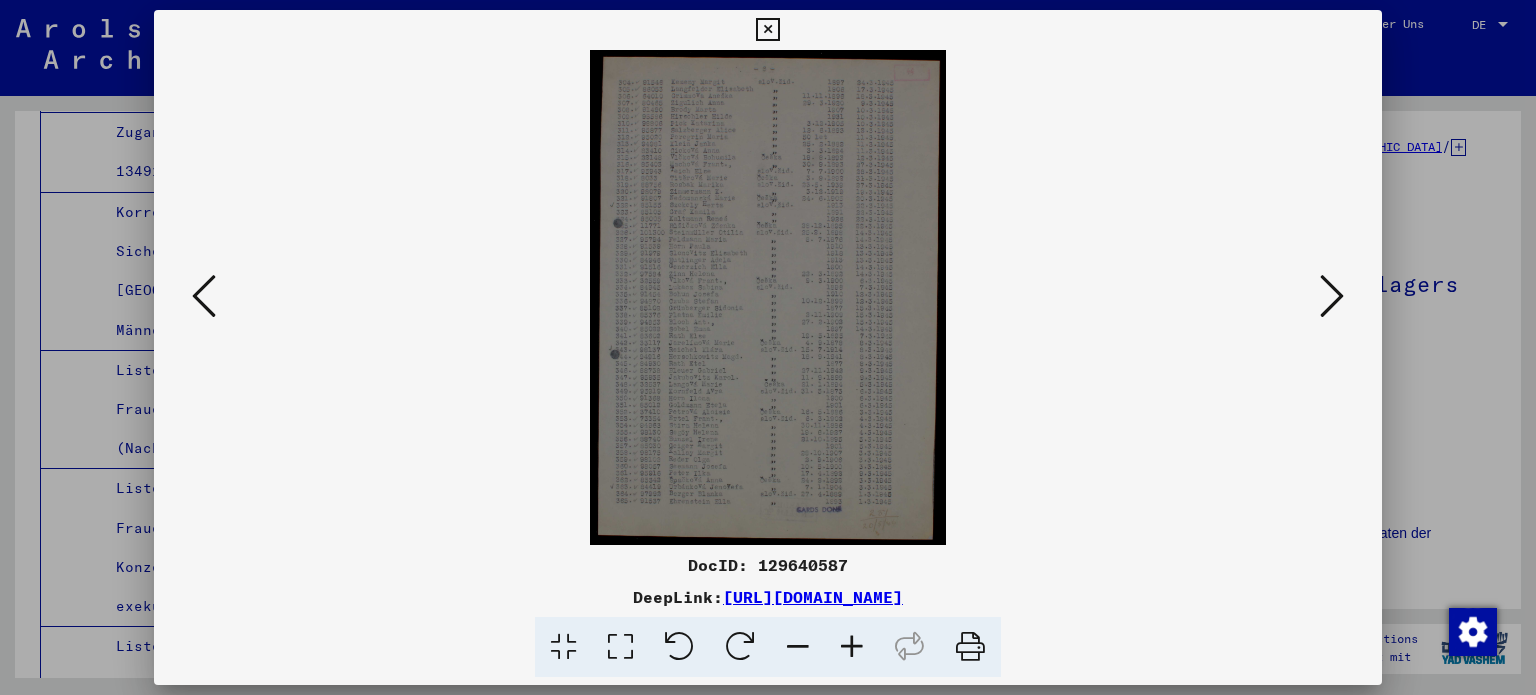 click at bounding box center (1332, 297) 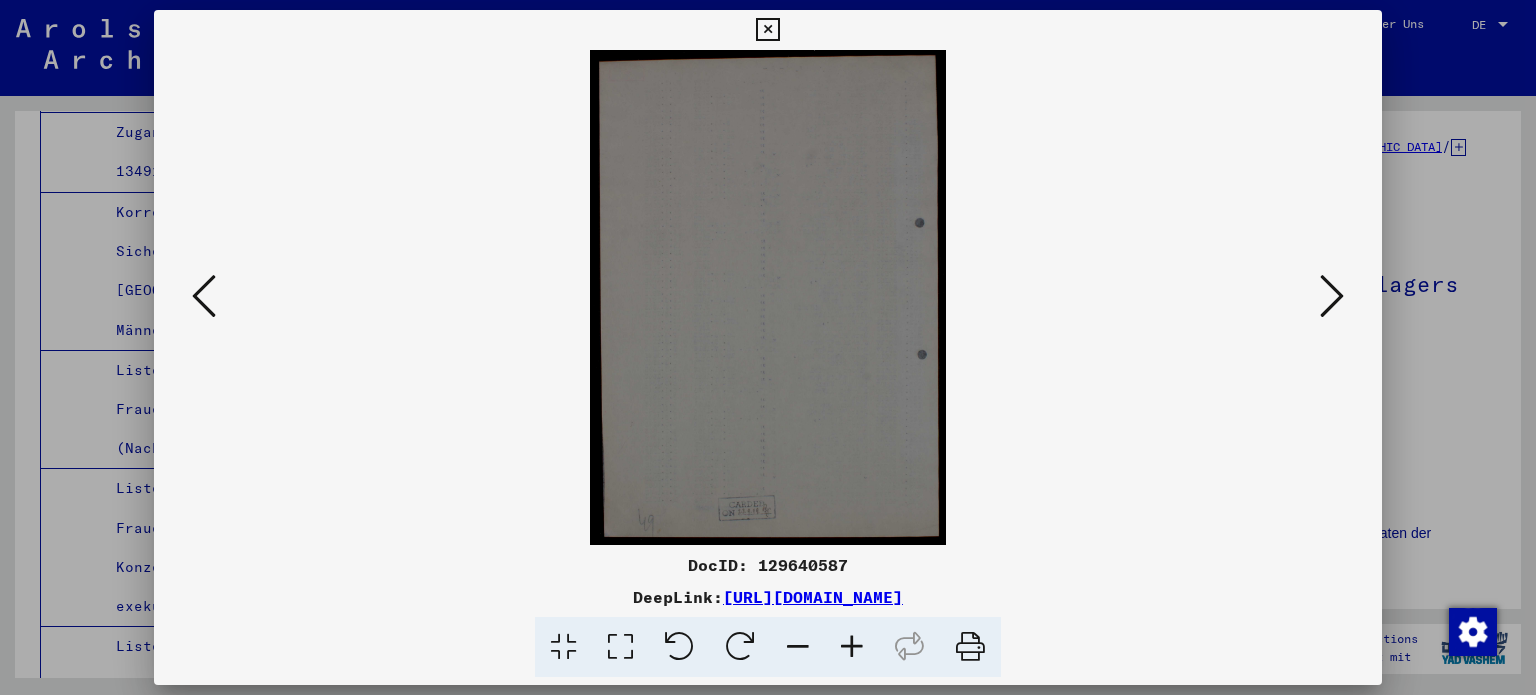 click at bounding box center (768, 297) 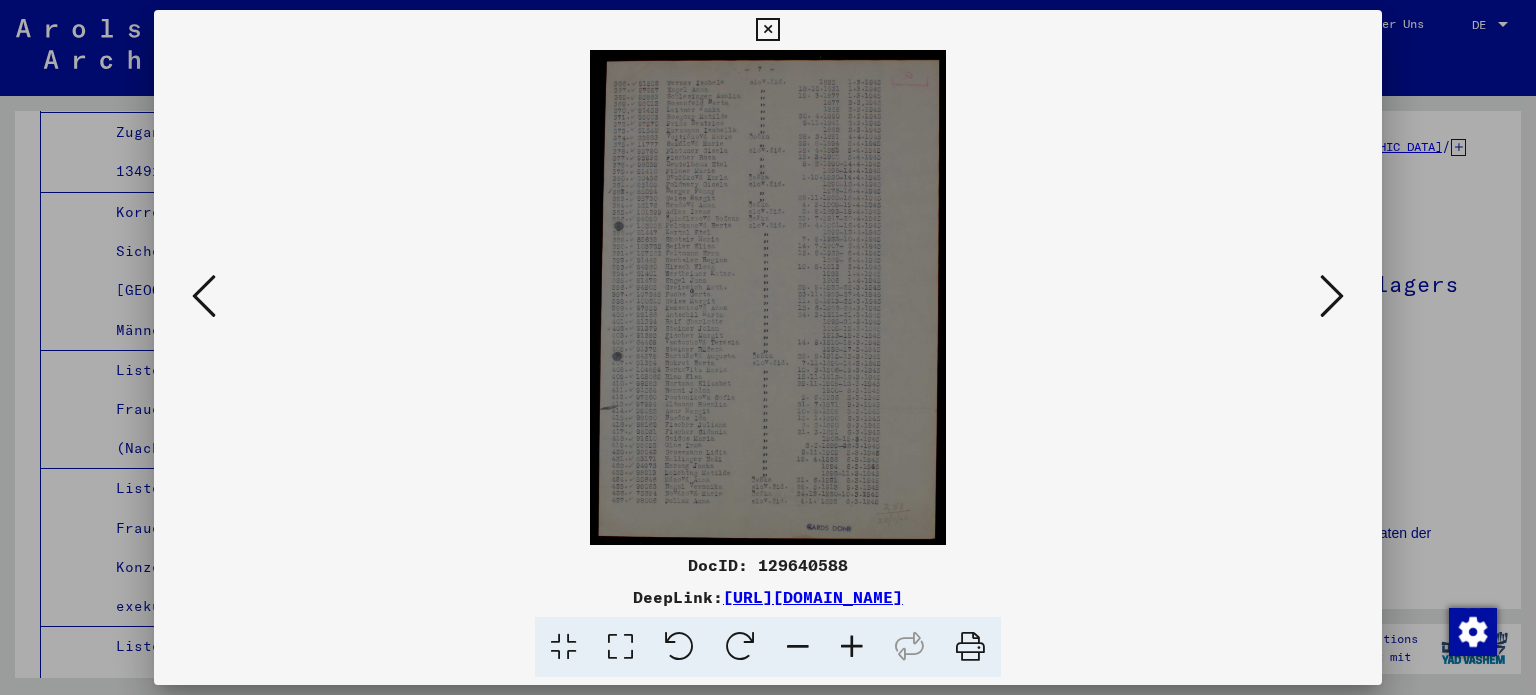 click at bounding box center [204, 297] 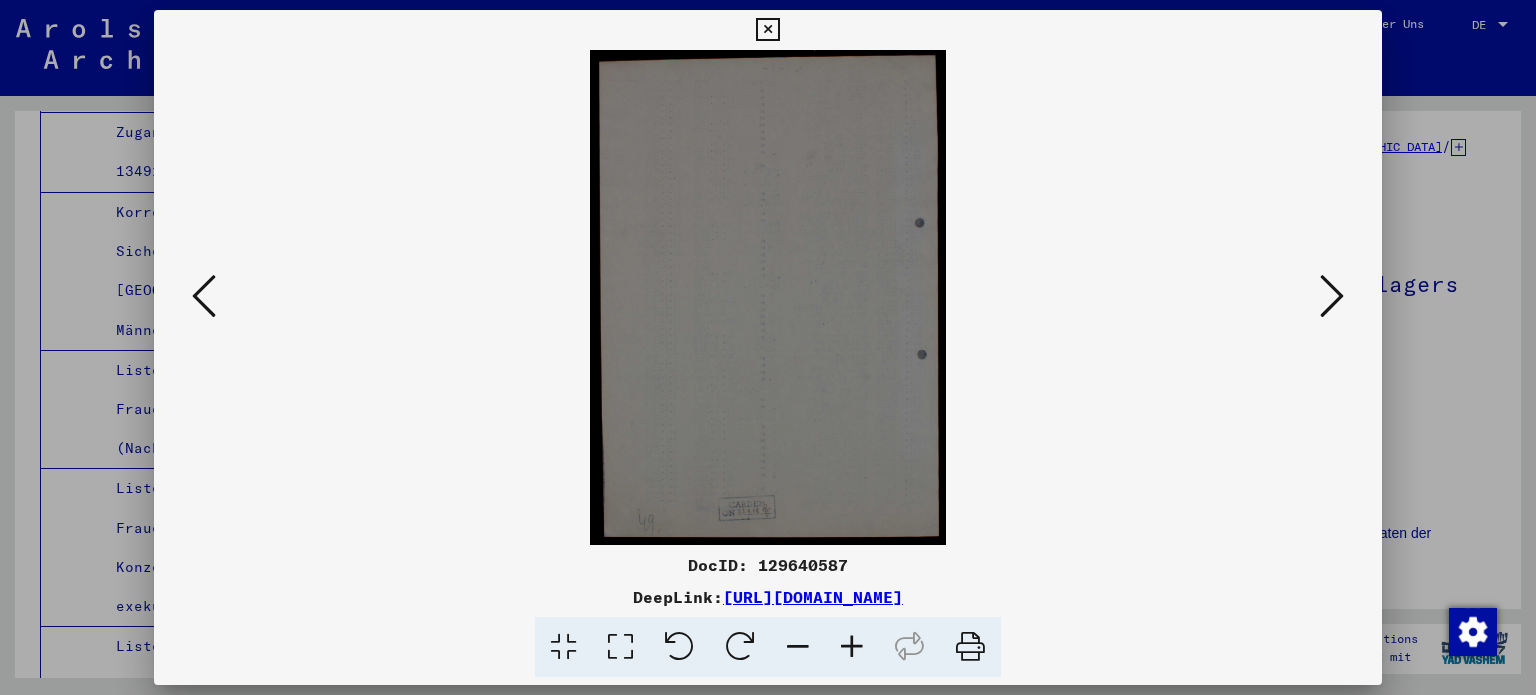 click at bounding box center (768, 297) 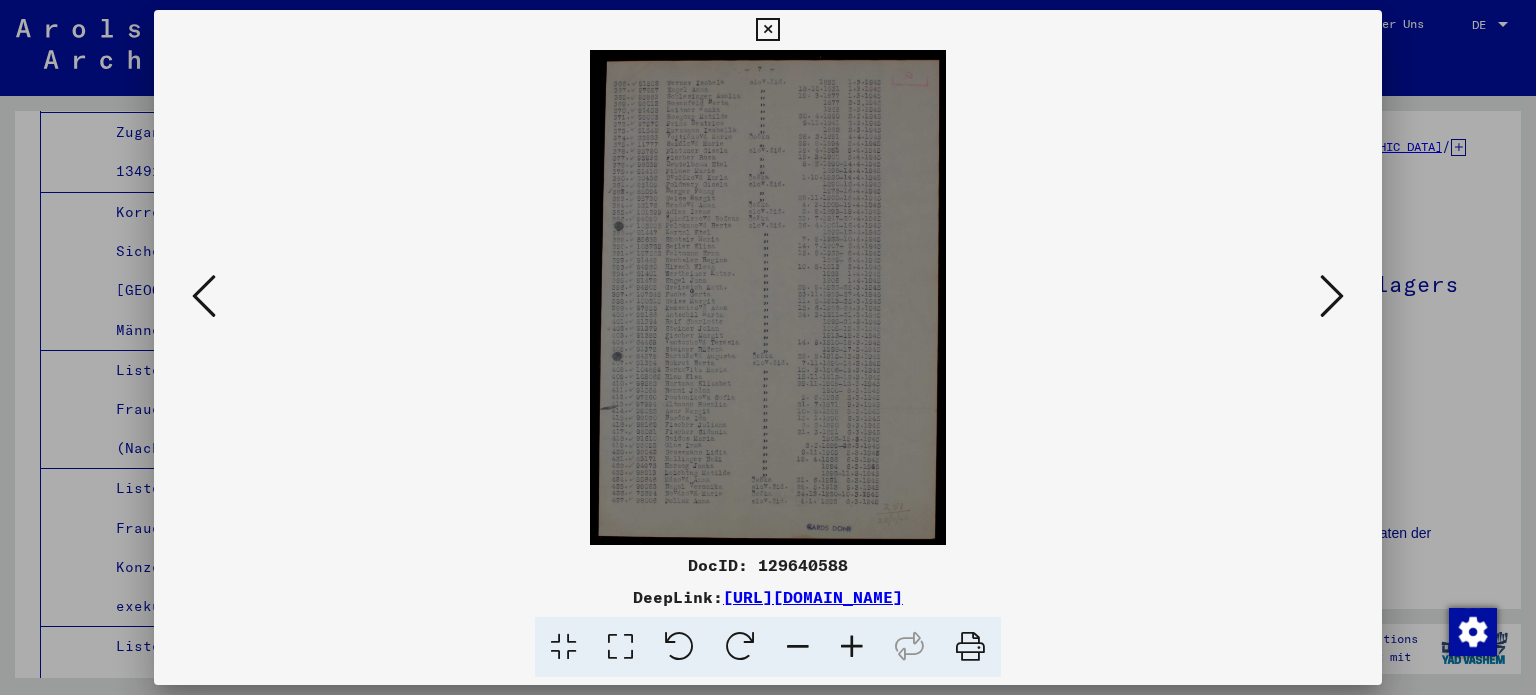 click at bounding box center (620, 647) 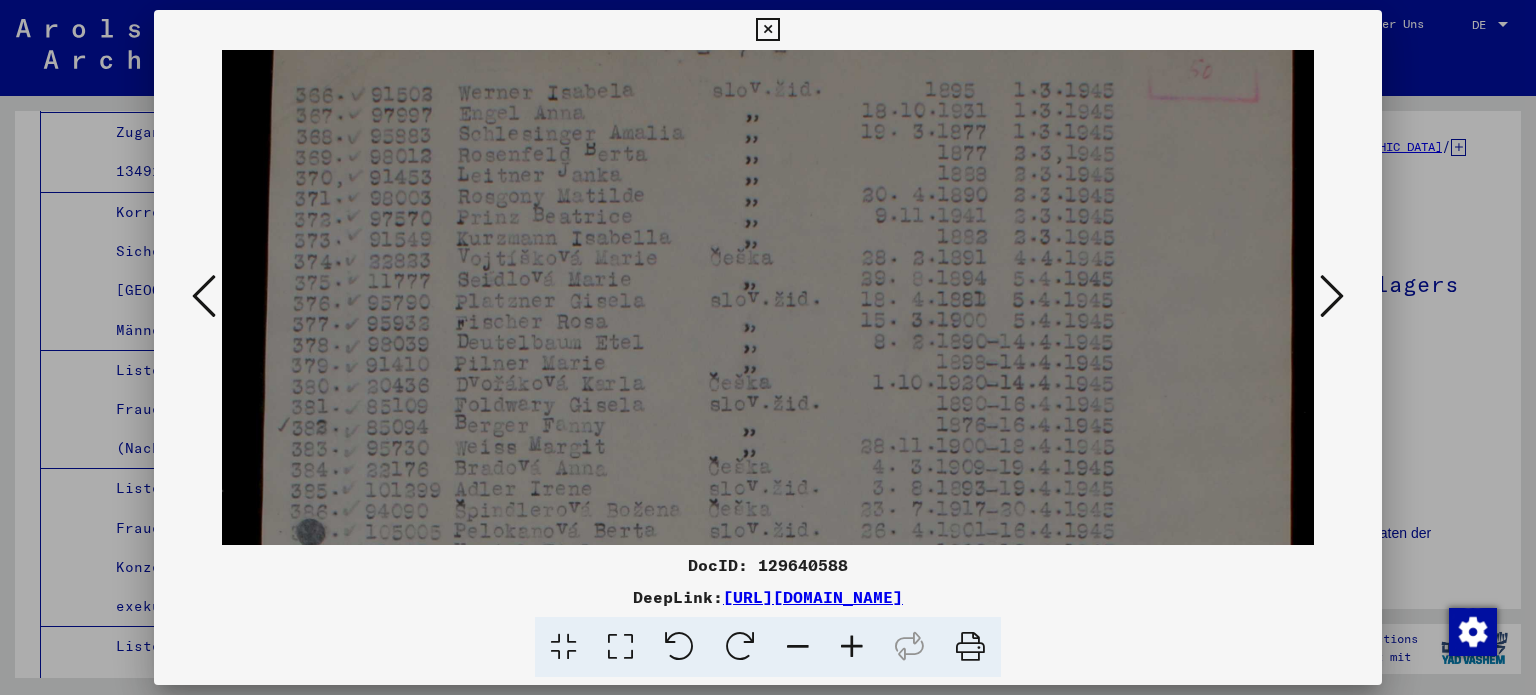 drag, startPoint x: 614, startPoint y: 369, endPoint x: 629, endPoint y: 312, distance: 58.940647 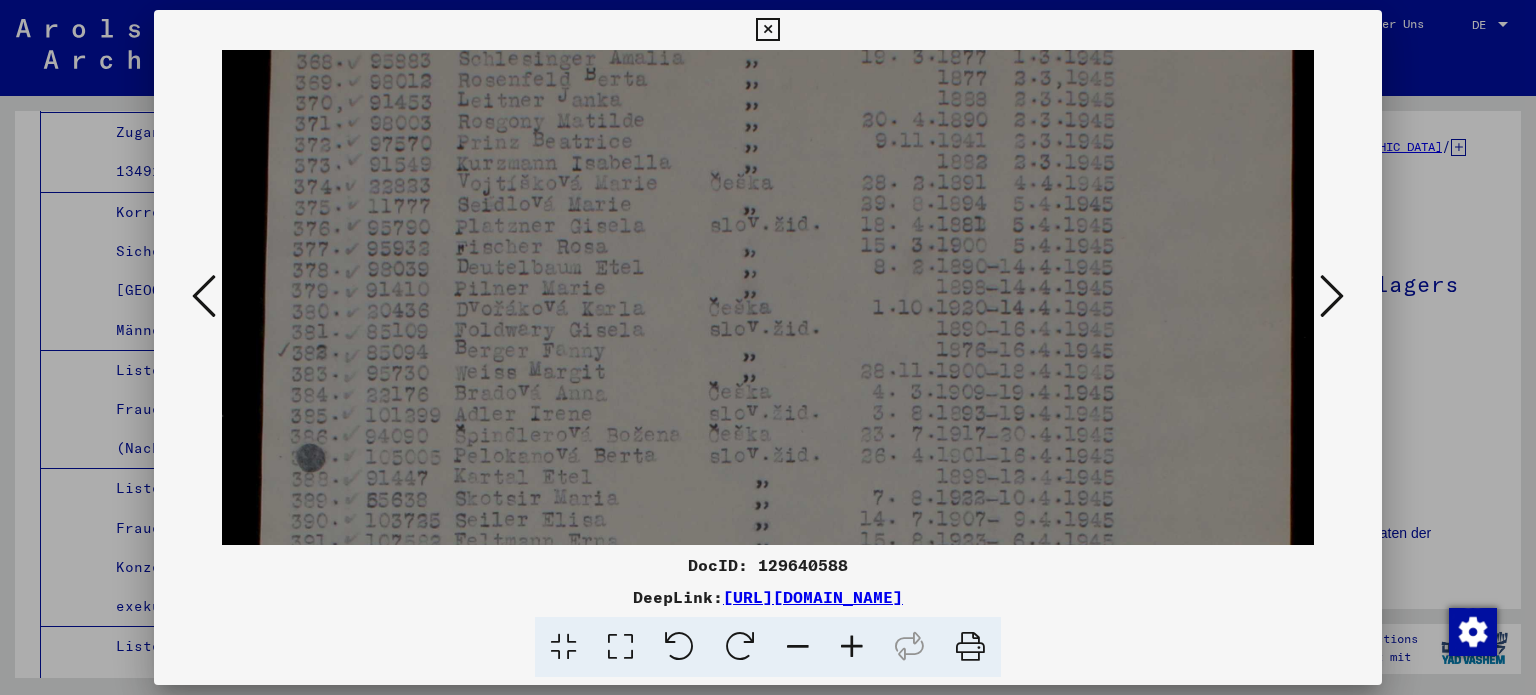 drag, startPoint x: 626, startPoint y: 380, endPoint x: 625, endPoint y: 312, distance: 68.007355 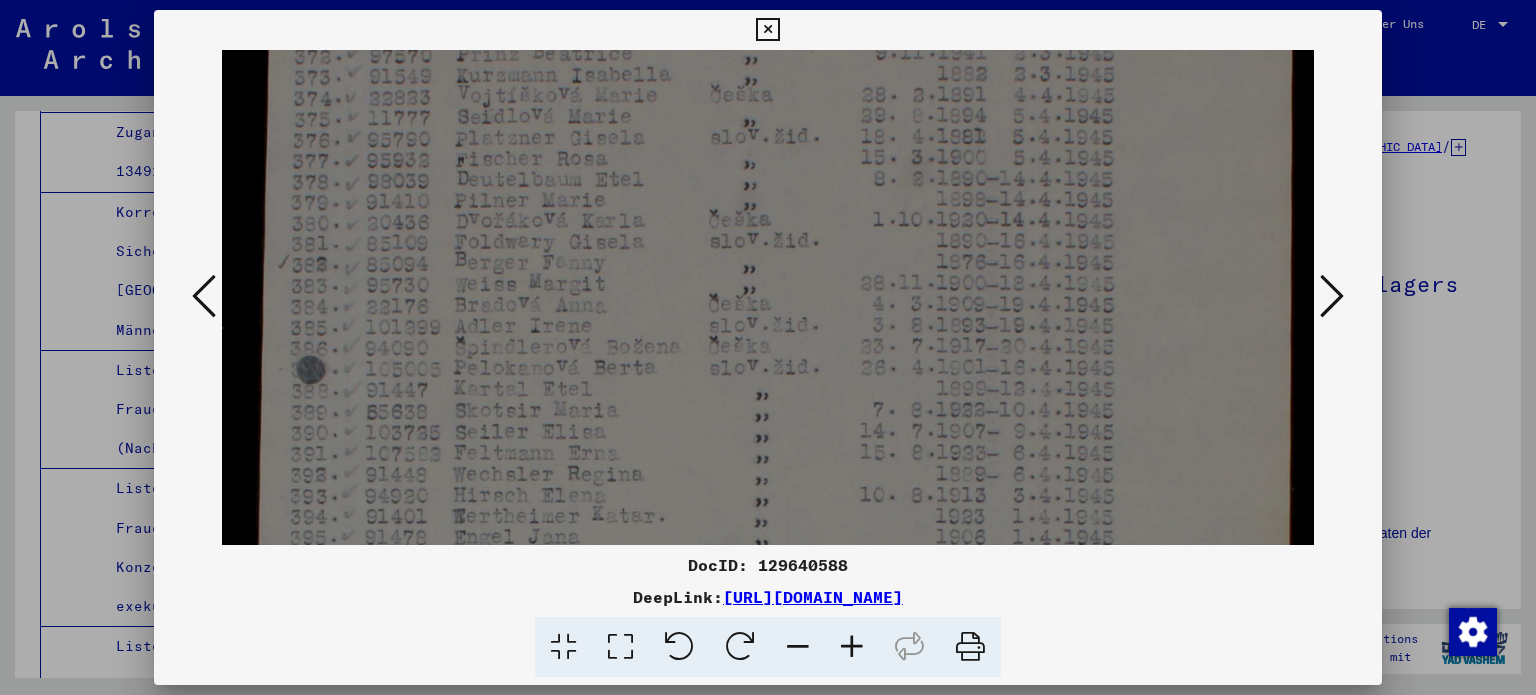 drag, startPoint x: 609, startPoint y: 342, endPoint x: 609, endPoint y: 296, distance: 46 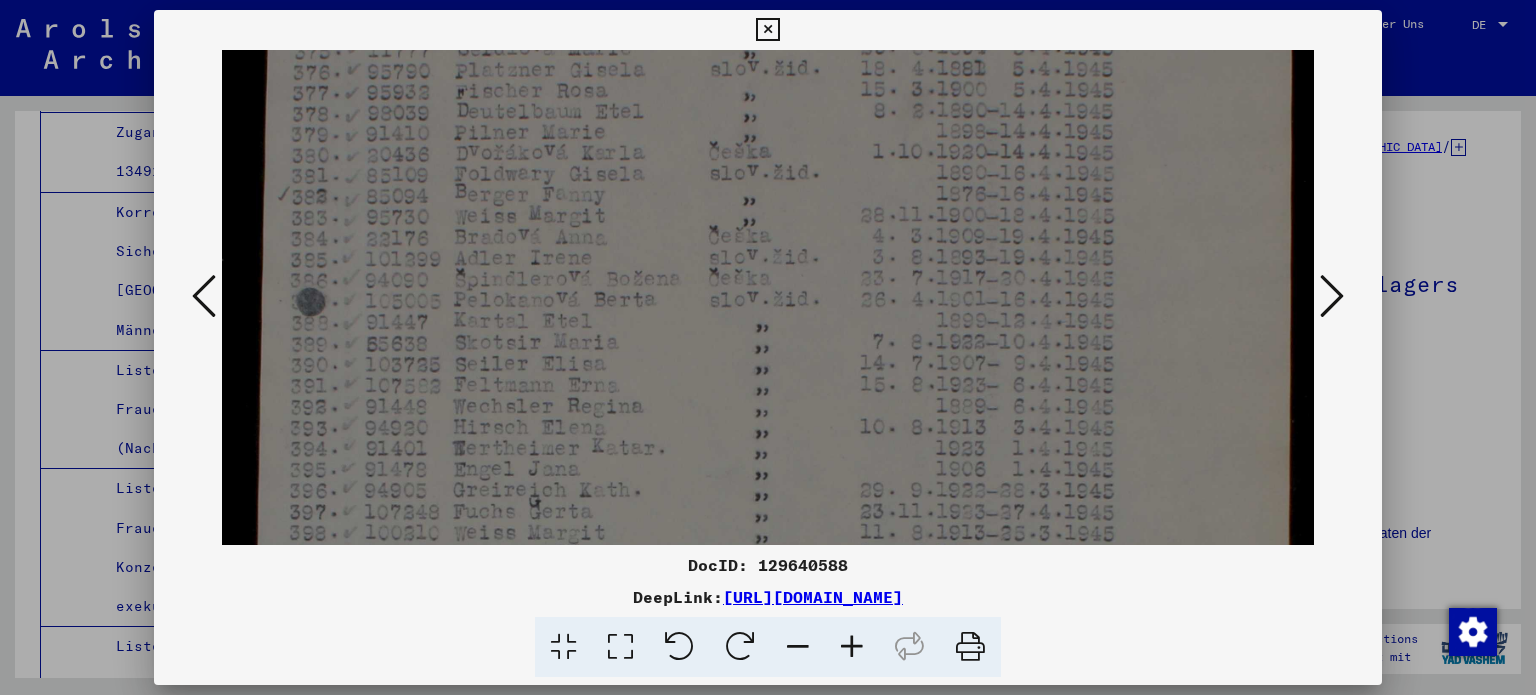 drag, startPoint x: 624, startPoint y: 359, endPoint x: 622, endPoint y: 311, distance: 48.04165 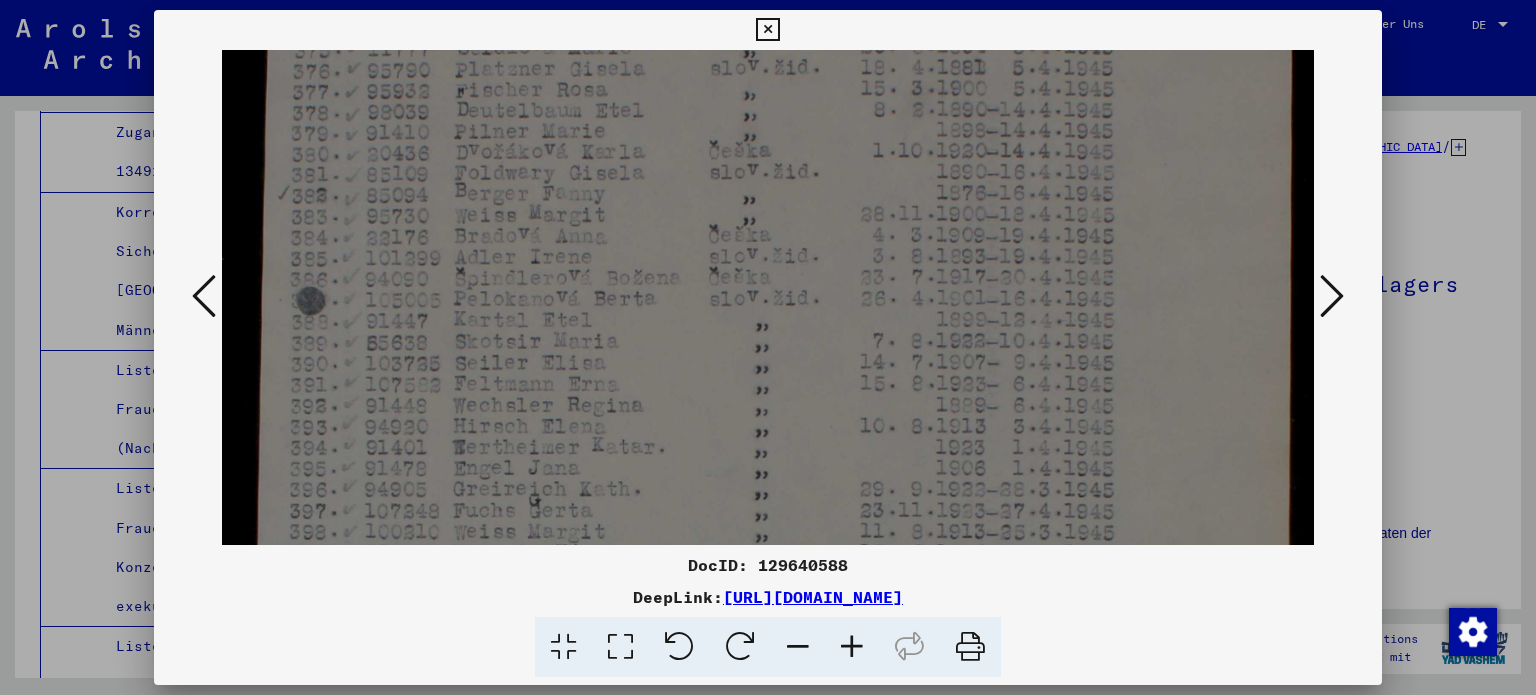 click at bounding box center (768, 520) 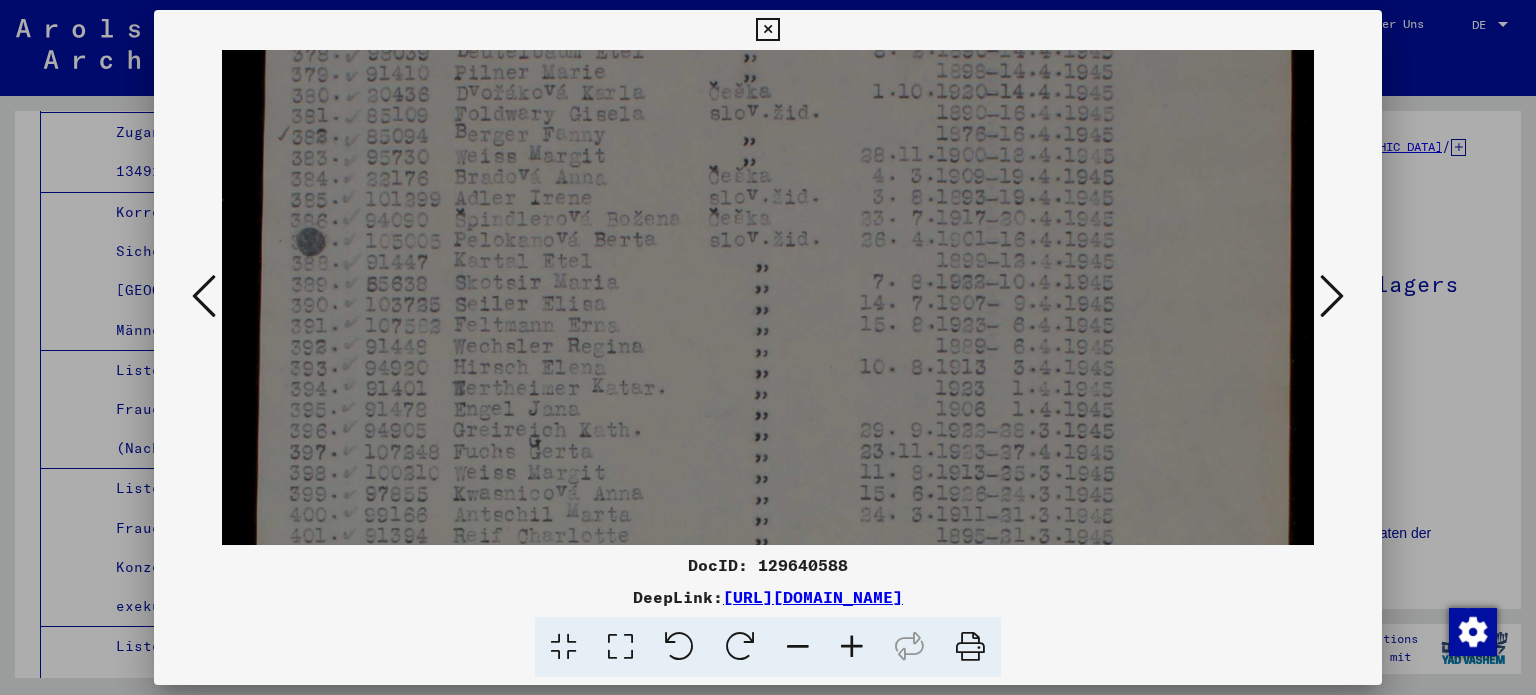 drag, startPoint x: 628, startPoint y: 354, endPoint x: 624, endPoint y: 323, distance: 31.257 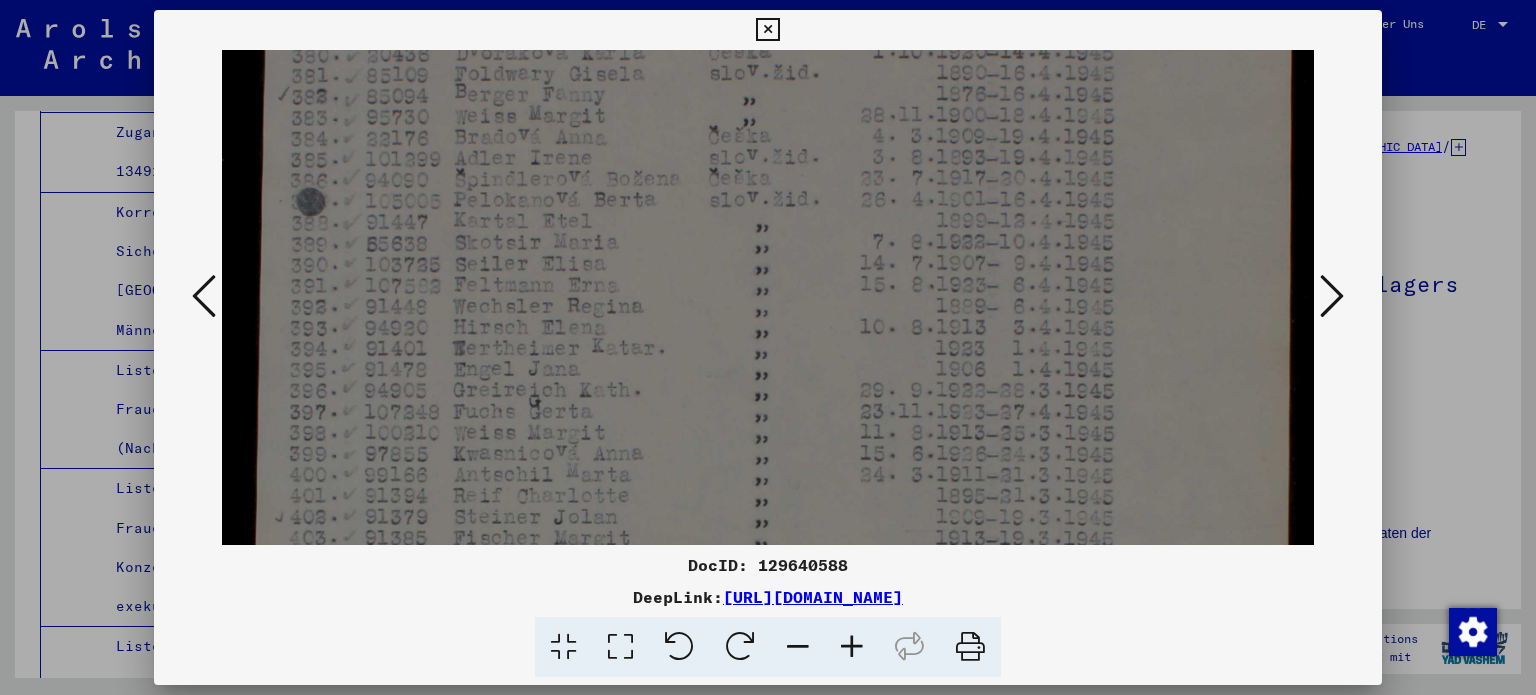 drag, startPoint x: 624, startPoint y: 399, endPoint x: 616, endPoint y: 346, distance: 53.600372 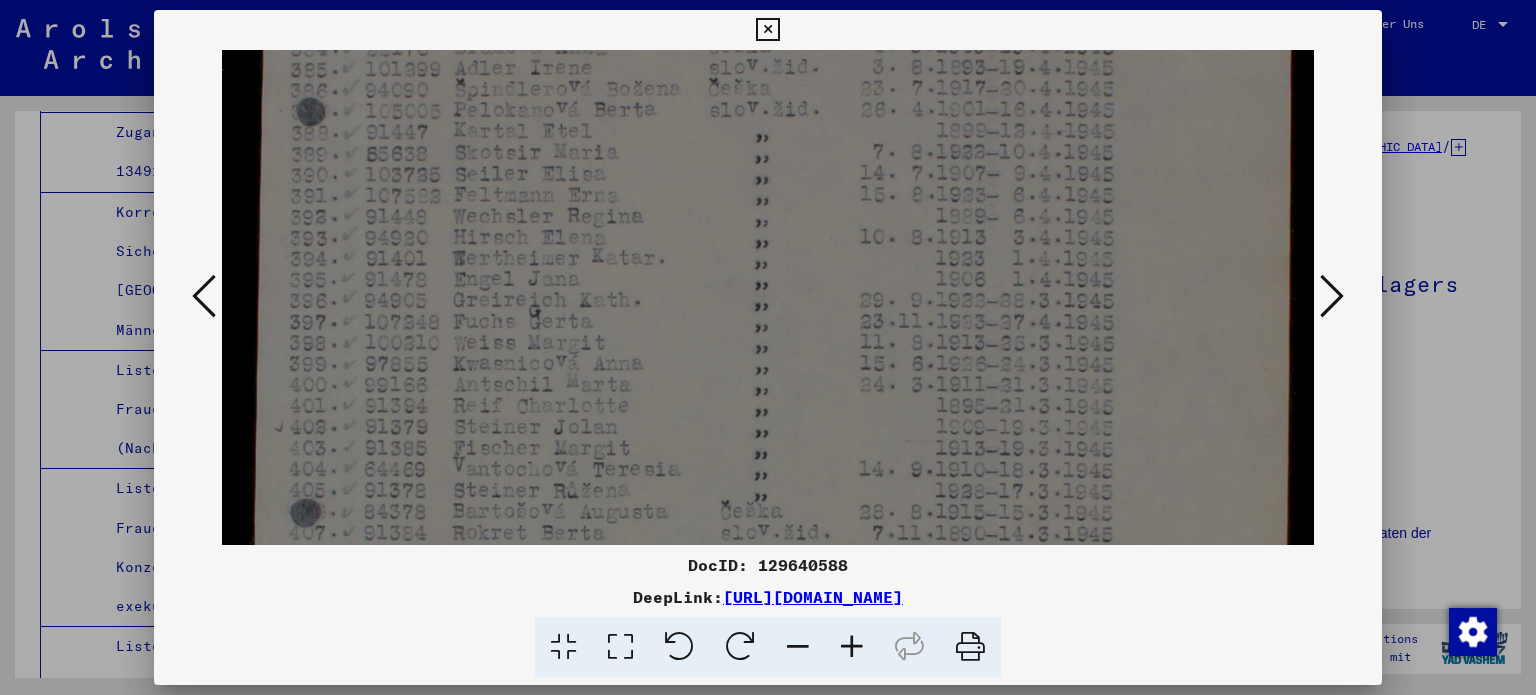 drag, startPoint x: 632, startPoint y: 443, endPoint x: 625, endPoint y: 385, distance: 58.420887 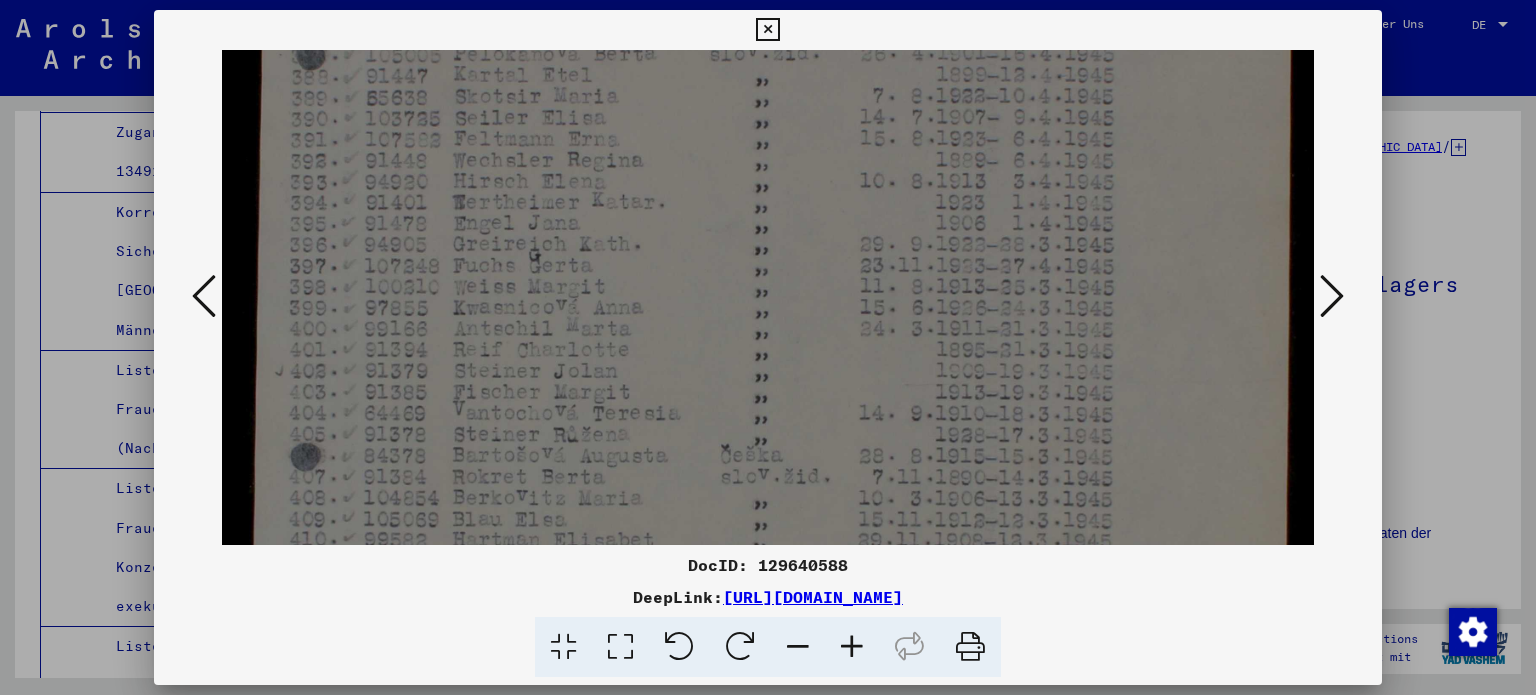 drag, startPoint x: 632, startPoint y: 434, endPoint x: 628, endPoint y: 377, distance: 57.14018 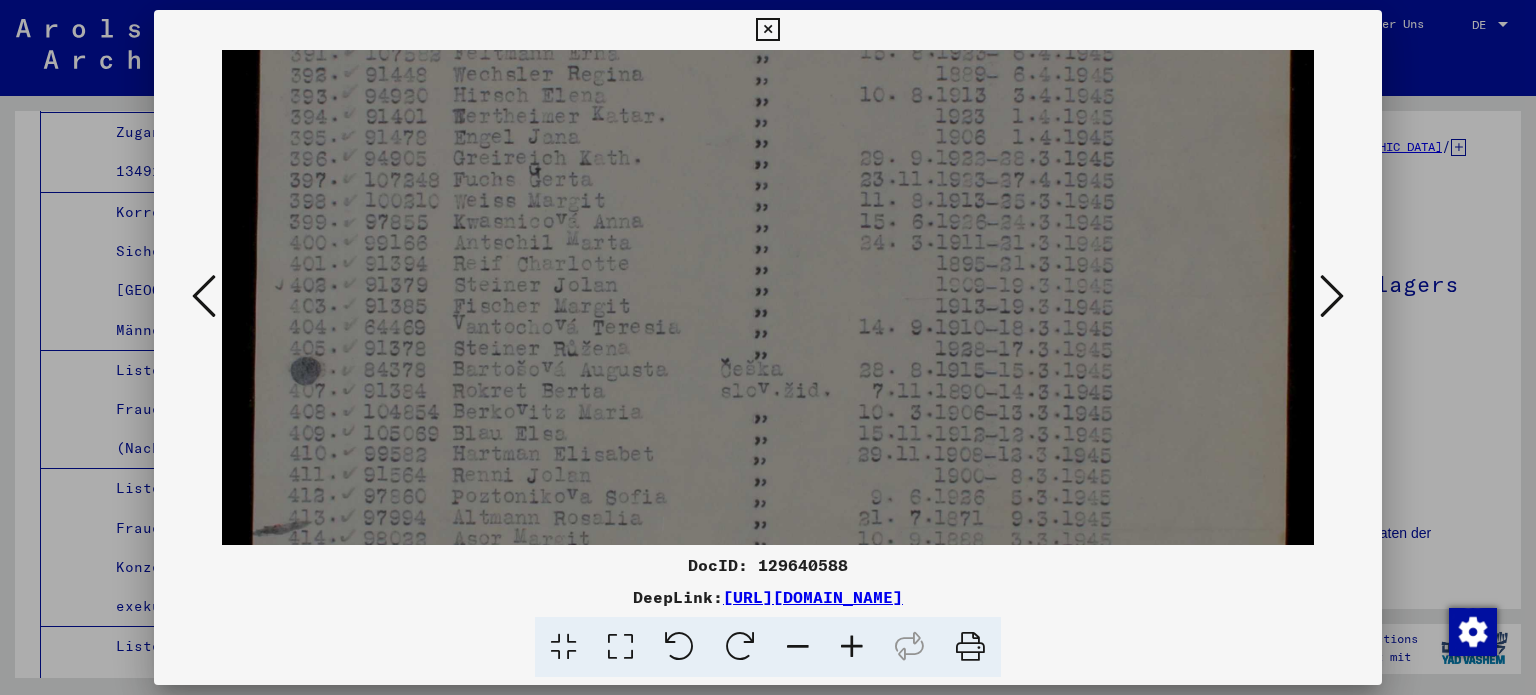 drag, startPoint x: 623, startPoint y: 419, endPoint x: 617, endPoint y: 351, distance: 68.26419 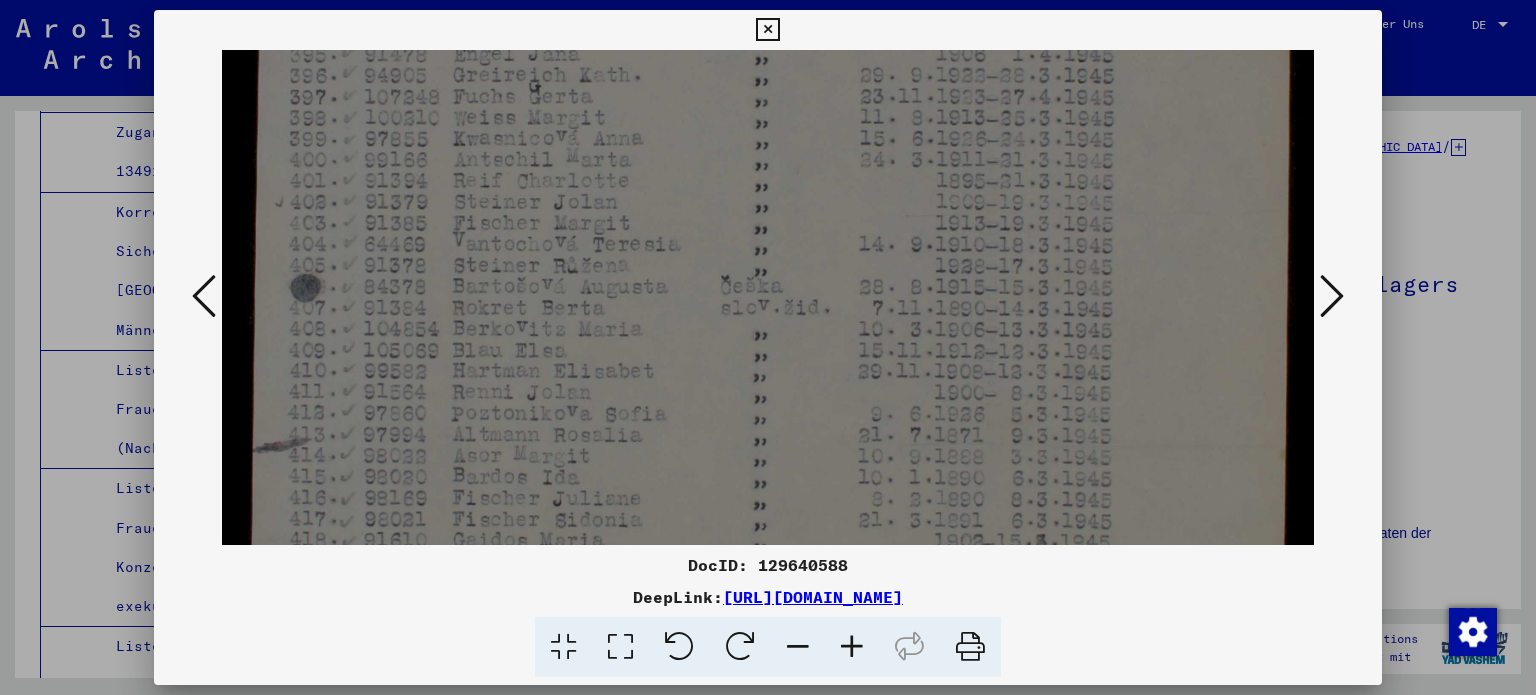 drag, startPoint x: 641, startPoint y: 429, endPoint x: 640, endPoint y: 364, distance: 65.00769 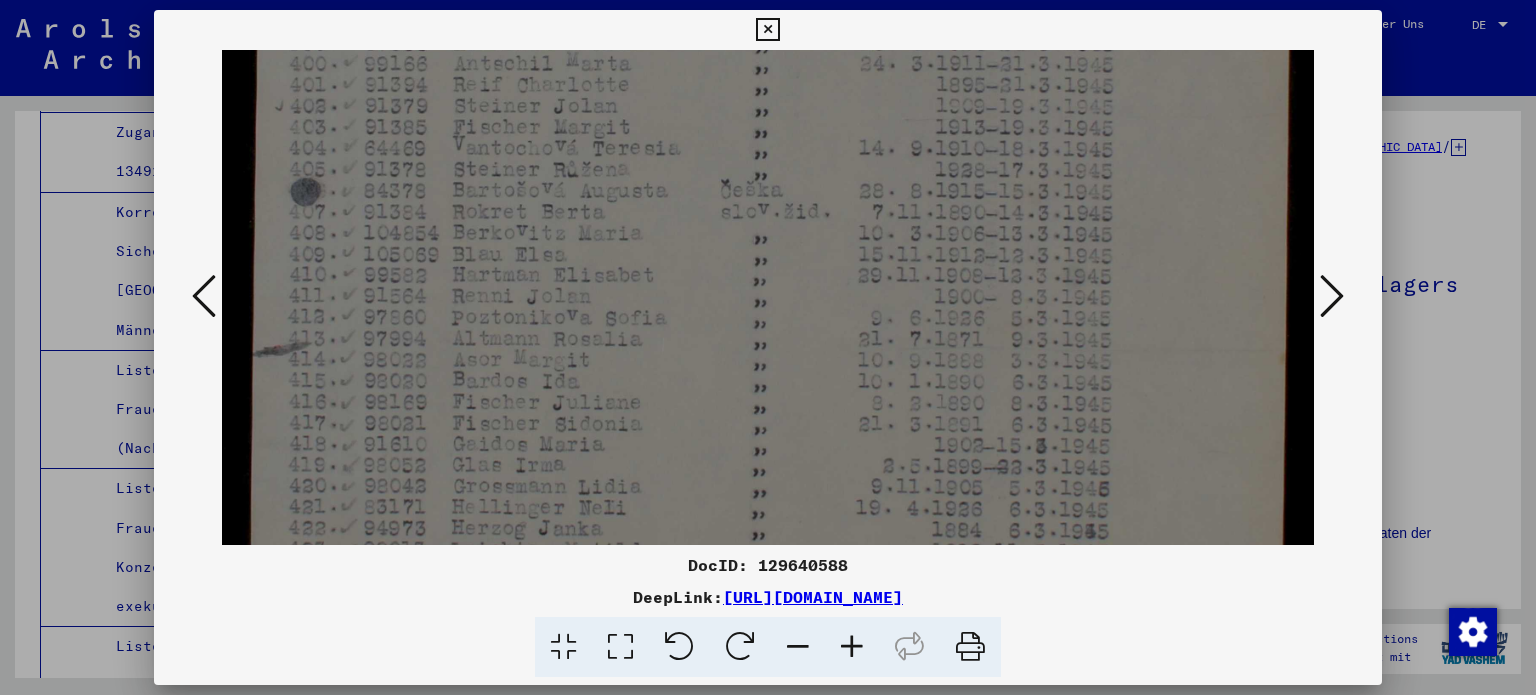 drag, startPoint x: 652, startPoint y: 423, endPoint x: 641, endPoint y: 343, distance: 80.75271 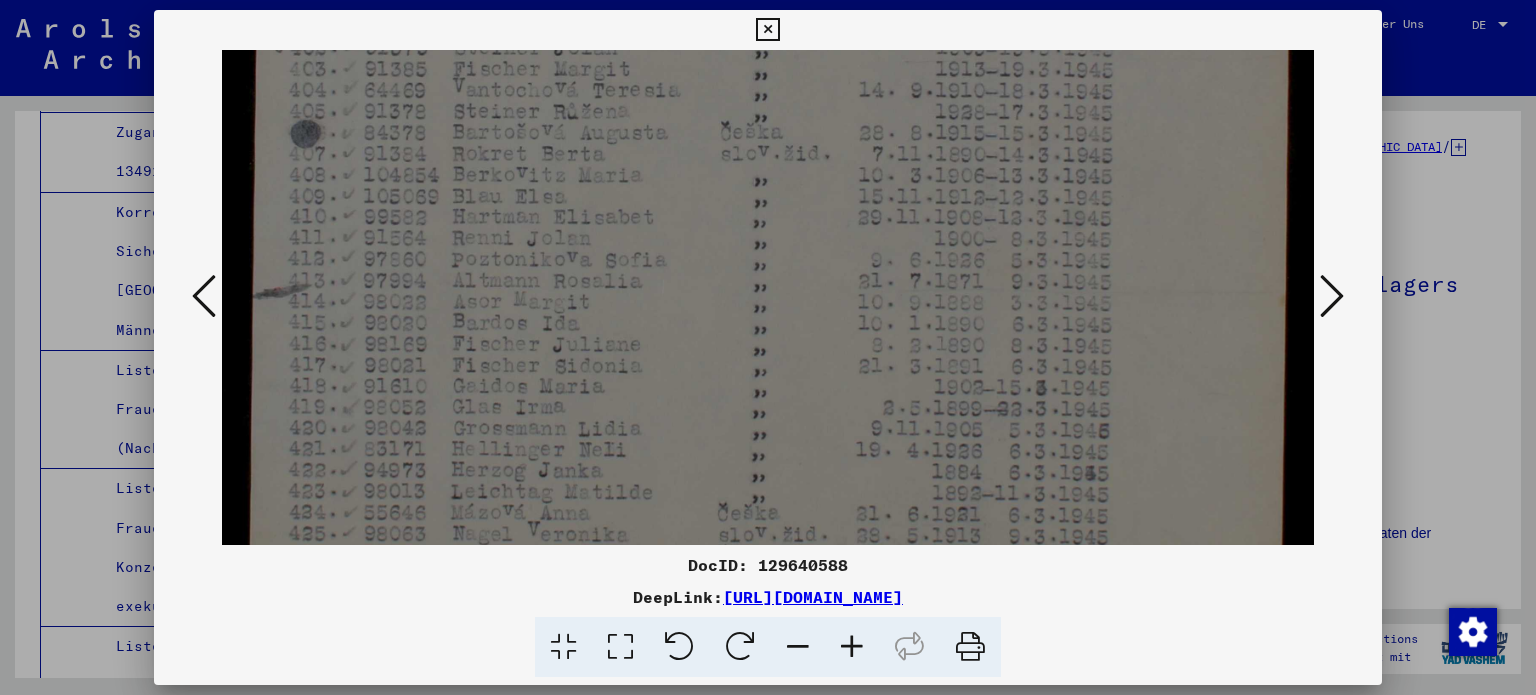 drag, startPoint x: 647, startPoint y: 411, endPoint x: 647, endPoint y: 366, distance: 45 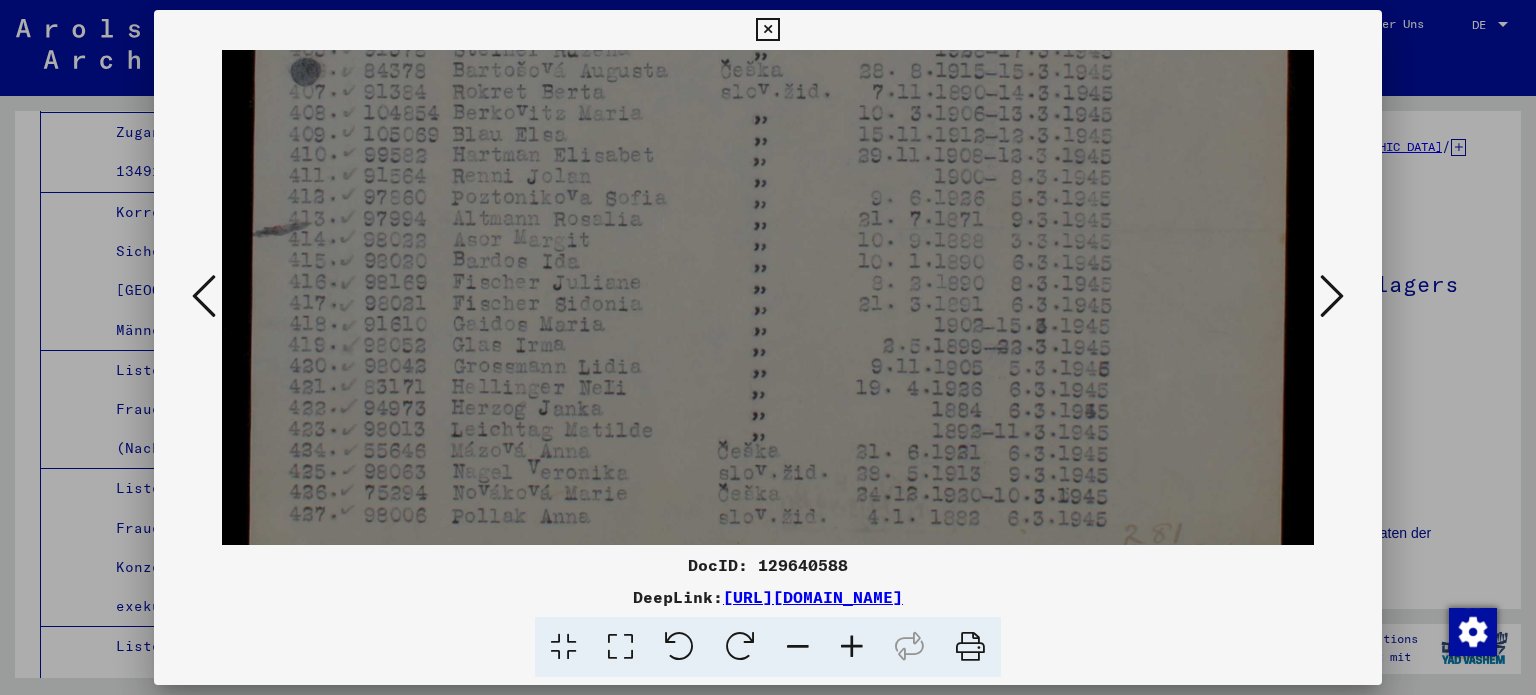 drag, startPoint x: 647, startPoint y: 385, endPoint x: 644, endPoint y: 354, distance: 31.144823 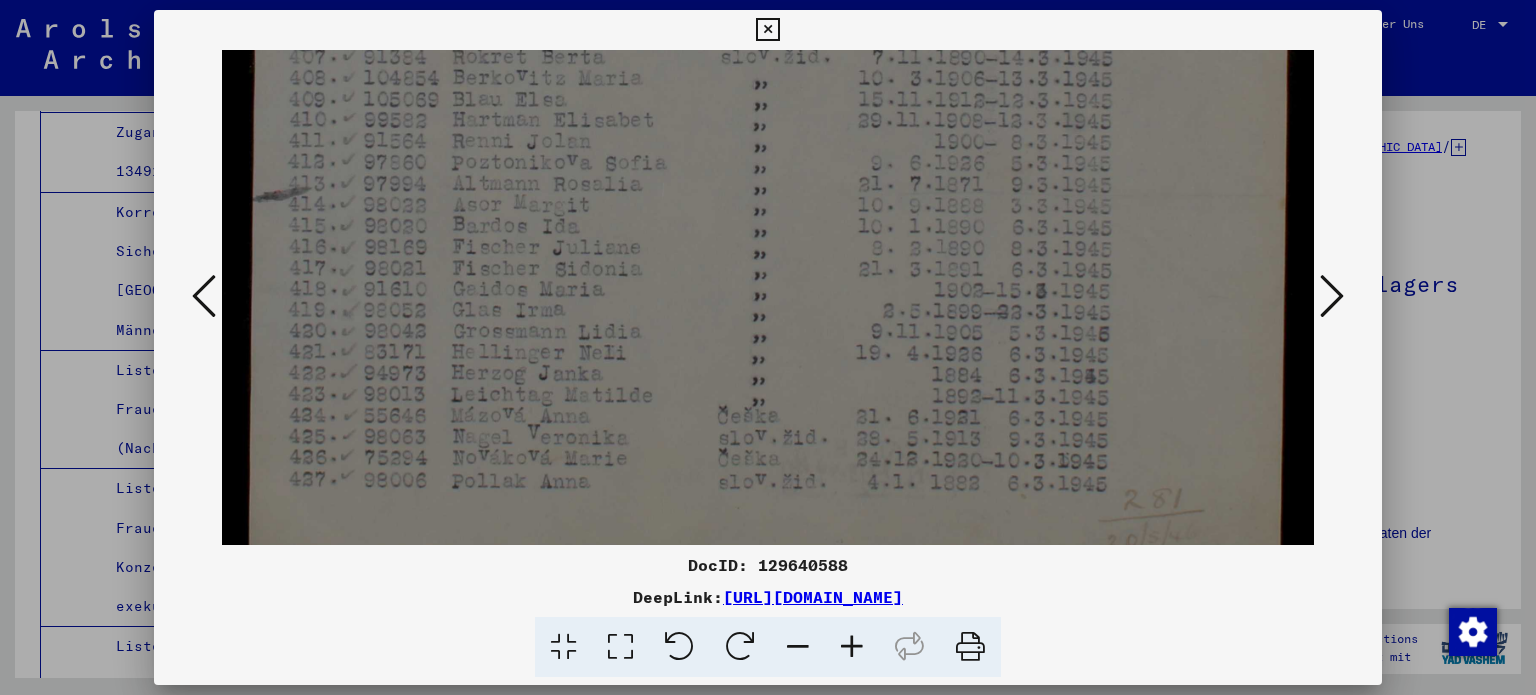 drag, startPoint x: 705, startPoint y: 321, endPoint x: 786, endPoint y: 294, distance: 85.3815 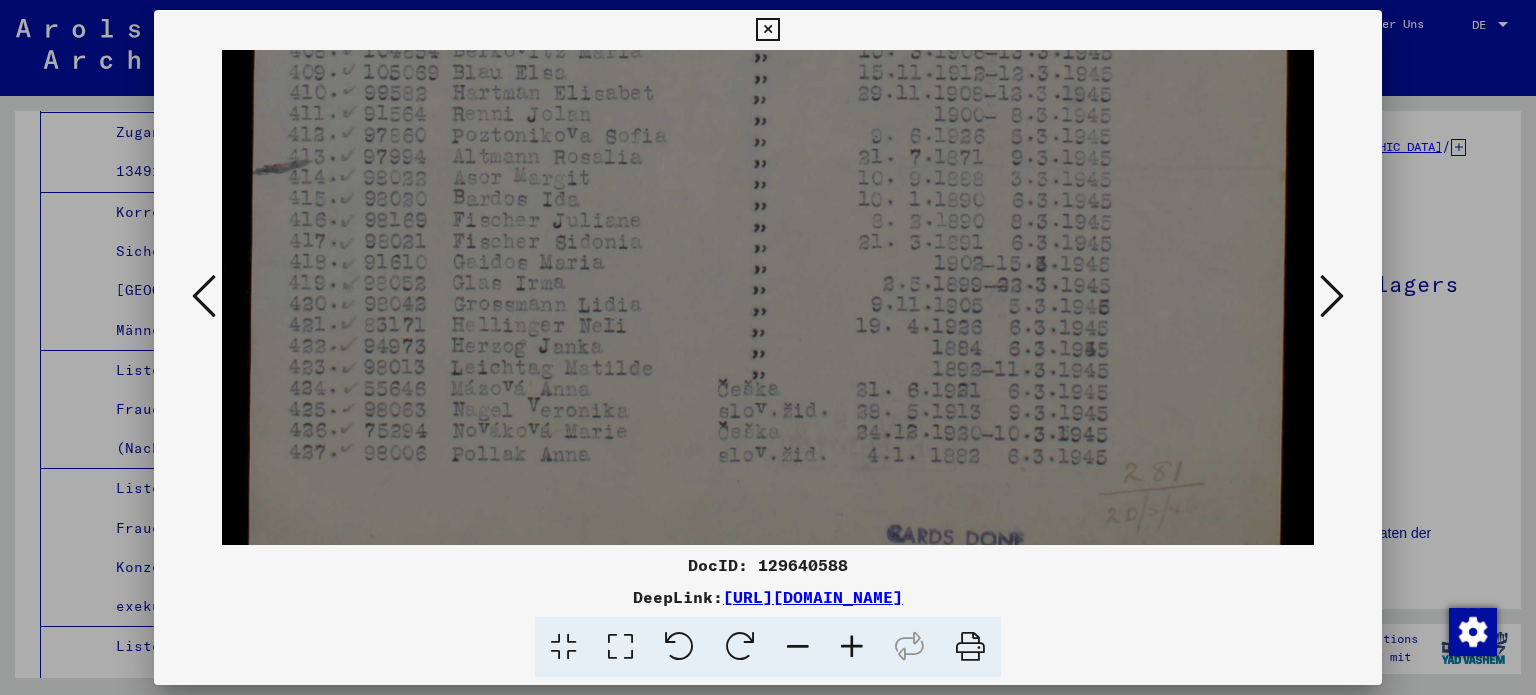 click at bounding box center [1332, 297] 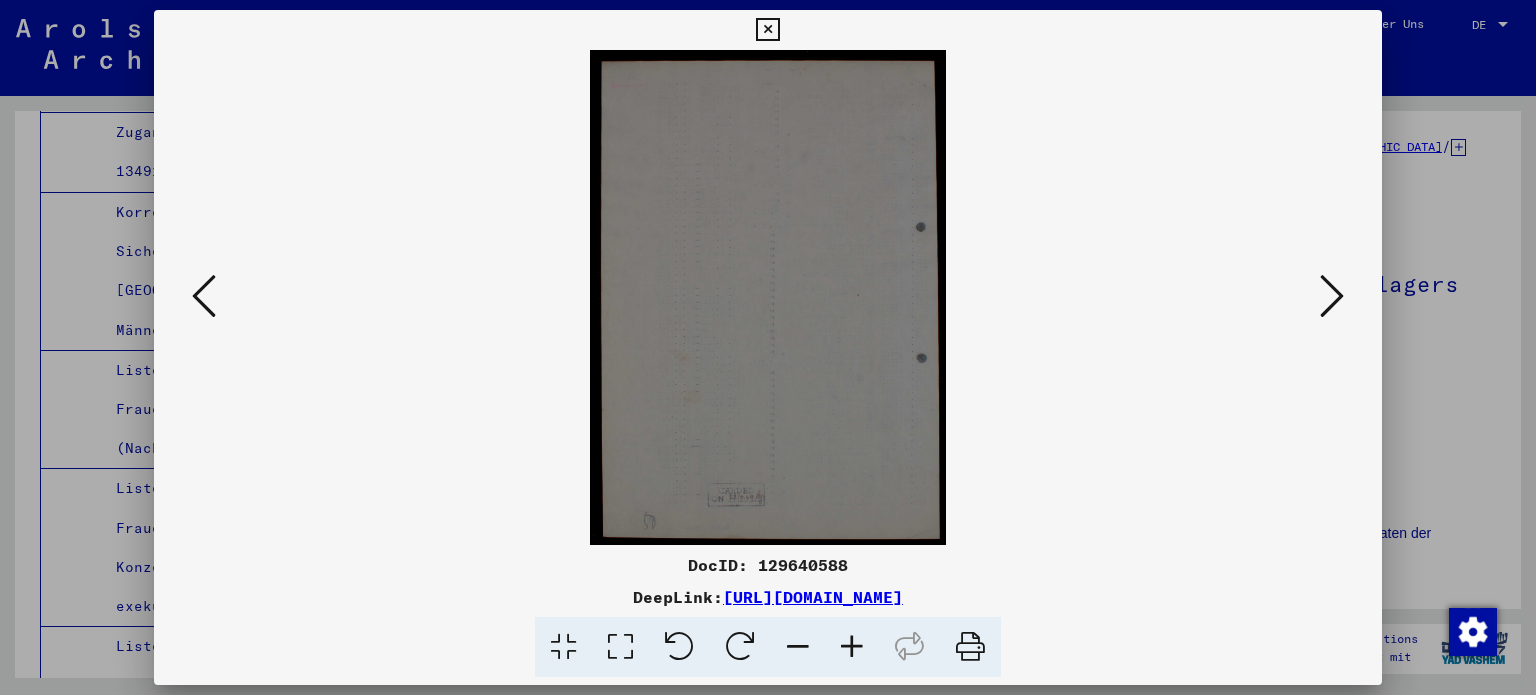 click at bounding box center [1332, 297] 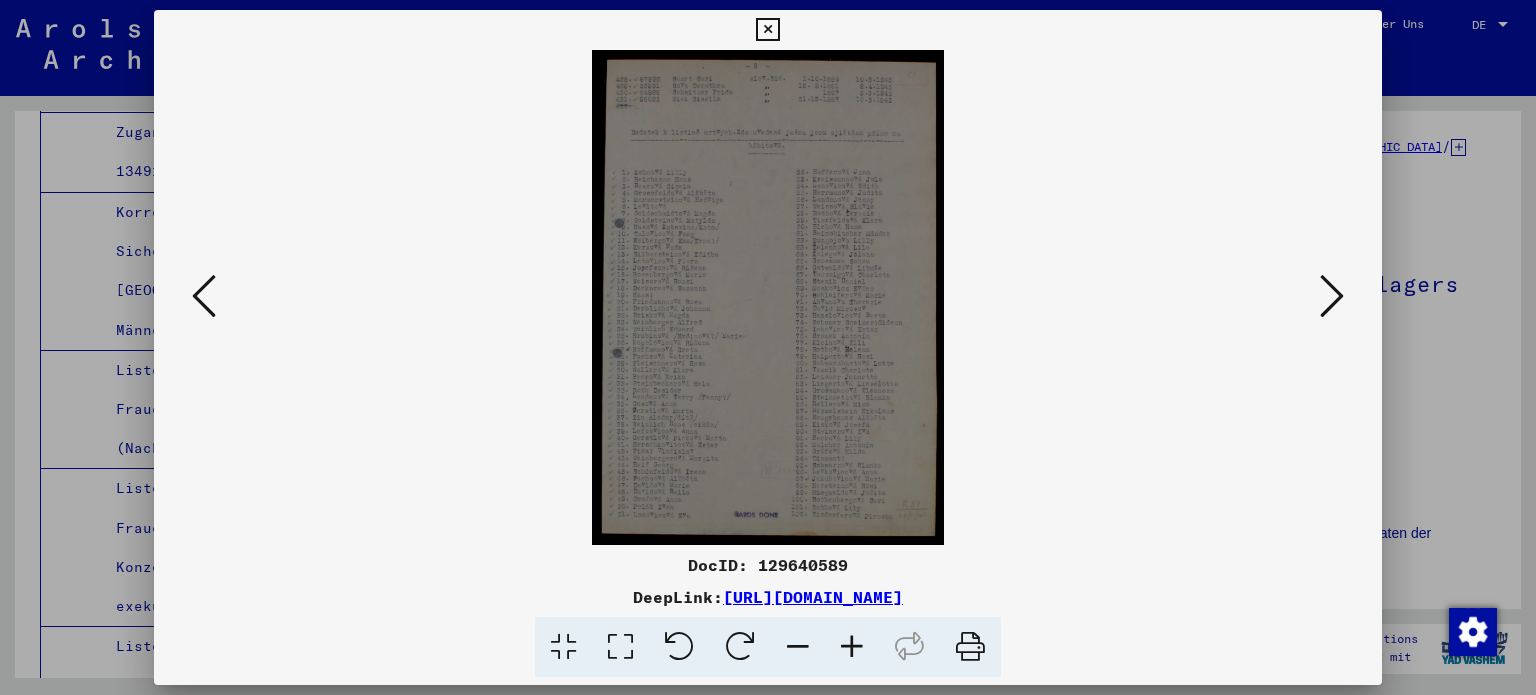 click at bounding box center [620, 647] 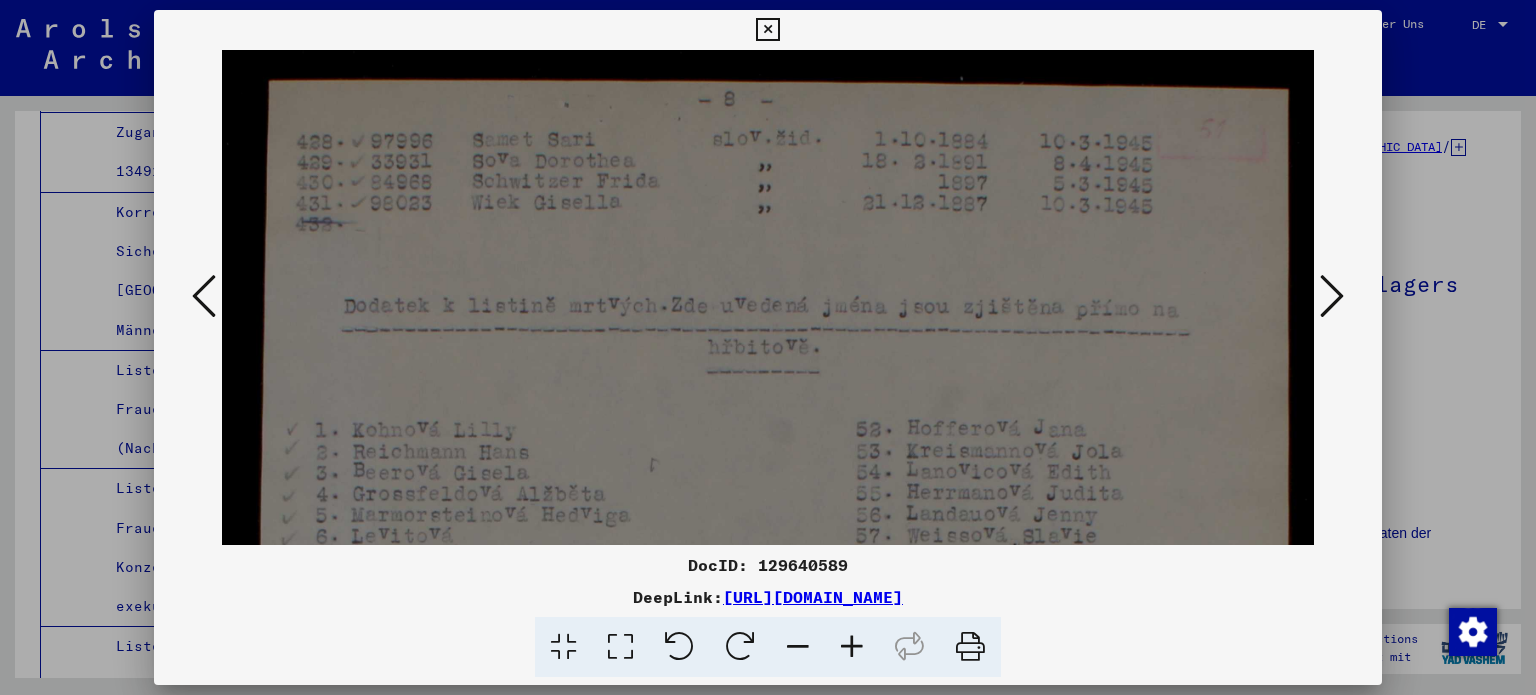 scroll, scrollTop: 0, scrollLeft: 0, axis: both 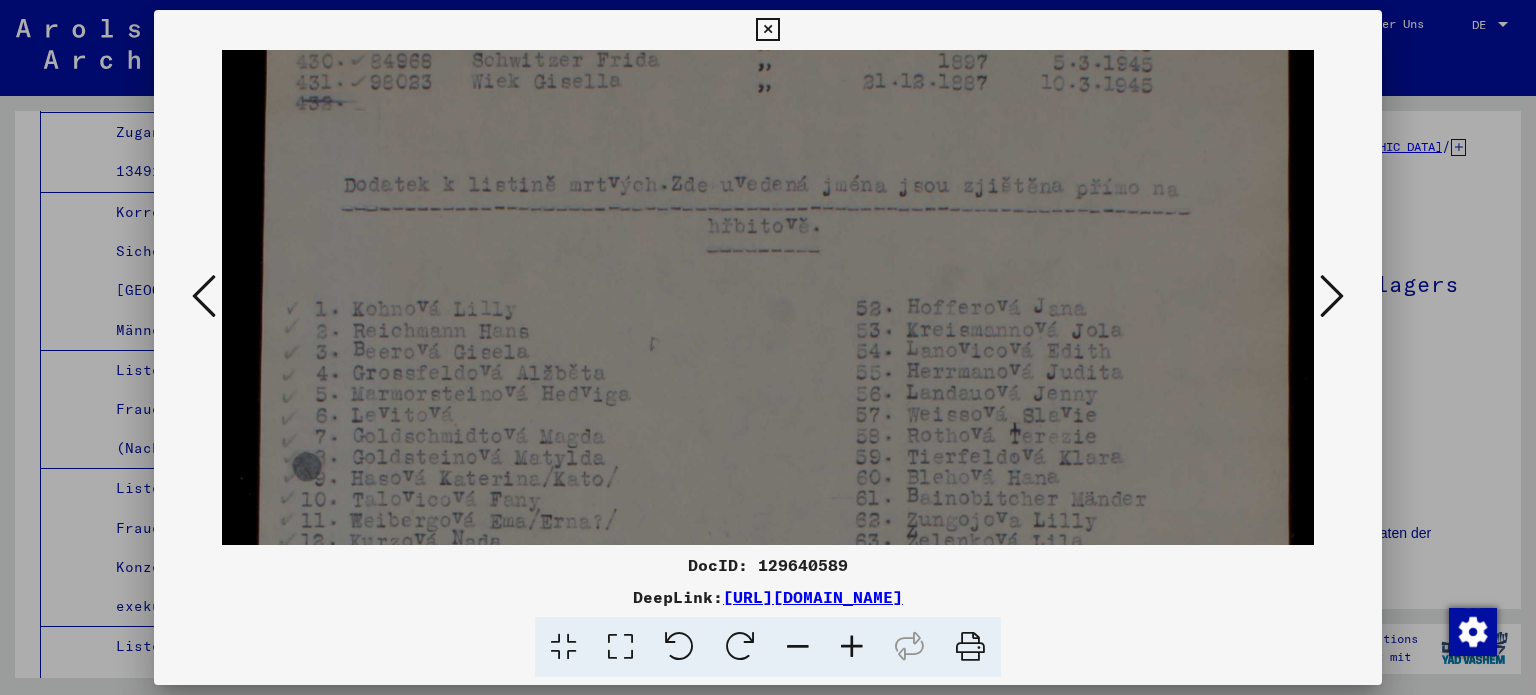 drag, startPoint x: 658, startPoint y: 453, endPoint x: 642, endPoint y: 334, distance: 120.070816 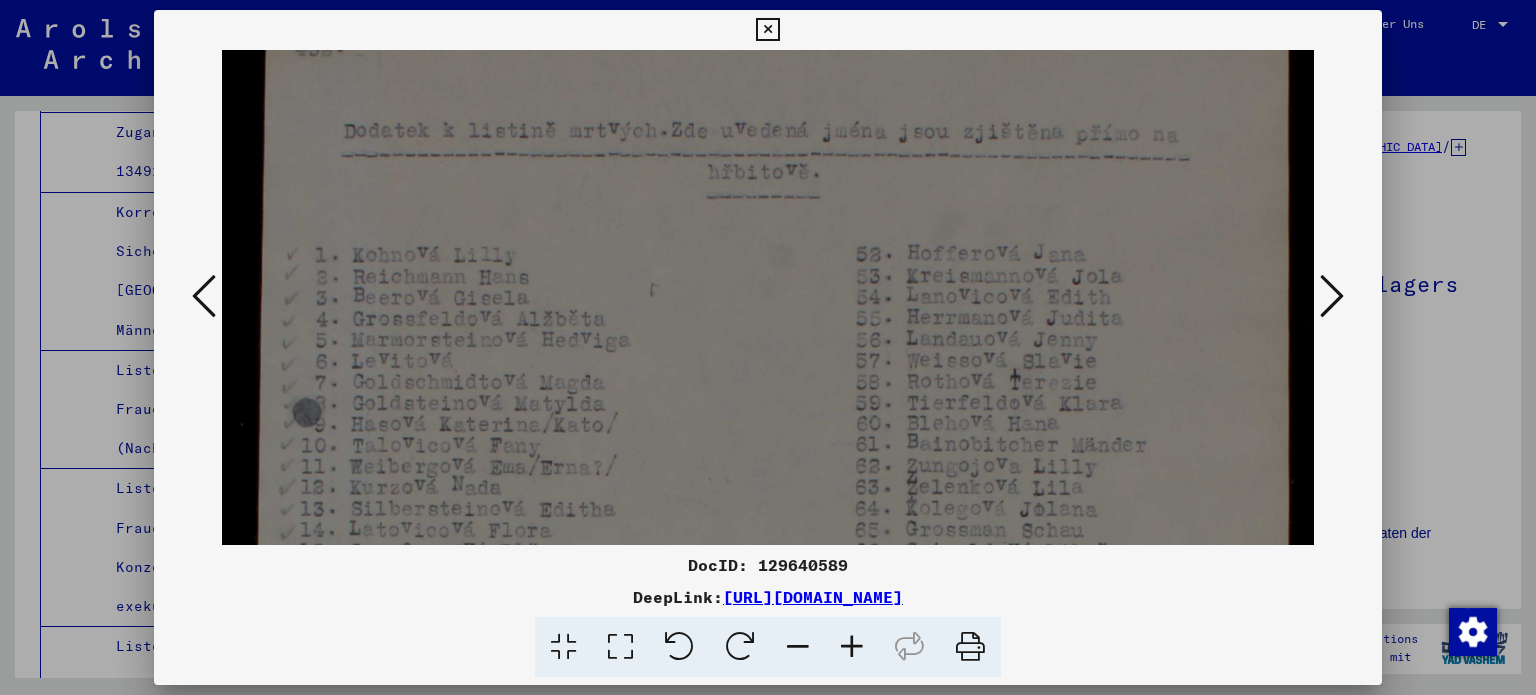 drag, startPoint x: 644, startPoint y: 423, endPoint x: 644, endPoint y: 373, distance: 50 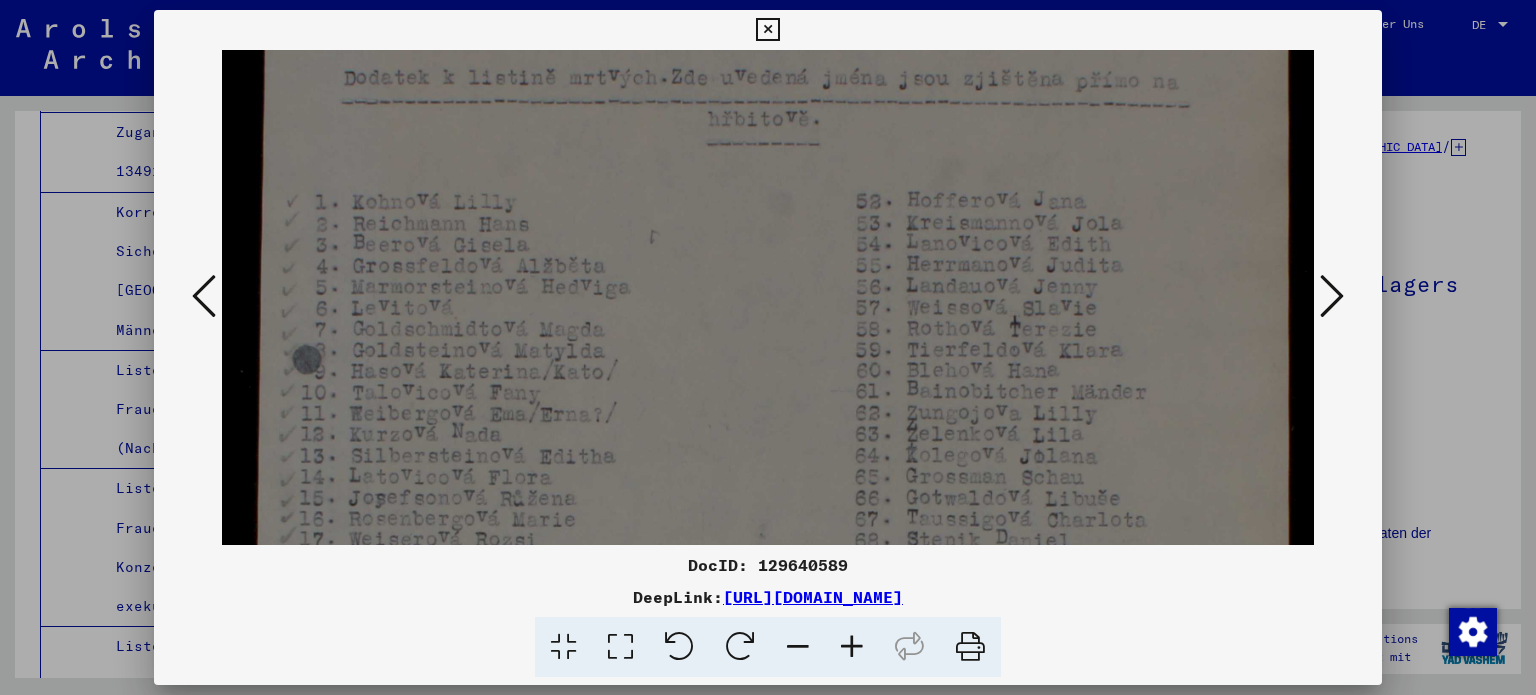 drag, startPoint x: 641, startPoint y: 426, endPoint x: 638, endPoint y: 395, distance: 31.144823 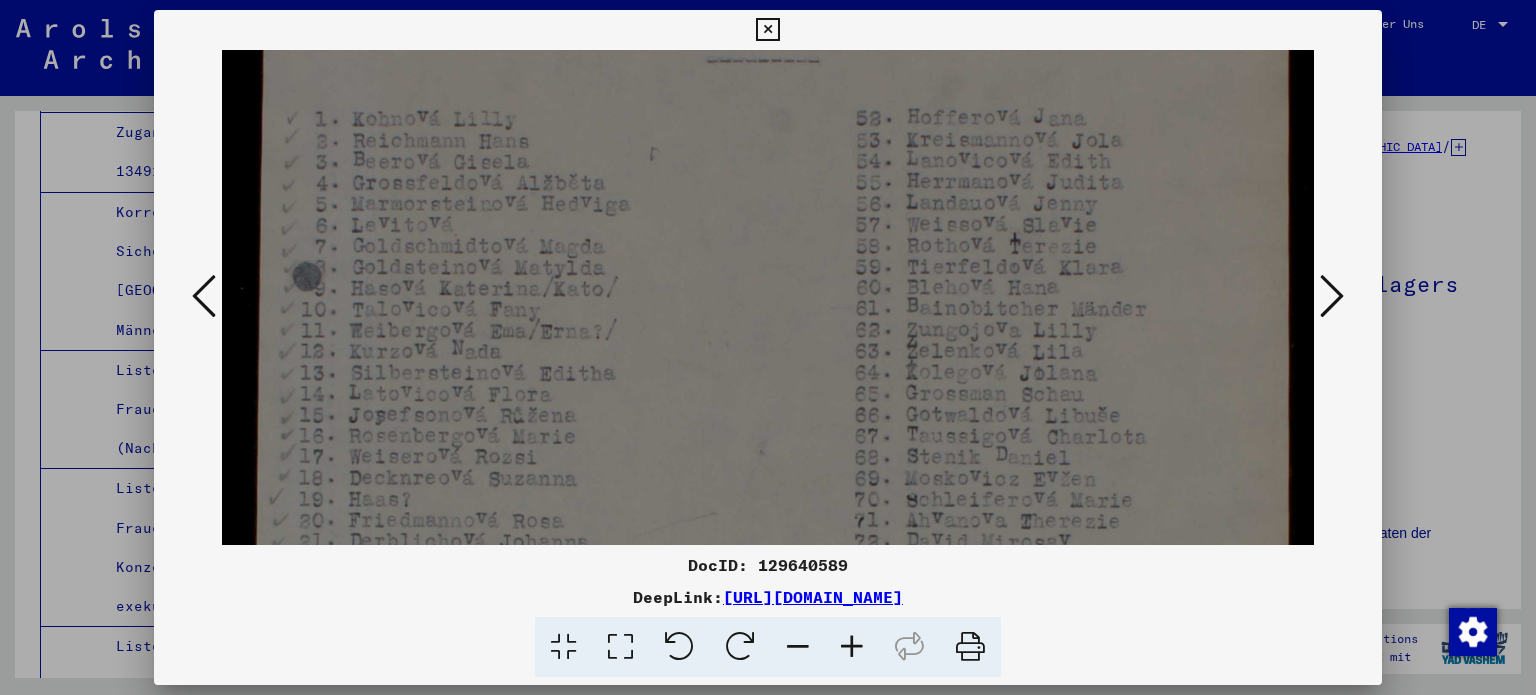 drag, startPoint x: 638, startPoint y: 416, endPoint x: 638, endPoint y: 359, distance: 57 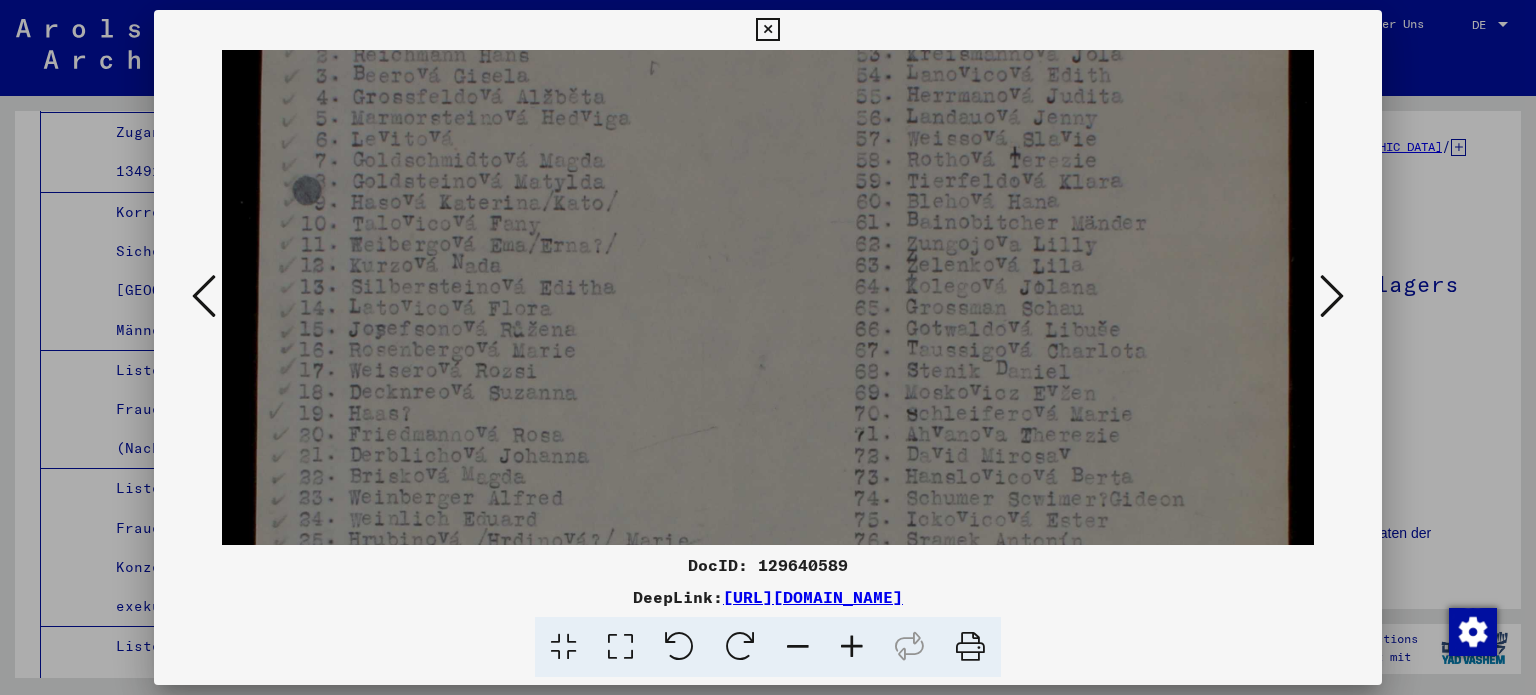 click at bounding box center [768, 421] 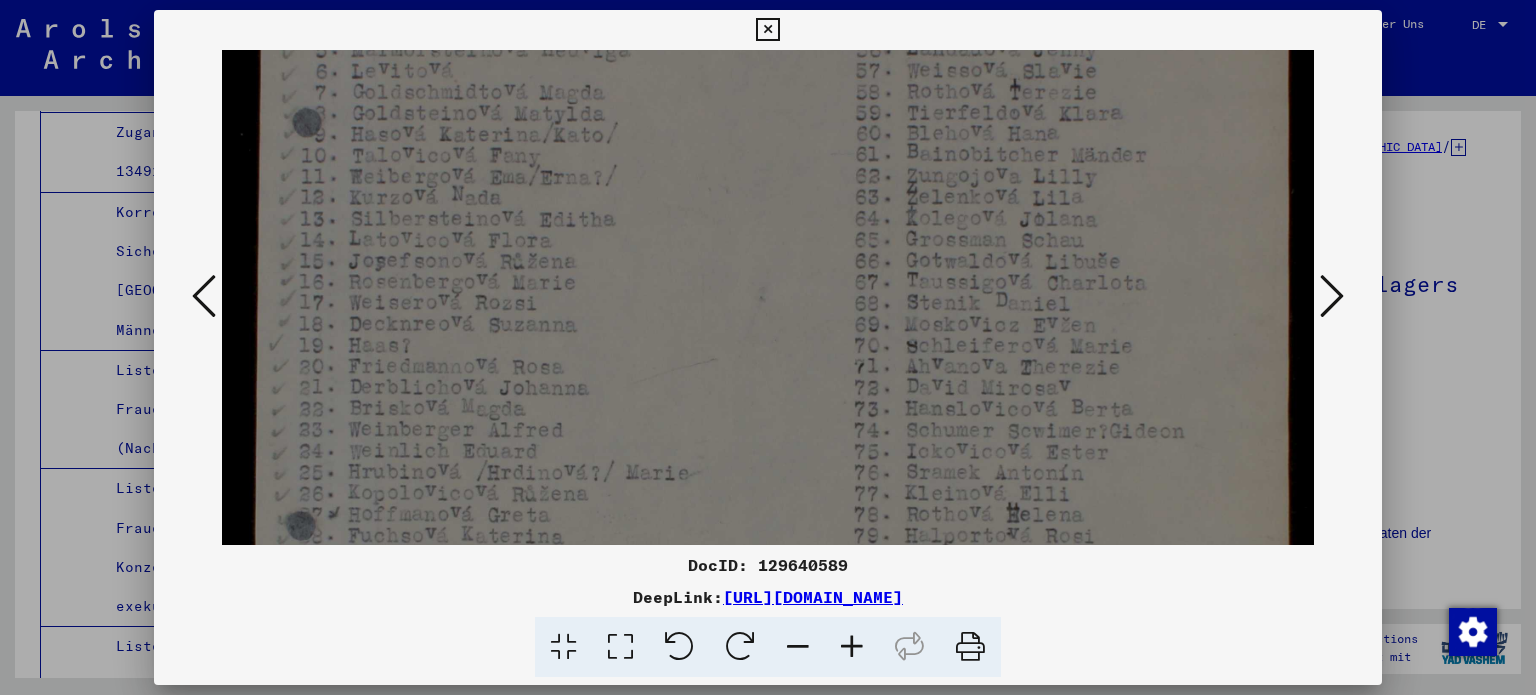 click at bounding box center (768, 353) 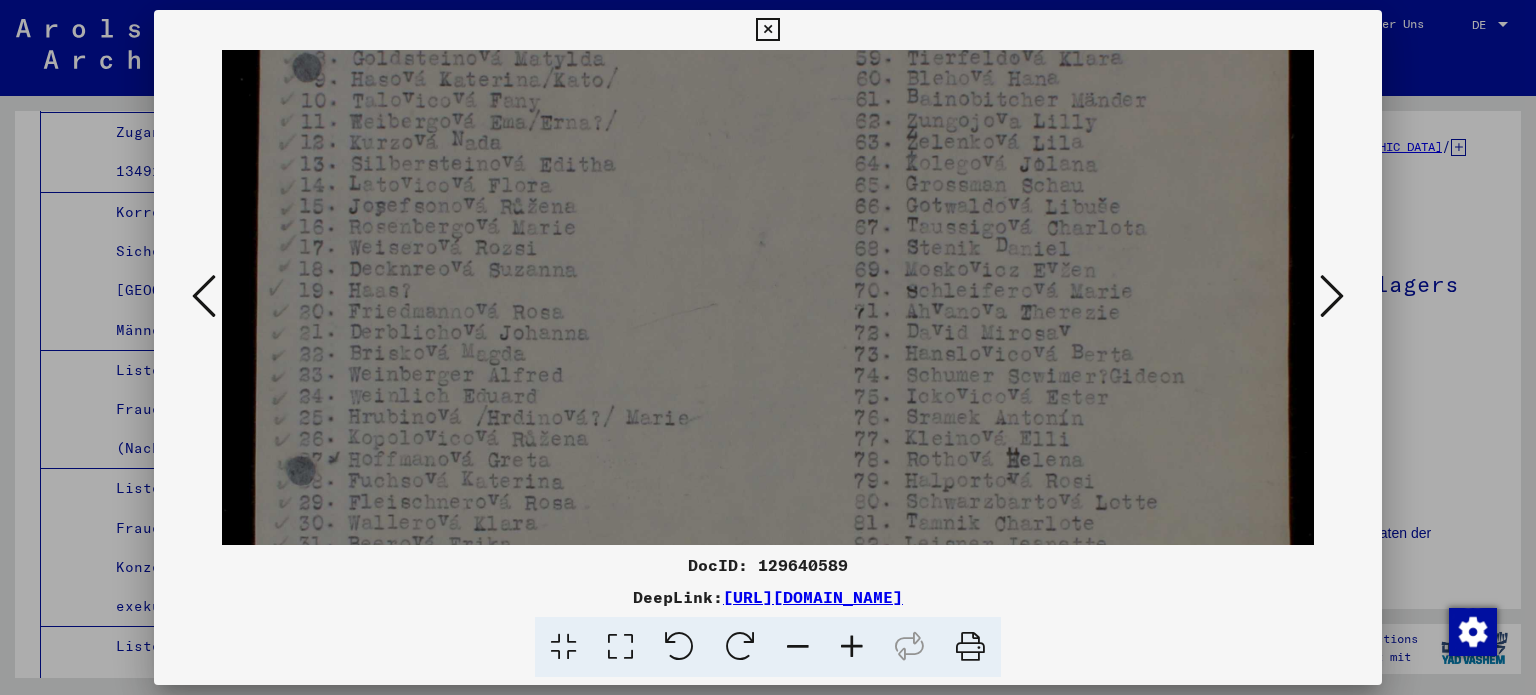 click at bounding box center (768, 298) 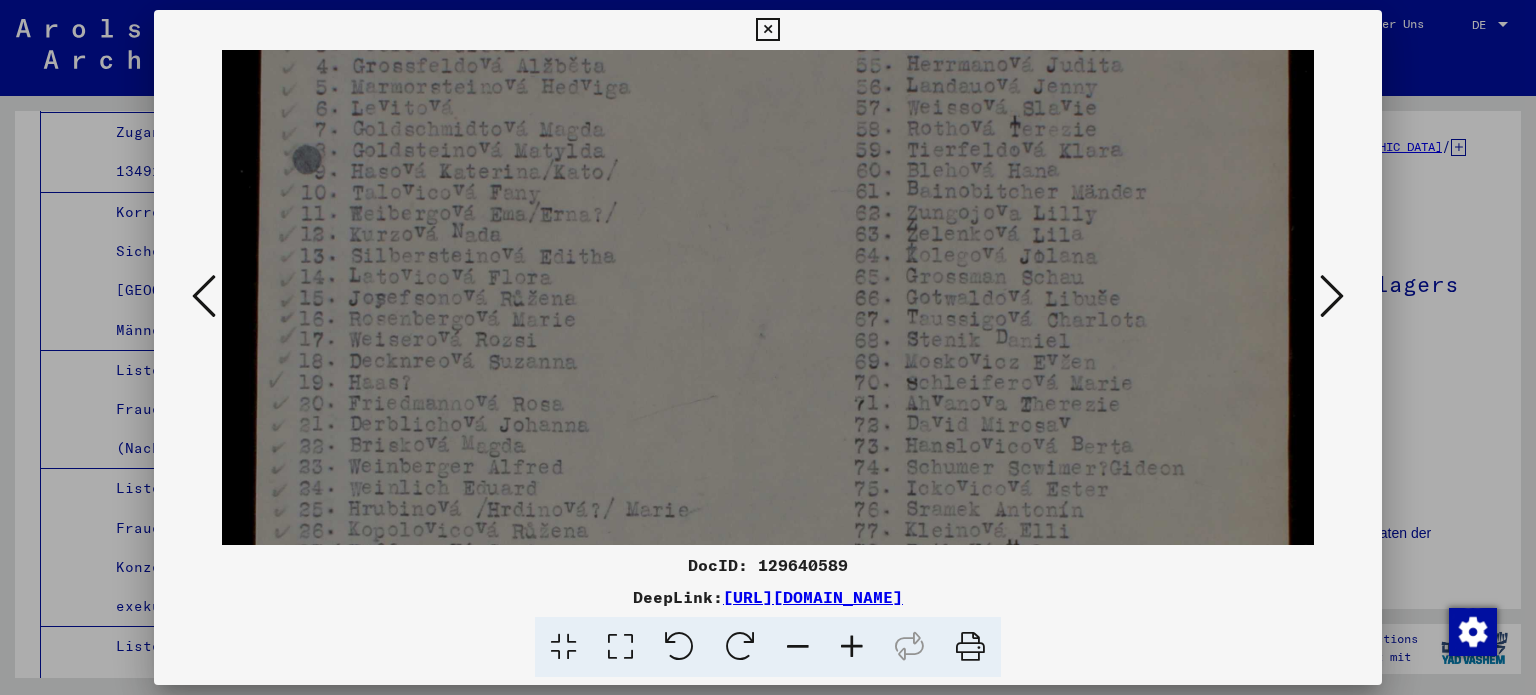 click on "DocID: 129640589  DeepLink:  [URL][DOMAIN_NAME]" at bounding box center [768, 344] 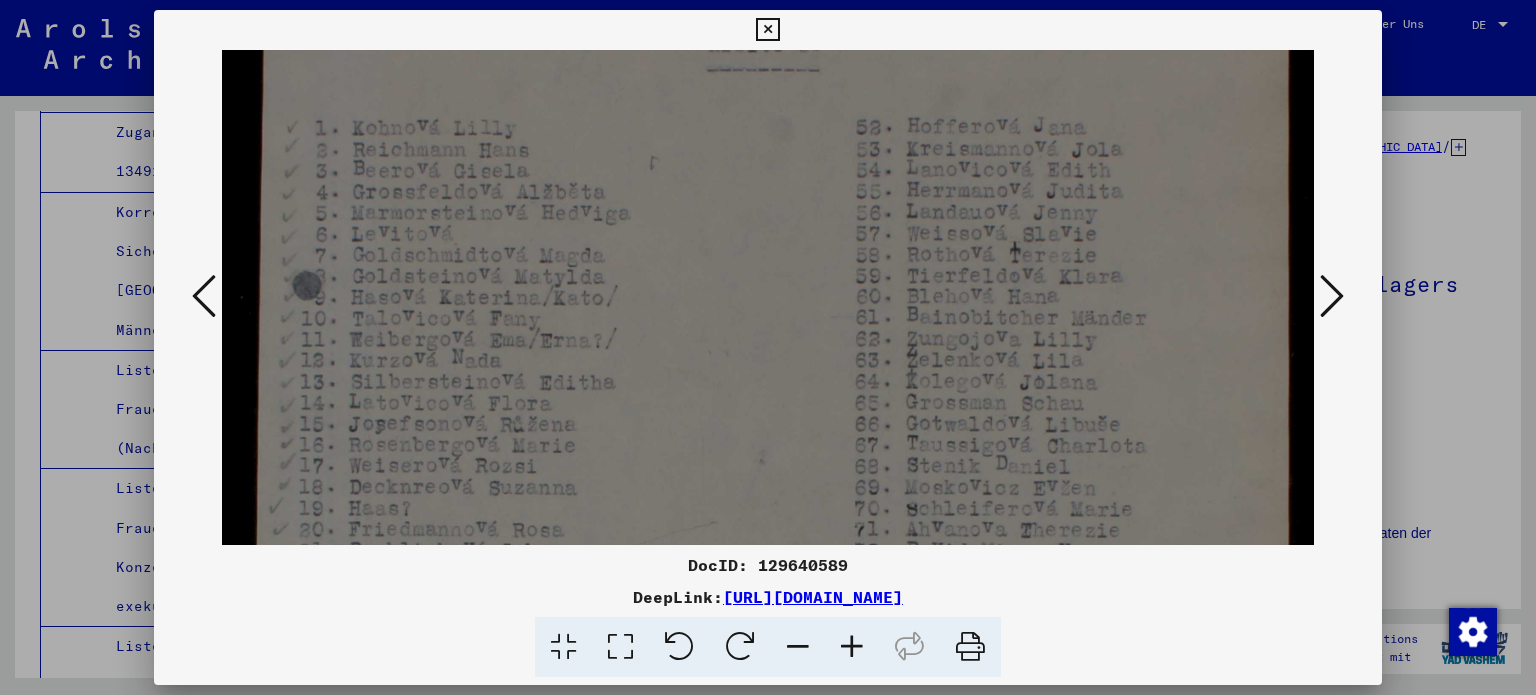 click at bounding box center (768, 516) 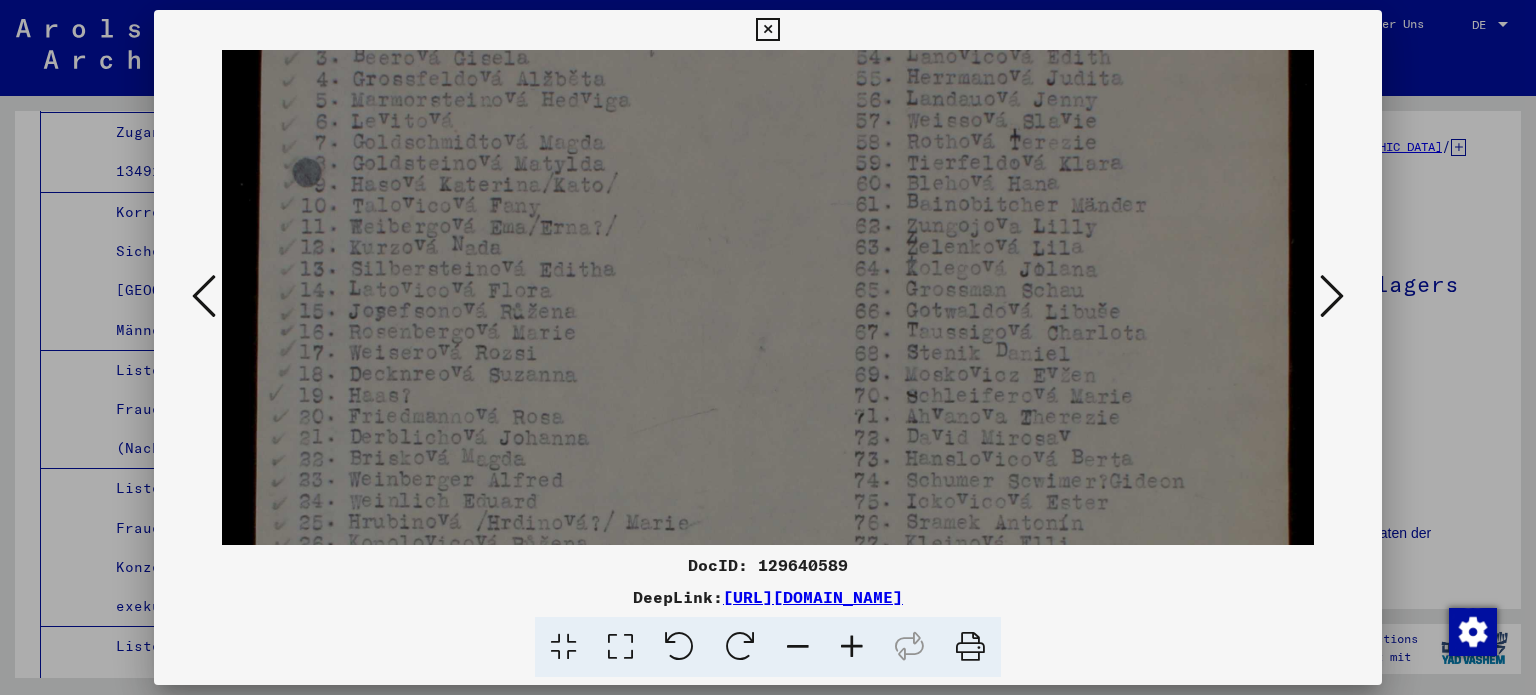 click at bounding box center [768, 403] 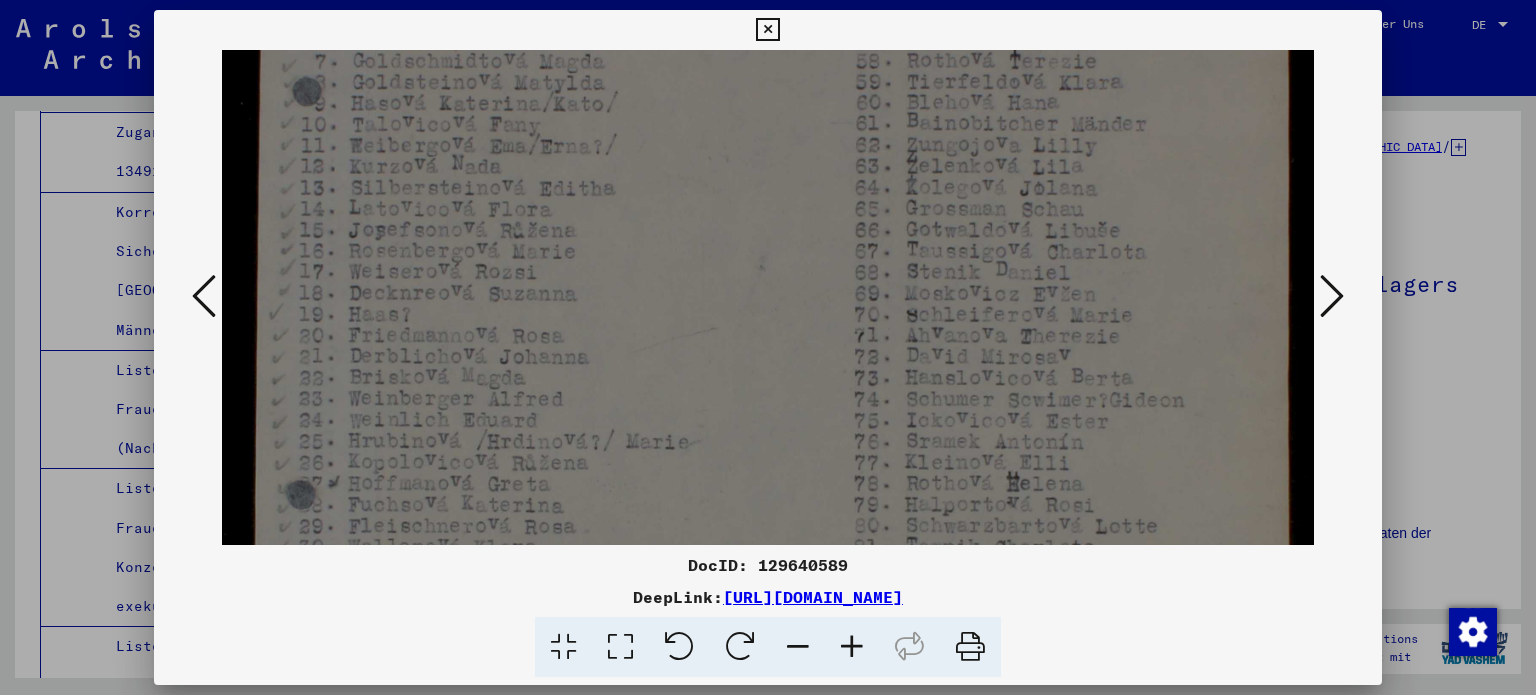 click at bounding box center (768, 322) 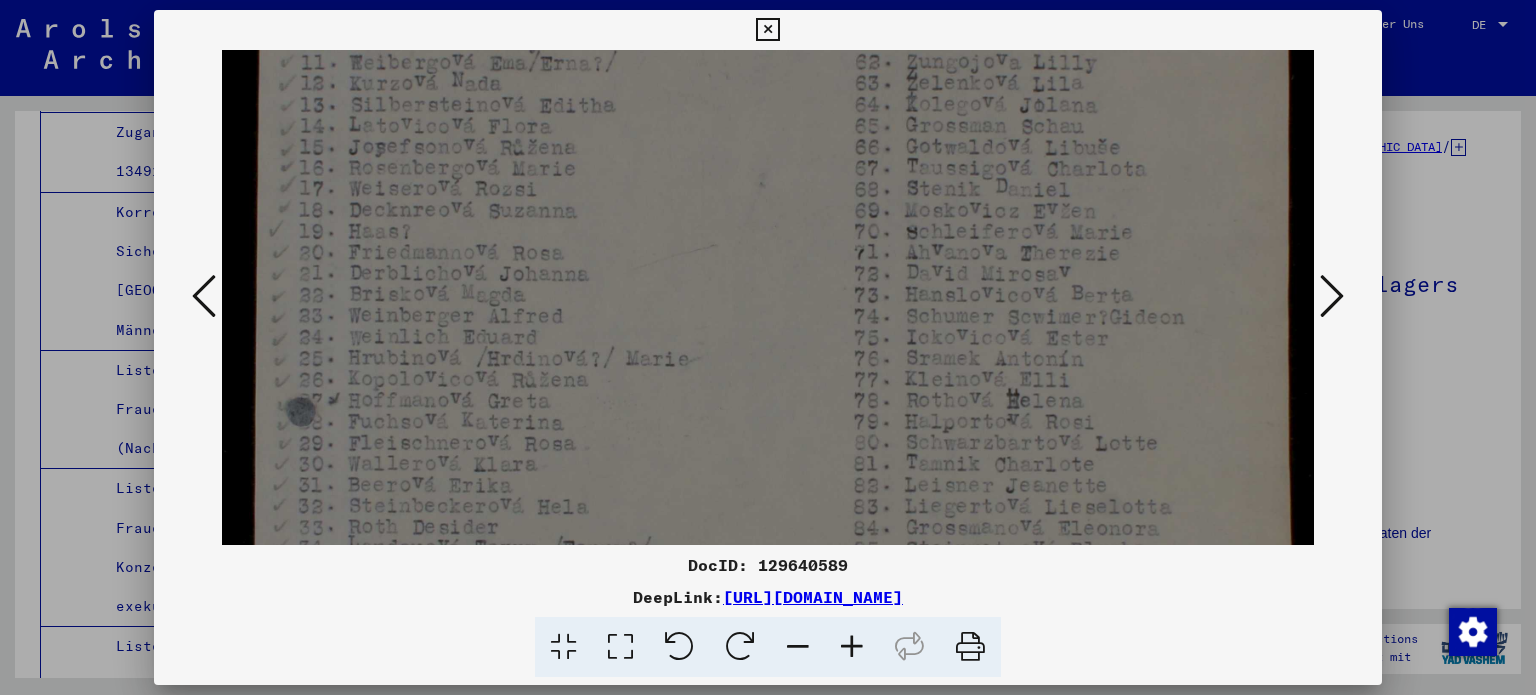 click at bounding box center [768, 239] 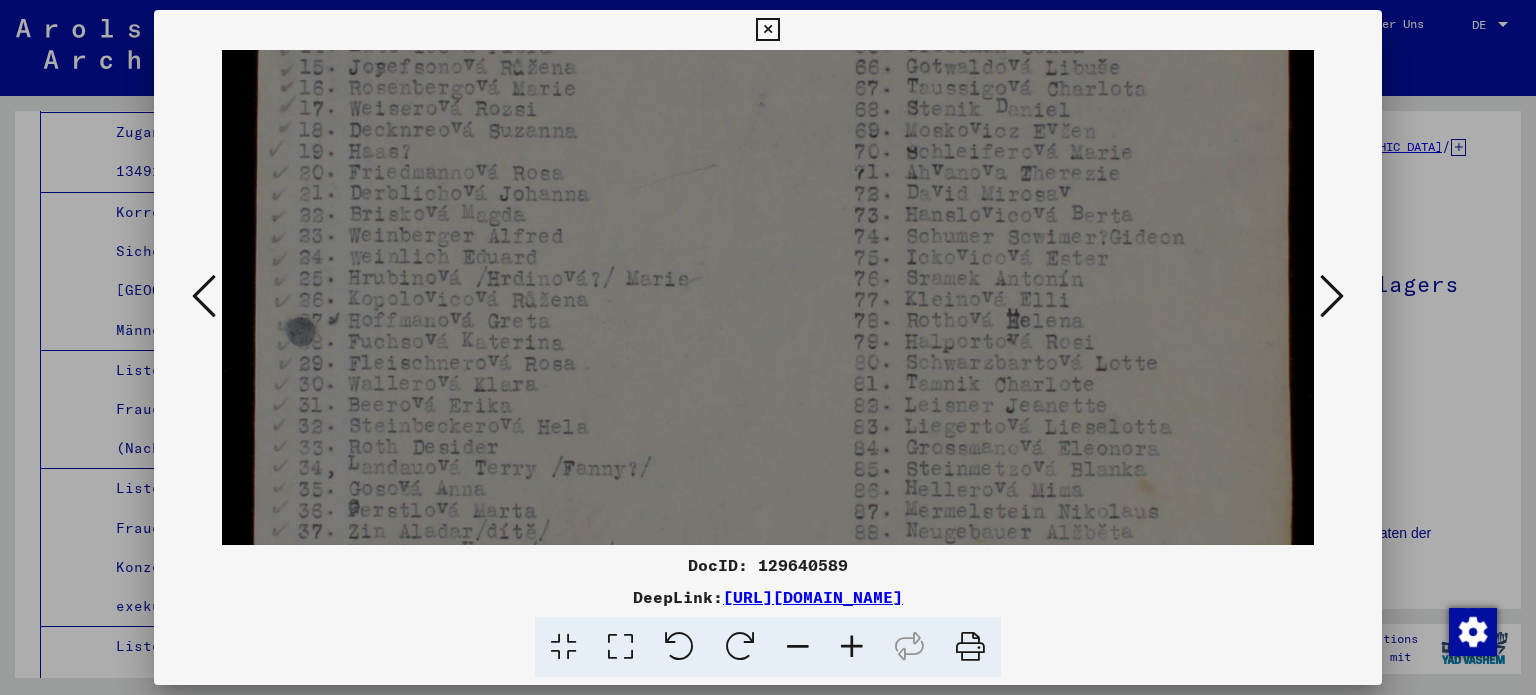 click at bounding box center [768, 159] 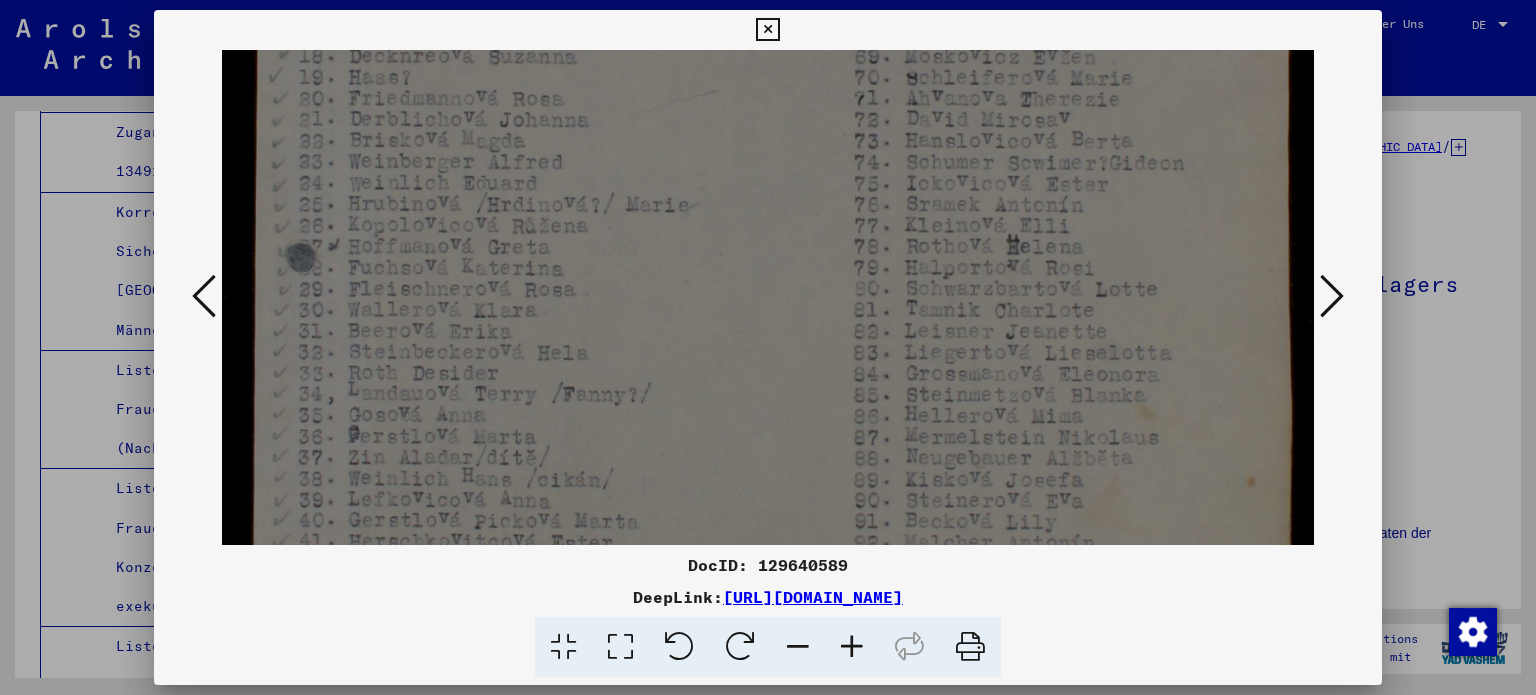 click at bounding box center [768, 85] 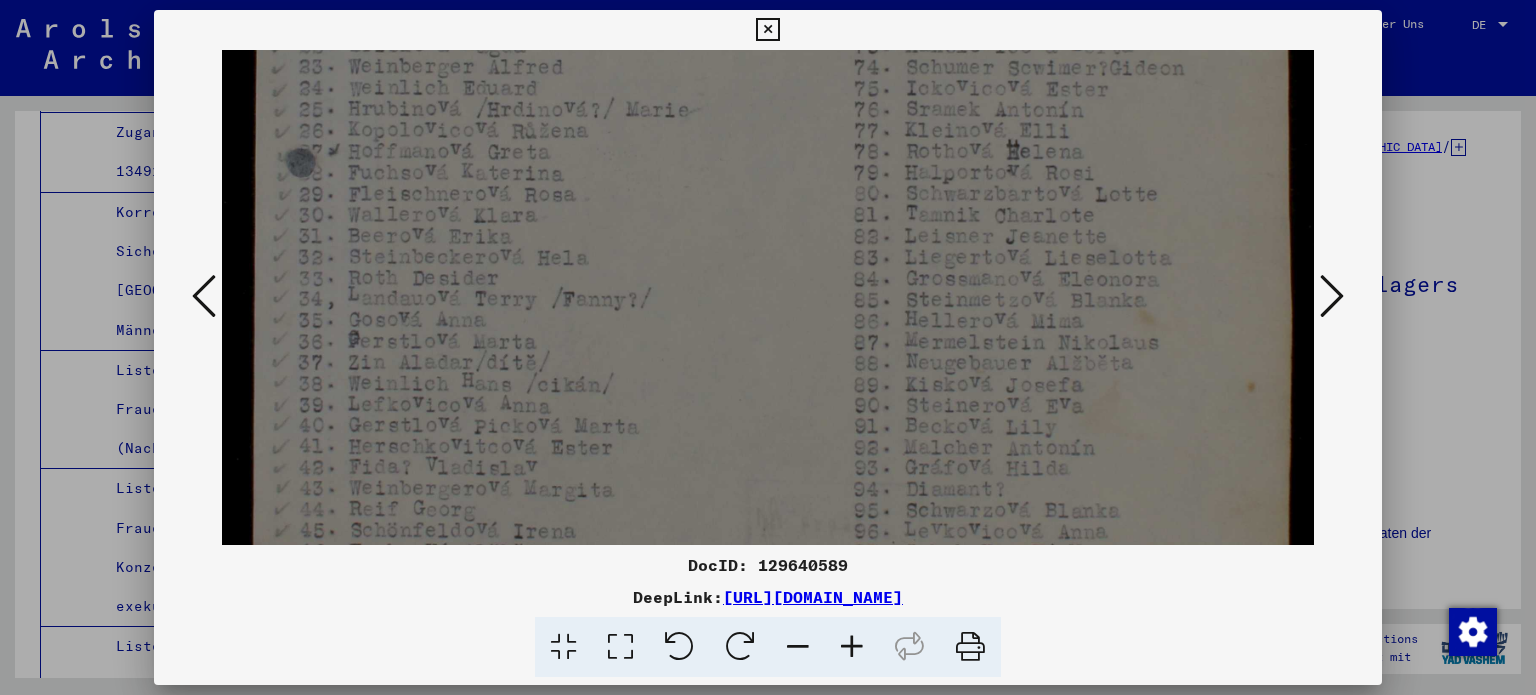 click at bounding box center (768, -10) 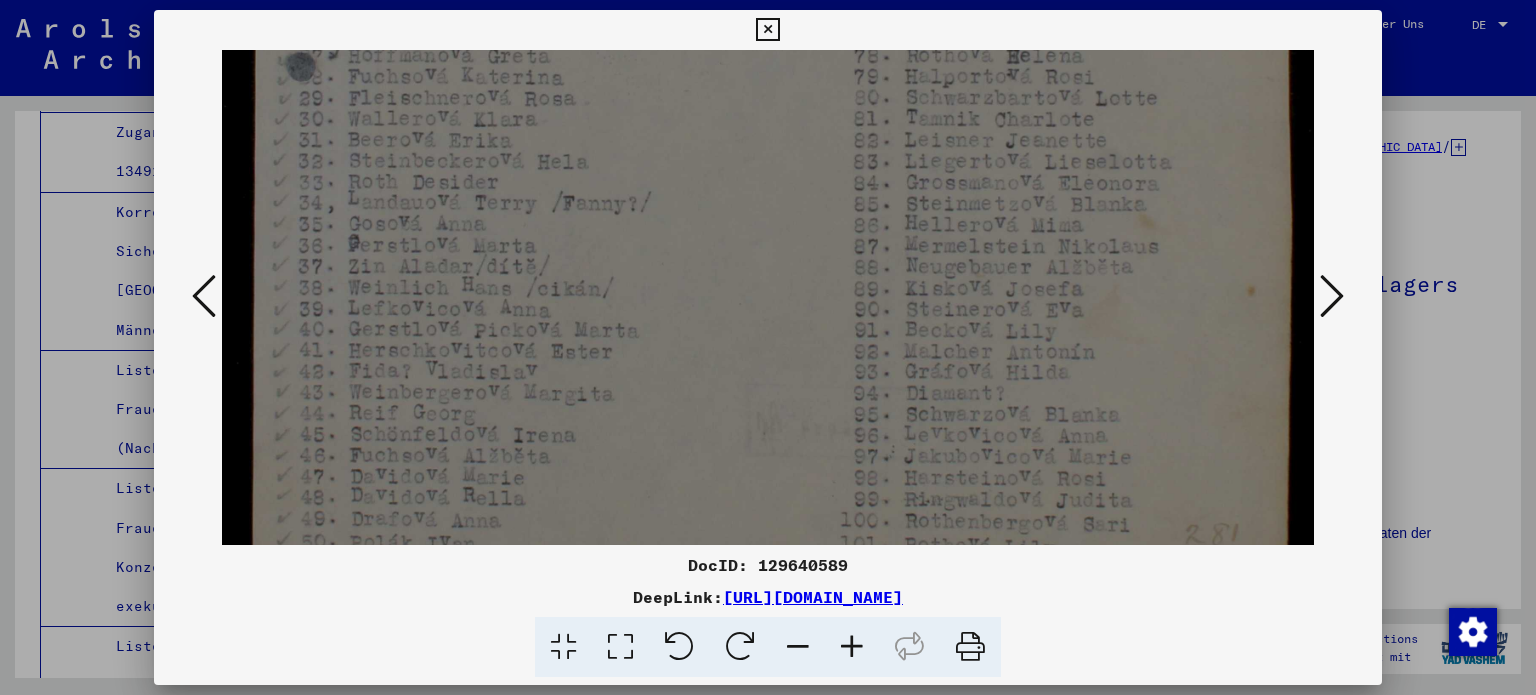 click at bounding box center [768, -106] 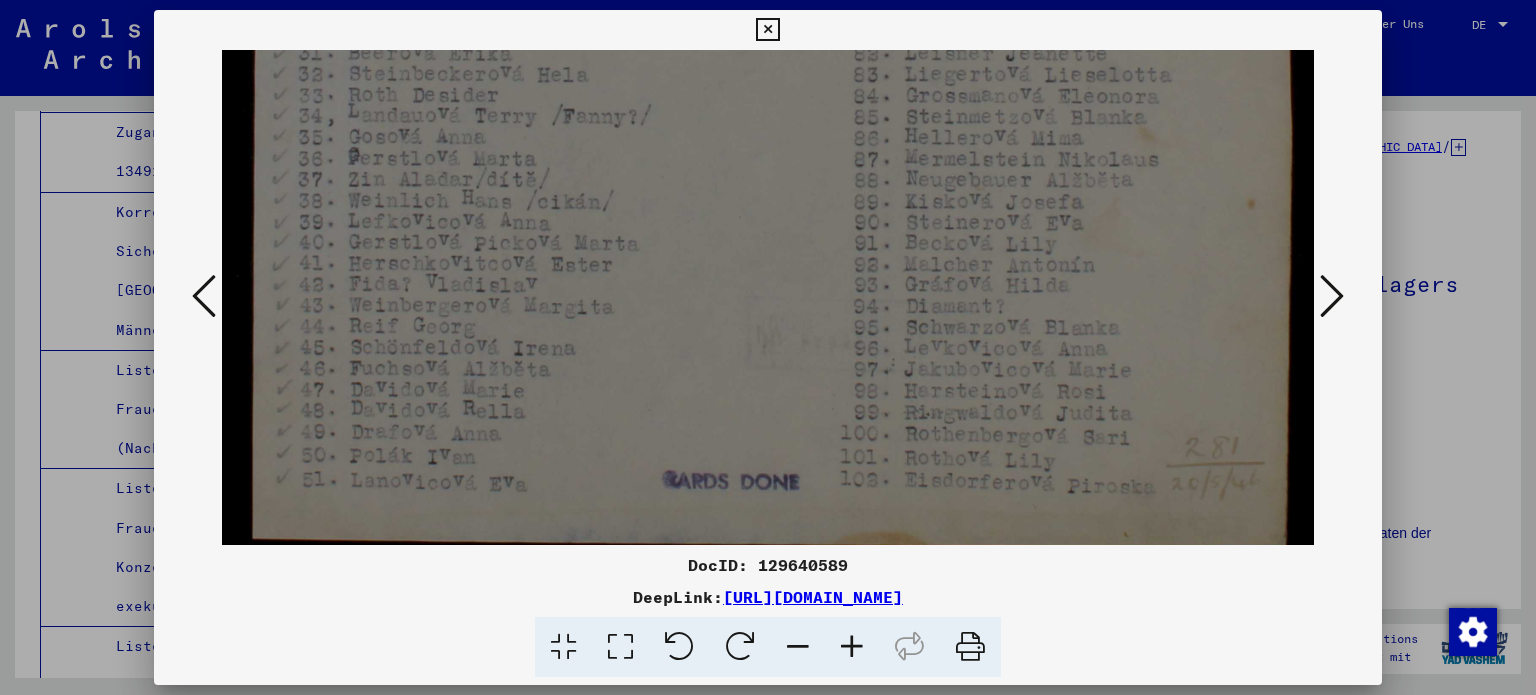 click at bounding box center [768, -193] 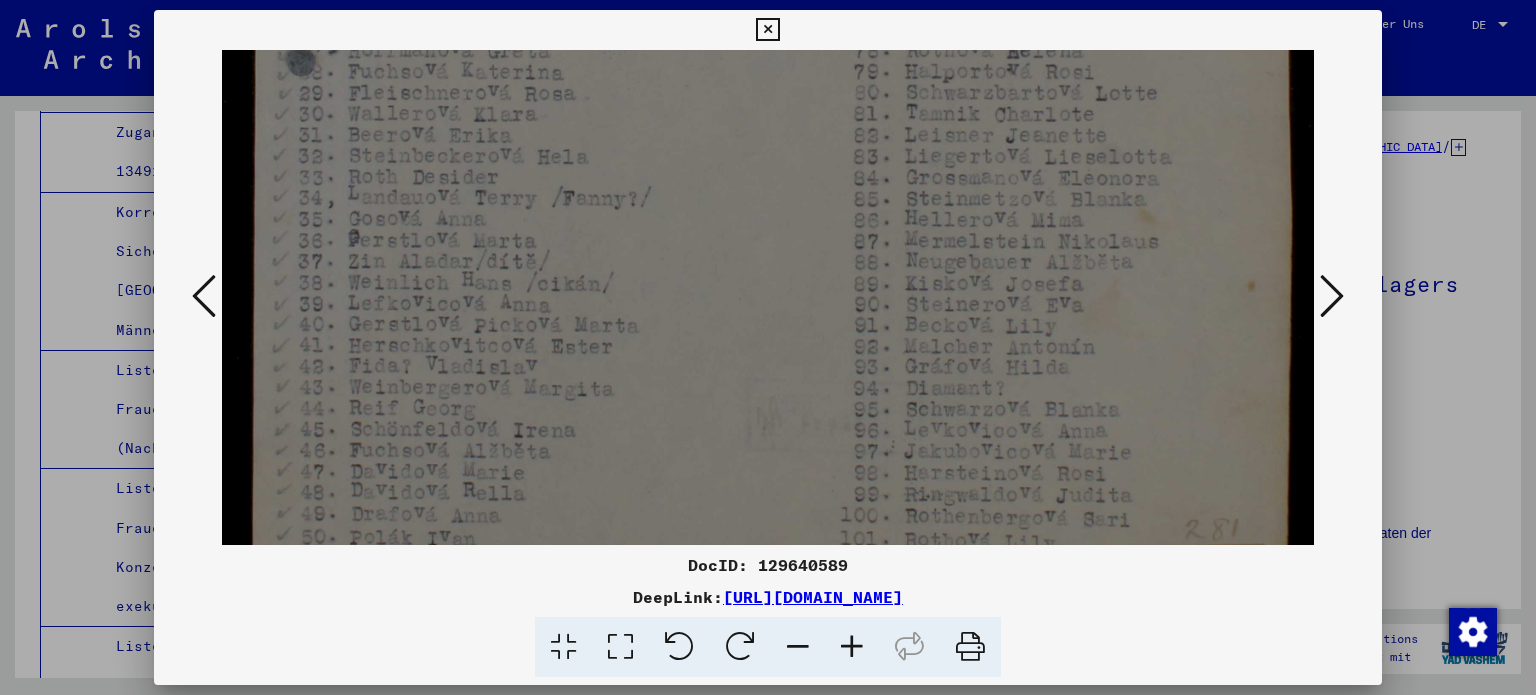 click at bounding box center [768, -111] 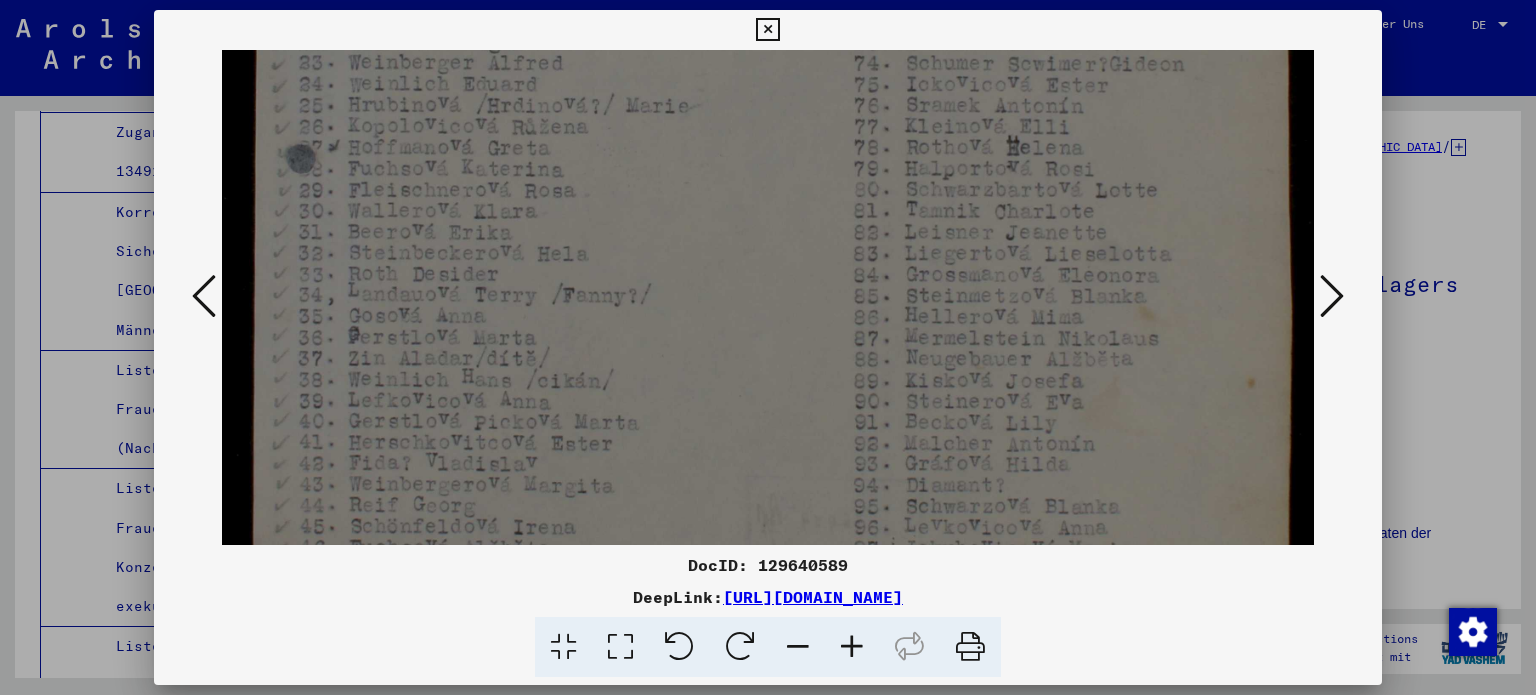 click at bounding box center (768, -14) 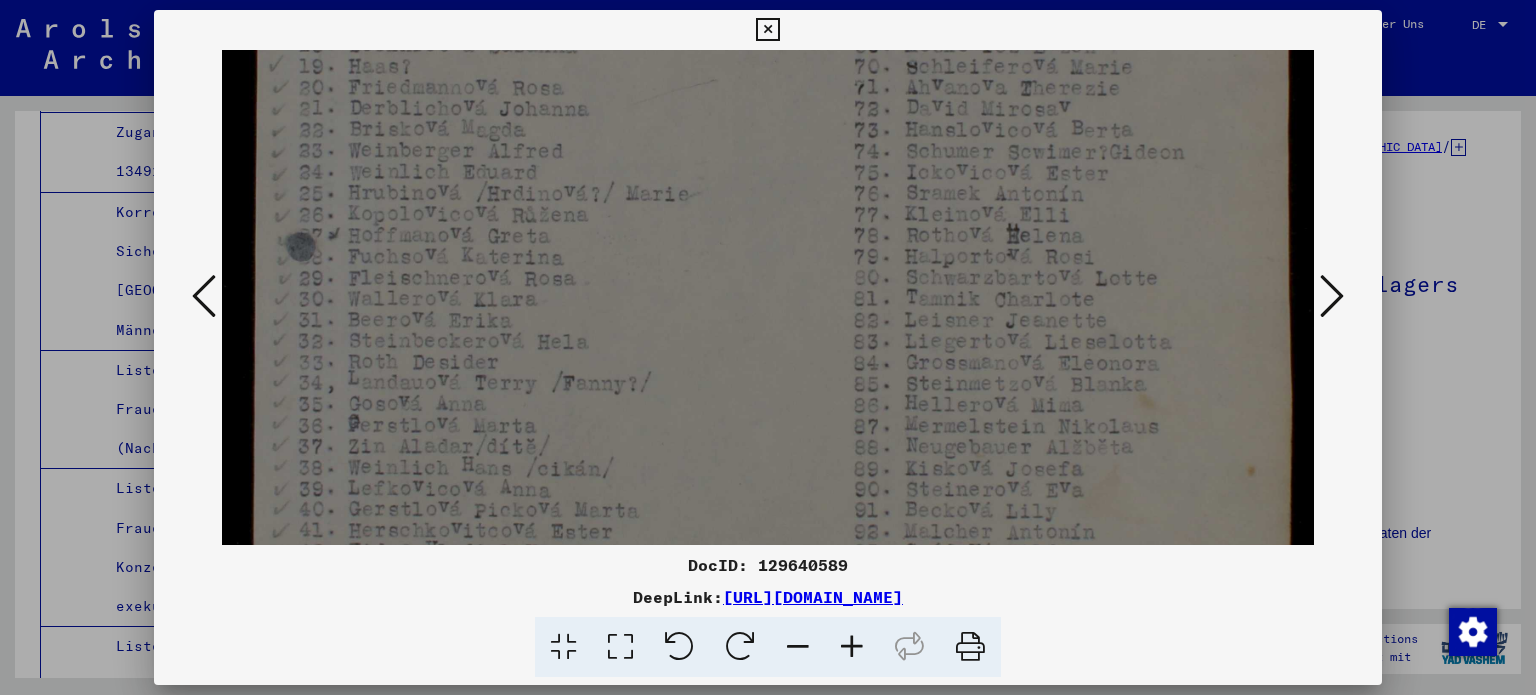 click at bounding box center [768, 74] 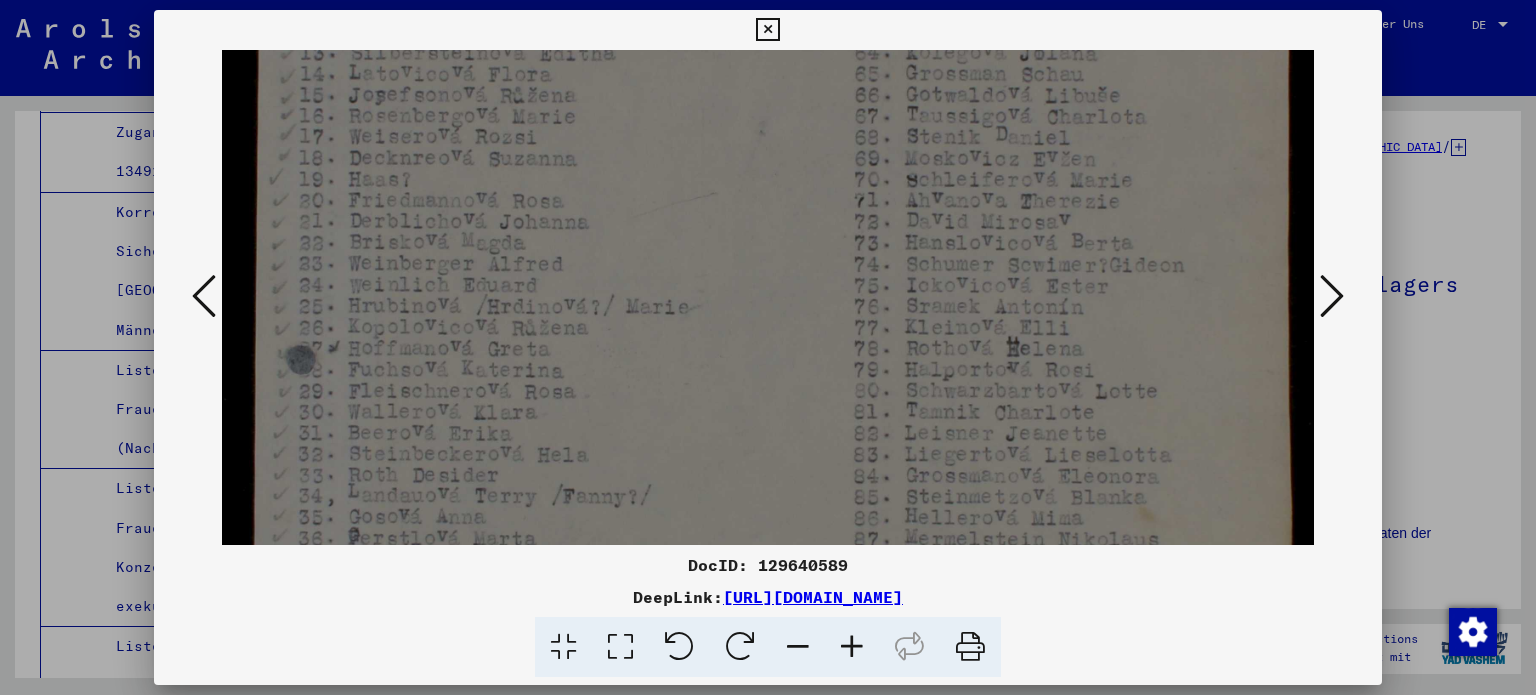 click at bounding box center (768, 187) 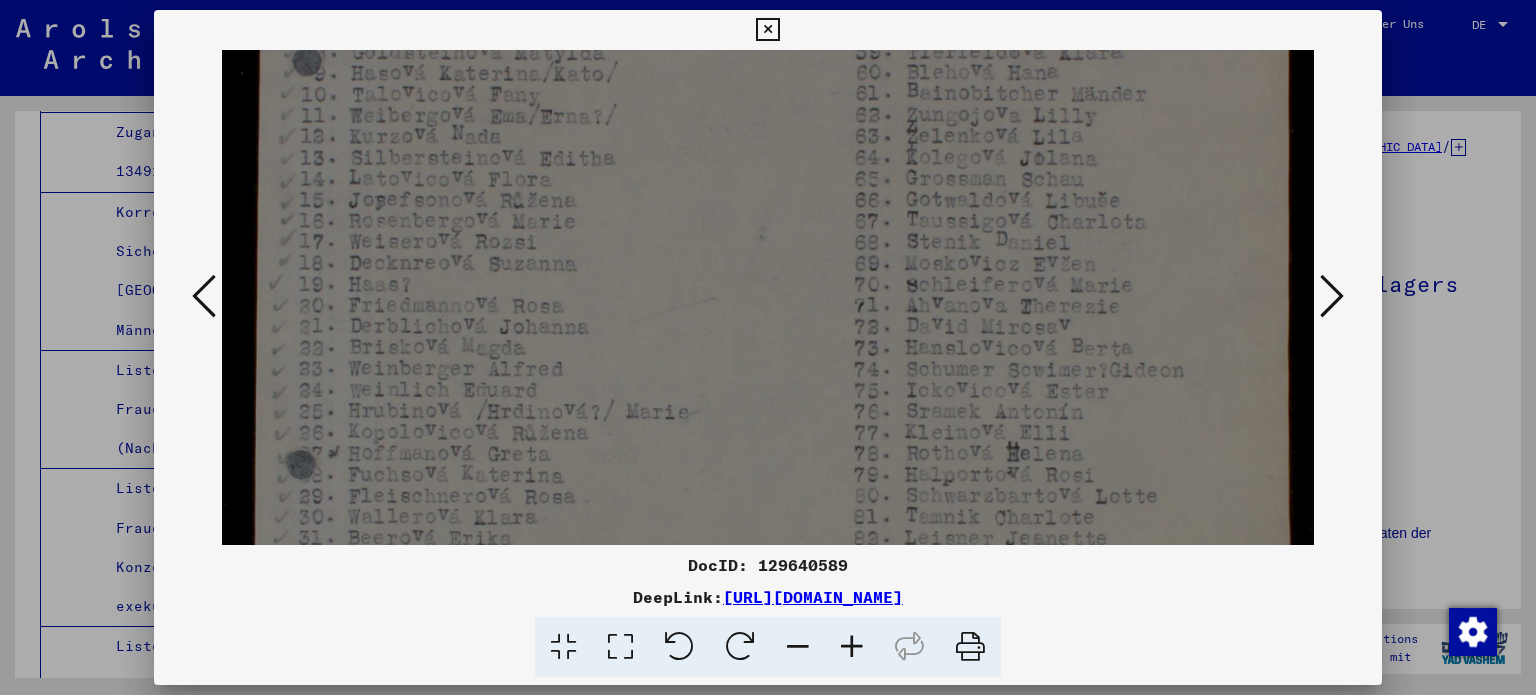 click at bounding box center [768, 292] 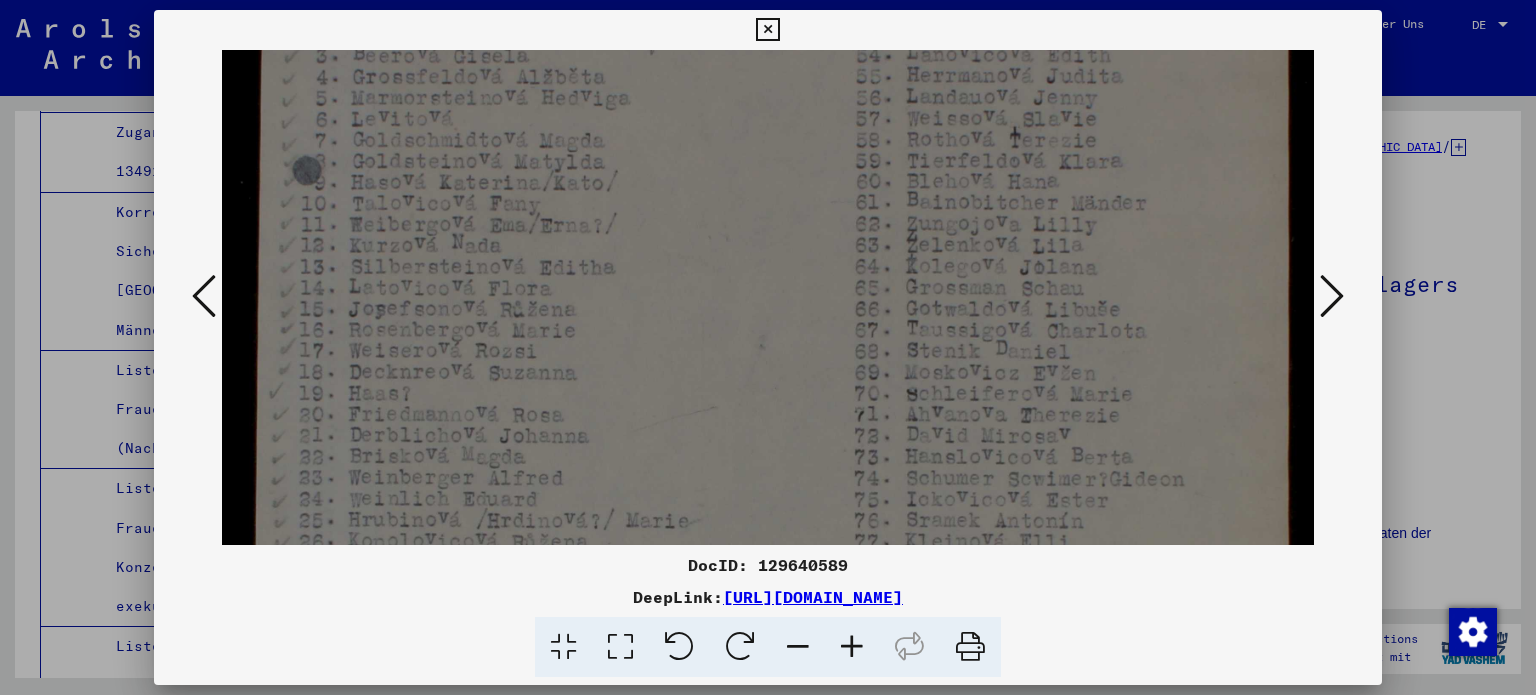click at bounding box center [768, 401] 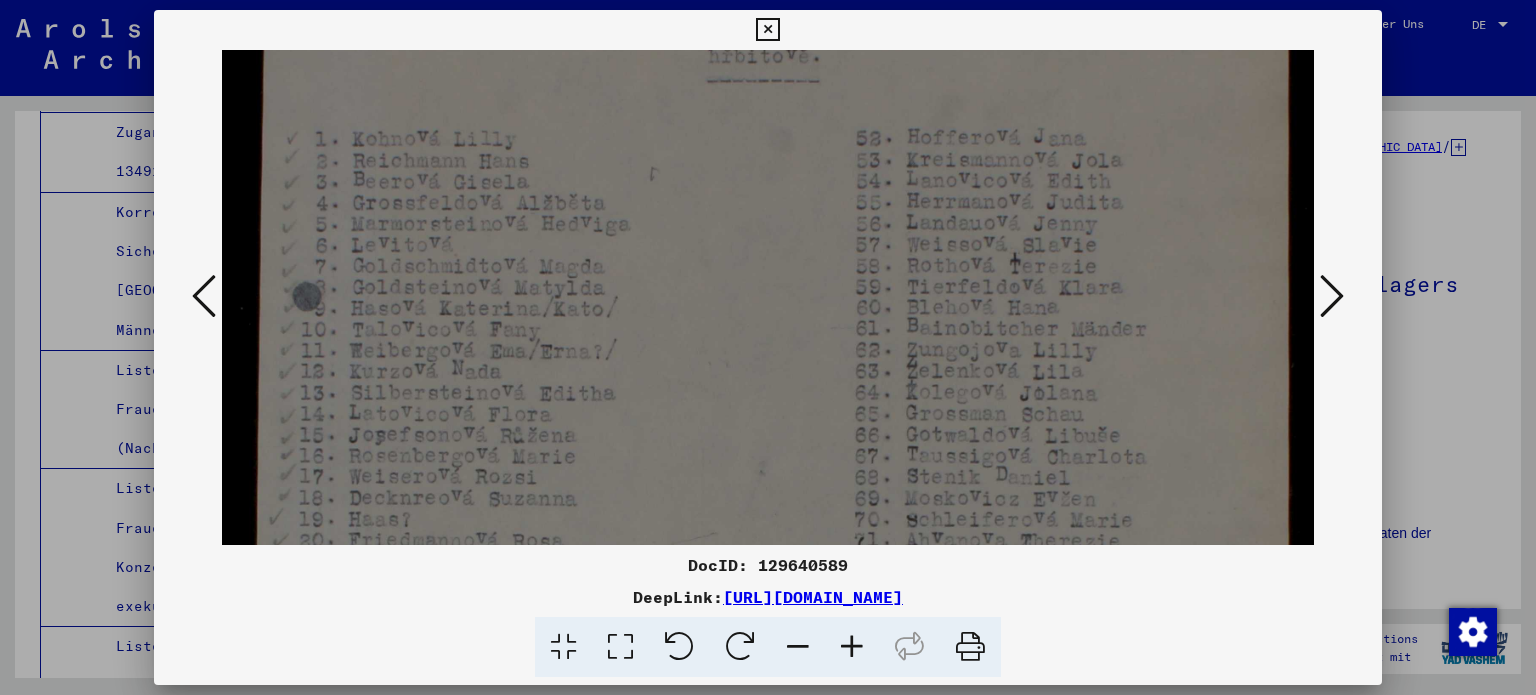 click at bounding box center (768, 527) 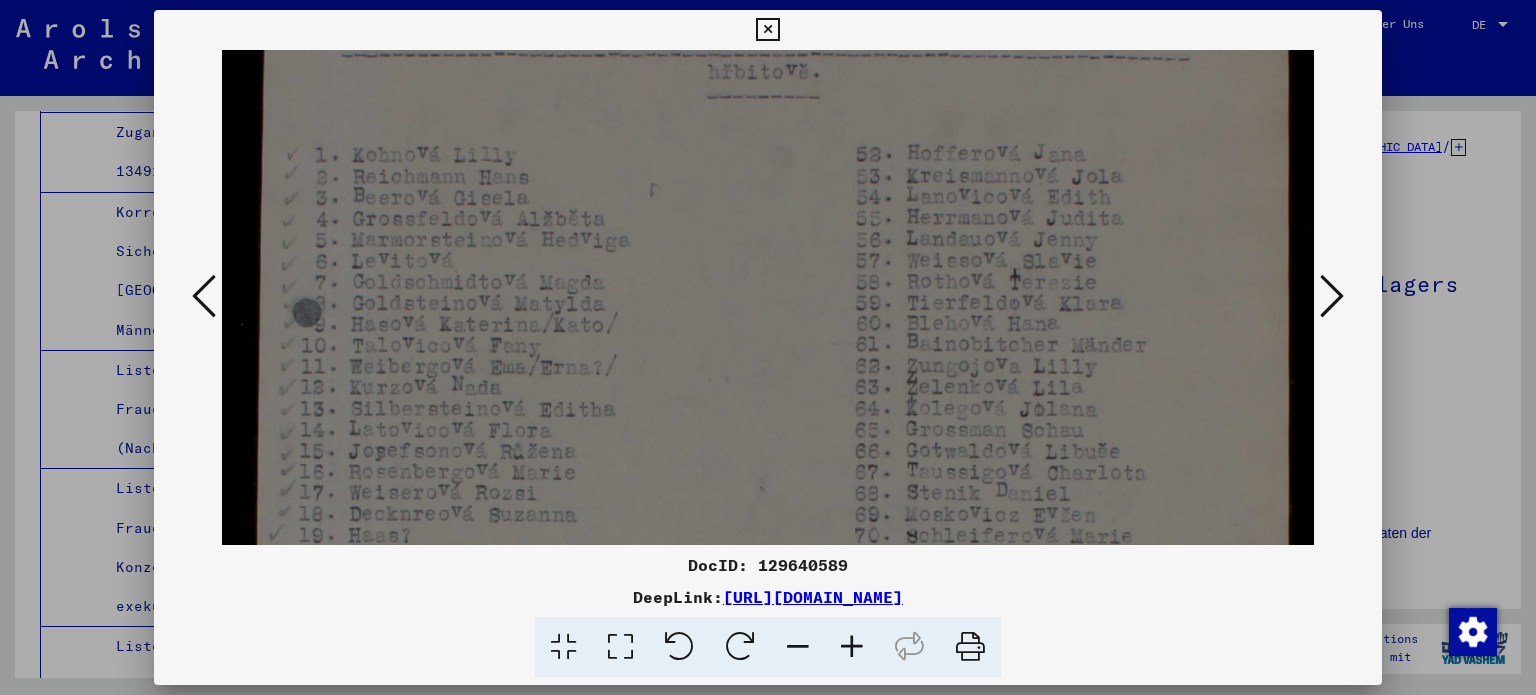 click at bounding box center (1332, 296) 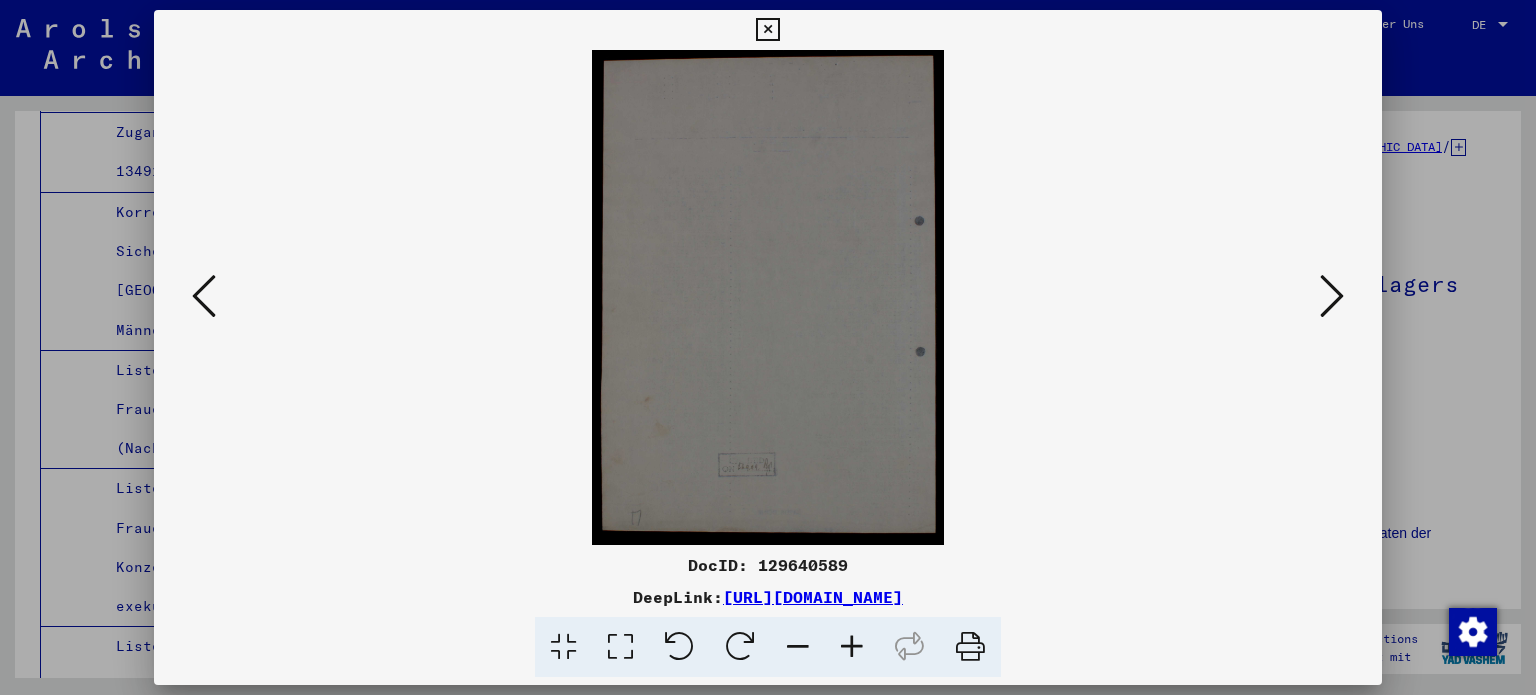 click at bounding box center (1332, 296) 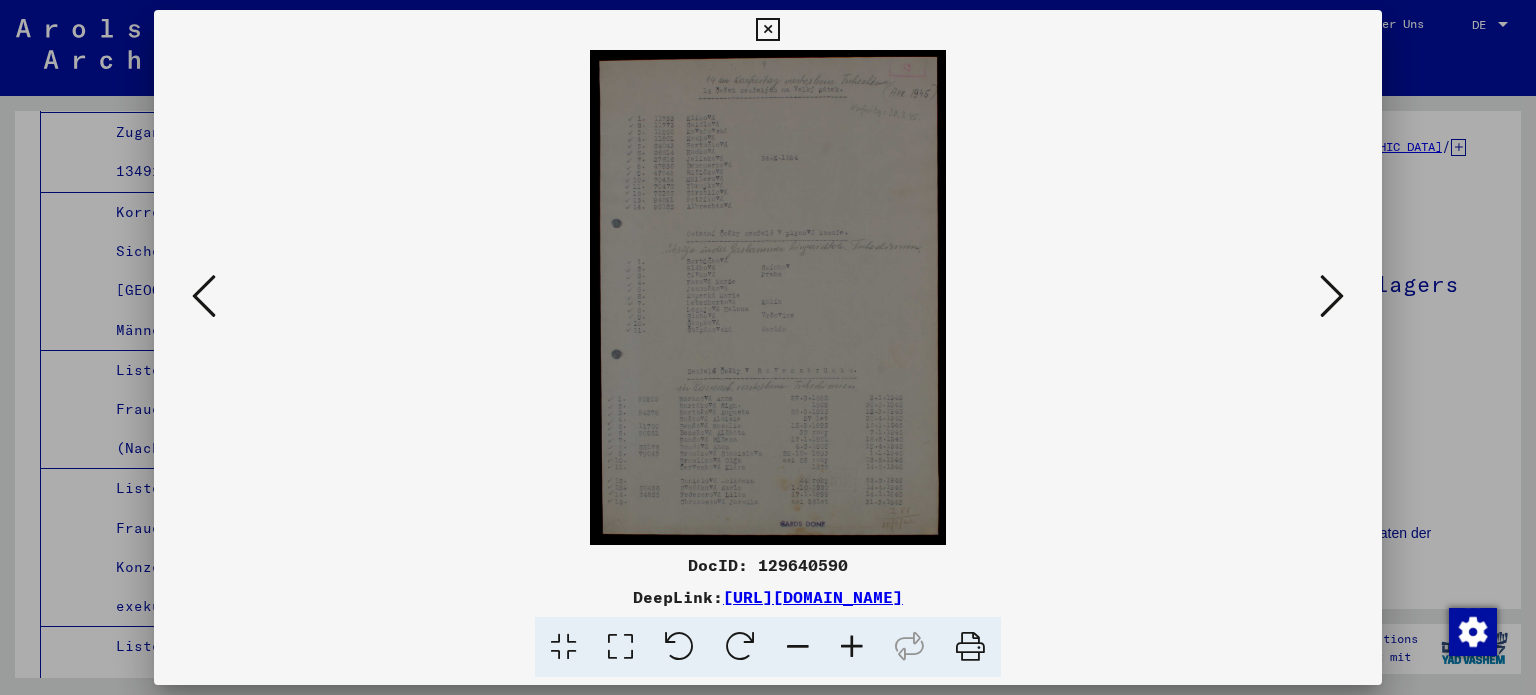 click at bounding box center (620, 647) 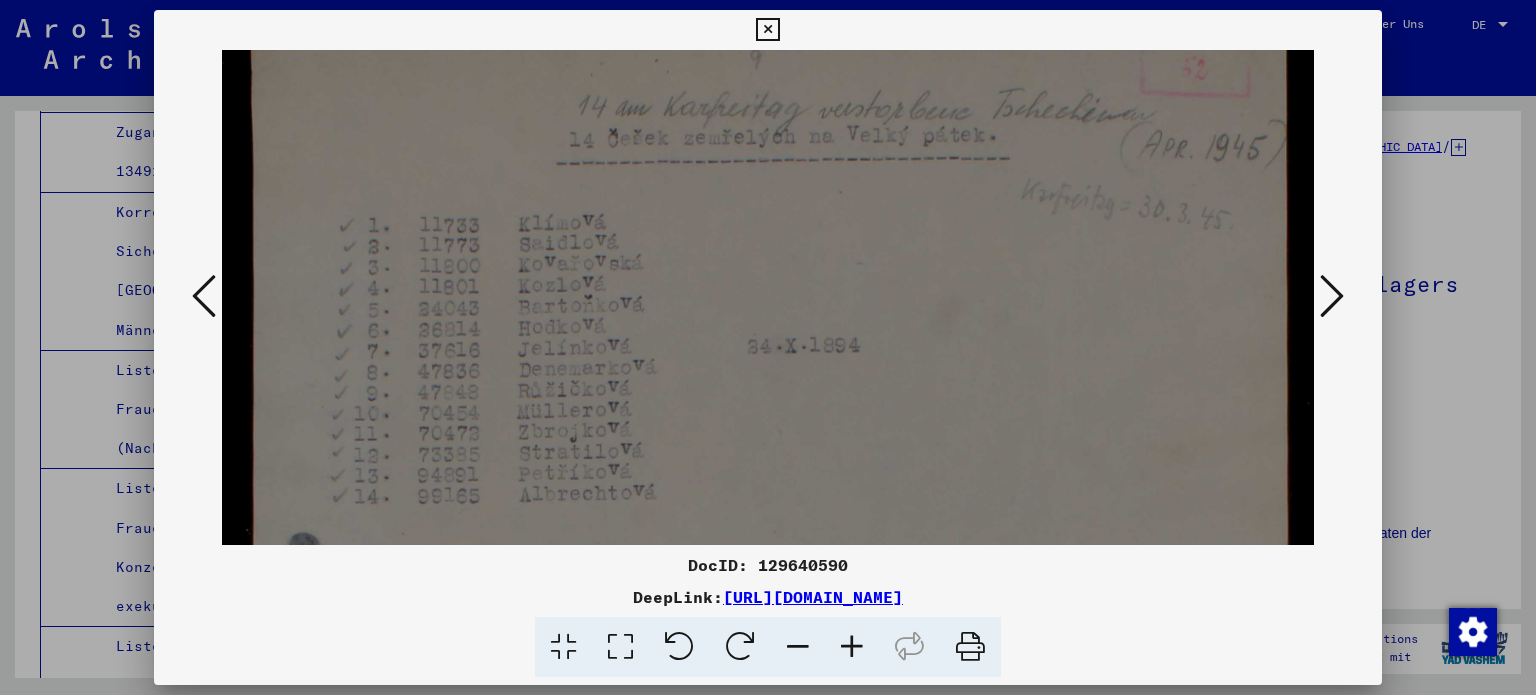 scroll, scrollTop: 55, scrollLeft: 0, axis: vertical 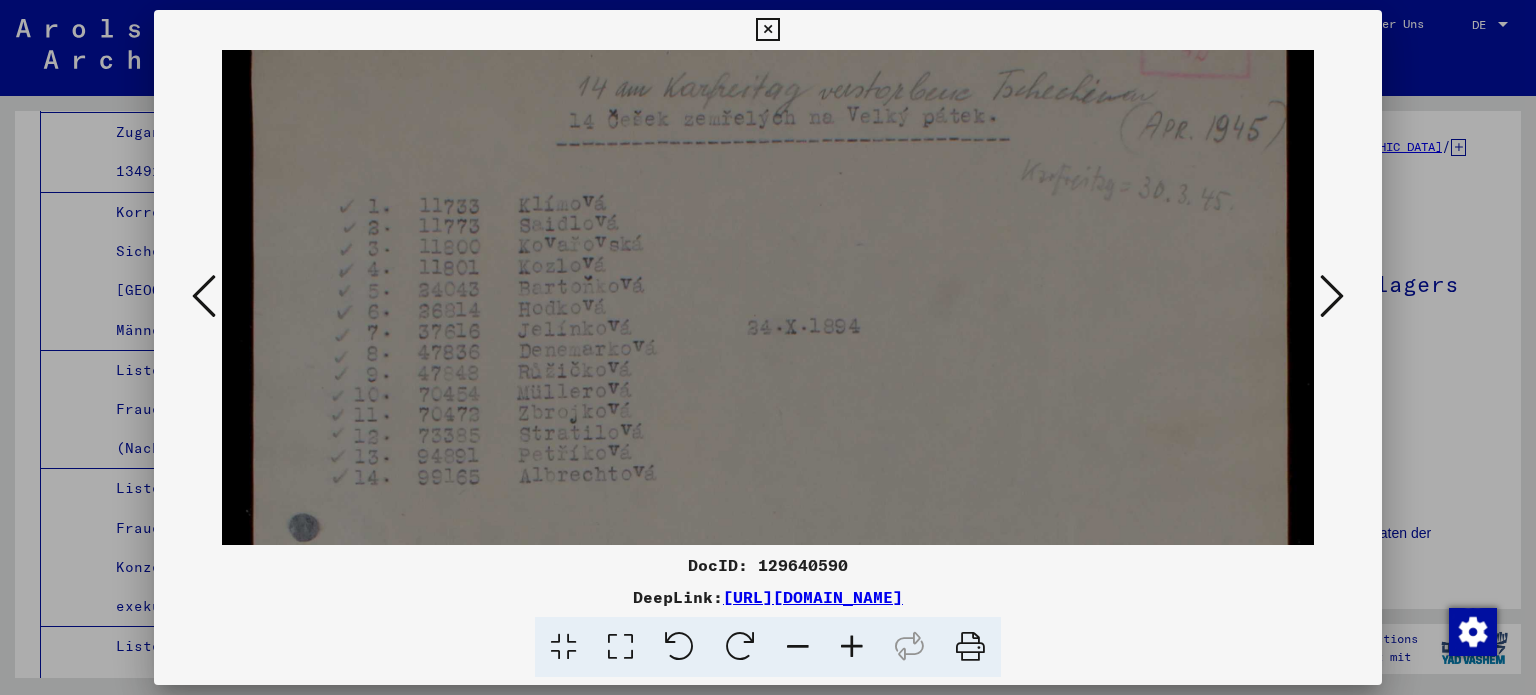 click at bounding box center [768, 755] 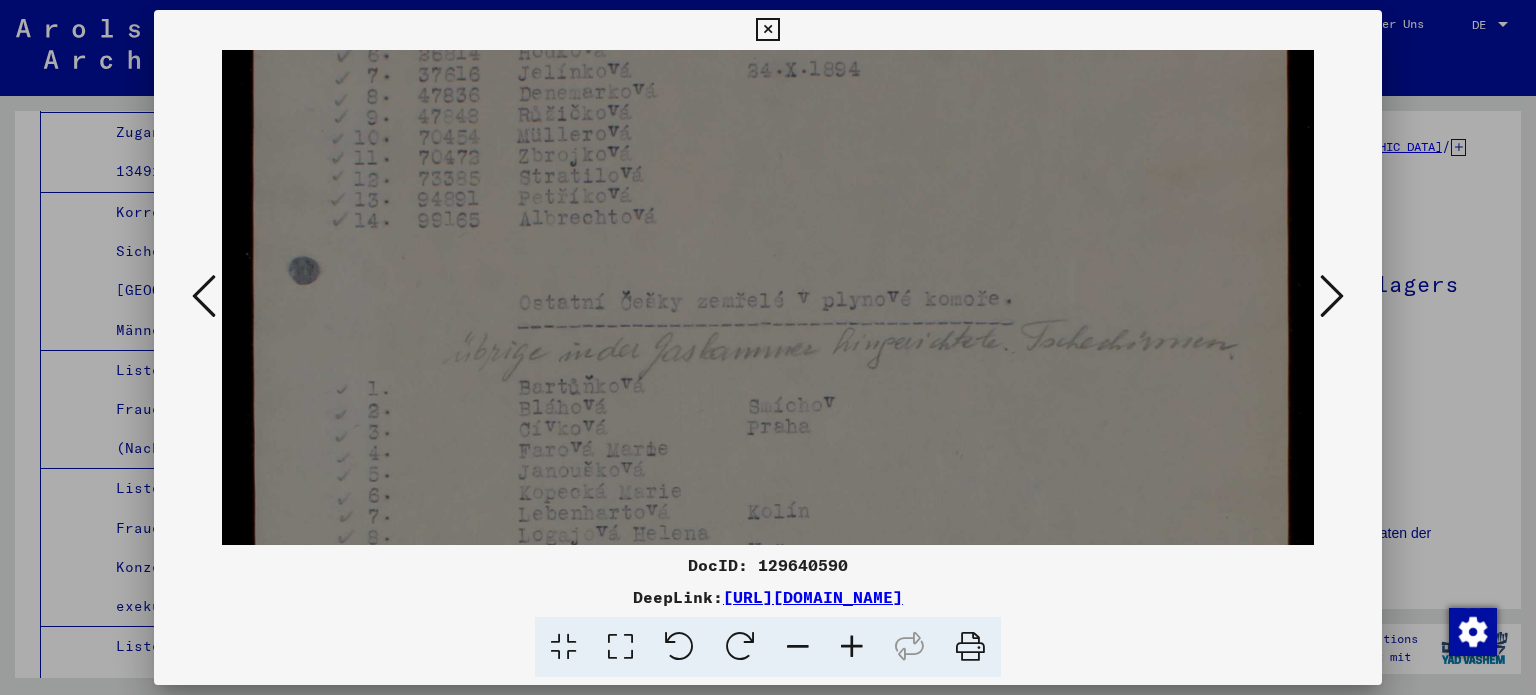click at bounding box center [768, 498] 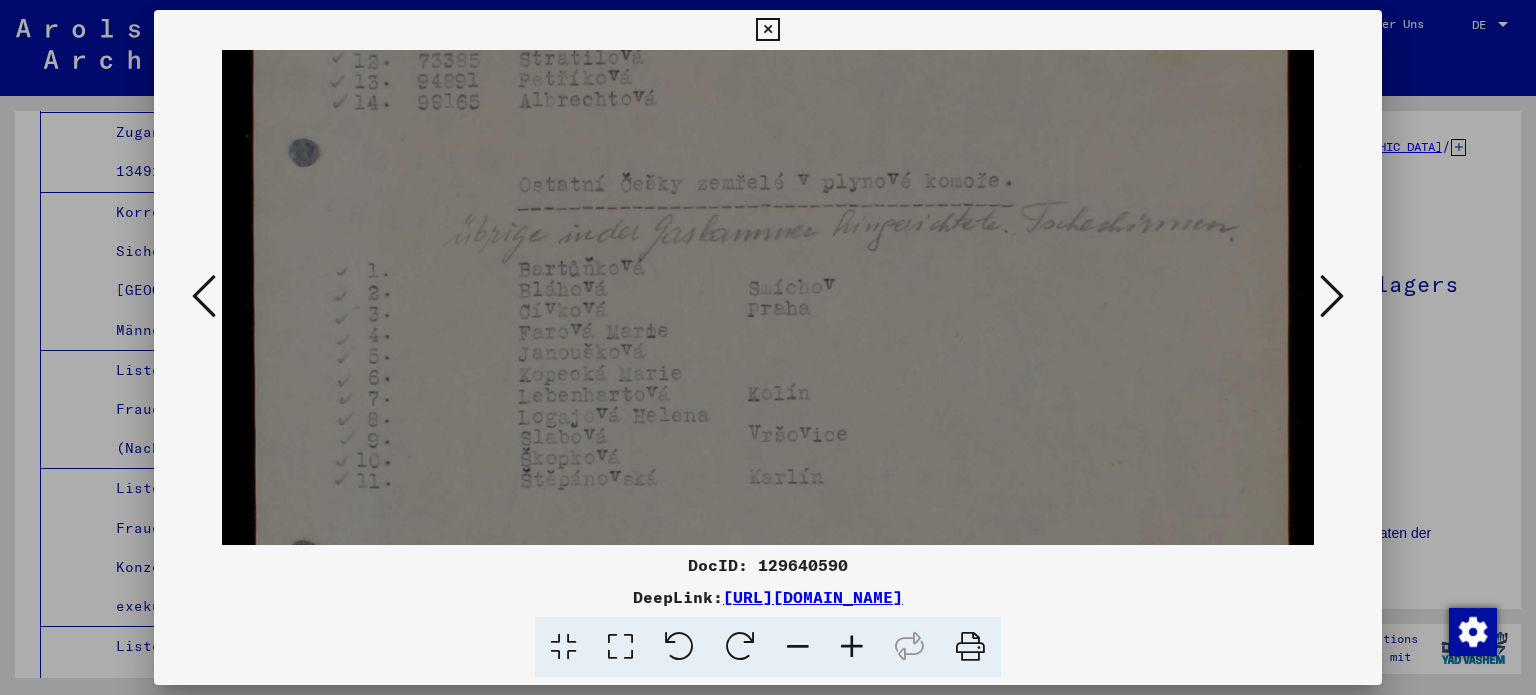 click at bounding box center [768, 380] 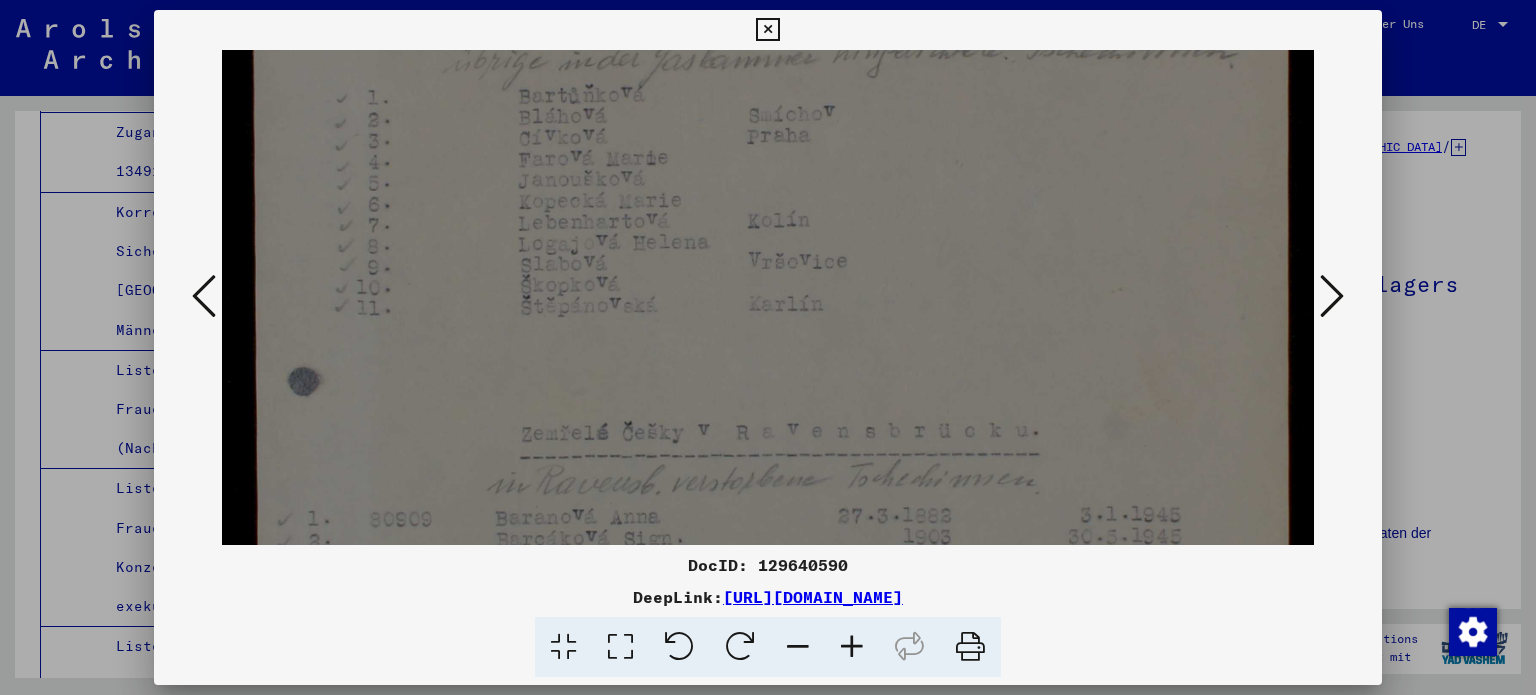 click at bounding box center [768, 207] 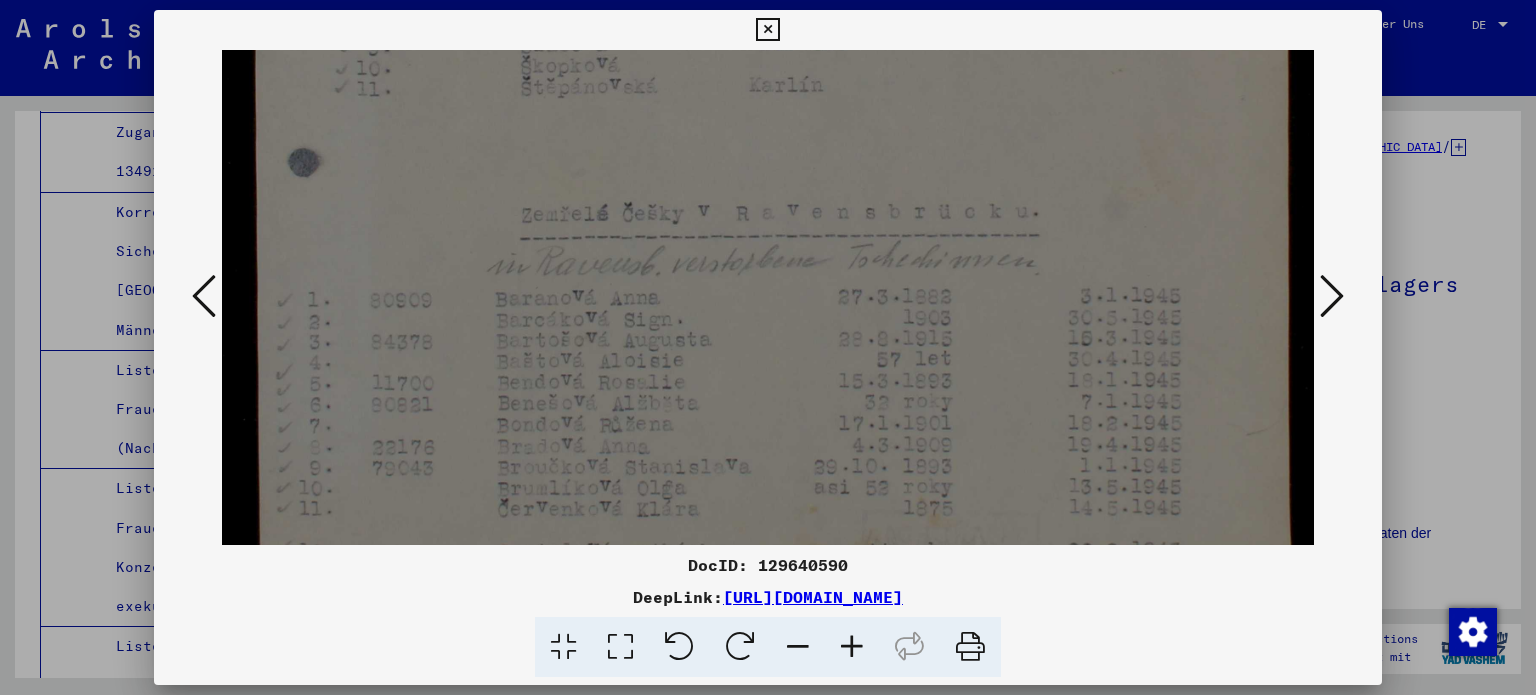 click at bounding box center (768, -12) 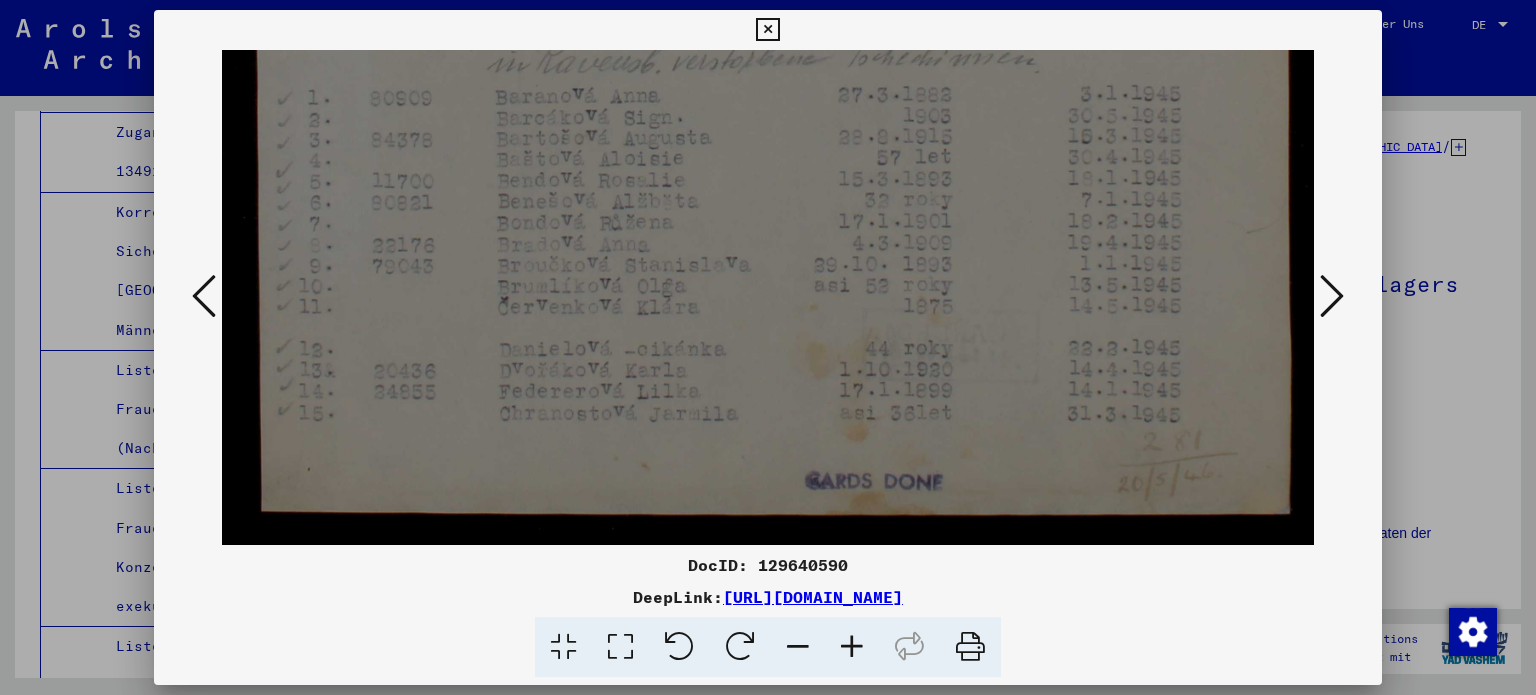 click at bounding box center (768, -214) 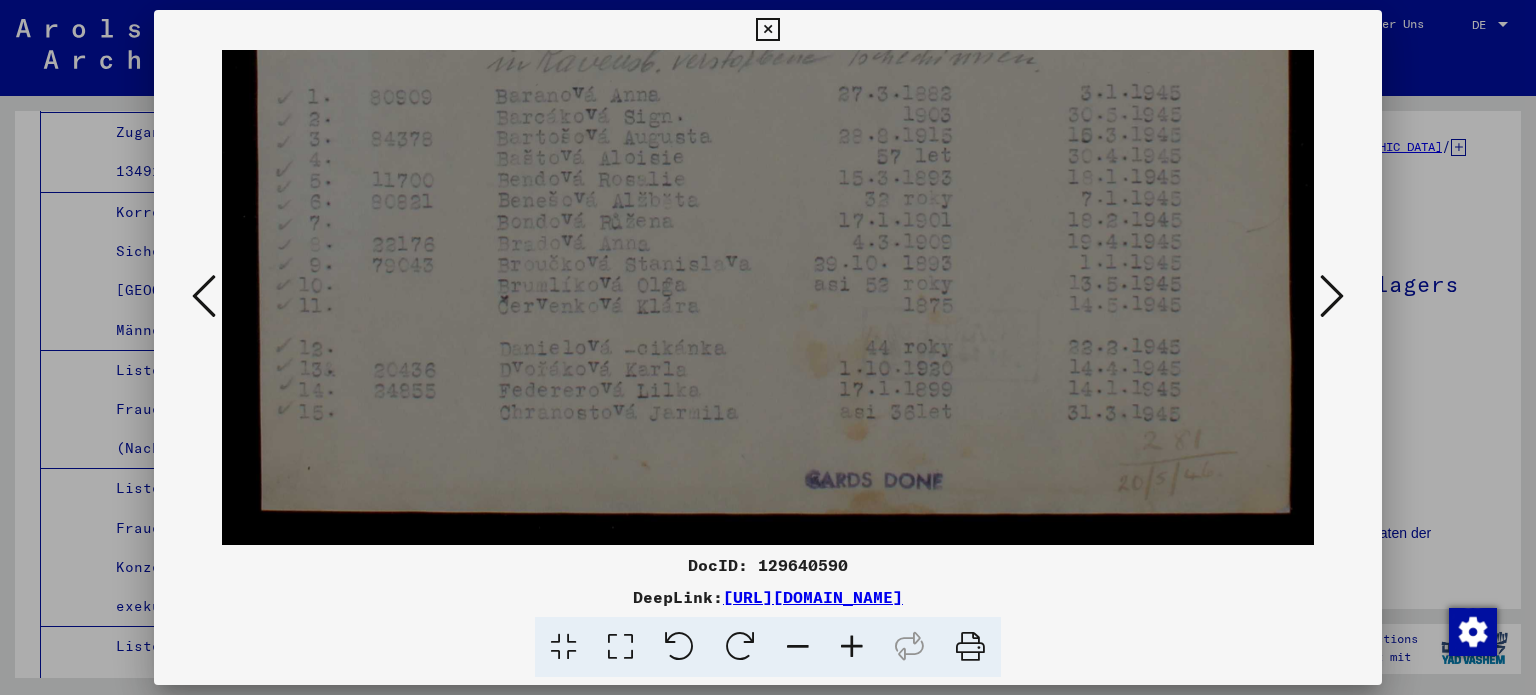 click at bounding box center (1332, 296) 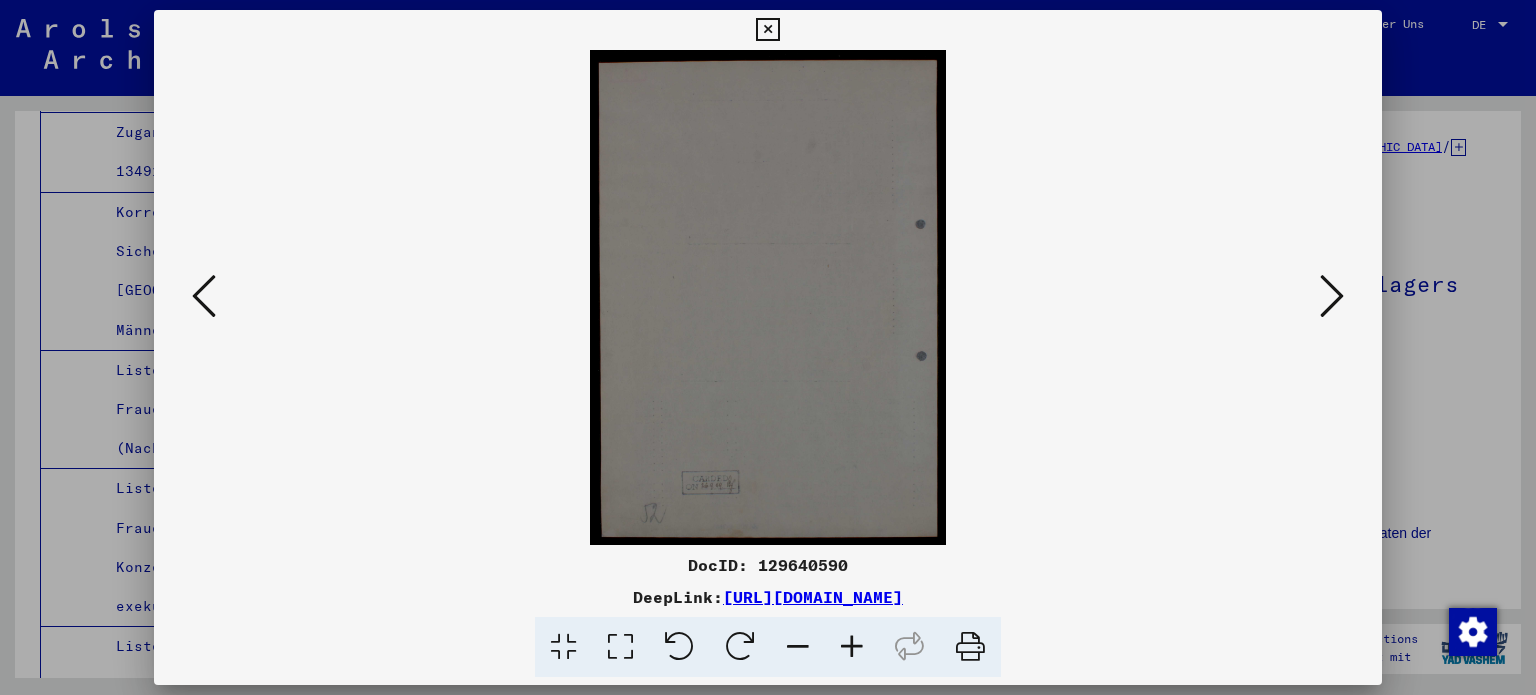 click at bounding box center [1332, 296] 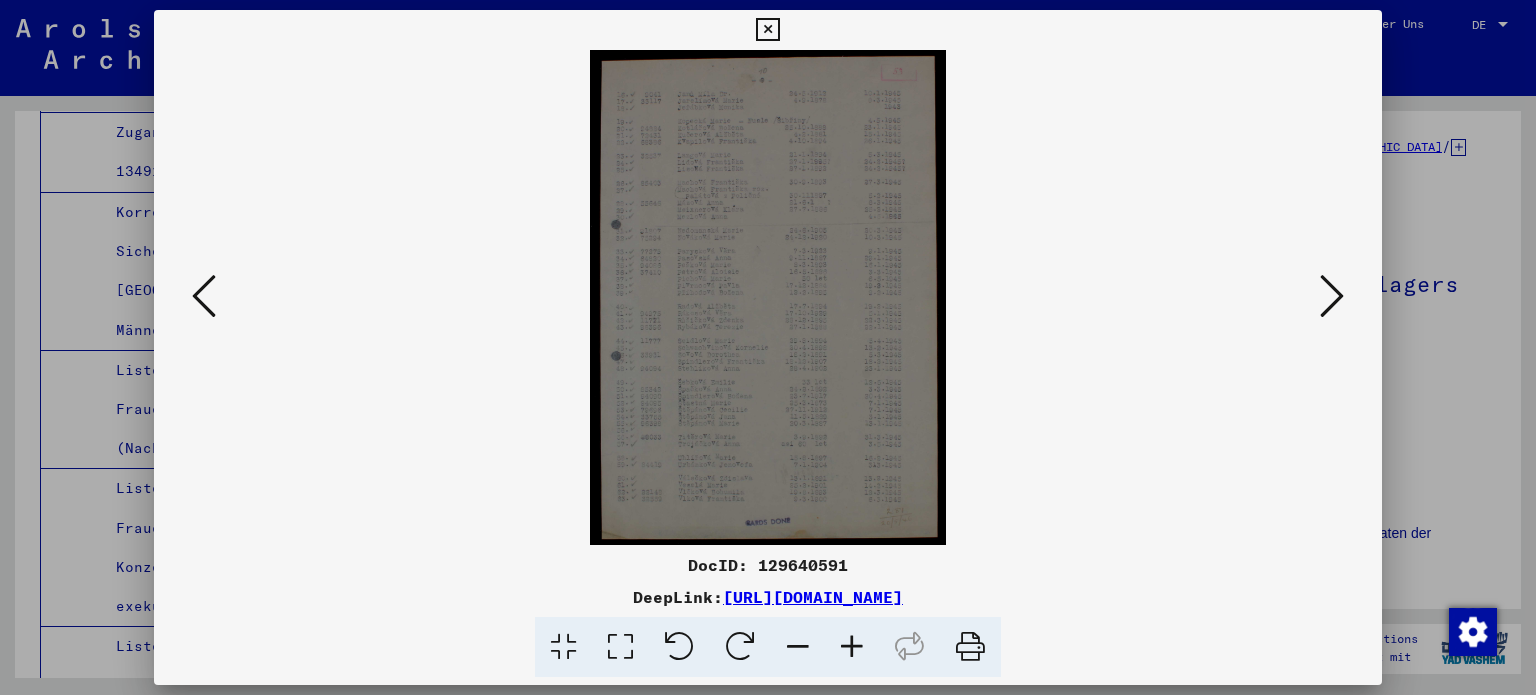 click at bounding box center (620, 647) 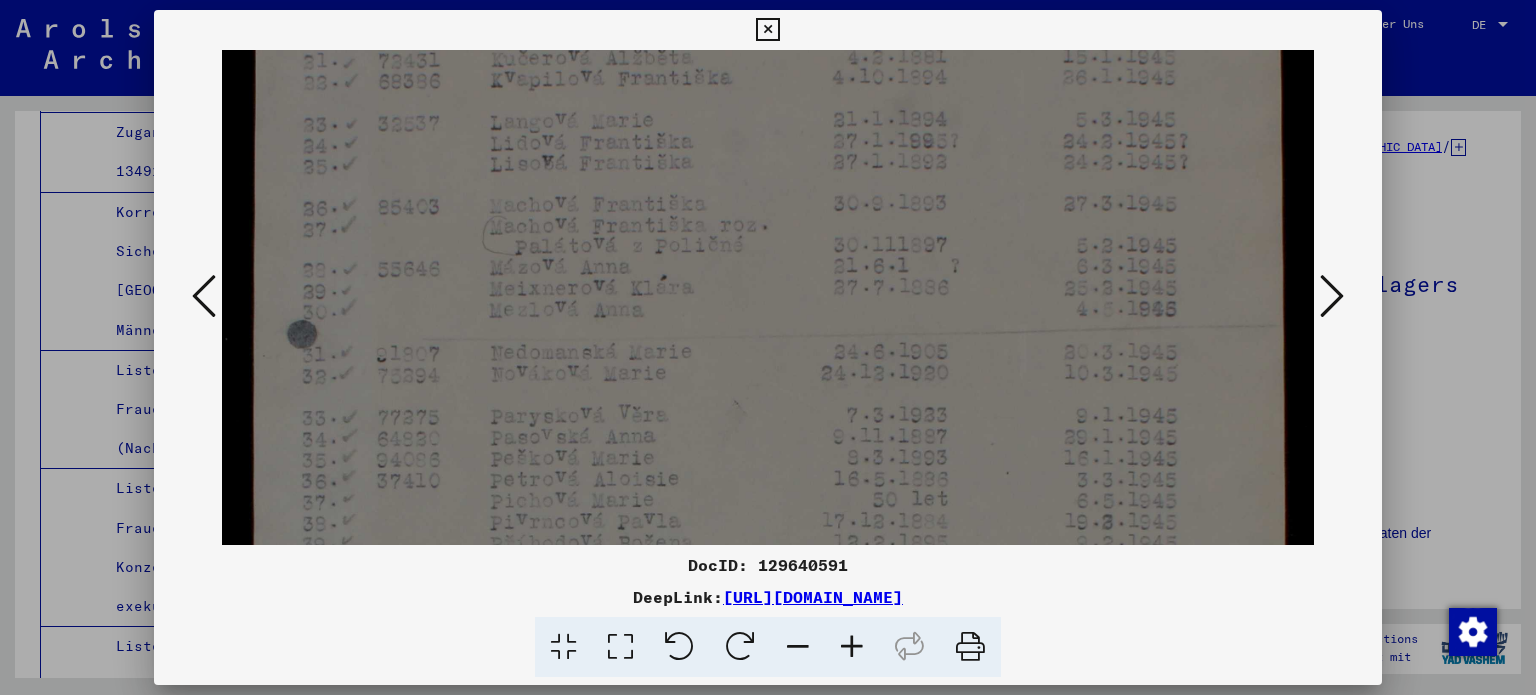 click at bounding box center (768, 558) 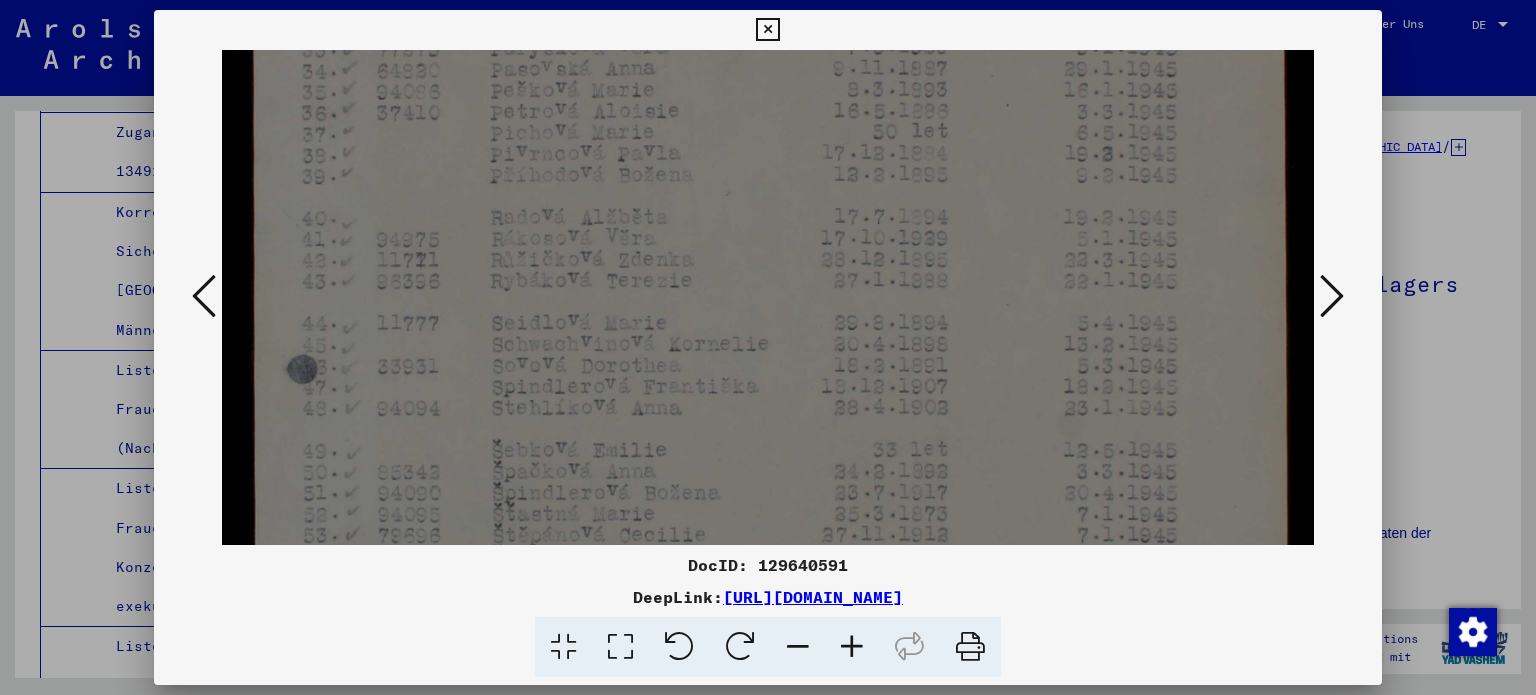 click on "DocID: 129640591  DeepLink:  [URL][DOMAIN_NAME]" at bounding box center (768, 344) 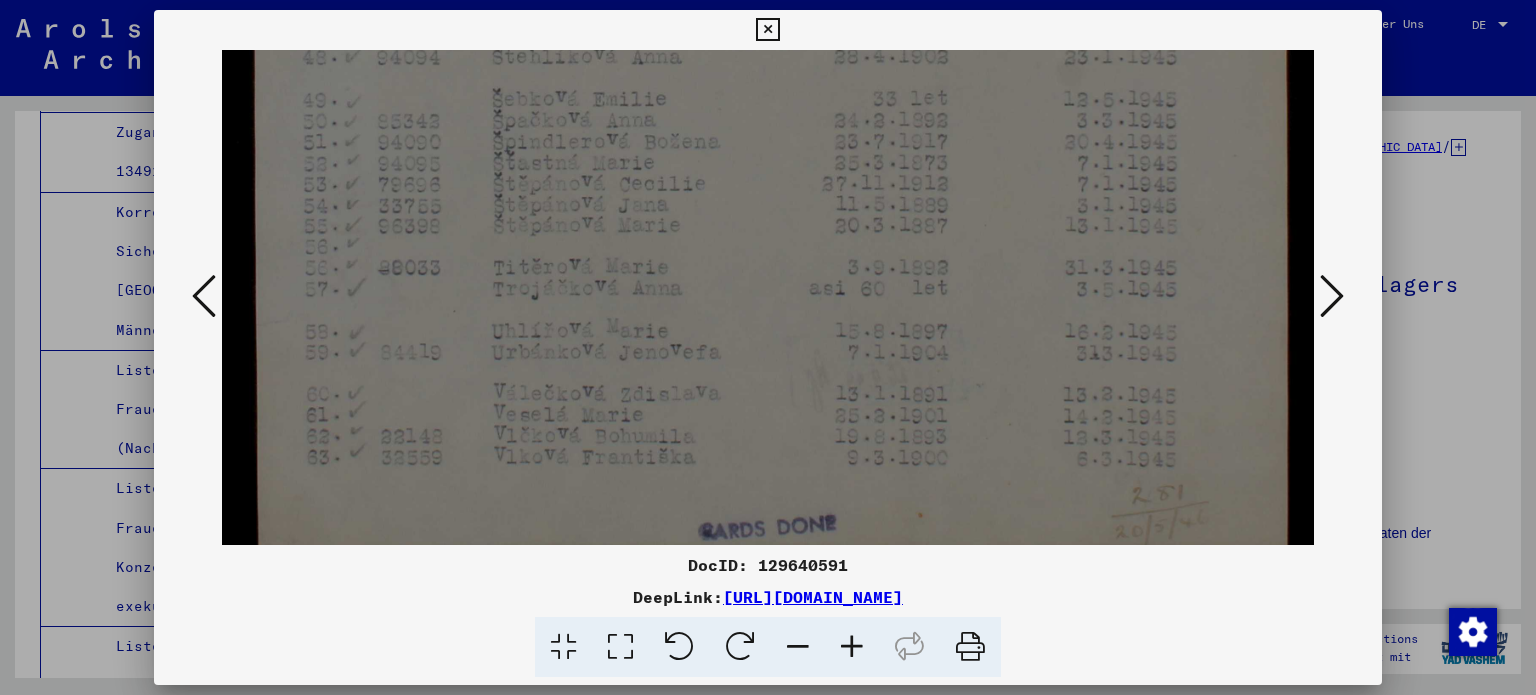click at bounding box center (768, -161) 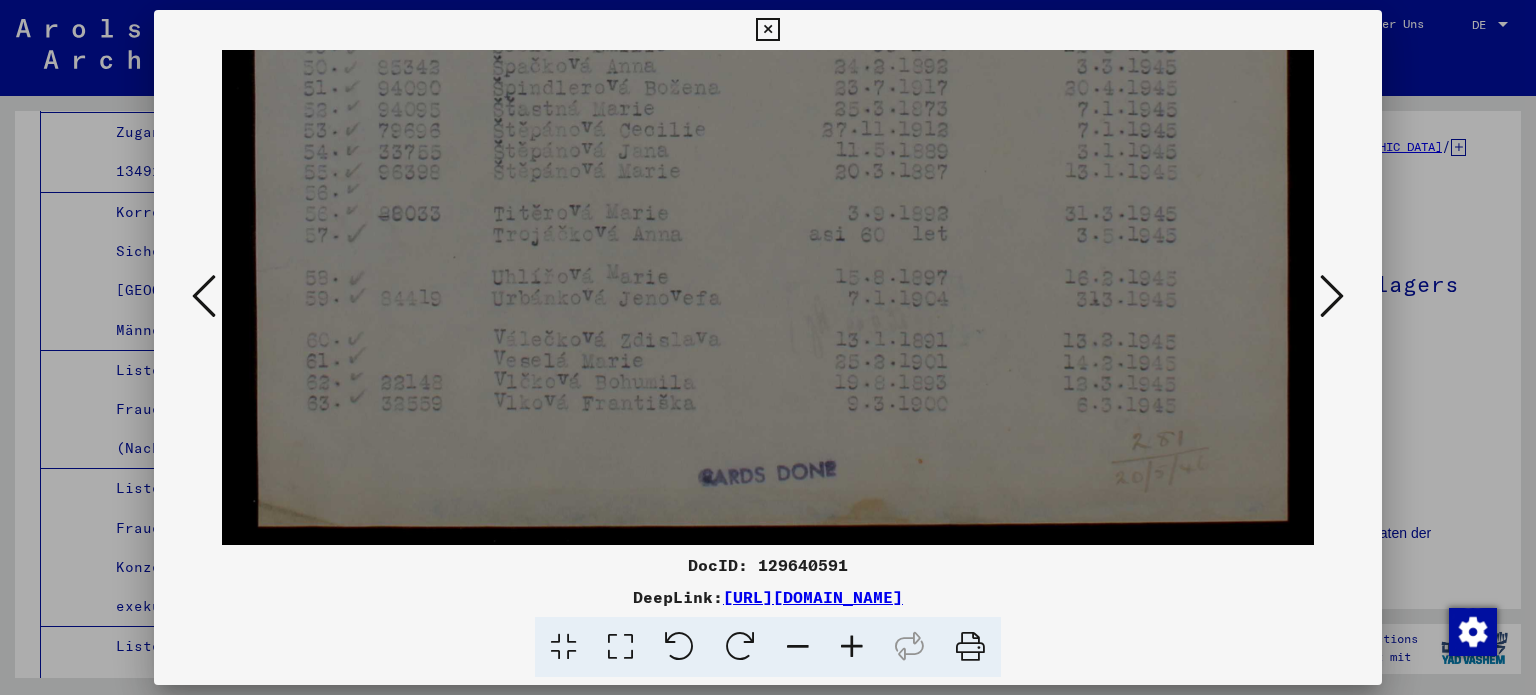 click at bounding box center [1332, 297] 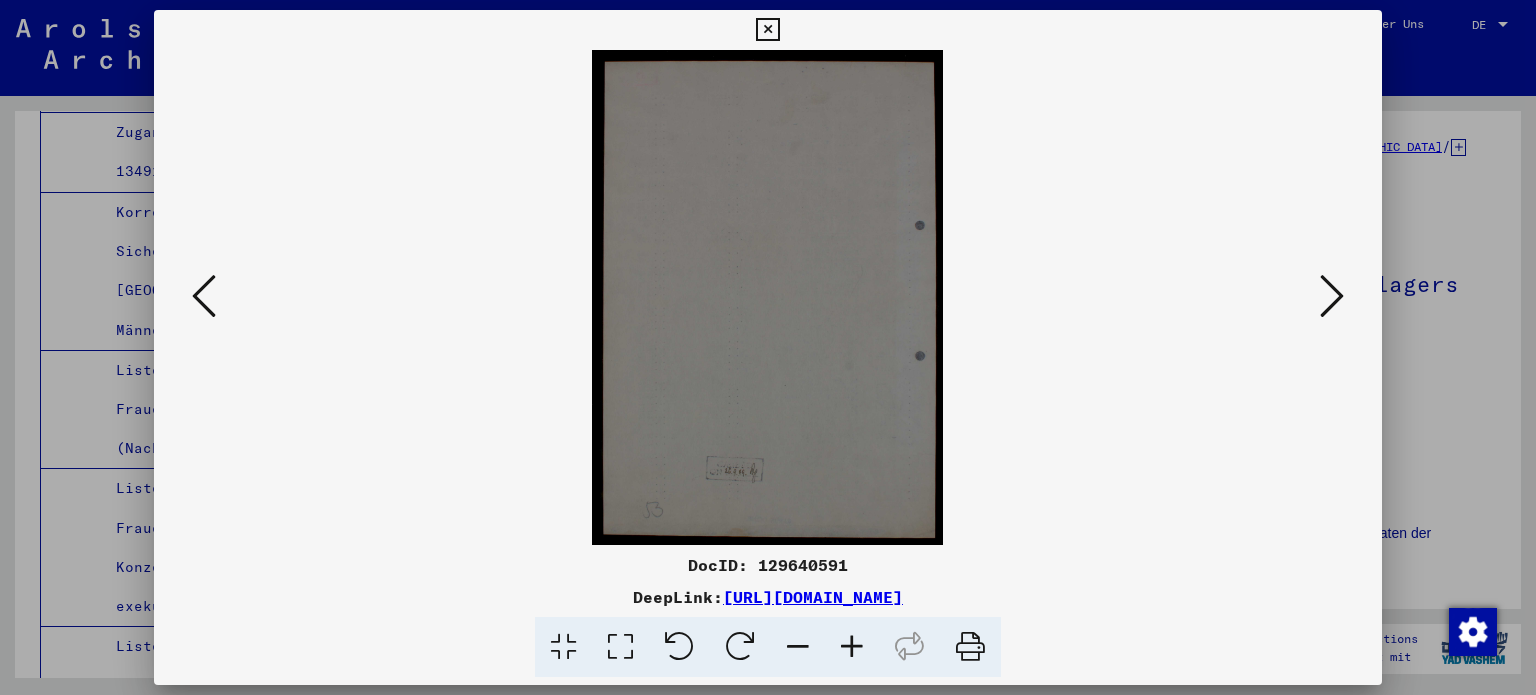 click at bounding box center (204, 296) 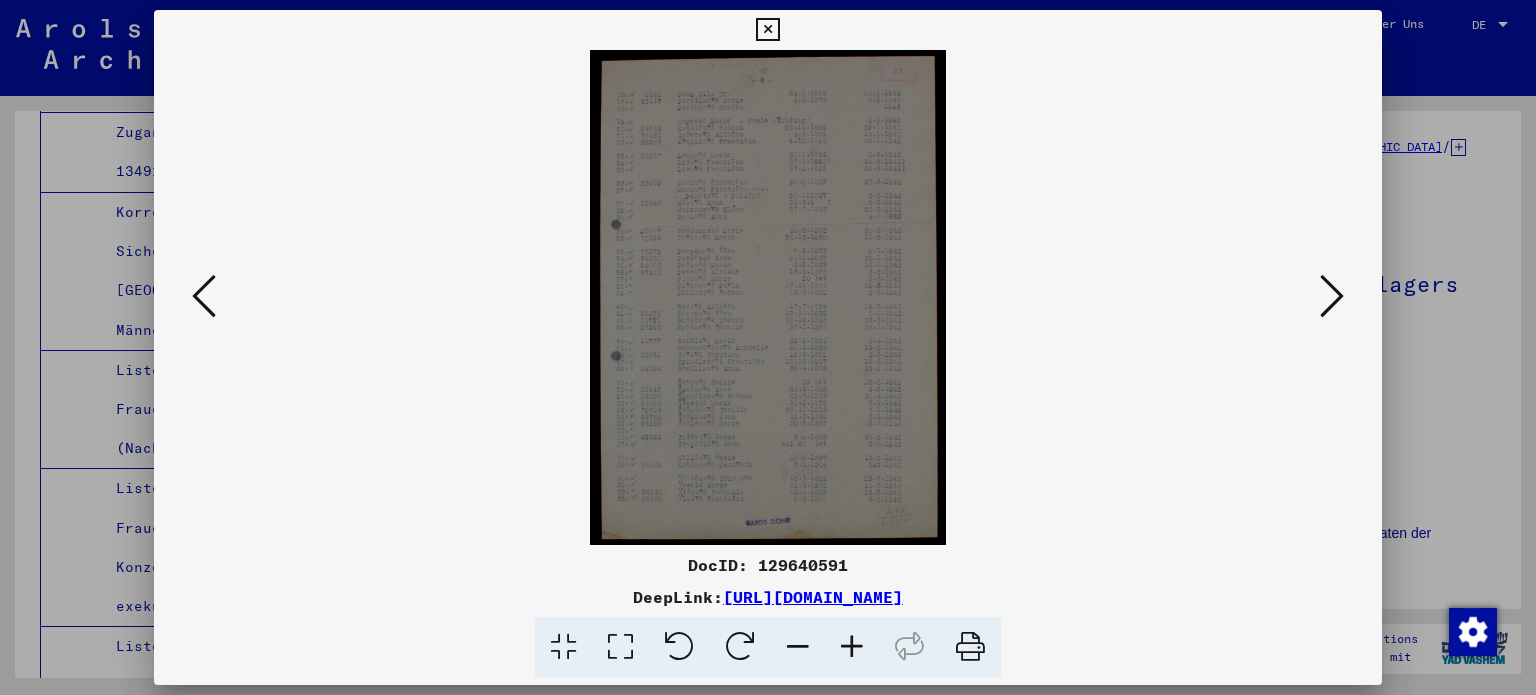 click at bounding box center (620, 647) 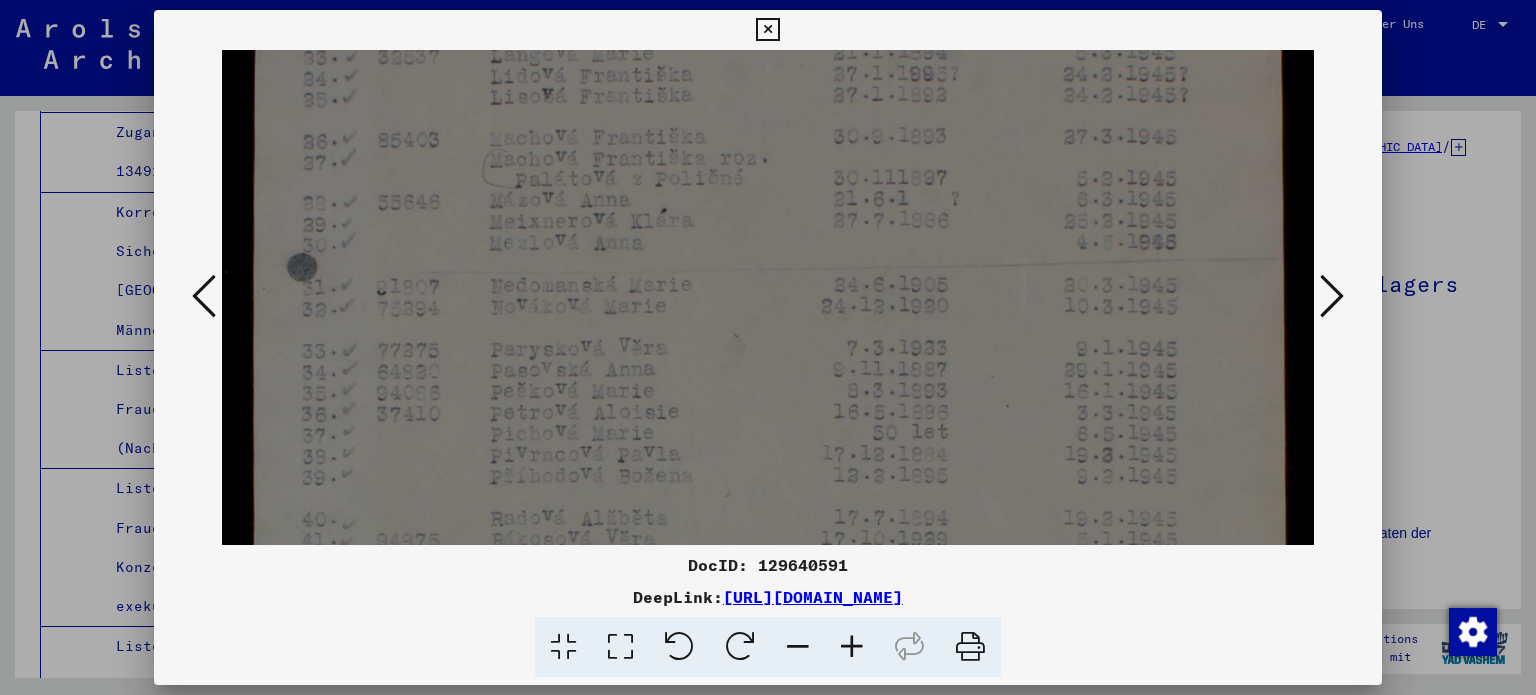click on "Suchen   Archiv erkunden  Spenden Newsletter Hilfe Kontakt Über Uns  Suchen   Archiv erkunden   Detailfragen/-infos zu den Dokumenten? Stelle hier einen kostenlosen Antrag.  Spenden Newsletter Hilfe Kontakt Über Uns DE DE  Archivbaum der Arolsen Archives  0 - Globale Findmittel 1 - Inhaftierungsdokumente 1.1 - Lager und Ghettos 1.1.0 - Allgemeines 1.1.1 - Polizeiliches Durchgangslager [GEOGRAPHIC_DATA] 1.1.2 - Konzentrations- und Vernichtungslager [GEOGRAPHIC_DATA] 1.1.3 - Konzentrationslager [GEOGRAPHIC_DATA] 1.1.4 - Auffanglager [GEOGRAPHIC_DATA] 1.1.5 - Konzentrationslager [GEOGRAPHIC_DATA] 1.1.6 - Konzentrationslager [GEOGRAPHIC_DATA] 1.1.7 - Konzentrationslager [GEOGRAPHIC_DATA] 1.1.8 - Konzentrationslager [GEOGRAPHIC_DATA] 1.1.9 - Lager in [GEOGRAPHIC_DATA] [DATE] - Arbeitserziehungslager Großbeeren [DATE] - Konzentrationslager [GEOGRAPHIC_DATA] [DATE] - Konzentrationslager [GEOGRAPHIC_DATA]-Vught [DATE] - SS-Sonderlager Hinzert [DATE] - Lager in [GEOGRAPHIC_DATA] und [GEOGRAPHIC_DATA] [DATE] - Lager in [GEOGRAPHIC_DATA] [DATE] - Konzentrationslager [GEOGRAPHIC_DATA] 663 12442 72 161 104" at bounding box center (768, 347) 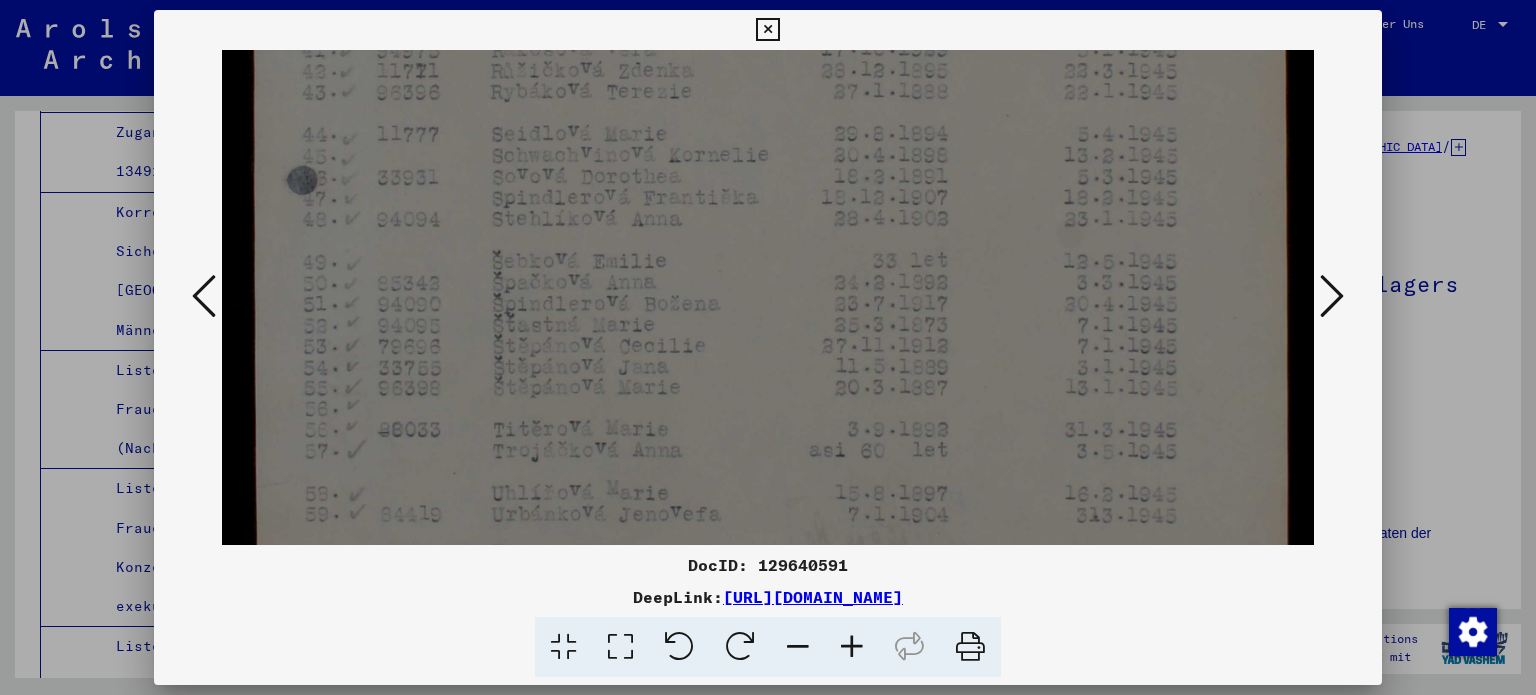click on "Suchen   Archiv erkunden  Spenden Newsletter Hilfe Kontakt Über Uns  Suchen   Archiv erkunden   Detailfragen/-infos zu den Dokumenten? Stelle hier einen kostenlosen Antrag.  Spenden Newsletter Hilfe Kontakt Über Uns DE DE  Archivbaum der Arolsen Archives  0 - Globale Findmittel 1 - Inhaftierungsdokumente 1.1 - Lager und Ghettos 1.1.0 - Allgemeines 1.1.1 - Polizeiliches Durchgangslager [GEOGRAPHIC_DATA] 1.1.2 - Konzentrations- und Vernichtungslager [GEOGRAPHIC_DATA] 1.1.3 - Konzentrationslager [GEOGRAPHIC_DATA] 1.1.4 - Auffanglager [GEOGRAPHIC_DATA] 1.1.5 - Konzentrationslager [GEOGRAPHIC_DATA] 1.1.6 - Konzentrationslager [GEOGRAPHIC_DATA] 1.1.7 - Konzentrationslager [GEOGRAPHIC_DATA] 1.1.8 - Konzentrationslager [GEOGRAPHIC_DATA] 1.1.9 - Lager in [GEOGRAPHIC_DATA] [DATE] - Arbeitserziehungslager Großbeeren [DATE] - Konzentrationslager [GEOGRAPHIC_DATA] [DATE] - Konzentrationslager [GEOGRAPHIC_DATA]-Vught [DATE] - SS-Sonderlager Hinzert [DATE] - Lager in [GEOGRAPHIC_DATA] und [GEOGRAPHIC_DATA] [DATE] - Lager in [GEOGRAPHIC_DATA] [DATE] - Konzentrationslager [GEOGRAPHIC_DATA] 663 12442 72 161 104" at bounding box center [768, 347] 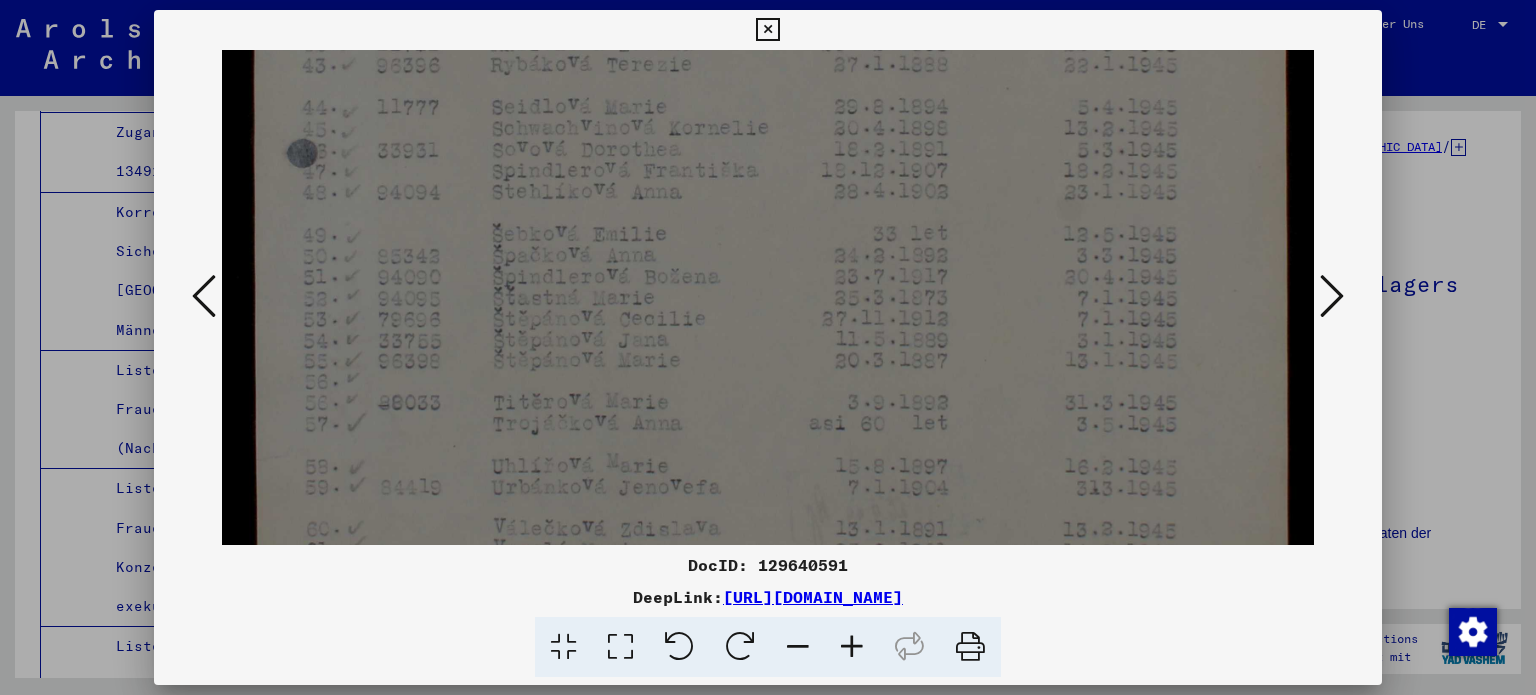 click at bounding box center (1332, 296) 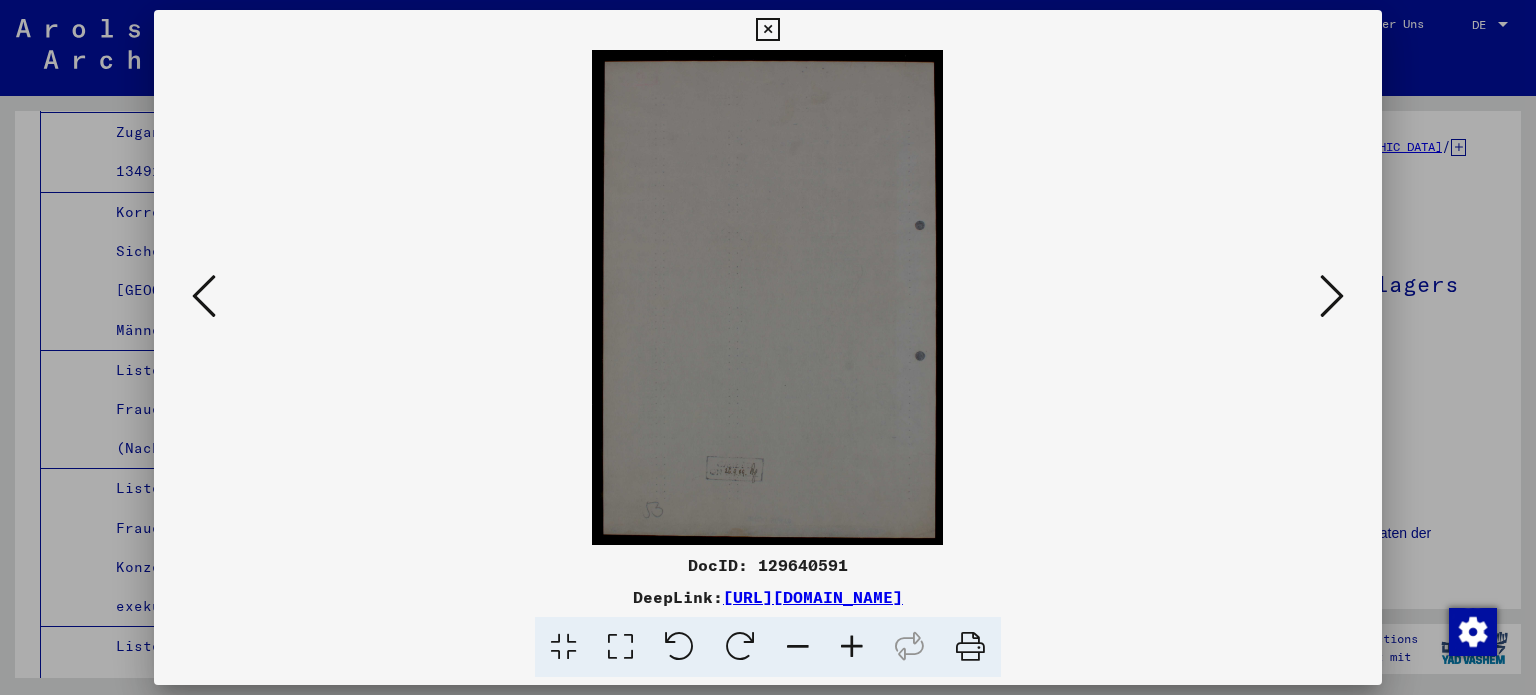 click at bounding box center [1332, 296] 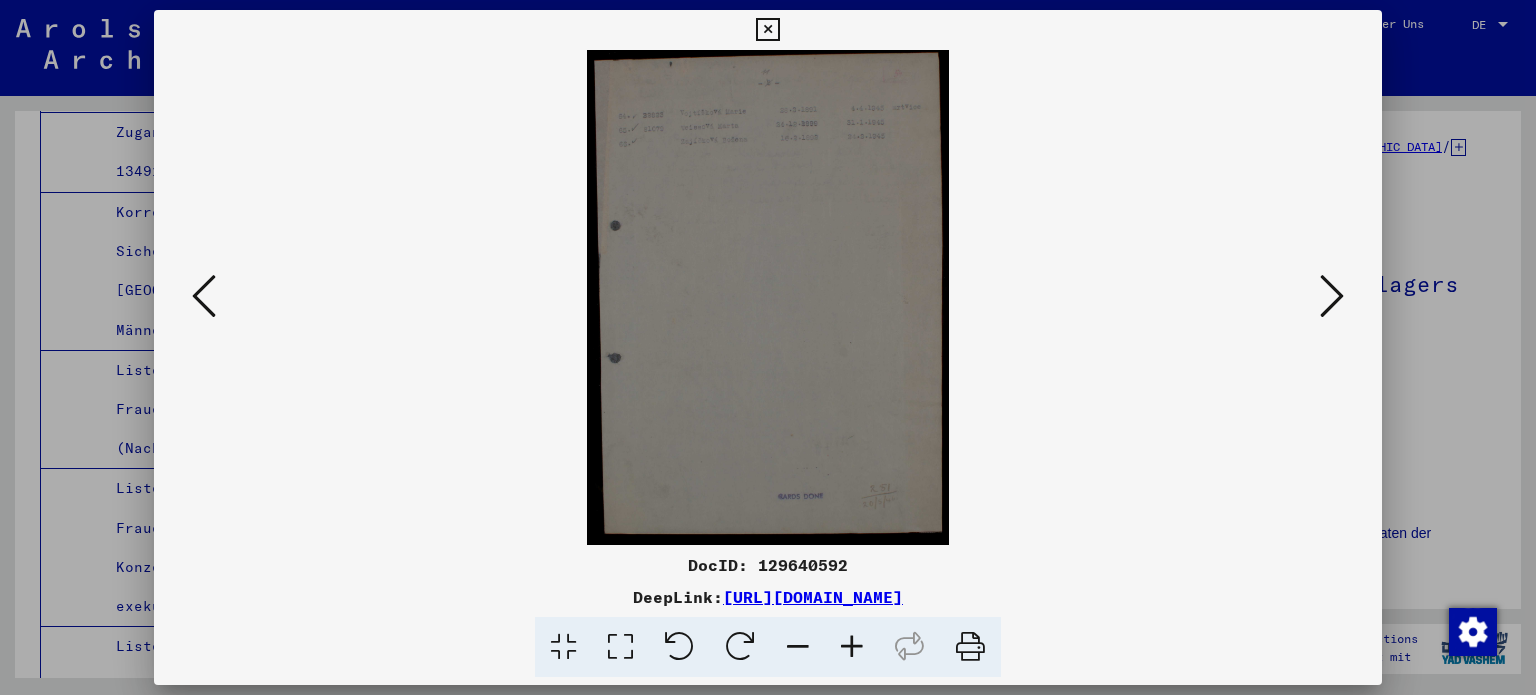 click at bounding box center [620, 647] 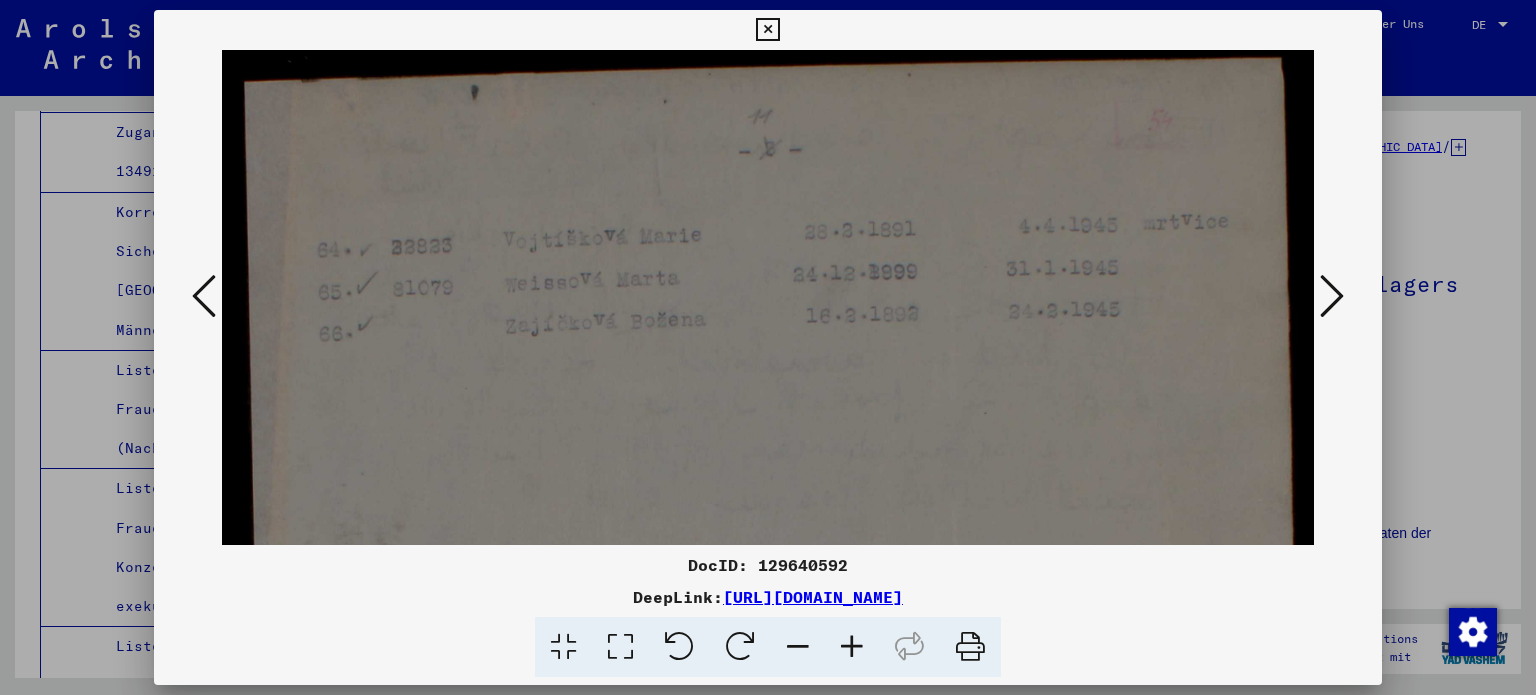 click at bounding box center (1332, 296) 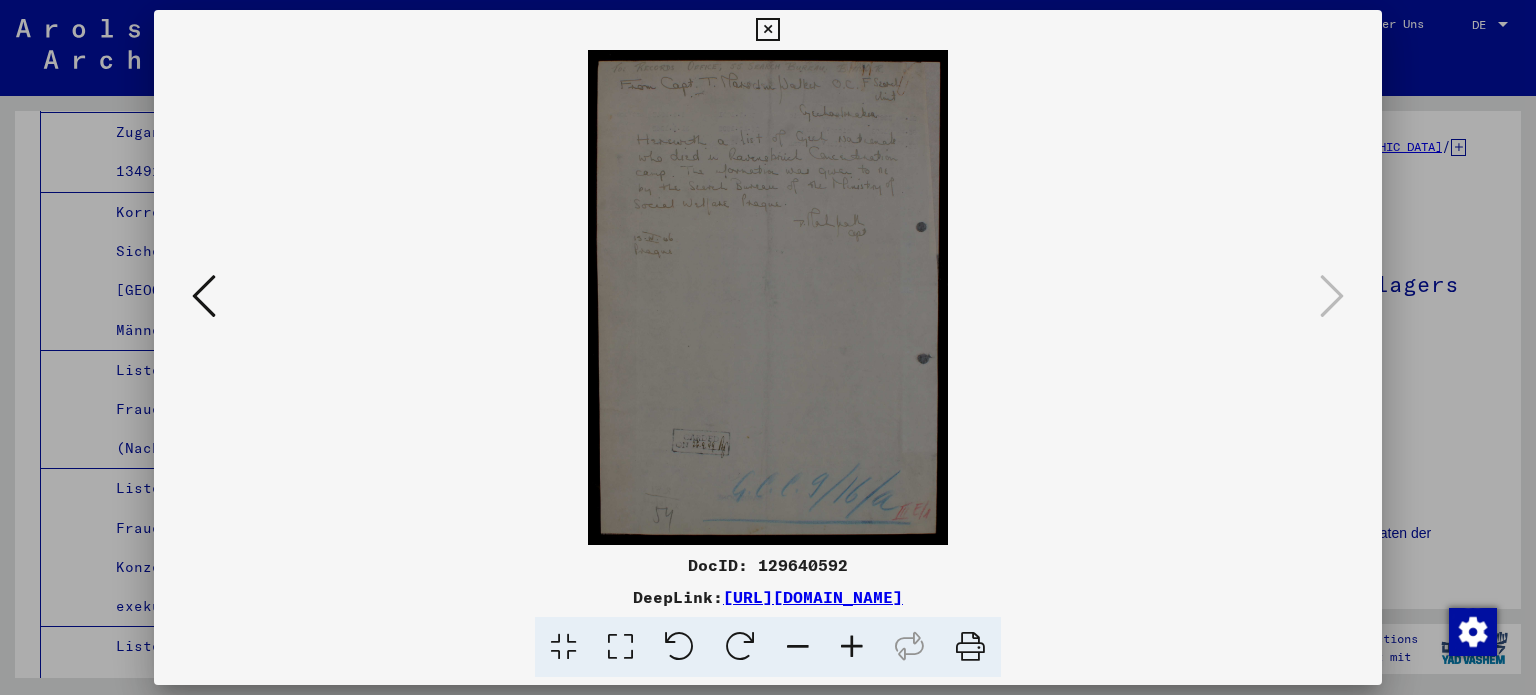 click at bounding box center [768, 347] 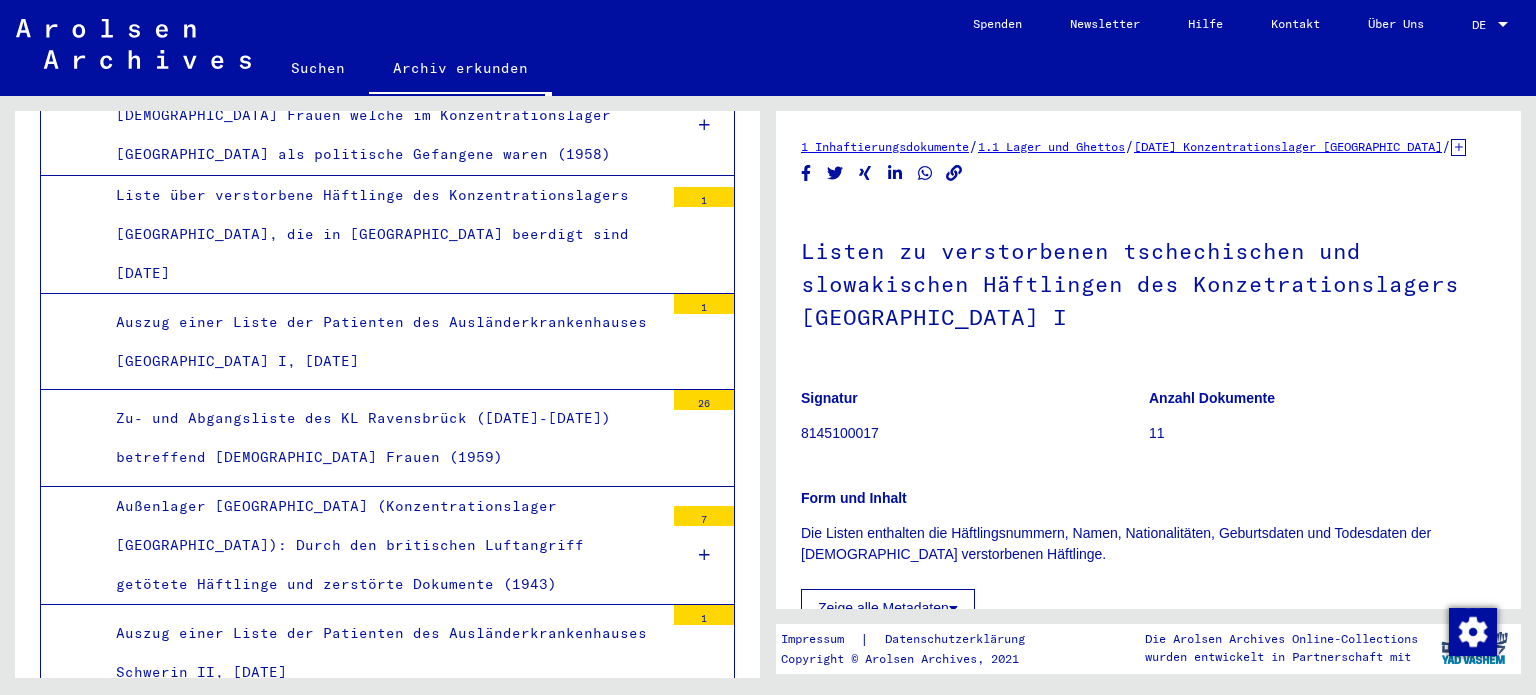 scroll, scrollTop: 4740, scrollLeft: 0, axis: vertical 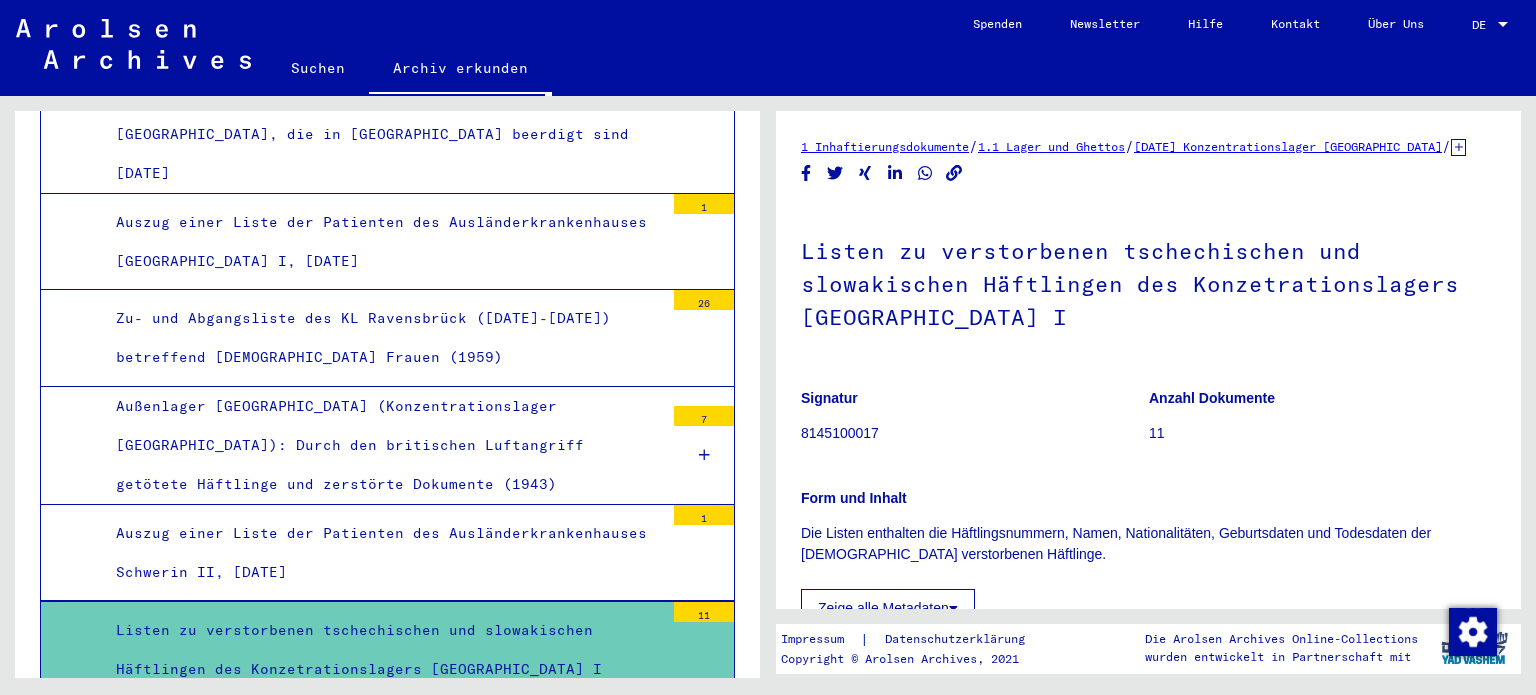 click on "Listen zu verstorbenen tschechischen und slowakischen Häftlingen des      Konzetrationslagers Ravensbrück II" at bounding box center (382, 864) 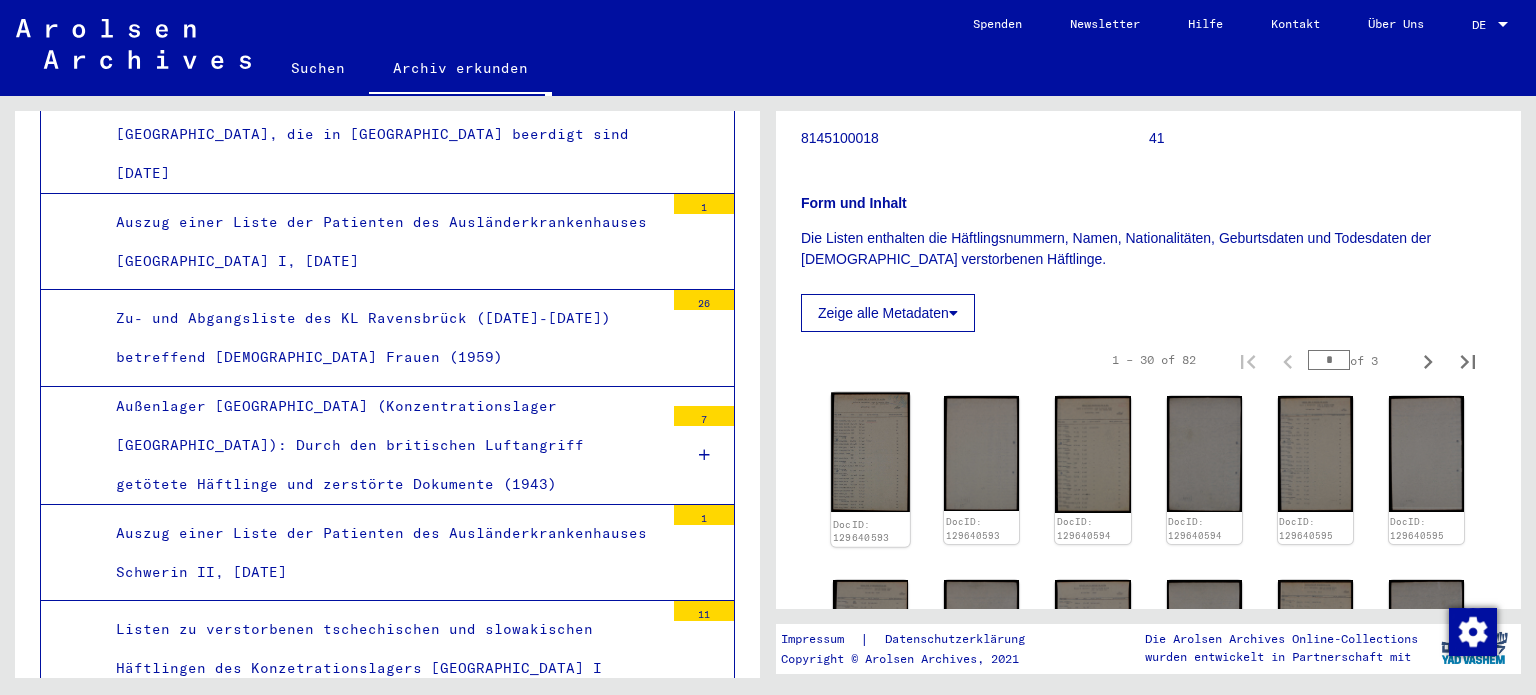 scroll, scrollTop: 300, scrollLeft: 0, axis: vertical 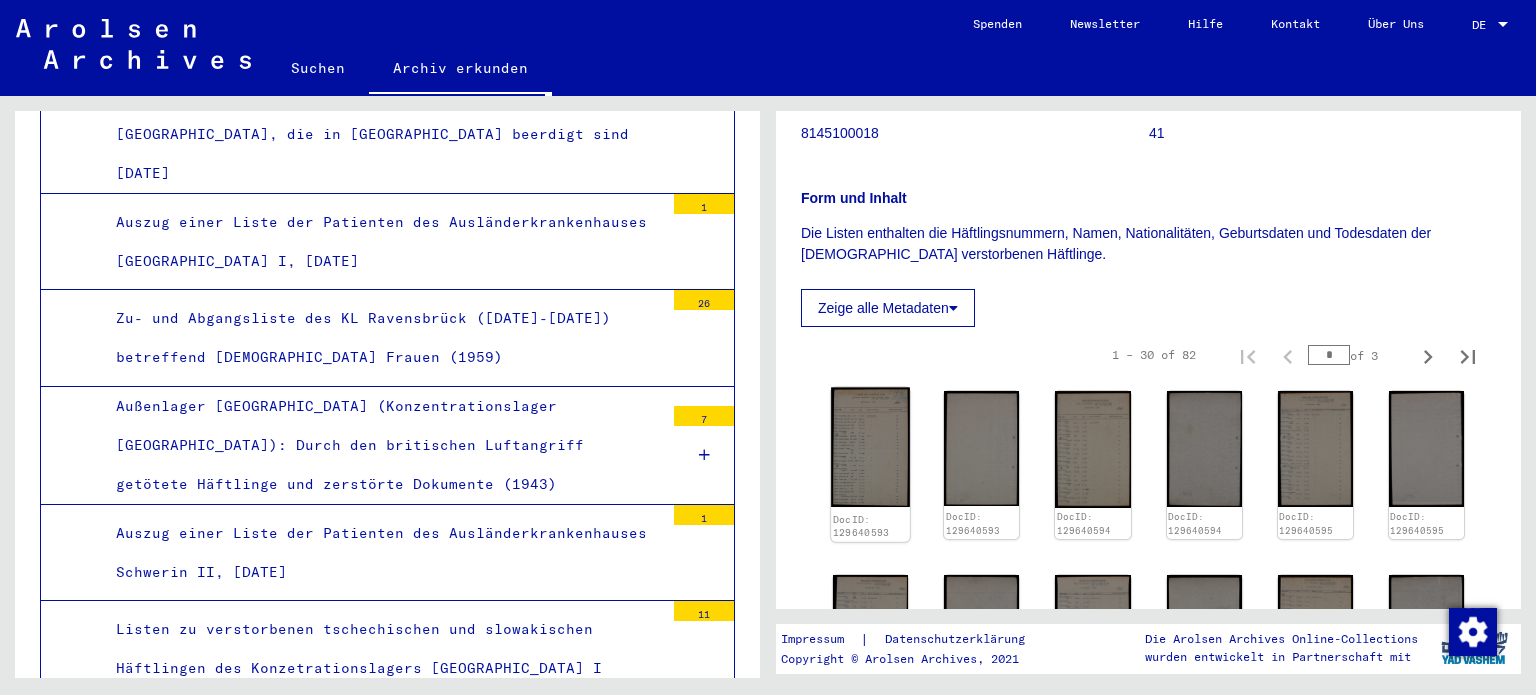 click 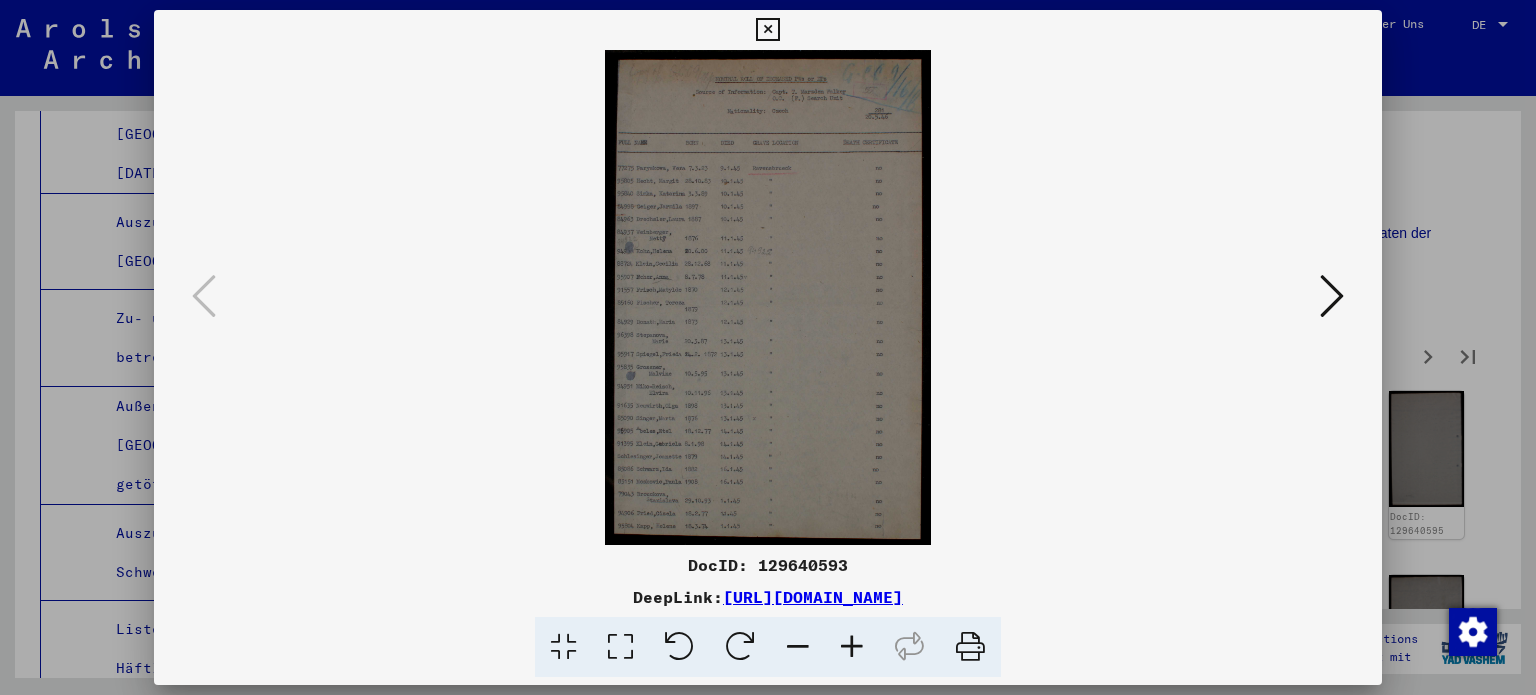 click at bounding box center [620, 647] 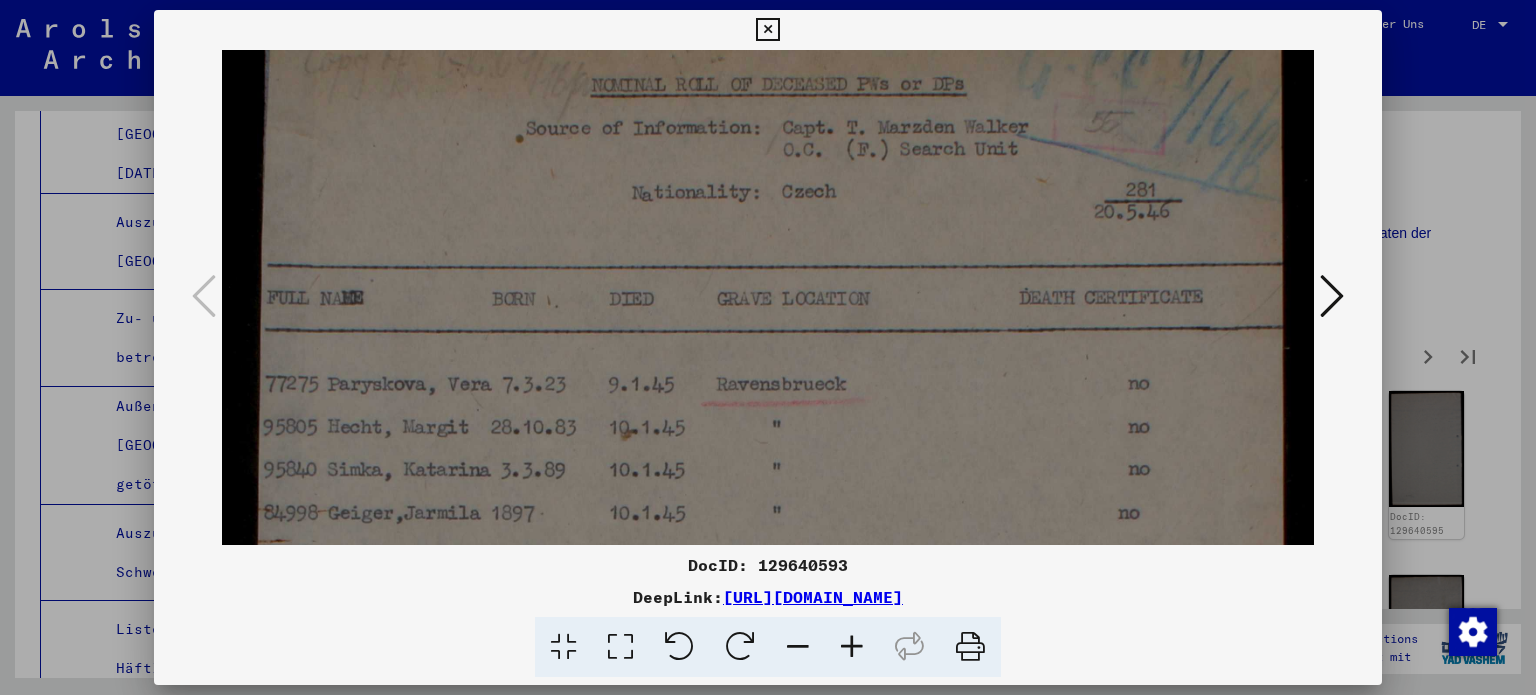 drag, startPoint x: 659, startPoint y: 287, endPoint x: 653, endPoint y: 271, distance: 17.088007 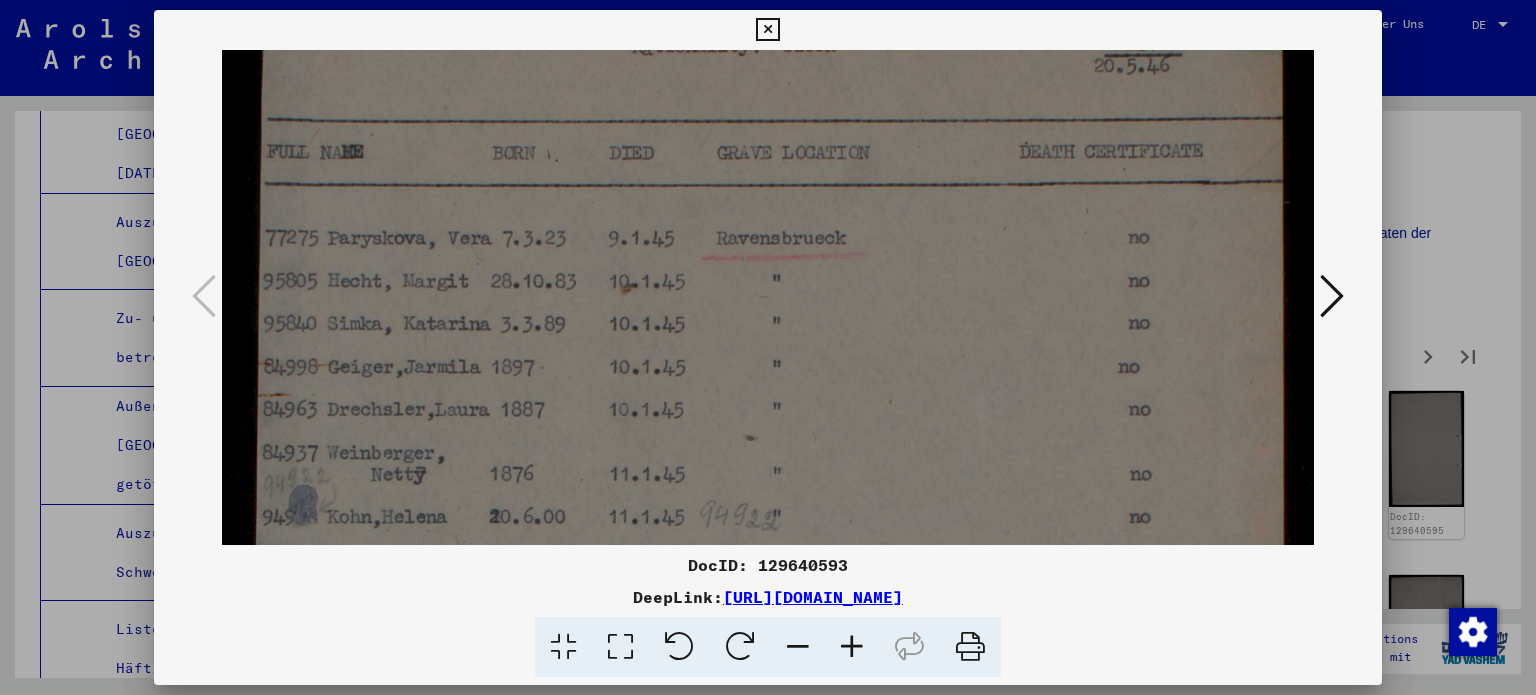 drag, startPoint x: 674, startPoint y: 422, endPoint x: 672, endPoint y: 319, distance: 103.01942 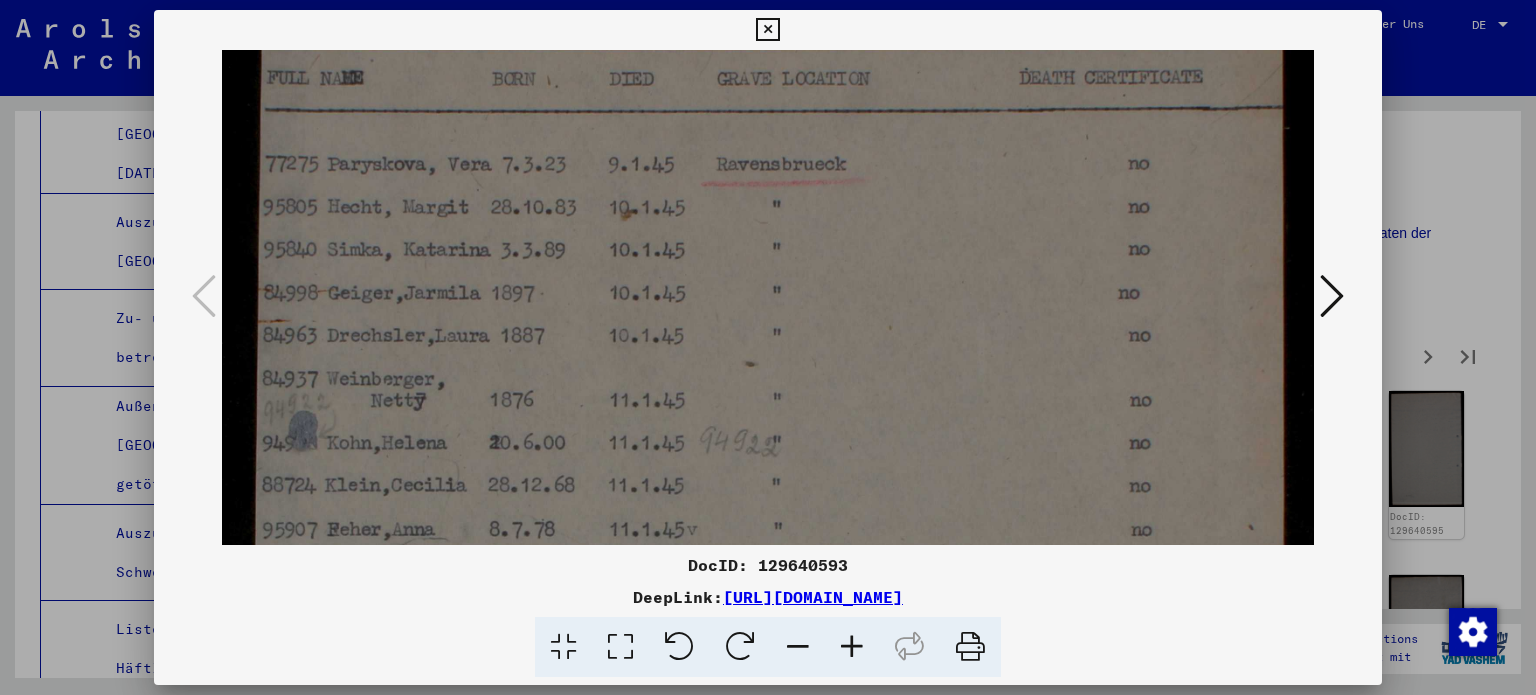 drag, startPoint x: 679, startPoint y: 419, endPoint x: 682, endPoint y: 327, distance: 92.0489 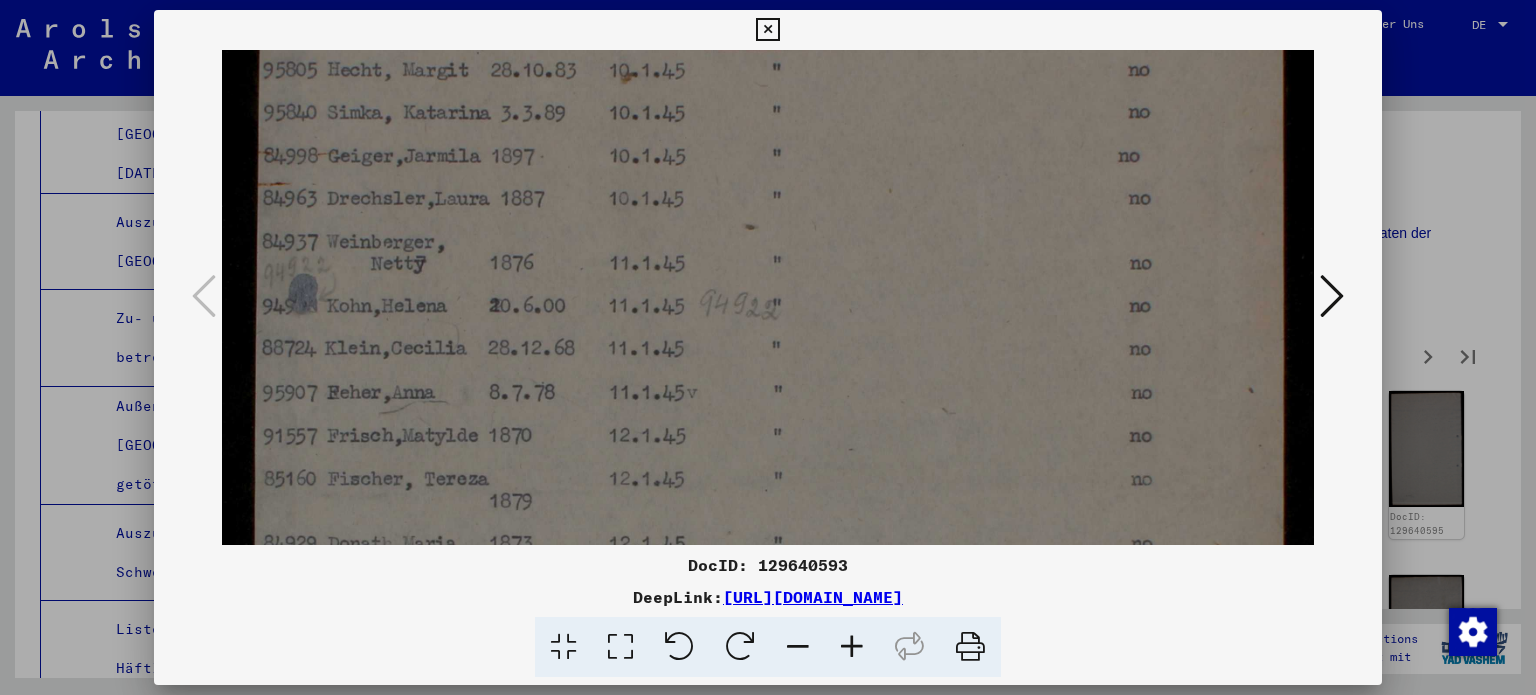 drag, startPoint x: 699, startPoint y: 352, endPoint x: 683, endPoint y: 312, distance: 43.081318 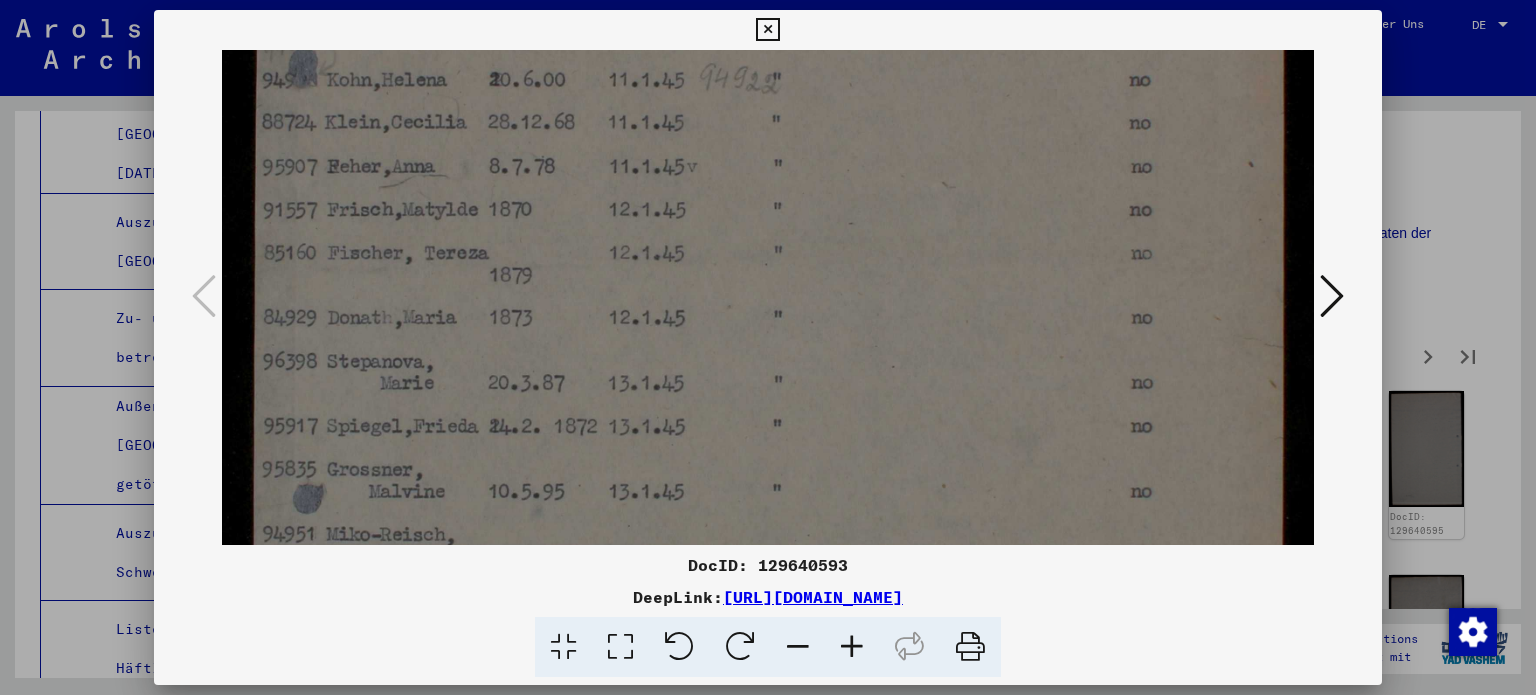 click at bounding box center [768, 236] 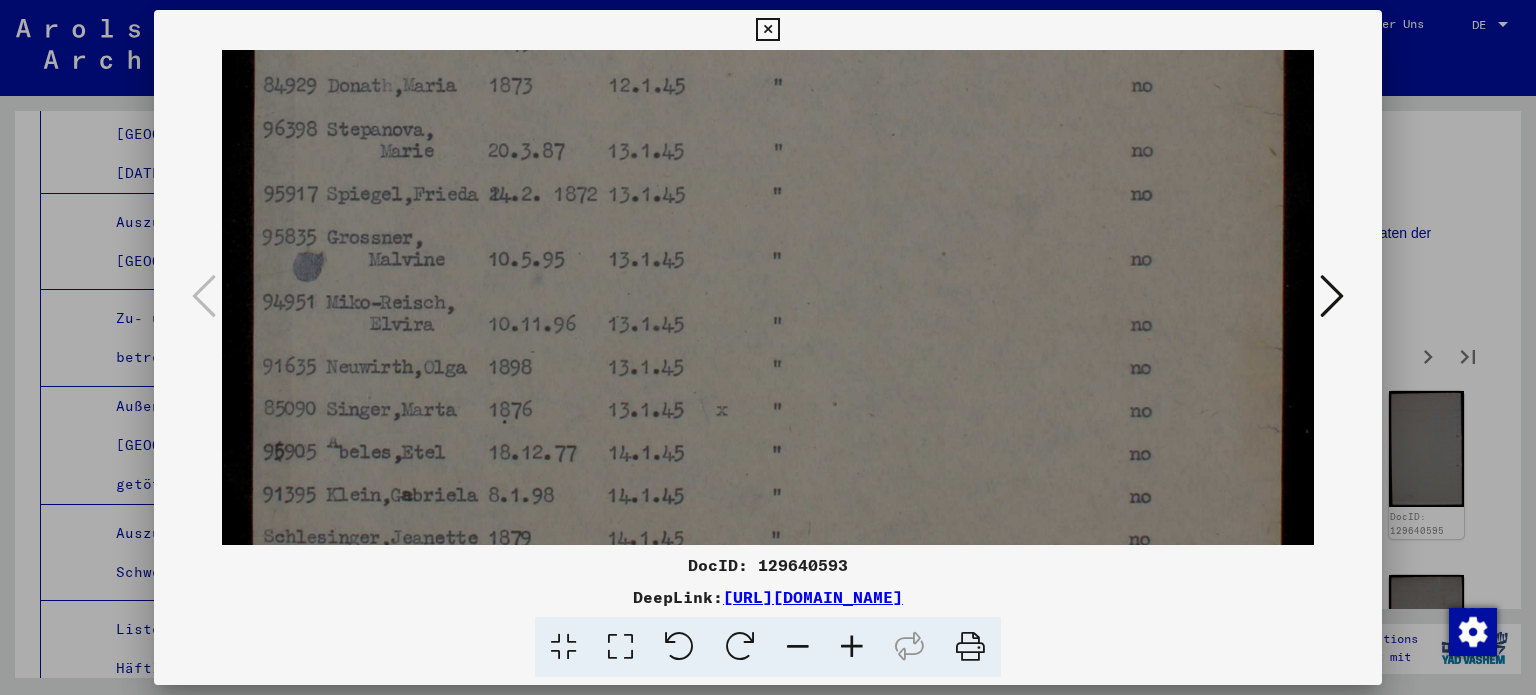 drag, startPoint x: 692, startPoint y: 441, endPoint x: 702, endPoint y: 211, distance: 230.21729 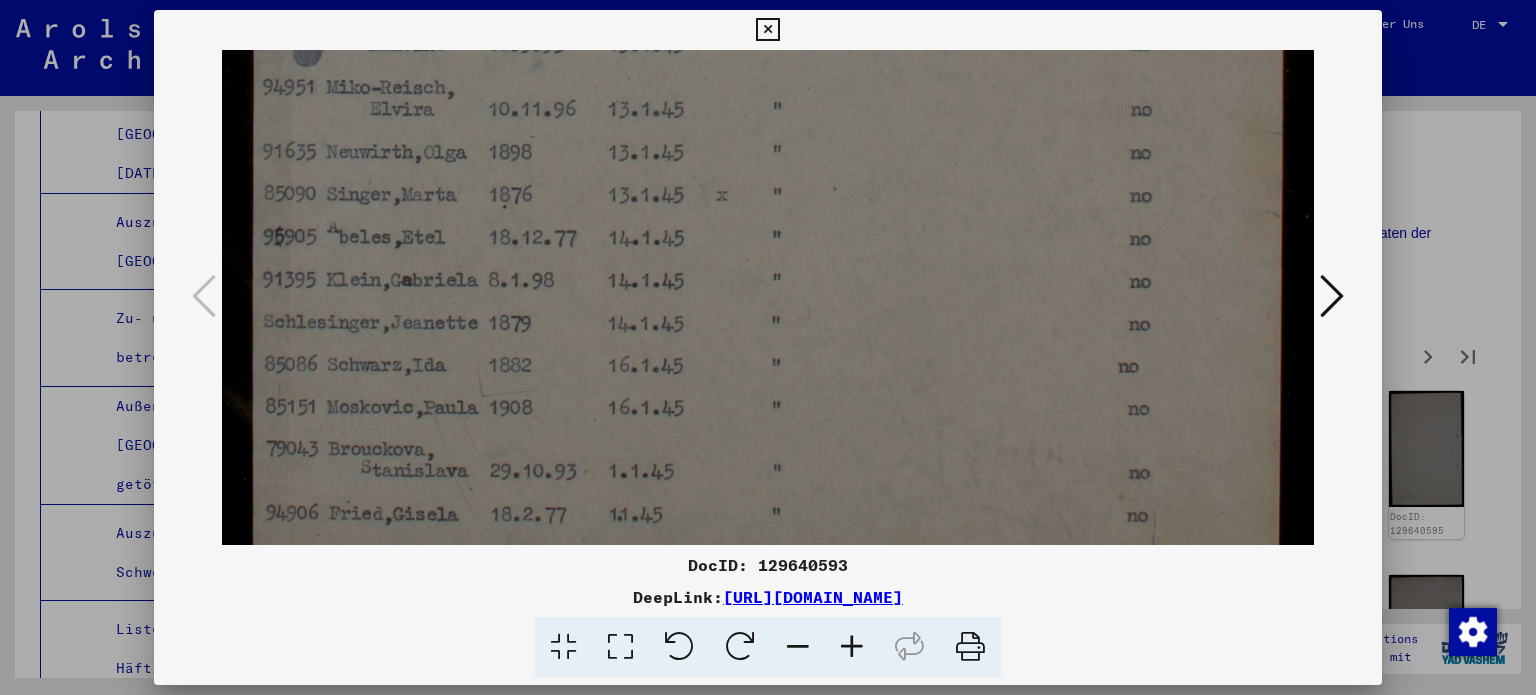 drag, startPoint x: 744, startPoint y: 411, endPoint x: 740, endPoint y: 222, distance: 189.04233 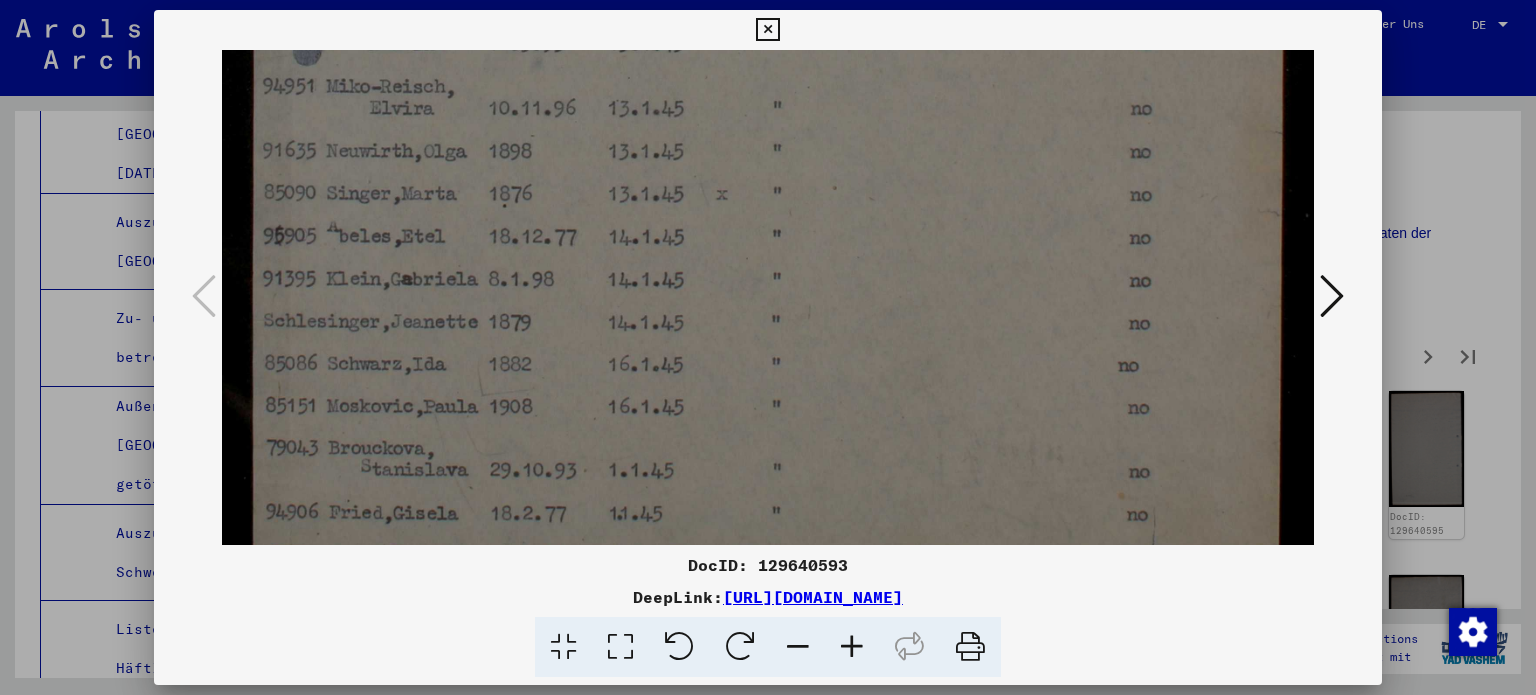 click at bounding box center (768, -212) 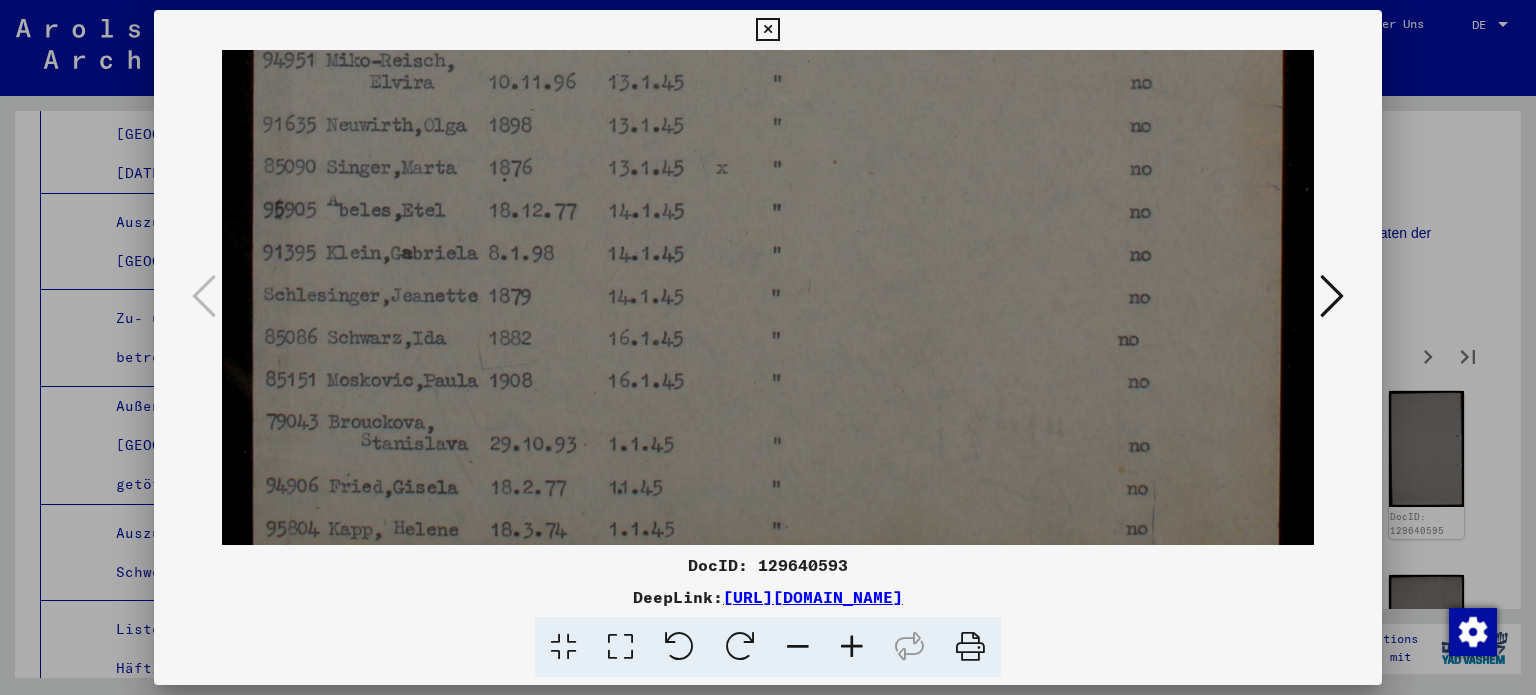 scroll, scrollTop: 1168, scrollLeft: 0, axis: vertical 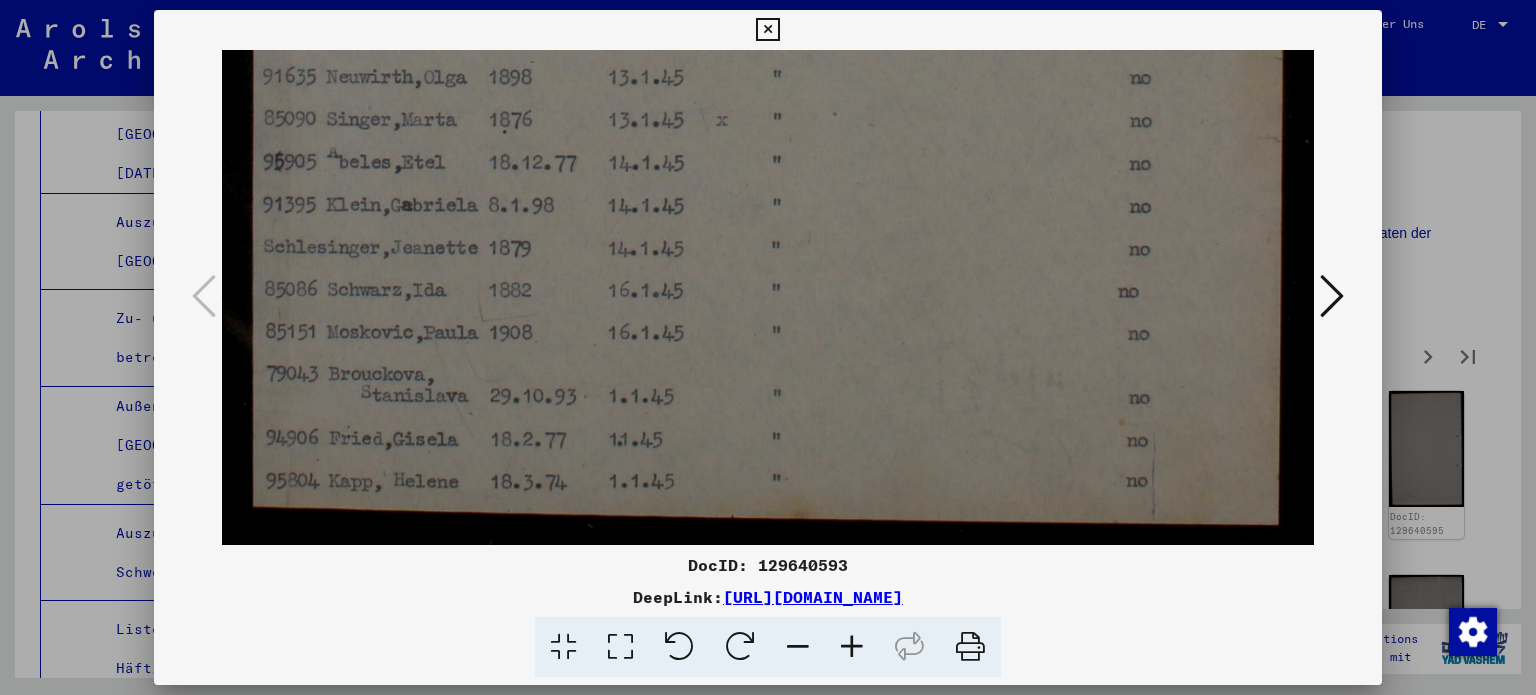 drag, startPoint x: 829, startPoint y: 362, endPoint x: 837, endPoint y: 210, distance: 152.21039 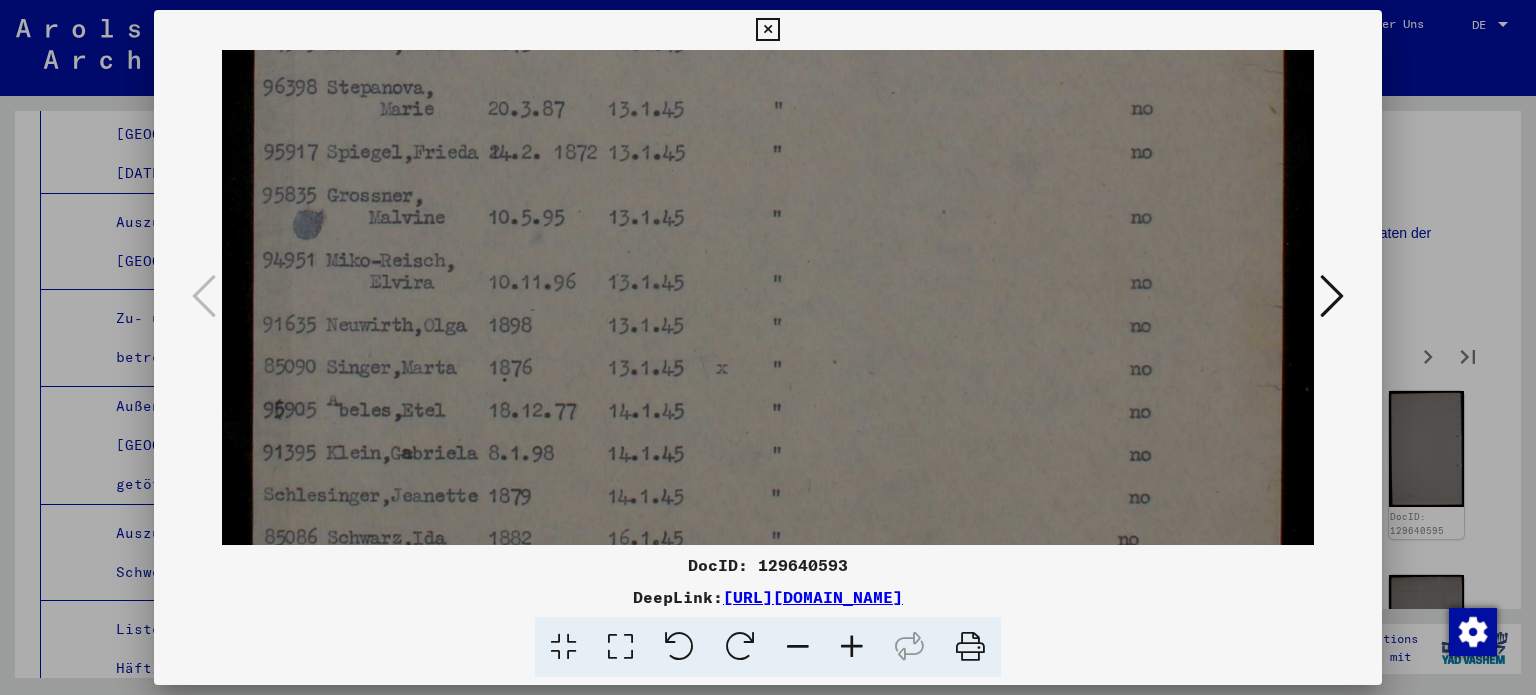 drag, startPoint x: 970, startPoint y: 235, endPoint x: 980, endPoint y: 539, distance: 304.16443 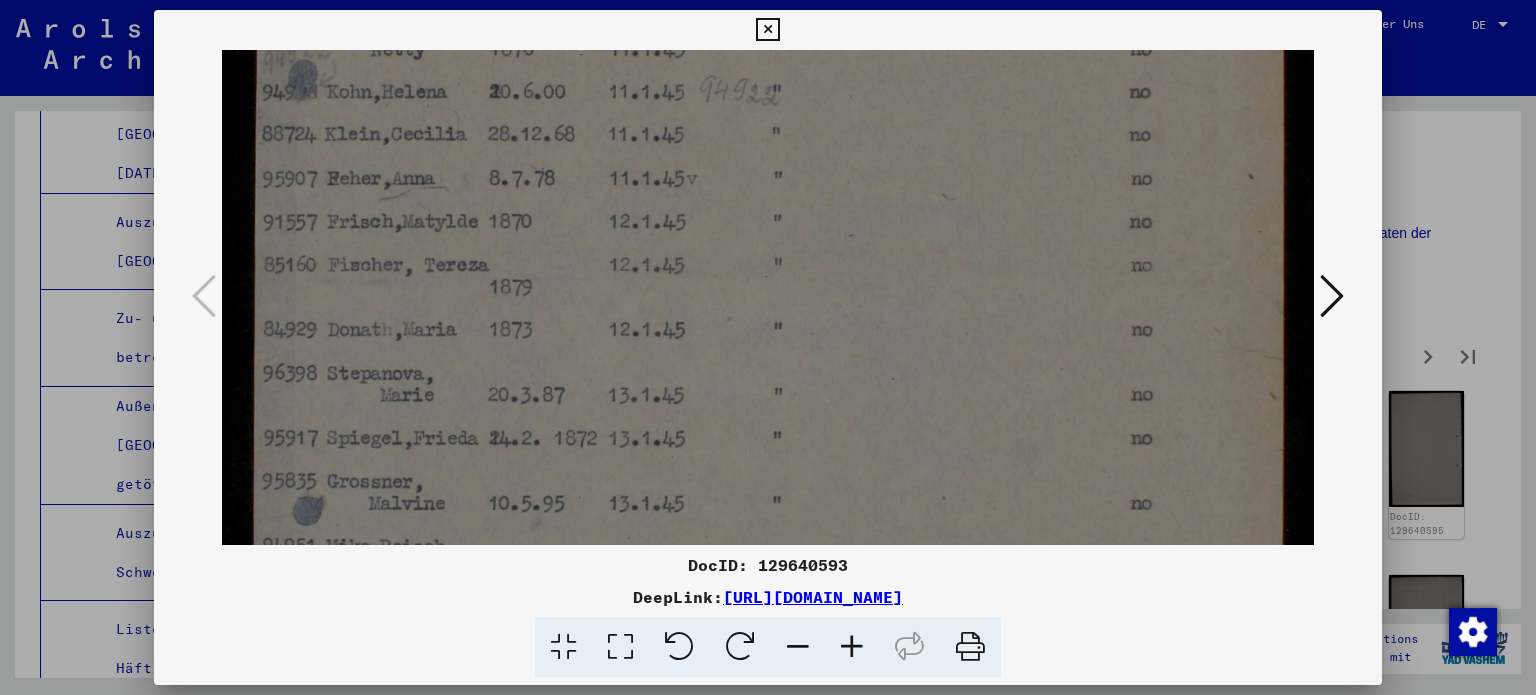 drag, startPoint x: 924, startPoint y: 268, endPoint x: 922, endPoint y: 484, distance: 216.00926 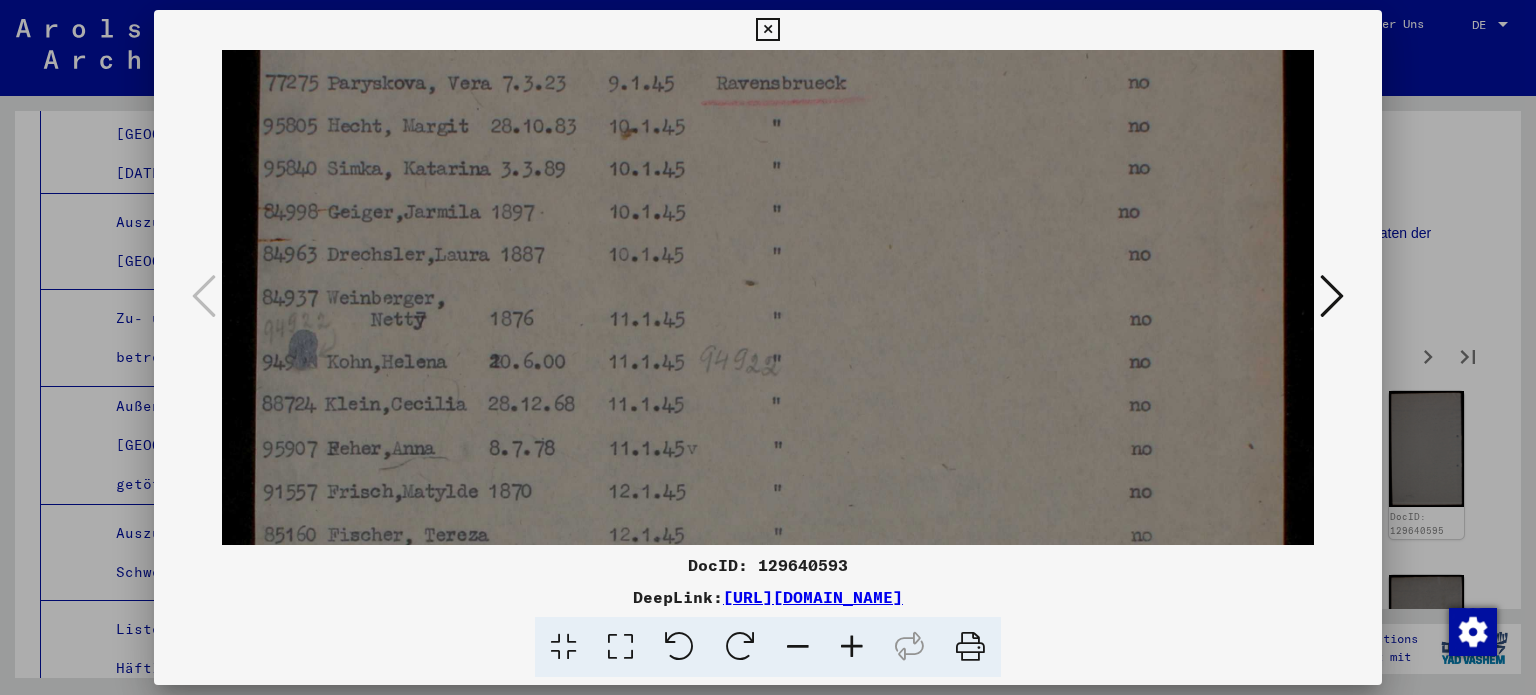 drag, startPoint x: 924, startPoint y: 283, endPoint x: 945, endPoint y: 448, distance: 166.331 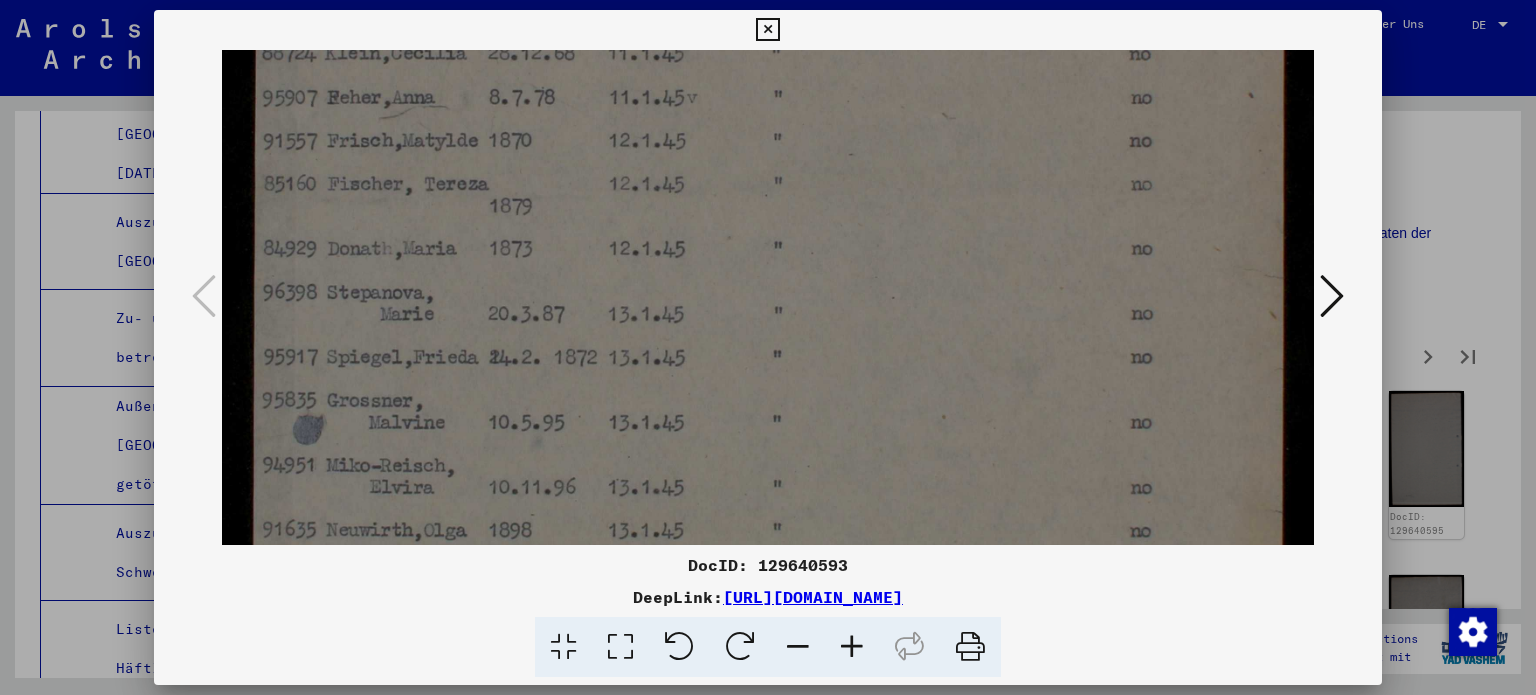 drag, startPoint x: 921, startPoint y: 335, endPoint x: 849, endPoint y: -64, distance: 405.4442 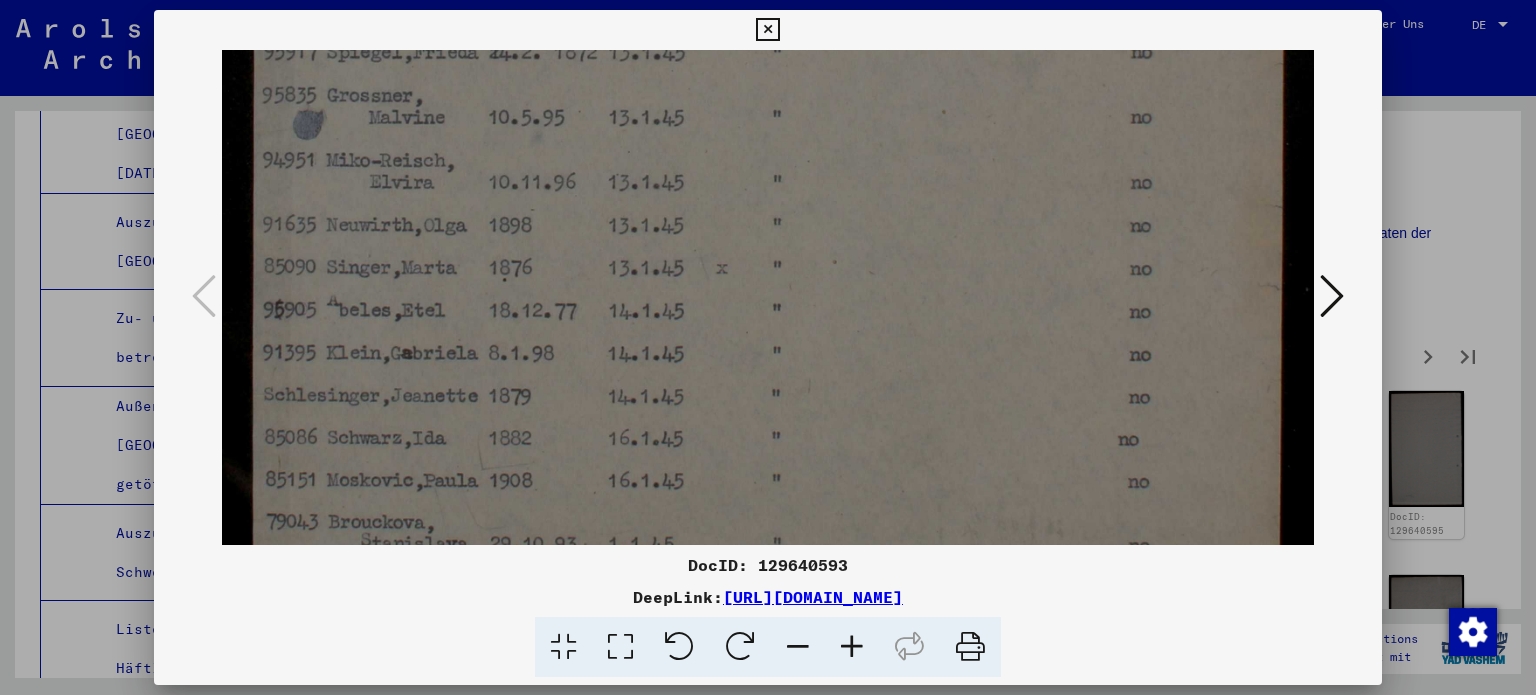 drag, startPoint x: 875, startPoint y: 338, endPoint x: 858, endPoint y: 71, distance: 267.54065 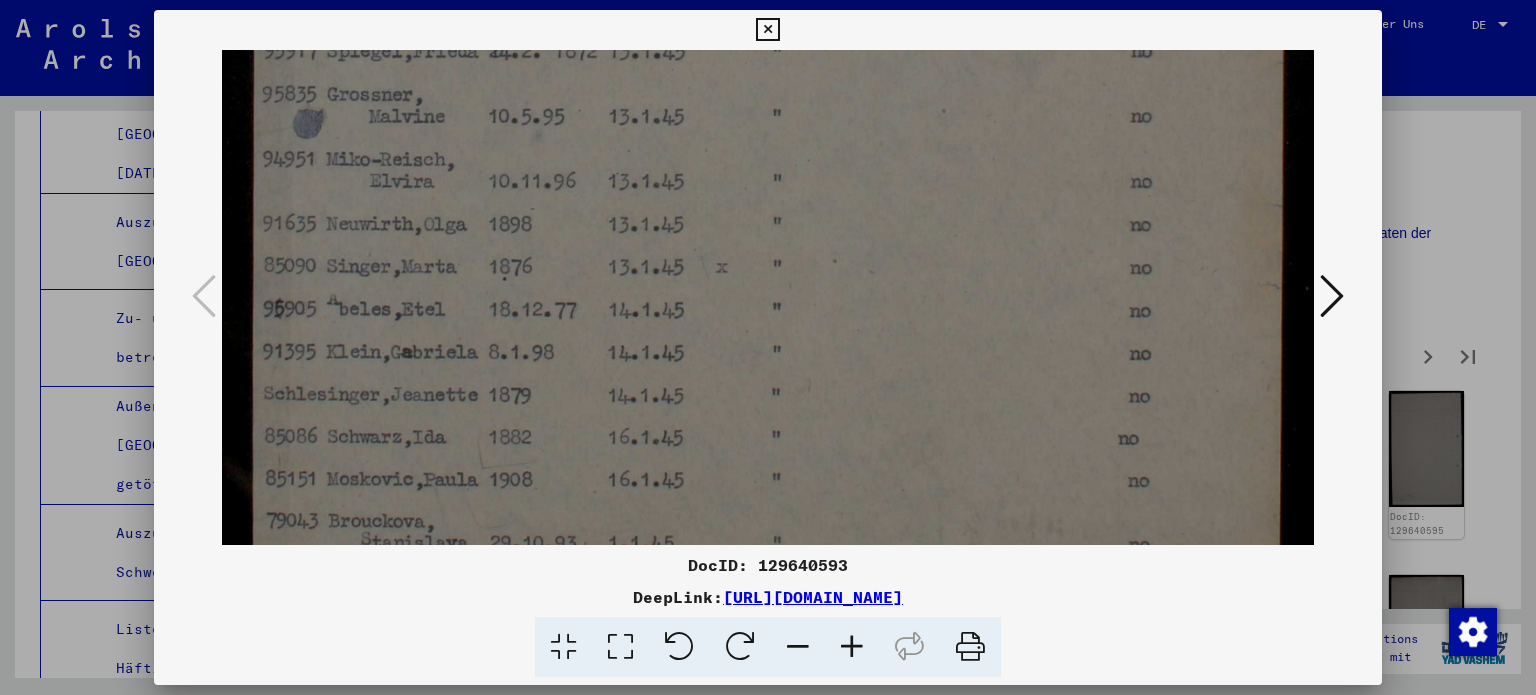 click on "DocID: 129640593  DeepLink:  [URL][DOMAIN_NAME]" at bounding box center (768, 344) 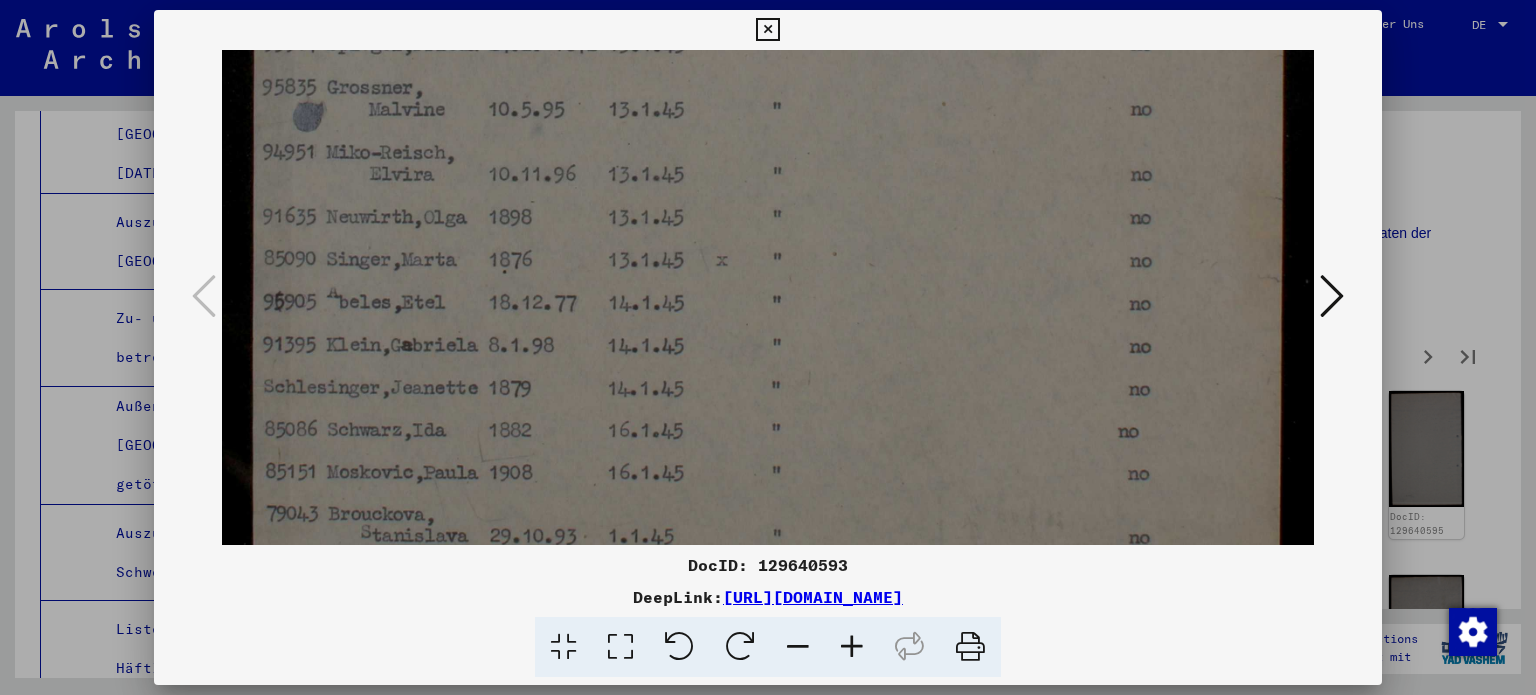 scroll, scrollTop: 1168, scrollLeft: 0, axis: vertical 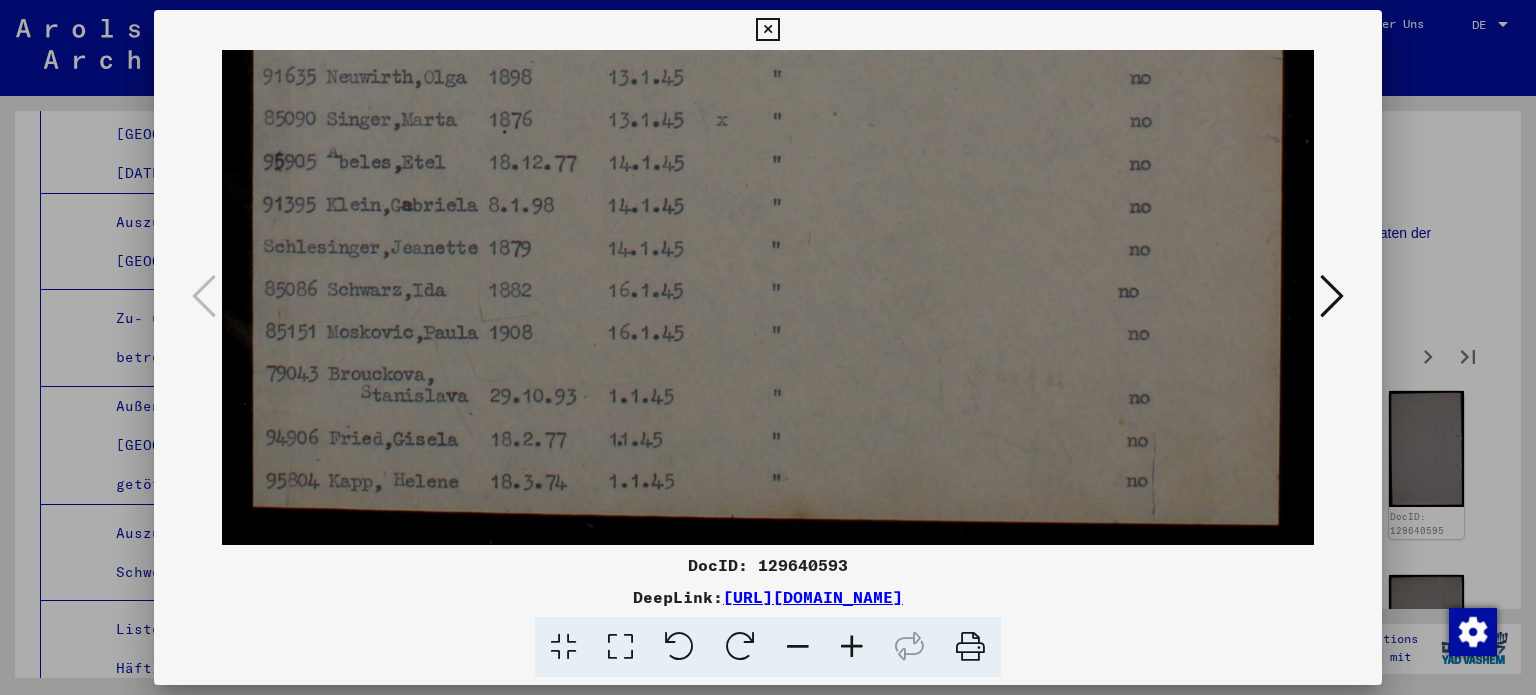 click at bounding box center [768, -286] 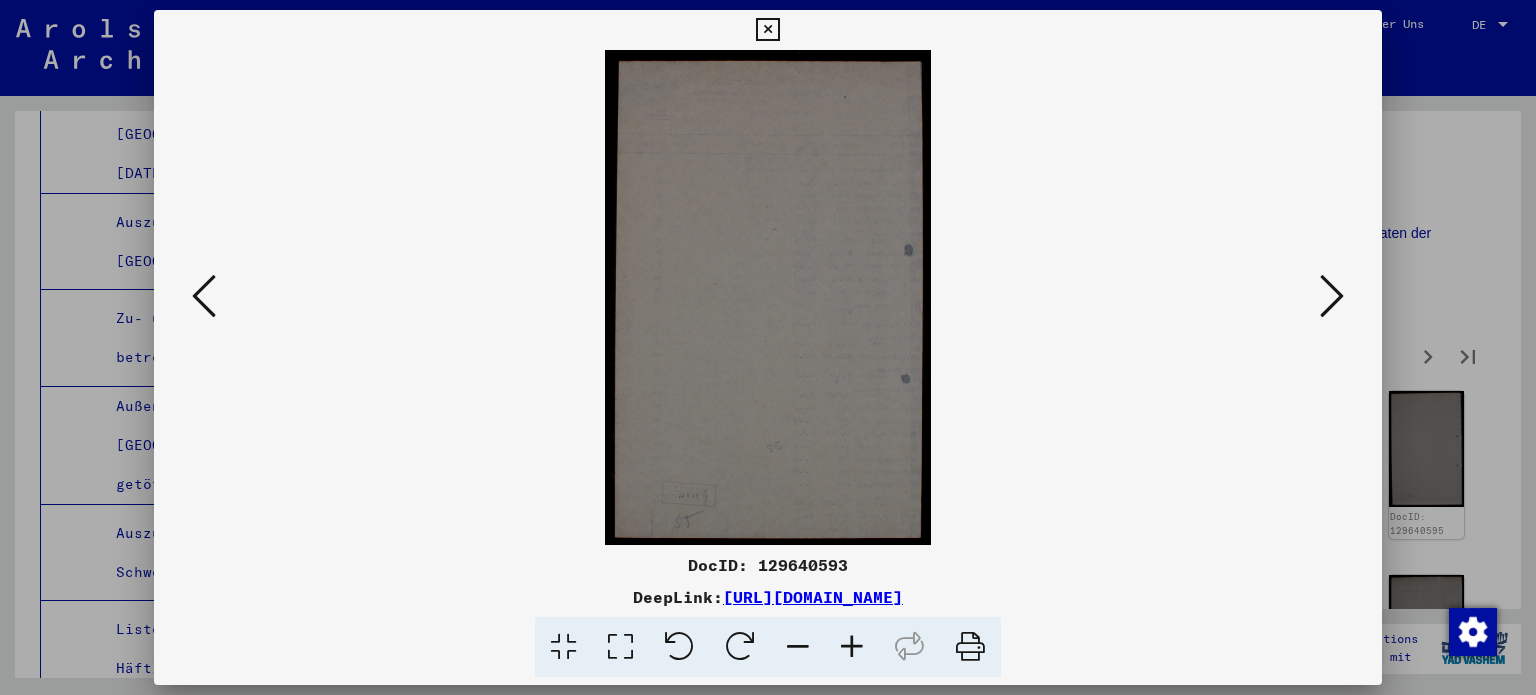 scroll, scrollTop: 0, scrollLeft: 0, axis: both 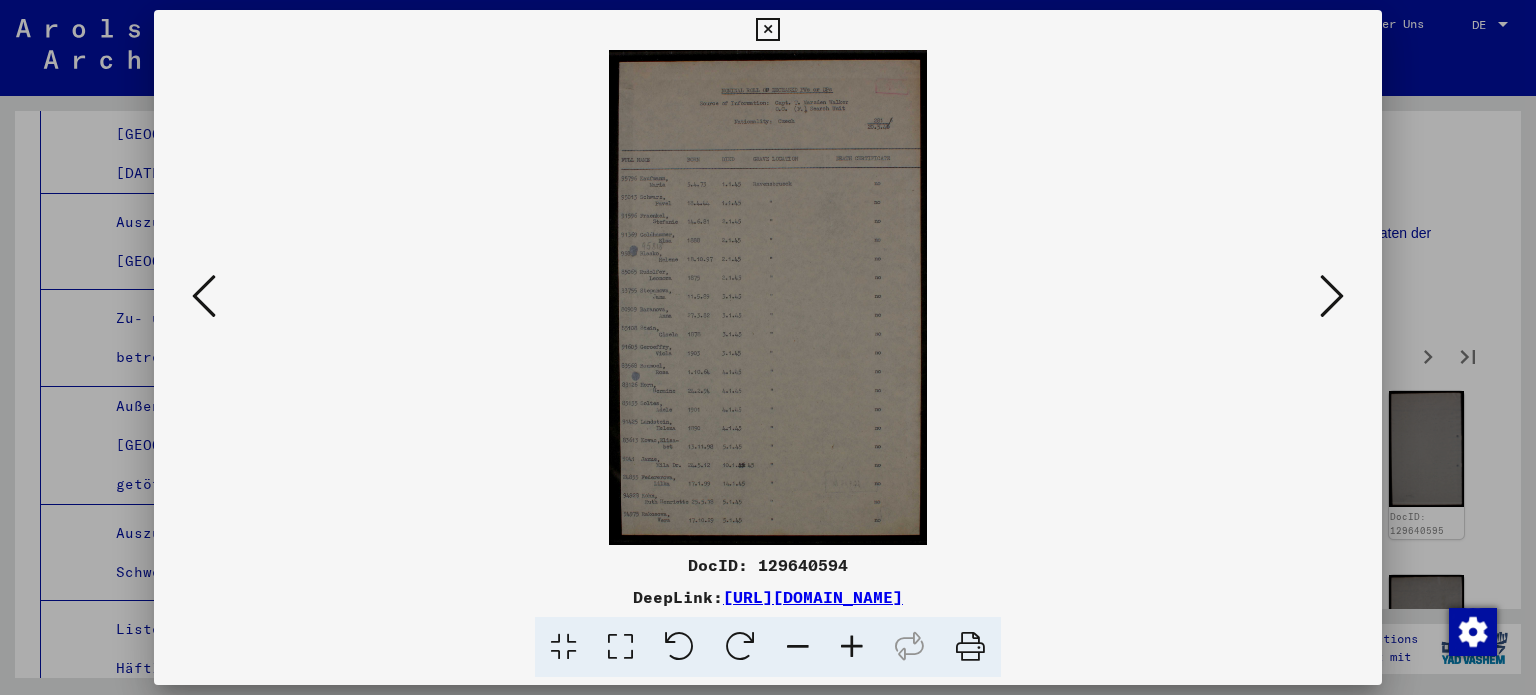 click at bounding box center (620, 647) 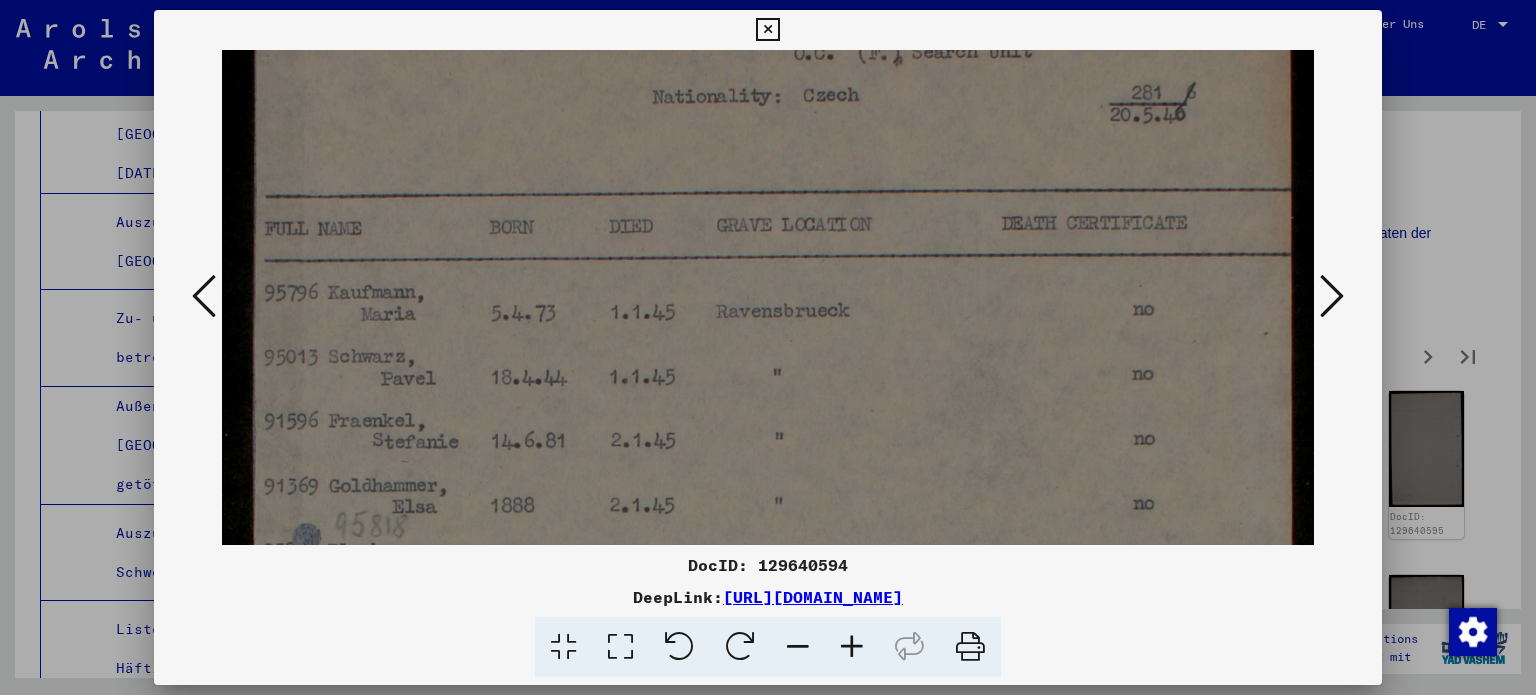 drag, startPoint x: 669, startPoint y: 387, endPoint x: 658, endPoint y: 169, distance: 218.27734 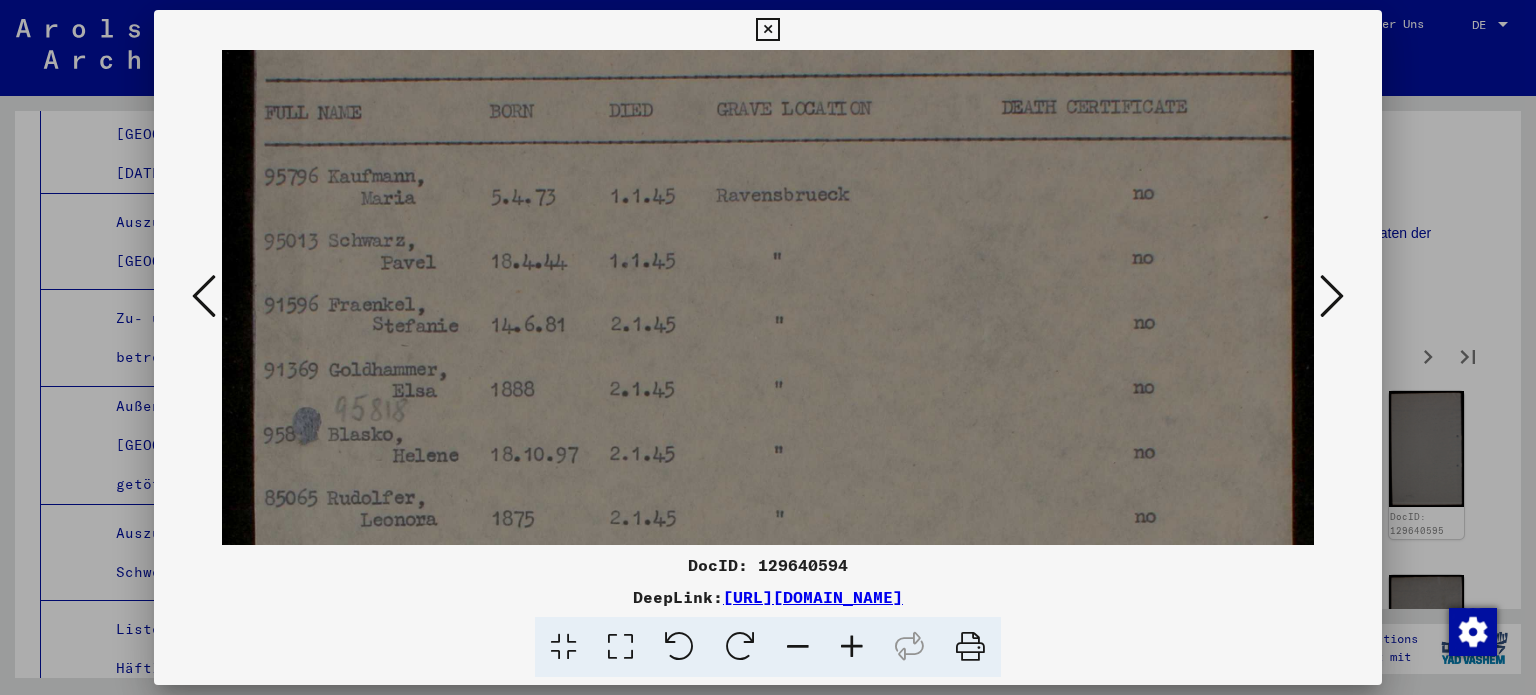 drag, startPoint x: 668, startPoint y: 258, endPoint x: 658, endPoint y: 251, distance: 12.206555 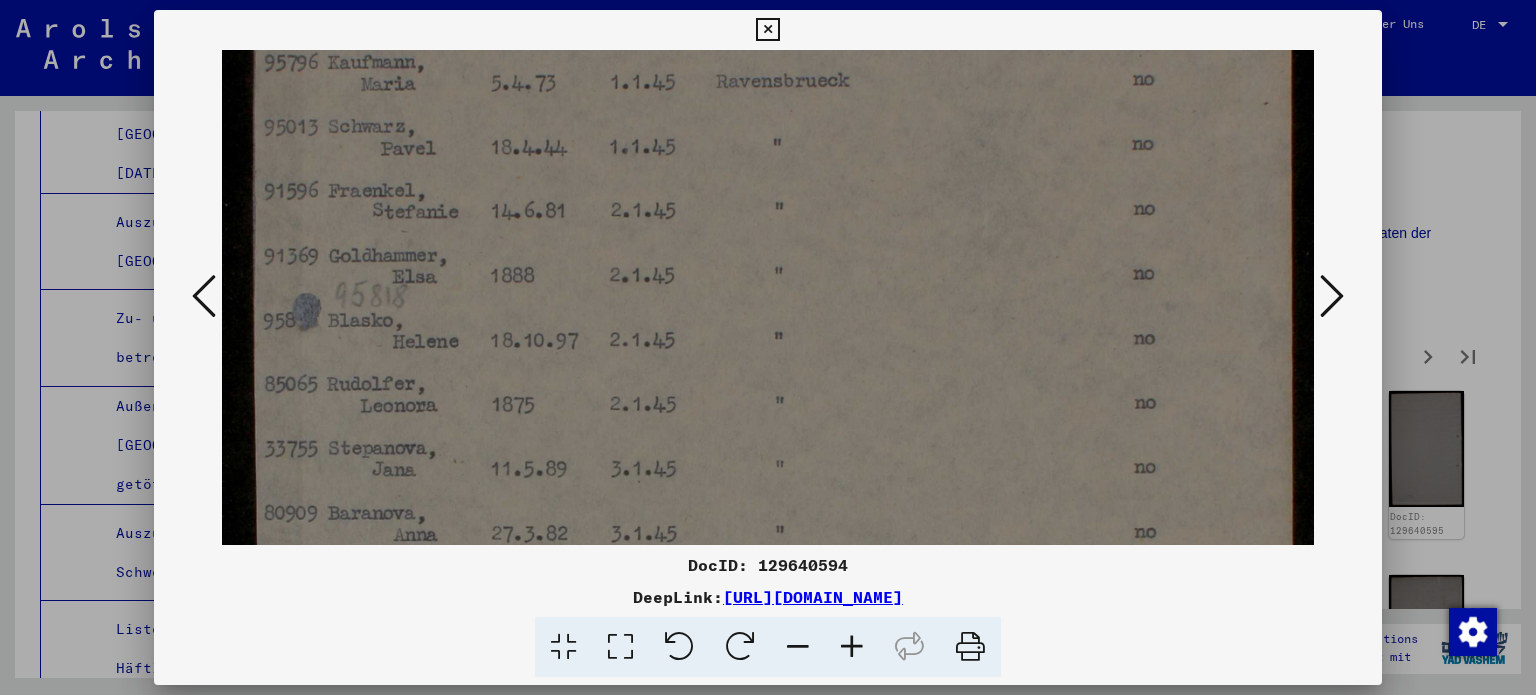 drag, startPoint x: 675, startPoint y: 346, endPoint x: 671, endPoint y: 293, distance: 53.15073 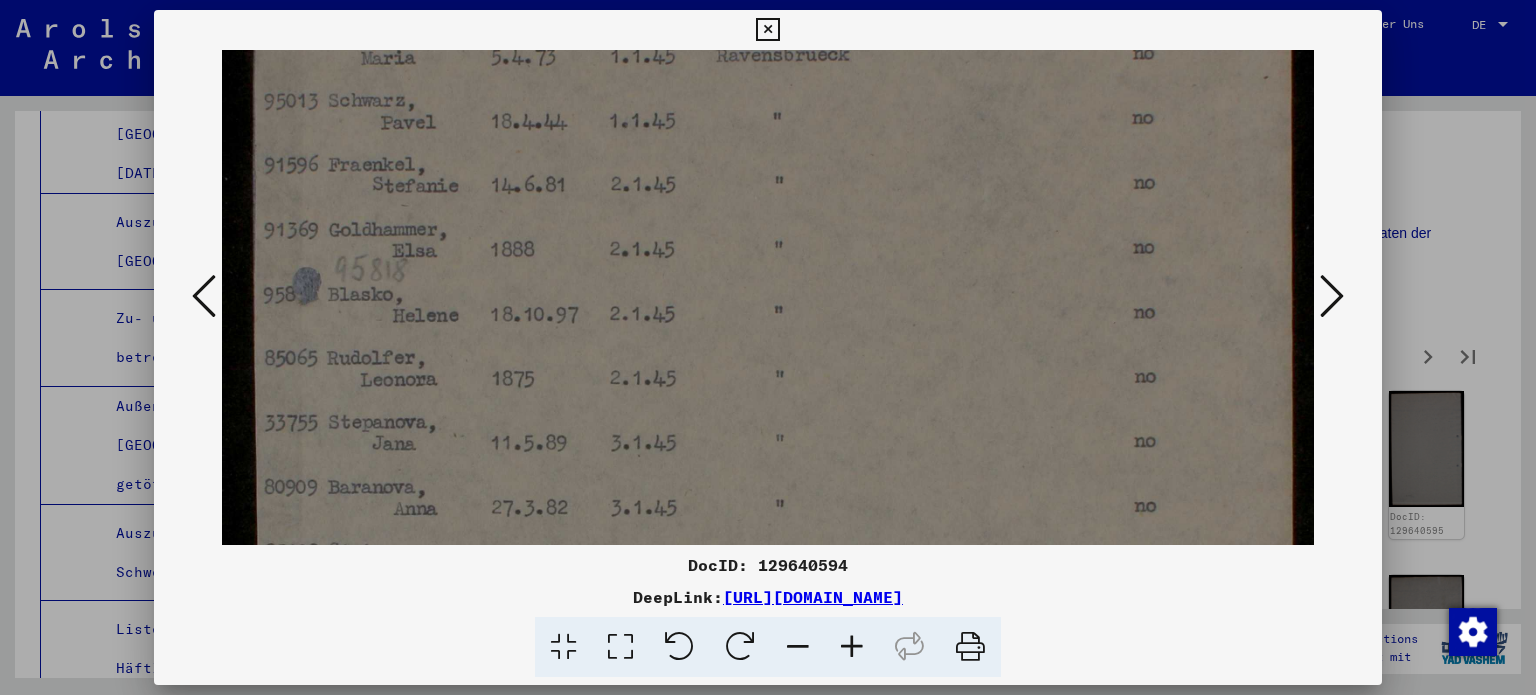 drag, startPoint x: 684, startPoint y: 359, endPoint x: 679, endPoint y: 347, distance: 13 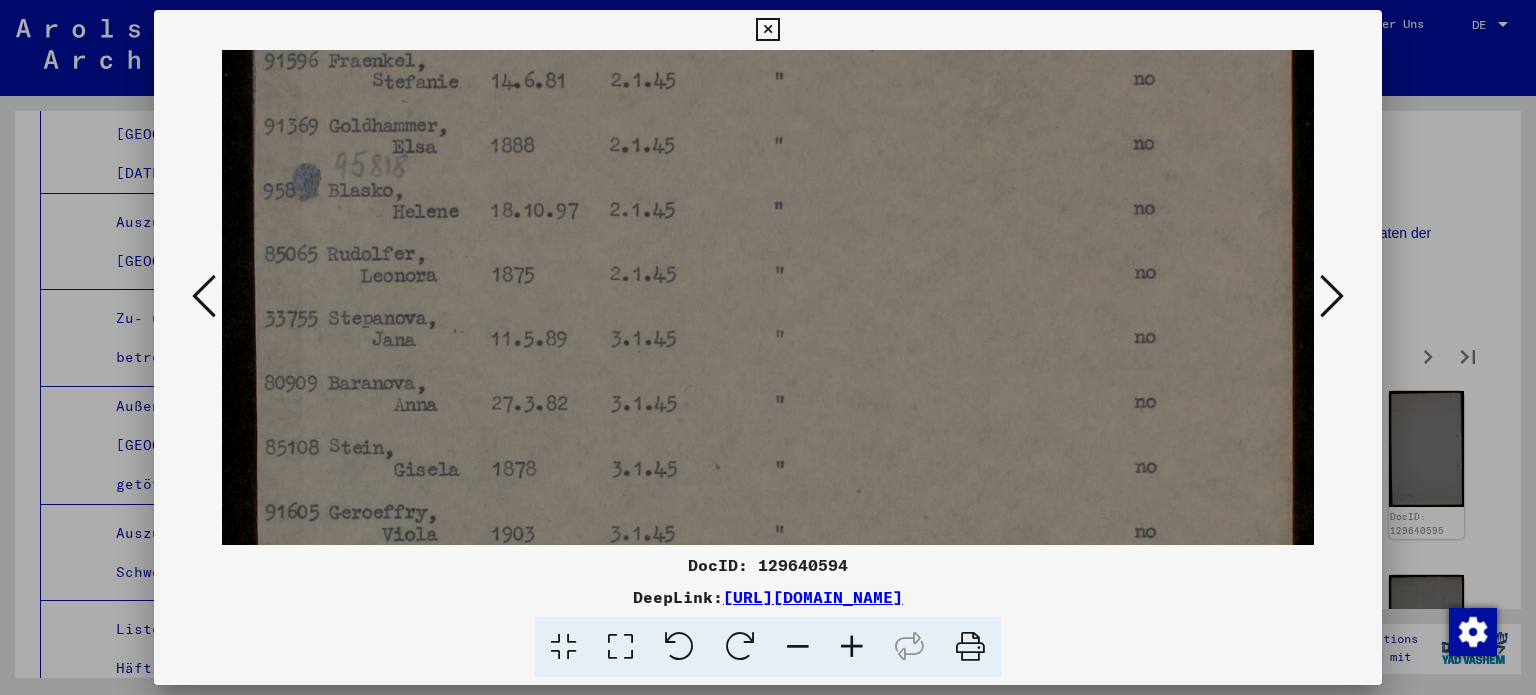 click at bounding box center (768, 342) 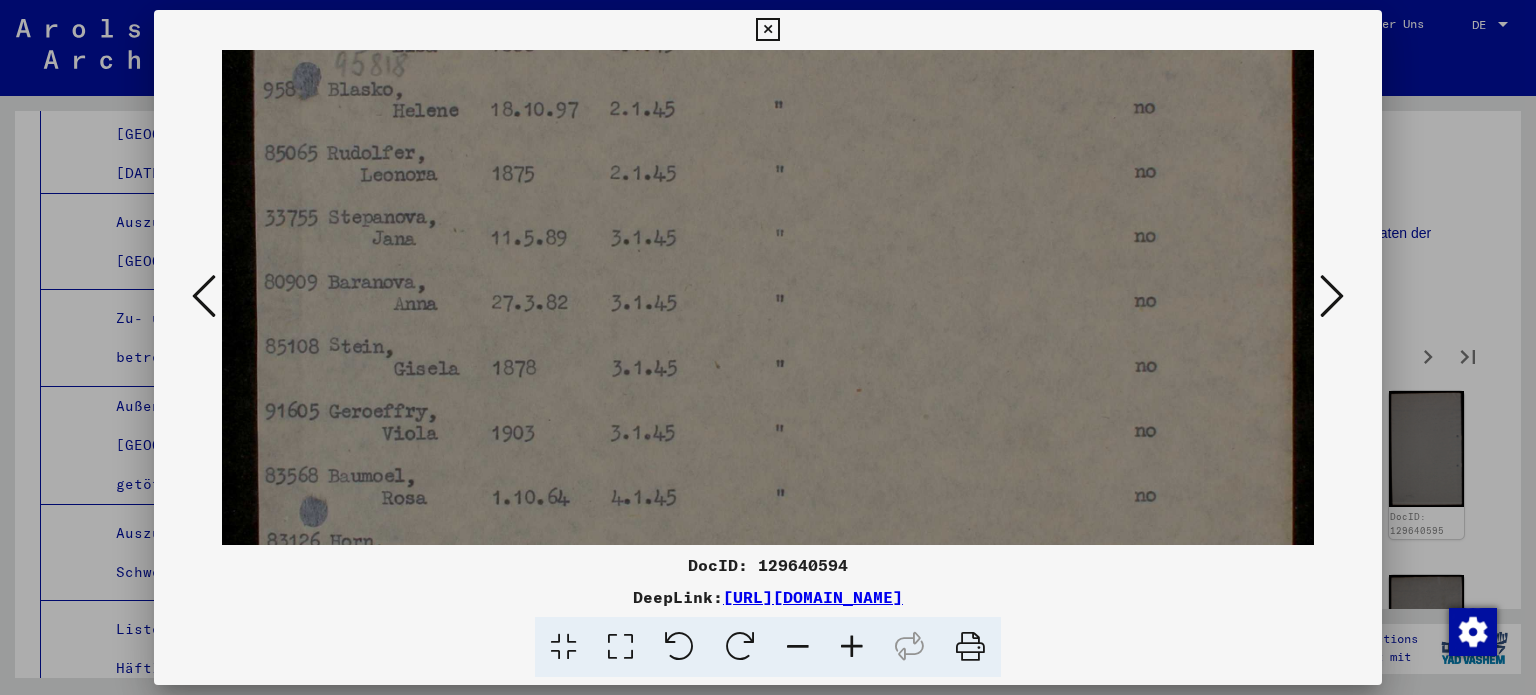 drag, startPoint x: 701, startPoint y: 413, endPoint x: 680, endPoint y: 347, distance: 69.260376 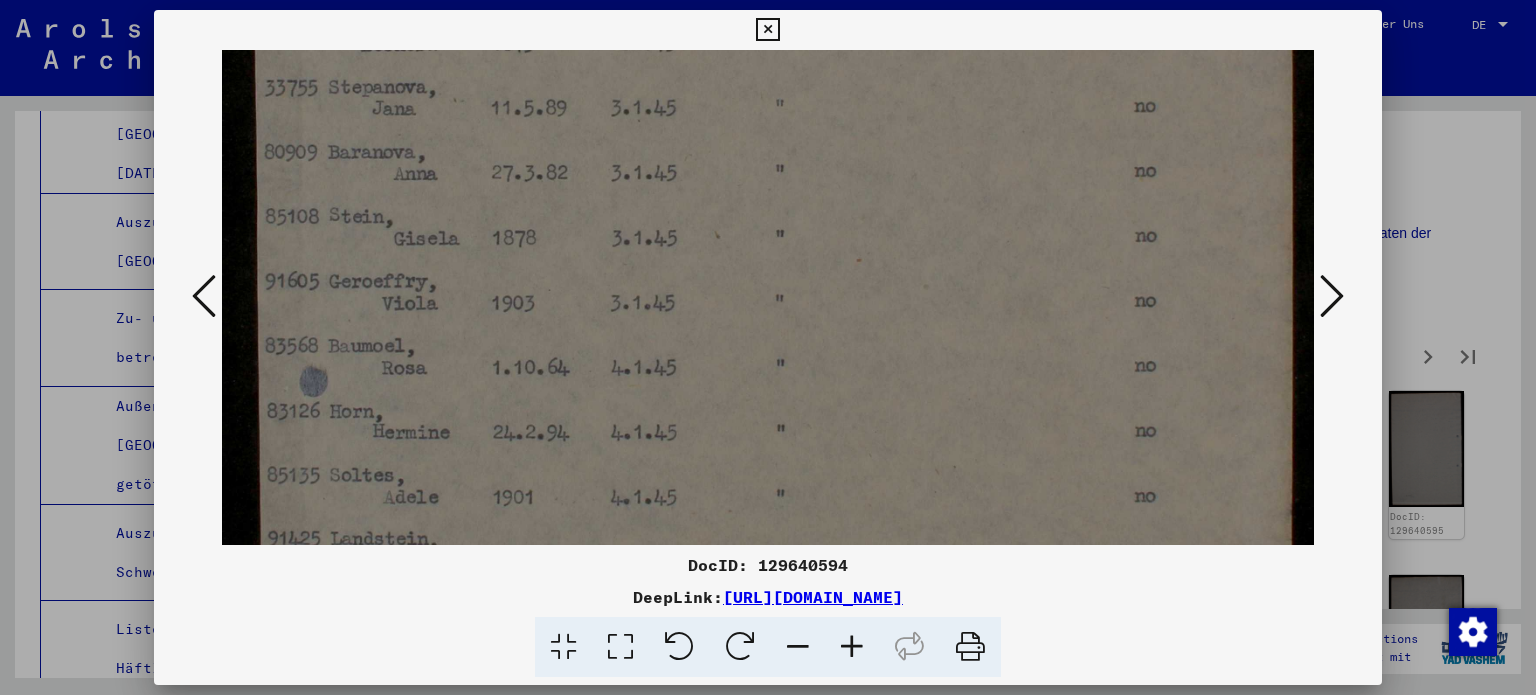 drag, startPoint x: 694, startPoint y: 403, endPoint x: 671, endPoint y: 339, distance: 68.007355 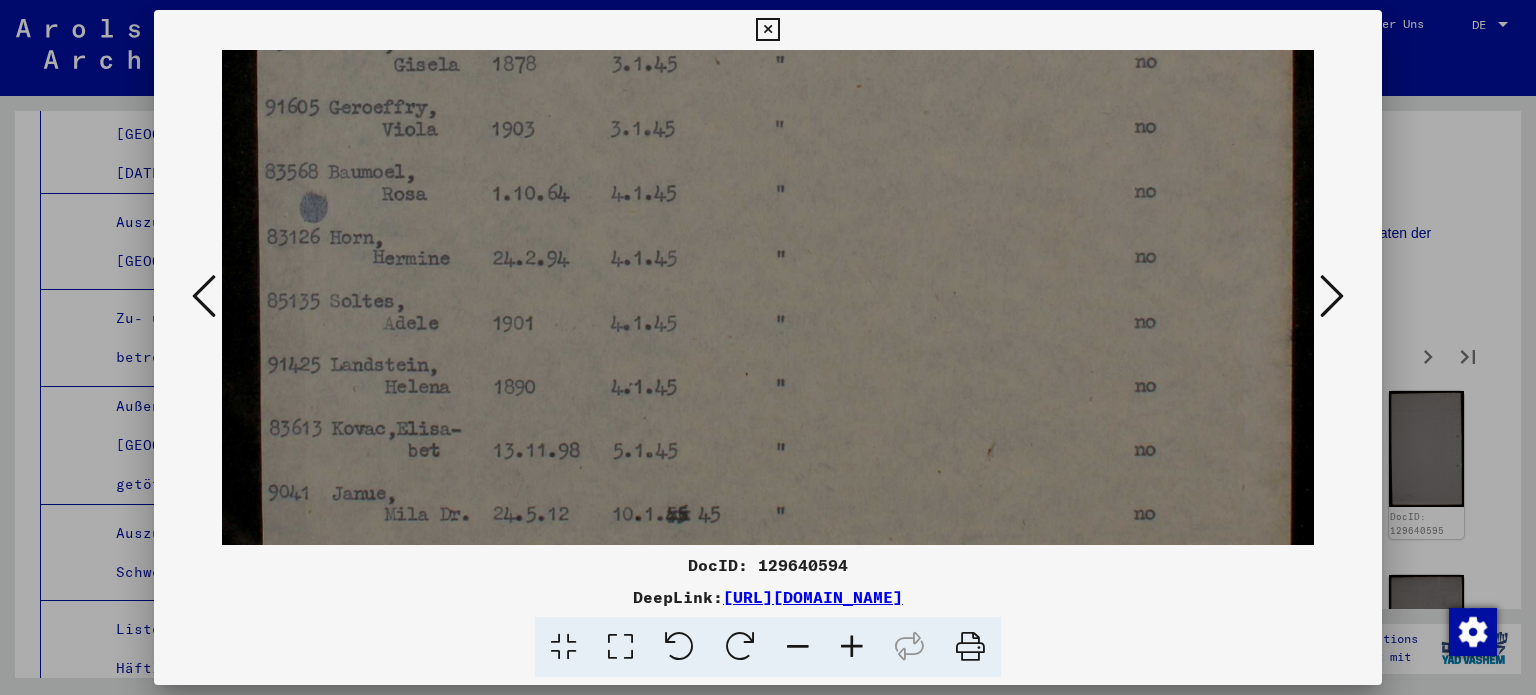 drag, startPoint x: 682, startPoint y: 374, endPoint x: 668, endPoint y: 219, distance: 155.63097 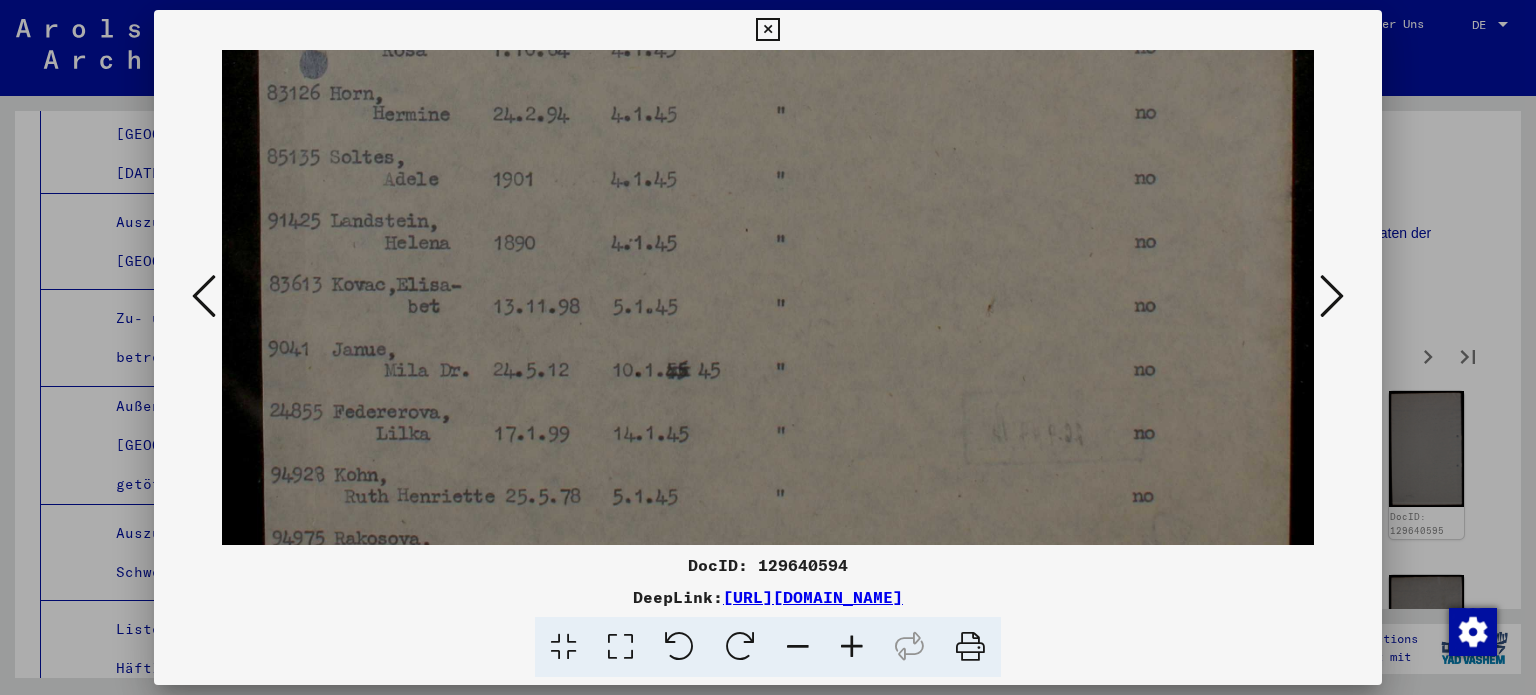 drag, startPoint x: 676, startPoint y: 379, endPoint x: 669, endPoint y: 238, distance: 141.17365 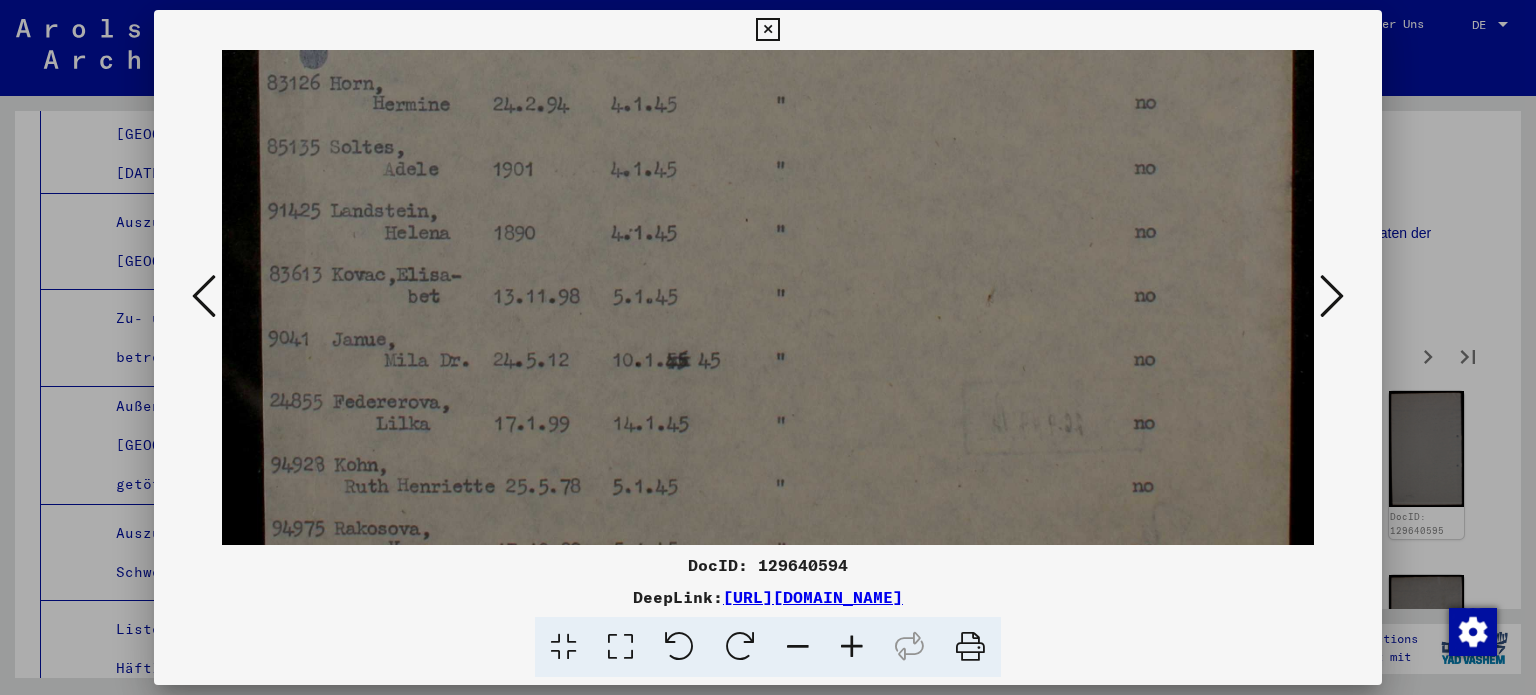scroll, scrollTop: 1209, scrollLeft: 0, axis: vertical 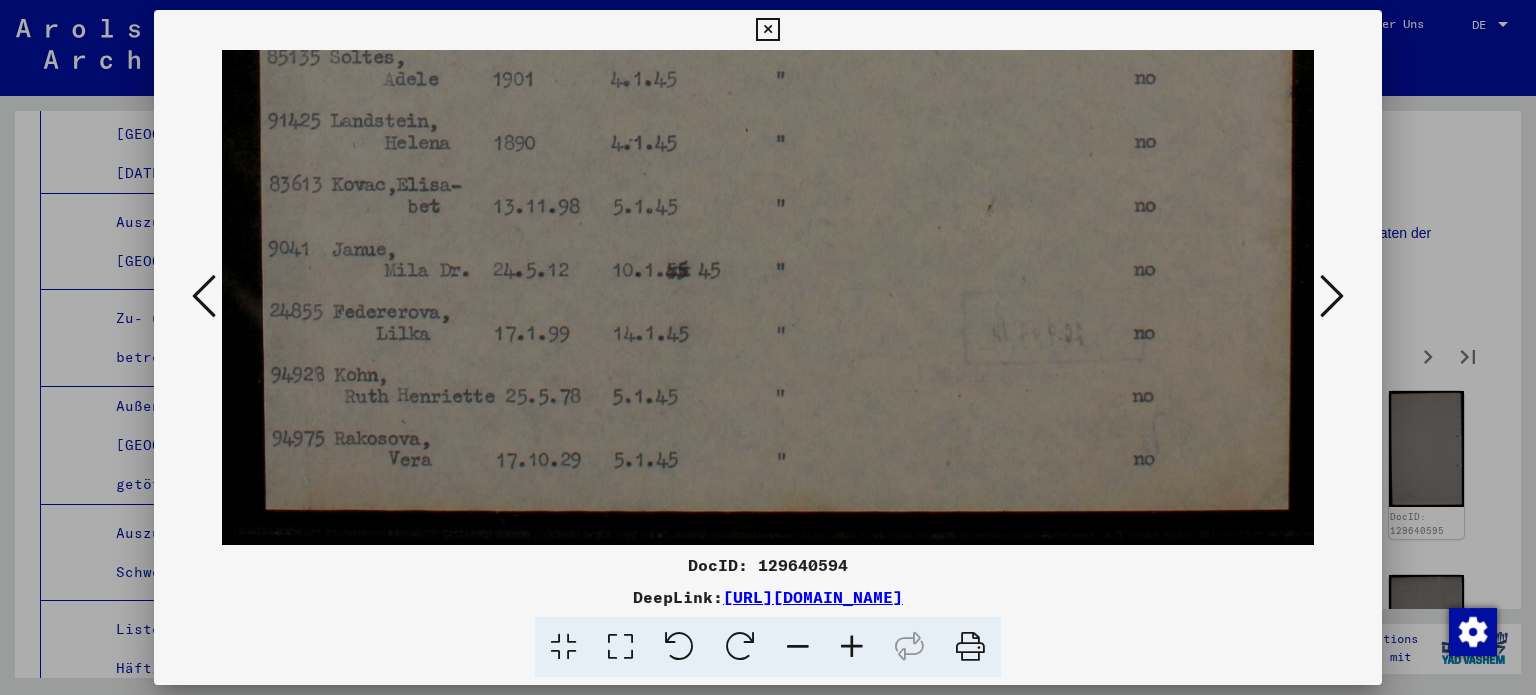 drag, startPoint x: 683, startPoint y: 380, endPoint x: 667, endPoint y: 285, distance: 96.337944 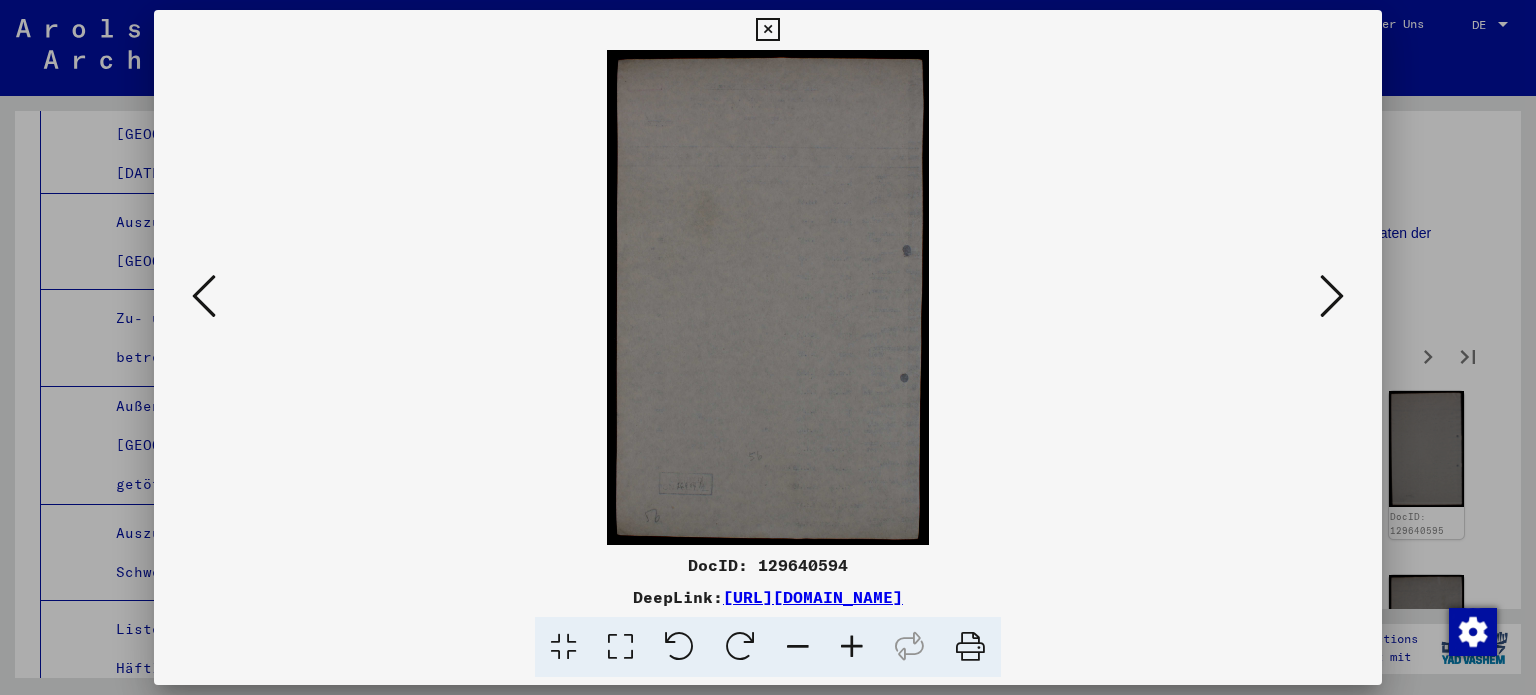 scroll, scrollTop: 0, scrollLeft: 0, axis: both 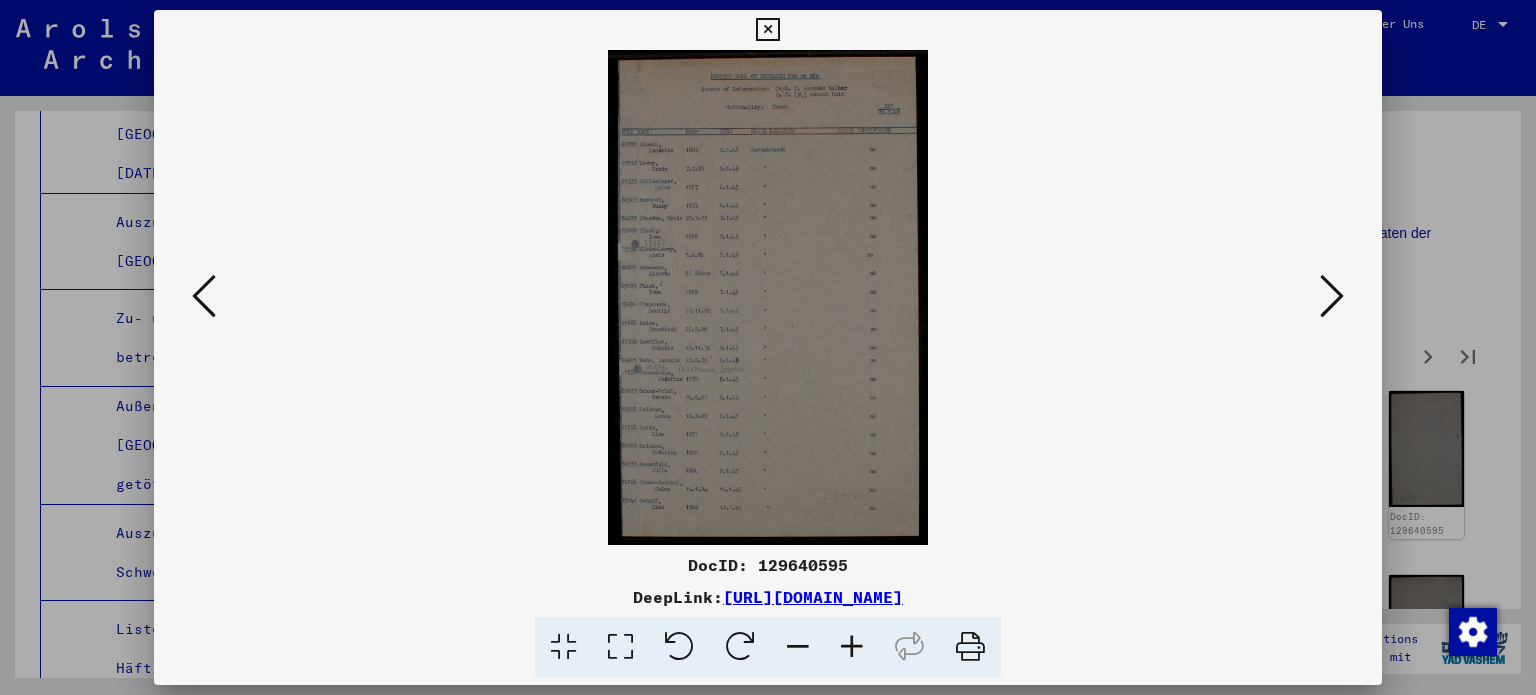 click at bounding box center (620, 647) 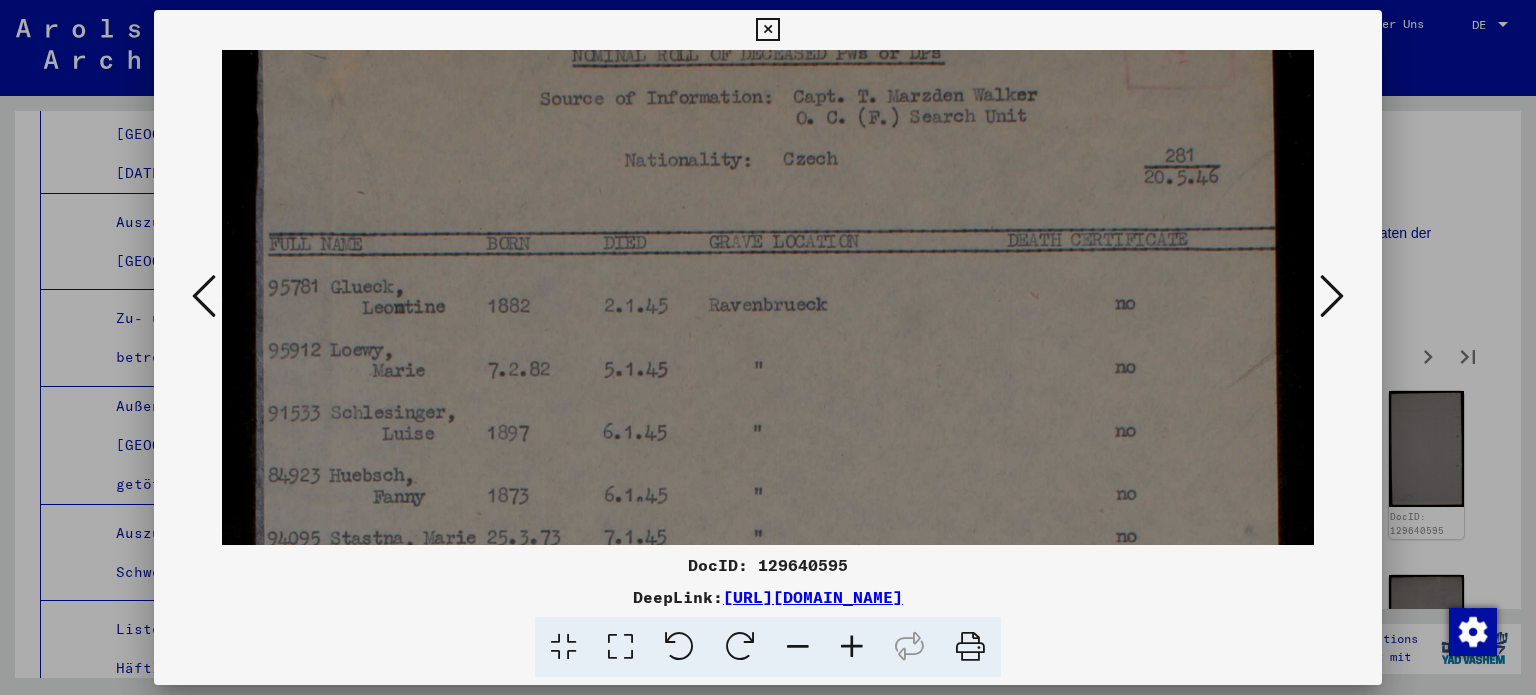drag, startPoint x: 700, startPoint y: 448, endPoint x: 680, endPoint y: 363, distance: 87.32124 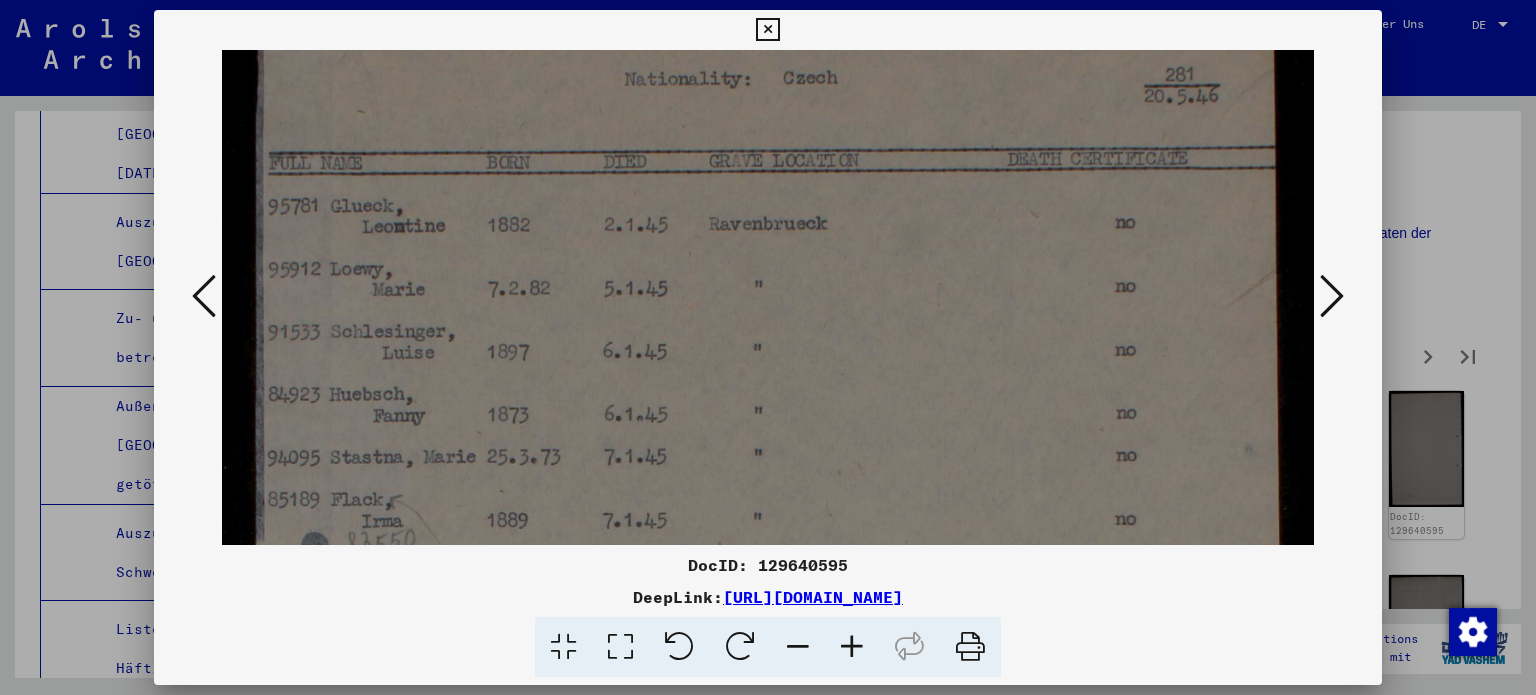 drag, startPoint x: 677, startPoint y: 379, endPoint x: 671, endPoint y: 339, distance: 40.4475 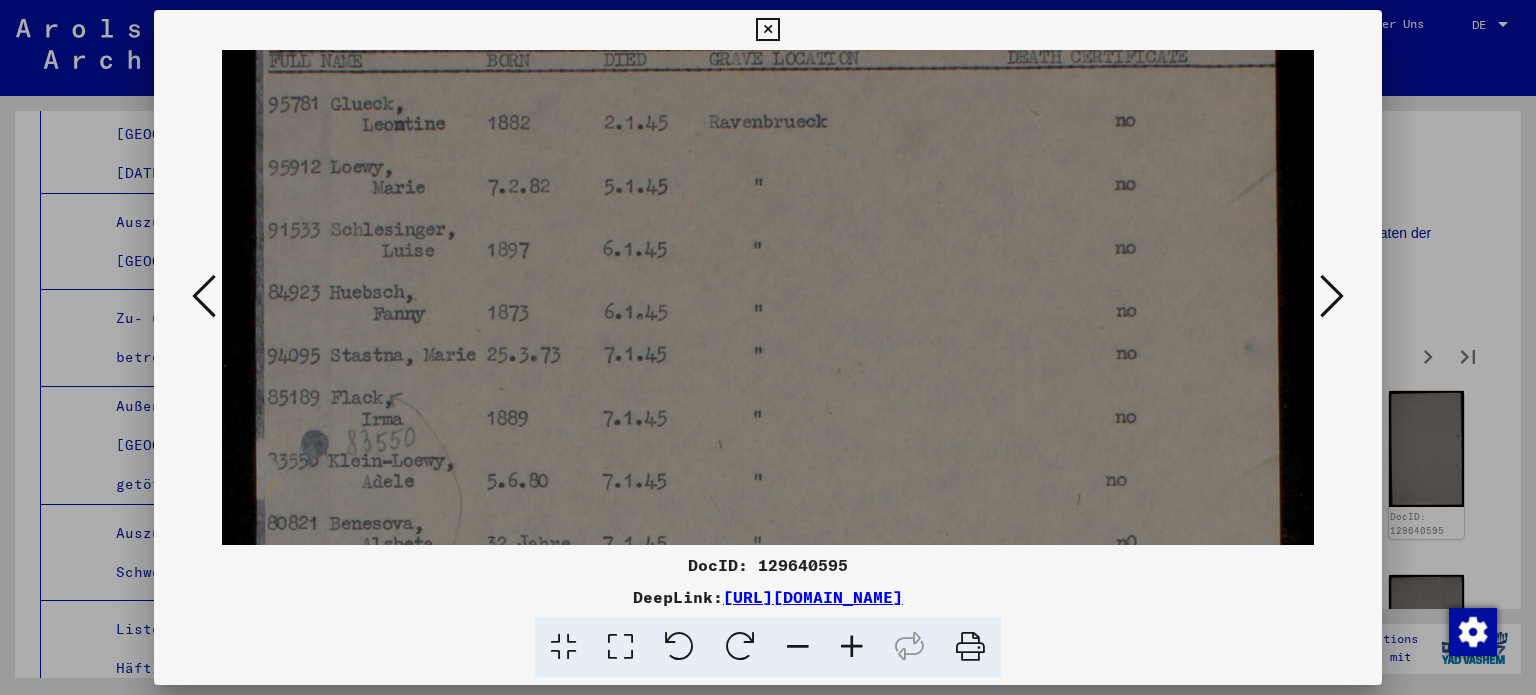 drag, startPoint x: 668, startPoint y: 447, endPoint x: 658, endPoint y: 329, distance: 118.42297 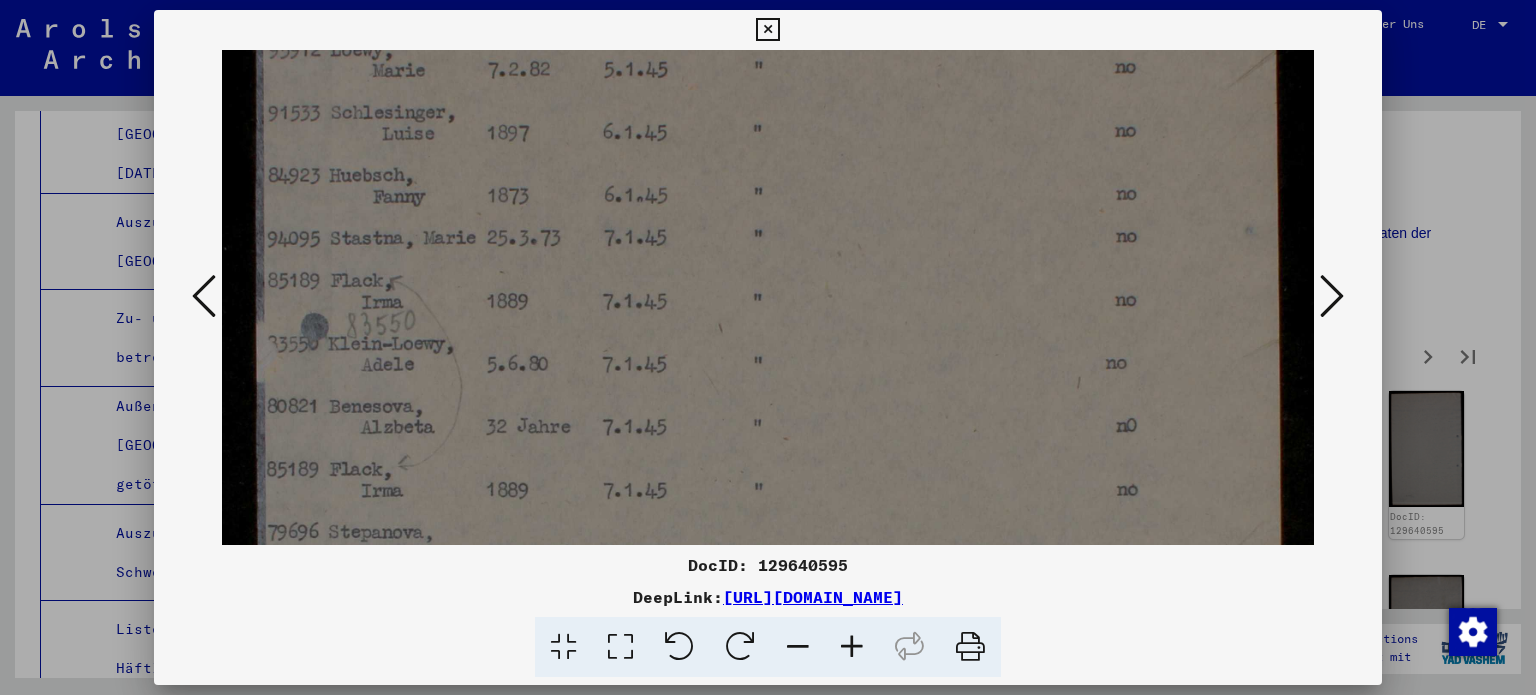 drag, startPoint x: 658, startPoint y: 381, endPoint x: 635, endPoint y: 307, distance: 77.491936 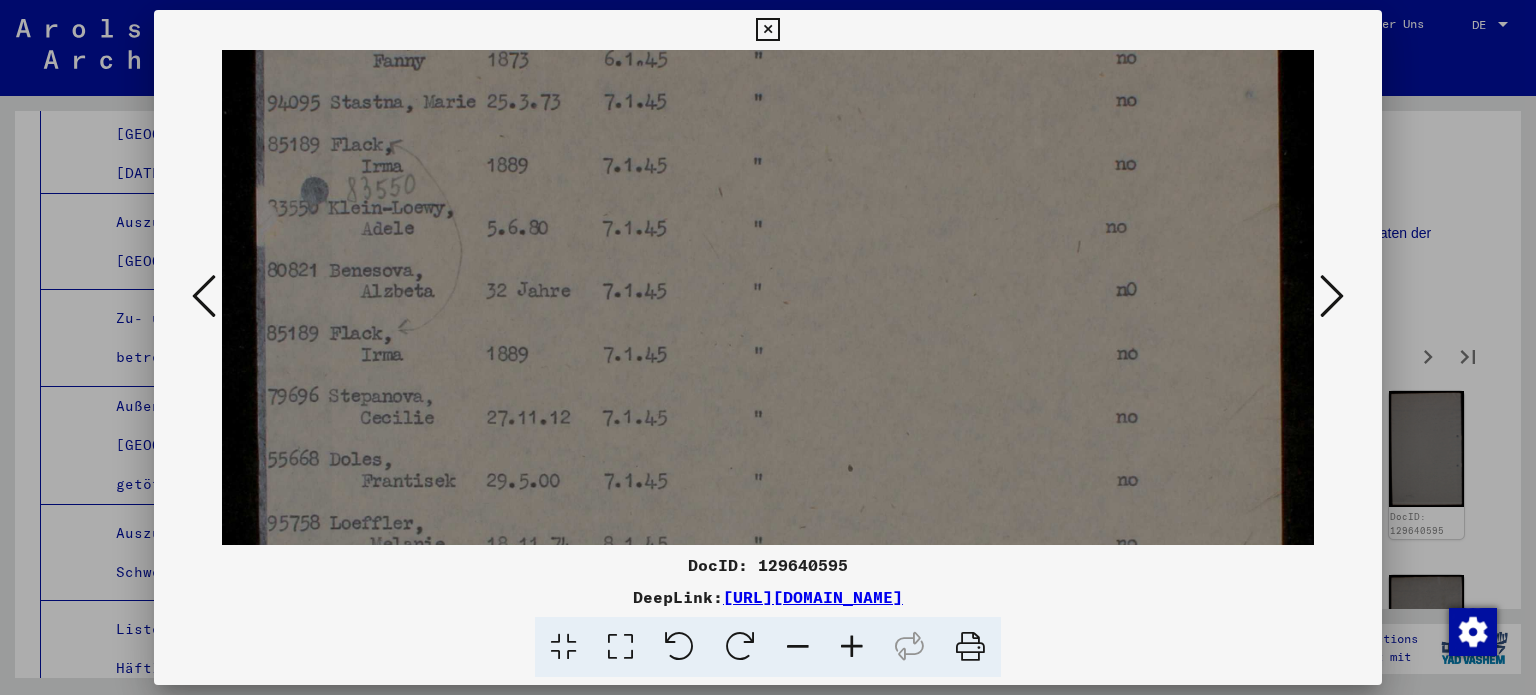 drag, startPoint x: 648, startPoint y: 394, endPoint x: 634, endPoint y: 313, distance: 82.20097 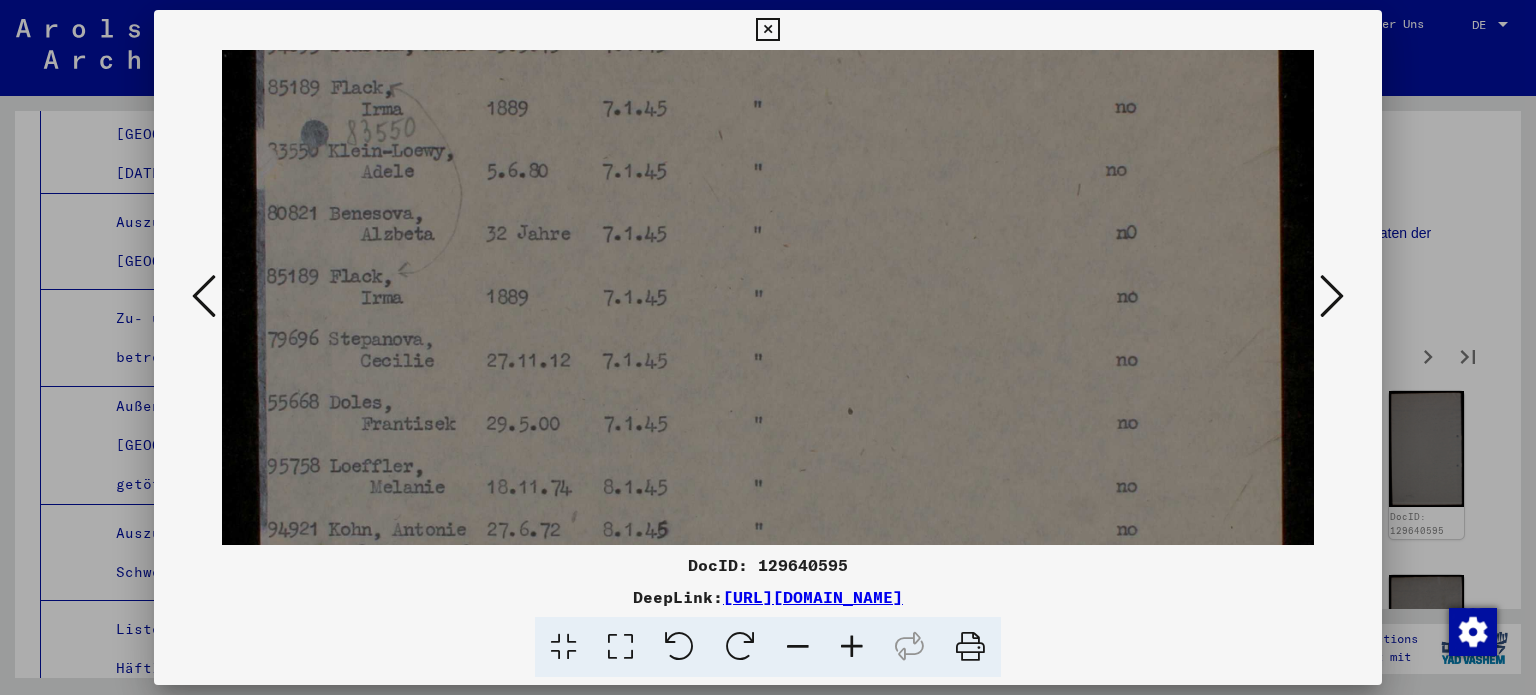 drag, startPoint x: 642, startPoint y: 431, endPoint x: 628, endPoint y: 351, distance: 81.21576 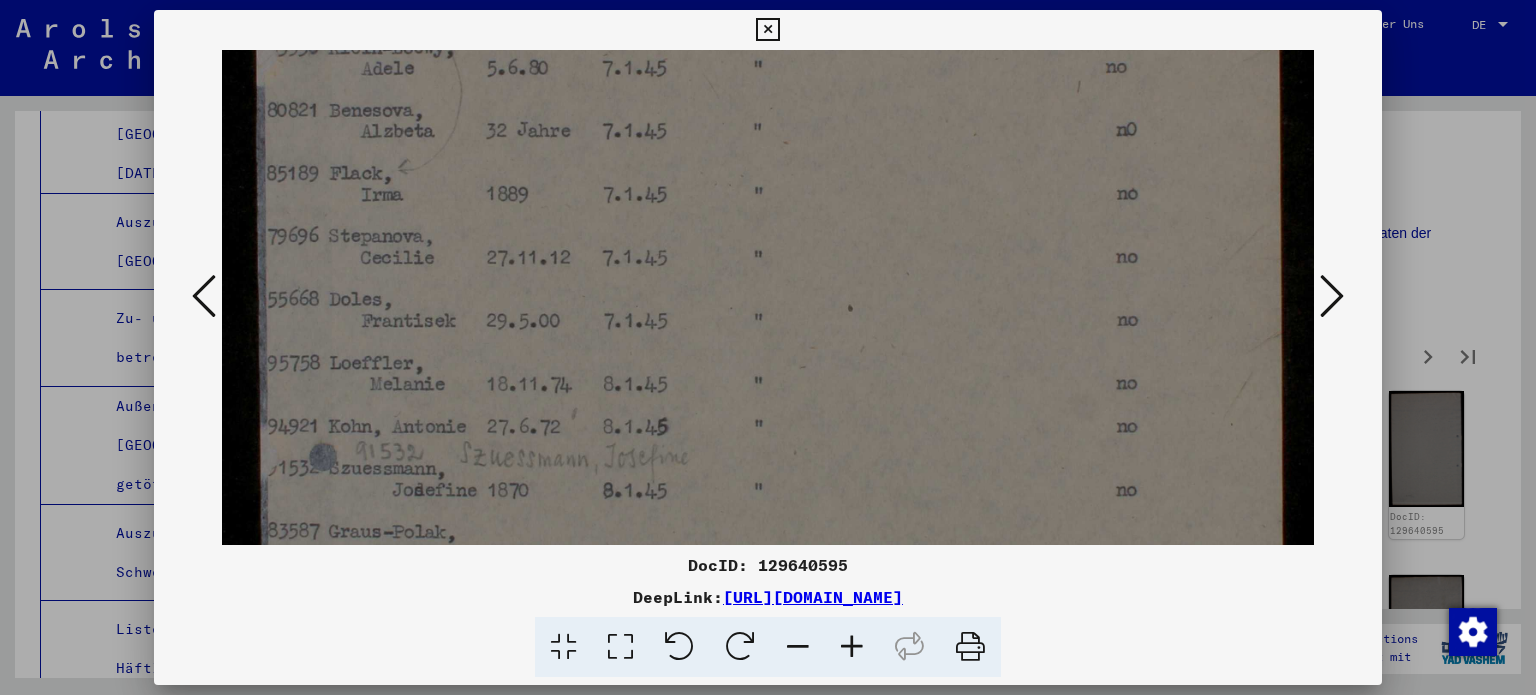 drag, startPoint x: 652, startPoint y: 314, endPoint x: 645, endPoint y: 291, distance: 24.04163 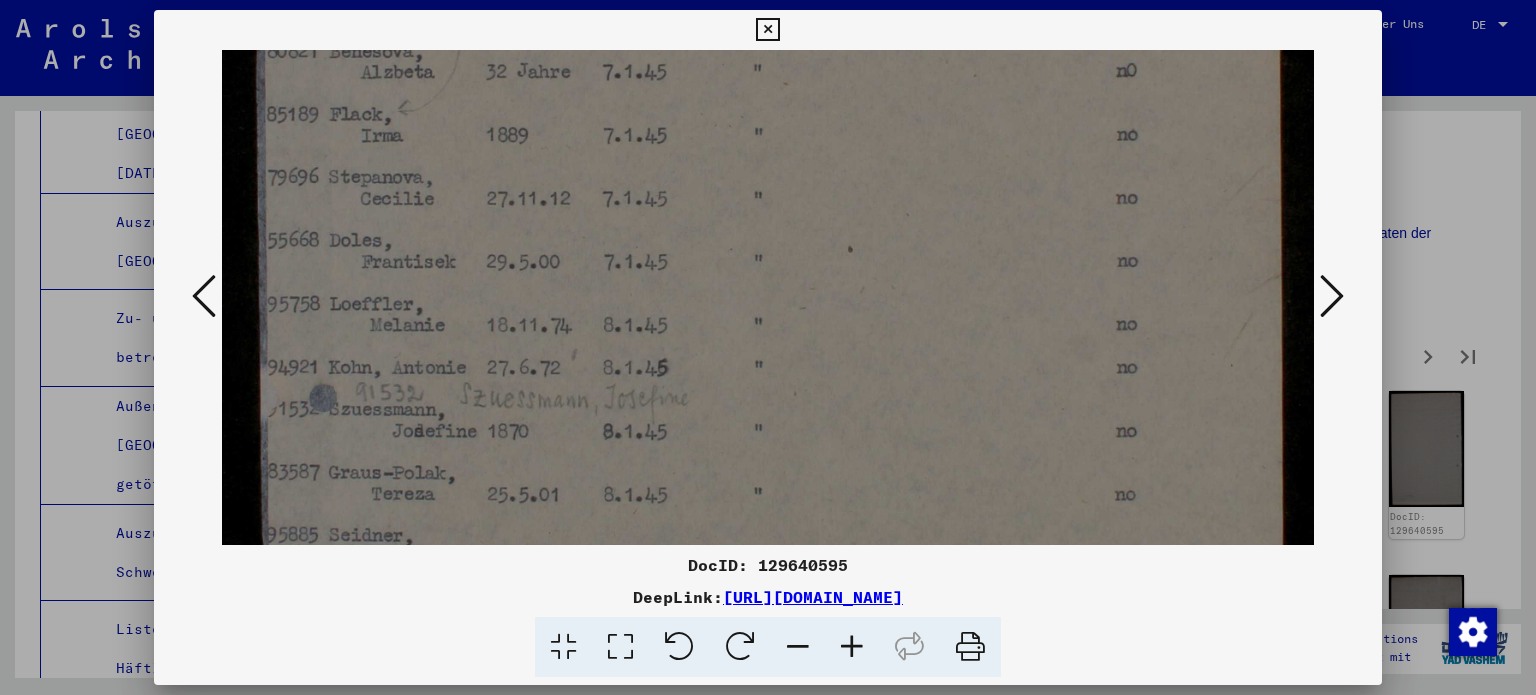 drag, startPoint x: 637, startPoint y: 327, endPoint x: 621, endPoint y: 259, distance: 69.856995 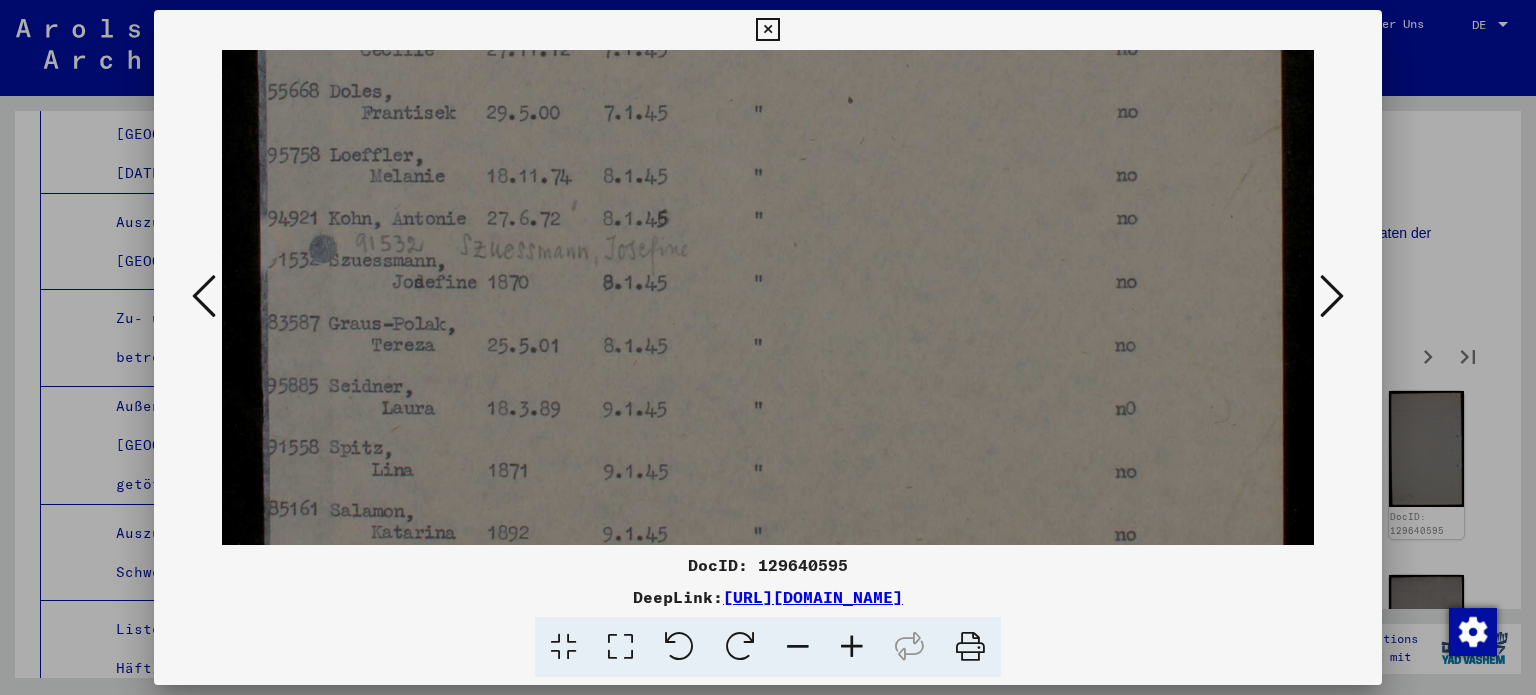 click at bounding box center (768, 4) 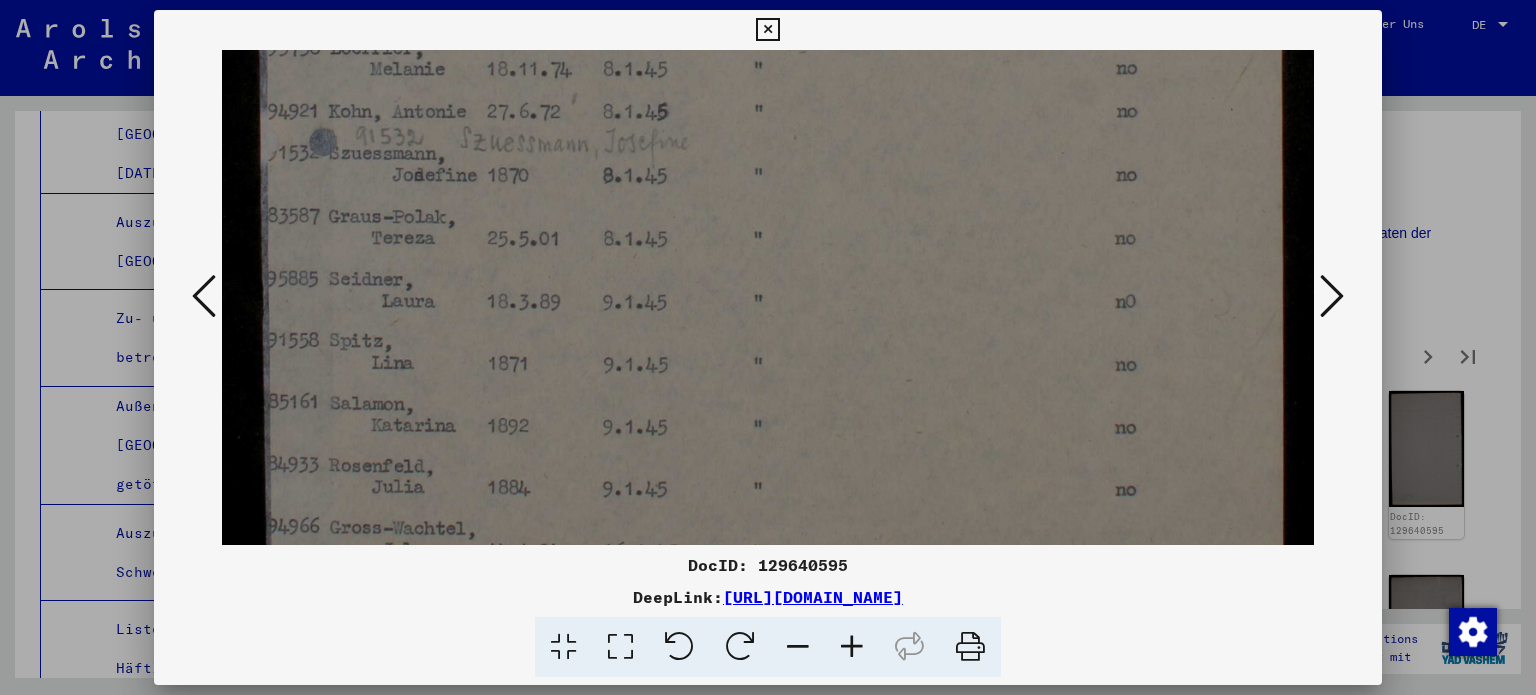 click at bounding box center (768, -103) 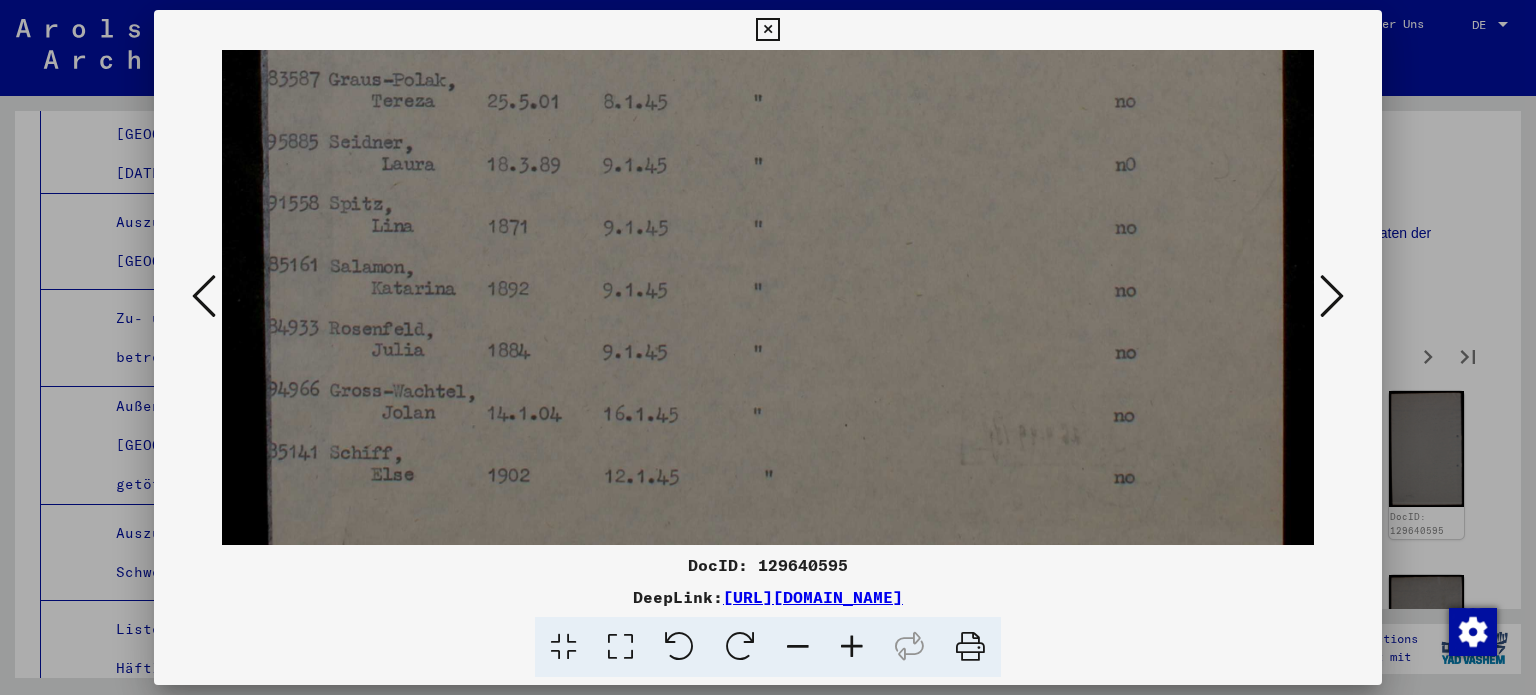 click at bounding box center (768, -240) 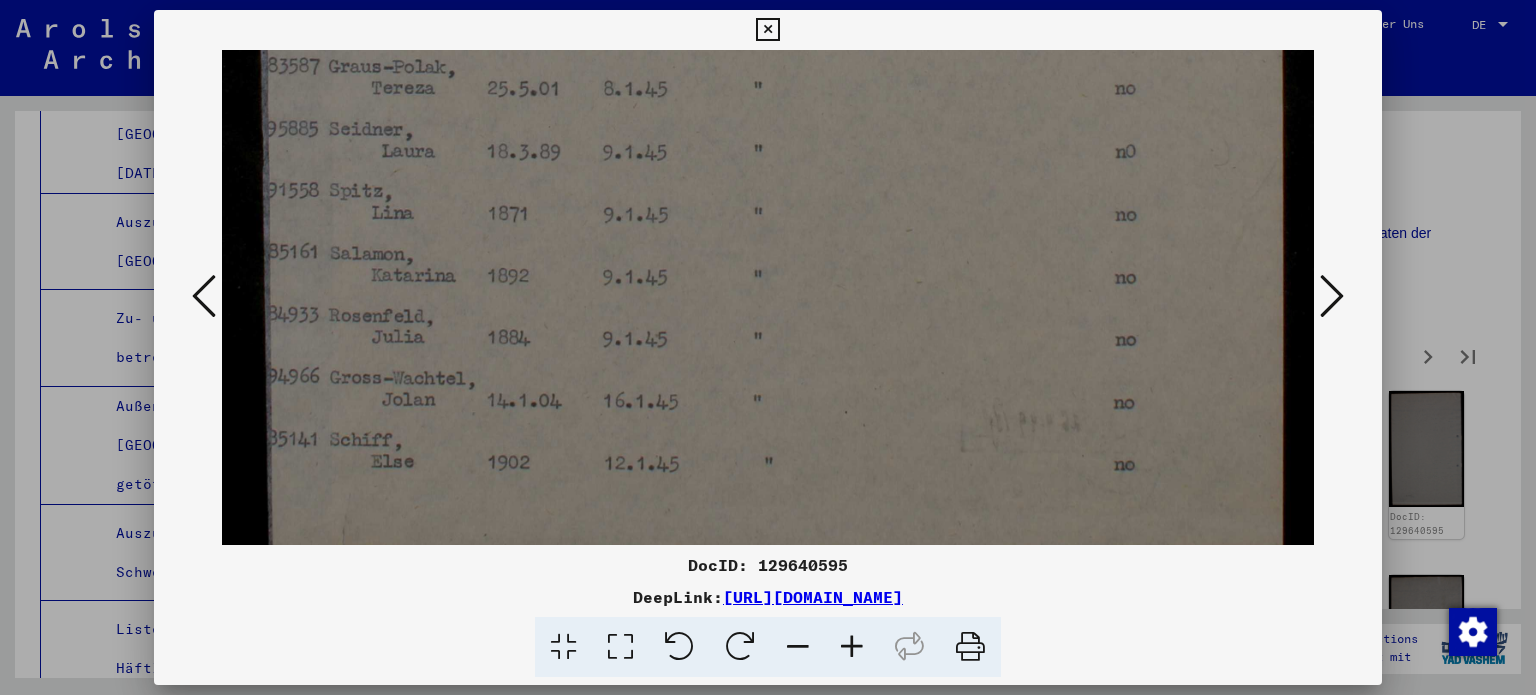 scroll, scrollTop: 1192, scrollLeft: 0, axis: vertical 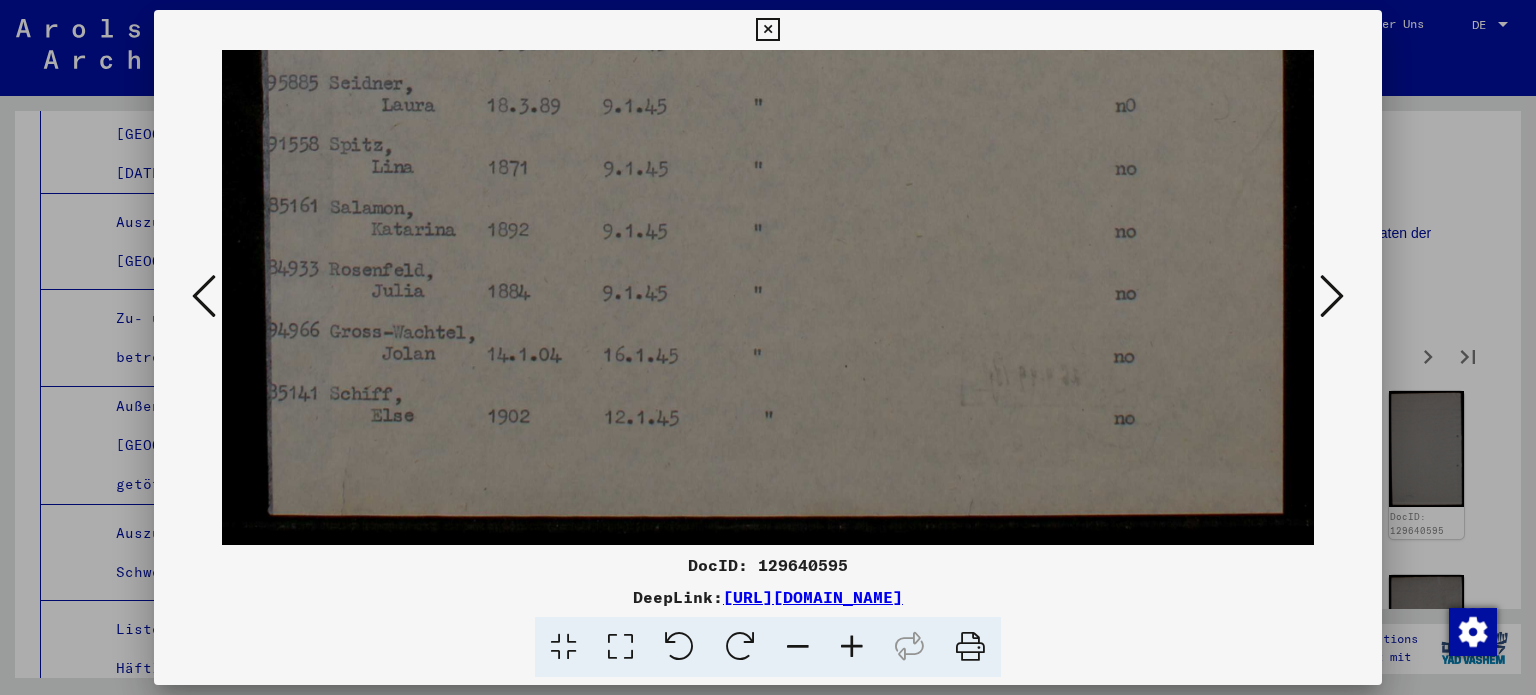 click at bounding box center [768, -299] 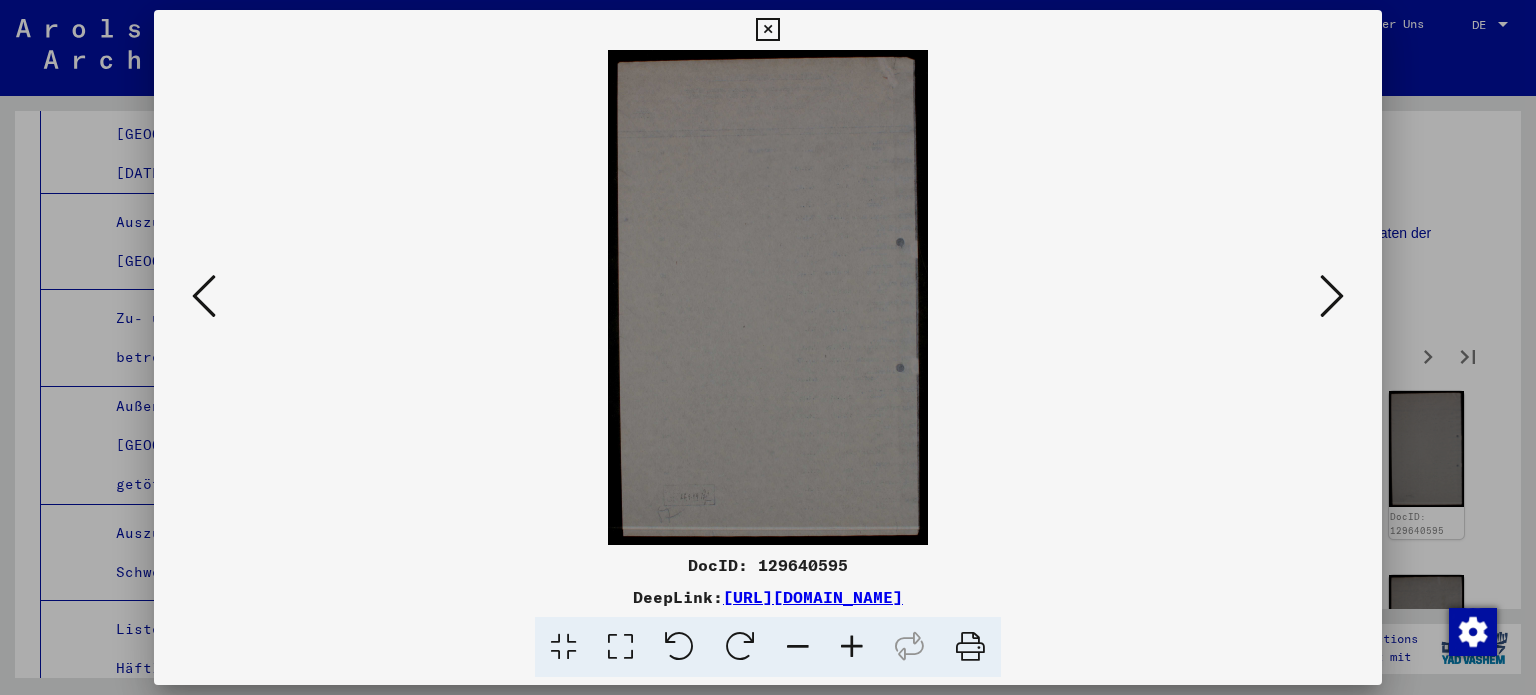 click at bounding box center (768, 297) 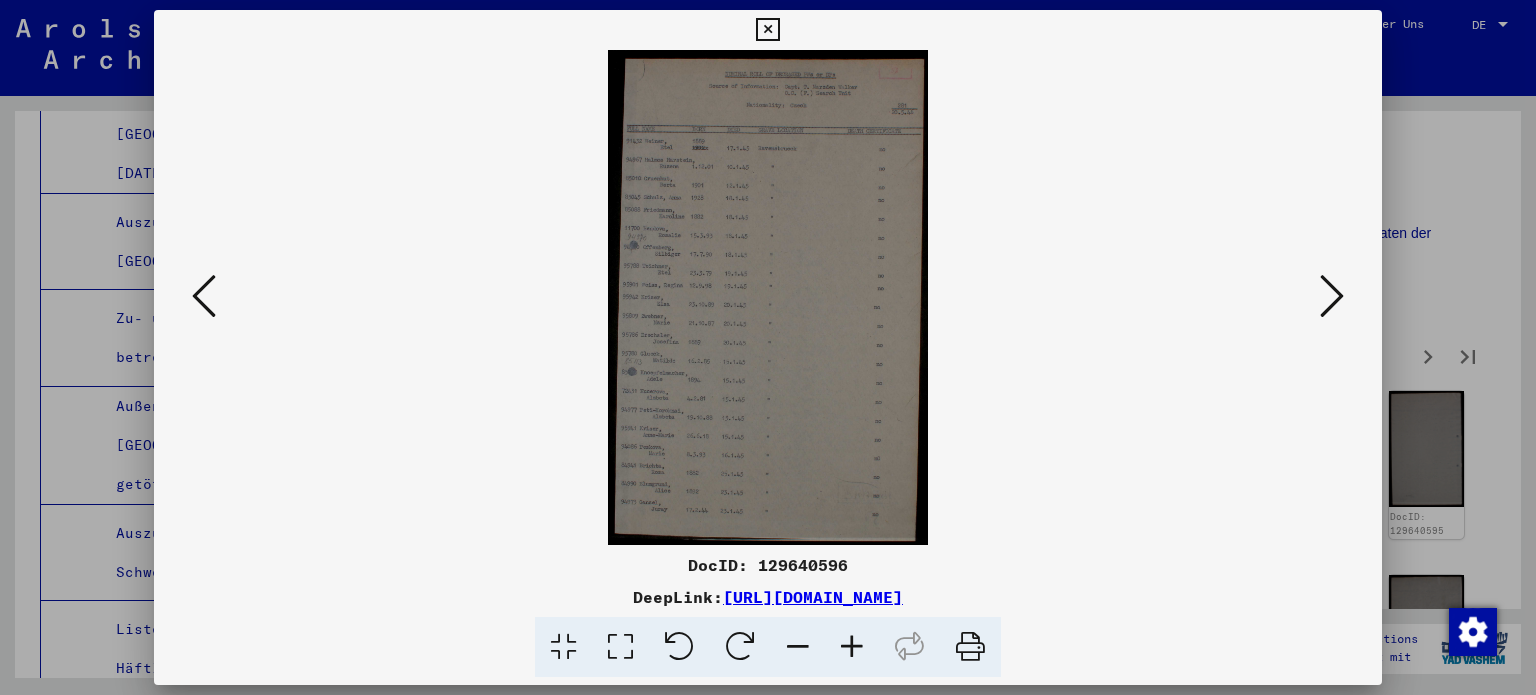 click at bounding box center (620, 647) 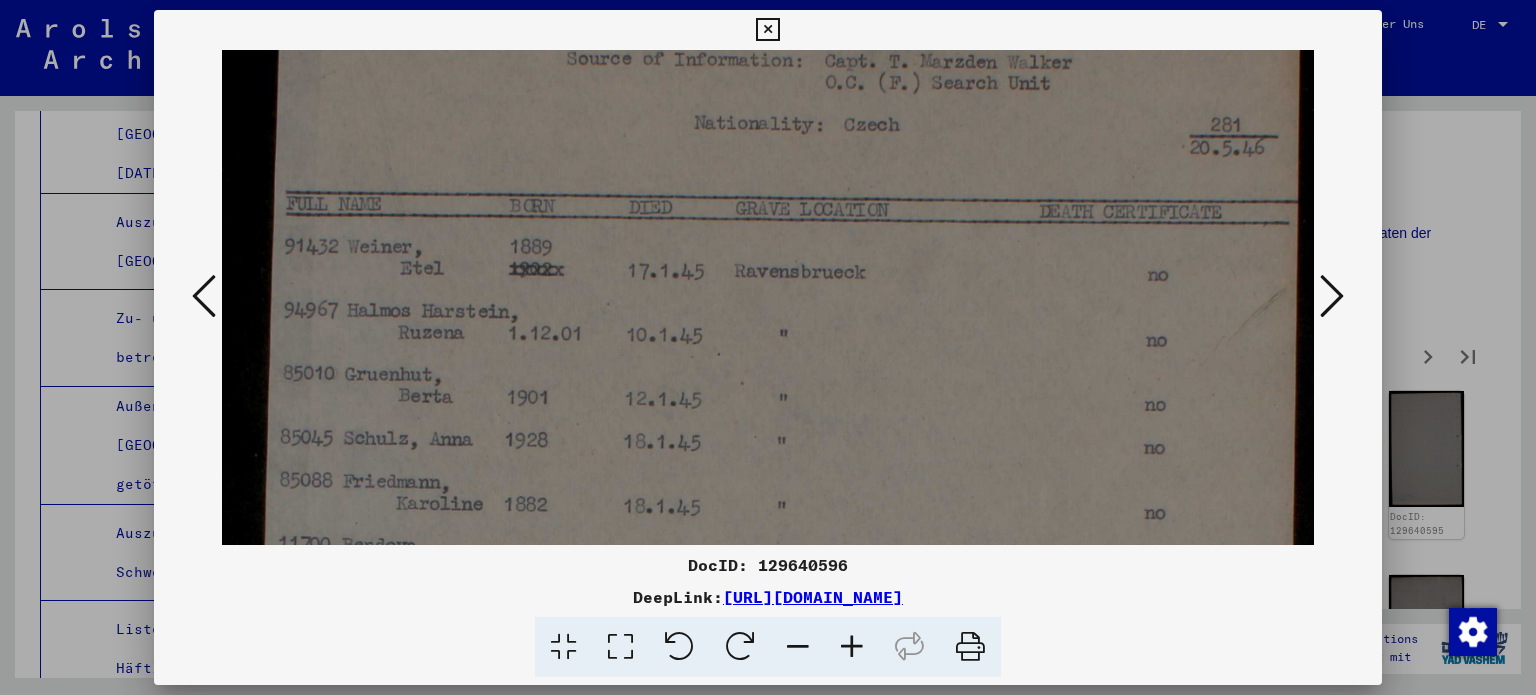 click at bounding box center [768, 780] 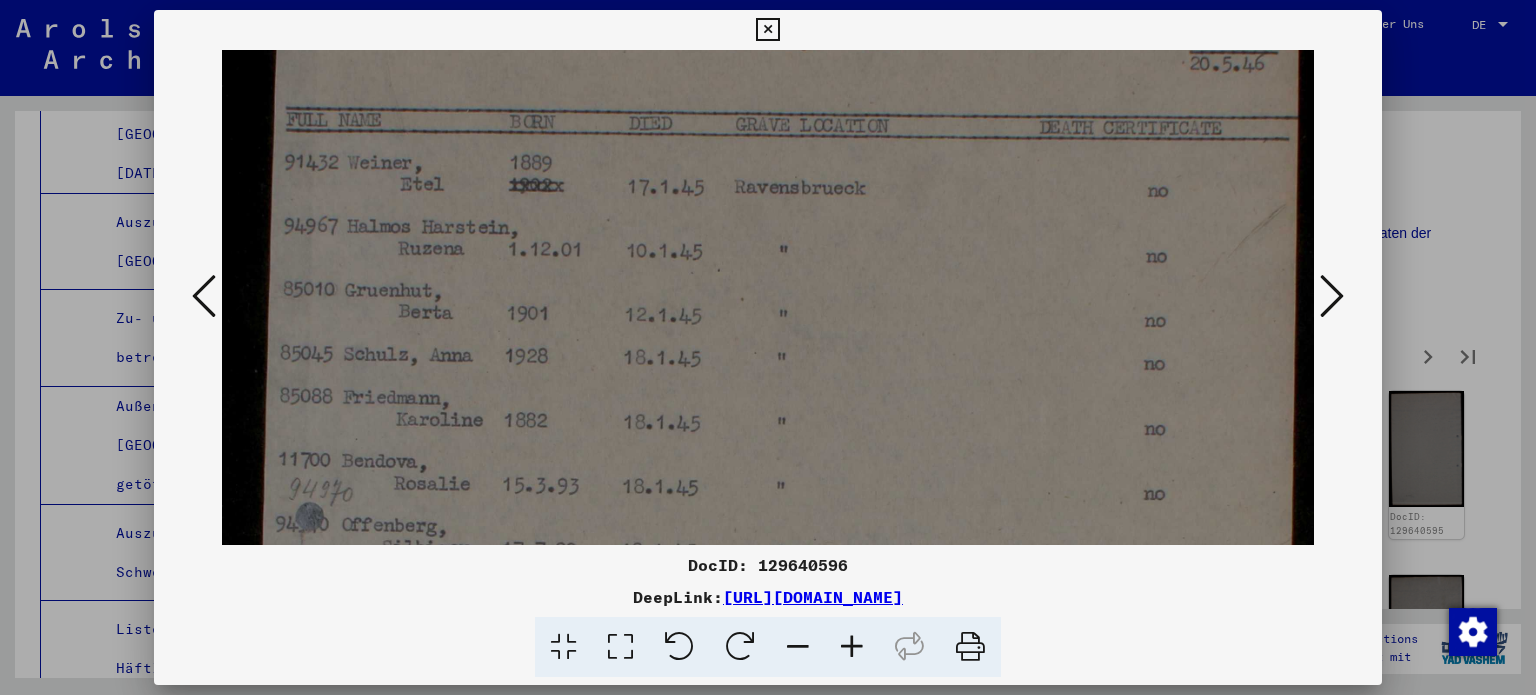 click at bounding box center [768, 696] 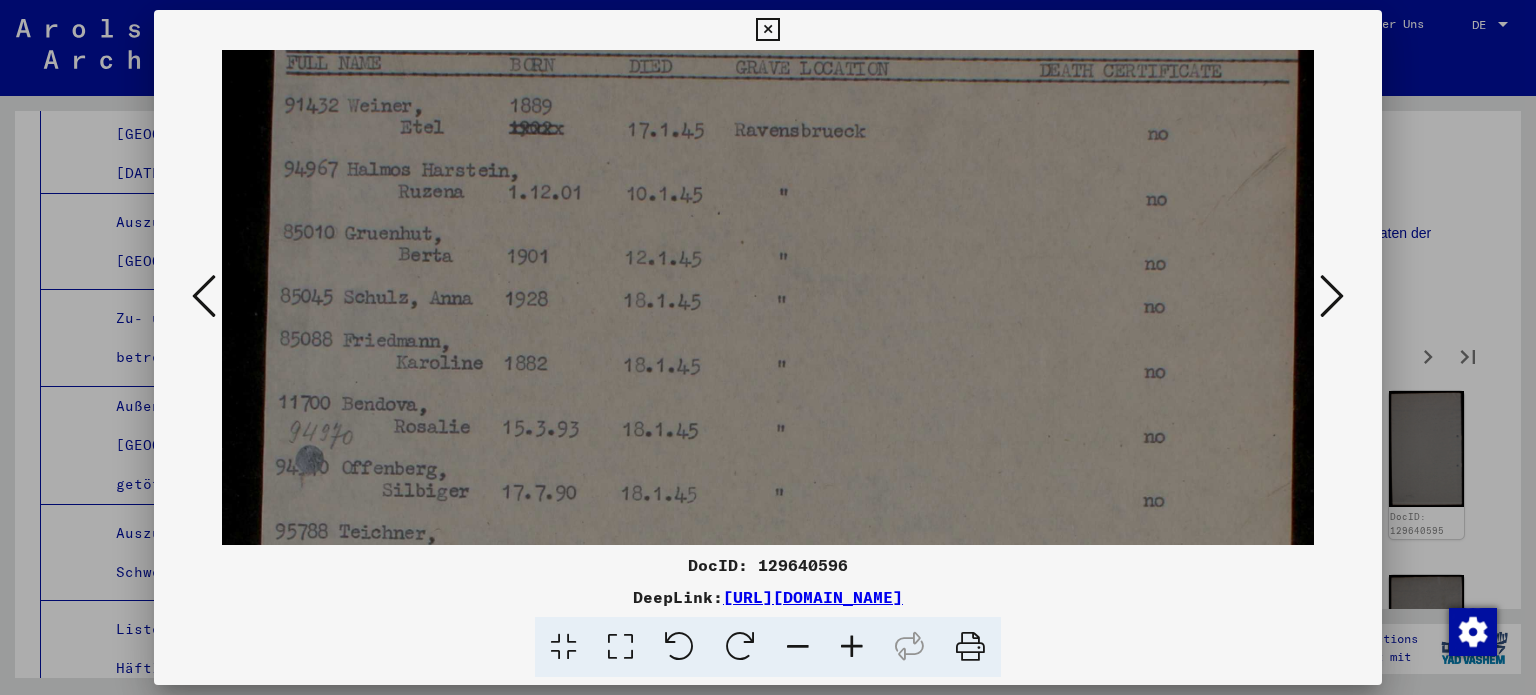 click at bounding box center [768, 639] 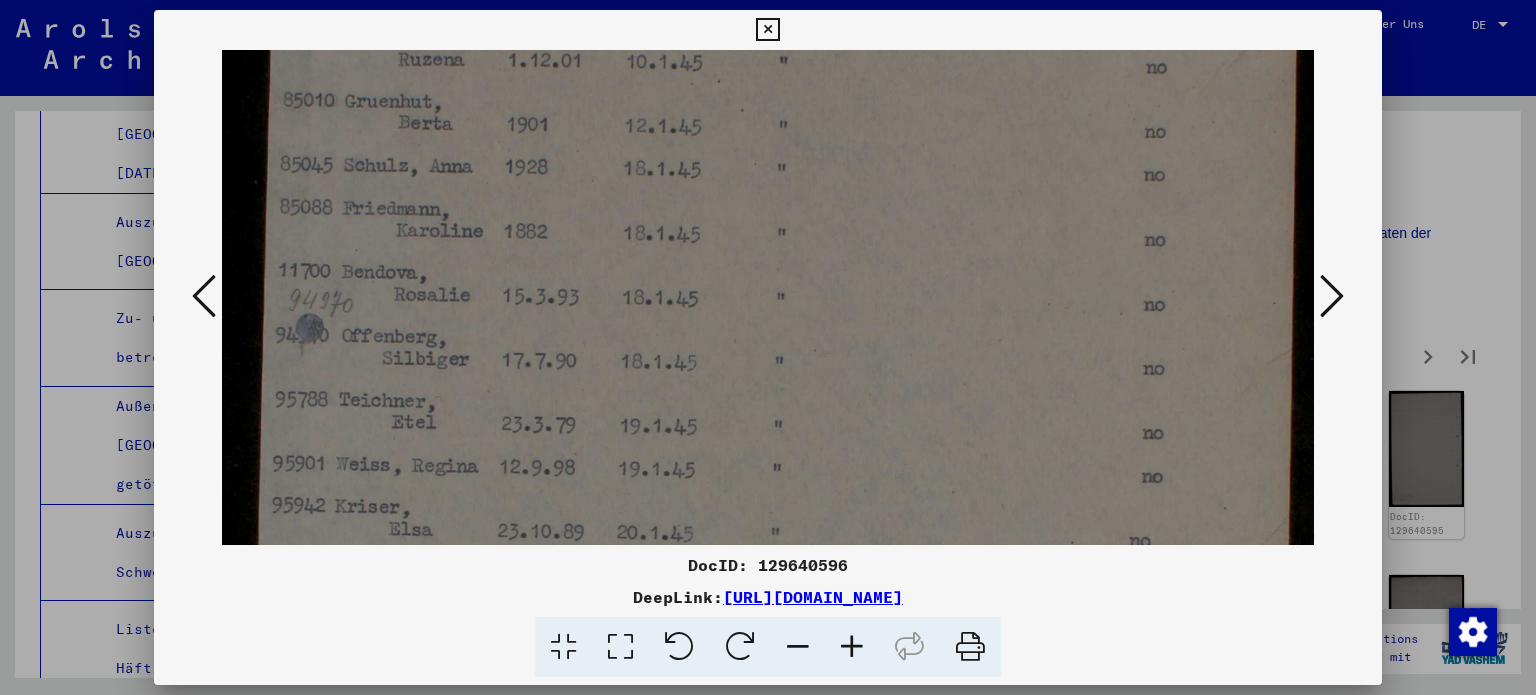 click at bounding box center (768, 507) 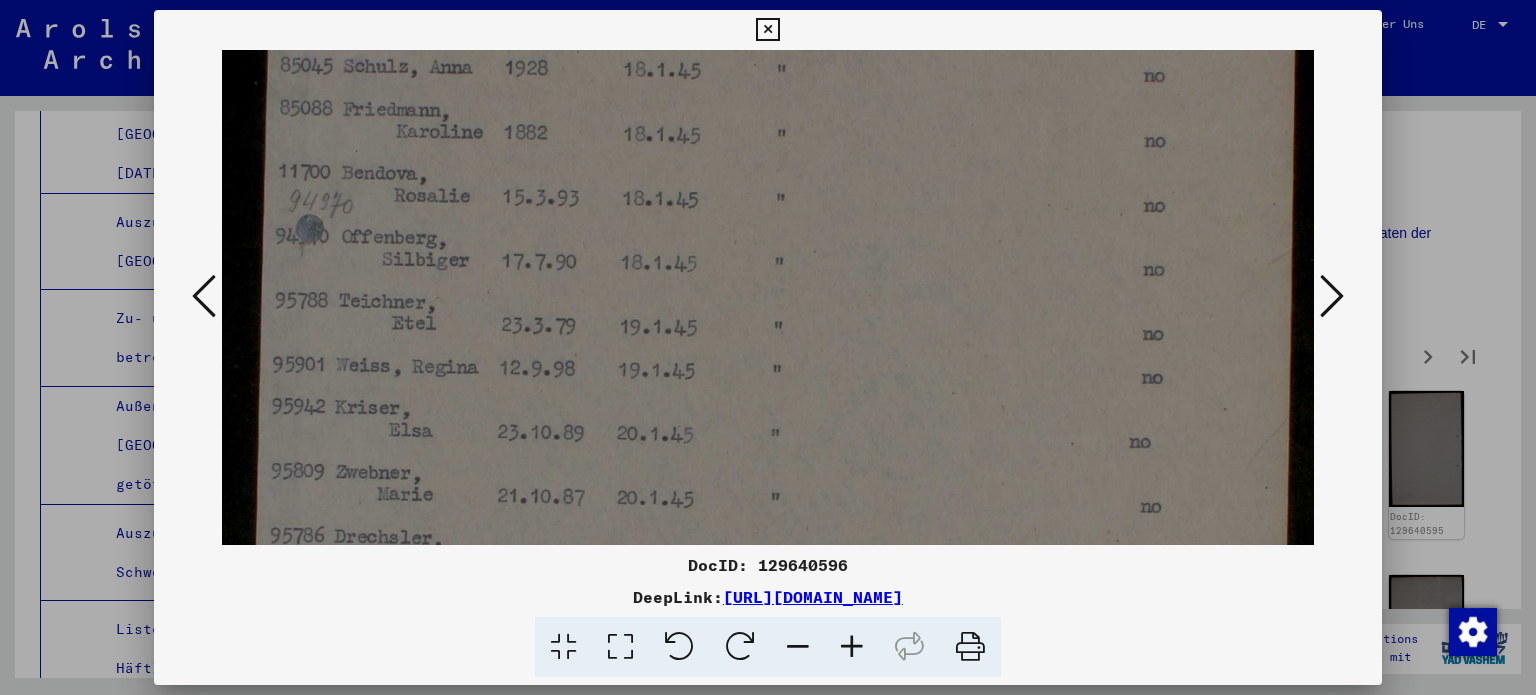 click at bounding box center [768, 408] 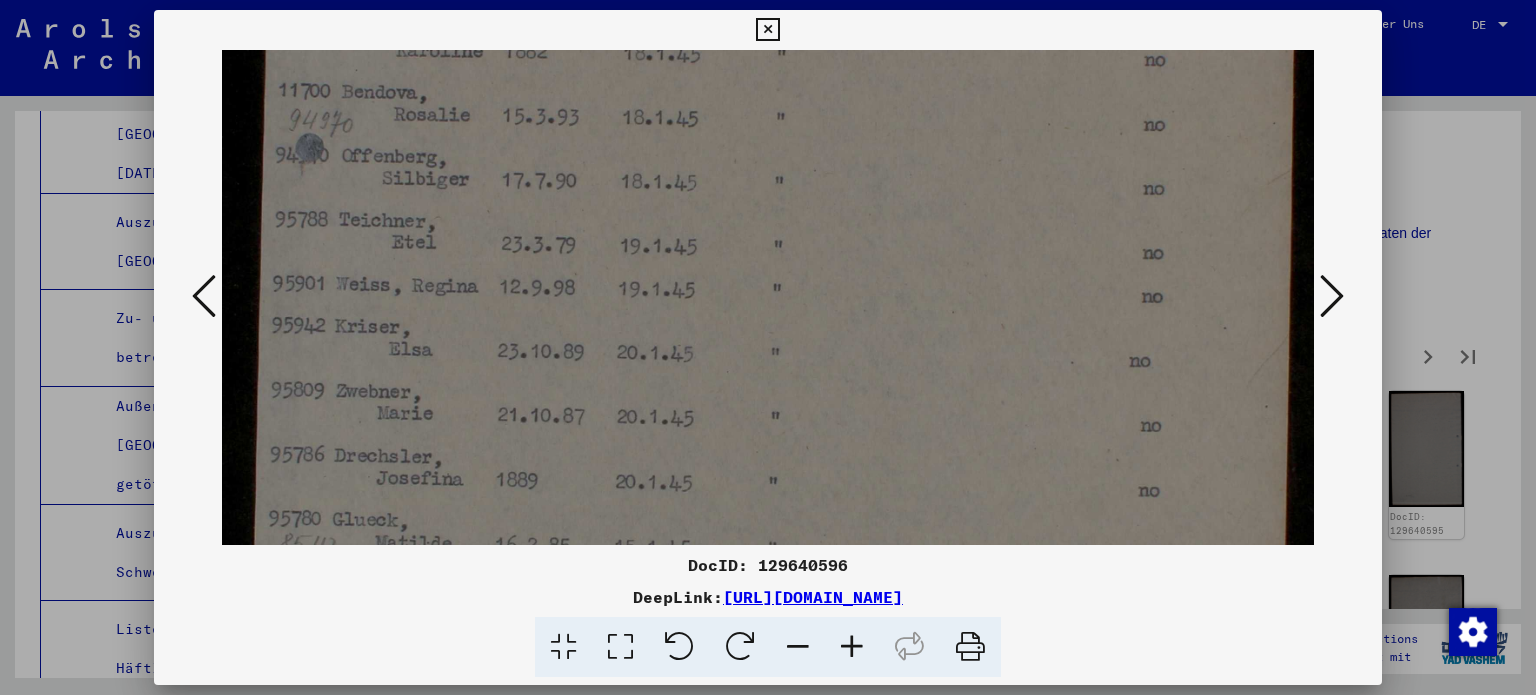 click at bounding box center (768, 327) 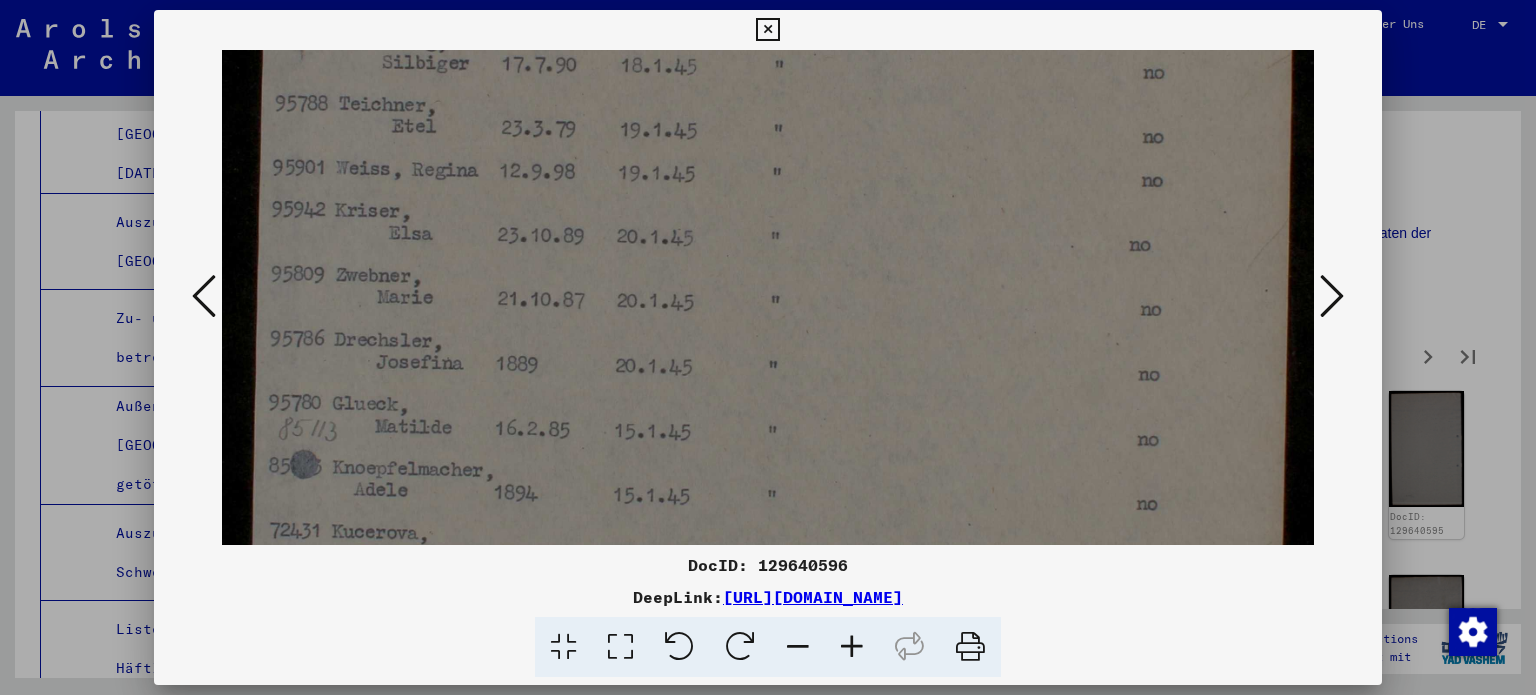 click at bounding box center [768, 211] 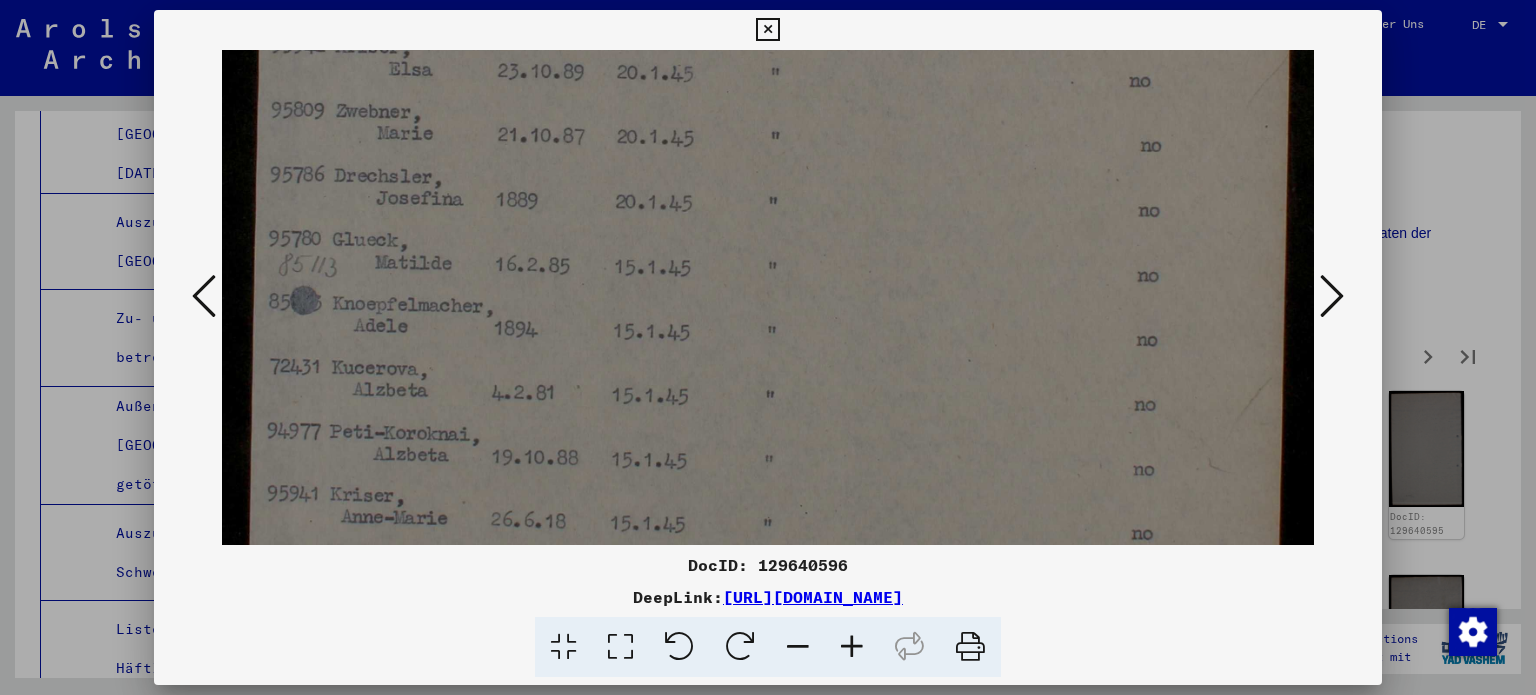 click at bounding box center (768, 47) 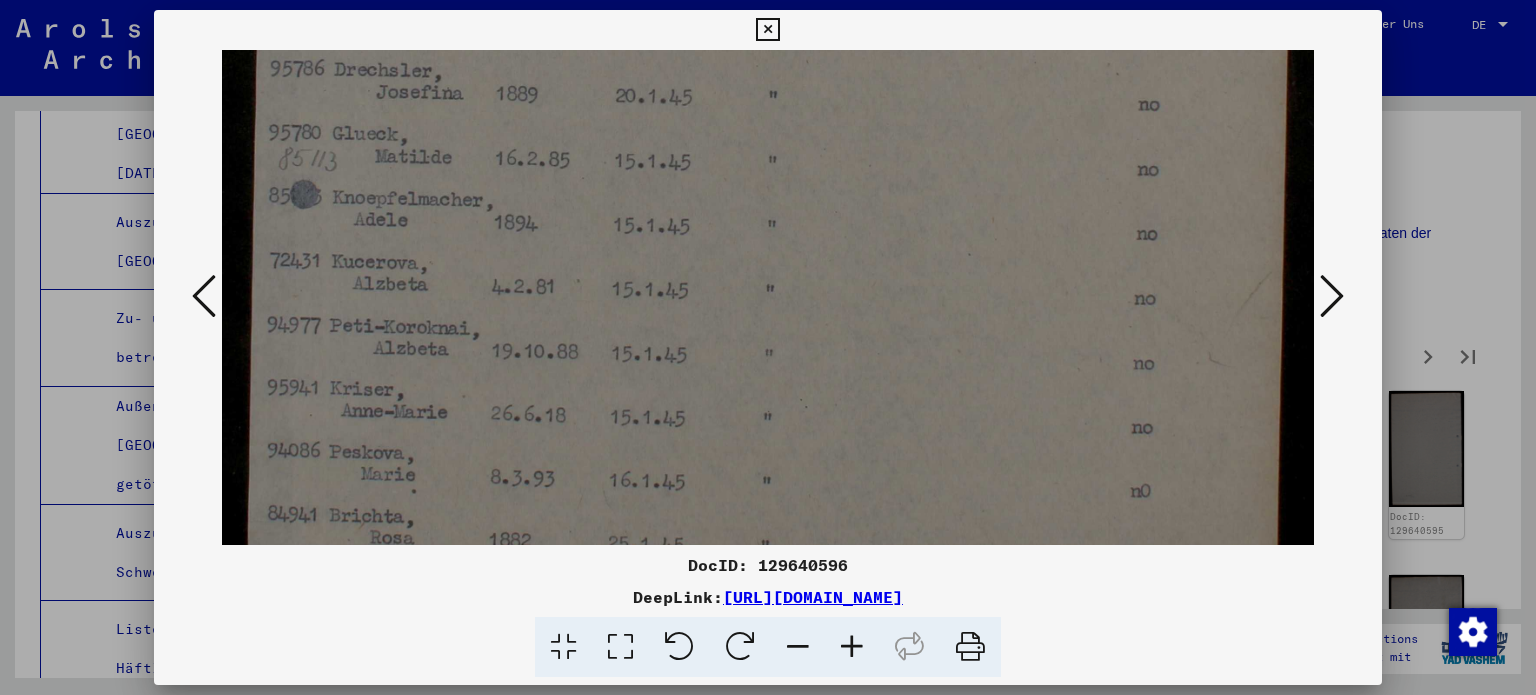 click at bounding box center [768, -59] 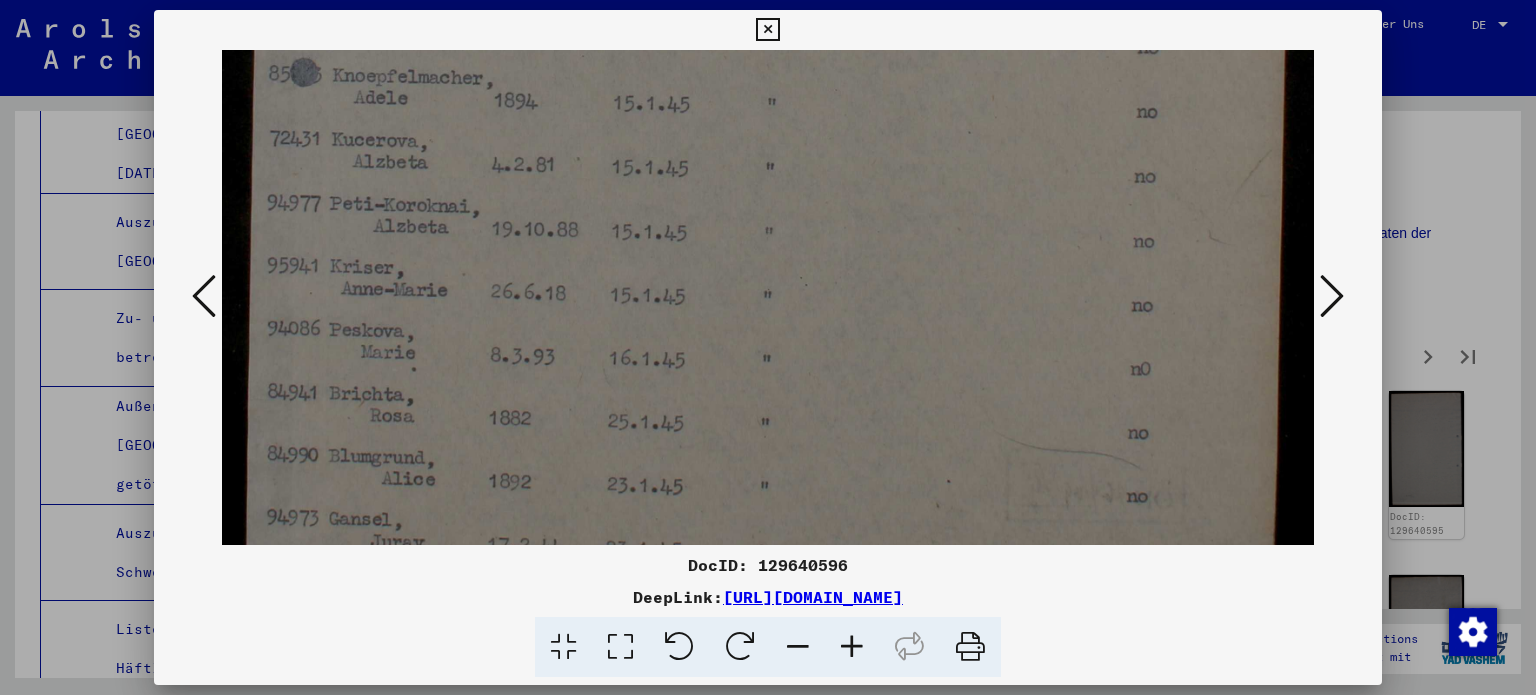 click at bounding box center (768, -181) 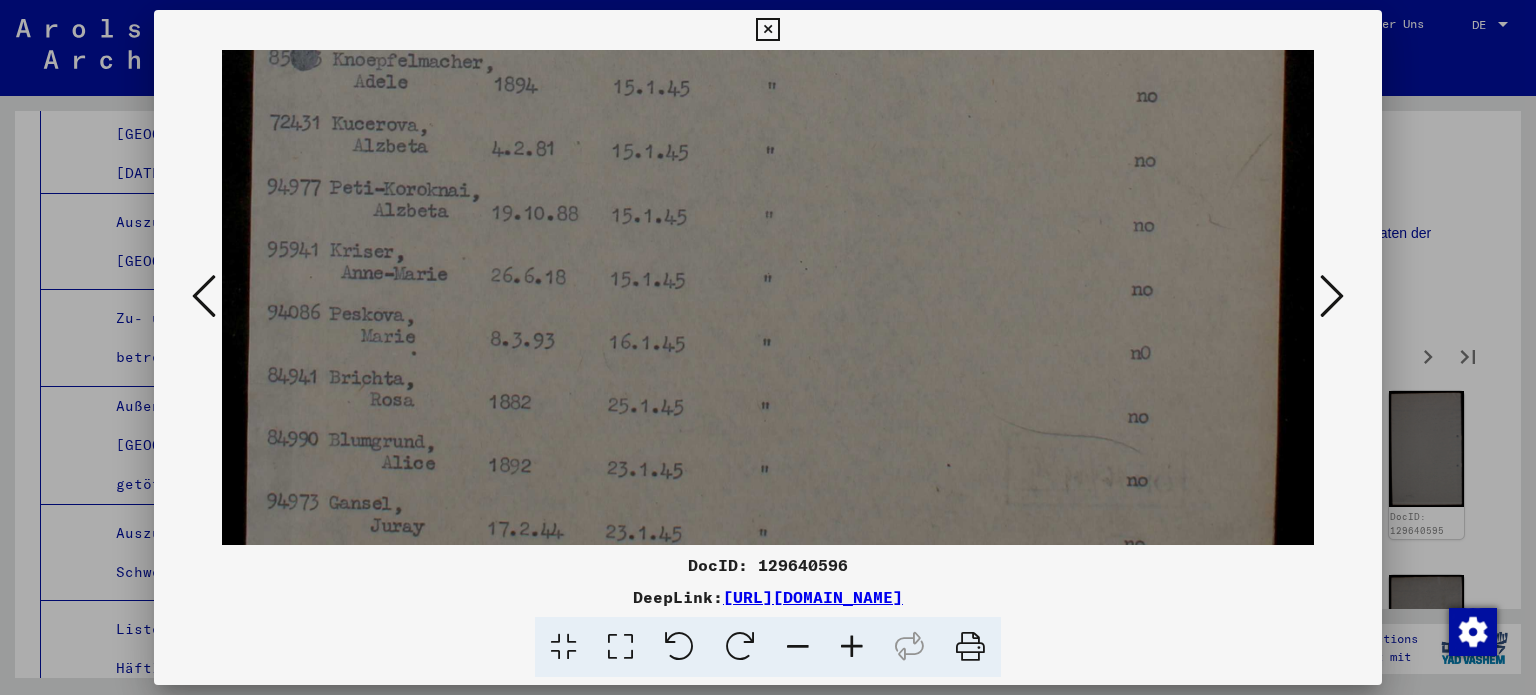 scroll, scrollTop: 1196, scrollLeft: 0, axis: vertical 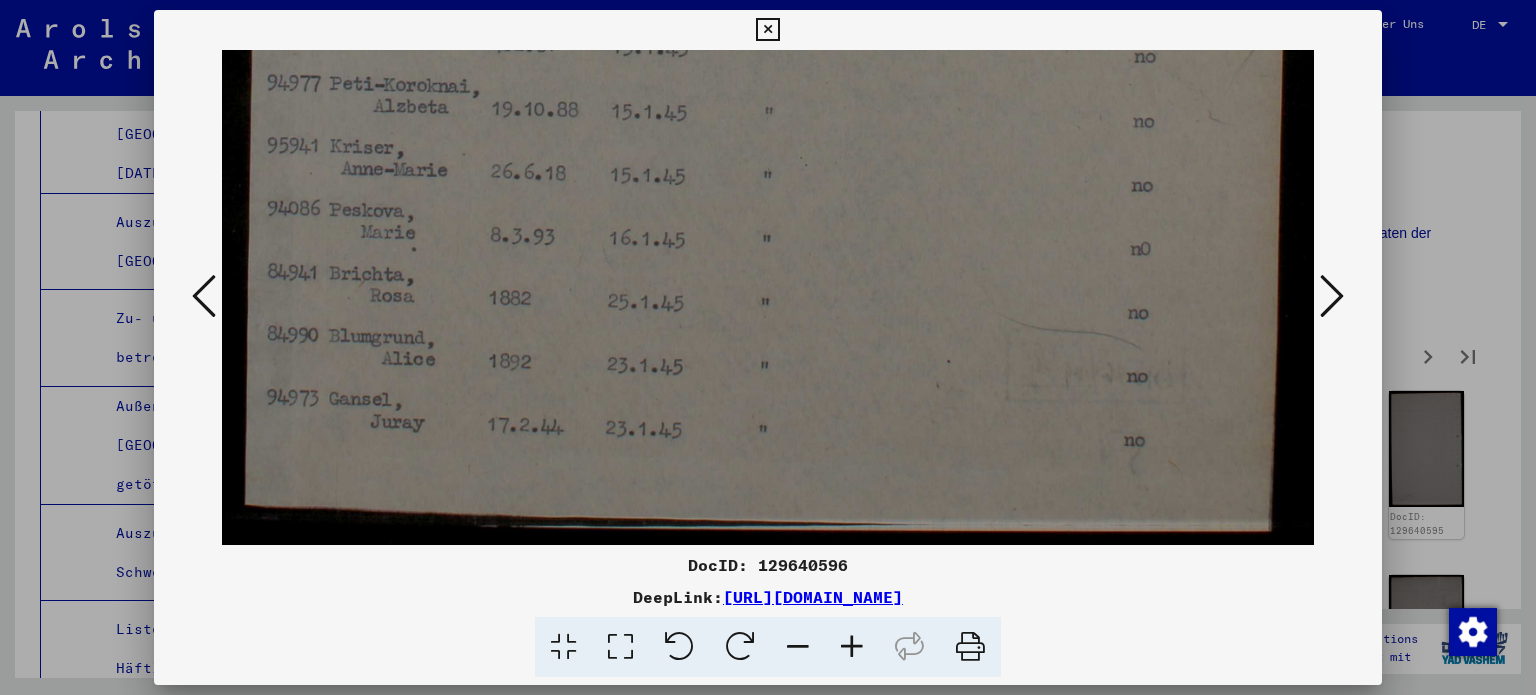 click at bounding box center (768, -301) 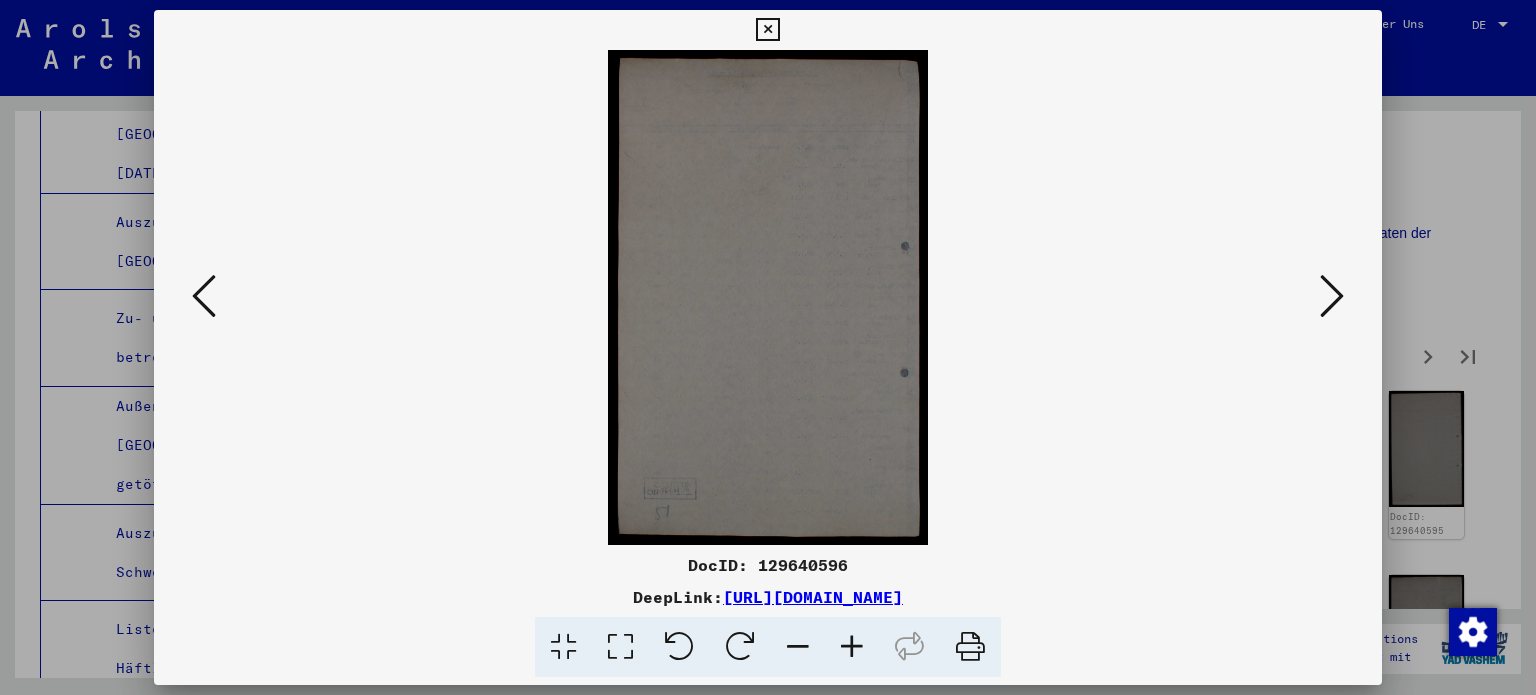 click at bounding box center [1332, 297] 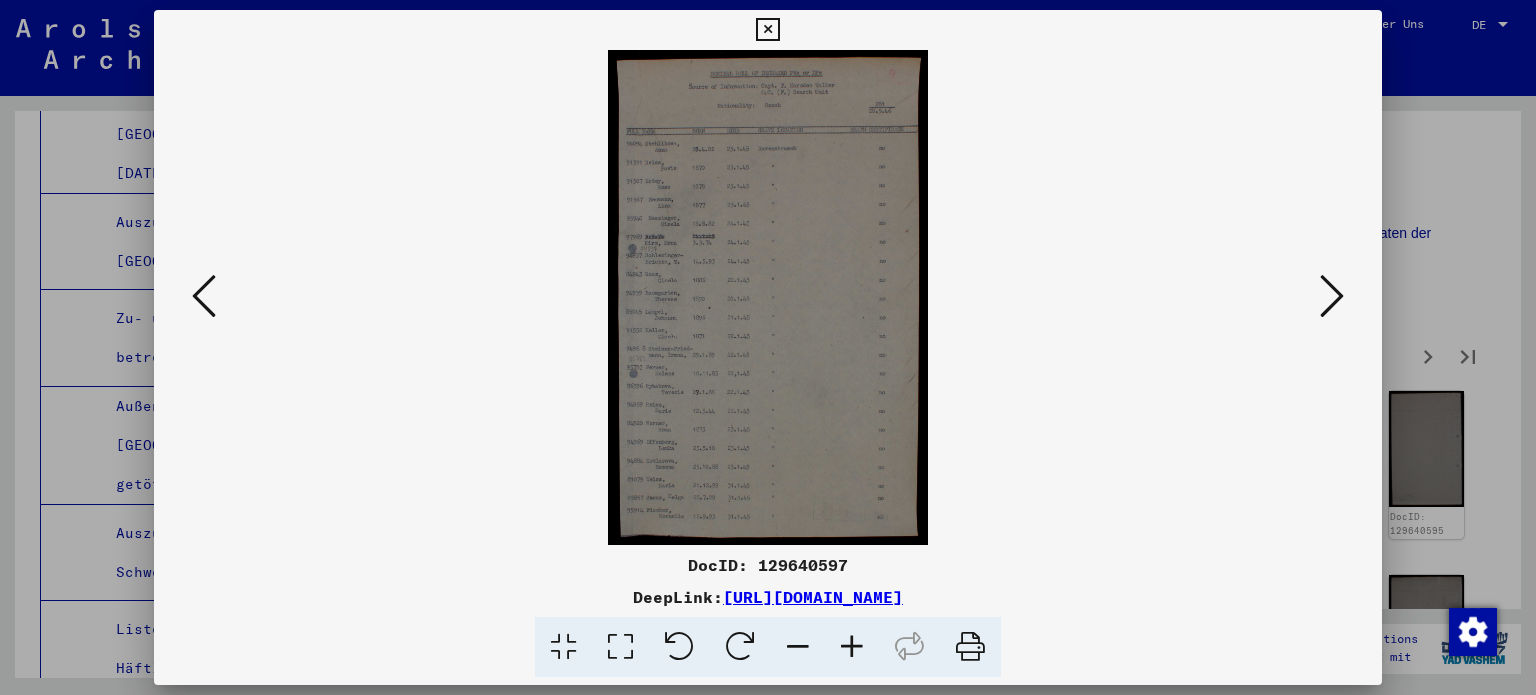 click at bounding box center [620, 647] 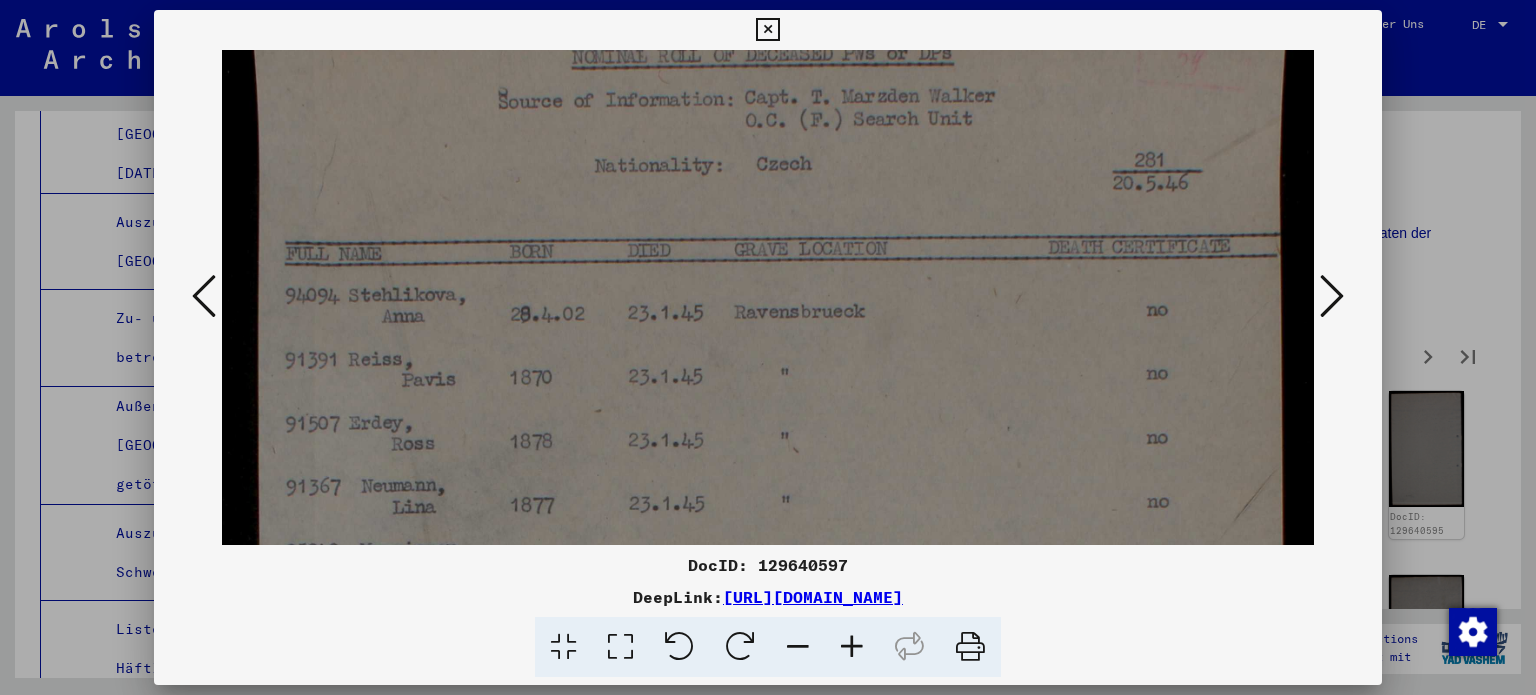 click at bounding box center (768, 820) 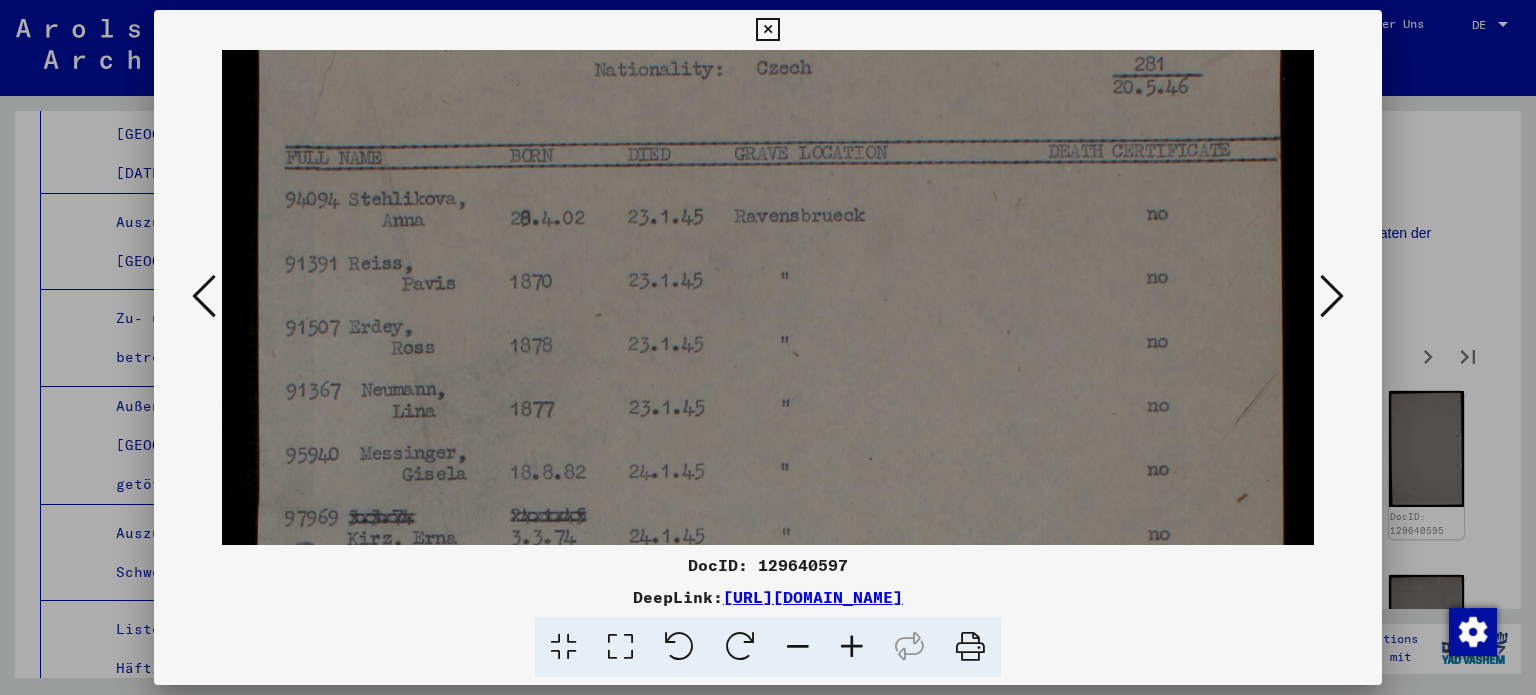 click at bounding box center [768, 724] 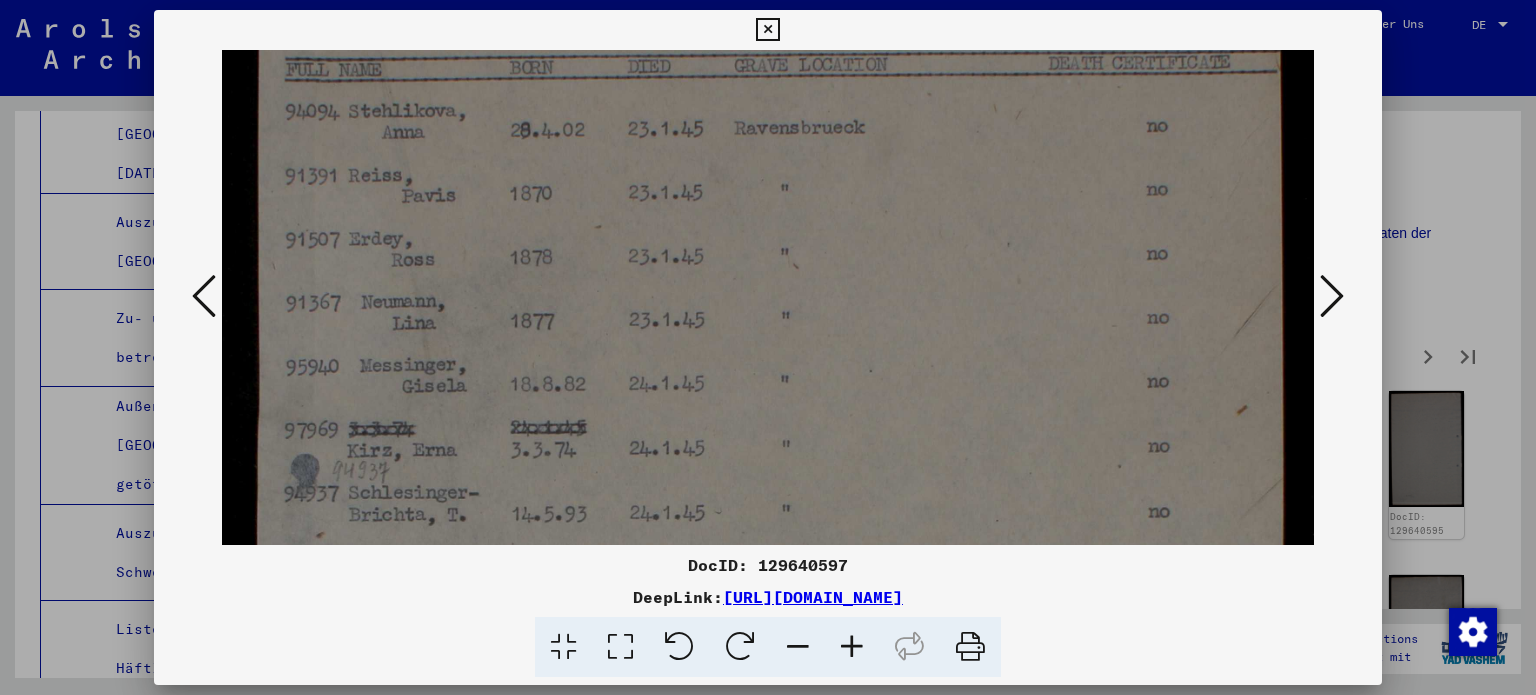 click at bounding box center [768, 636] 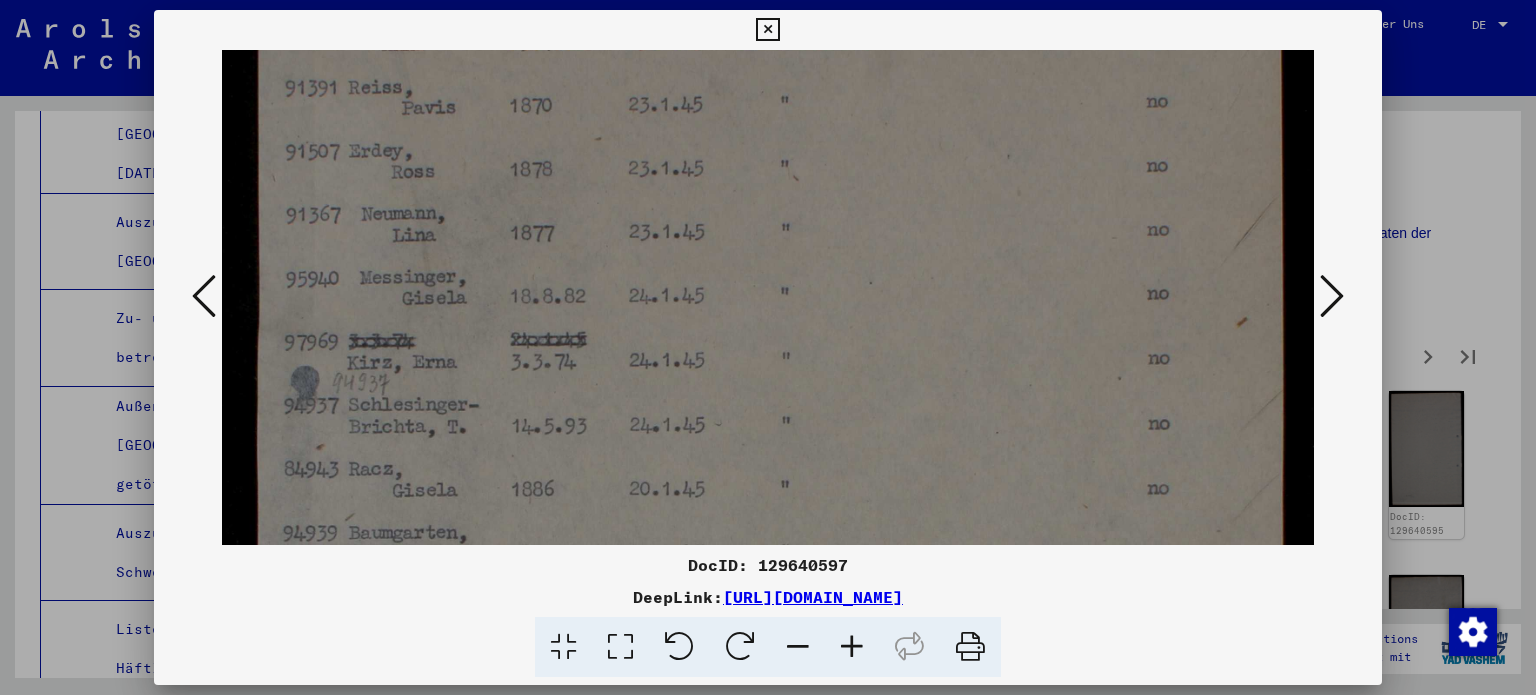 click at bounding box center (768, 548) 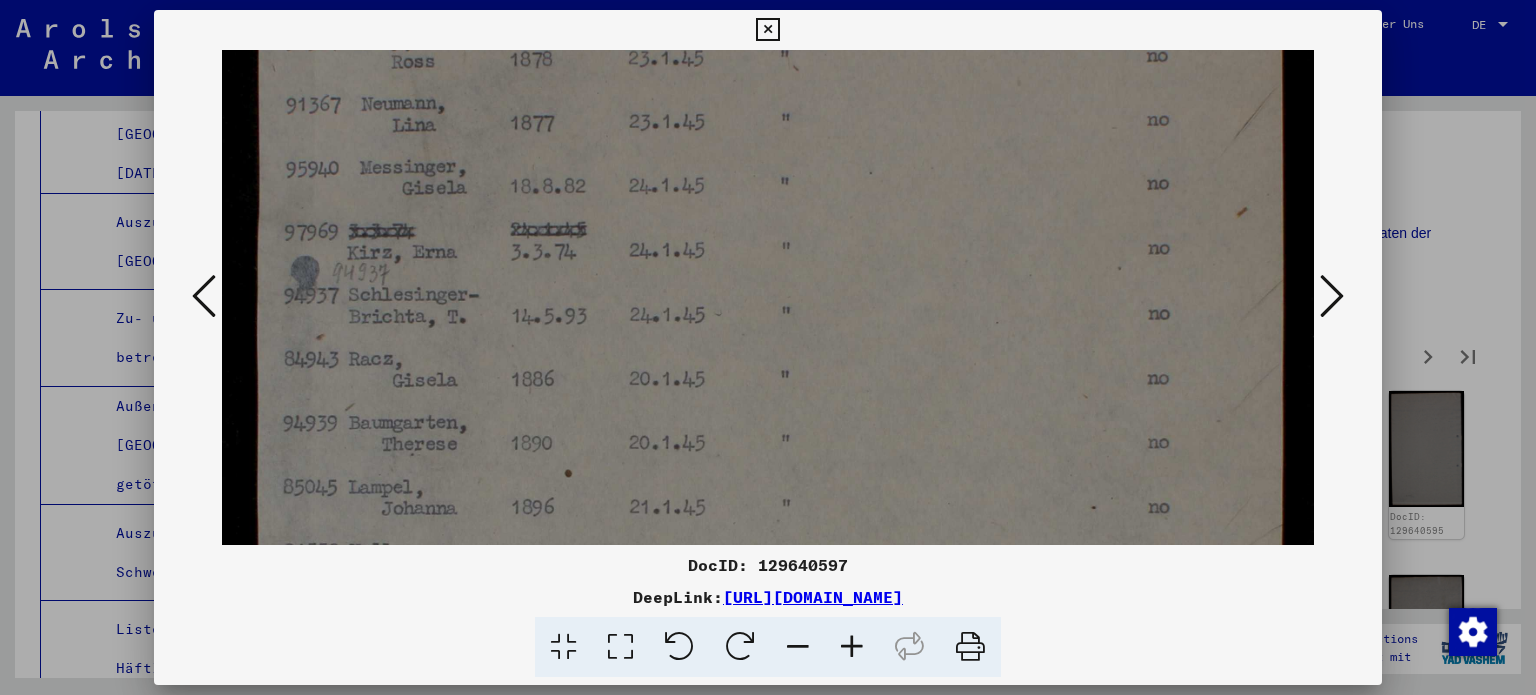 click at bounding box center [768, 438] 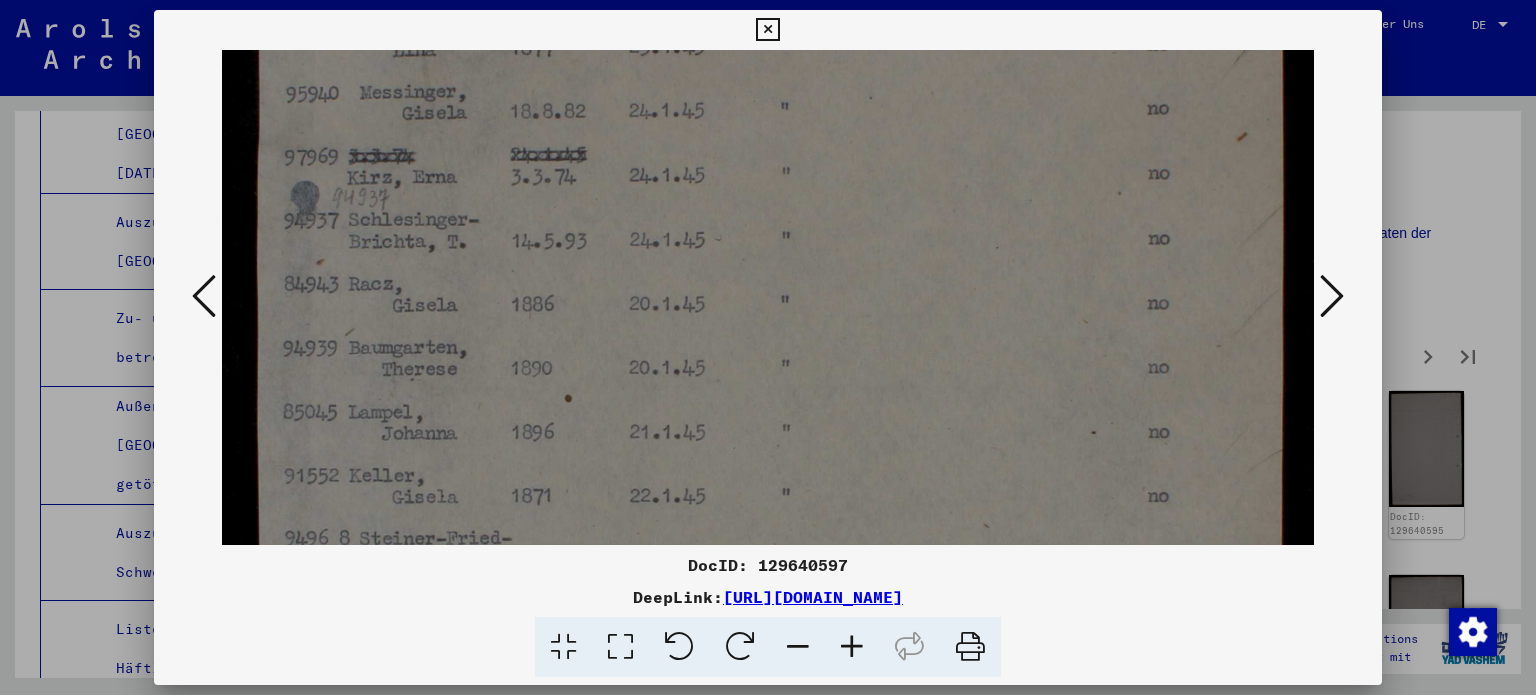 click at bounding box center [768, 363] 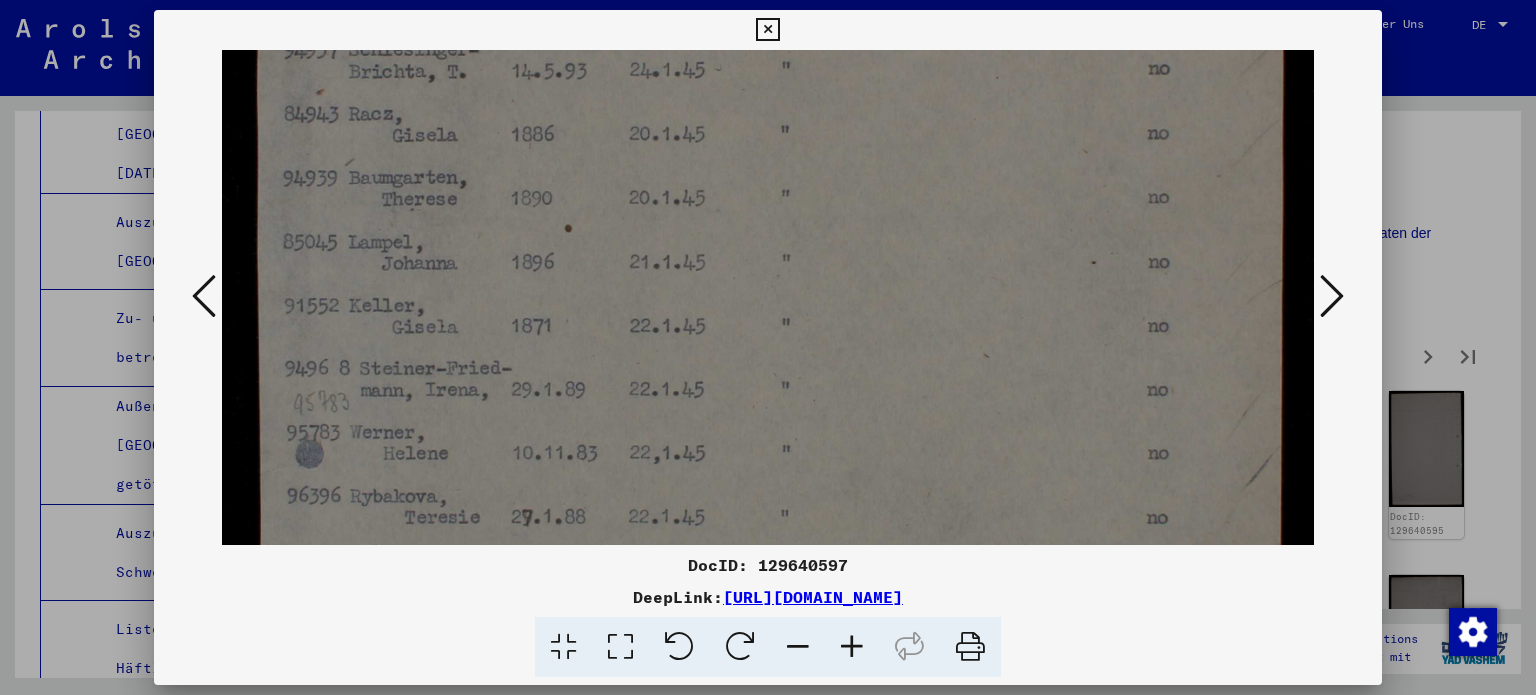 click at bounding box center (768, 193) 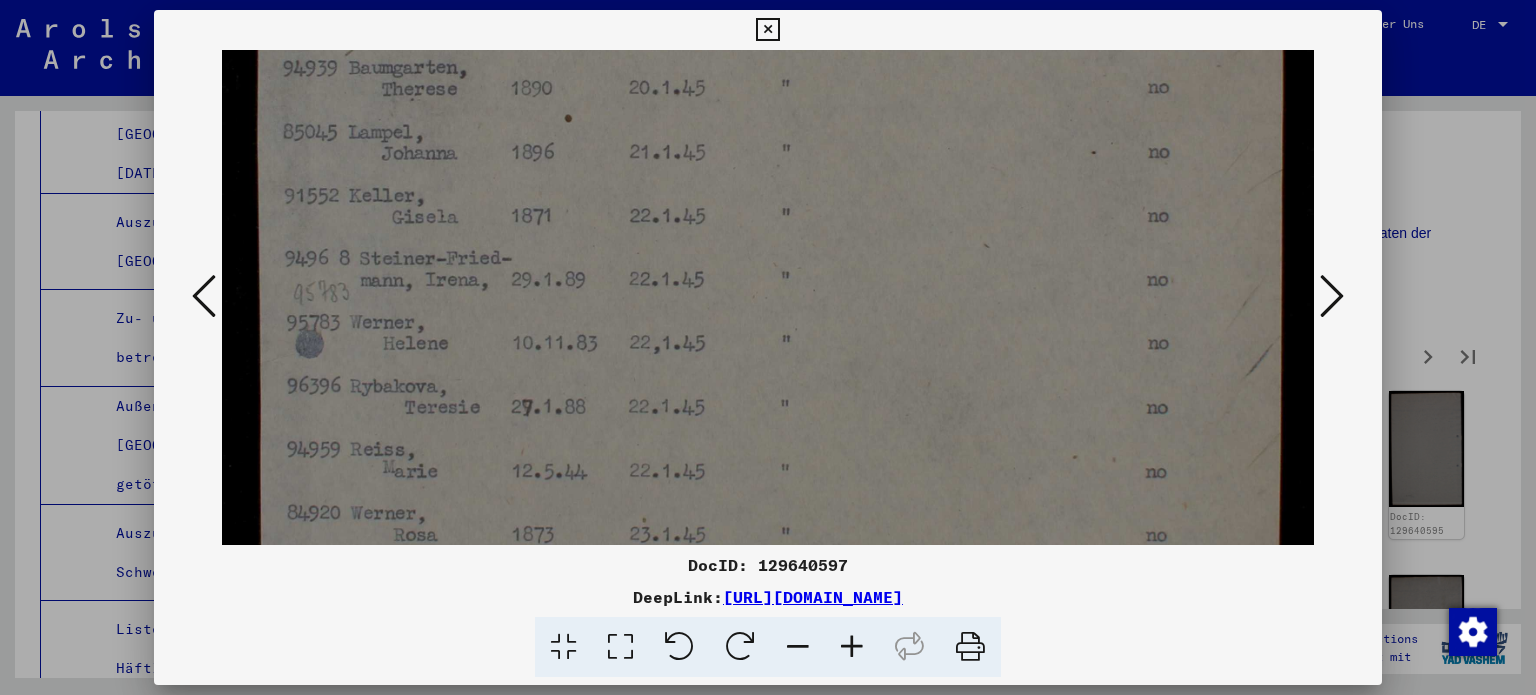 click at bounding box center (768, 83) 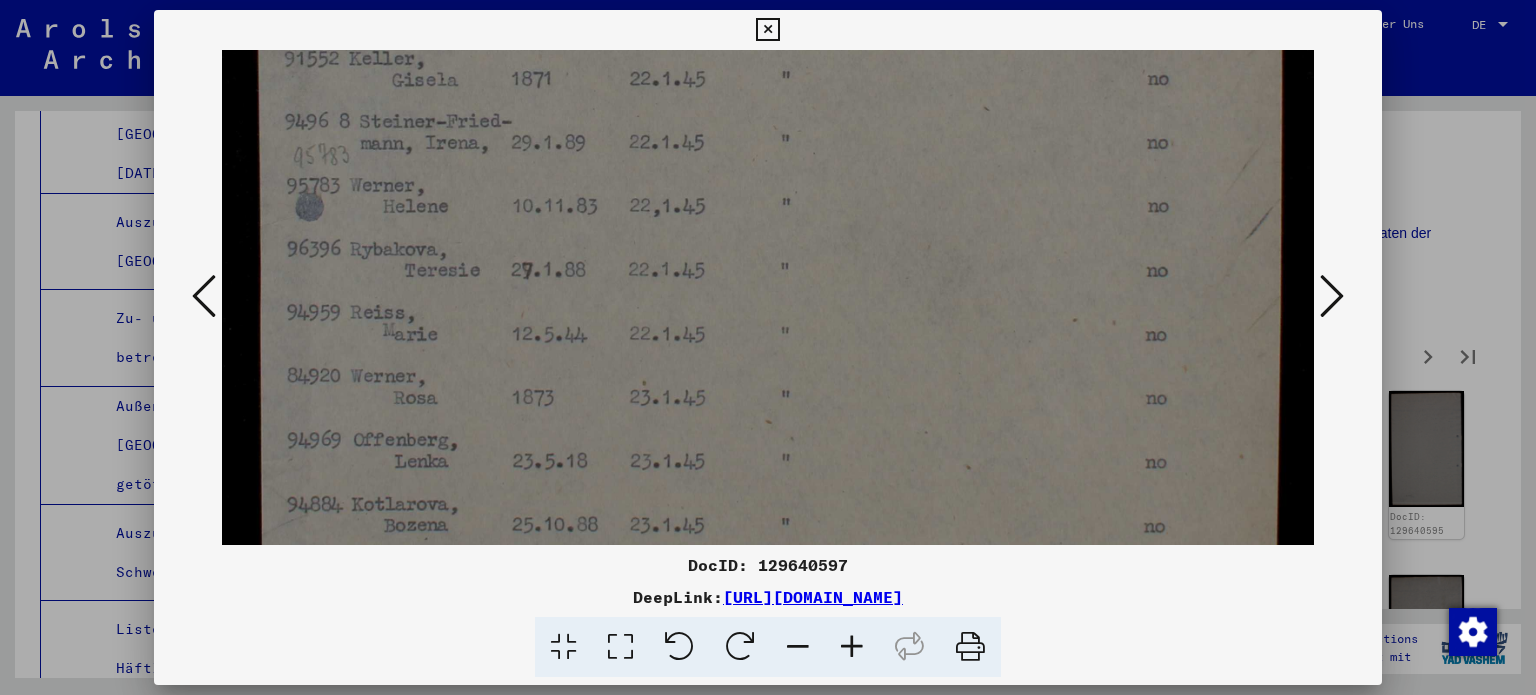 click at bounding box center (768, -54) 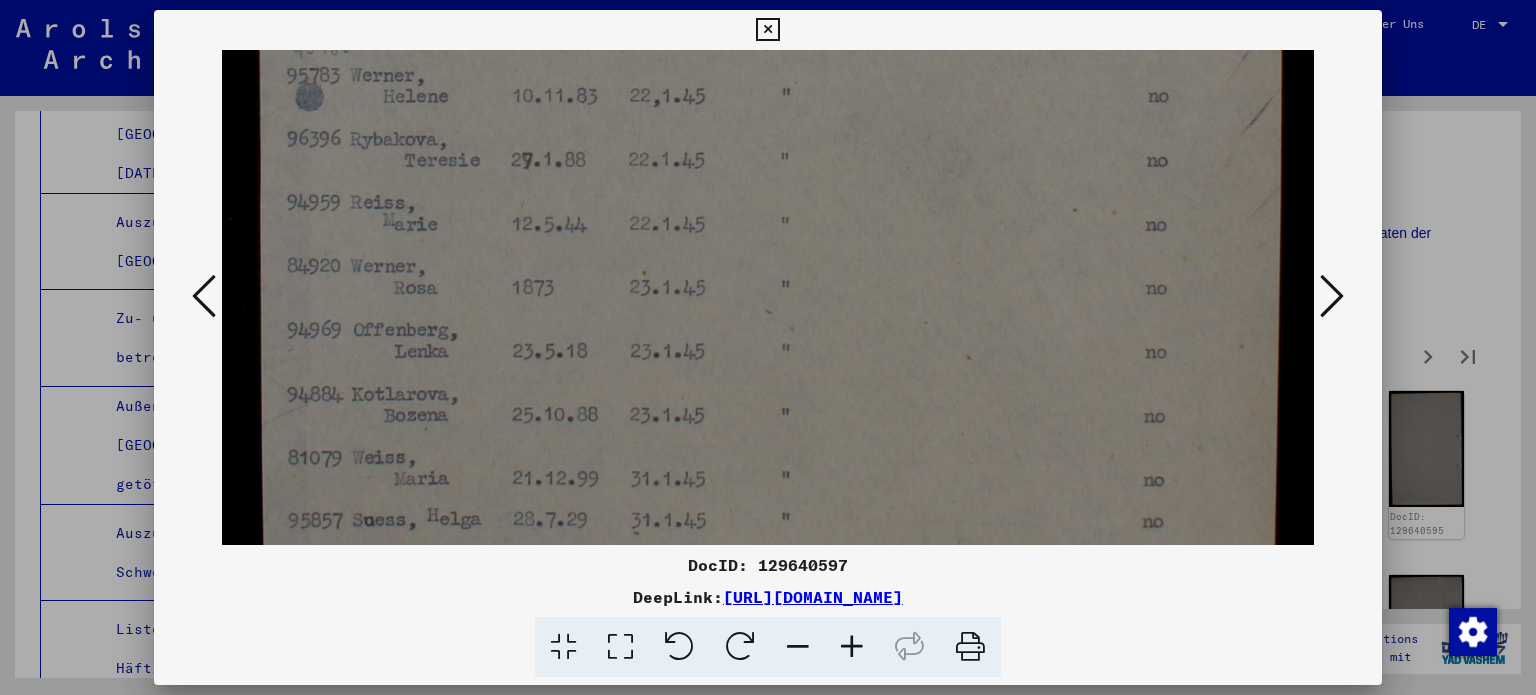 click at bounding box center (768, -164) 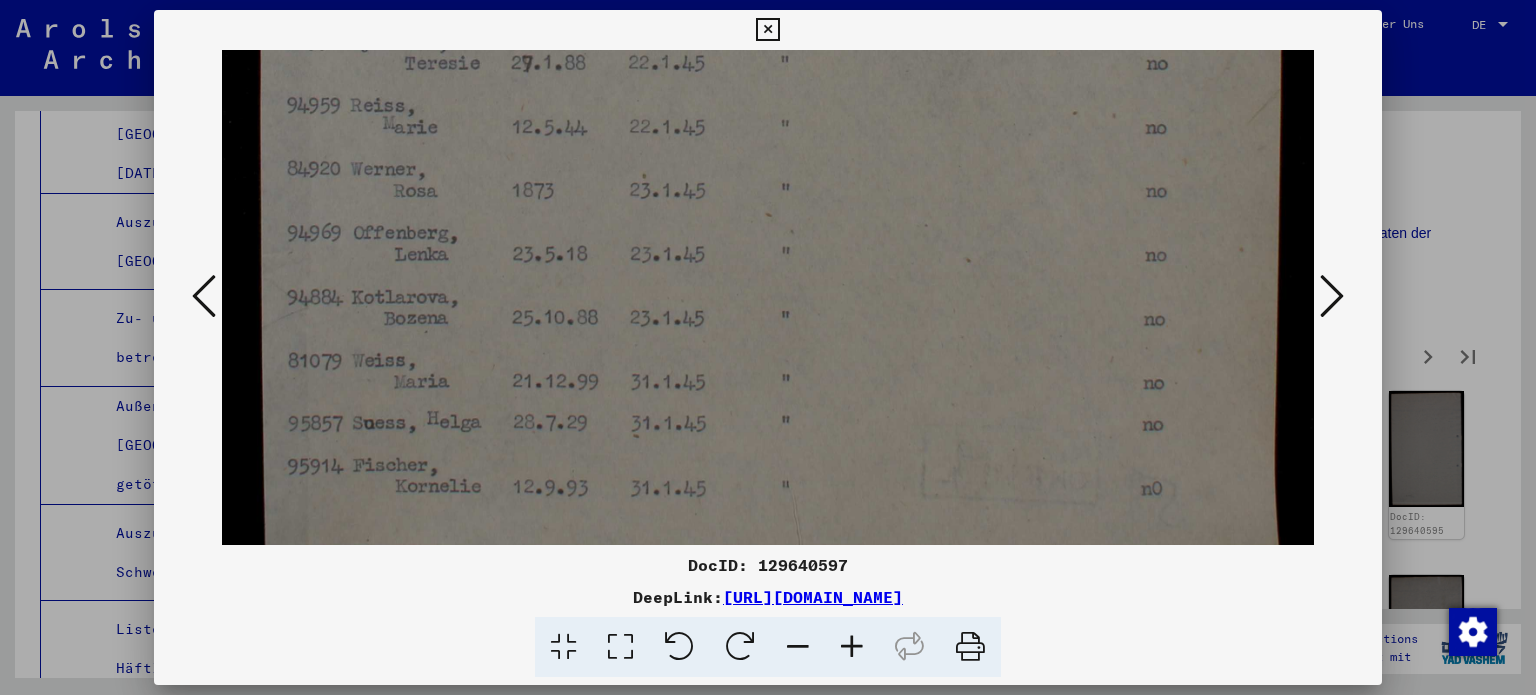 click at bounding box center [768, -261] 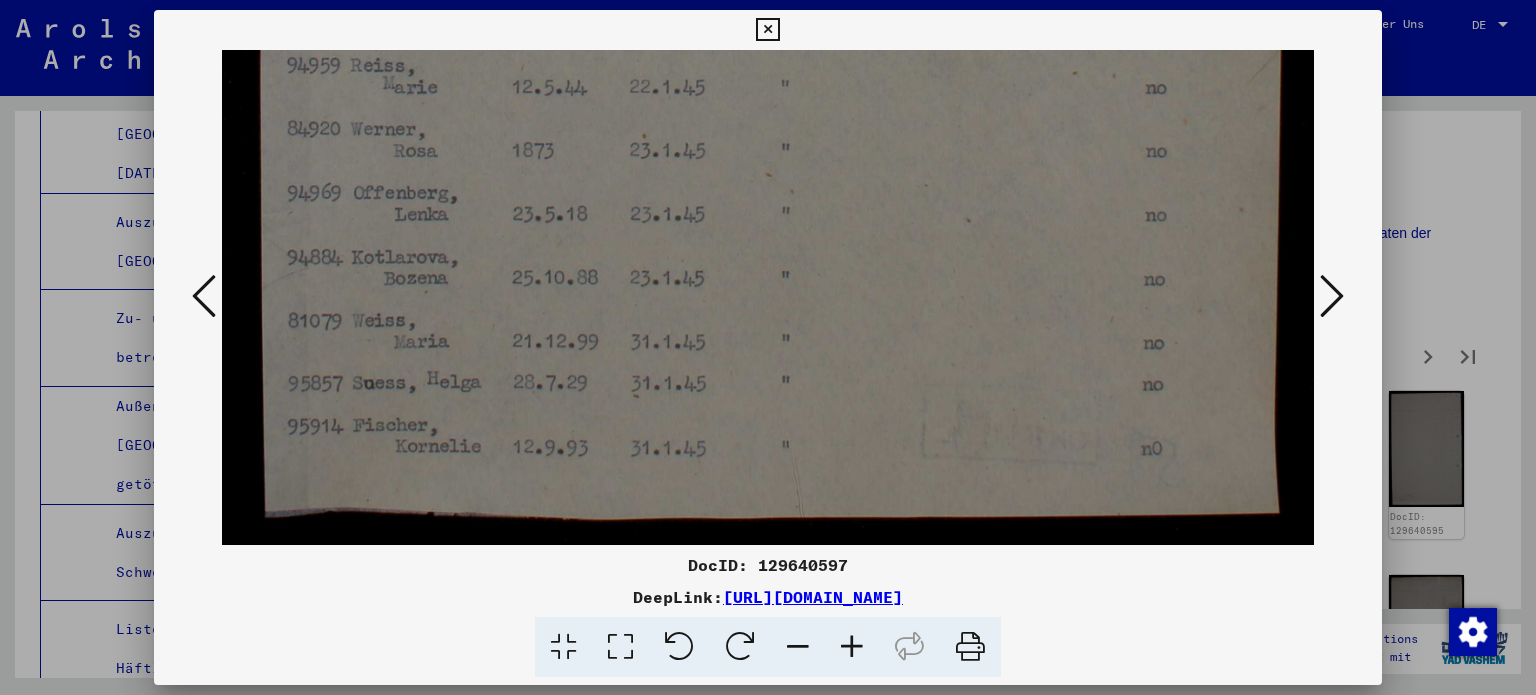 click at bounding box center [768, -301] 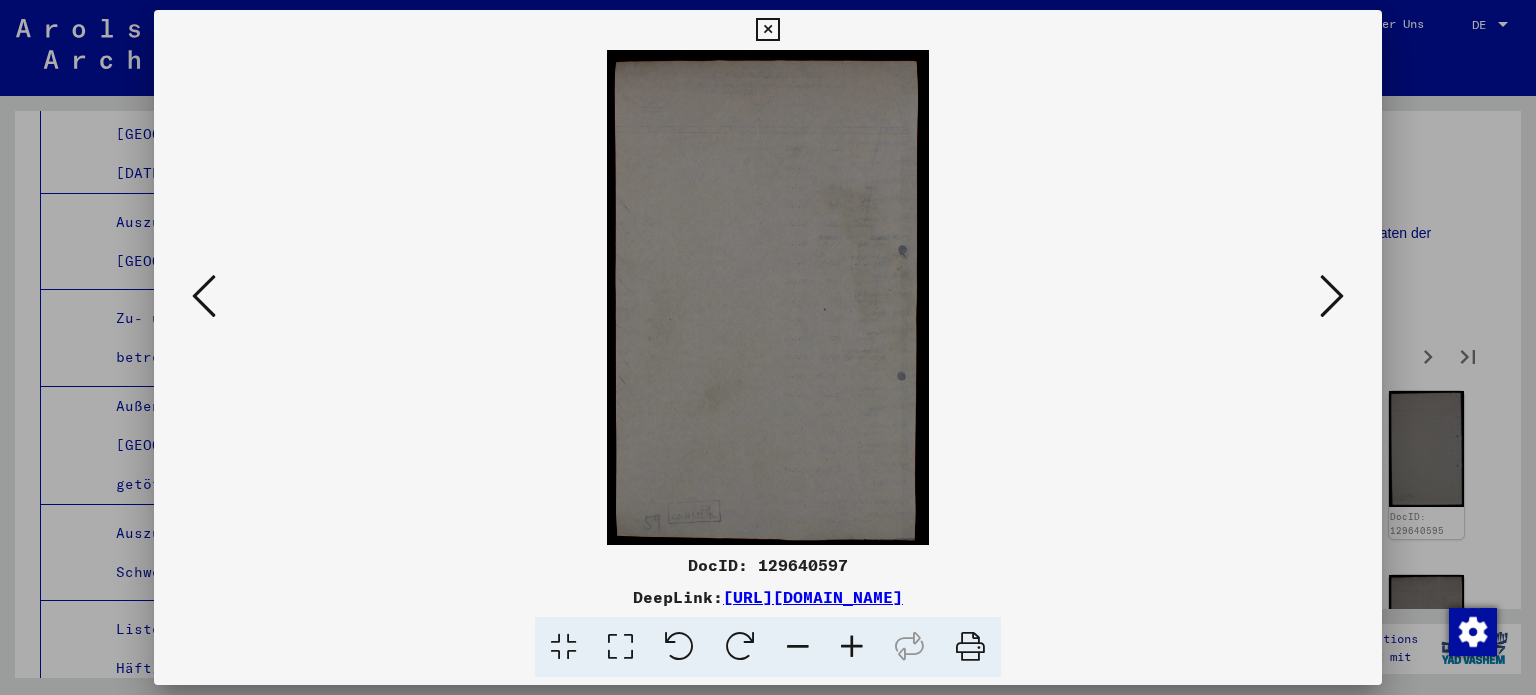 click at bounding box center [1332, 296] 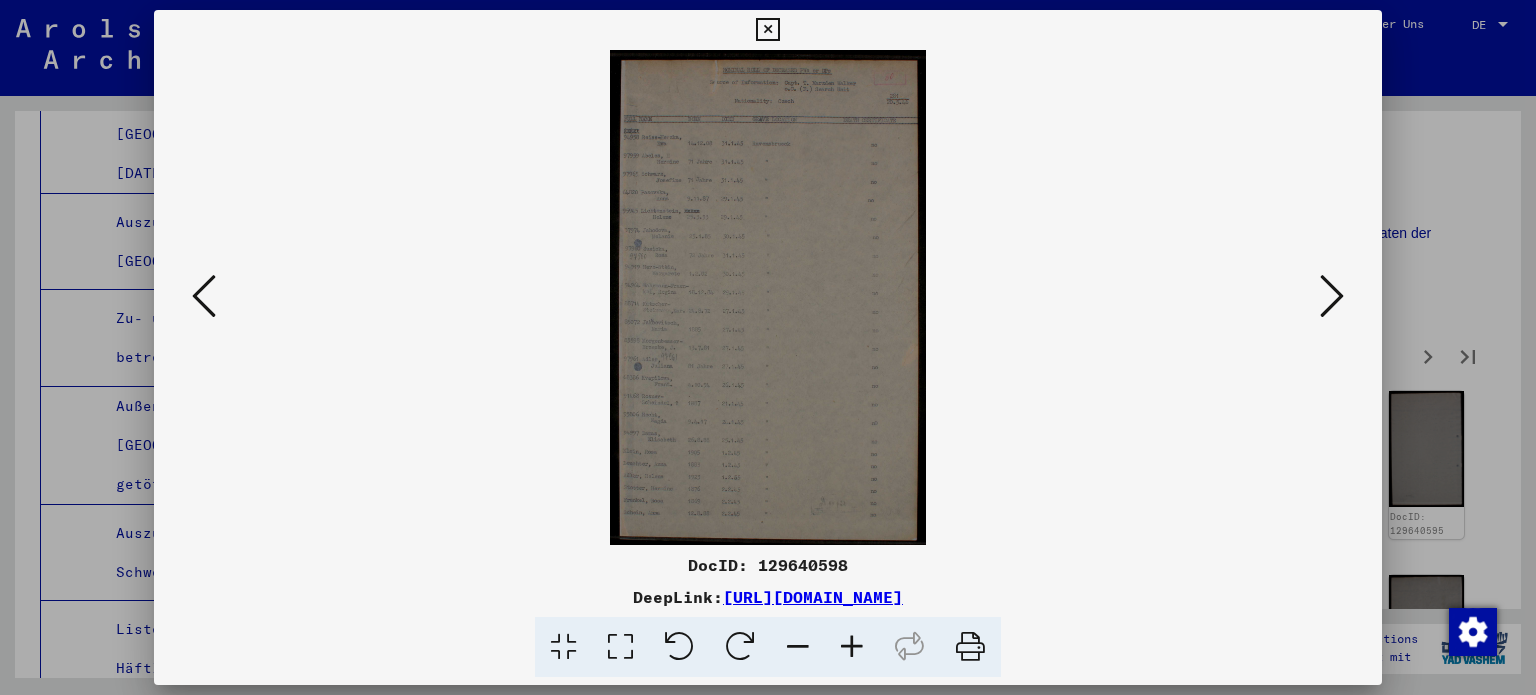 click at bounding box center [620, 647] 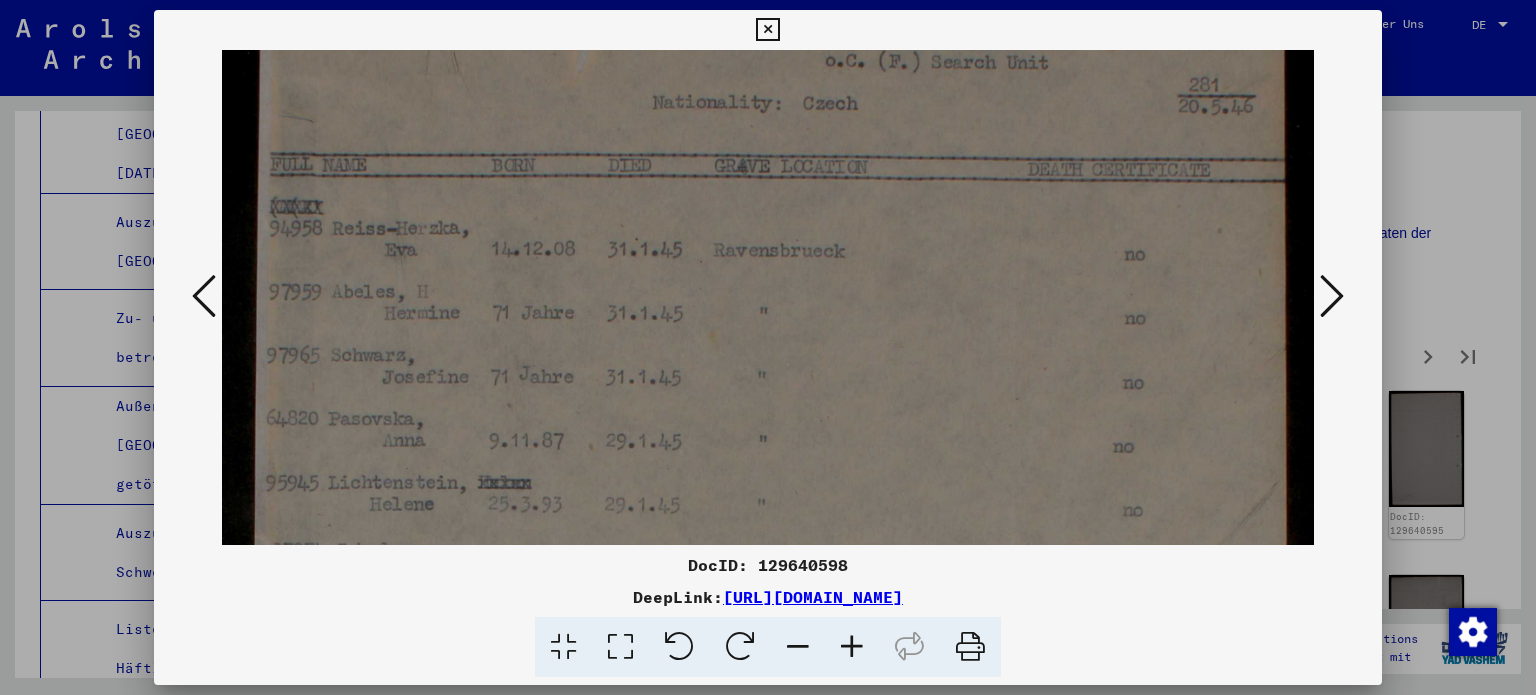 click at bounding box center (768, 782) 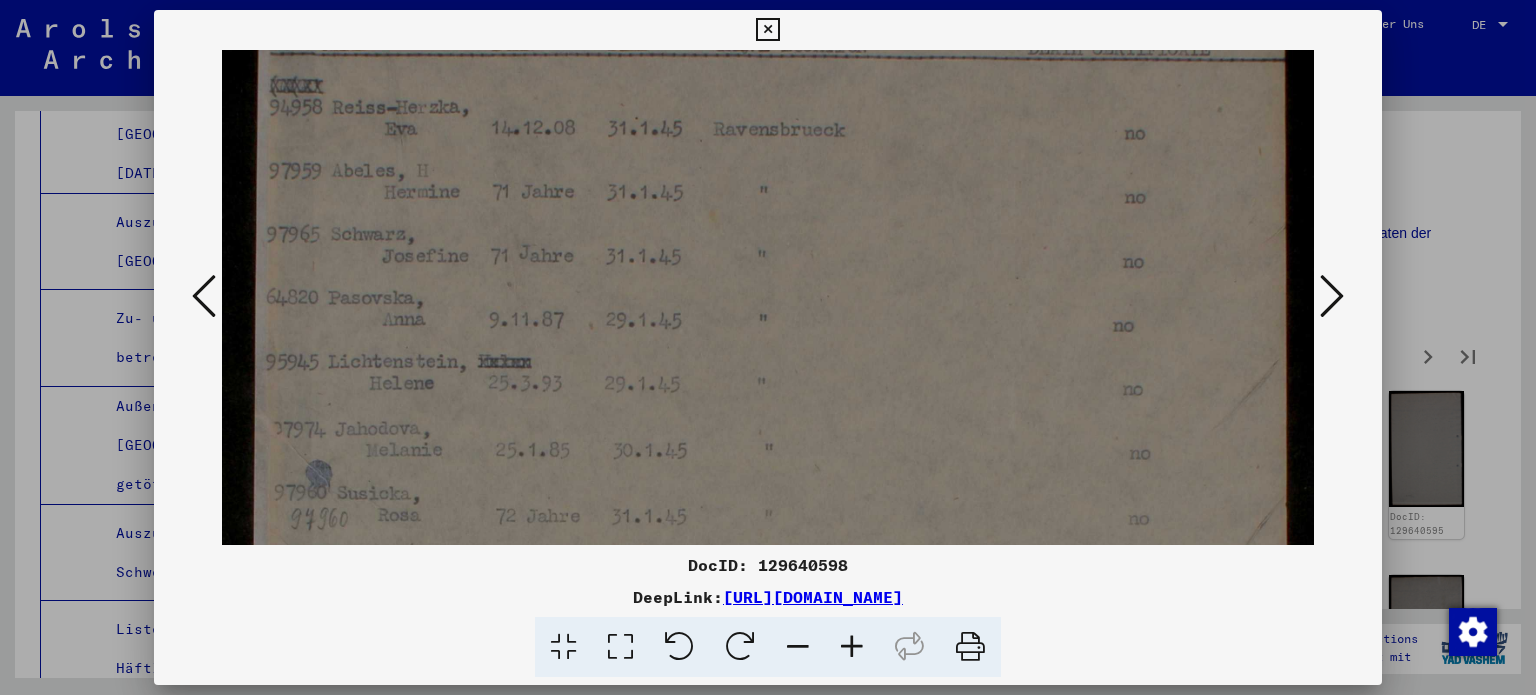 click at bounding box center (768, 661) 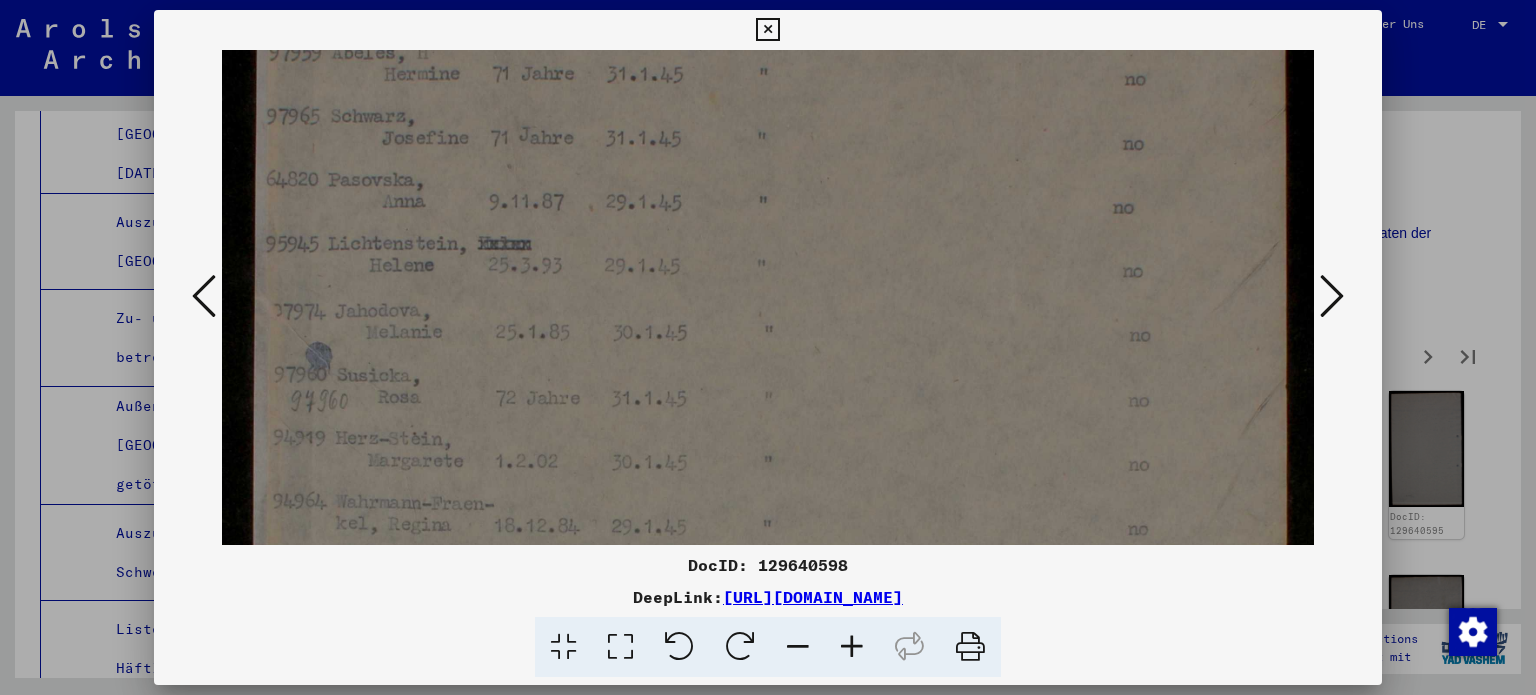 click at bounding box center [768, 543] 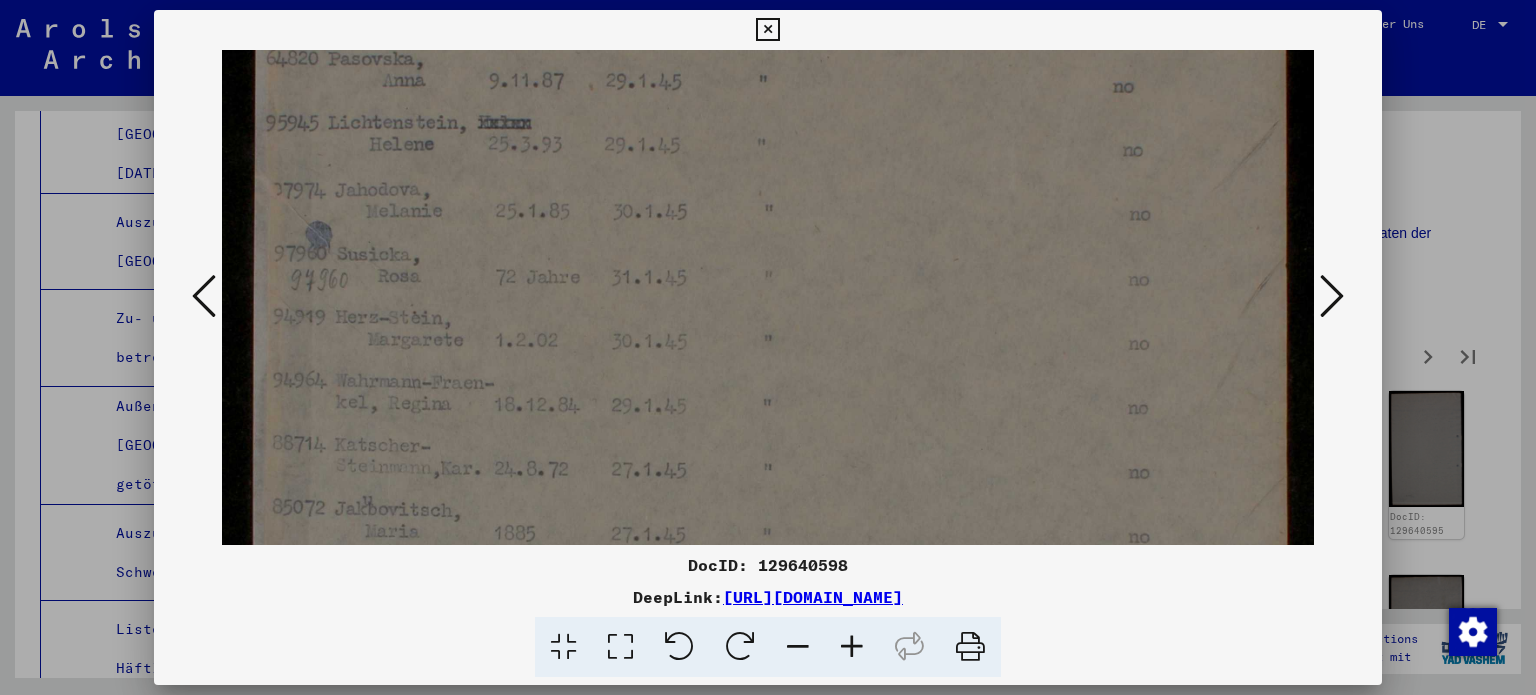 click at bounding box center [768, 422] 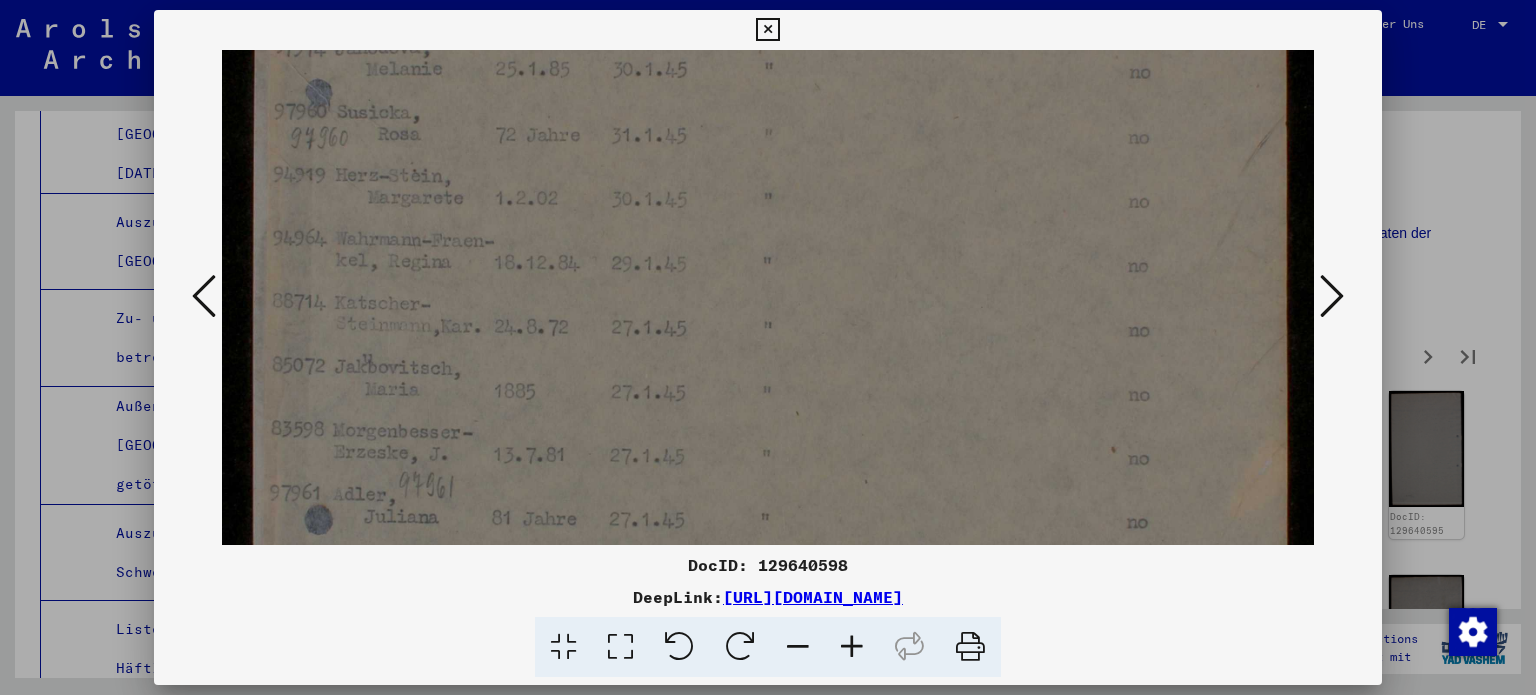 click at bounding box center [768, 280] 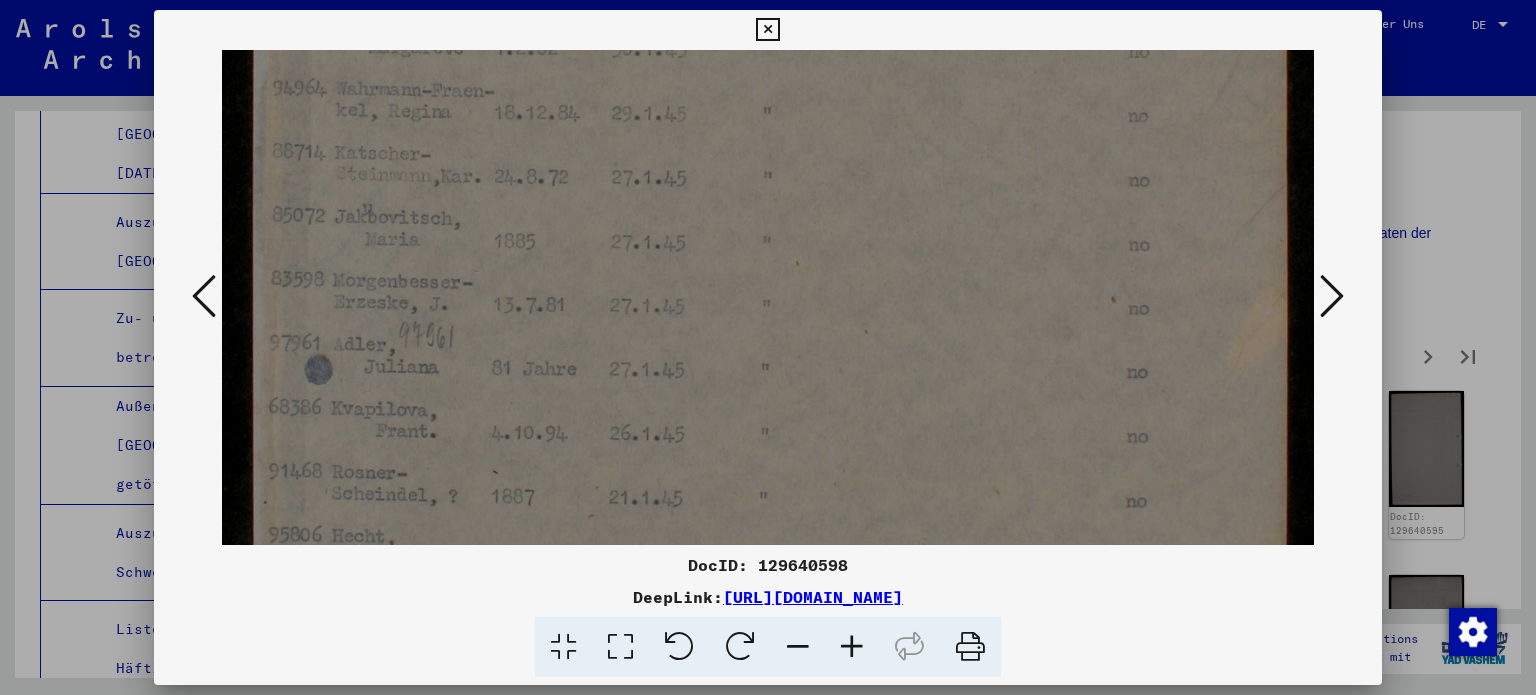 click at bounding box center [768, 130] 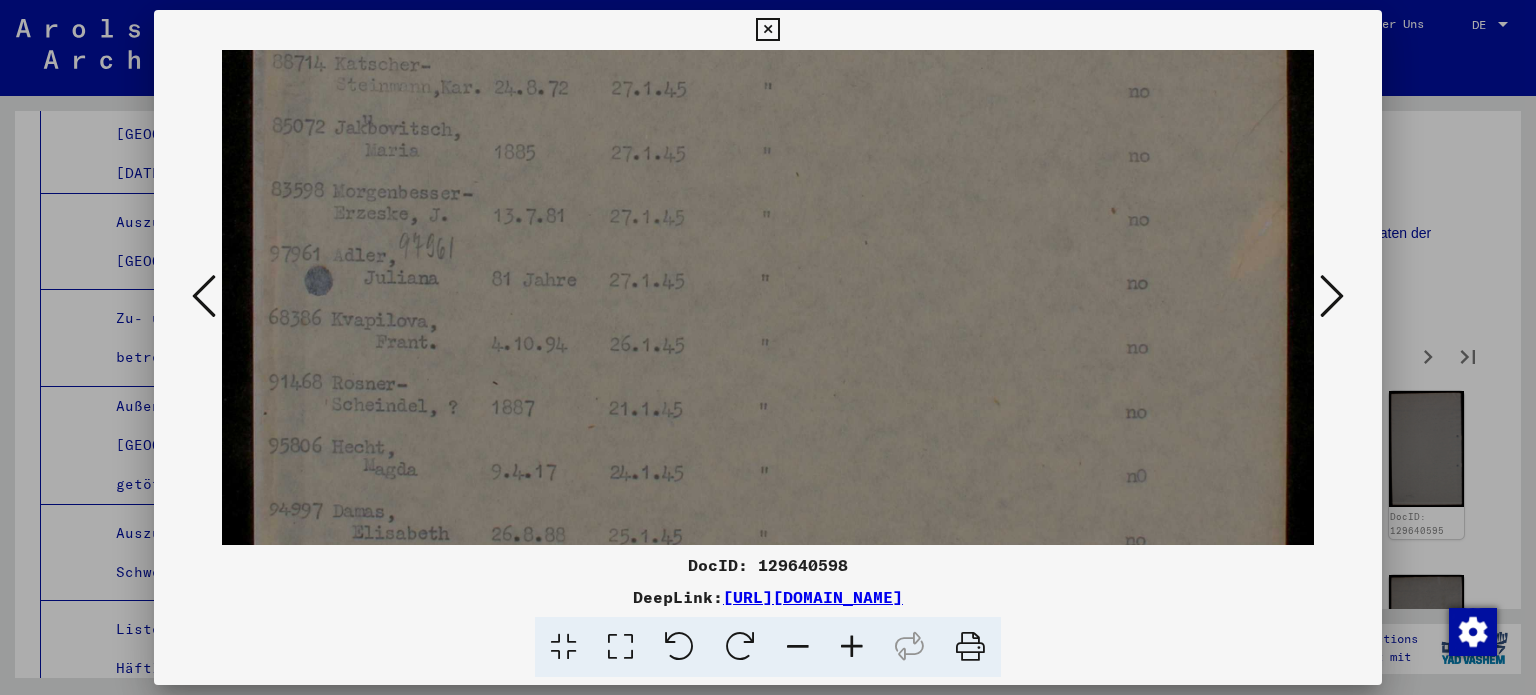 click at bounding box center [768, 41] 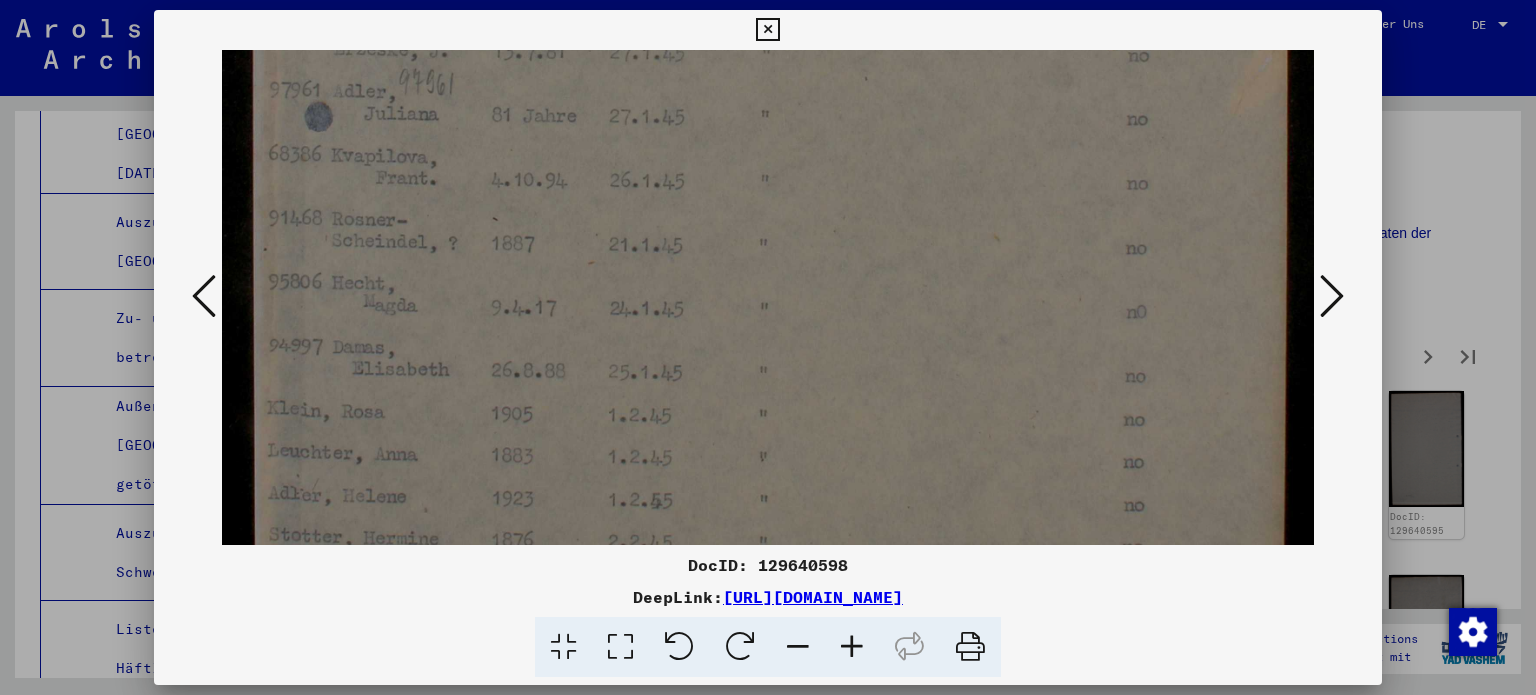 click at bounding box center [768, -123] 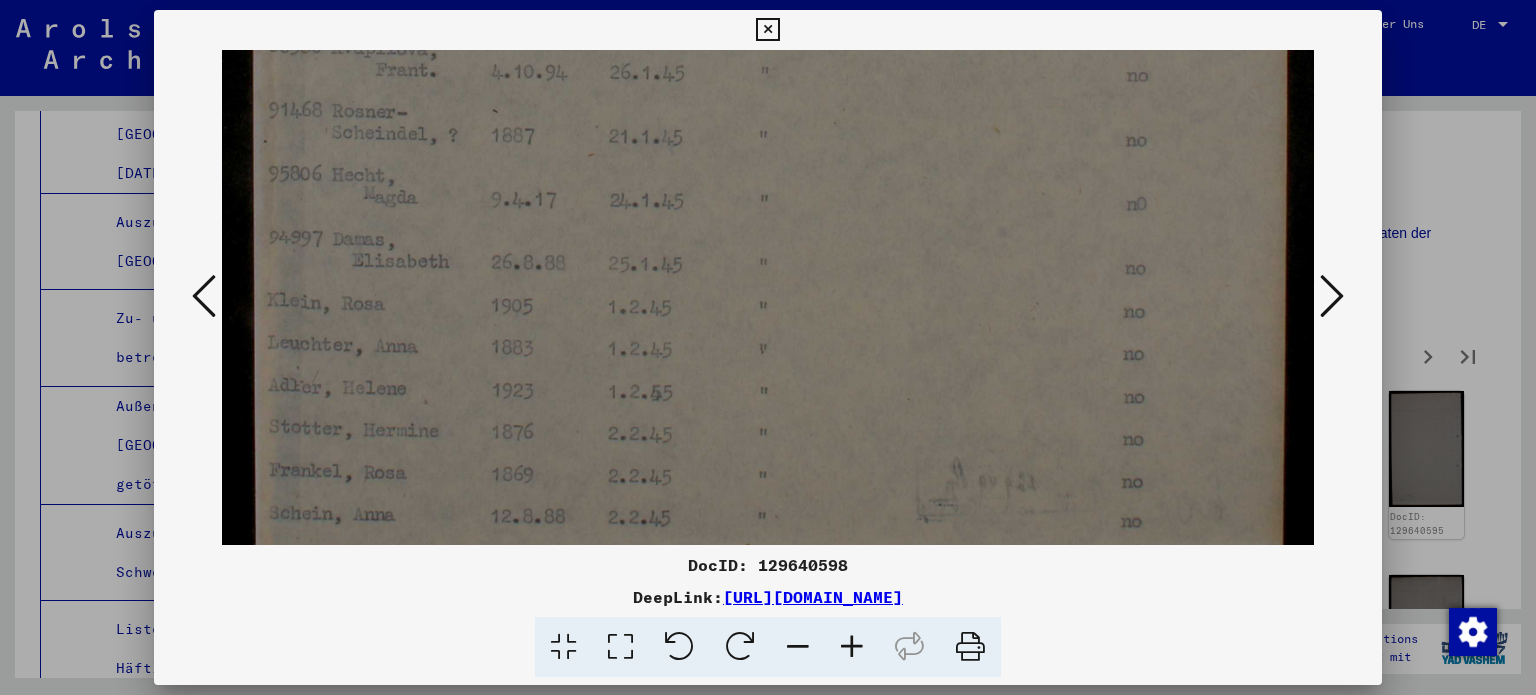click at bounding box center (768, -231) 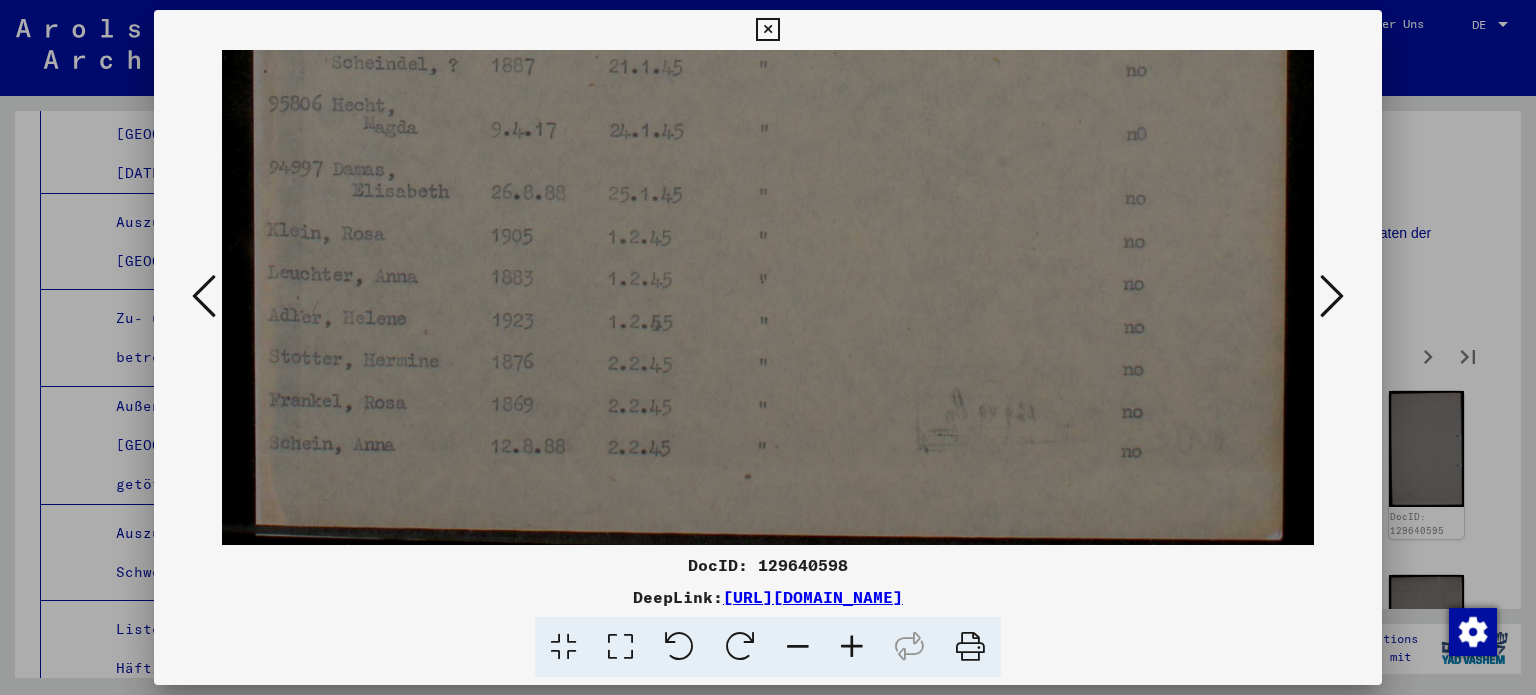 click at bounding box center [768, -301] 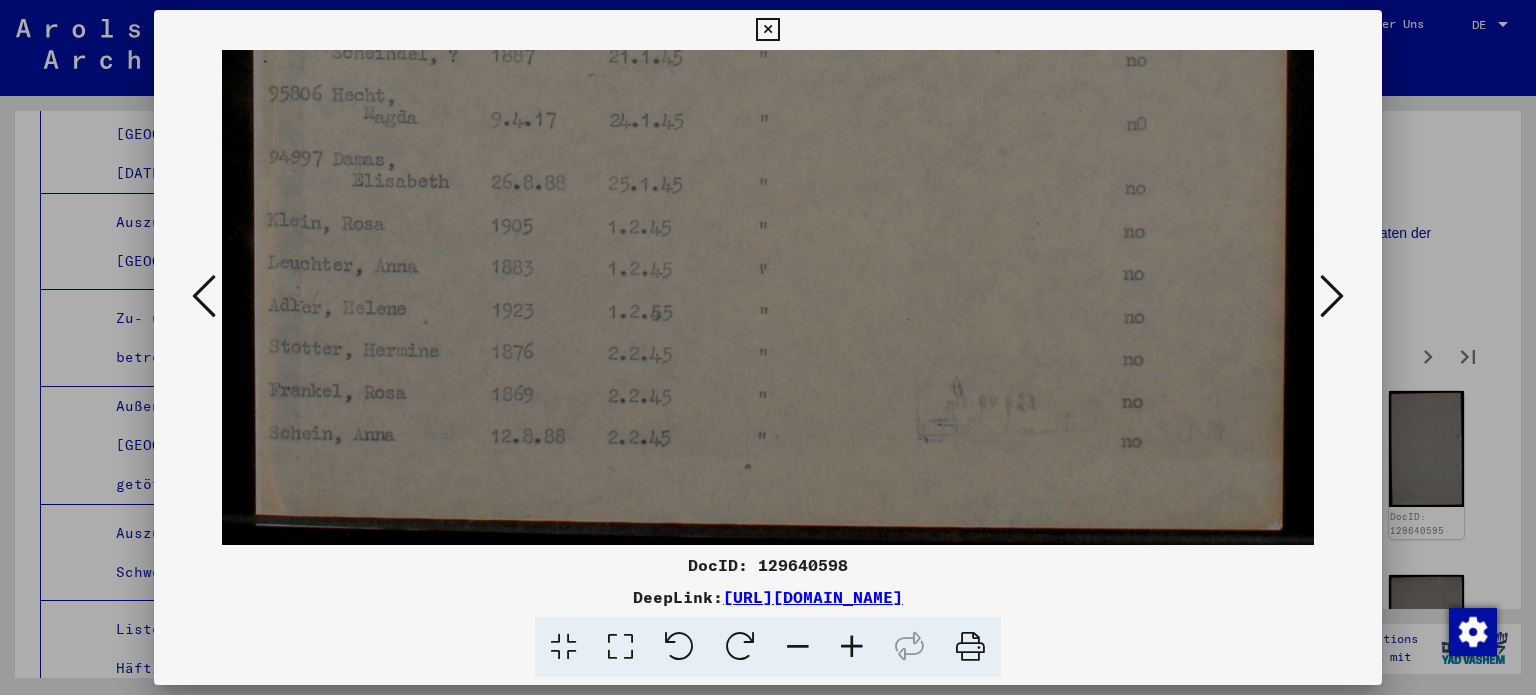 click at bounding box center (1332, 296) 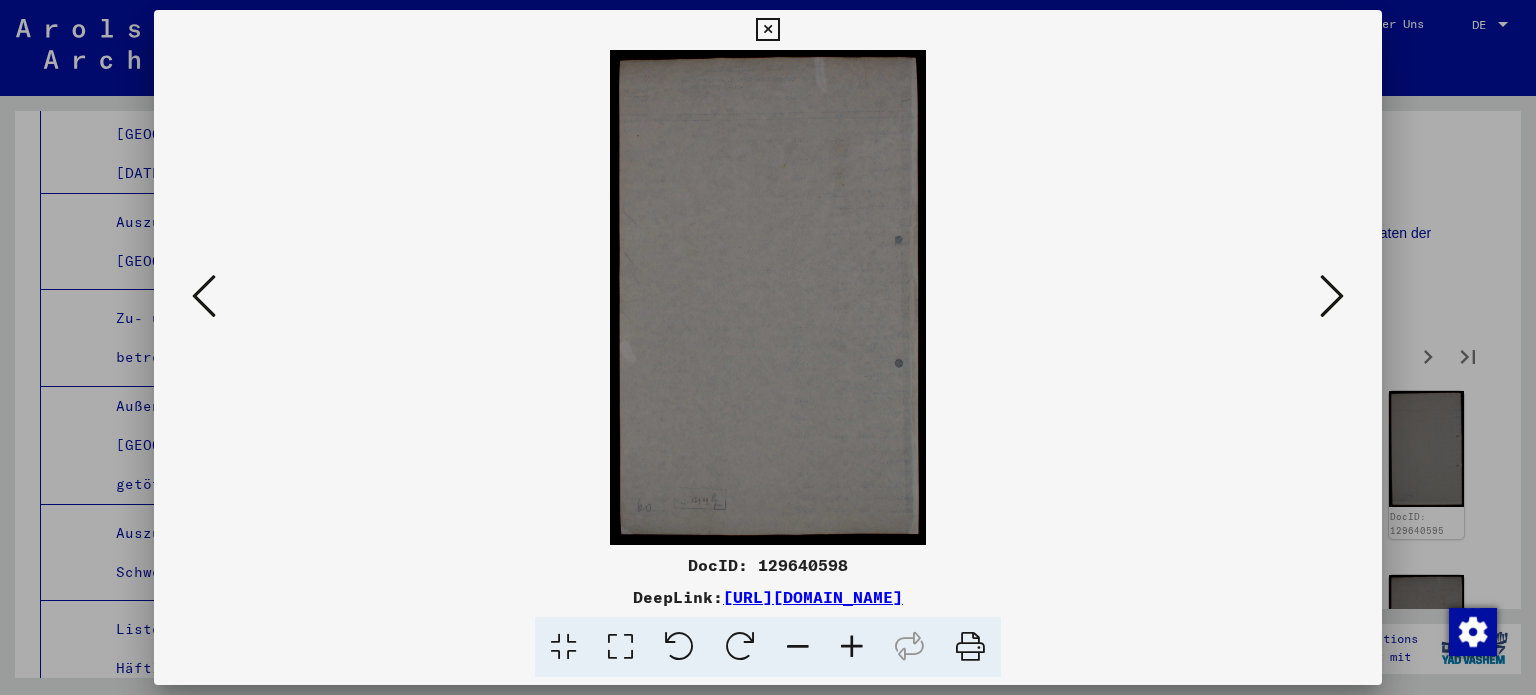 click at bounding box center [1332, 296] 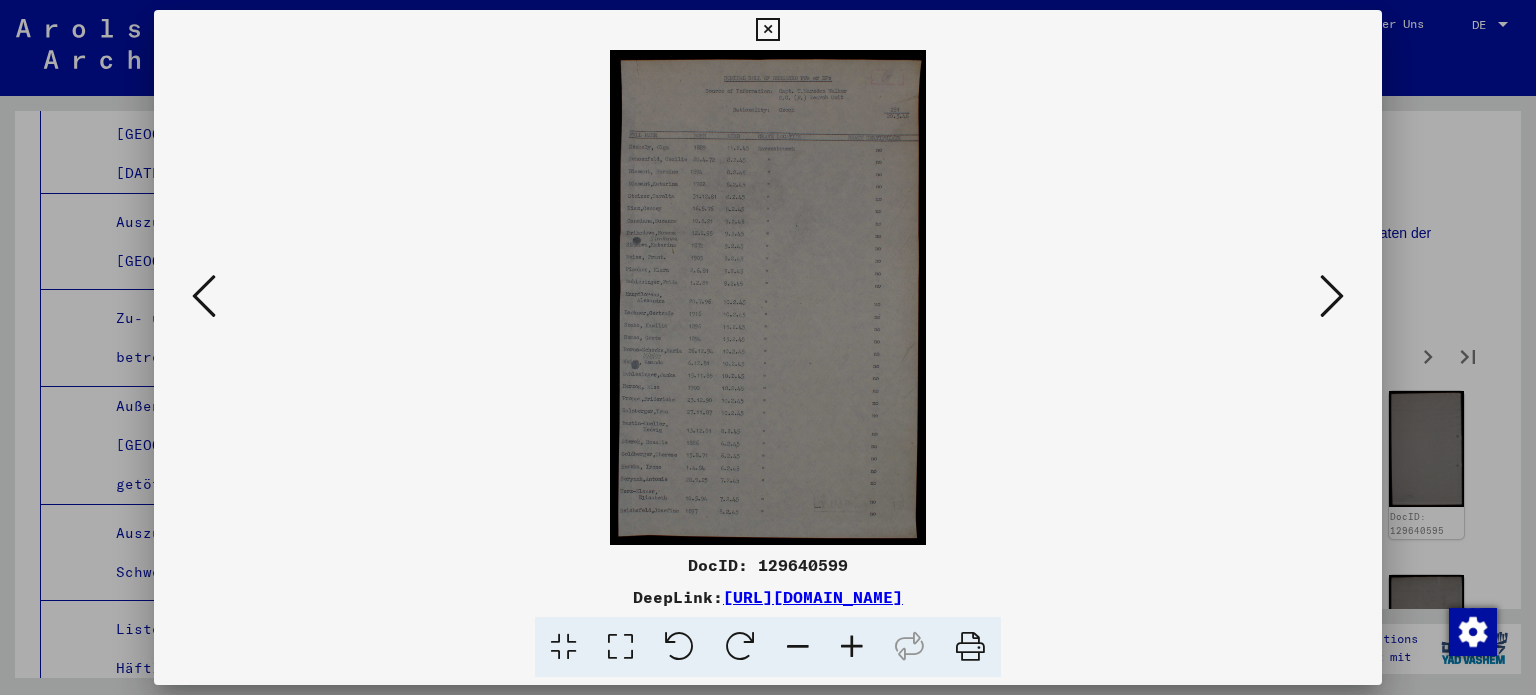 click at bounding box center (620, 647) 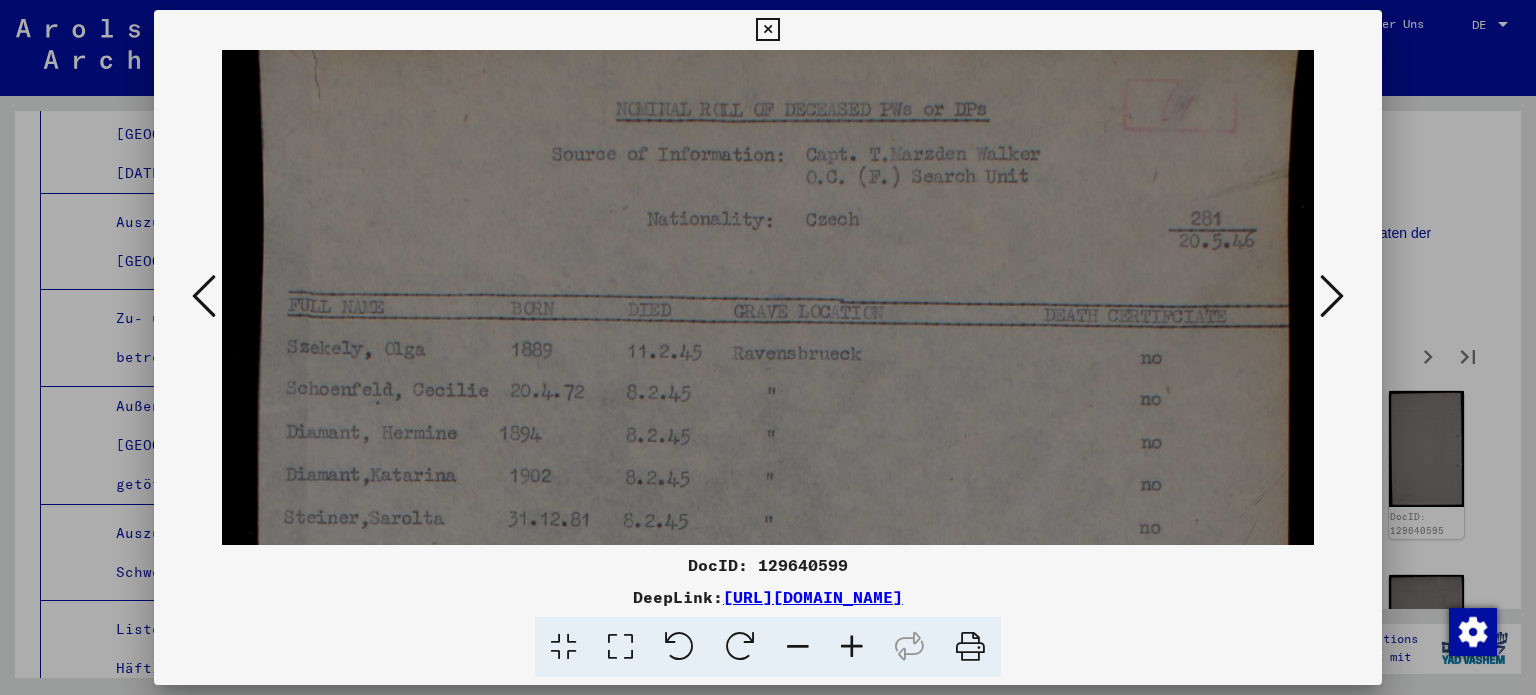 click at bounding box center (768, 868) 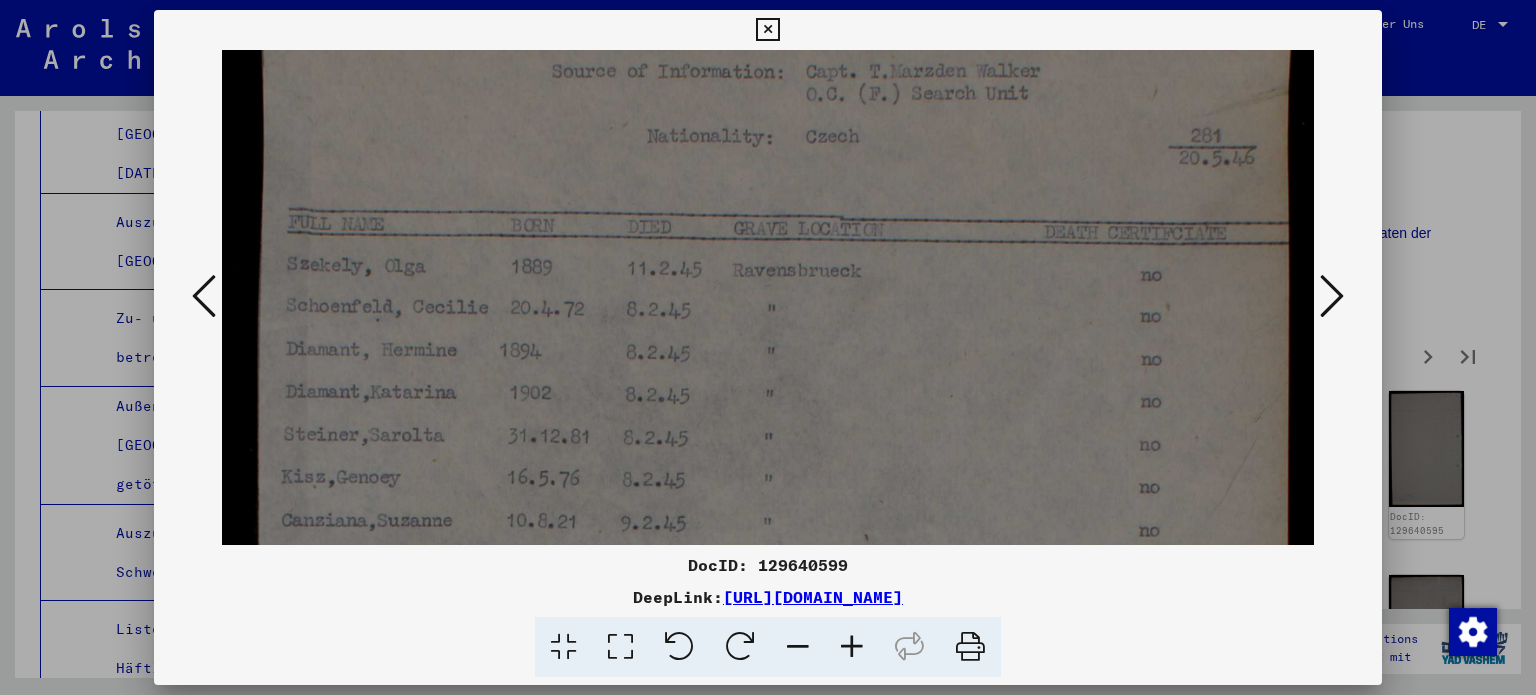 click at bounding box center [768, 785] 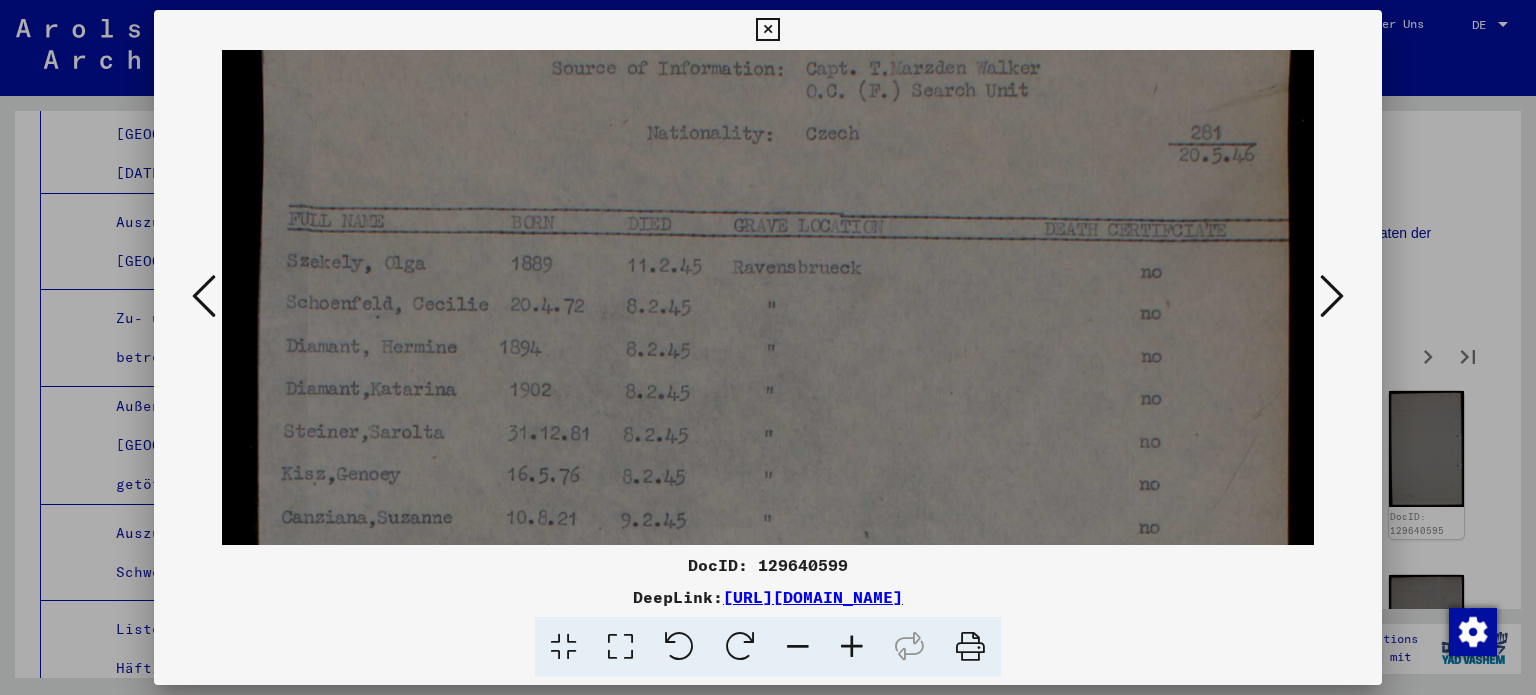 click at bounding box center (768, 782) 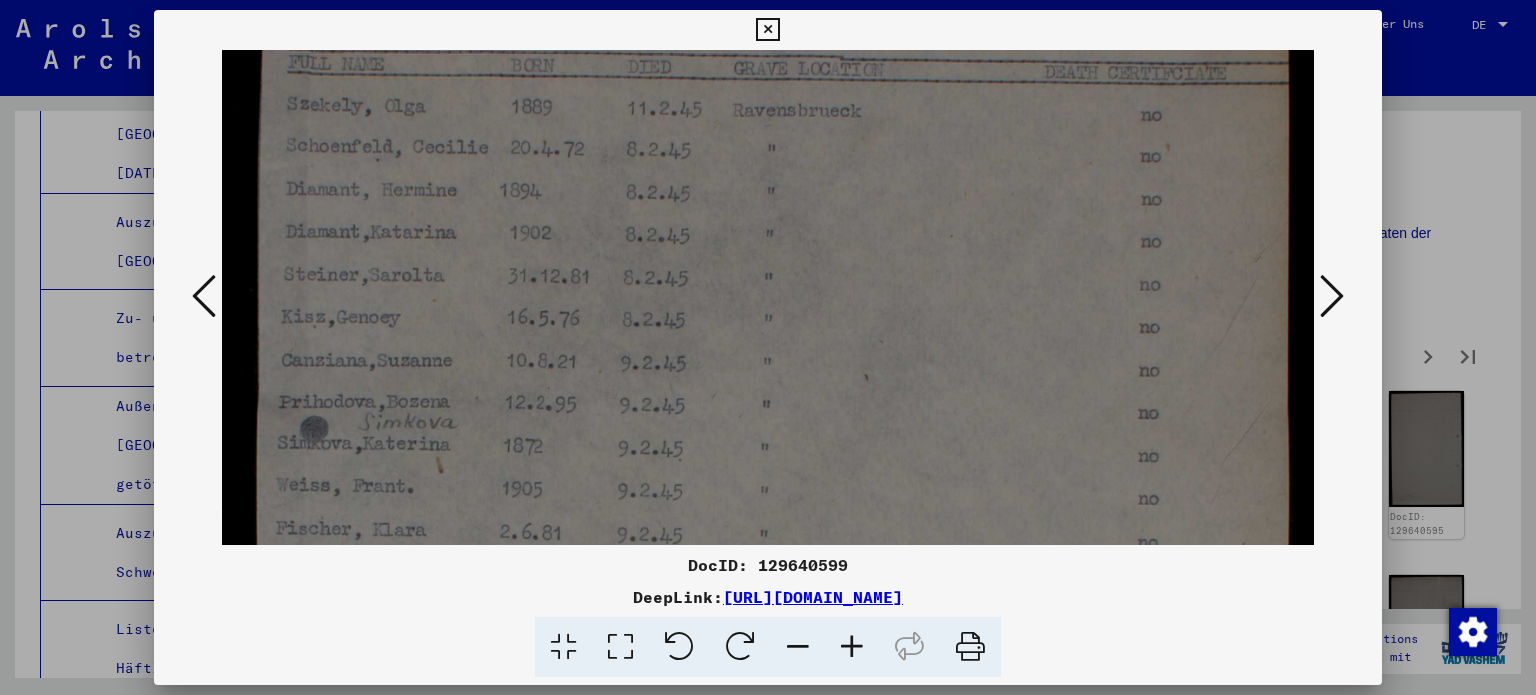 click at bounding box center [768, 625] 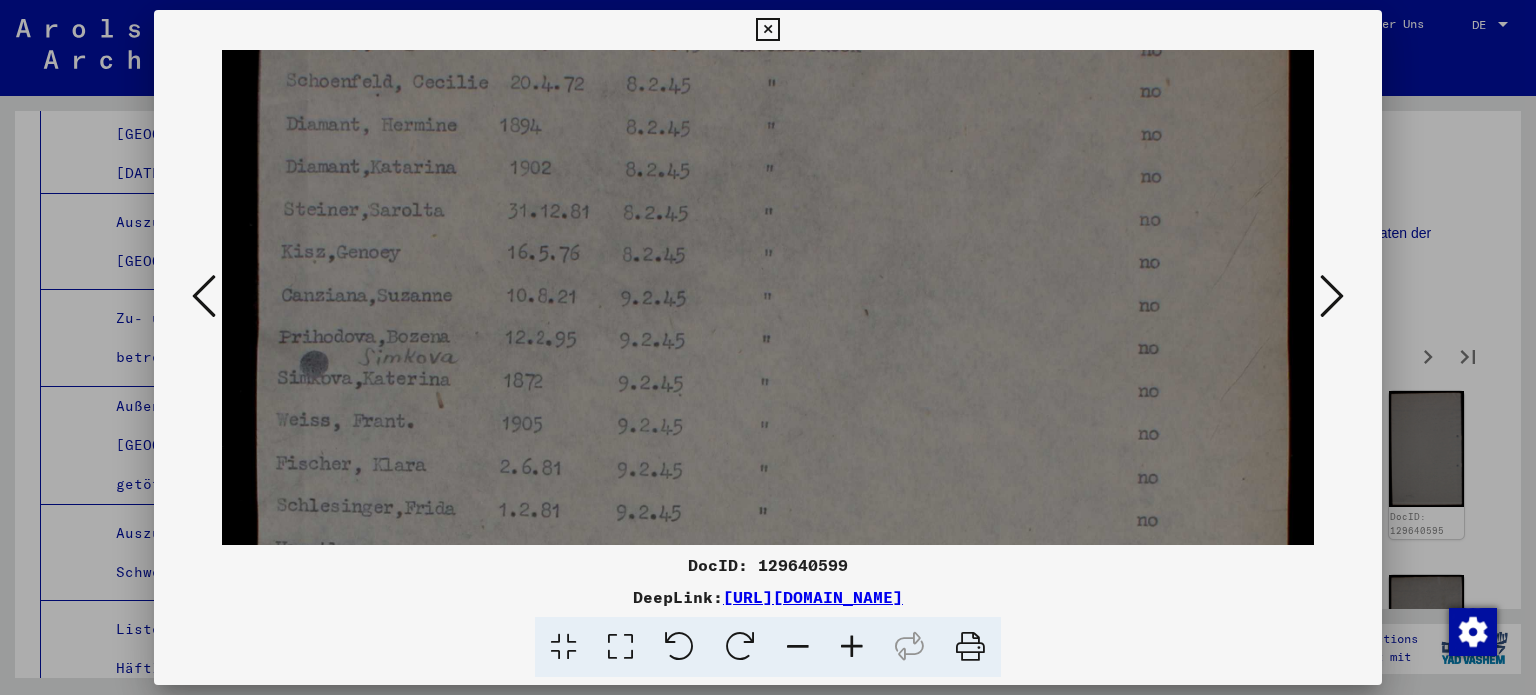 click at bounding box center (768, 560) 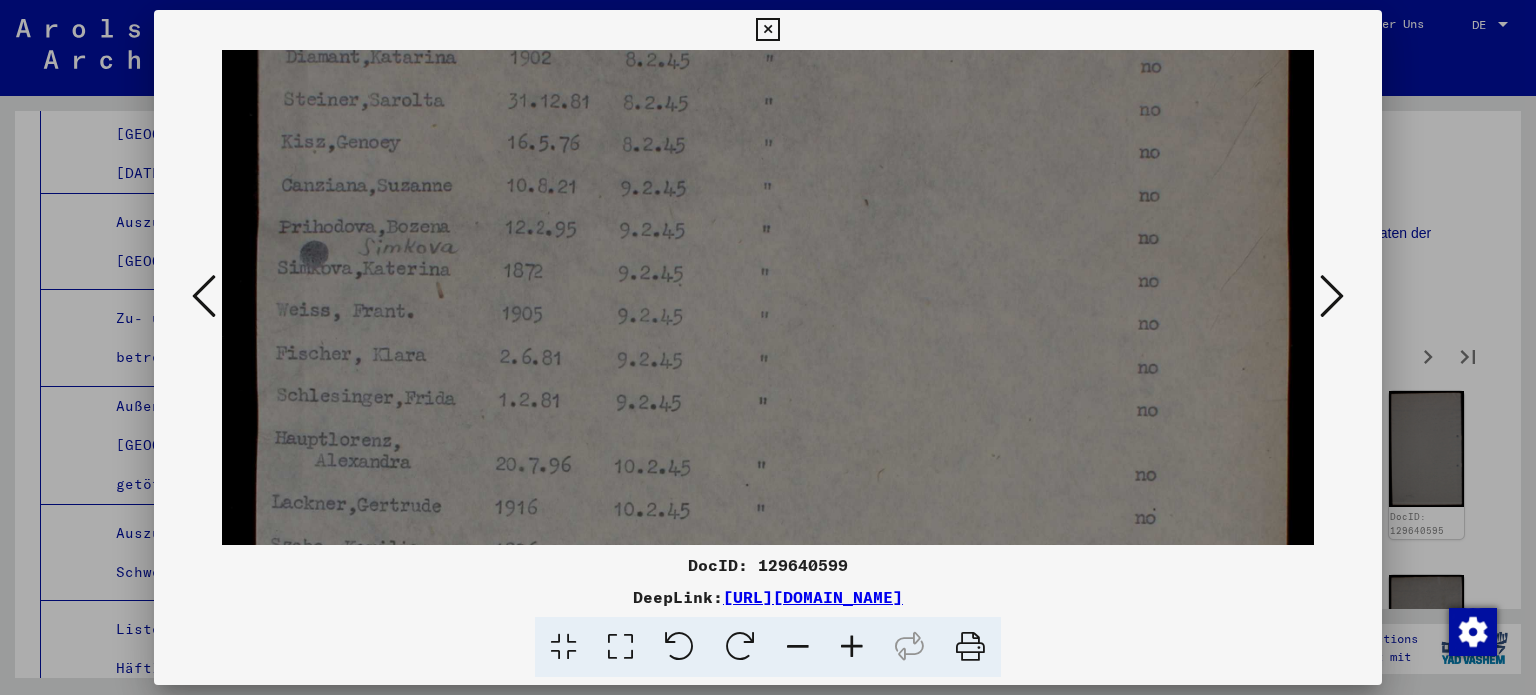 click at bounding box center [768, 450] 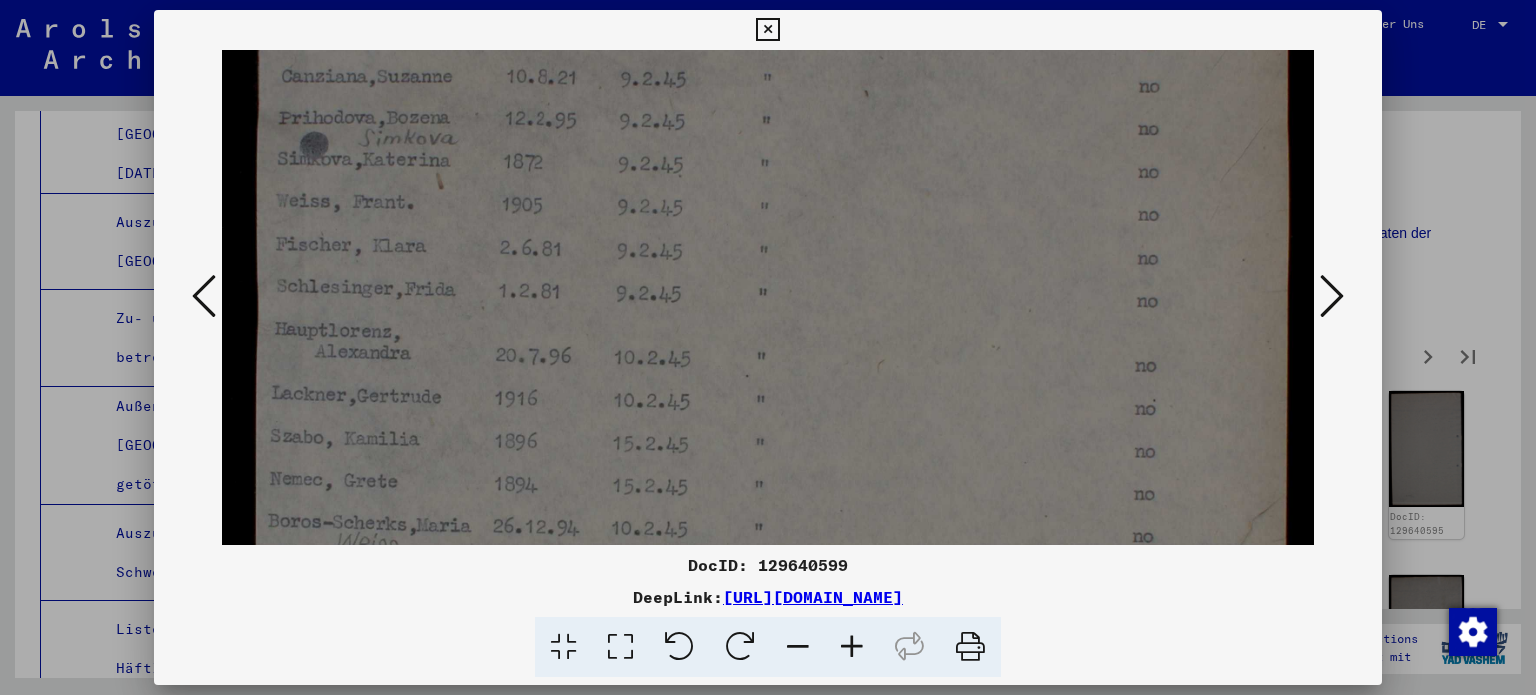 click at bounding box center (768, 341) 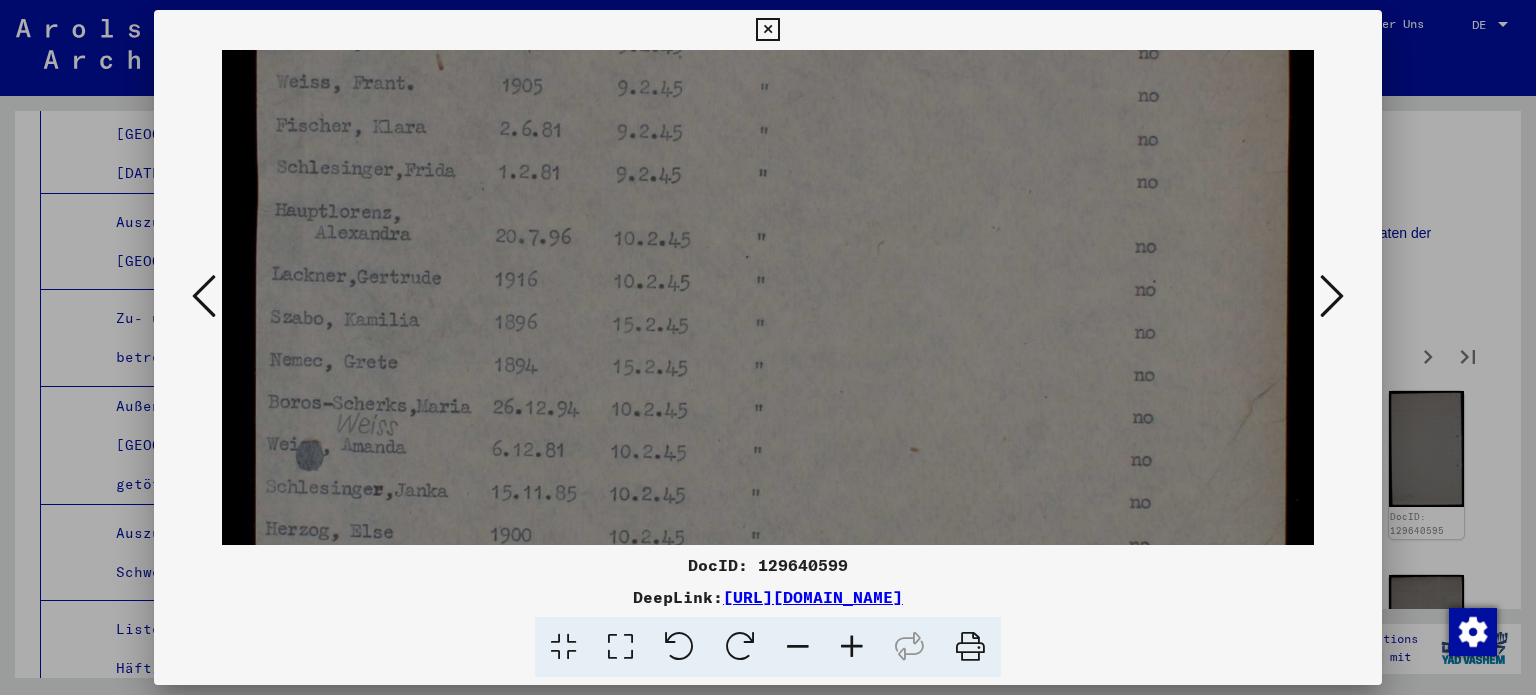 click at bounding box center [768, 222] 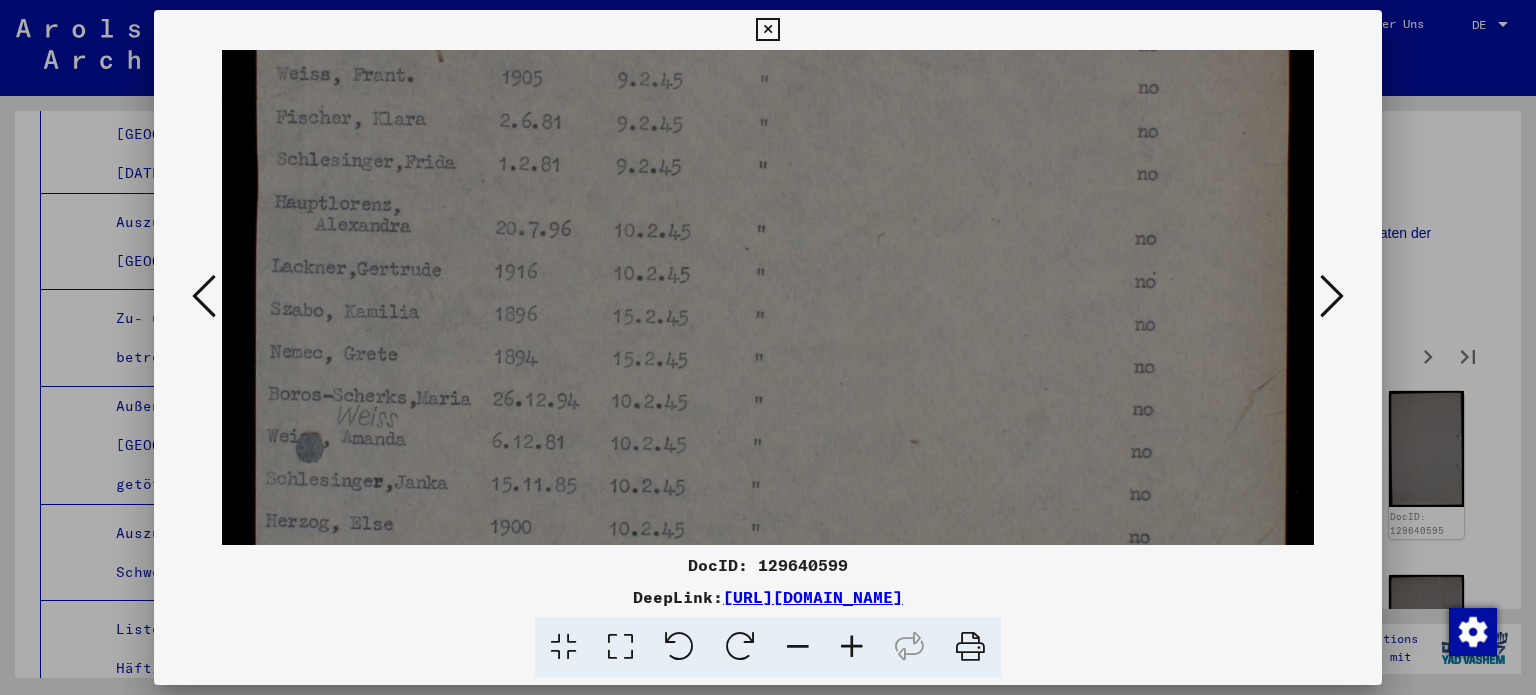 click at bounding box center [768, 214] 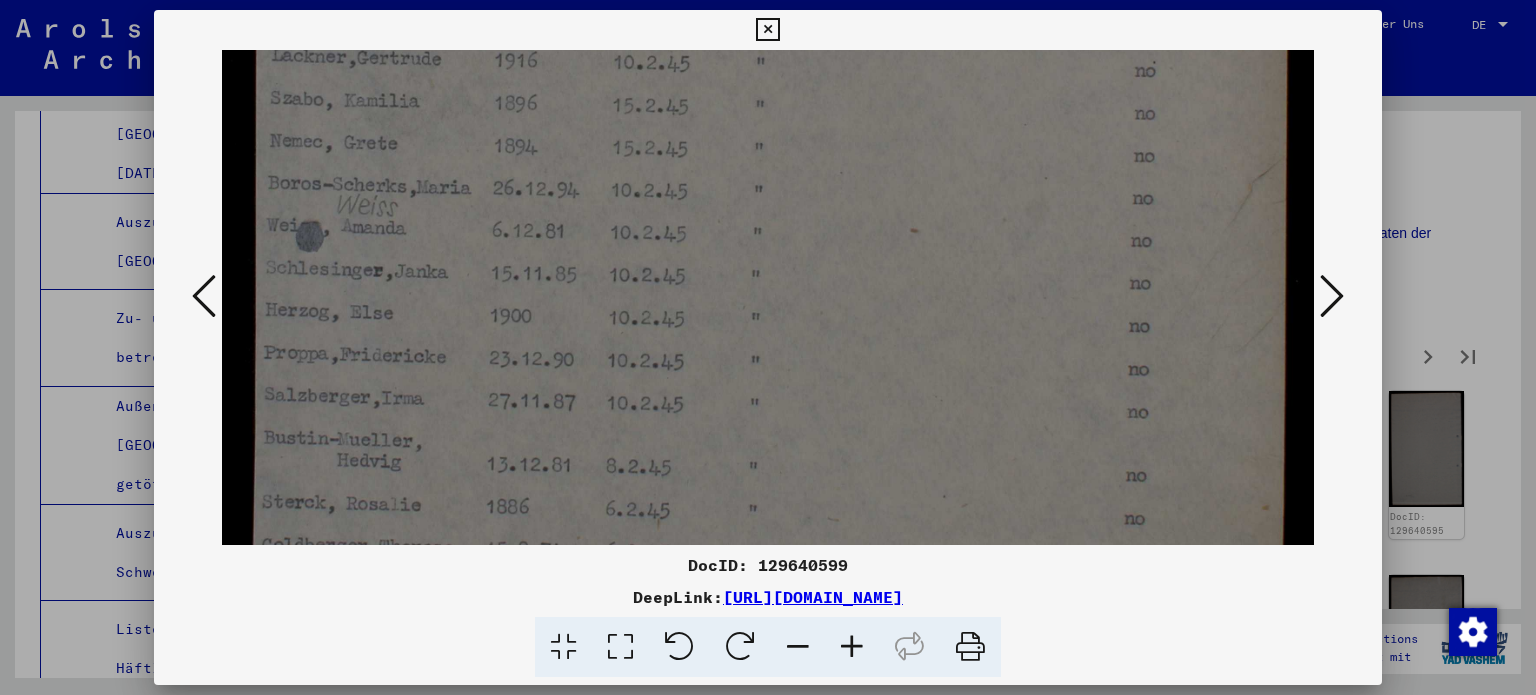 click at bounding box center [768, 3] 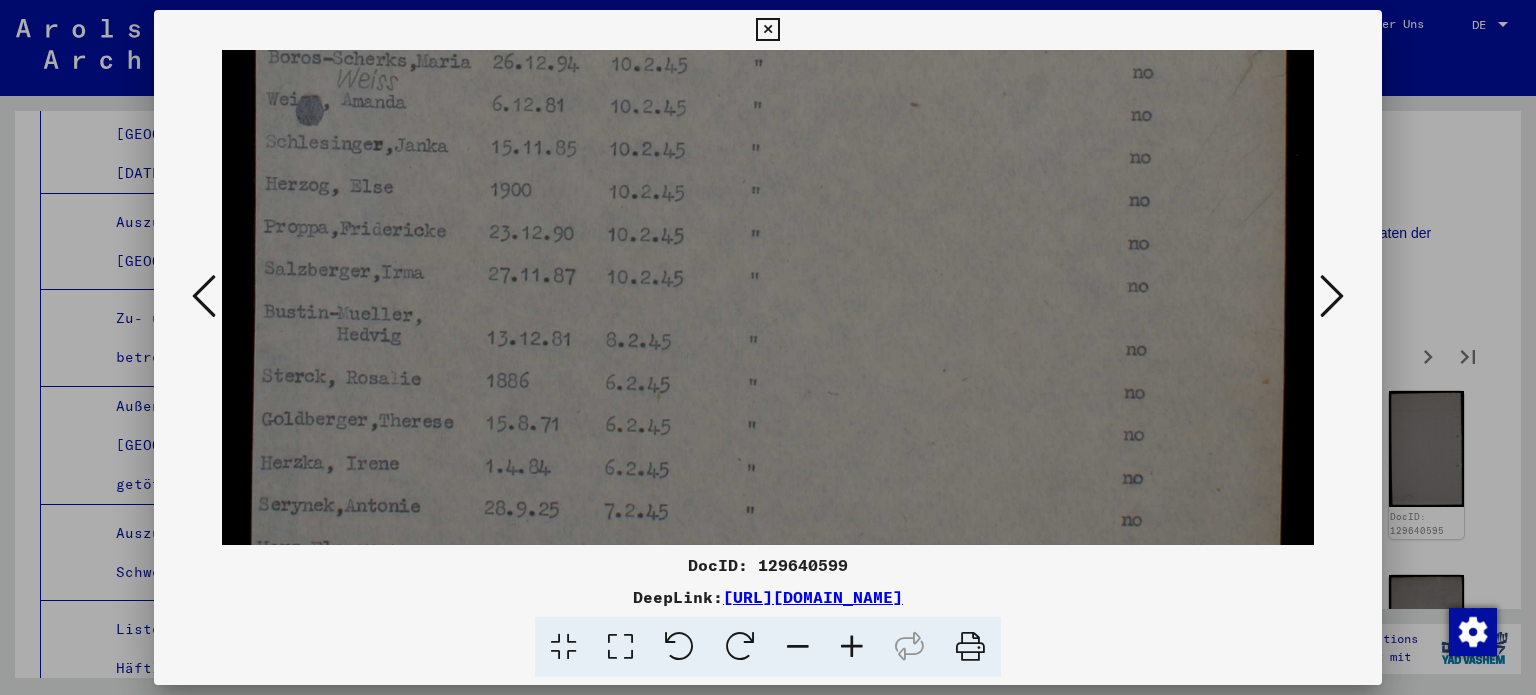 click at bounding box center [768, -123] 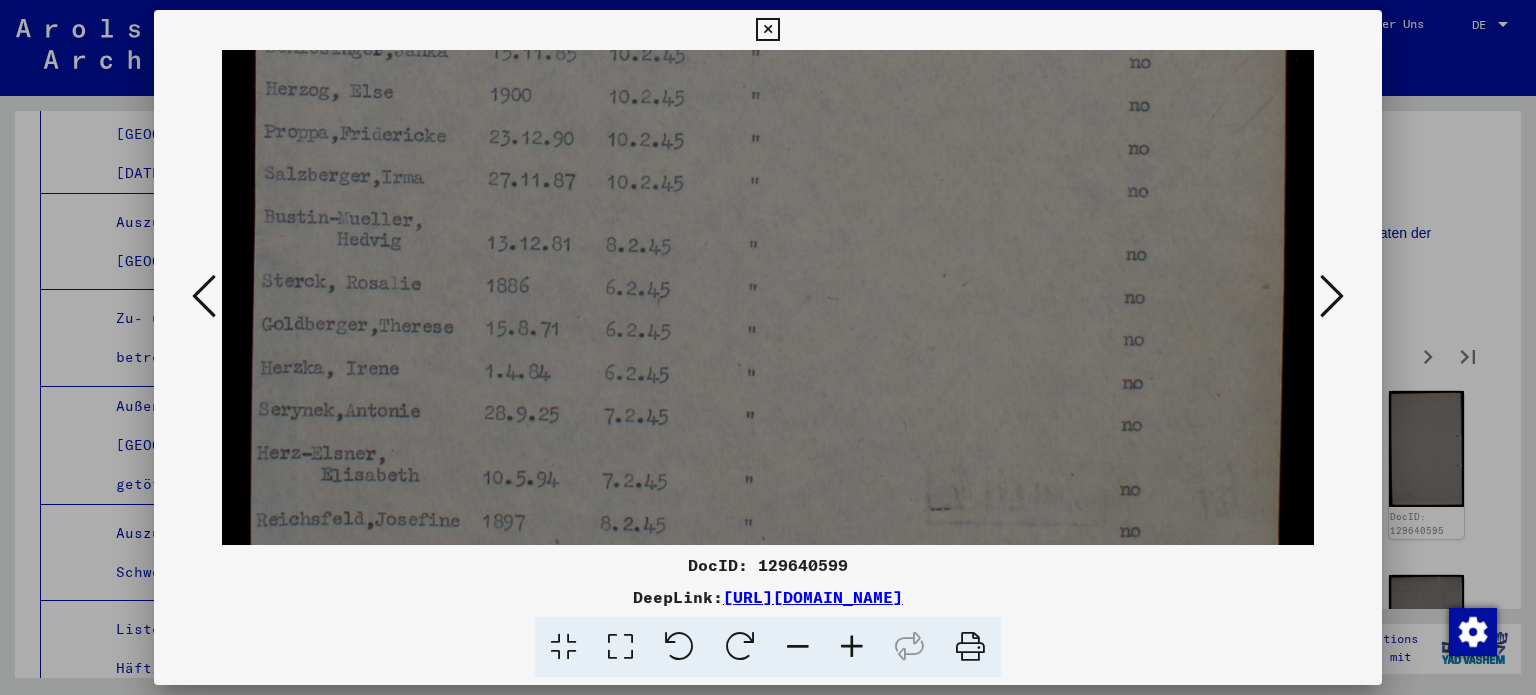 click at bounding box center (768, -218) 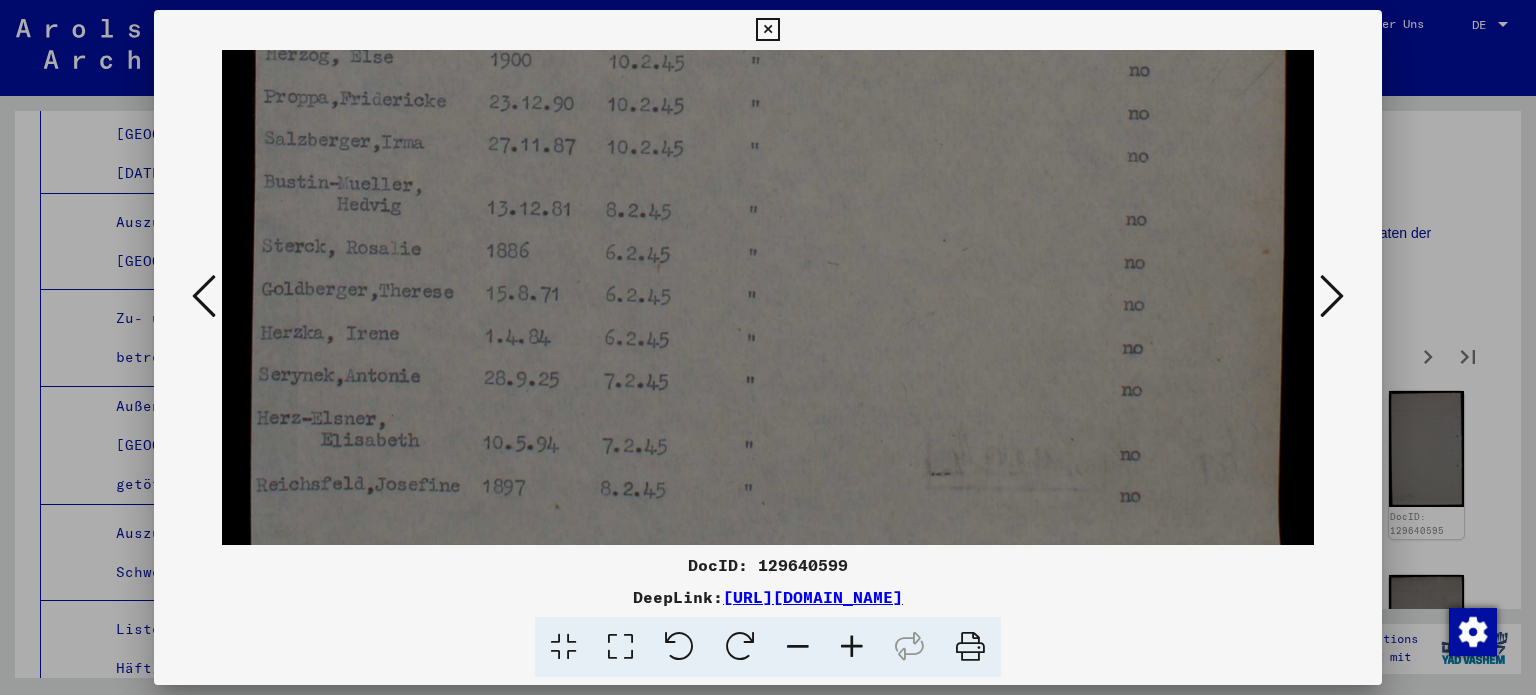 scroll, scrollTop: 1217, scrollLeft: 0, axis: vertical 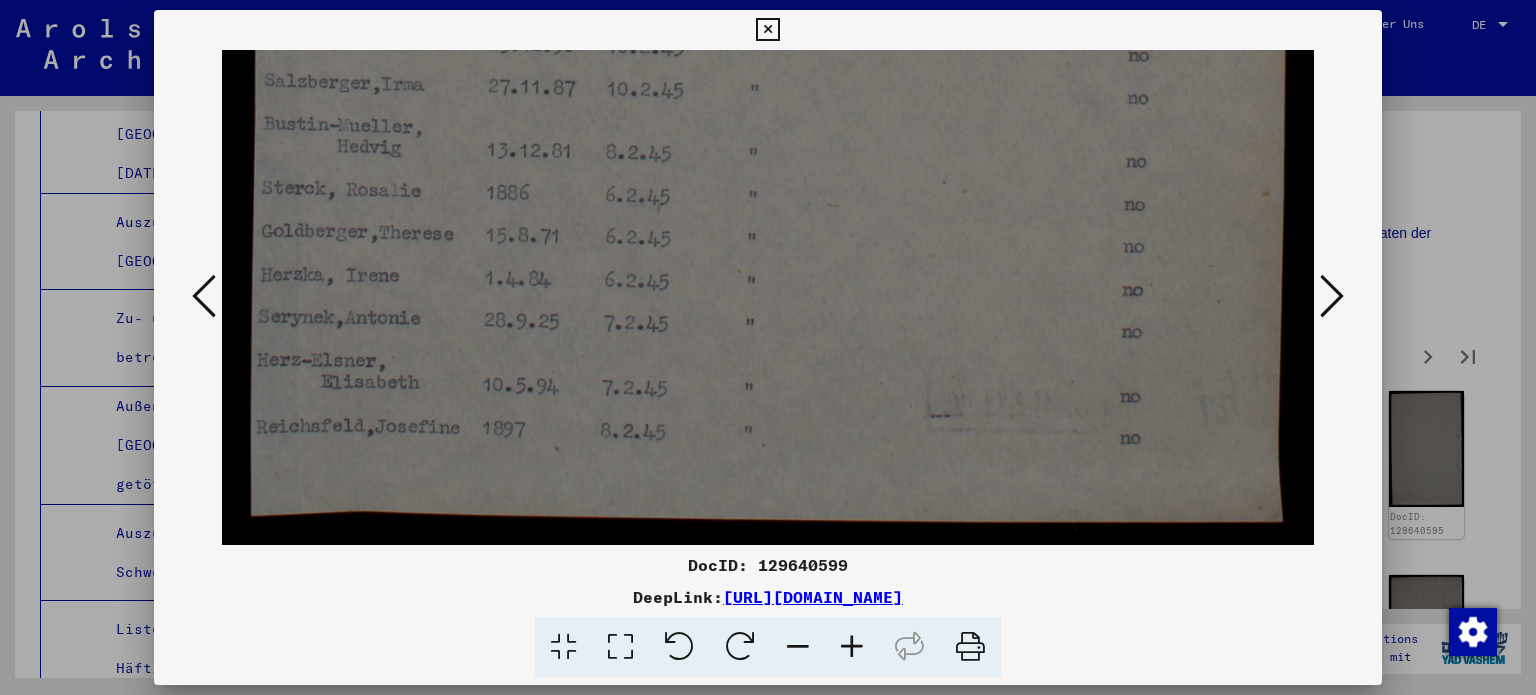 click at bounding box center [768, -311] 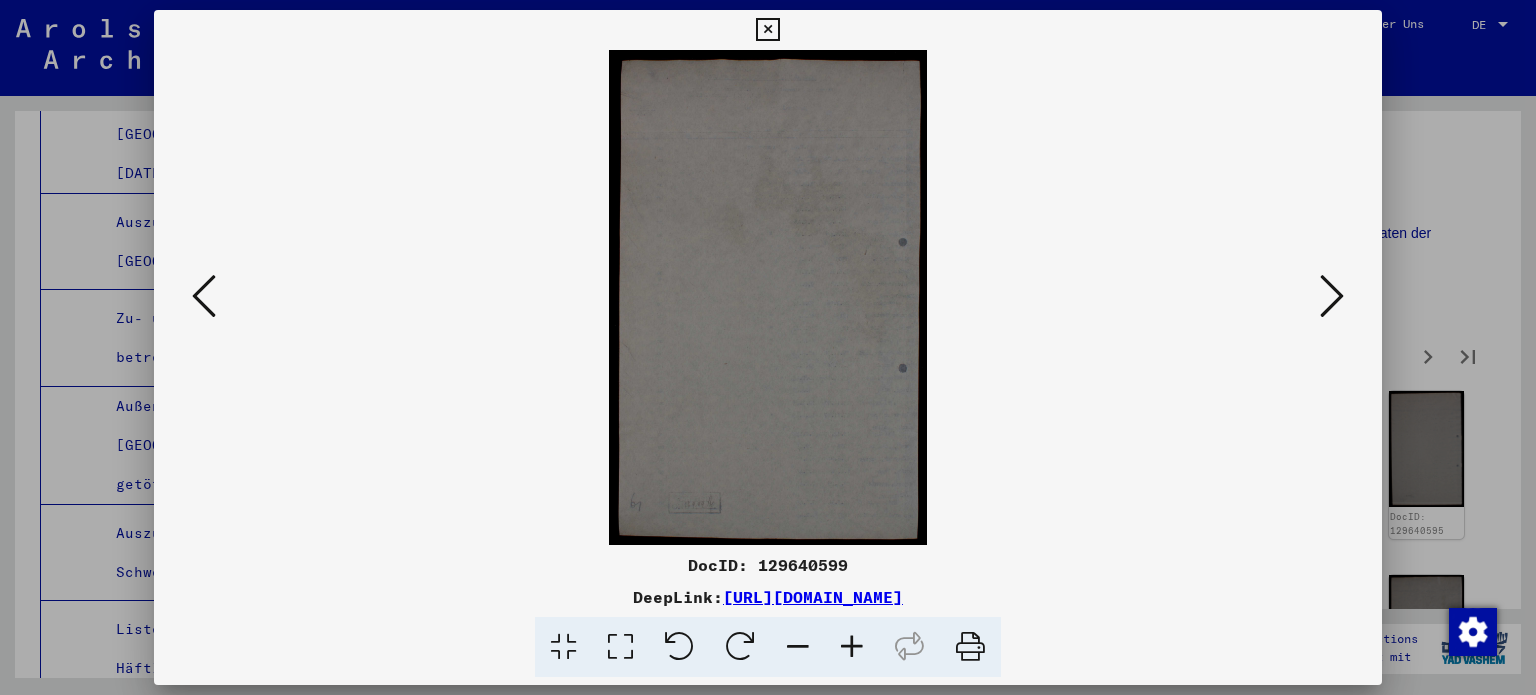 click at bounding box center (1332, 296) 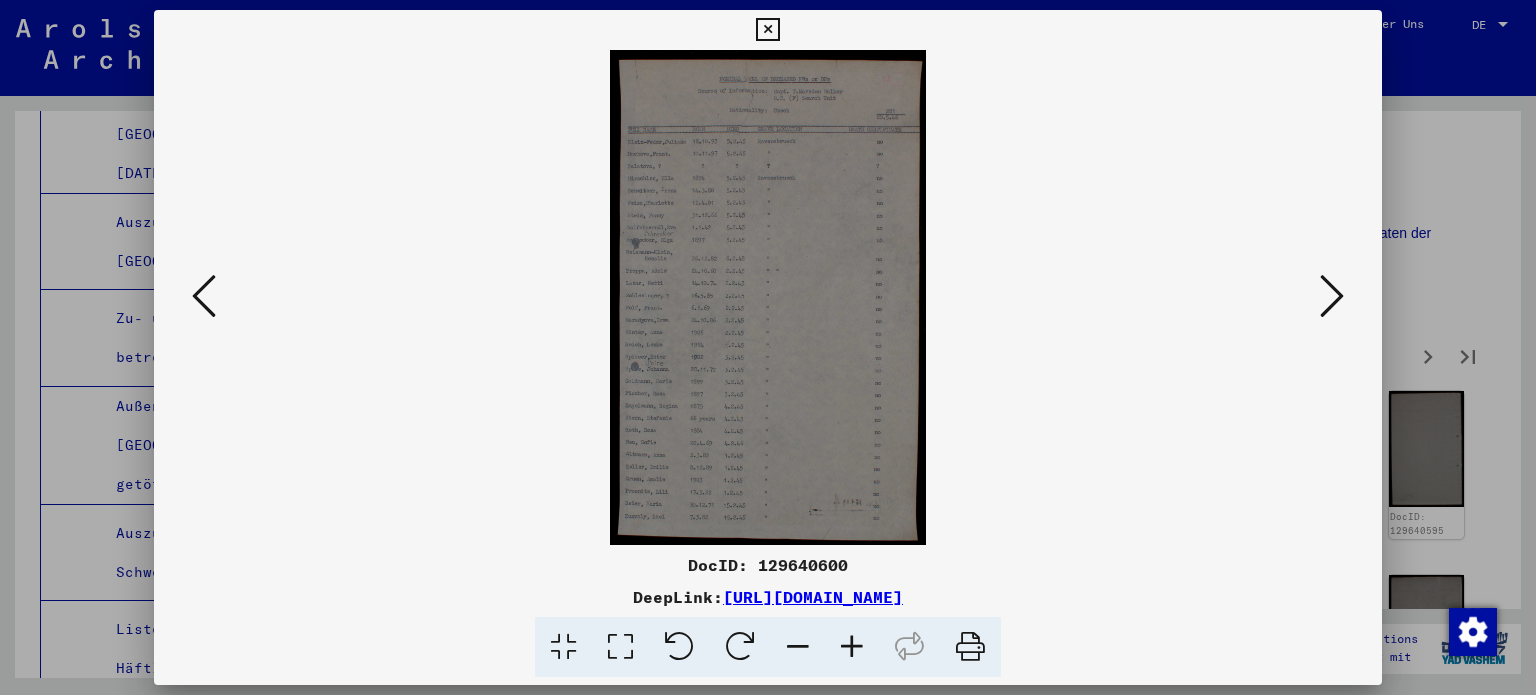 click at bounding box center (620, 647) 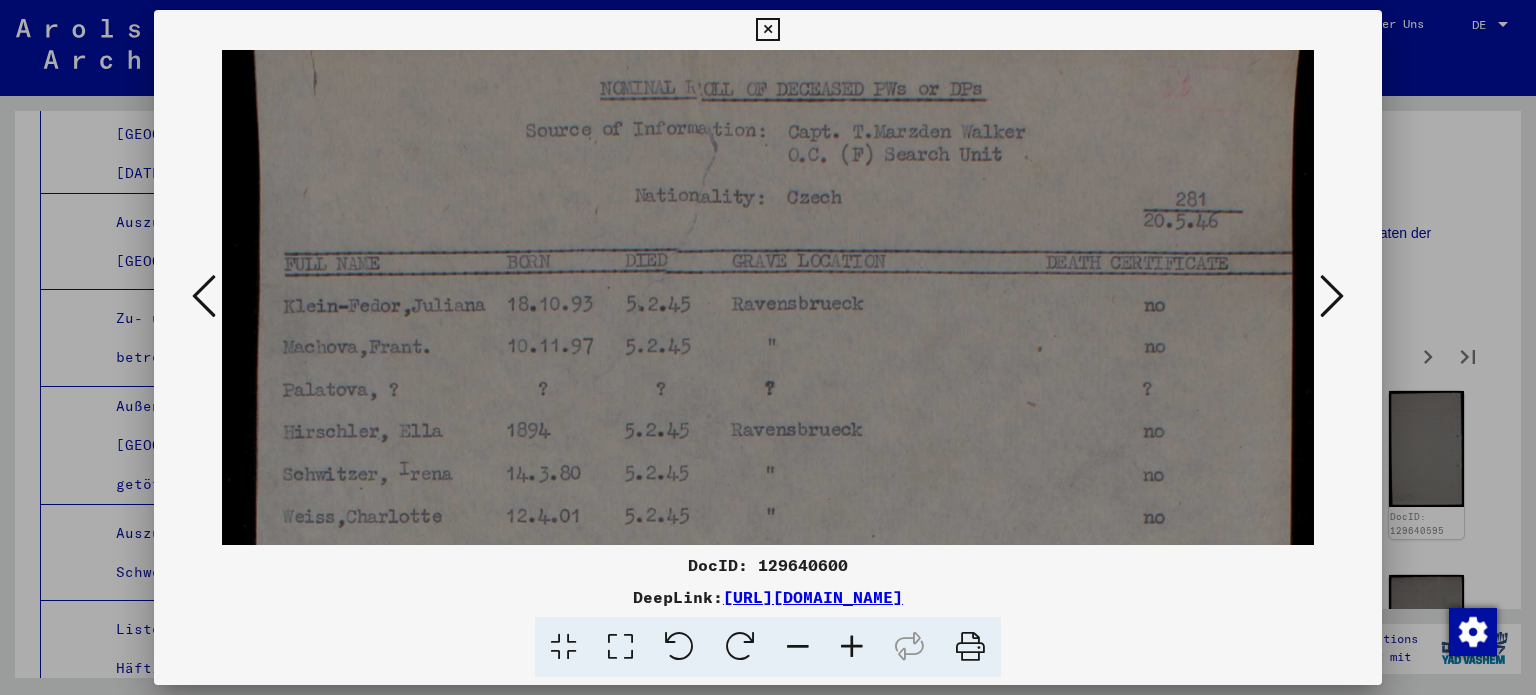 click at bounding box center (768, 843) 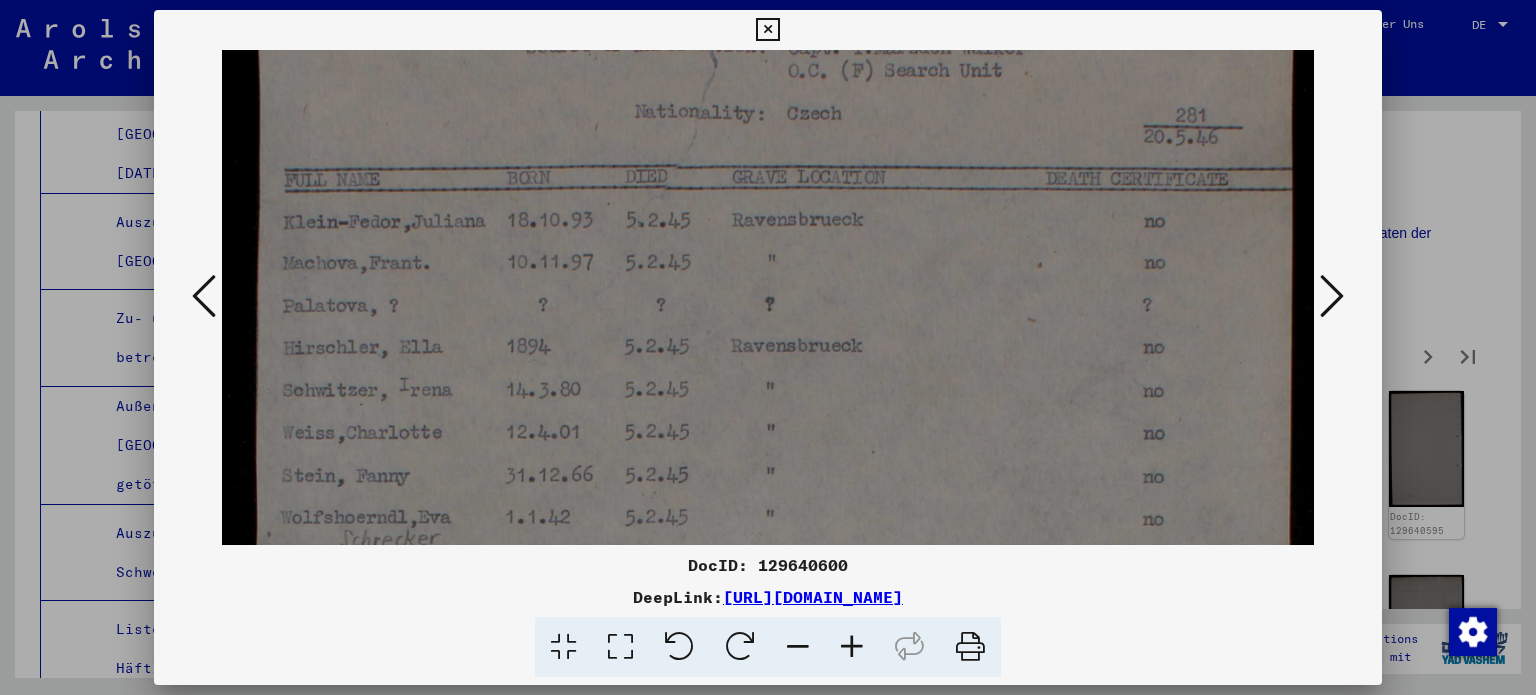 click at bounding box center [768, 759] 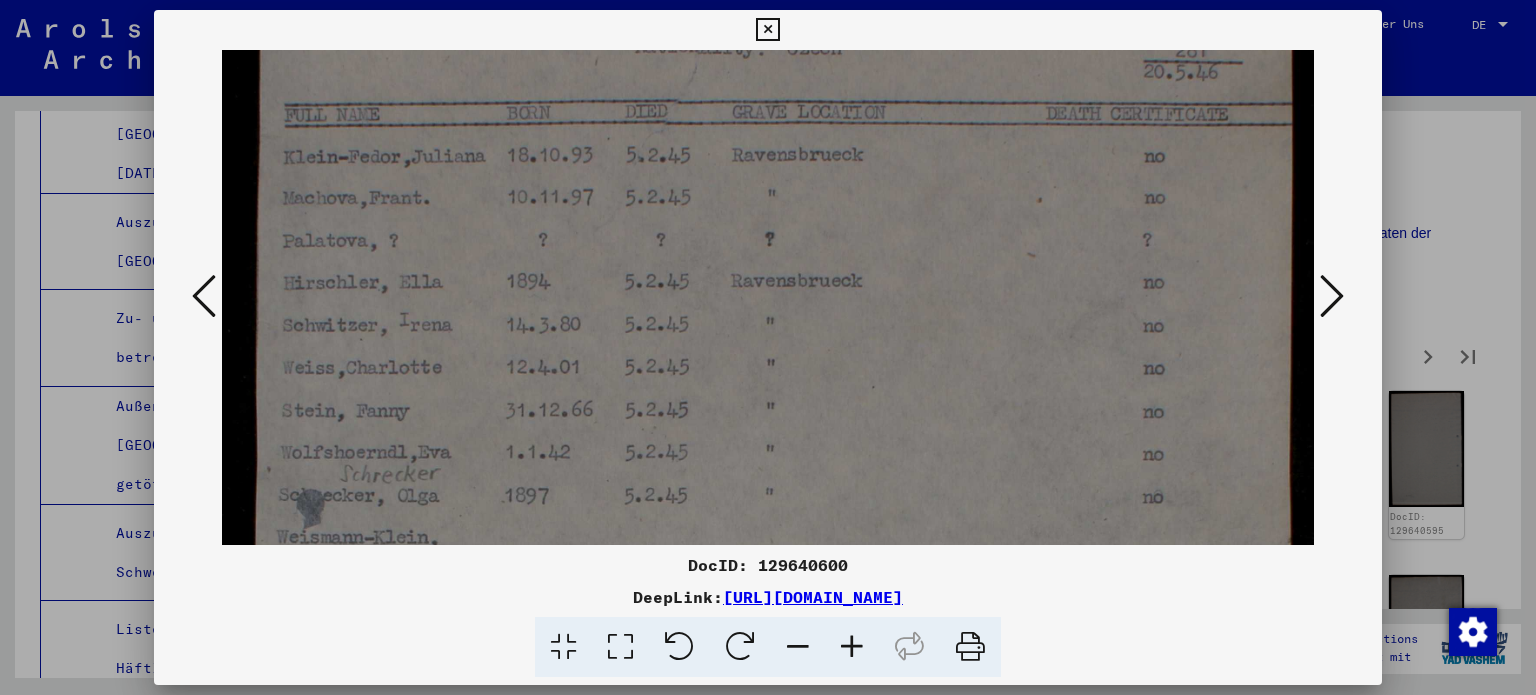 click at bounding box center (768, 694) 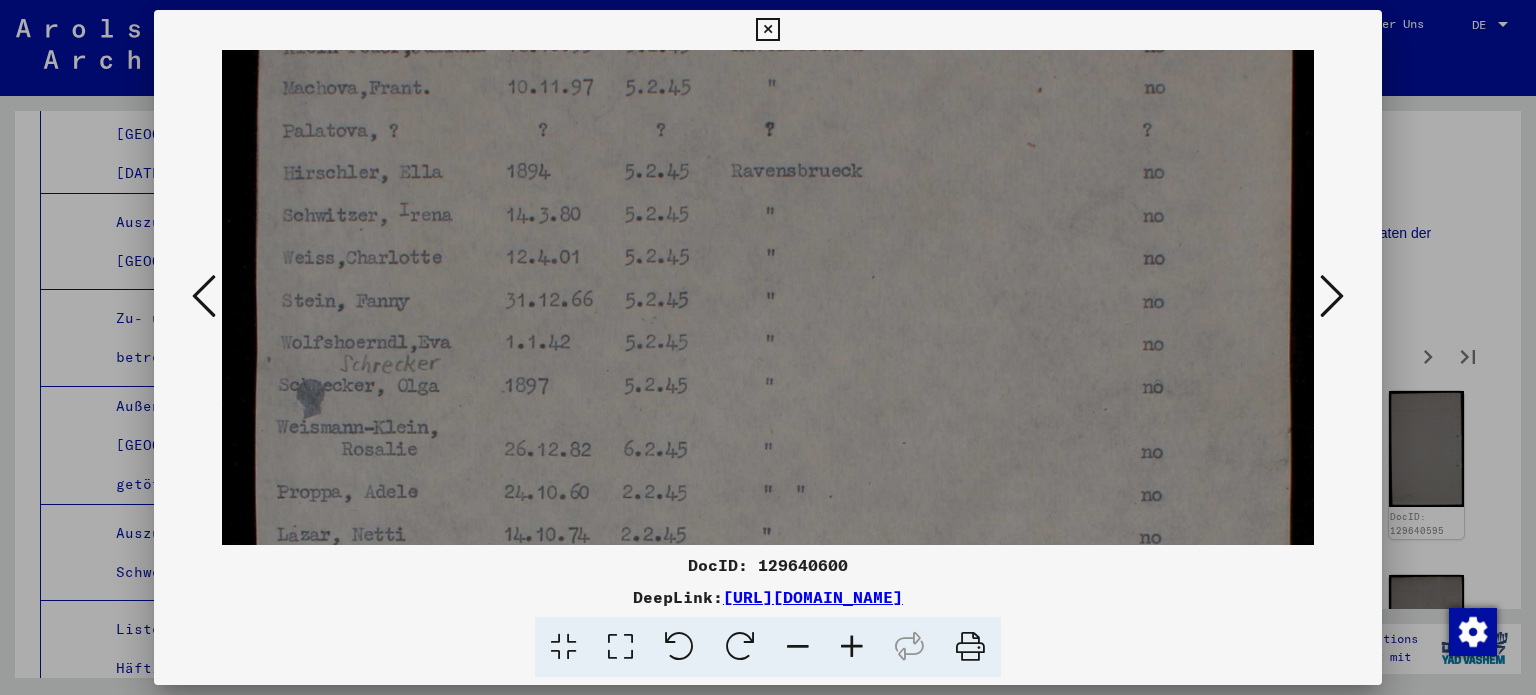 click at bounding box center [768, 584] 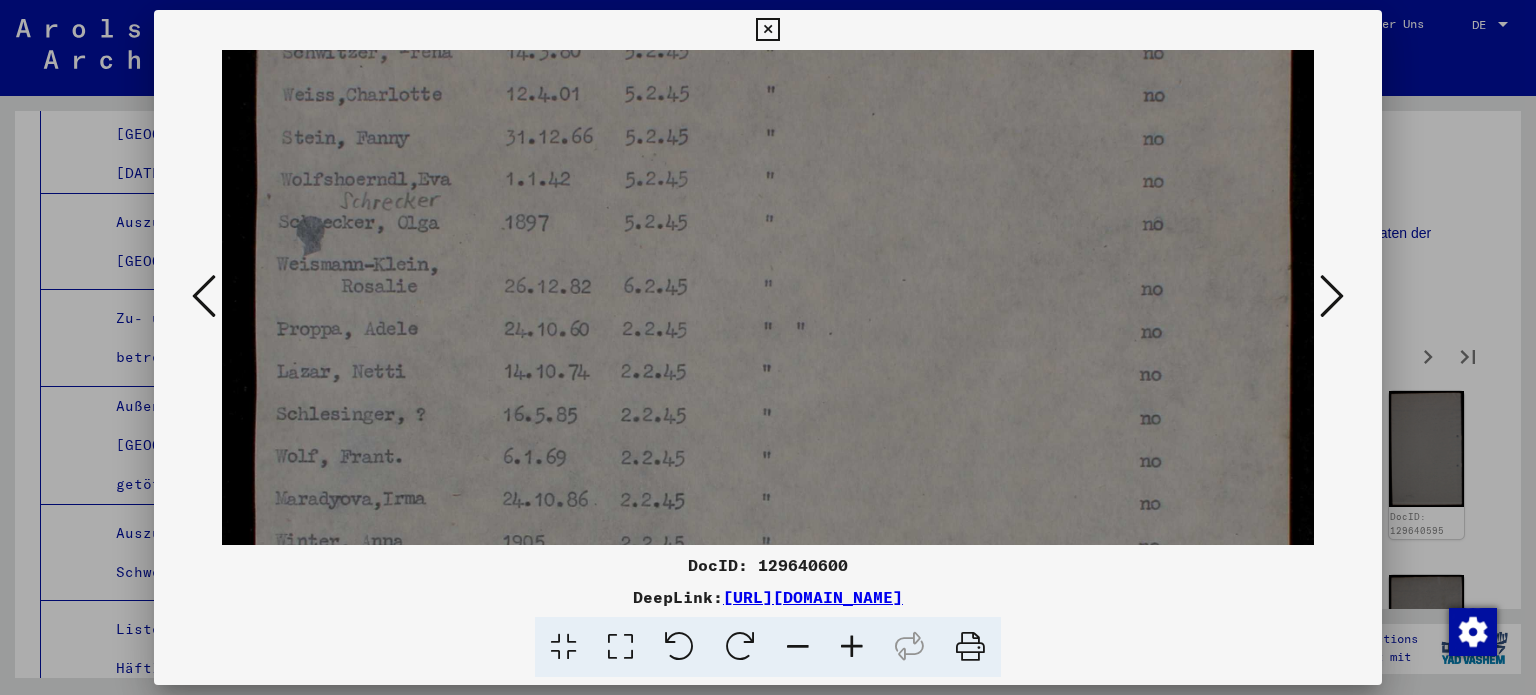 click at bounding box center (768, 421) 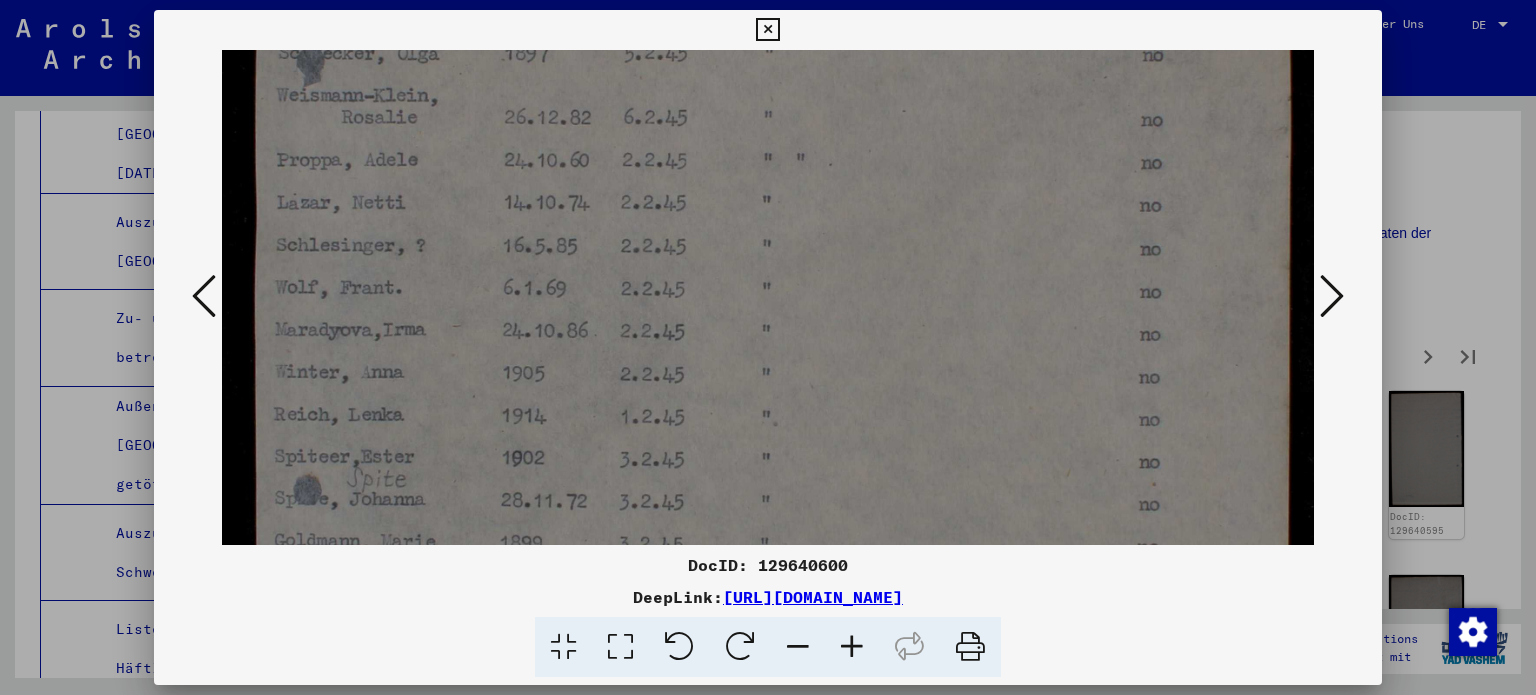 click at bounding box center (768, 252) 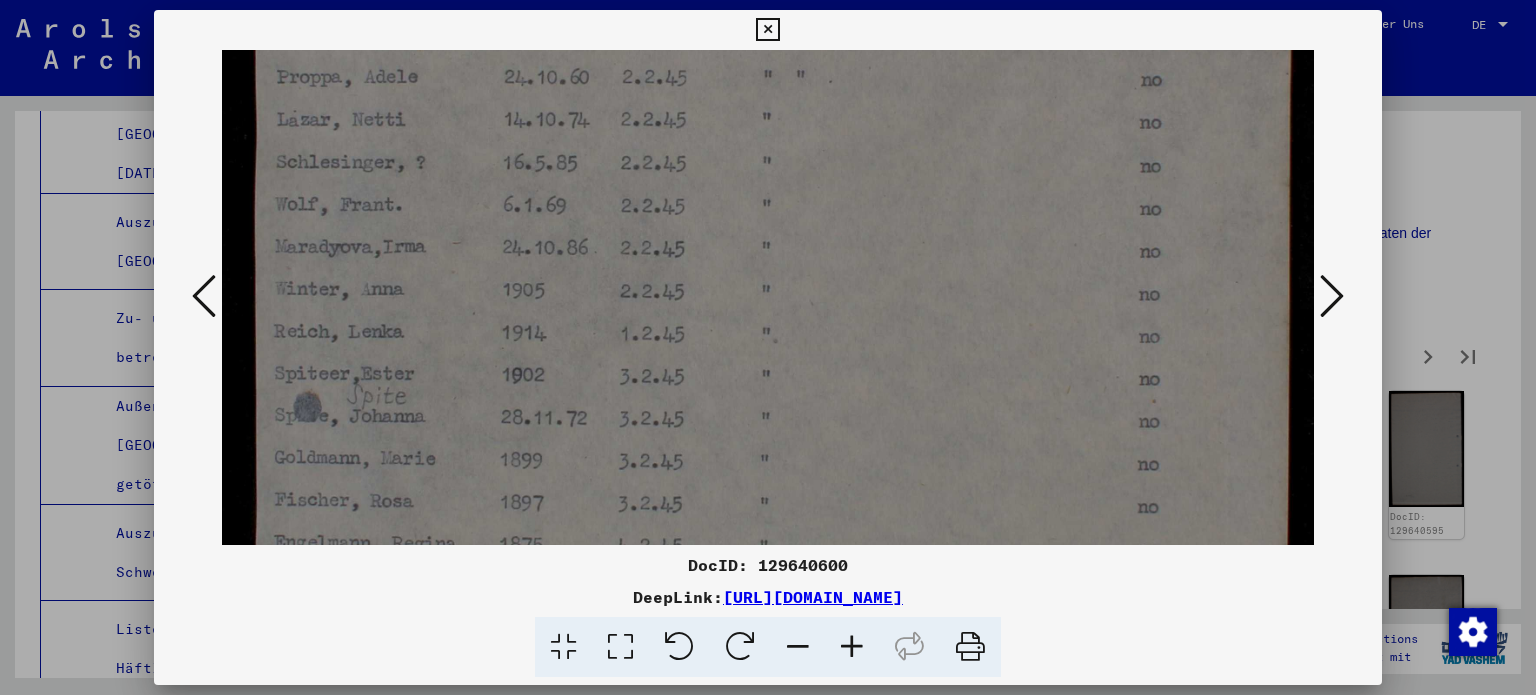 click at bounding box center (768, 169) 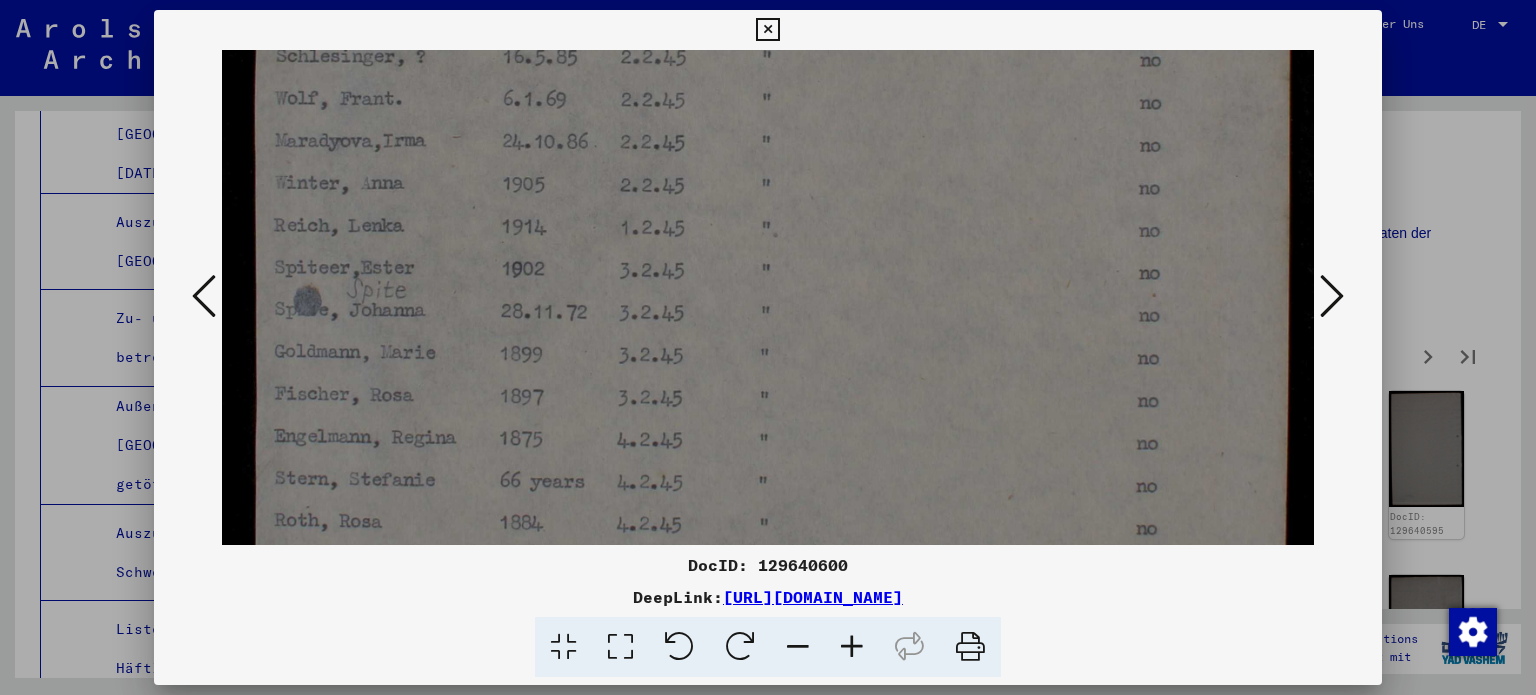 click at bounding box center [768, 63] 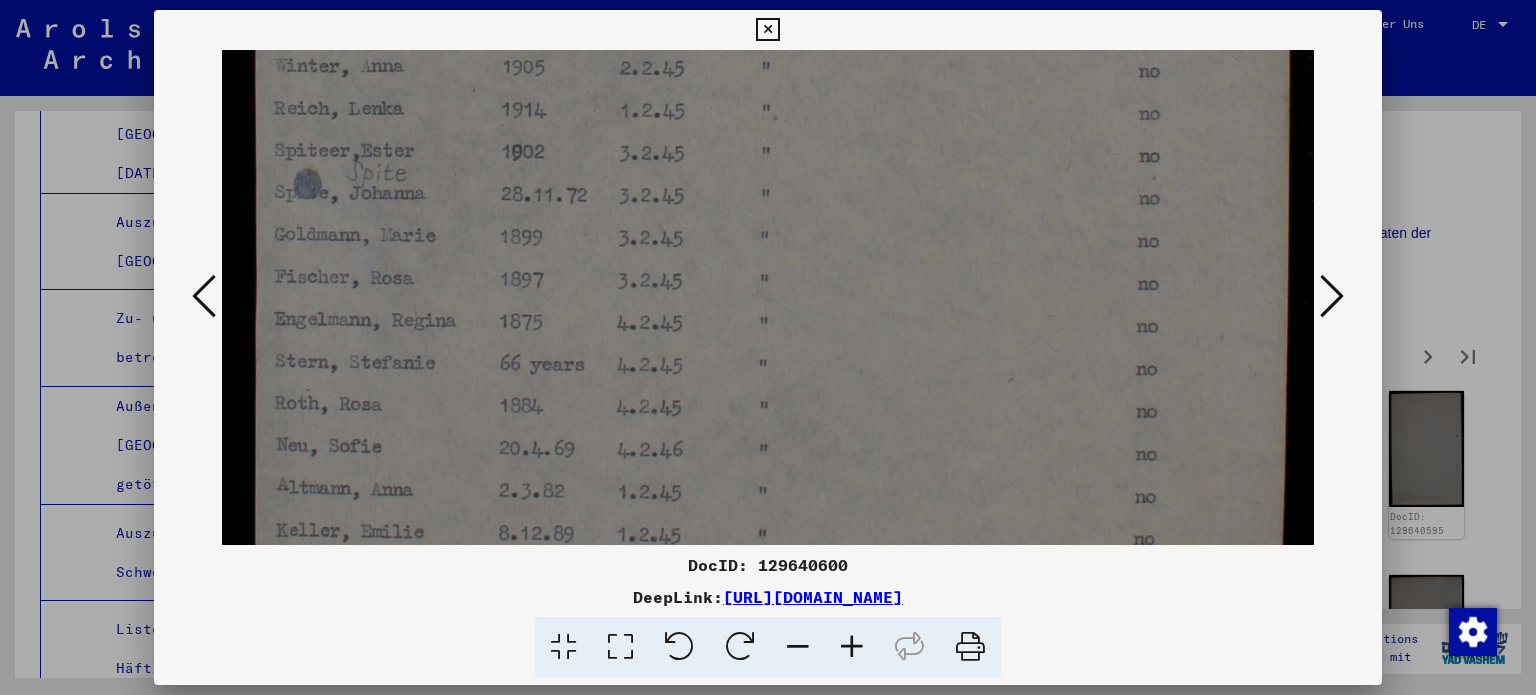 click at bounding box center (768, -54) 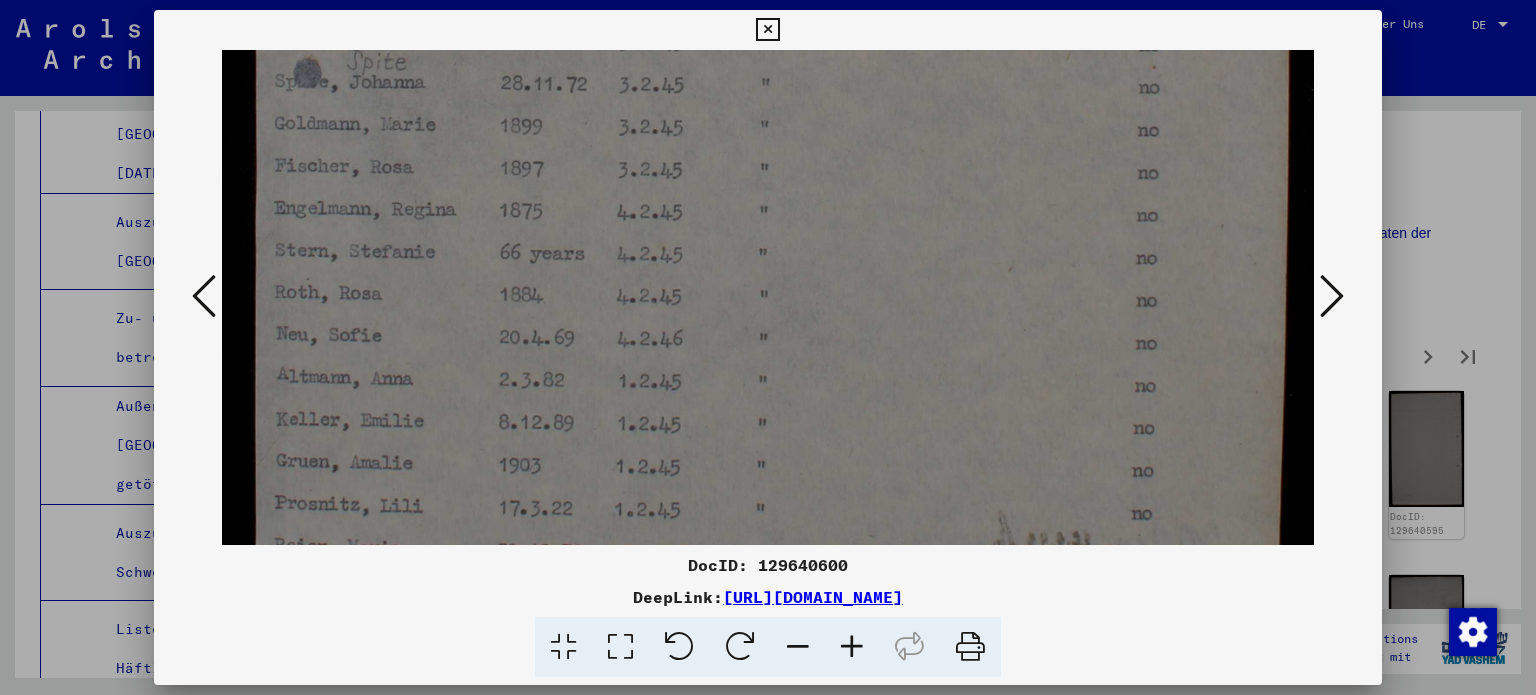 click at bounding box center [768, -165] 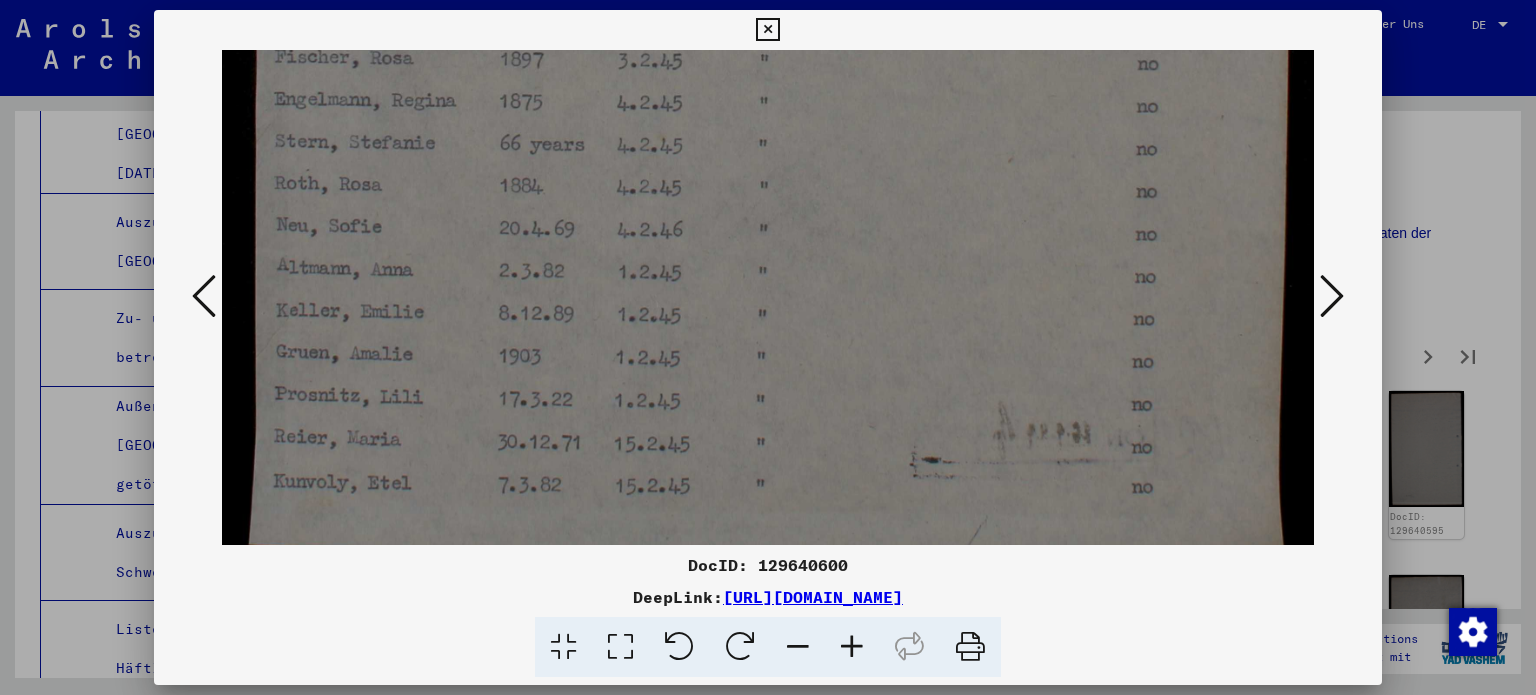 click at bounding box center [768, -274] 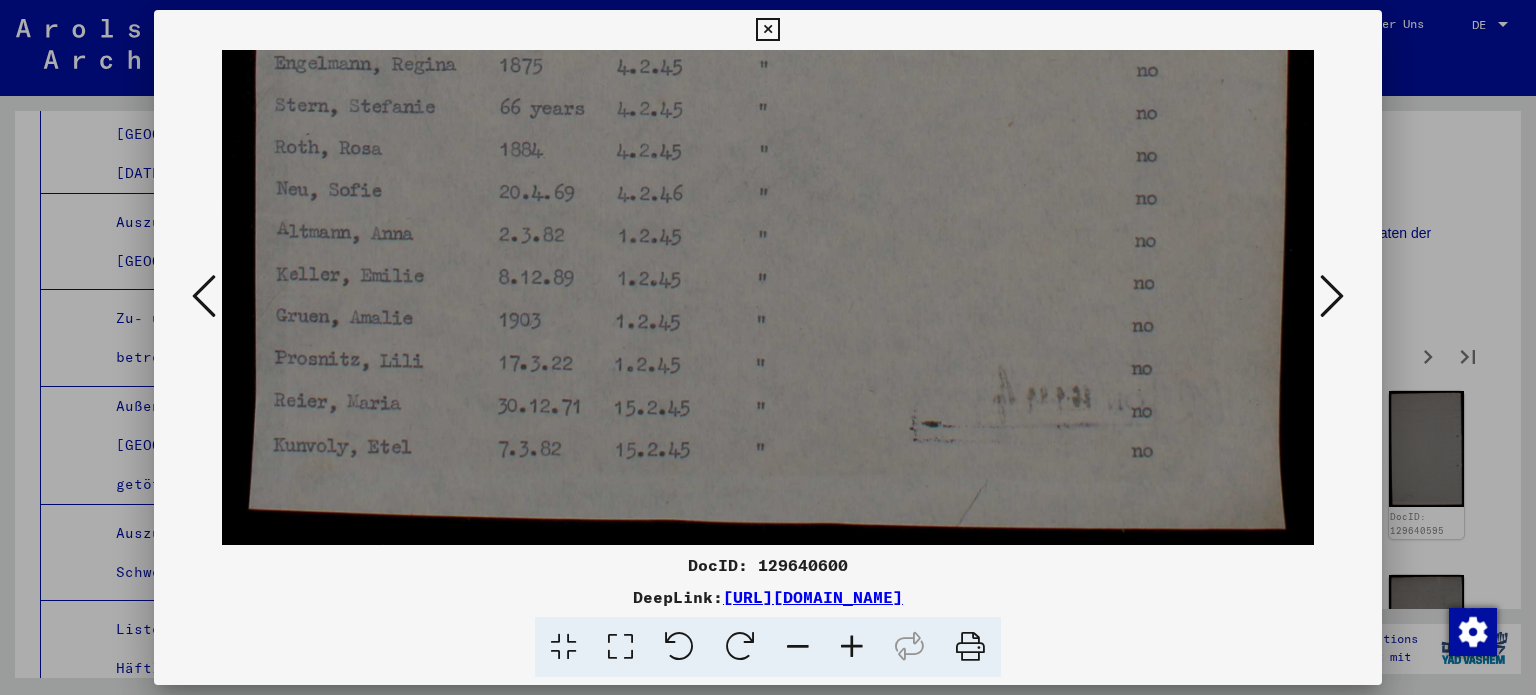 click at bounding box center (1332, 296) 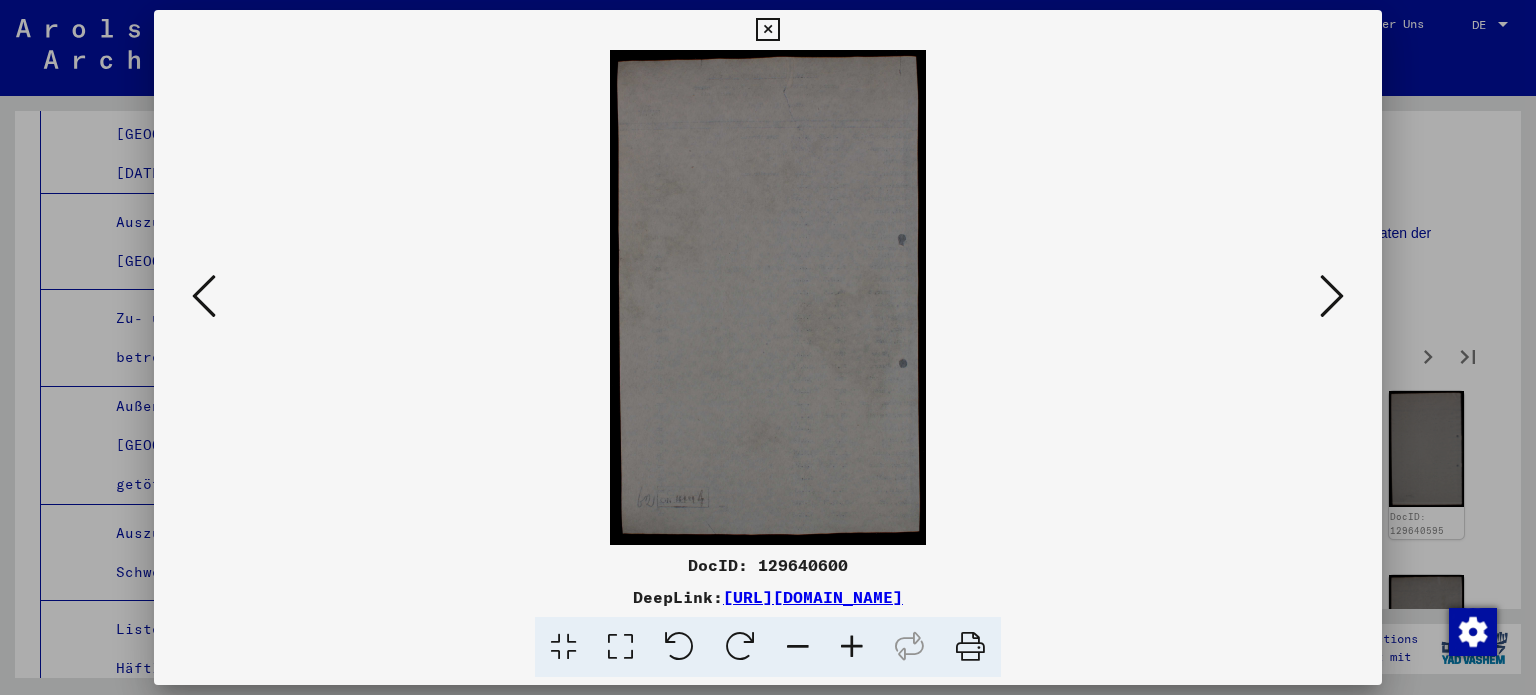 click at bounding box center (1332, 296) 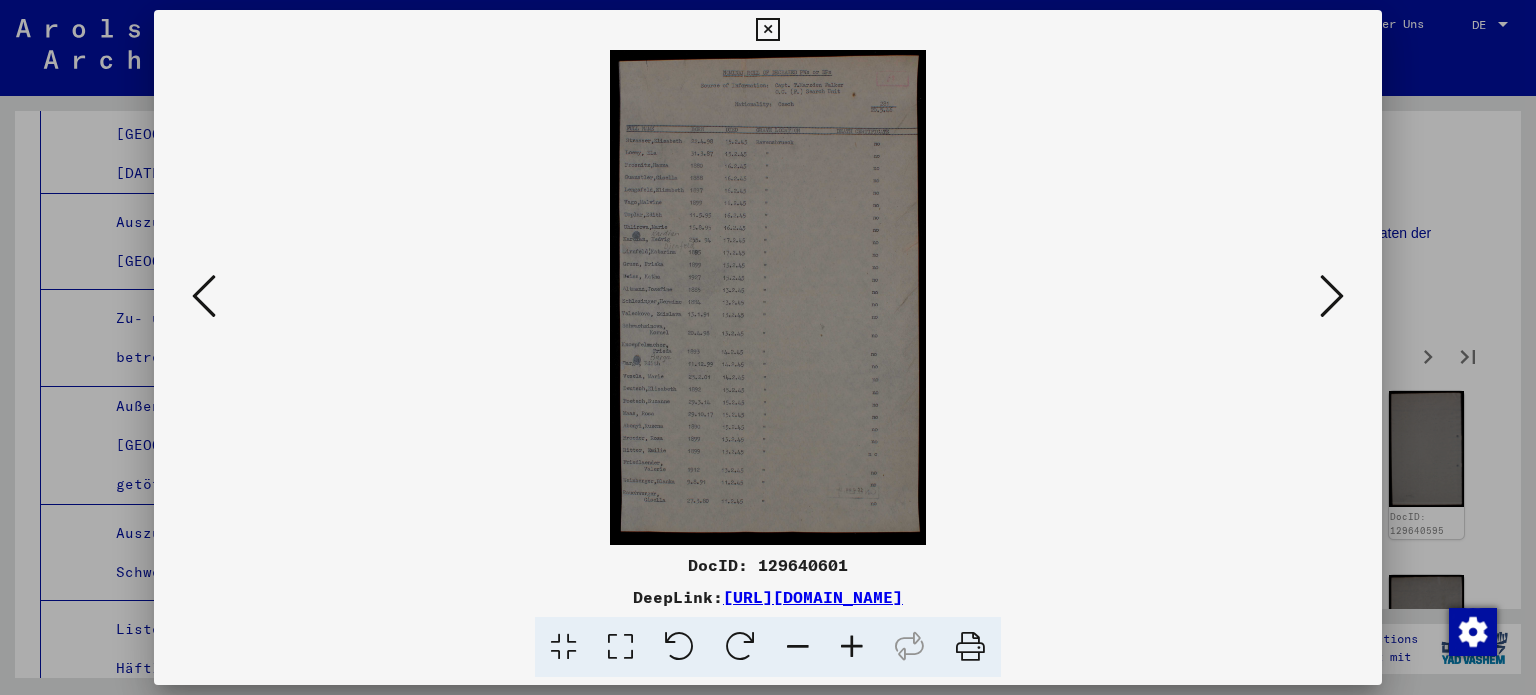 click at bounding box center [620, 647] 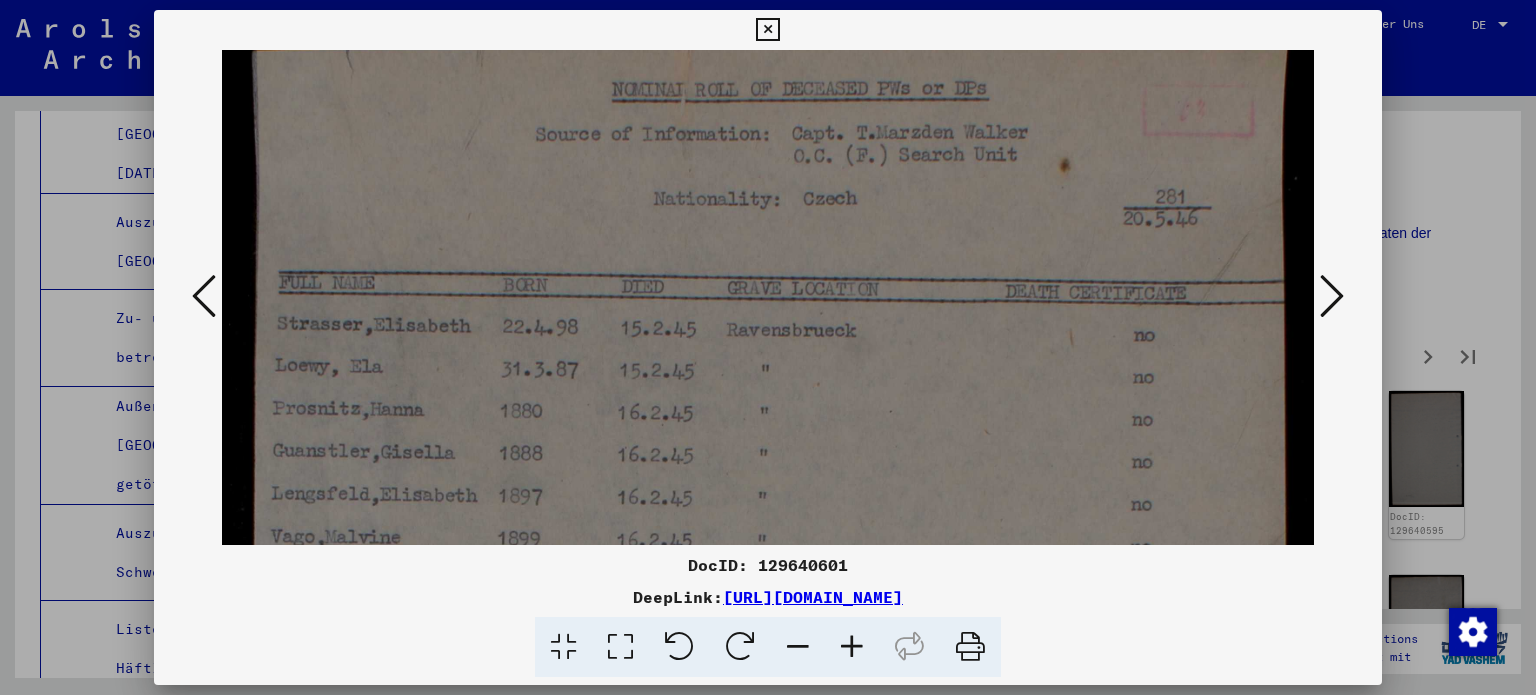 scroll, scrollTop: 49, scrollLeft: 0, axis: vertical 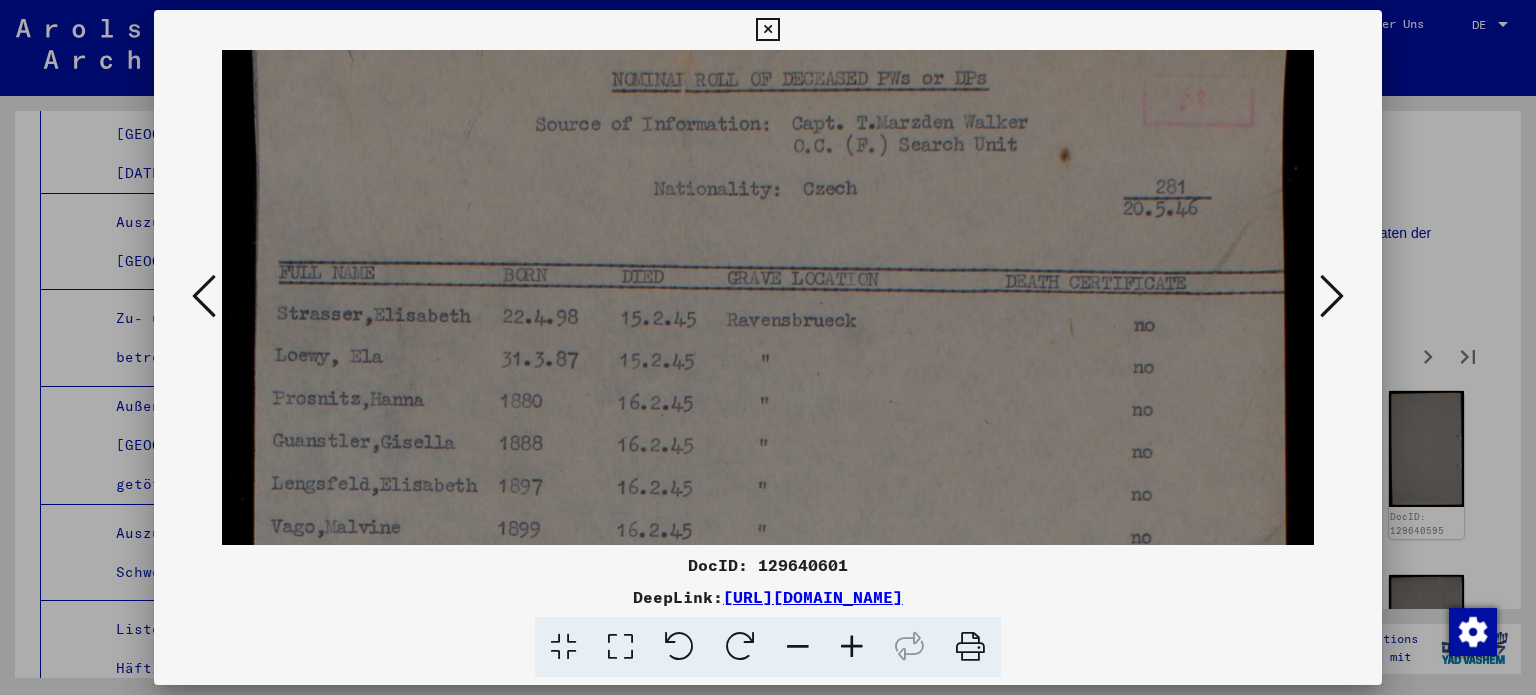 click at bounding box center [768, 856] 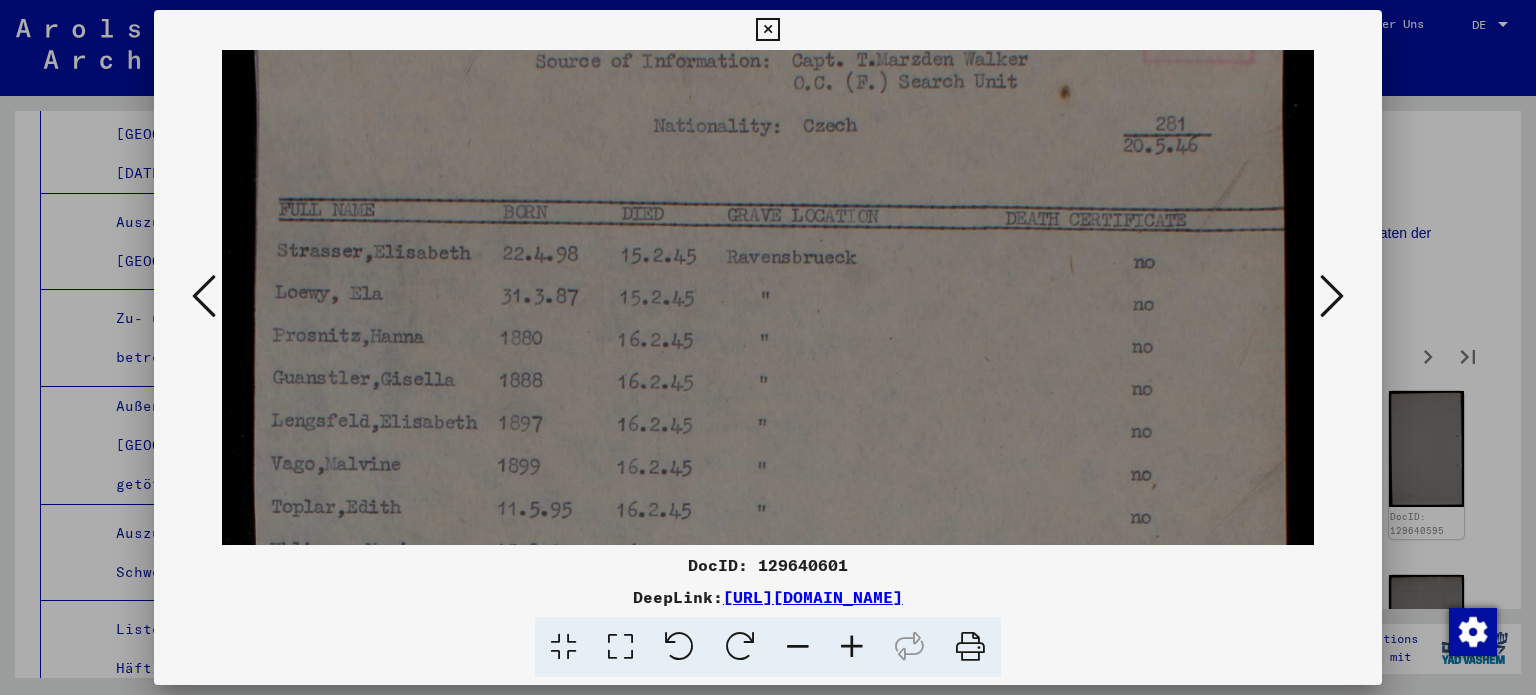 click at bounding box center [768, 793] 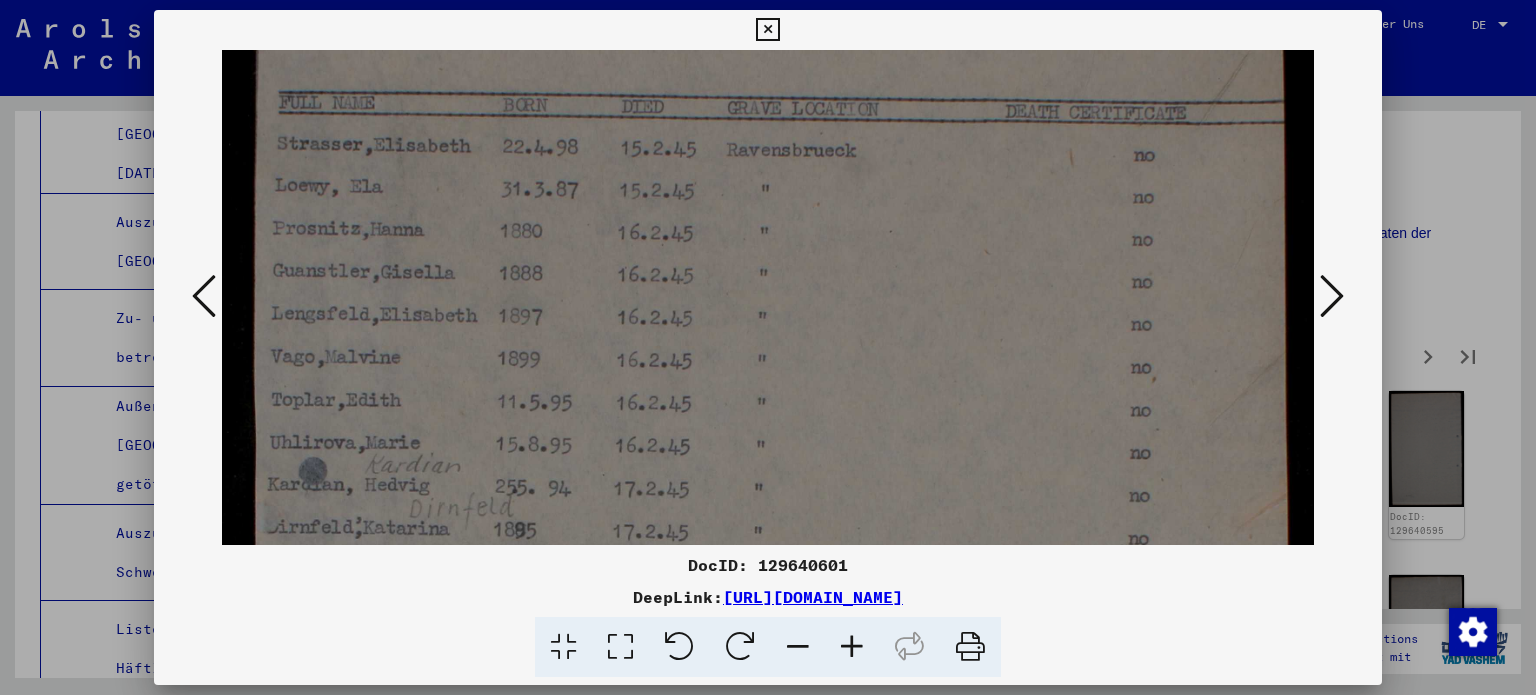 click at bounding box center (768, 686) 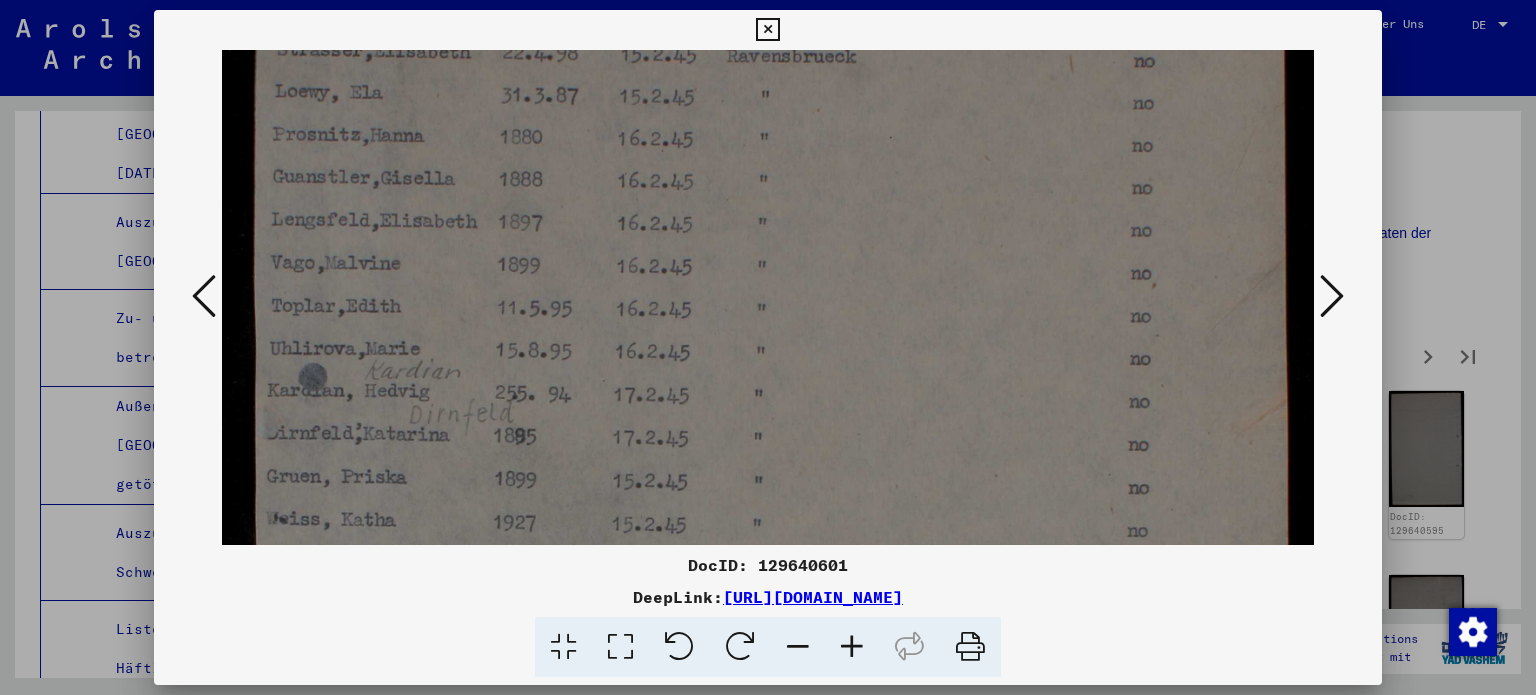 click at bounding box center [768, 592] 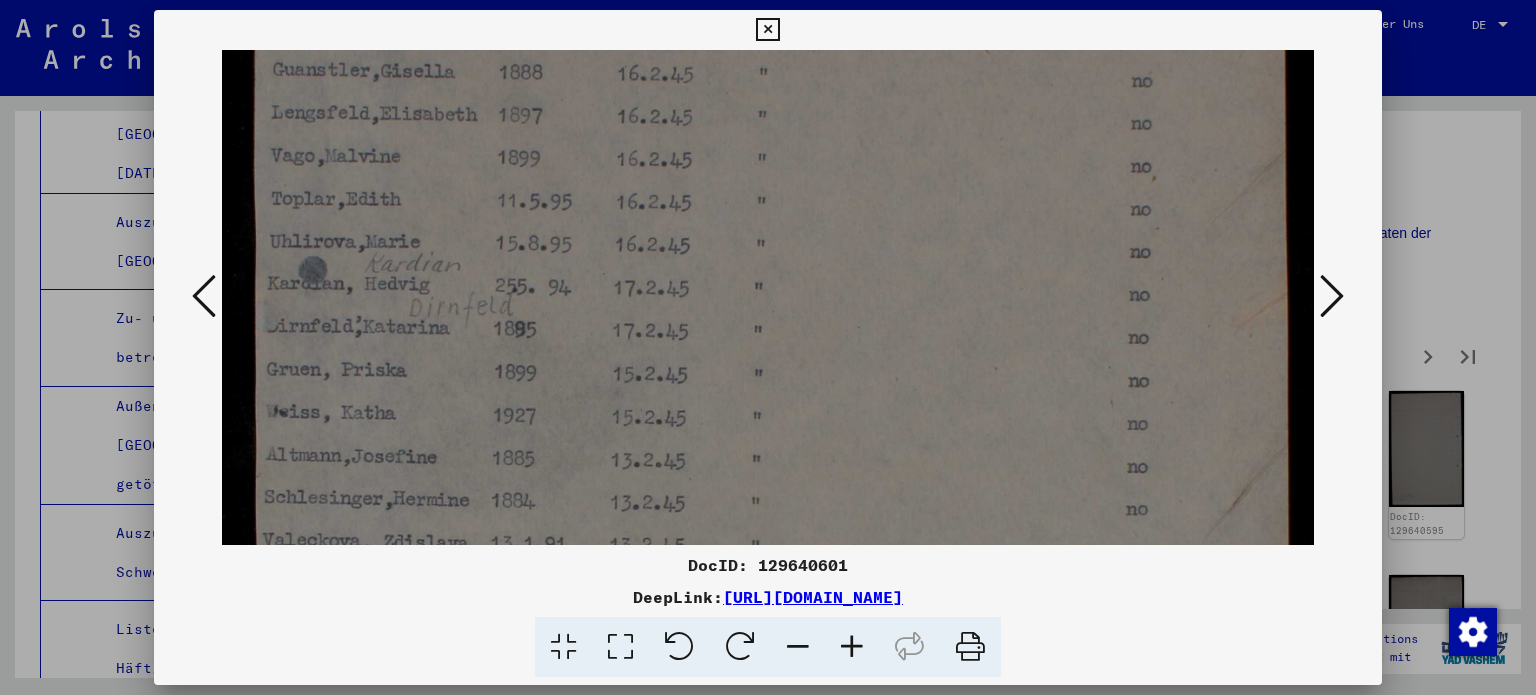 click at bounding box center [768, 485] 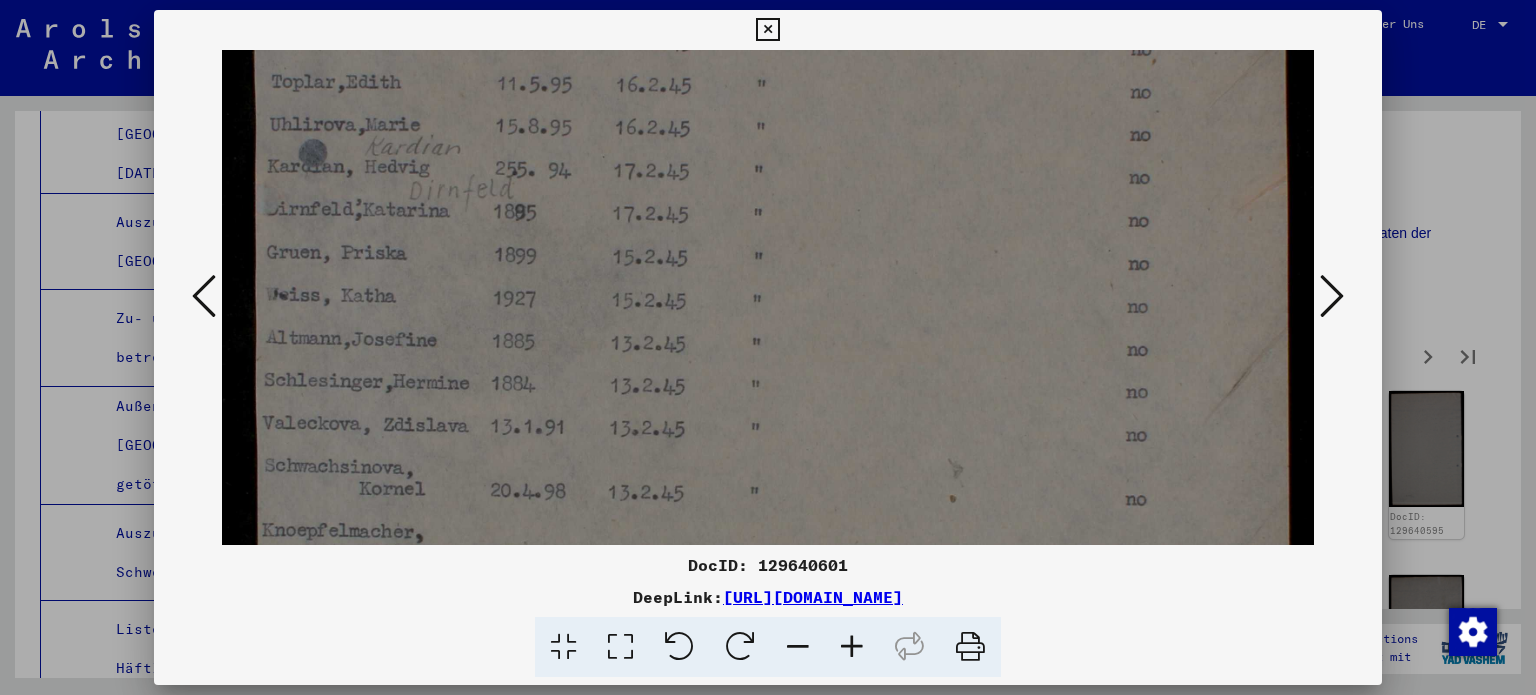 click at bounding box center (768, 368) 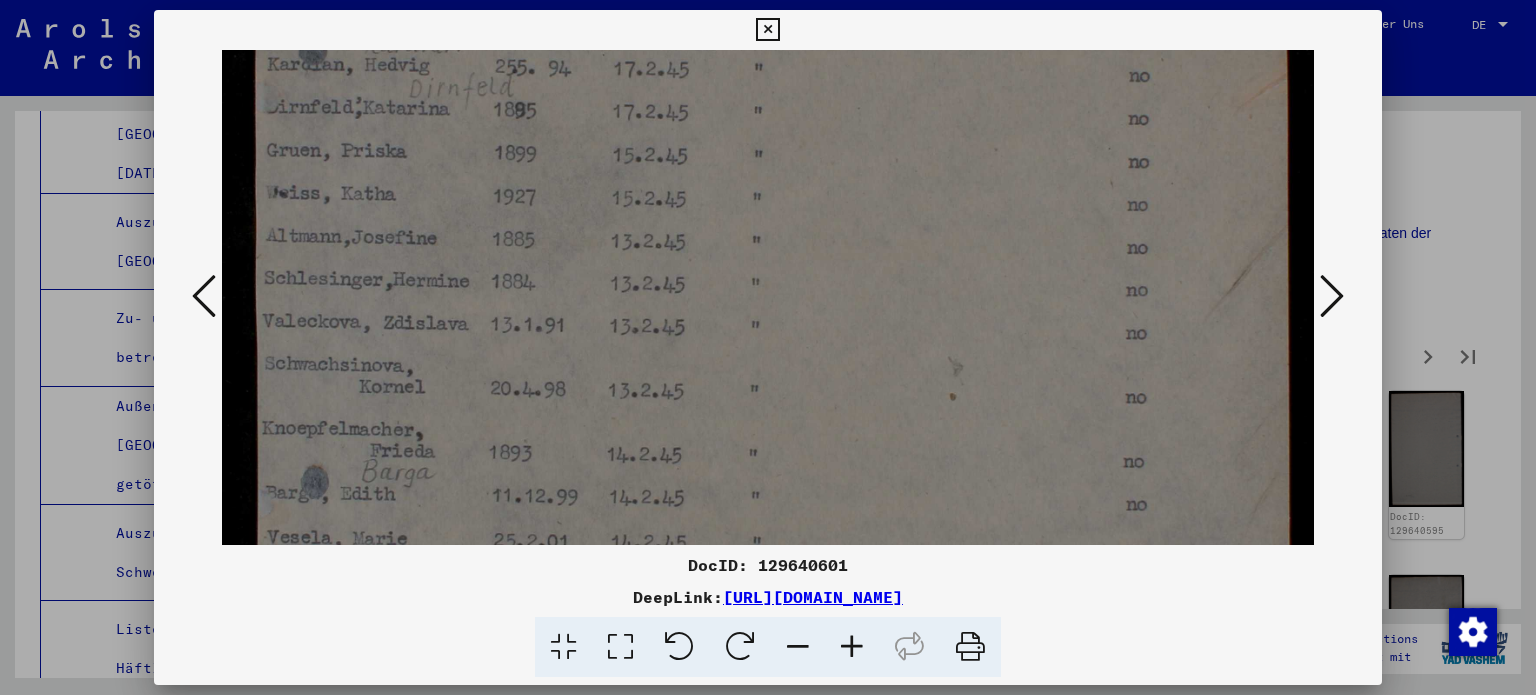 click at bounding box center (768, 266) 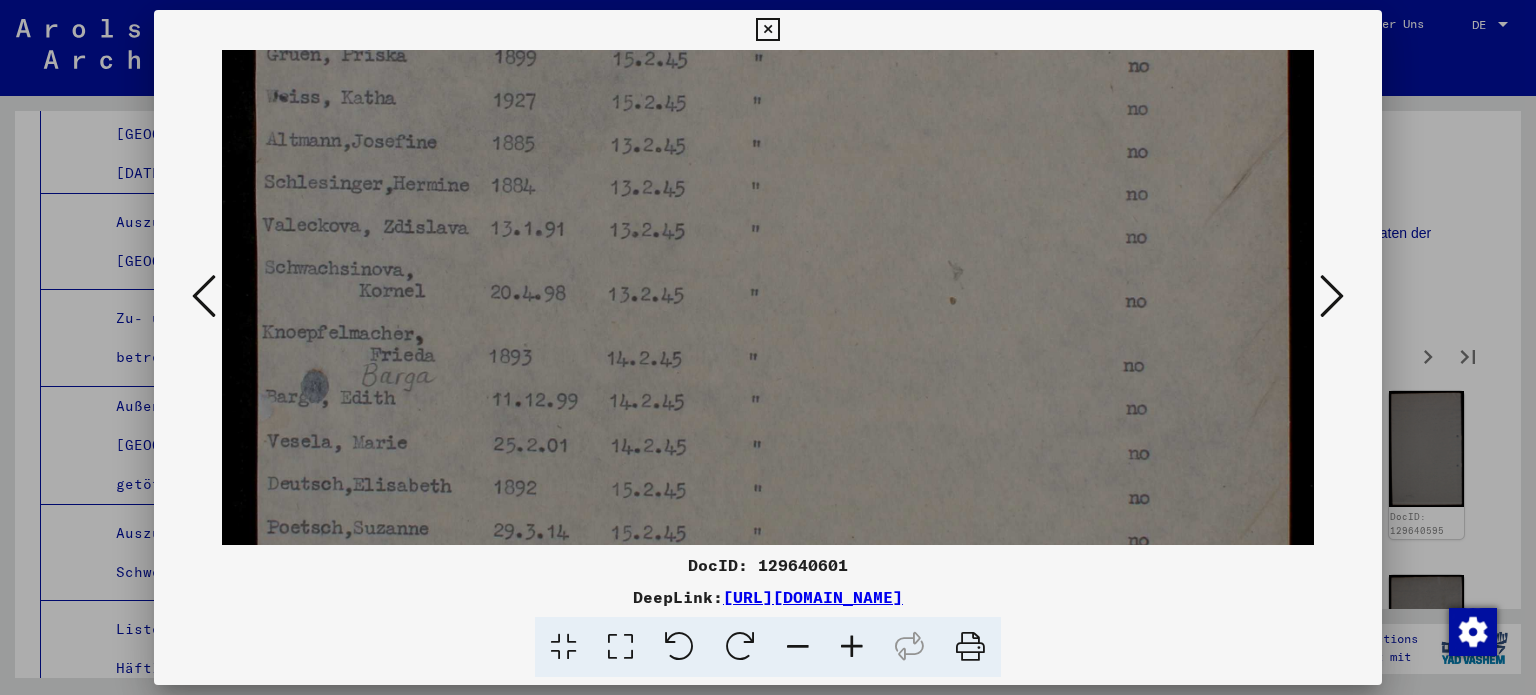 click at bounding box center (768, 170) 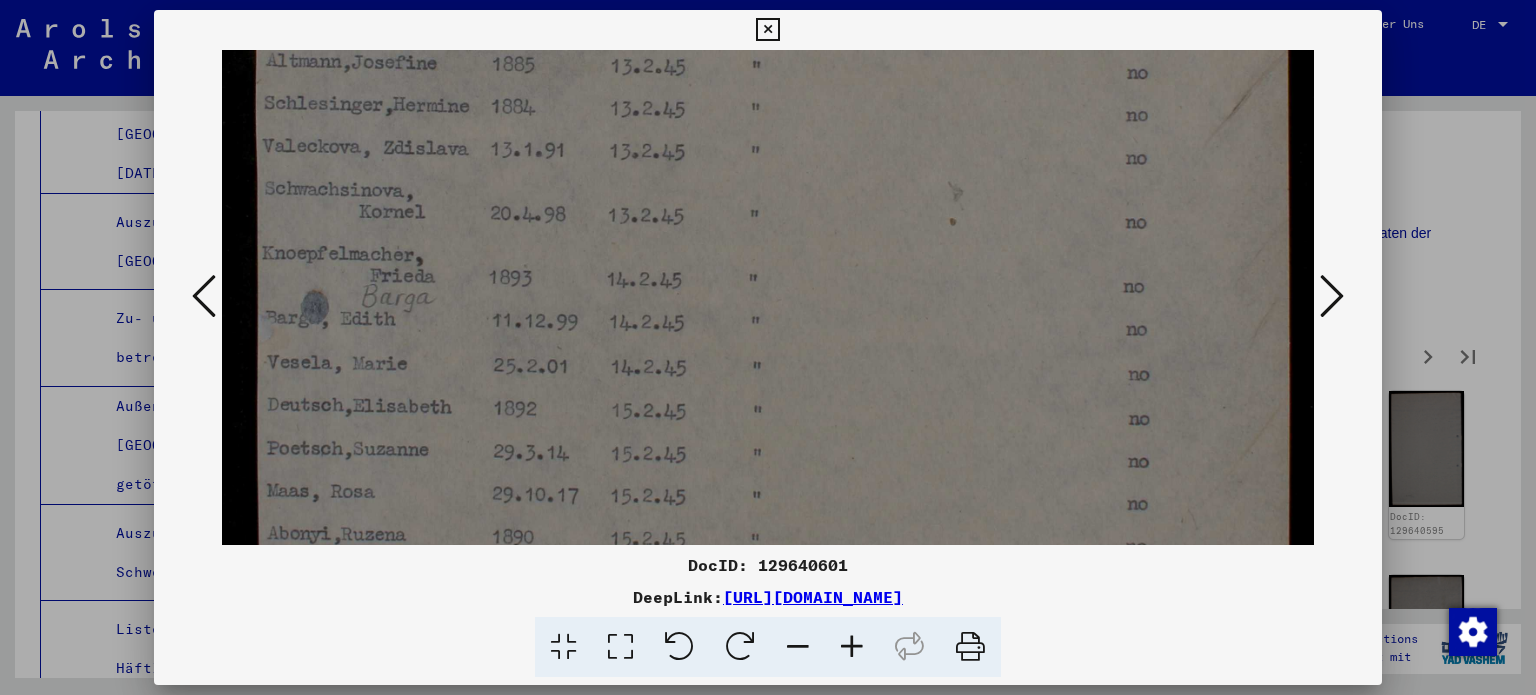 click at bounding box center (768, 91) 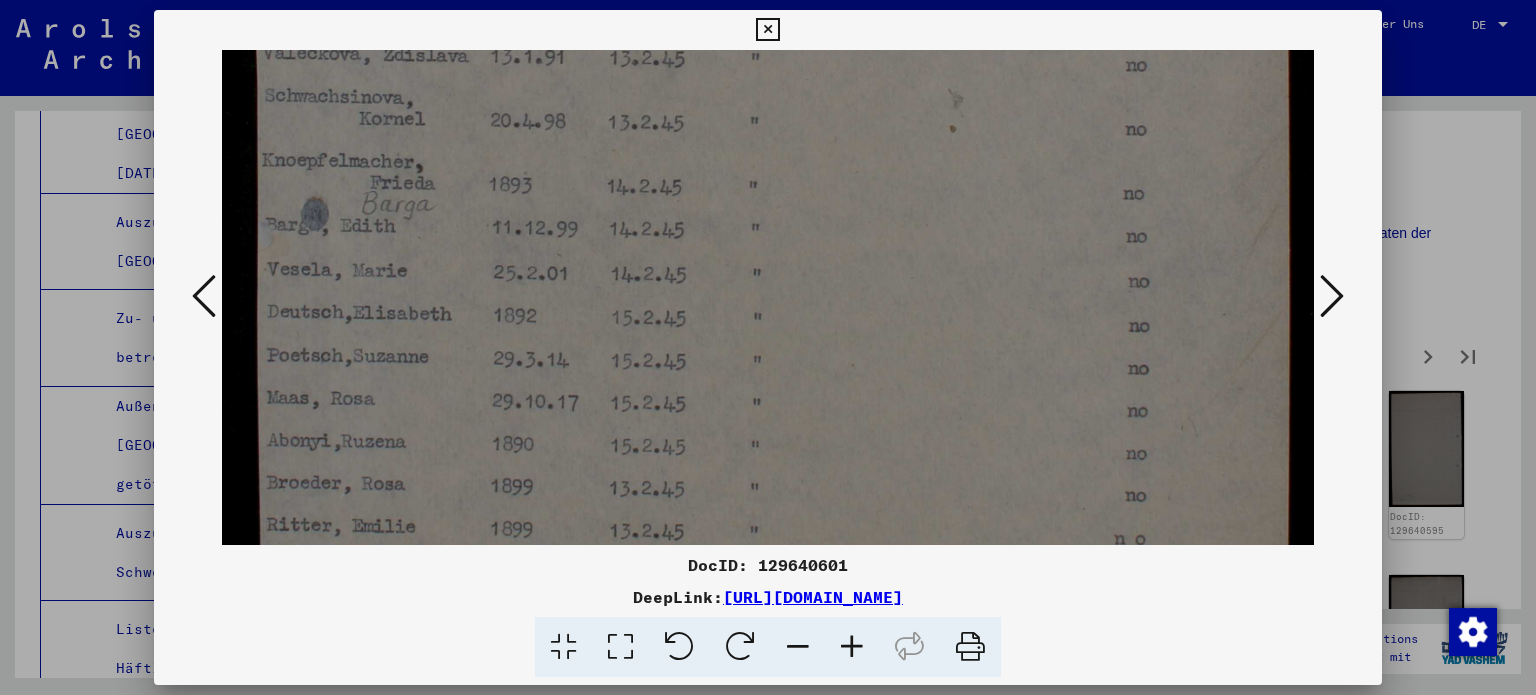 click at bounding box center (768, -2) 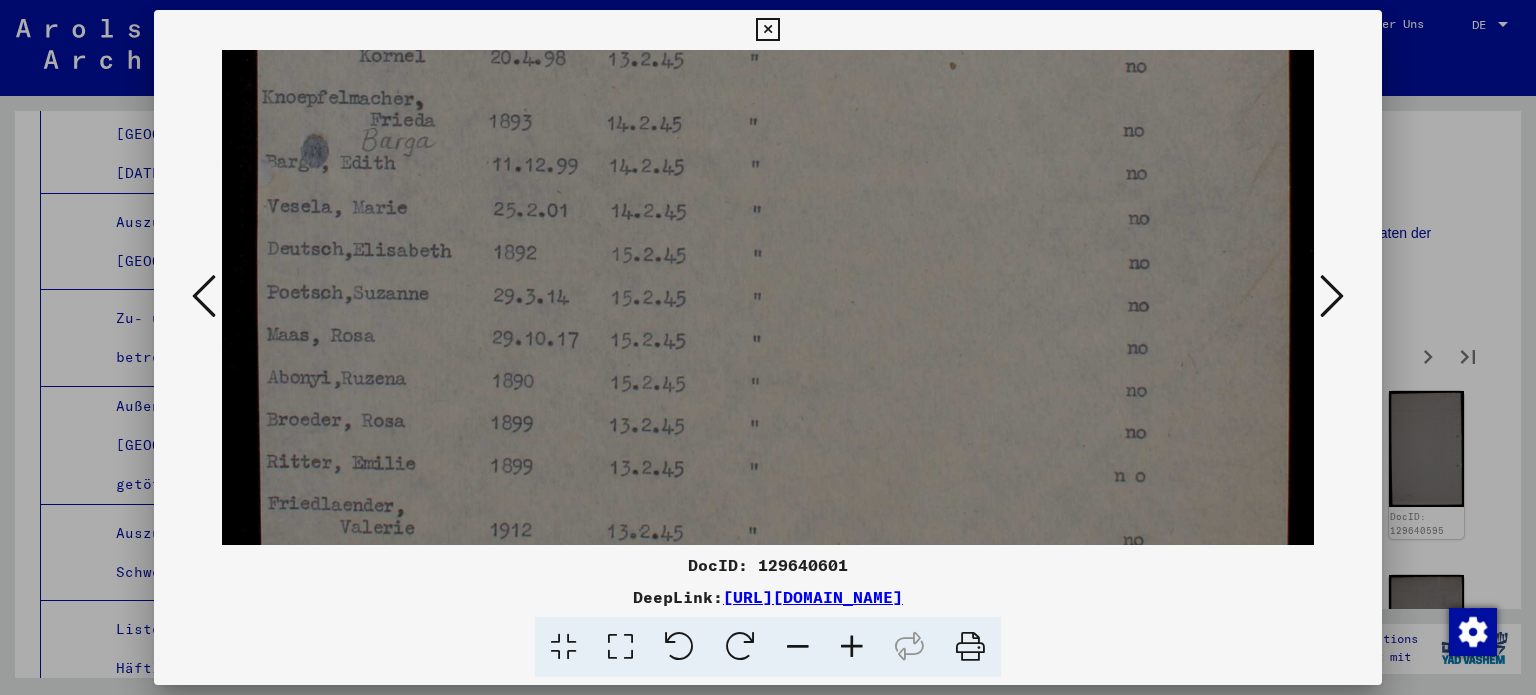 click at bounding box center [768, -65] 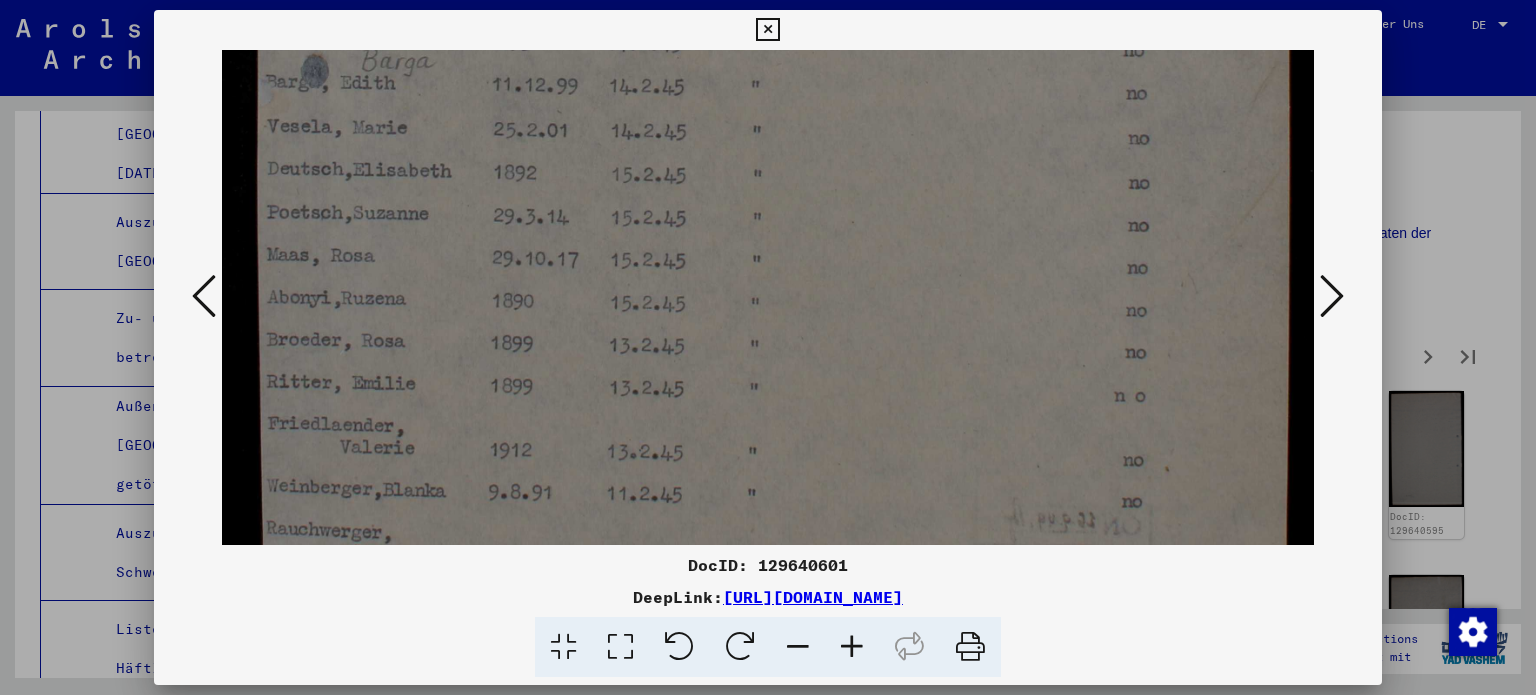 click at bounding box center (768, -145) 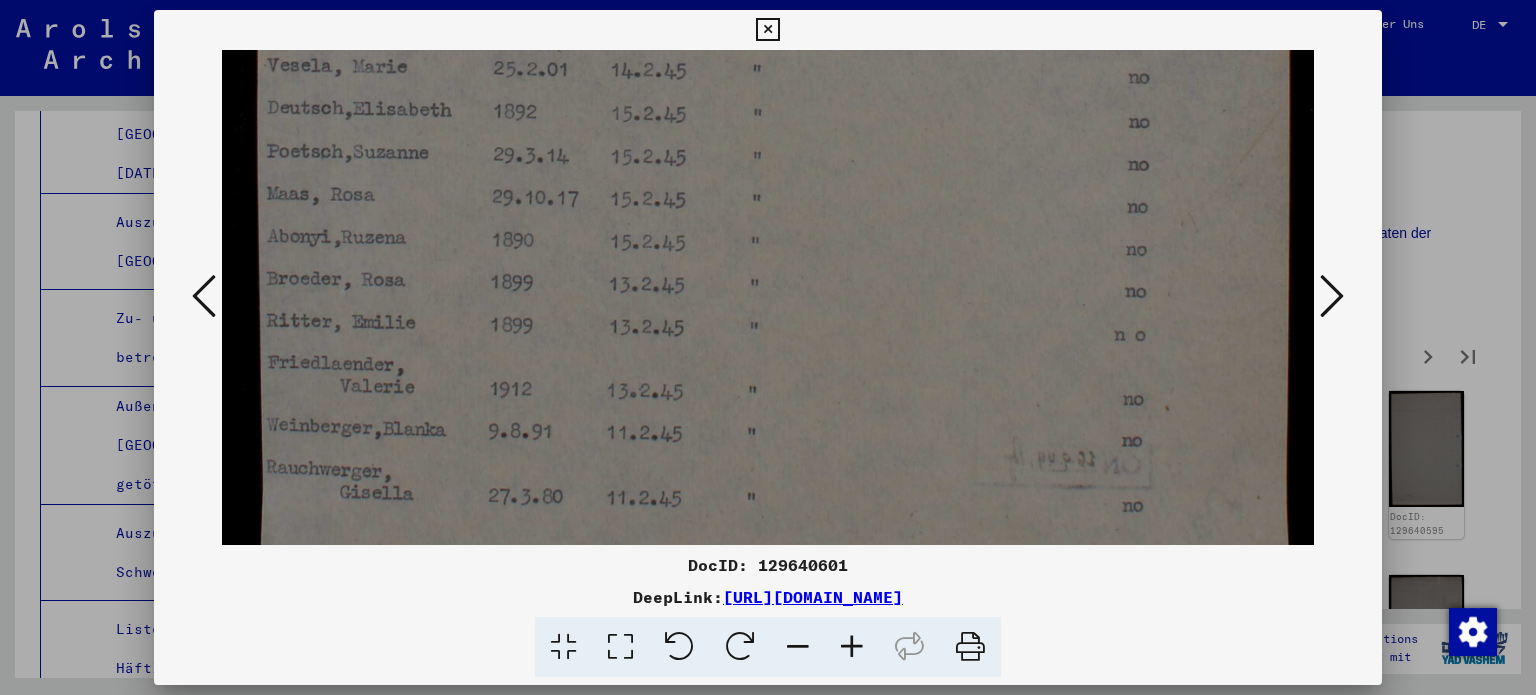 click at bounding box center (768, -206) 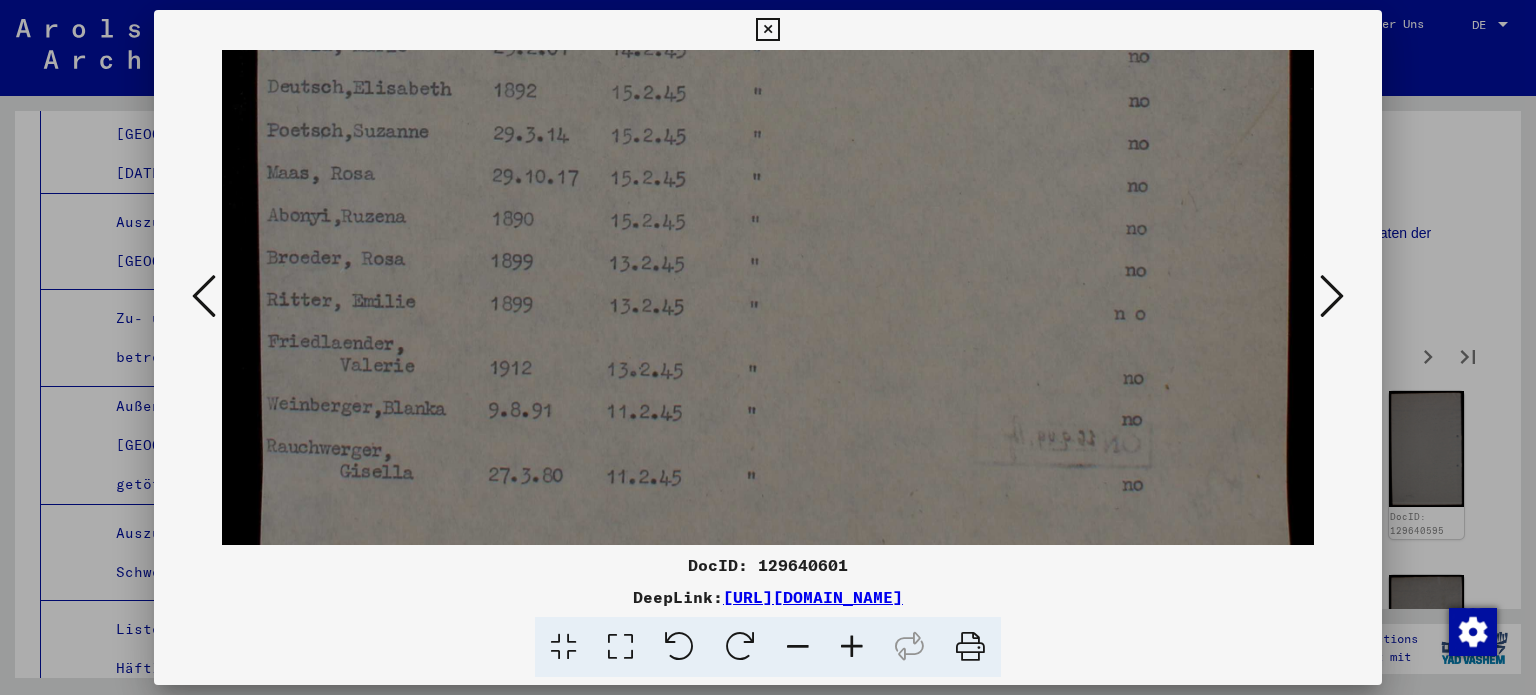 click at bounding box center [768, -227] 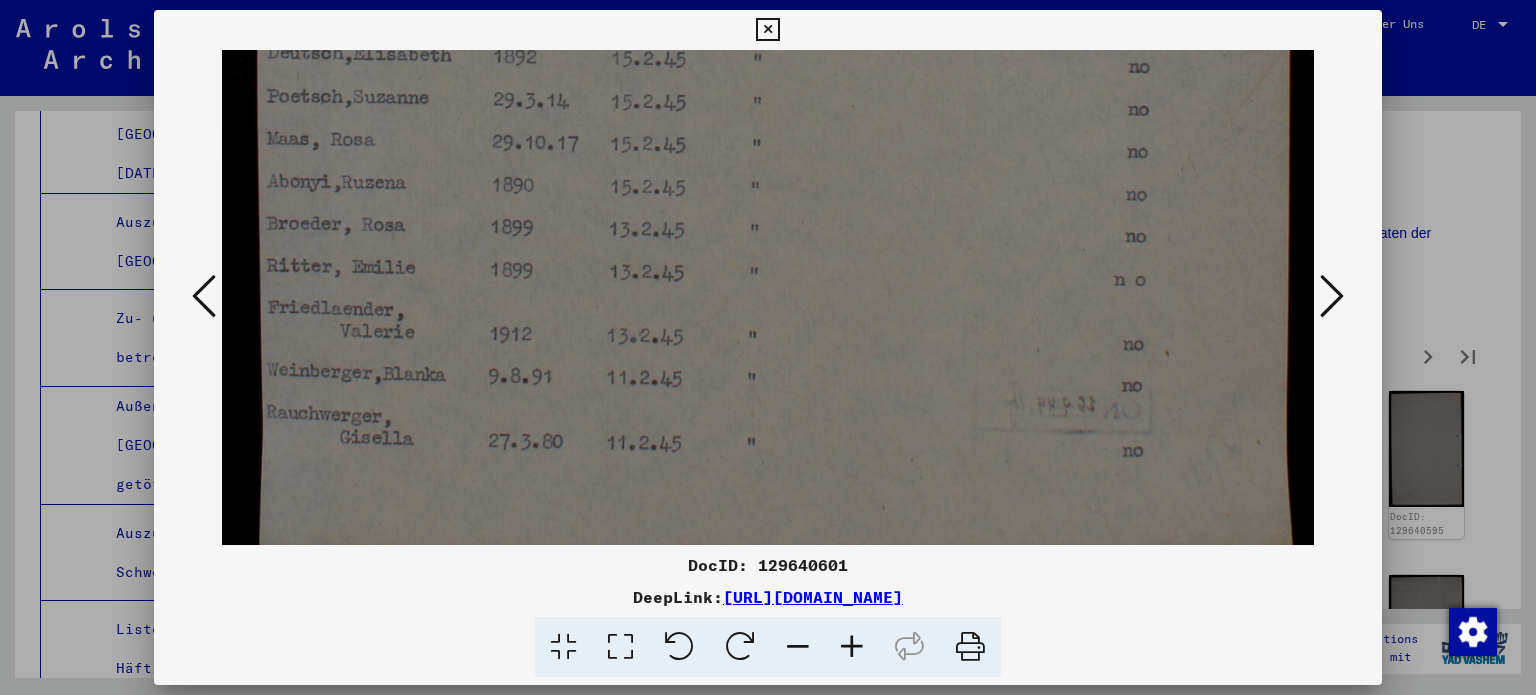 click at bounding box center [1332, 297] 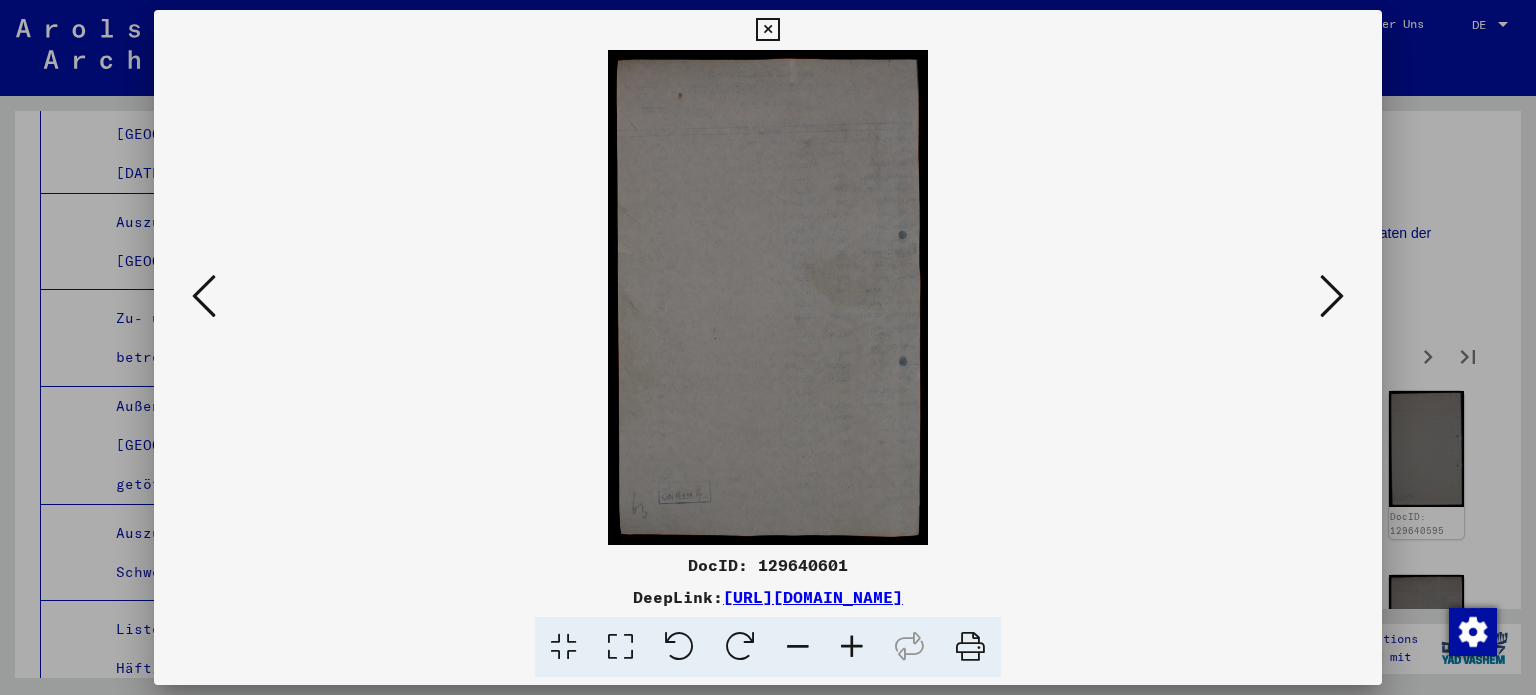 click at bounding box center [1332, 296] 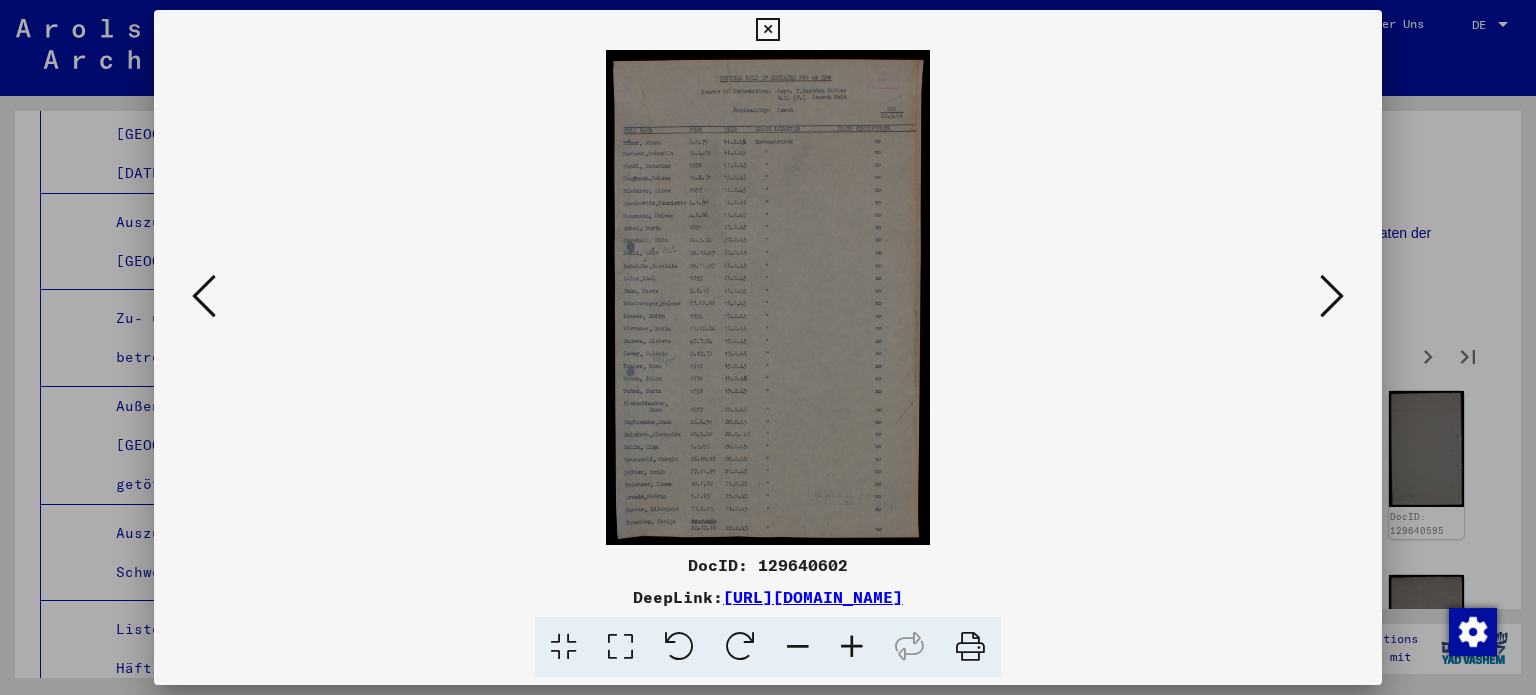 click at bounding box center [620, 647] 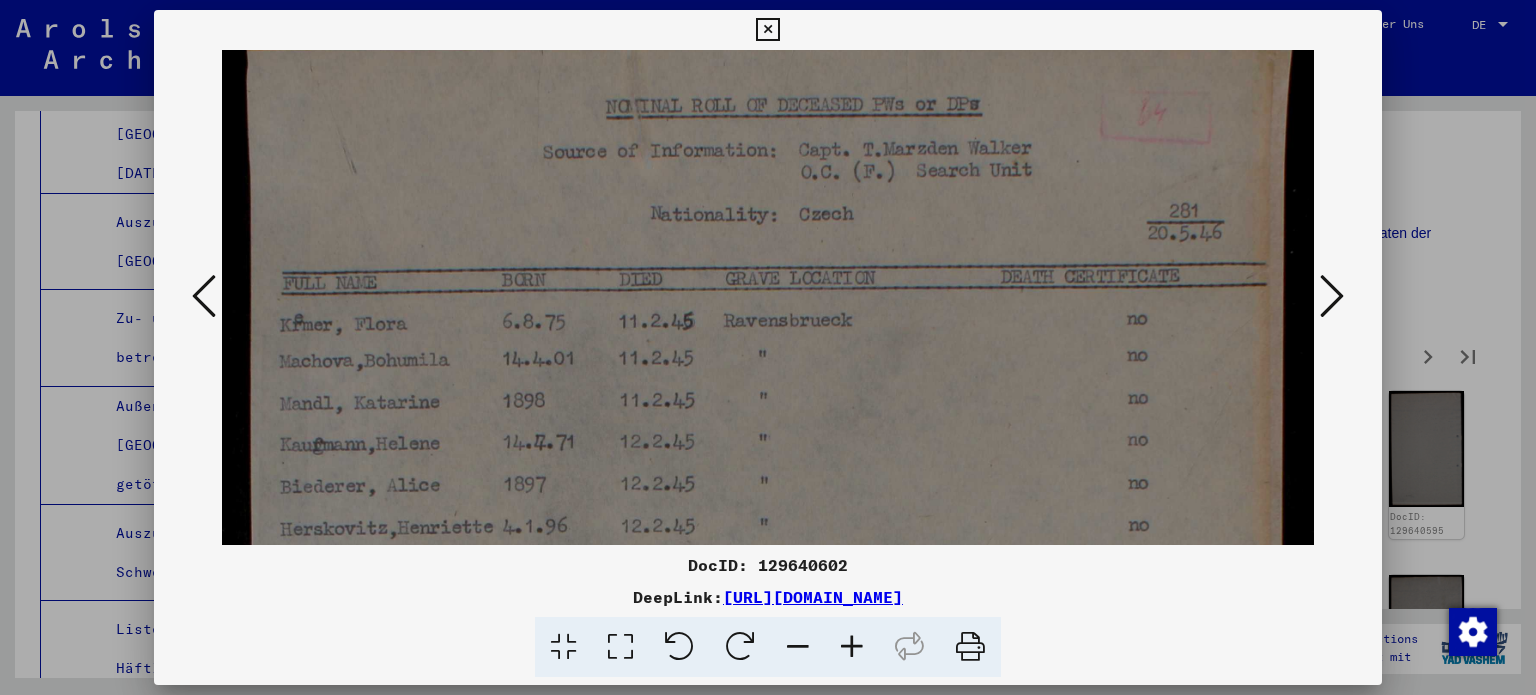 click at bounding box center (768, 846) 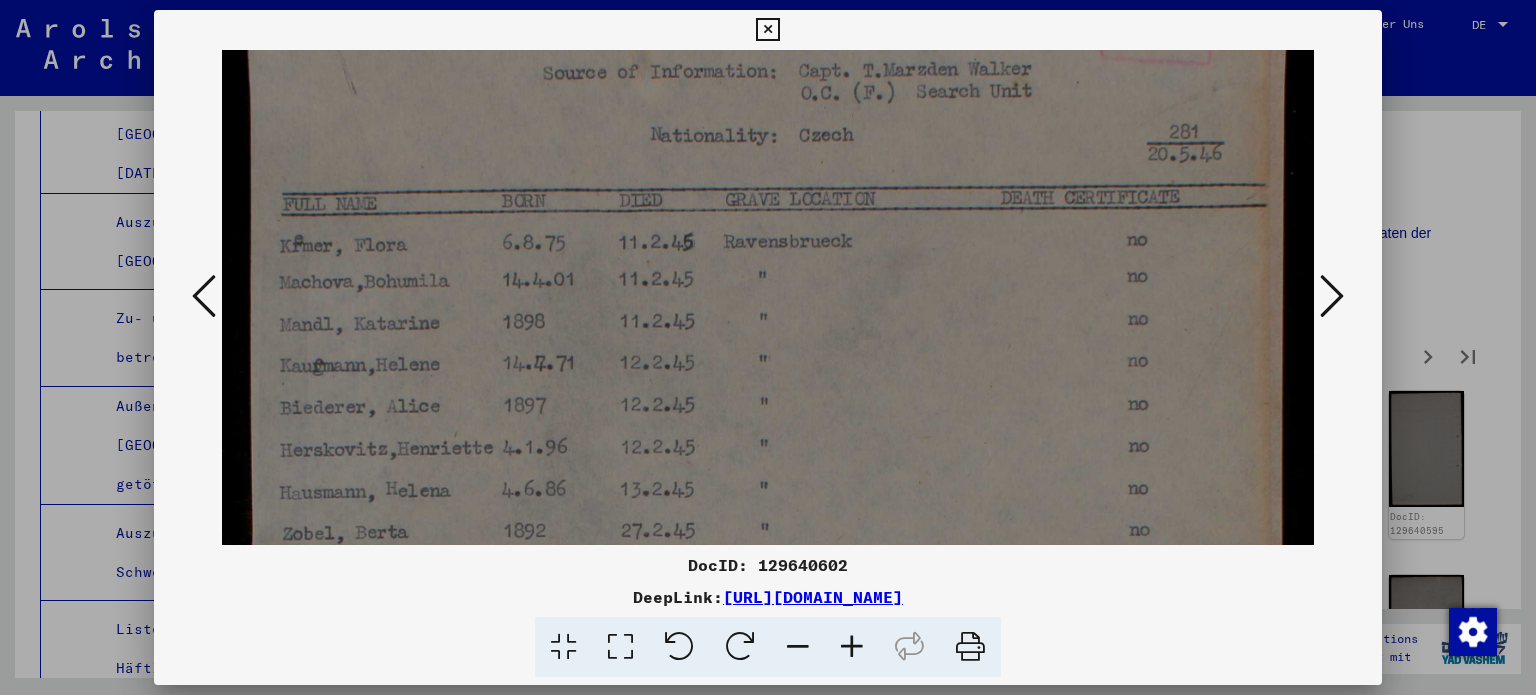 click at bounding box center [768, 767] 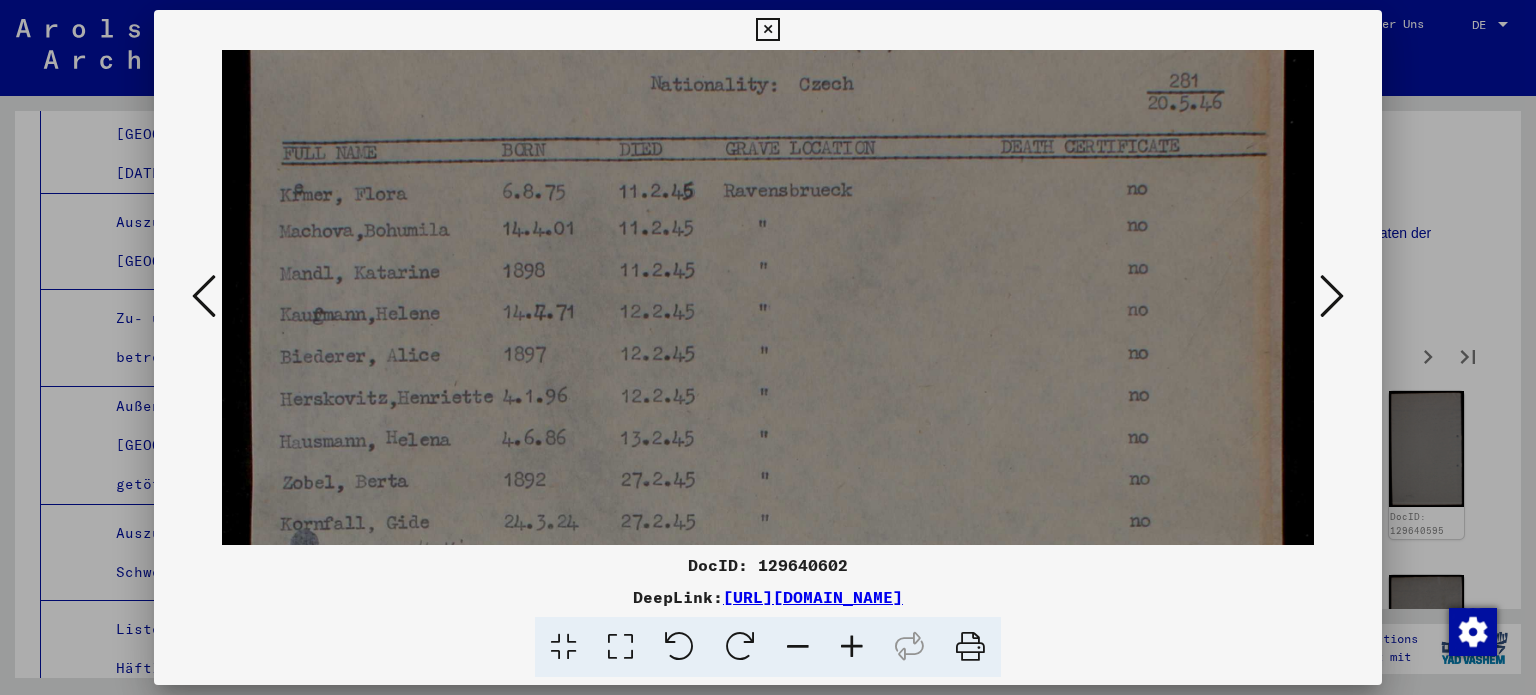 click at bounding box center (768, 716) 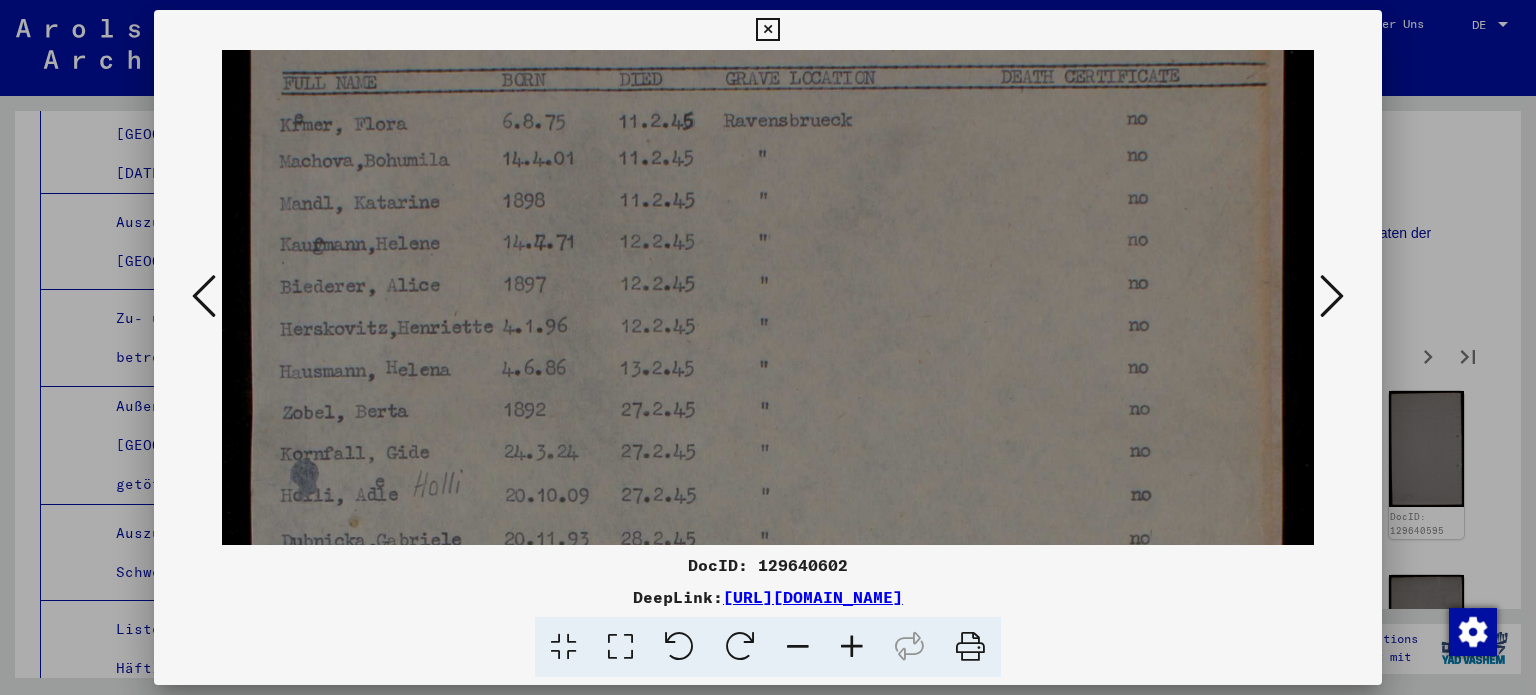 click at bounding box center (768, 646) 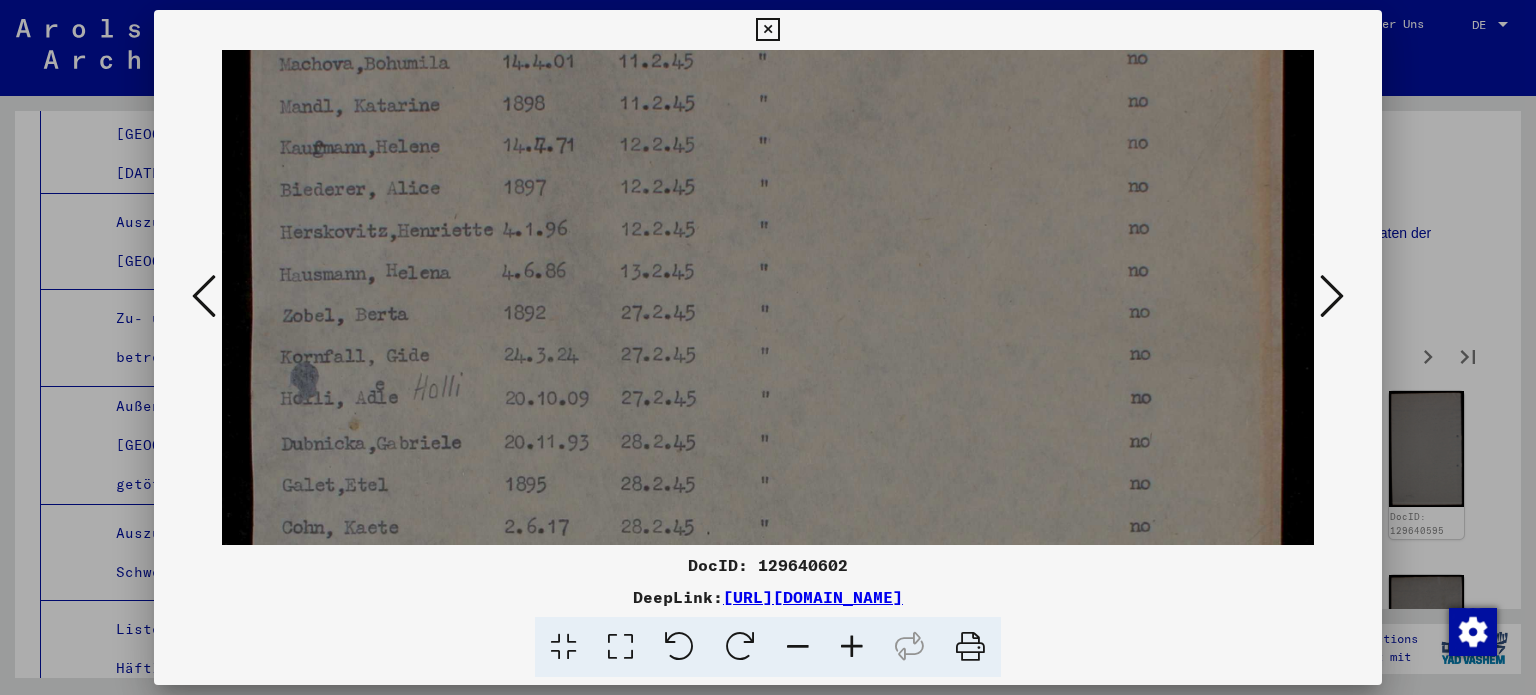 click at bounding box center (768, 549) 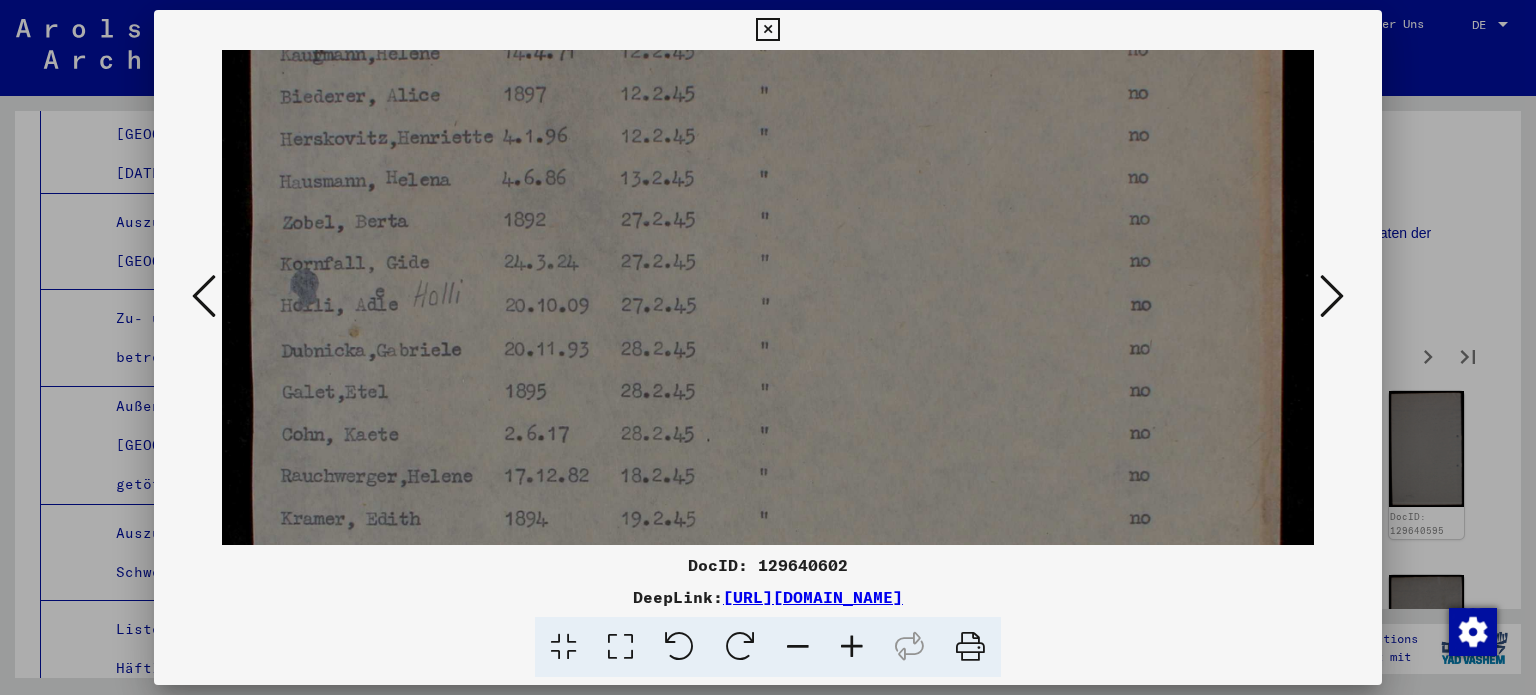click at bounding box center (768, 456) 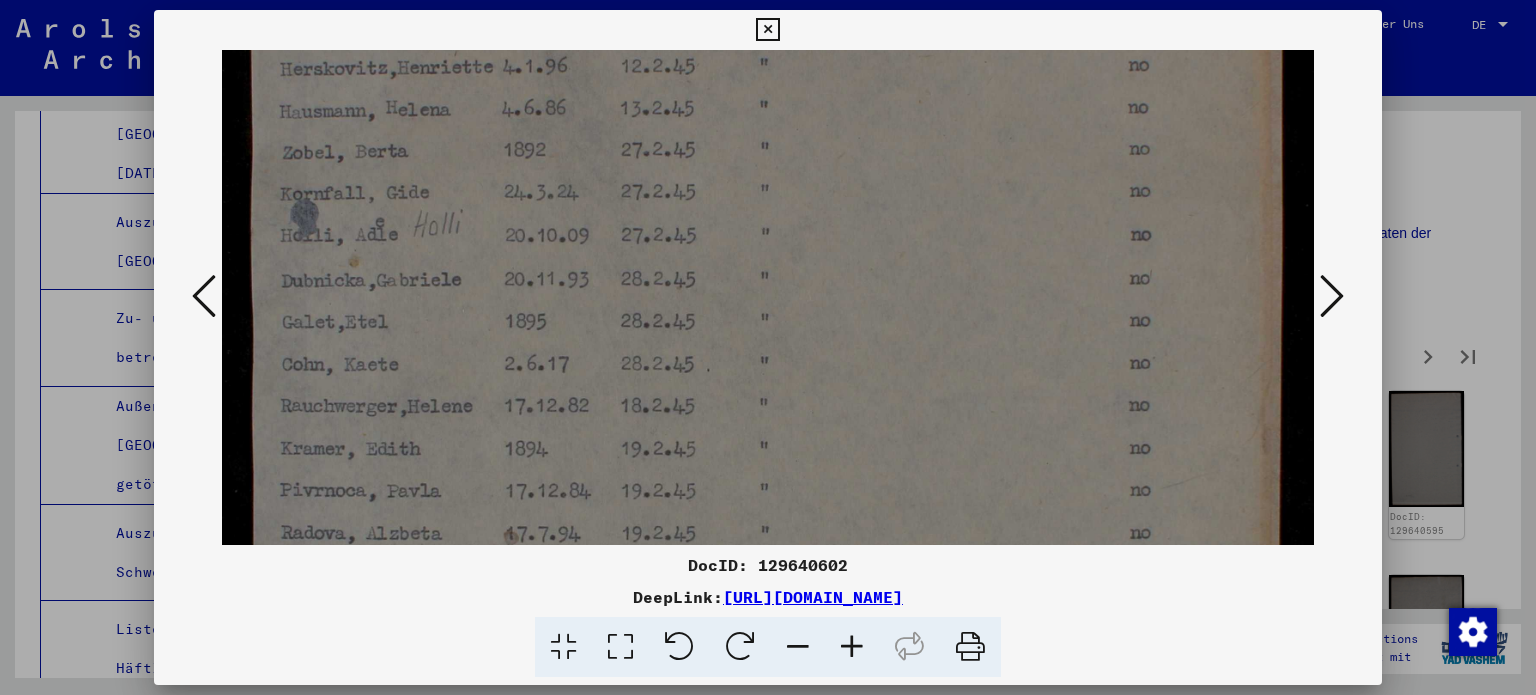 click at bounding box center (768, 386) 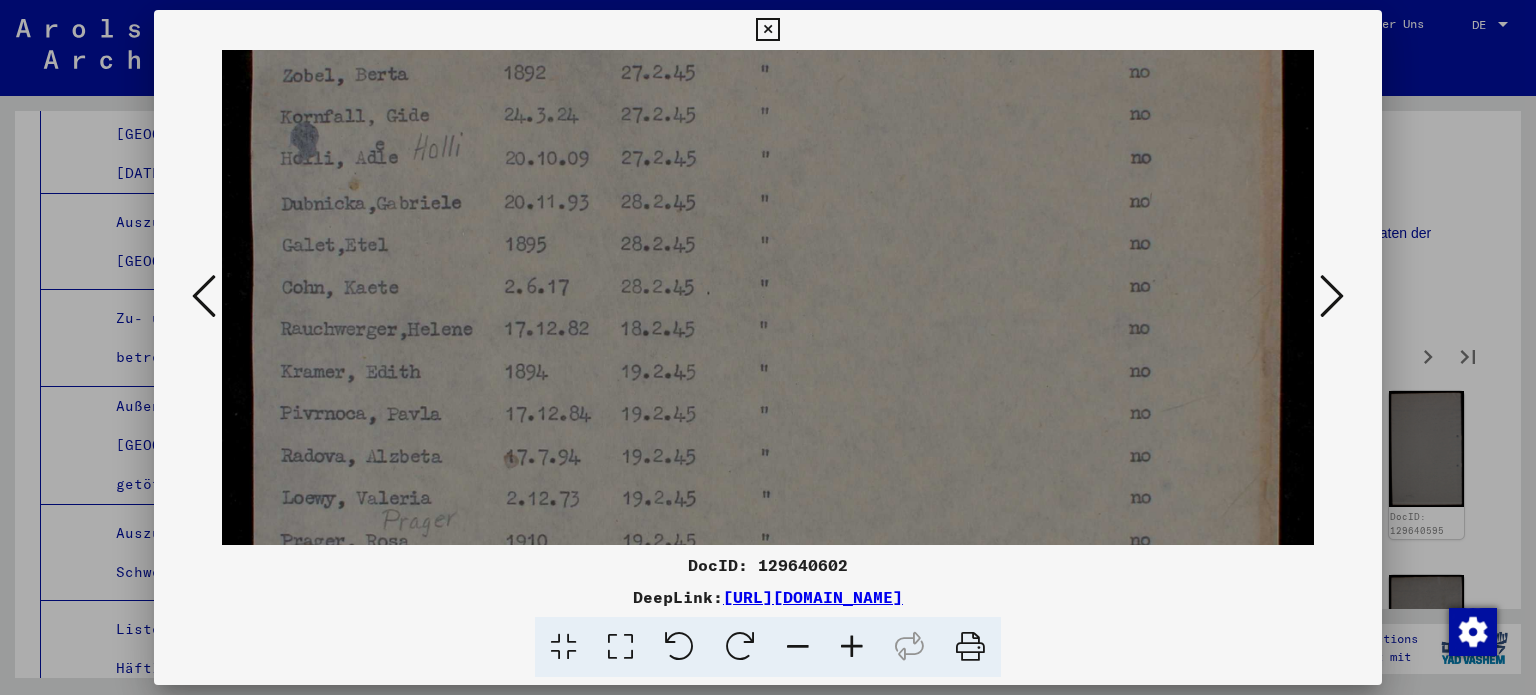 click at bounding box center (768, 309) 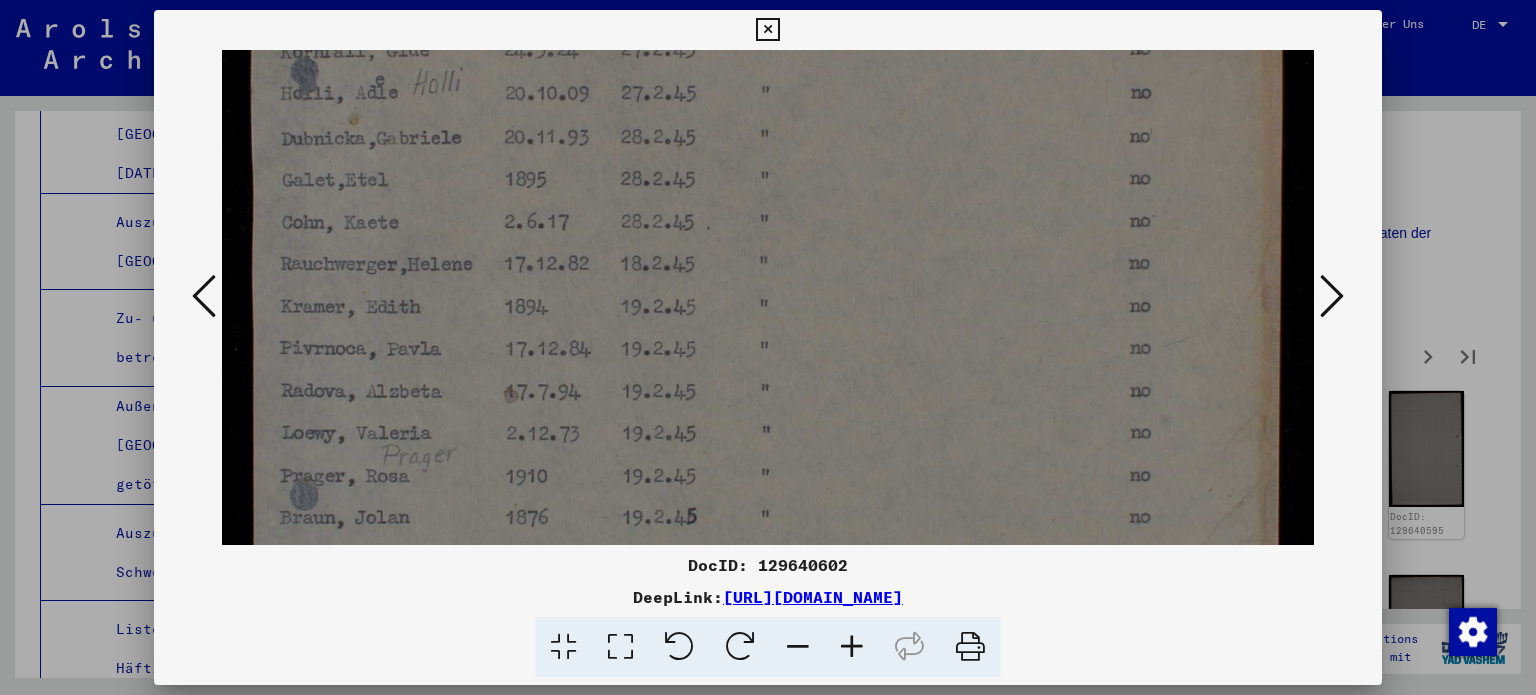 click at bounding box center (768, 244) 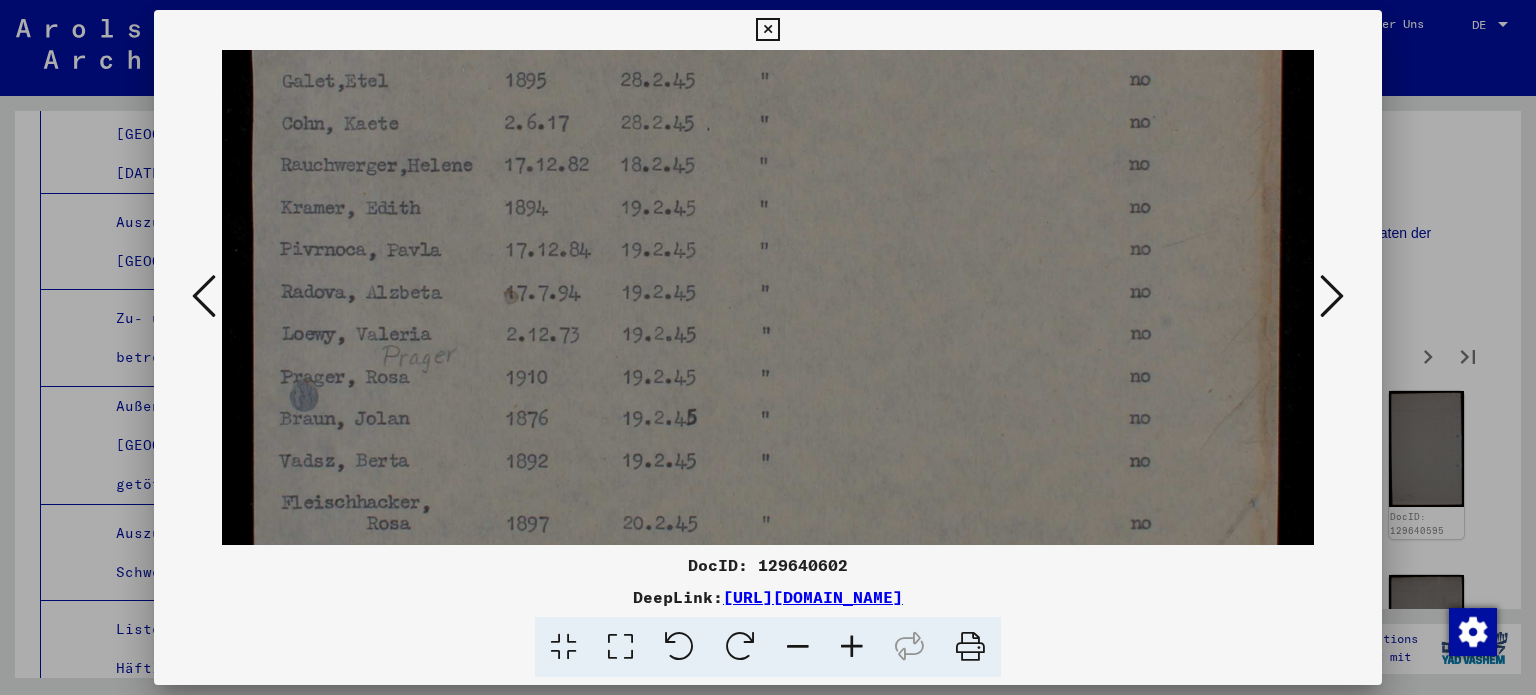 click at bounding box center [768, 145] 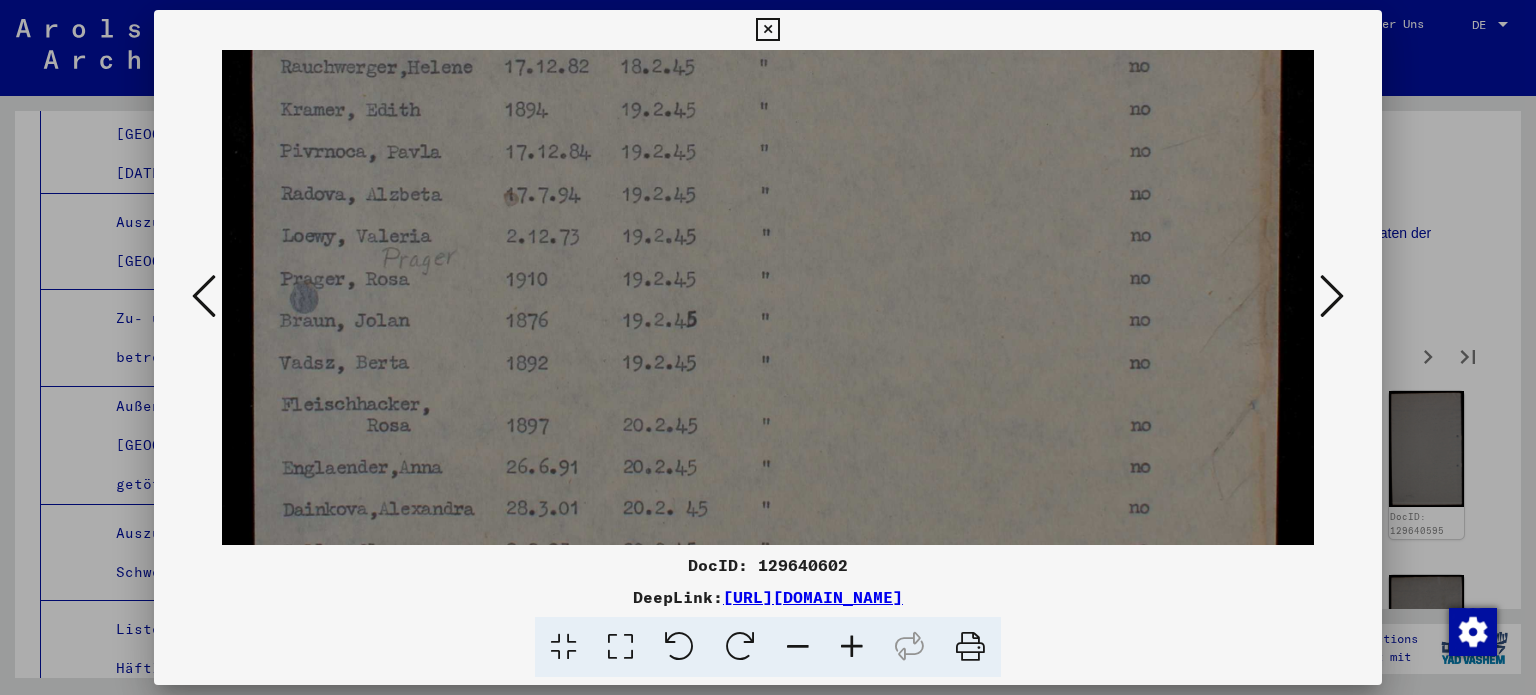 click at bounding box center (768, 47) 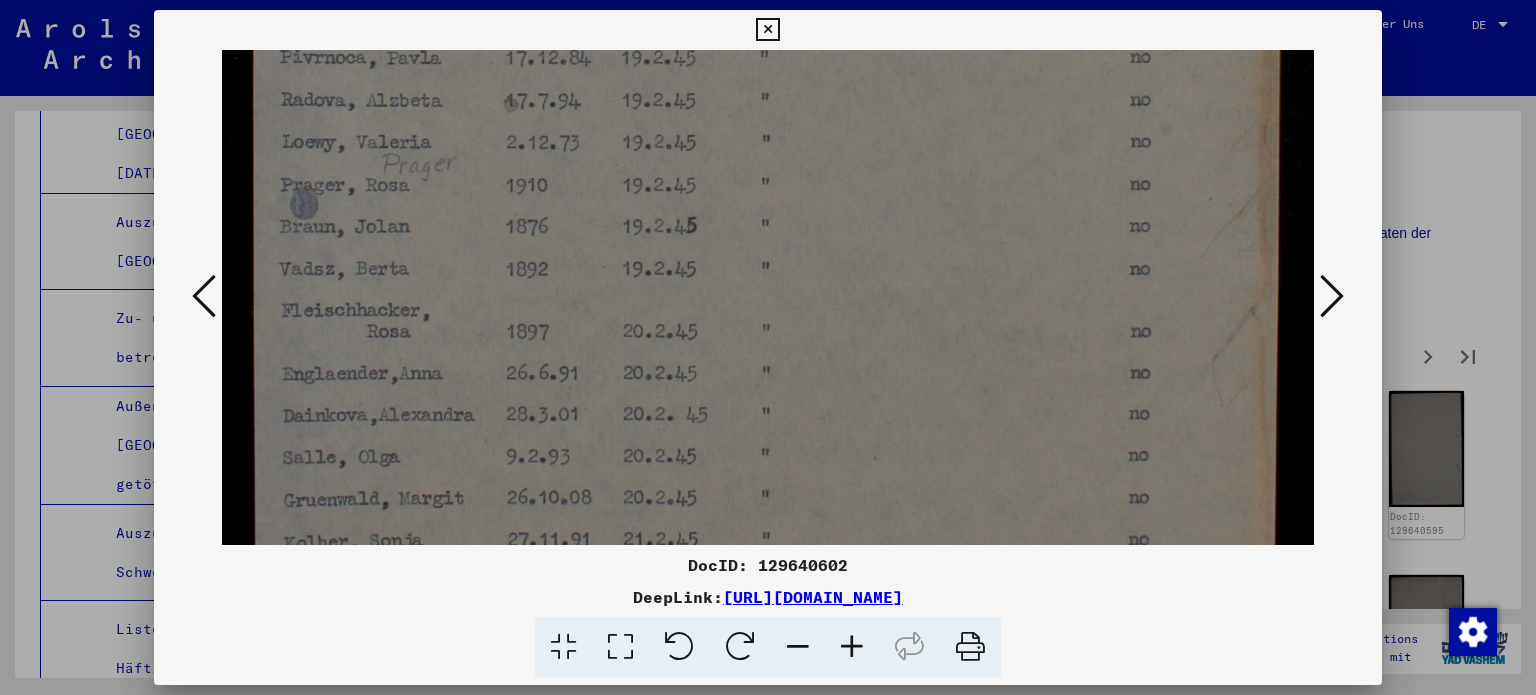 click at bounding box center (768, -47) 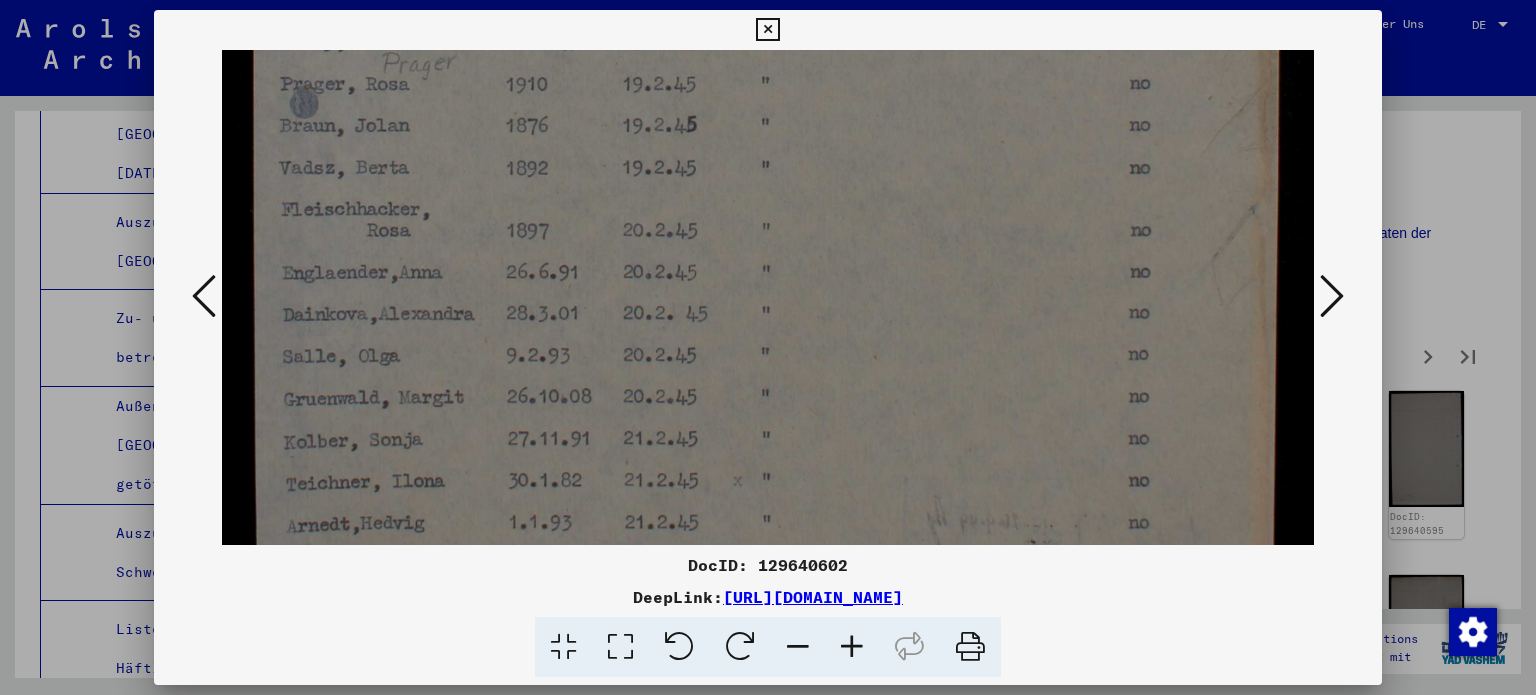 click at bounding box center [768, -148] 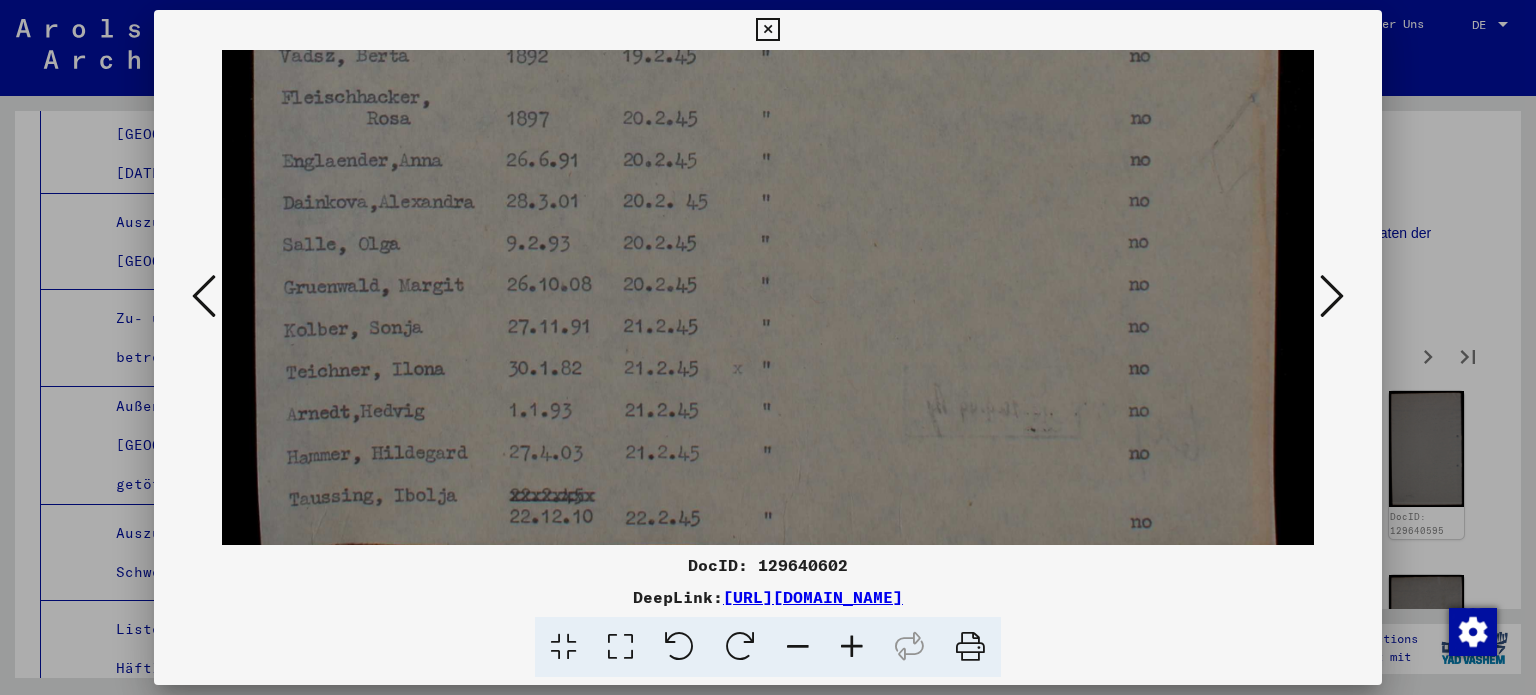 click at bounding box center [768, -260] 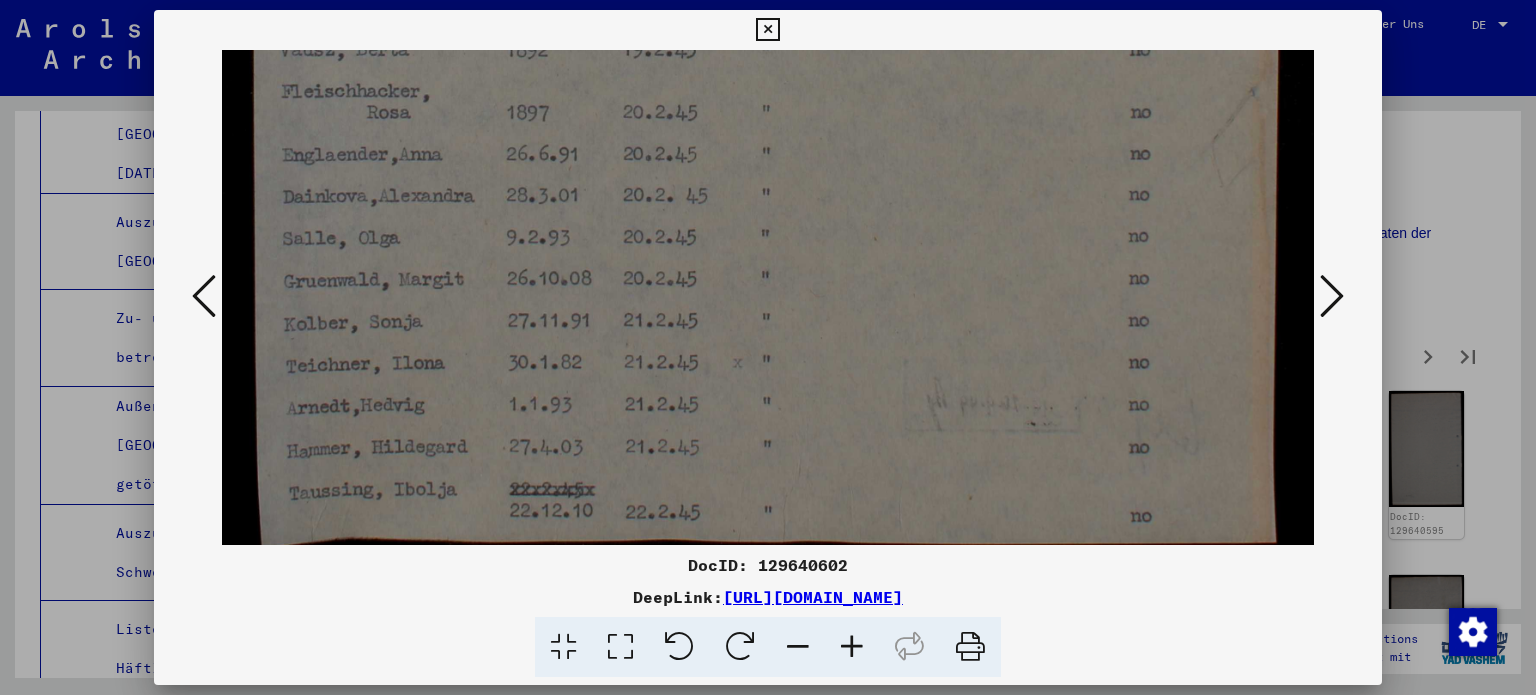 click at bounding box center [768, -266] 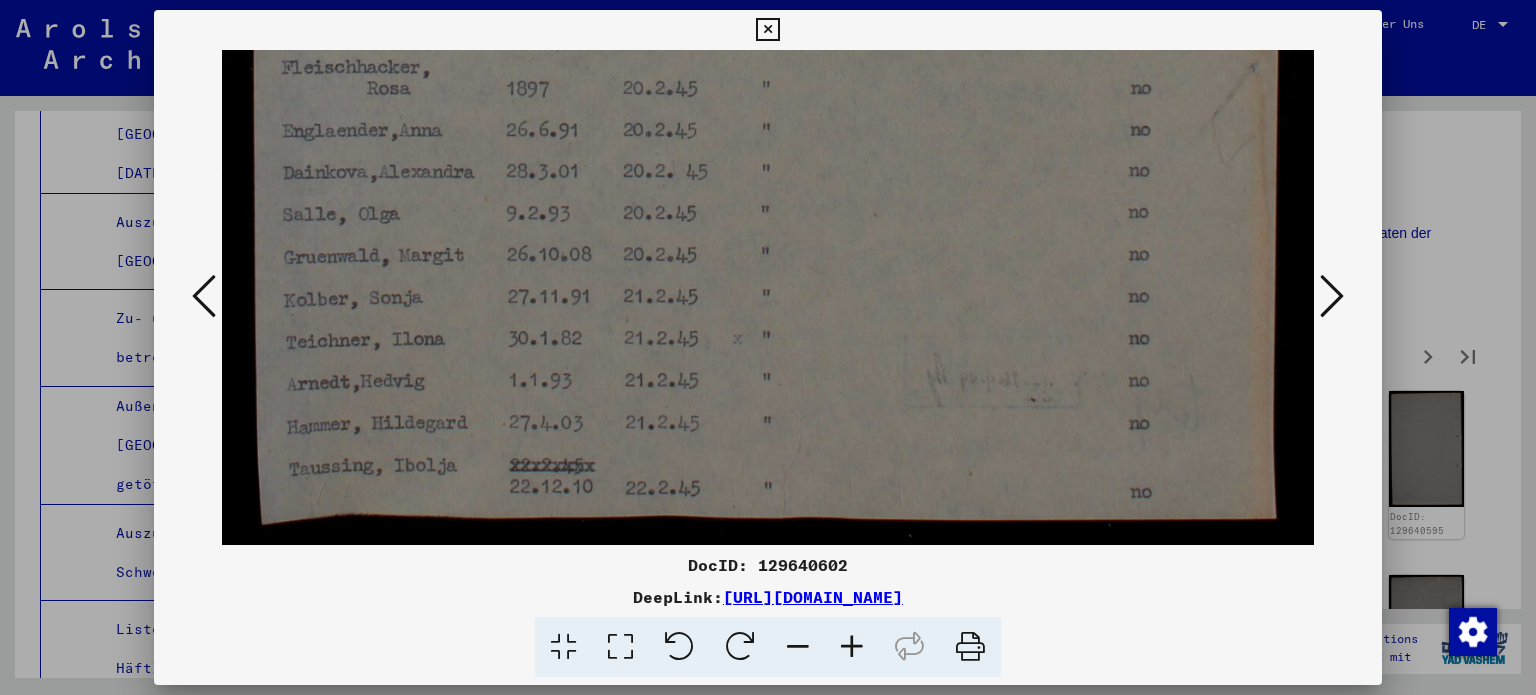 click at bounding box center [768, -290] 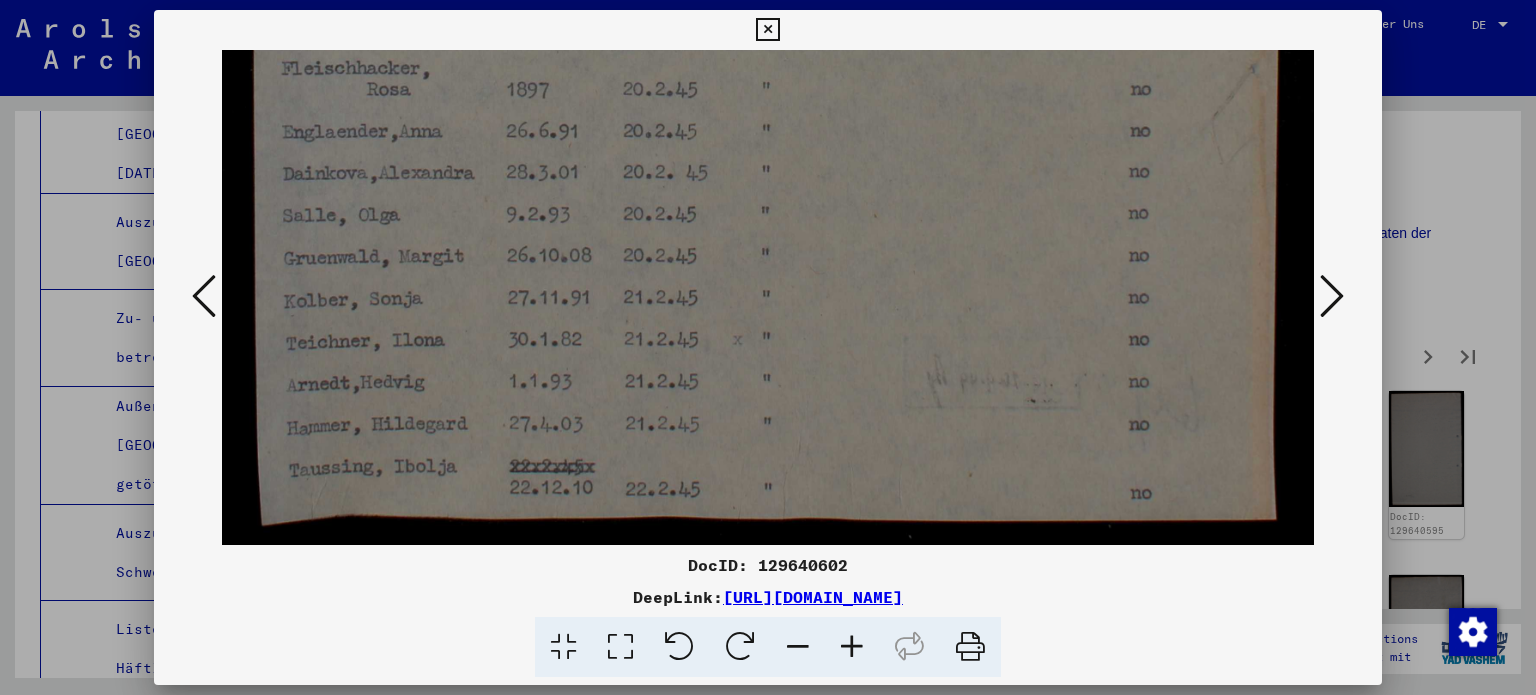 click at bounding box center (1332, 297) 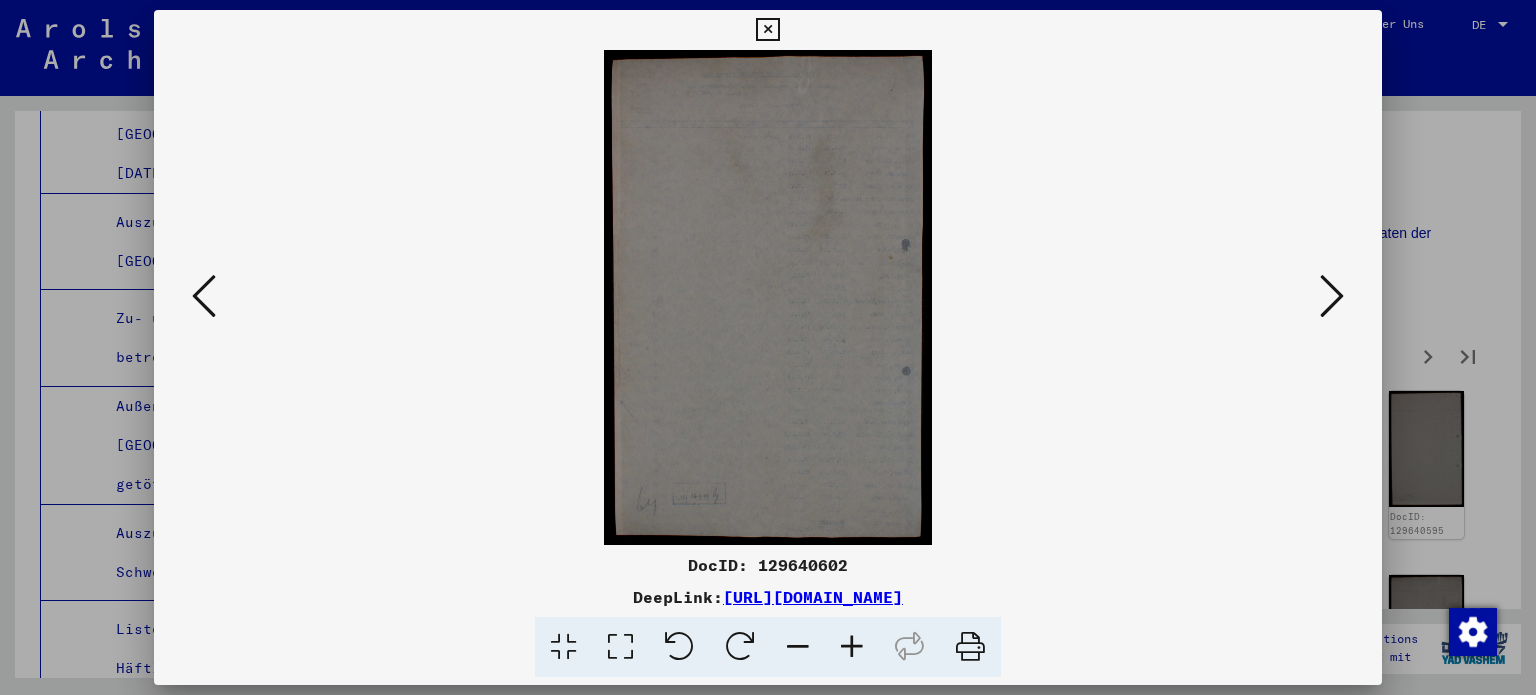 scroll, scrollTop: 0, scrollLeft: 0, axis: both 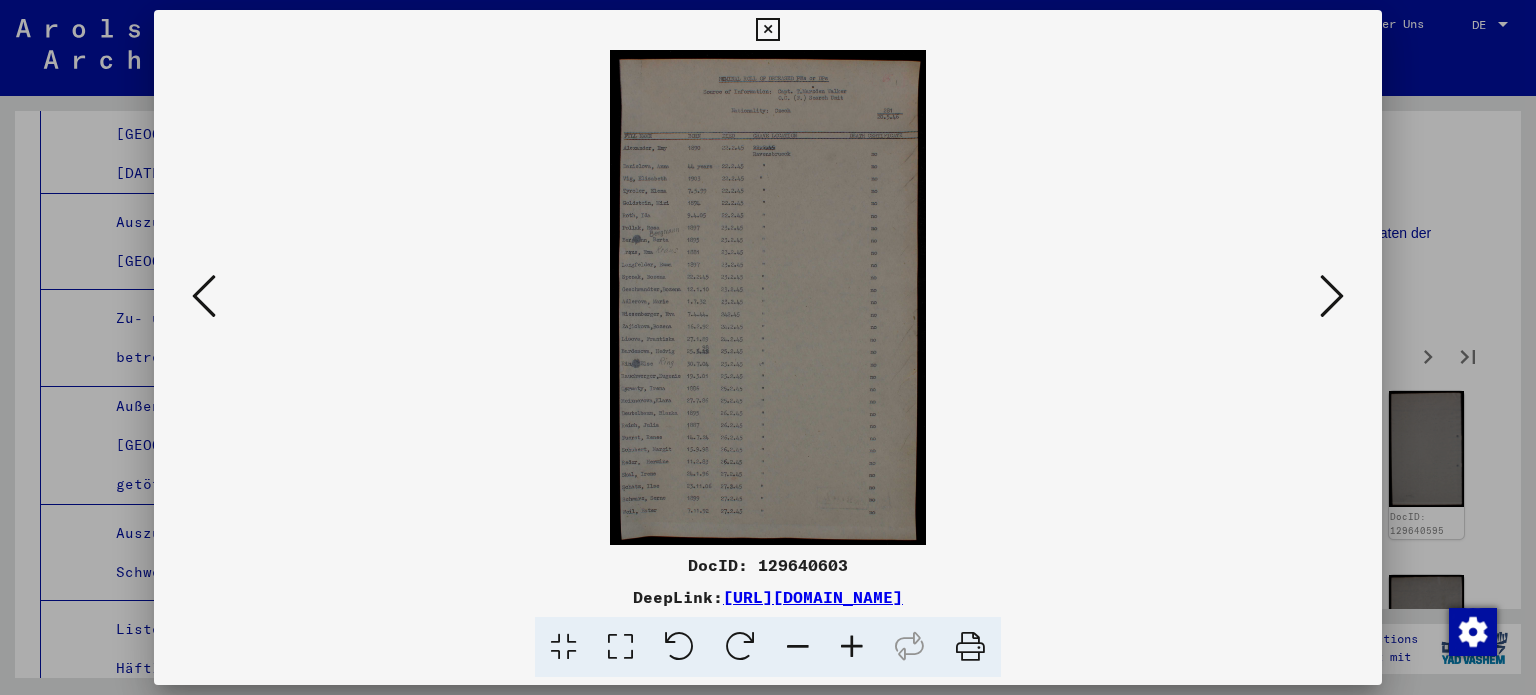 click at bounding box center (620, 647) 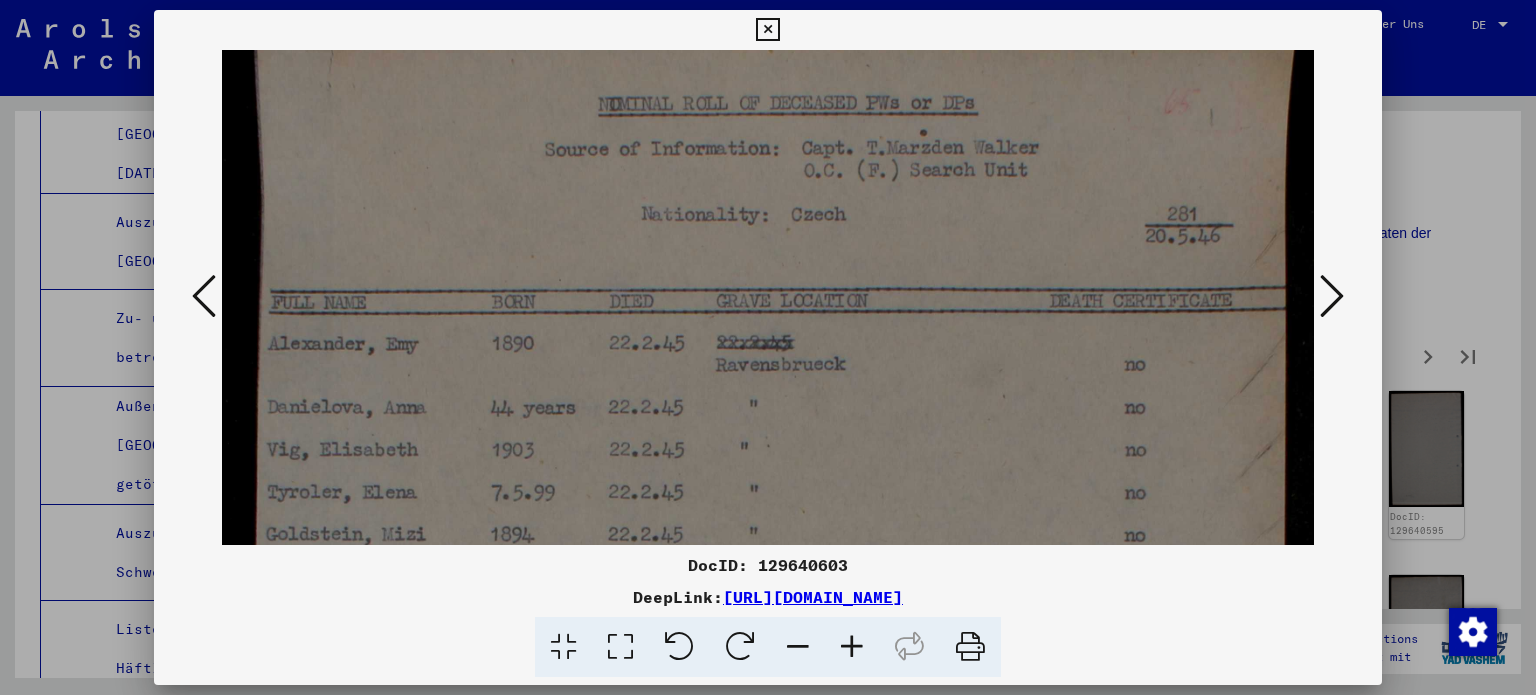 click at bounding box center (768, 862) 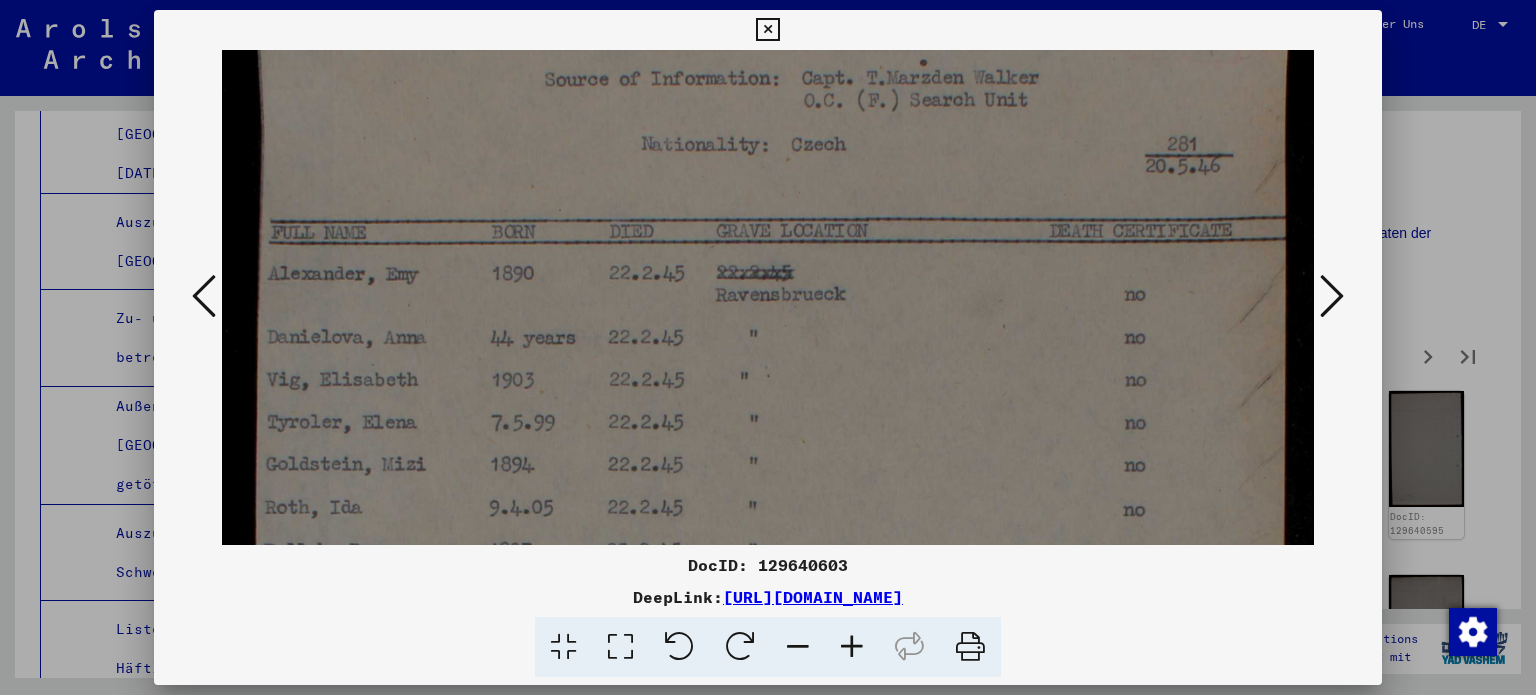 click at bounding box center [768, 792] 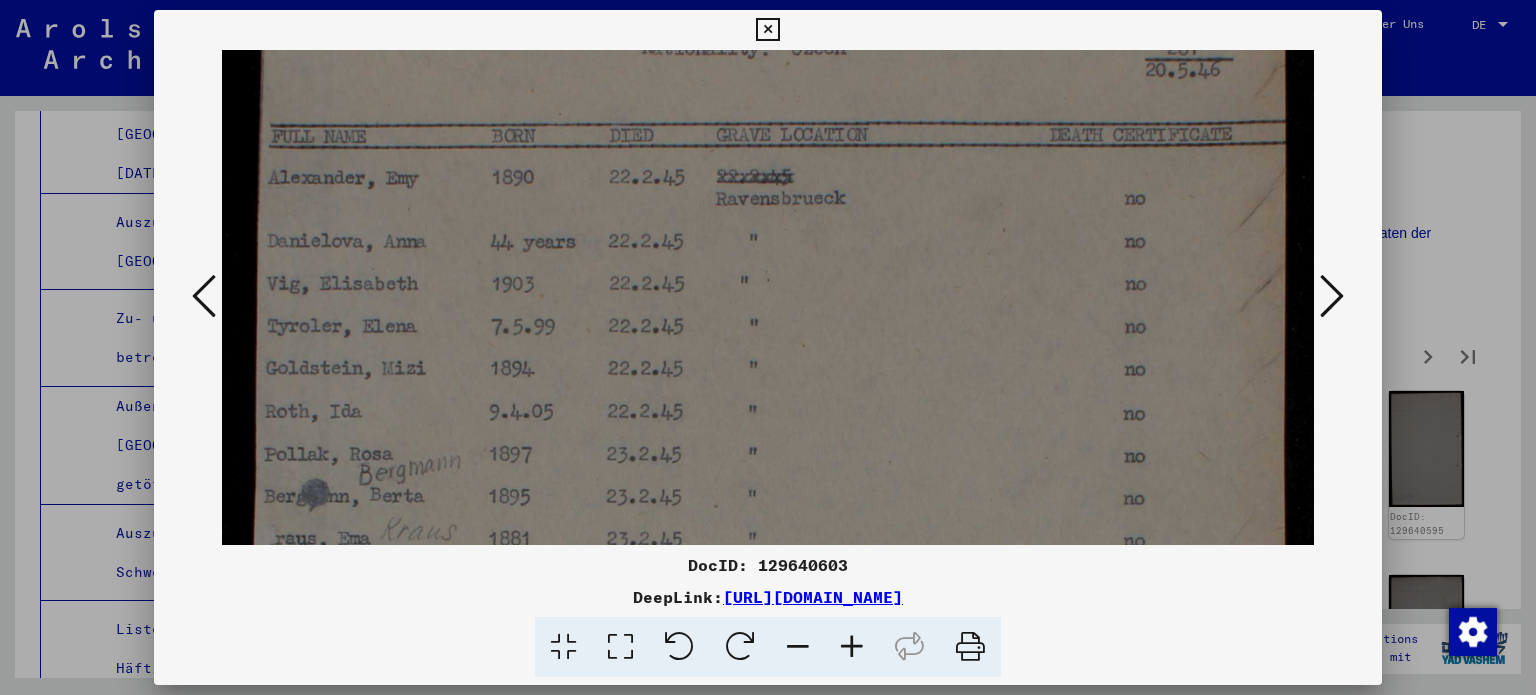 click at bounding box center (768, 696) 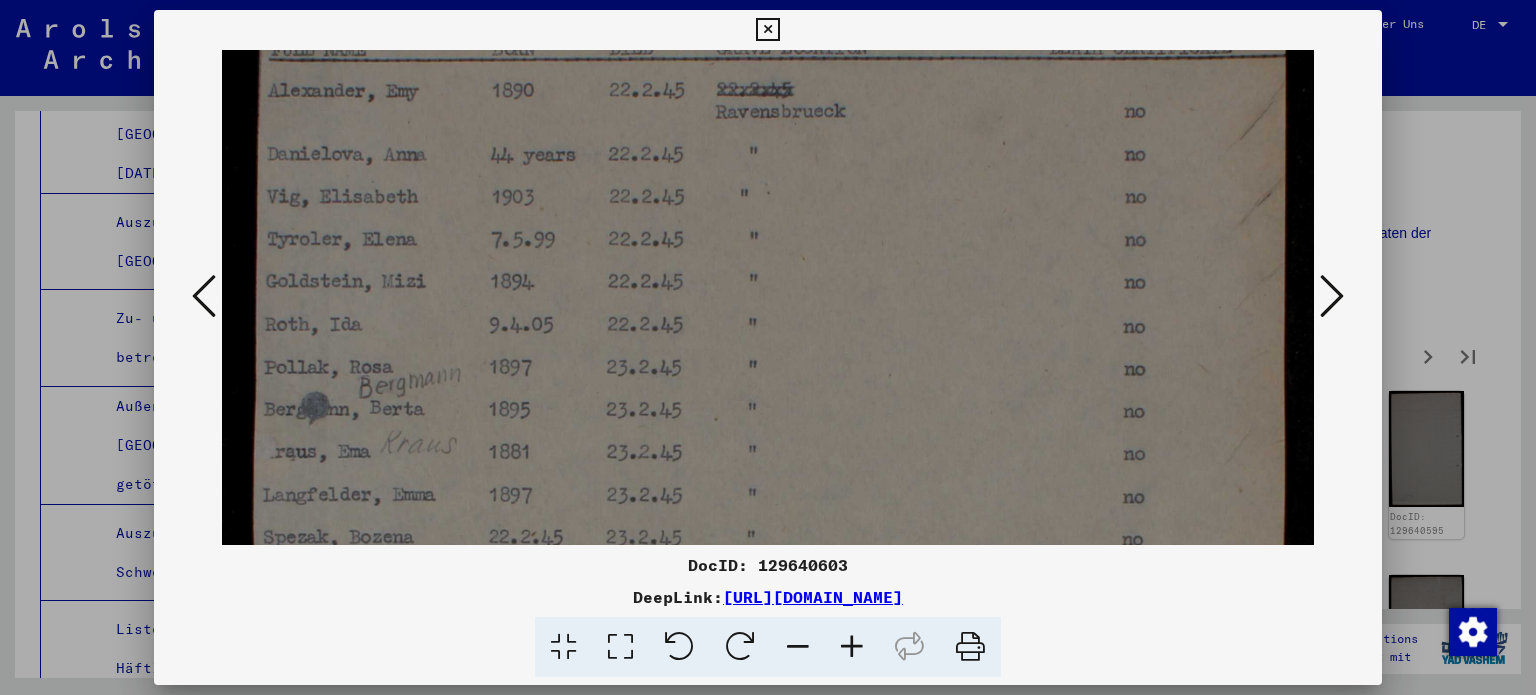 click at bounding box center (768, 609) 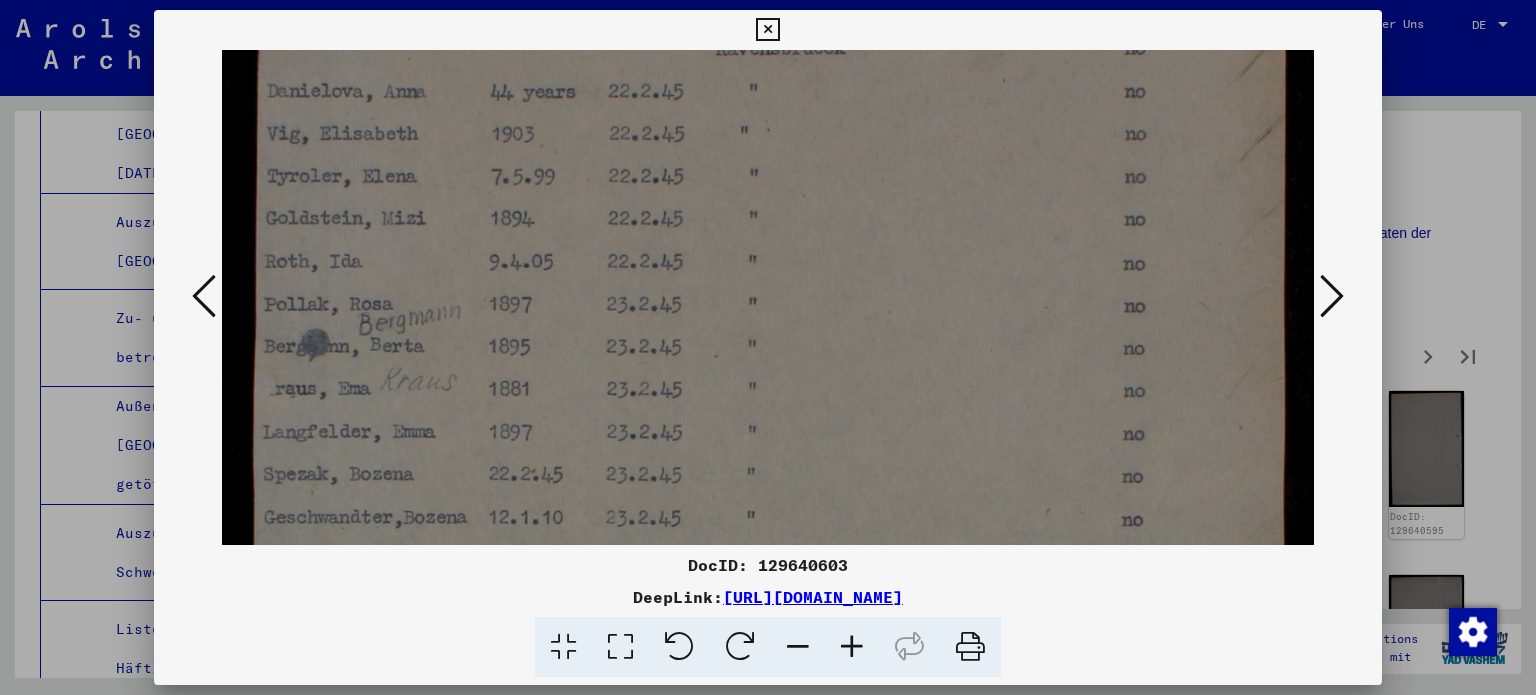 click at bounding box center (768, 546) 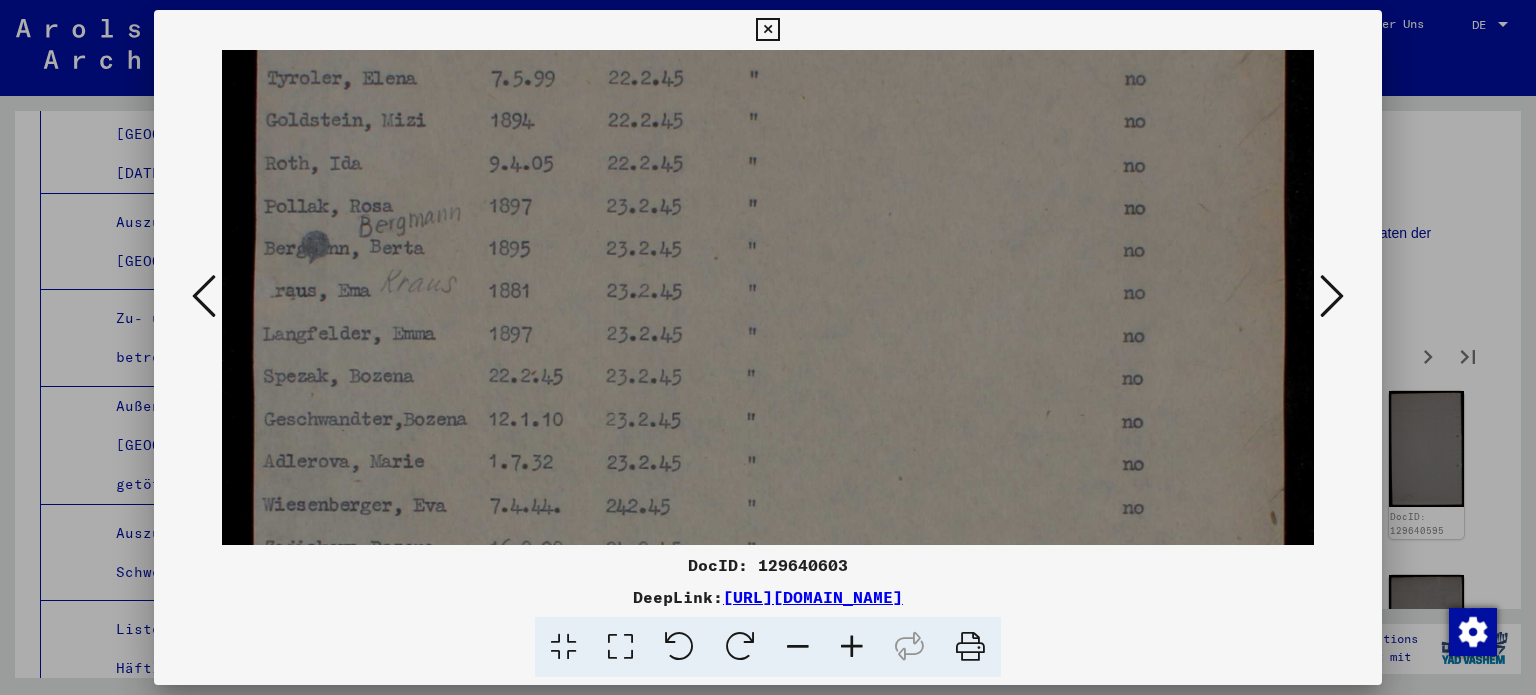 click at bounding box center (768, 448) 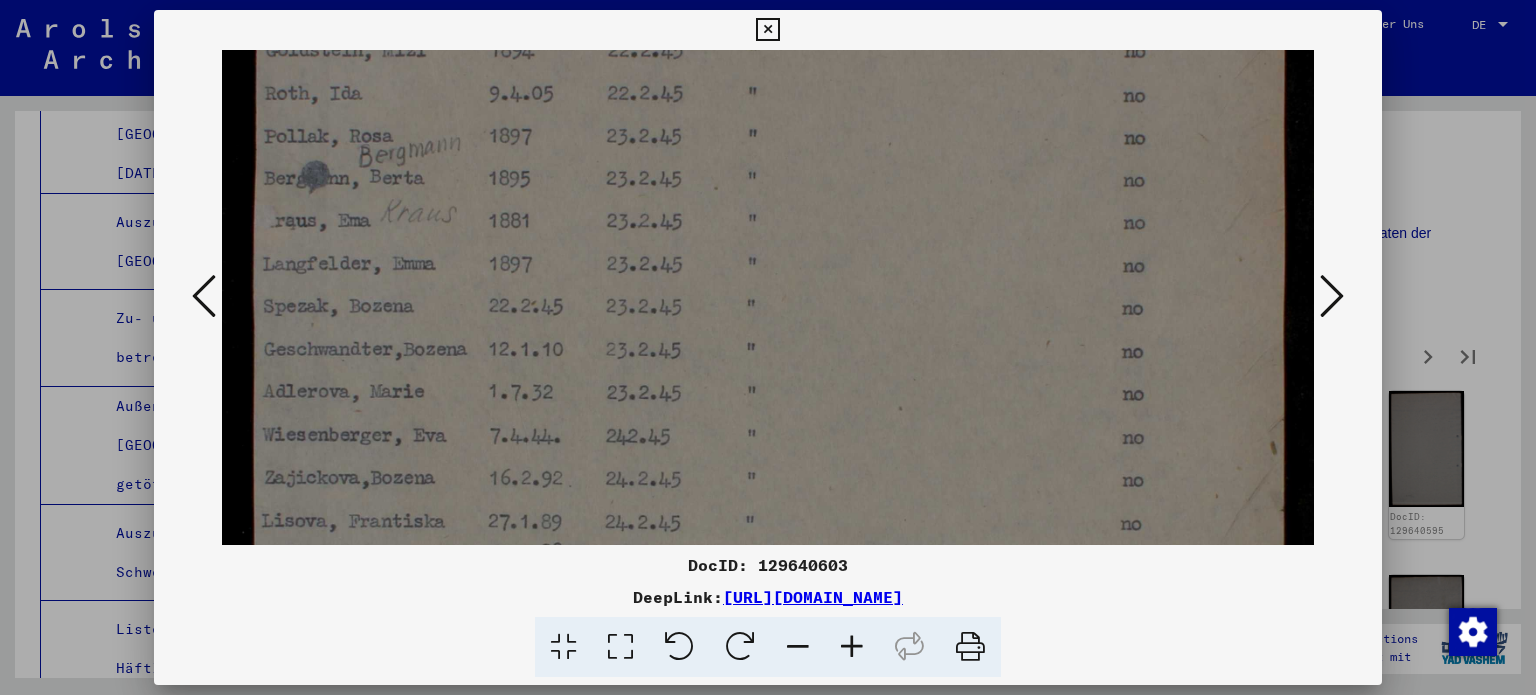 click at bounding box center (768, 378) 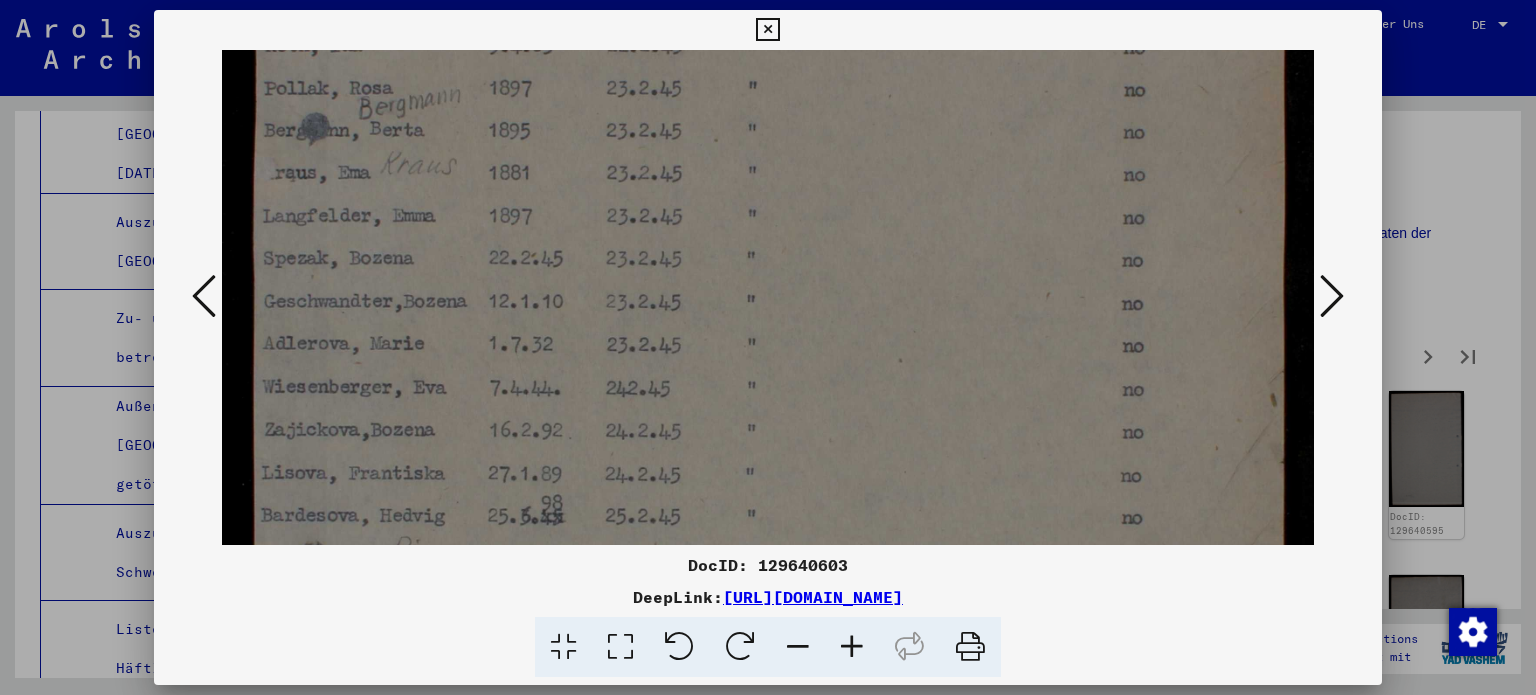 click at bounding box center [768, 330] 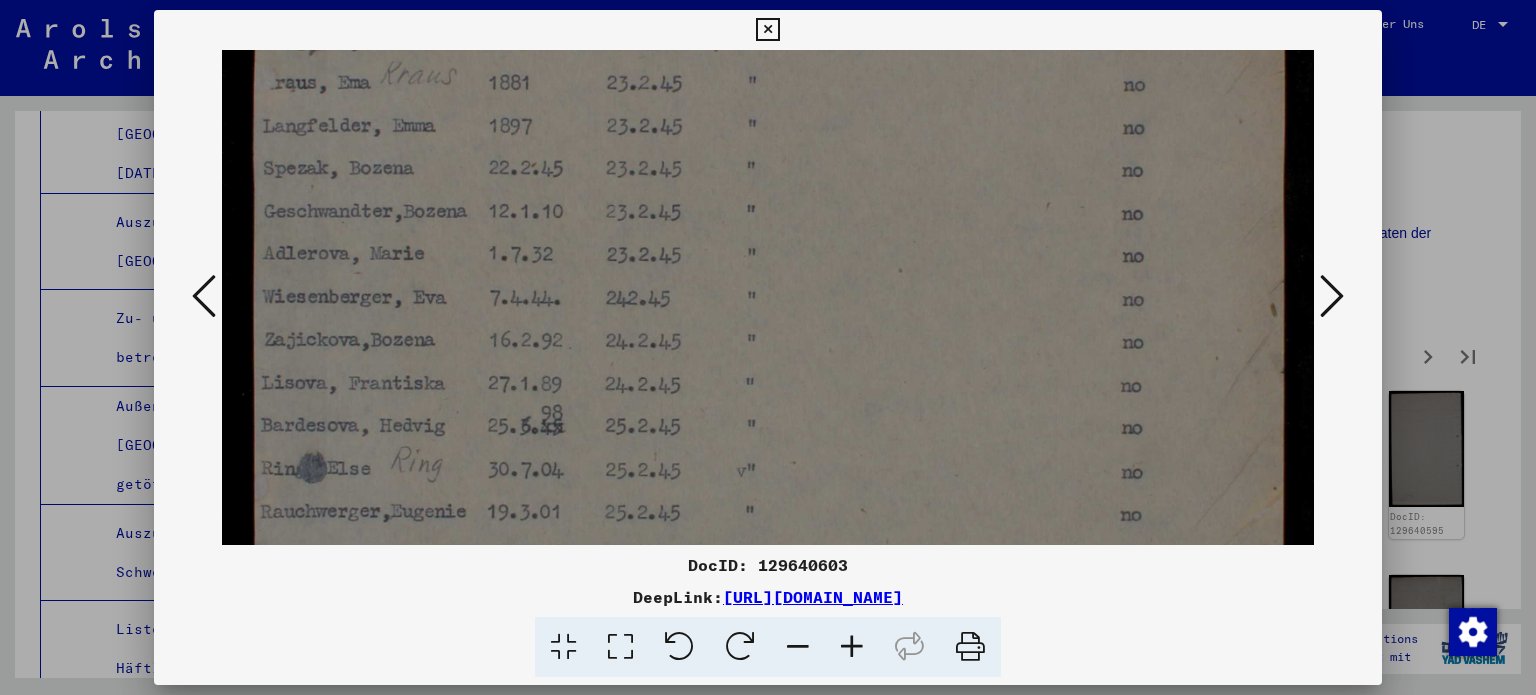 click at bounding box center (768, 240) 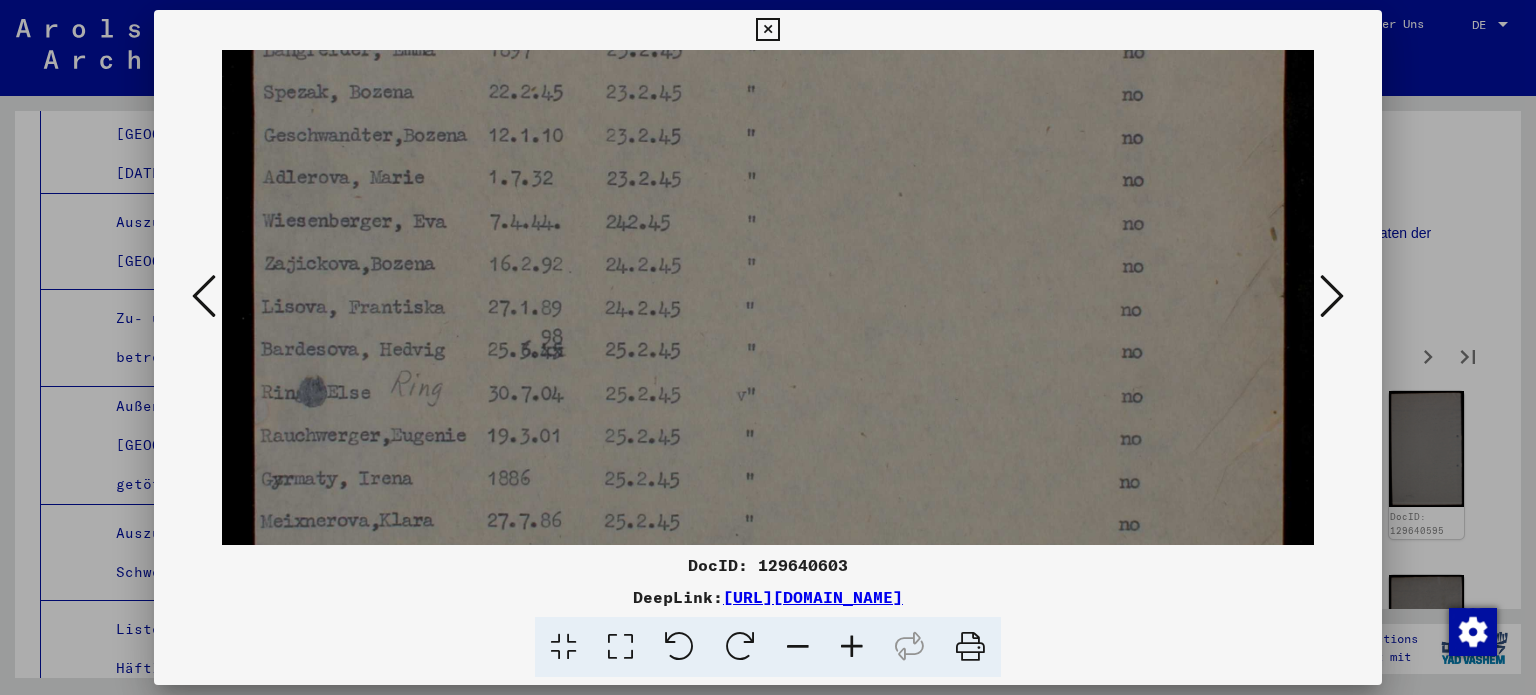 click at bounding box center [768, 164] 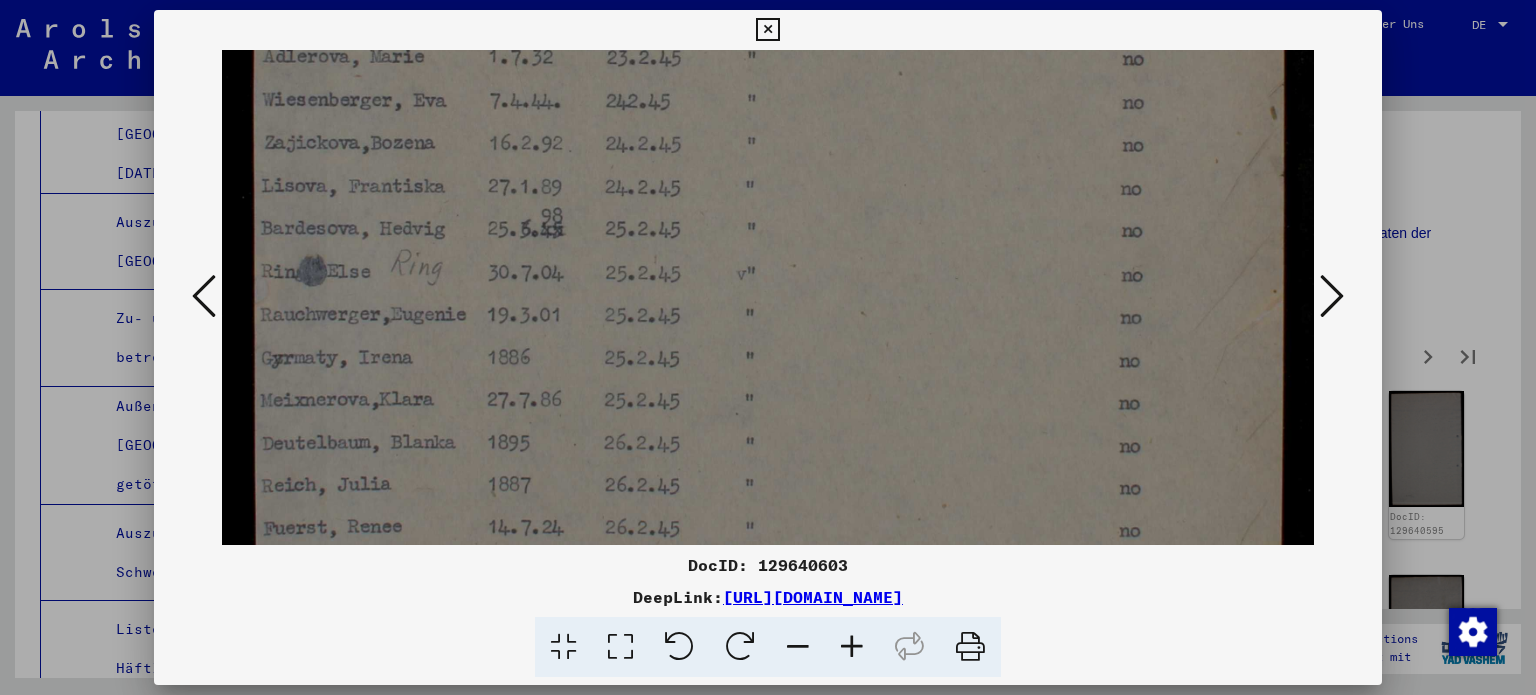 click at bounding box center [768, 43] 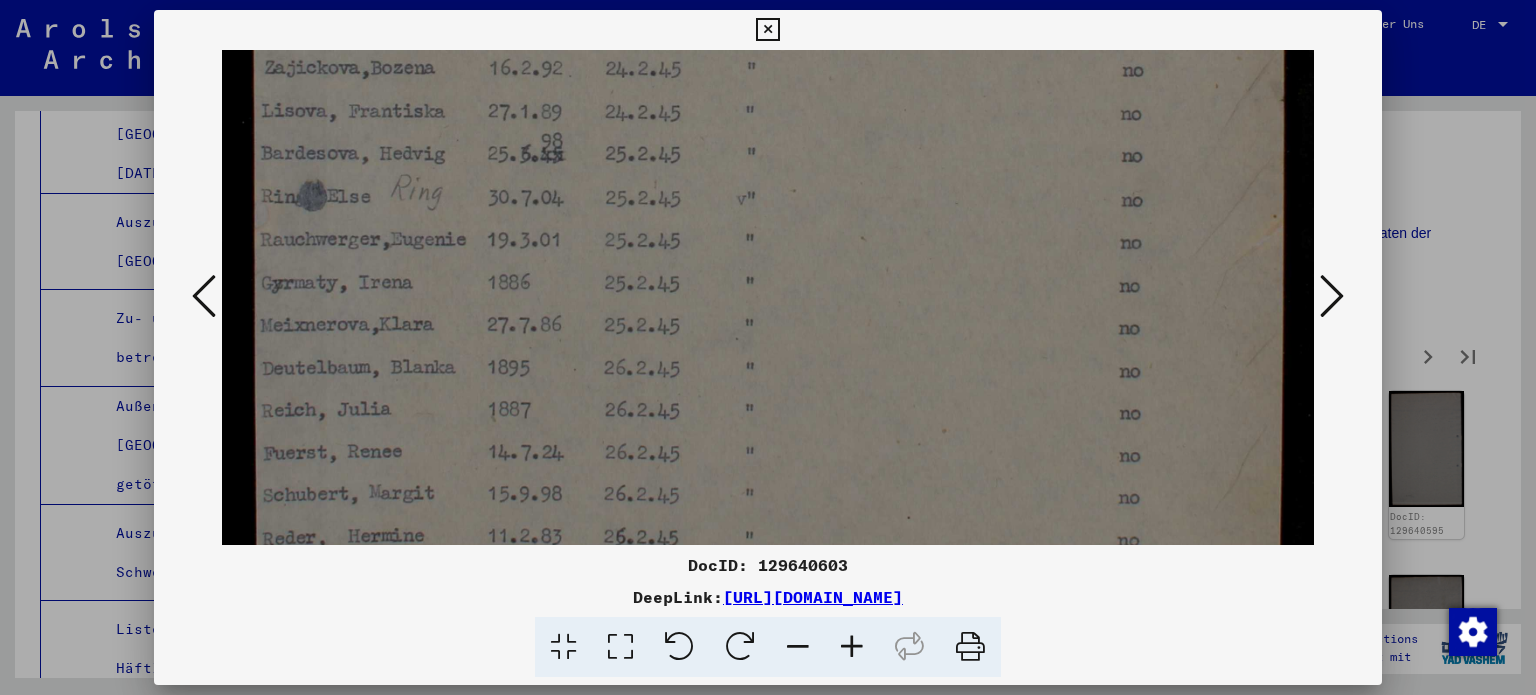 click at bounding box center [768, -32] 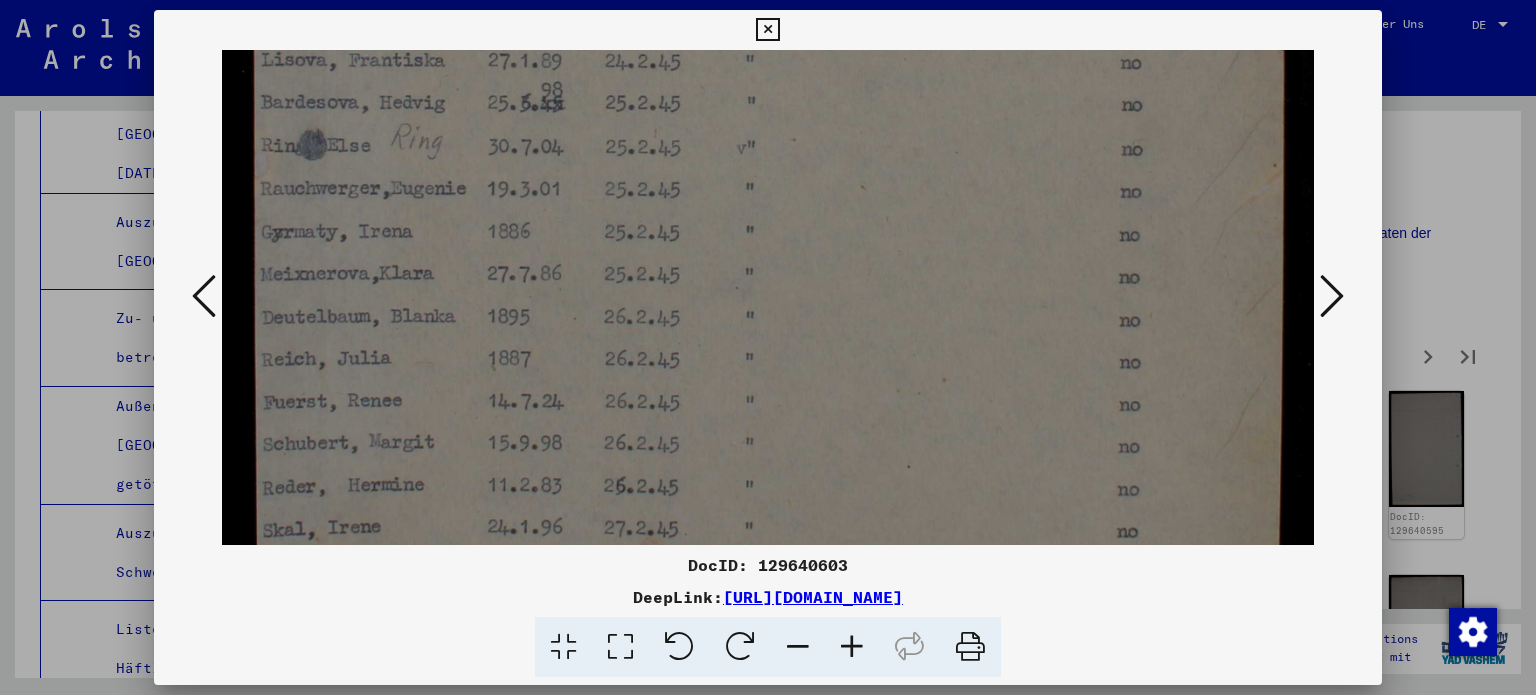 click at bounding box center [768, -83] 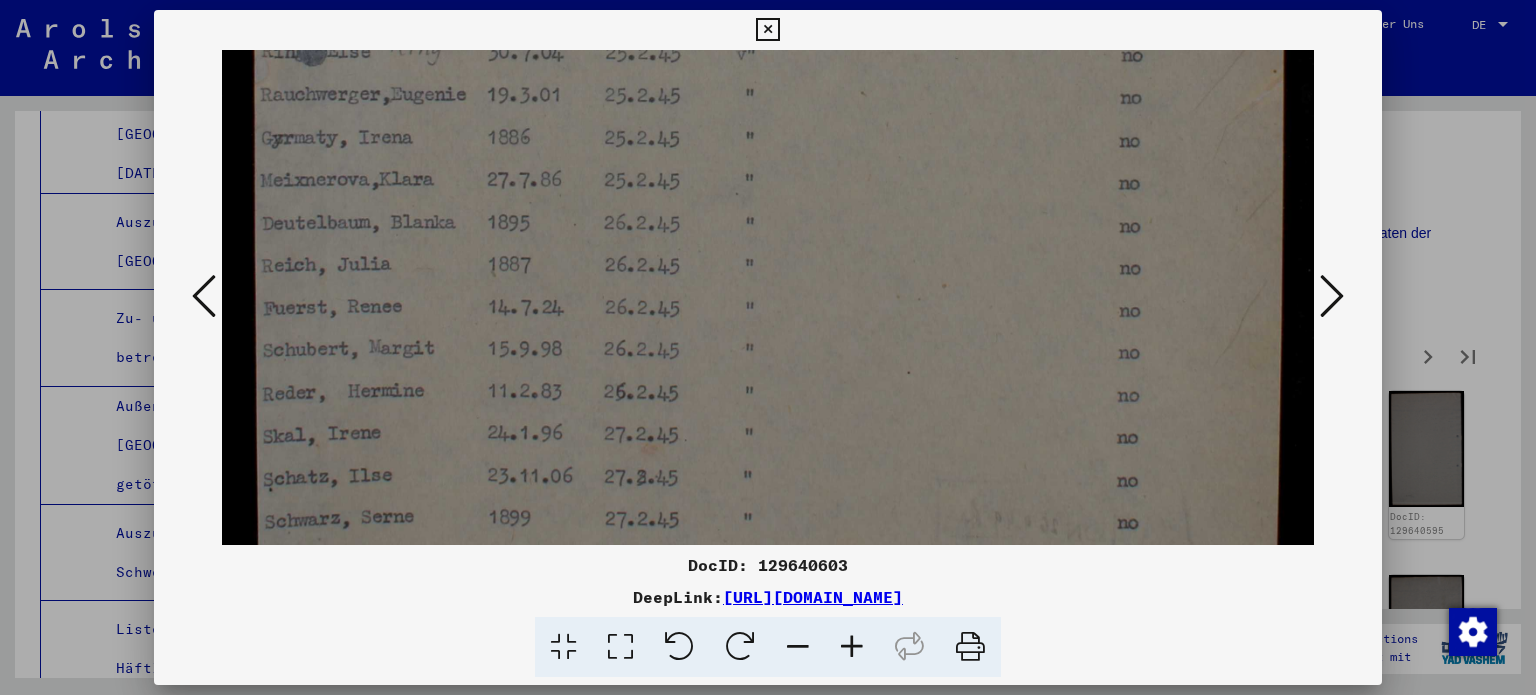 click at bounding box center (768, -177) 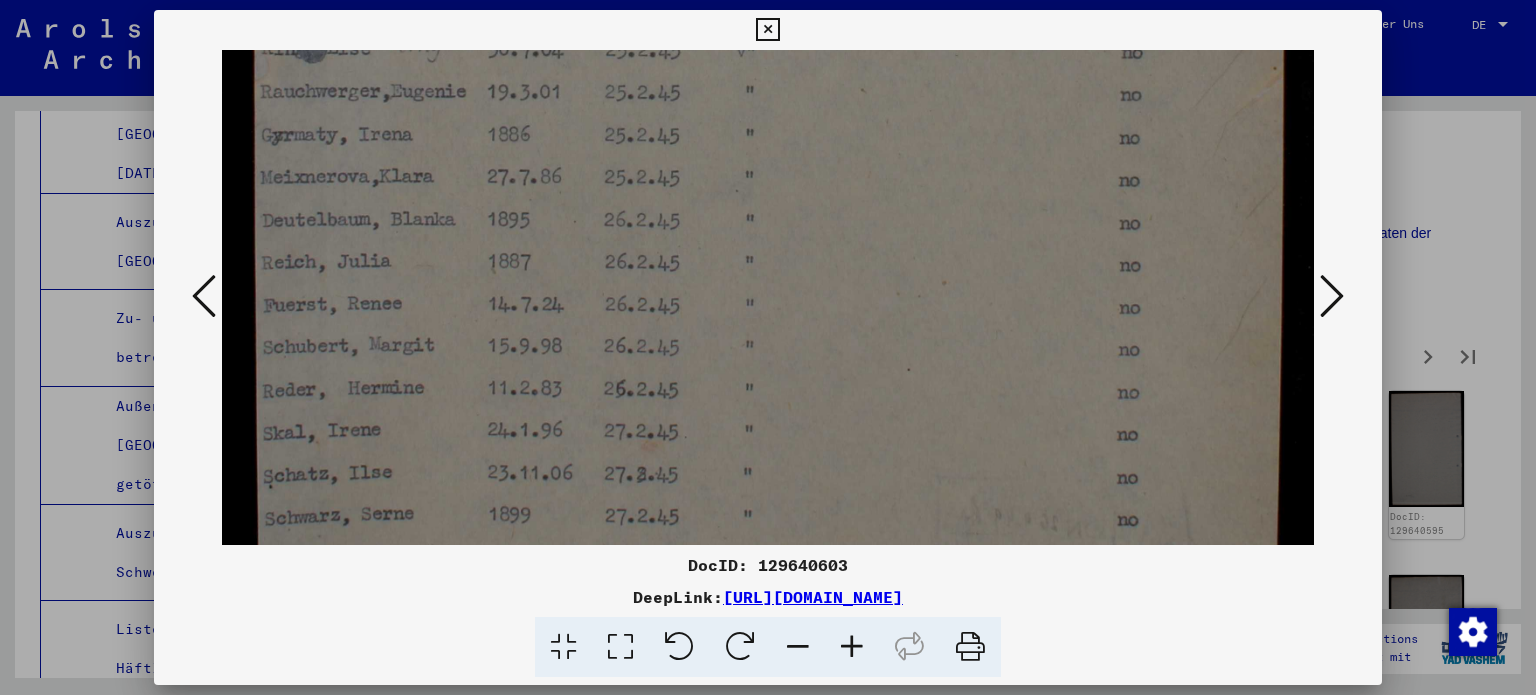 click at bounding box center (768, -180) 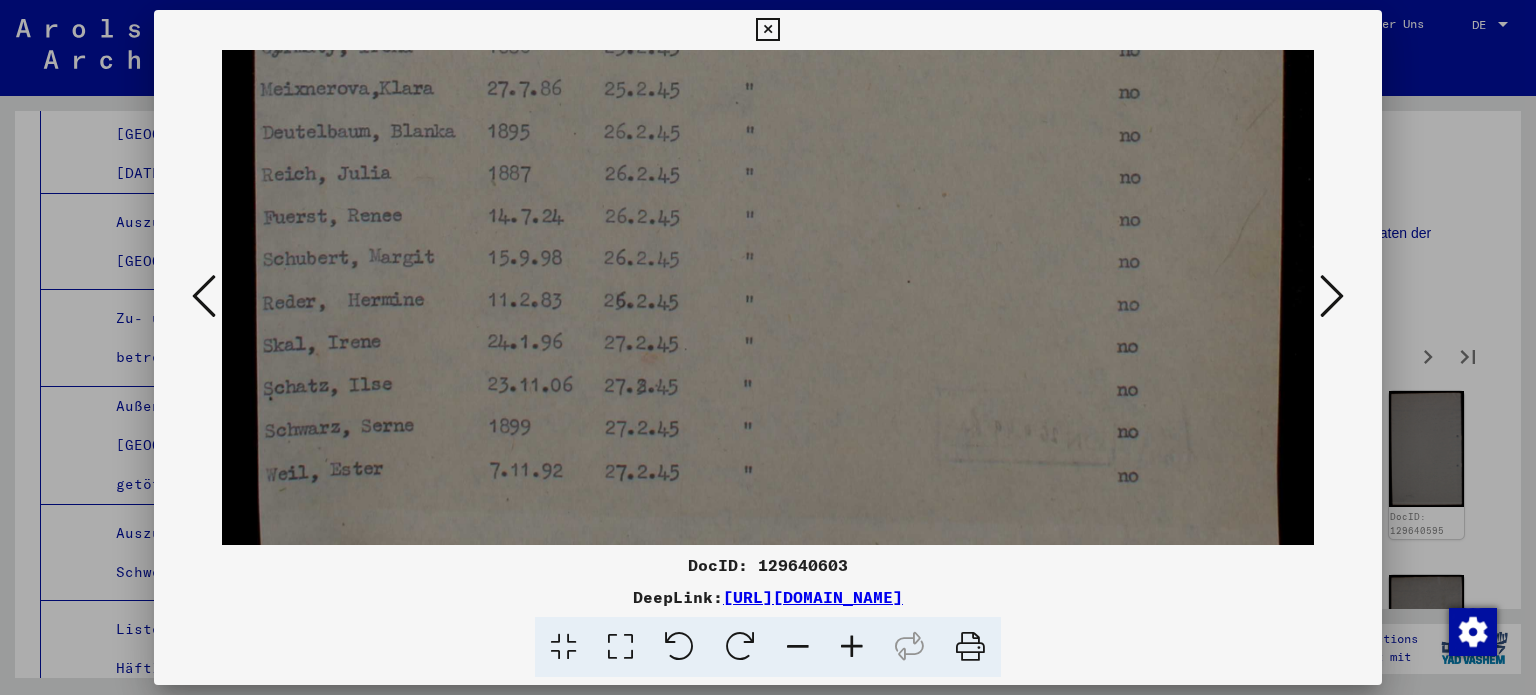 scroll, scrollTop: 1220, scrollLeft: 0, axis: vertical 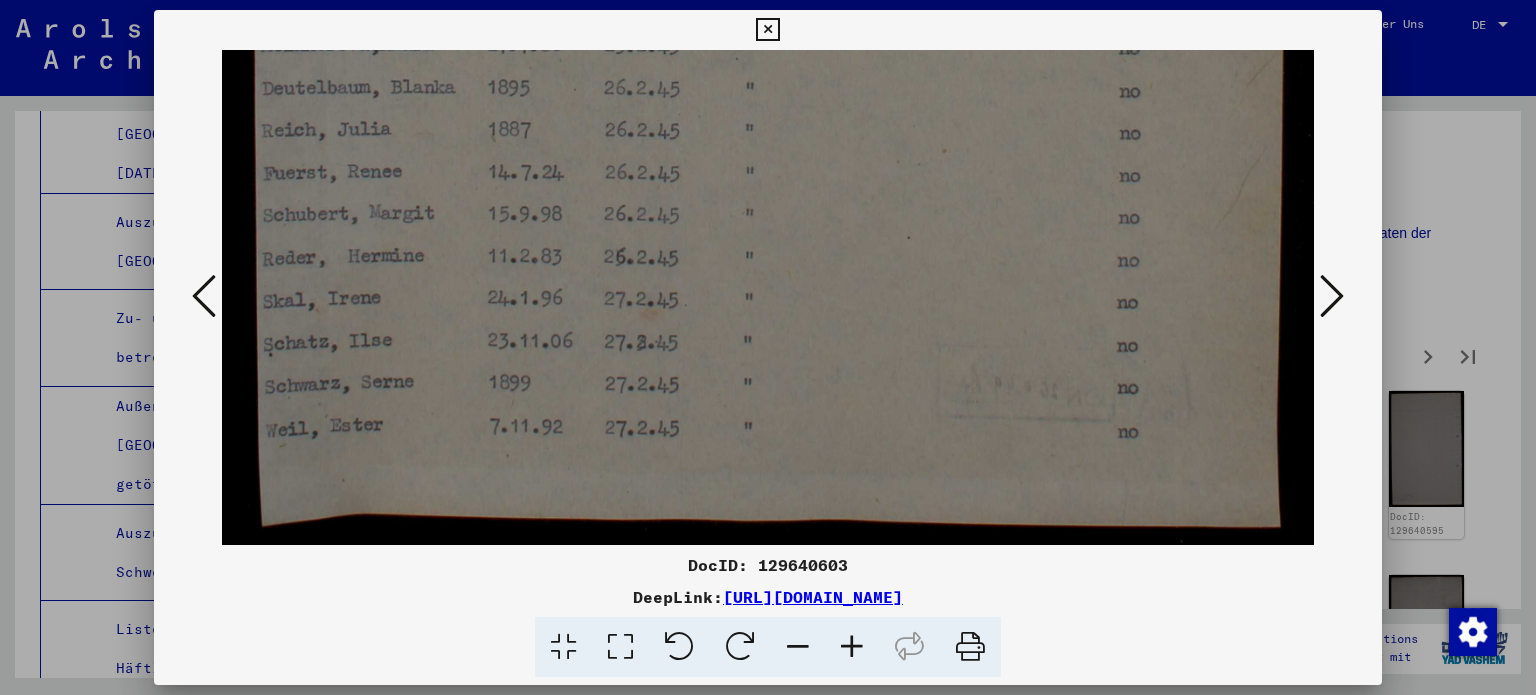 click at bounding box center (768, -312) 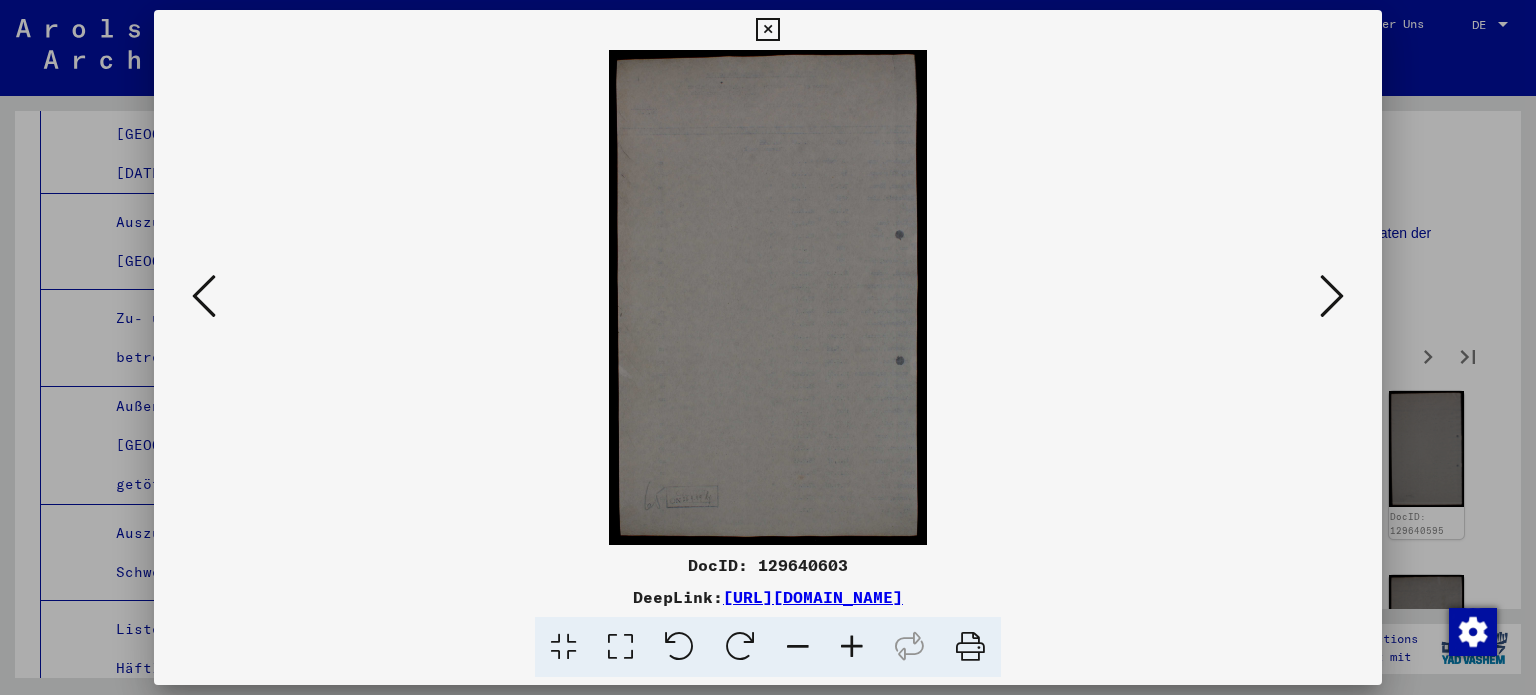 click at bounding box center (1332, 296) 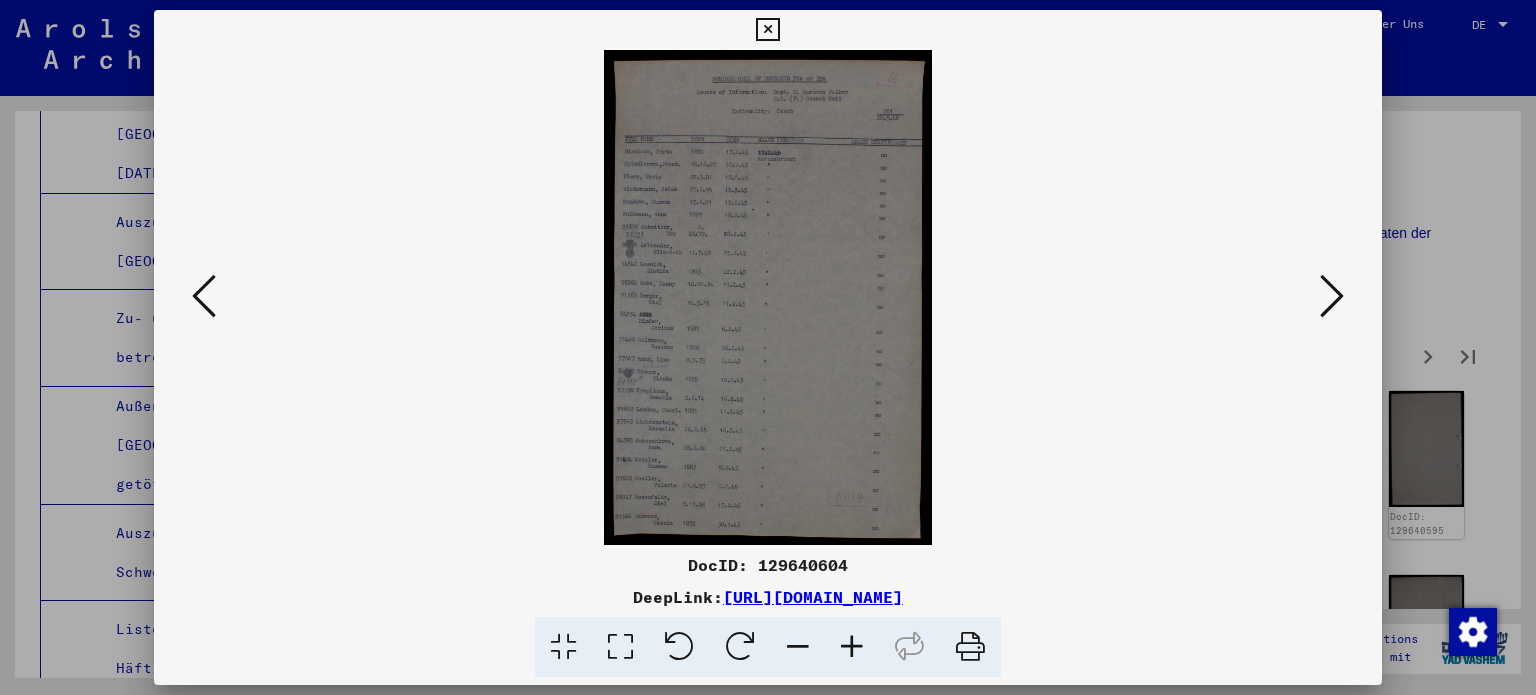 click at bounding box center (620, 647) 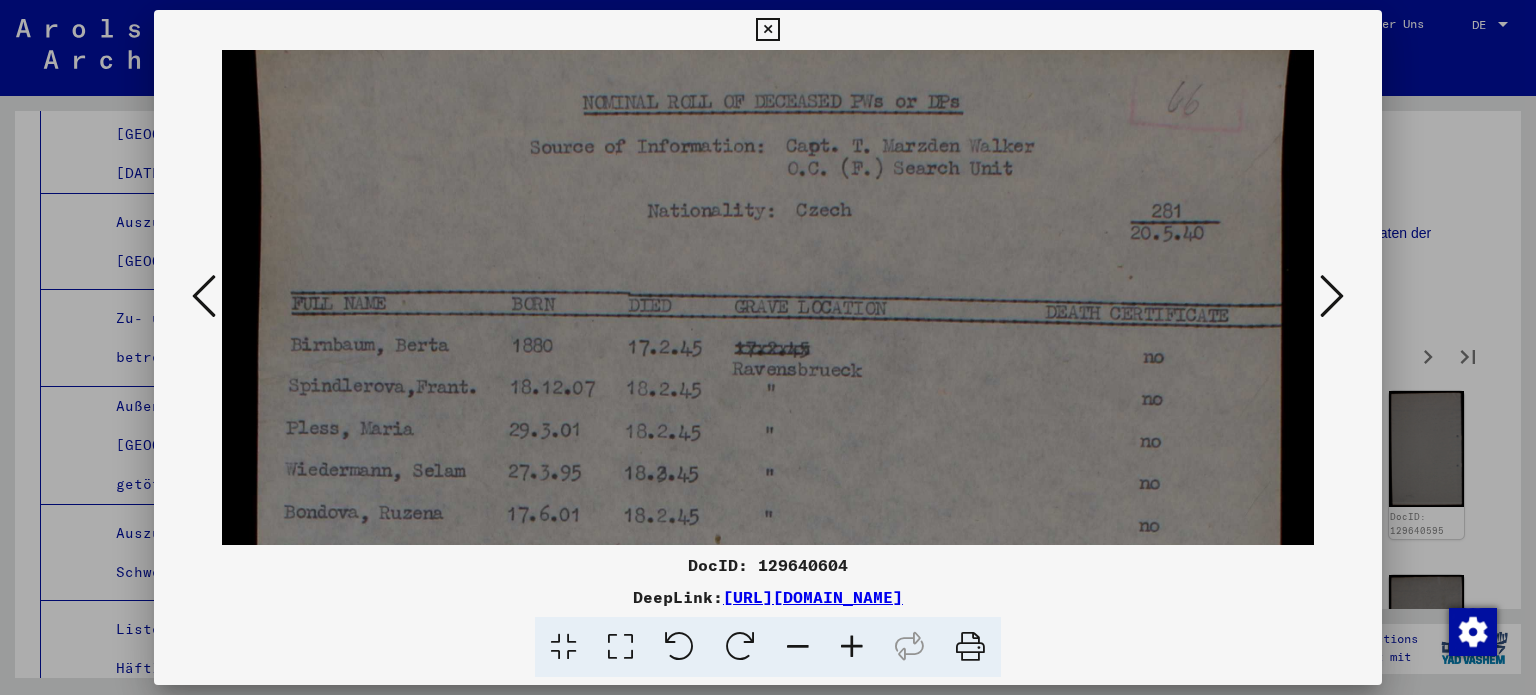 click at bounding box center (768, 832) 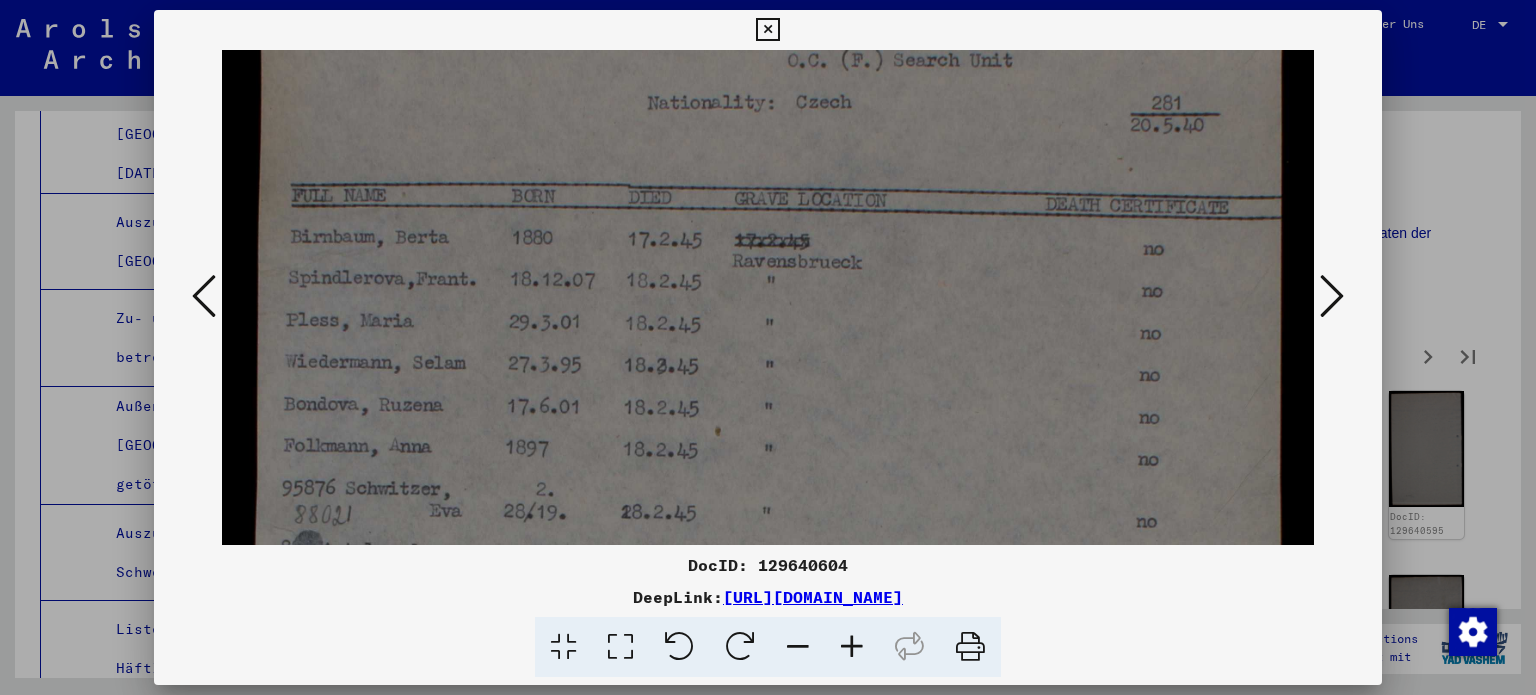 click at bounding box center (768, 724) 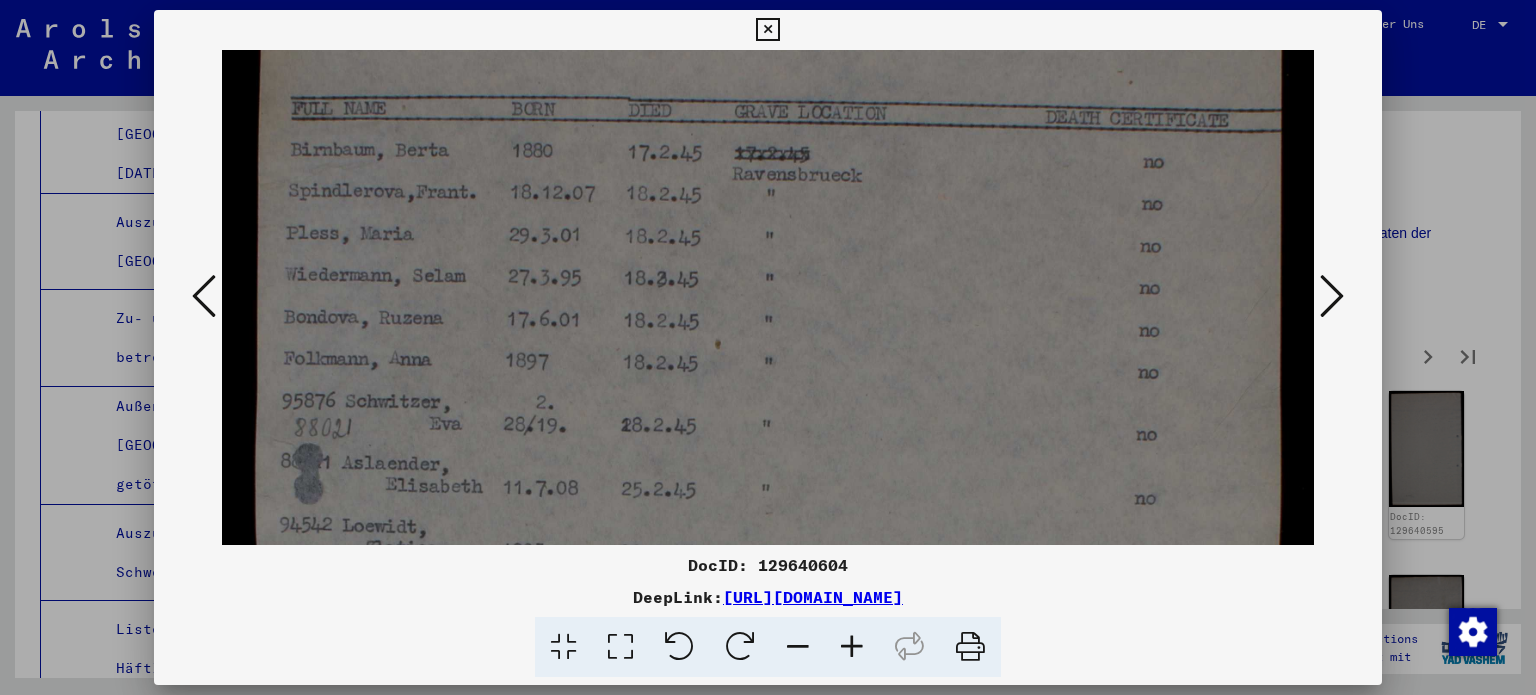 click at bounding box center (768, 637) 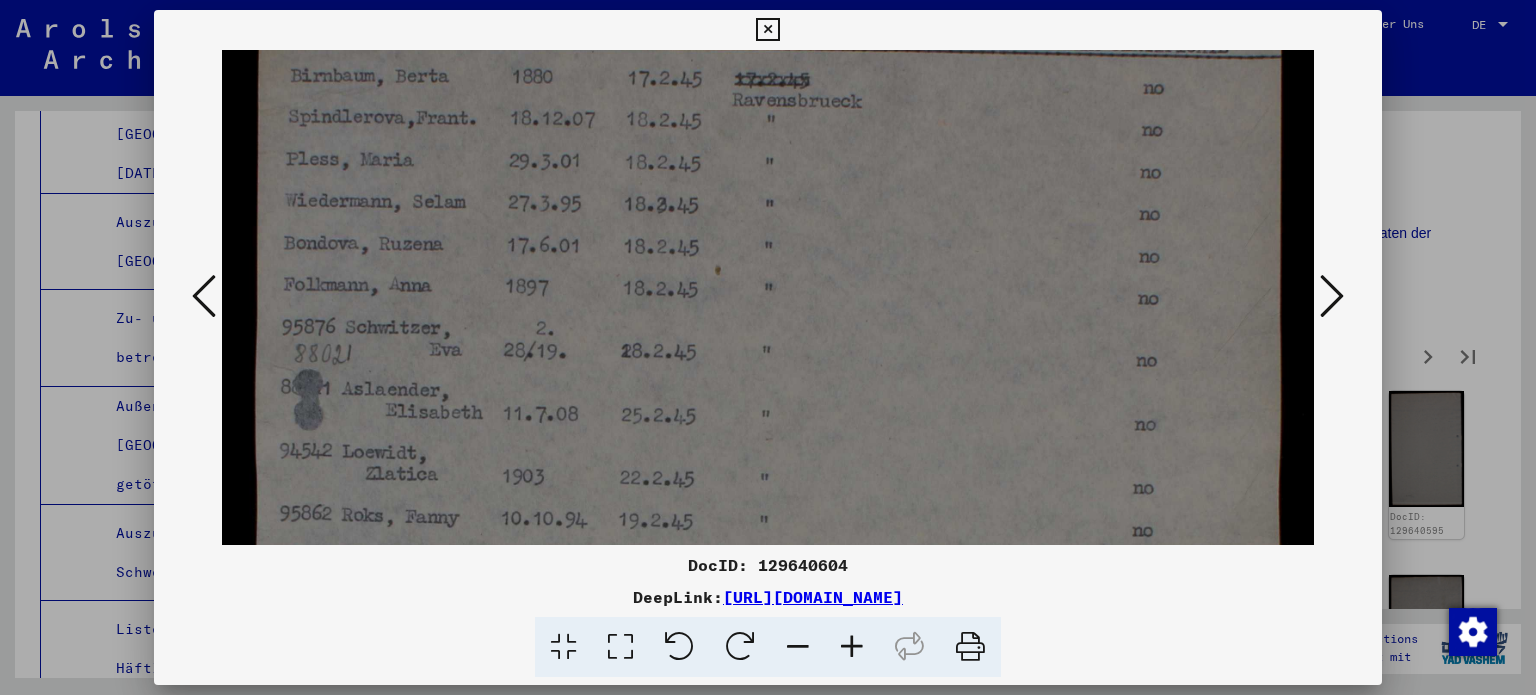 click at bounding box center [768, 563] 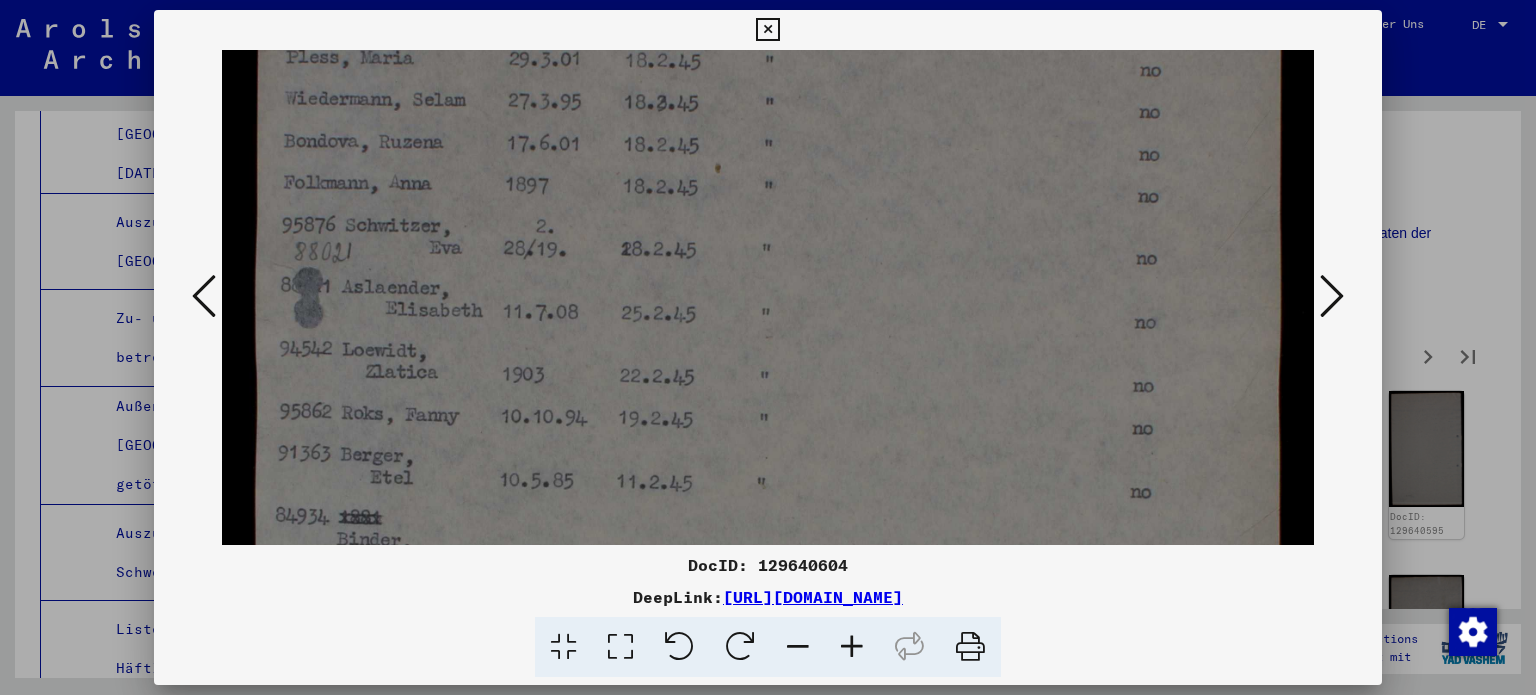 click at bounding box center (768, 461) 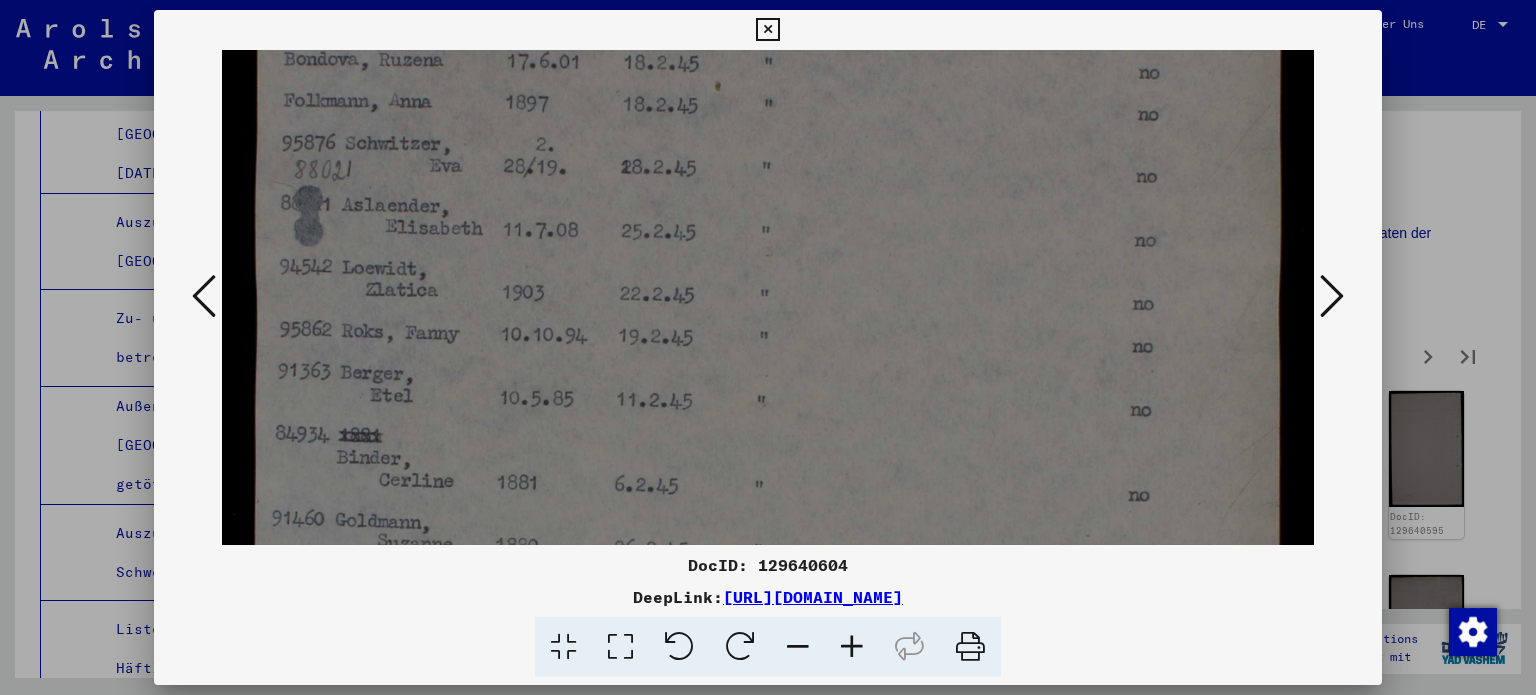 click at bounding box center (768, 379) 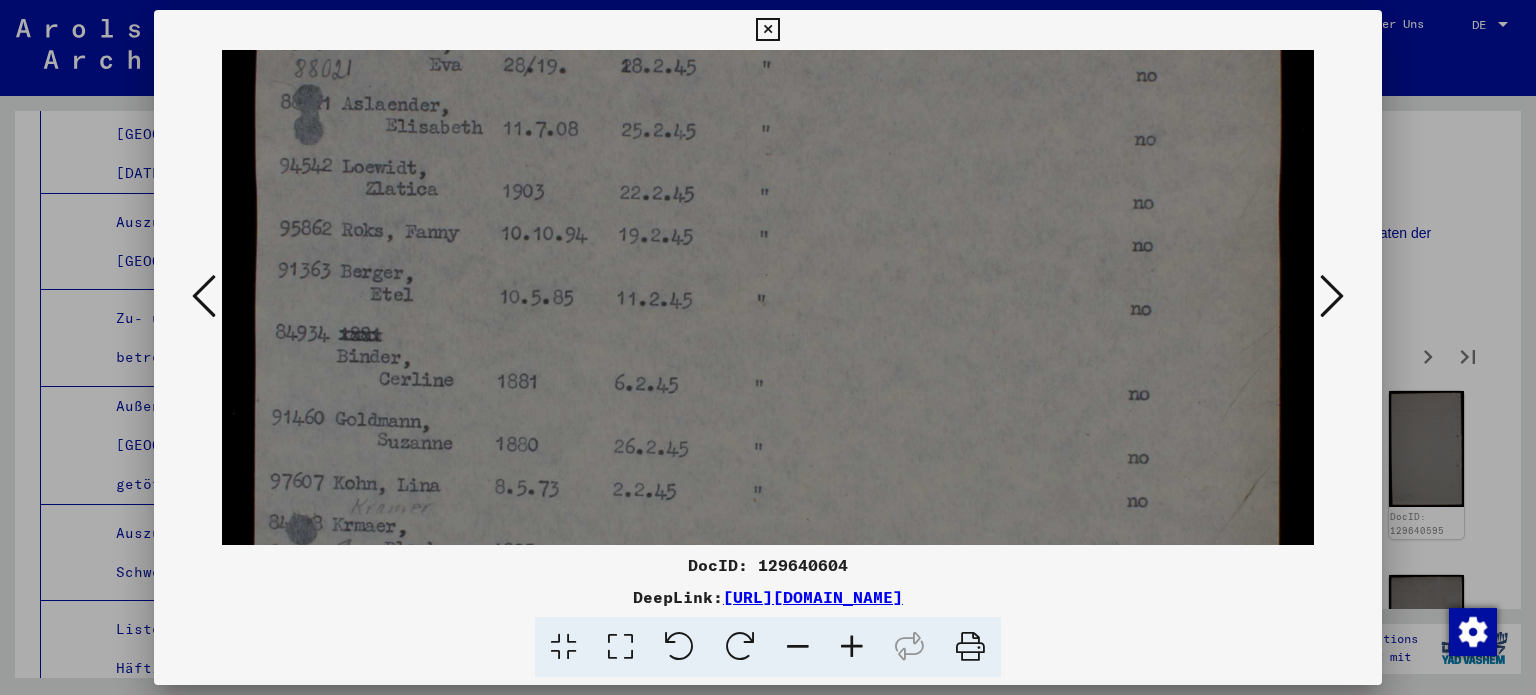 click at bounding box center [768, 278] 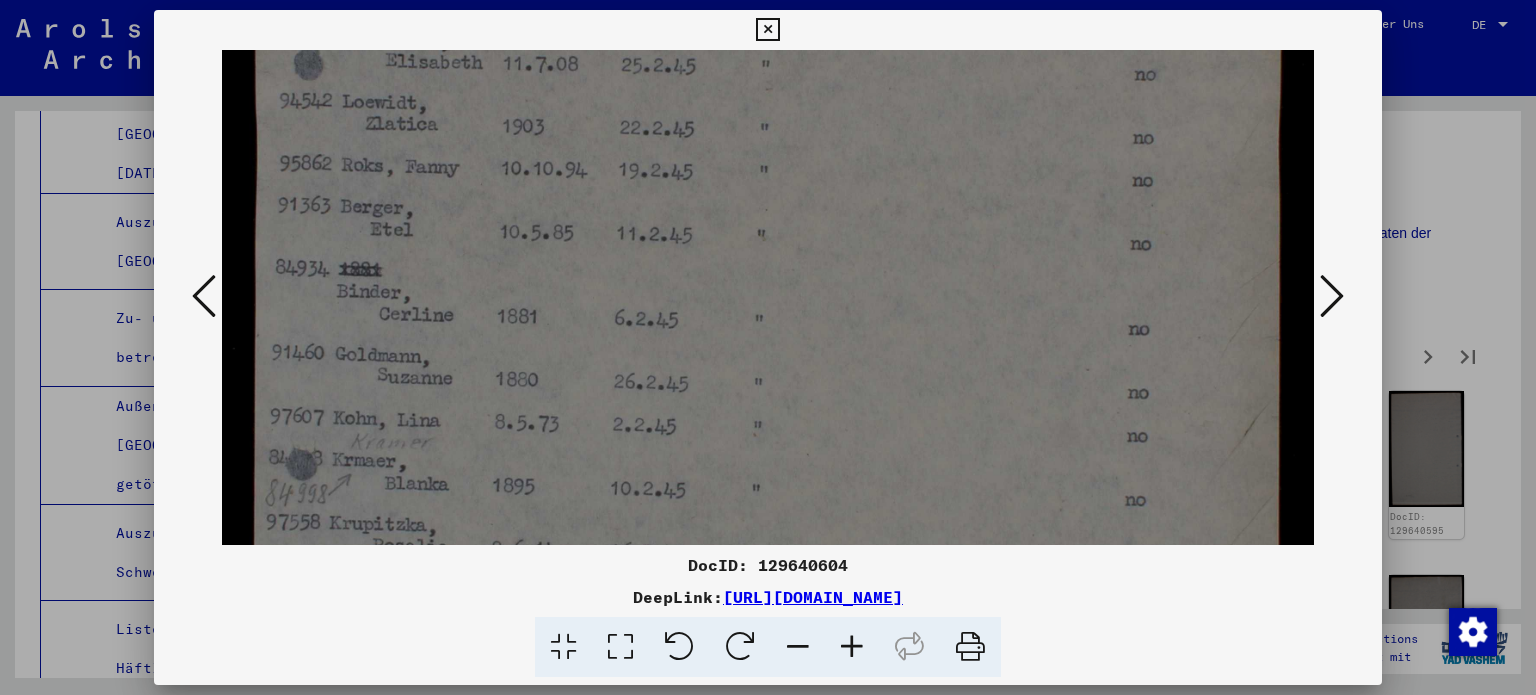 click at bounding box center (768, 213) 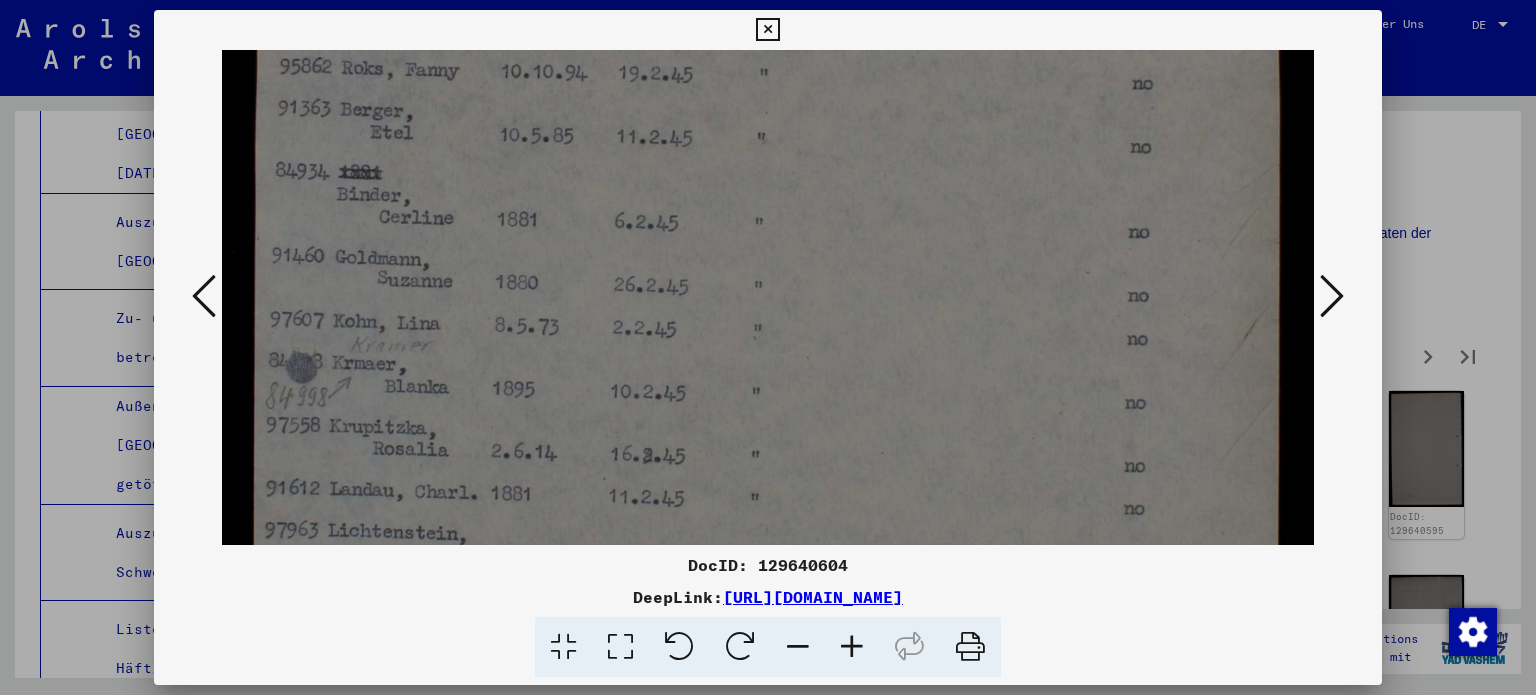 click at bounding box center [768, 116] 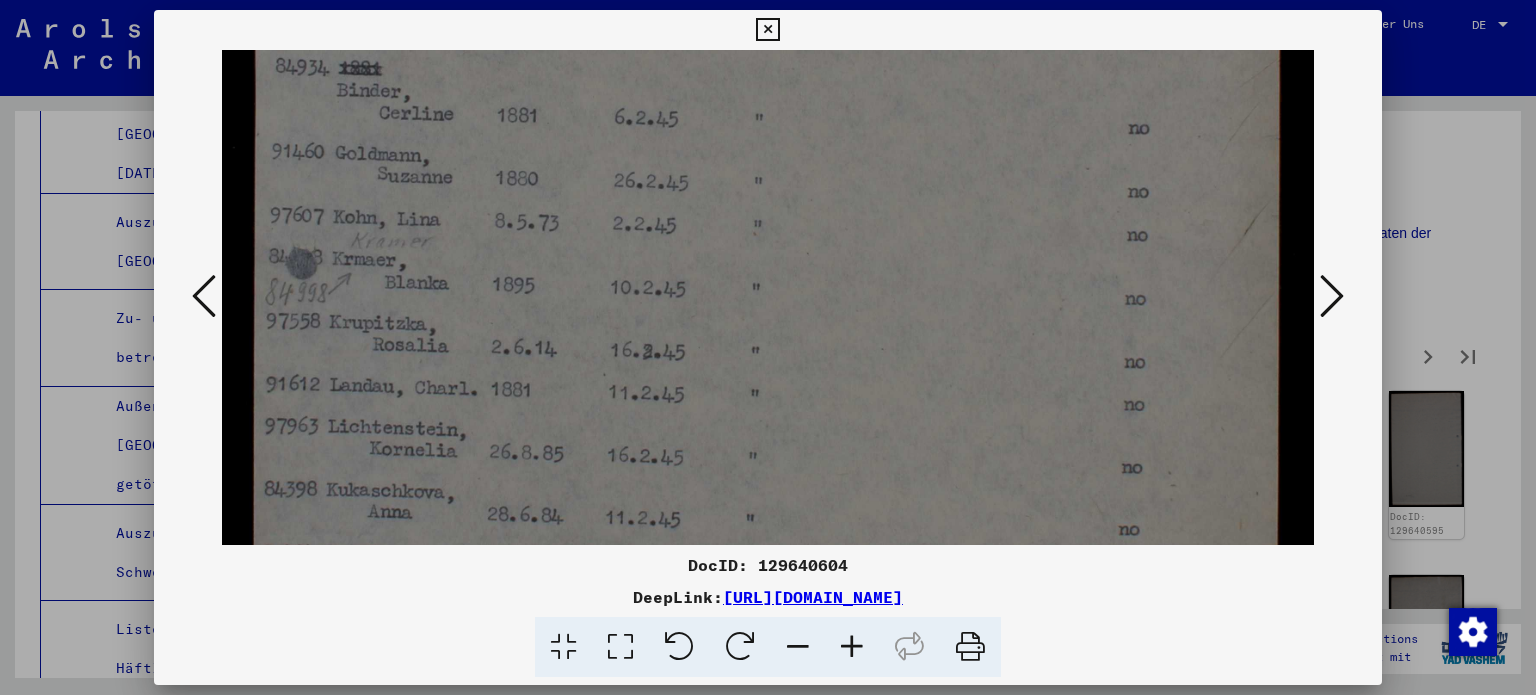 click at bounding box center [768, 12] 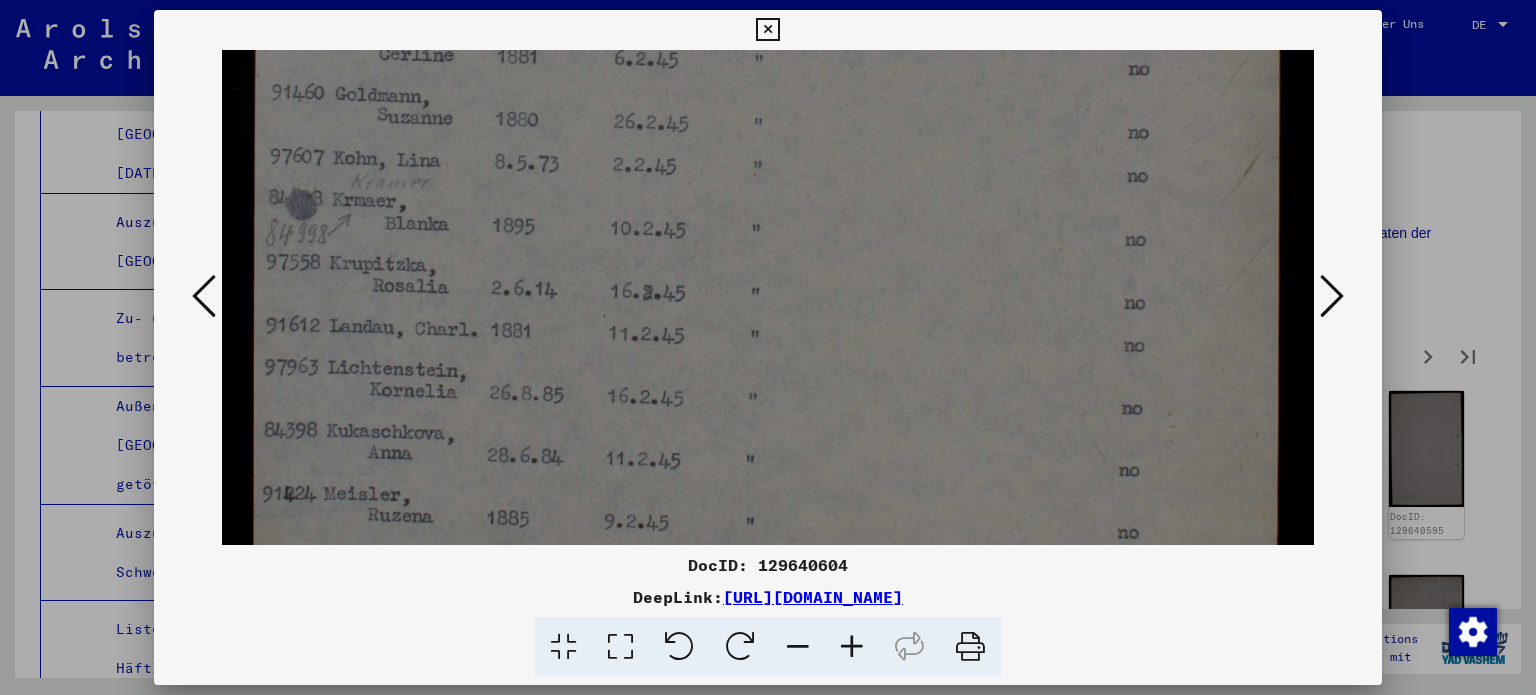 click at bounding box center [768, -47] 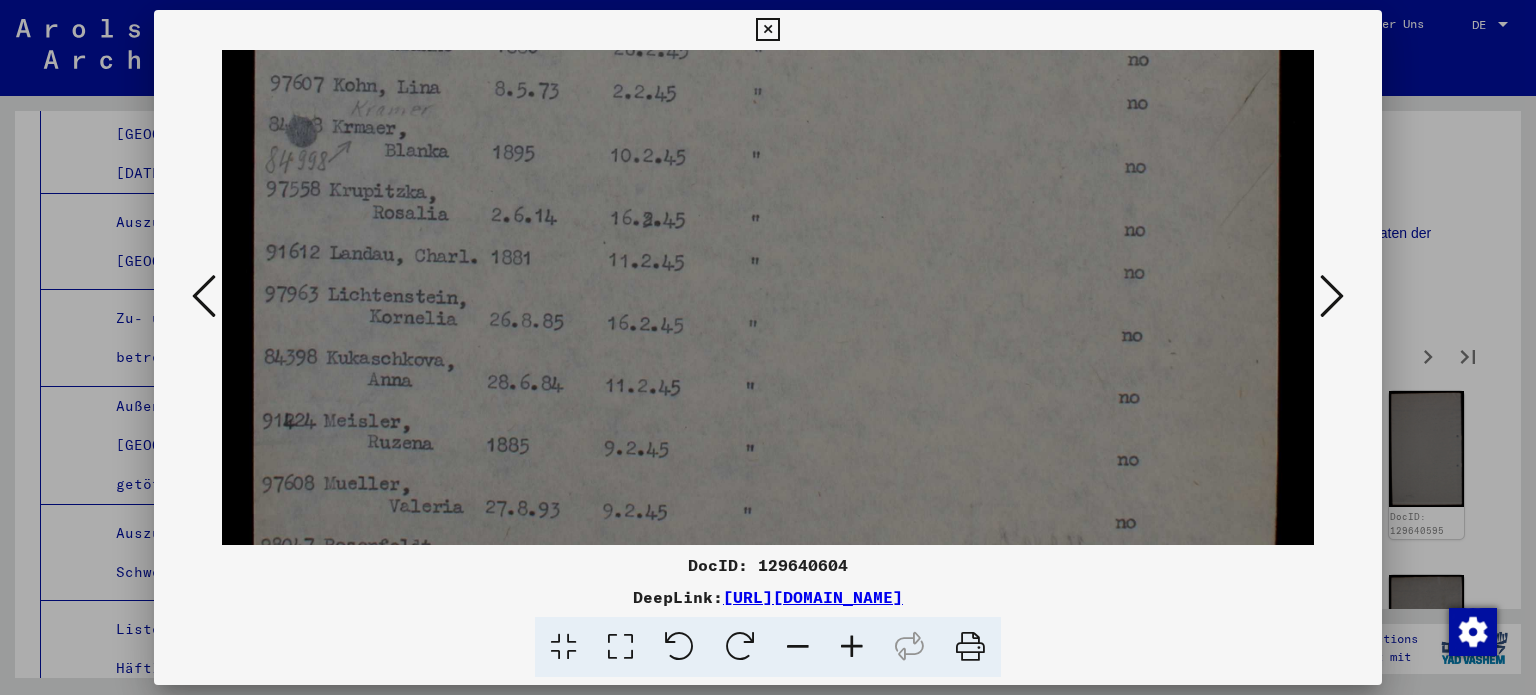 click at bounding box center (768, -120) 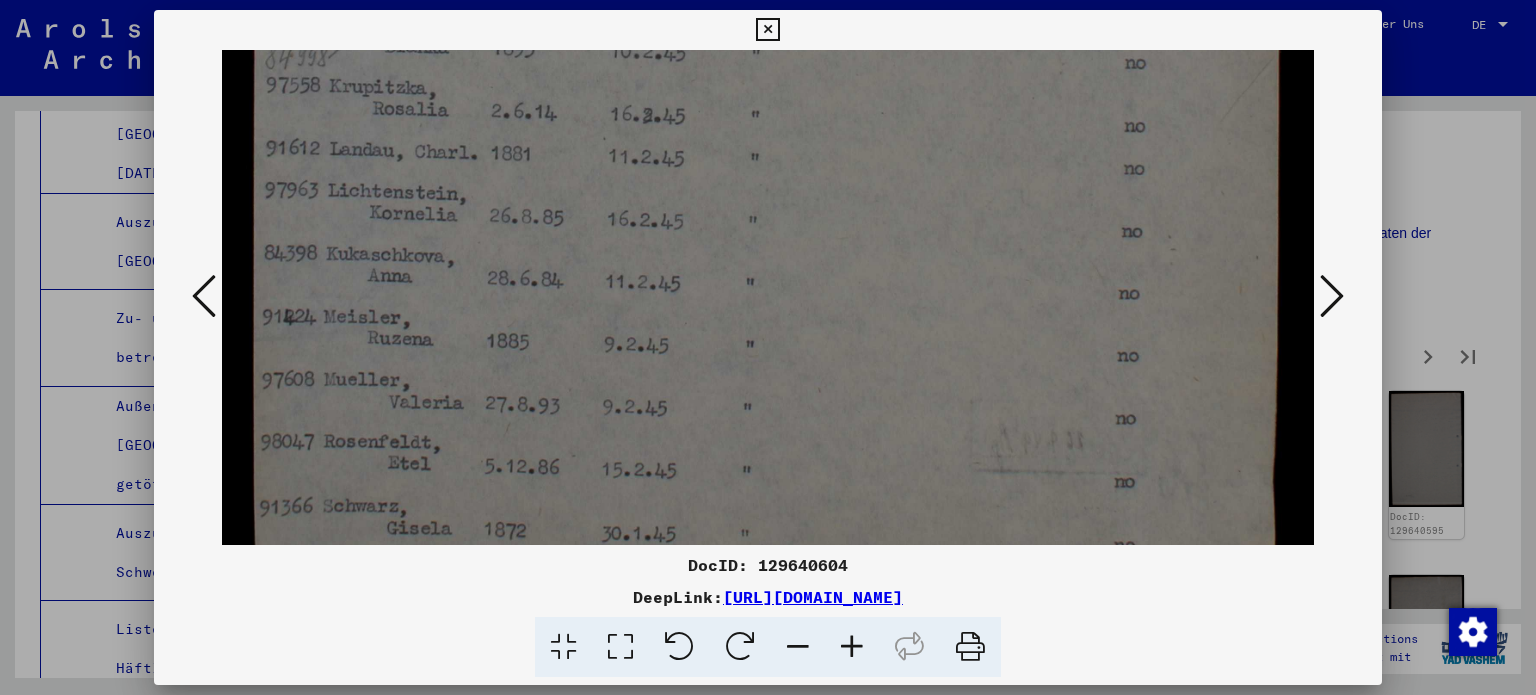 click at bounding box center [768, -224] 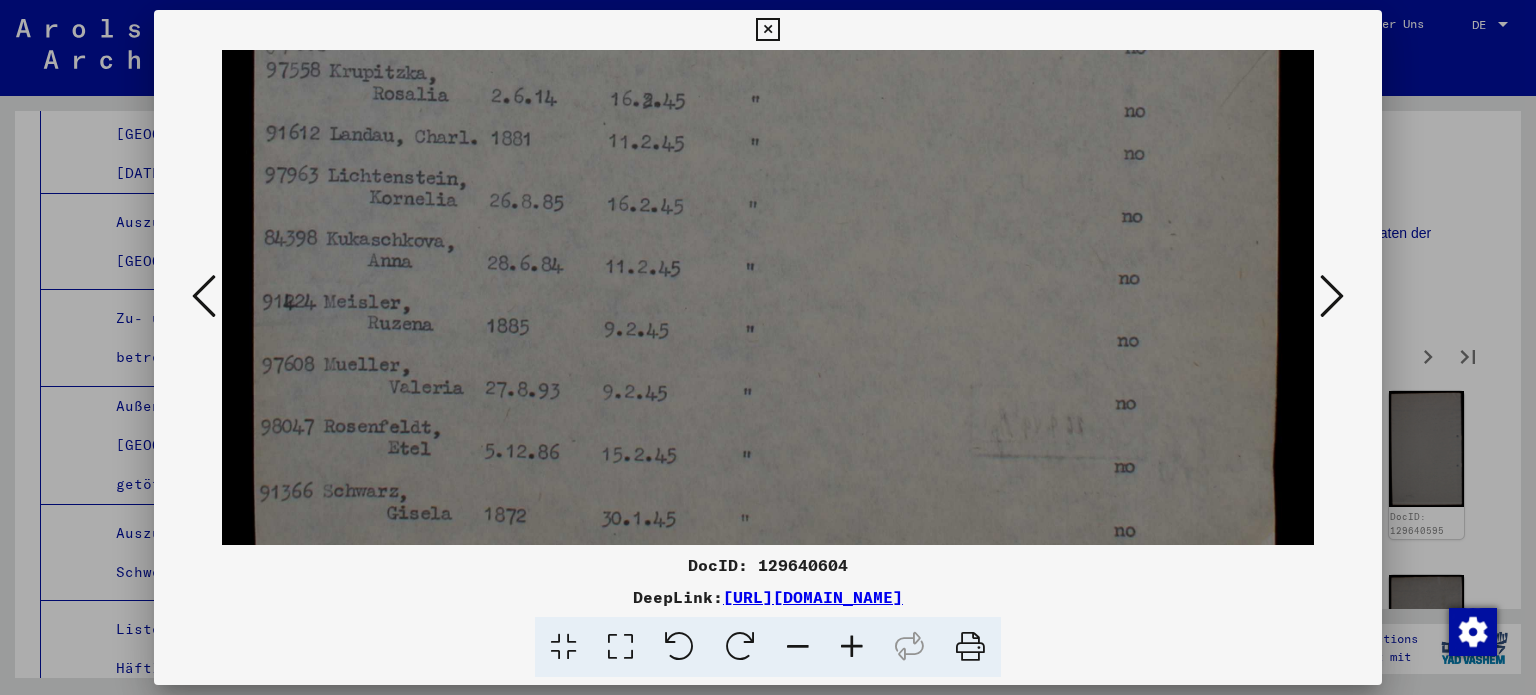 scroll, scrollTop: 1157, scrollLeft: 0, axis: vertical 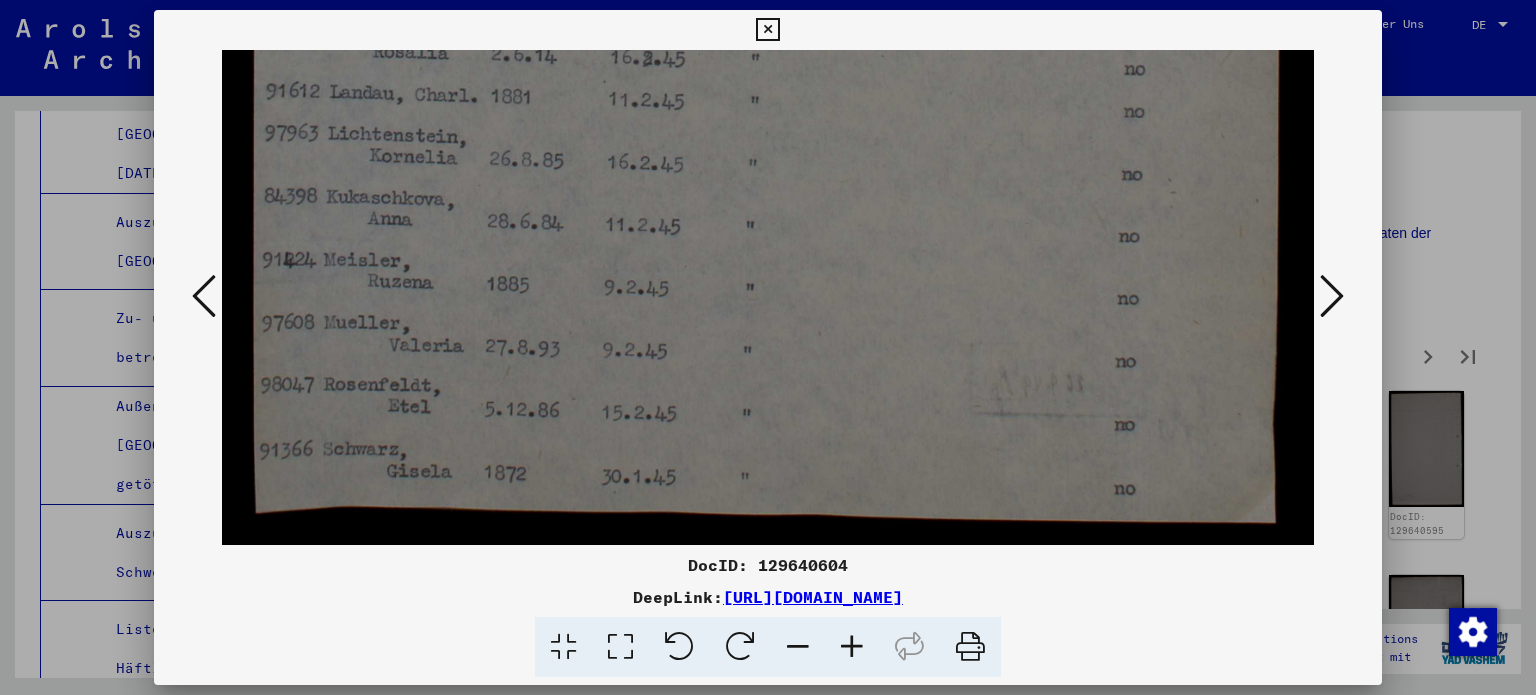 click at bounding box center (768, -281) 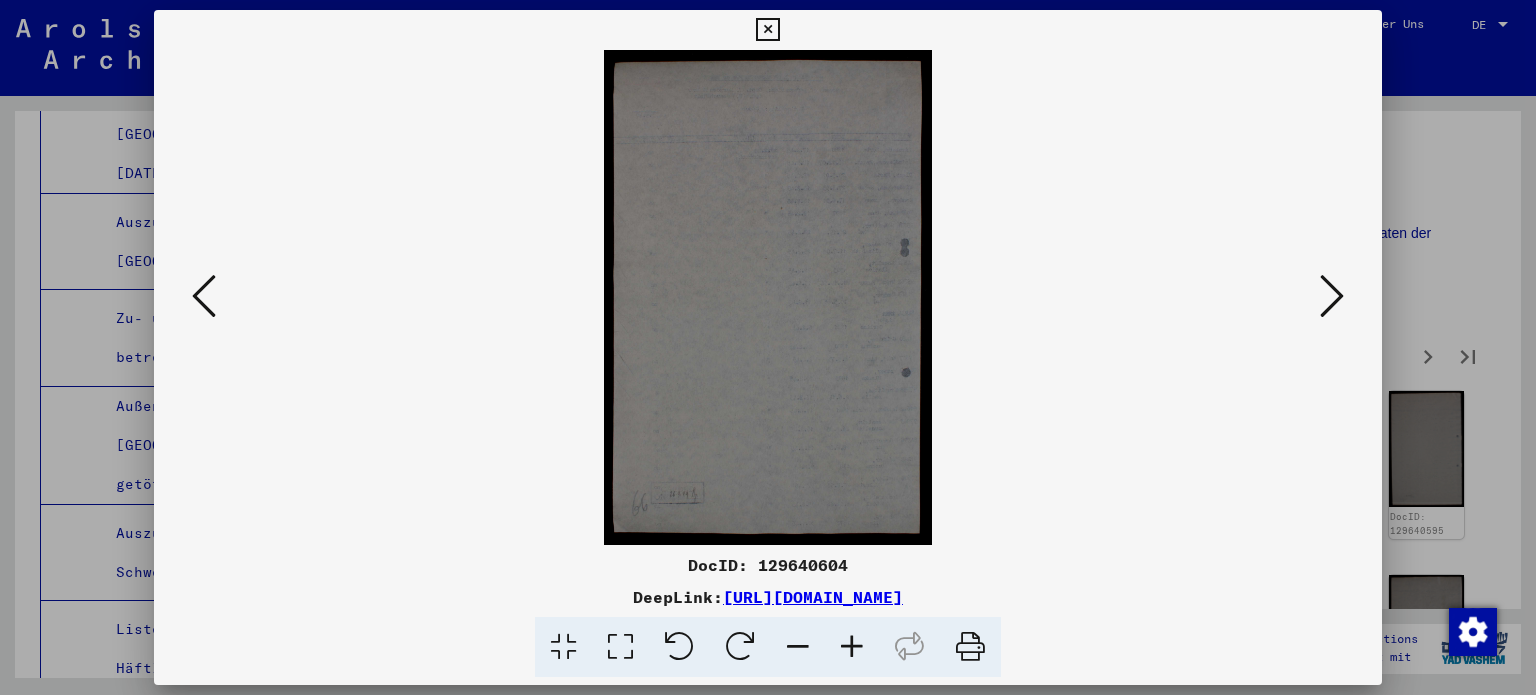 click at bounding box center [1332, 296] 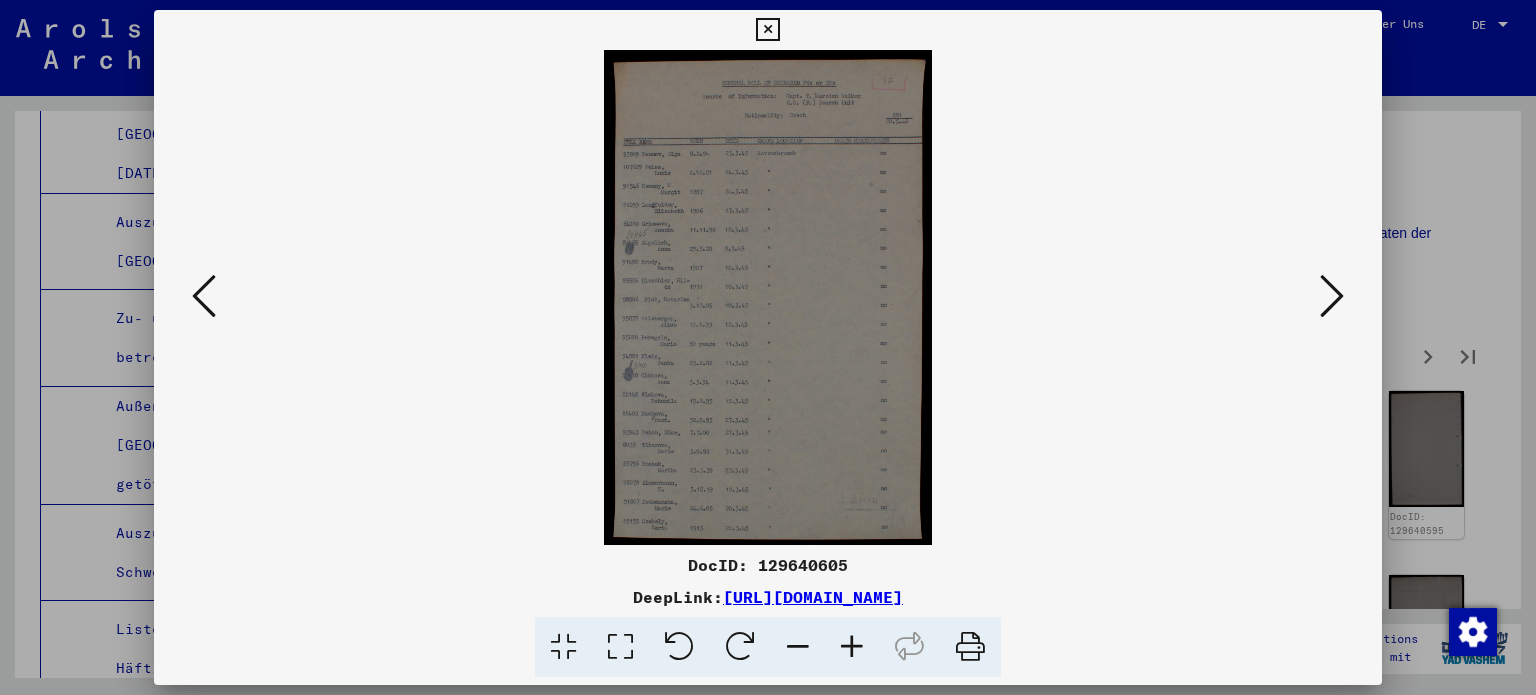 click at bounding box center [620, 647] 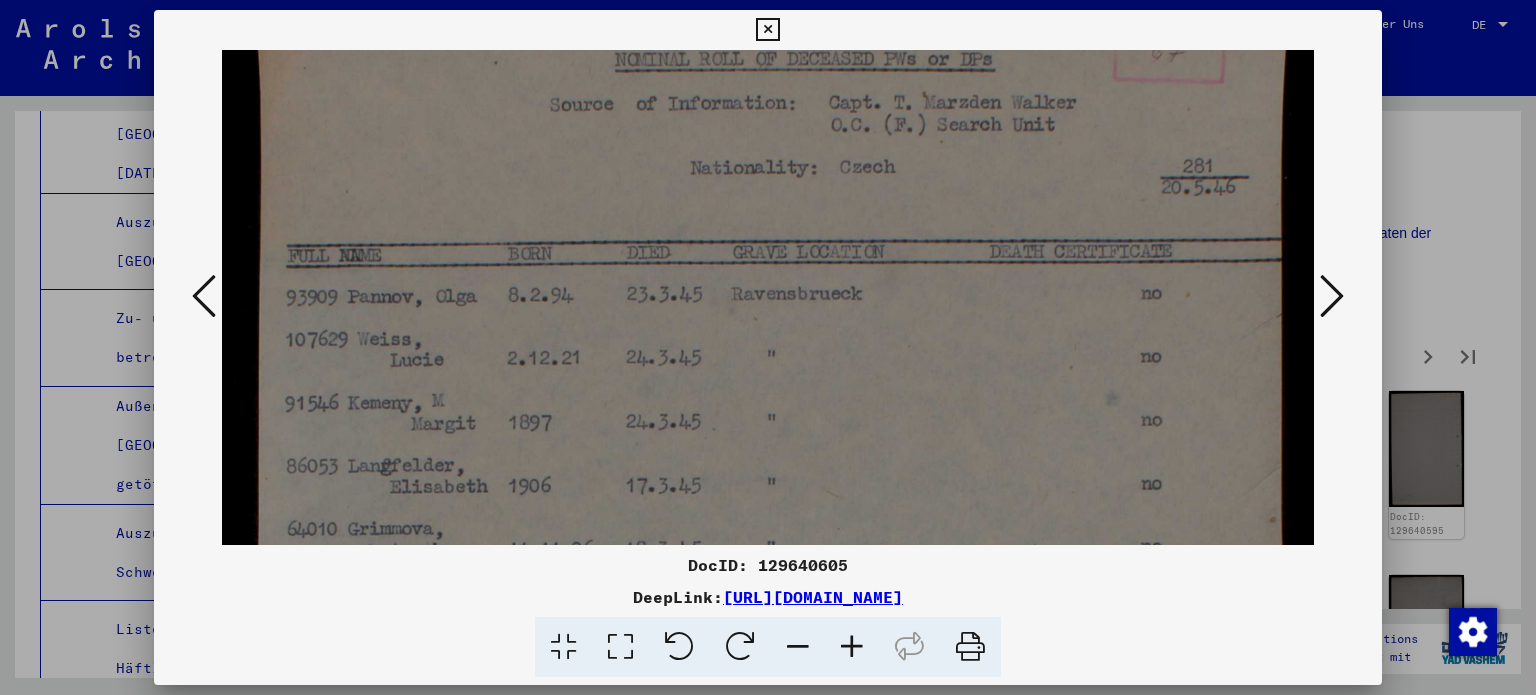 click at bounding box center [768, 775] 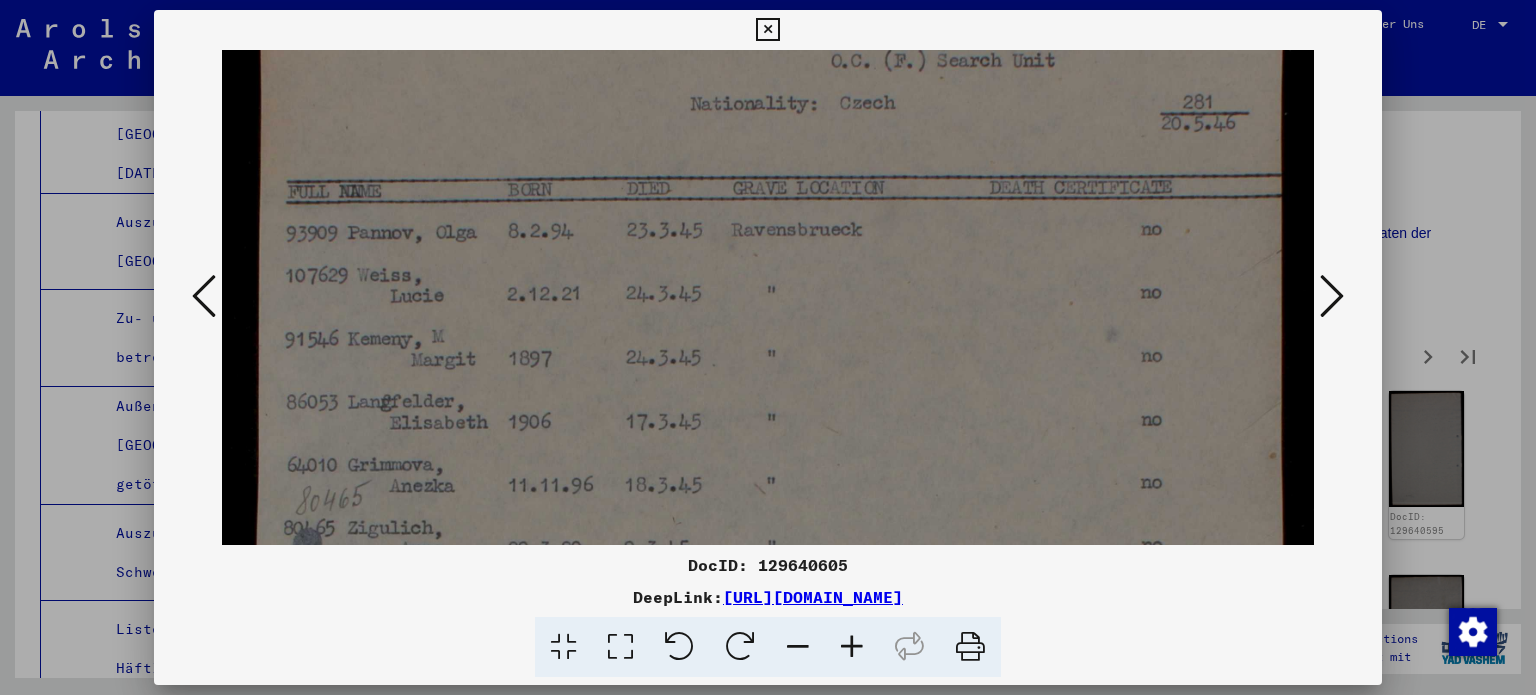 click at bounding box center [768, 711] 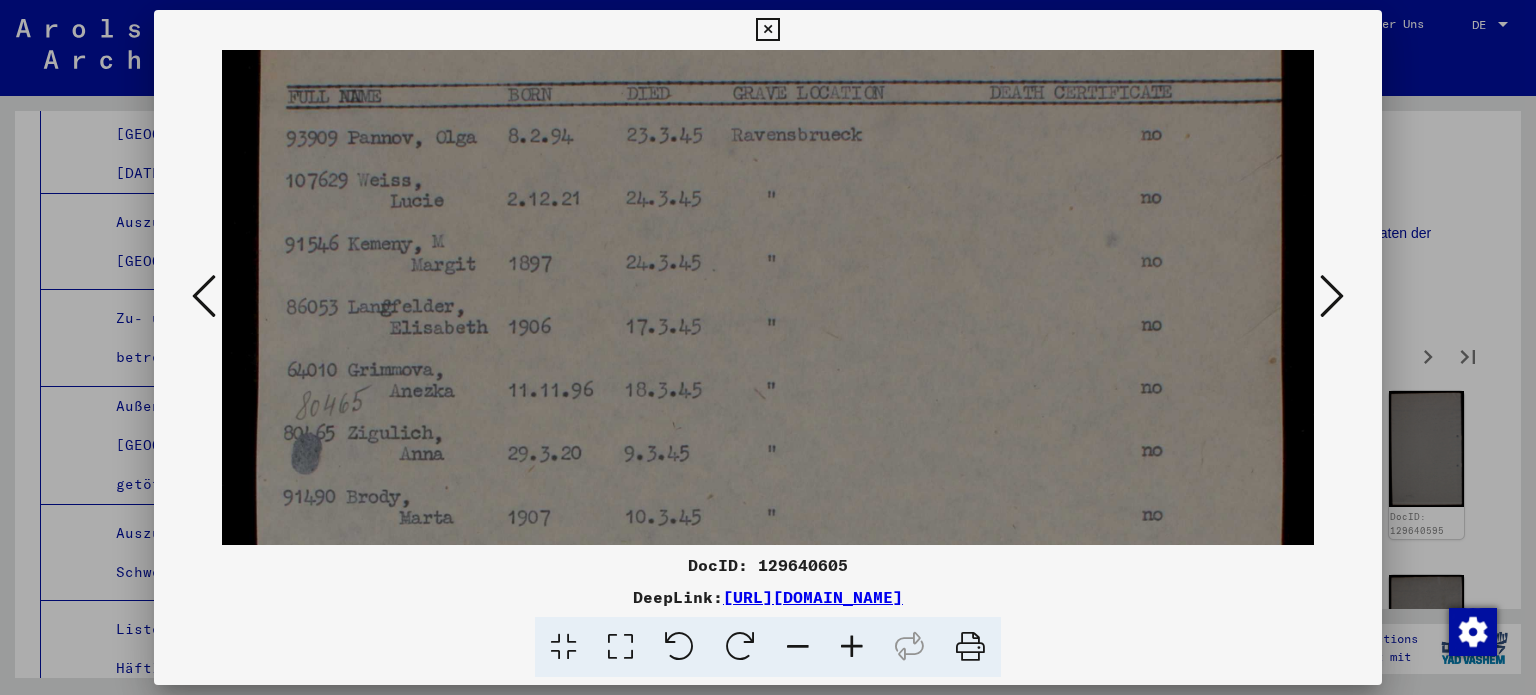 click at bounding box center [768, 616] 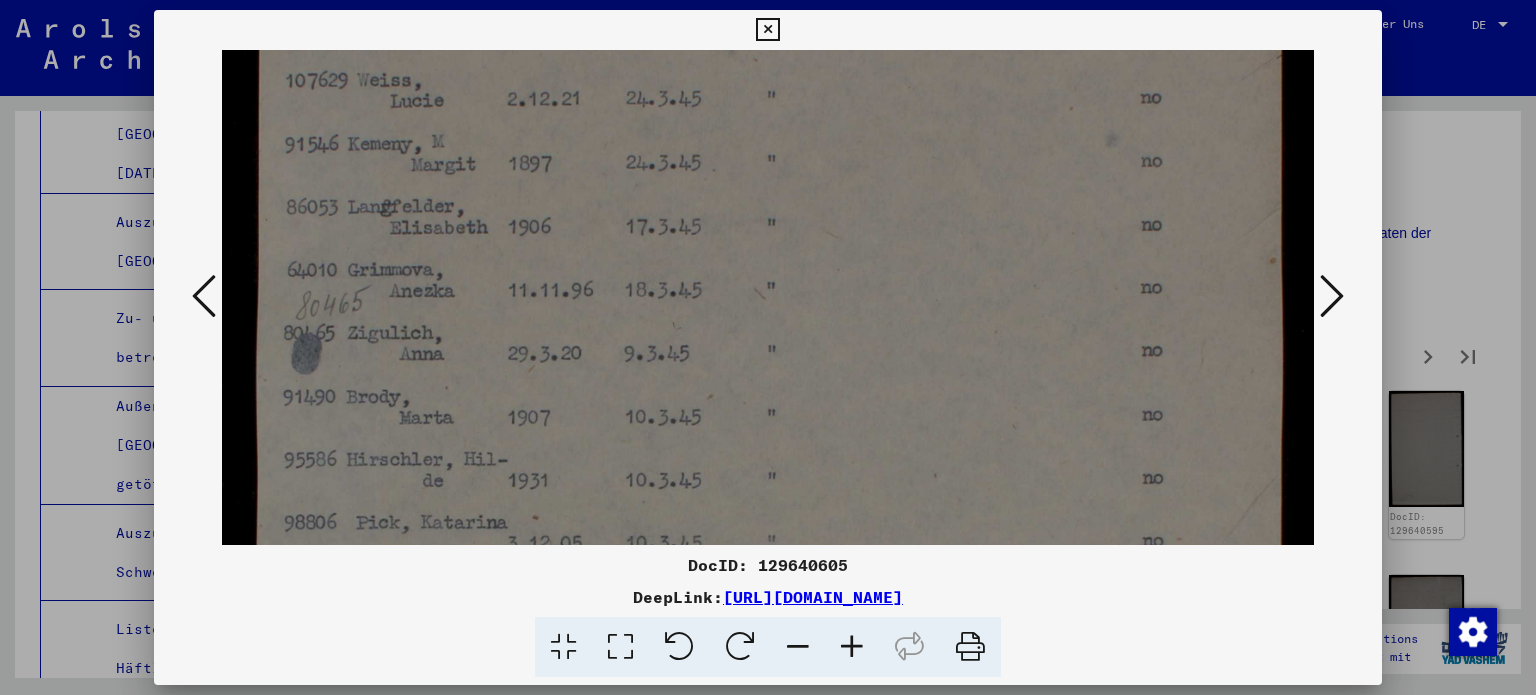 click at bounding box center (768, 516) 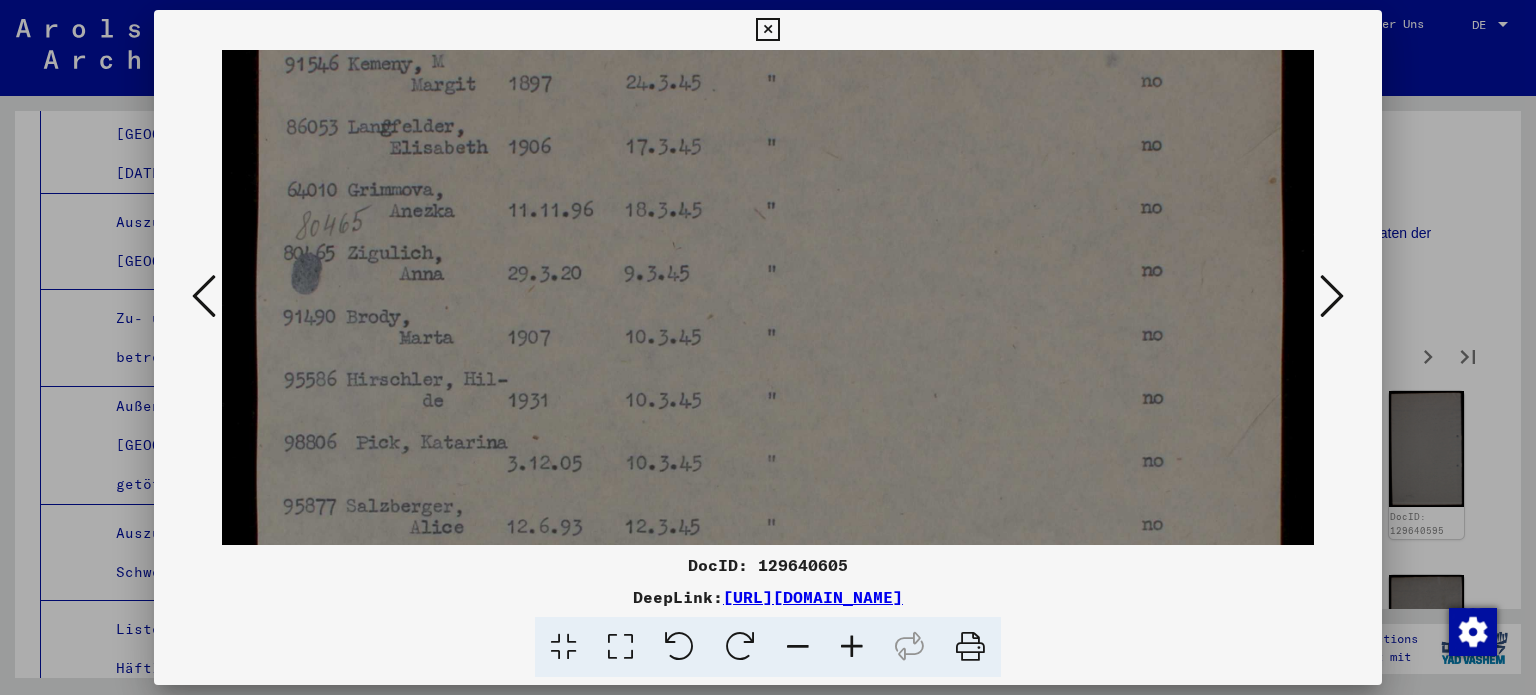 click at bounding box center [768, 436] 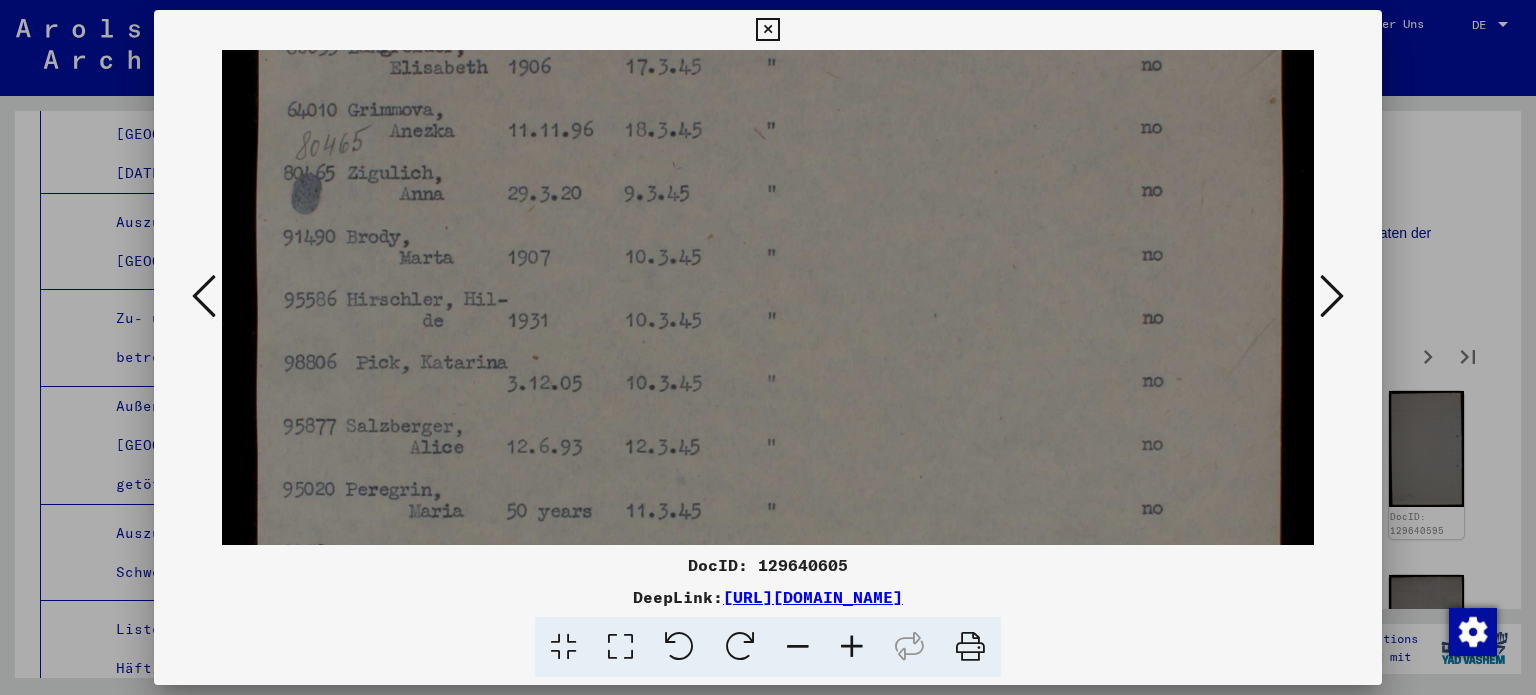 click at bounding box center (768, 356) 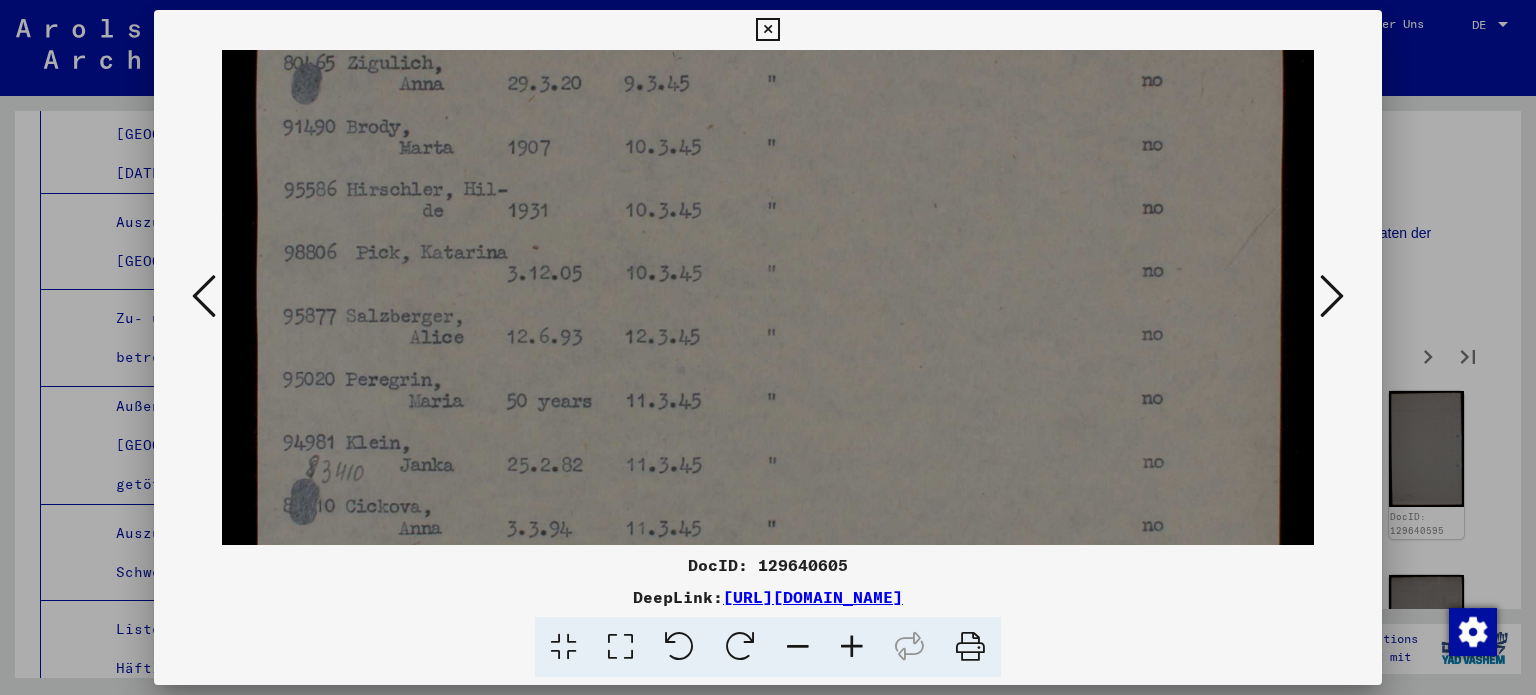 click at bounding box center [768, 246] 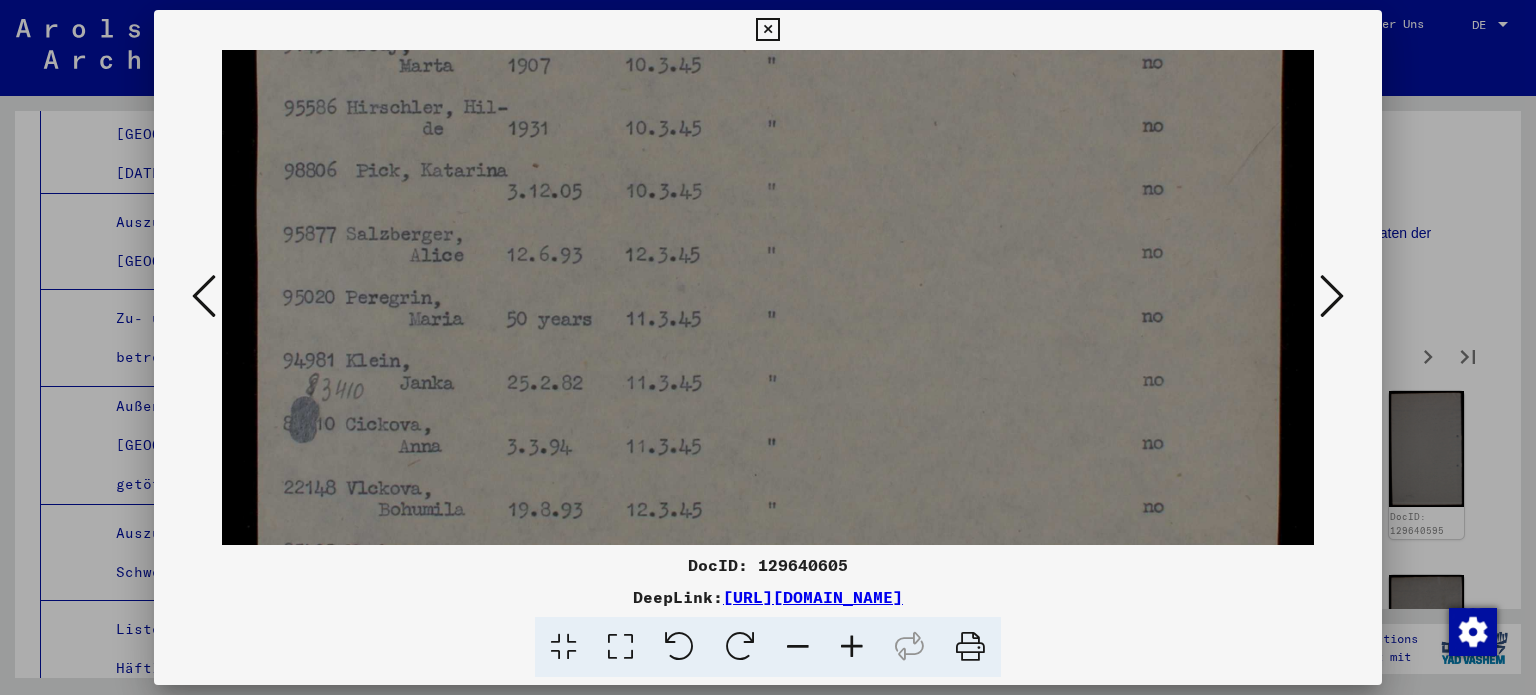 click at bounding box center [768, 164] 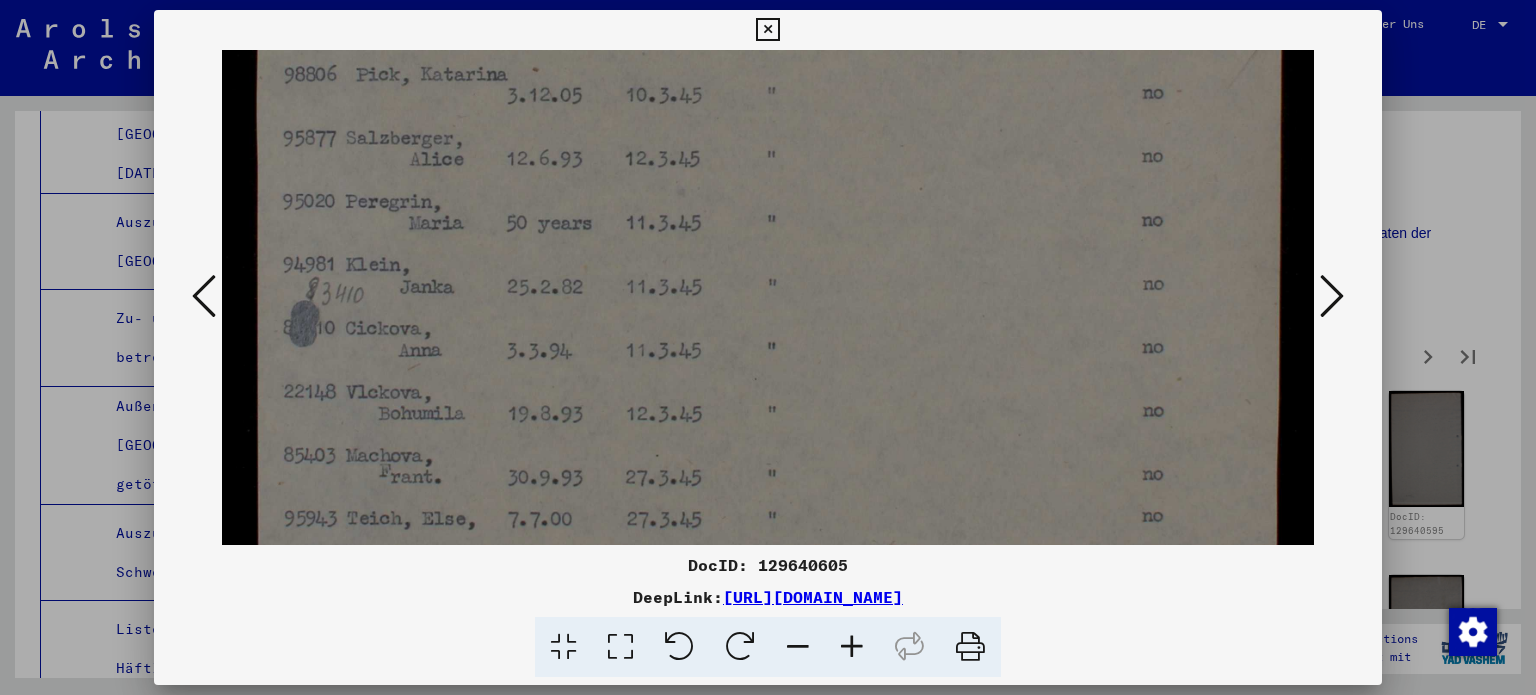 click at bounding box center (768, 68) 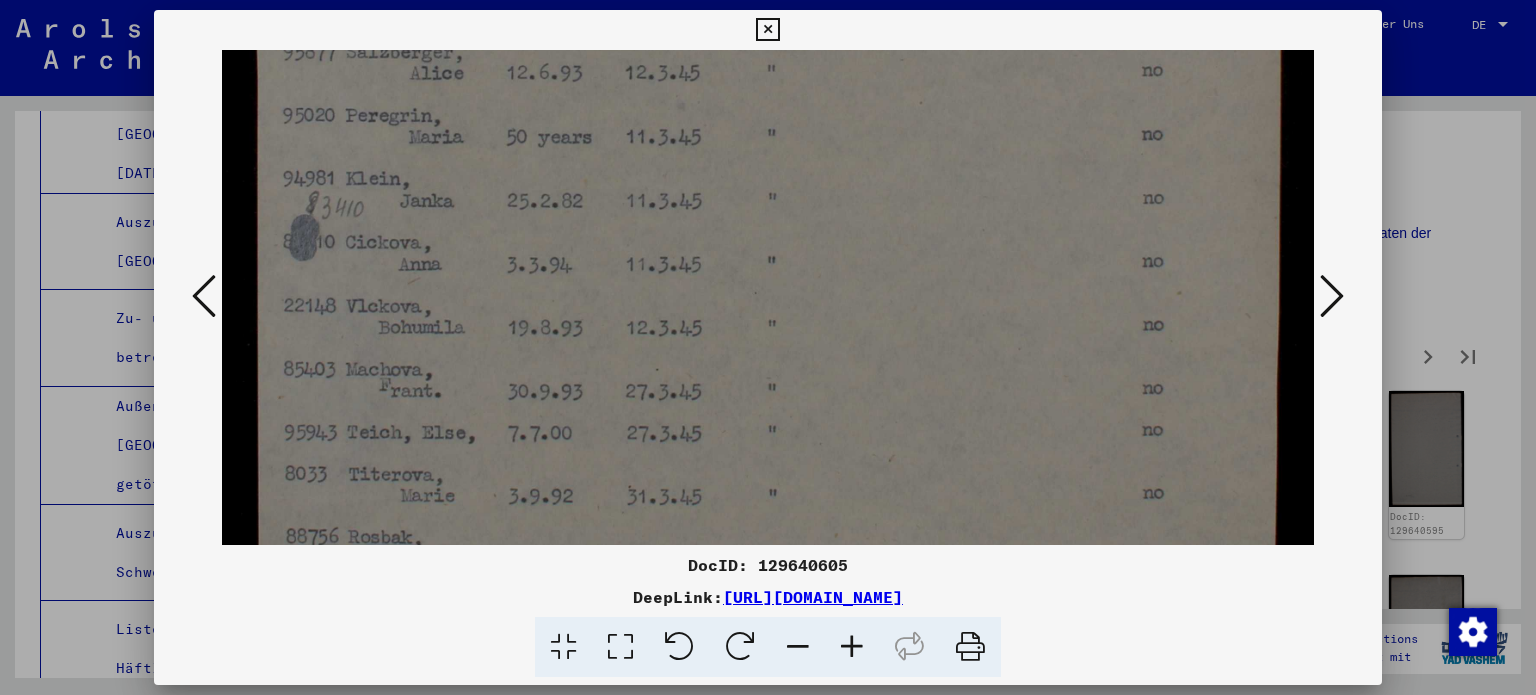 click at bounding box center [768, -18] 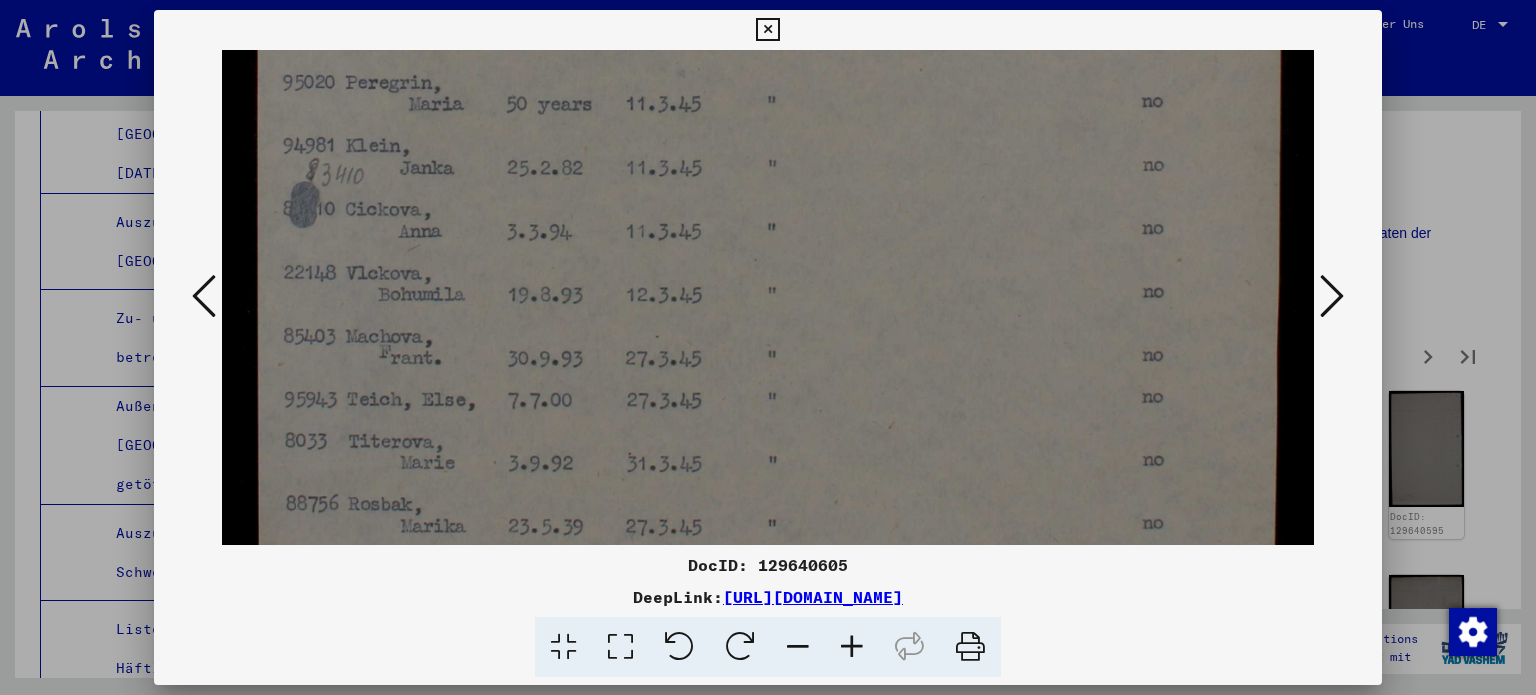 click at bounding box center (768, -51) 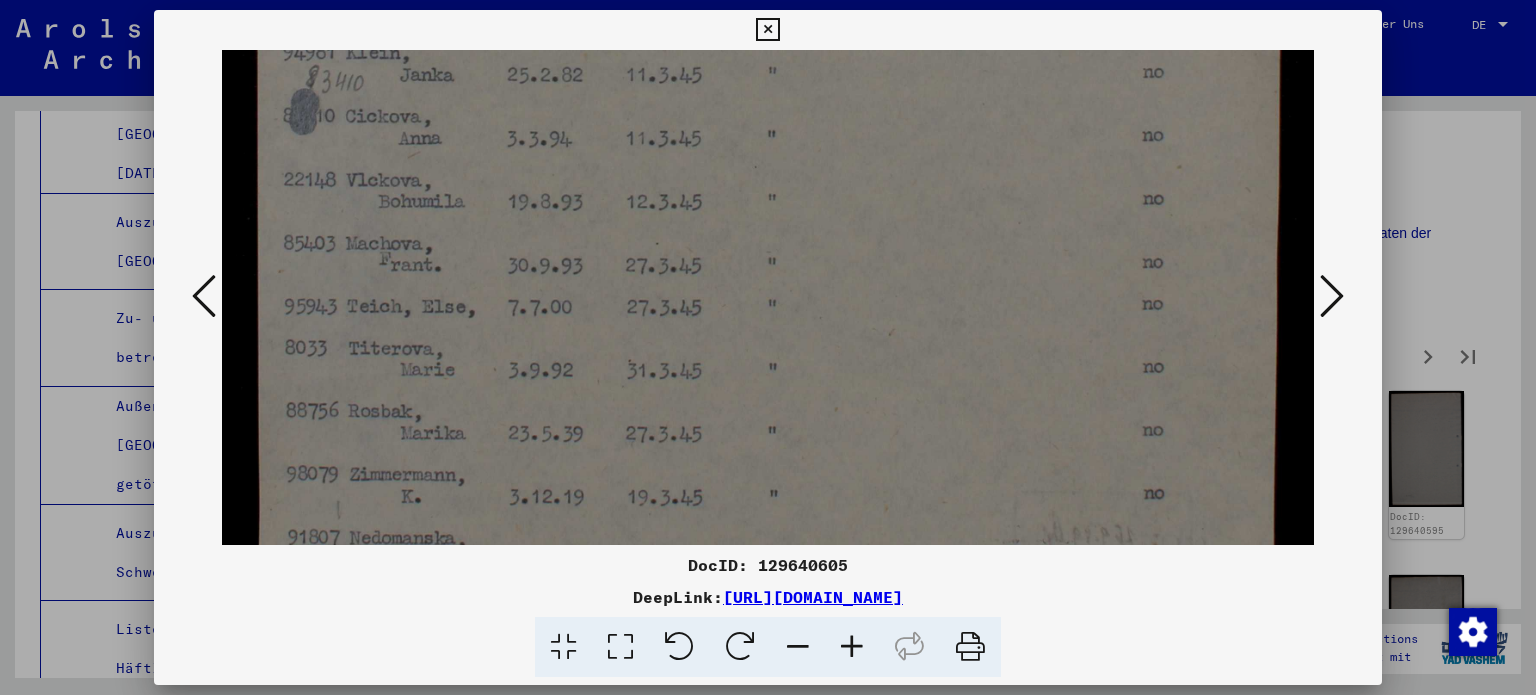 click at bounding box center [768, -144] 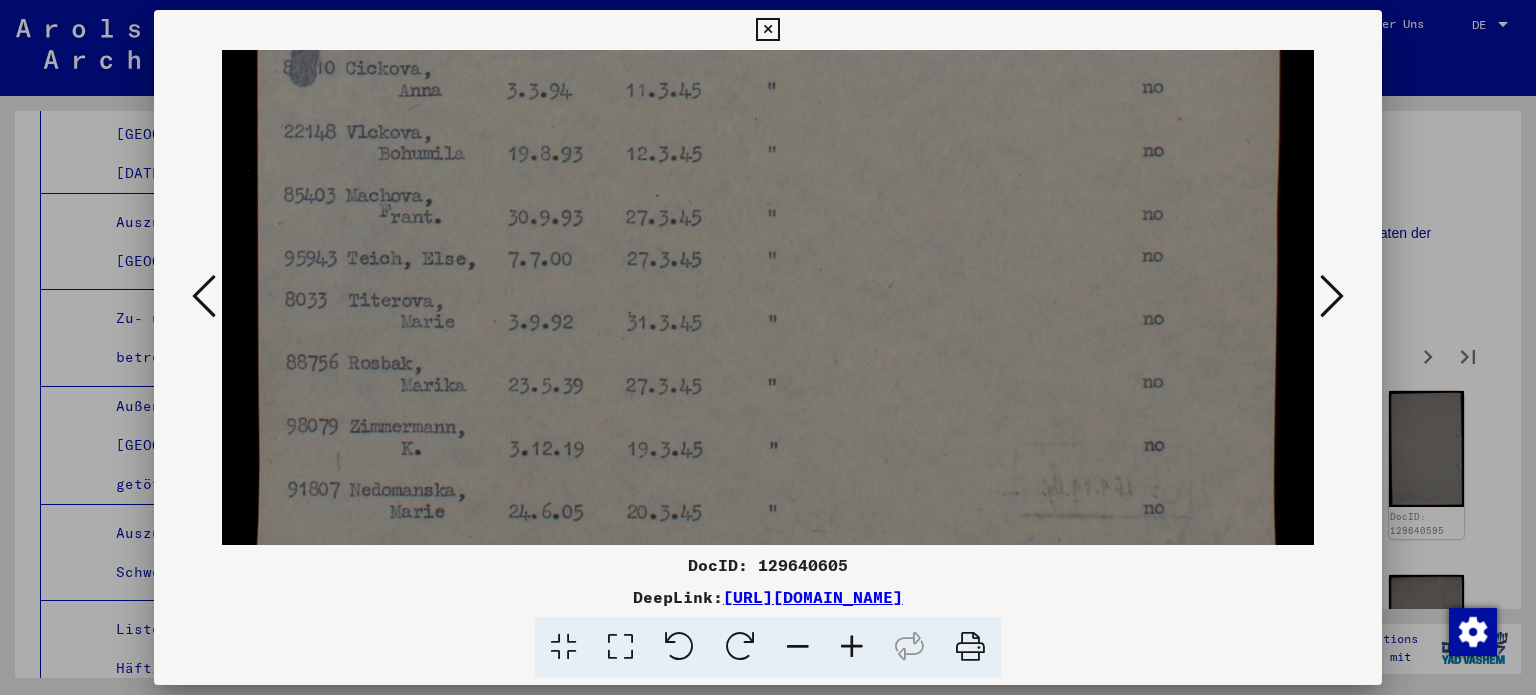 click at bounding box center (768, -192) 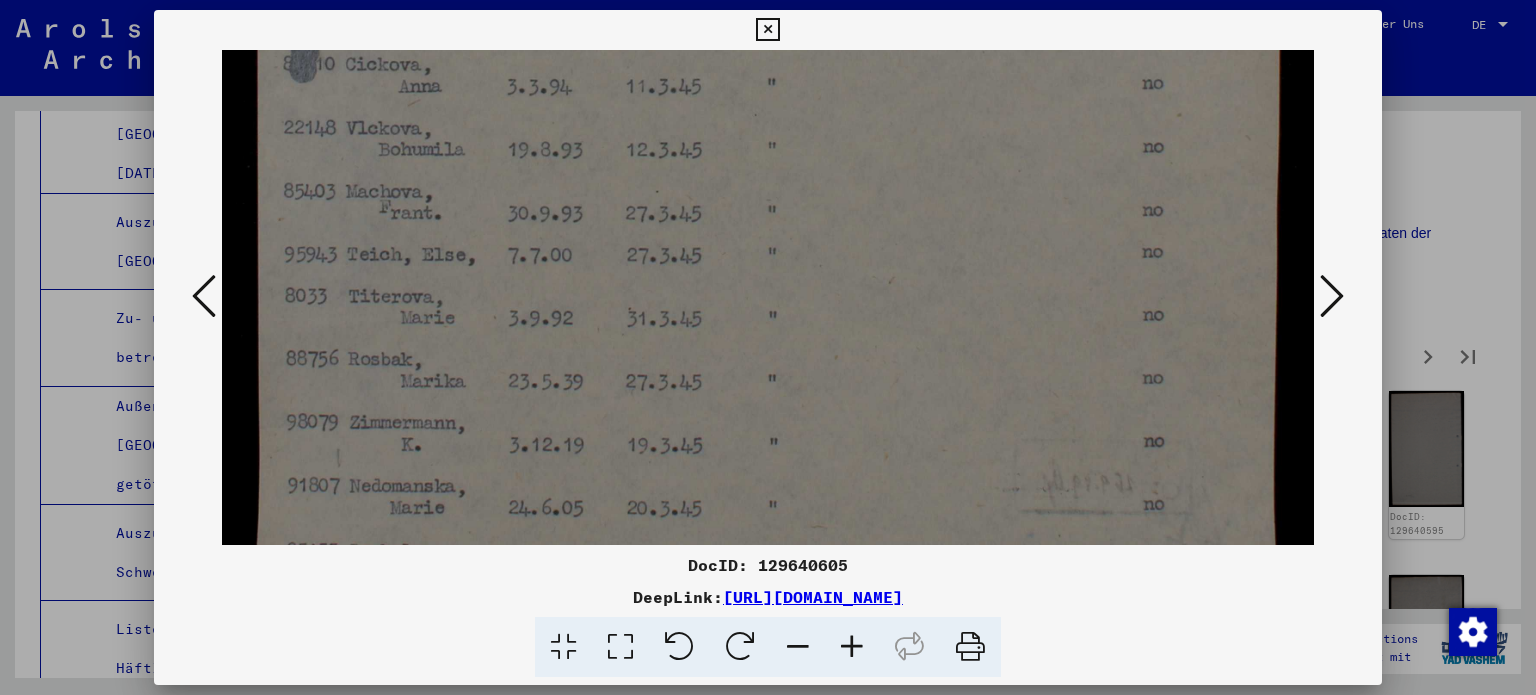 scroll, scrollTop: 1157, scrollLeft: 0, axis: vertical 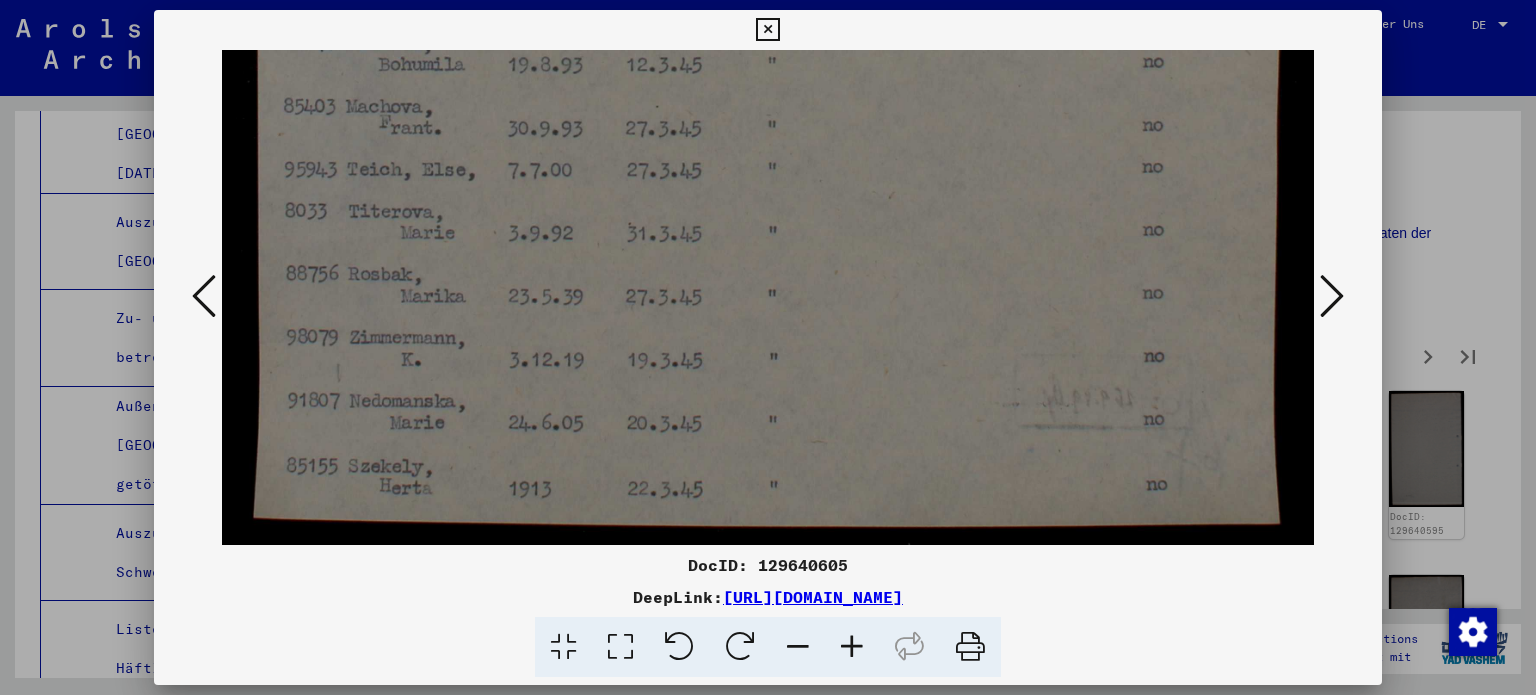 click at bounding box center [768, -281] 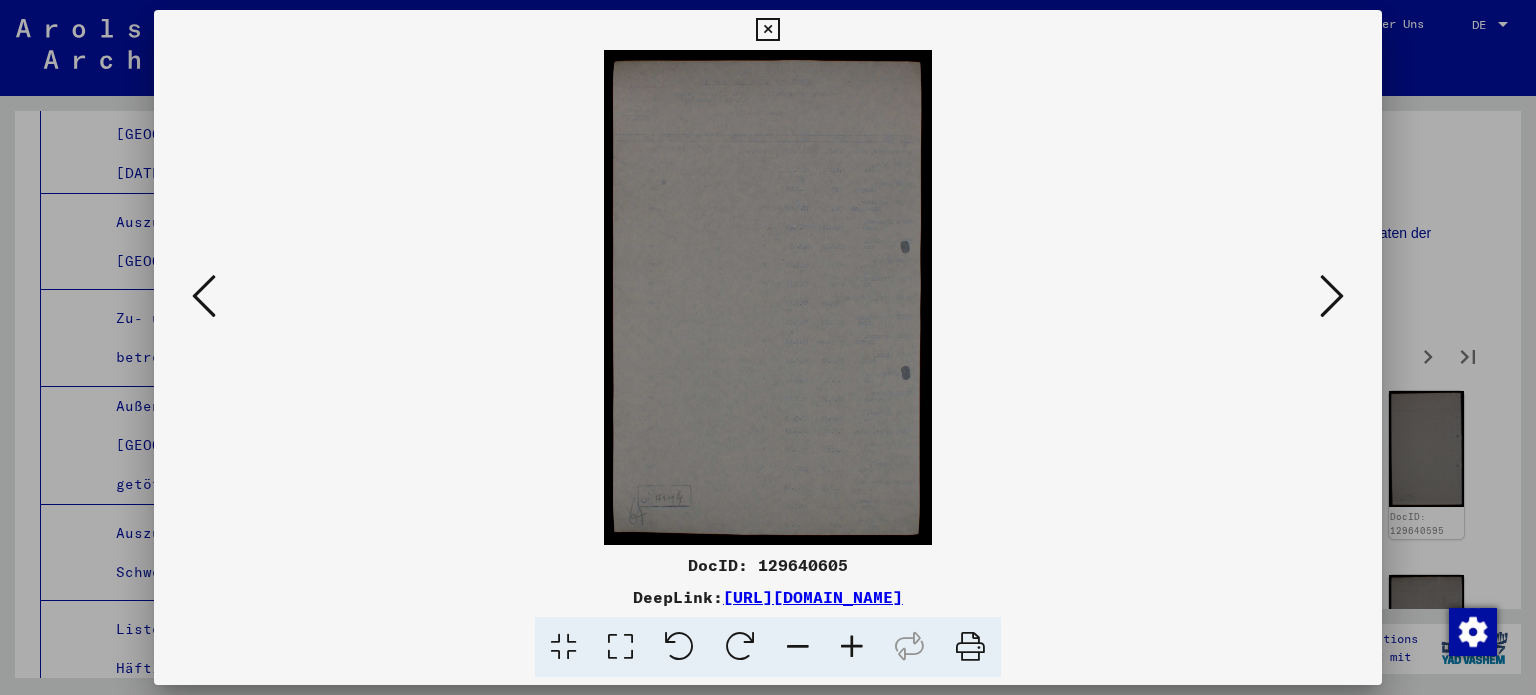 click at bounding box center [1332, 296] 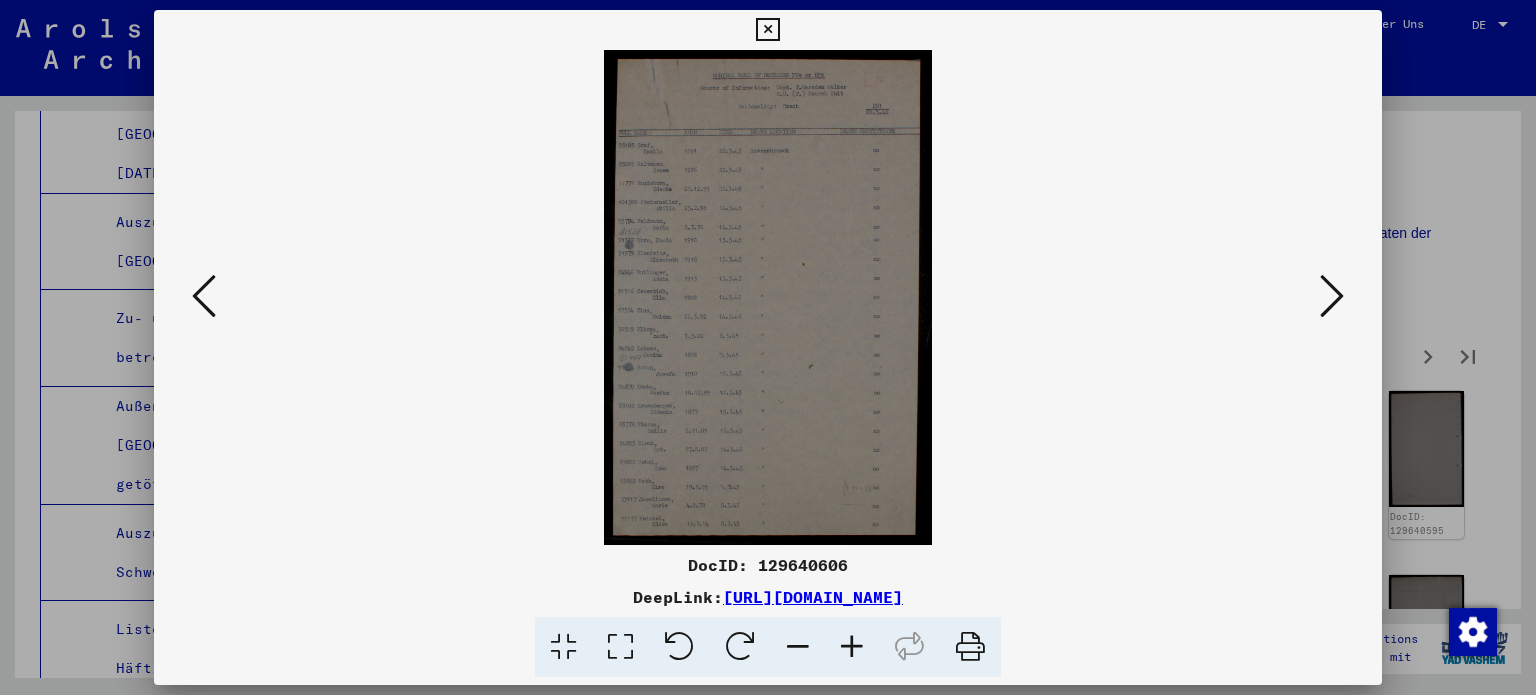 click at bounding box center (620, 647) 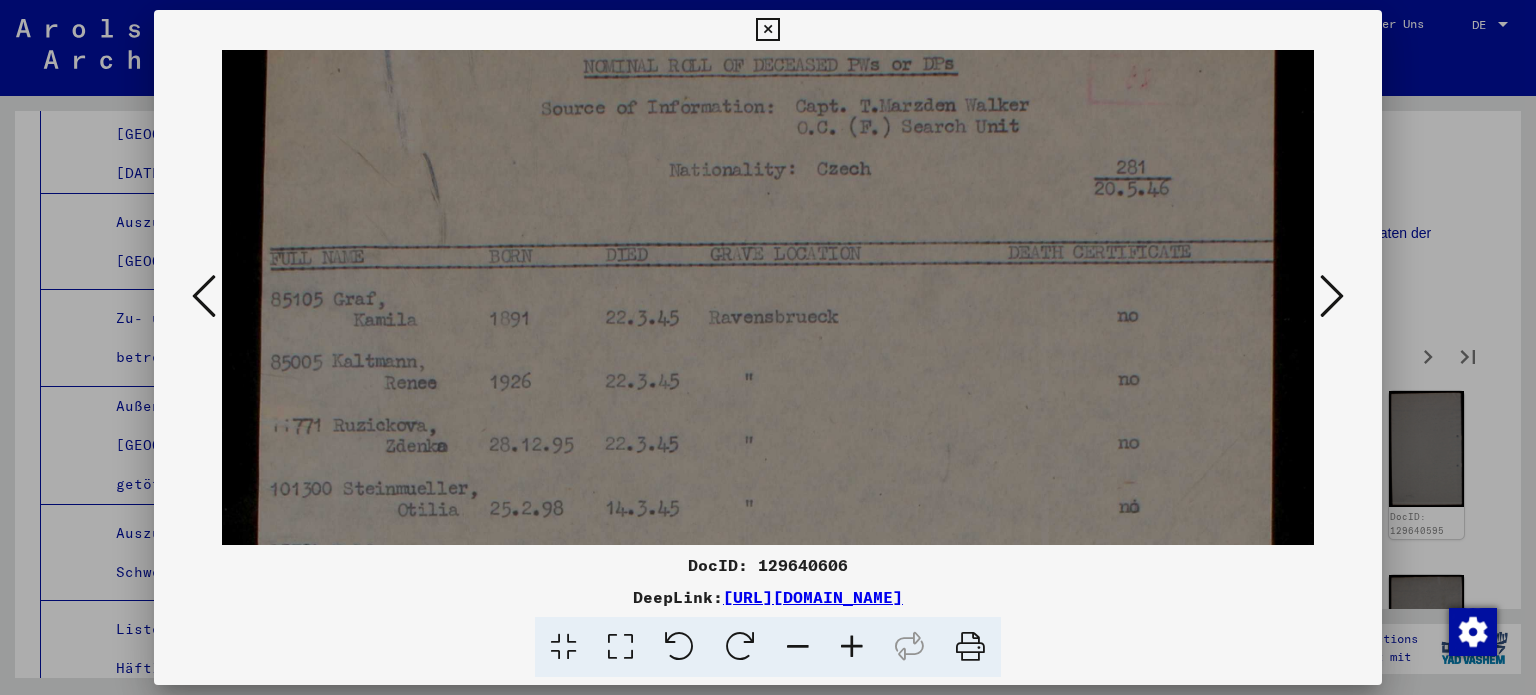 click at bounding box center [768, 807] 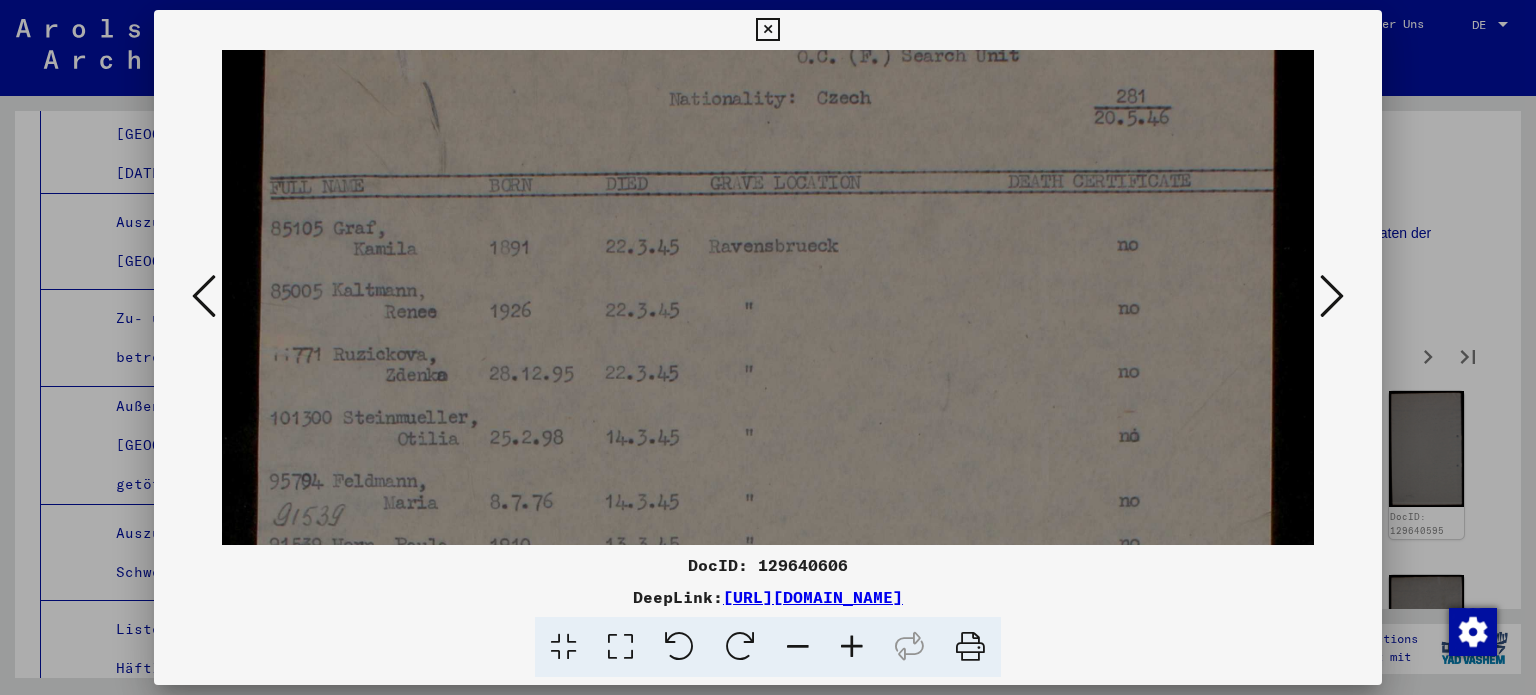 click at bounding box center [768, 736] 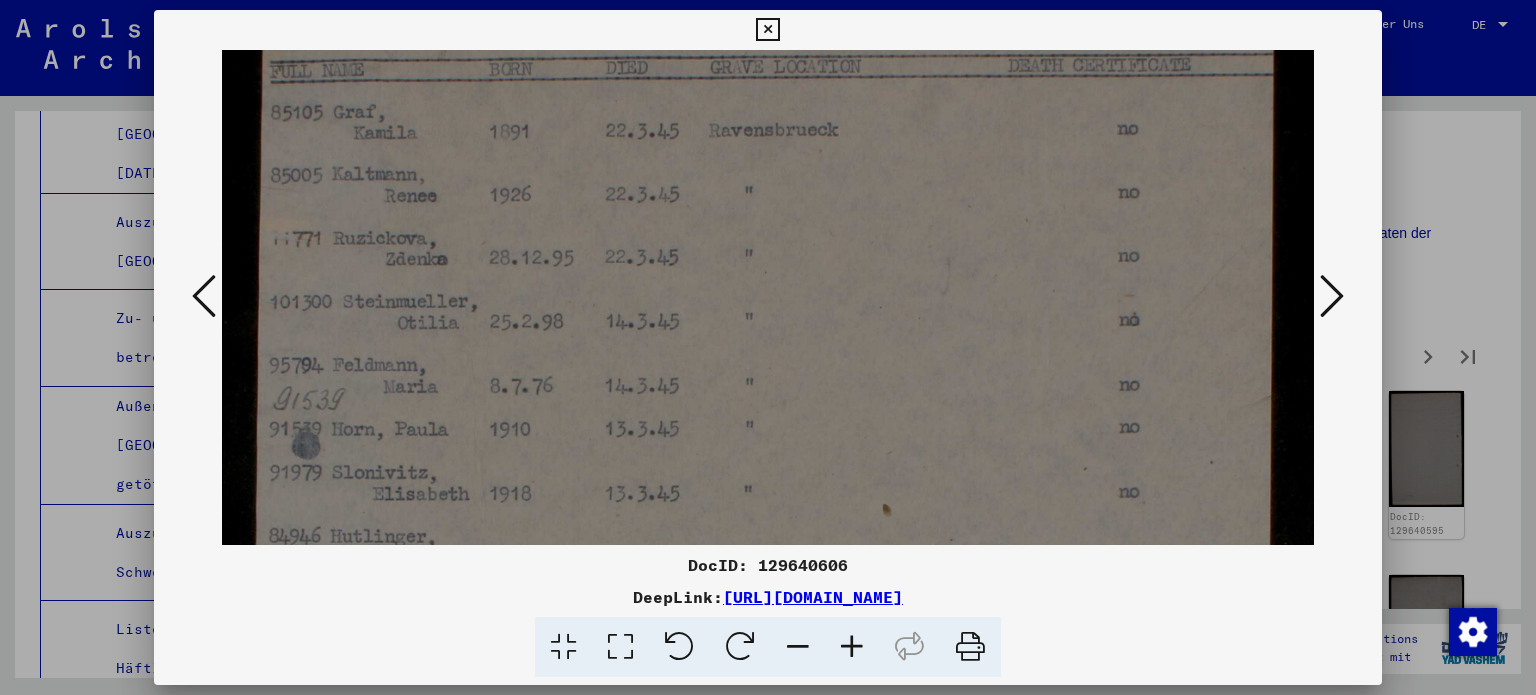 click at bounding box center [768, 620] 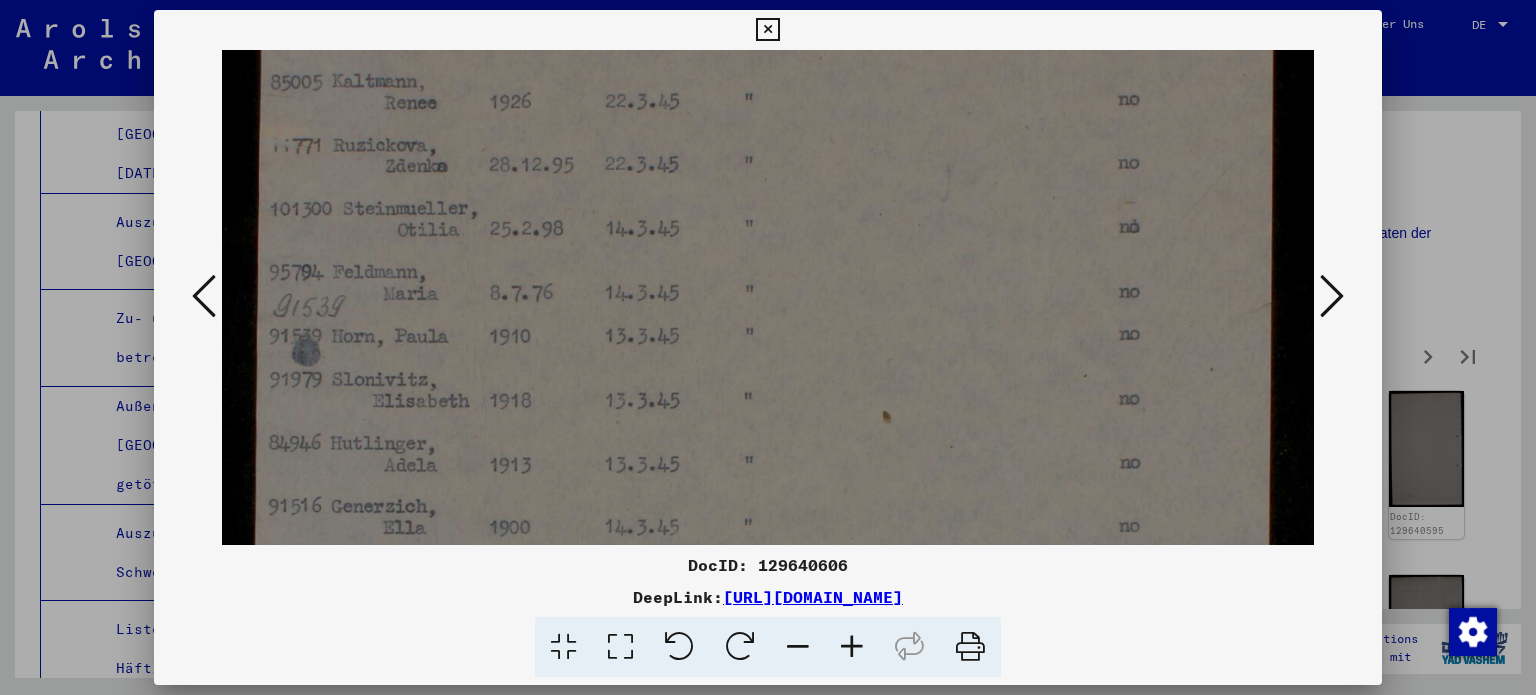 click at bounding box center [768, 527] 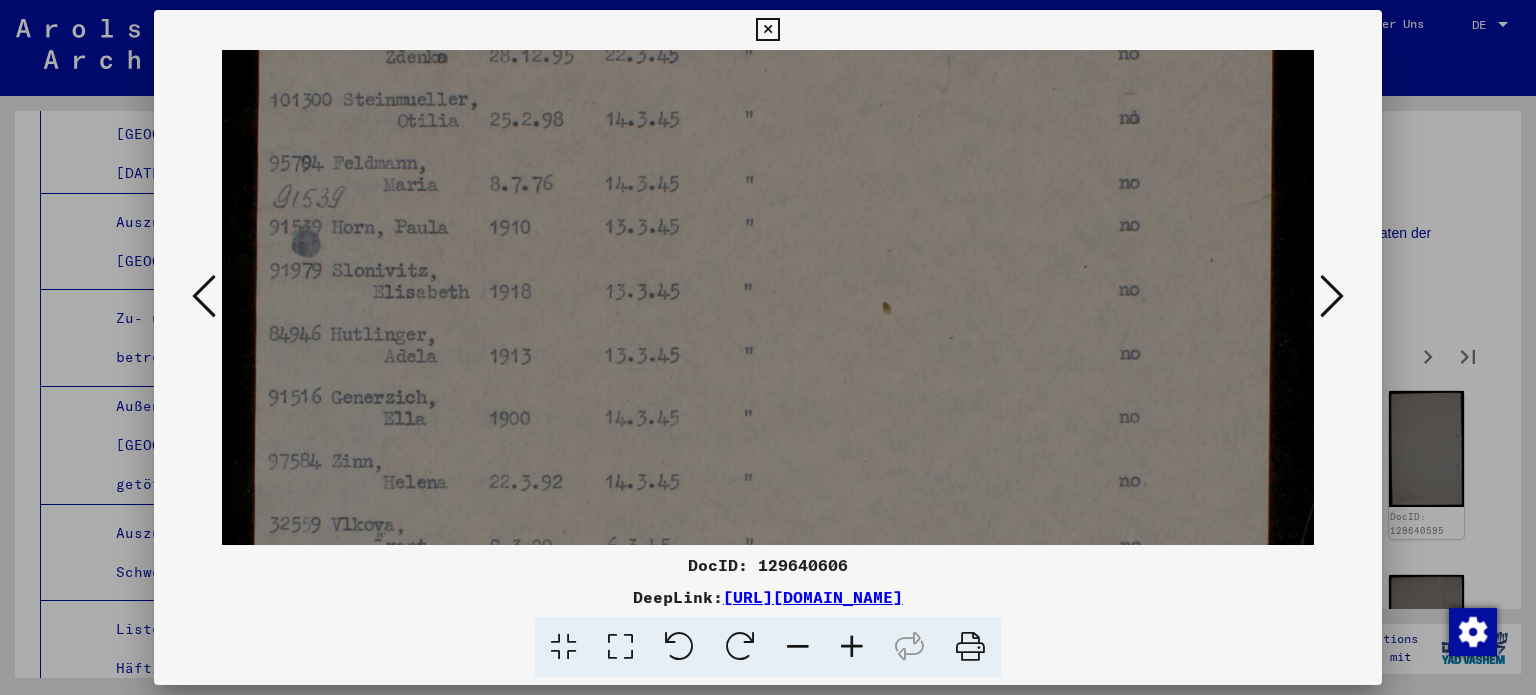 click at bounding box center (768, 418) 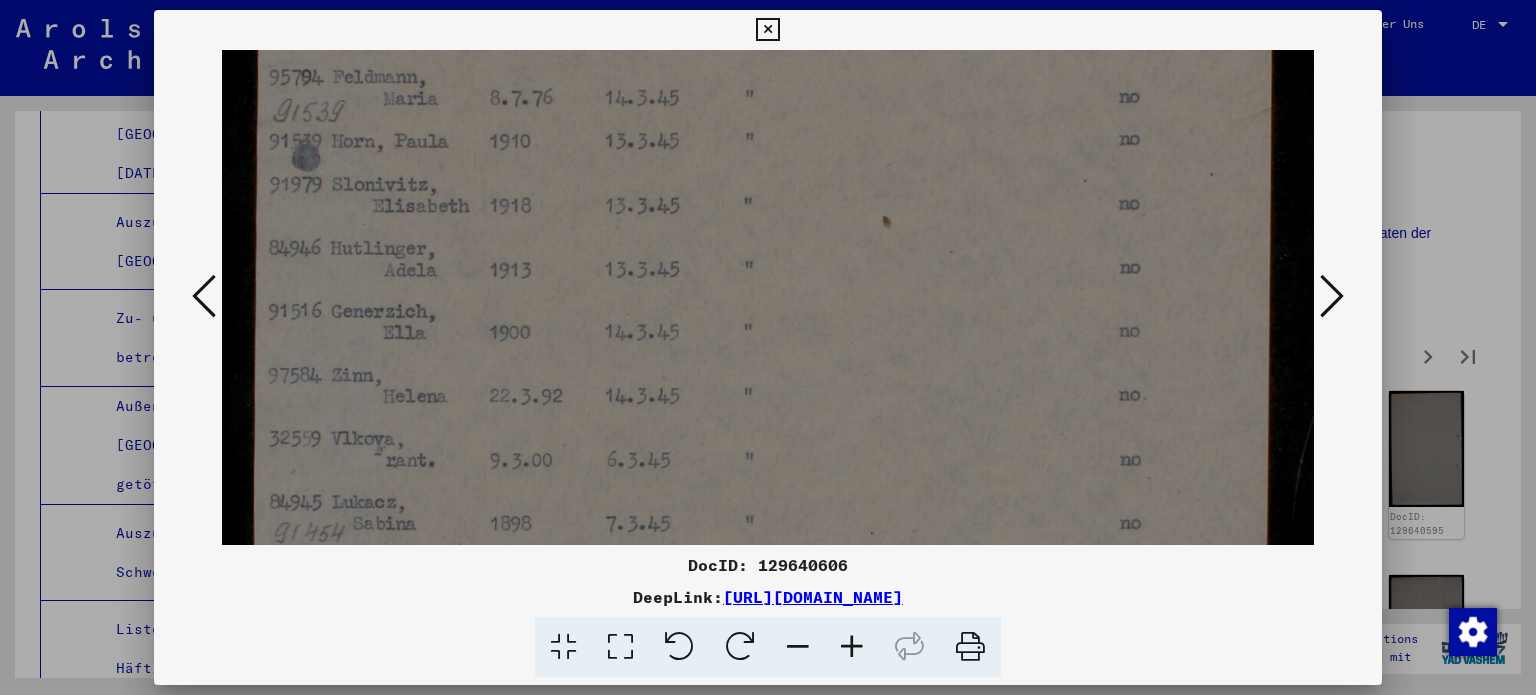 click at bounding box center (768, 332) 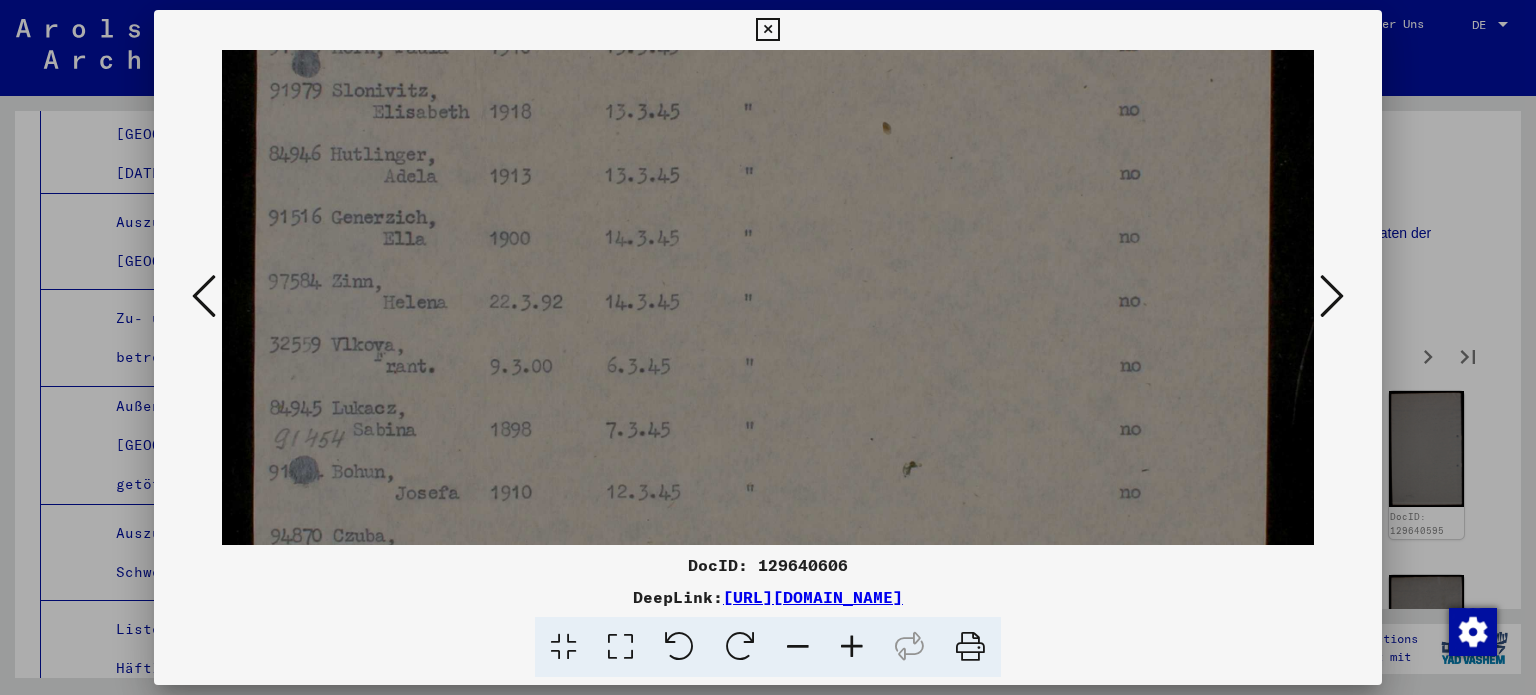 click at bounding box center (768, 238) 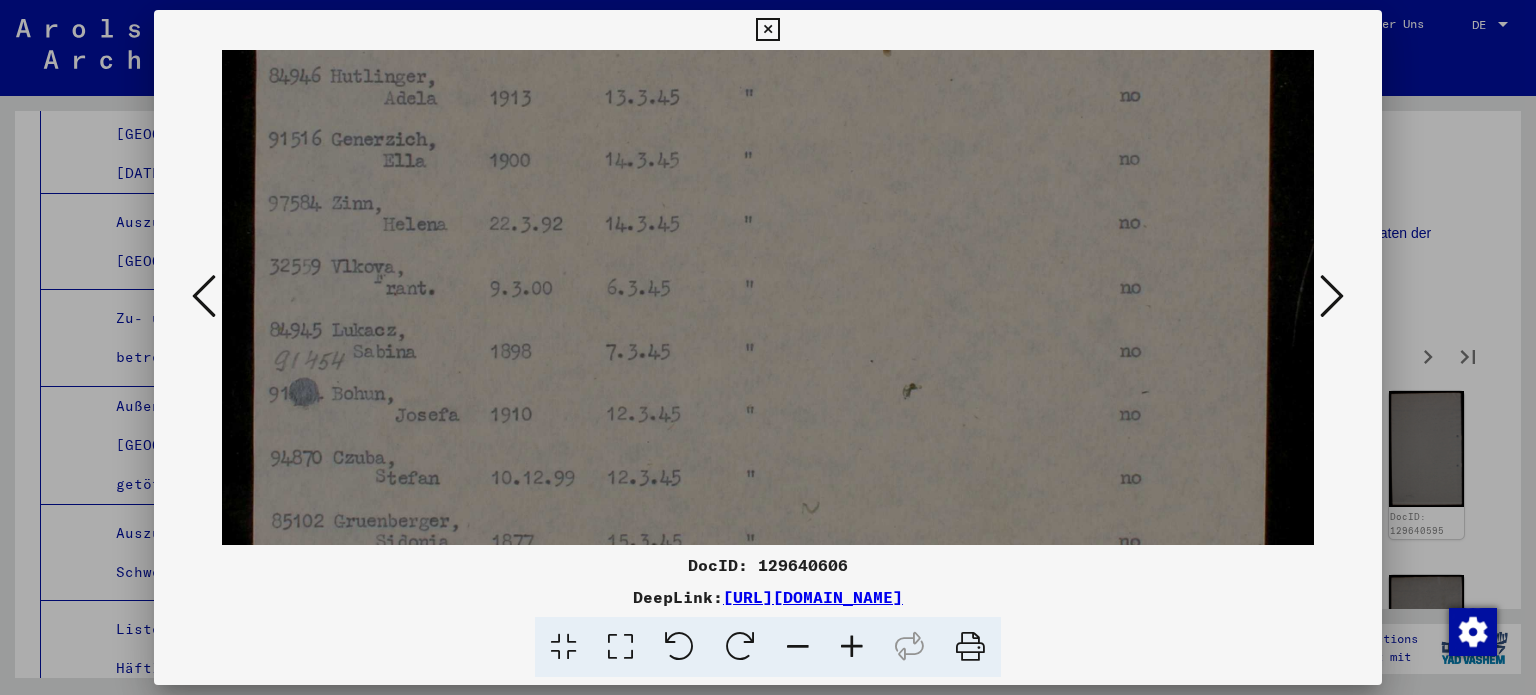 click at bounding box center [768, 160] 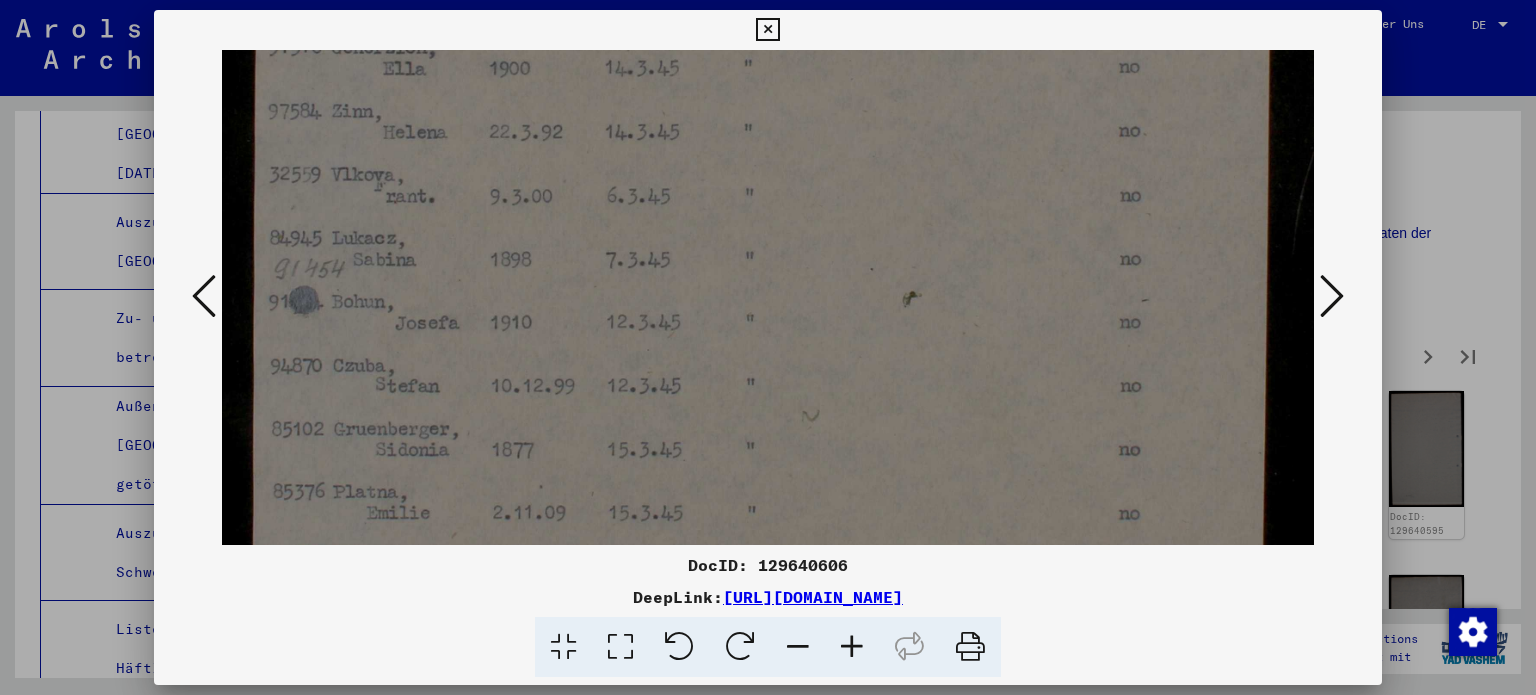 click at bounding box center [768, 68] 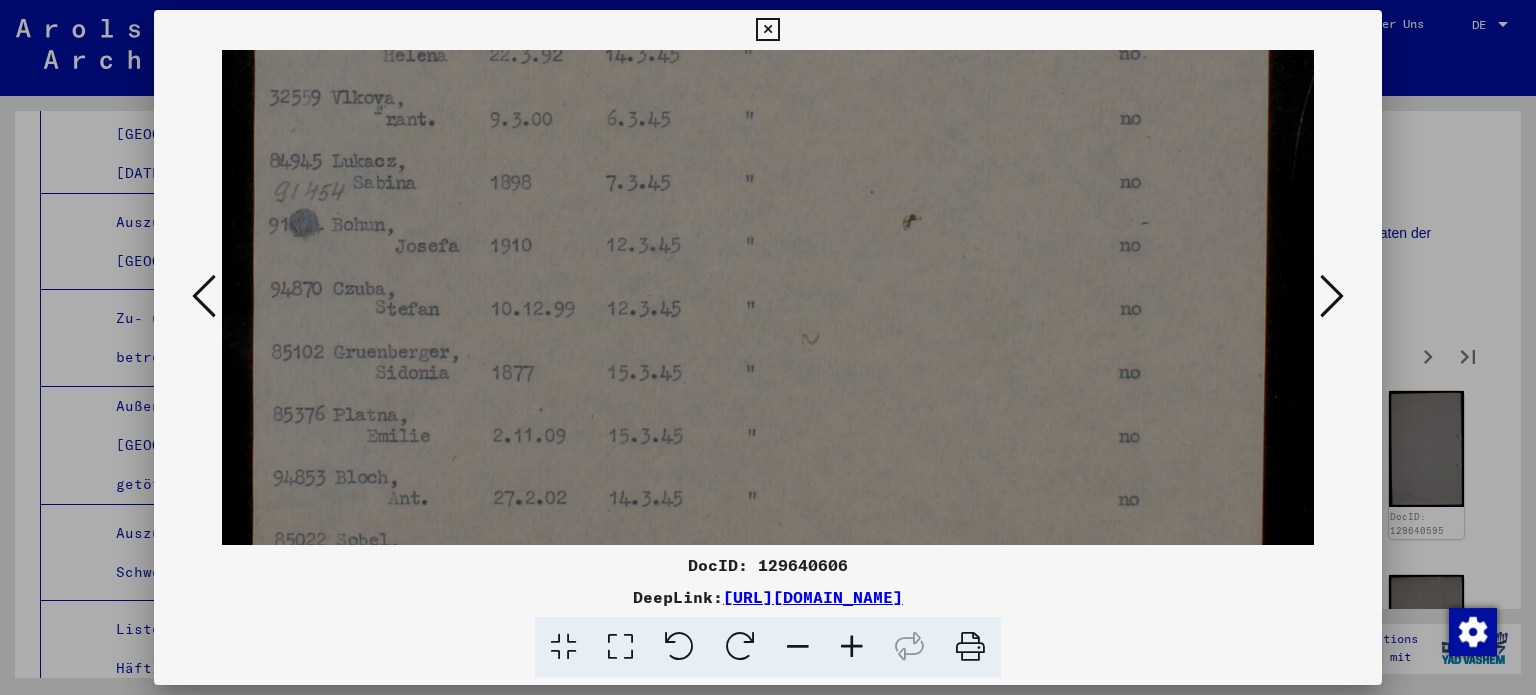click at bounding box center (768, -9) 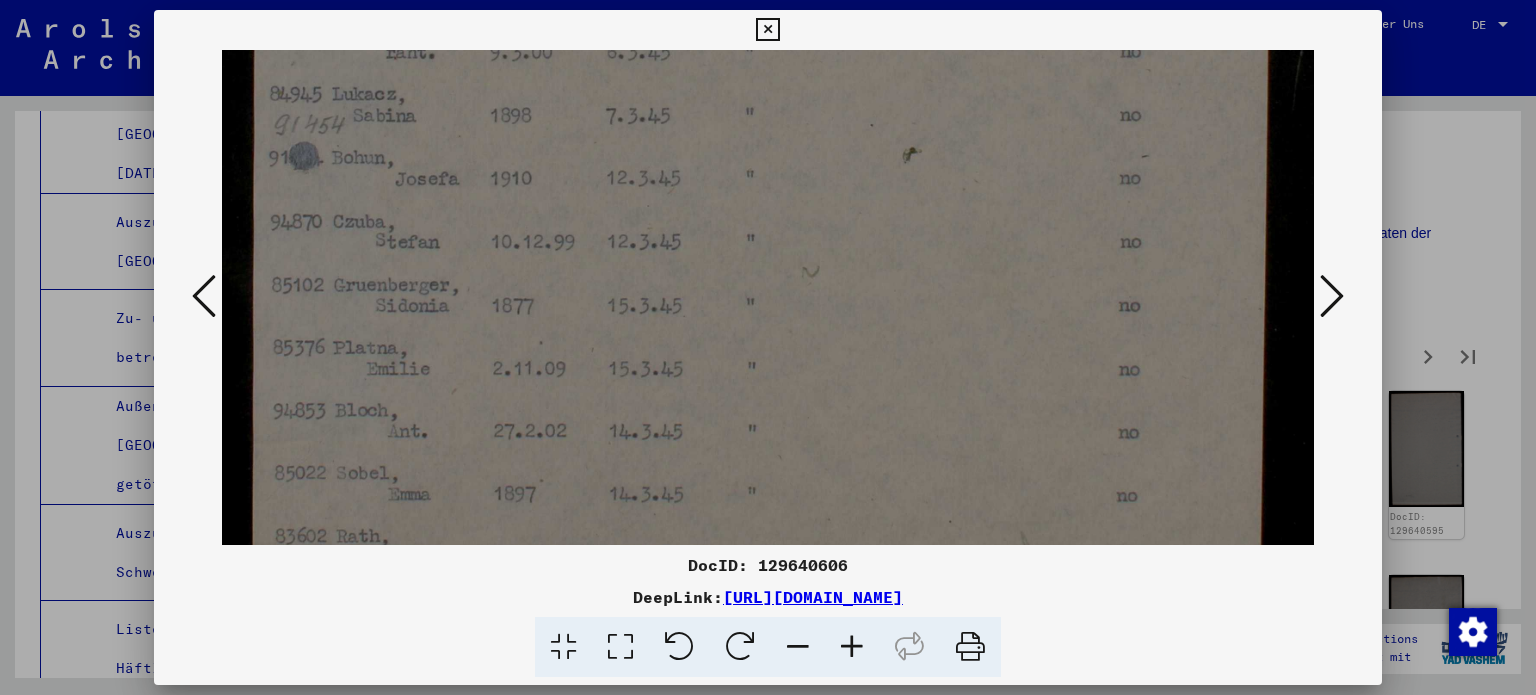 click at bounding box center [768, -76] 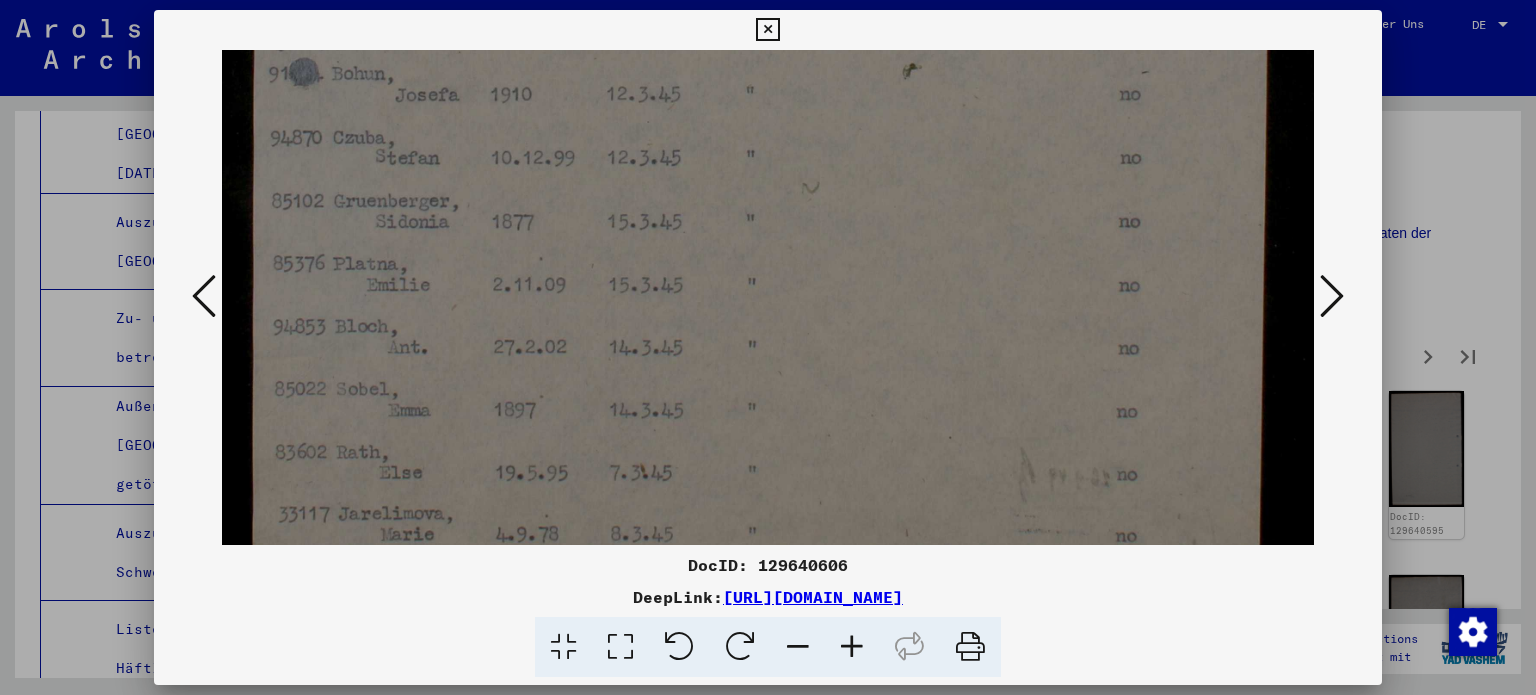 click at bounding box center (768, -160) 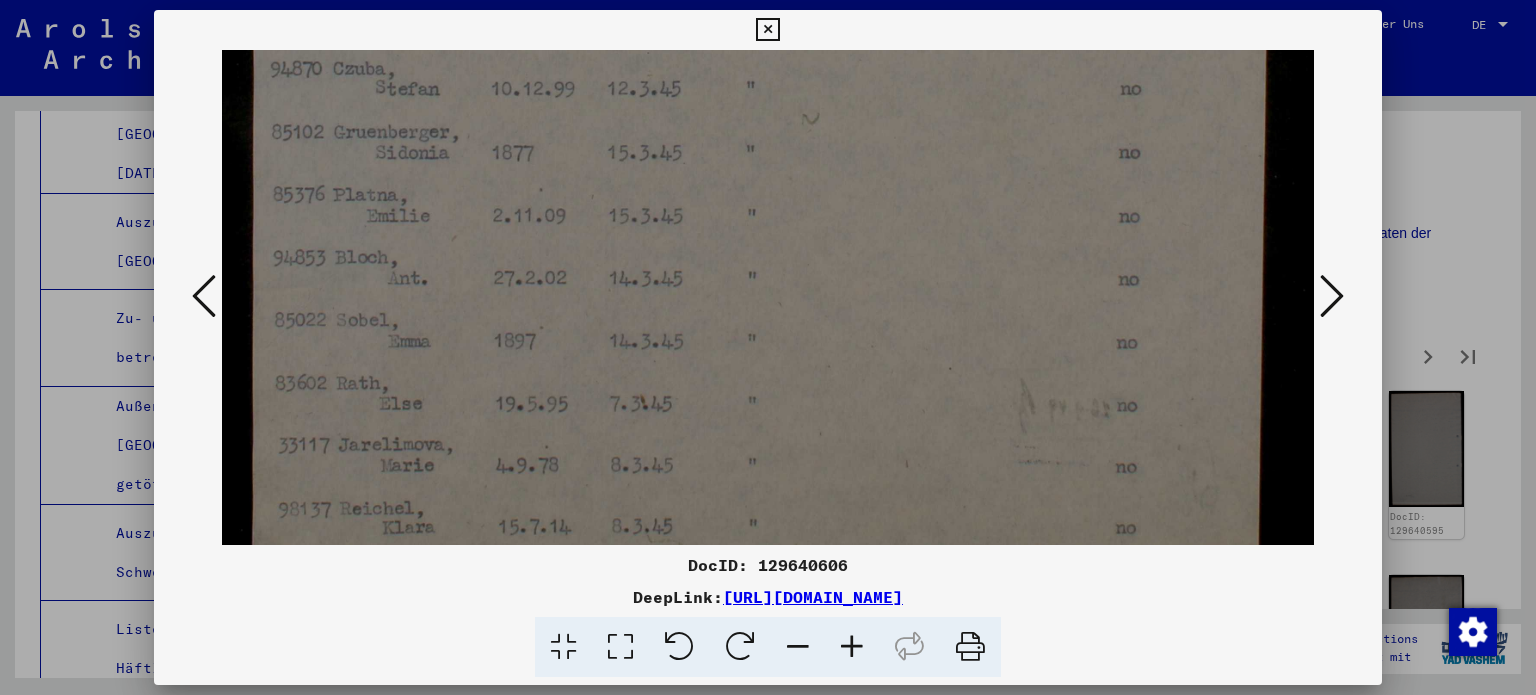 click at bounding box center (768, -229) 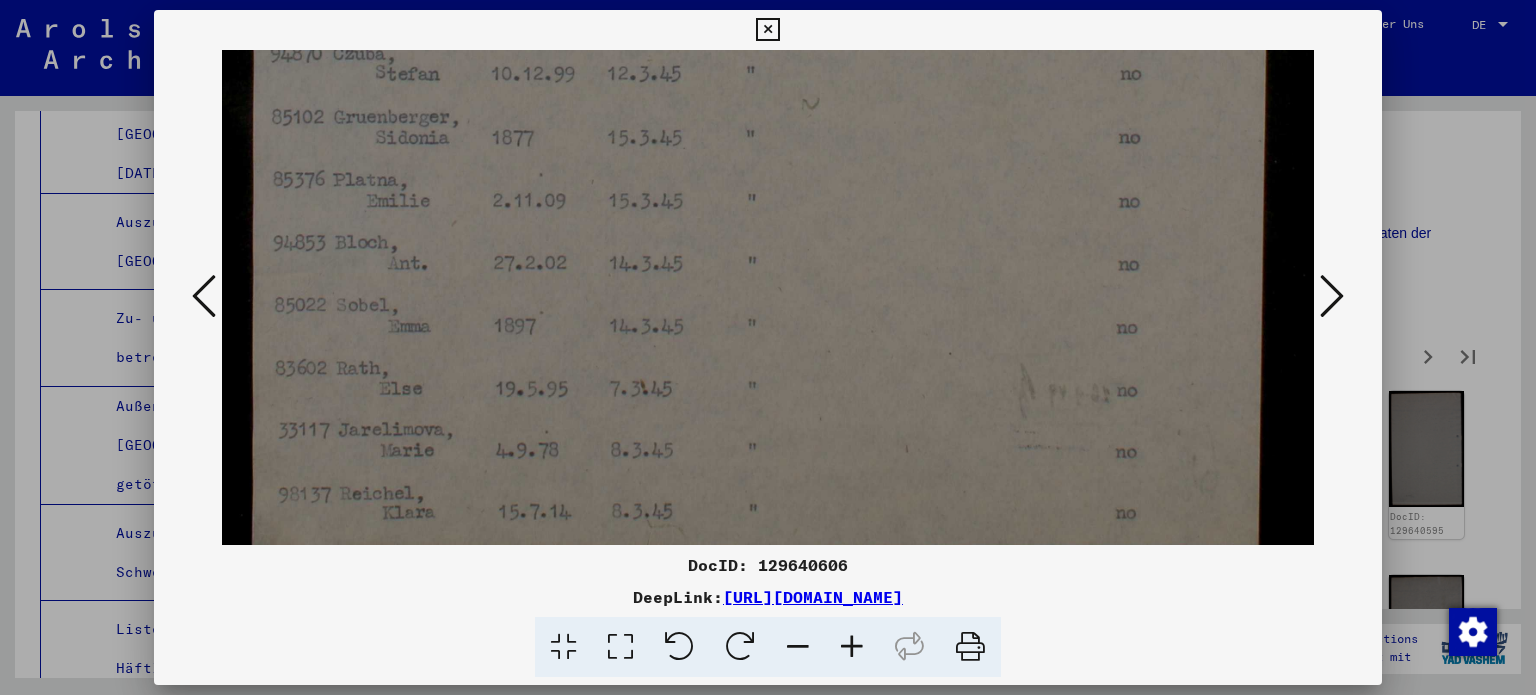 scroll, scrollTop: 1157, scrollLeft: 0, axis: vertical 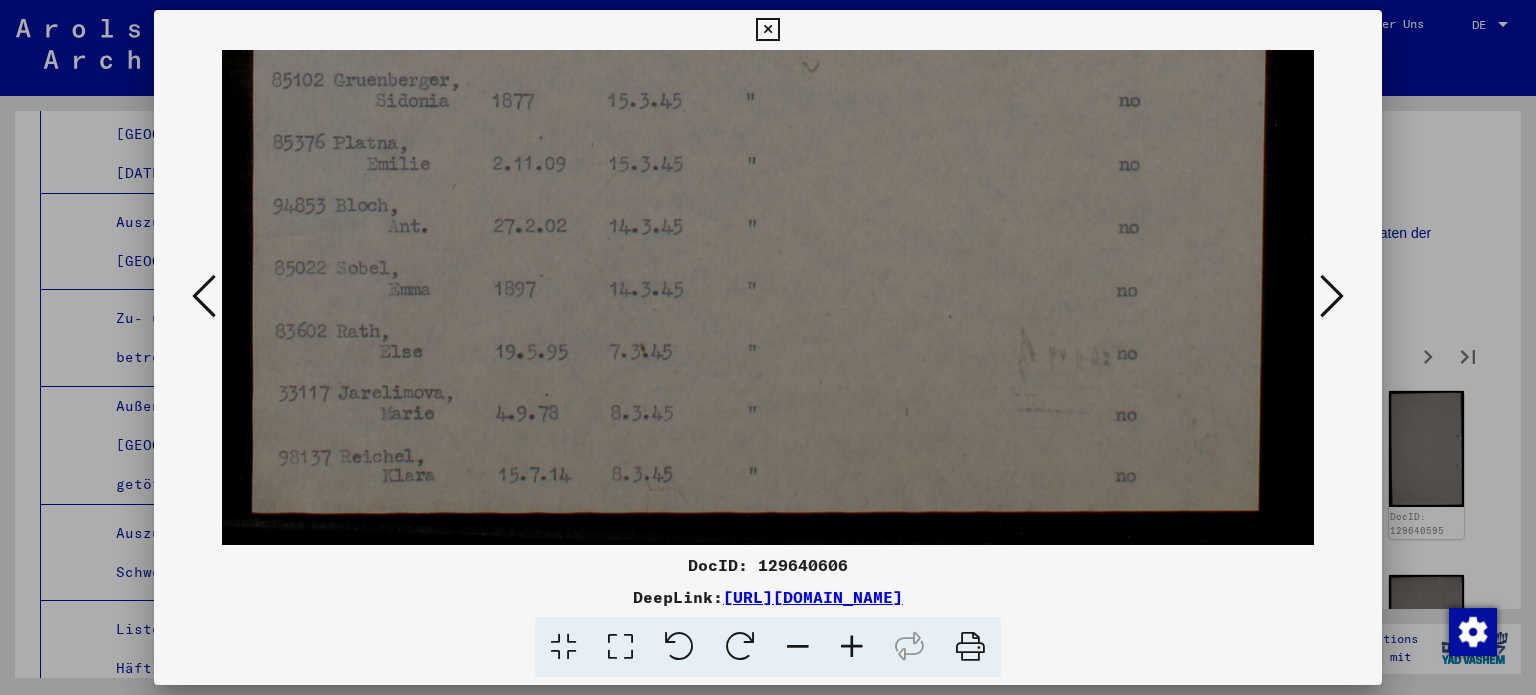 click at bounding box center (768, -281) 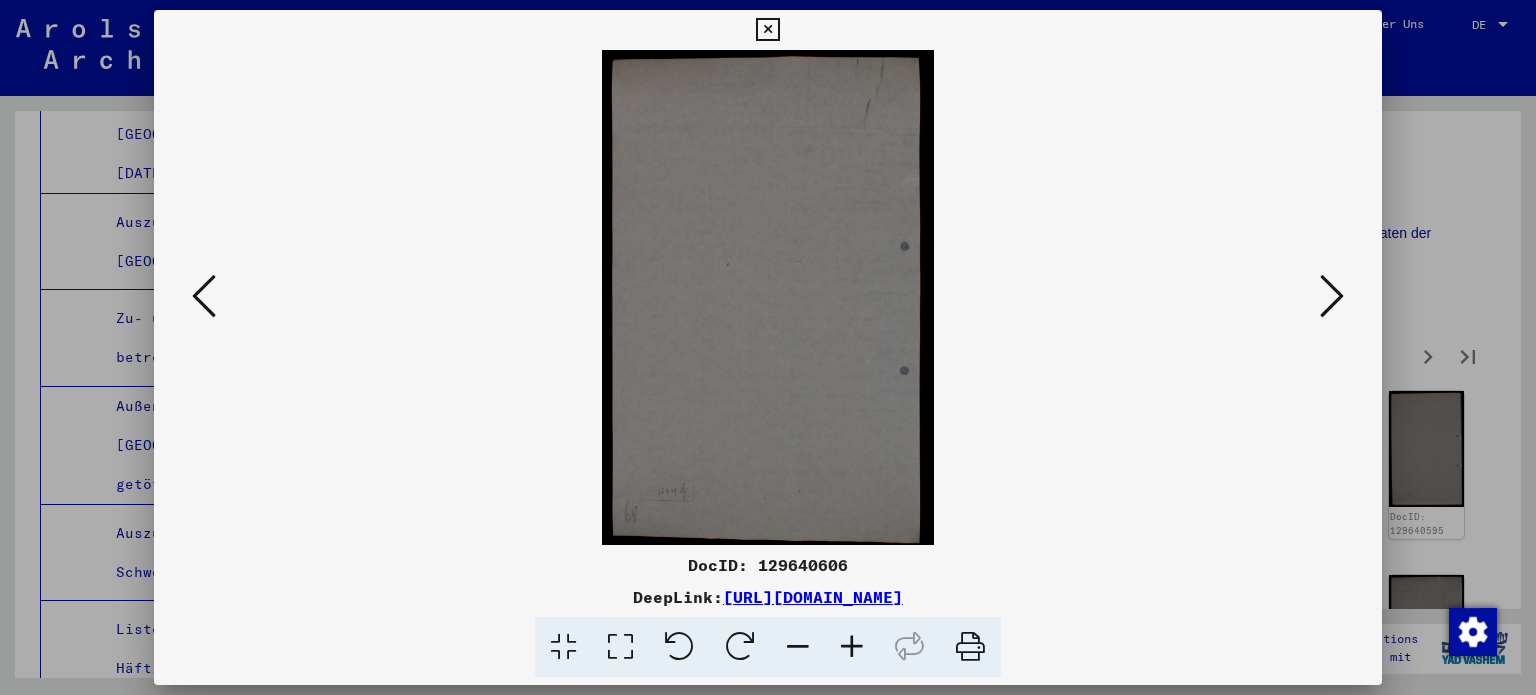 scroll, scrollTop: 0, scrollLeft: 0, axis: both 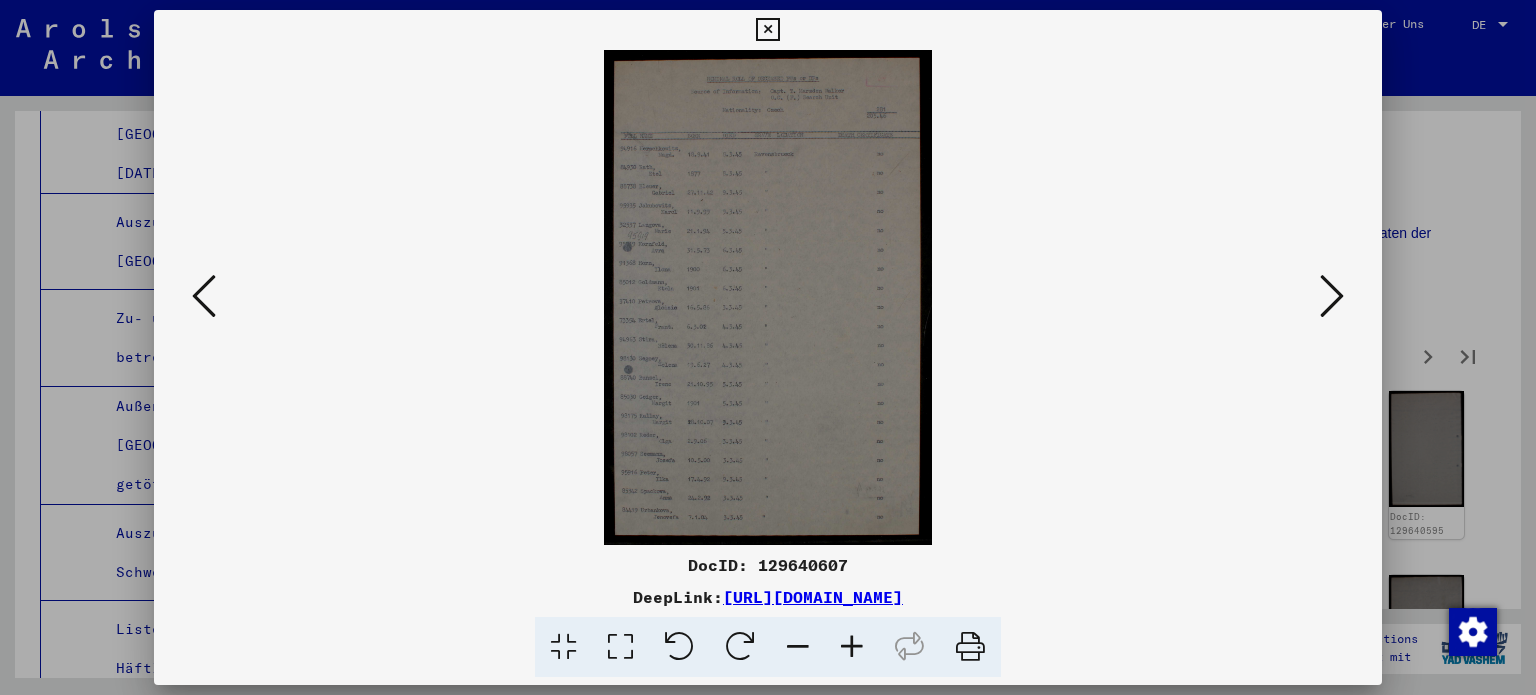 click at bounding box center (620, 647) 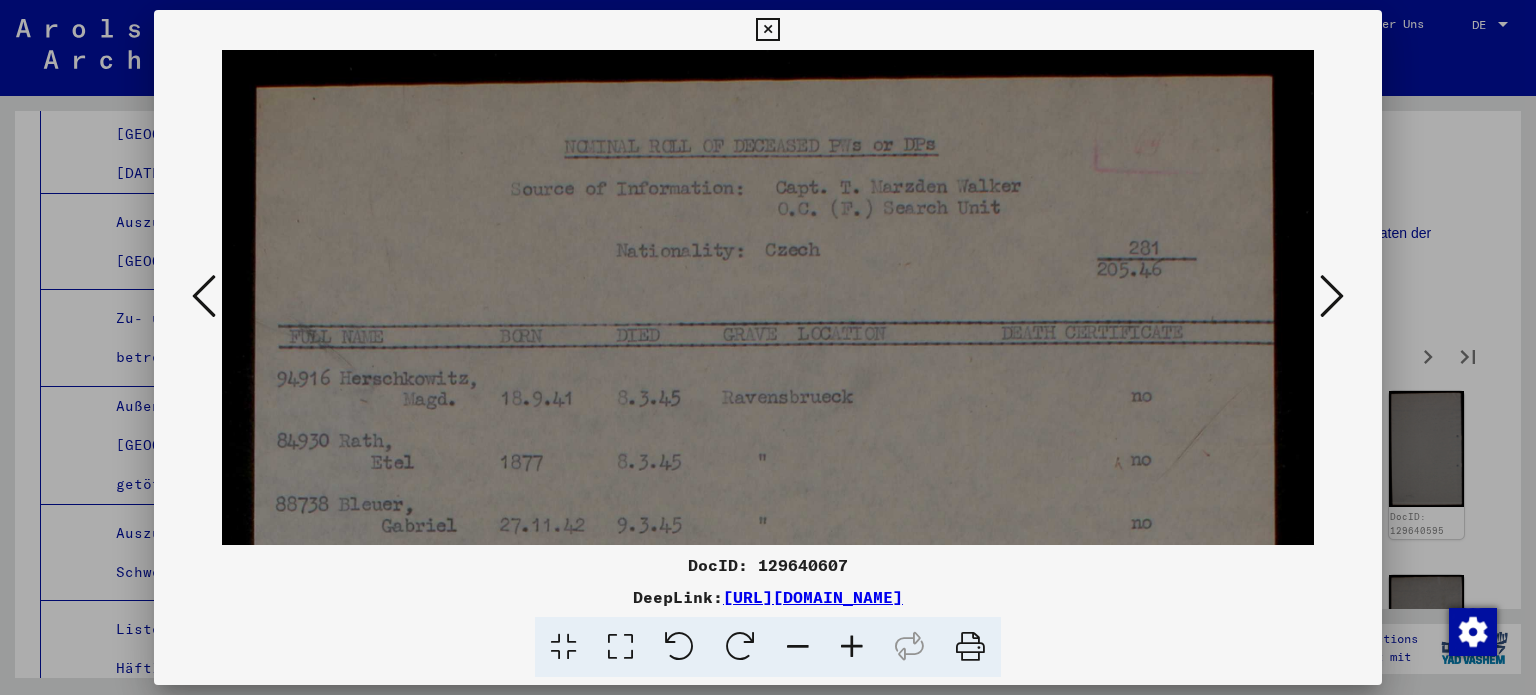 scroll, scrollTop: 50, scrollLeft: 0, axis: vertical 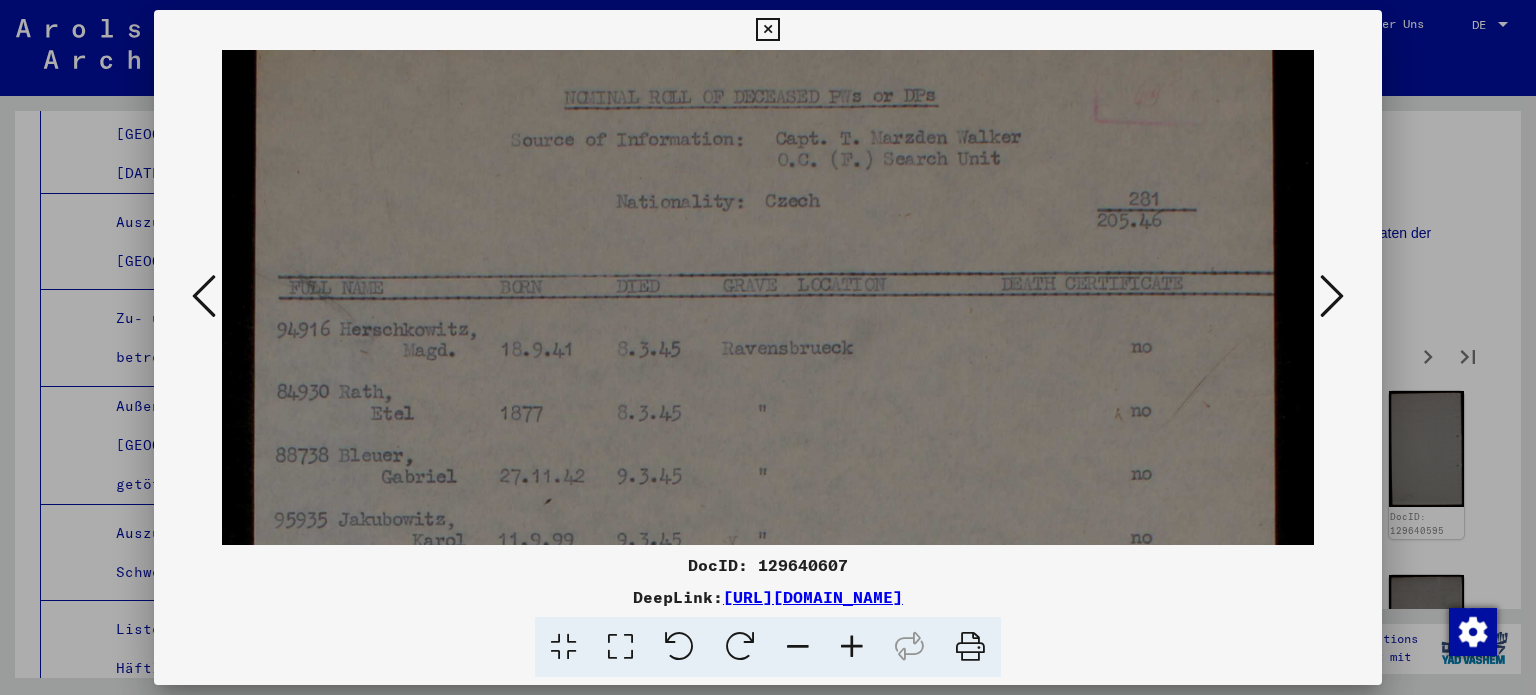 click at bounding box center (768, 826) 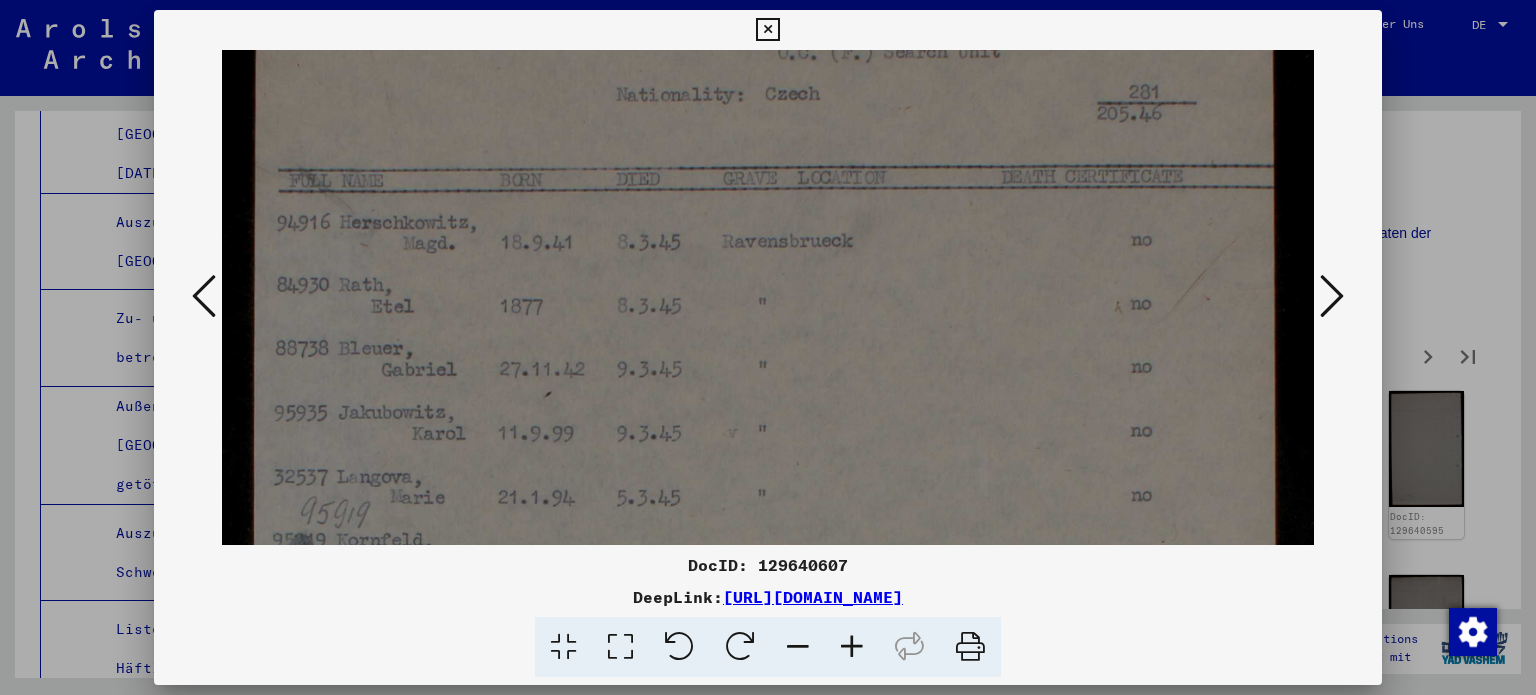 click at bounding box center [768, 719] 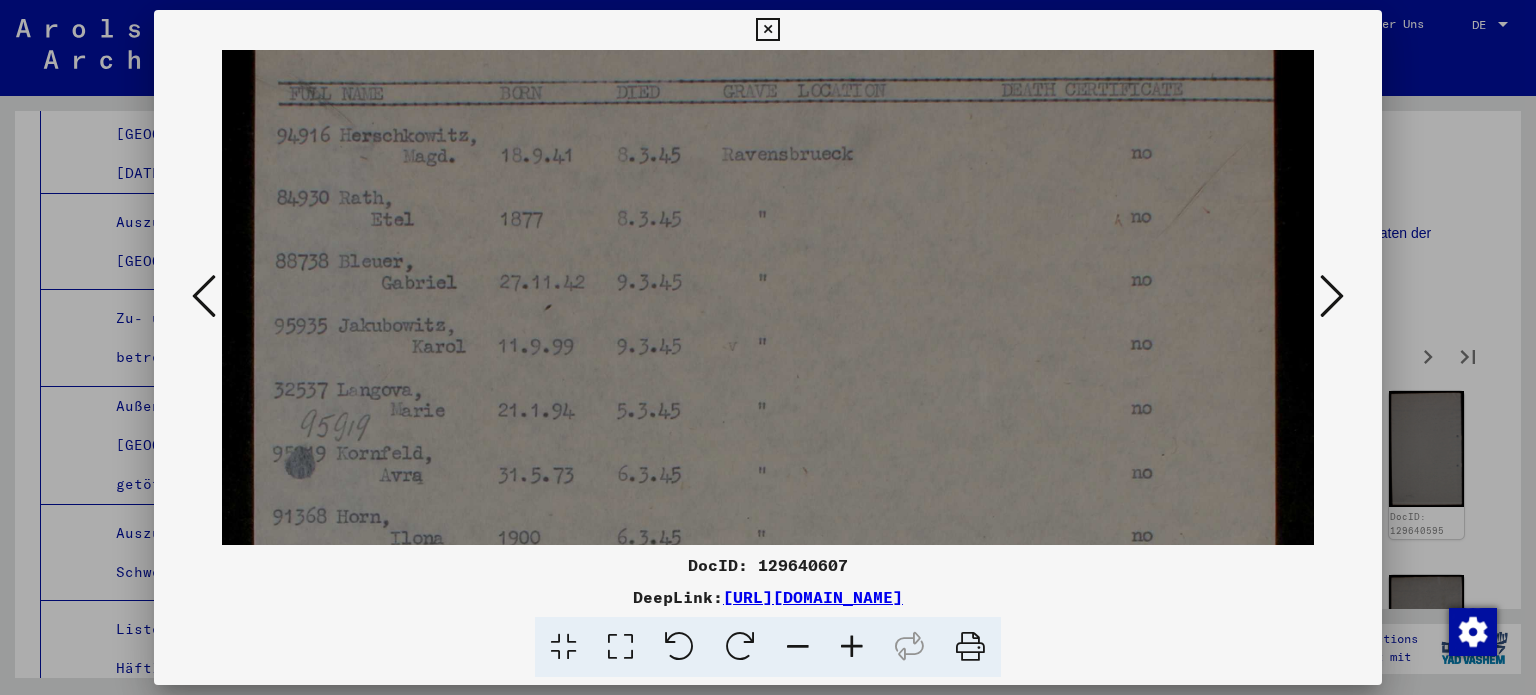 click at bounding box center [768, 632] 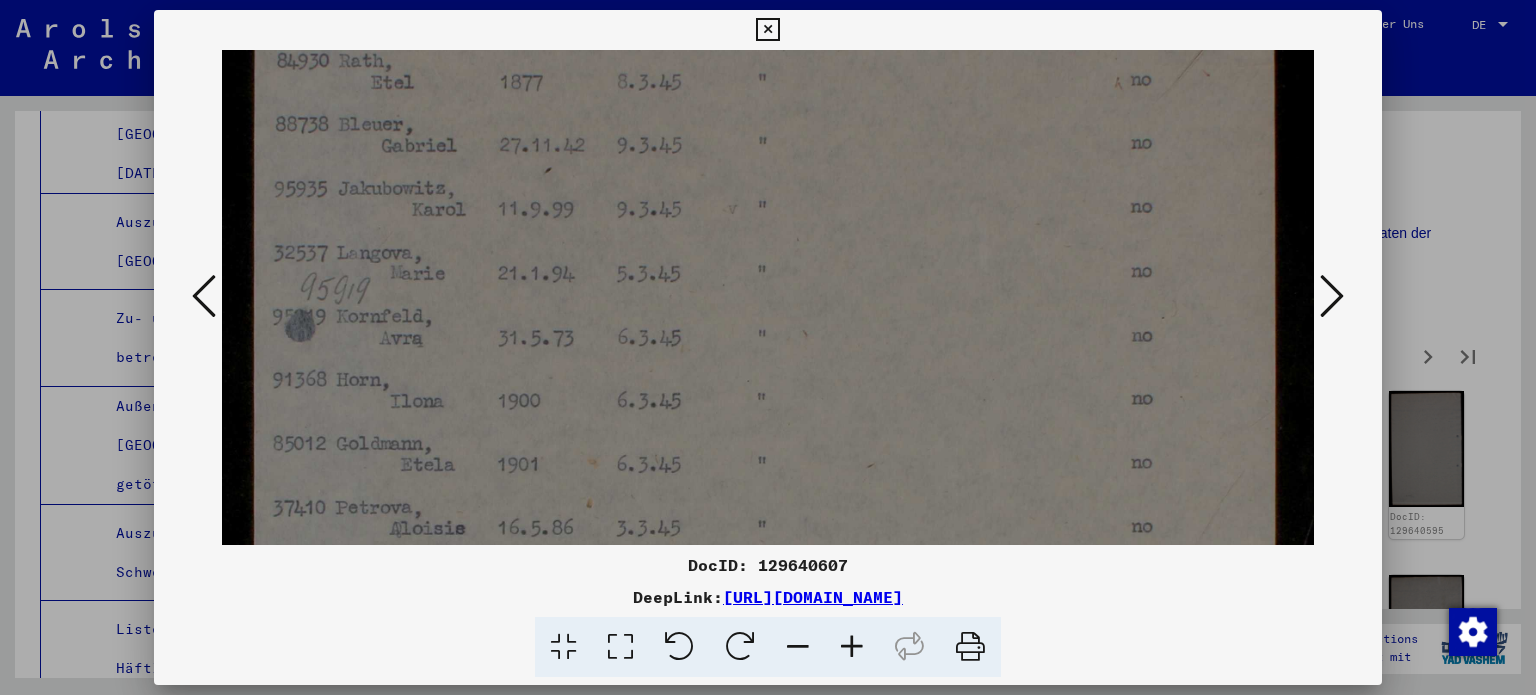 click at bounding box center (768, 495) 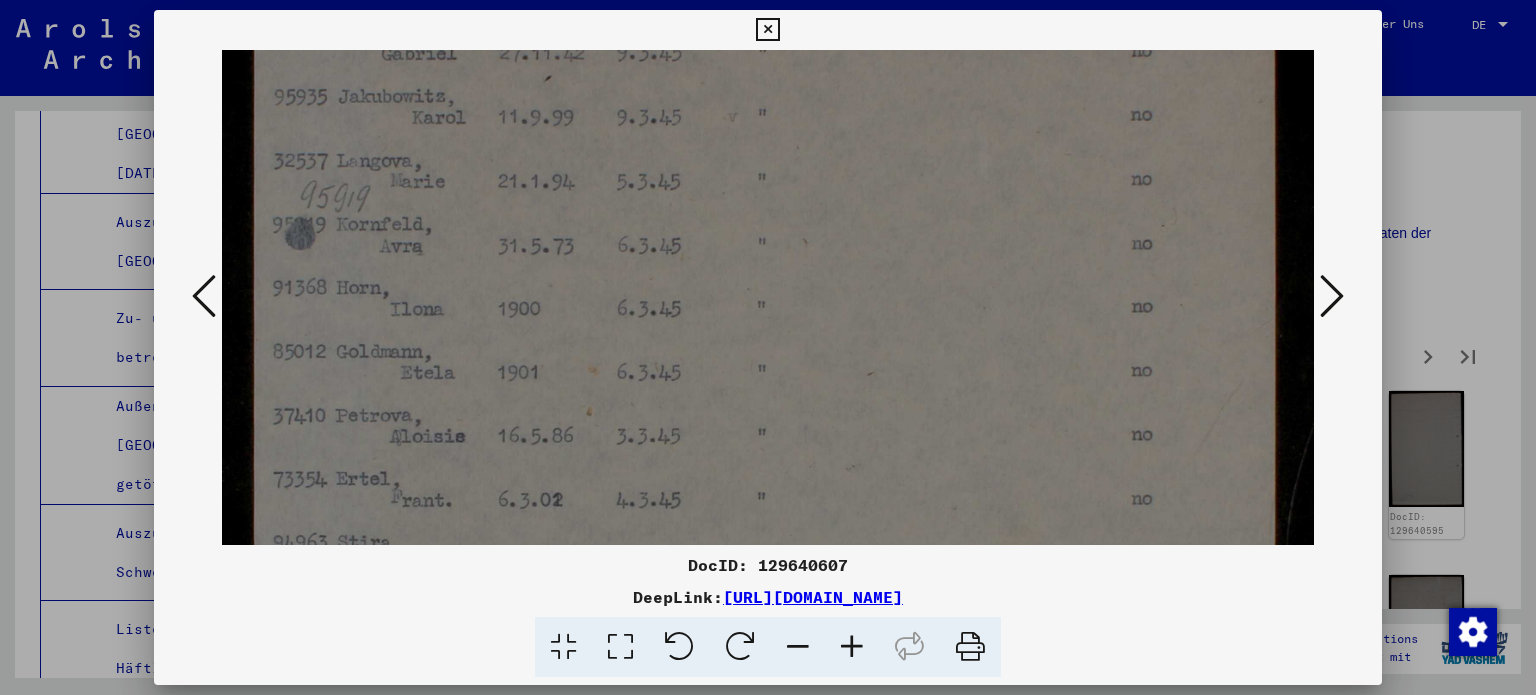 click at bounding box center (768, 403) 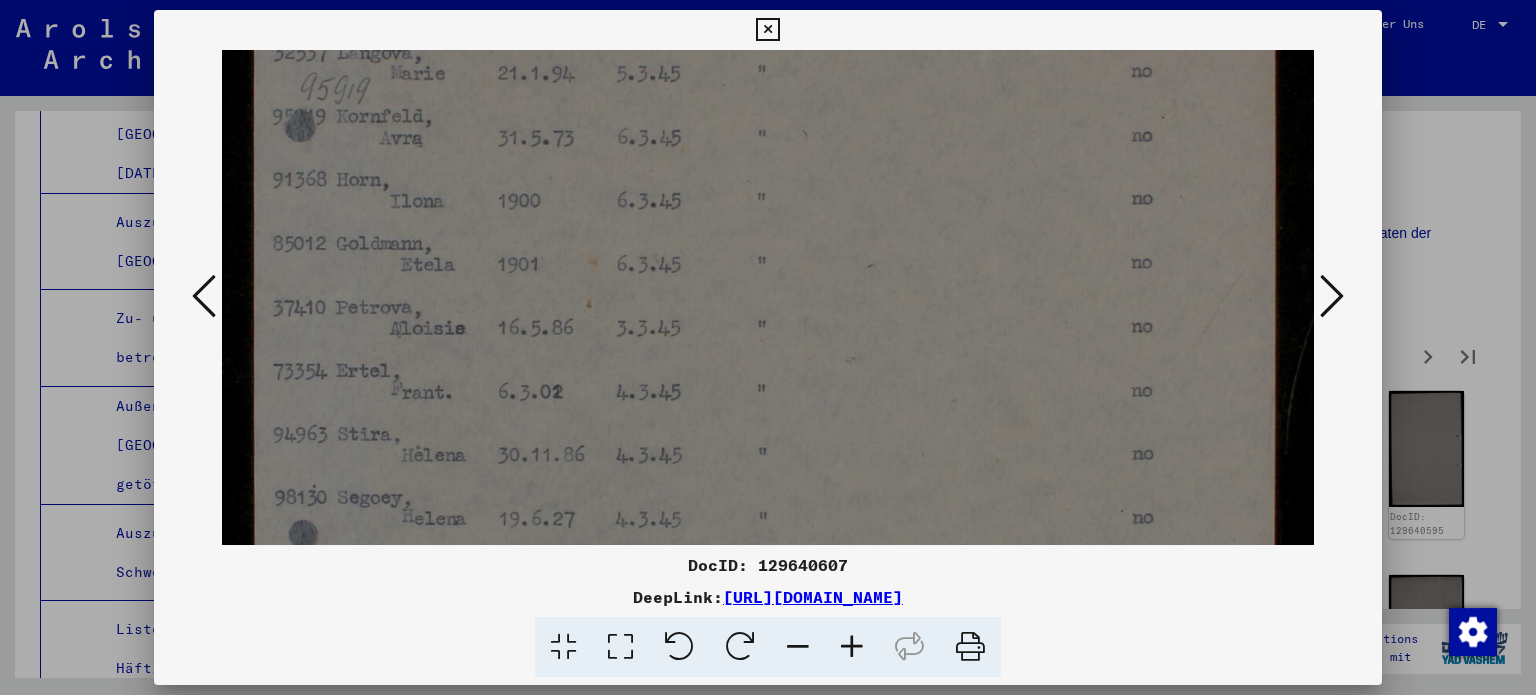 click at bounding box center (768, 295) 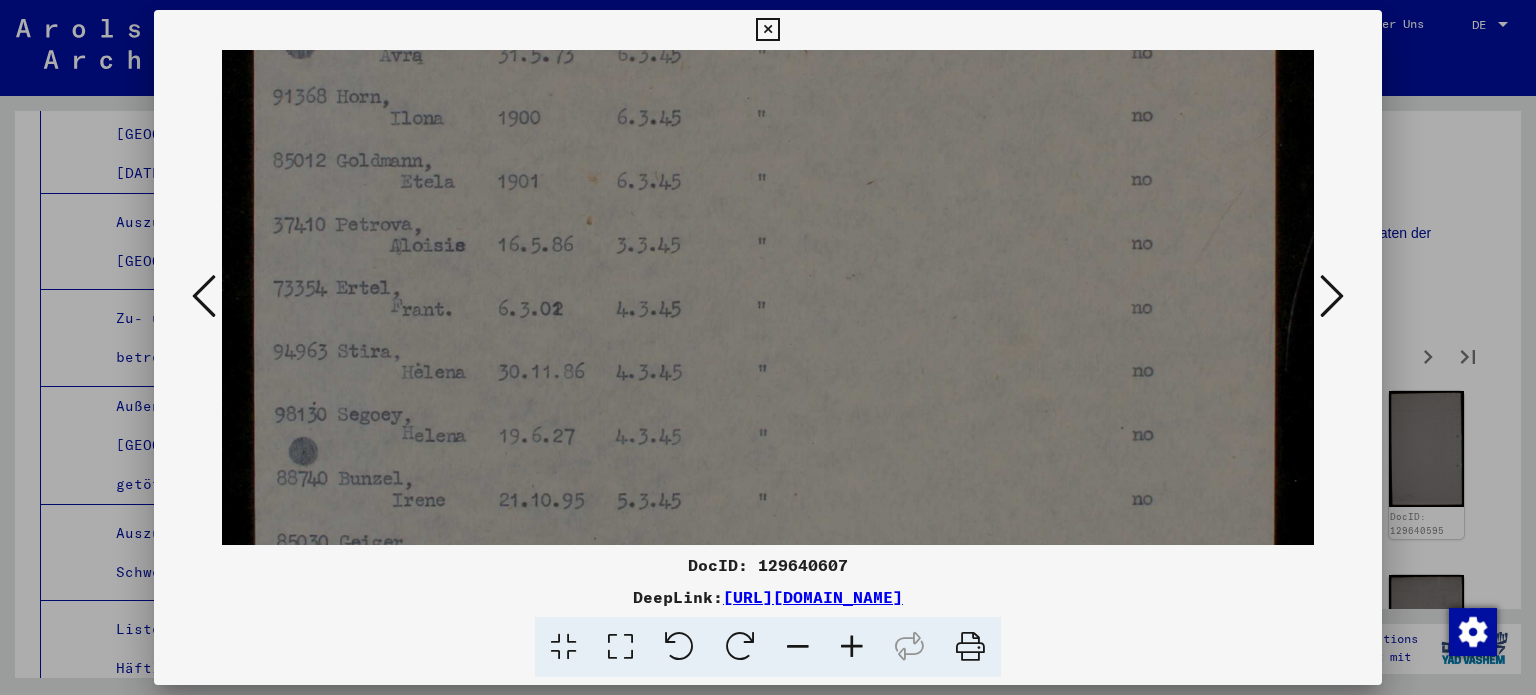 click at bounding box center [768, 212] 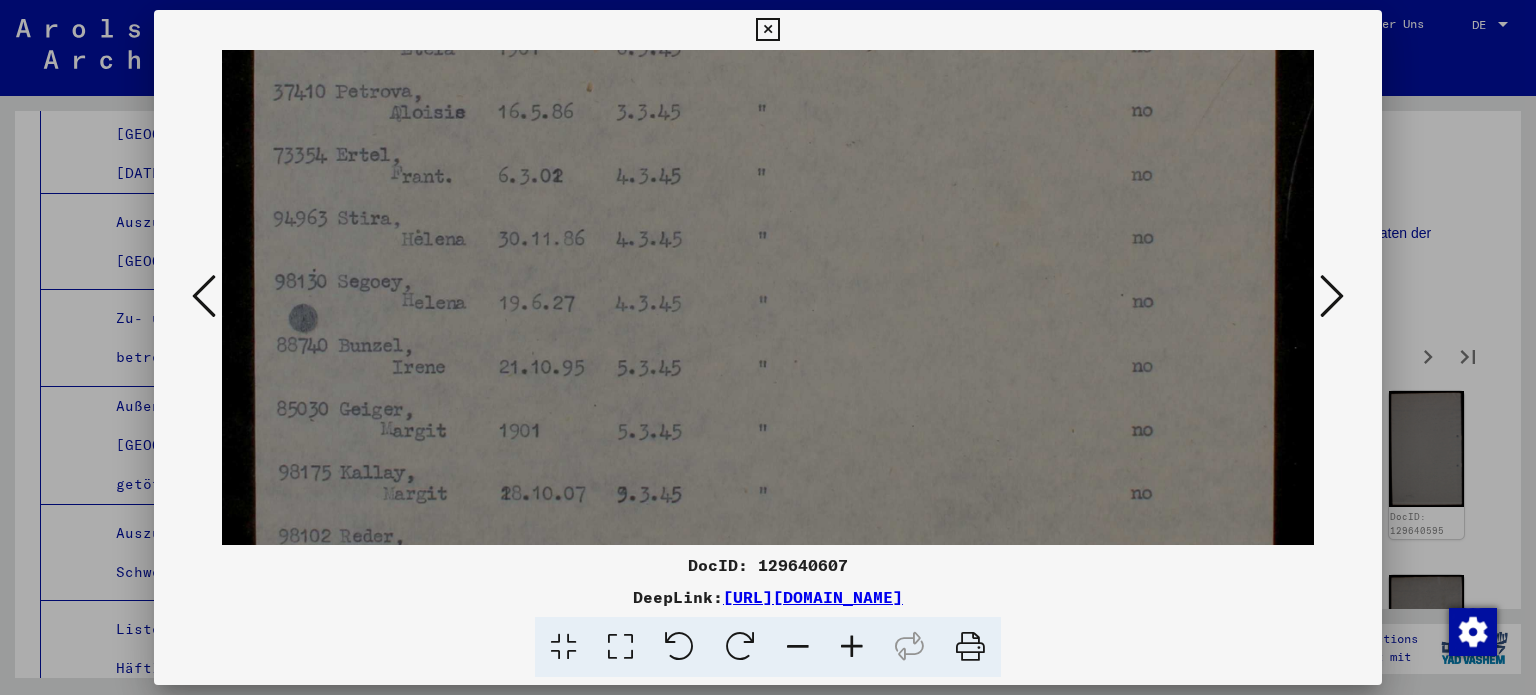 click at bounding box center (768, 79) 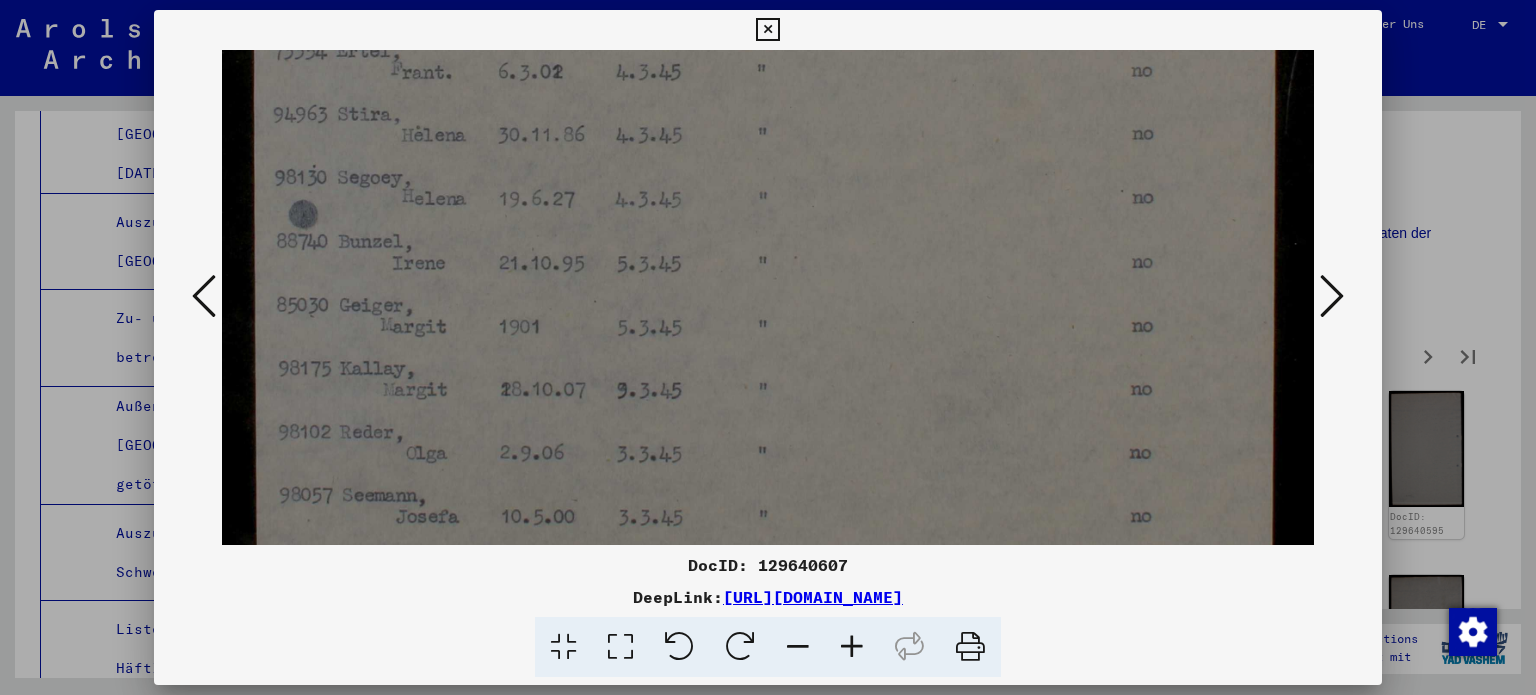 click at bounding box center (768, -25) 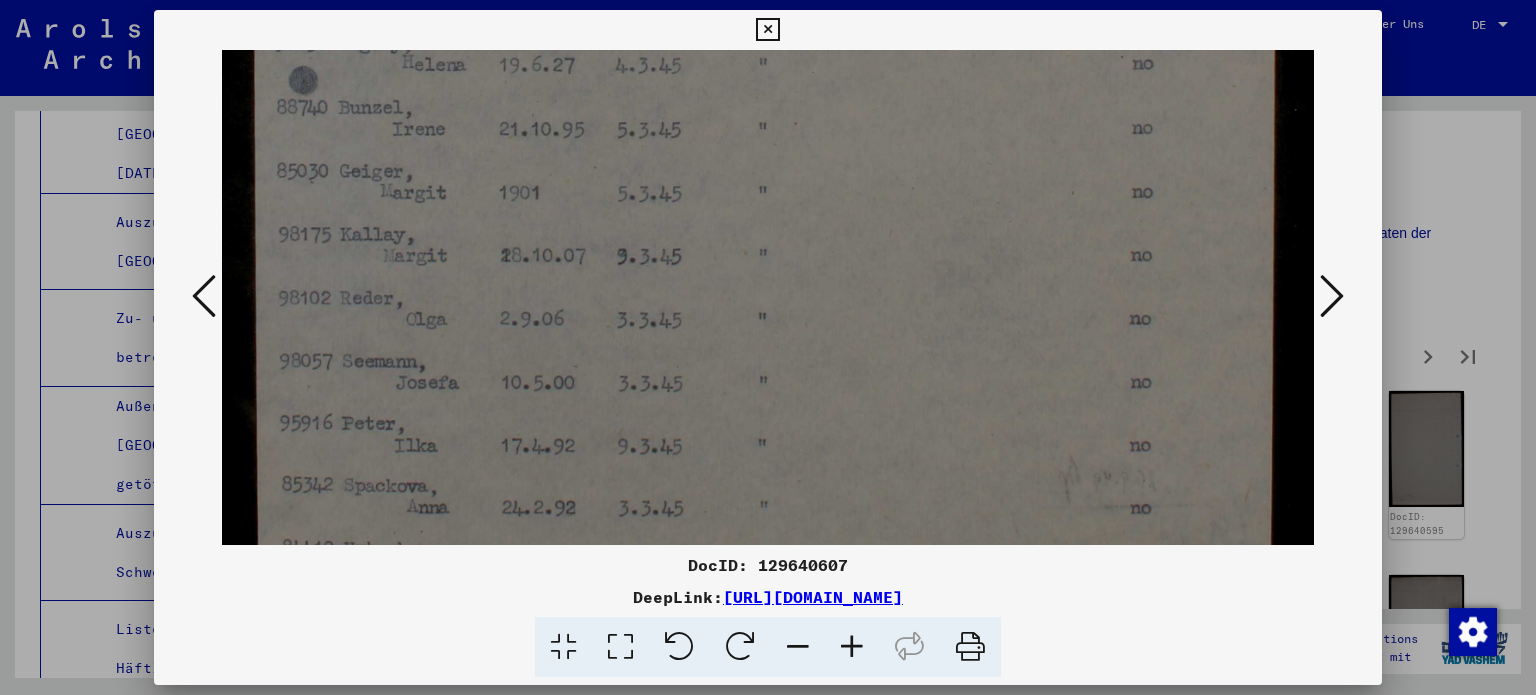 click at bounding box center (768, -159) 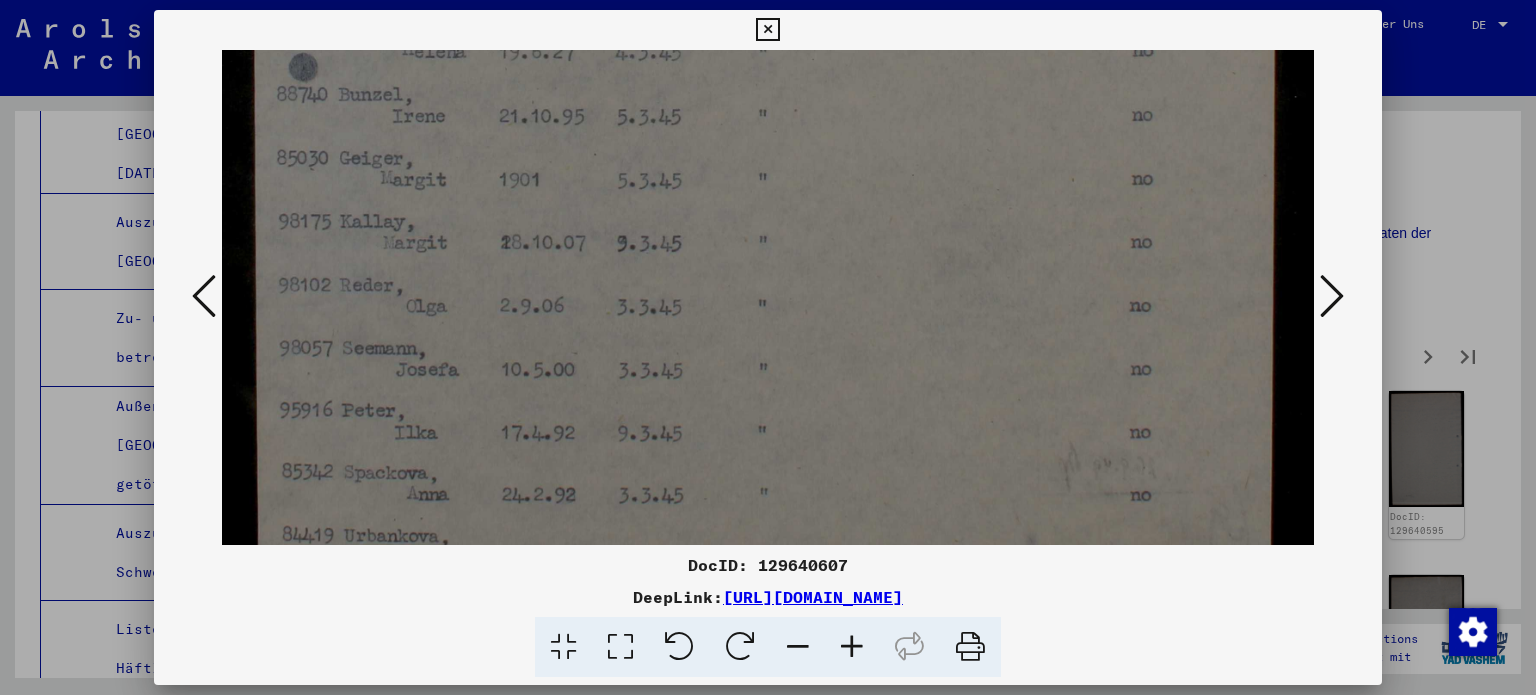 scroll, scrollTop: 1154, scrollLeft: 0, axis: vertical 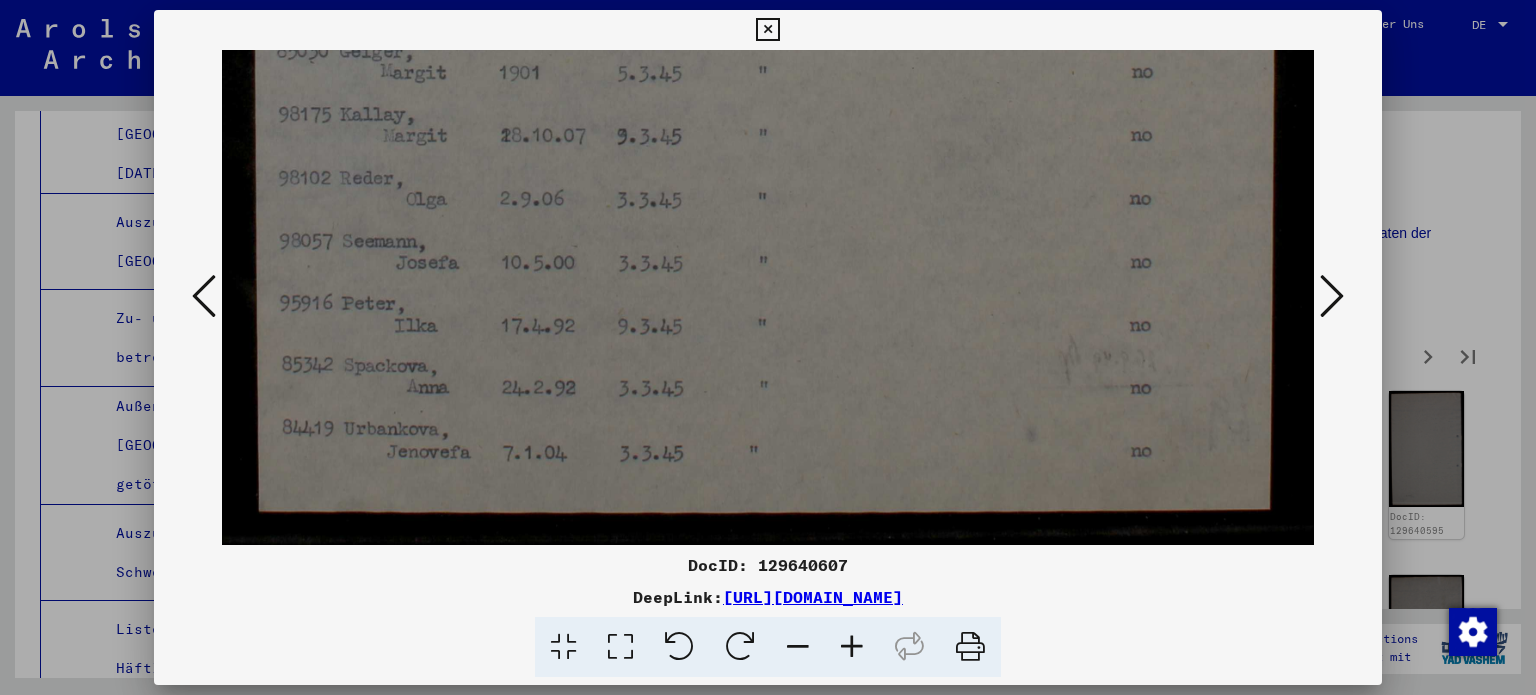 click at bounding box center [768, -279] 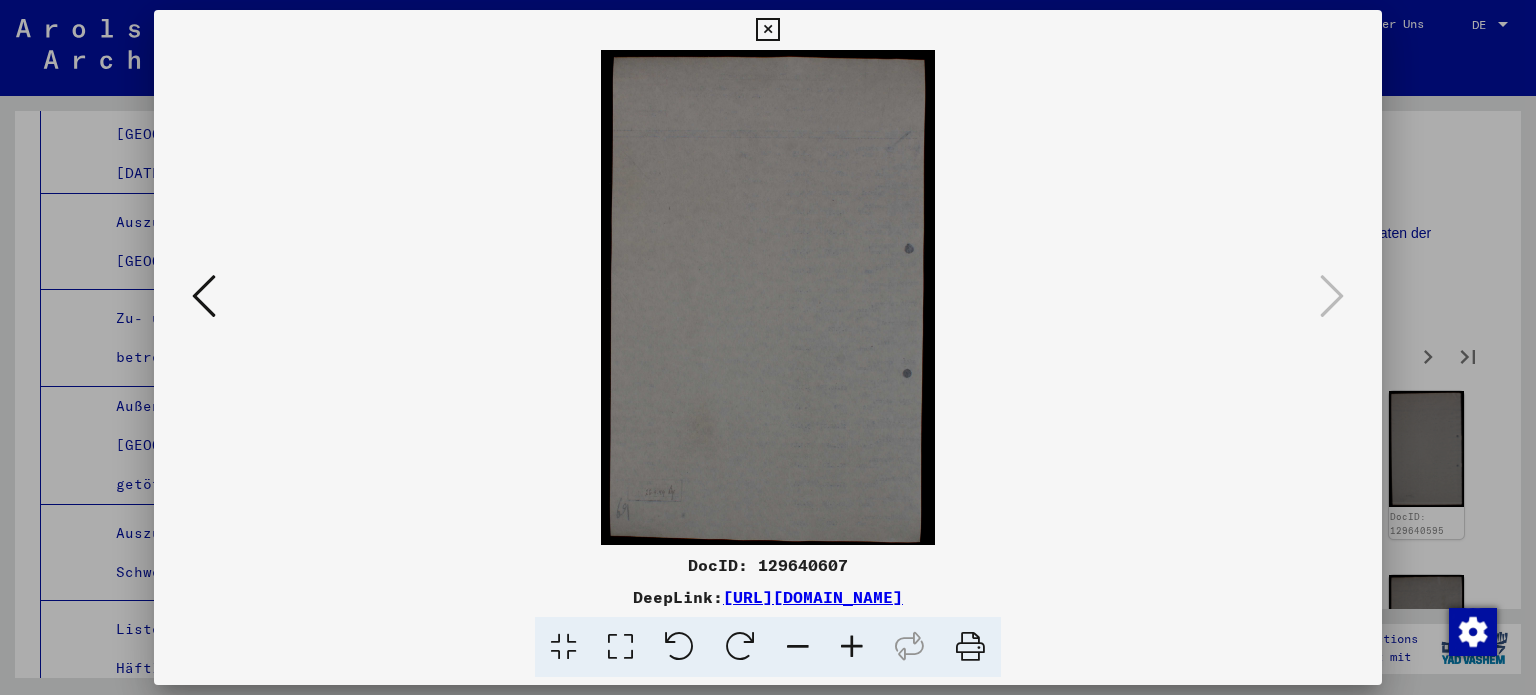 click at bounding box center (768, 347) 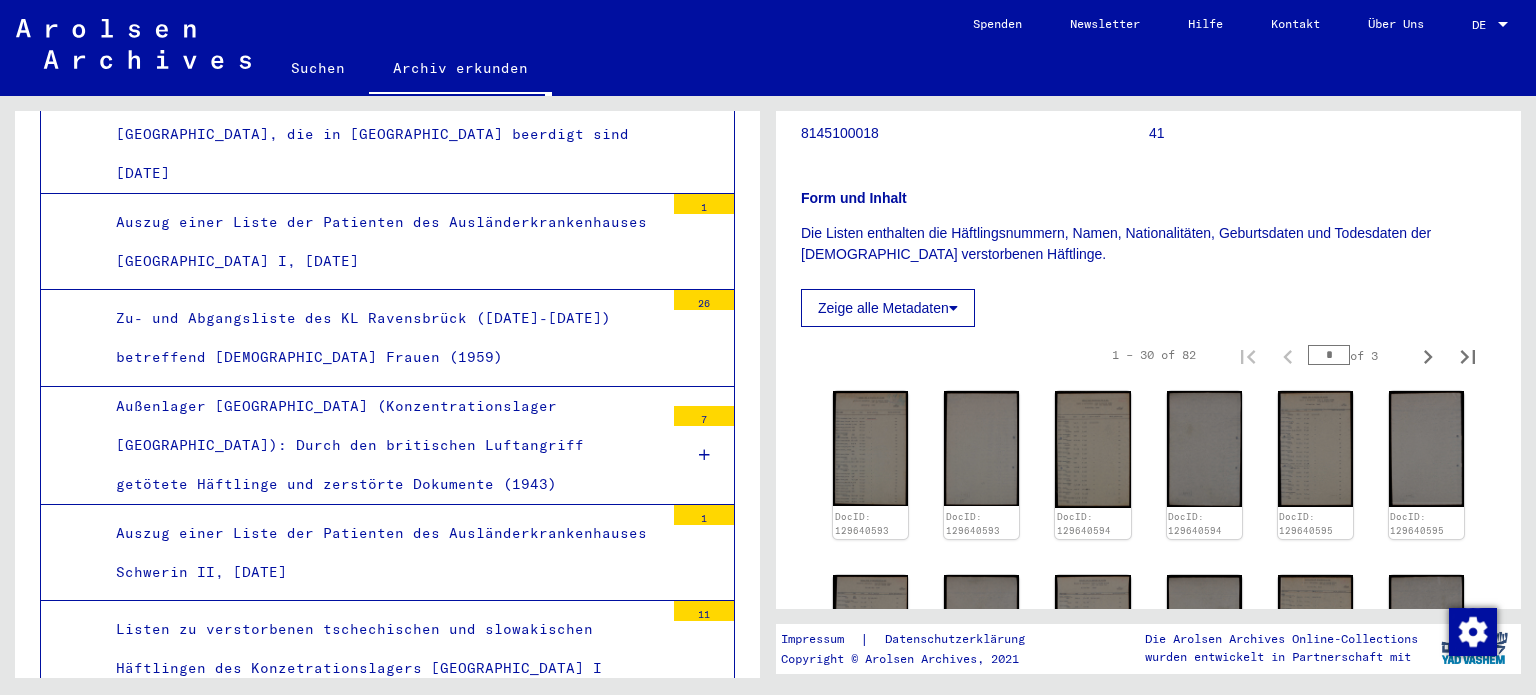 scroll, scrollTop: 5217, scrollLeft: 0, axis: vertical 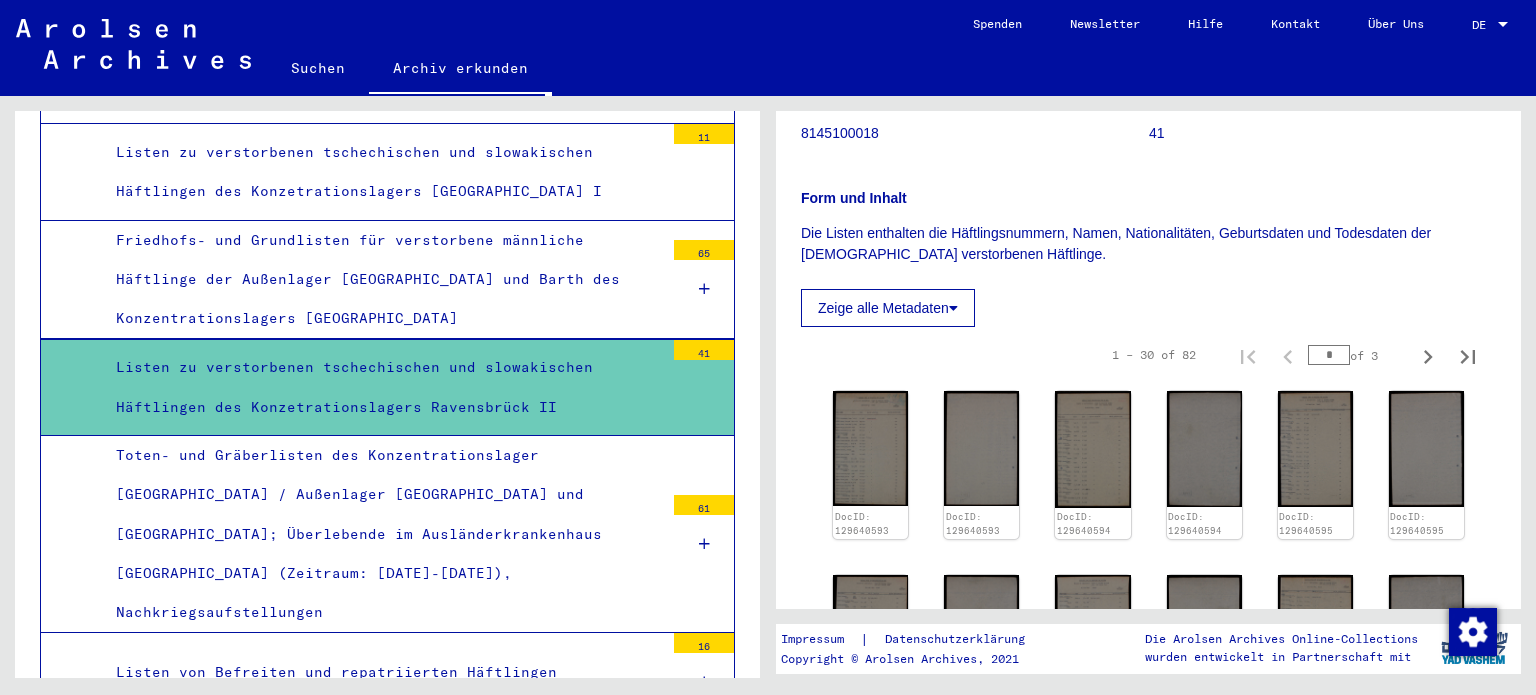 click on "Außenlager Rechlin-Retzow (KL Ravensbrück): Verstorbene Frauen [DEMOGRAPHIC_DATA],      slowakischer, [DEMOGRAPHIC_DATA] und ungarischer Nationalität ([DATE])" at bounding box center [382, 772] 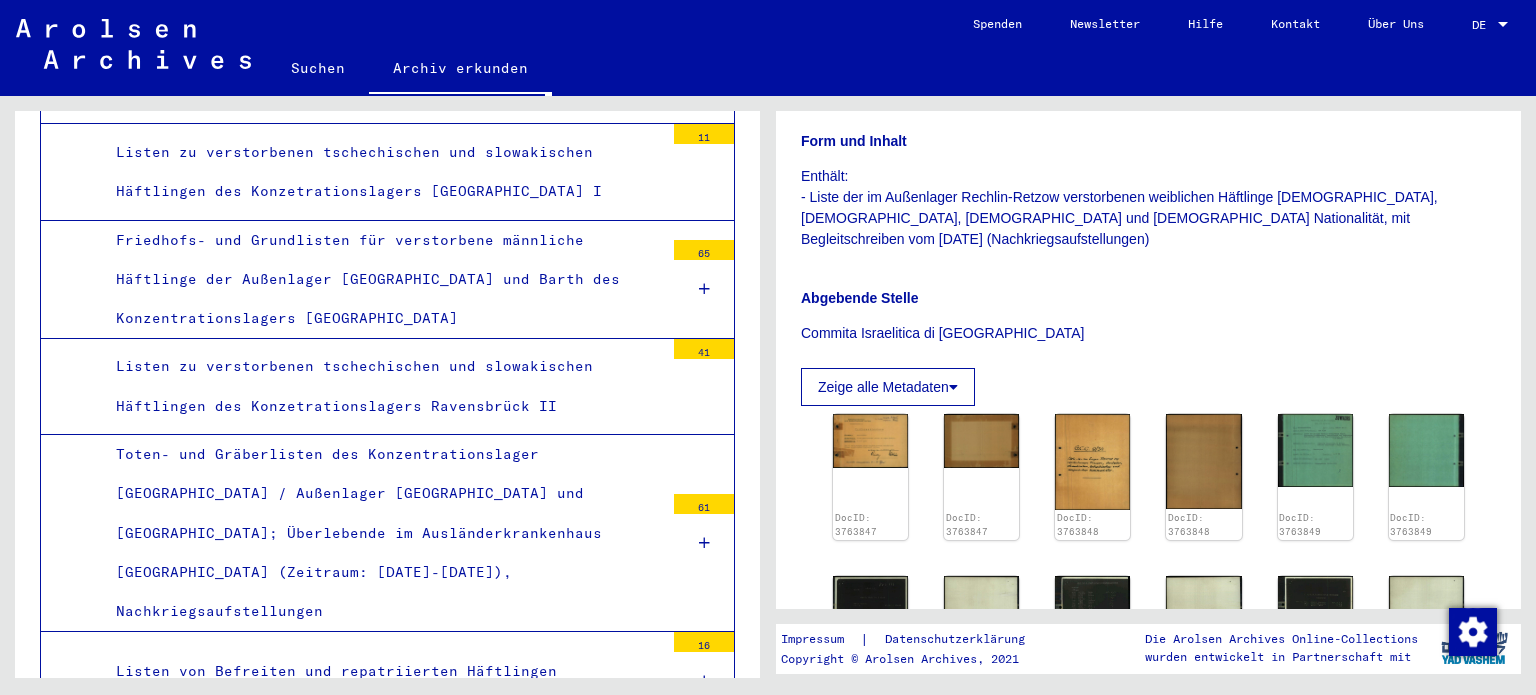 scroll, scrollTop: 400, scrollLeft: 0, axis: vertical 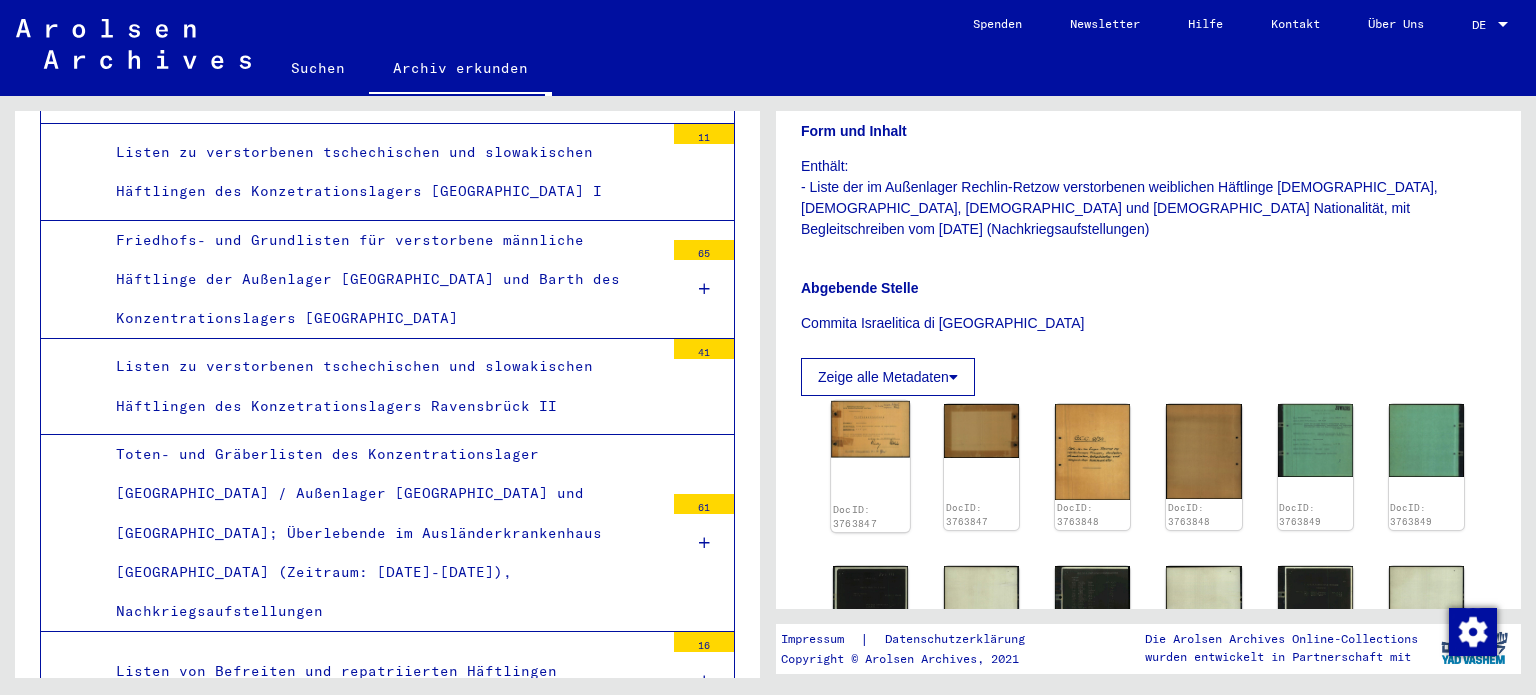 click 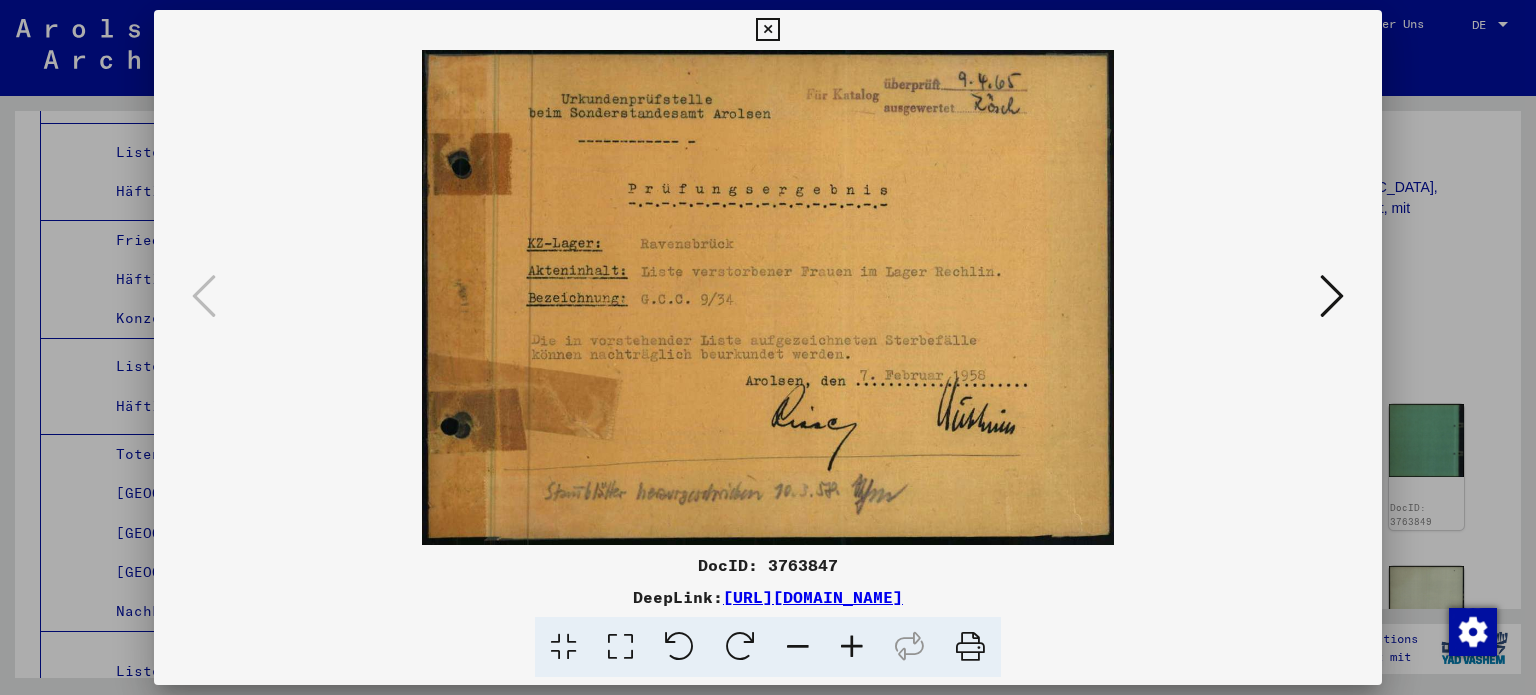 click at bounding box center (1332, 296) 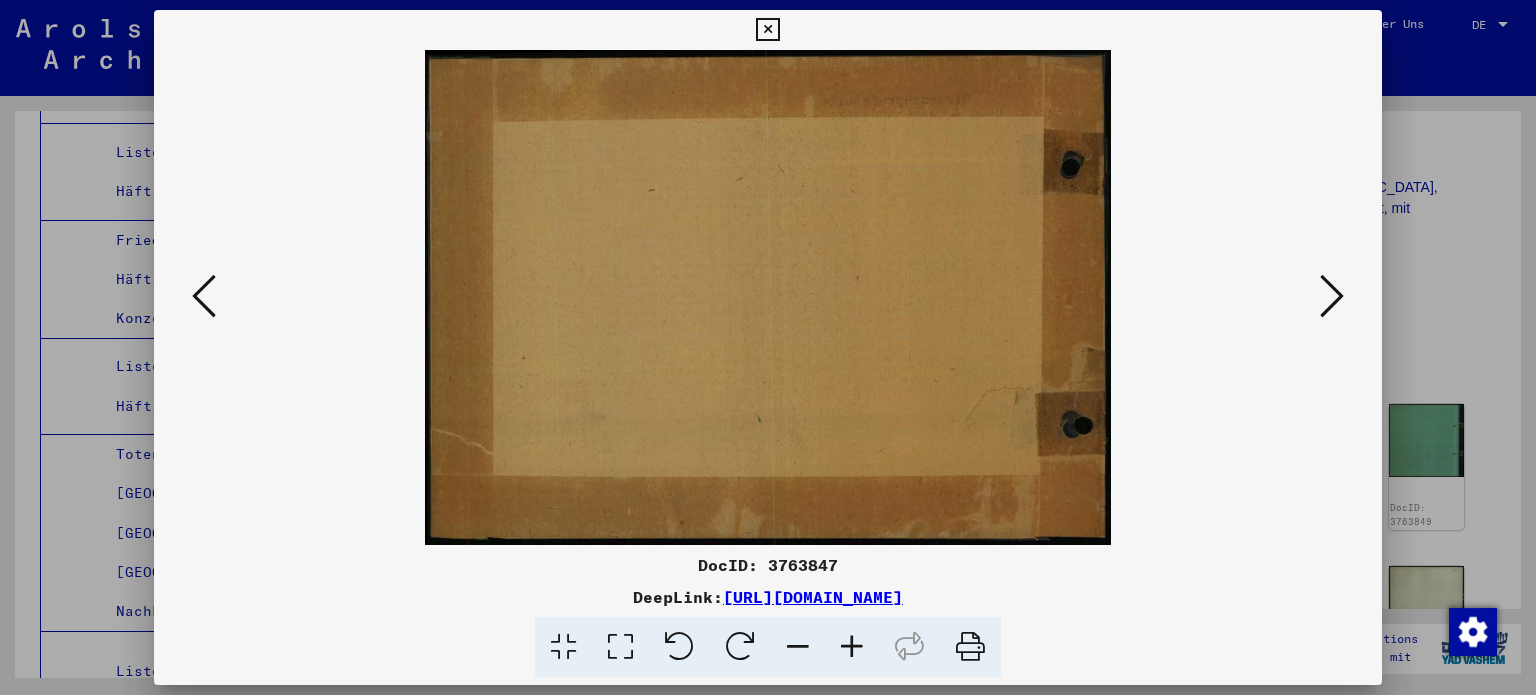 click at bounding box center (1332, 296) 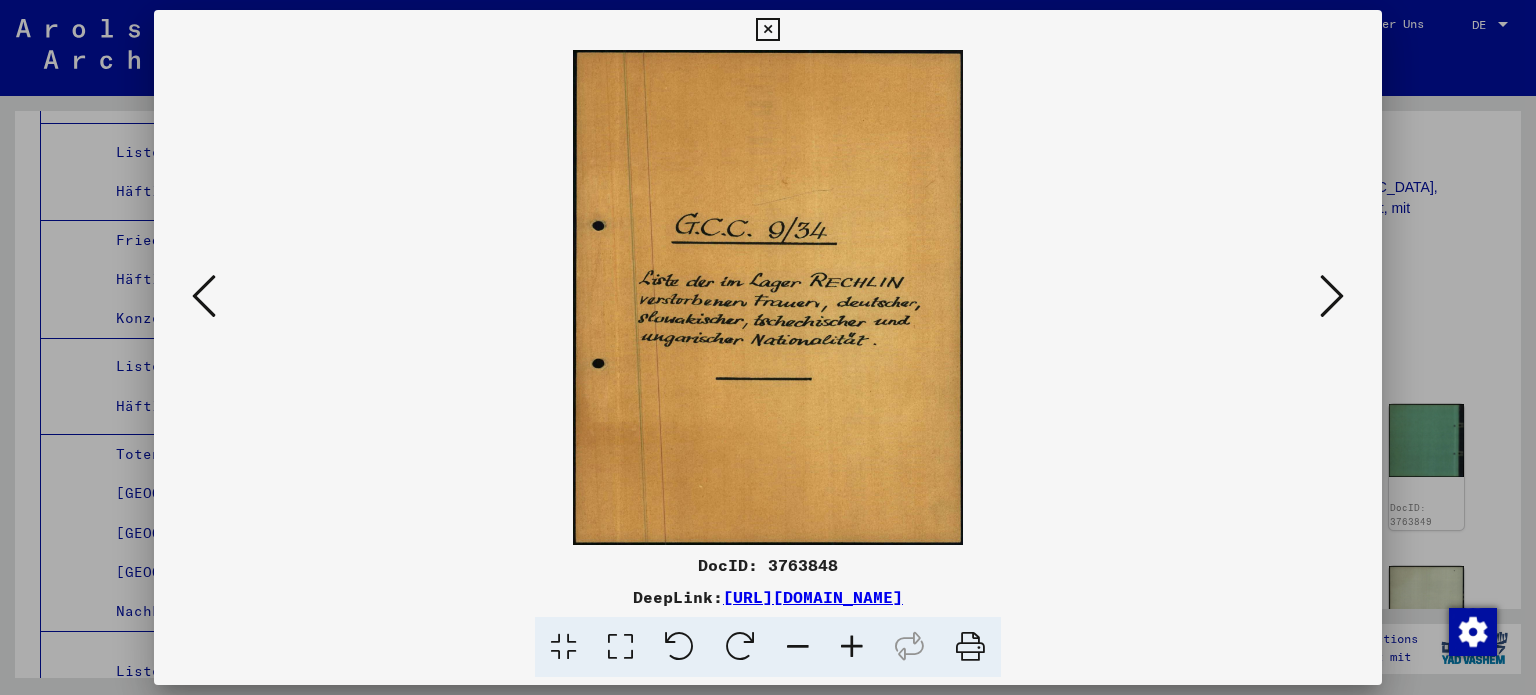 click at bounding box center [1332, 296] 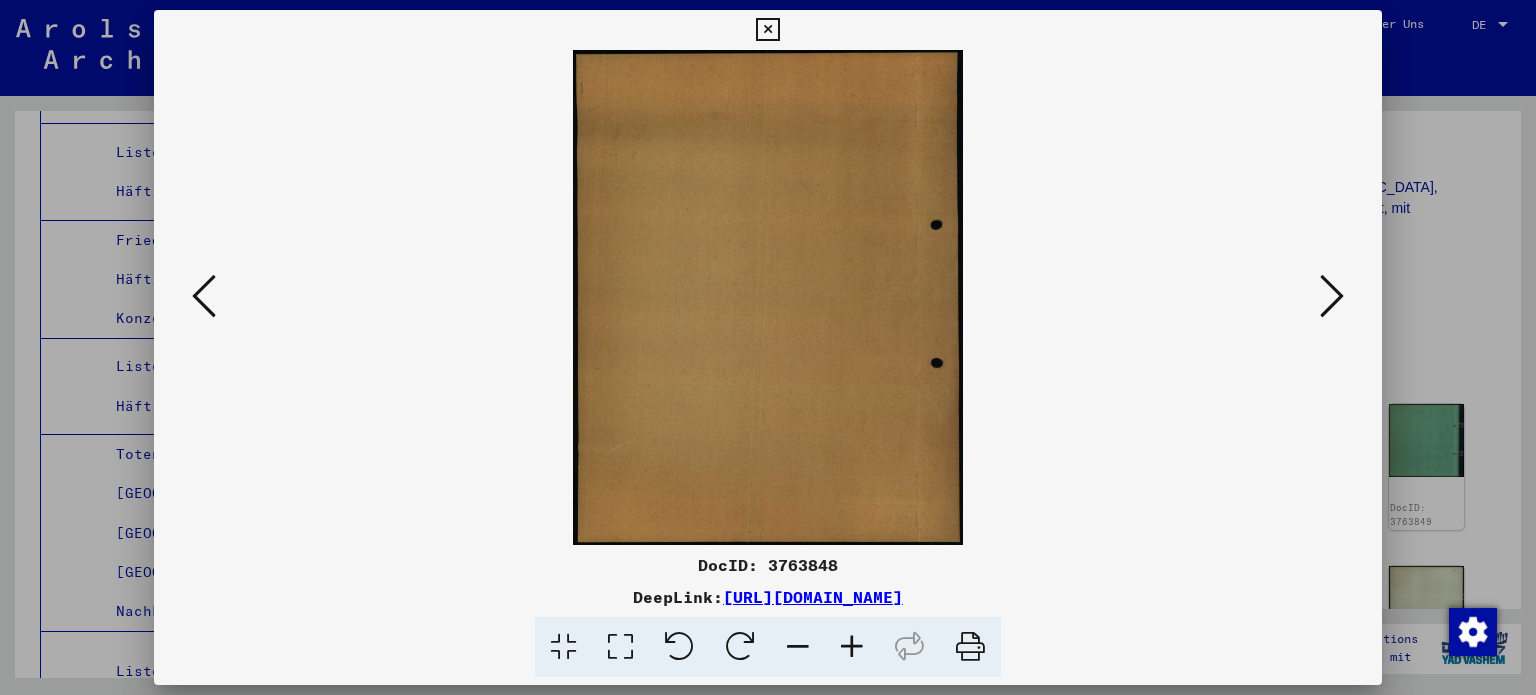 click at bounding box center [1332, 296] 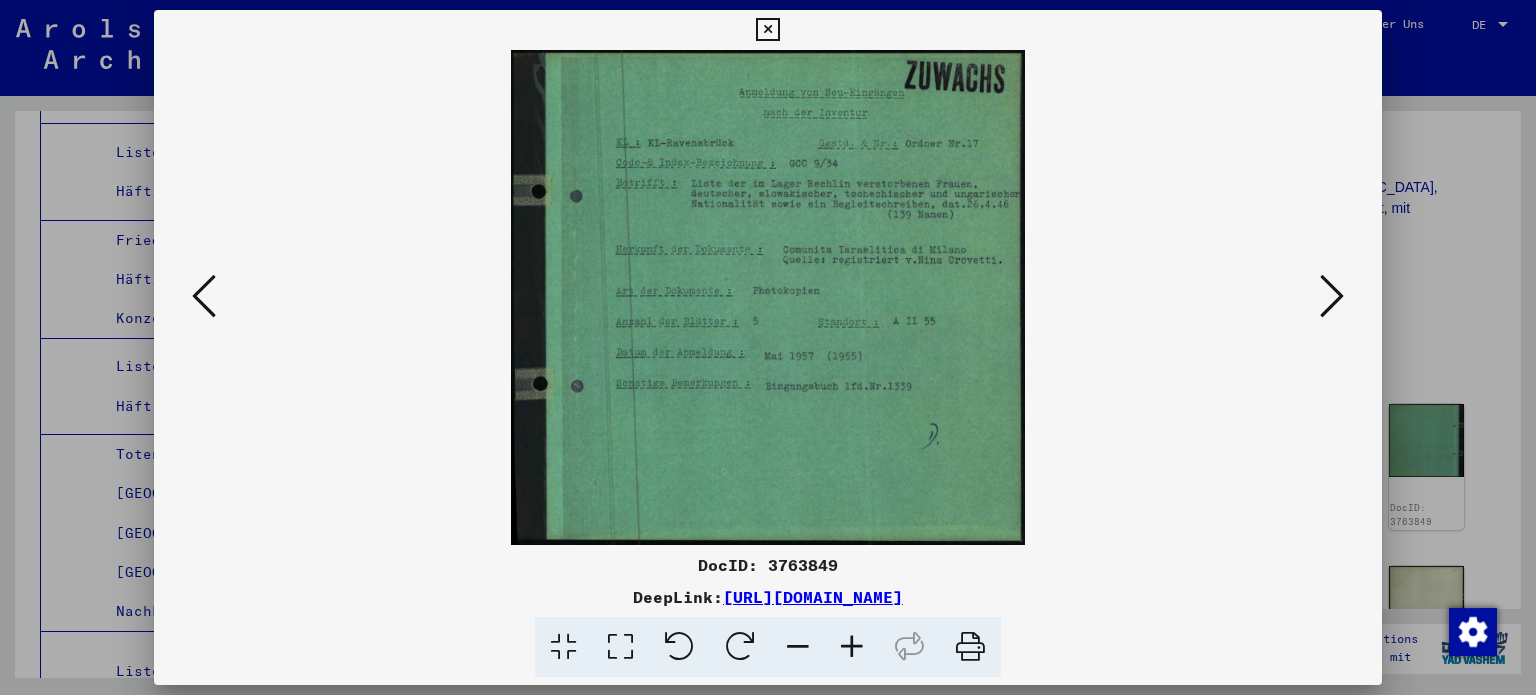 click at bounding box center [1332, 296] 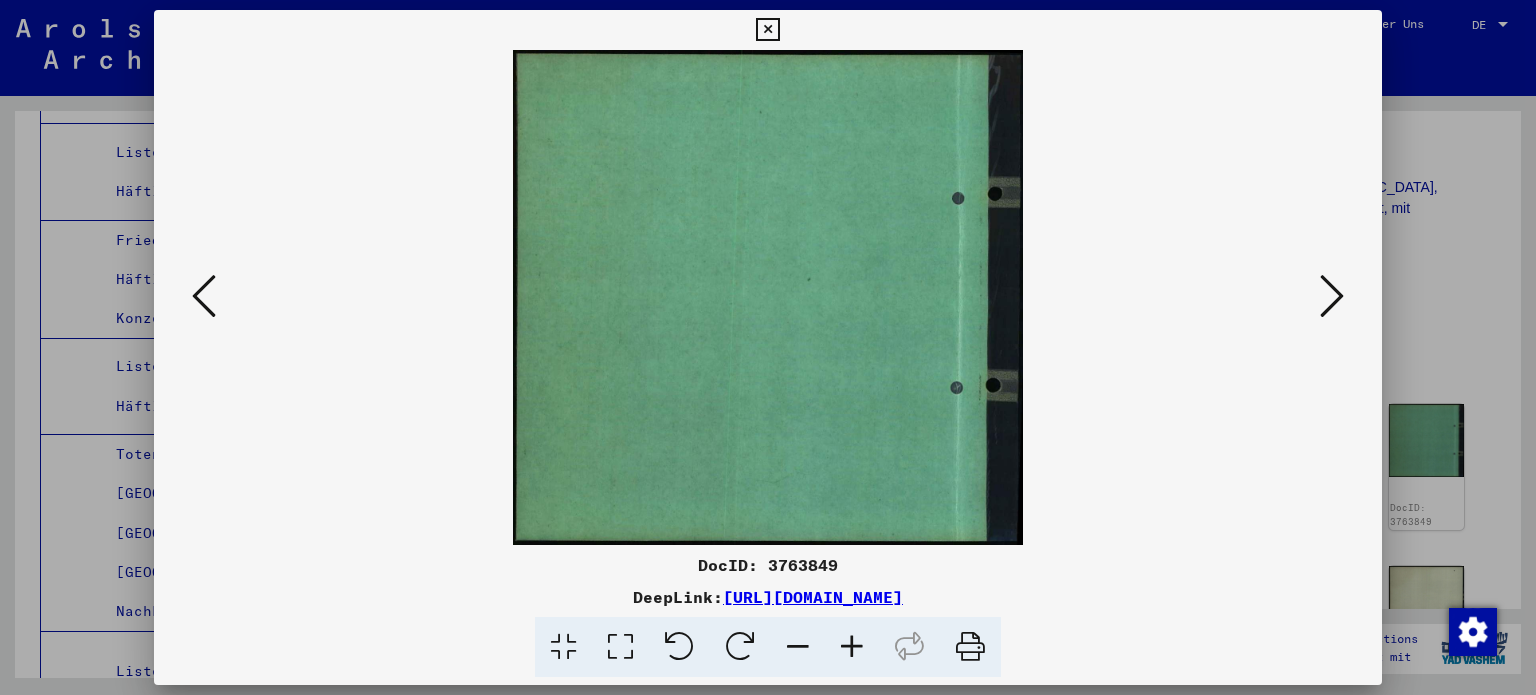 click at bounding box center (1332, 296) 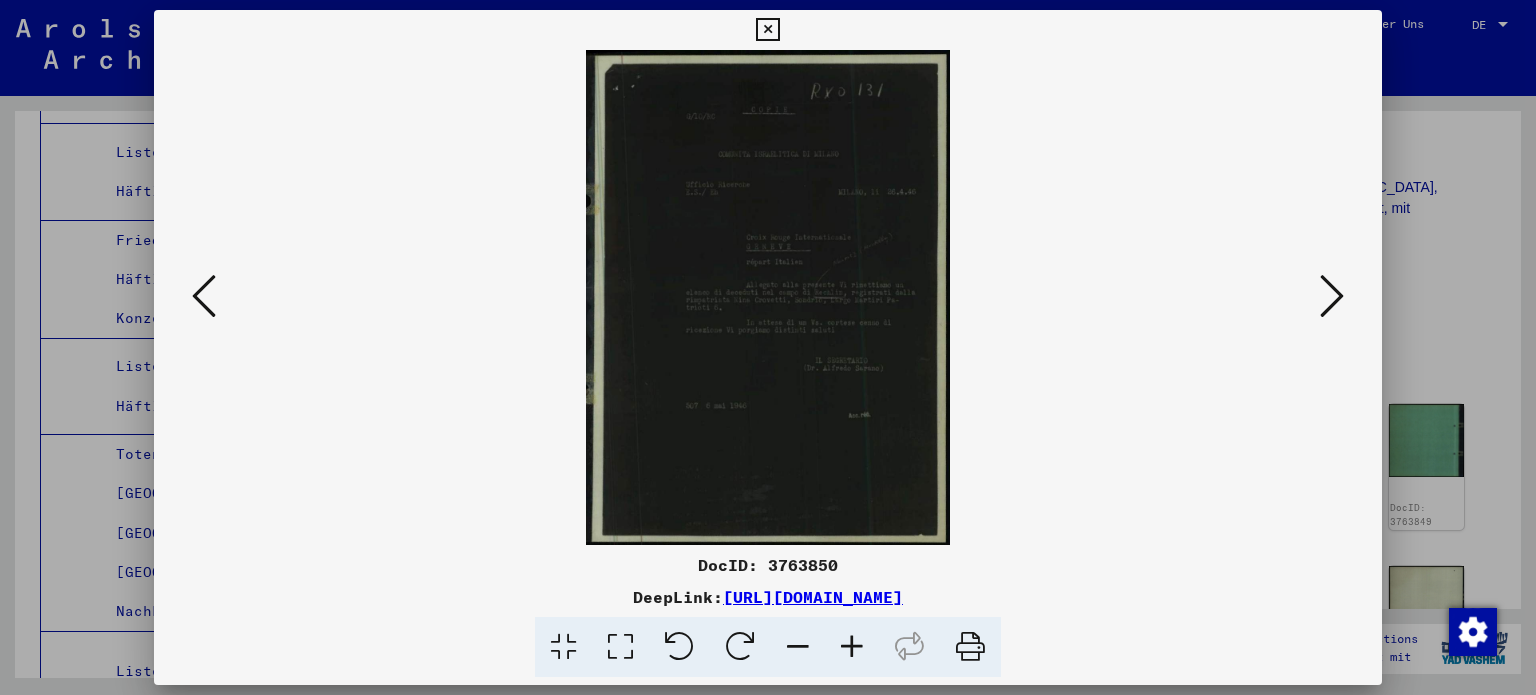 click at bounding box center (1332, 296) 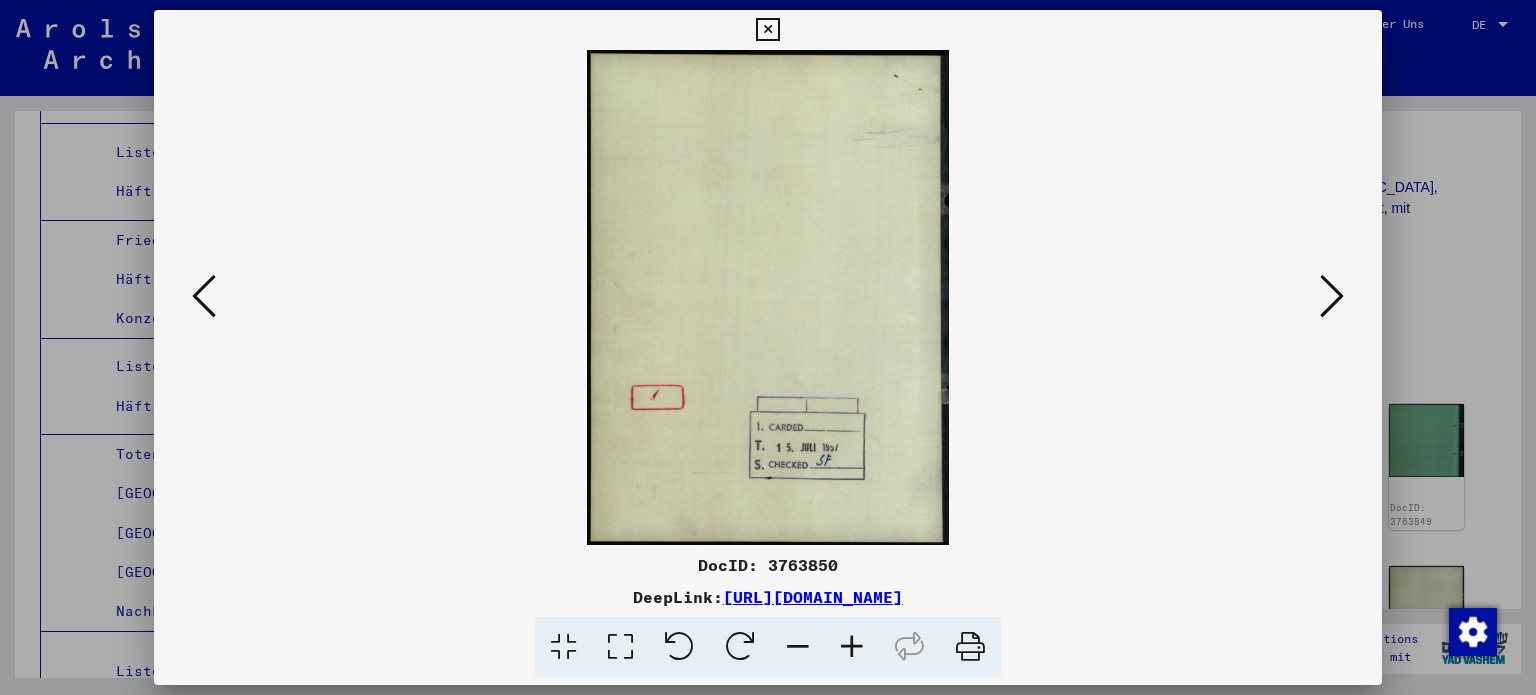 click at bounding box center (204, 296) 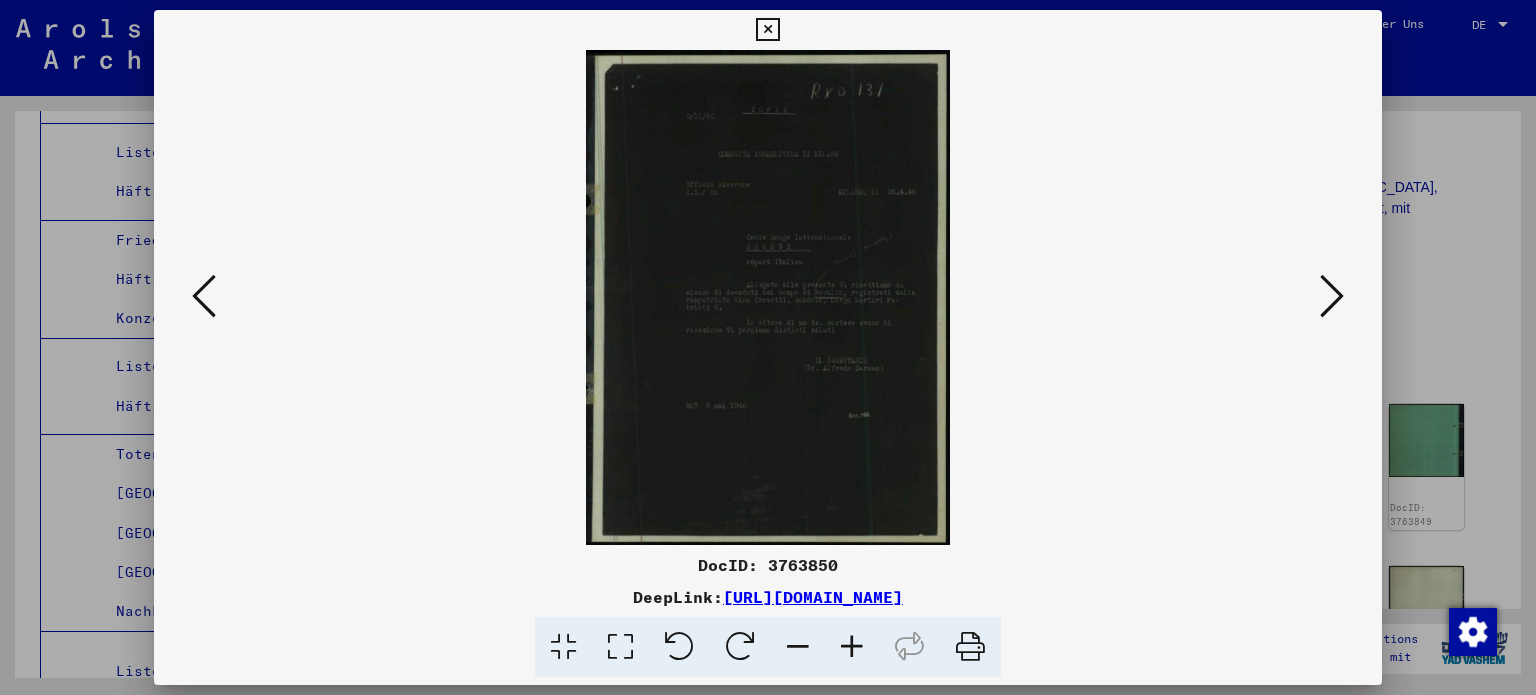 click at bounding box center [620, 647] 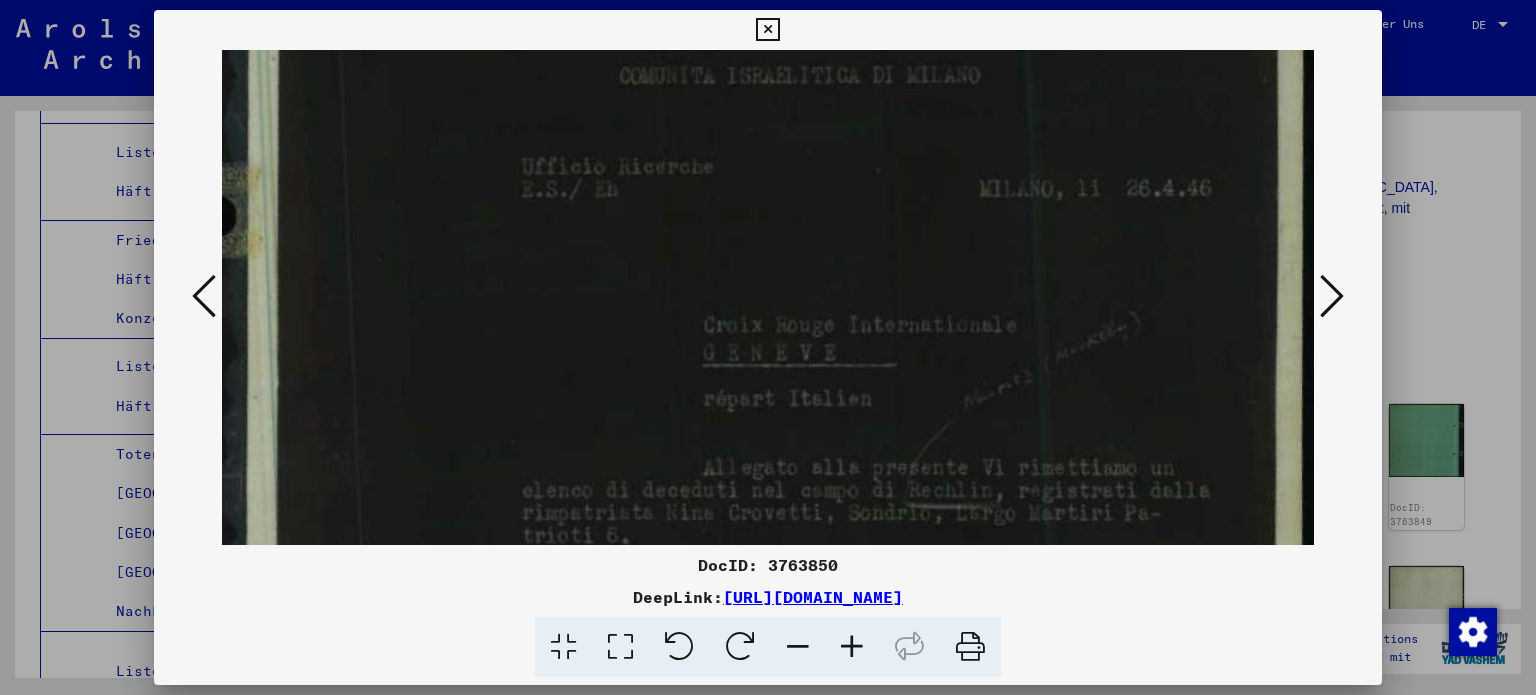 click at bounding box center [768, 506] 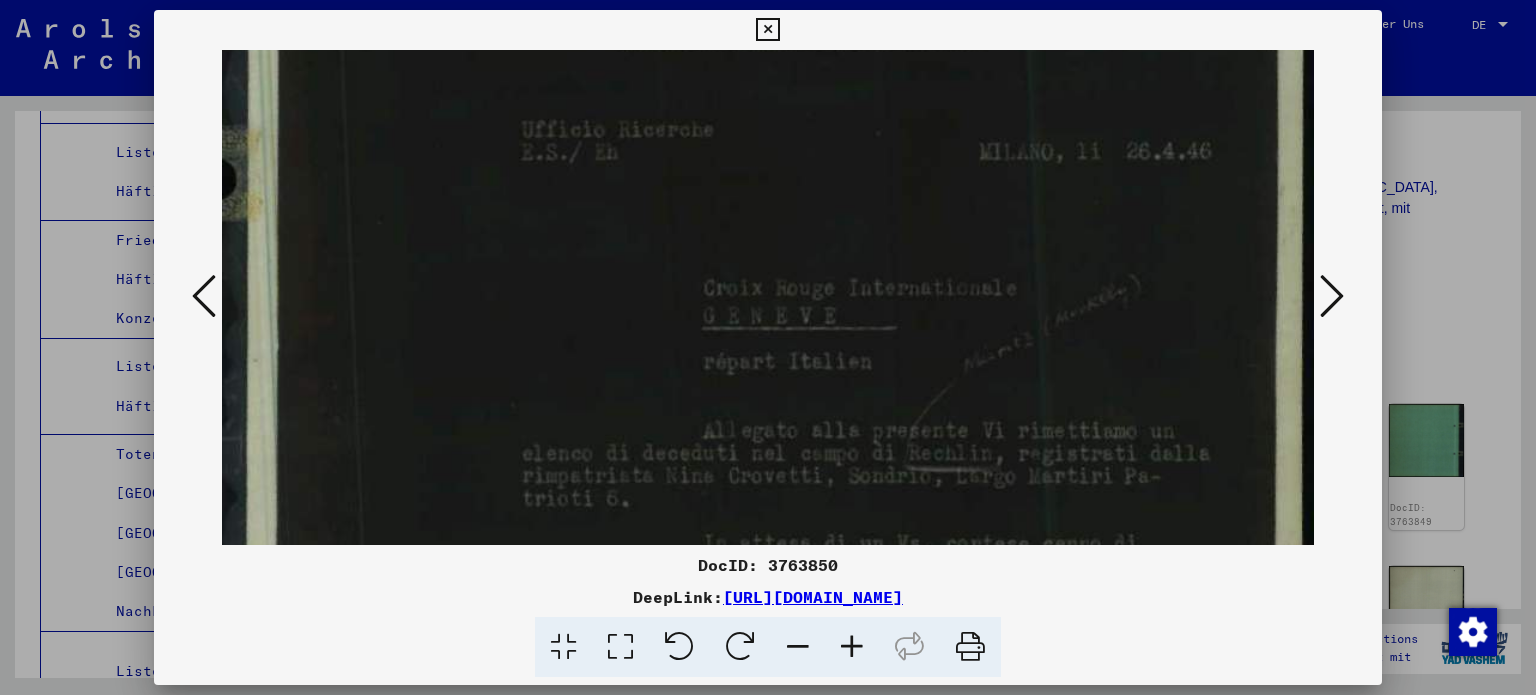 click at bounding box center (1332, 296) 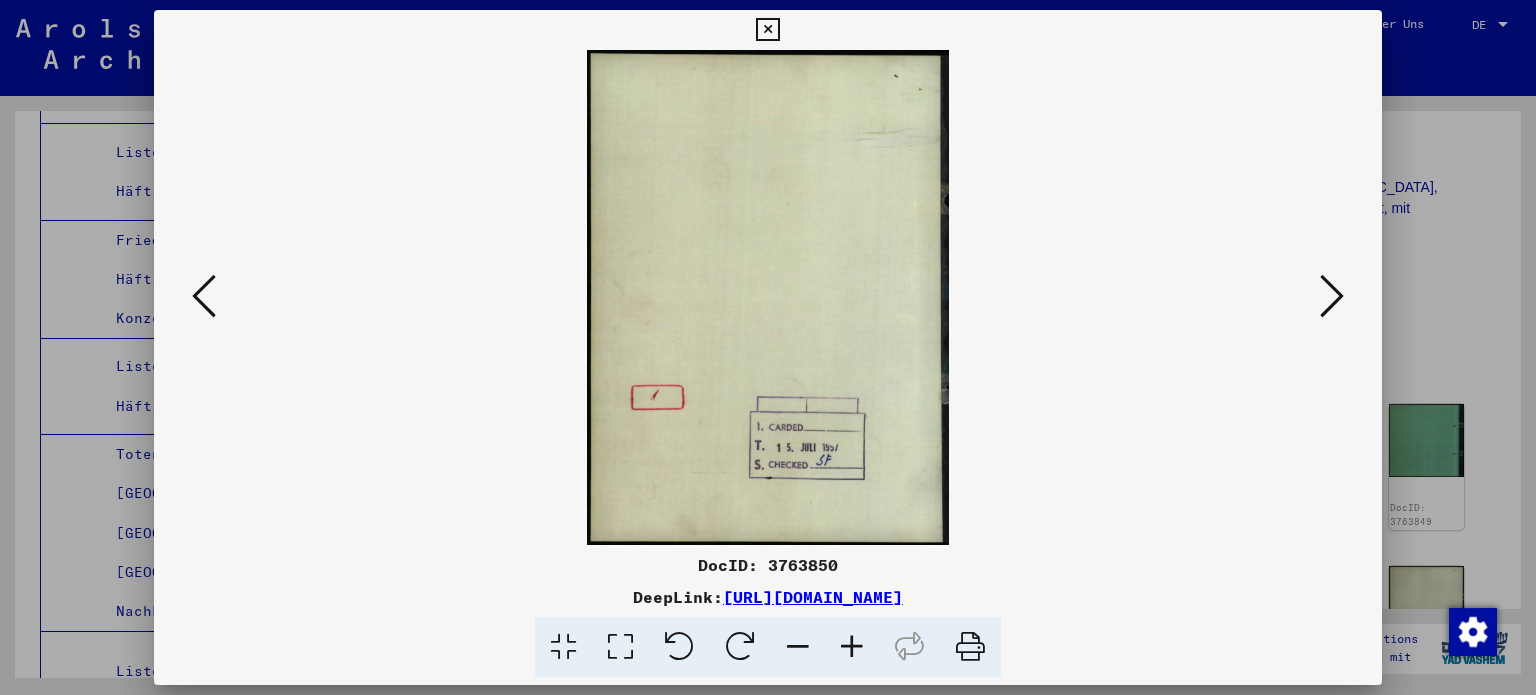 scroll, scrollTop: 0, scrollLeft: 0, axis: both 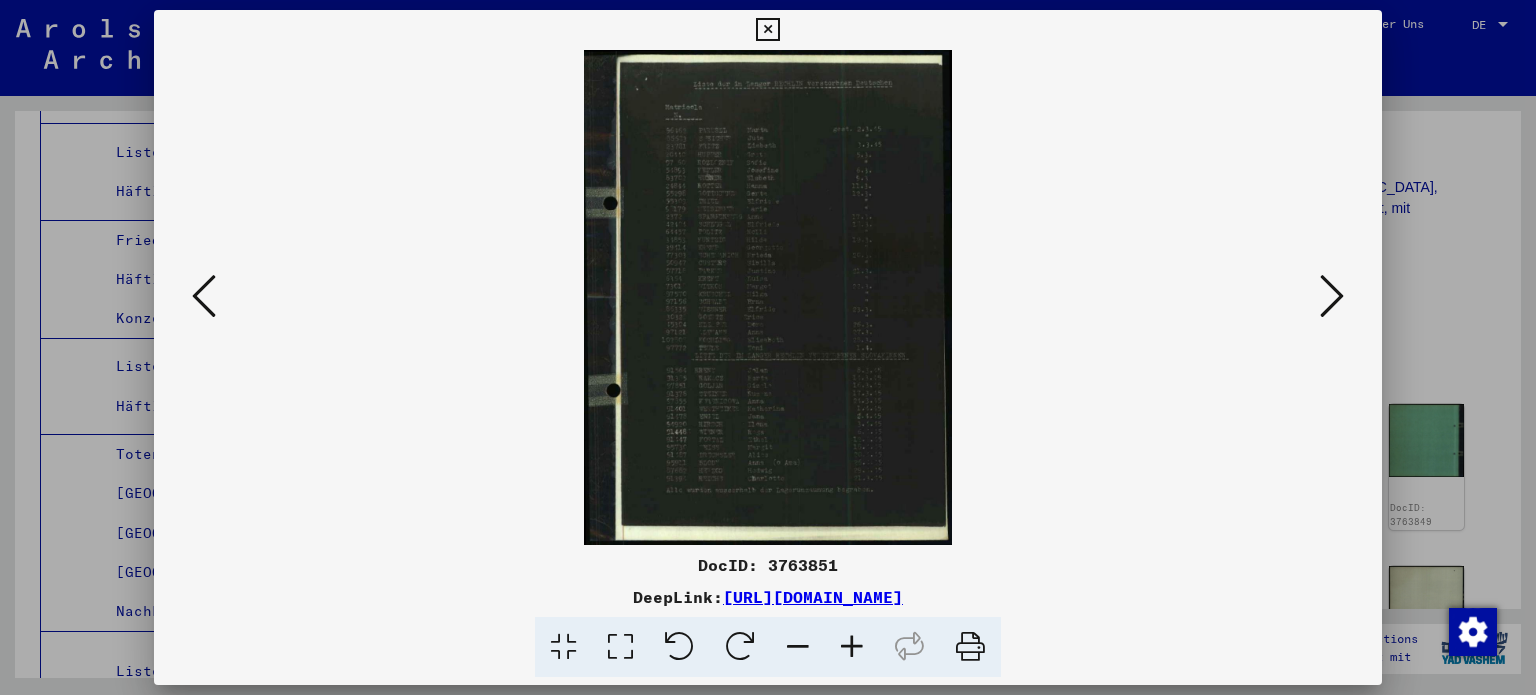 click at bounding box center (1332, 296) 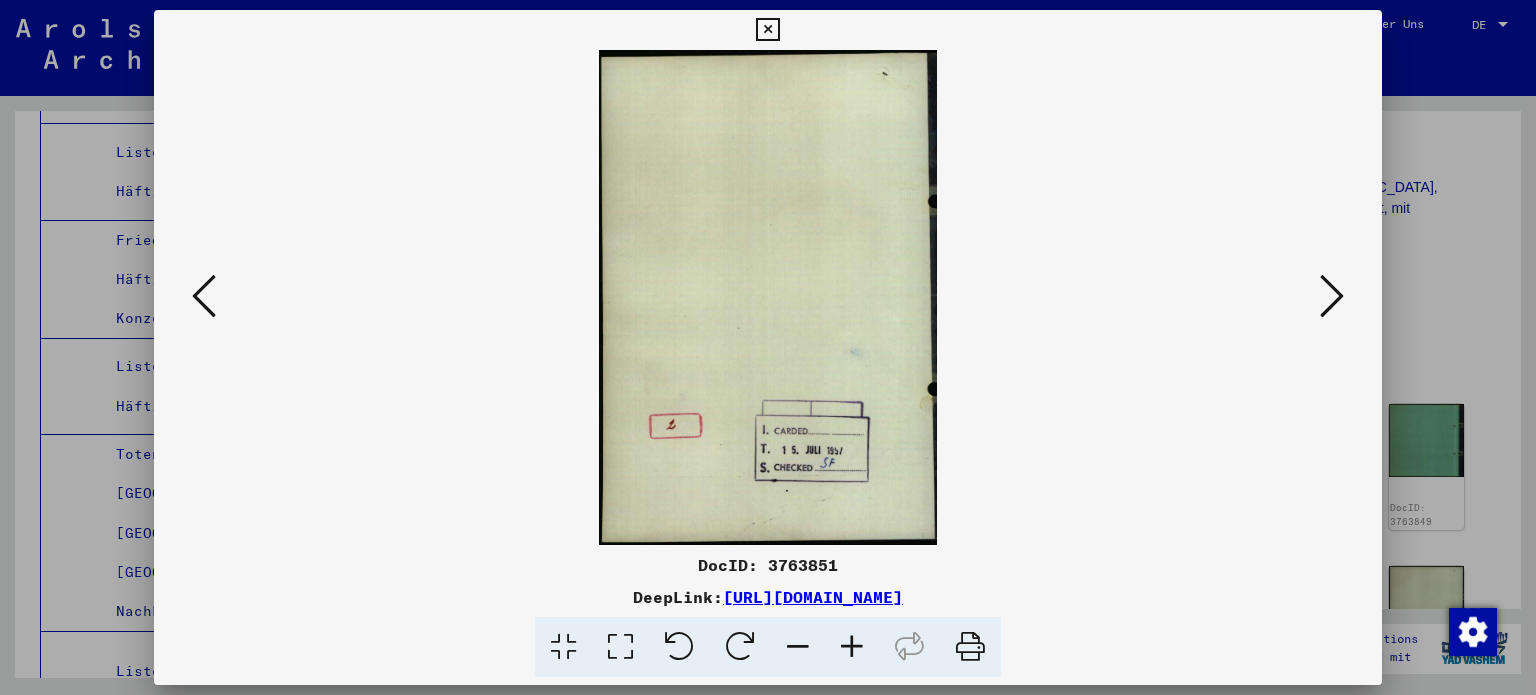 click at bounding box center [204, 296] 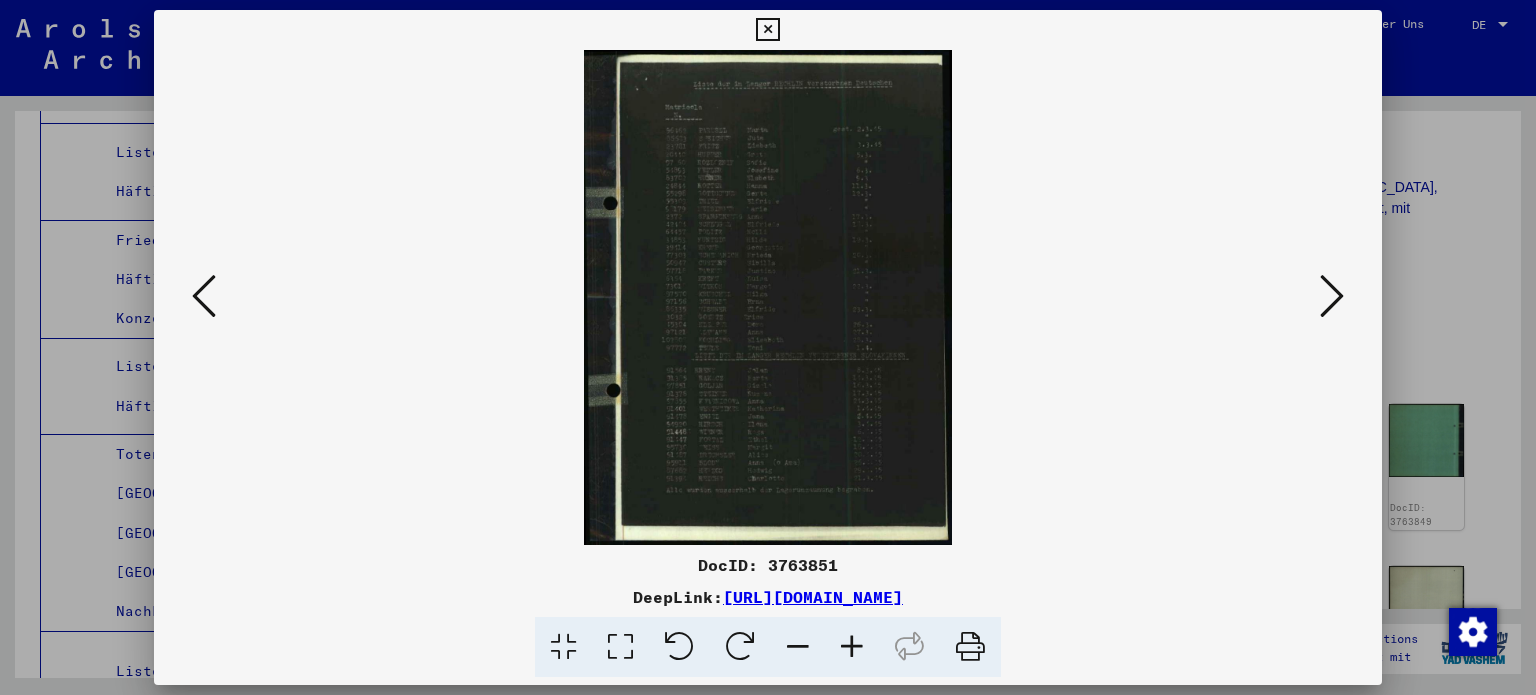 click at bounding box center (620, 647) 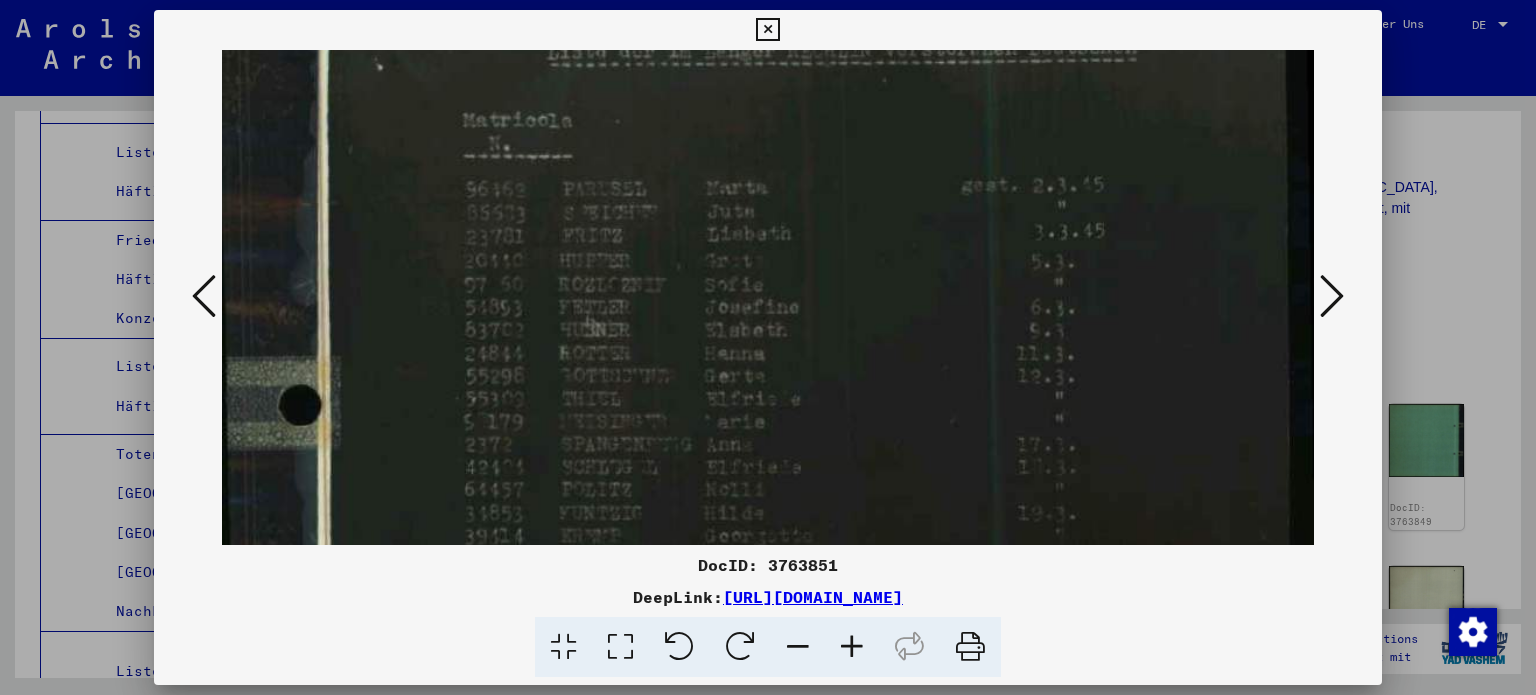 drag, startPoint x: 808, startPoint y: 385, endPoint x: 804, endPoint y: 345, distance: 40.1995 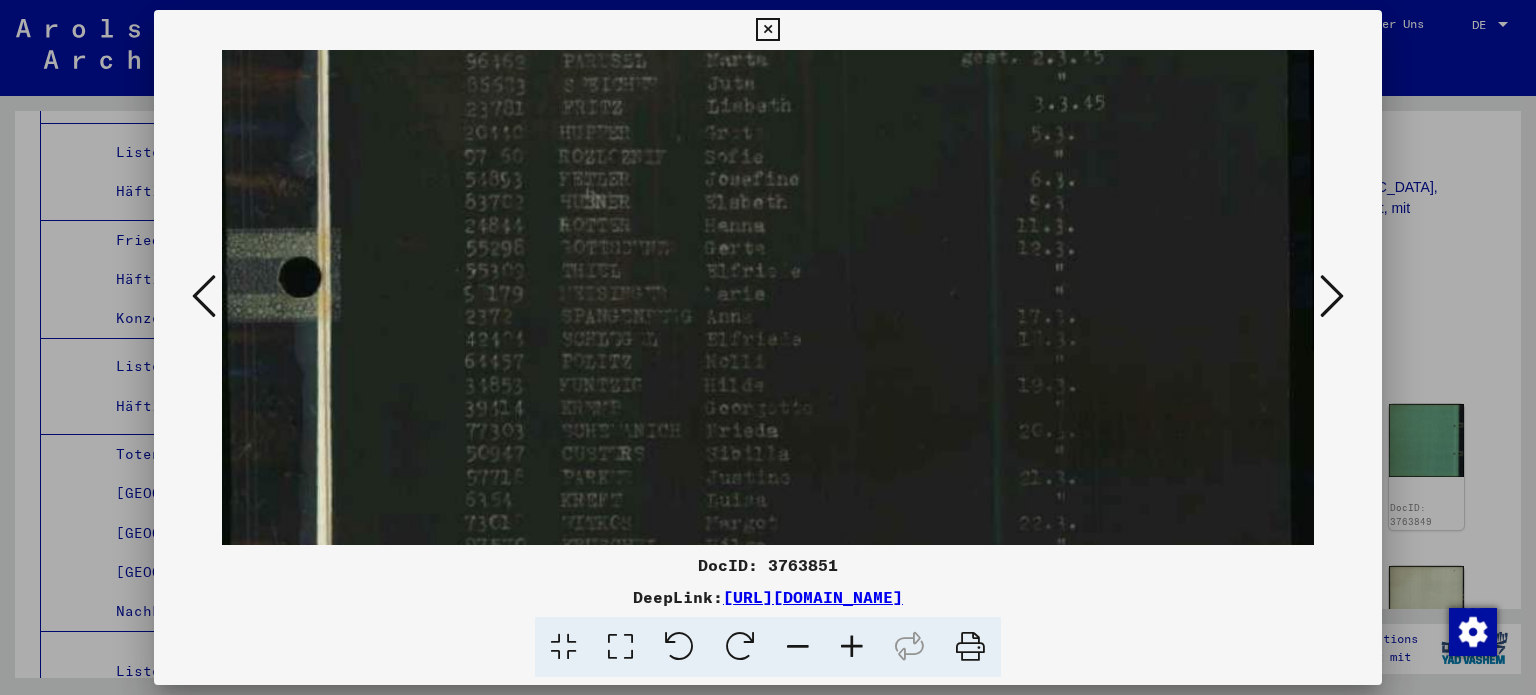 click at bounding box center [768, 556] 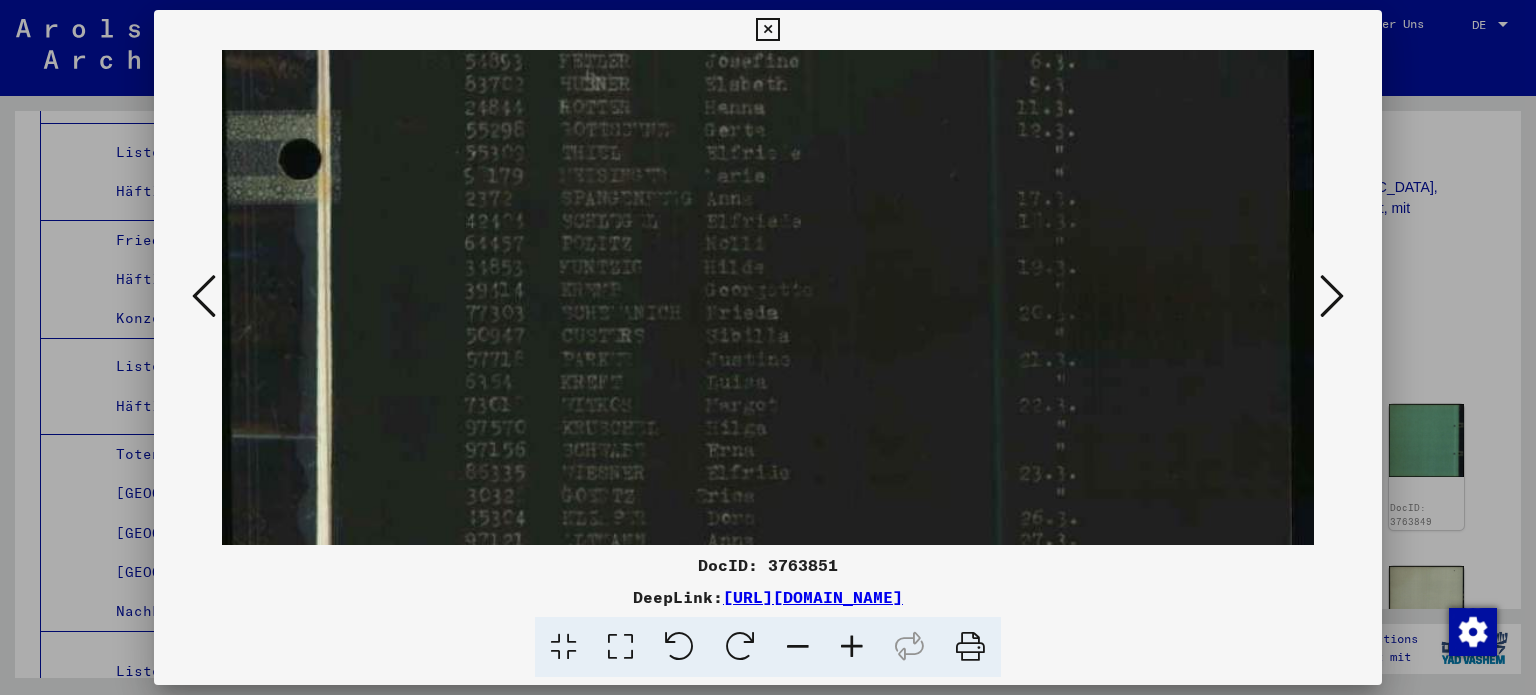 click at bounding box center [768, 438] 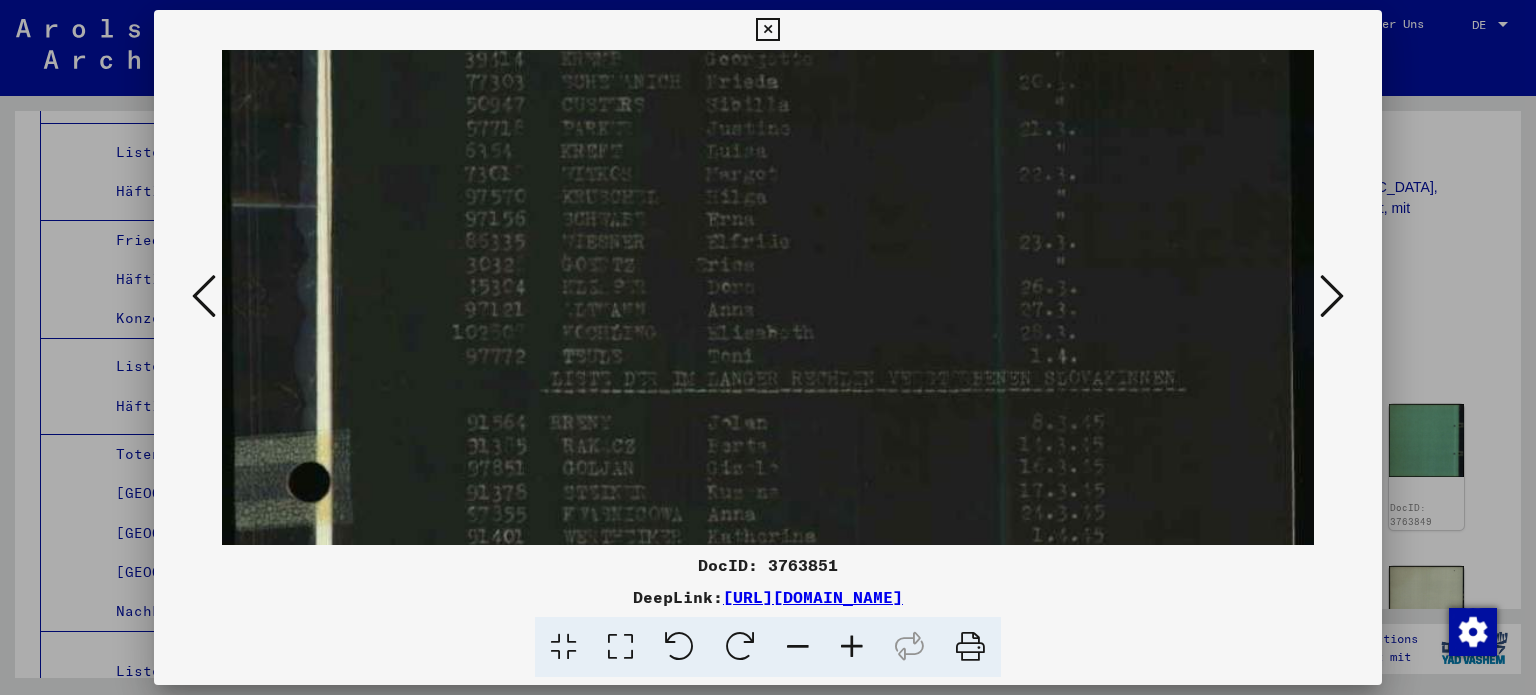 drag, startPoint x: 868, startPoint y: 386, endPoint x: 851, endPoint y: 187, distance: 199.72481 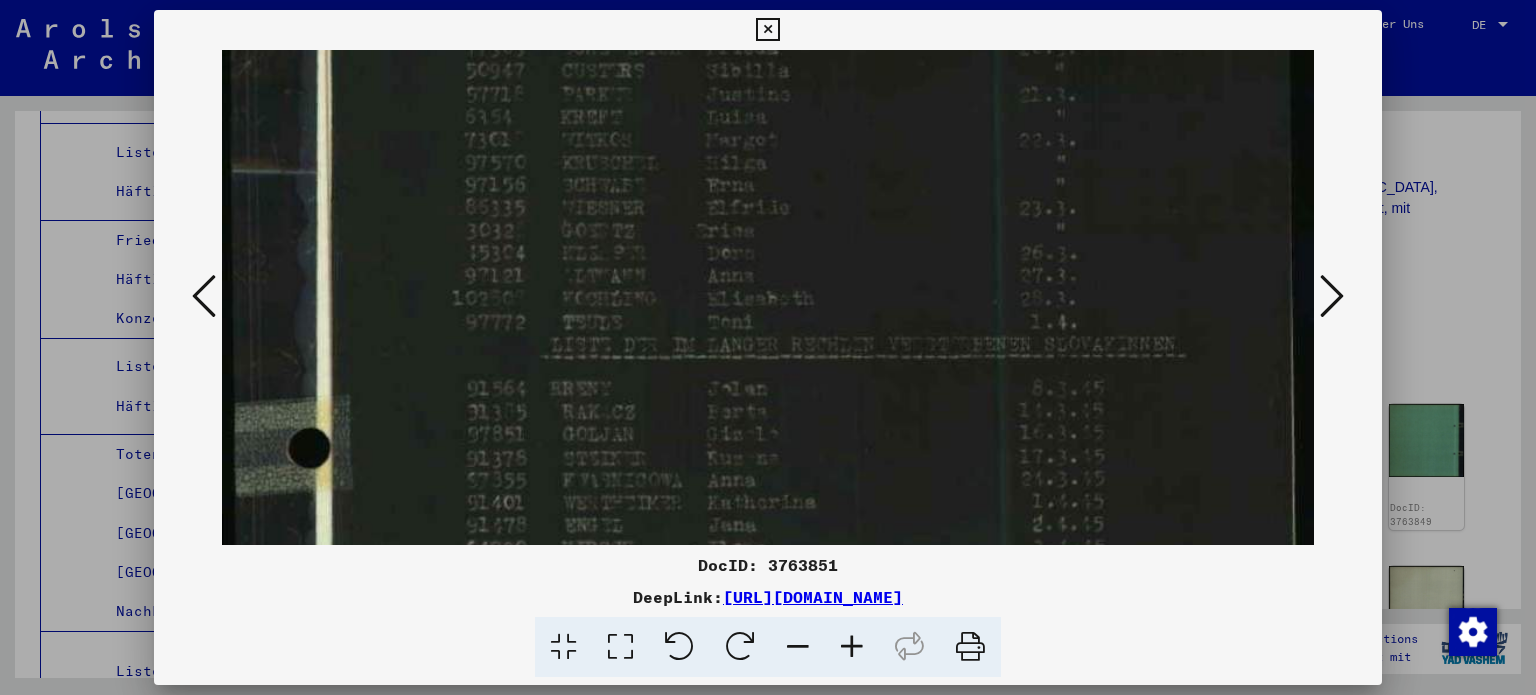 scroll, scrollTop: 612, scrollLeft: 0, axis: vertical 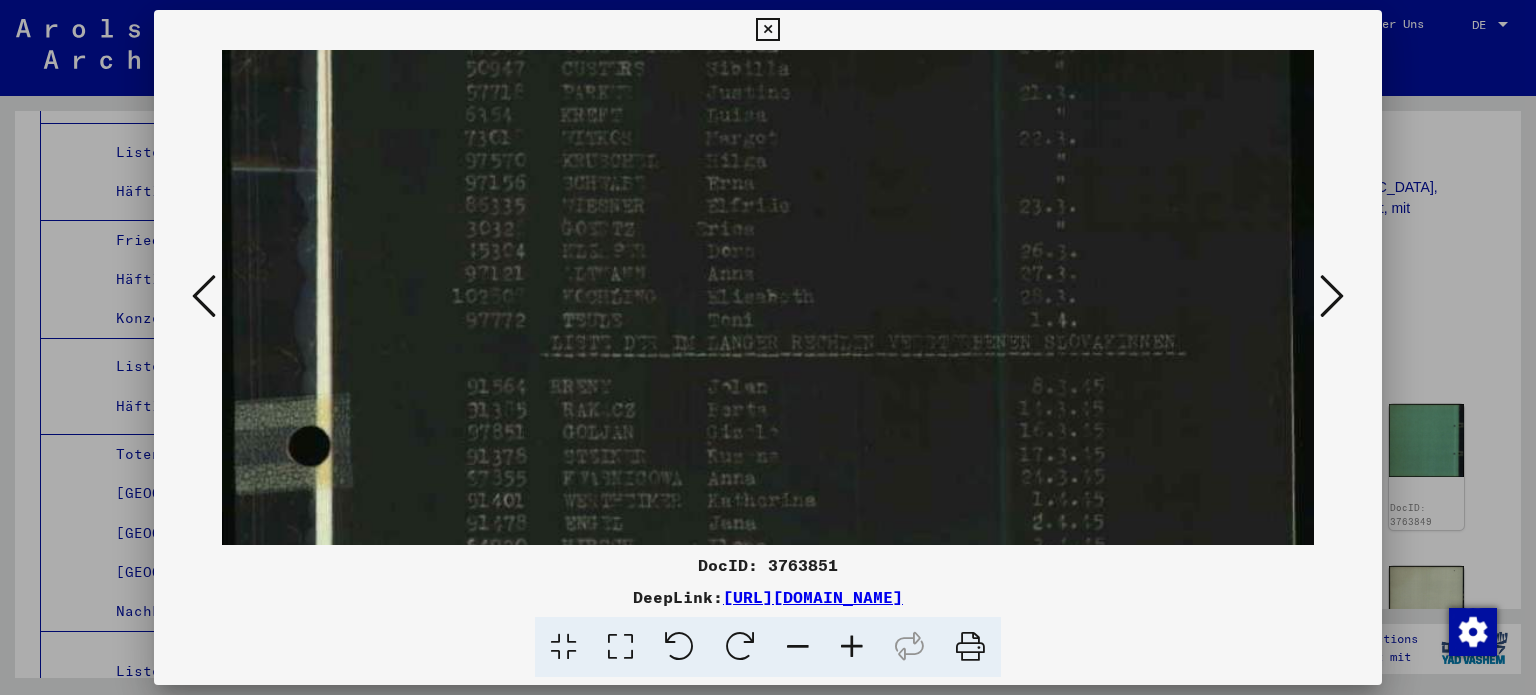 click at bounding box center [768, 171] 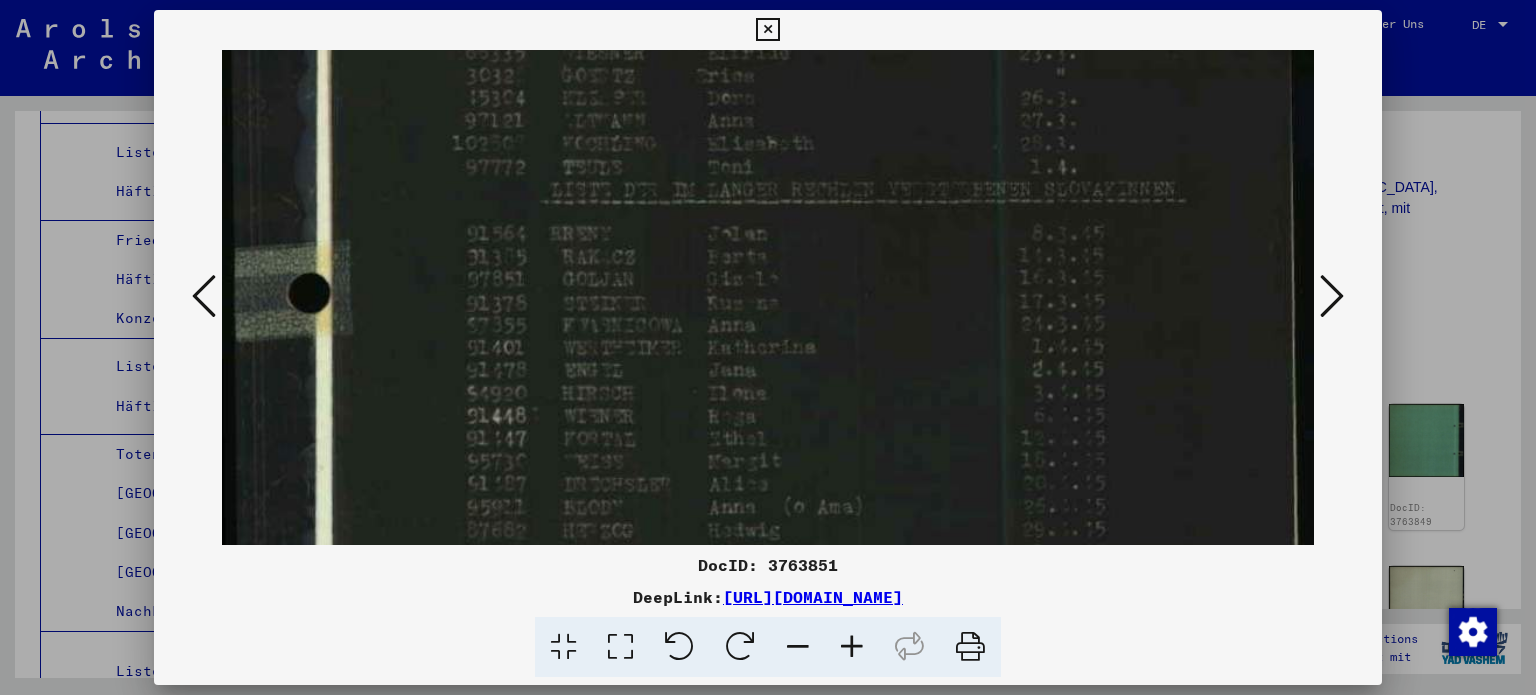 drag, startPoint x: 955, startPoint y: 411, endPoint x: 944, endPoint y: 265, distance: 146.4138 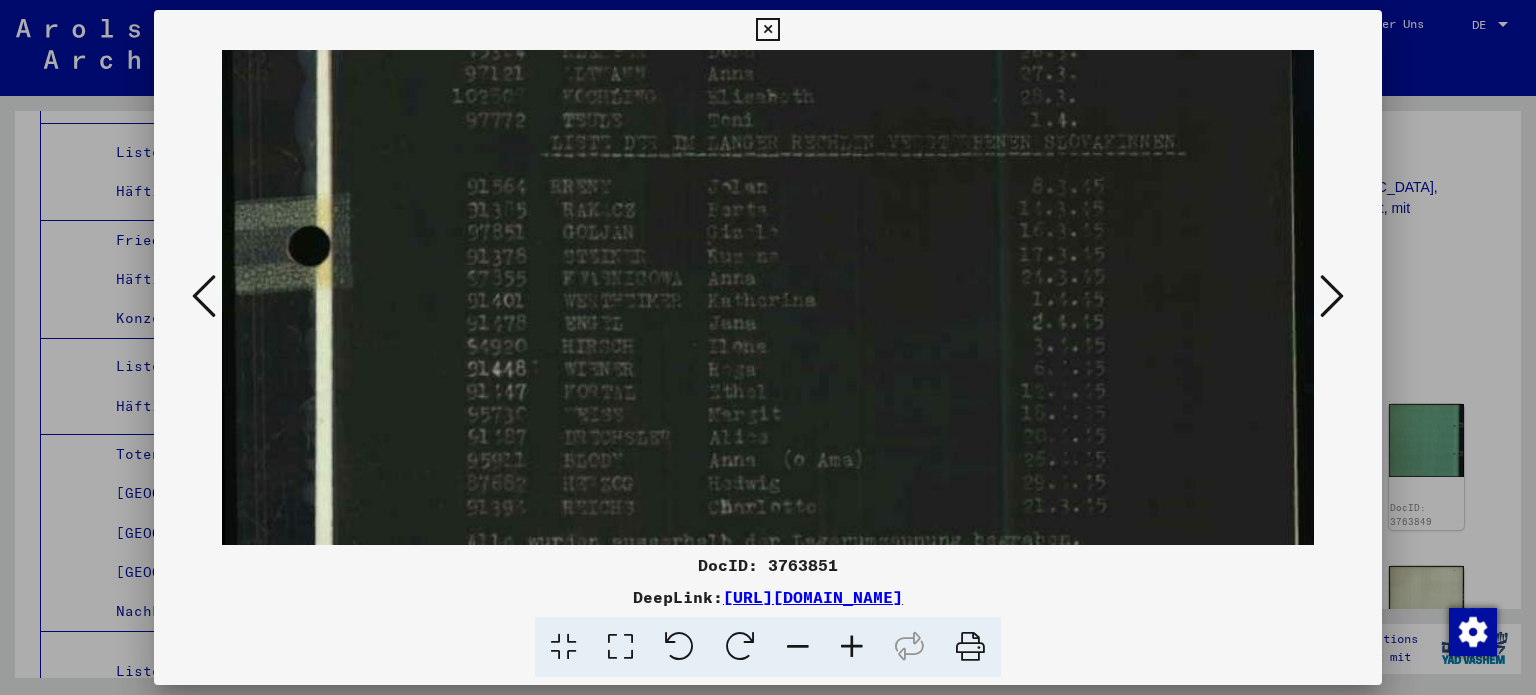 drag, startPoint x: 947, startPoint y: 327, endPoint x: 940, endPoint y: 284, distance: 43.56604 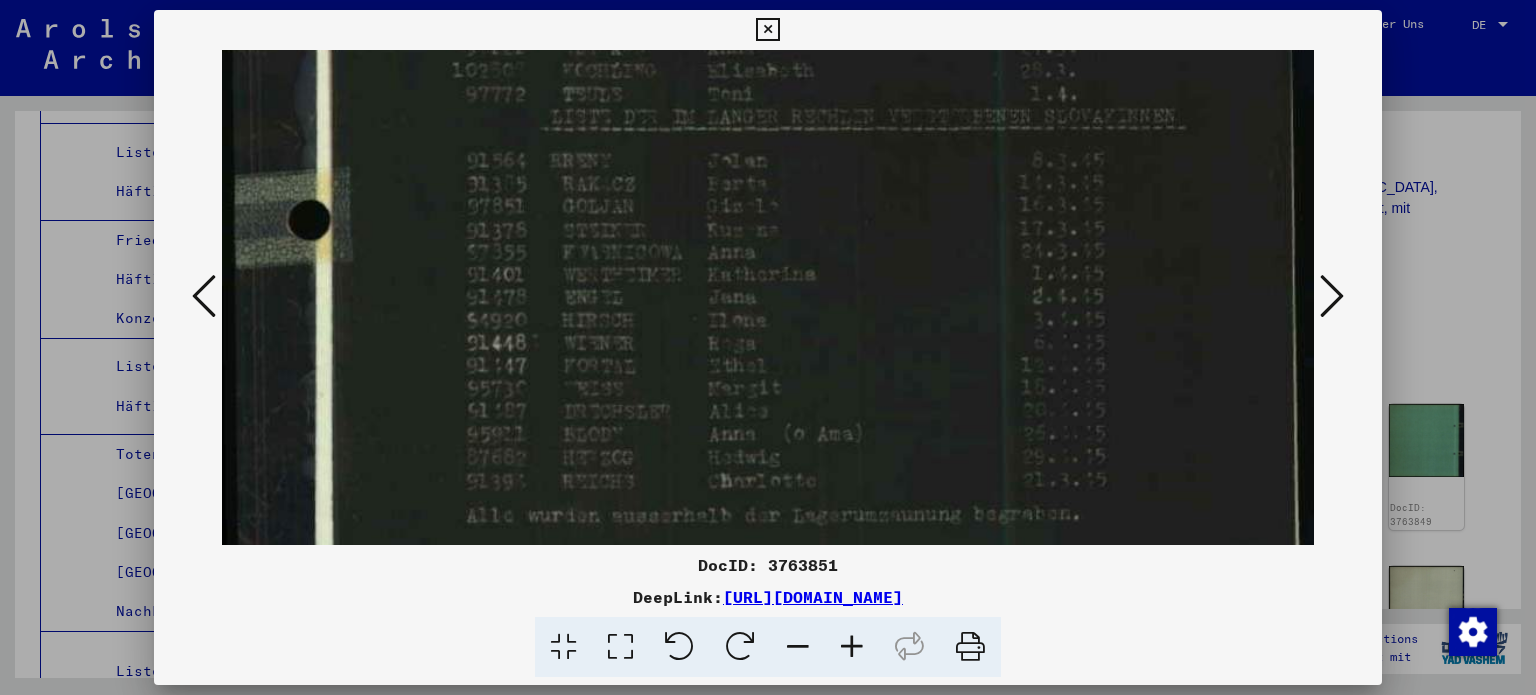 drag, startPoint x: 941, startPoint y: 329, endPoint x: 939, endPoint y: 303, distance: 26.076809 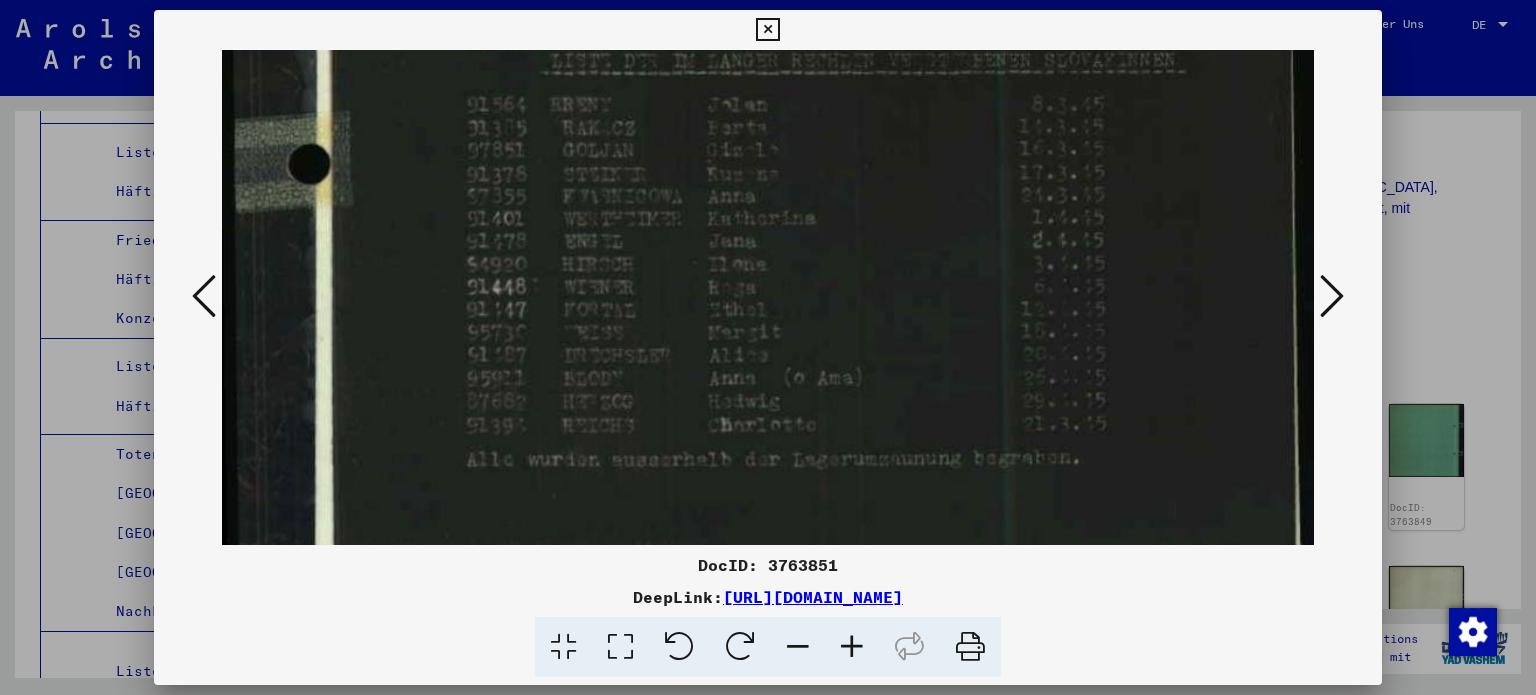 scroll, scrollTop: 904, scrollLeft: 0, axis: vertical 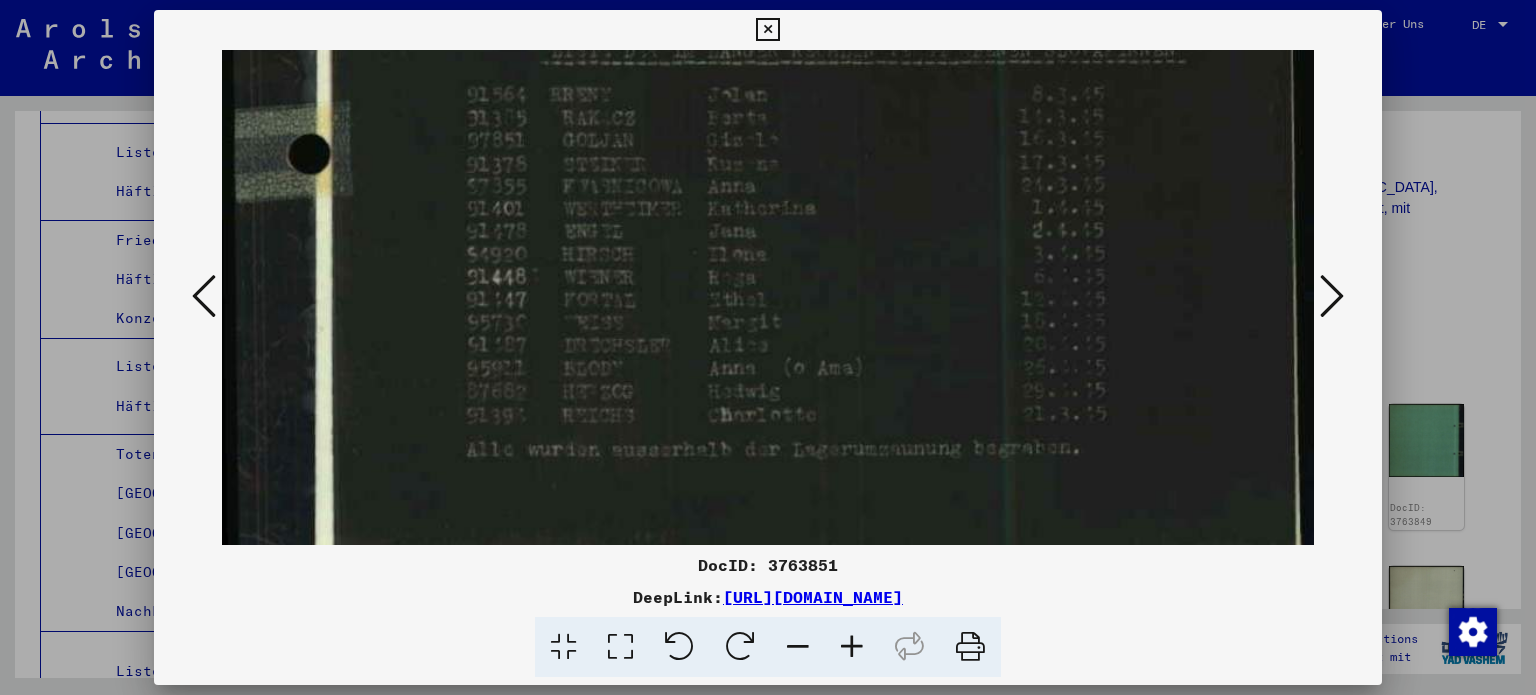 drag, startPoint x: 1165, startPoint y: 326, endPoint x: 1162, endPoint y: 271, distance: 55.081757 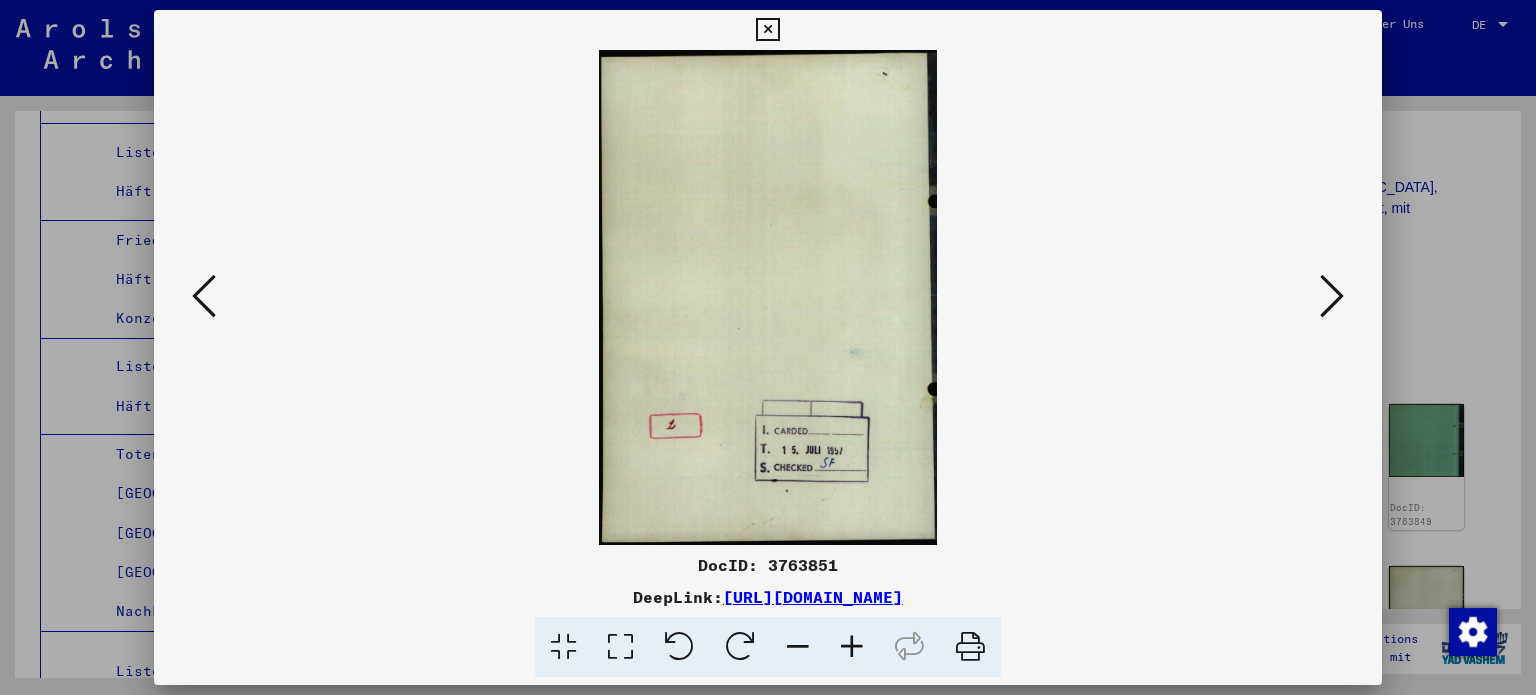 scroll, scrollTop: 0, scrollLeft: 0, axis: both 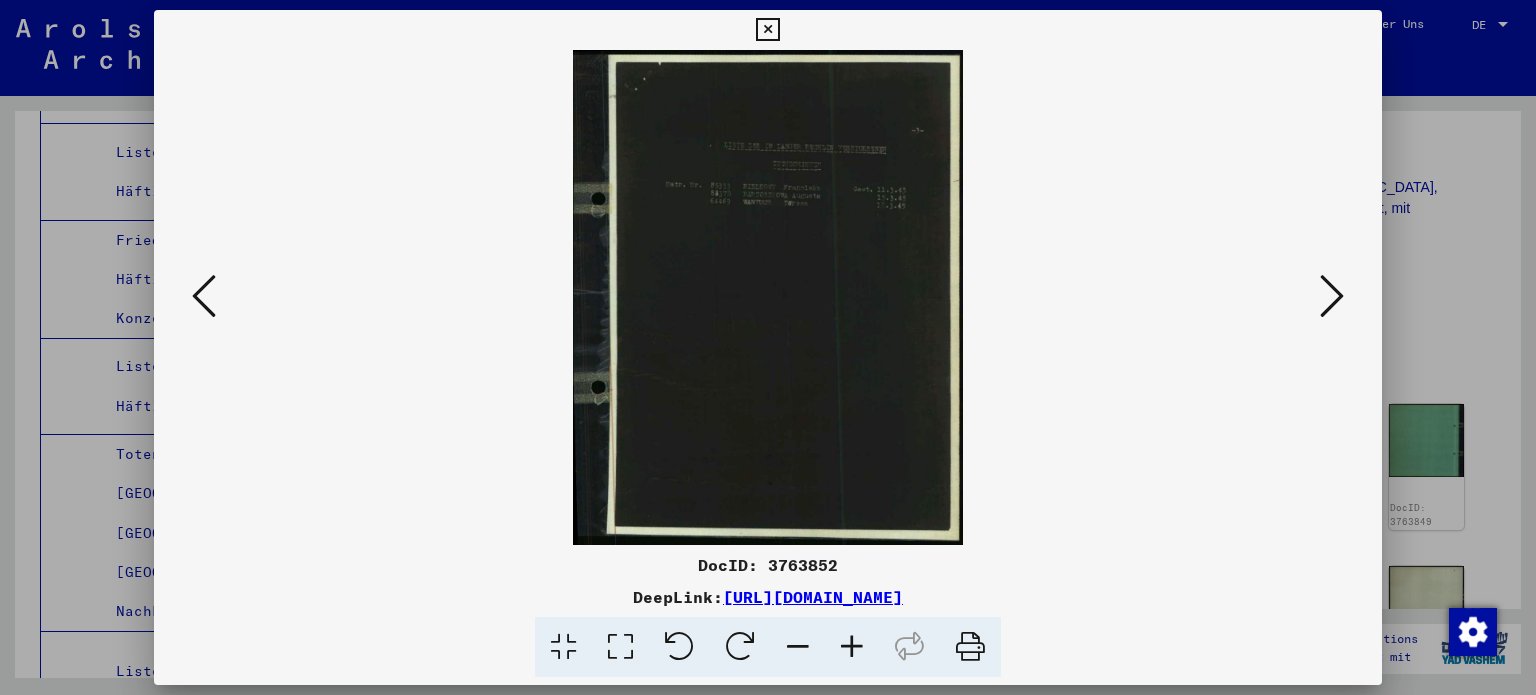 click at bounding box center (620, 647) 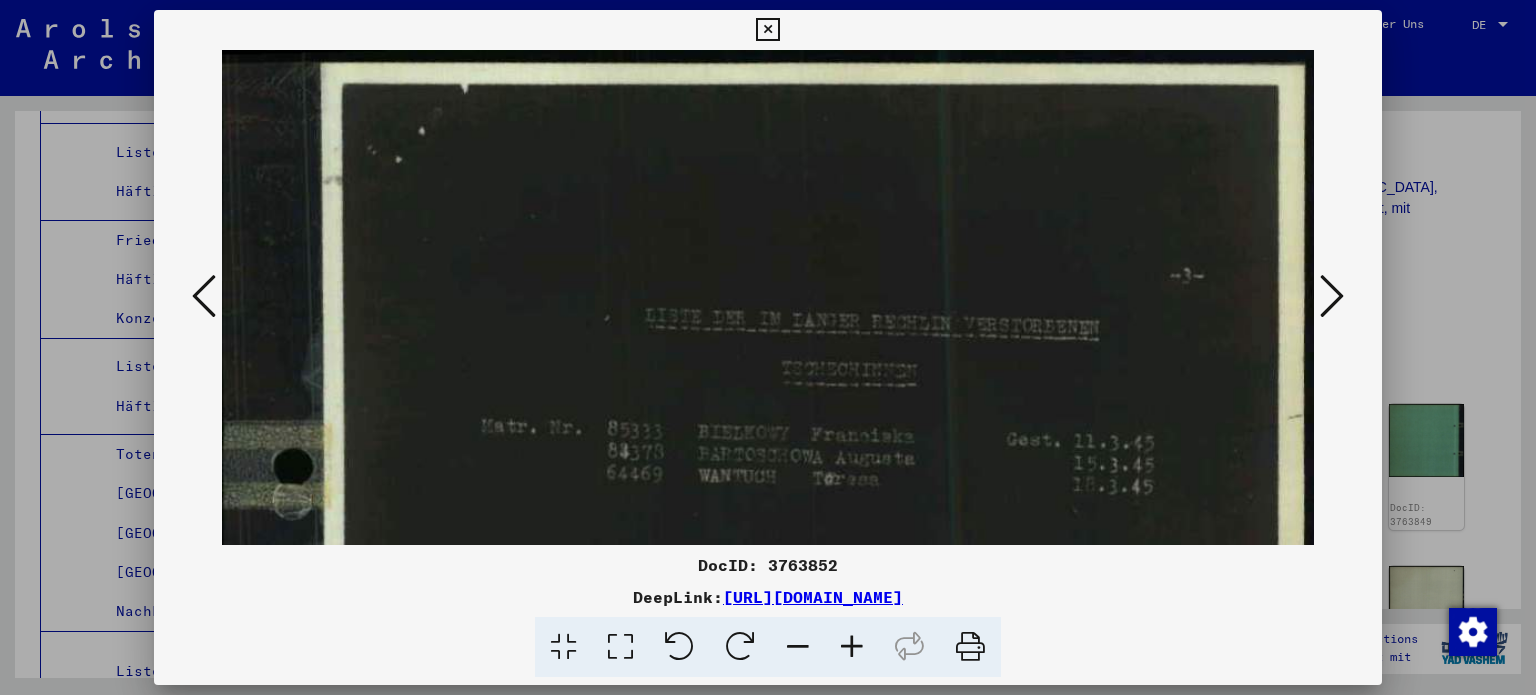 click at bounding box center (768, 743) 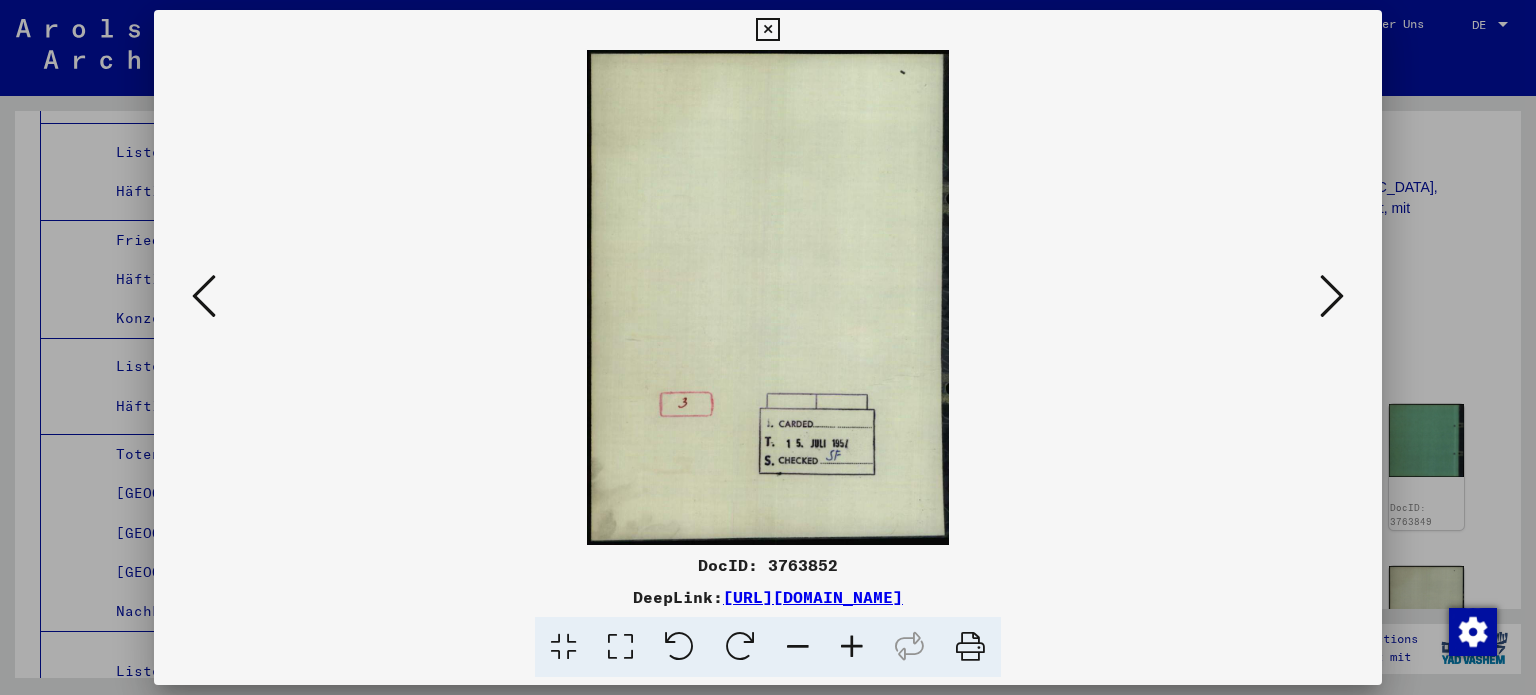click at bounding box center [1332, 296] 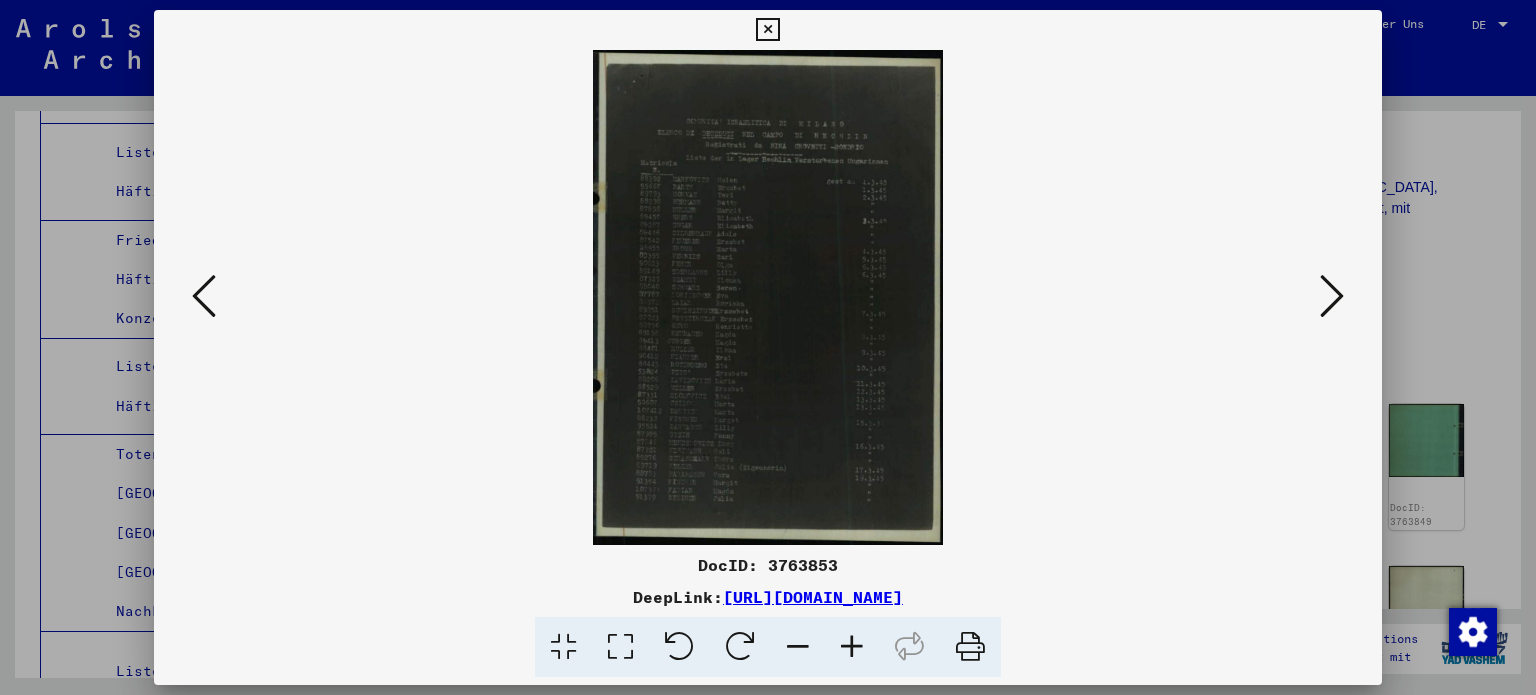 click at bounding box center [620, 647] 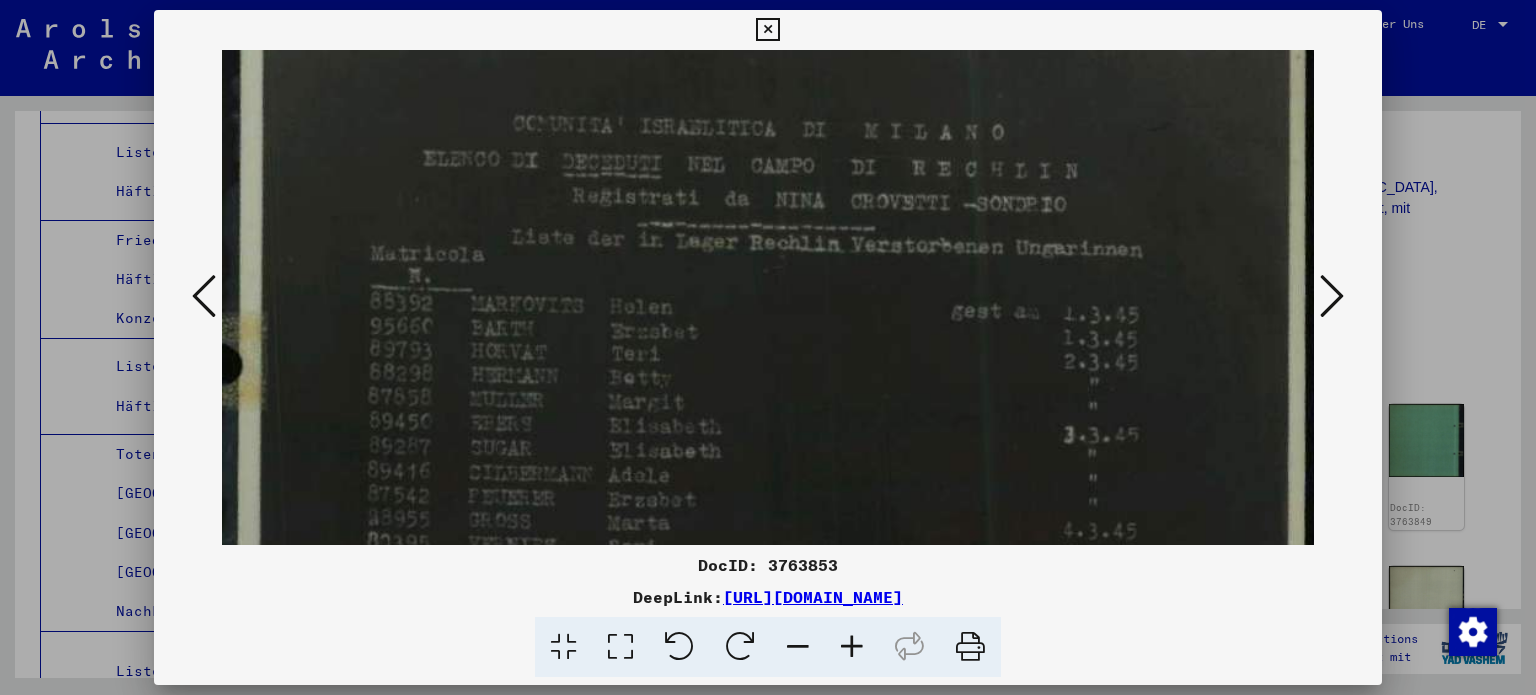 drag, startPoint x: 897, startPoint y: 395, endPoint x: 876, endPoint y: 282, distance: 114.93476 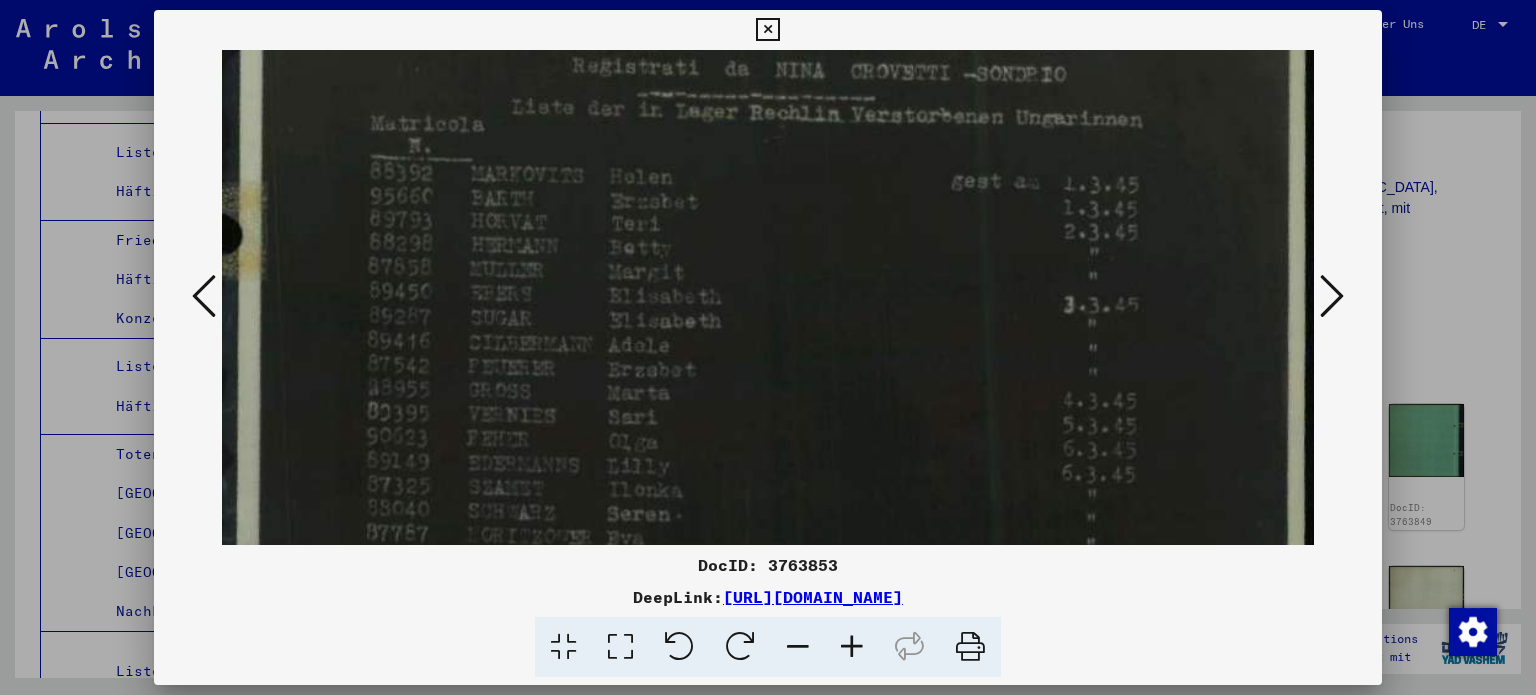 drag, startPoint x: 924, startPoint y: 341, endPoint x: 920, endPoint y: 309, distance: 32.24903 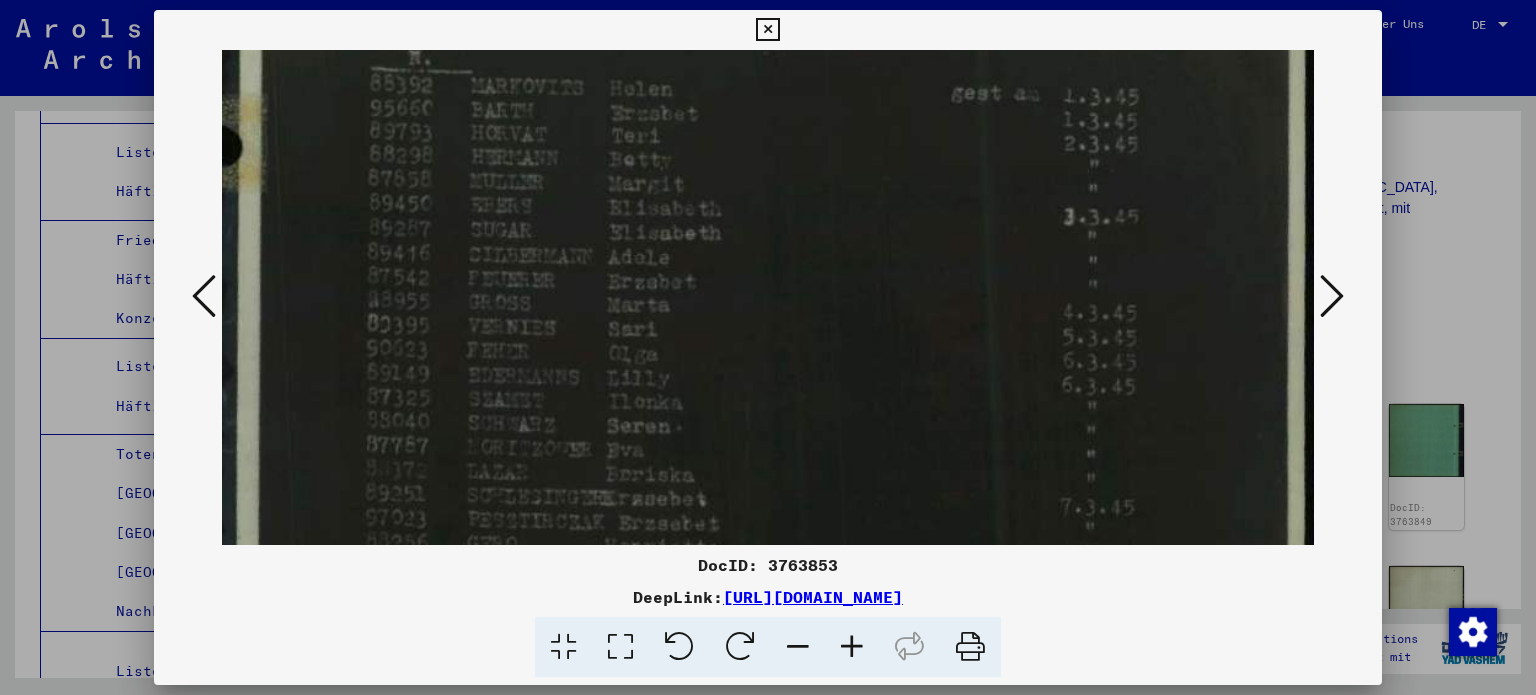 drag, startPoint x: 933, startPoint y: 277, endPoint x: 928, endPoint y: 287, distance: 11.18034 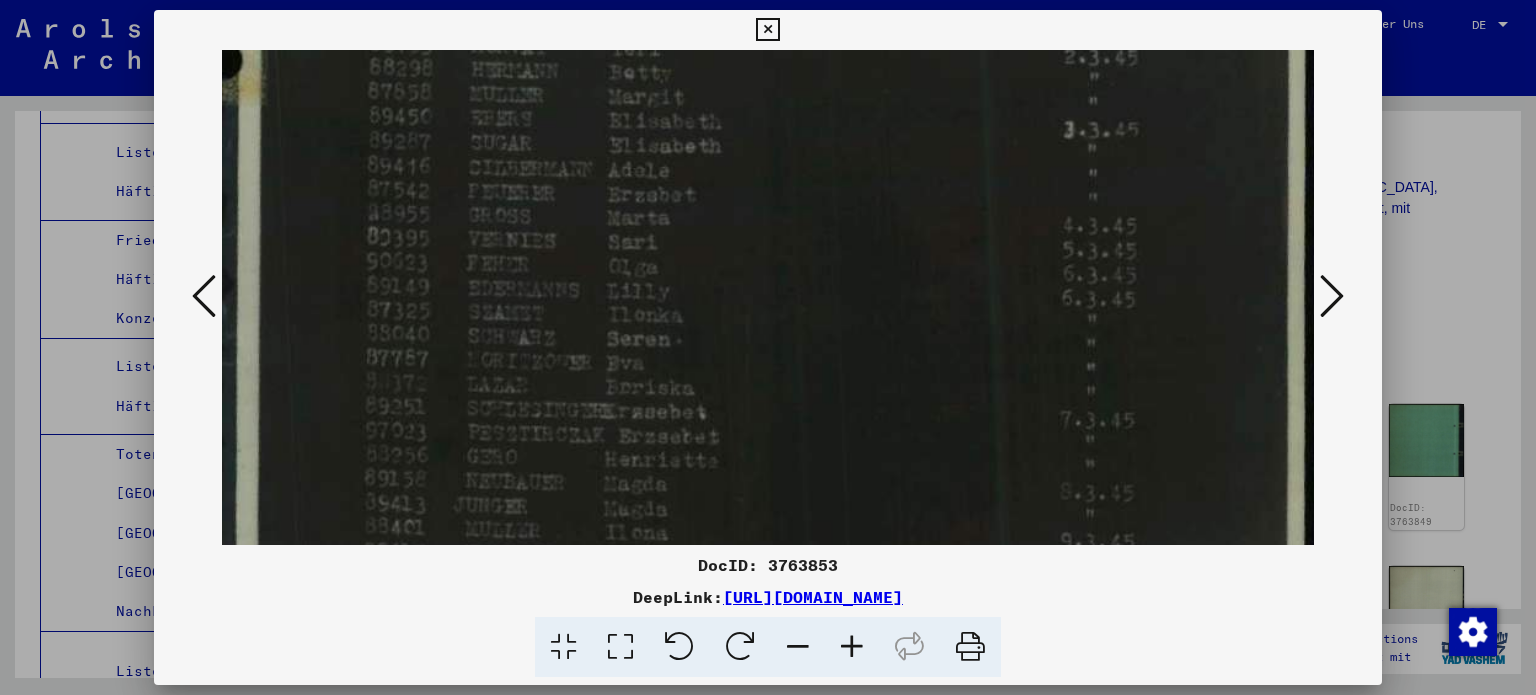 click at bounding box center [768, 369] 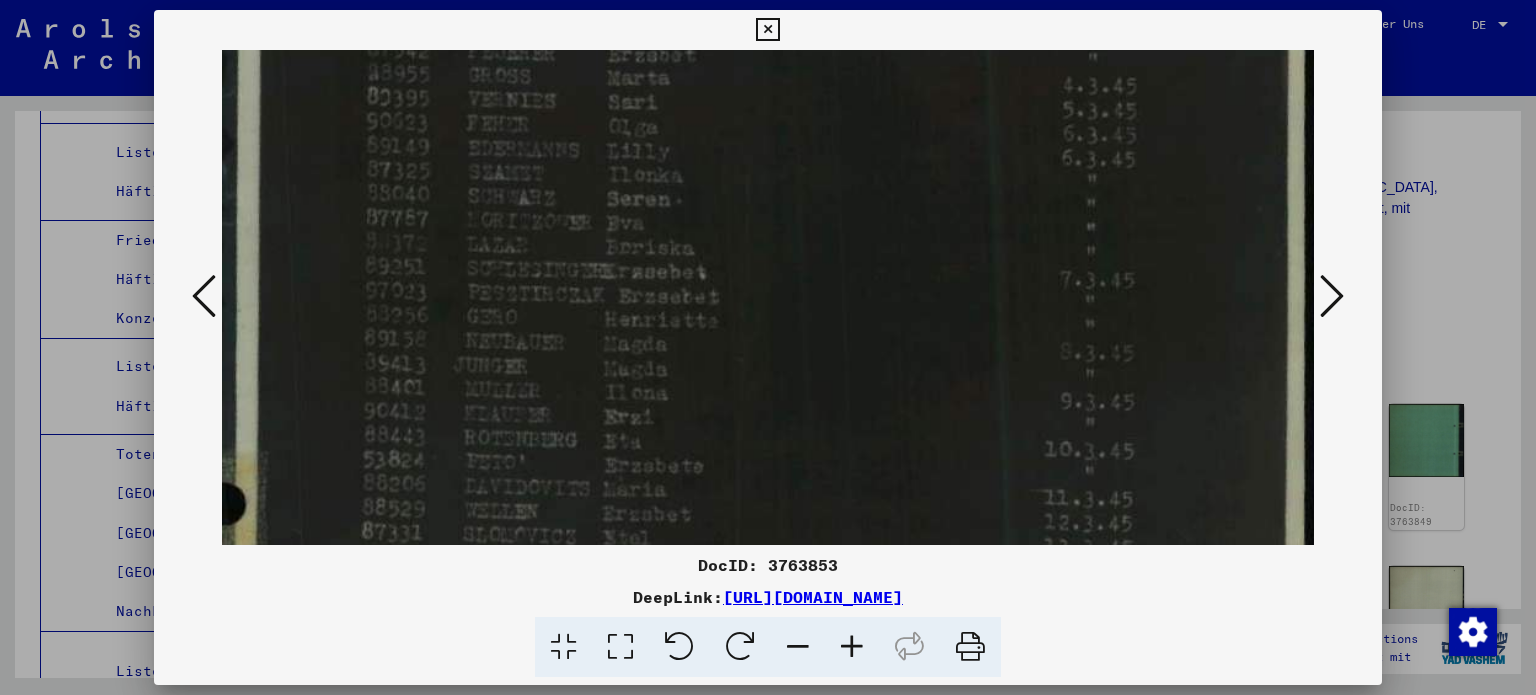 drag, startPoint x: 968, startPoint y: 339, endPoint x: 966, endPoint y: 245, distance: 94.02127 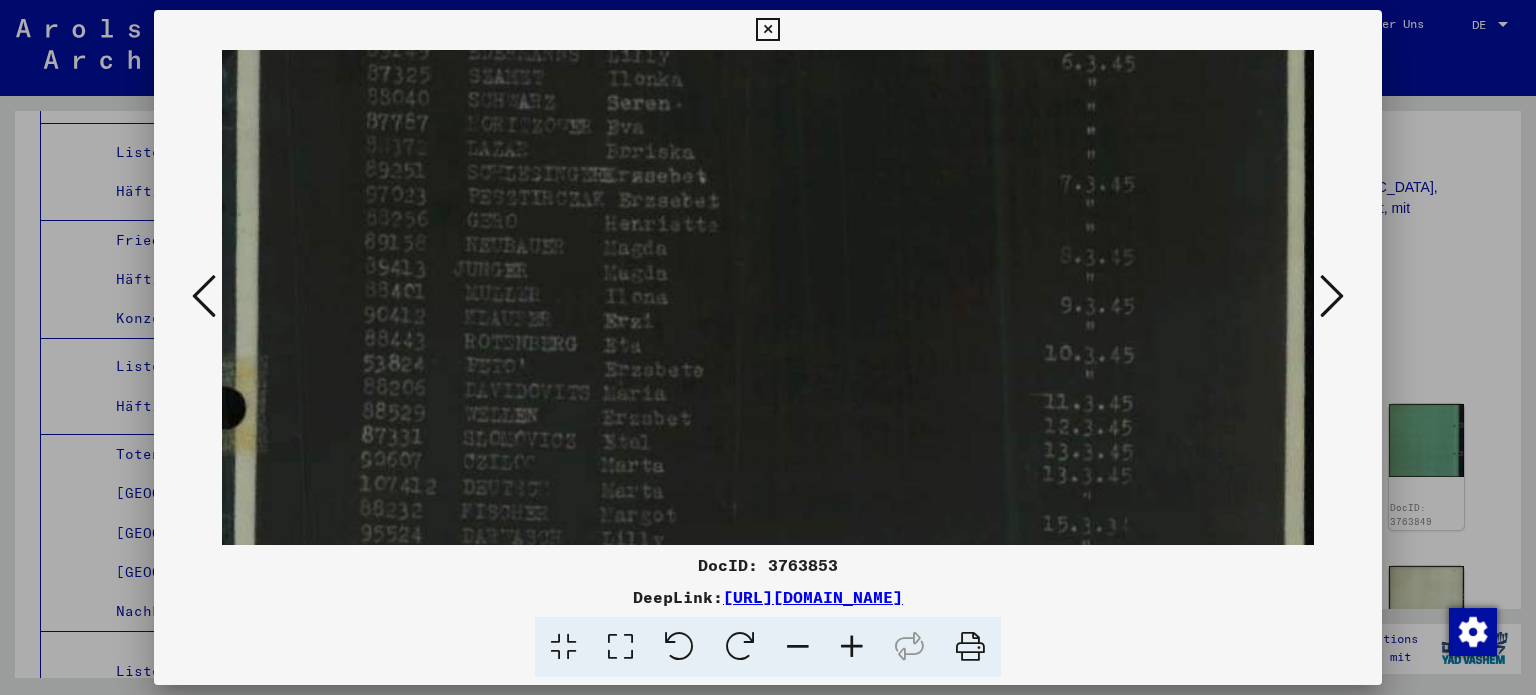 drag, startPoint x: 992, startPoint y: 156, endPoint x: 991, endPoint y: 145, distance: 11.045361 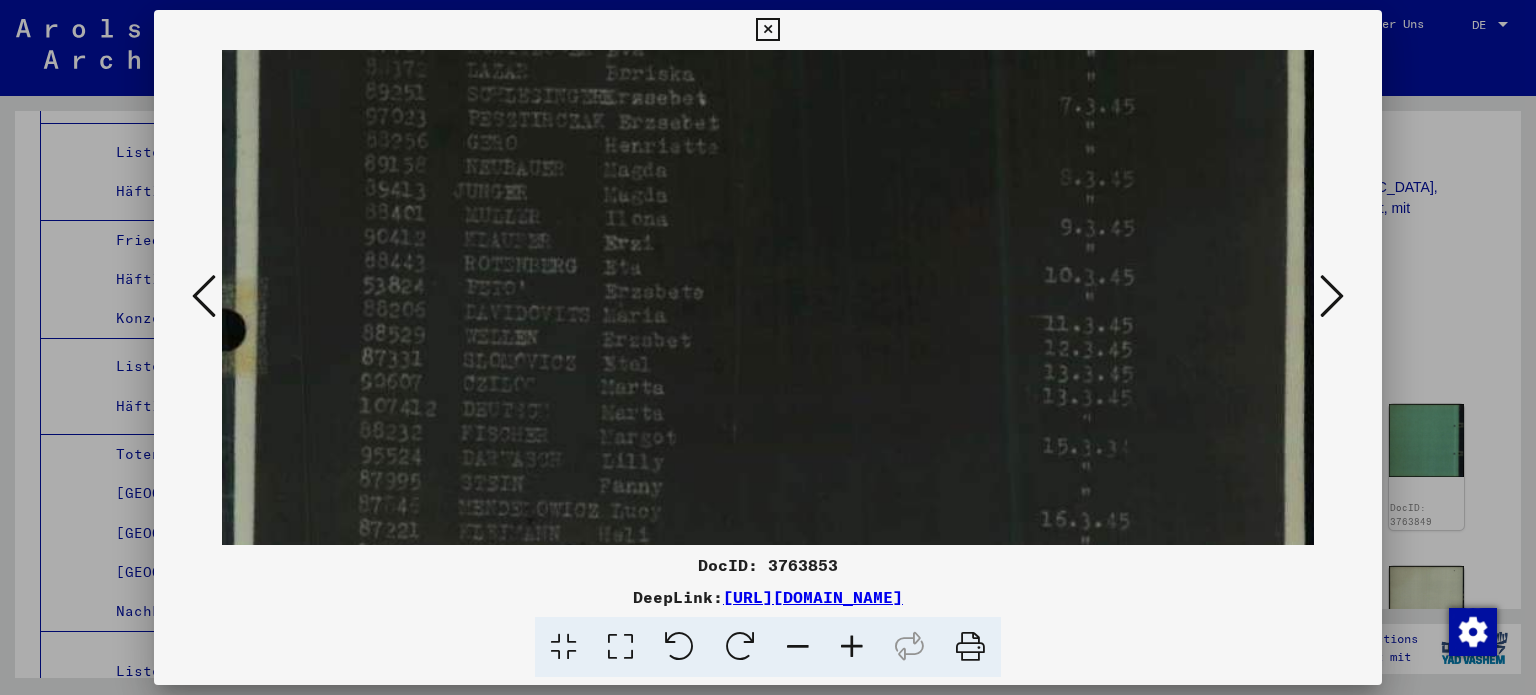 drag, startPoint x: 1008, startPoint y: 283, endPoint x: 984, endPoint y: 209, distance: 77.7946 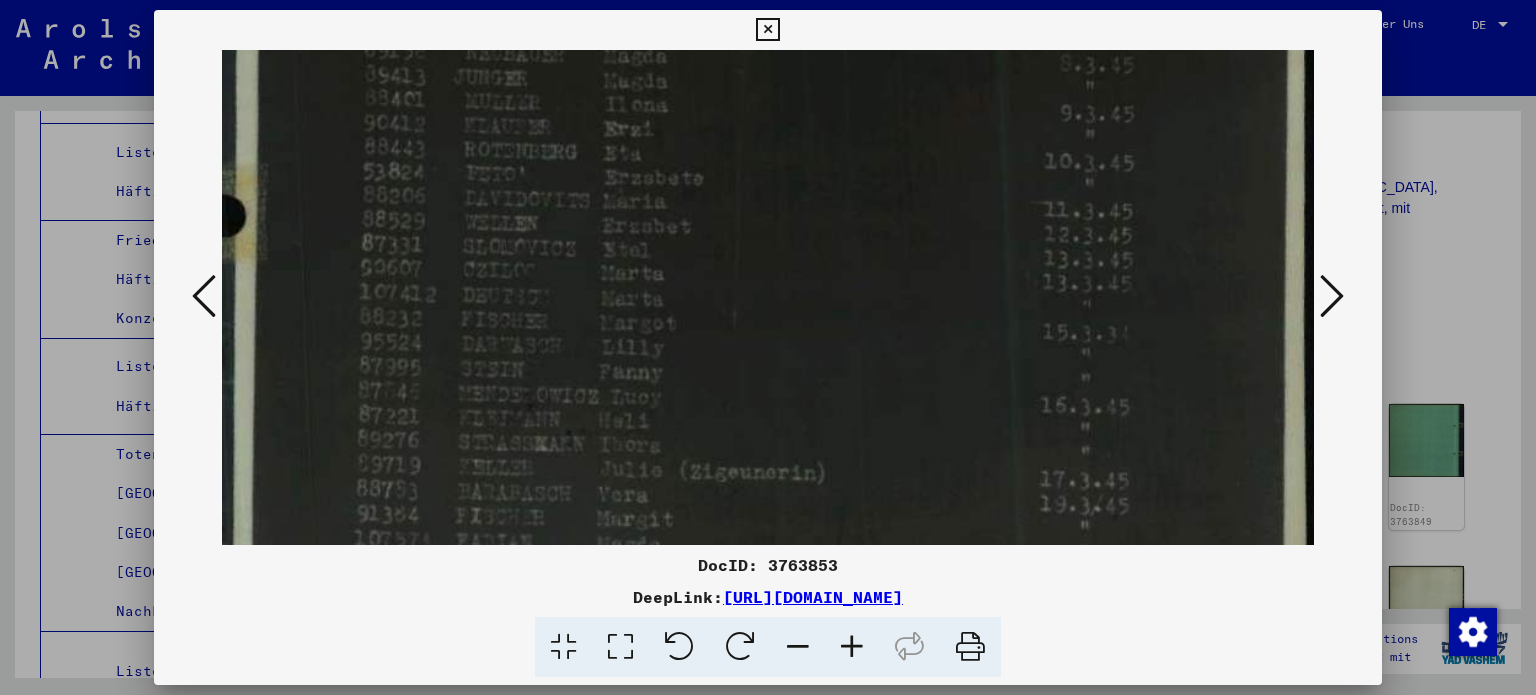 drag, startPoint x: 983, startPoint y: 258, endPoint x: 965, endPoint y: 191, distance: 69.375786 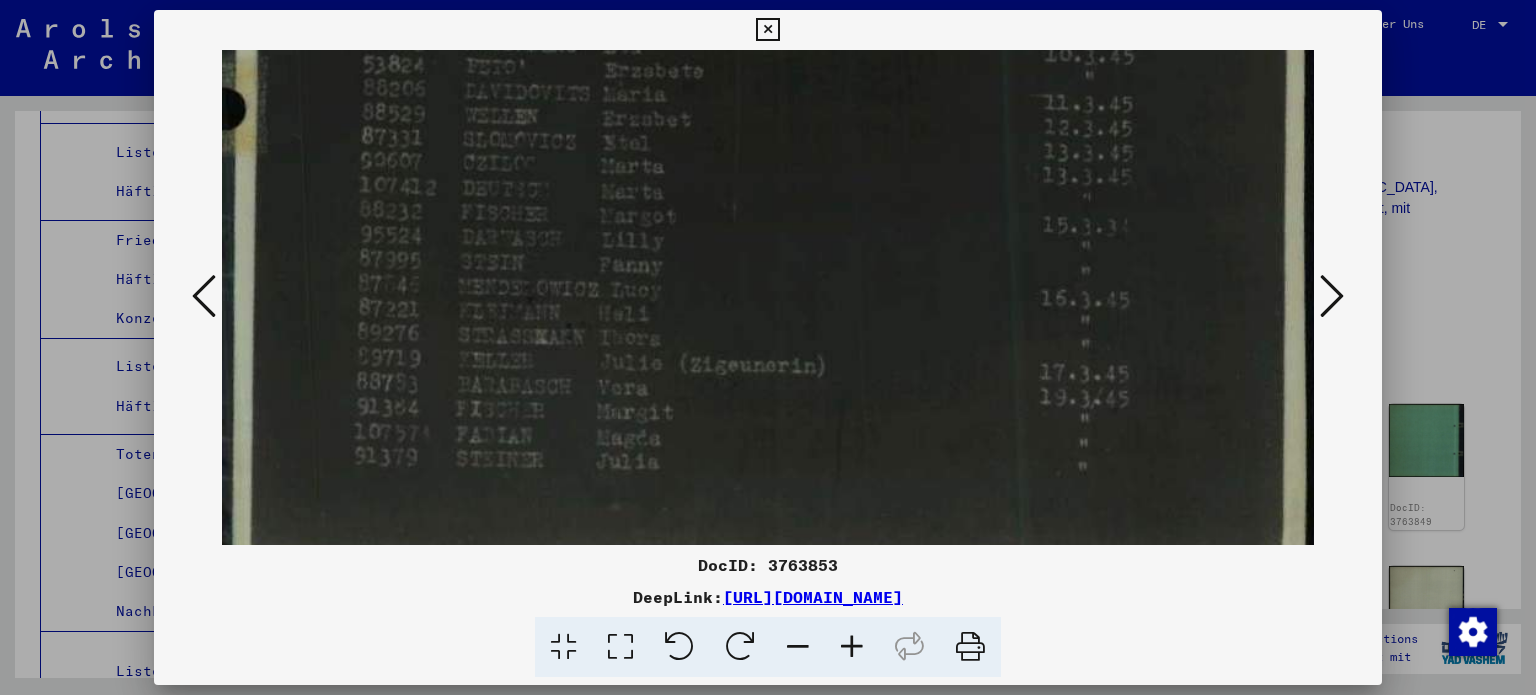 drag, startPoint x: 960, startPoint y: 340, endPoint x: 951, endPoint y: 242, distance: 98.4124 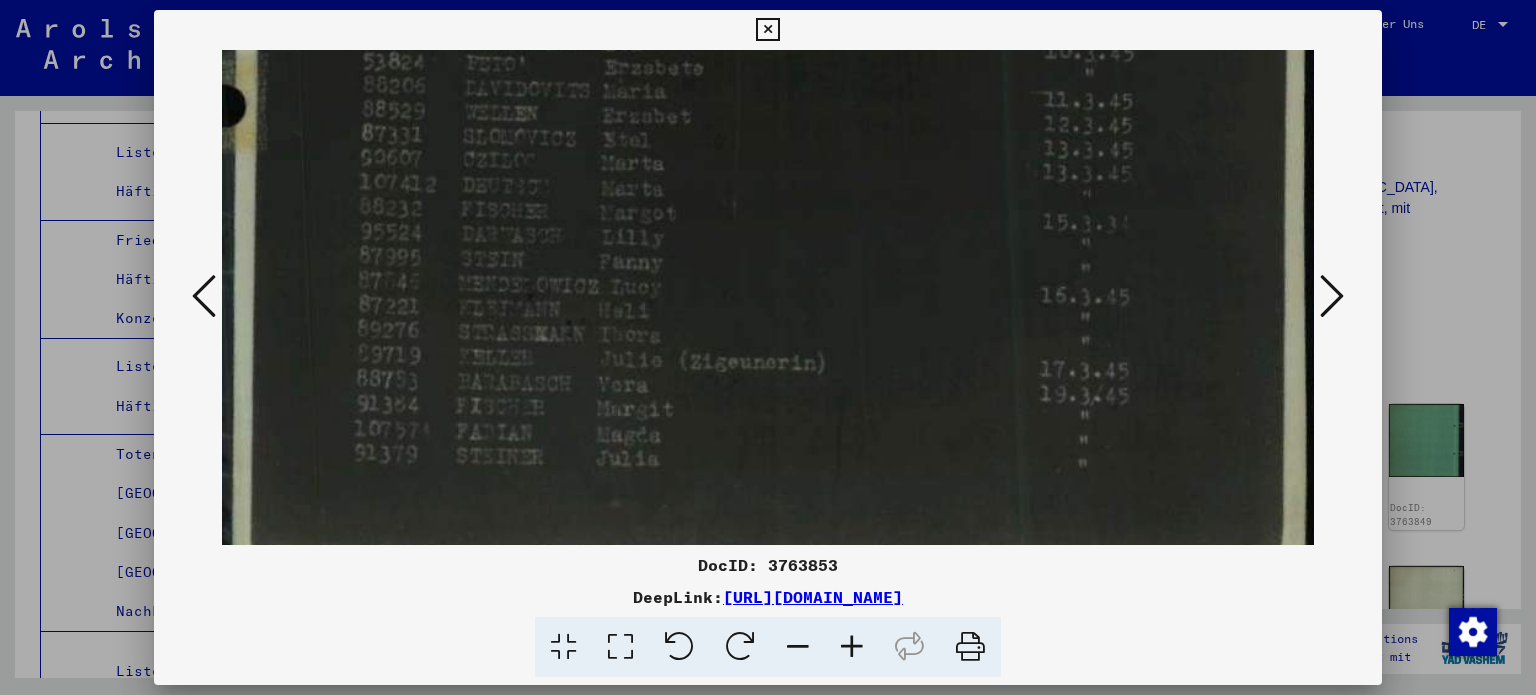 click at bounding box center (1332, 296) 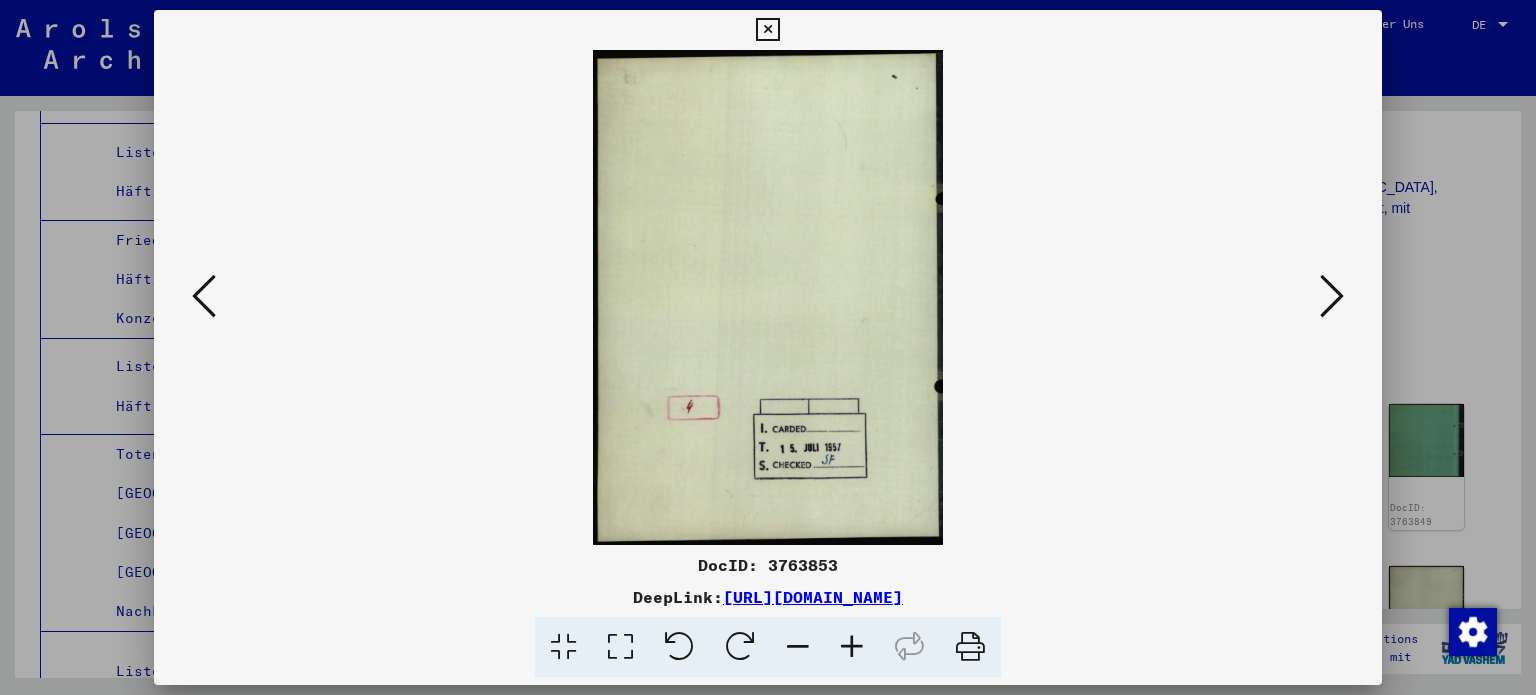 scroll, scrollTop: 0, scrollLeft: 0, axis: both 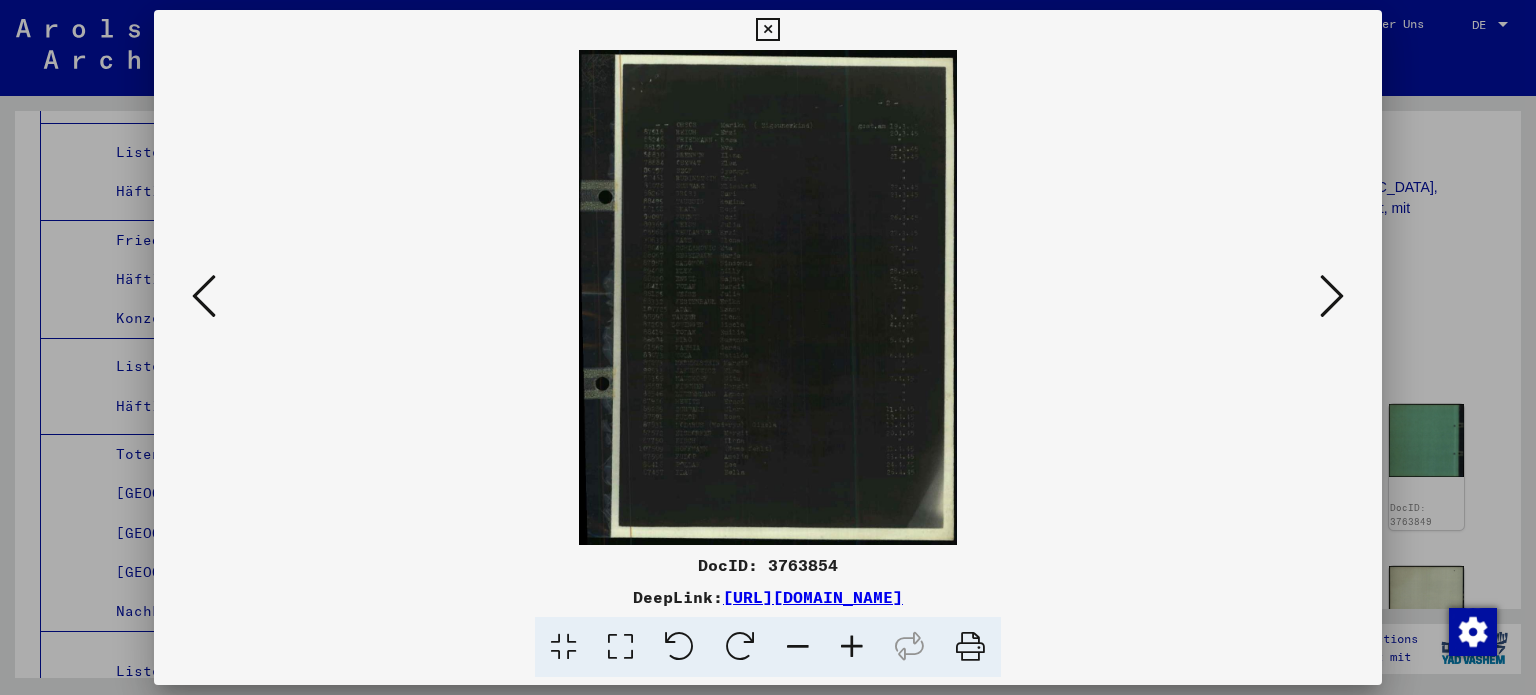 click at bounding box center (620, 647) 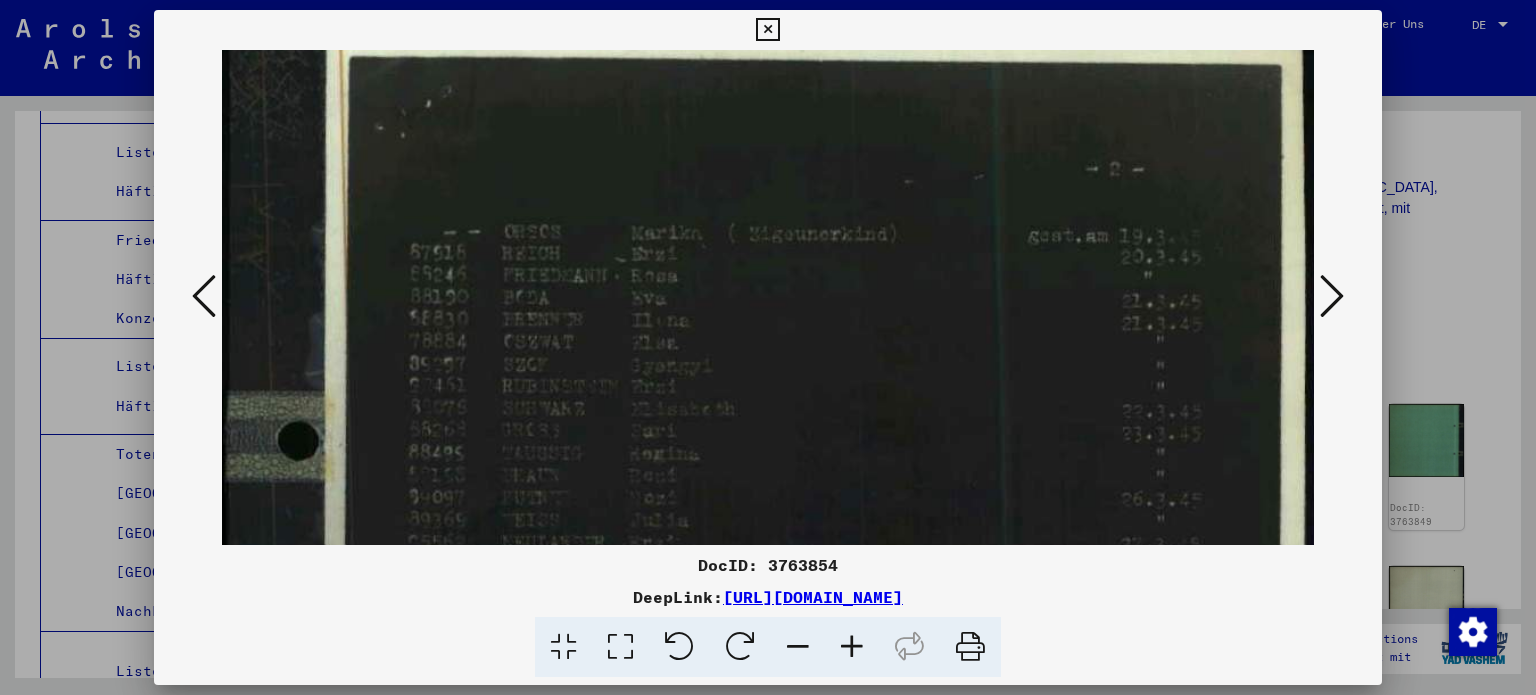 drag, startPoint x: 804, startPoint y: 427, endPoint x: 799, endPoint y: 382, distance: 45.276924 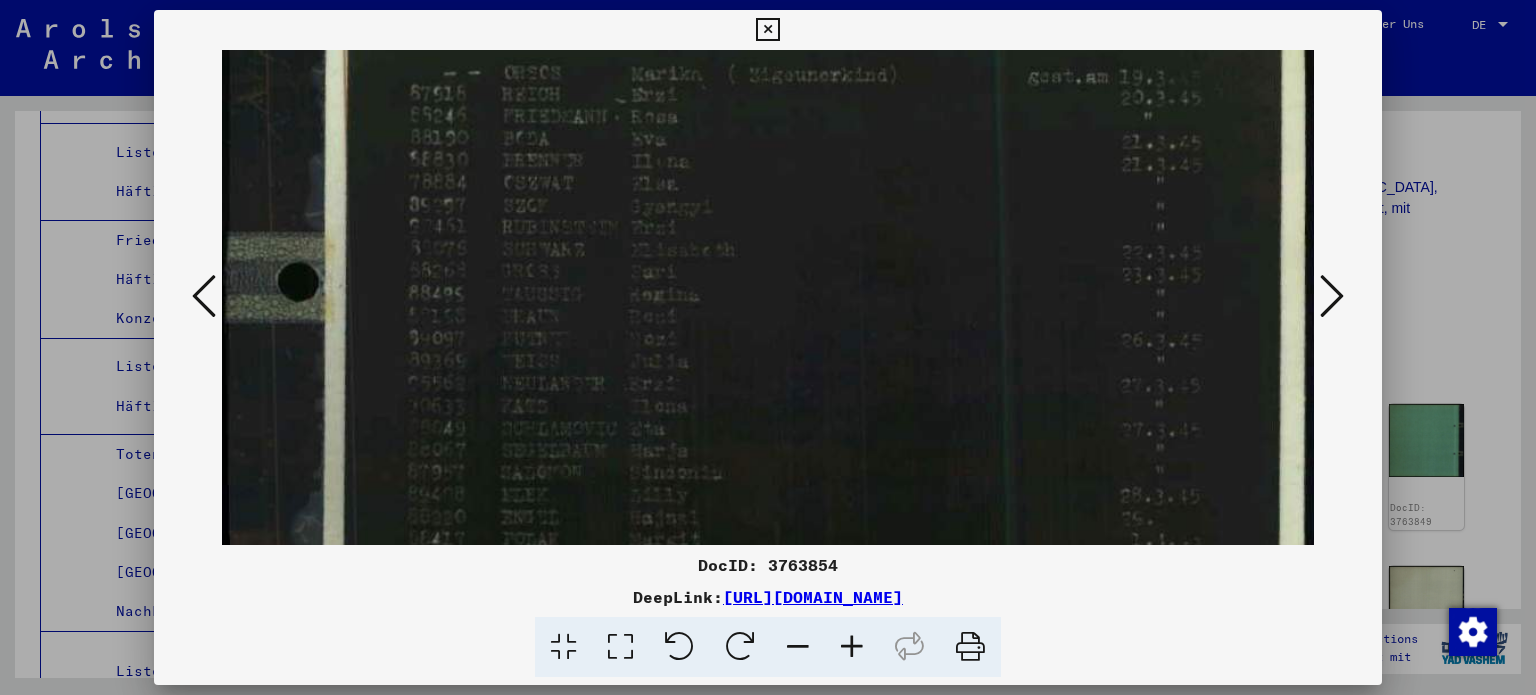 drag, startPoint x: 806, startPoint y: 365, endPoint x: 788, endPoint y: 223, distance: 143.13629 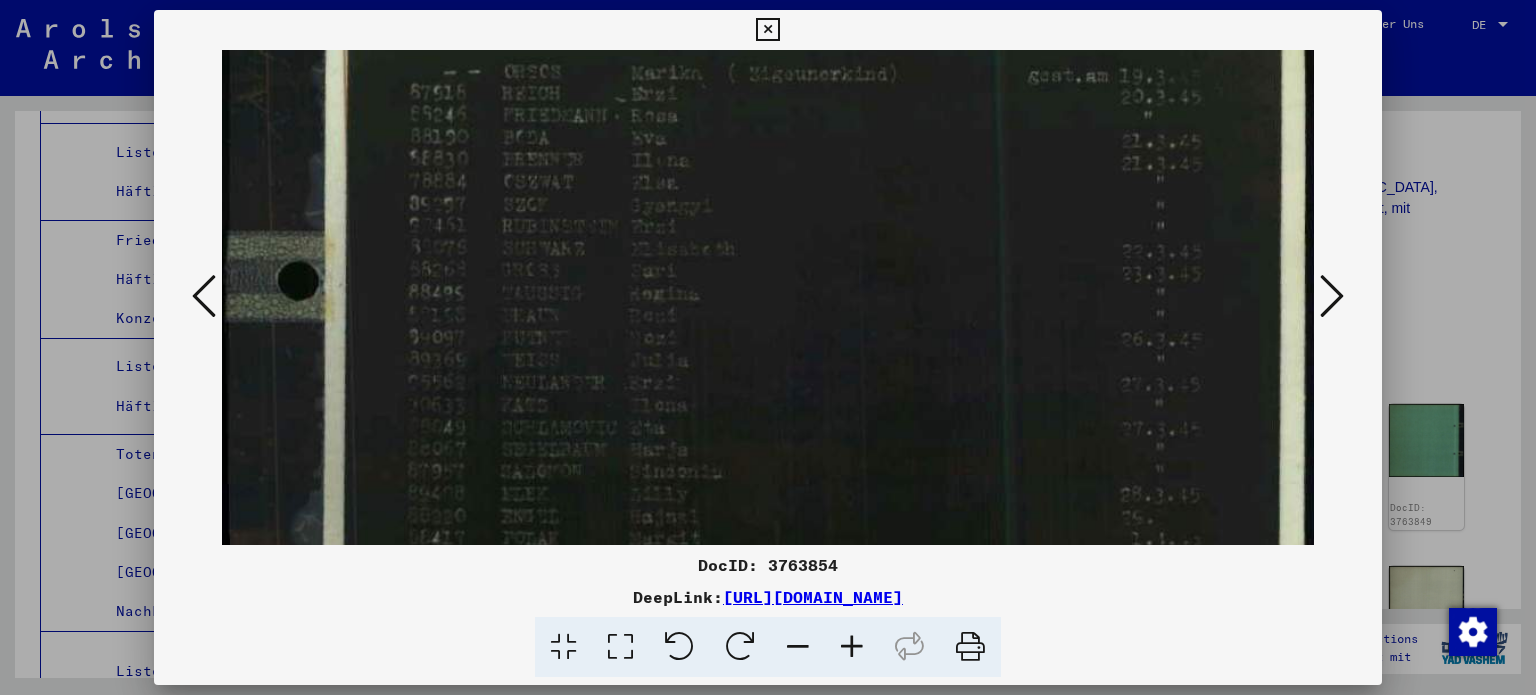 click at bounding box center [768, 571] 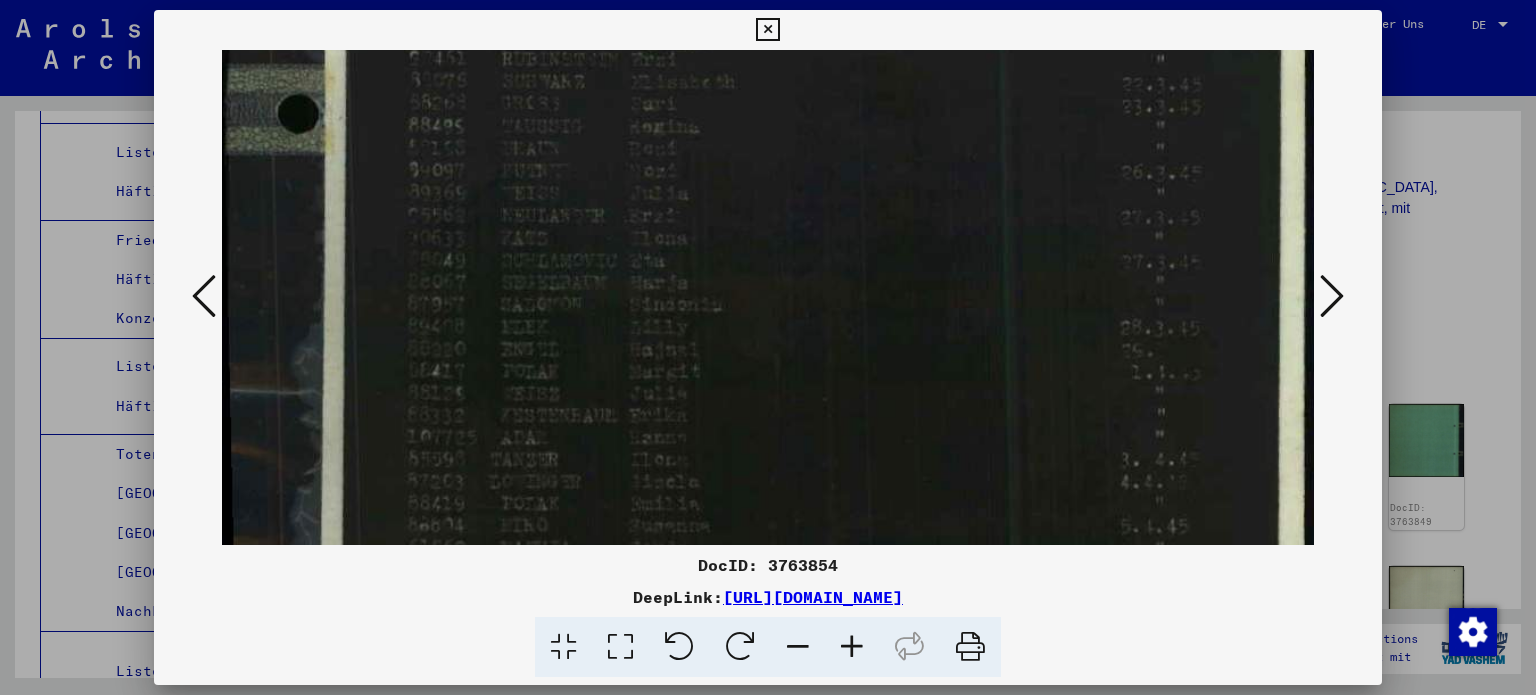 drag, startPoint x: 820, startPoint y: 285, endPoint x: 791, endPoint y: 182, distance: 107.00467 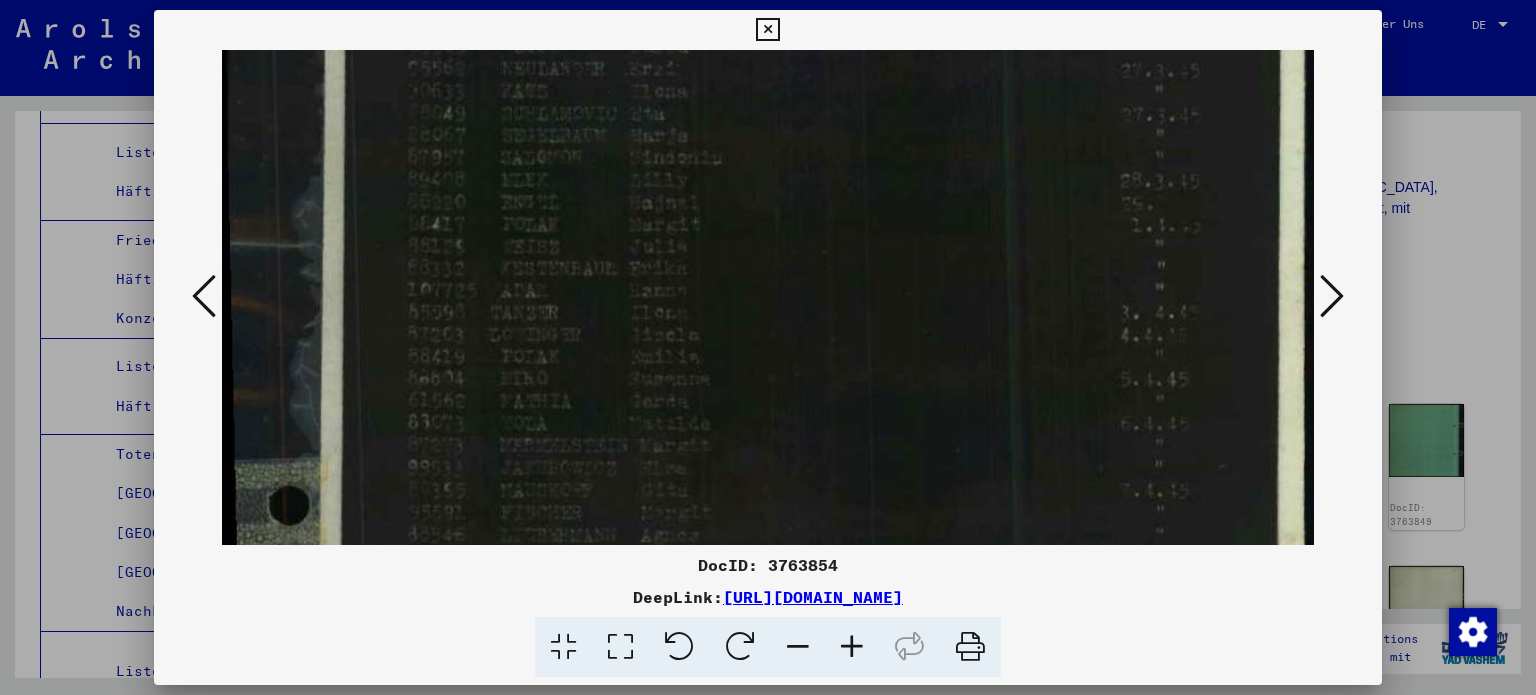 drag, startPoint x: 821, startPoint y: 287, endPoint x: 813, endPoint y: 191, distance: 96.332756 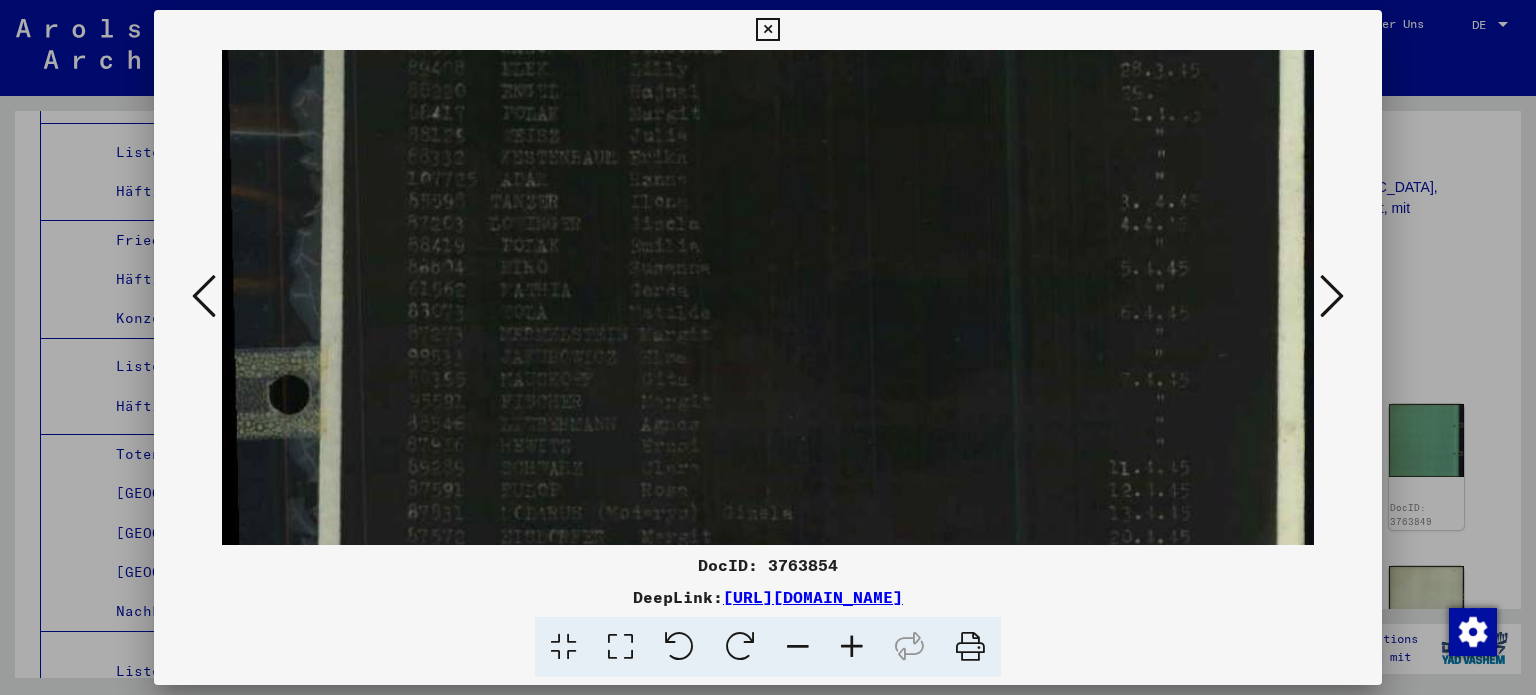 drag, startPoint x: 816, startPoint y: 339, endPoint x: 816, endPoint y: 244, distance: 95 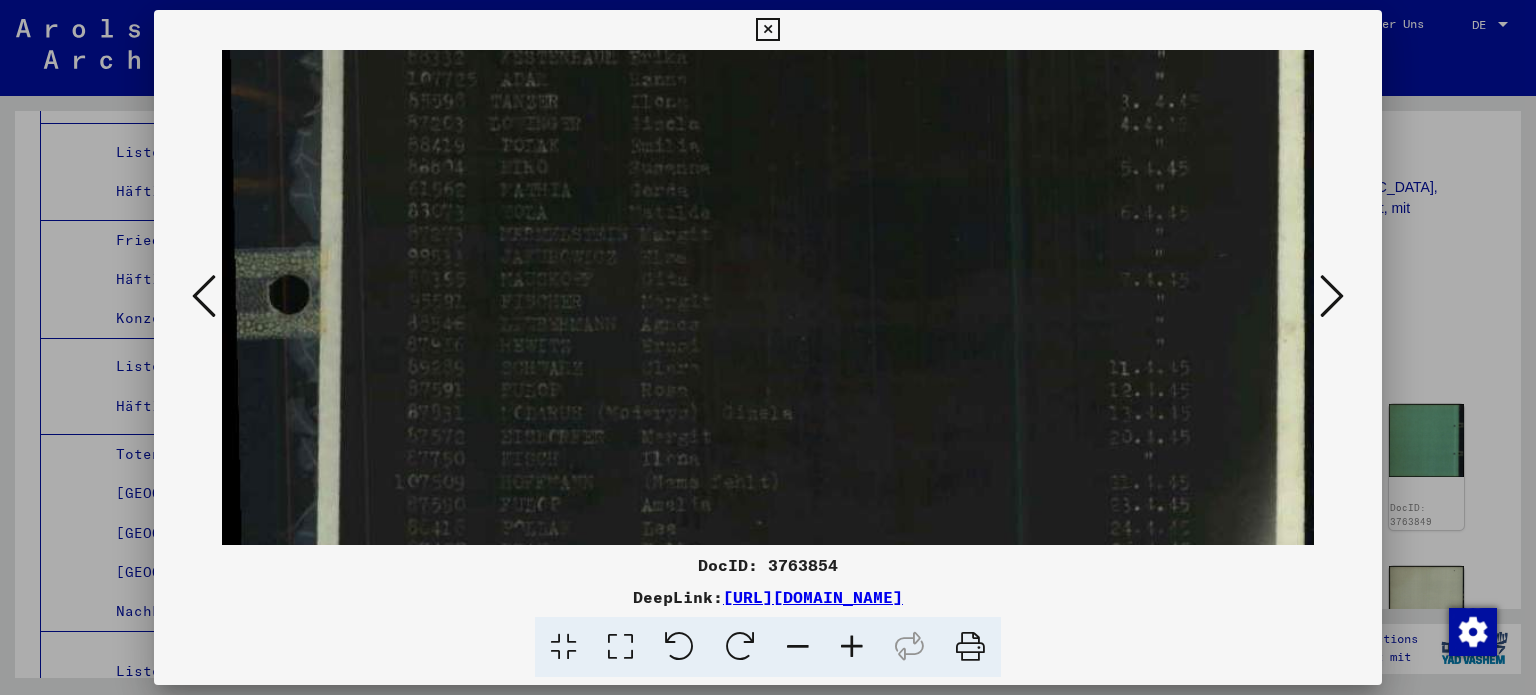 drag, startPoint x: 842, startPoint y: 378, endPoint x: 813, endPoint y: 285, distance: 97.41663 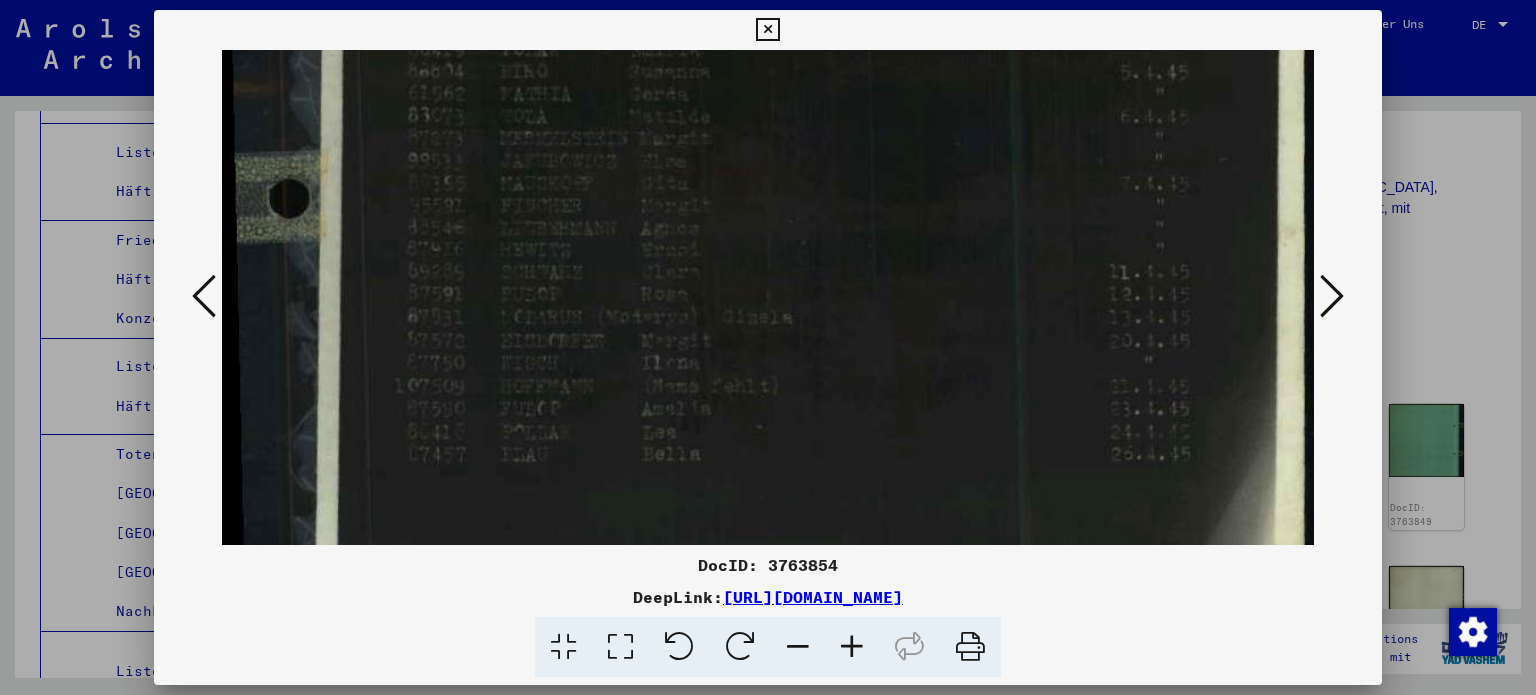 drag, startPoint x: 836, startPoint y: 375, endPoint x: 832, endPoint y: 278, distance: 97.082436 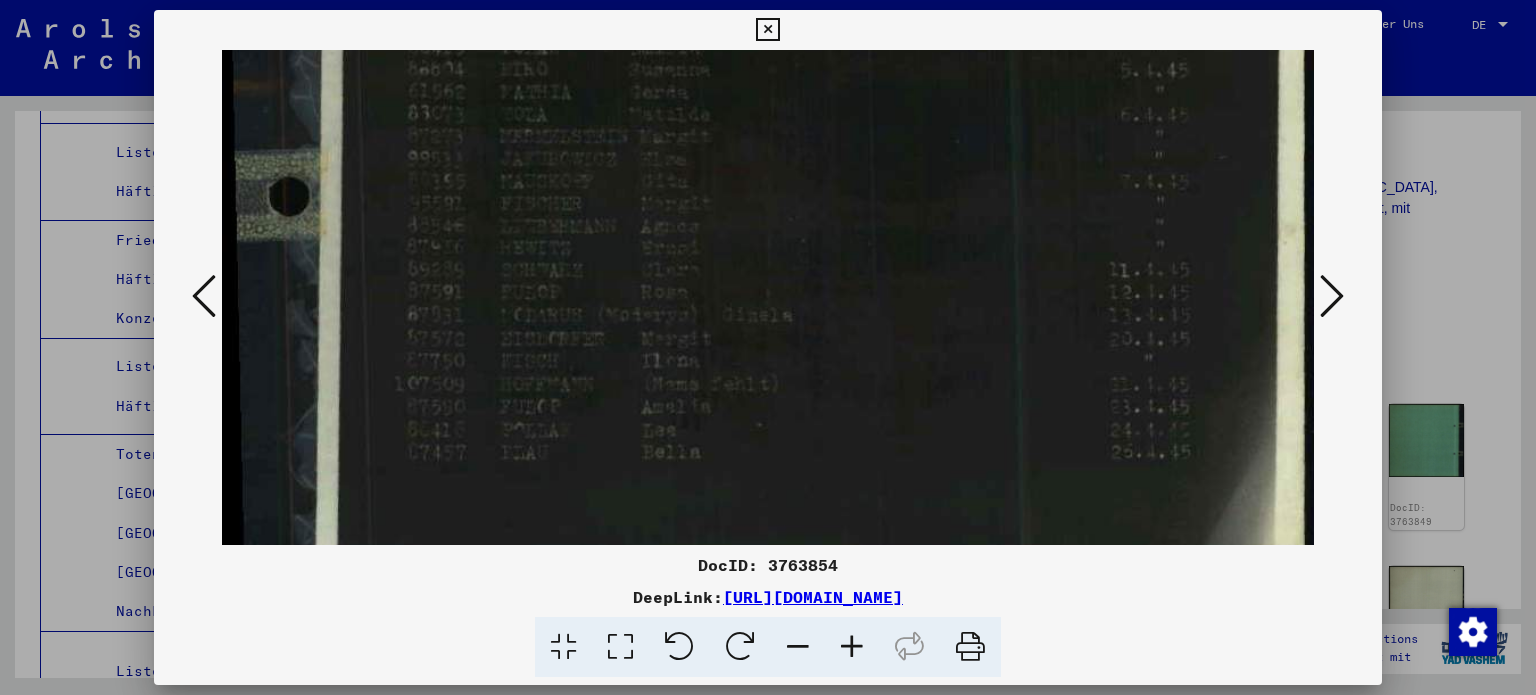 drag, startPoint x: 857, startPoint y: 319, endPoint x: 850, endPoint y: 231, distance: 88.27797 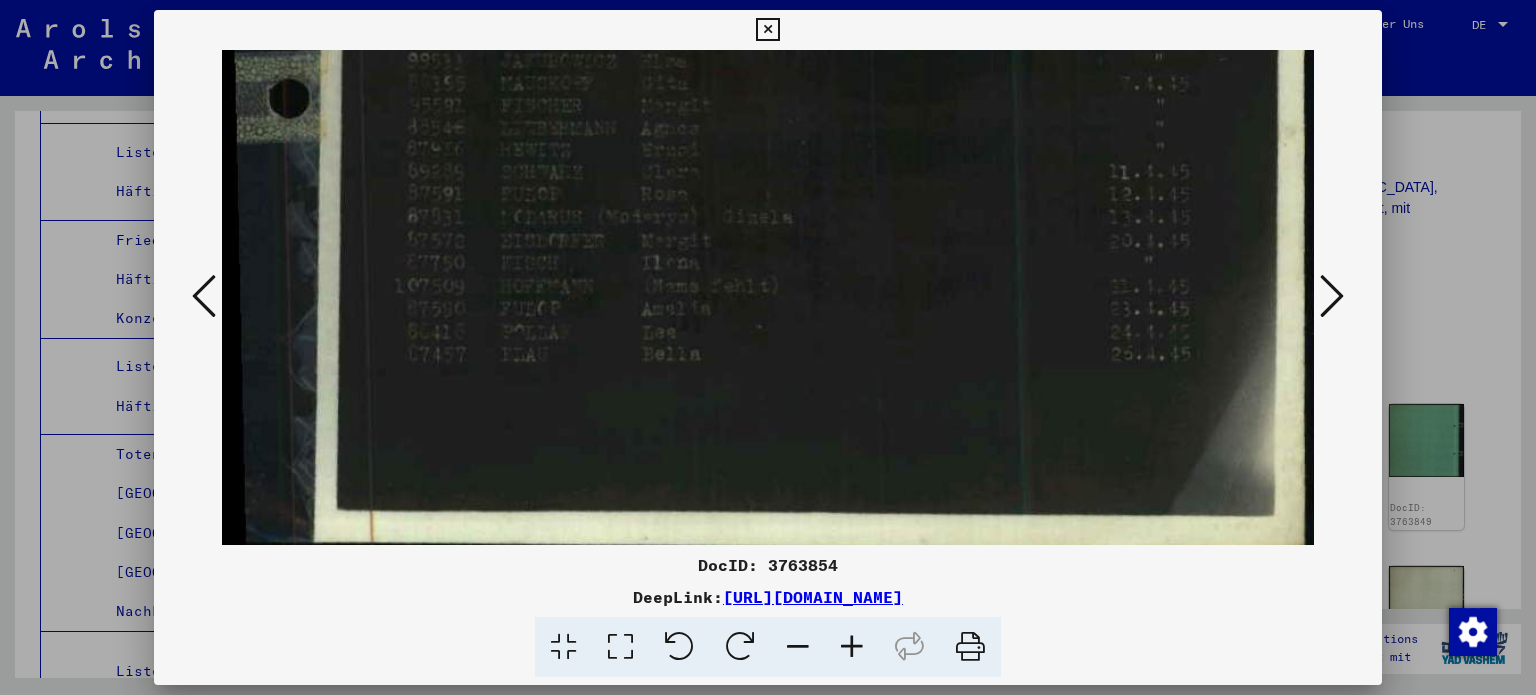 click at bounding box center [1332, 296] 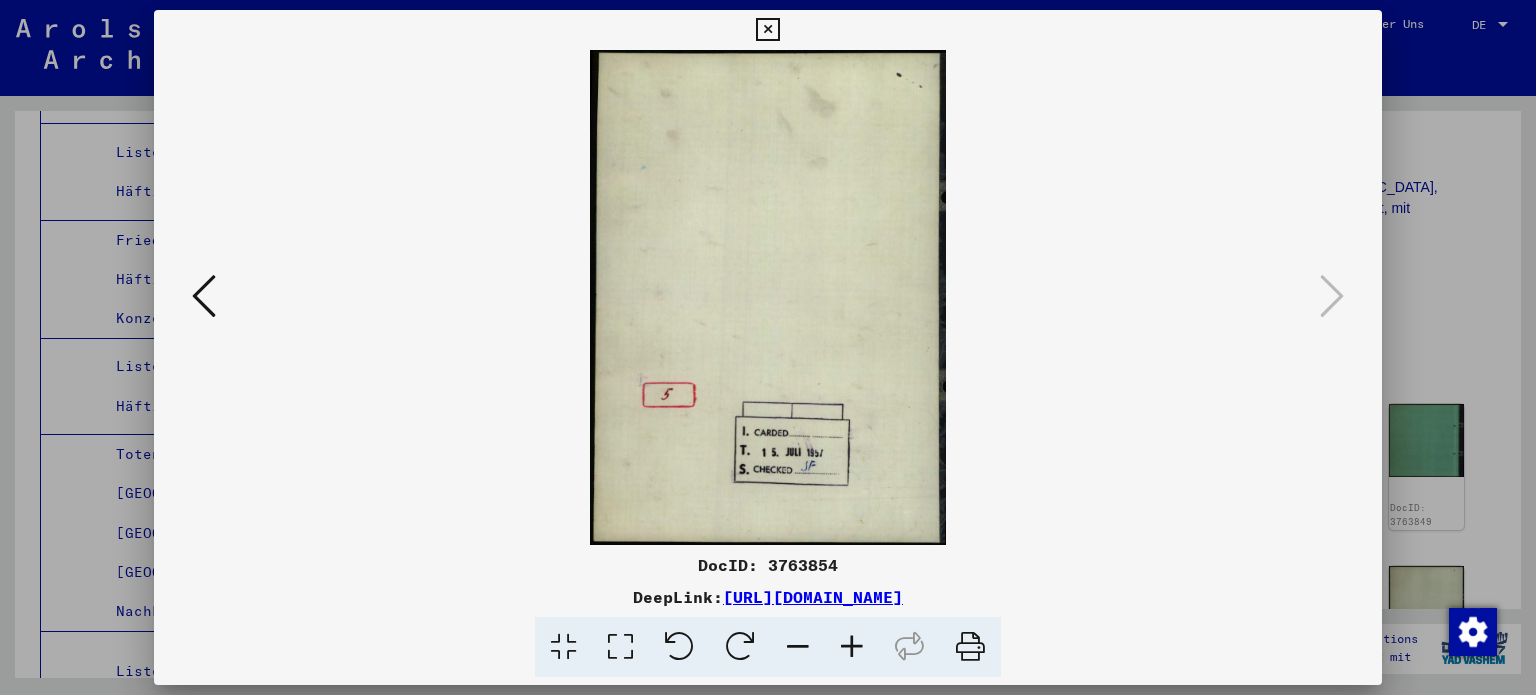 scroll, scrollTop: 0, scrollLeft: 0, axis: both 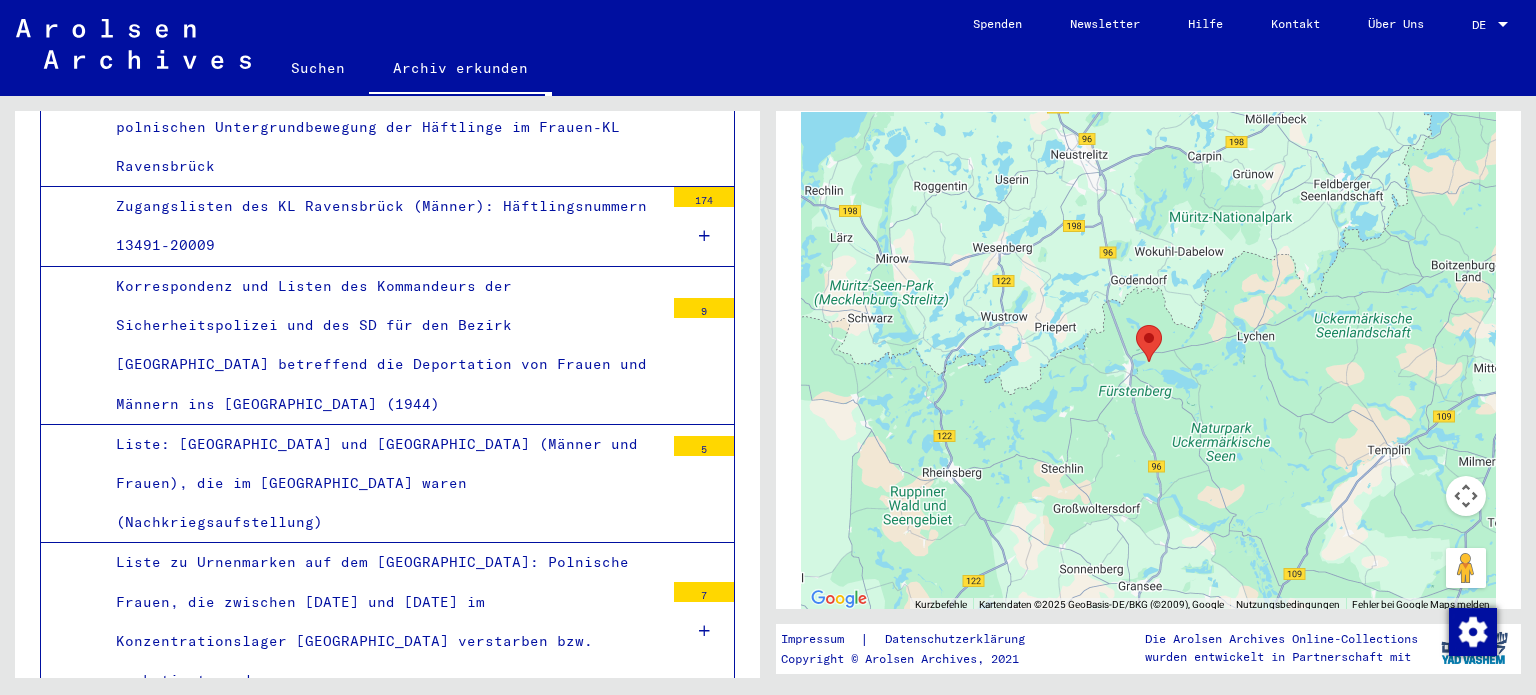 click on "Deportationen (1944) von [DEMOGRAPHIC_DATA] und [DEMOGRAPHIC_DATA] Frauen ins [GEOGRAPHIC_DATA], Nachkriegsaufstellungen" at bounding box center [382, 1039] 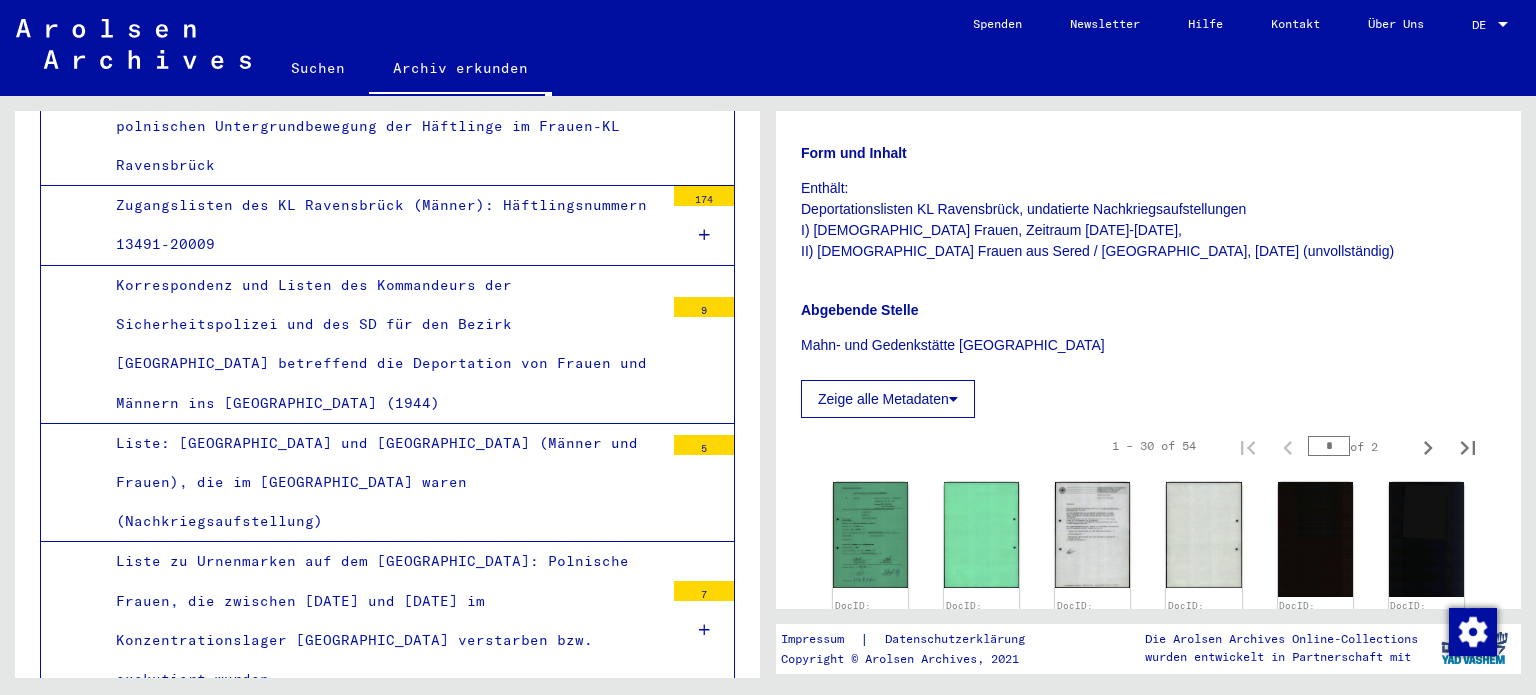 scroll, scrollTop: 500, scrollLeft: 0, axis: vertical 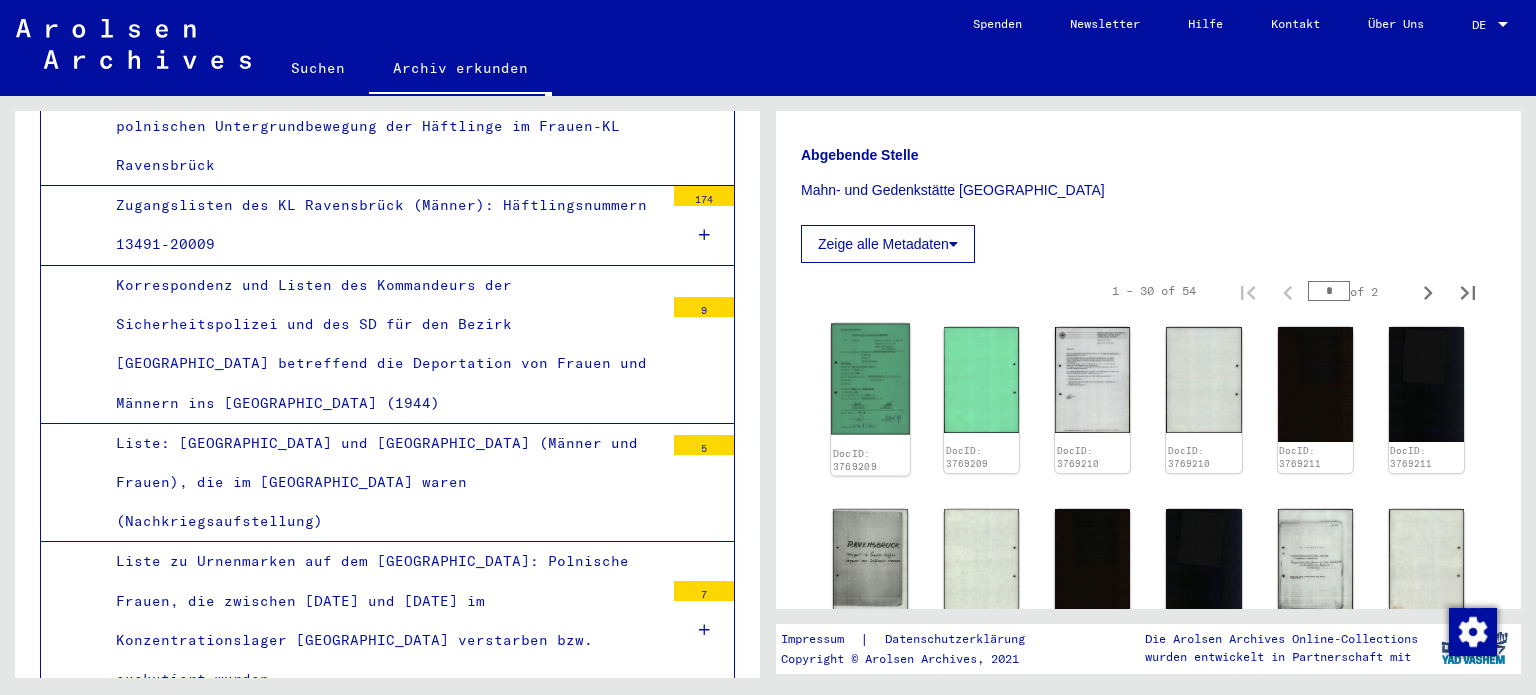 click 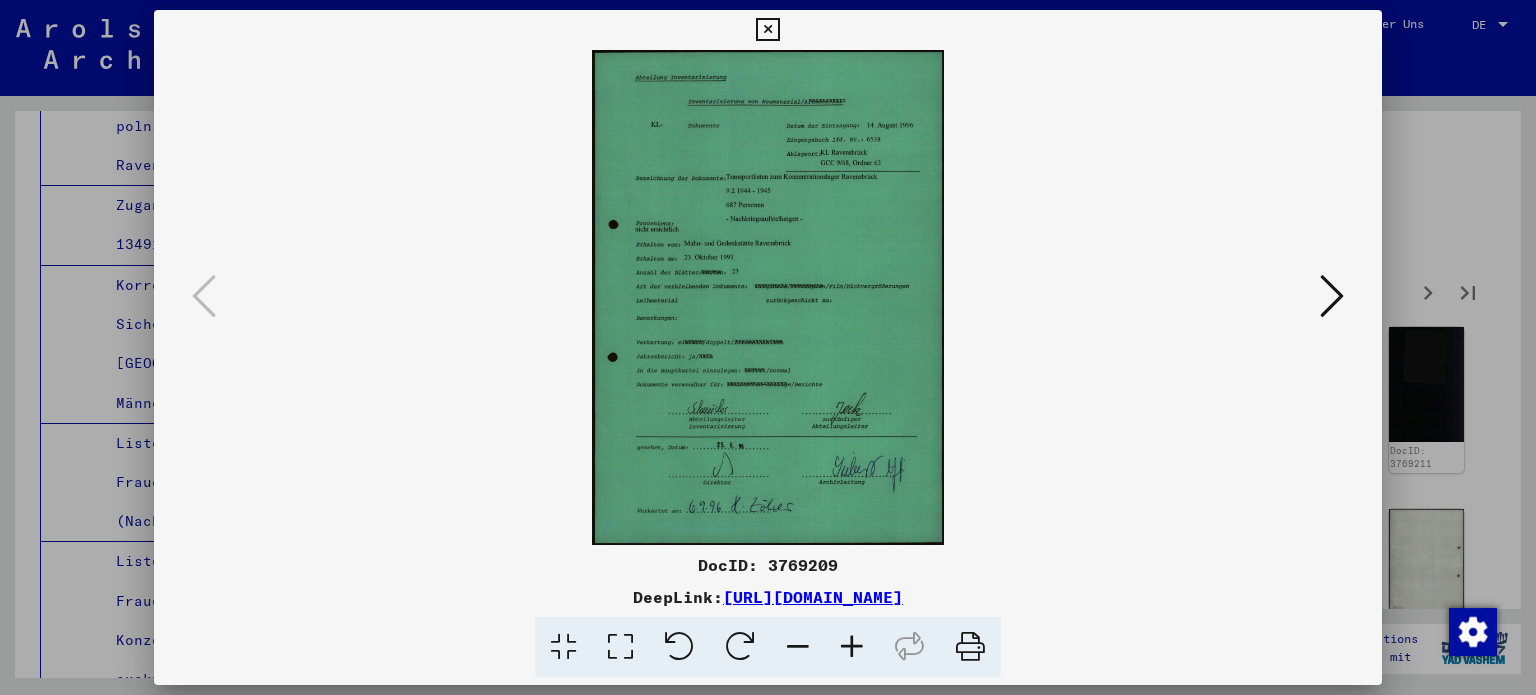 click at bounding box center [1332, 296] 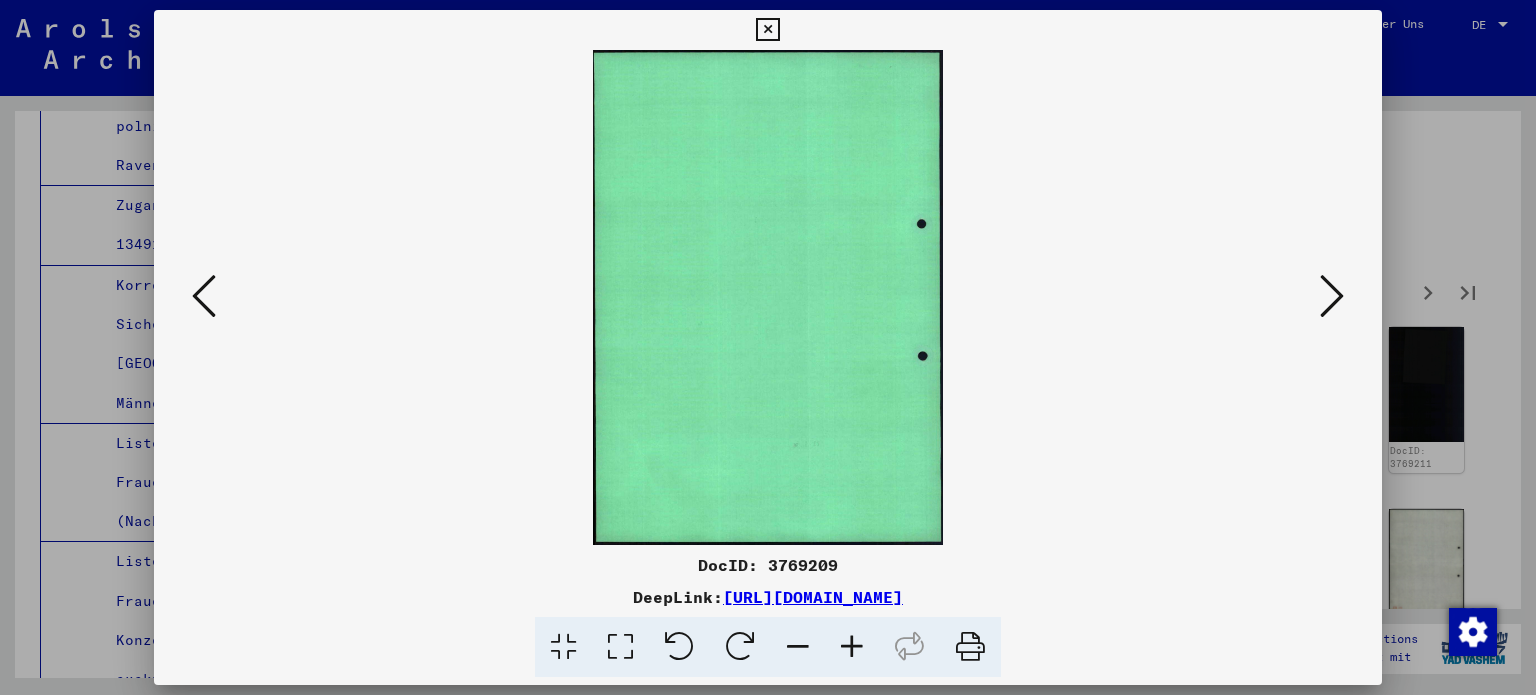 click at bounding box center [204, 296] 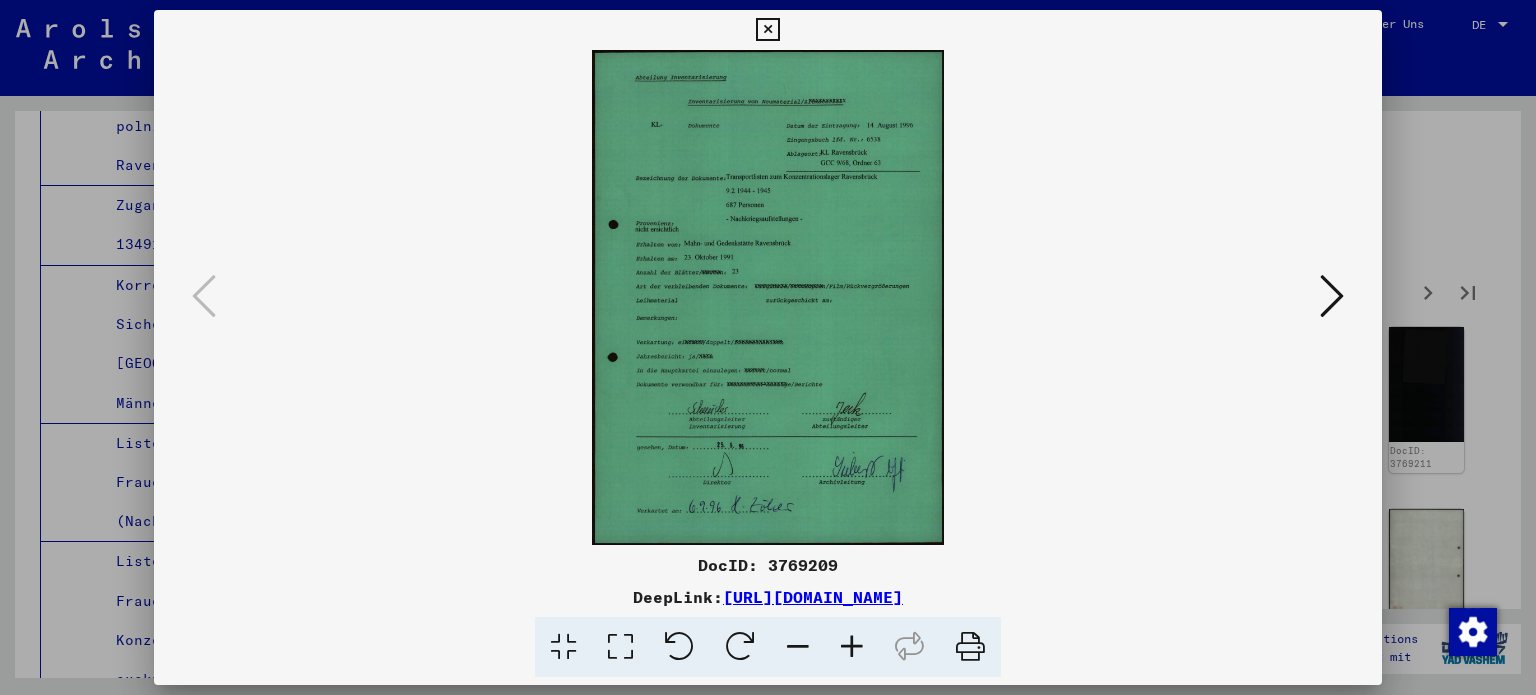 click at bounding box center (620, 647) 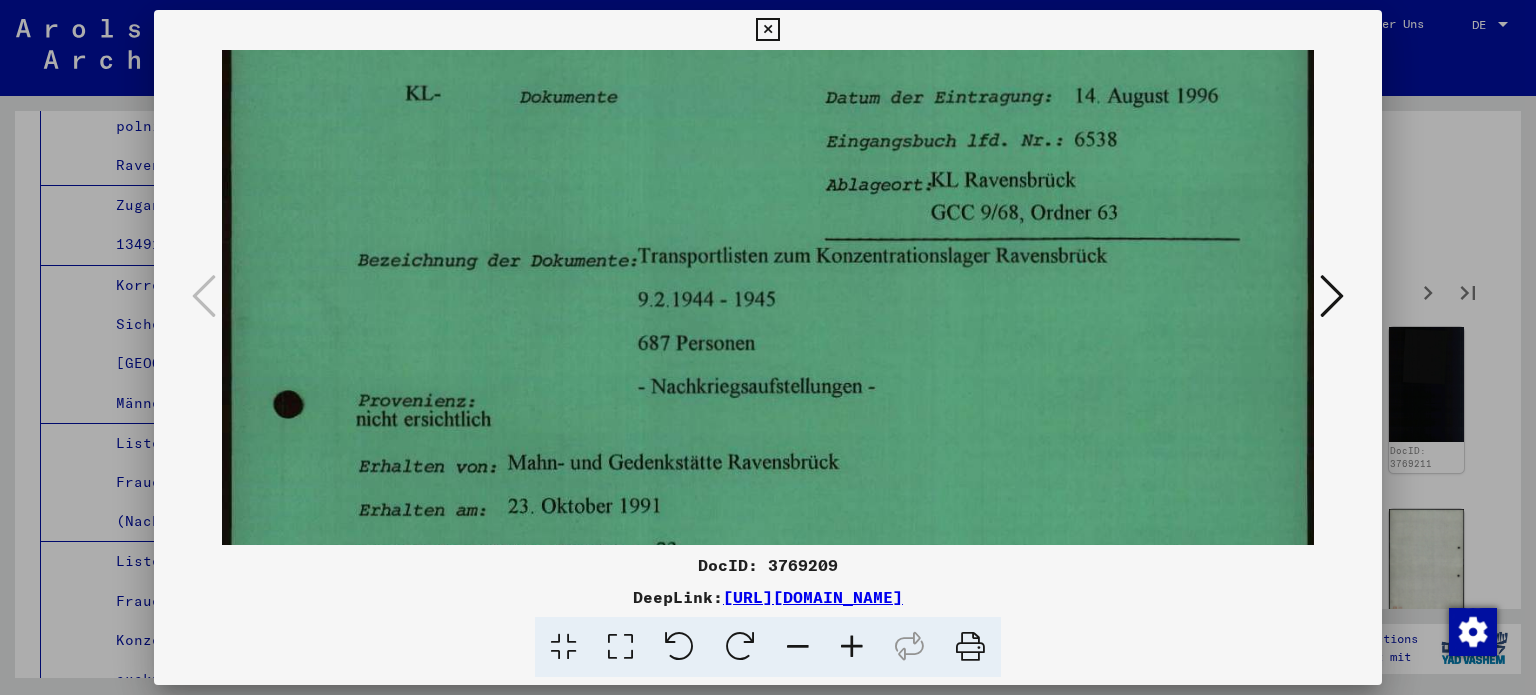 drag, startPoint x: 676, startPoint y: 475, endPoint x: 653, endPoint y: 259, distance: 217.22108 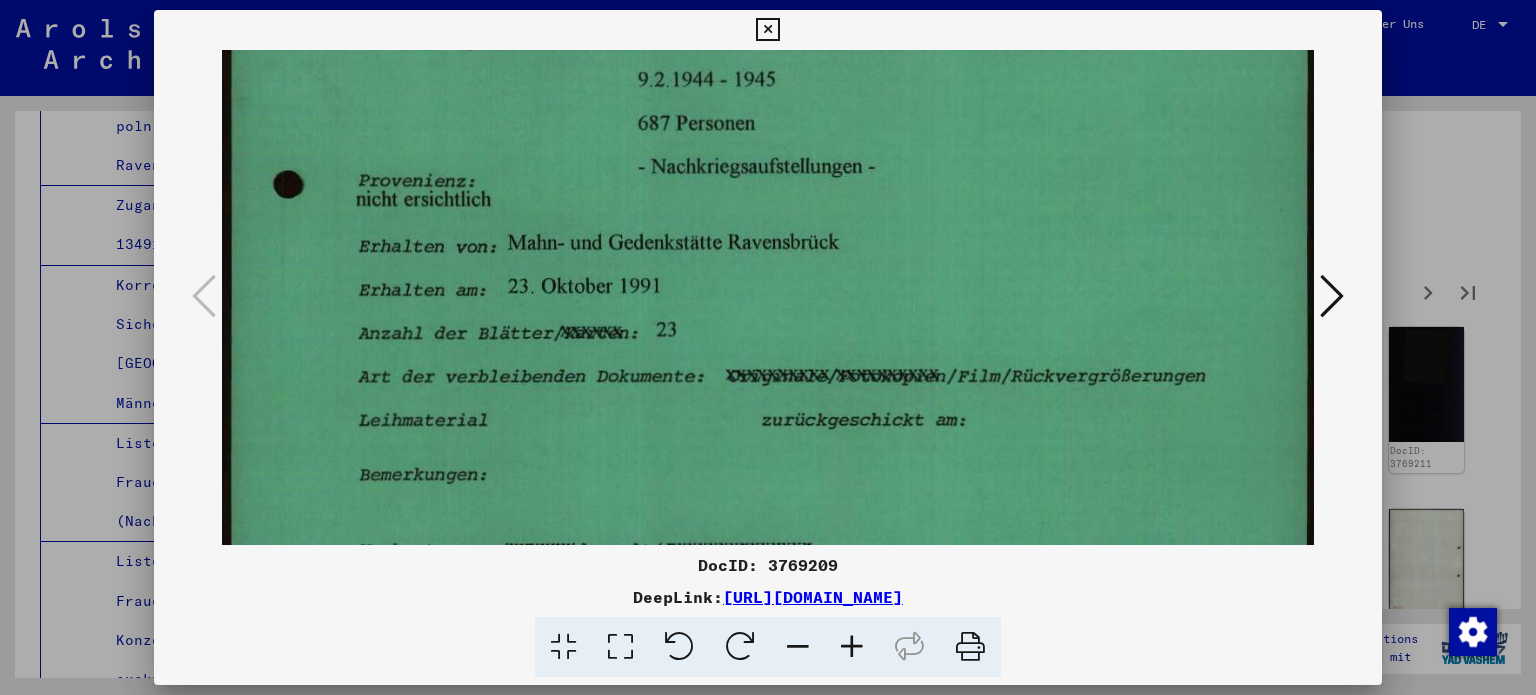 click at bounding box center (768, 411) 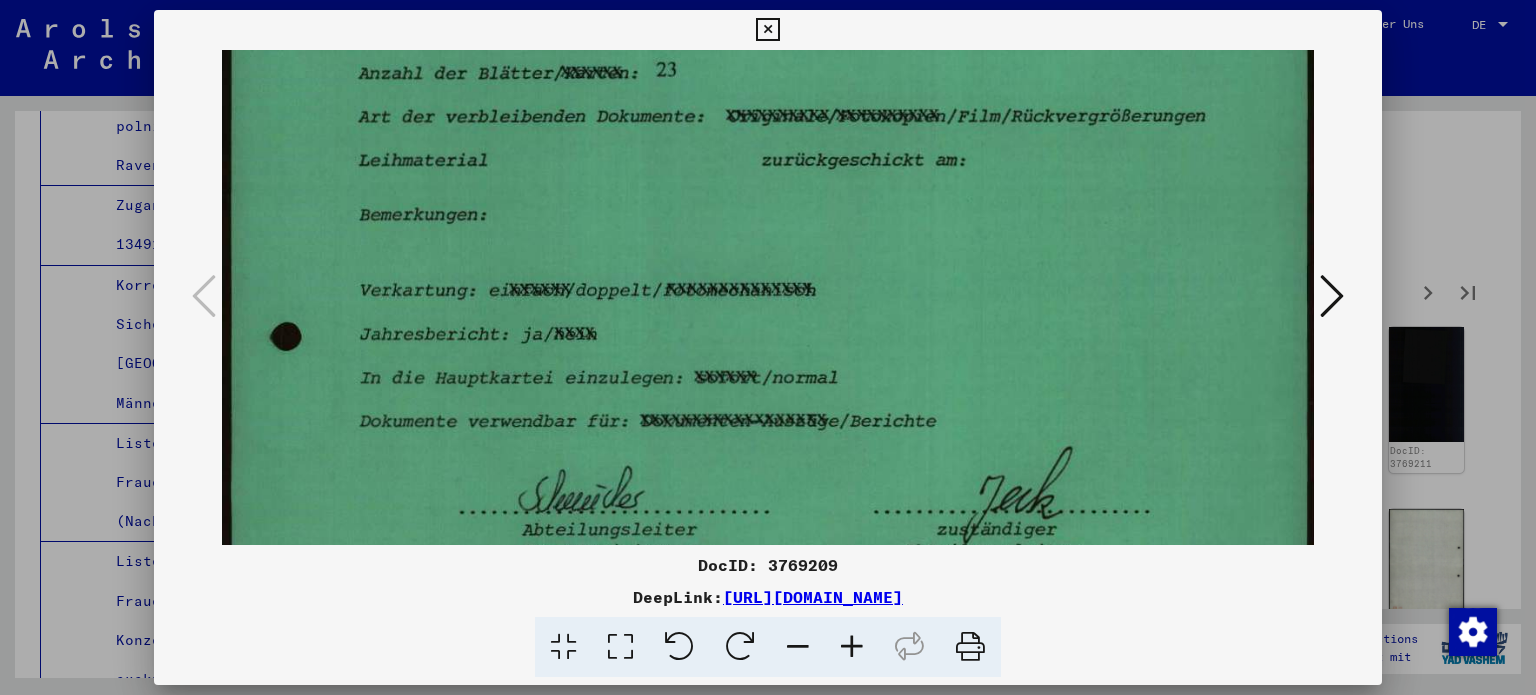 drag, startPoint x: 888, startPoint y: 375, endPoint x: 895, endPoint y: 146, distance: 229.10696 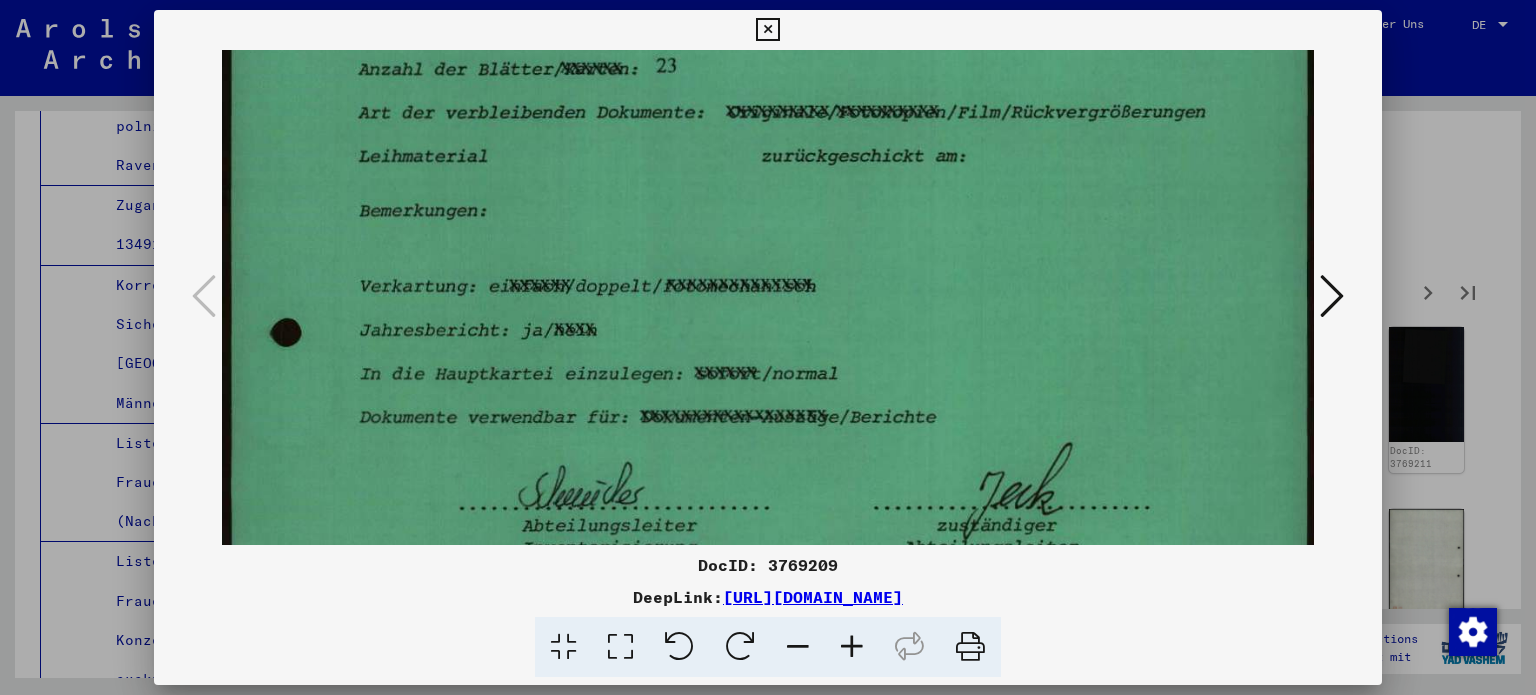 drag, startPoint x: 1065, startPoint y: 375, endPoint x: 1050, endPoint y: 232, distance: 143.78456 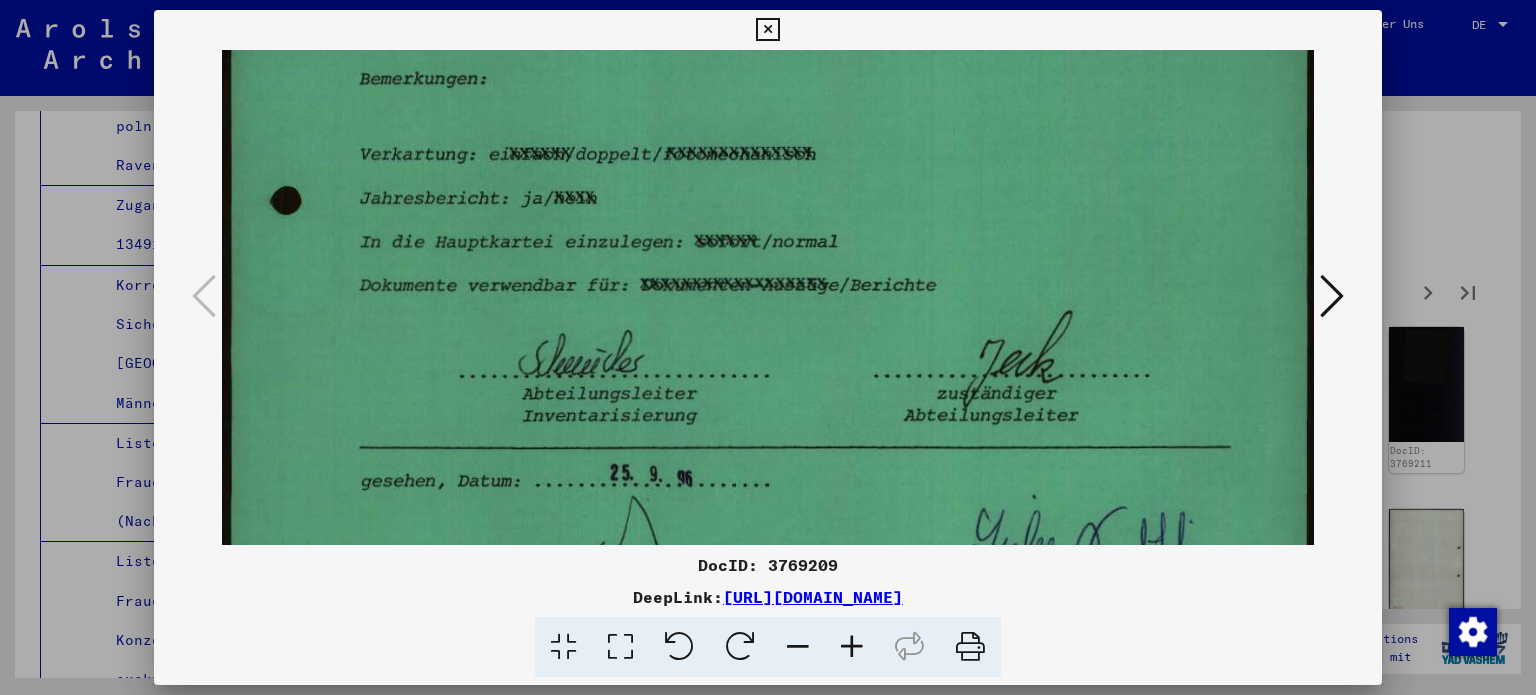 click at bounding box center (768, 297) 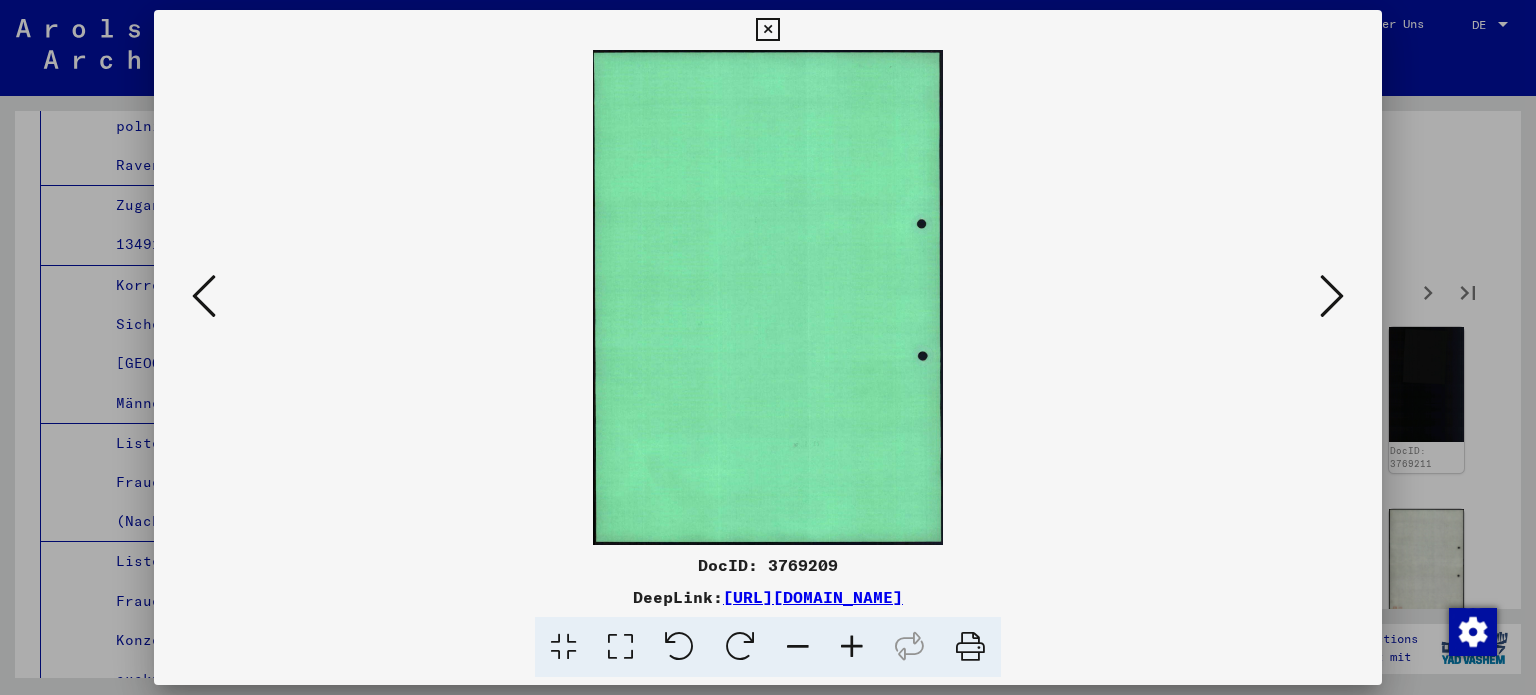 scroll, scrollTop: 0, scrollLeft: 0, axis: both 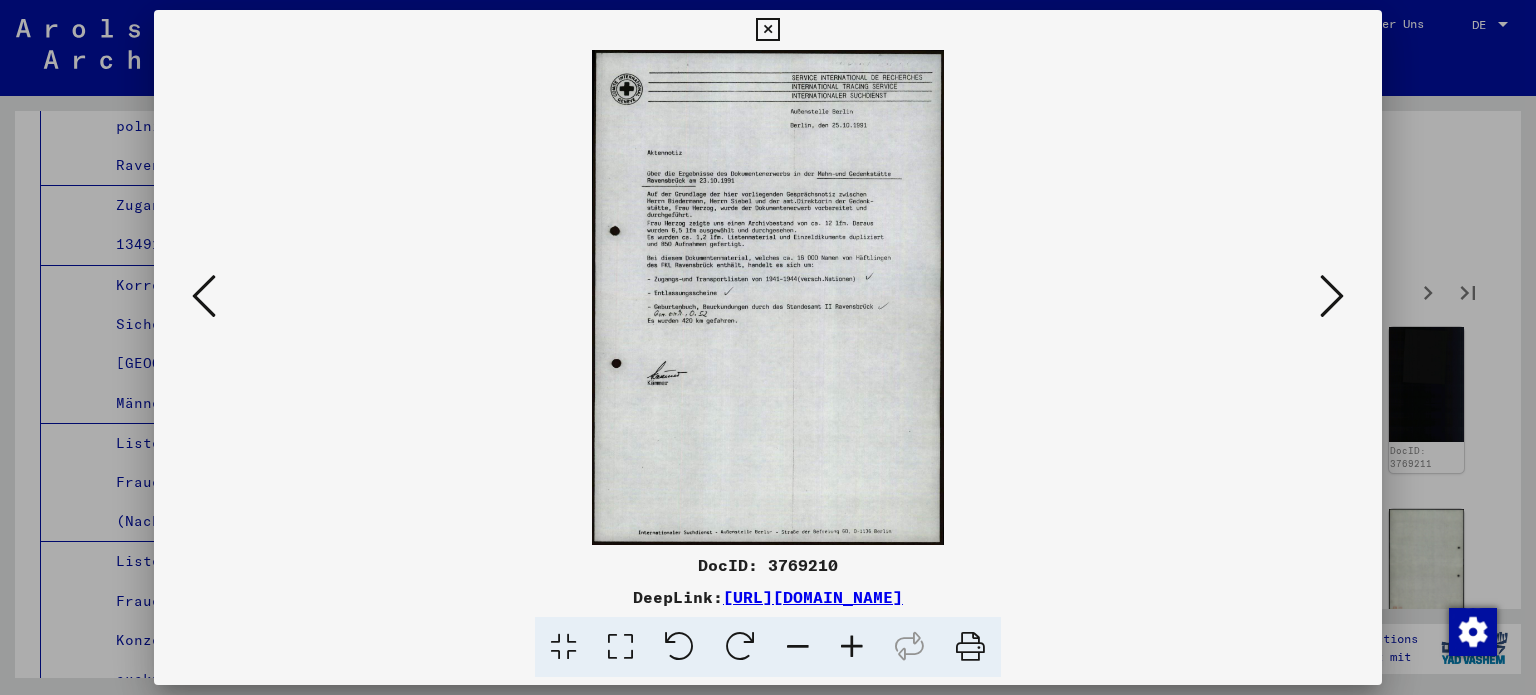 click at bounding box center (620, 647) 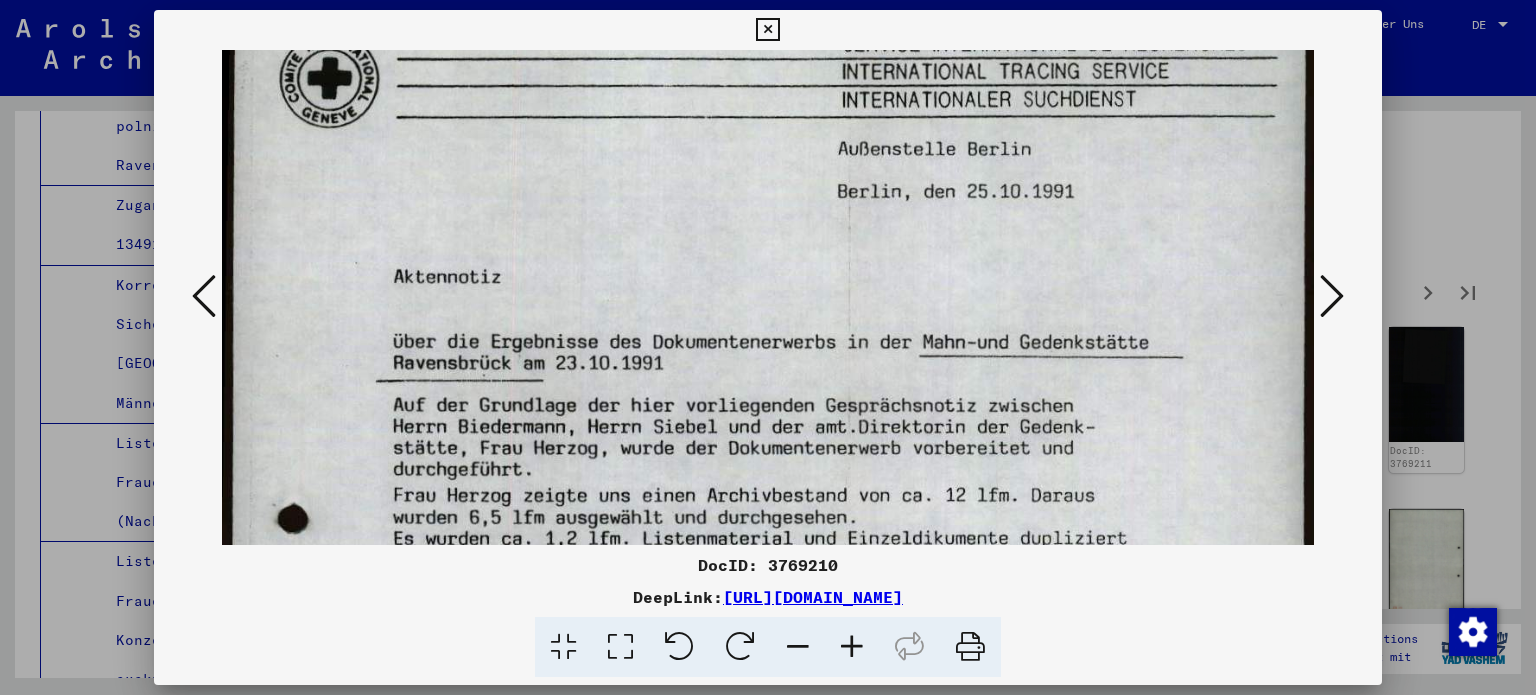 drag, startPoint x: 731, startPoint y: 435, endPoint x: 716, endPoint y: 291, distance: 144.77914 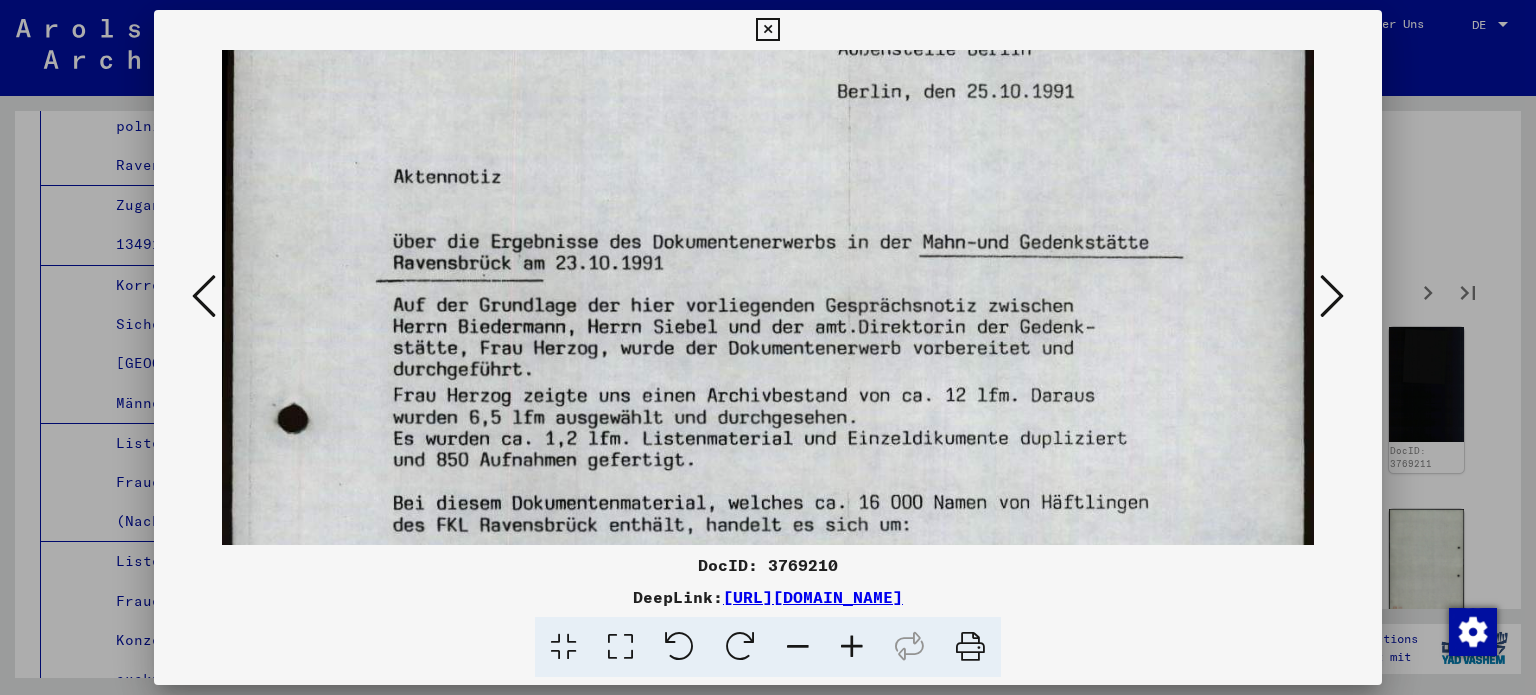 drag, startPoint x: 801, startPoint y: 395, endPoint x: 787, endPoint y: 319, distance: 77.27872 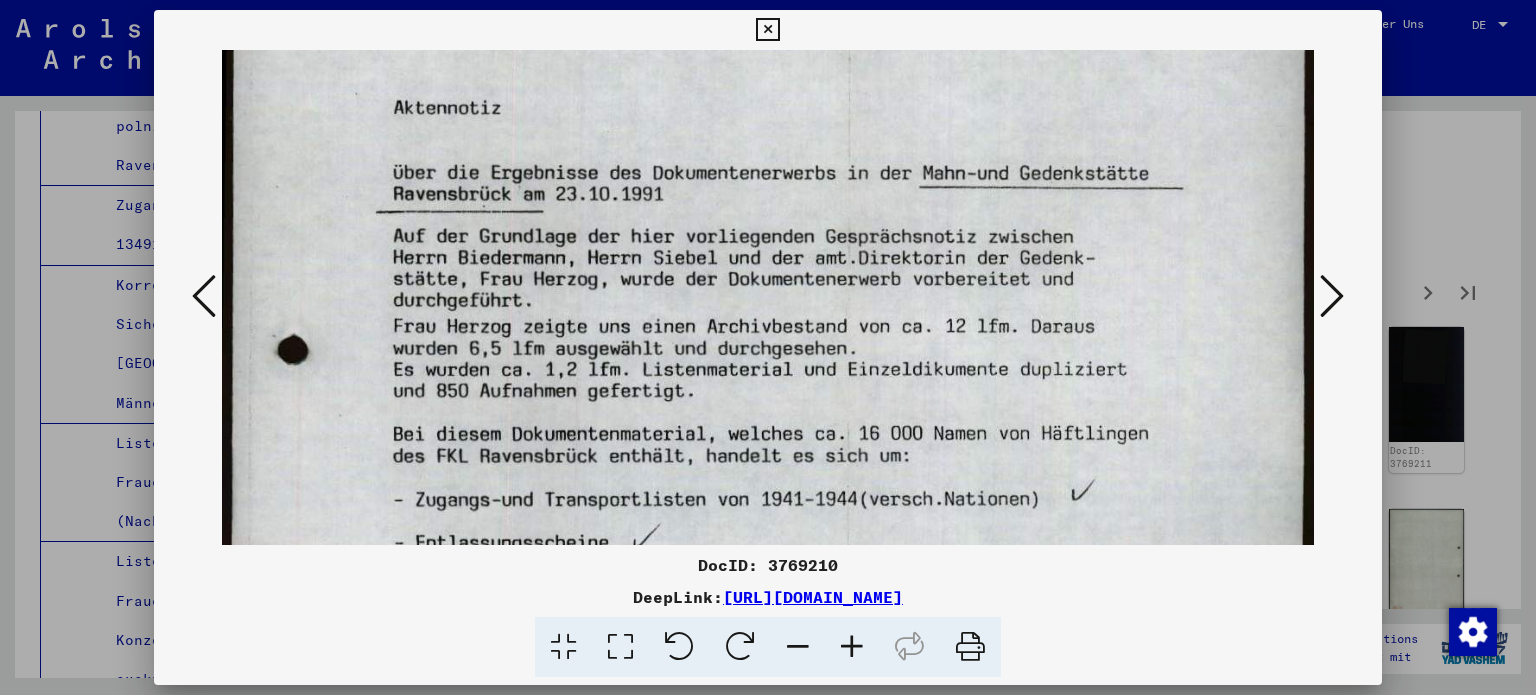 drag, startPoint x: 980, startPoint y: 403, endPoint x: 962, endPoint y: 365, distance: 42.047592 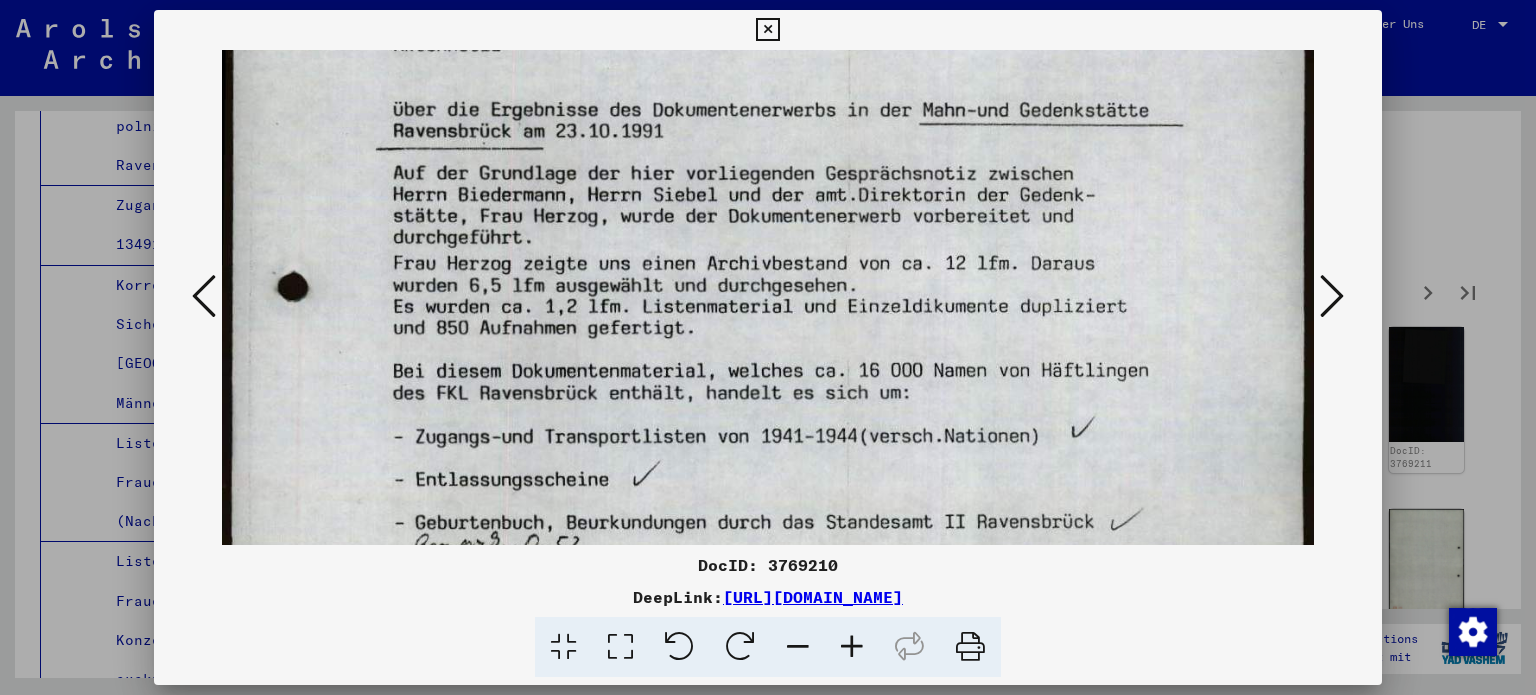 drag, startPoint x: 1147, startPoint y: 370, endPoint x: 1142, endPoint y: 305, distance: 65.192024 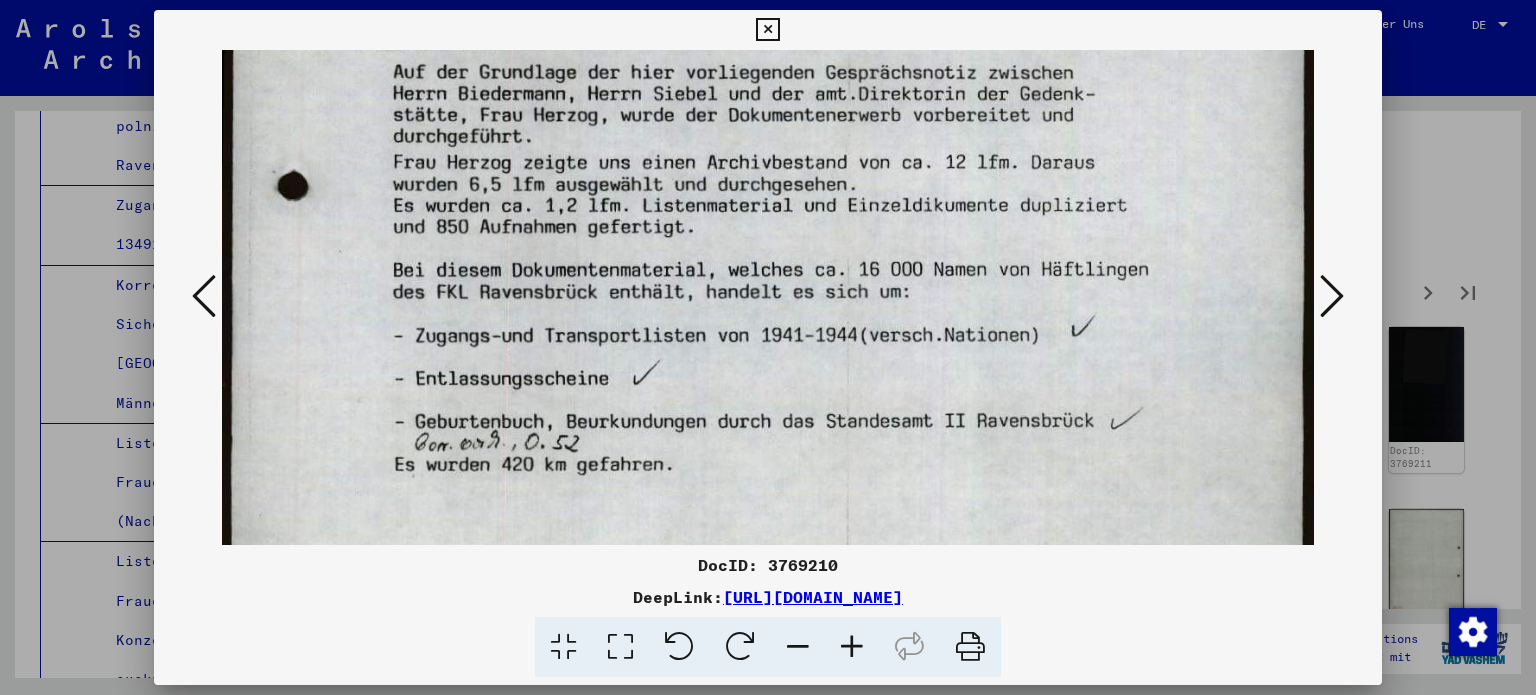 drag, startPoint x: 990, startPoint y: 258, endPoint x: 989, endPoint y: 247, distance: 11.045361 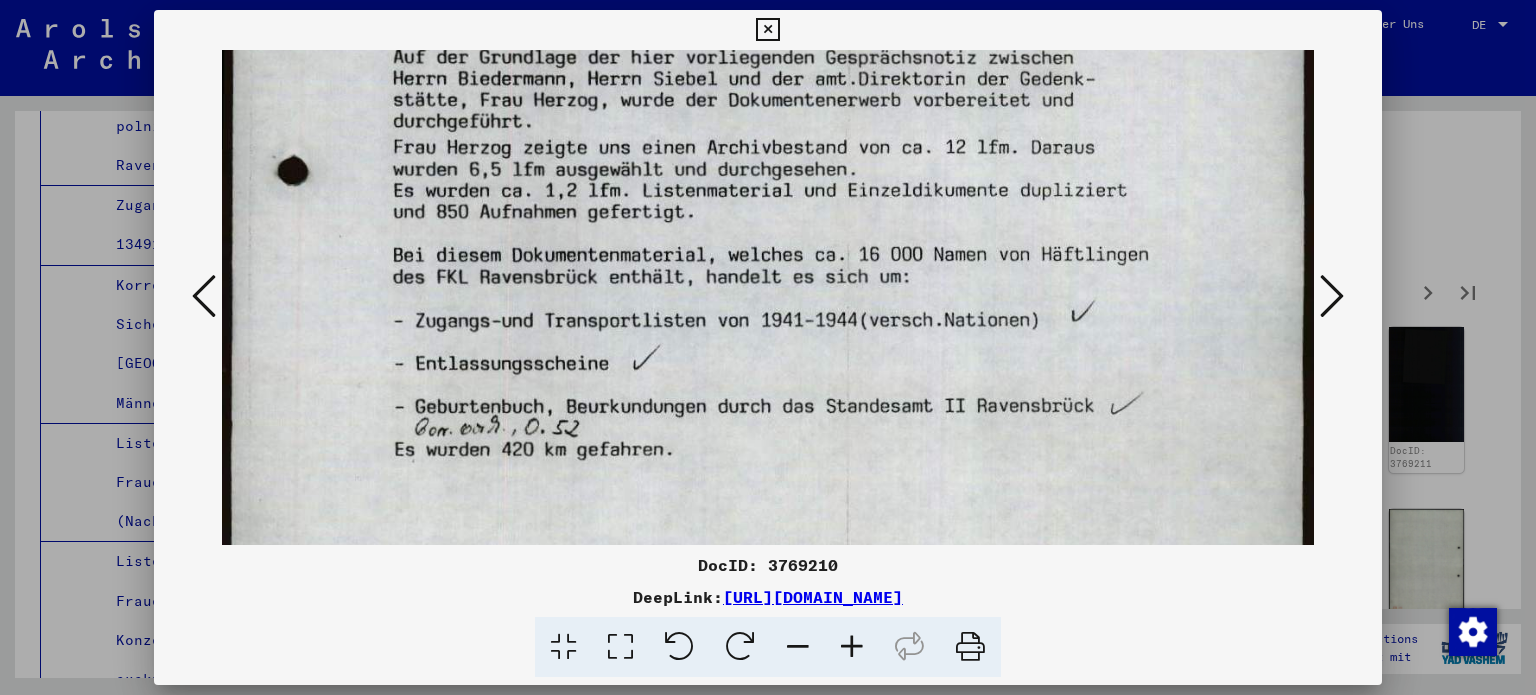 click at bounding box center [768, 377] 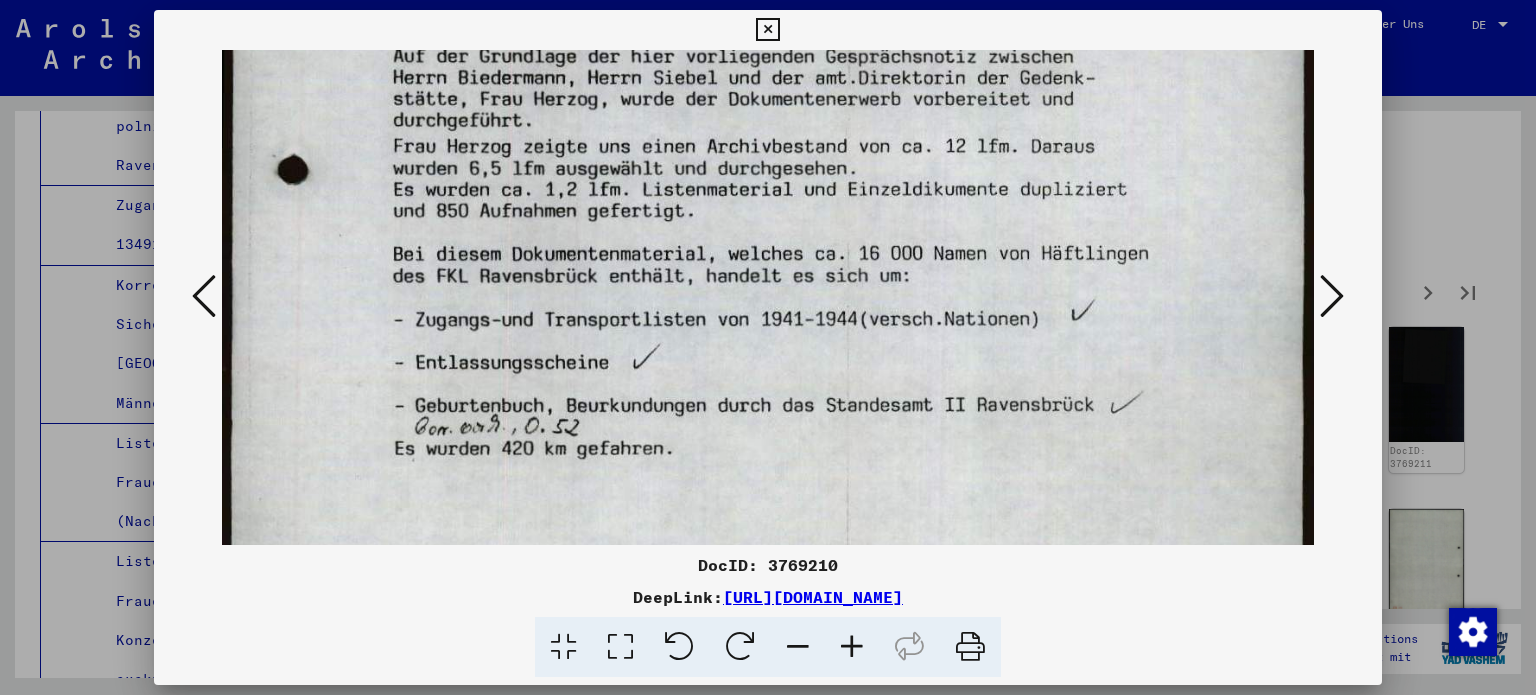 click at bounding box center (1332, 296) 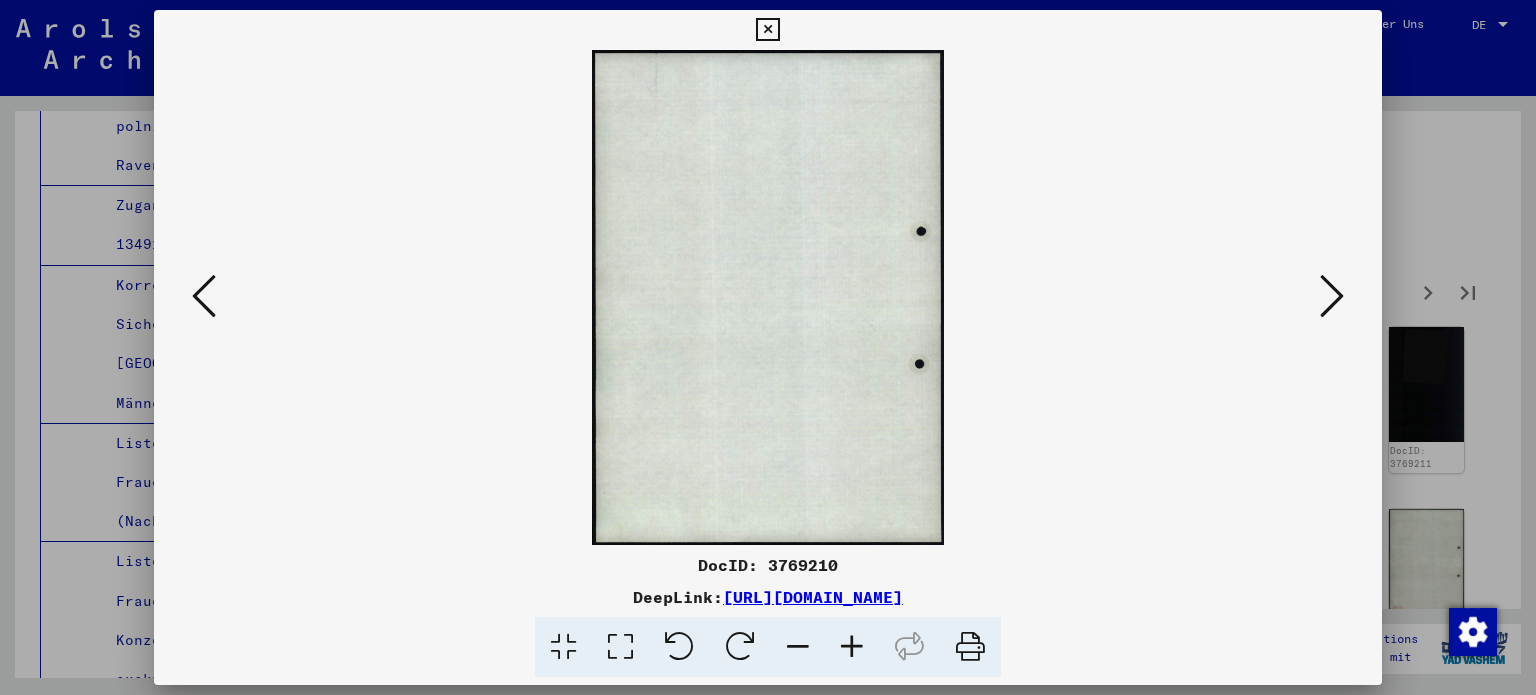scroll, scrollTop: 0, scrollLeft: 0, axis: both 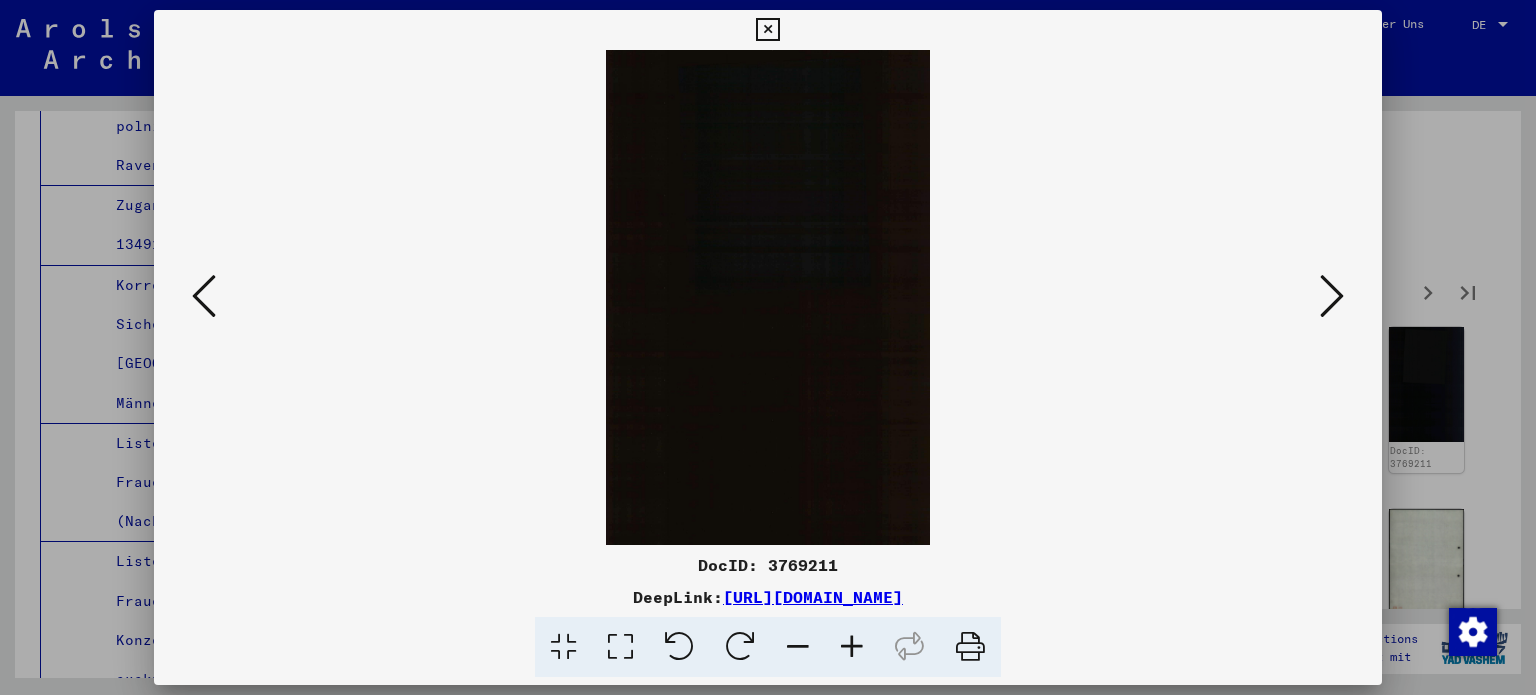 click at bounding box center (1332, 296) 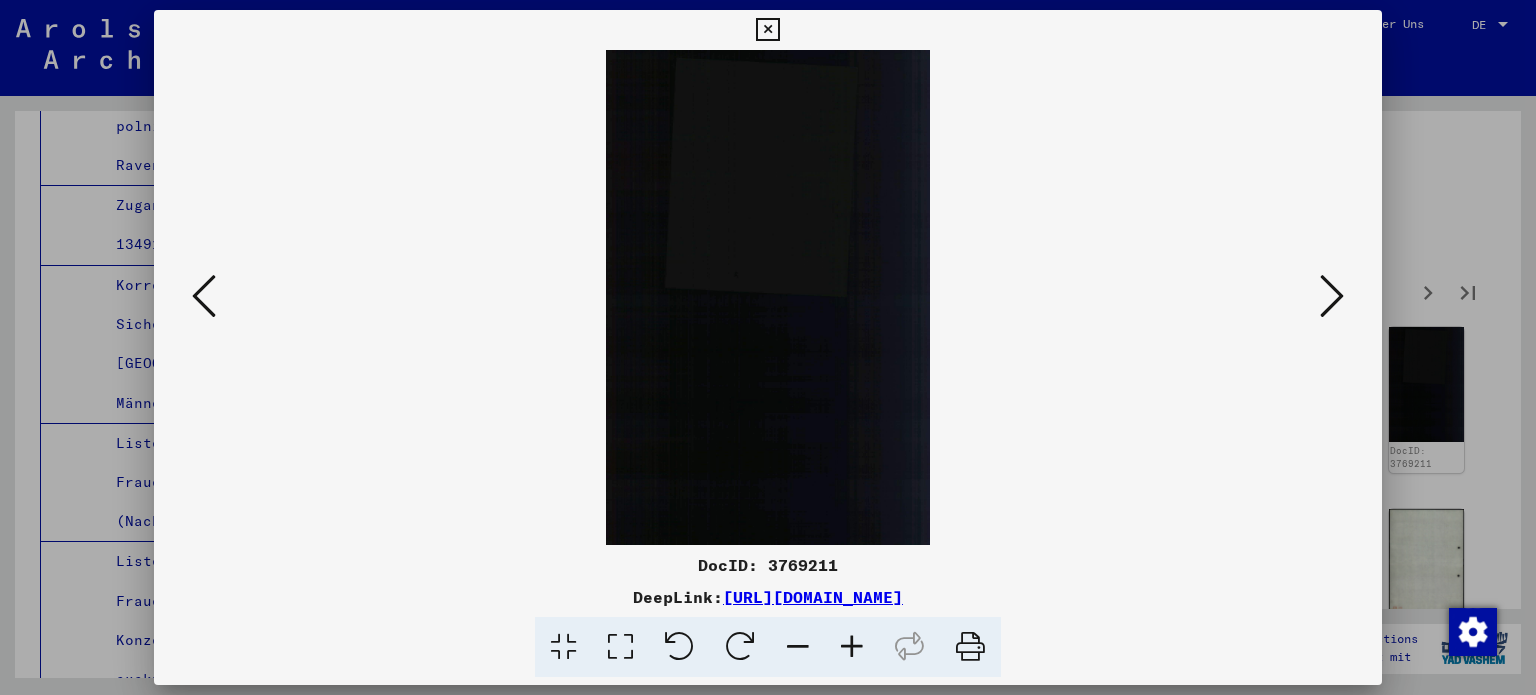click at bounding box center (1332, 296) 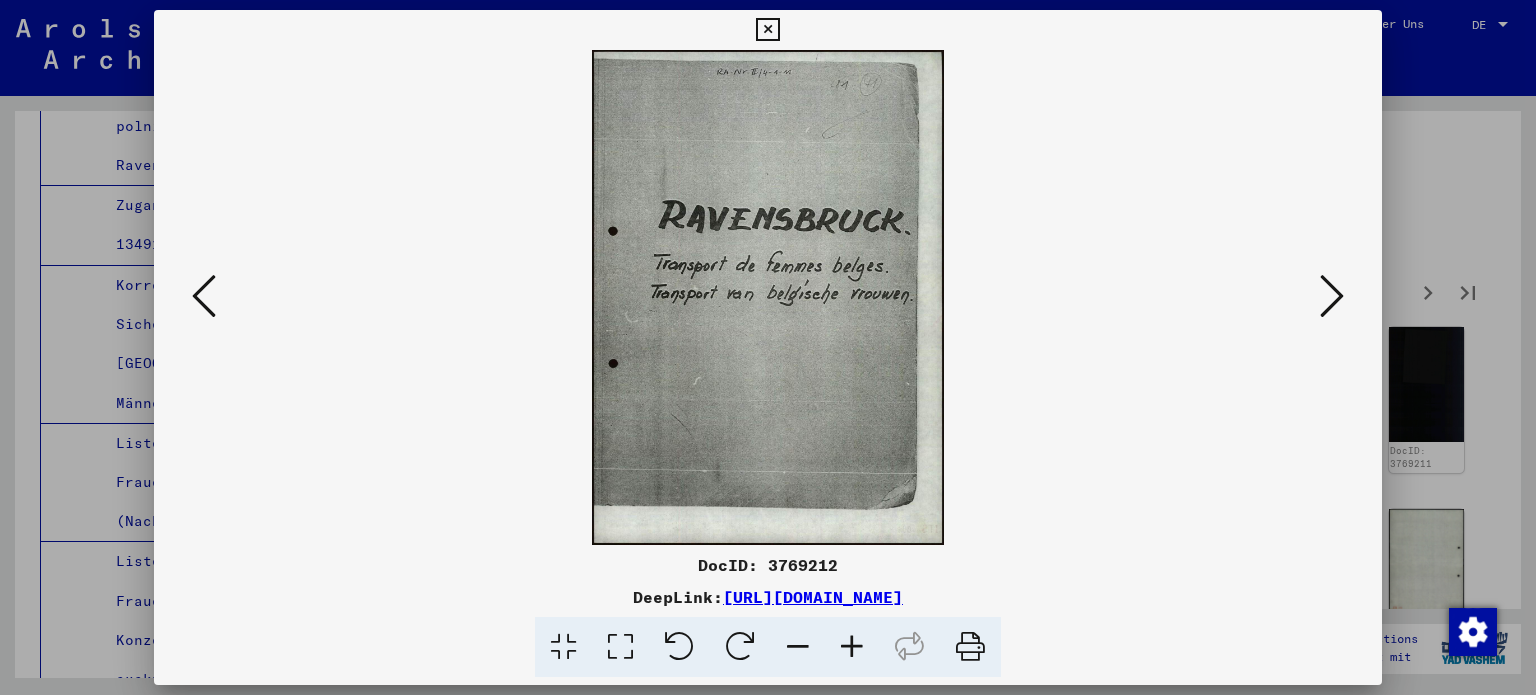 click at bounding box center (1332, 296) 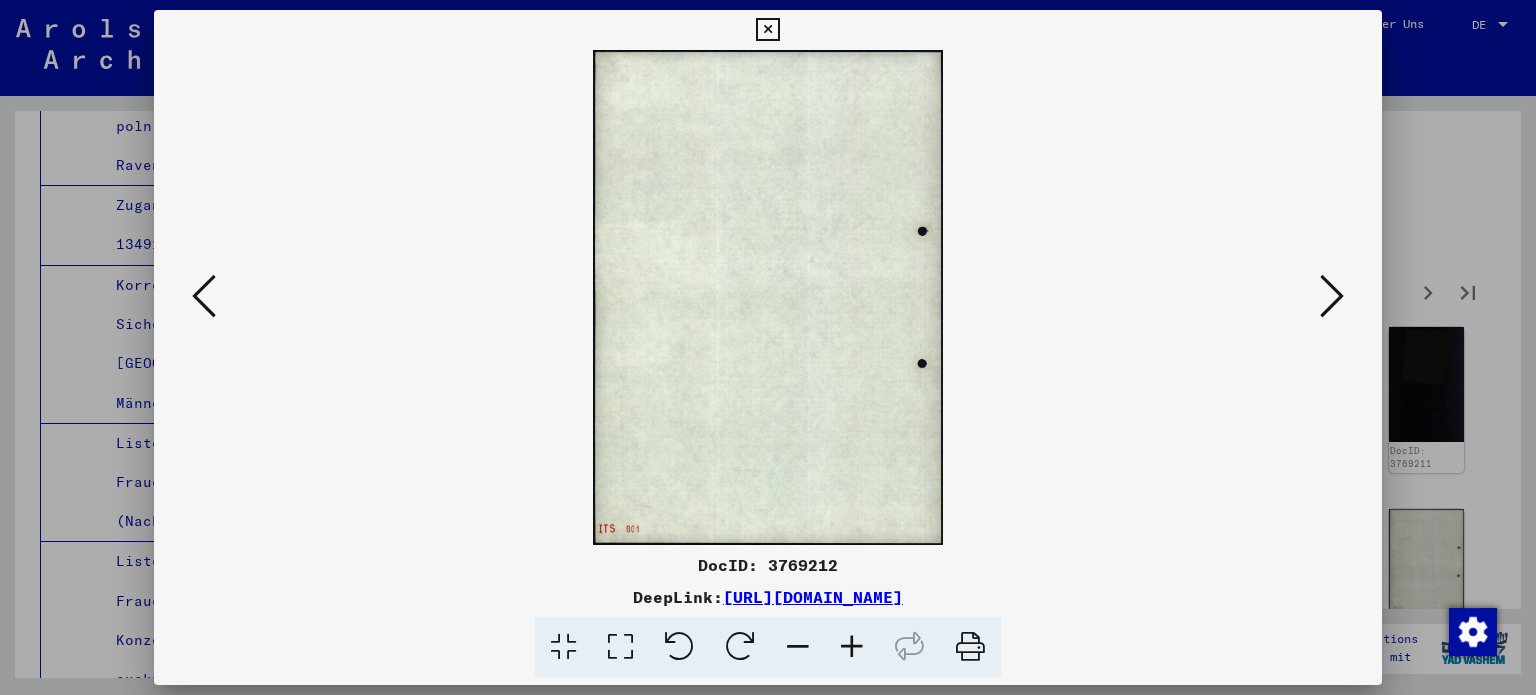 click at bounding box center (1332, 296) 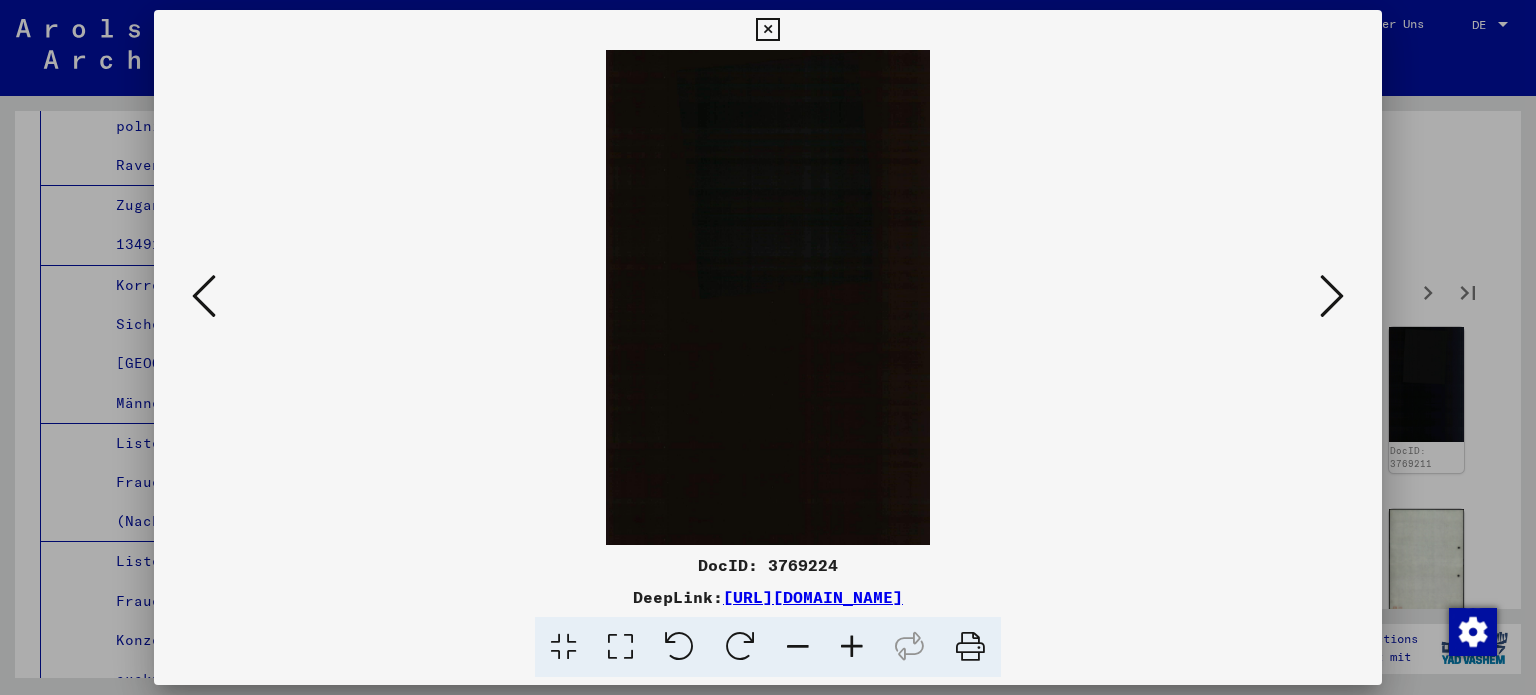 click at bounding box center [1332, 296] 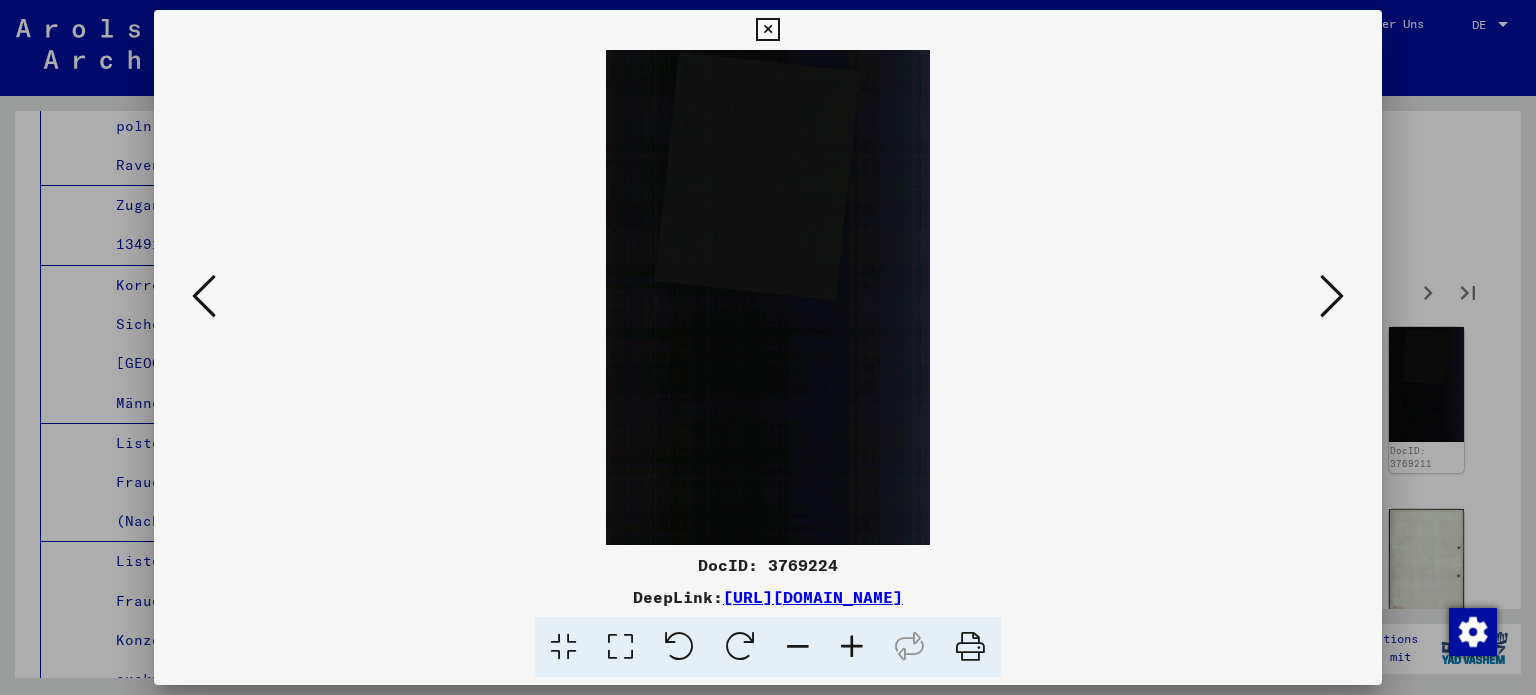 click at bounding box center [1332, 296] 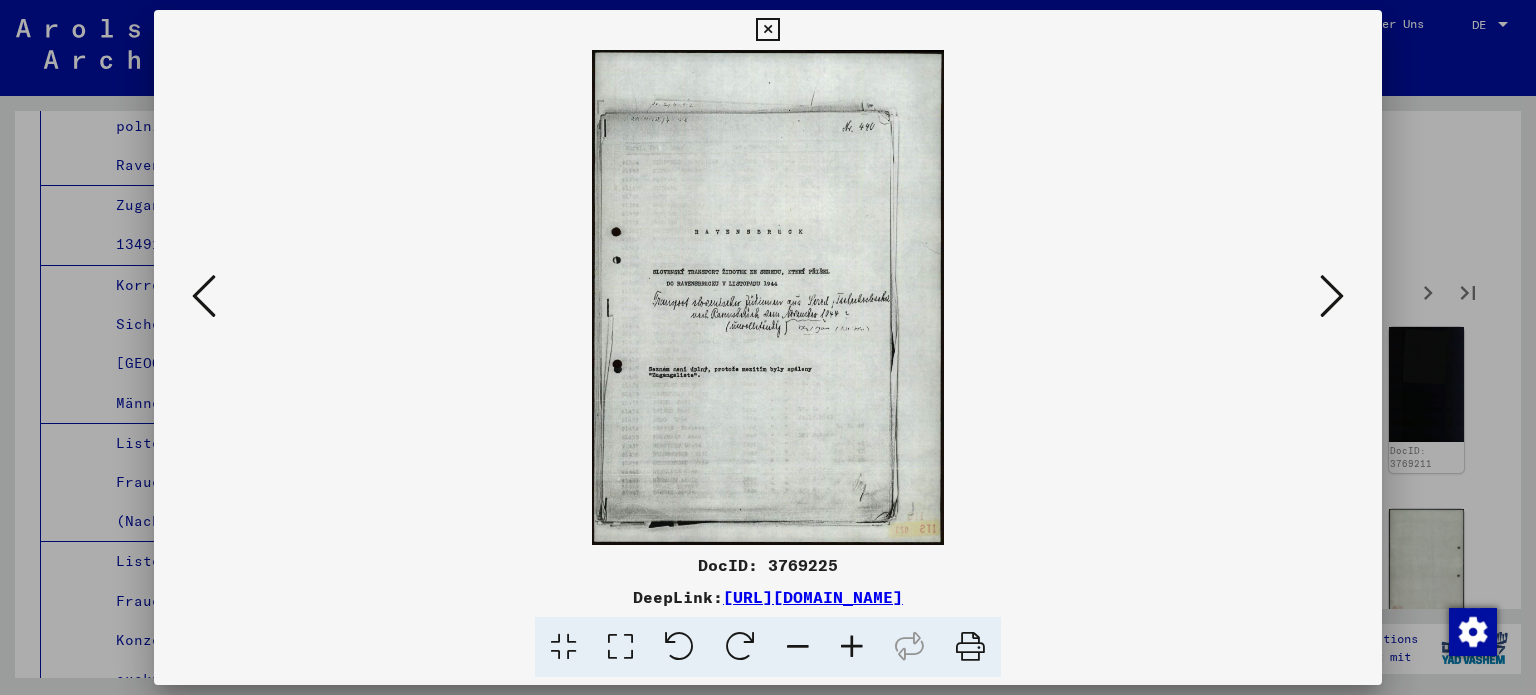 click at bounding box center (1332, 296) 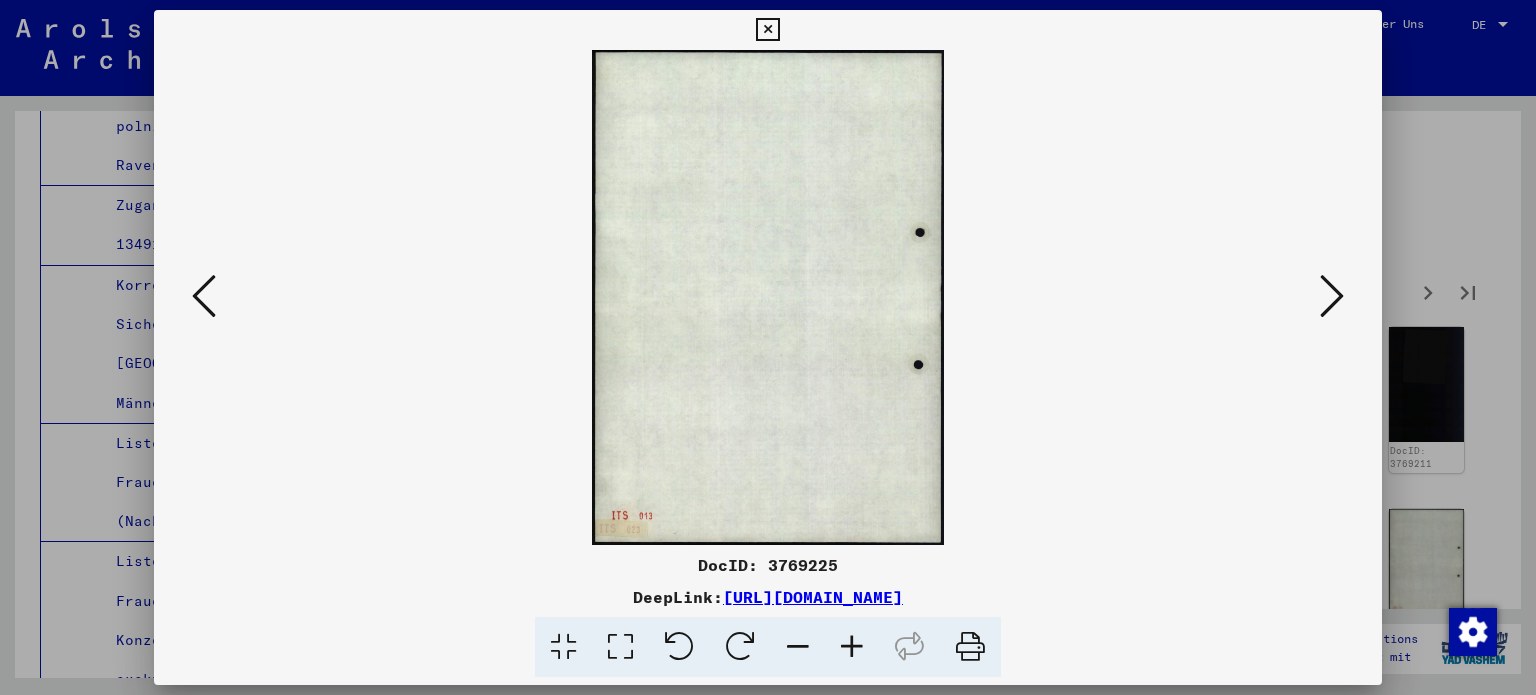 click at bounding box center [1332, 296] 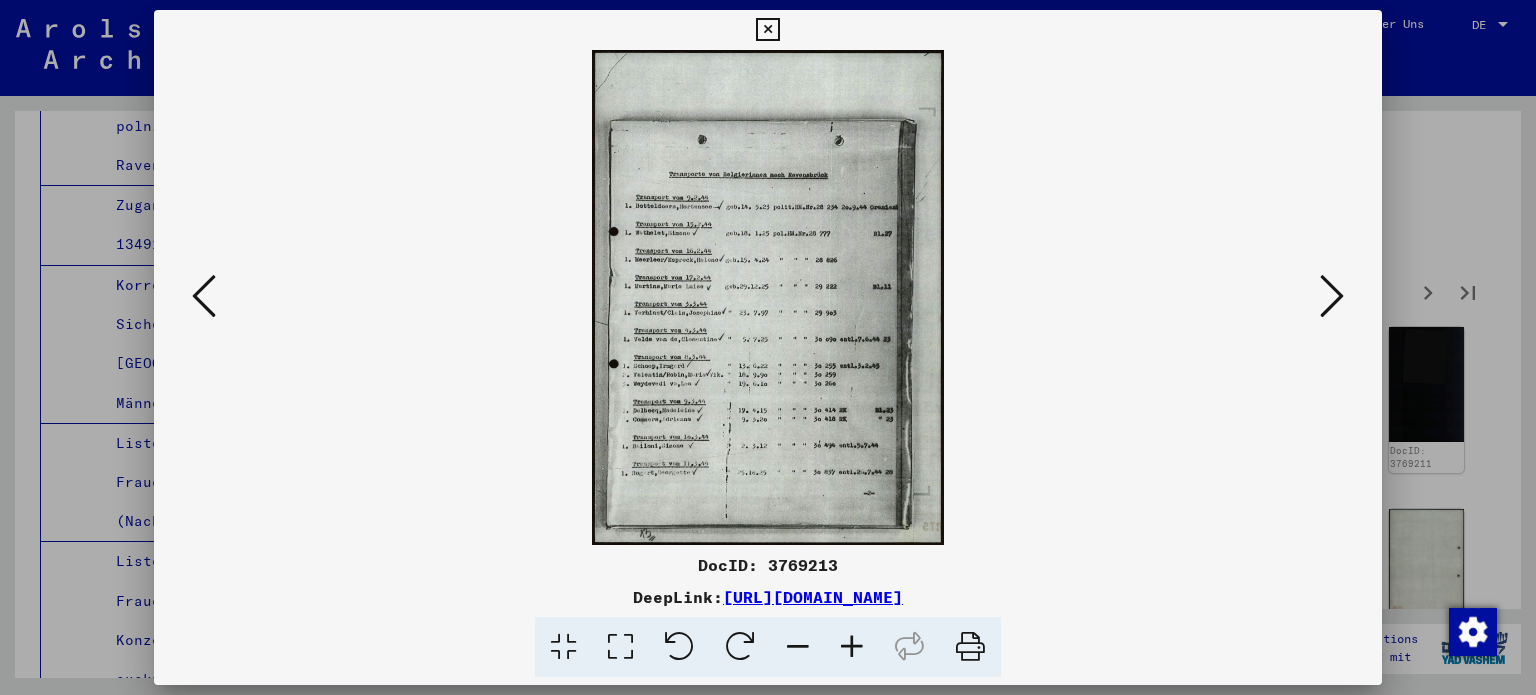 click at bounding box center [1332, 296] 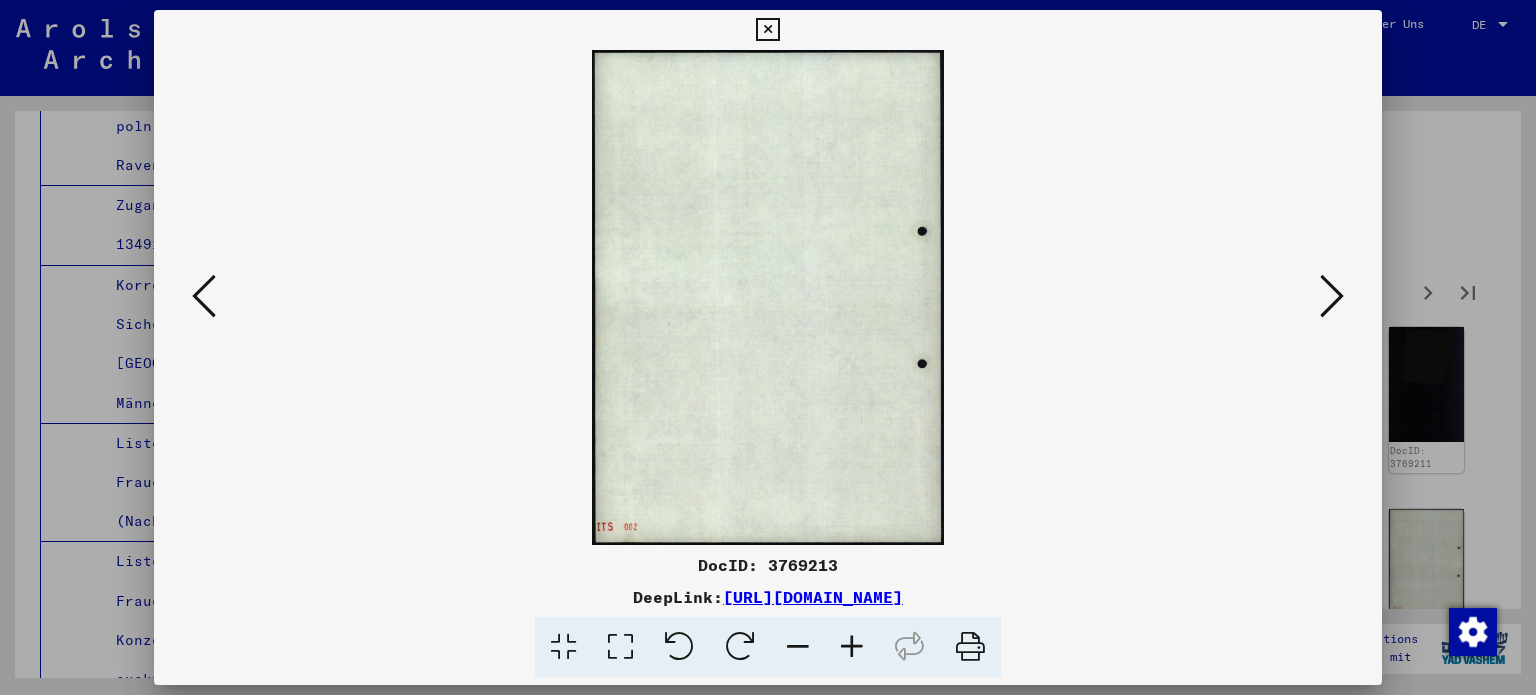 click at bounding box center [1332, 296] 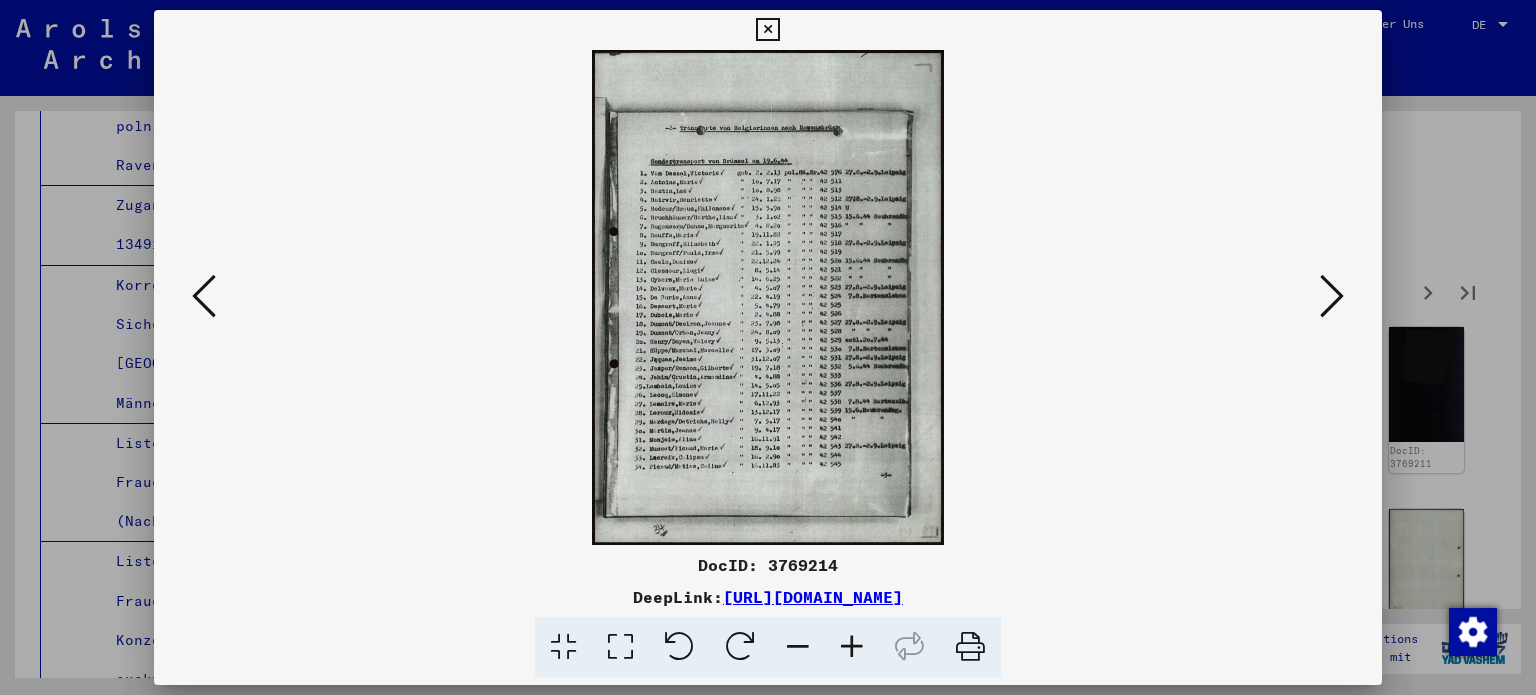 click at bounding box center (1332, 296) 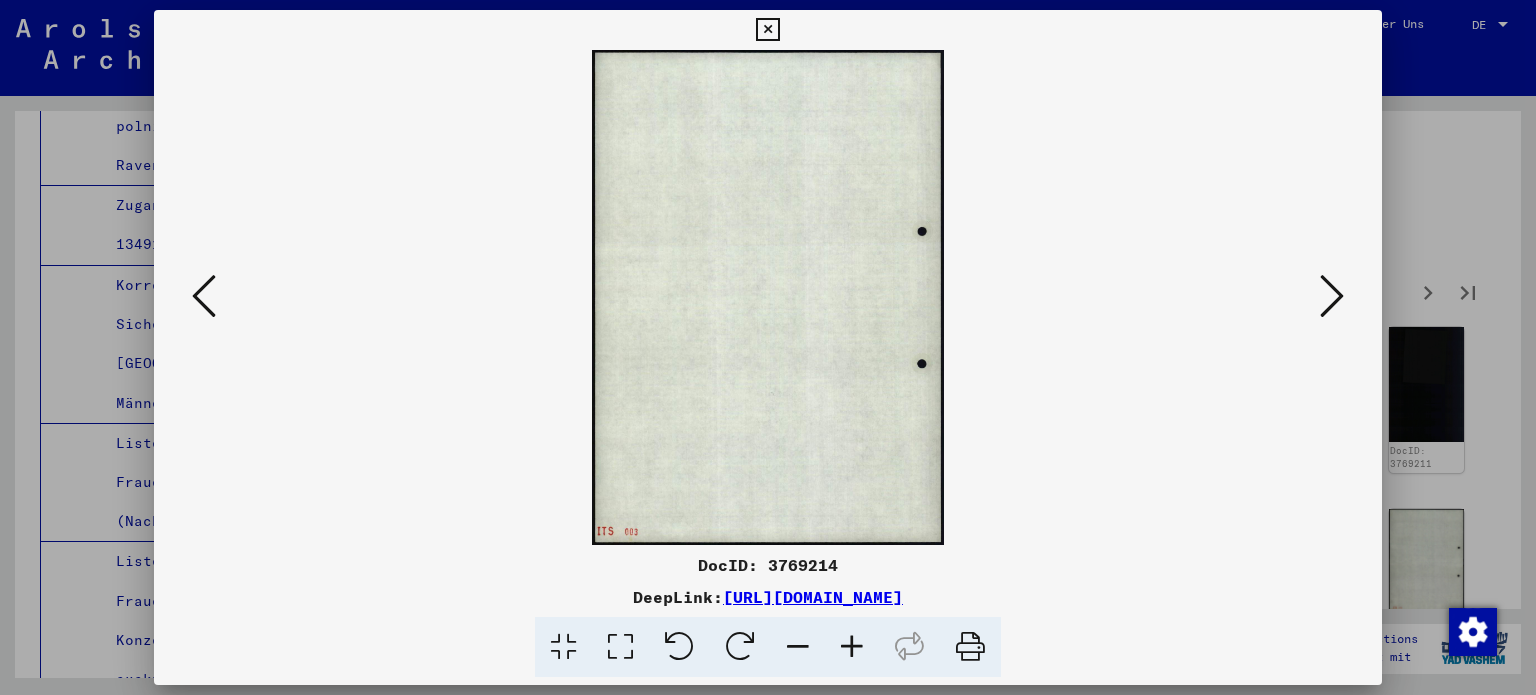 click at bounding box center (204, 296) 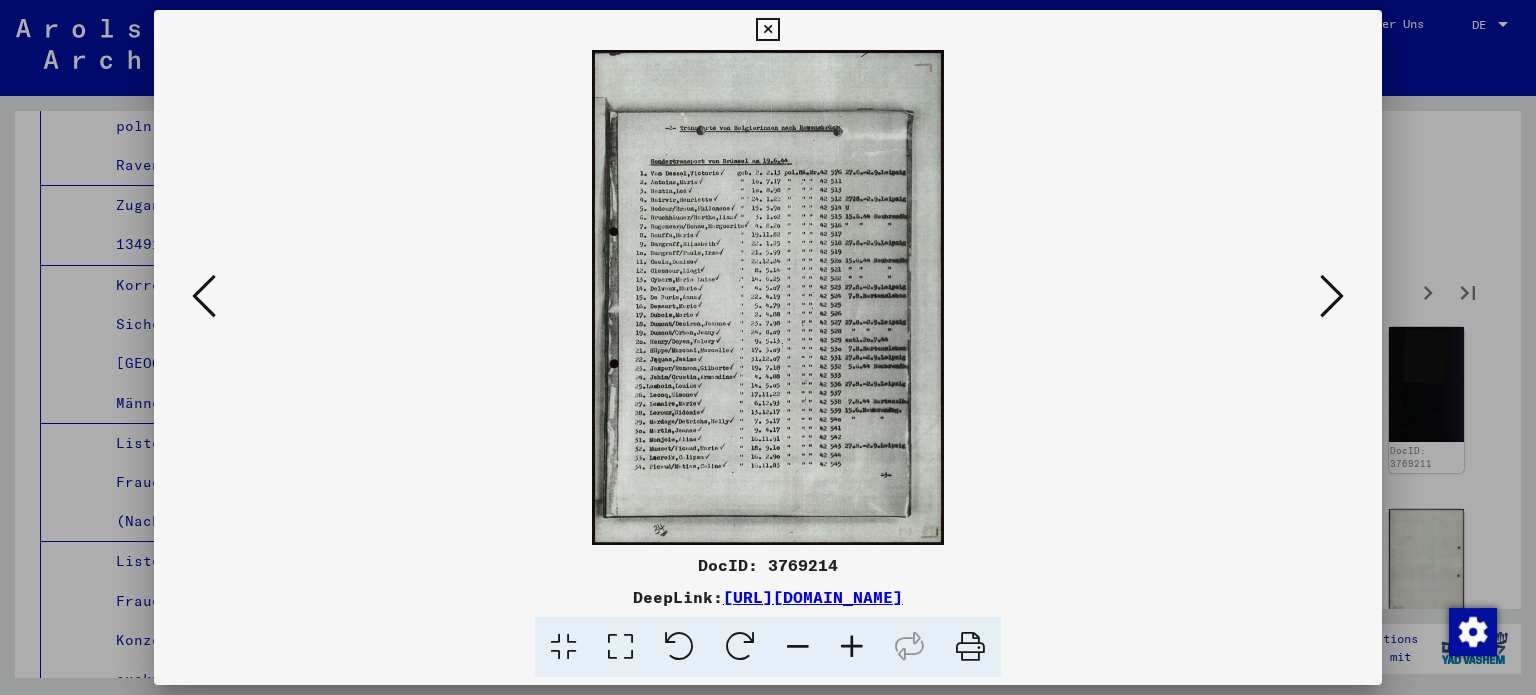 click at bounding box center [620, 647] 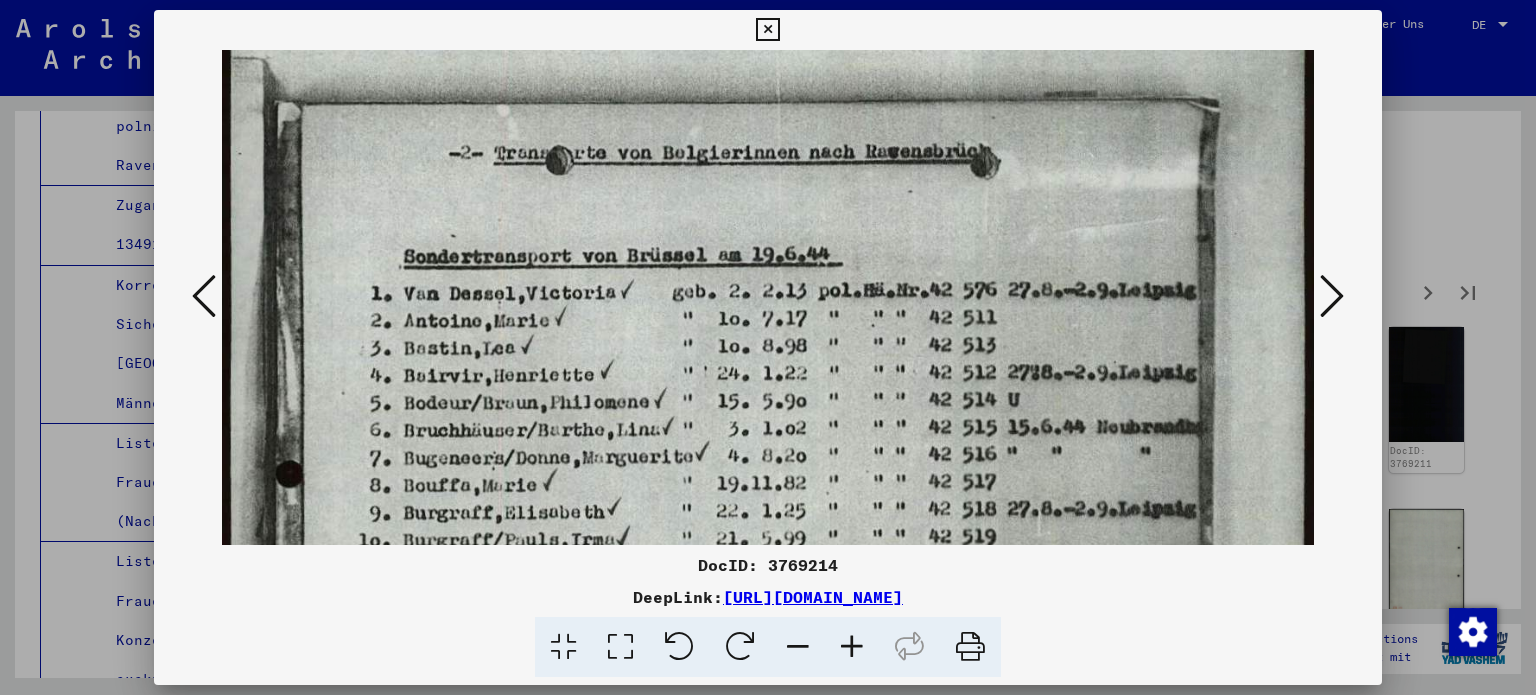 drag, startPoint x: 794, startPoint y: 436, endPoint x: 826, endPoint y: 296, distance: 143.61058 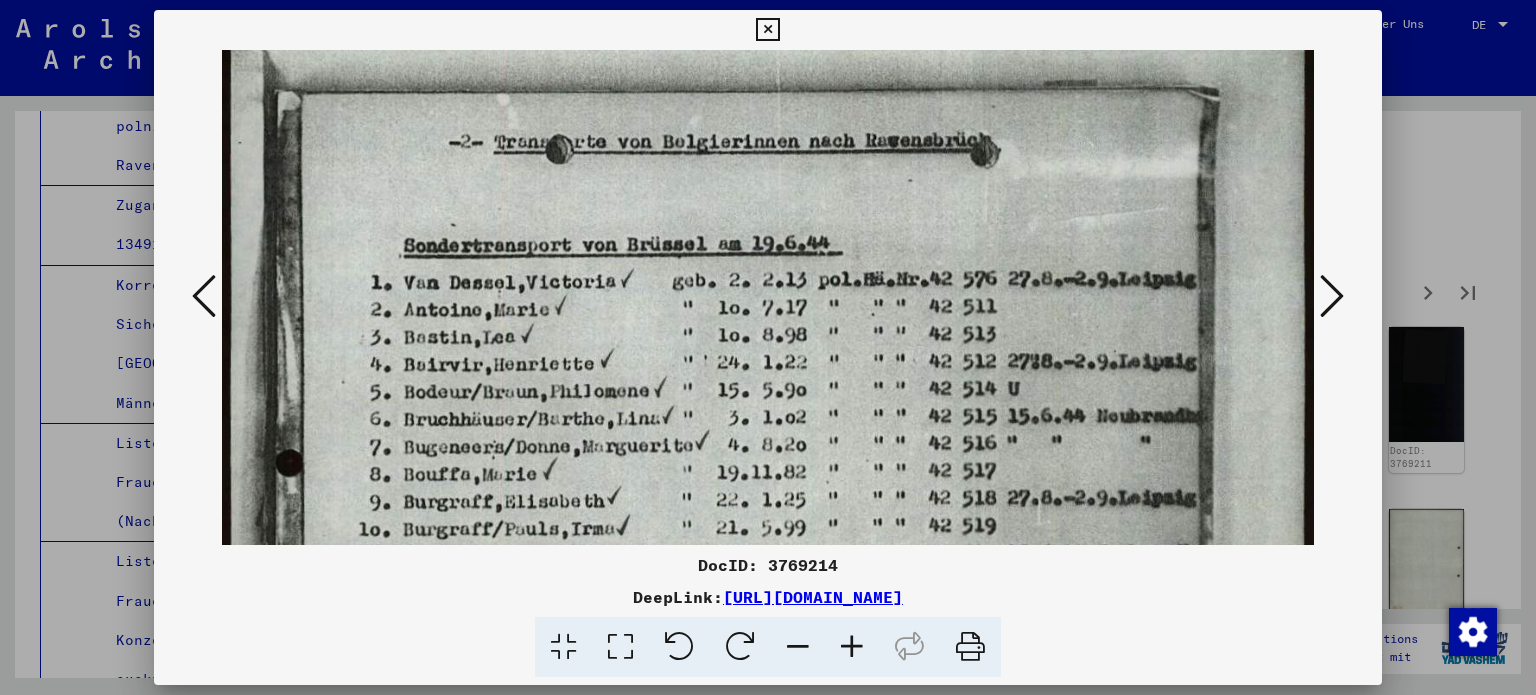 scroll, scrollTop: 260, scrollLeft: 0, axis: vertical 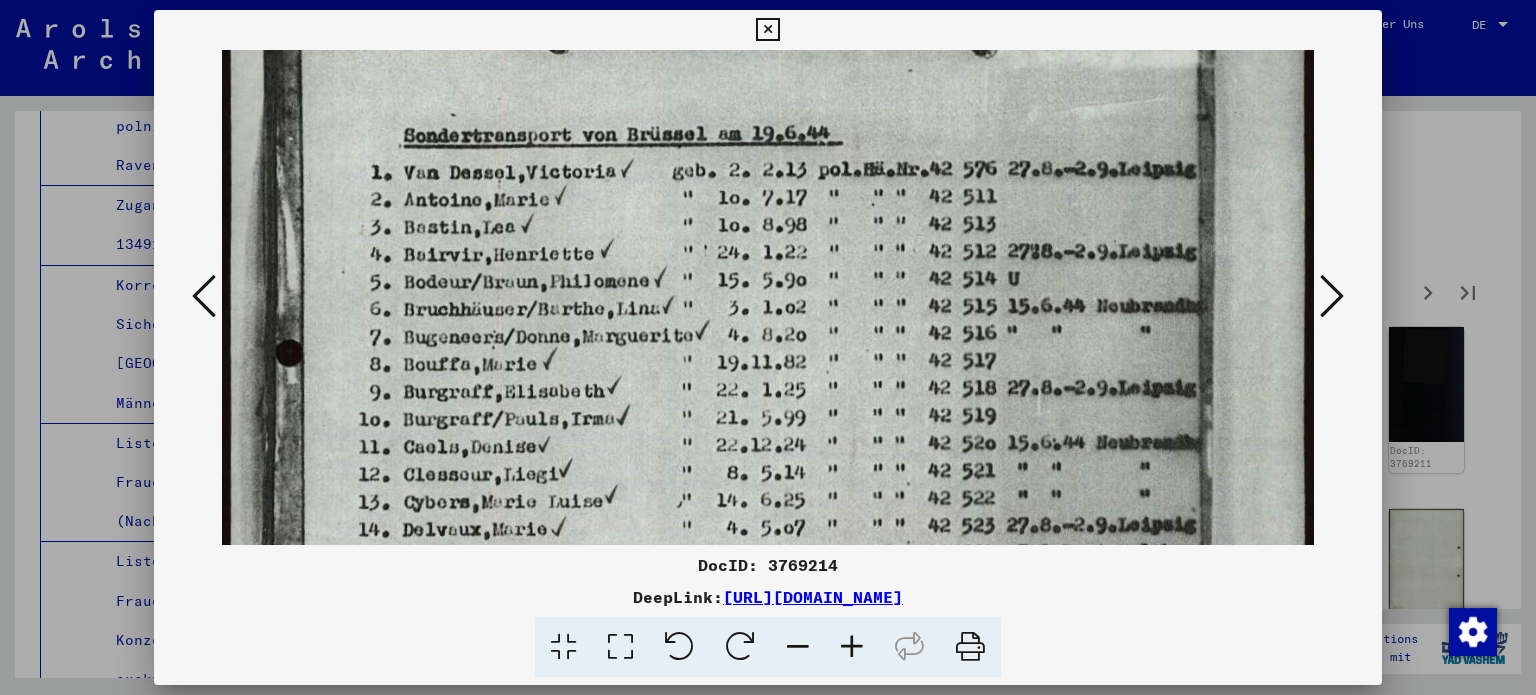 drag, startPoint x: 989, startPoint y: 230, endPoint x: 1004, endPoint y: 198, distance: 35.341194 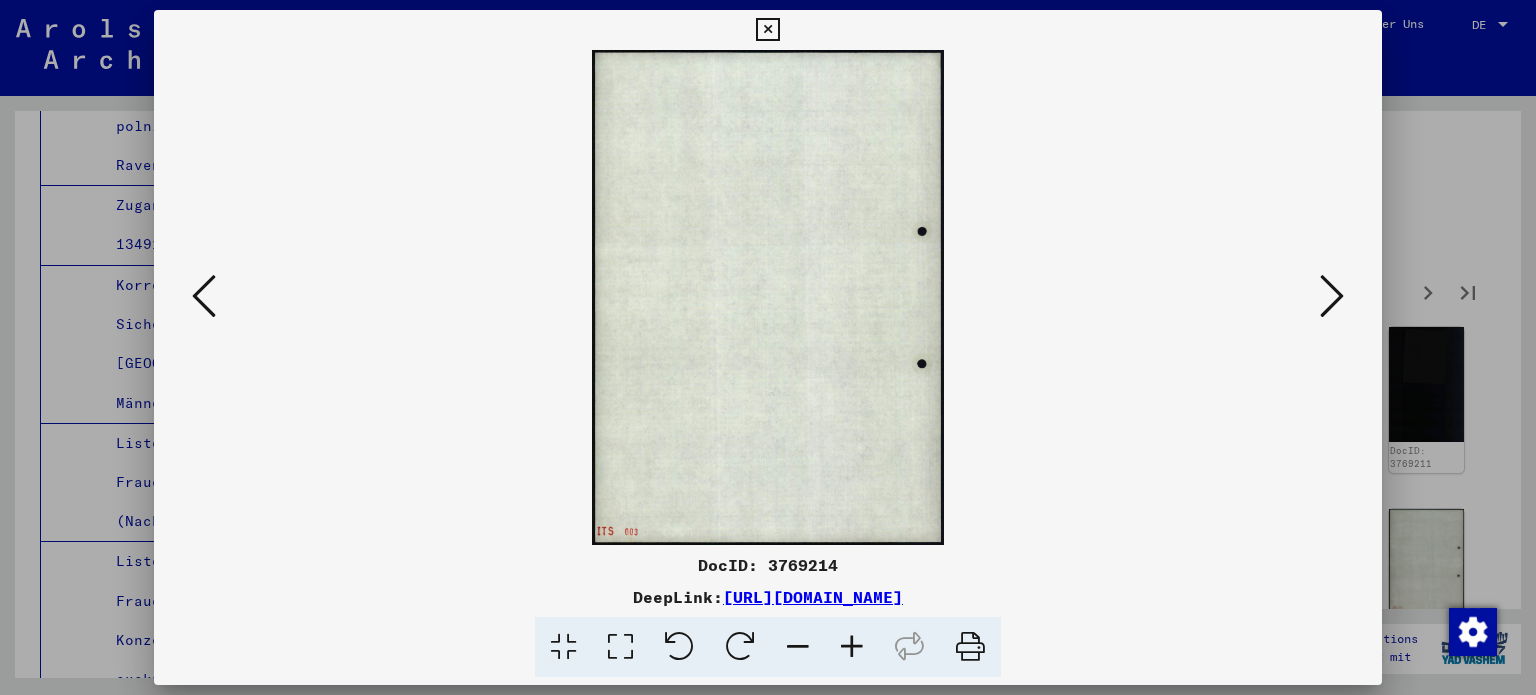 scroll, scrollTop: 0, scrollLeft: 0, axis: both 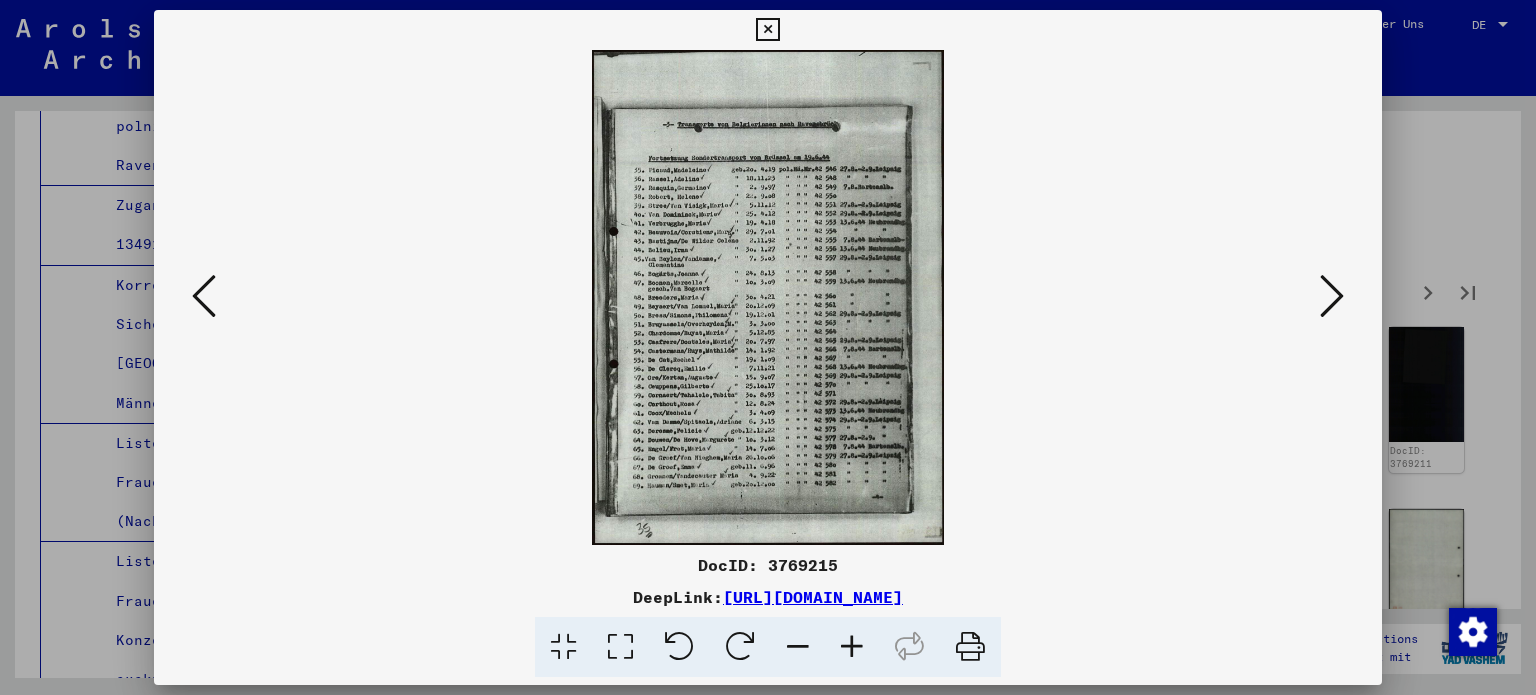 click at bounding box center (1332, 297) 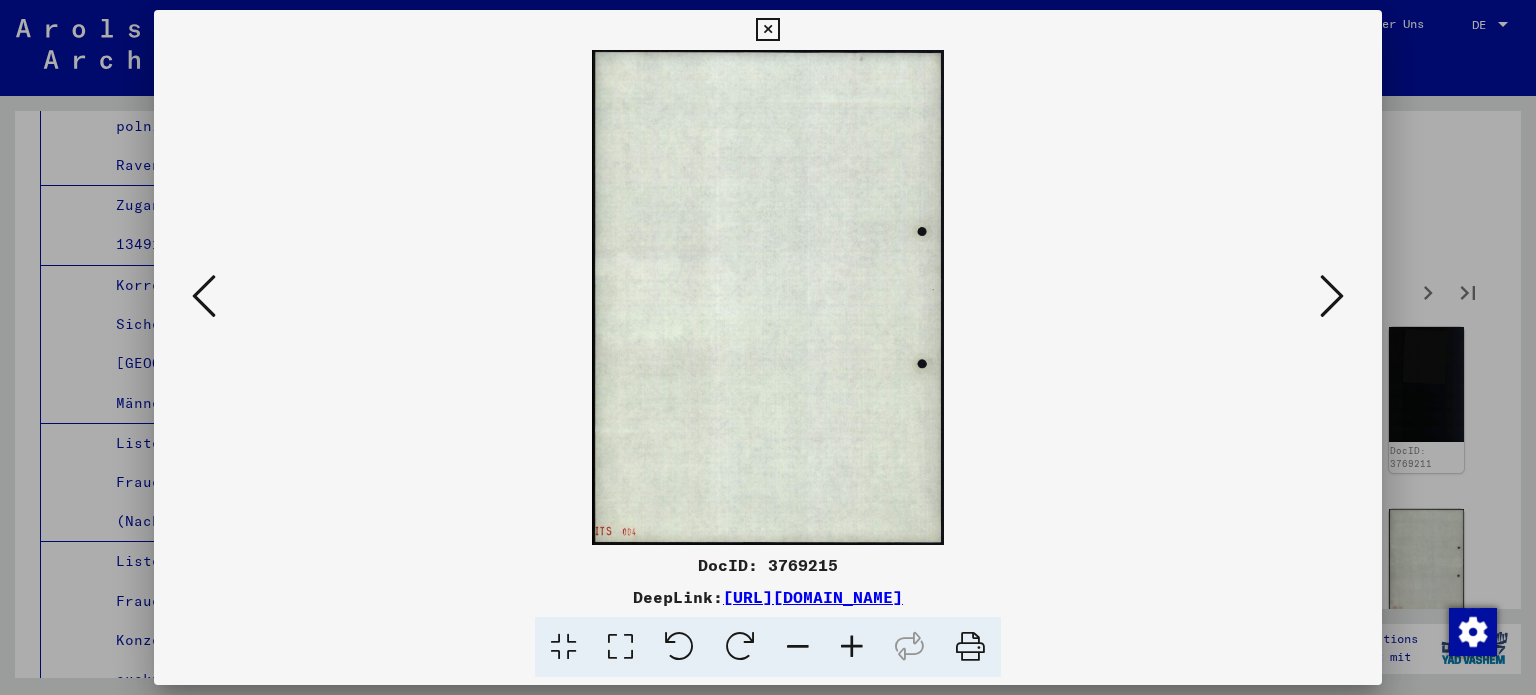 click at bounding box center (1332, 297) 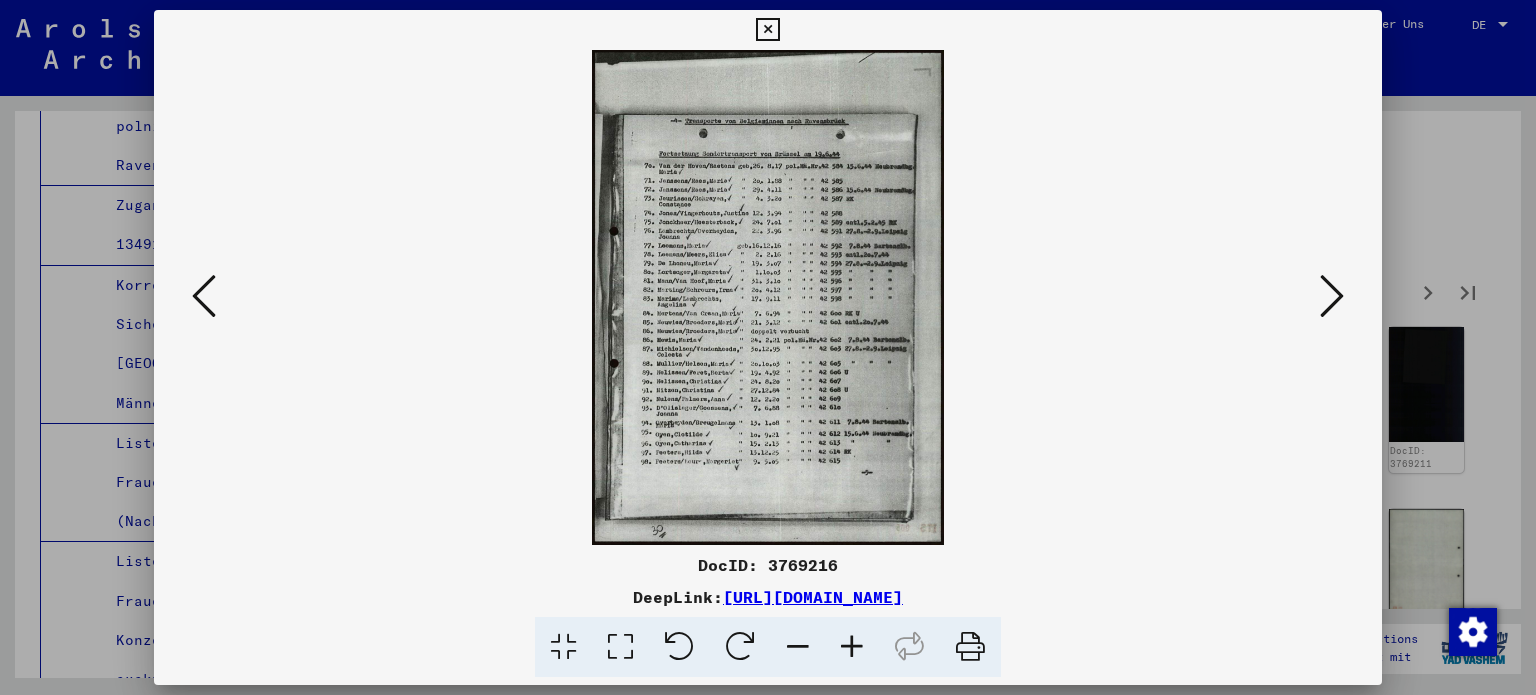 click at bounding box center (1332, 297) 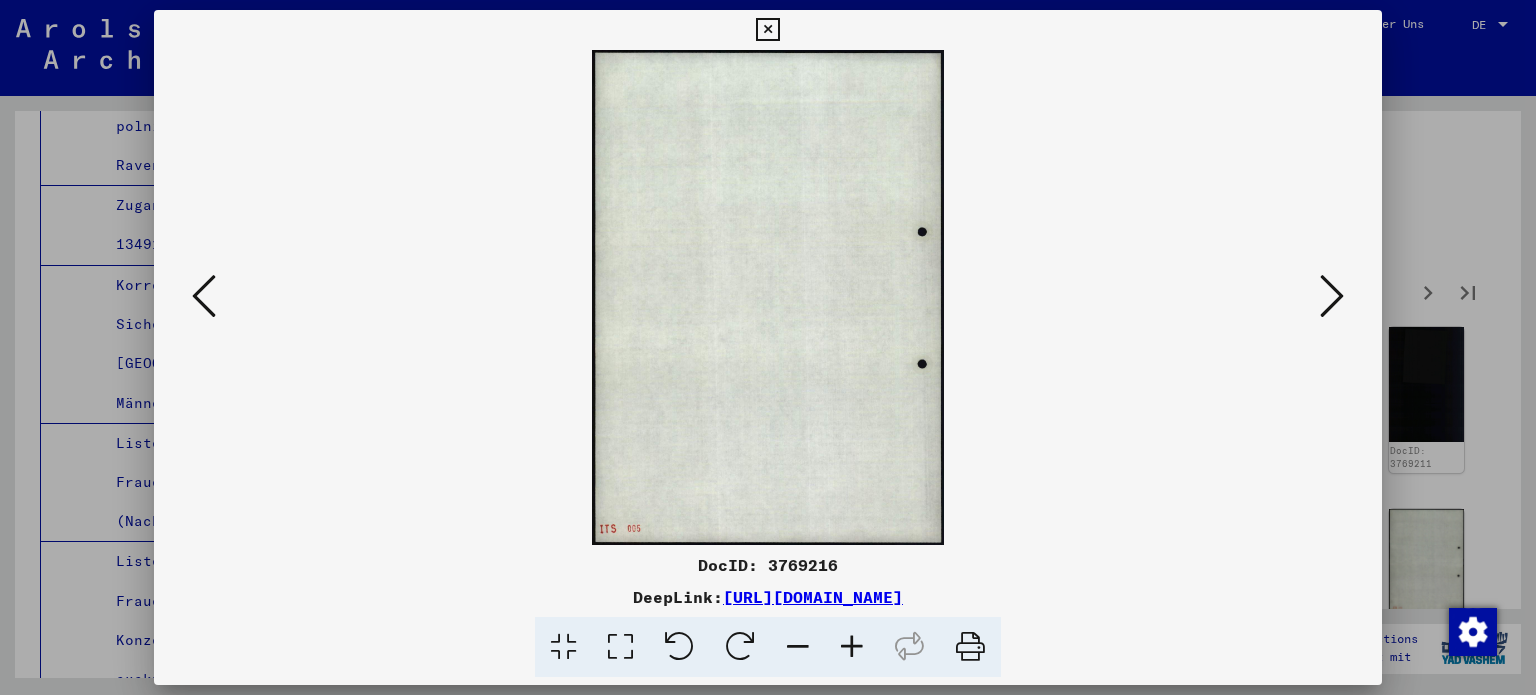 click at bounding box center (1332, 297) 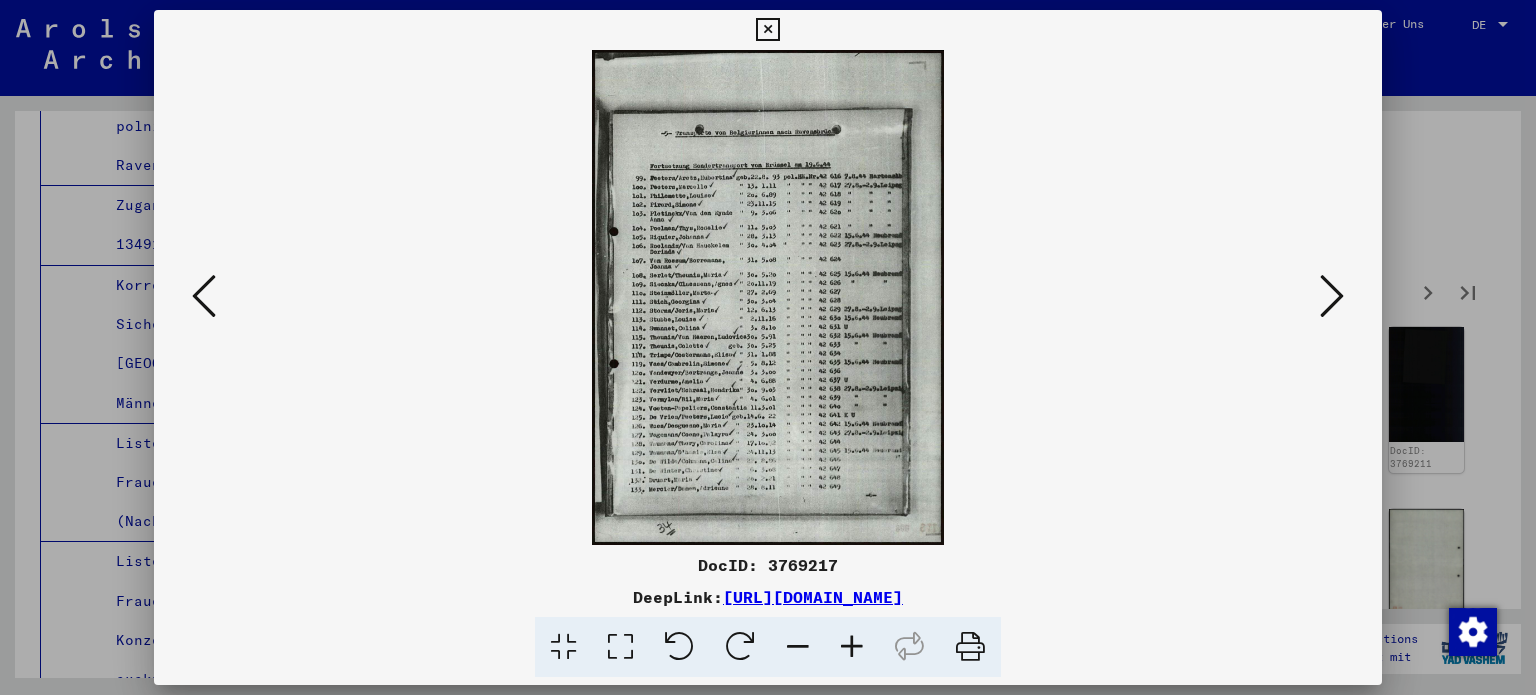 click at bounding box center [1332, 297] 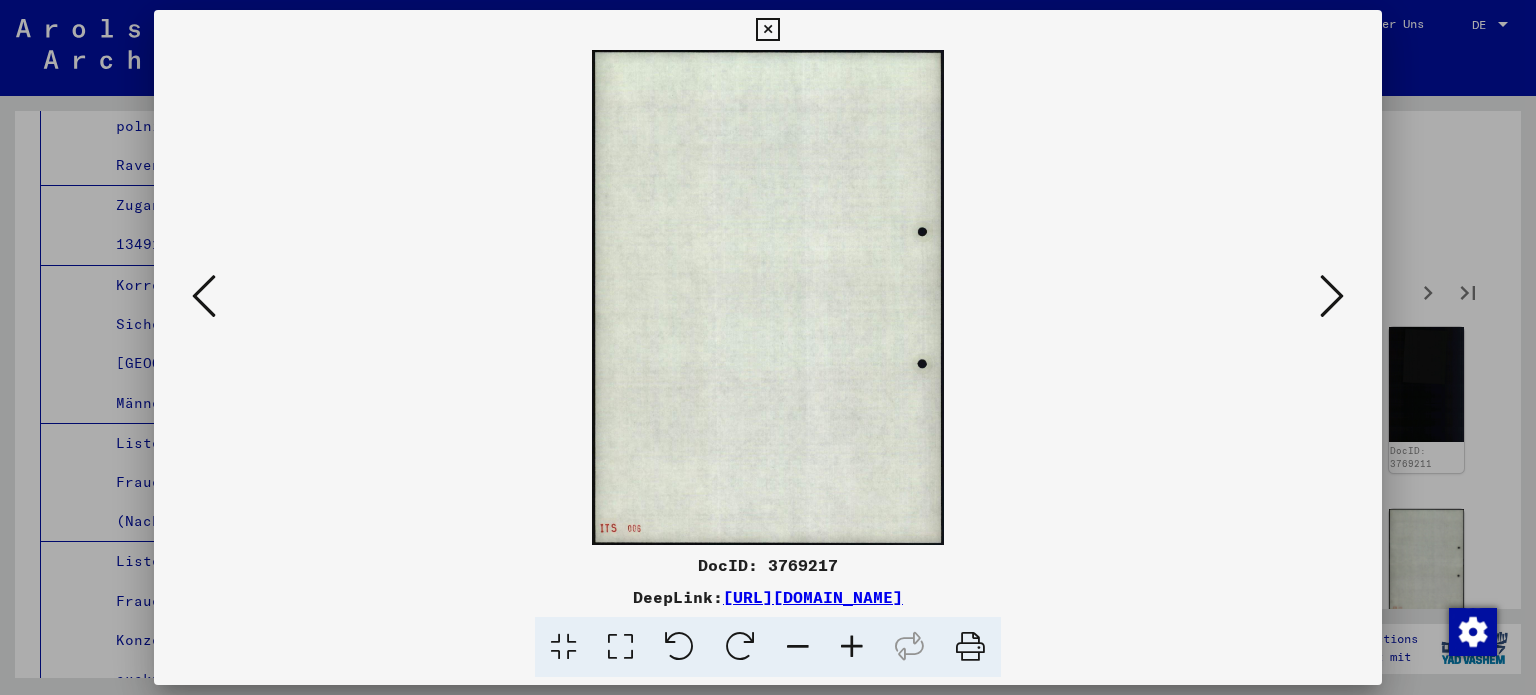 click at bounding box center [1332, 297] 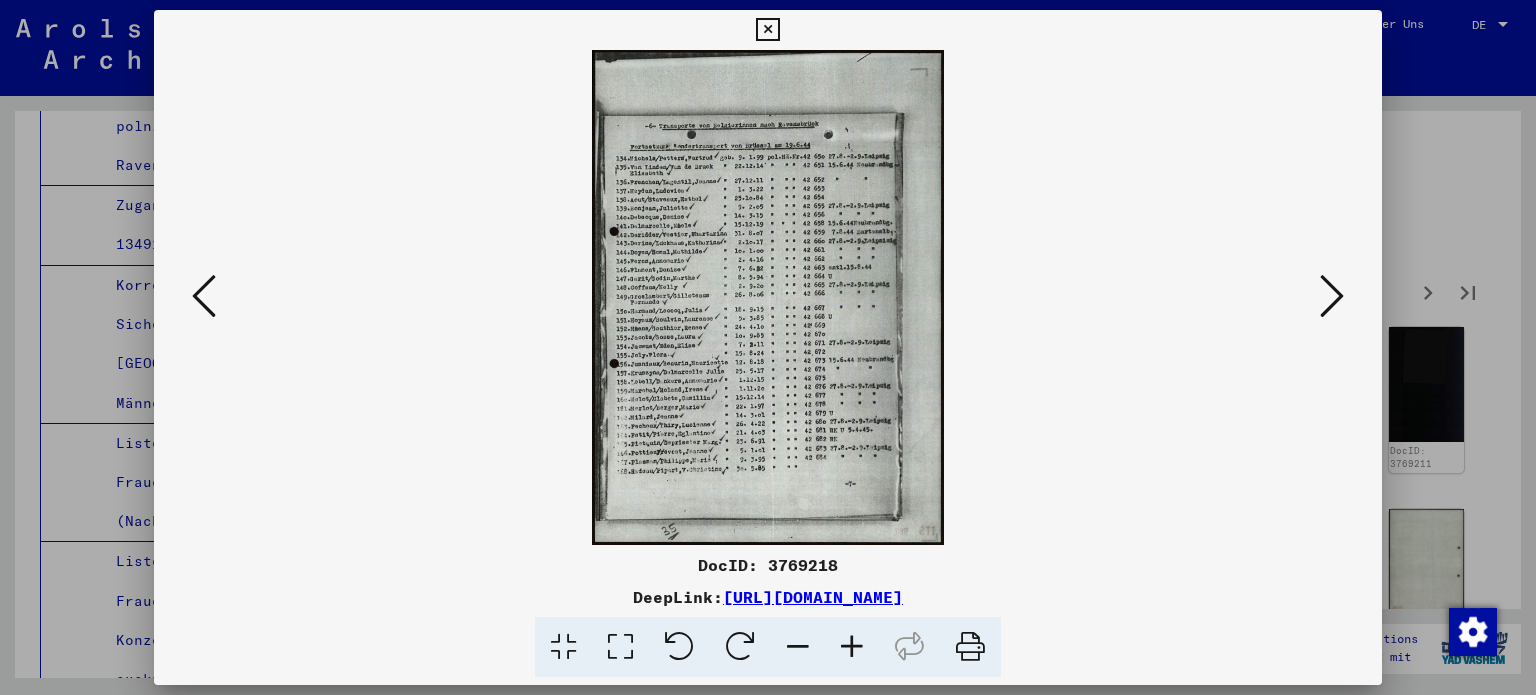 click at bounding box center (1332, 297) 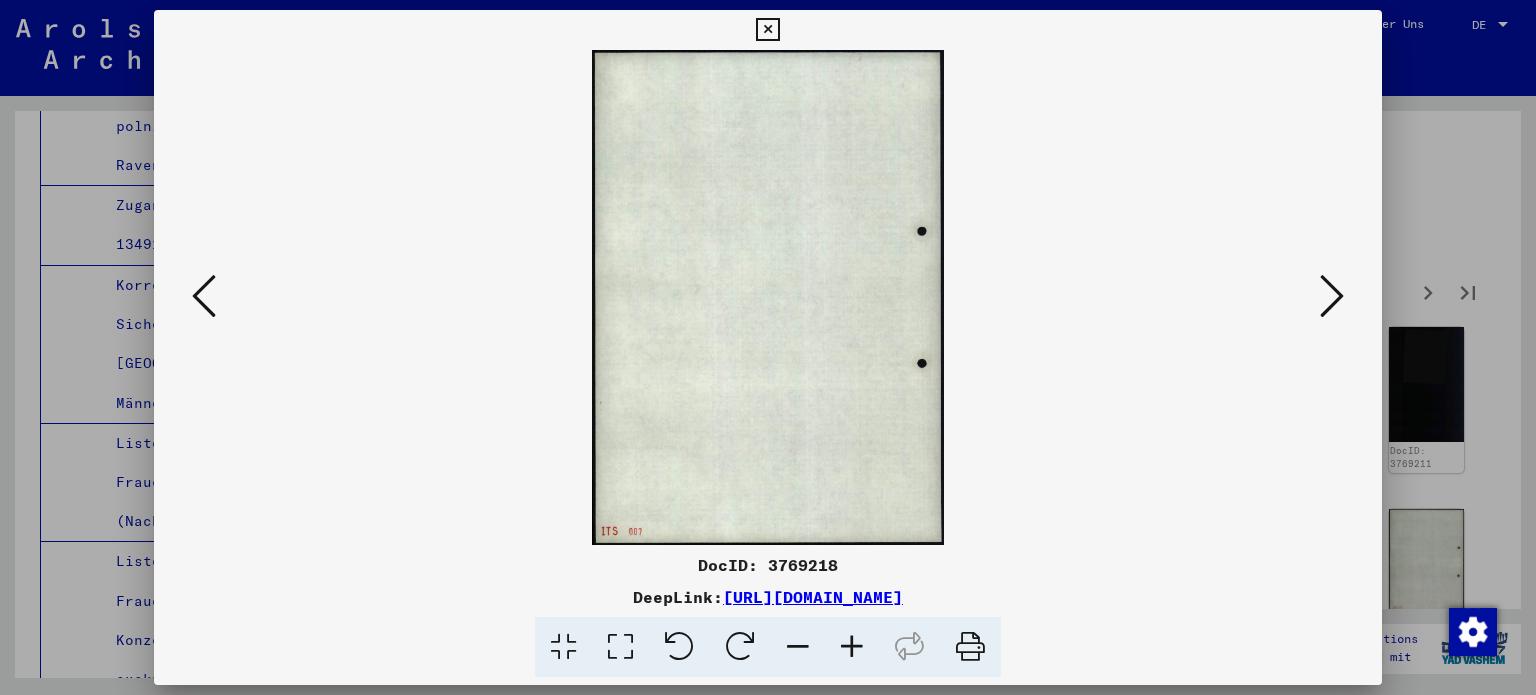 click at bounding box center (1332, 297) 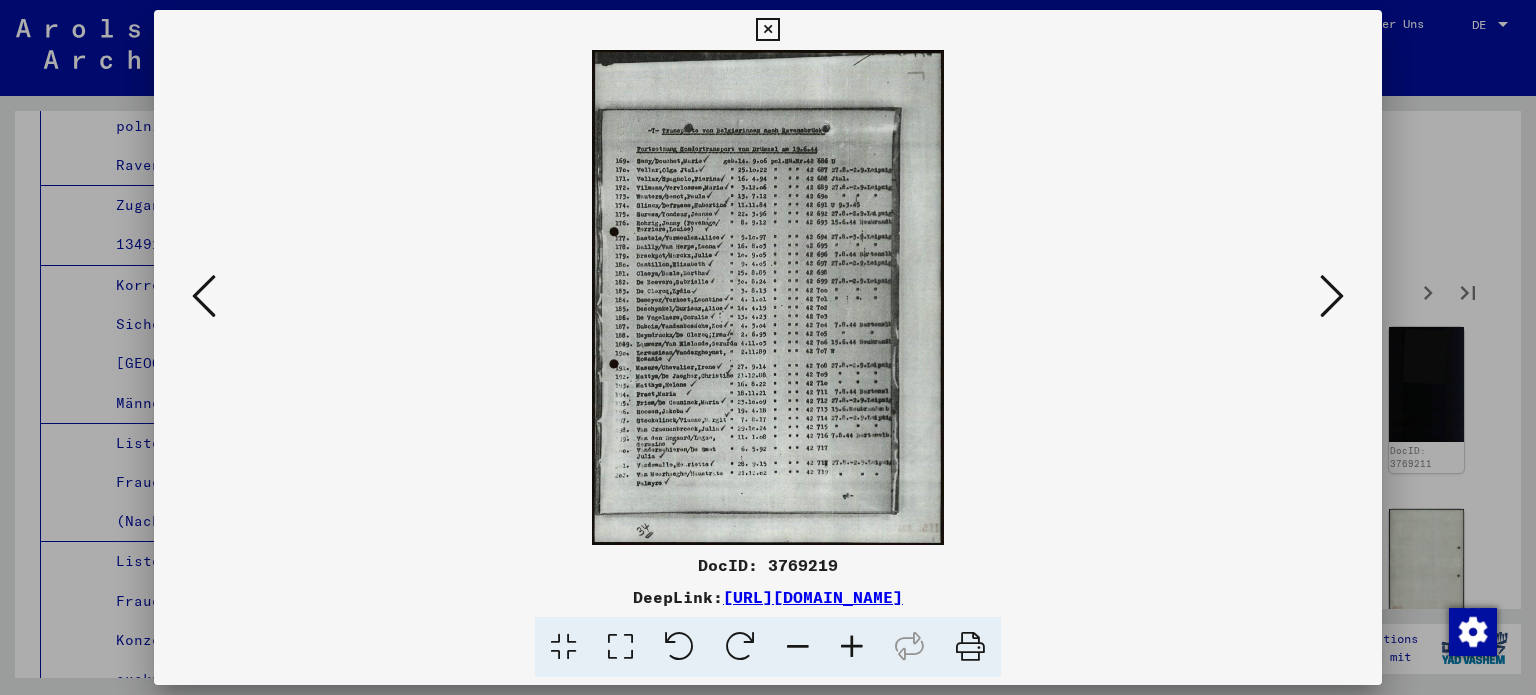 click at bounding box center (1332, 297) 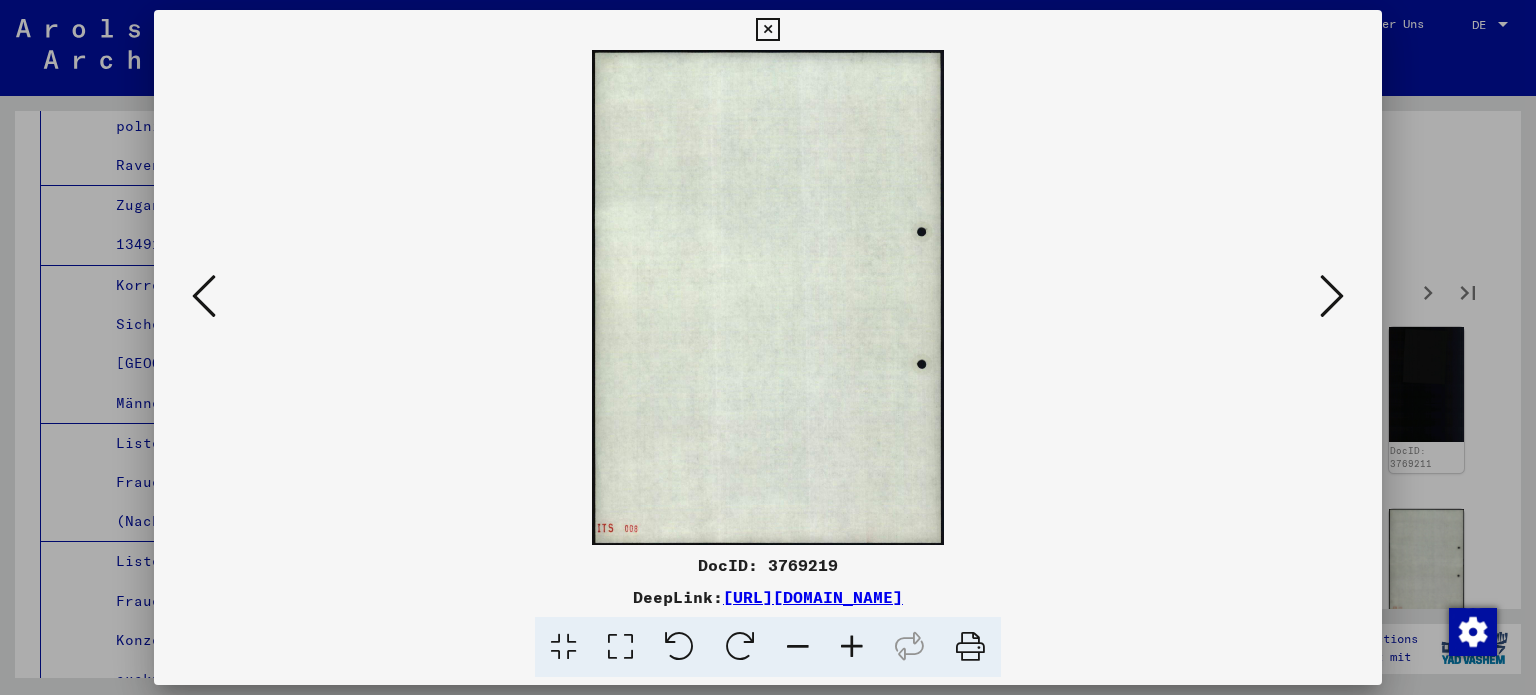 click at bounding box center [1332, 297] 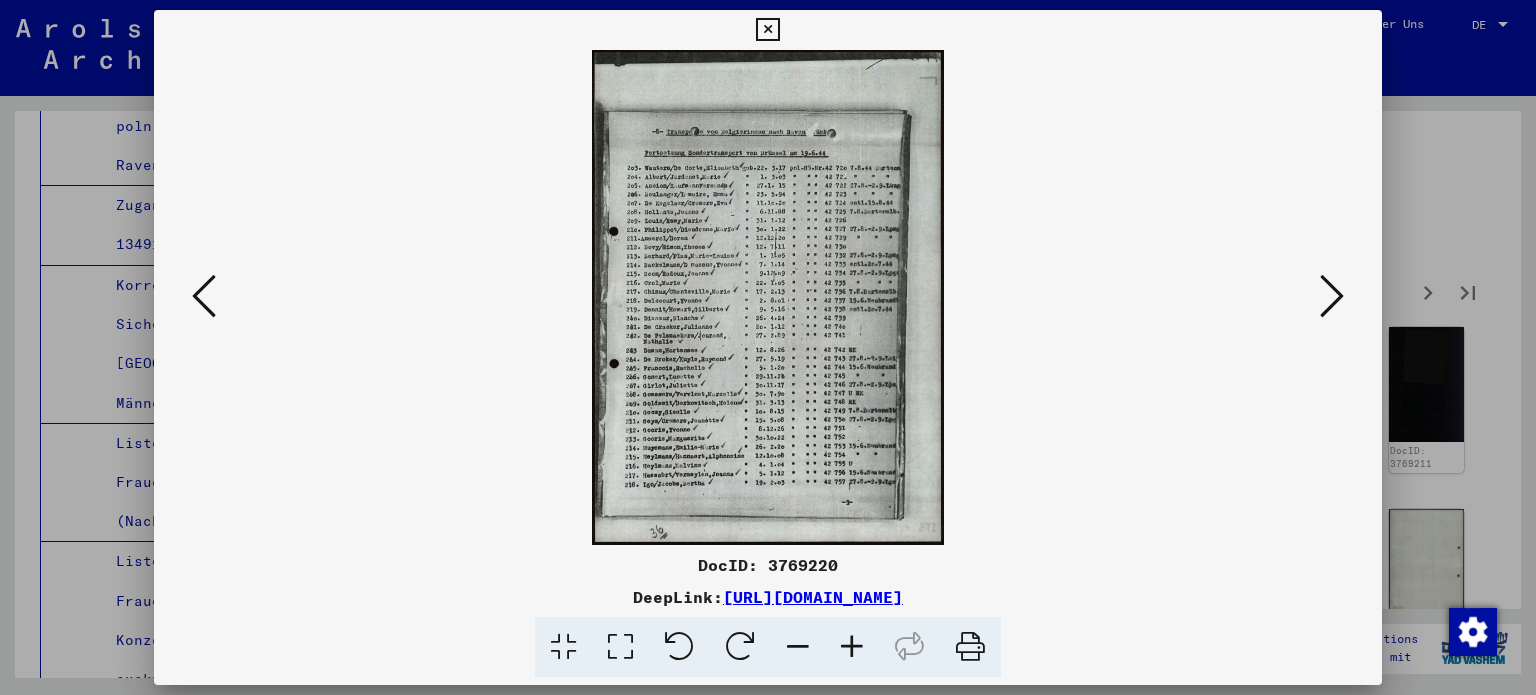 click at bounding box center (1332, 297) 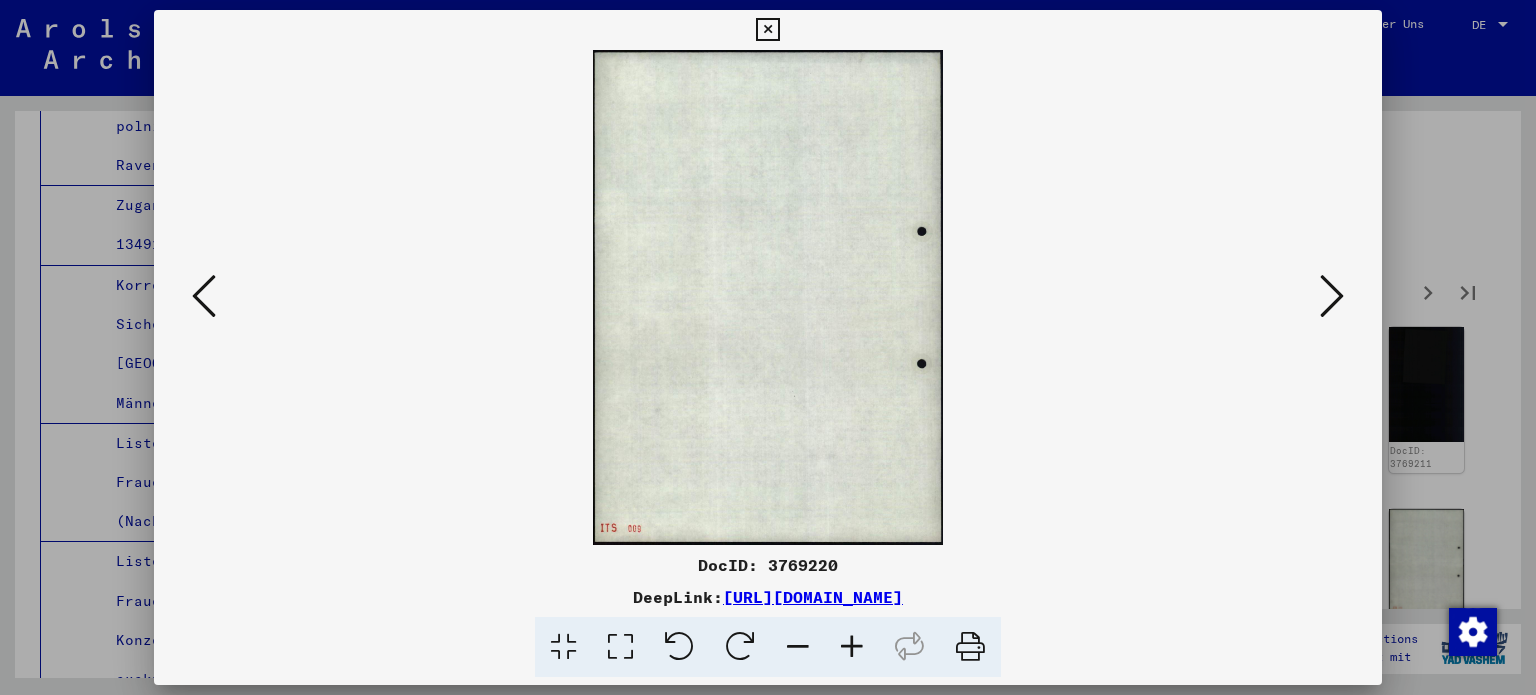 click at bounding box center [1332, 297] 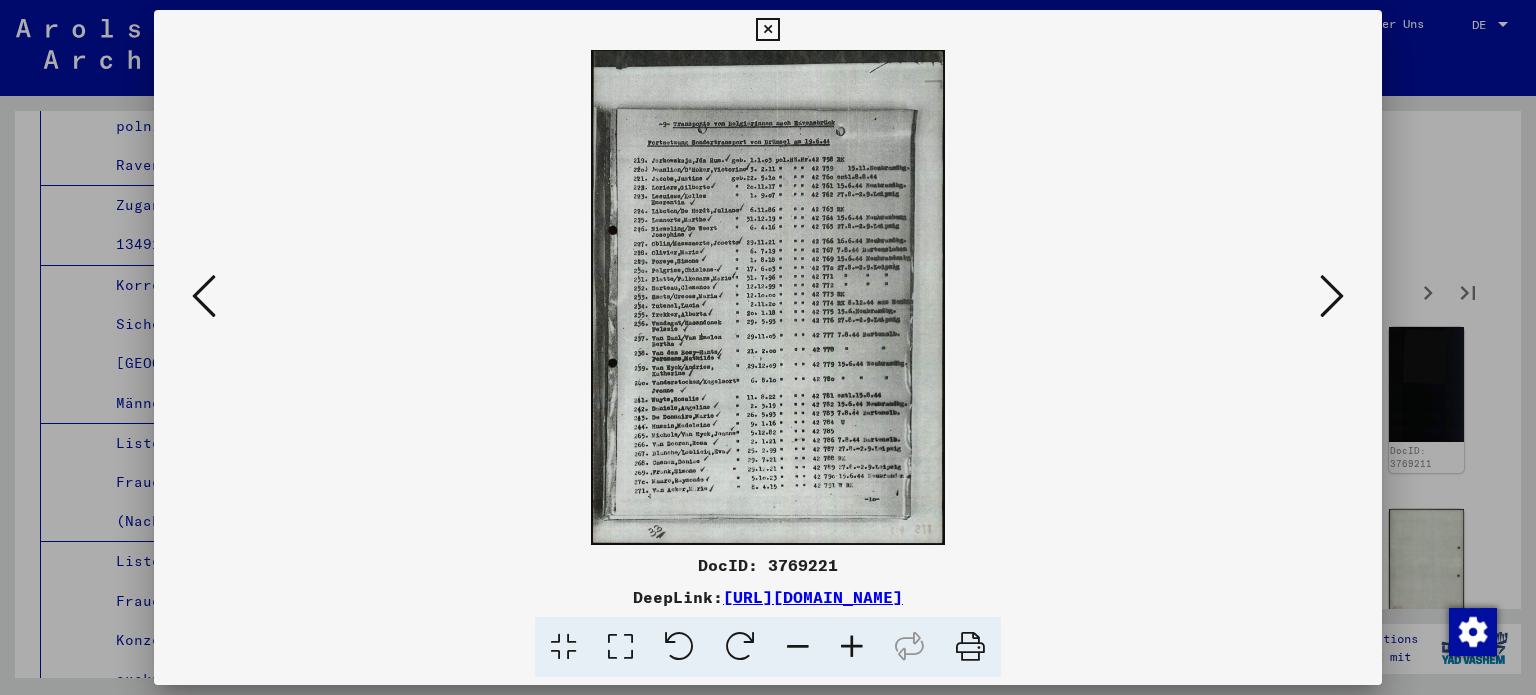 click at bounding box center (1332, 297) 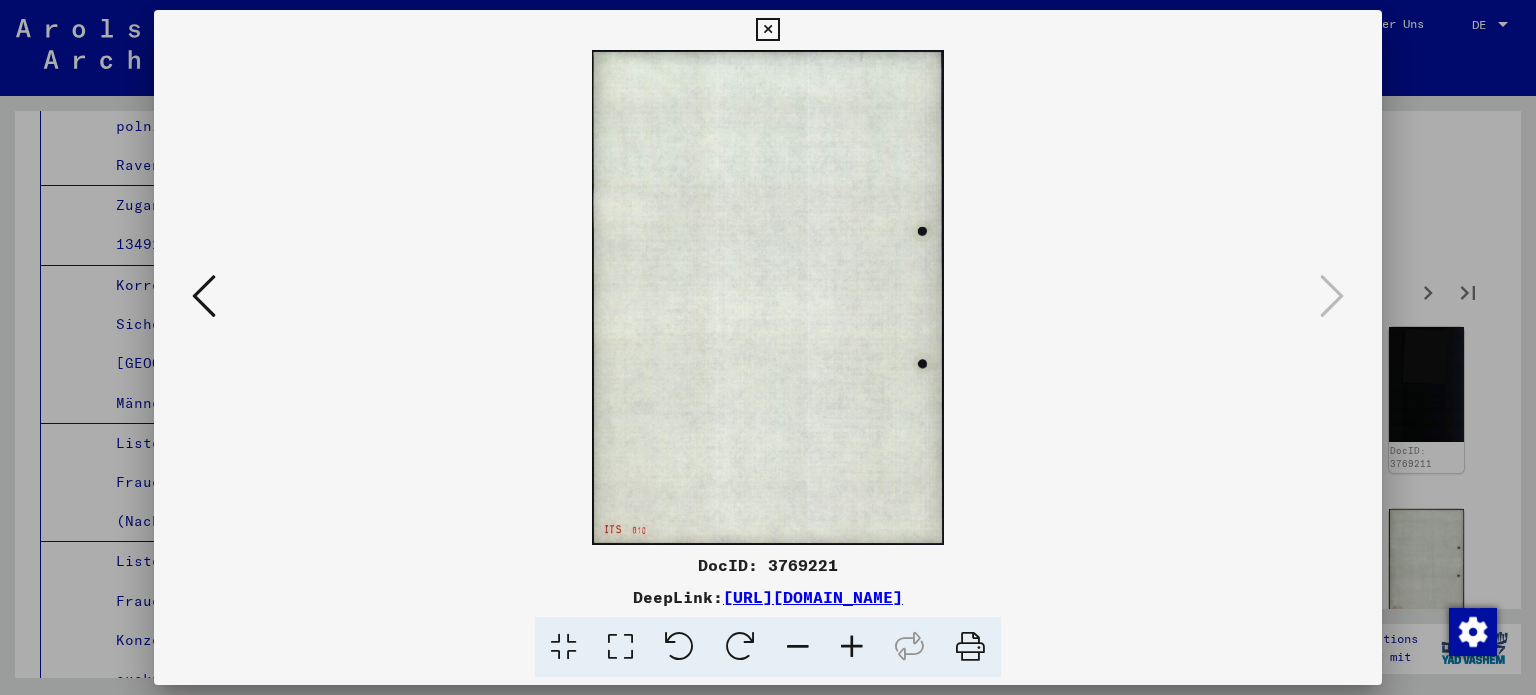 drag, startPoint x: 1452, startPoint y: 303, endPoint x: 1441, endPoint y: 303, distance: 11 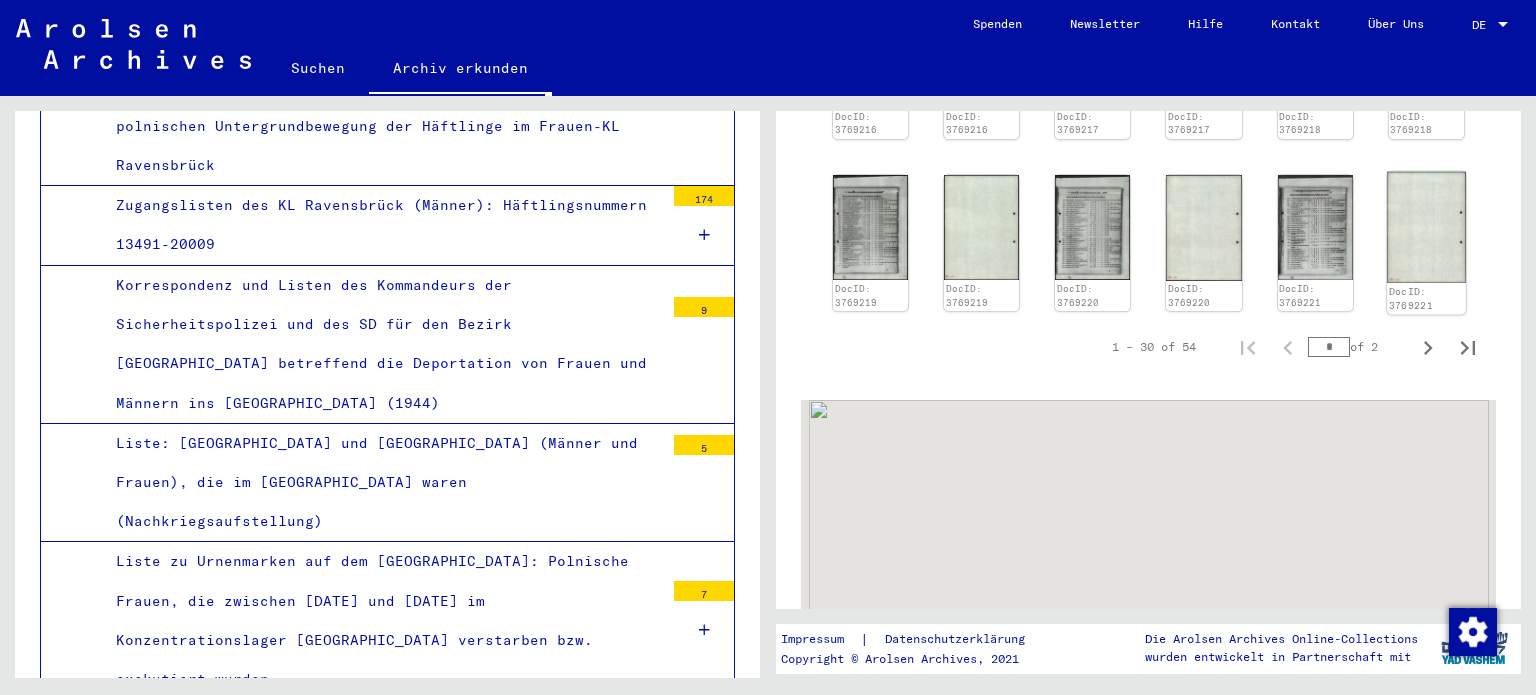 scroll, scrollTop: 1500, scrollLeft: 0, axis: vertical 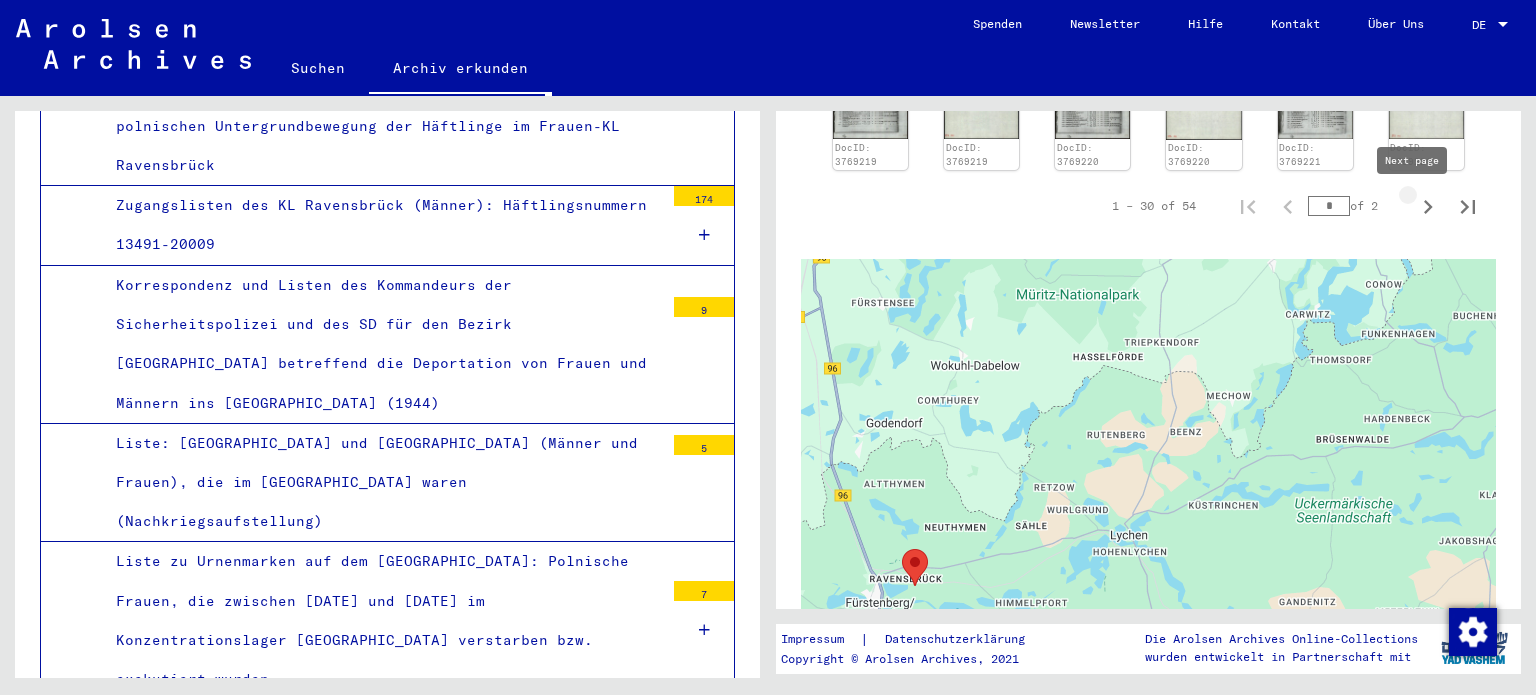 click 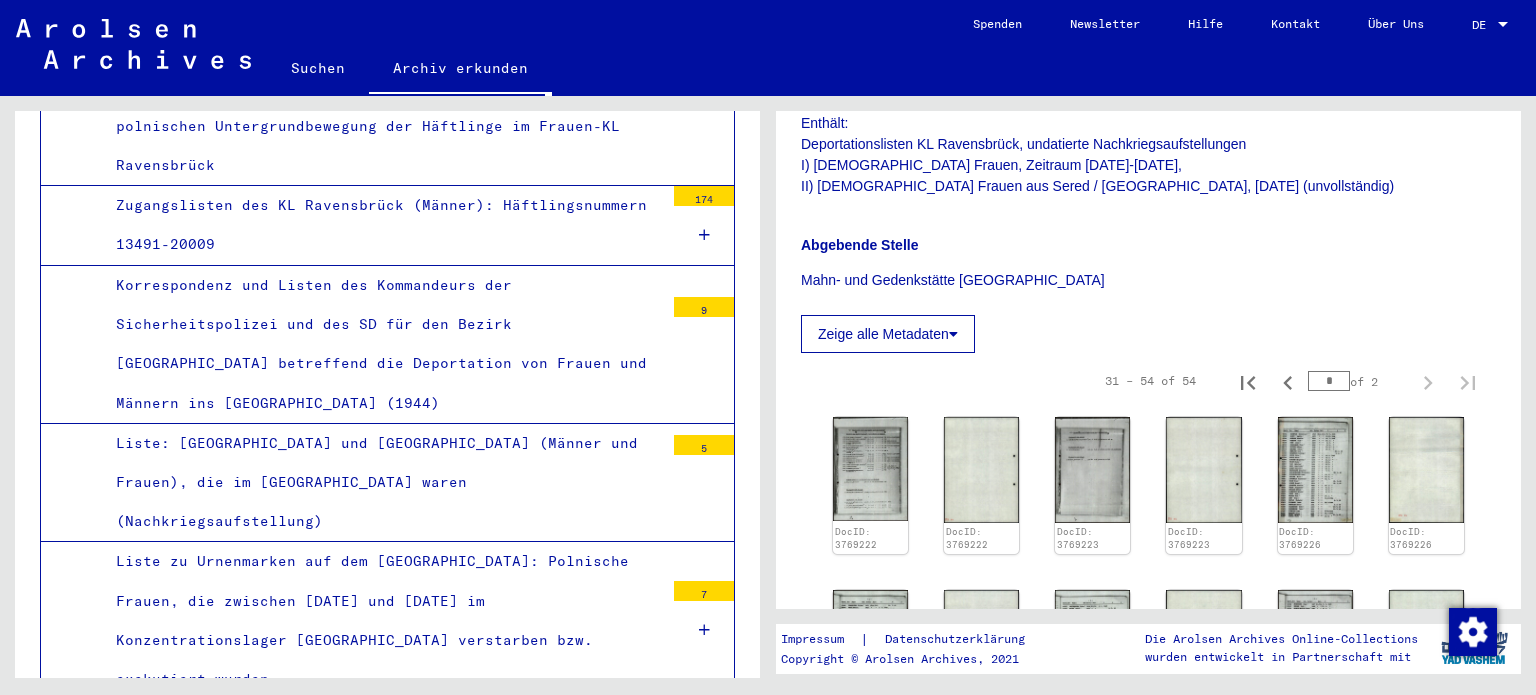 scroll, scrollTop: 404, scrollLeft: 0, axis: vertical 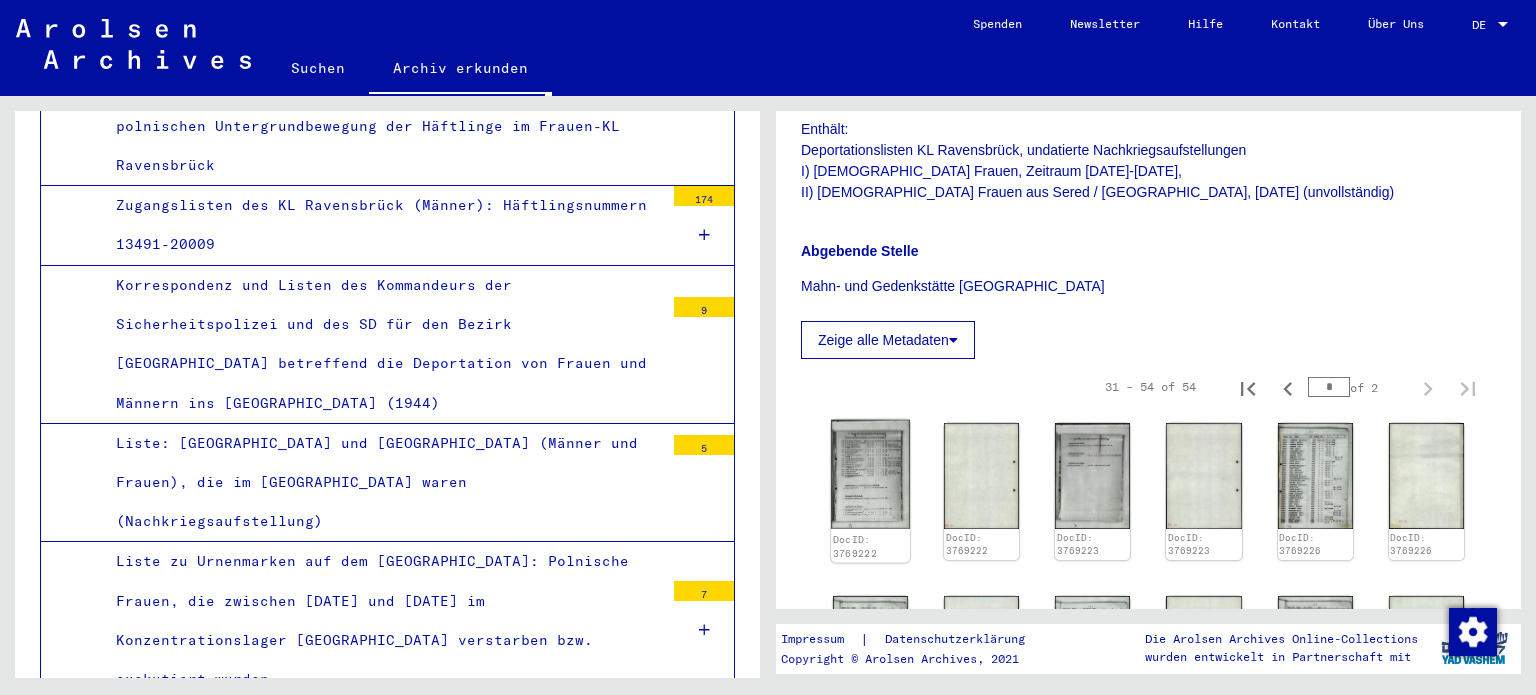 click 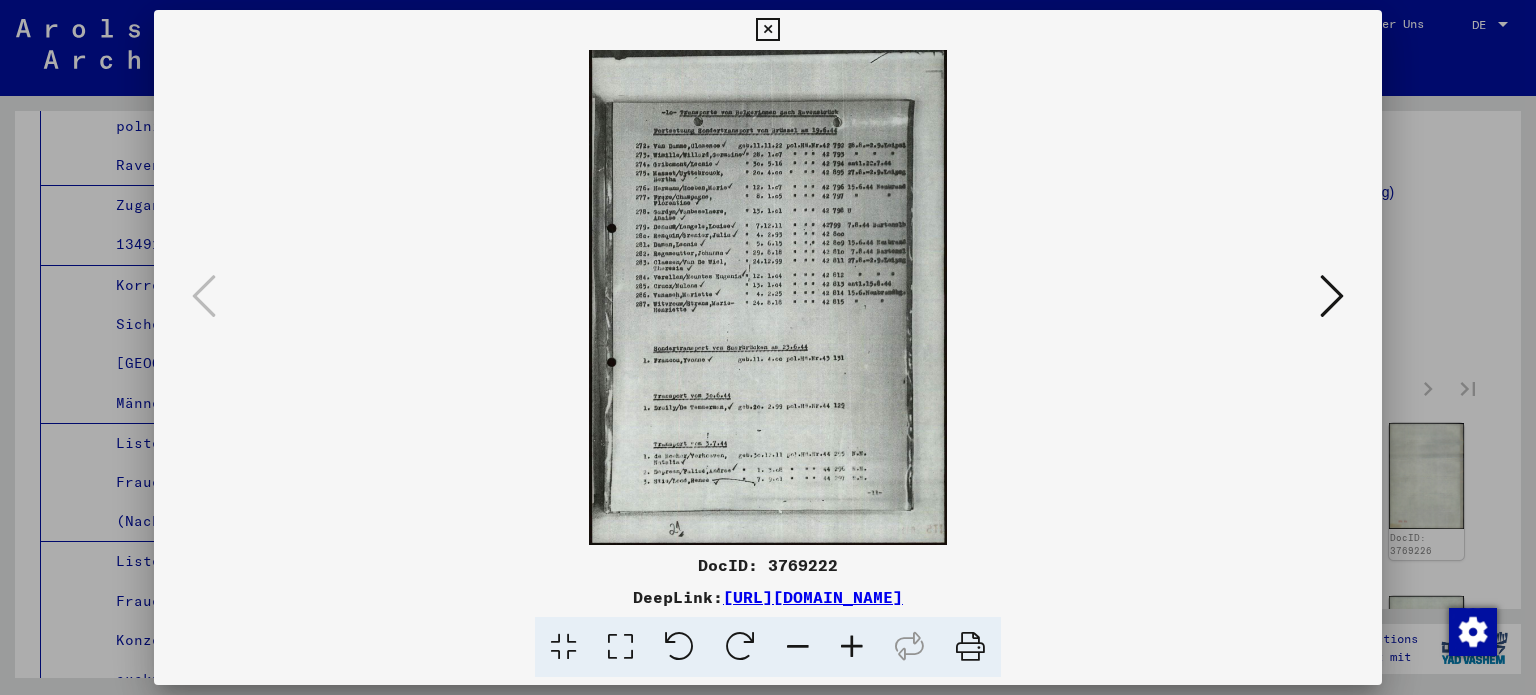 click at bounding box center (1332, 296) 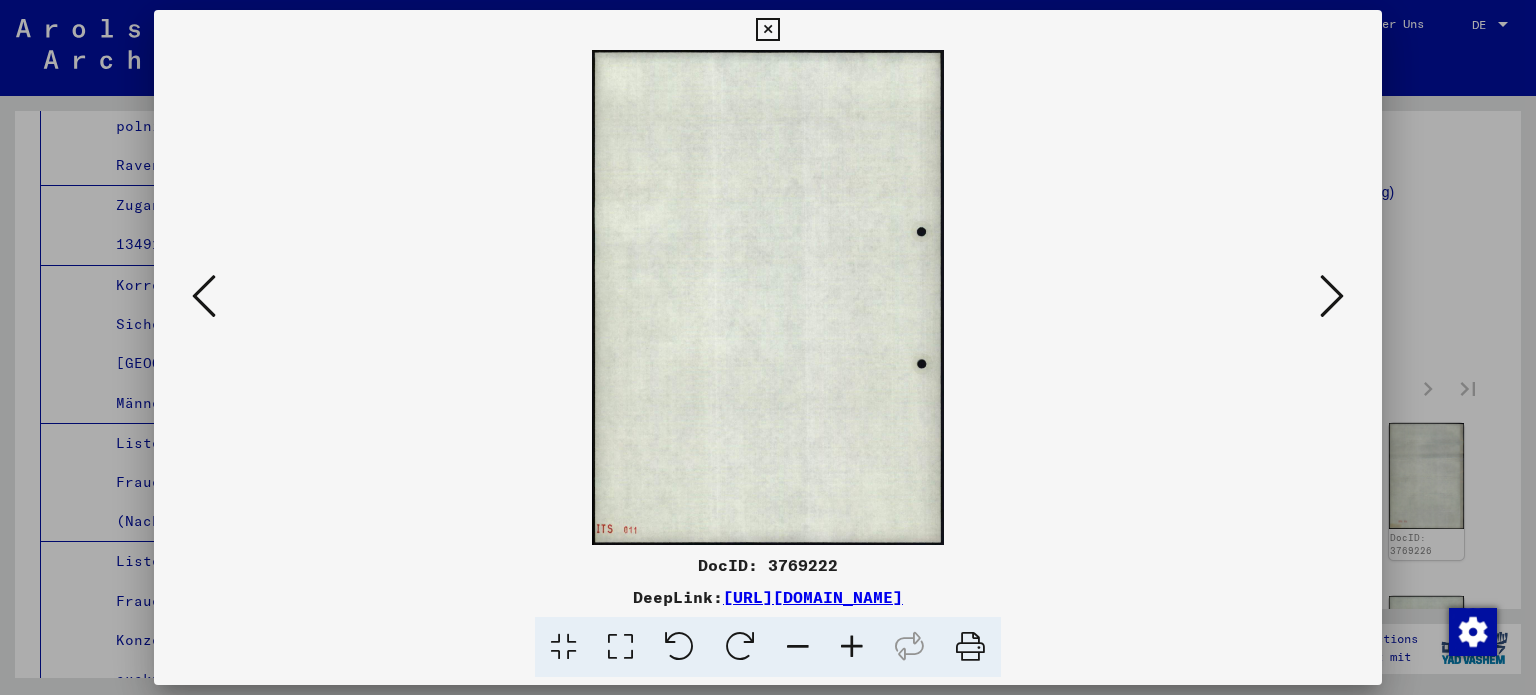 click at bounding box center [1332, 296] 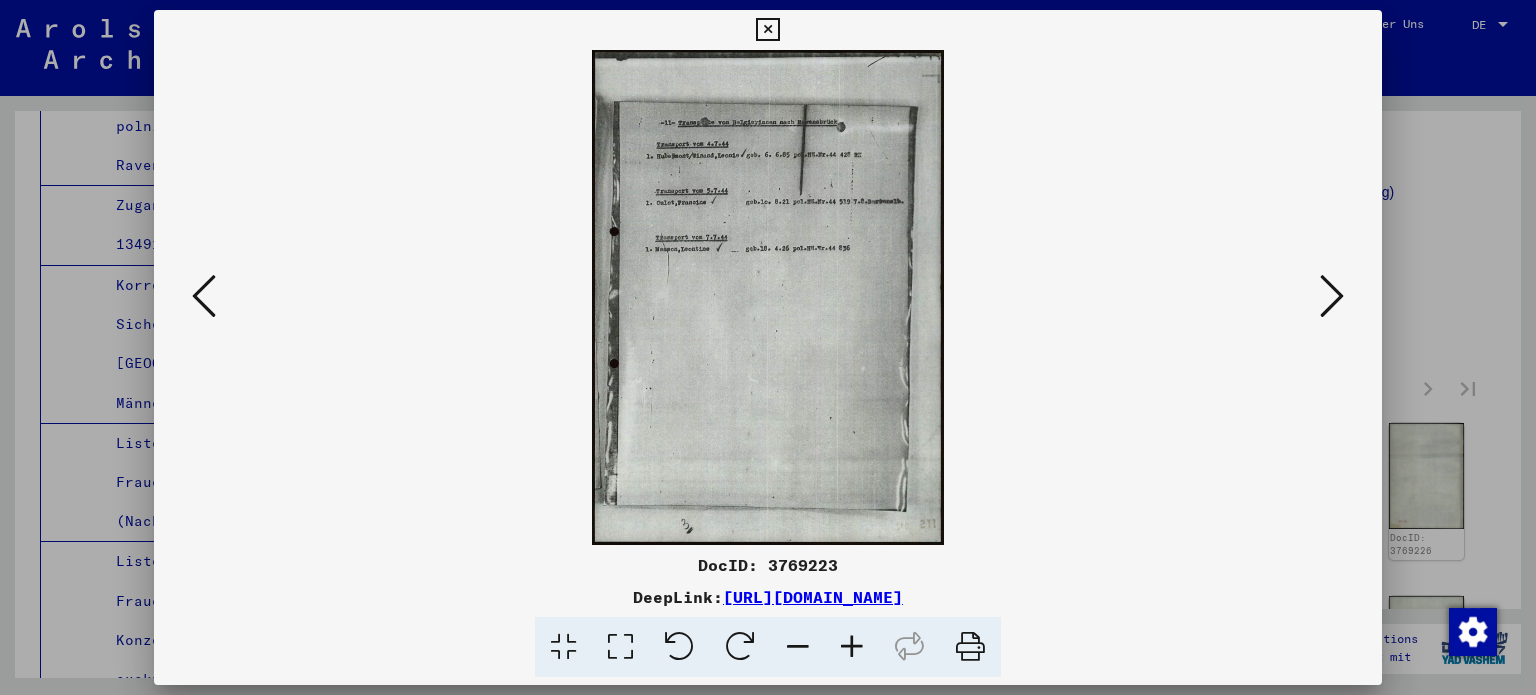 click at bounding box center (1332, 297) 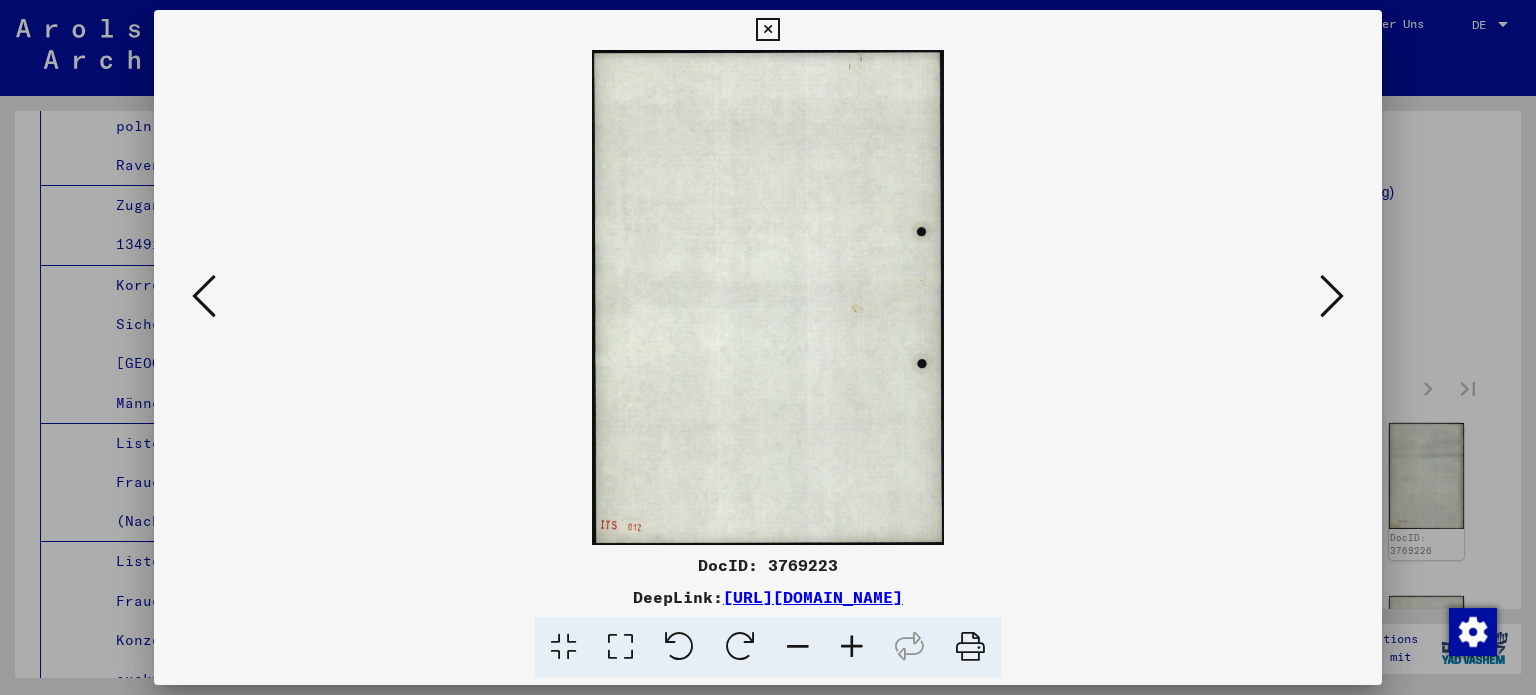 click at bounding box center [1332, 297] 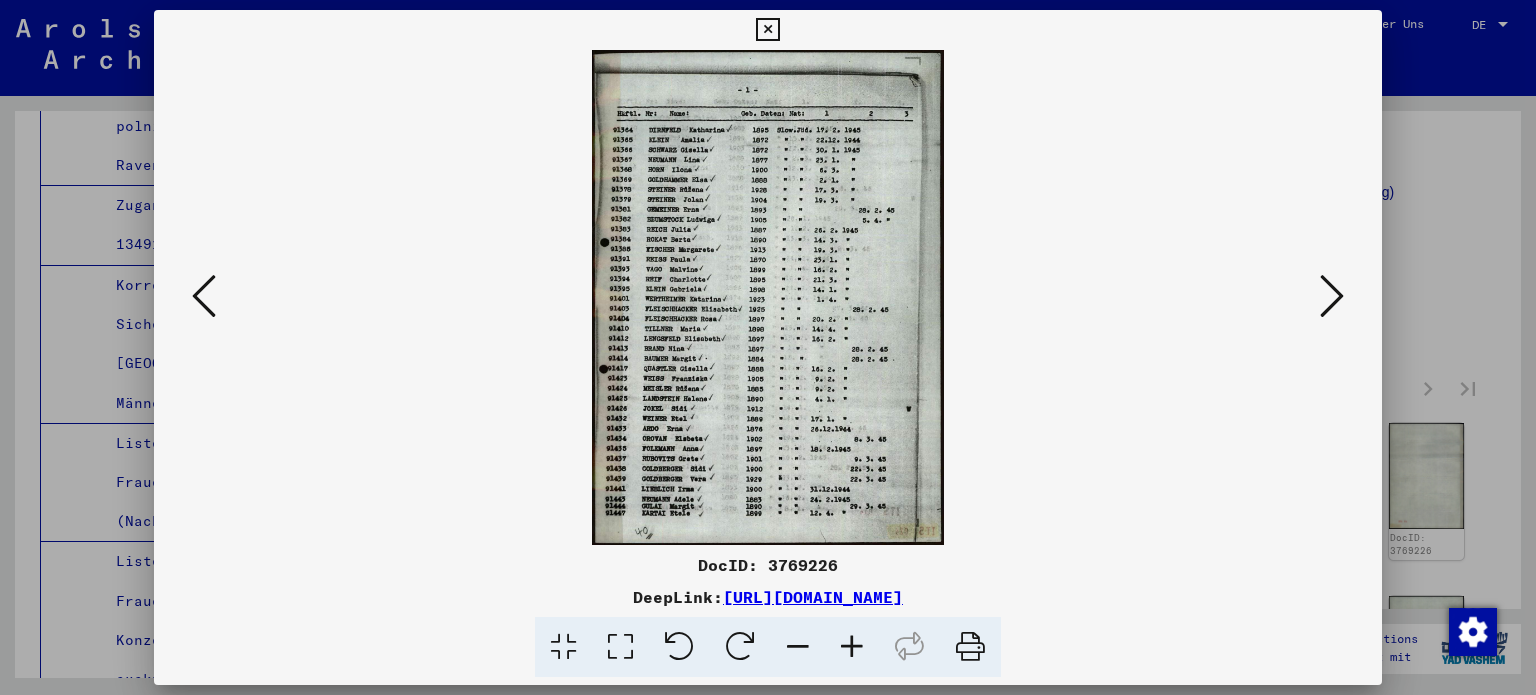click at bounding box center [204, 296] 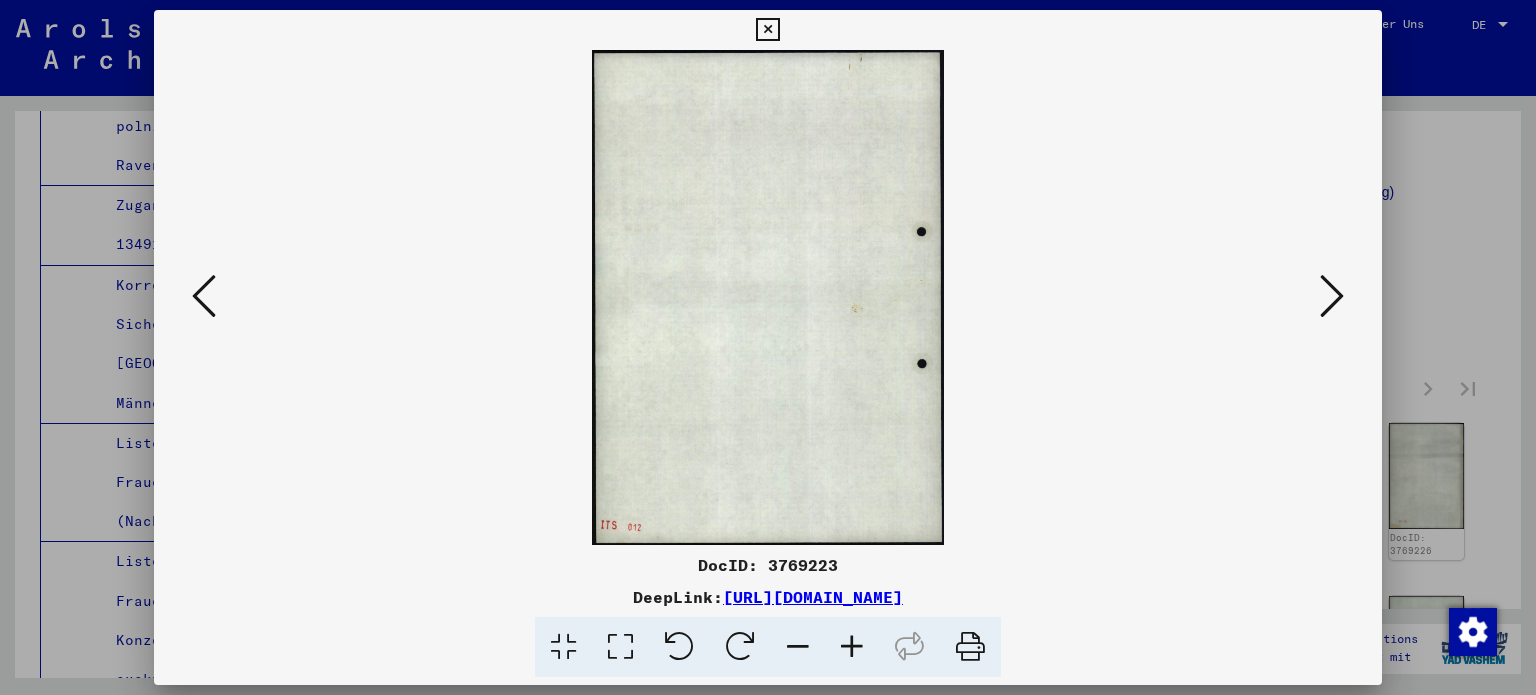 click at bounding box center (204, 296) 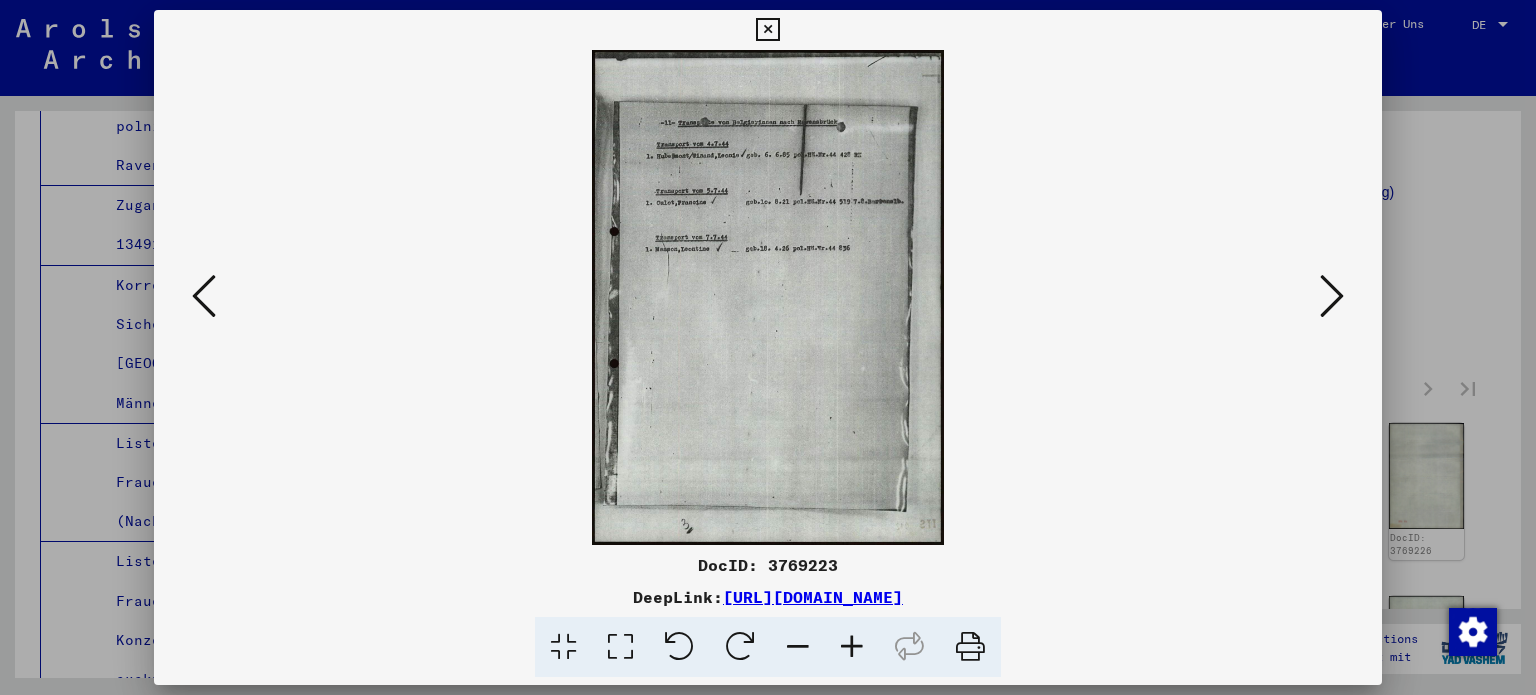 click at bounding box center [204, 296] 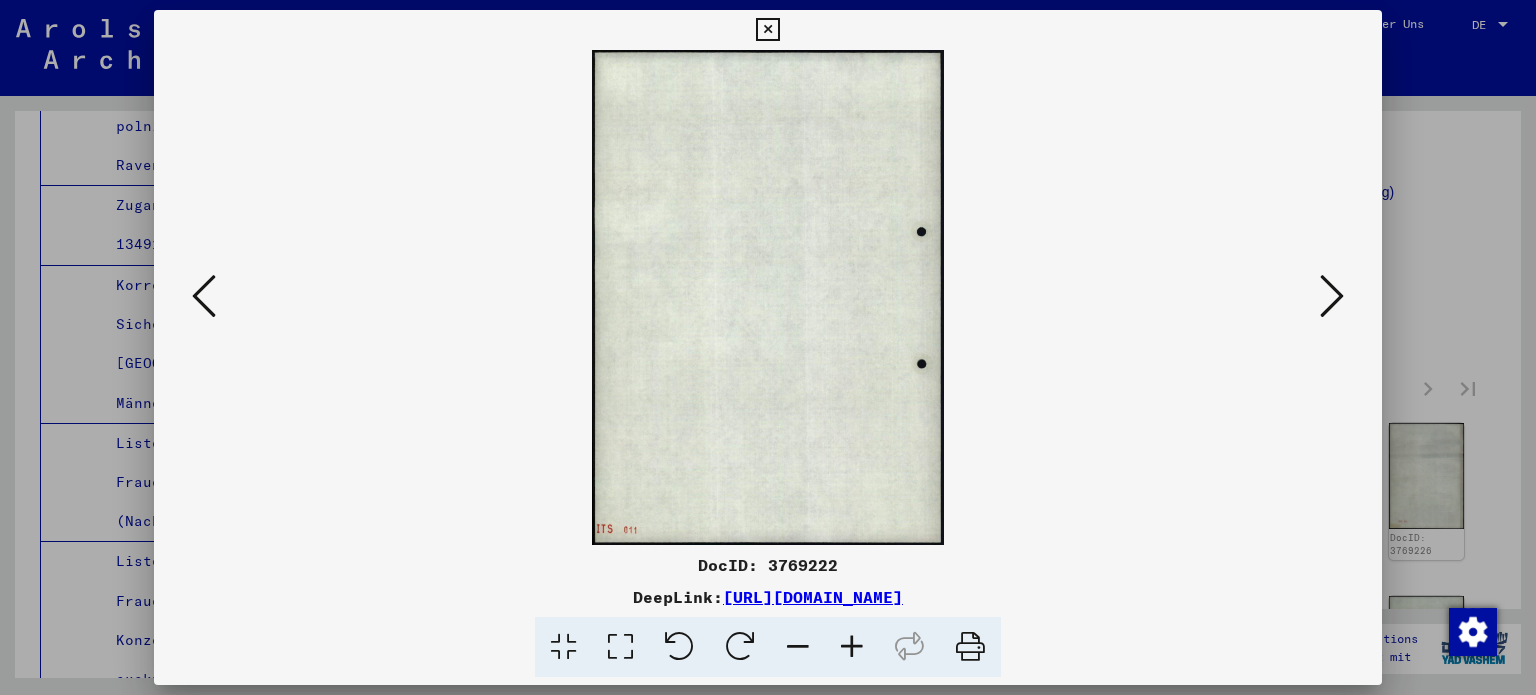 click at bounding box center (204, 296) 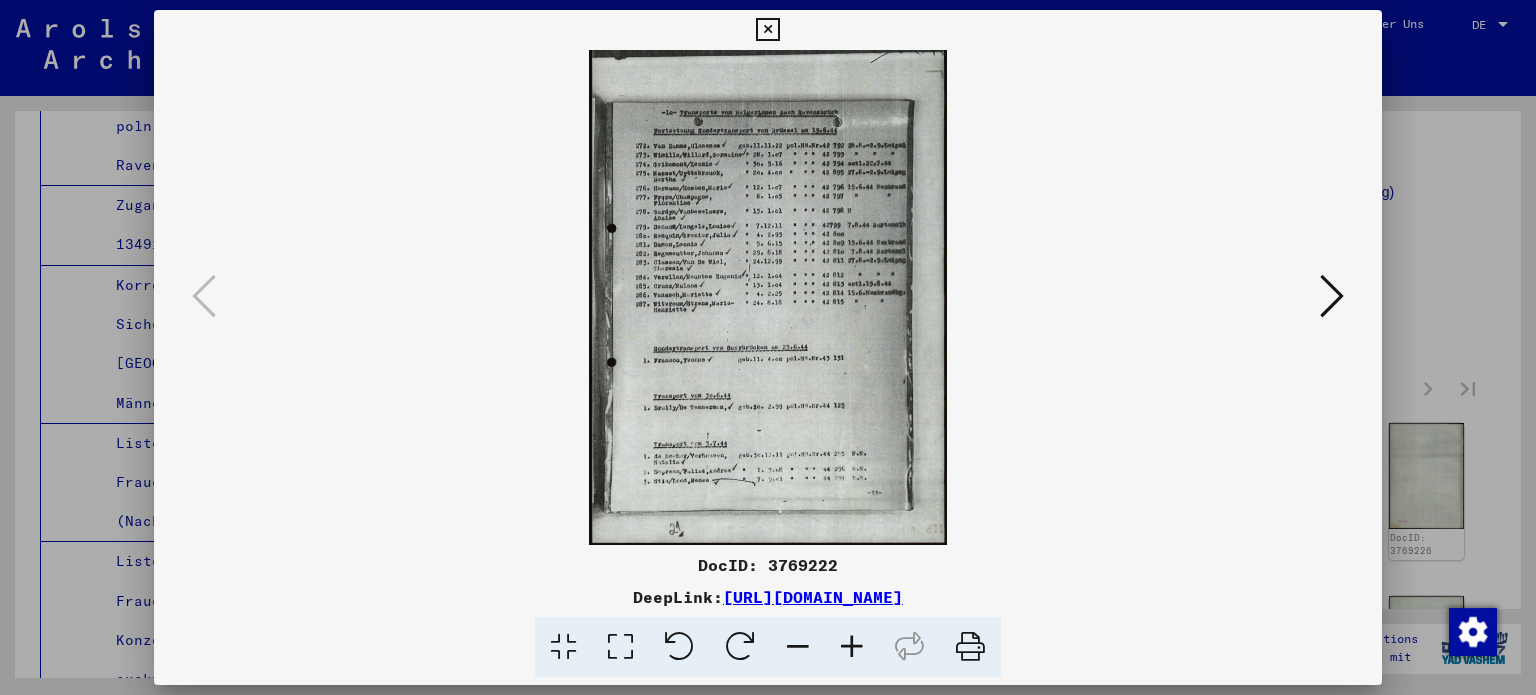 drag, startPoint x: 1455, startPoint y: 143, endPoint x: 1308, endPoint y: 183, distance: 152.345 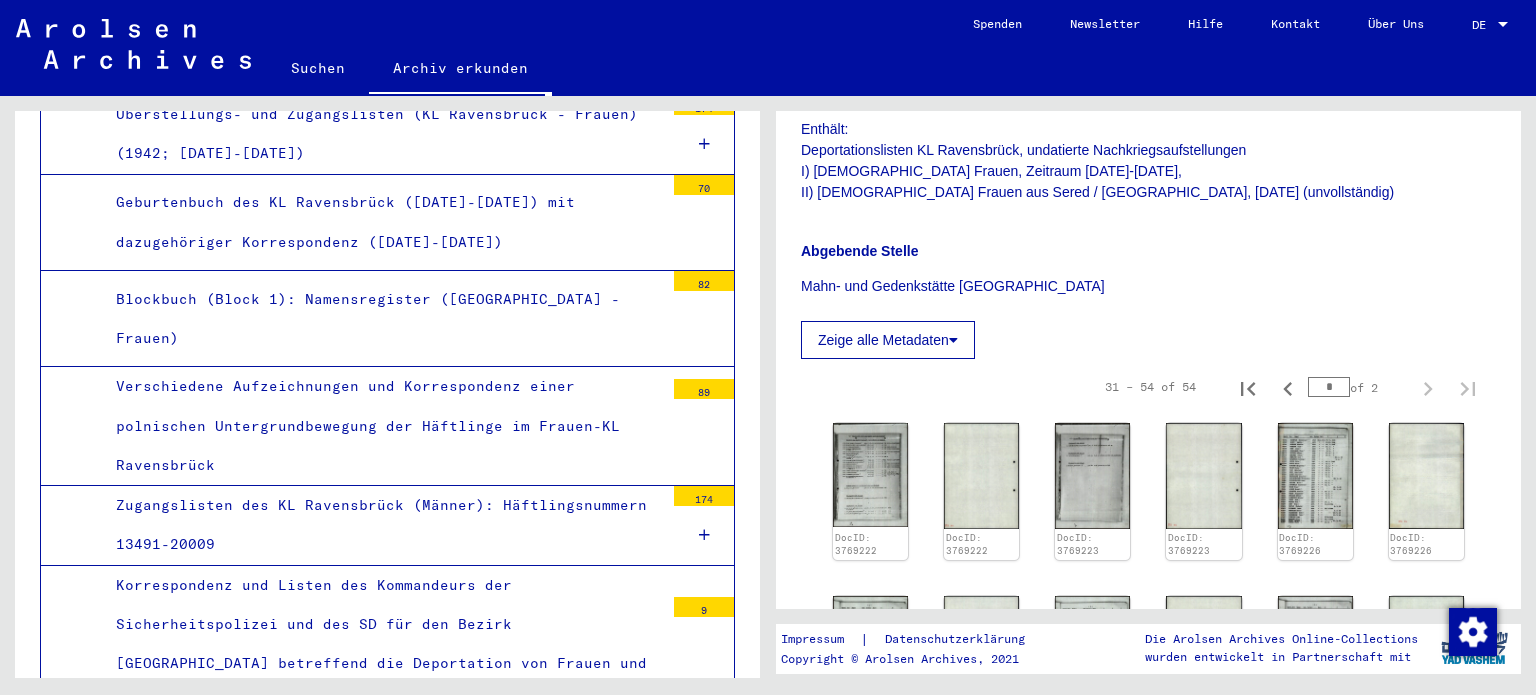 scroll, scrollTop: 4639, scrollLeft: 0, axis: vertical 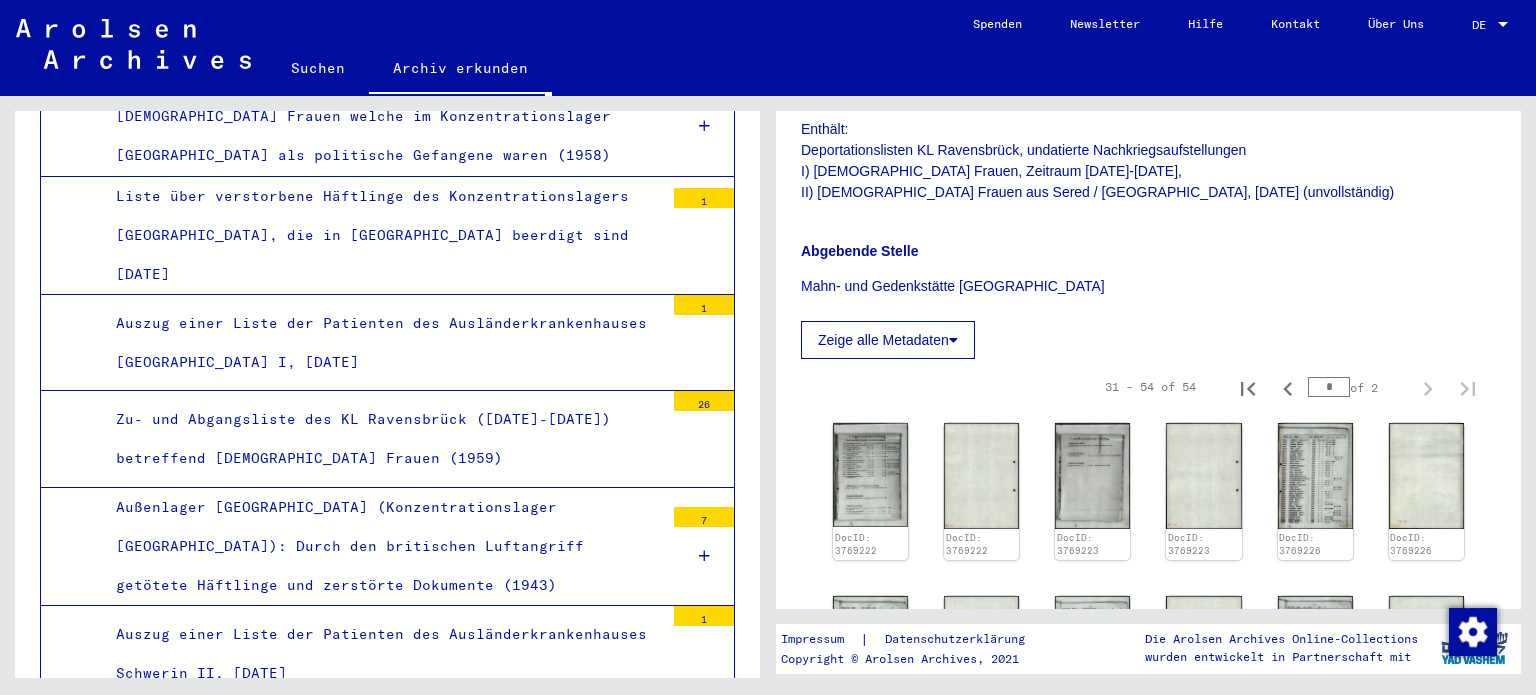 click on "Listen zu verstorbenen tschechischen und slowakischen Häftlingen des      Konzetrationslagers [GEOGRAPHIC_DATA] I" at bounding box center [382, 750] 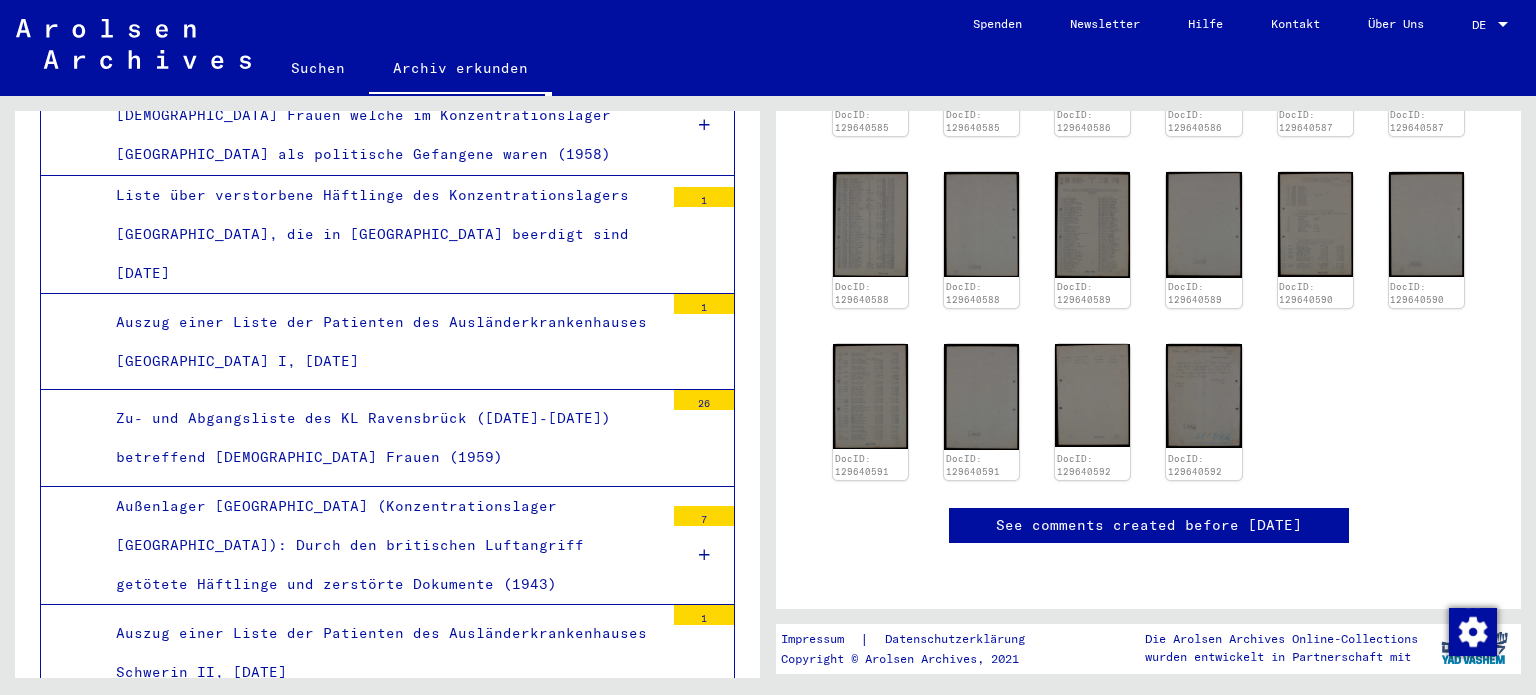 scroll, scrollTop: 700, scrollLeft: 0, axis: vertical 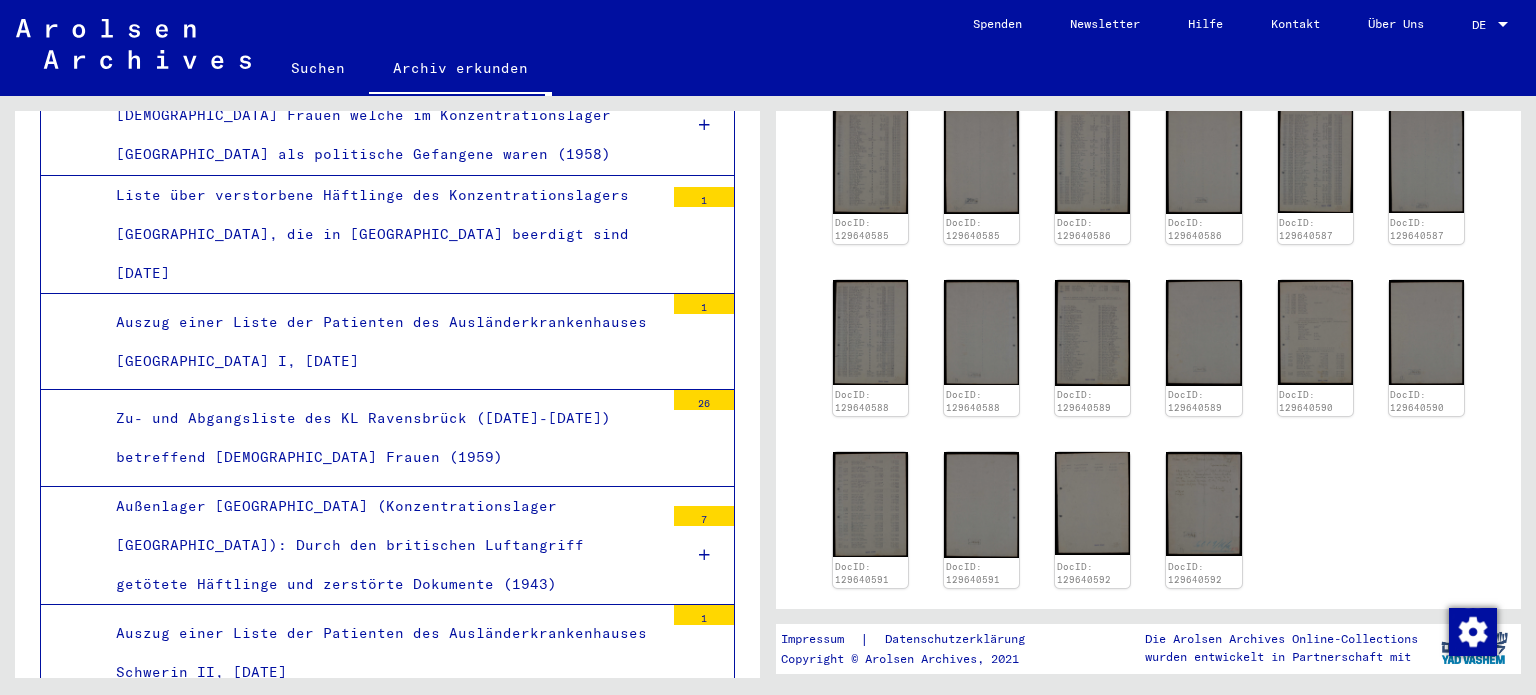 click on "Listen zu verstorbenen tschechischen und slowakischen Häftlingen des      Konzetrationslagers Ravensbrück II" at bounding box center [382, 964] 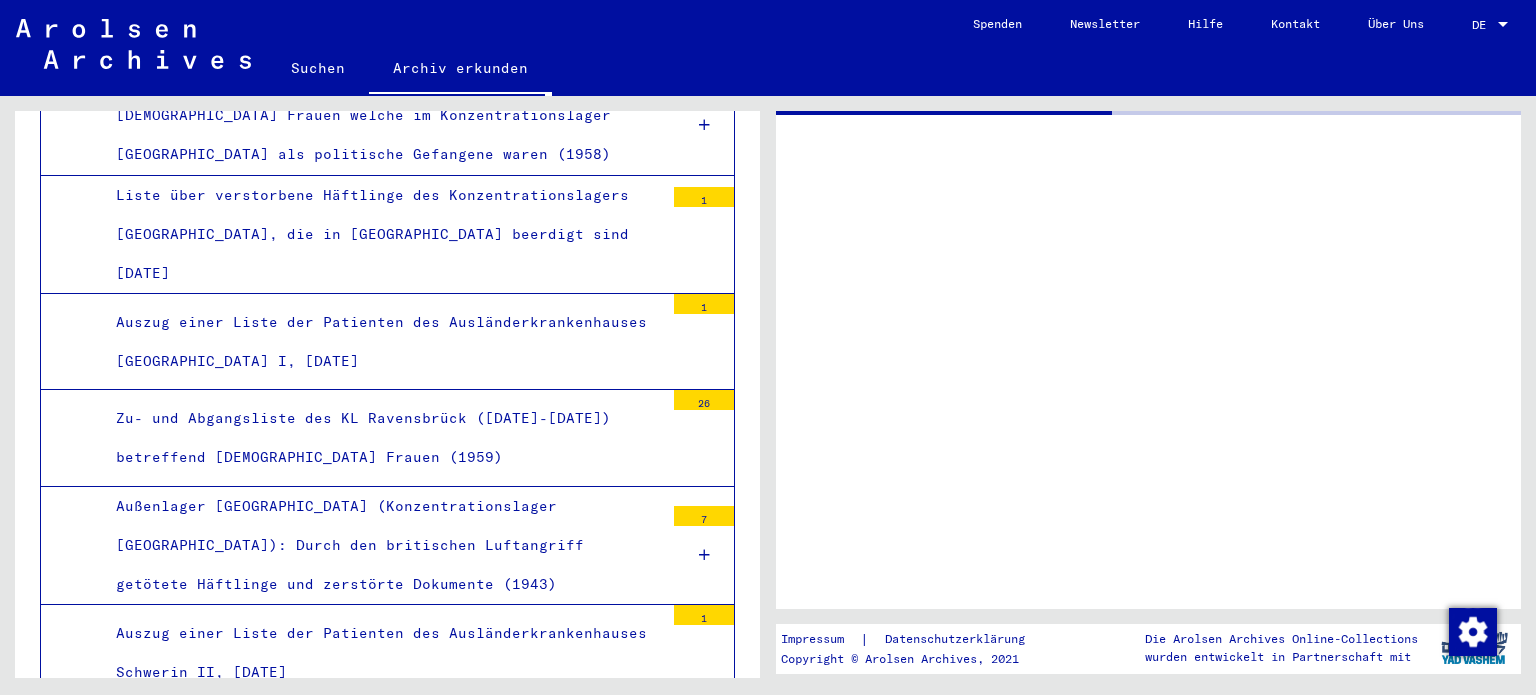 scroll, scrollTop: 4, scrollLeft: 0, axis: vertical 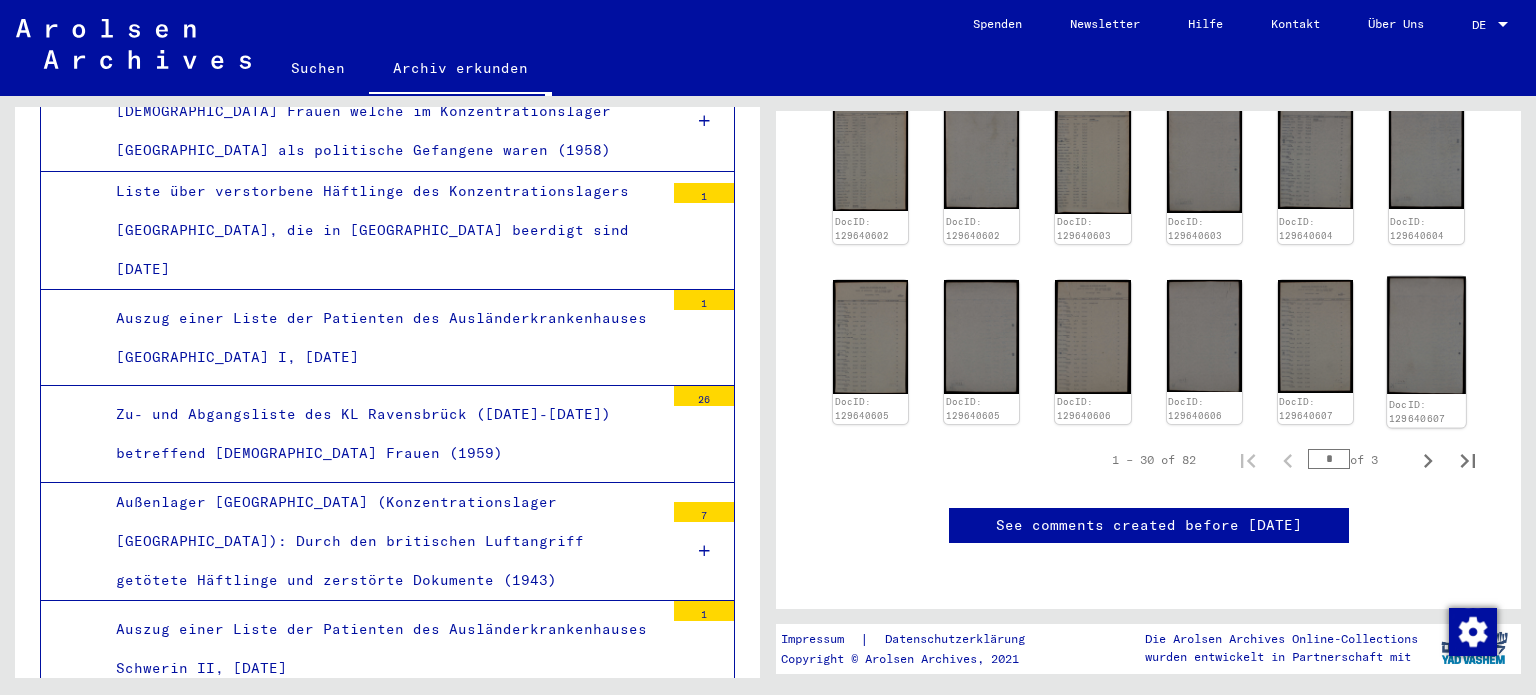 click 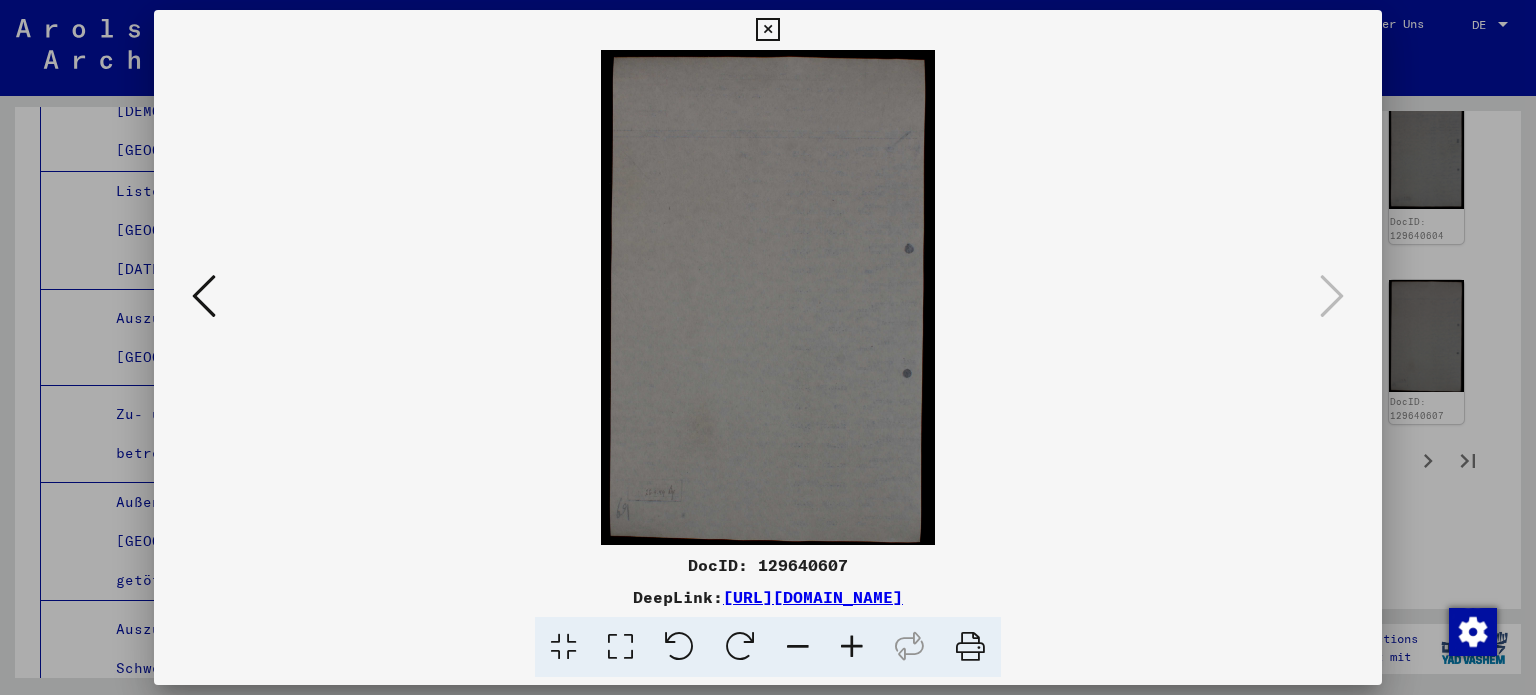 click at bounding box center [768, 347] 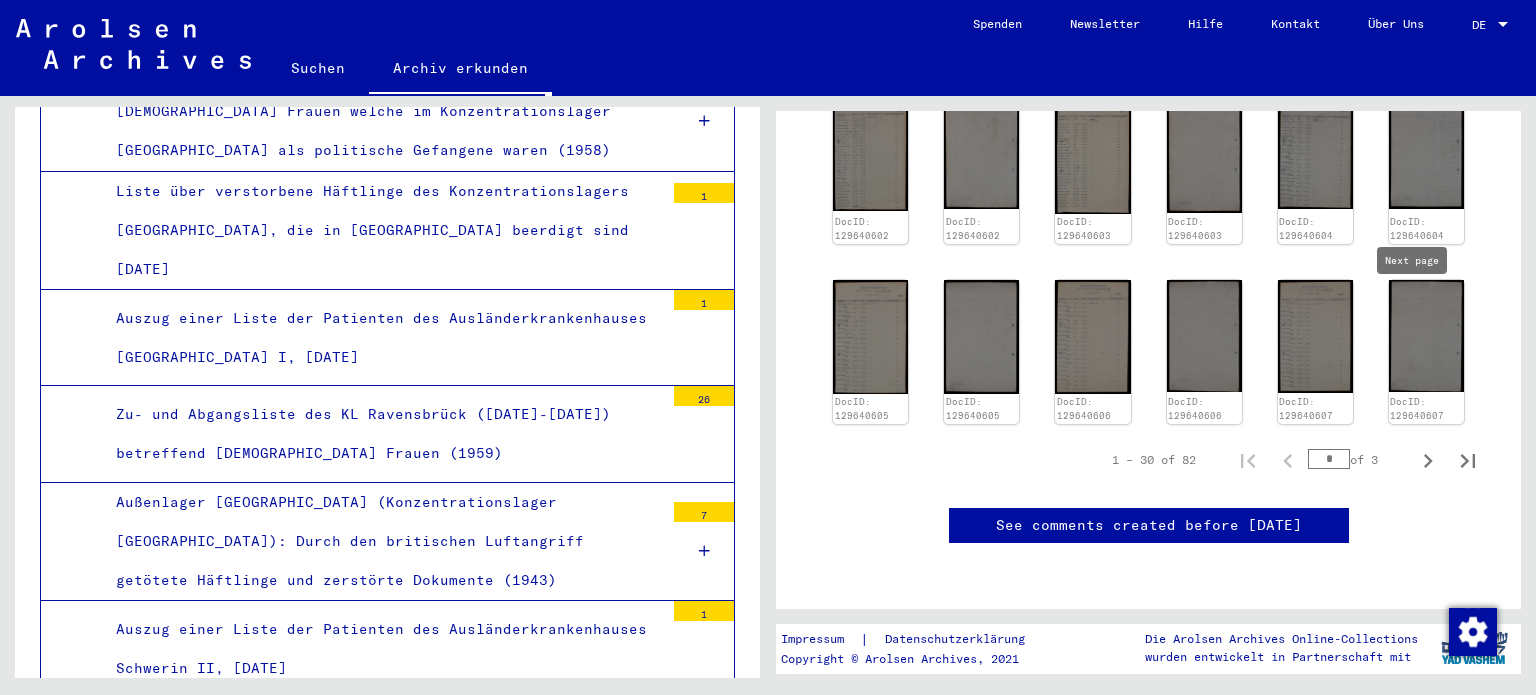 click 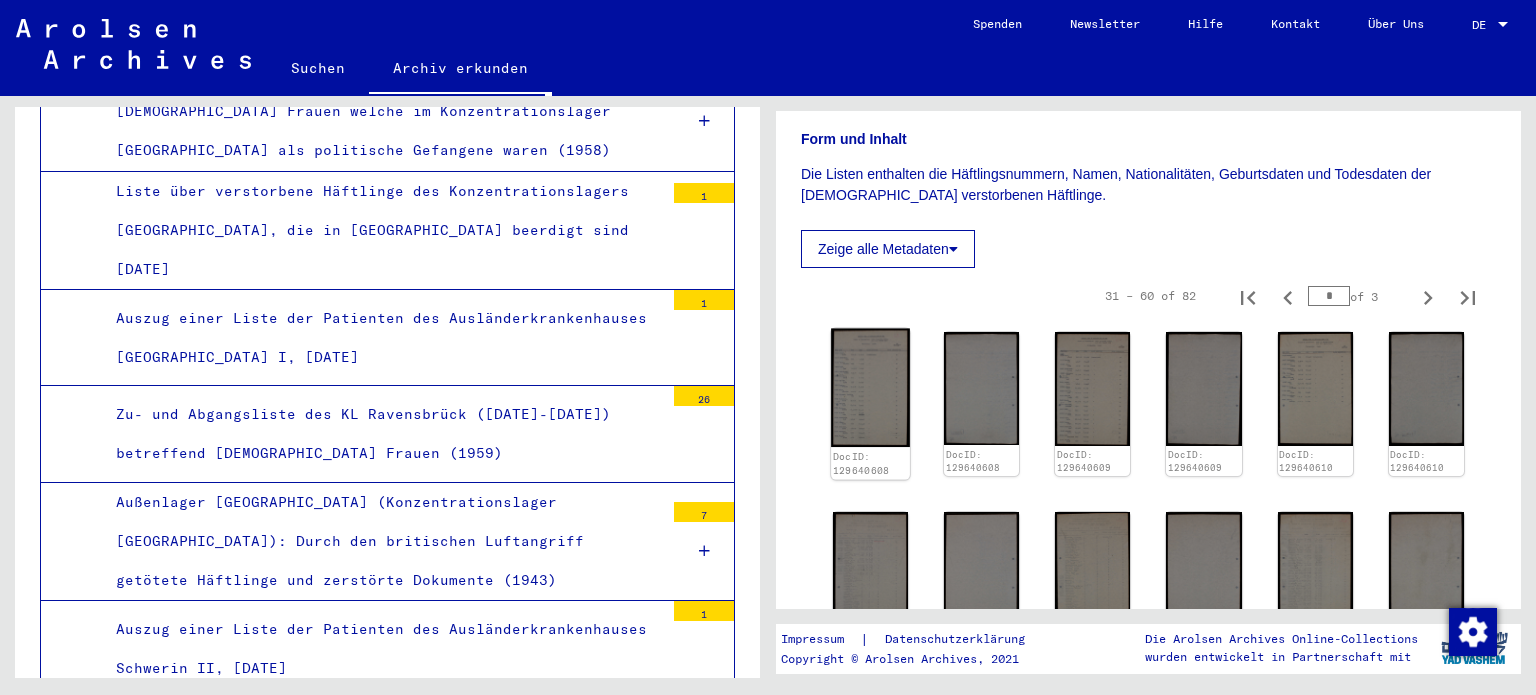 scroll, scrollTop: 400, scrollLeft: 0, axis: vertical 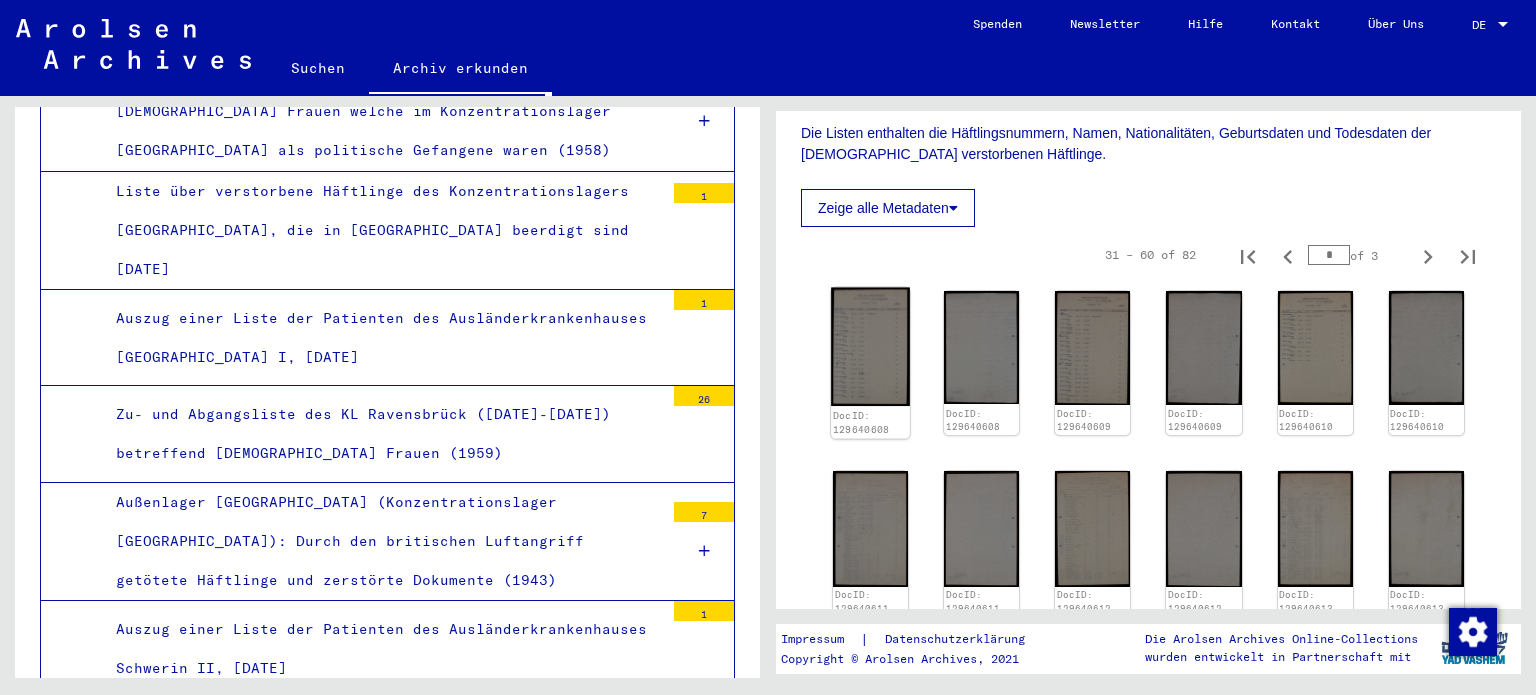 click 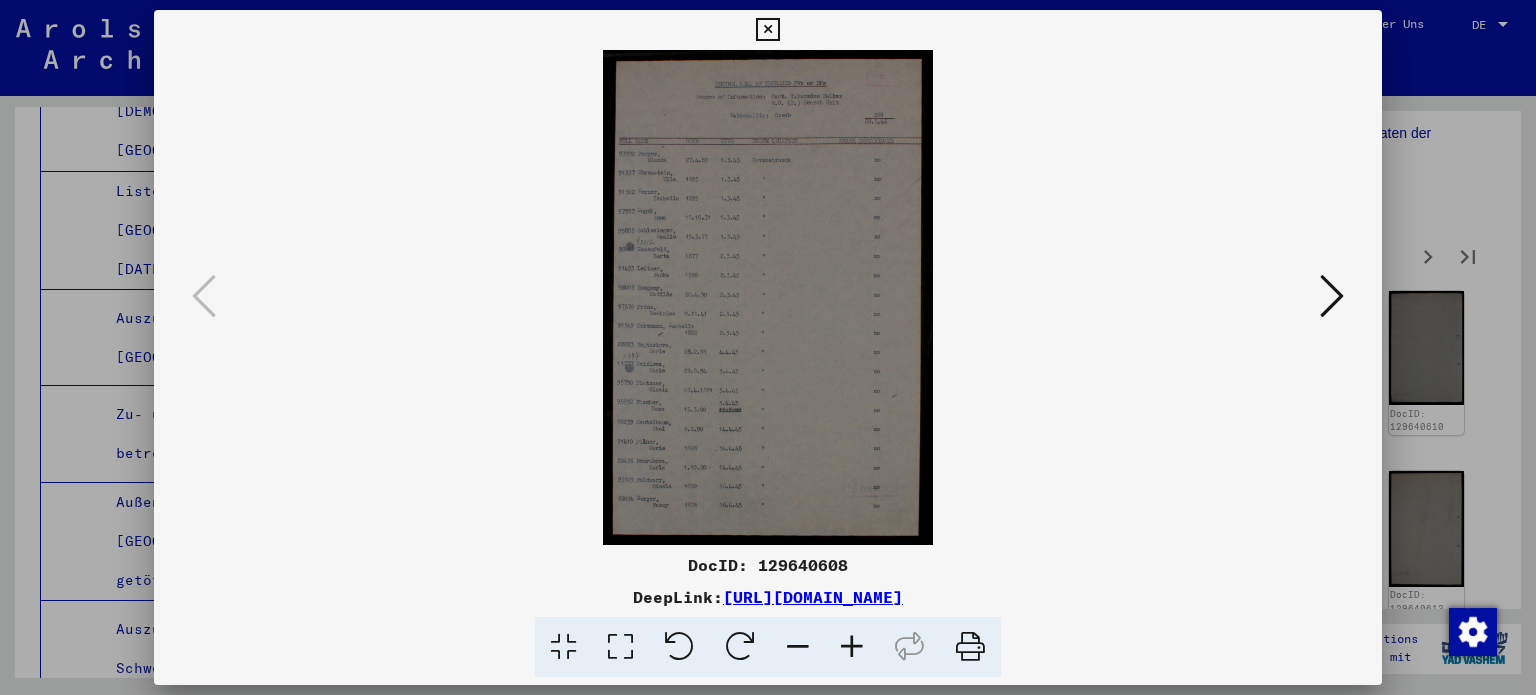 click at bounding box center (620, 647) 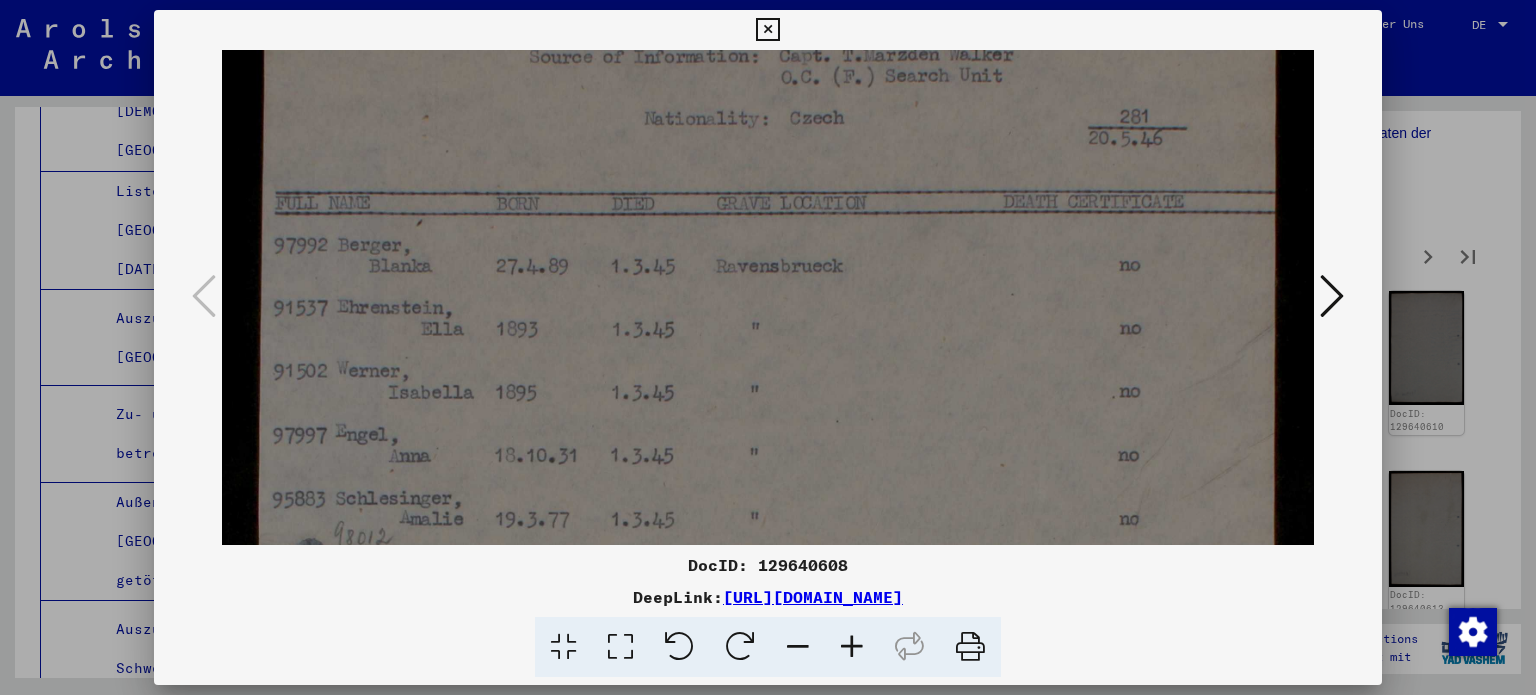 drag, startPoint x: 687, startPoint y: 391, endPoint x: 698, endPoint y: 250, distance: 141.42842 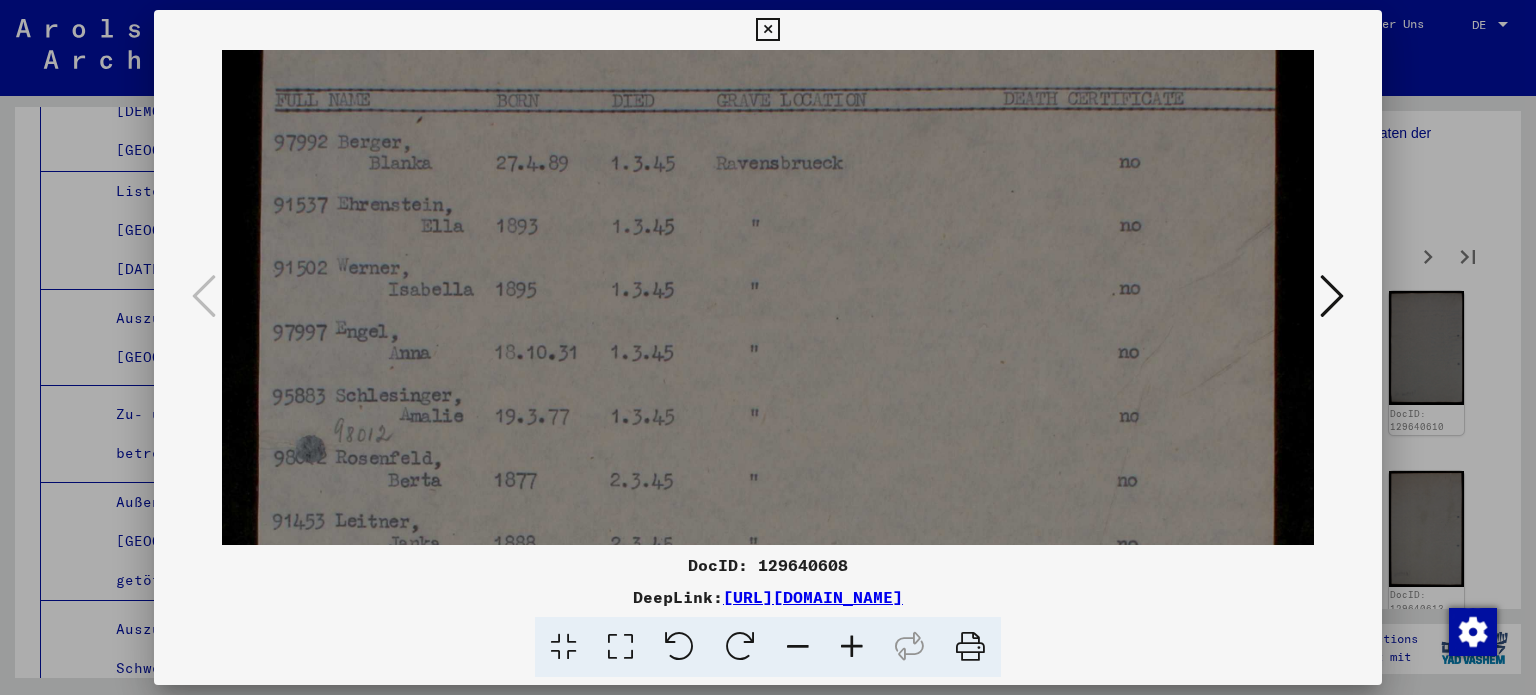 drag, startPoint x: 696, startPoint y: 304, endPoint x: 632, endPoint y: 189, distance: 131.60927 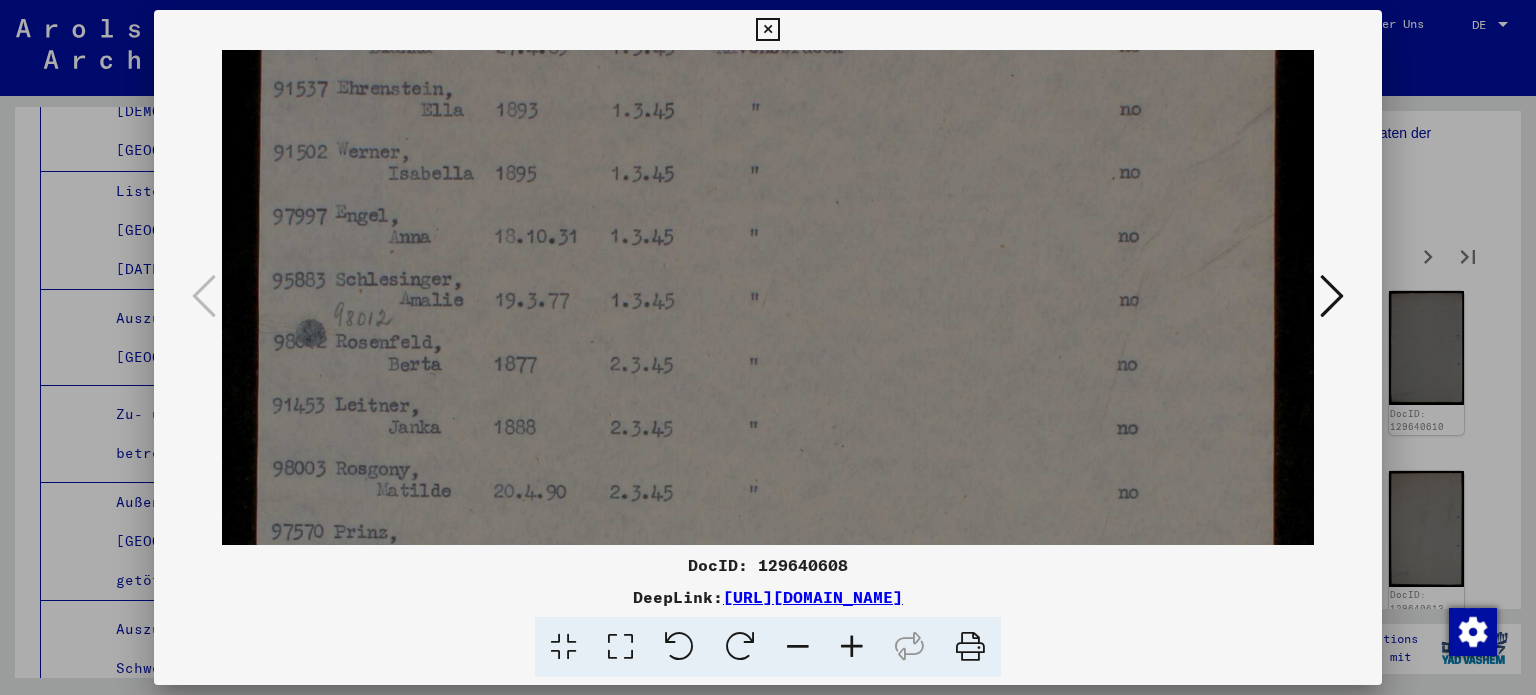 click at bounding box center [768, 501] 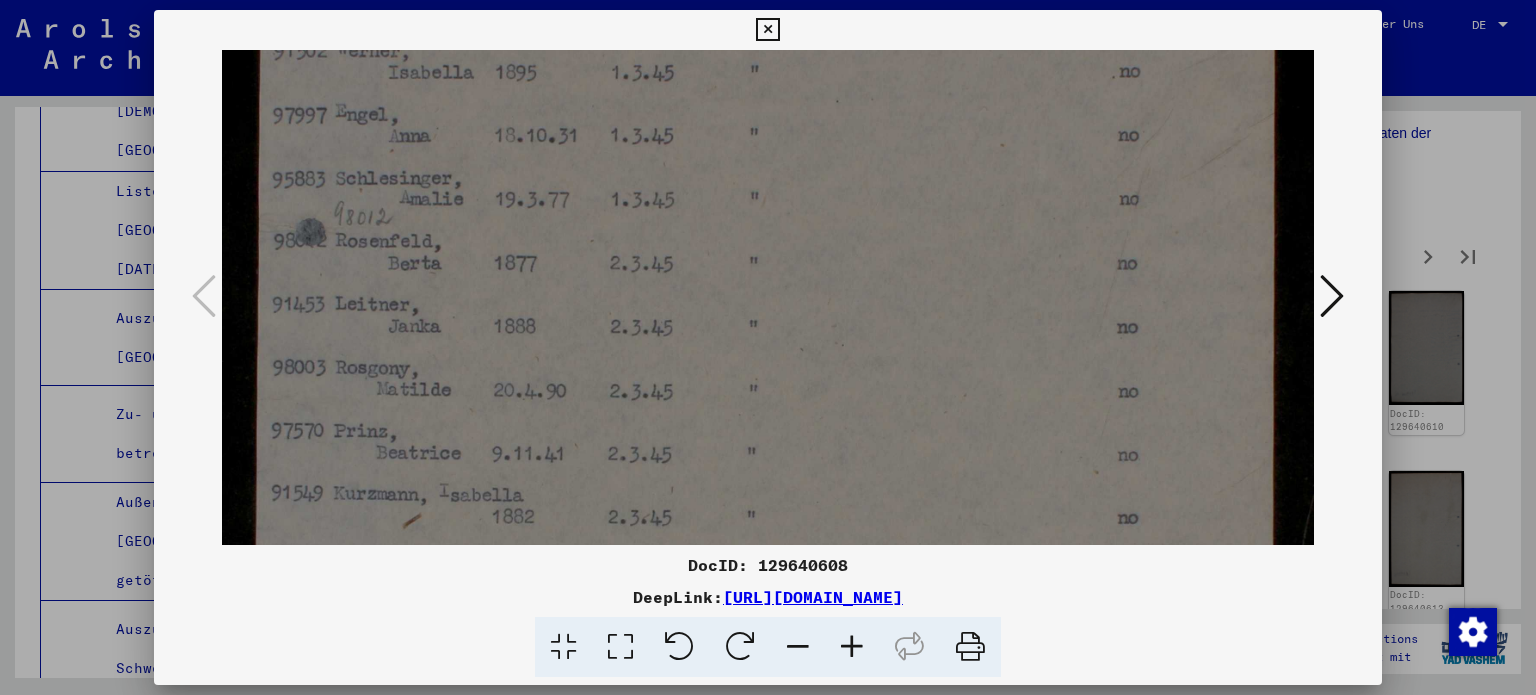 click at bounding box center [768, 400] 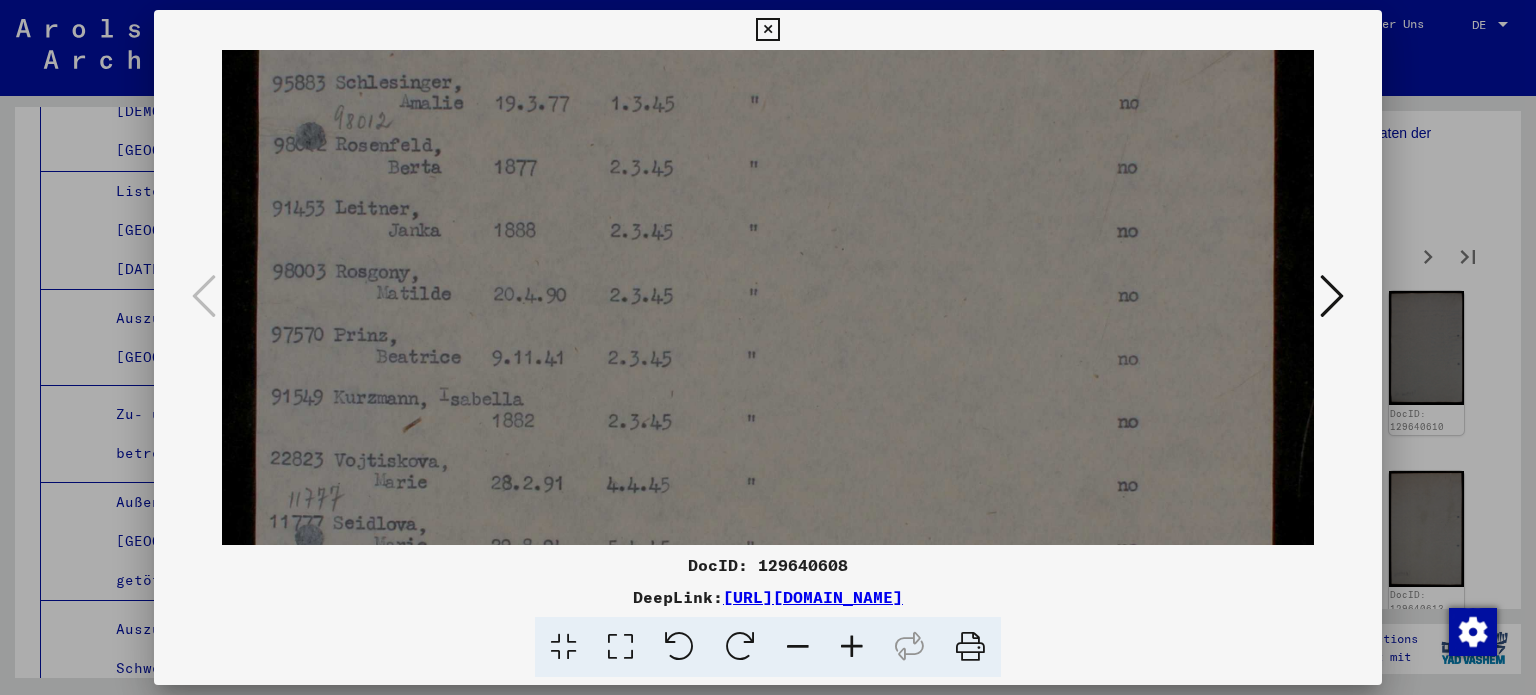 drag, startPoint x: 577, startPoint y: 325, endPoint x: 565, endPoint y: 270, distance: 56.293873 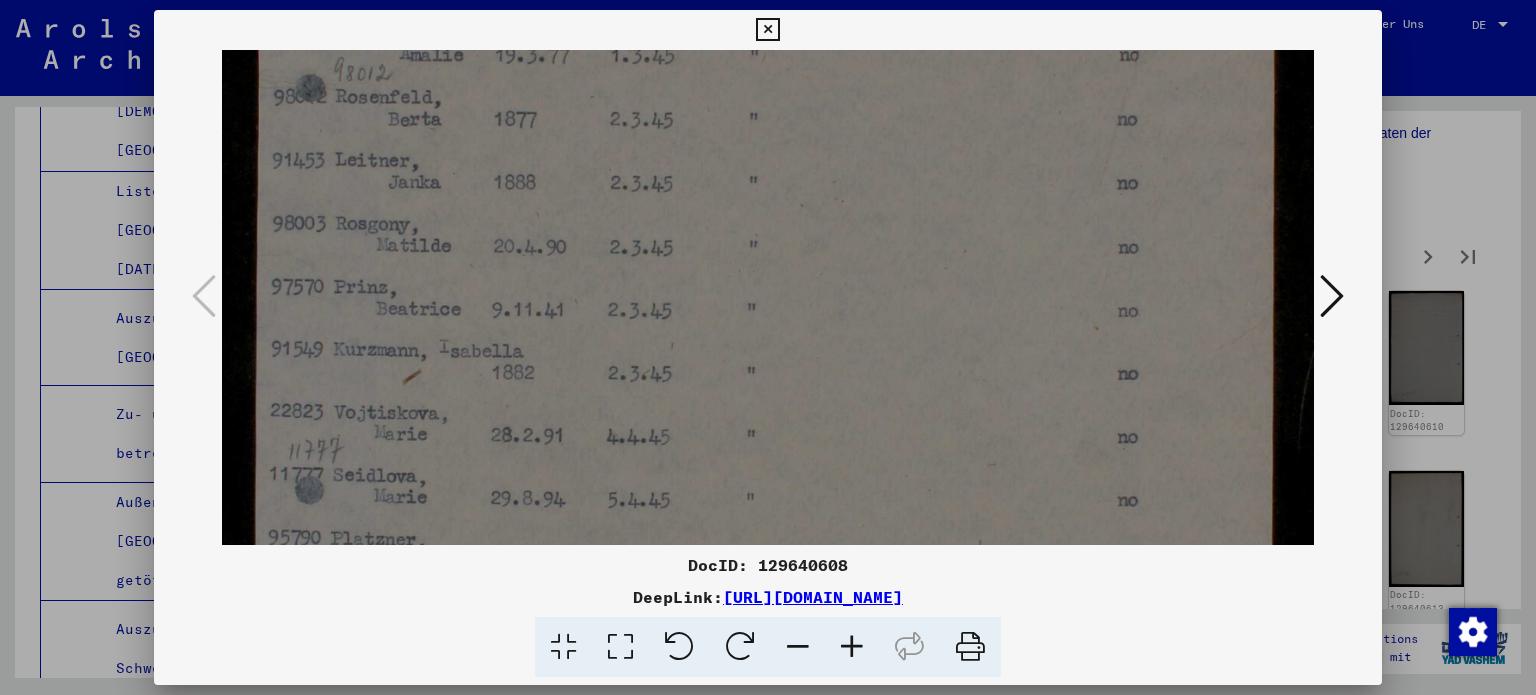 drag, startPoint x: 596, startPoint y: 357, endPoint x: 576, endPoint y: 313, distance: 48.332184 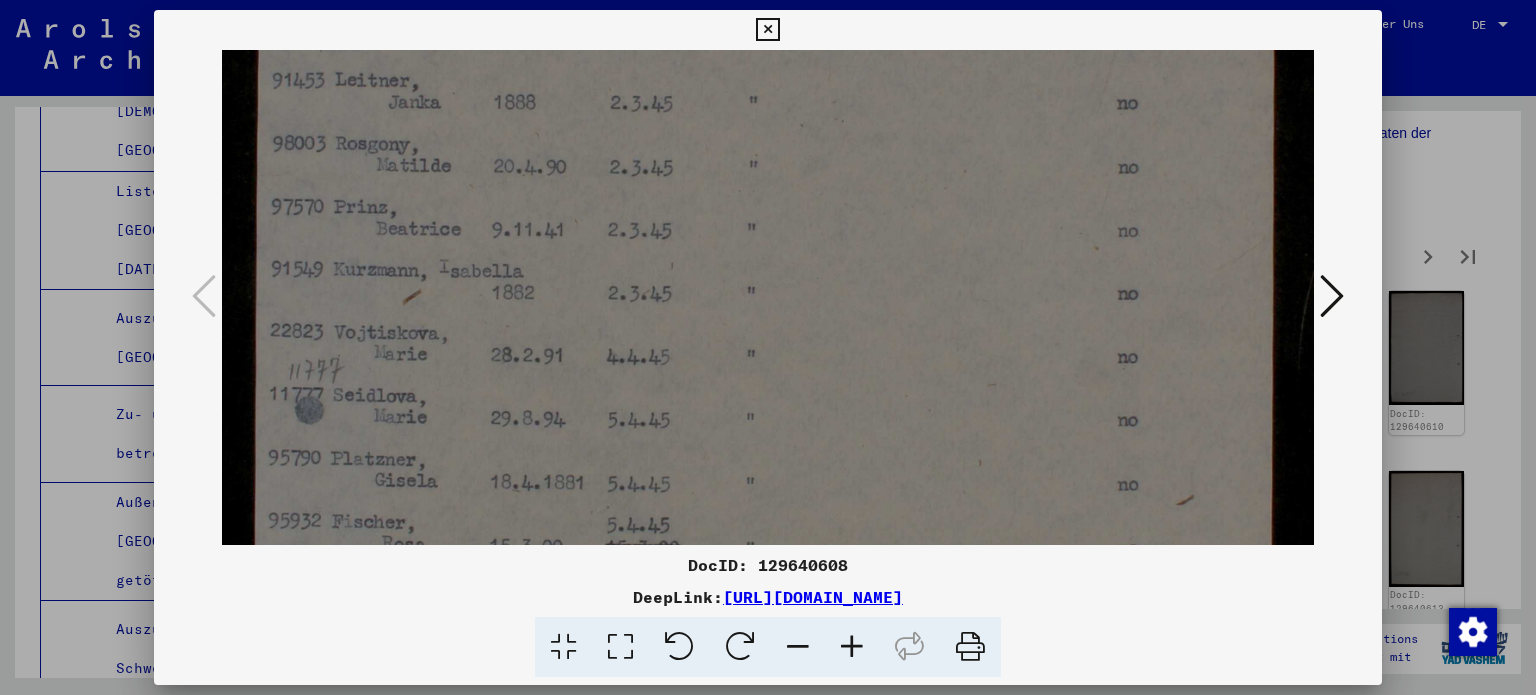 drag, startPoint x: 612, startPoint y: 351, endPoint x: 591, endPoint y: 262, distance: 91.44397 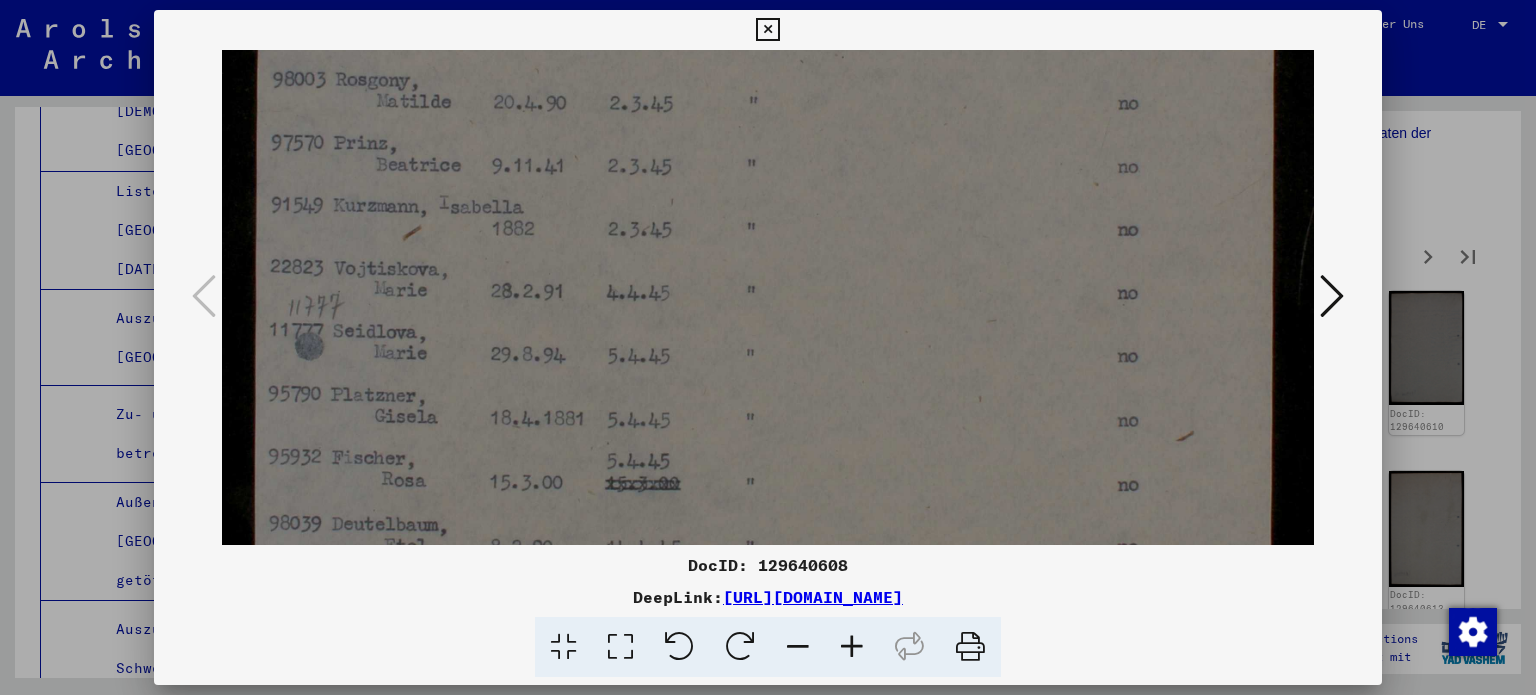 drag, startPoint x: 613, startPoint y: 250, endPoint x: 588, endPoint y: 258, distance: 26.24881 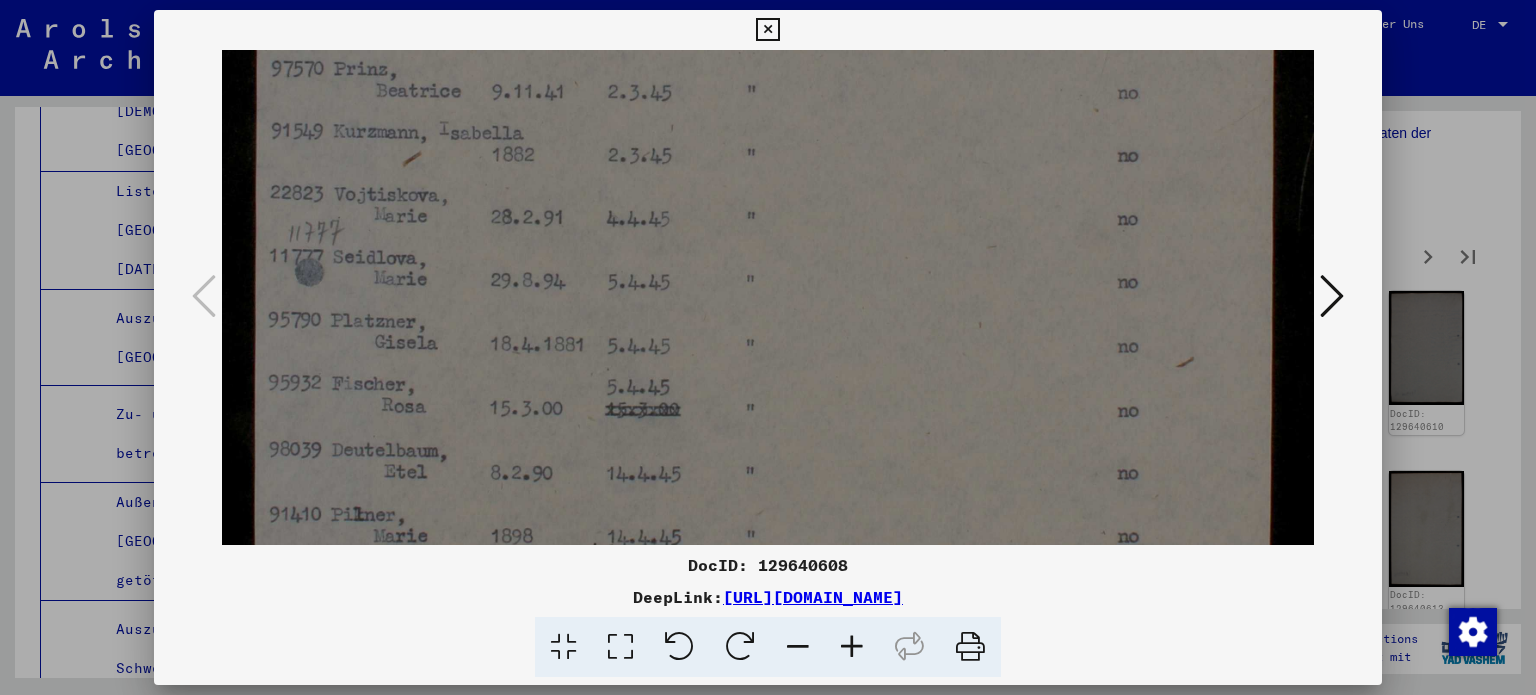 drag, startPoint x: 620, startPoint y: 320, endPoint x: 601, endPoint y: 212, distance: 109.65856 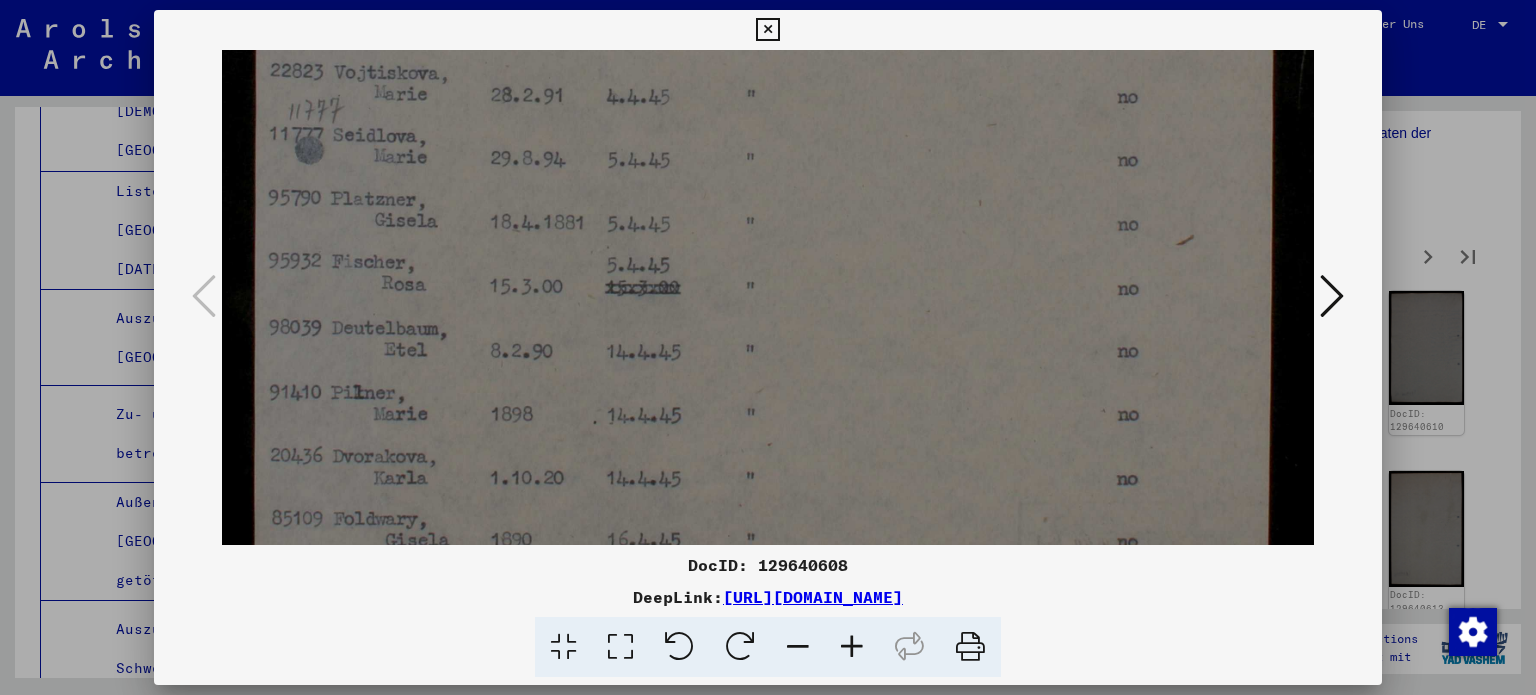 drag, startPoint x: 675, startPoint y: 323, endPoint x: 668, endPoint y: 227, distance: 96.25487 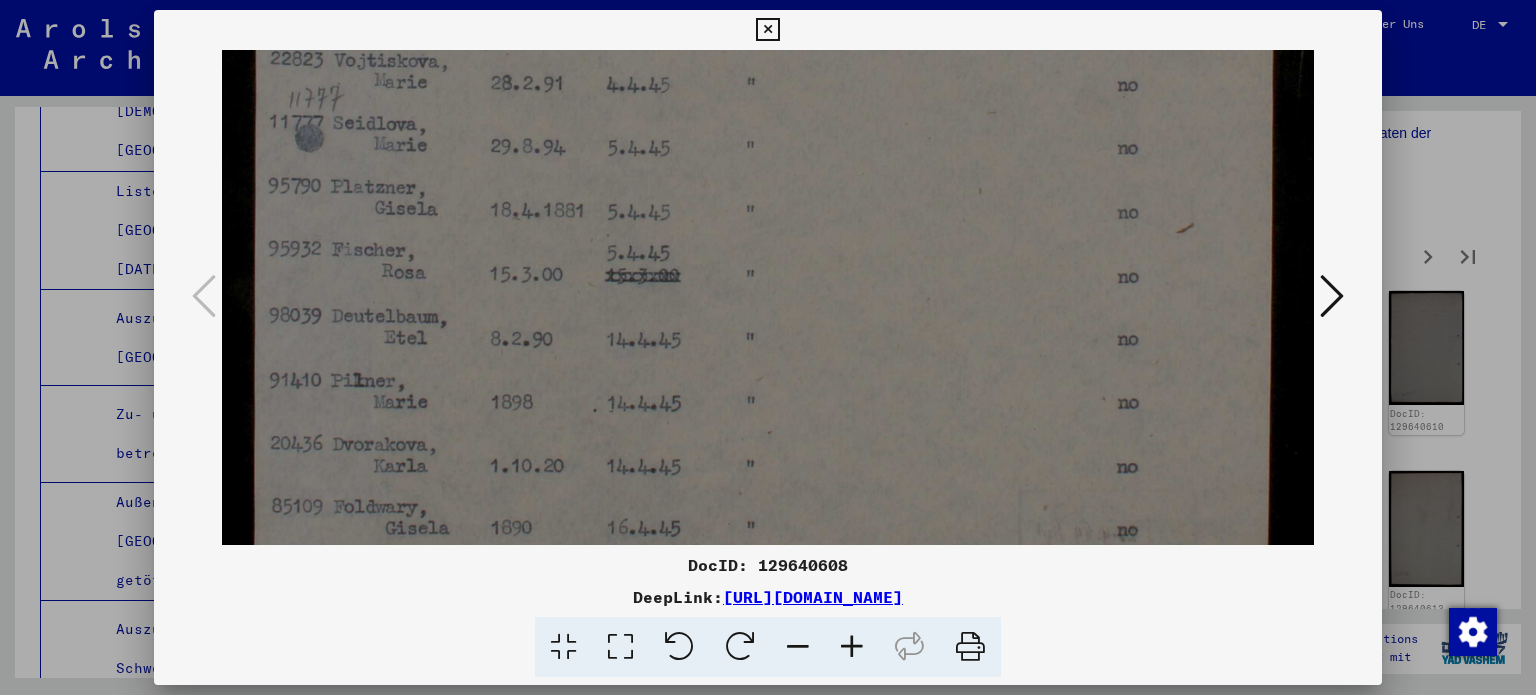 click at bounding box center [768, -96] 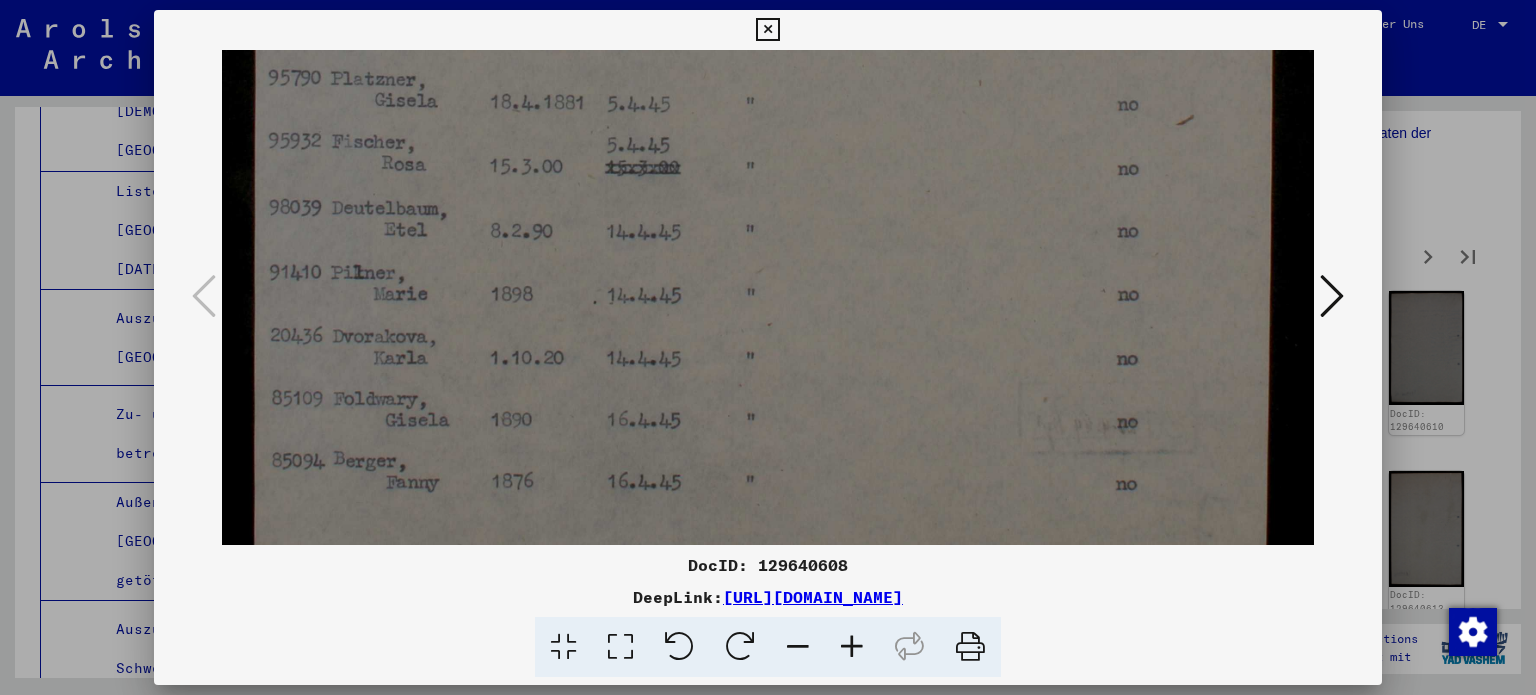 drag, startPoint x: 616, startPoint y: 295, endPoint x: 609, endPoint y: 214, distance: 81.3019 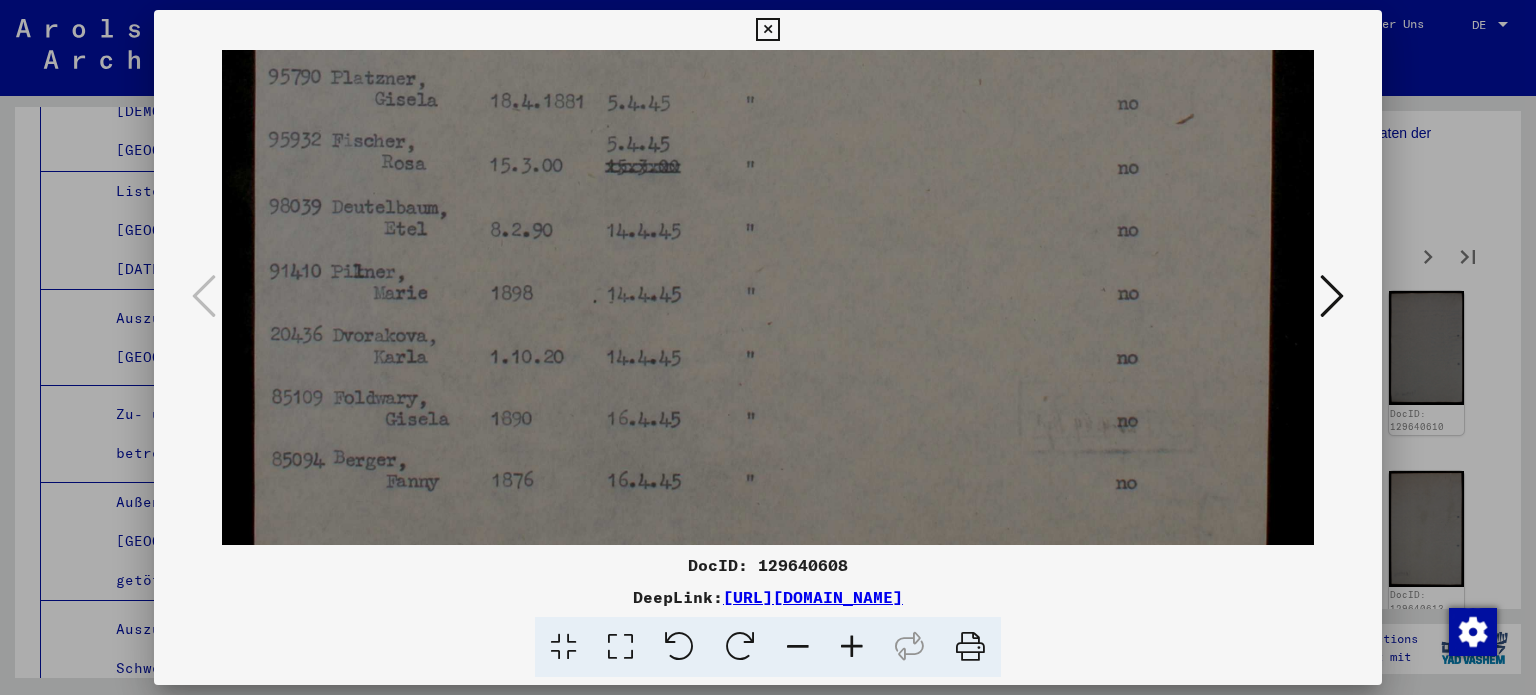 drag, startPoint x: 654, startPoint y: 279, endPoint x: 689, endPoint y: 202, distance: 84.58132 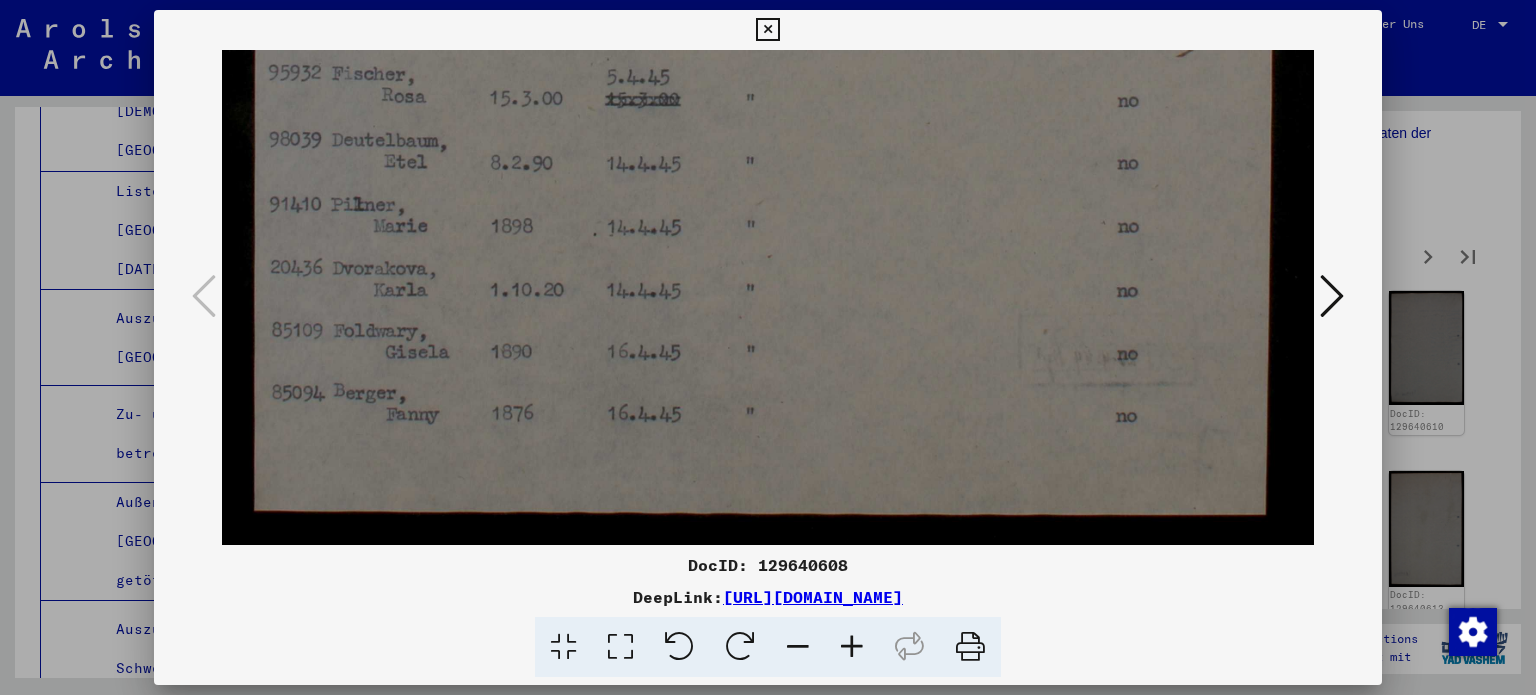 click at bounding box center [1332, 296] 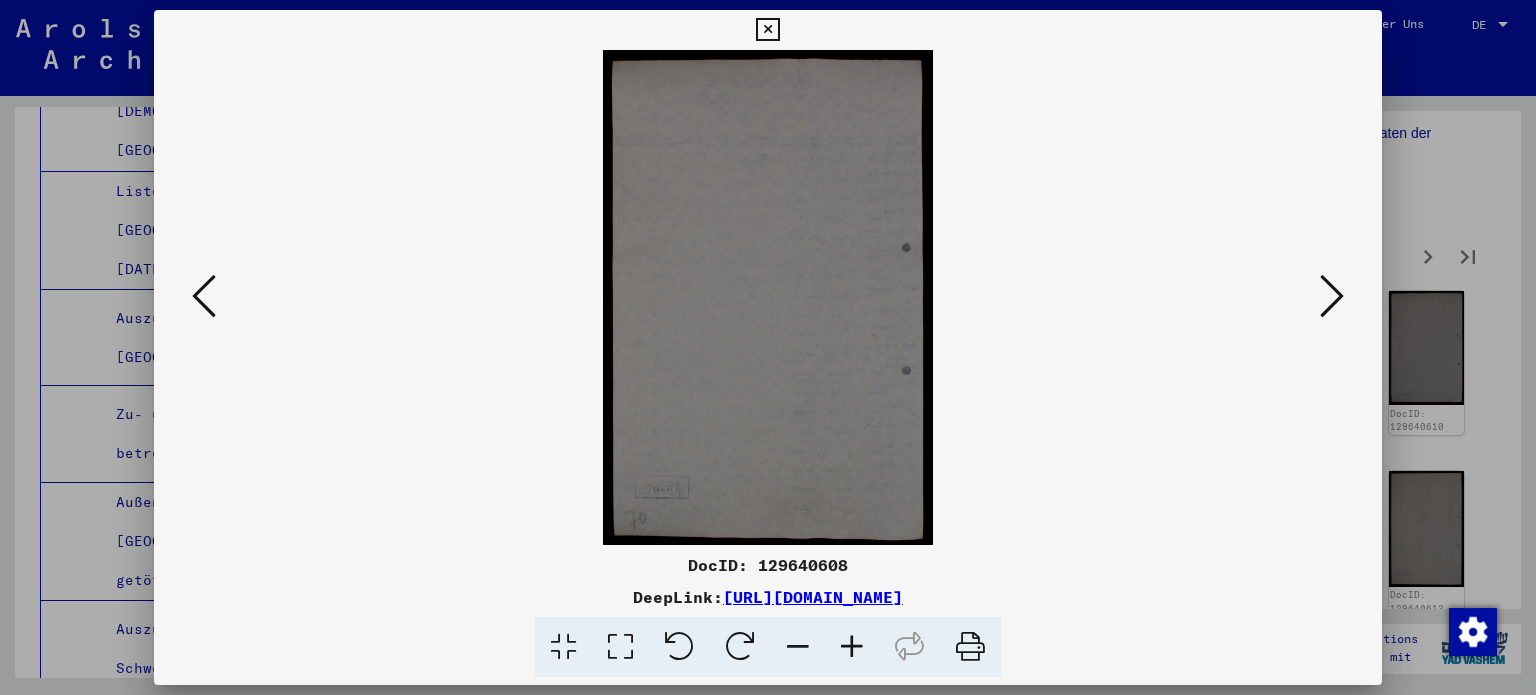 click at bounding box center [1332, 296] 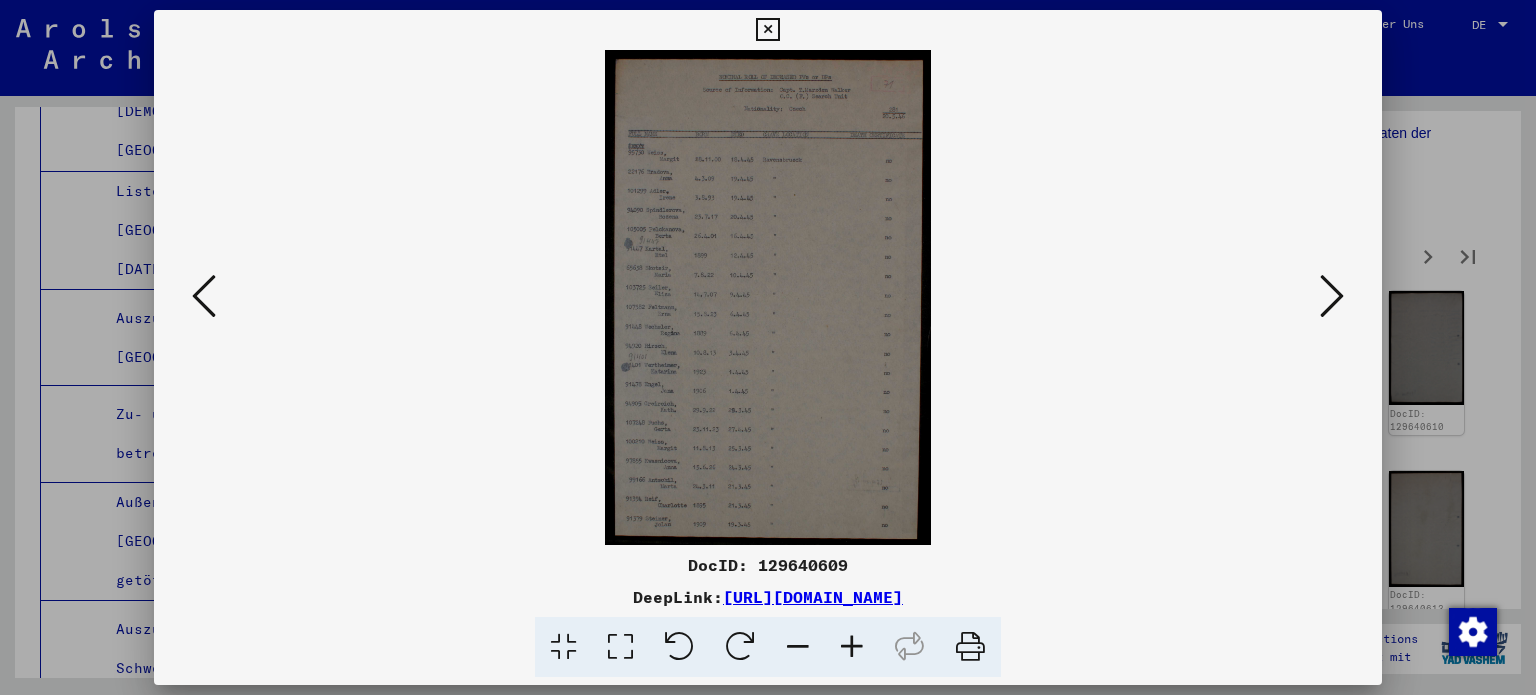 click at bounding box center (620, 647) 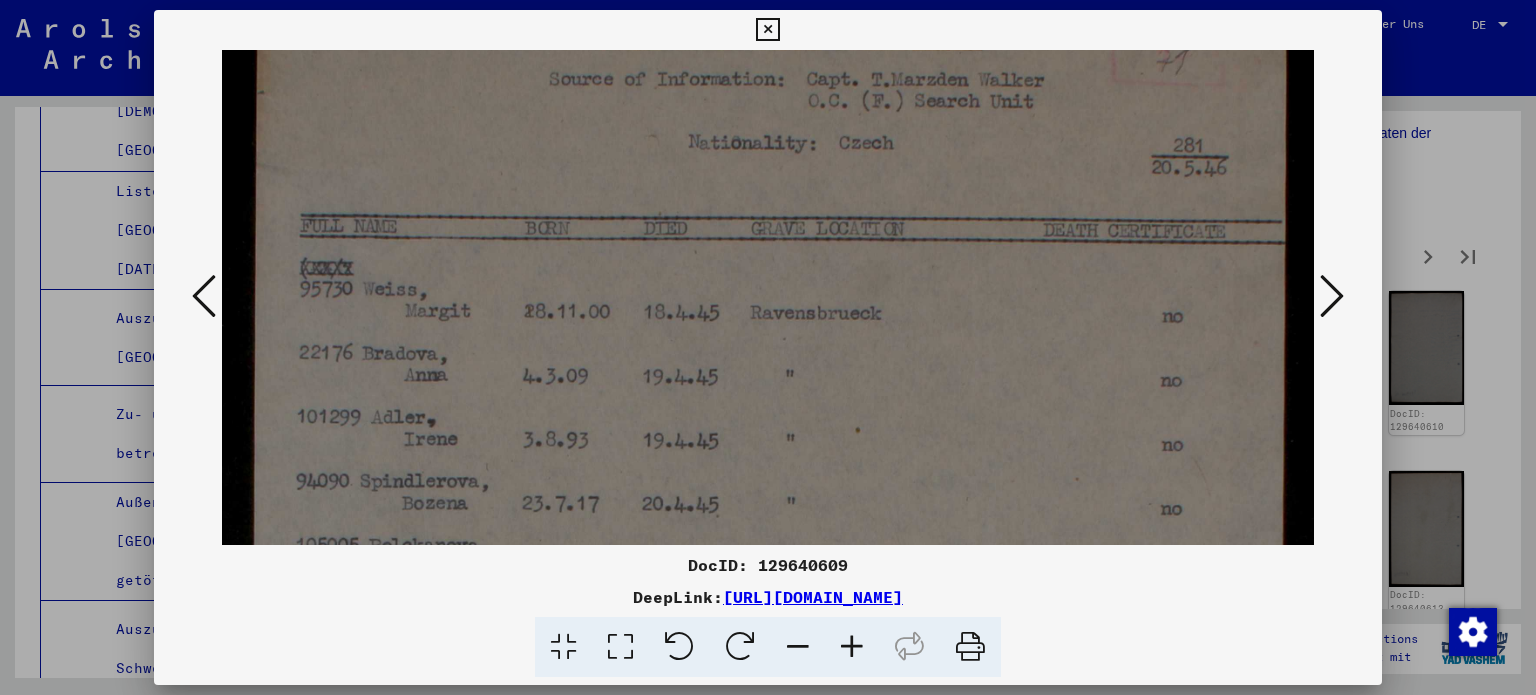 drag, startPoint x: 662, startPoint y: 370, endPoint x: 657, endPoint y: 271, distance: 99.12618 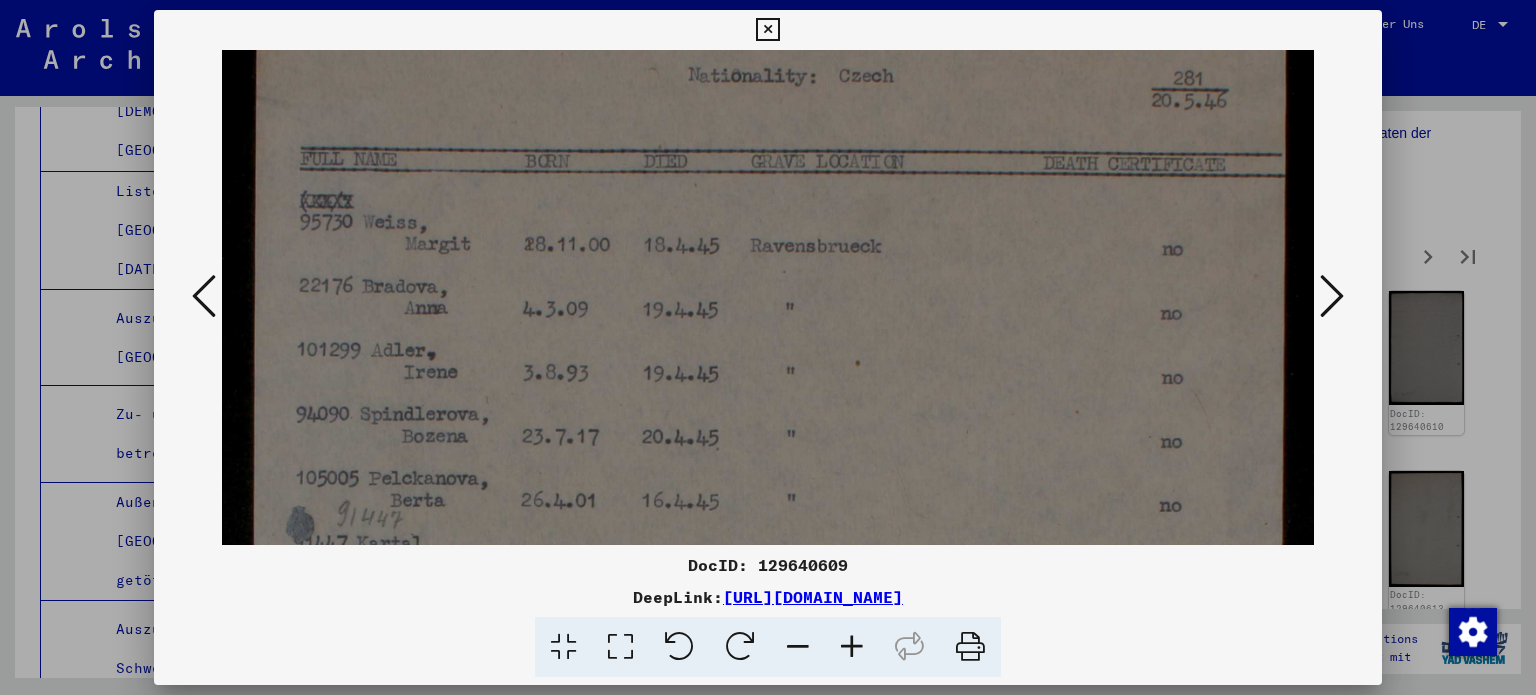 drag, startPoint x: 696, startPoint y: 341, endPoint x: 687, endPoint y: 328, distance: 15.811388 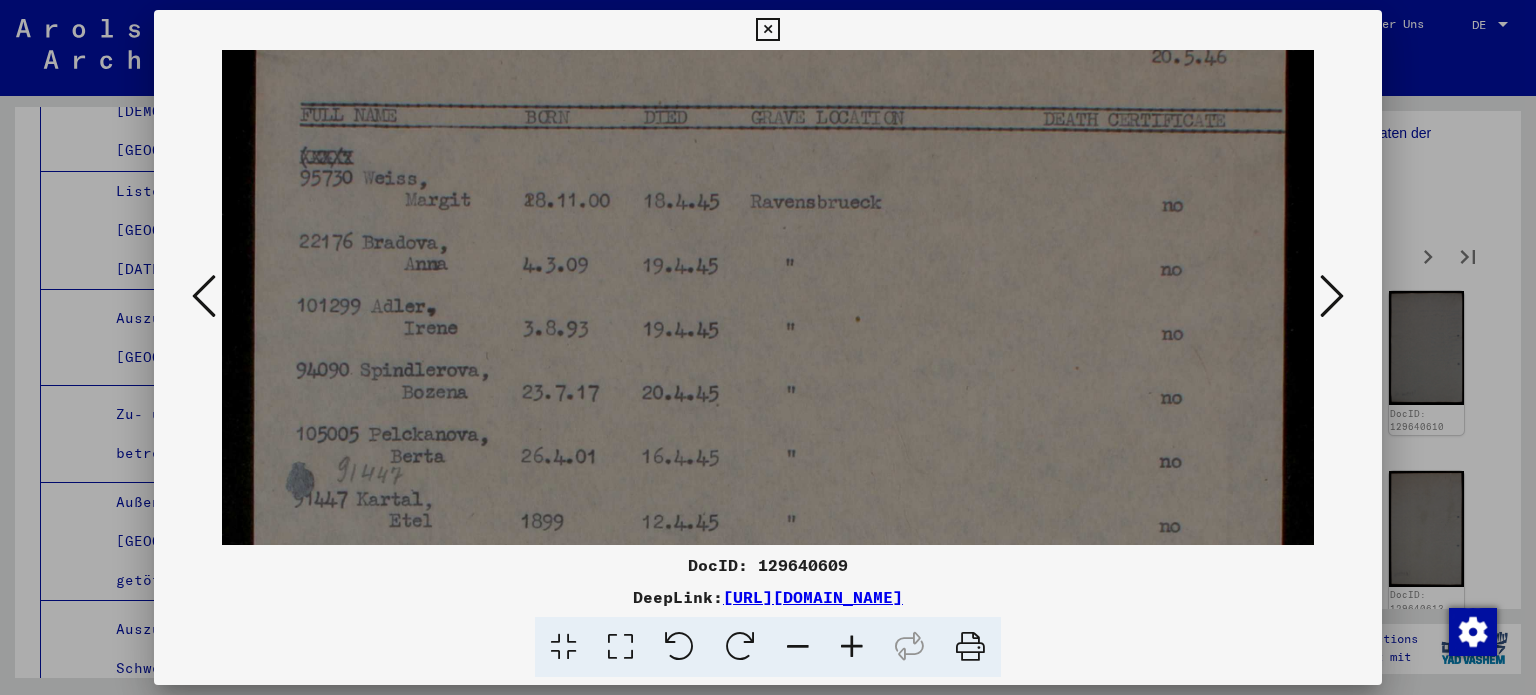 drag, startPoint x: 685, startPoint y: 329, endPoint x: 702, endPoint y: 303, distance: 31.06445 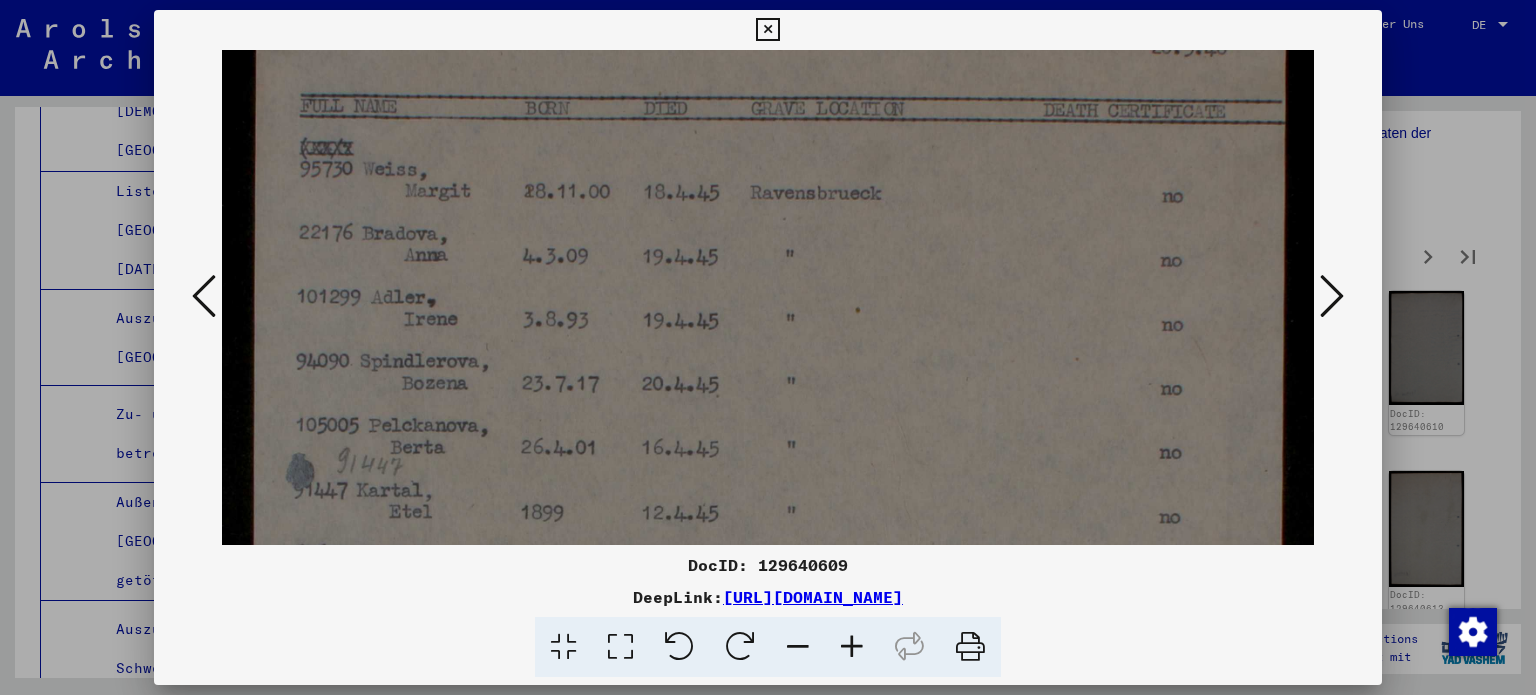 scroll, scrollTop: 307, scrollLeft: 0, axis: vertical 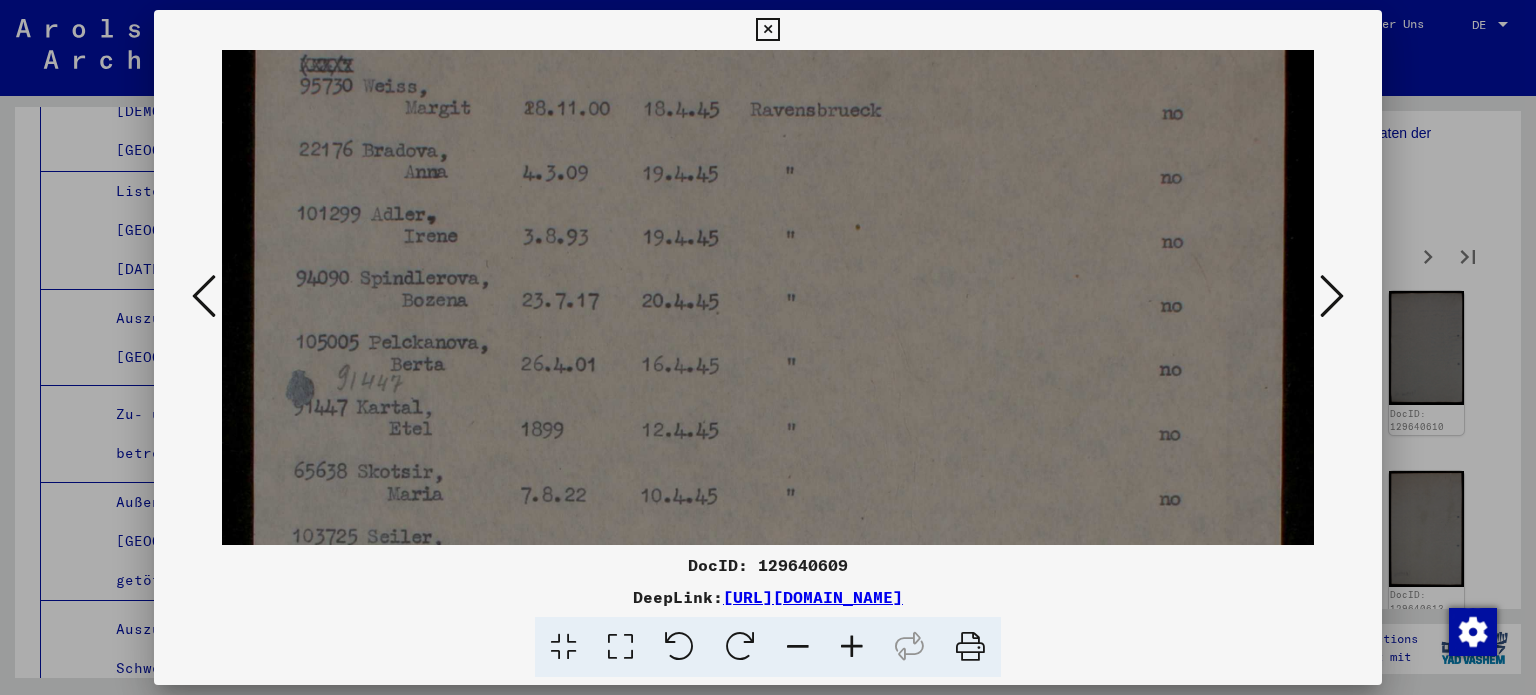drag, startPoint x: 719, startPoint y: 346, endPoint x: 712, endPoint y: 272, distance: 74.330345 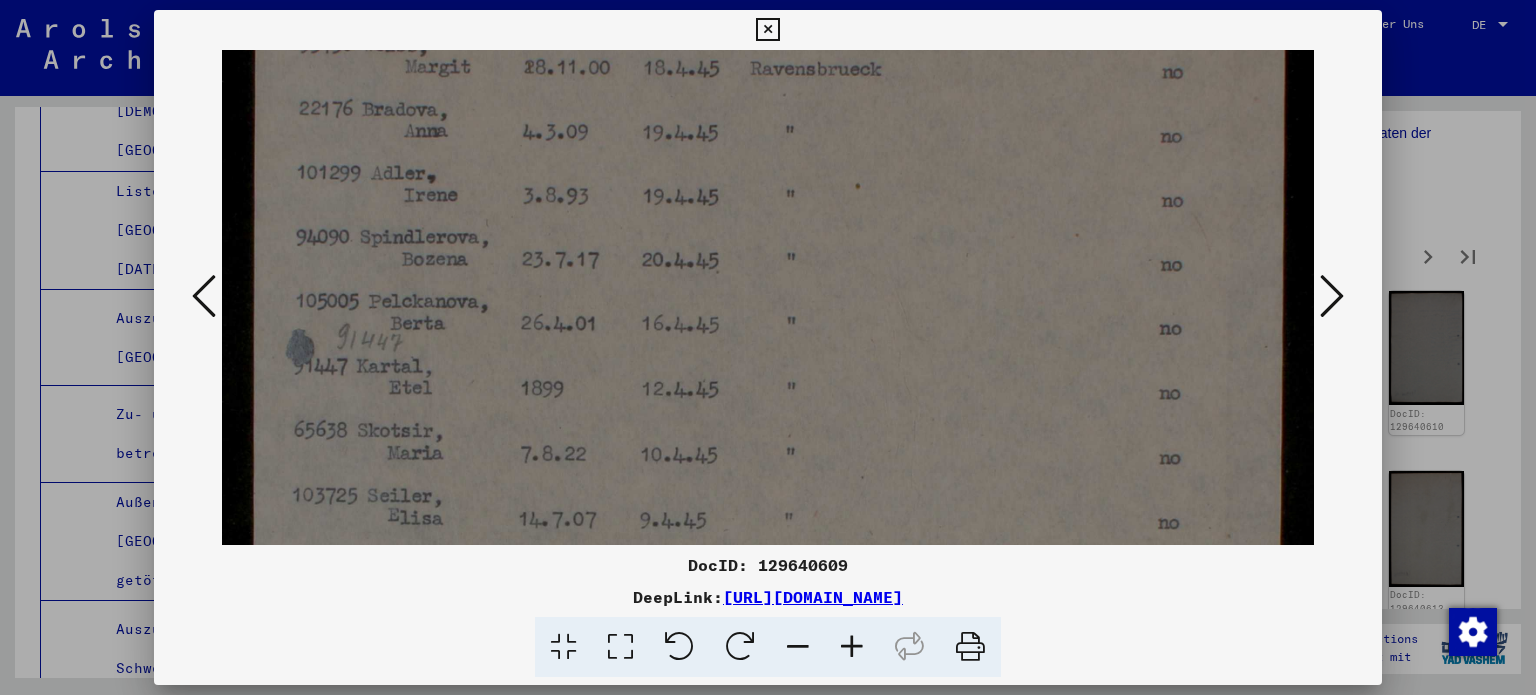drag, startPoint x: 765, startPoint y: 323, endPoint x: 765, endPoint y: 271, distance: 52 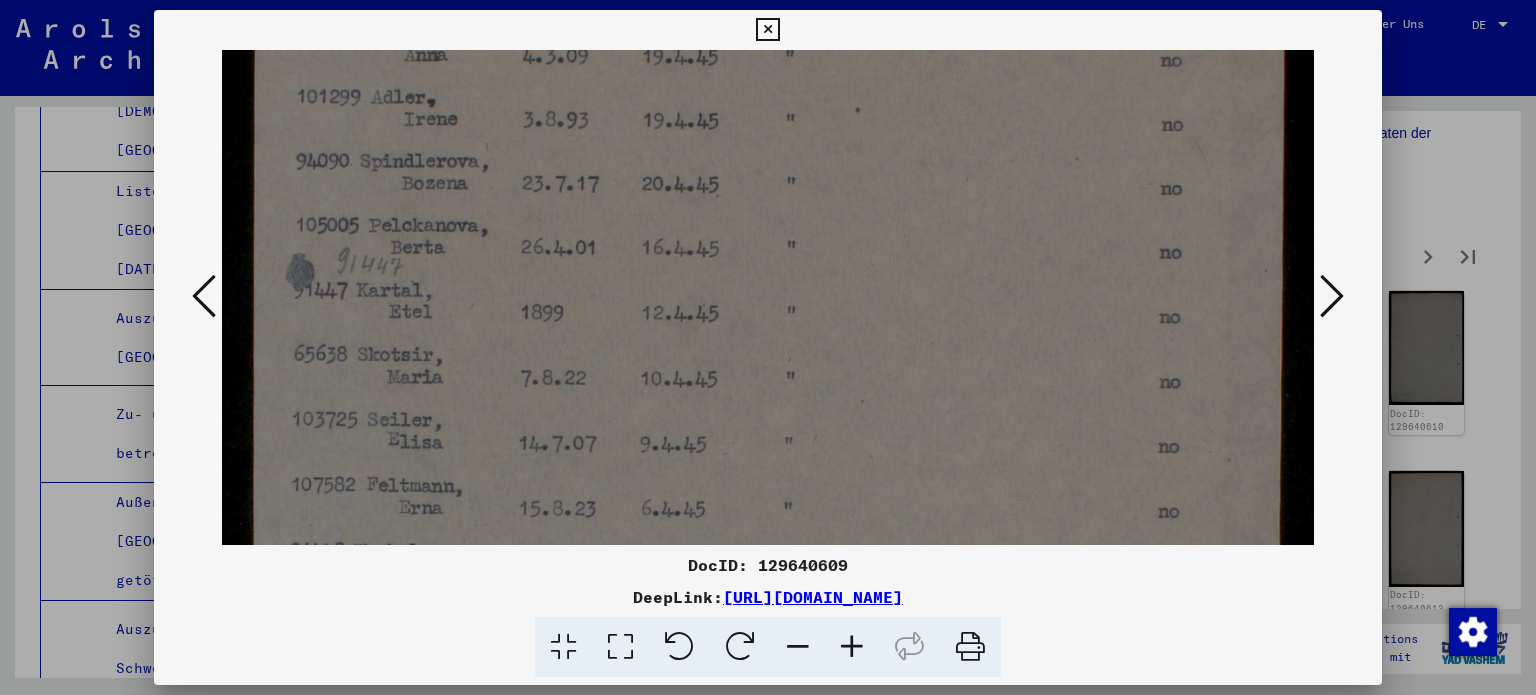 click at bounding box center (768, 453) 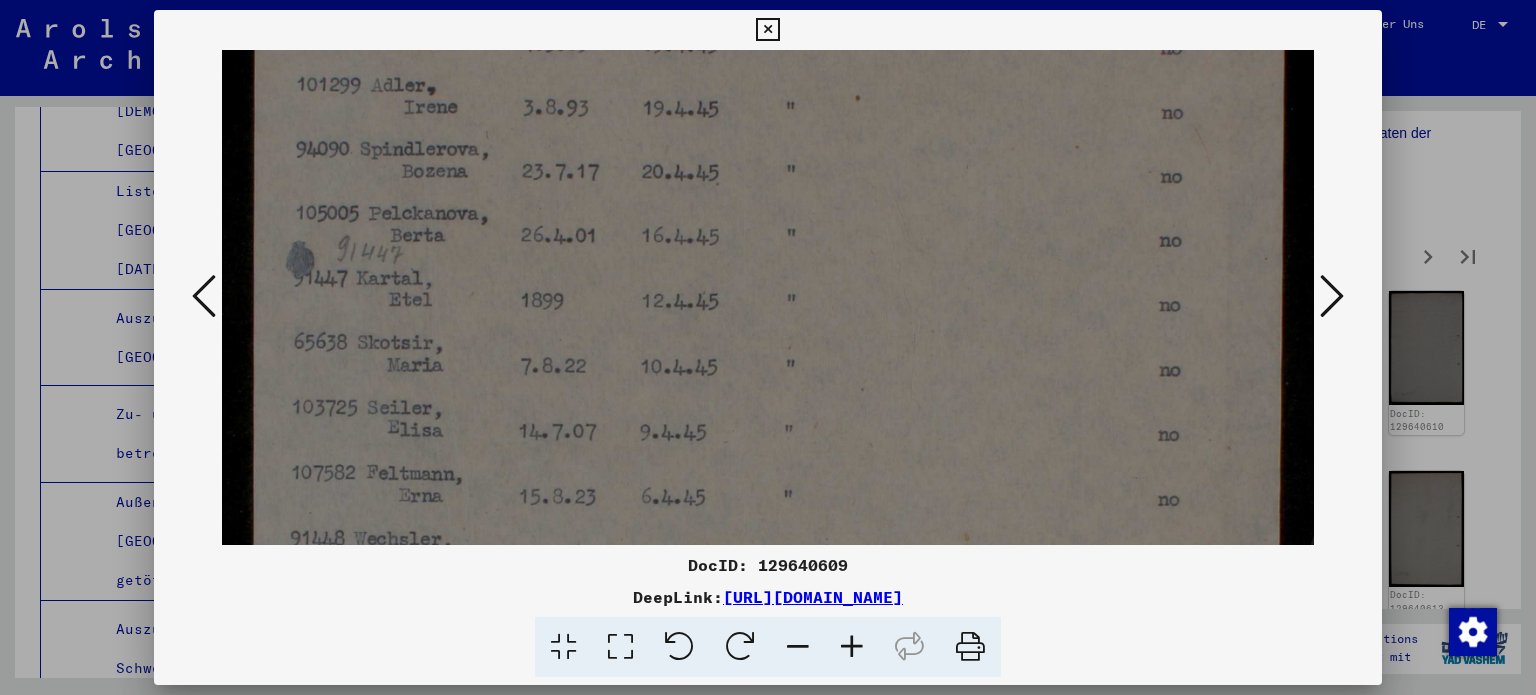 drag, startPoint x: 820, startPoint y: 423, endPoint x: 824, endPoint y: 352, distance: 71.11259 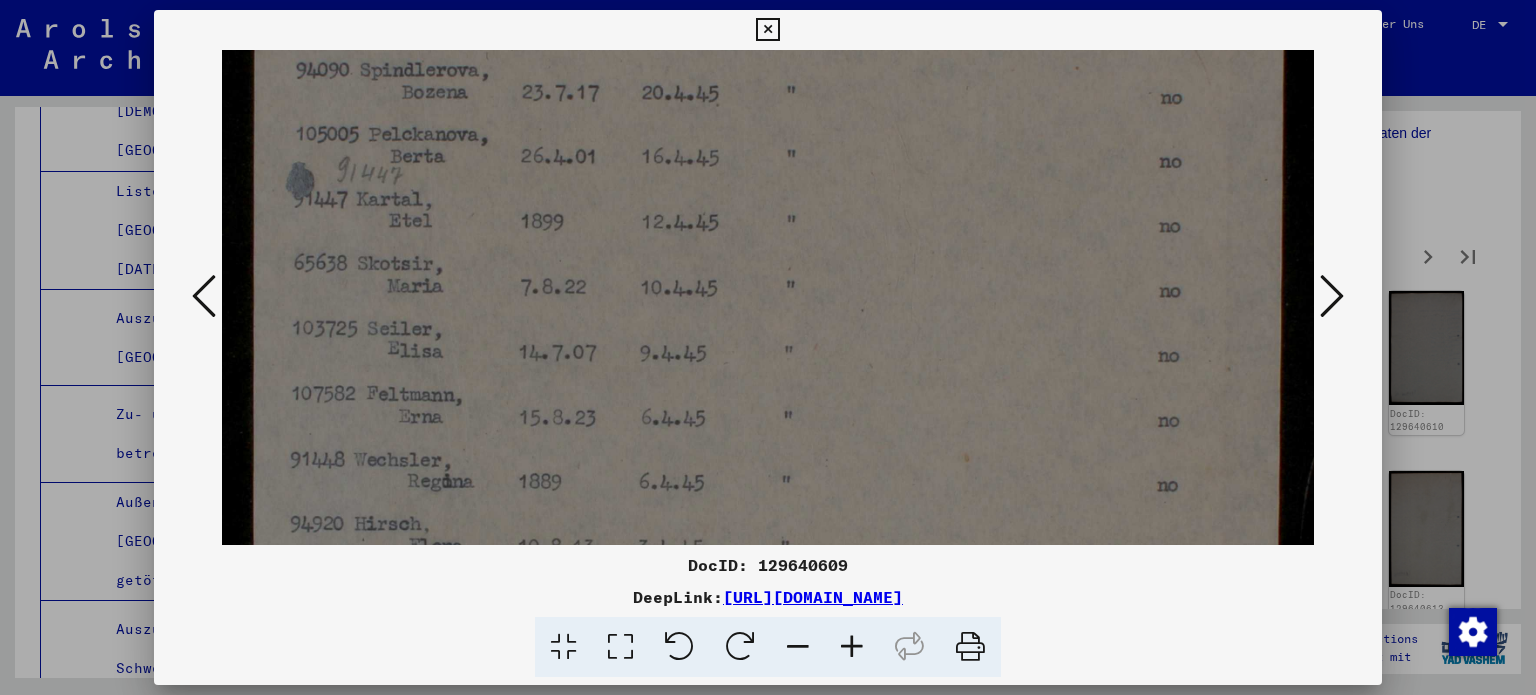 drag, startPoint x: 843, startPoint y: 428, endPoint x: 808, endPoint y: 323, distance: 110.67972 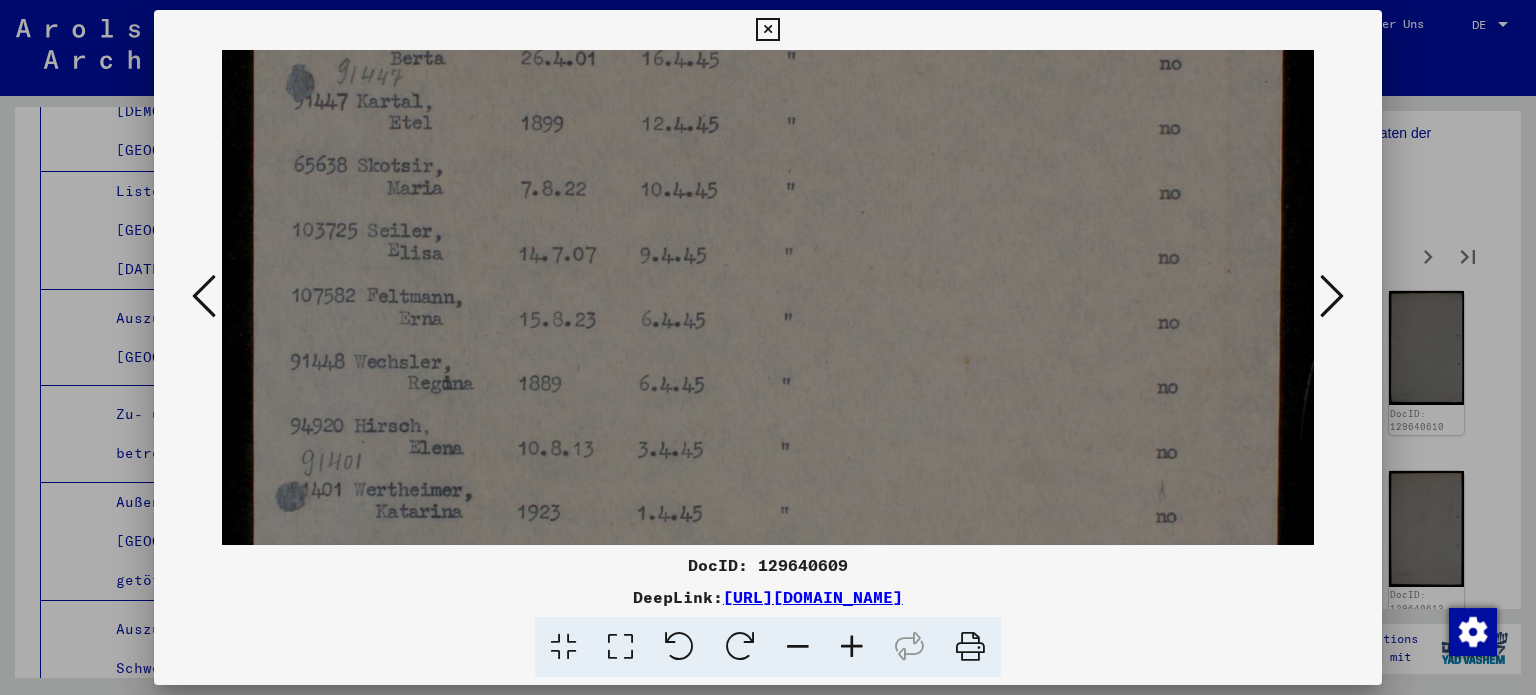 drag, startPoint x: 798, startPoint y: 386, endPoint x: 789, endPoint y: 335, distance: 51.78803 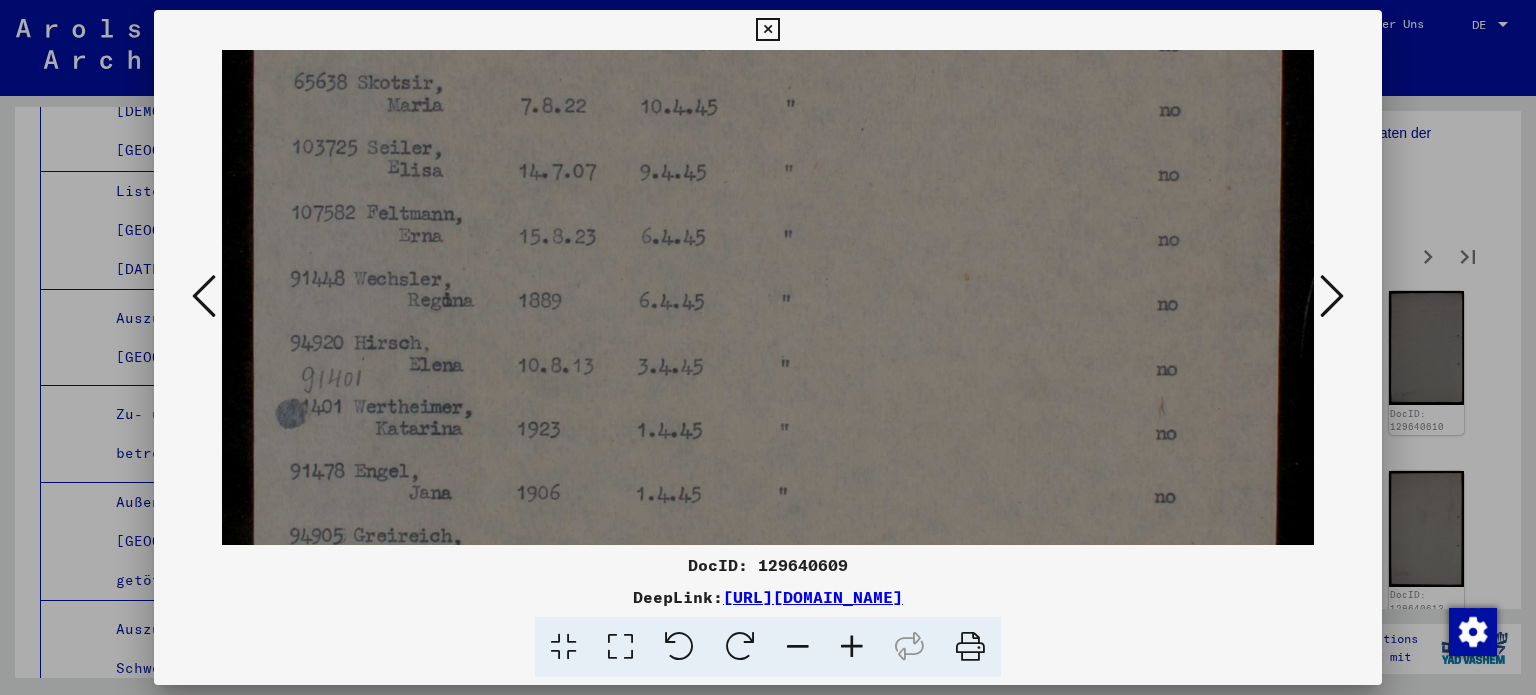 click at bounding box center (768, 181) 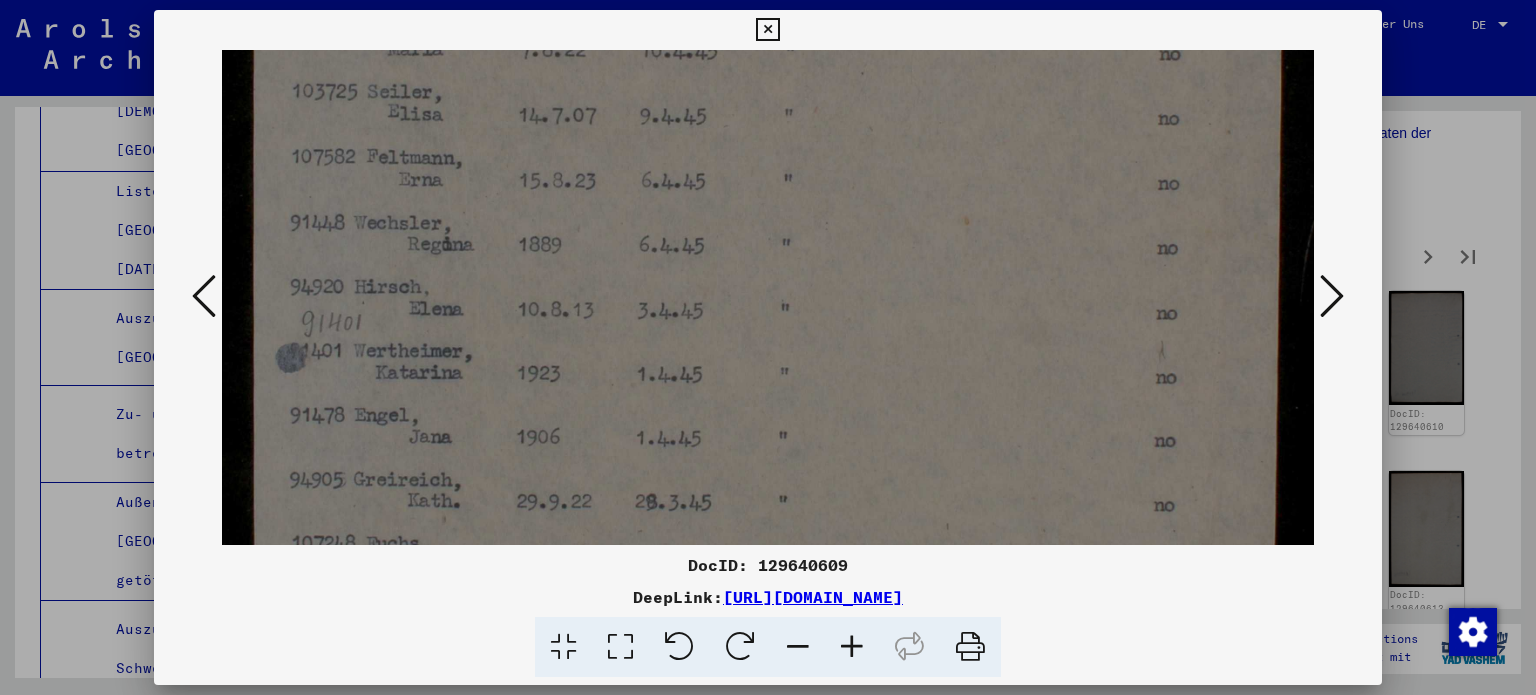 drag, startPoint x: 802, startPoint y: 384, endPoint x: 791, endPoint y: 332, distance: 53.15073 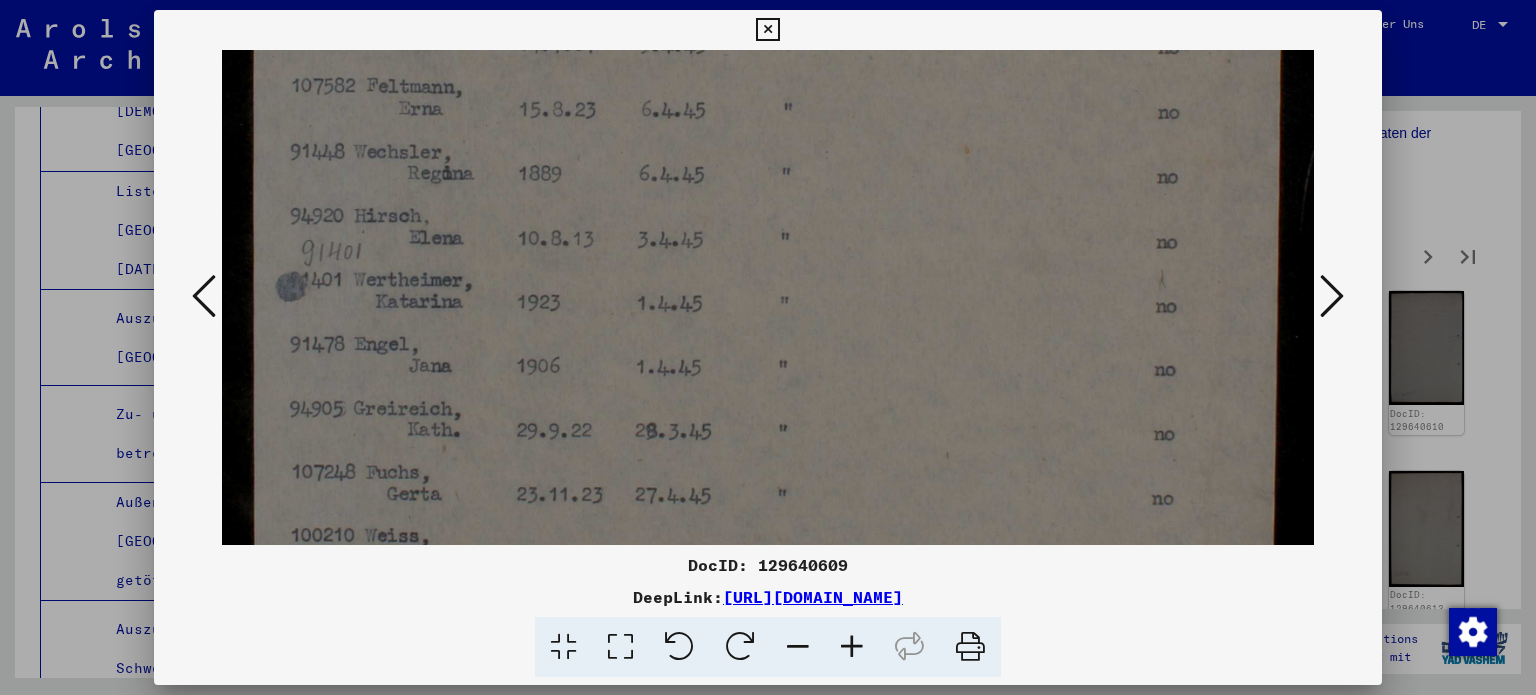 drag, startPoint x: 808, startPoint y: 368, endPoint x: 806, endPoint y: 303, distance: 65.03076 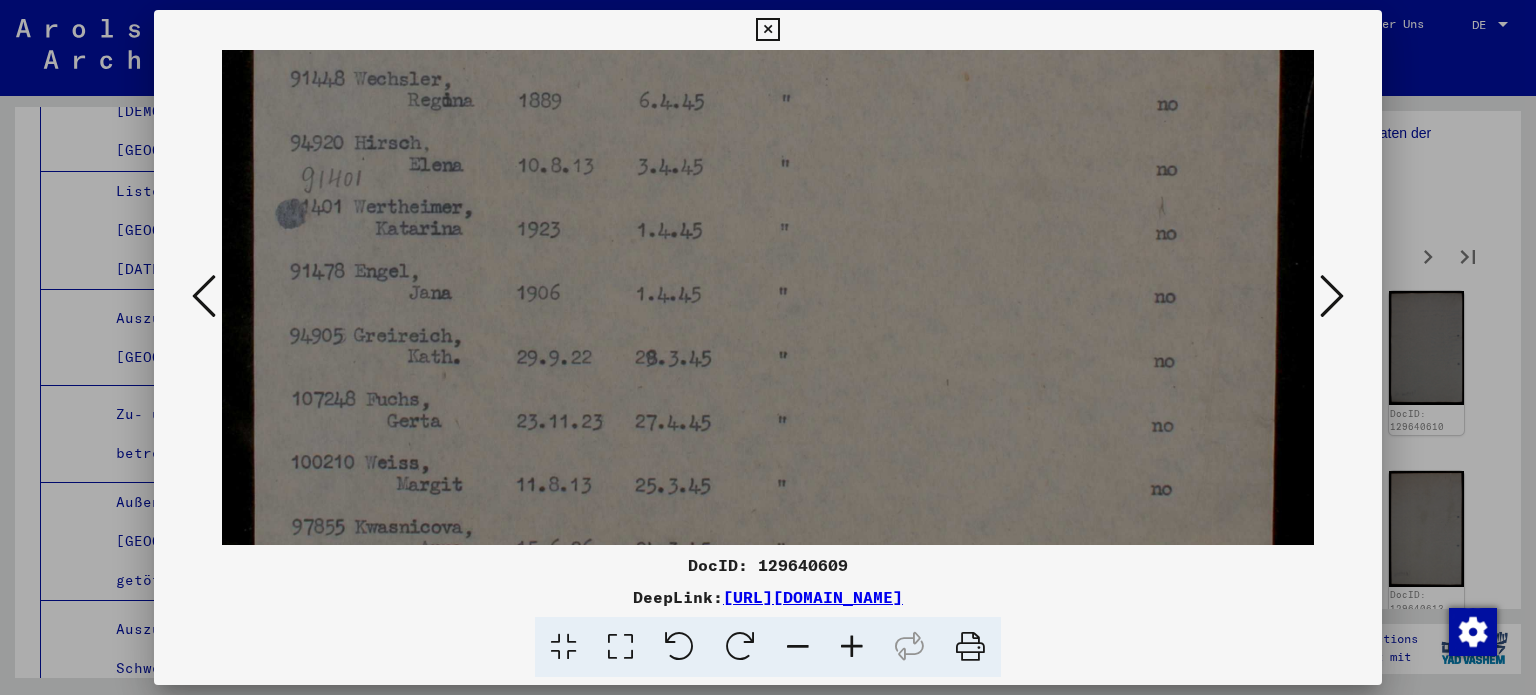 click at bounding box center (768, -19) 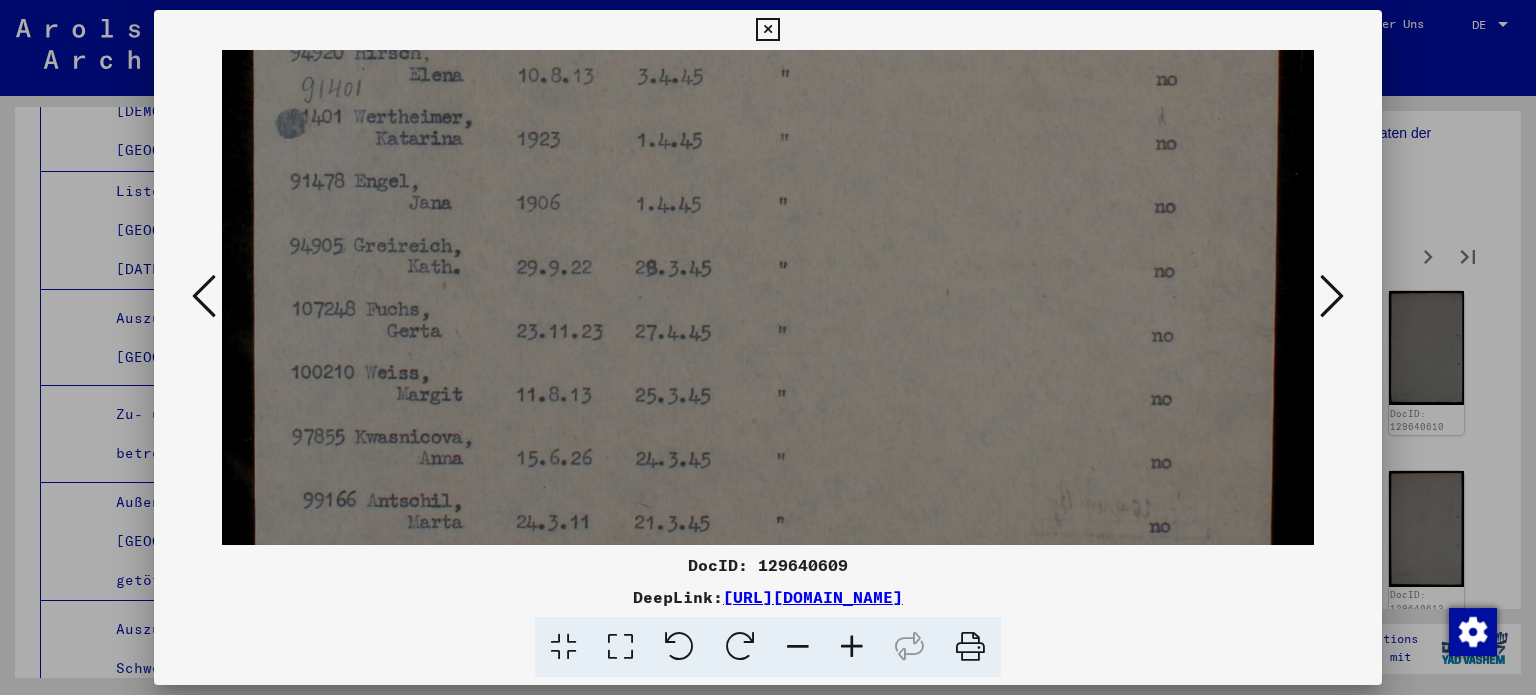 drag, startPoint x: 858, startPoint y: 317, endPoint x: 847, endPoint y: 284, distance: 34.785053 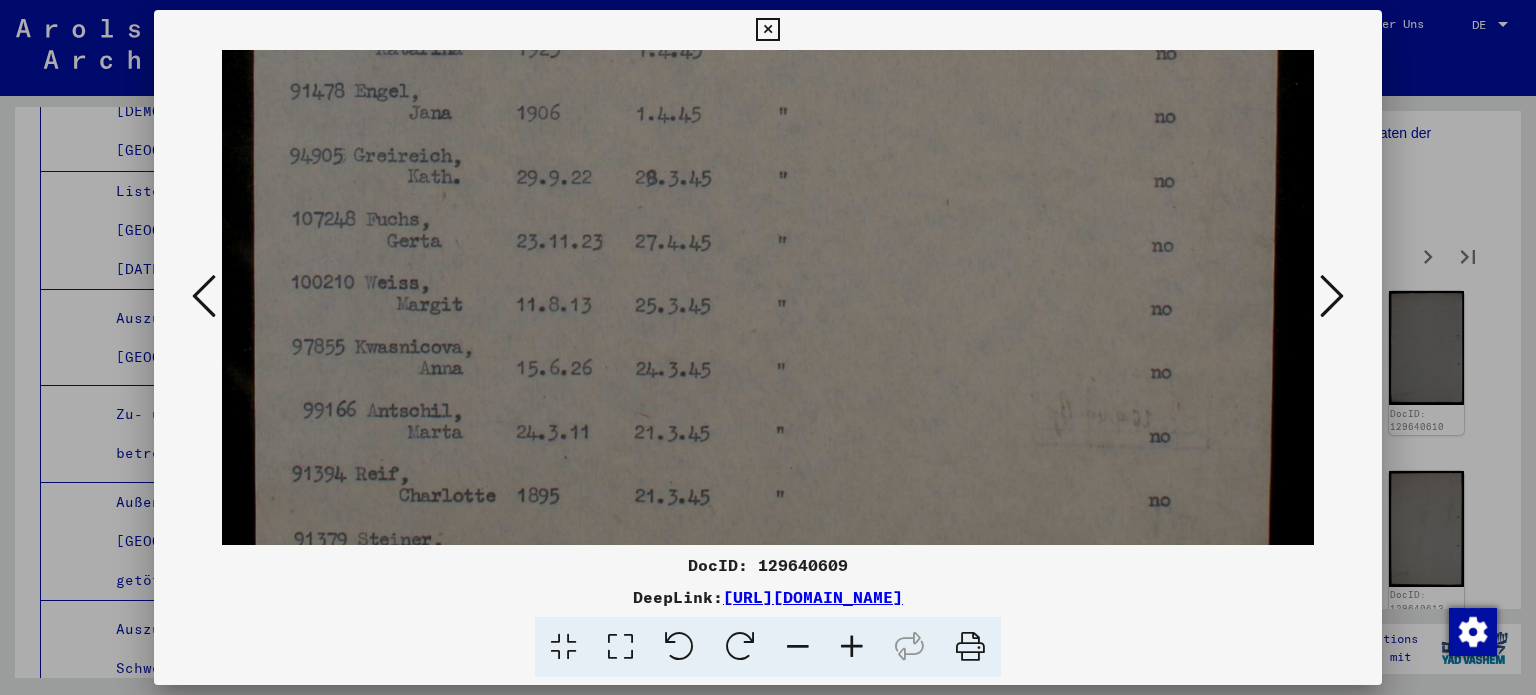 click at bounding box center (768, -199) 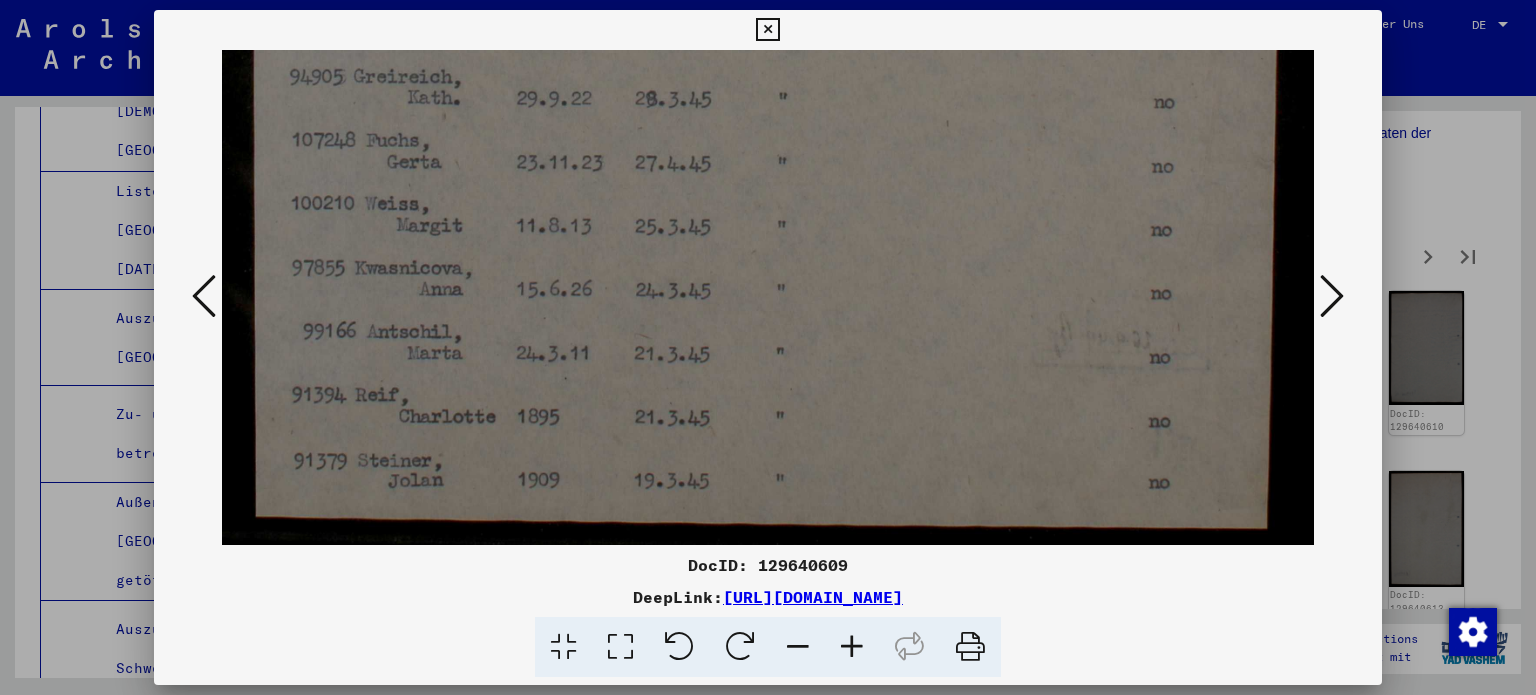click at bounding box center [768, -278] 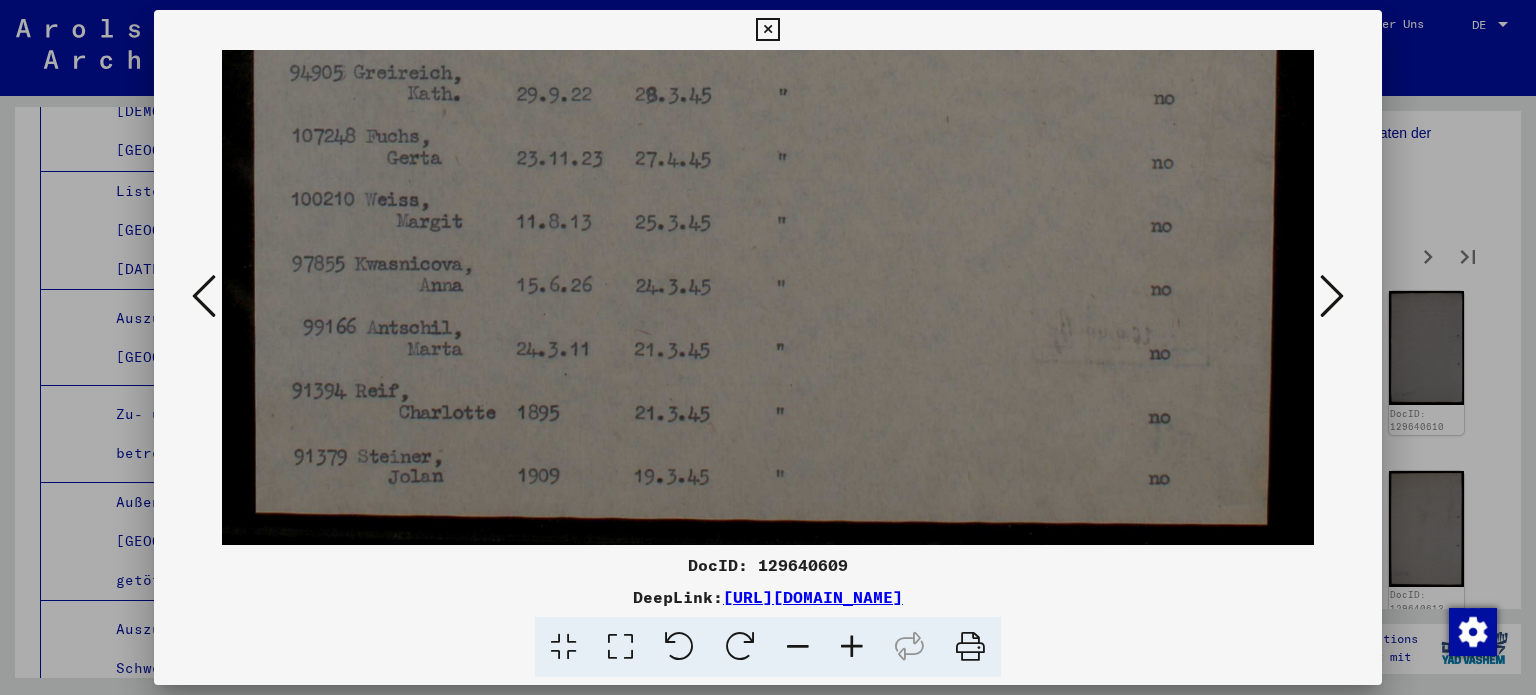 drag, startPoint x: 844, startPoint y: 292, endPoint x: 944, endPoint y: 287, distance: 100.12492 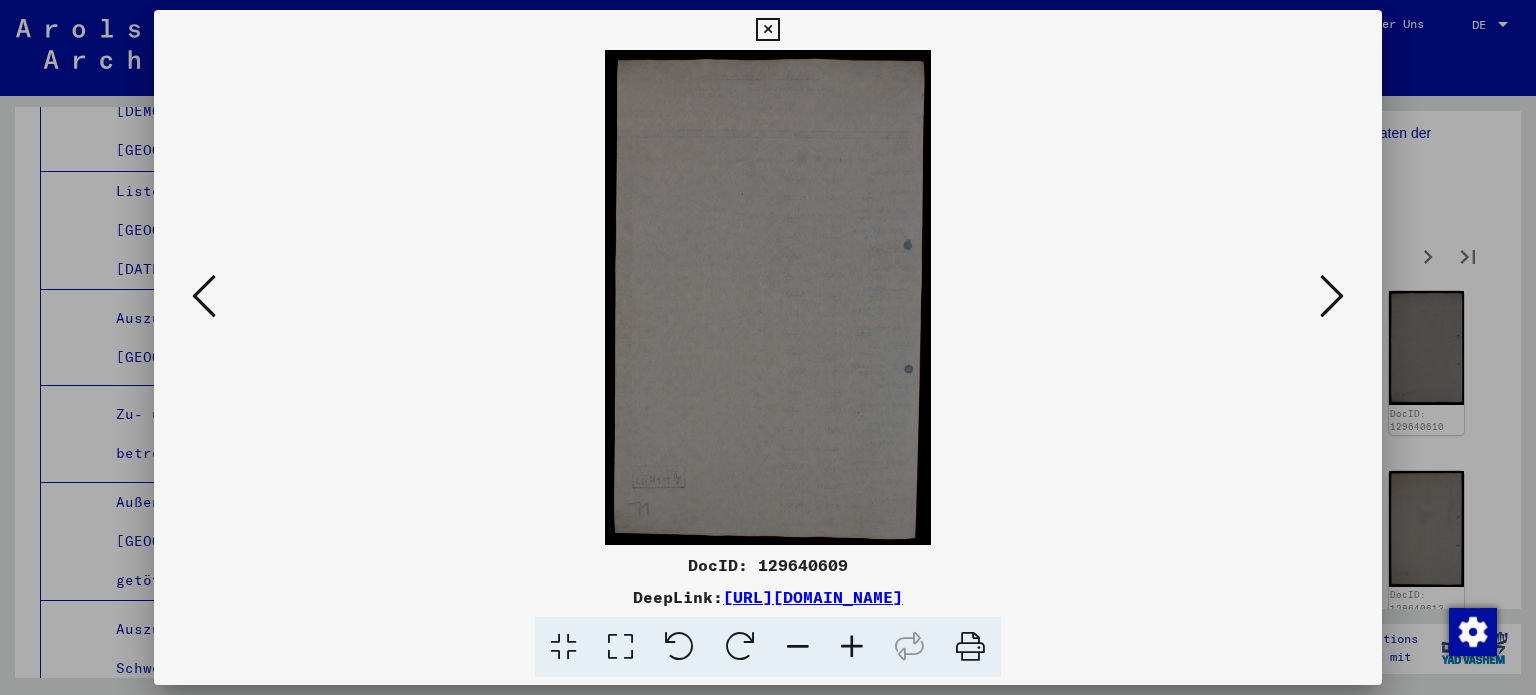 click at bounding box center [1332, 296] 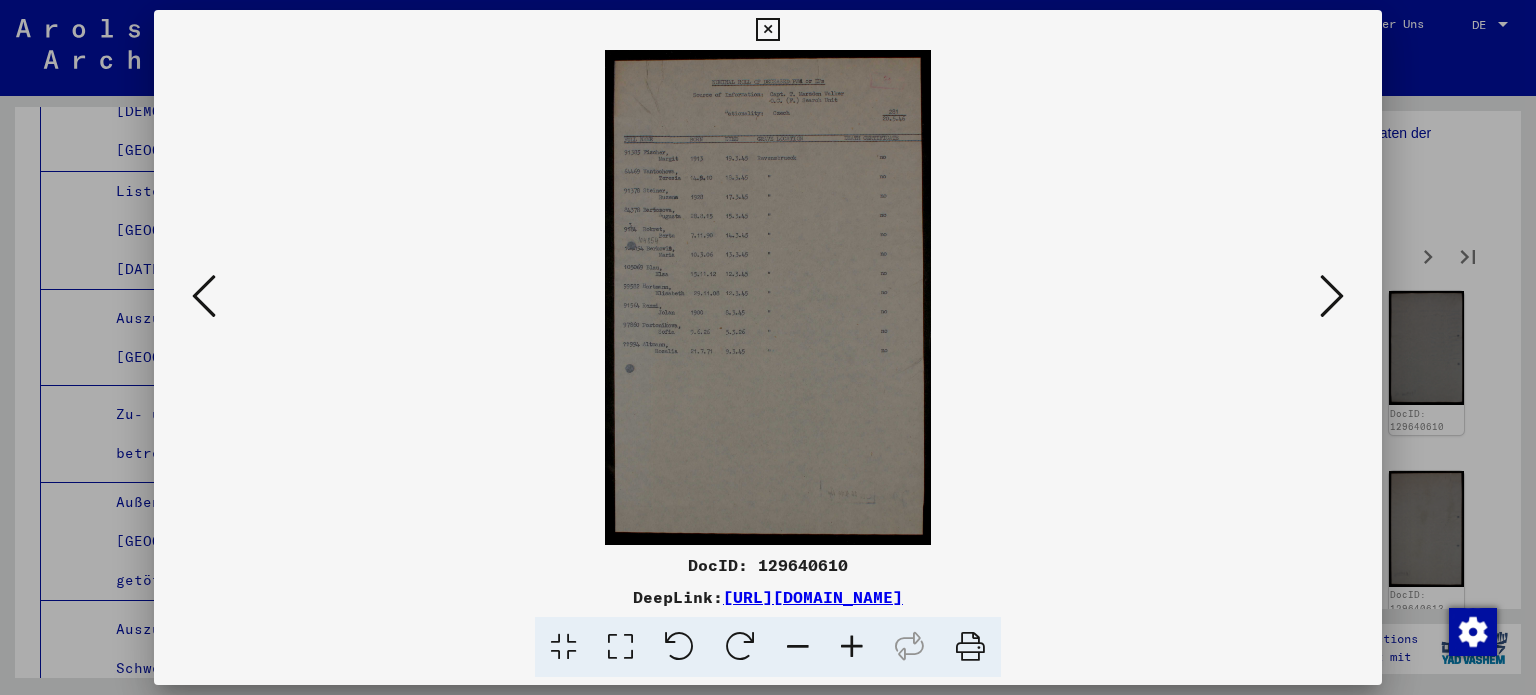 drag, startPoint x: 632, startPoint y: 657, endPoint x: 623, endPoint y: 630, distance: 28.460499 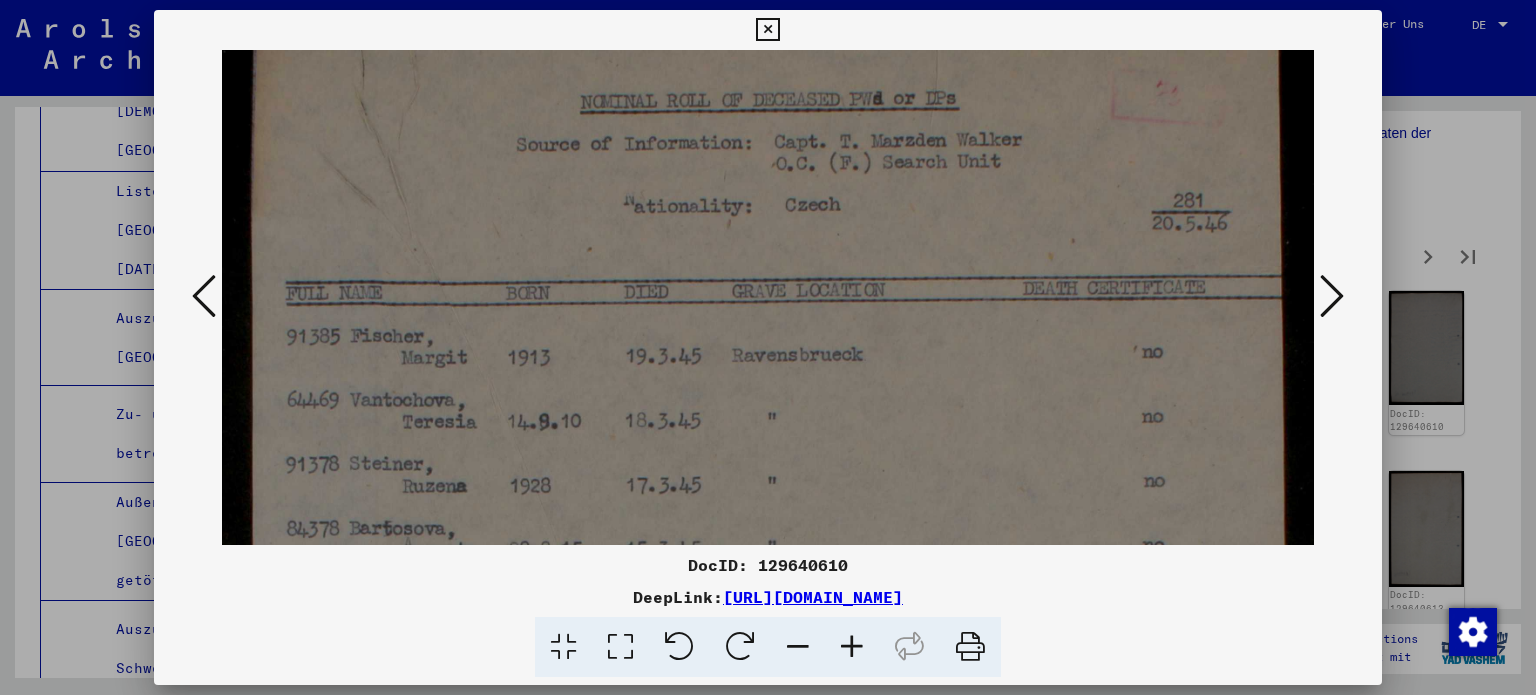 drag, startPoint x: 700, startPoint y: 385, endPoint x: 689, endPoint y: 342, distance: 44.38468 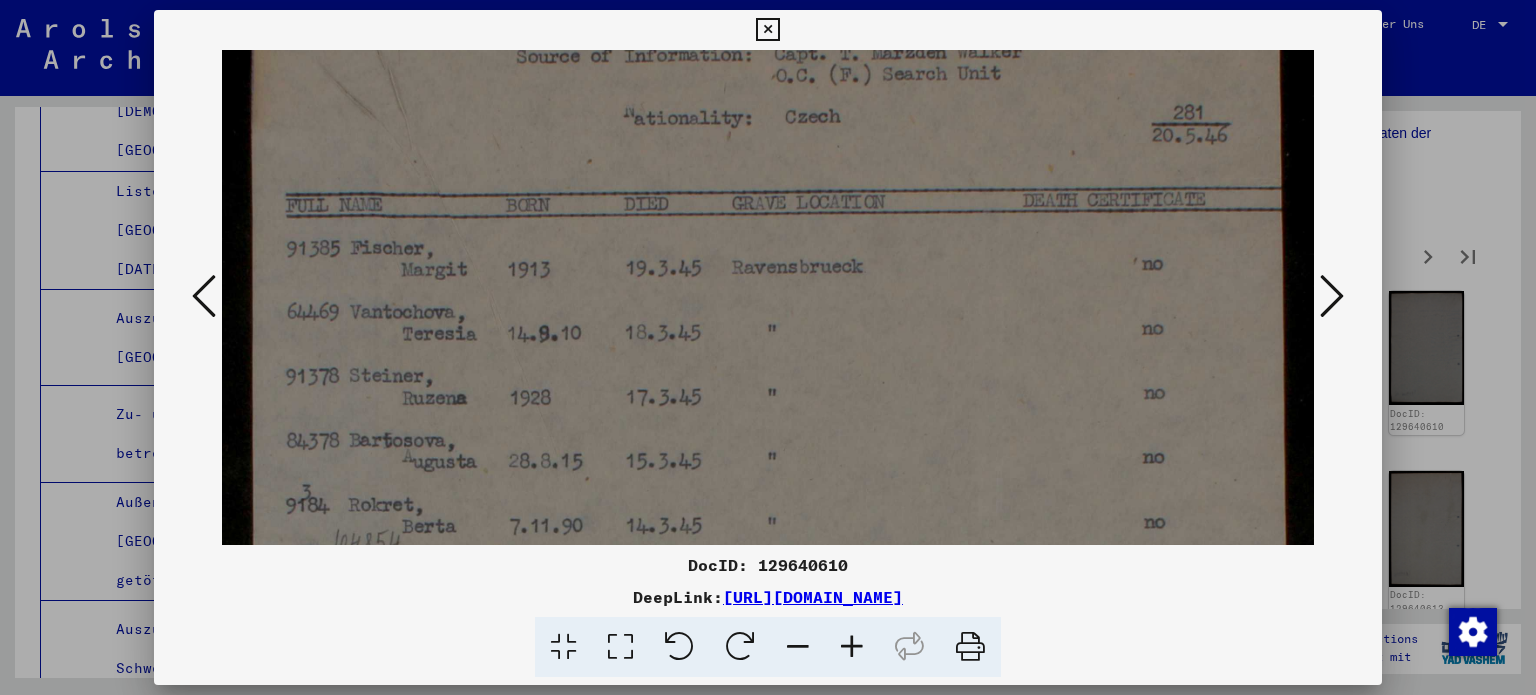 drag, startPoint x: 874, startPoint y: 368, endPoint x: 848, endPoint y: 282, distance: 89.84431 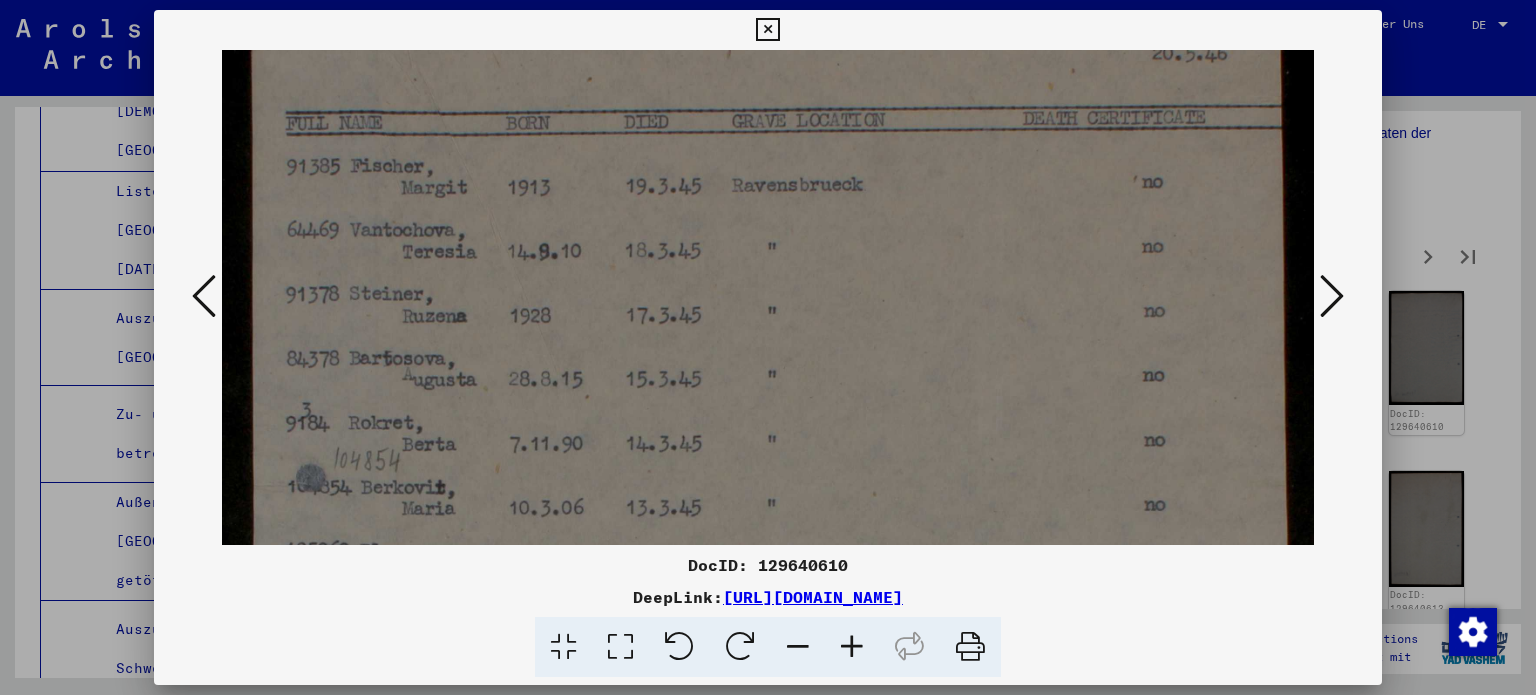 drag, startPoint x: 867, startPoint y: 259, endPoint x: 857, endPoint y: 244, distance: 18.027756 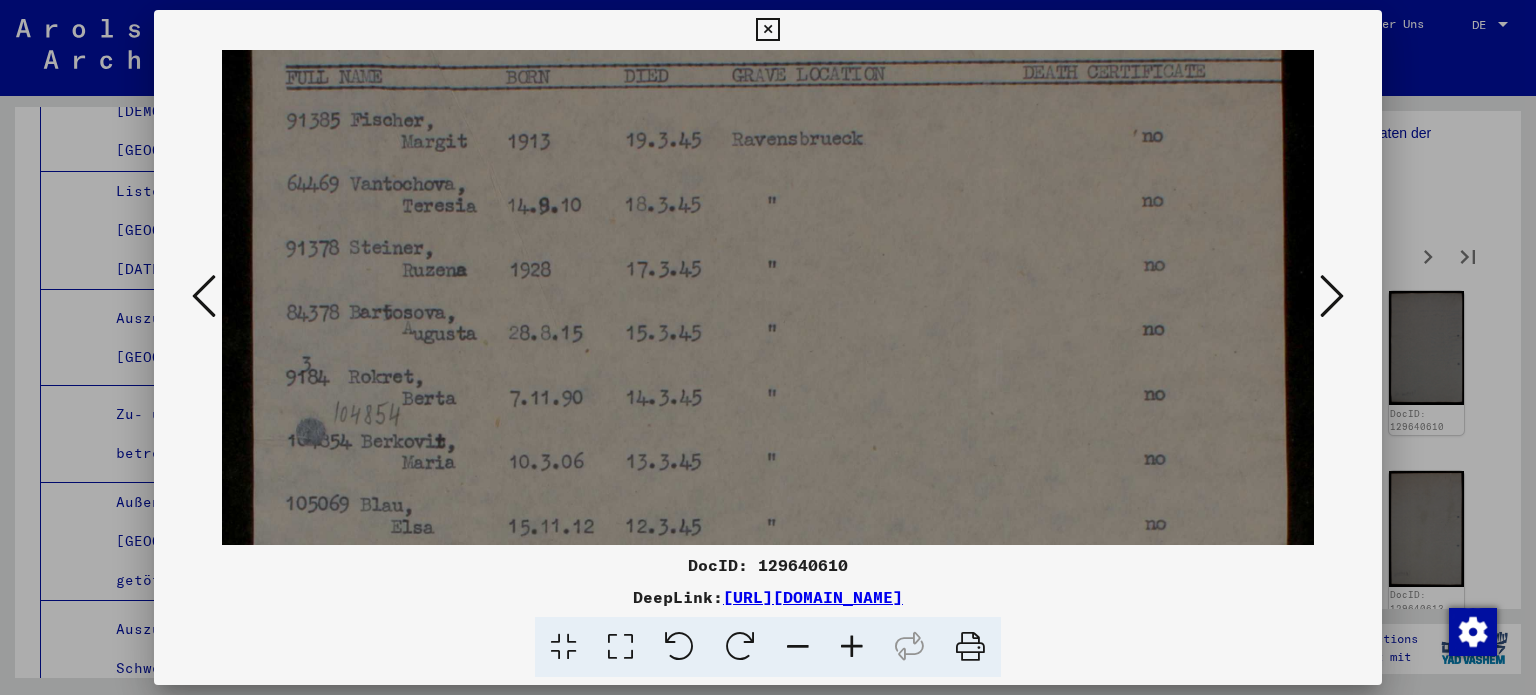drag, startPoint x: 881, startPoint y: 327, endPoint x: 866, endPoint y: 265, distance: 63.788715 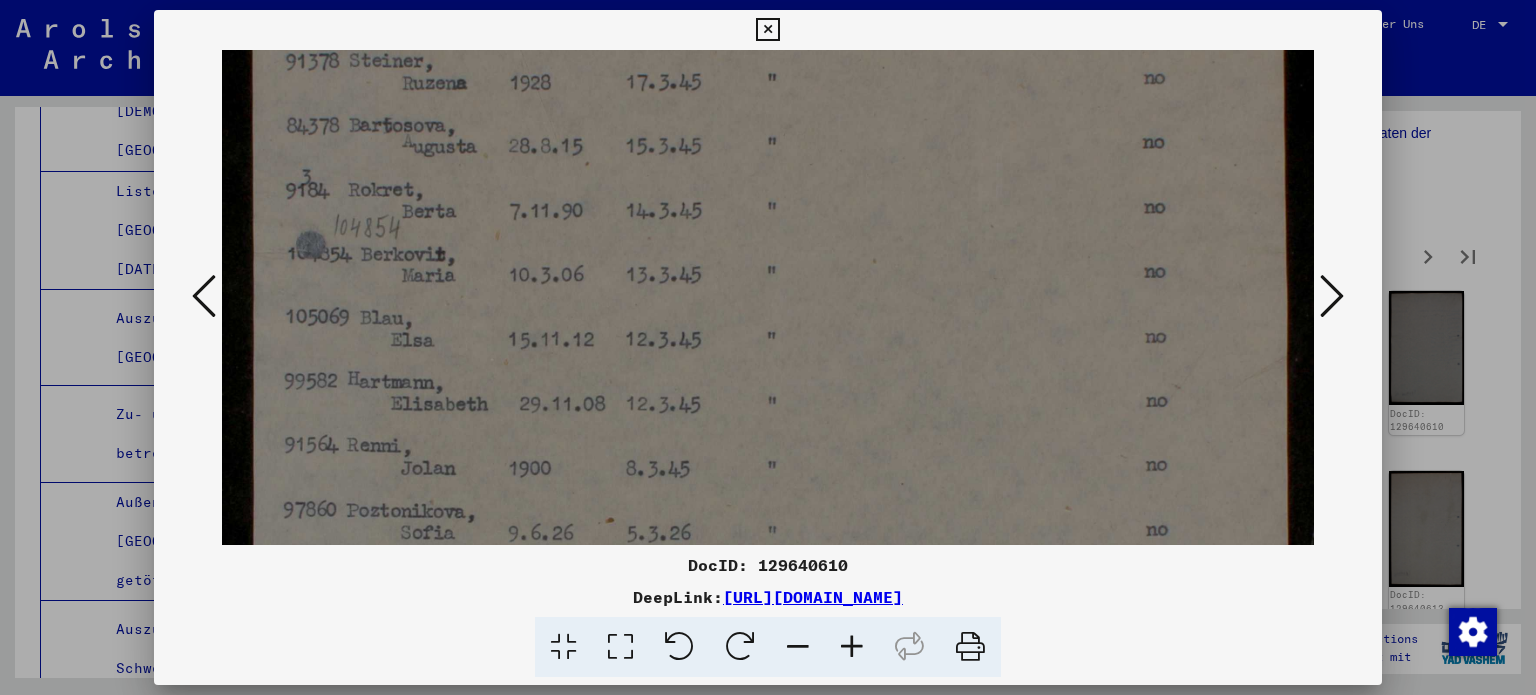 drag, startPoint x: 896, startPoint y: 327, endPoint x: 868, endPoint y: 176, distance: 153.57408 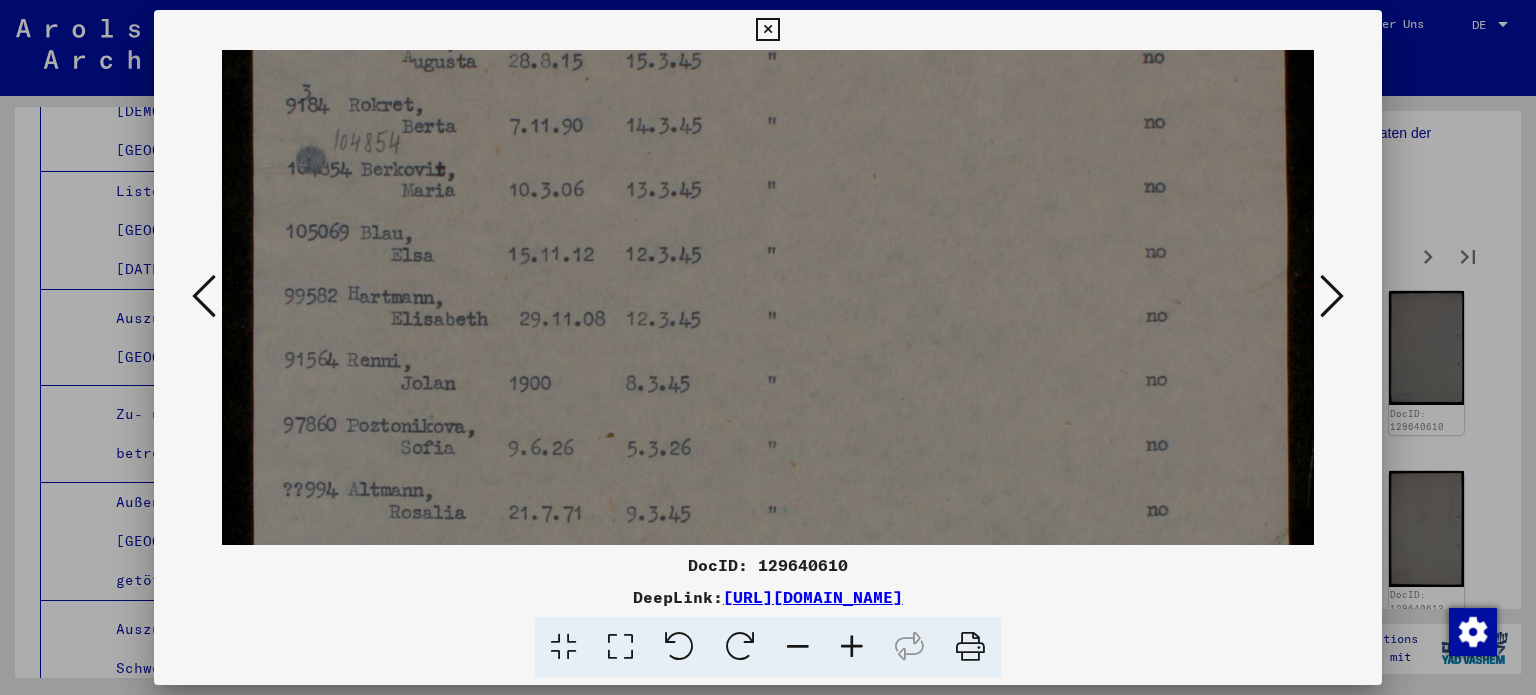 drag, startPoint x: 903, startPoint y: 231, endPoint x: 895, endPoint y: 199, distance: 32.984844 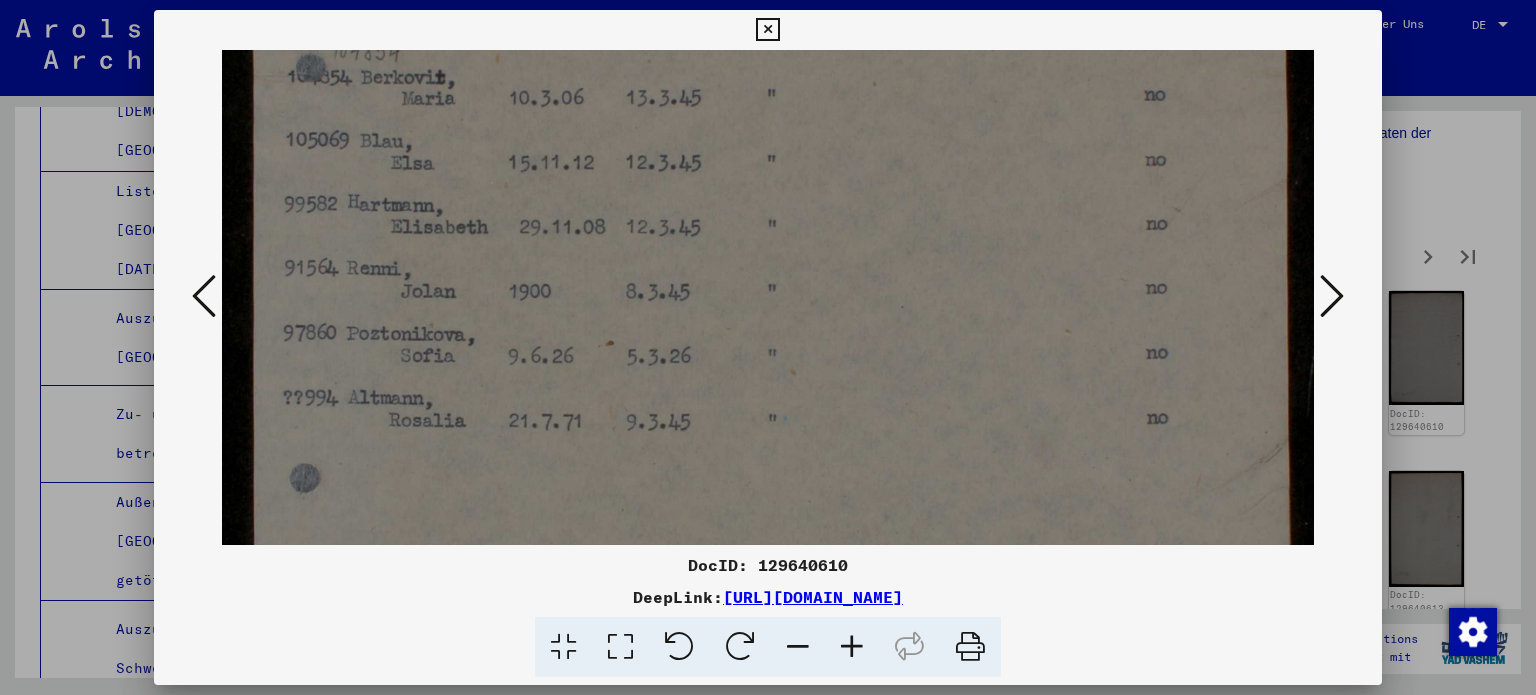 click at bounding box center (768, 241) 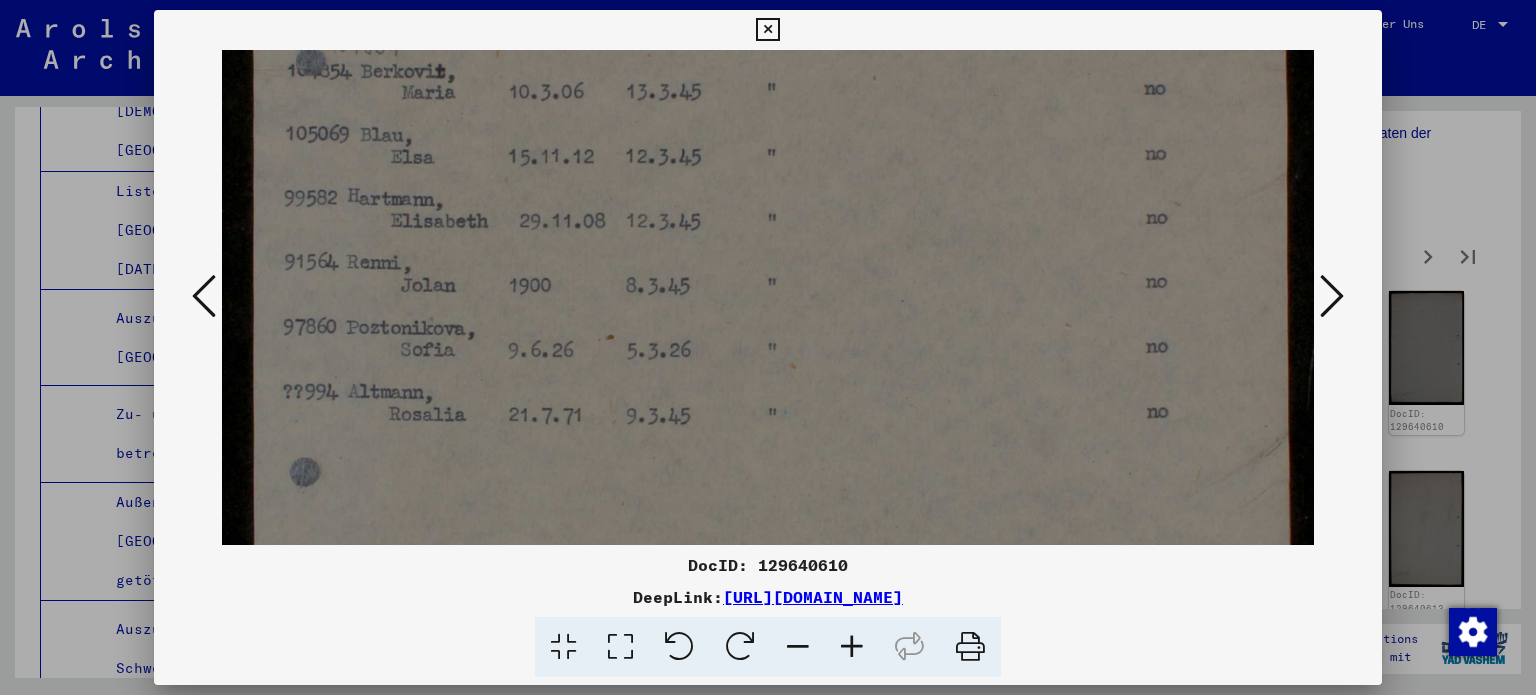 click at bounding box center (1332, 296) 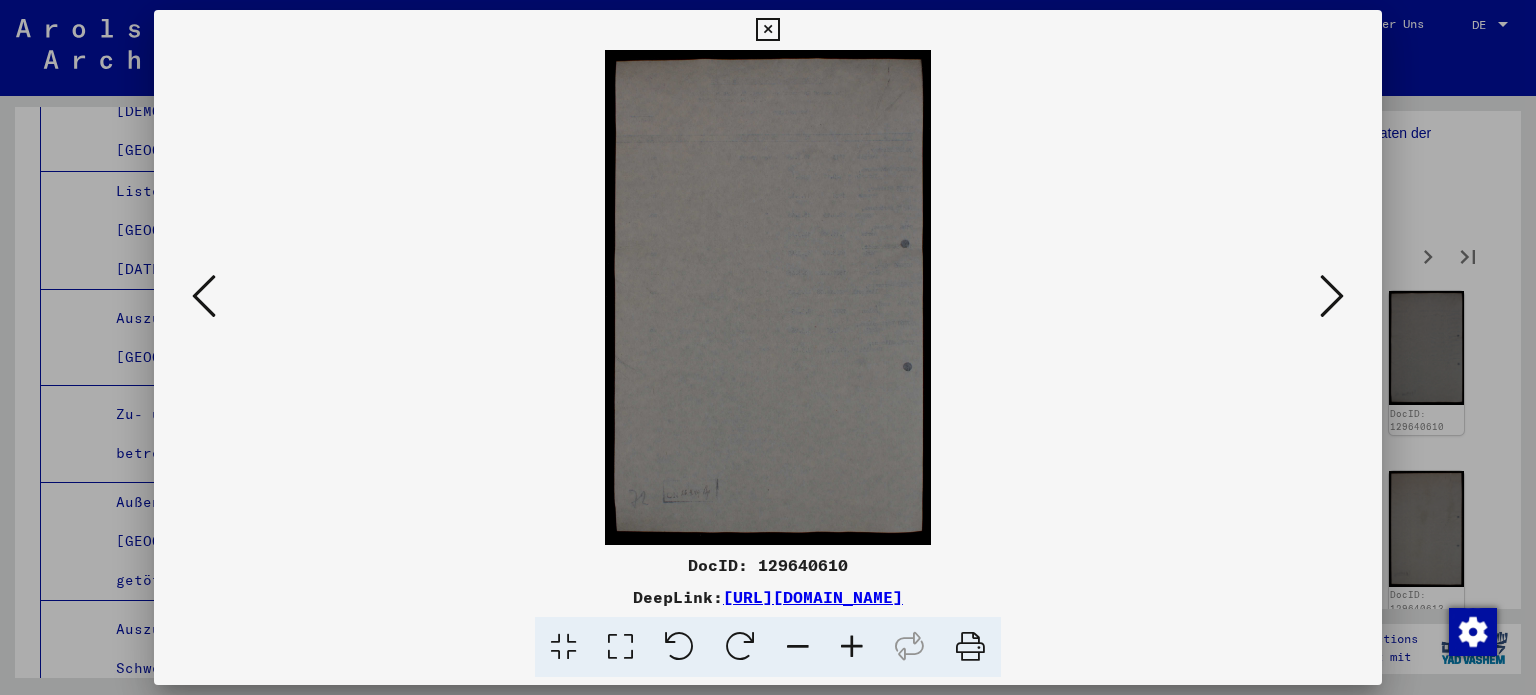 scroll, scrollTop: 0, scrollLeft: 0, axis: both 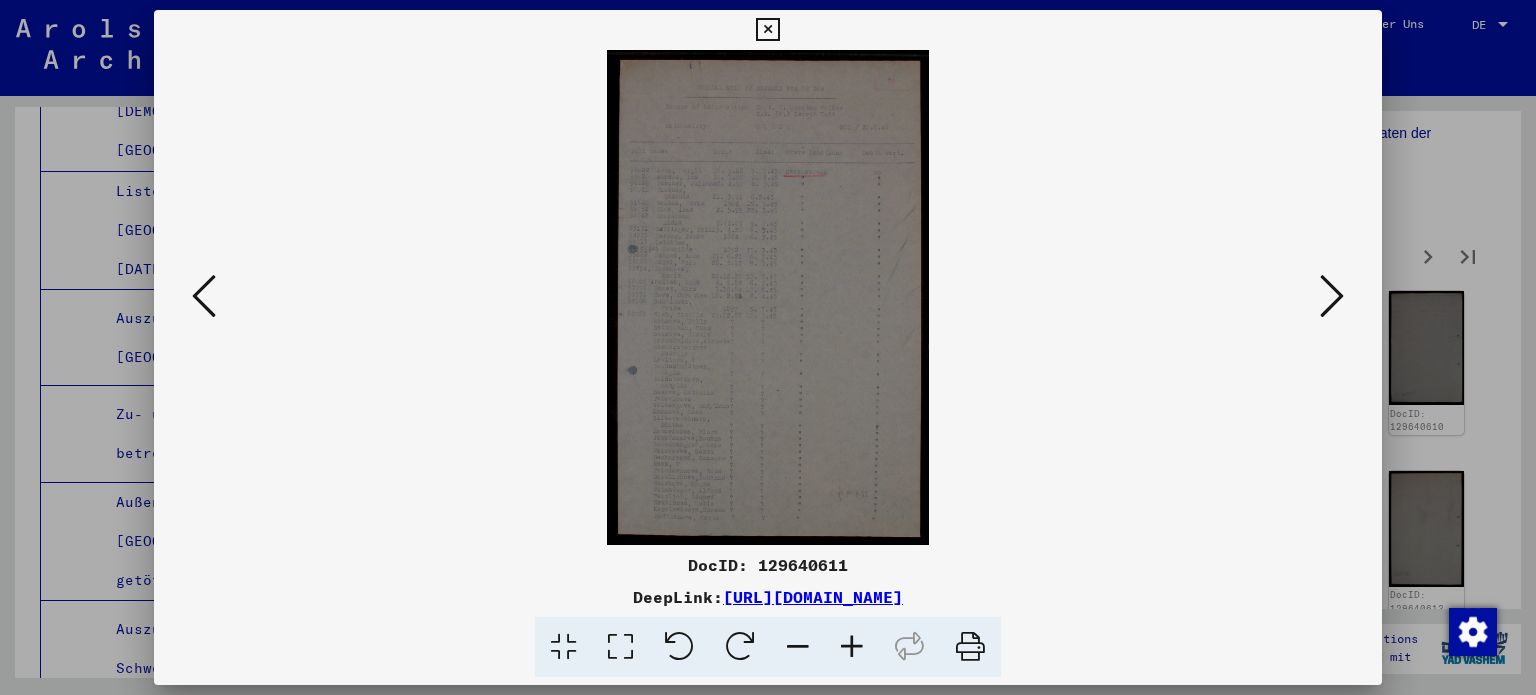 click at bounding box center [620, 647] 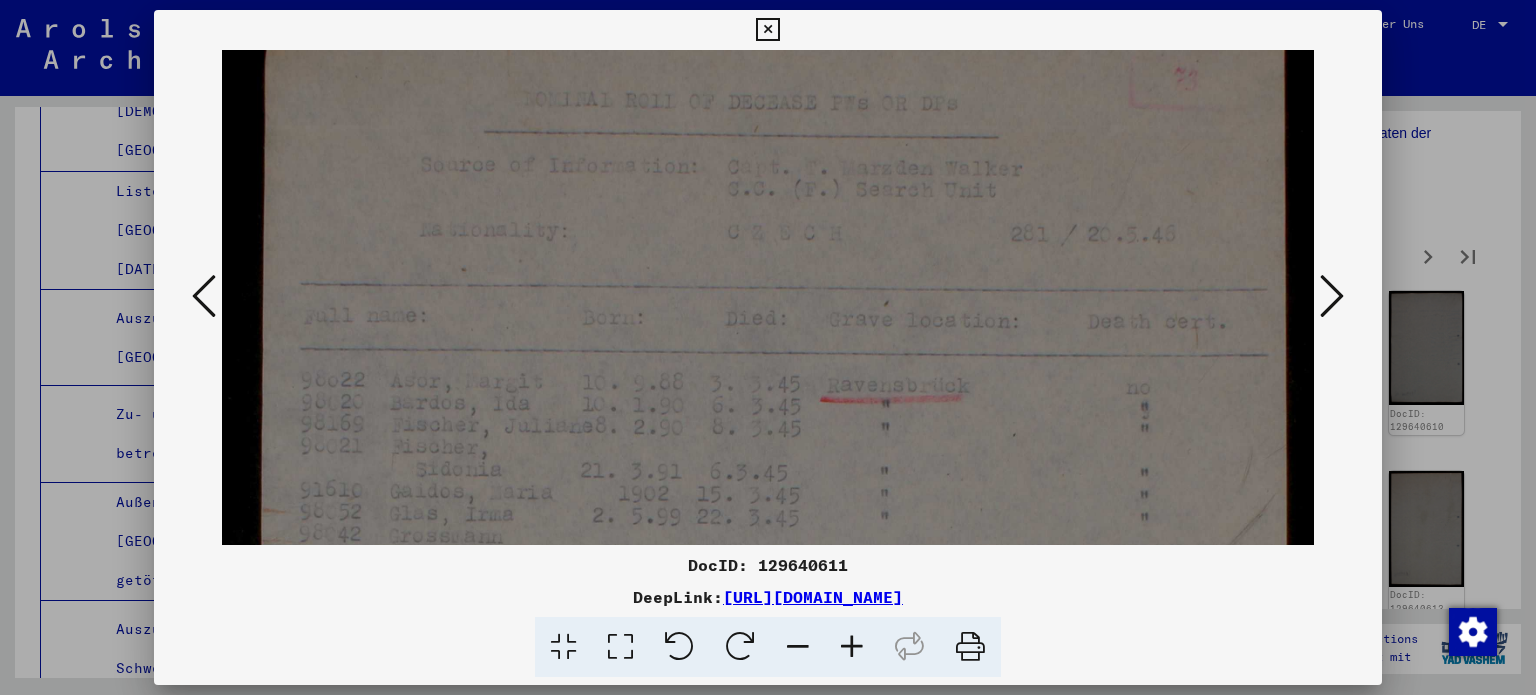 click at bounding box center [768, 812] 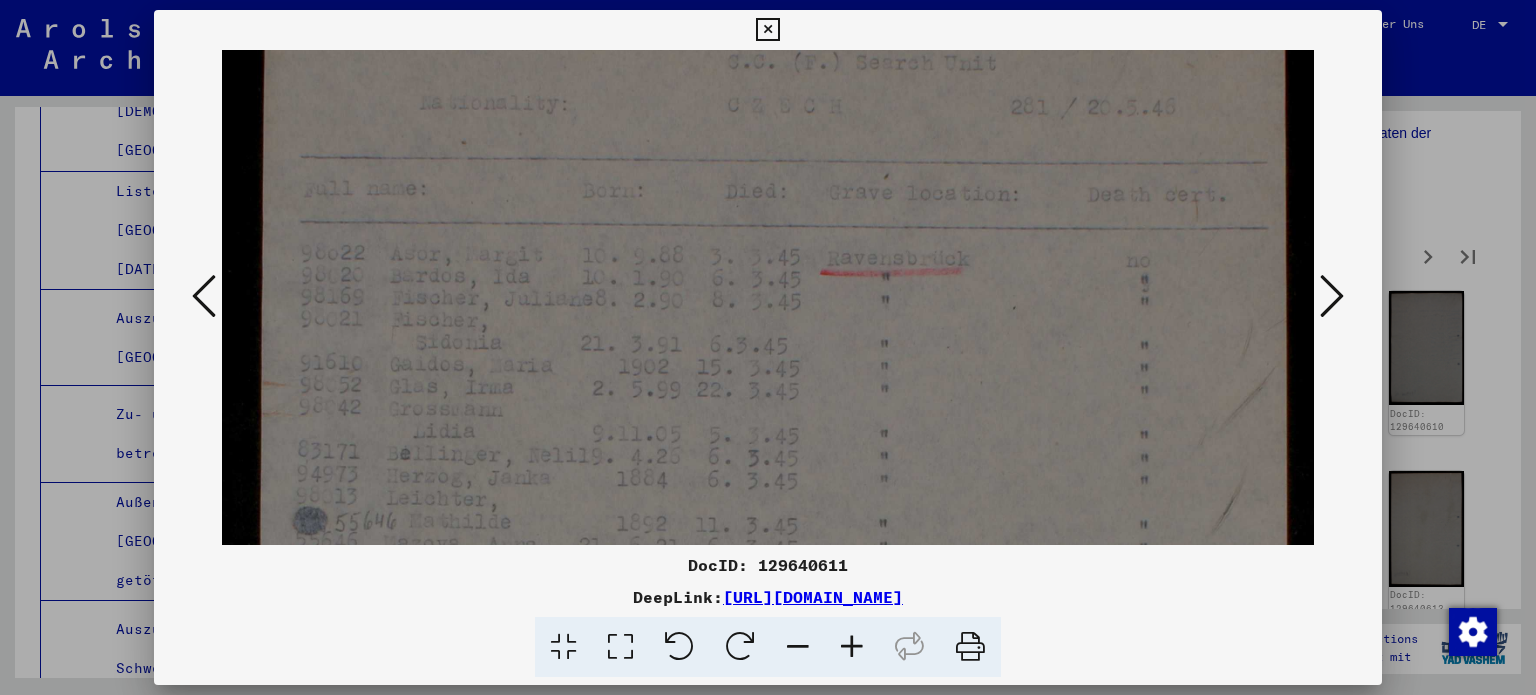 scroll, scrollTop: 216, scrollLeft: 0, axis: vertical 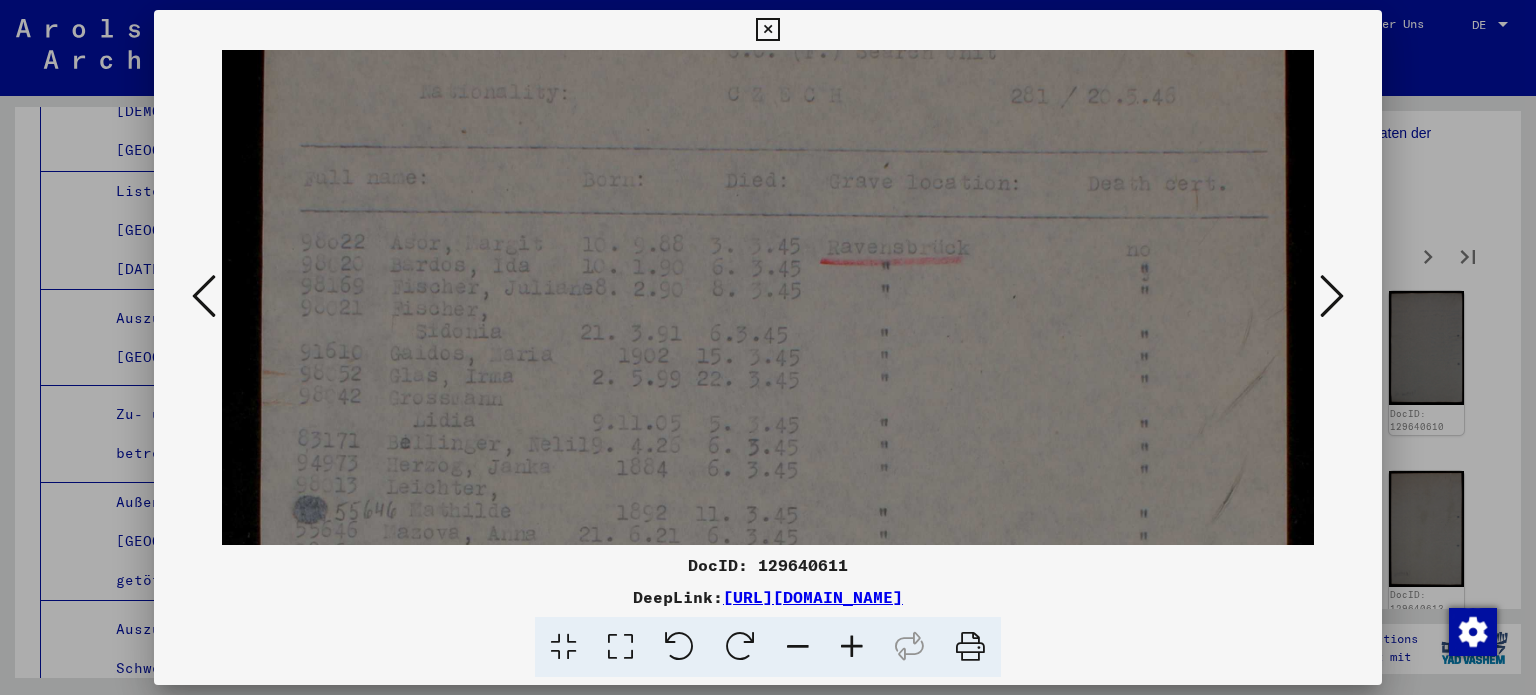 click at bounding box center [768, 674] 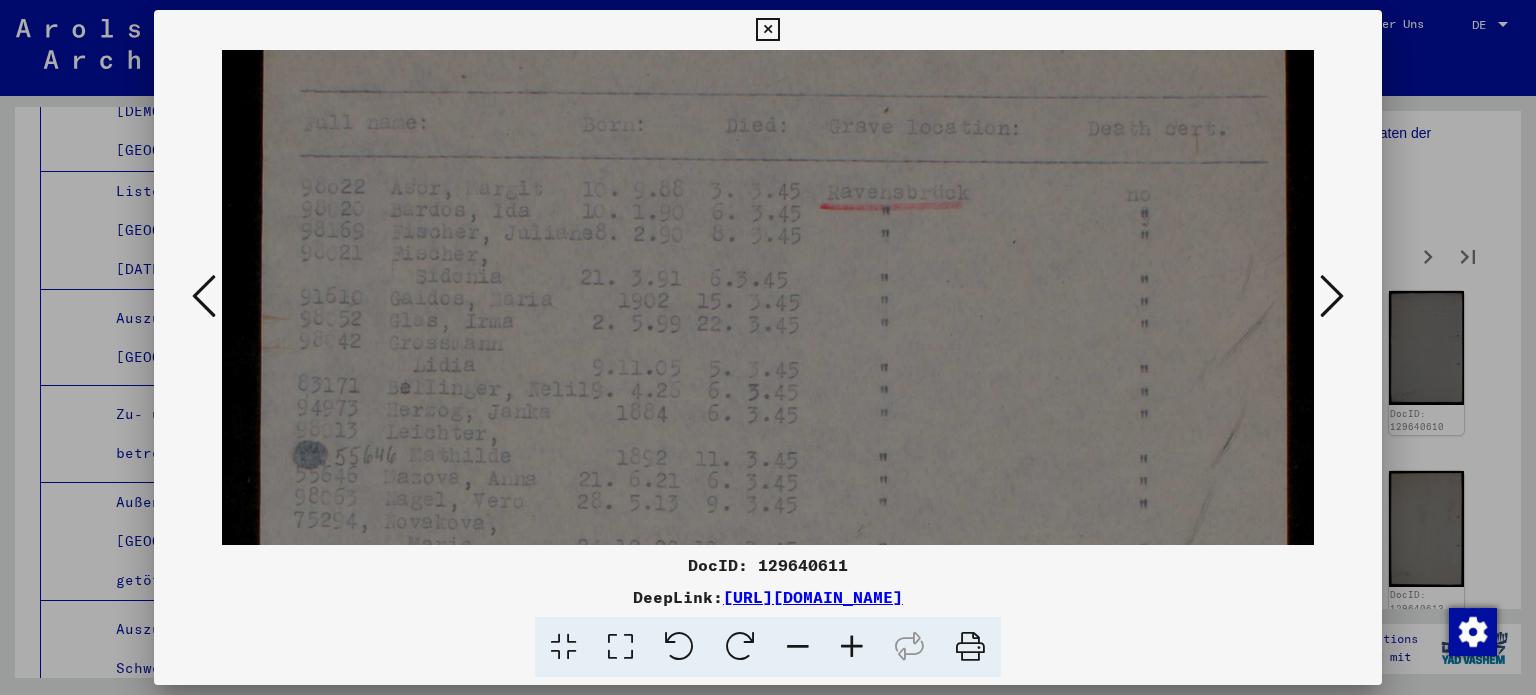 click at bounding box center [768, 619] 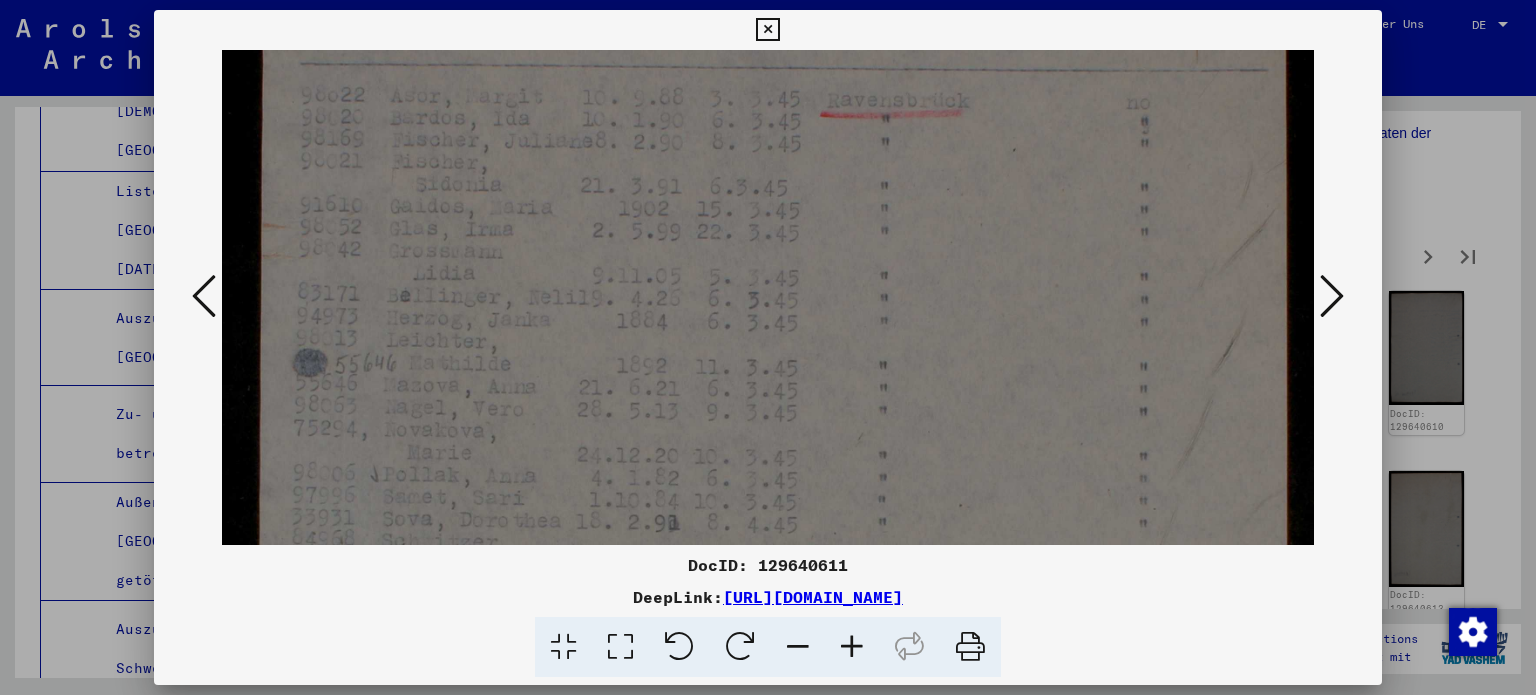 click at bounding box center (768, 527) 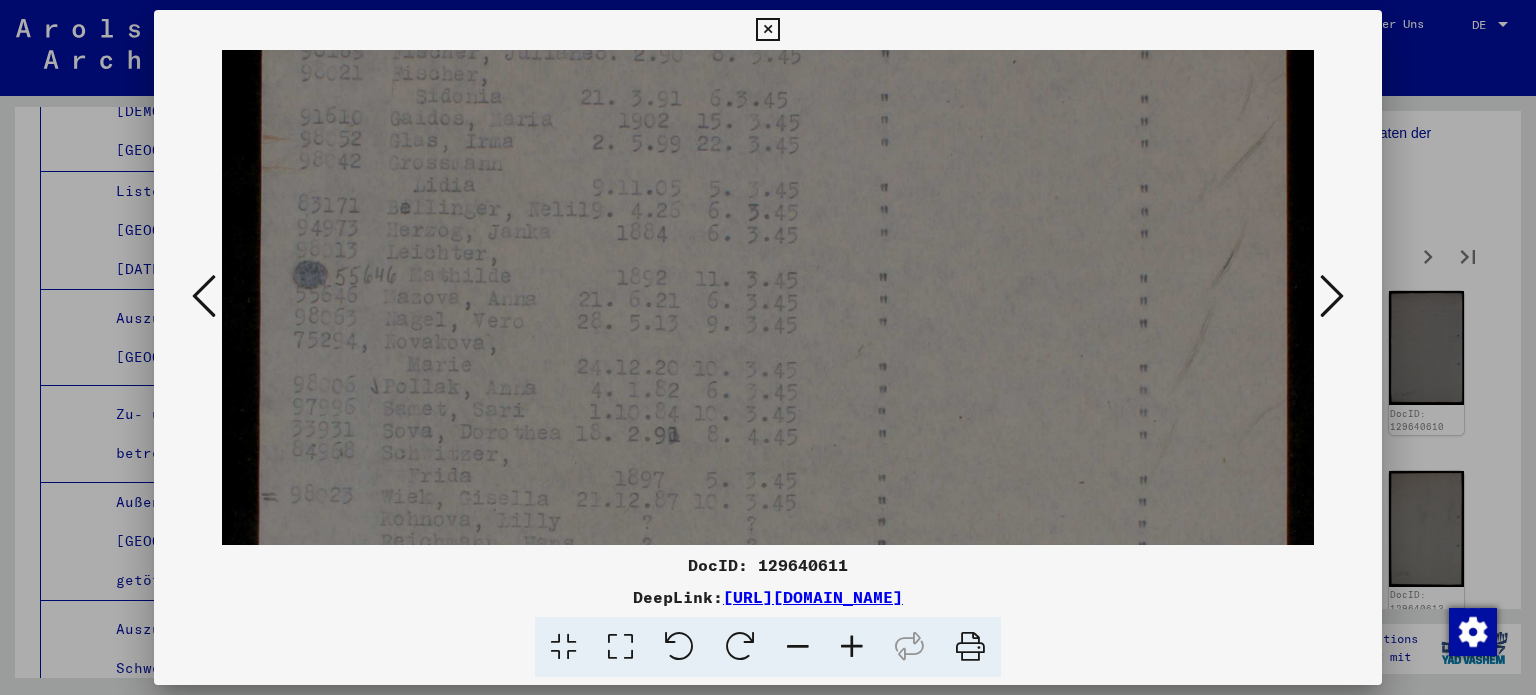 click at bounding box center (768, 439) 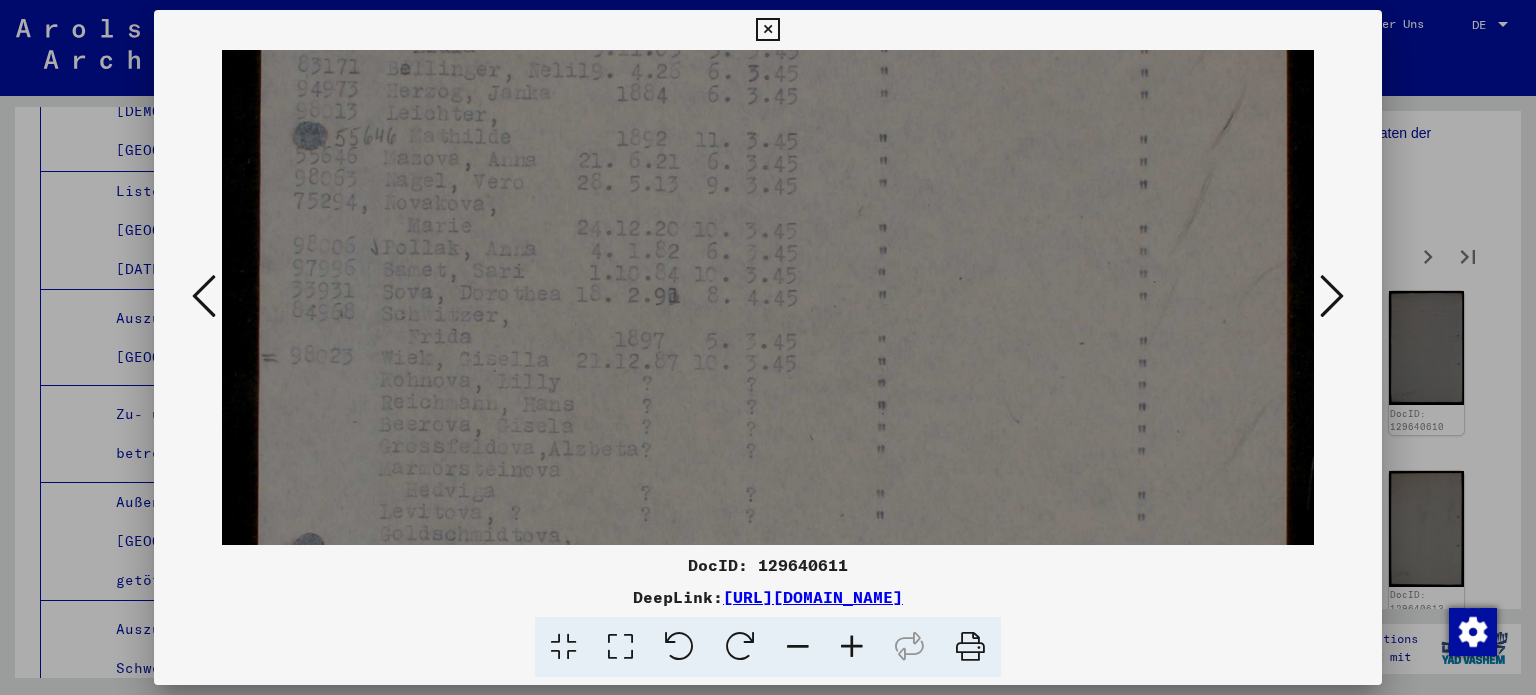click at bounding box center (768, 300) 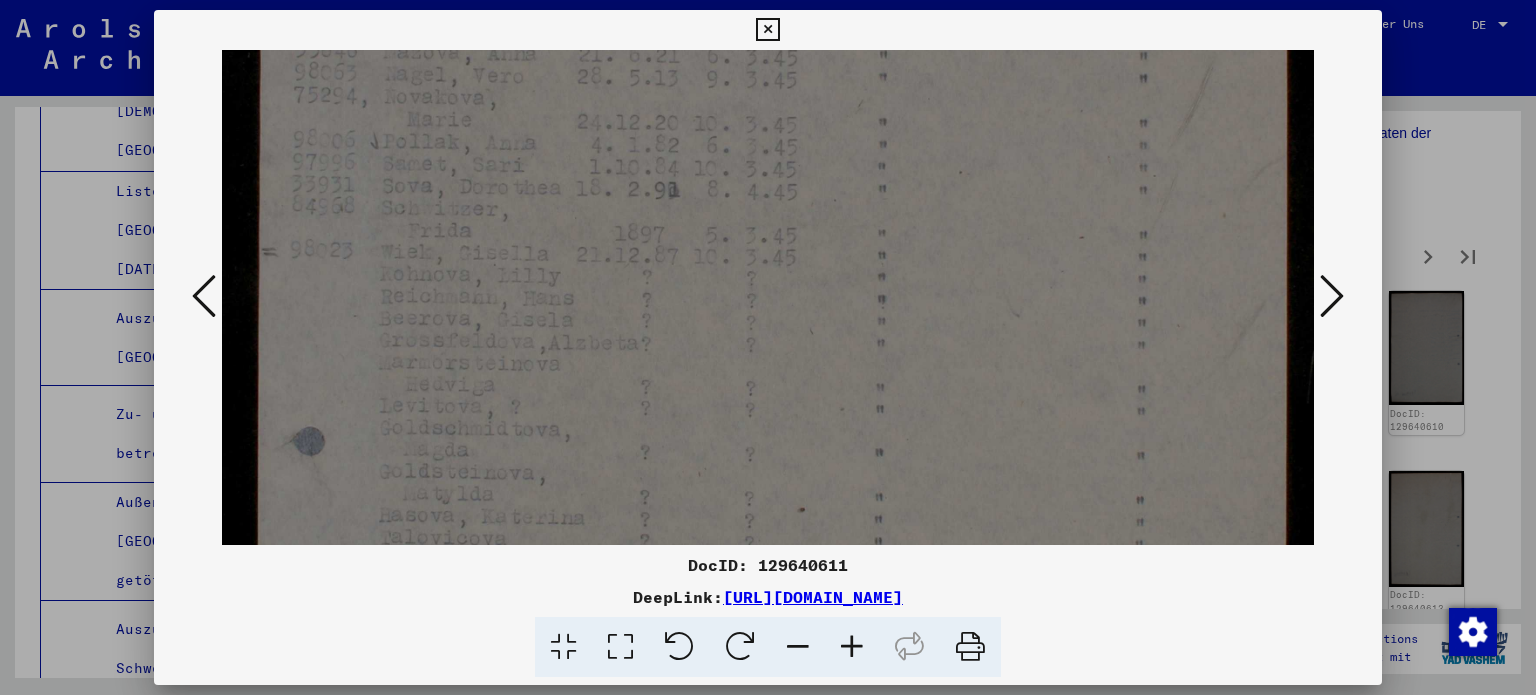 click at bounding box center (768, 194) 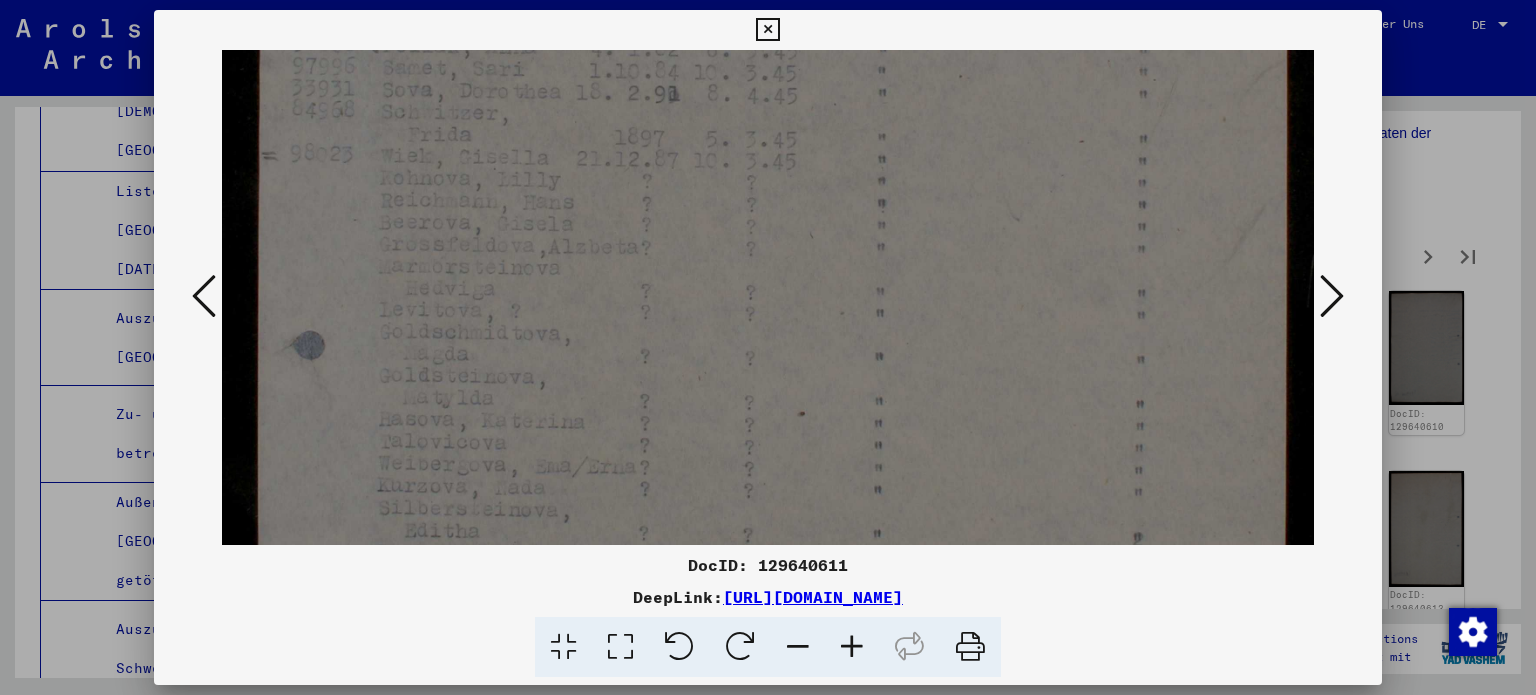 click at bounding box center (768, 98) 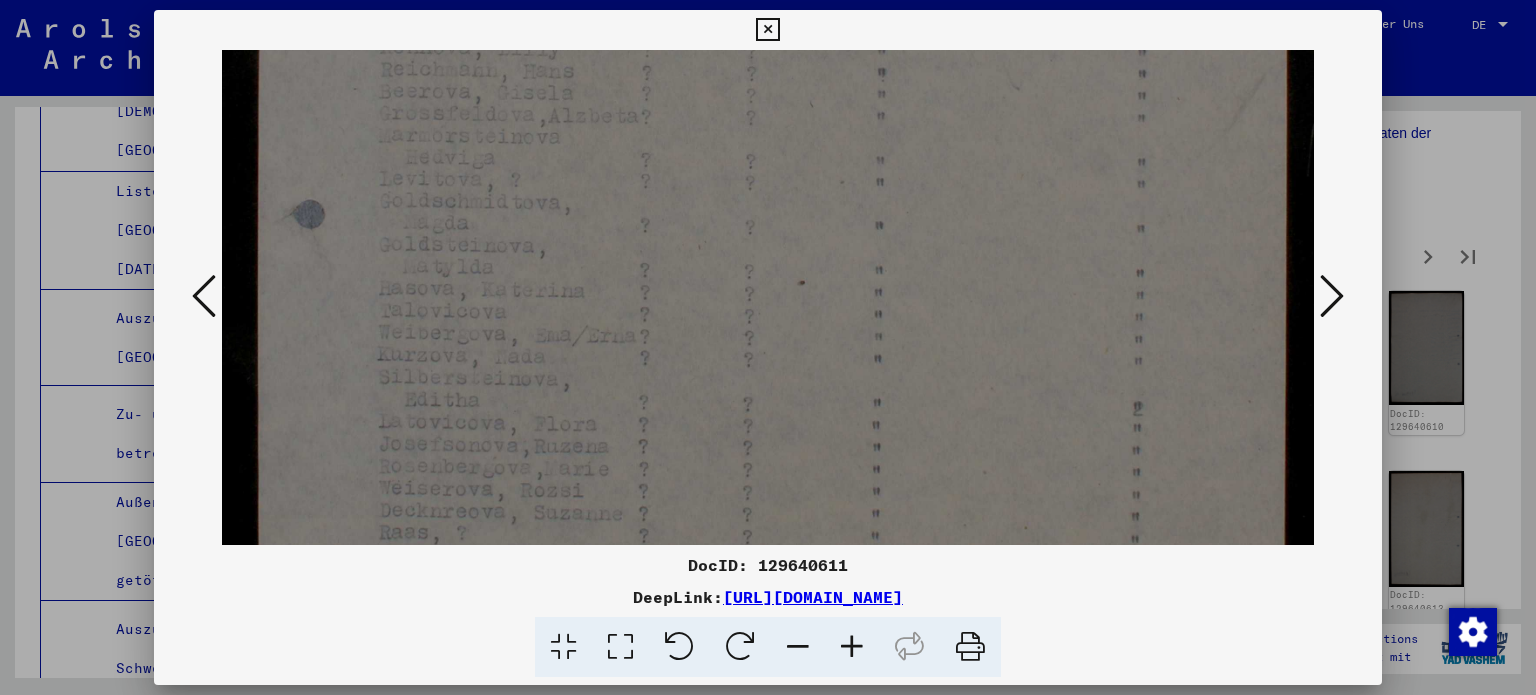 click at bounding box center (768, -33) 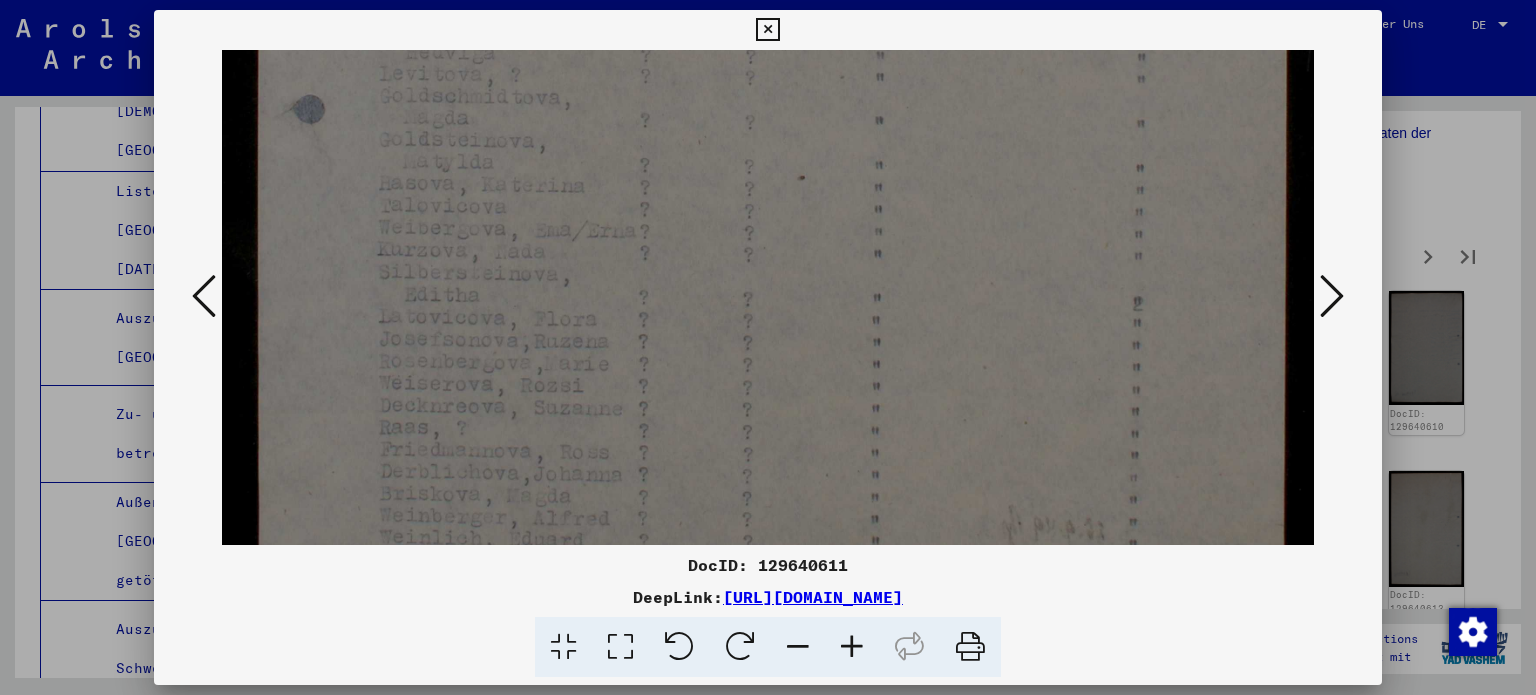 click at bounding box center (768, -138) 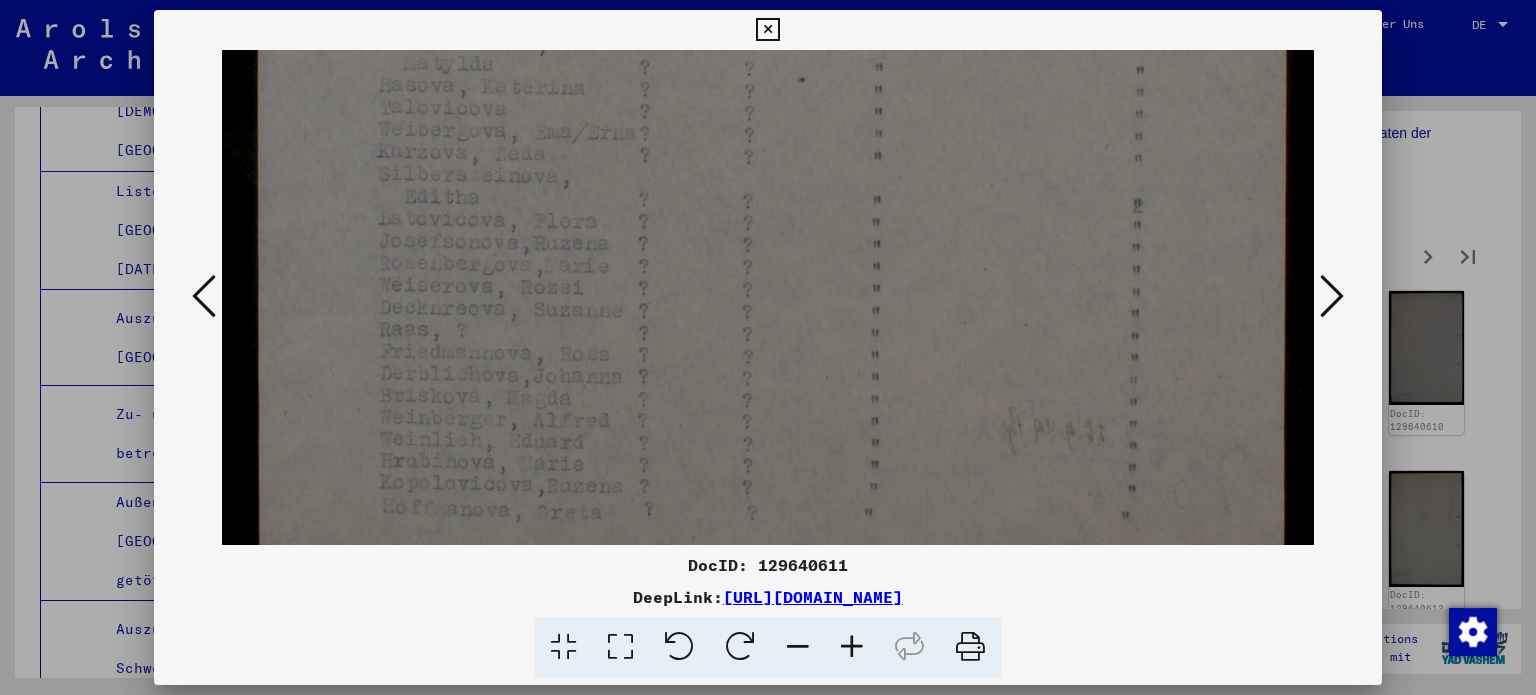 click at bounding box center [768, -236] 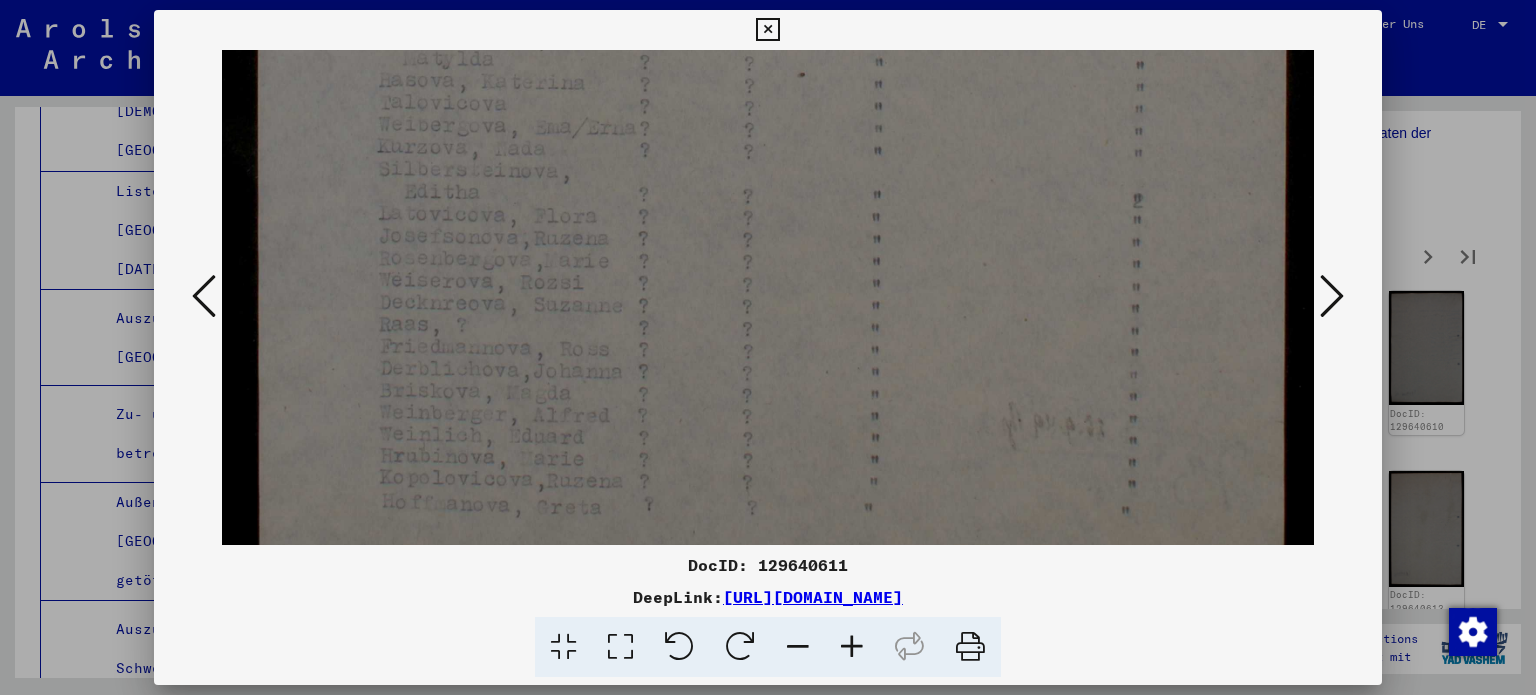 scroll, scrollTop: 1186, scrollLeft: 0, axis: vertical 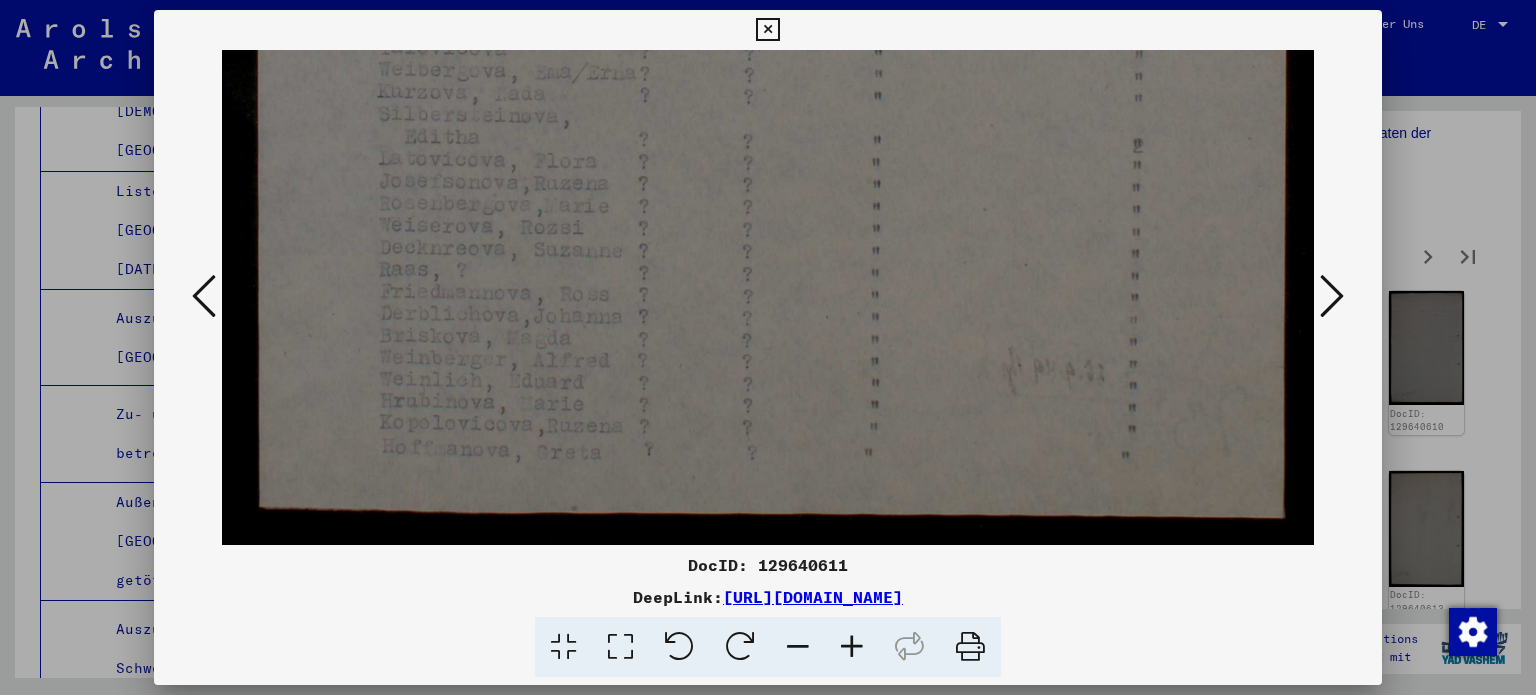 click at bounding box center (768, -296) 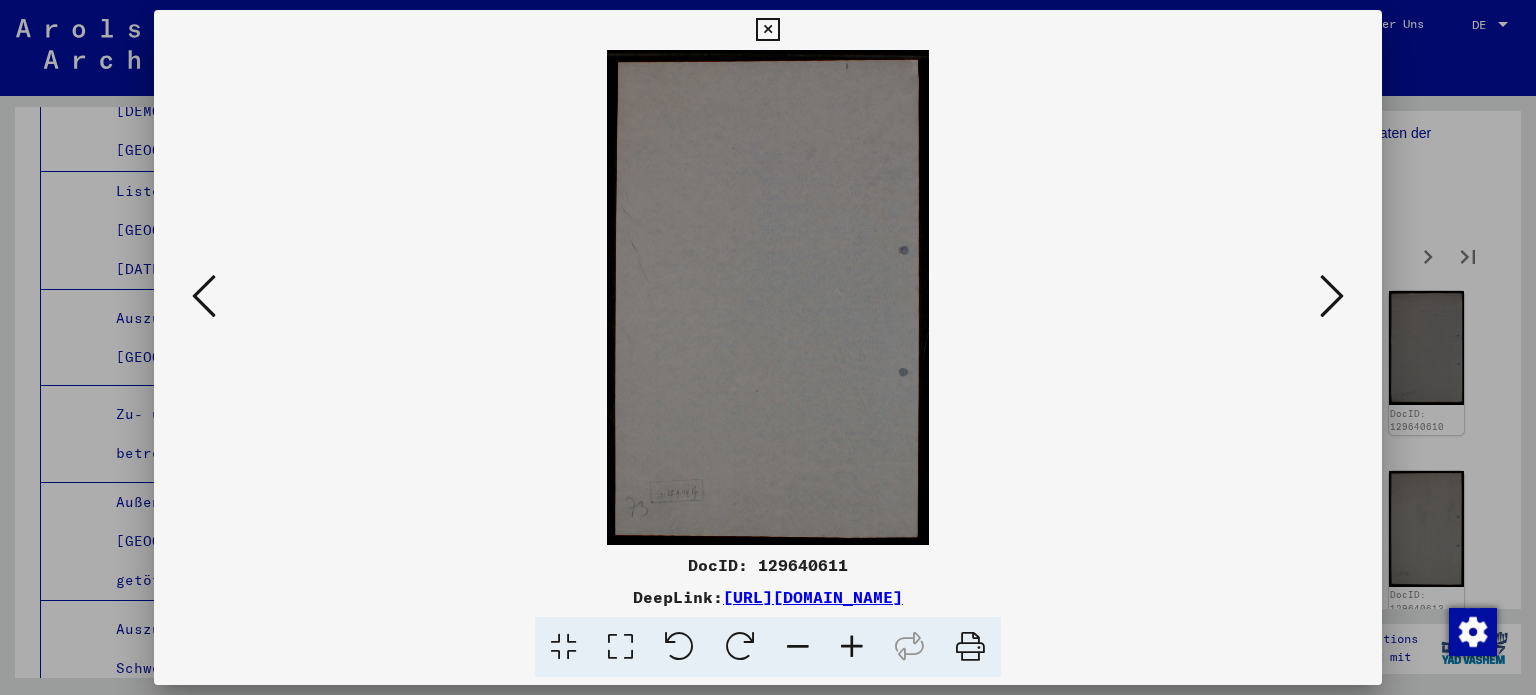 click at bounding box center [1332, 296] 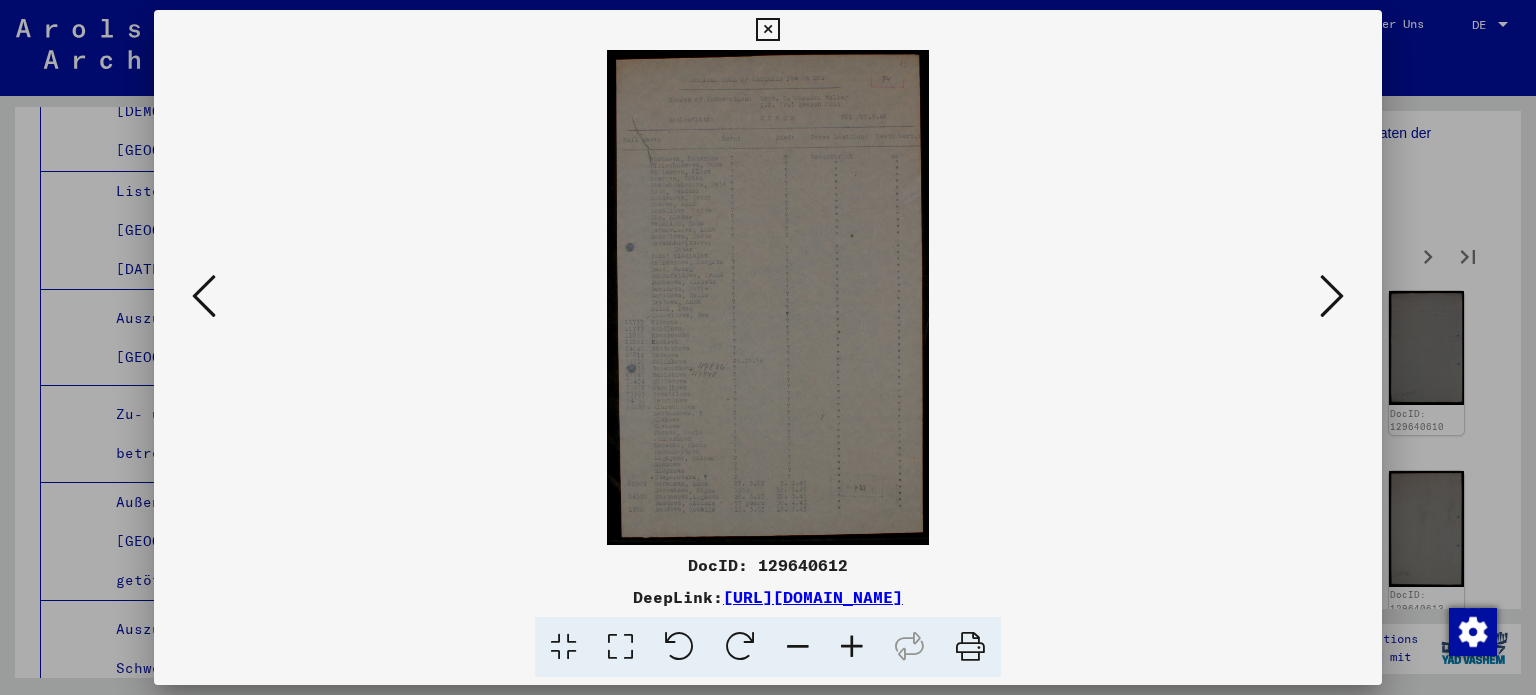 click at bounding box center [620, 647] 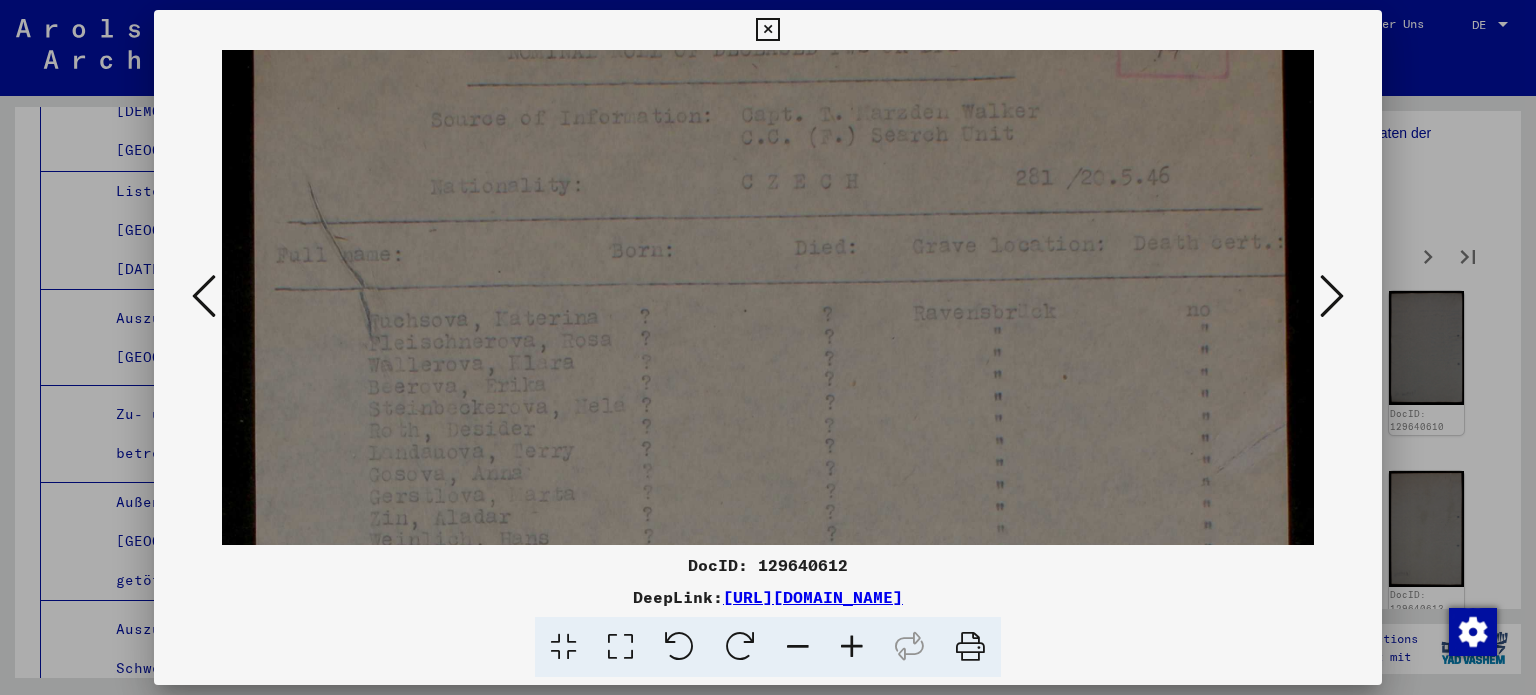 click at bounding box center (768, 790) 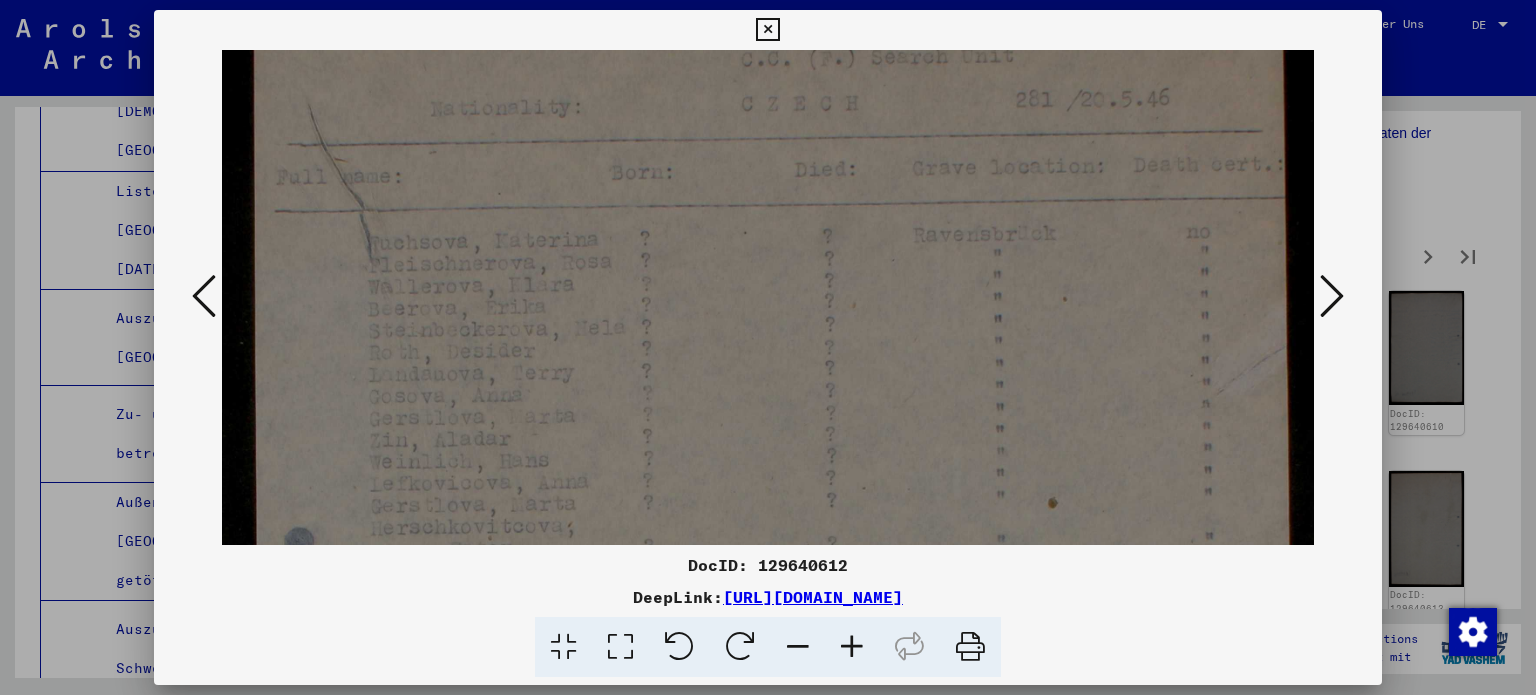 click at bounding box center [768, 712] 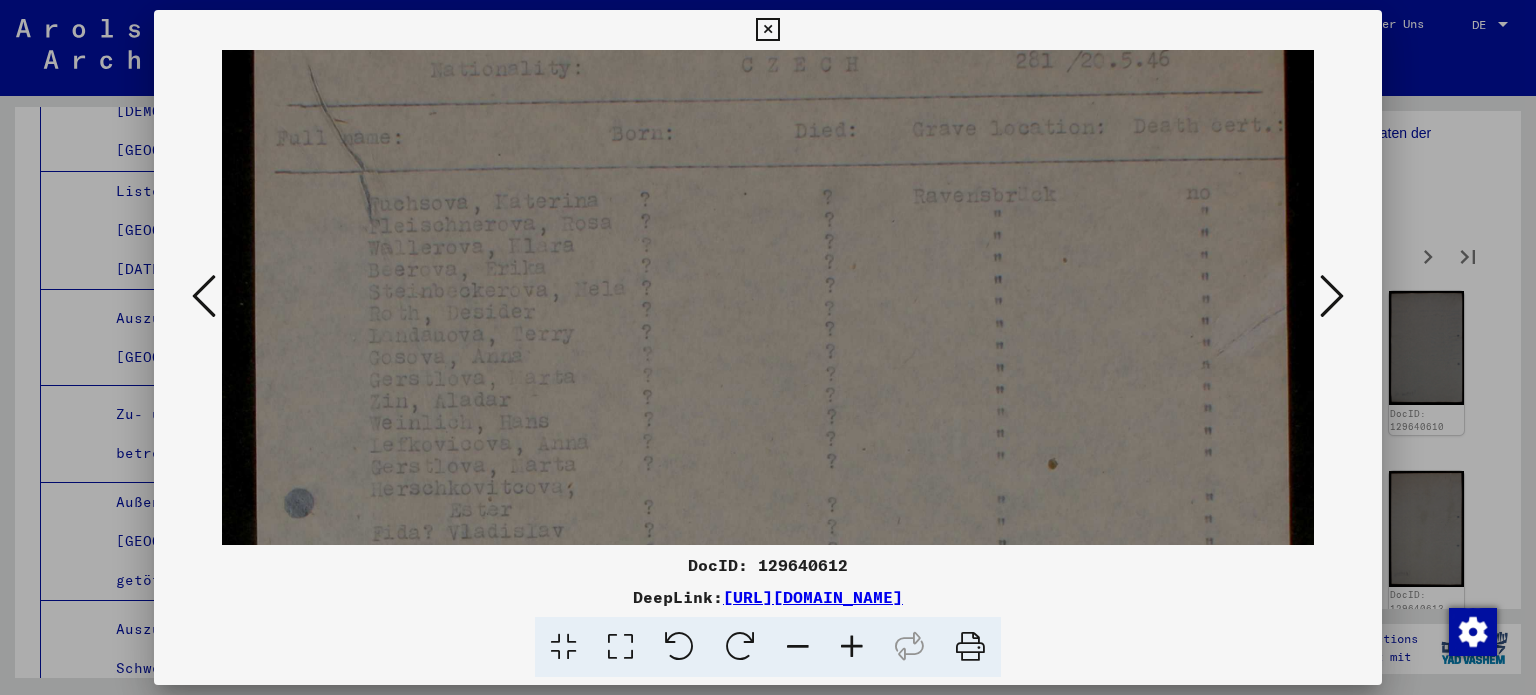click at bounding box center (768, 673) 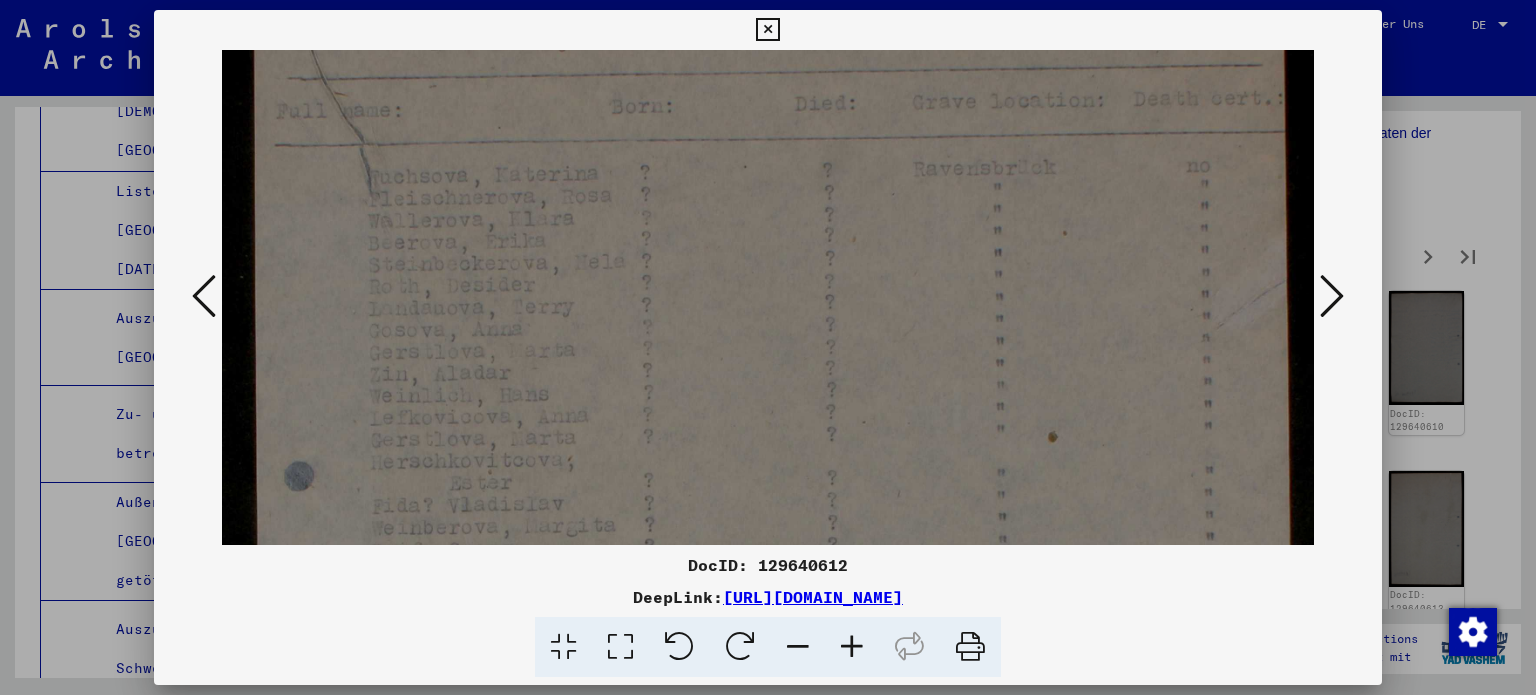 click at bounding box center [768, 646] 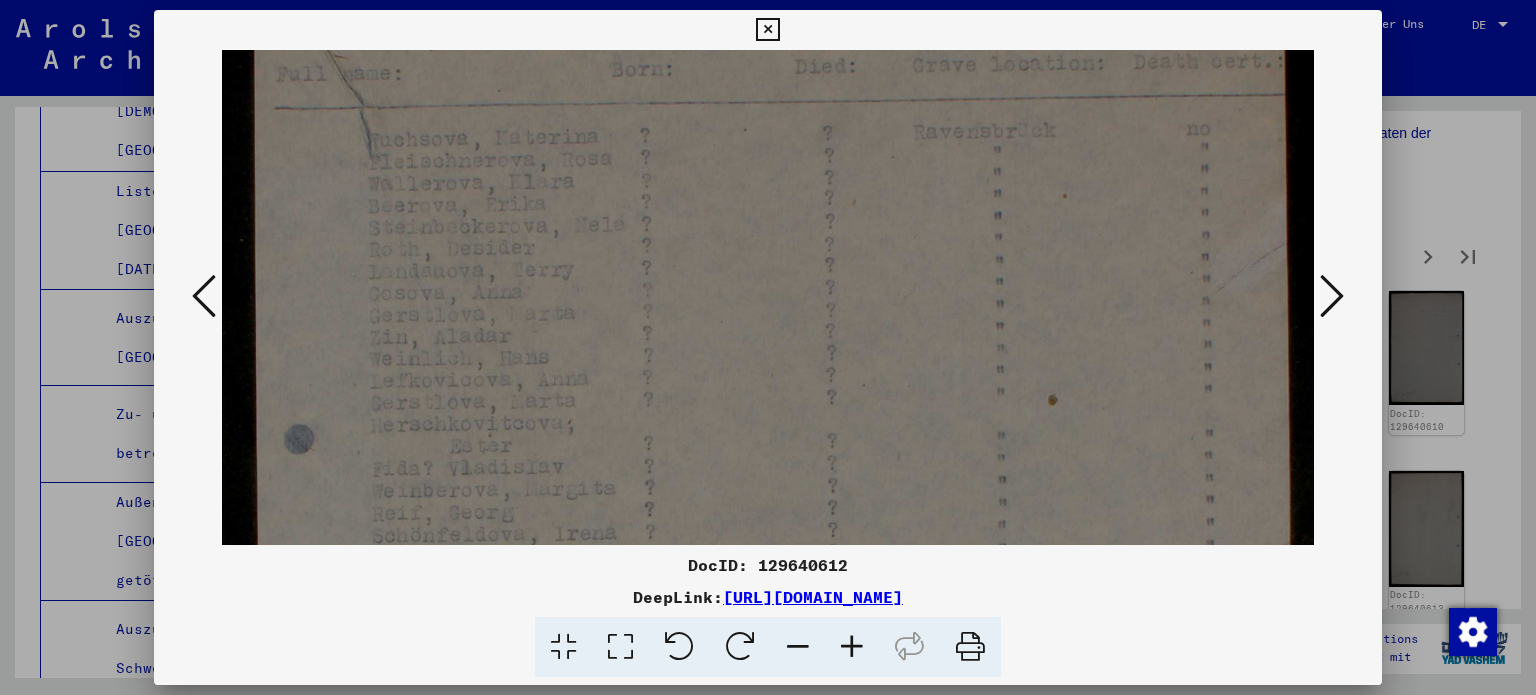 scroll, scrollTop: 282, scrollLeft: 0, axis: vertical 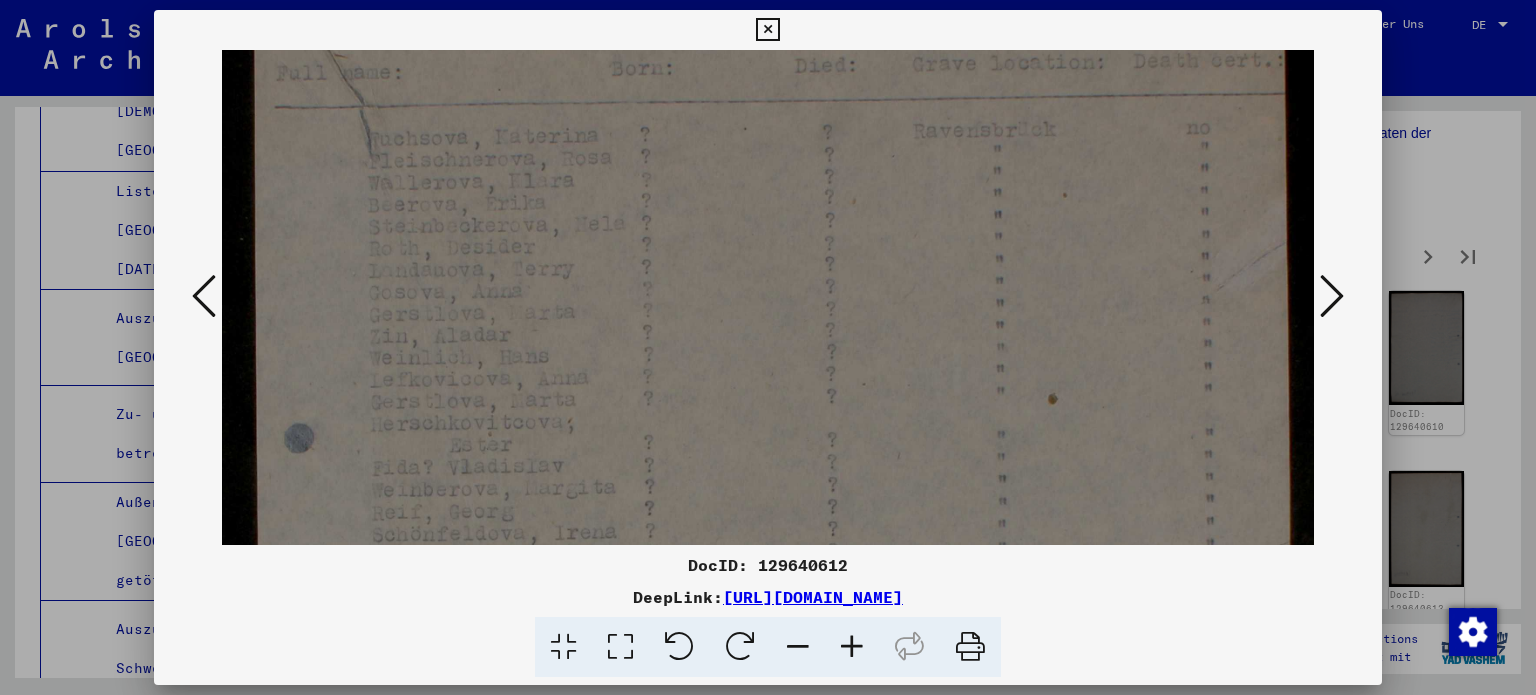 click at bounding box center [768, 608] 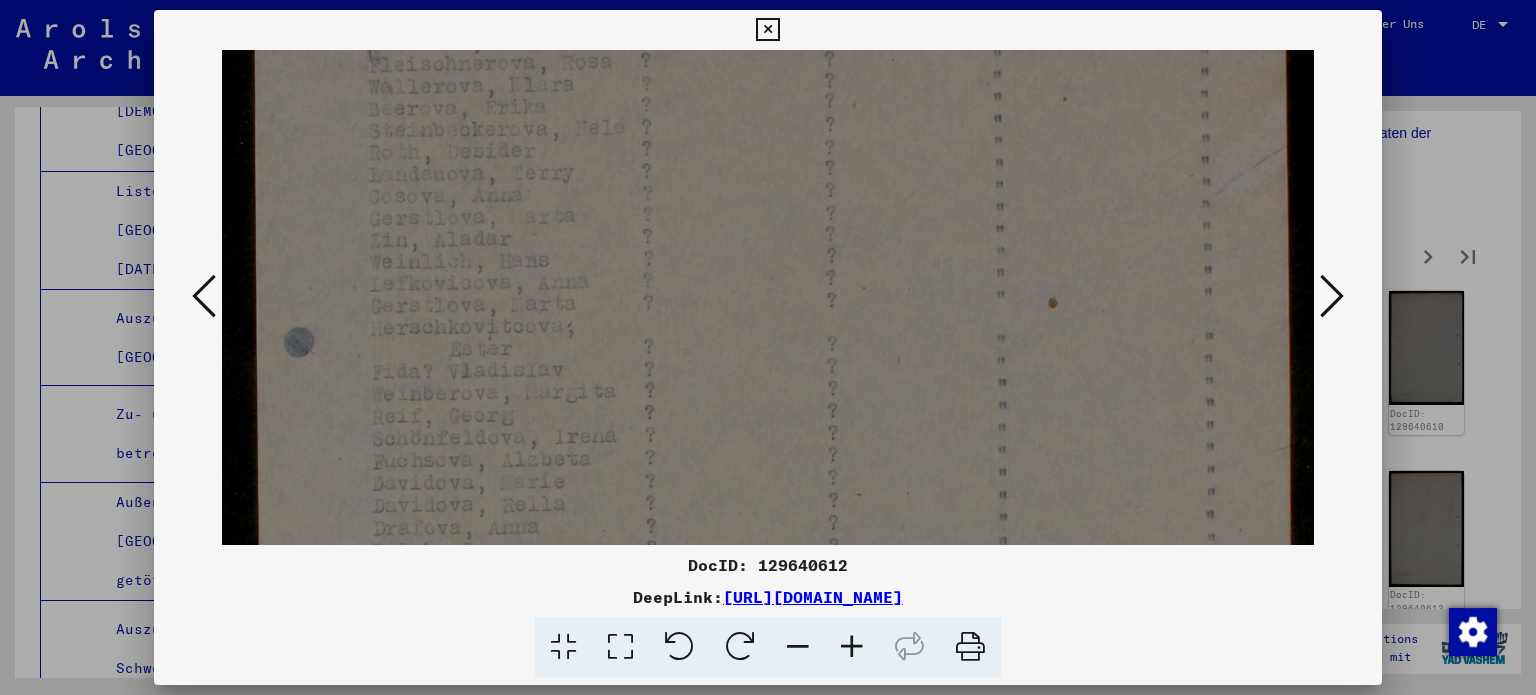click at bounding box center [768, 512] 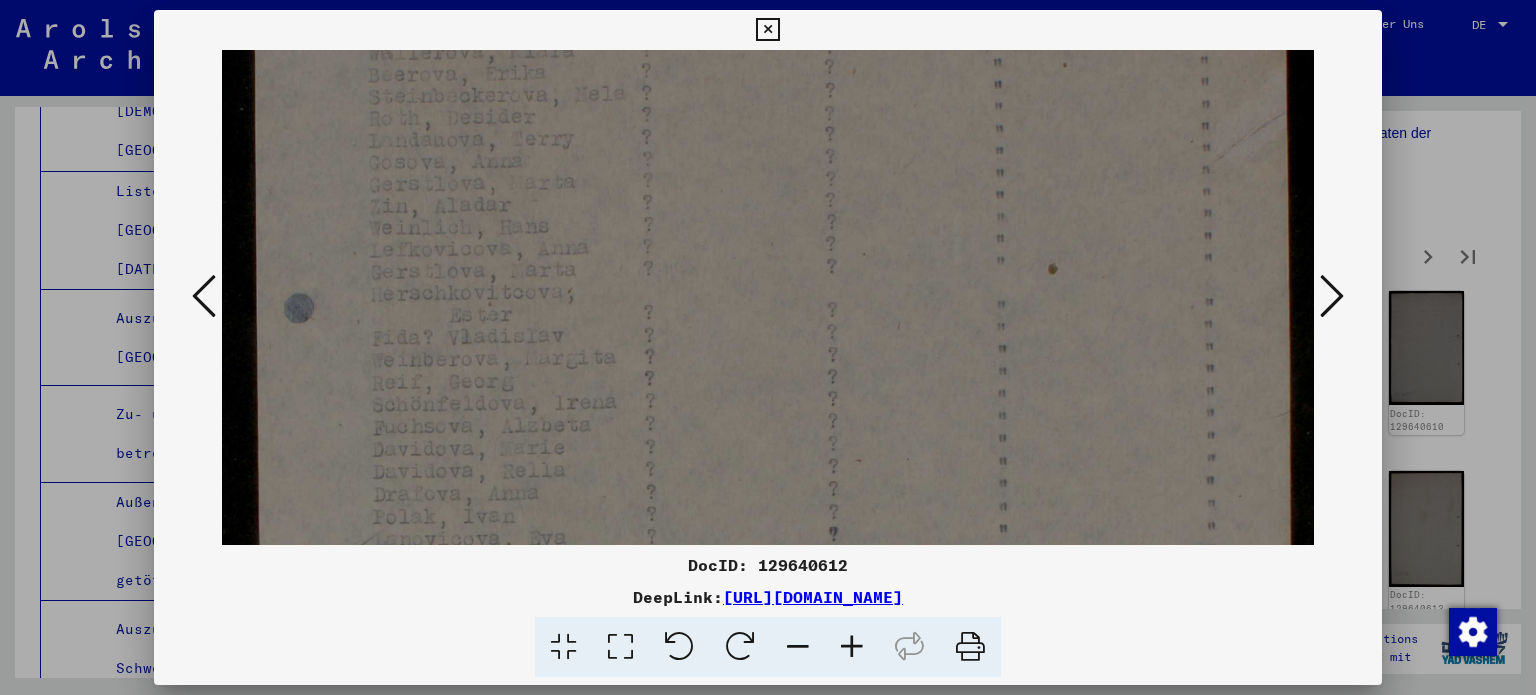 click at bounding box center (768, 478) 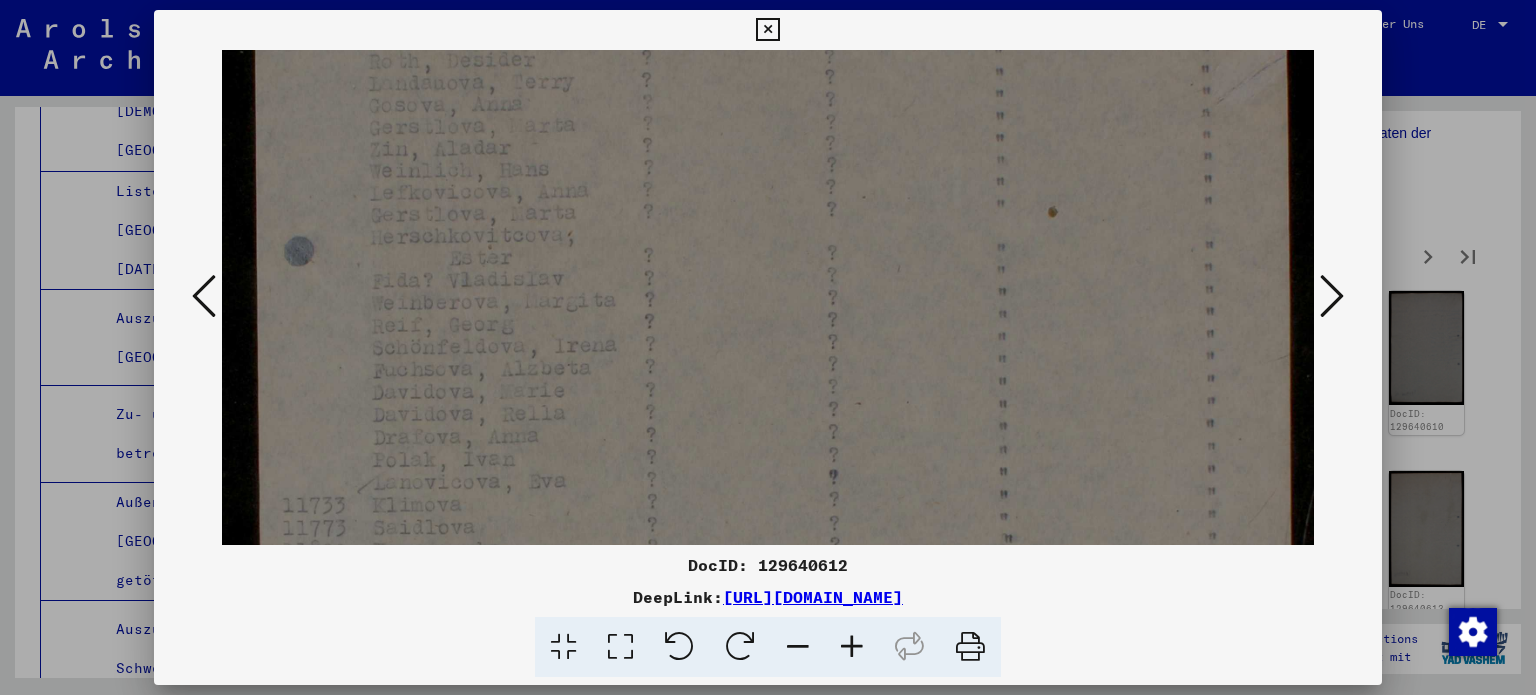 click at bounding box center [768, 421] 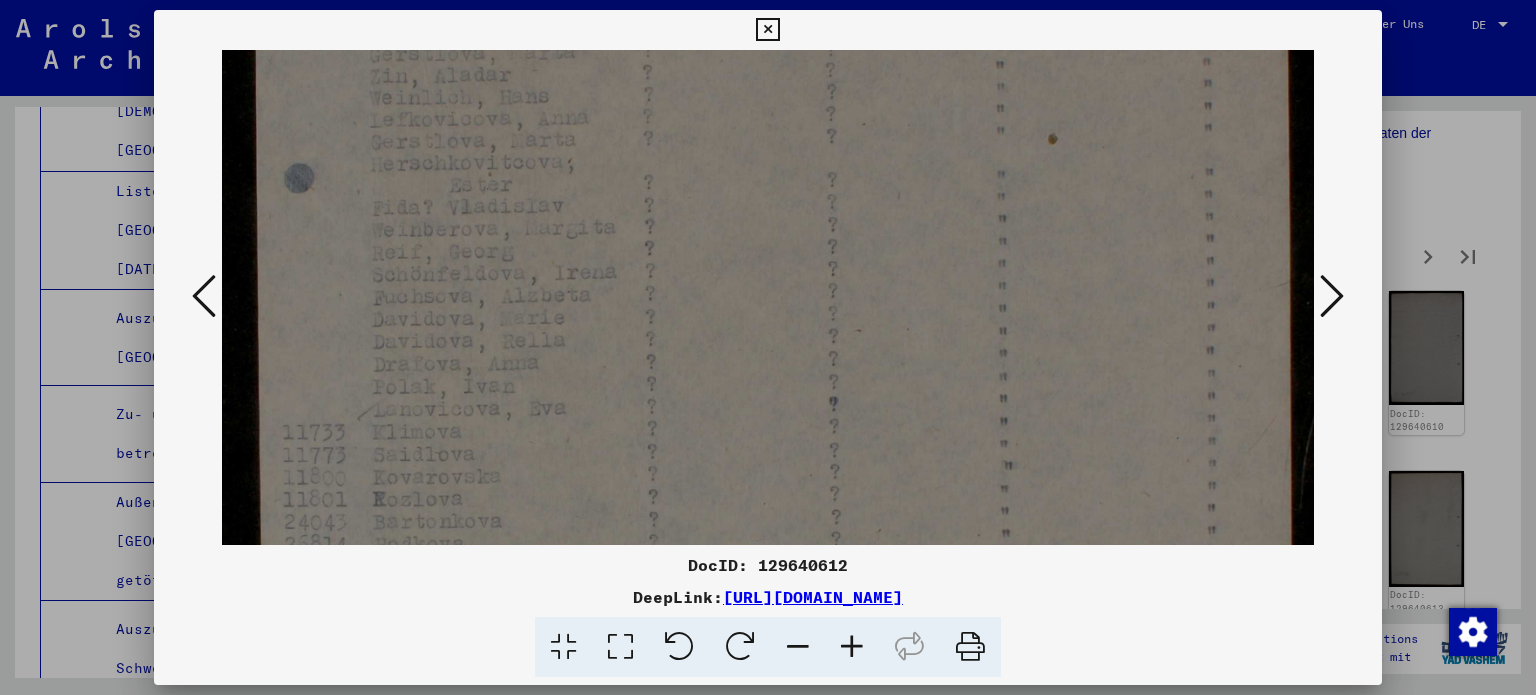click at bounding box center (768, 348) 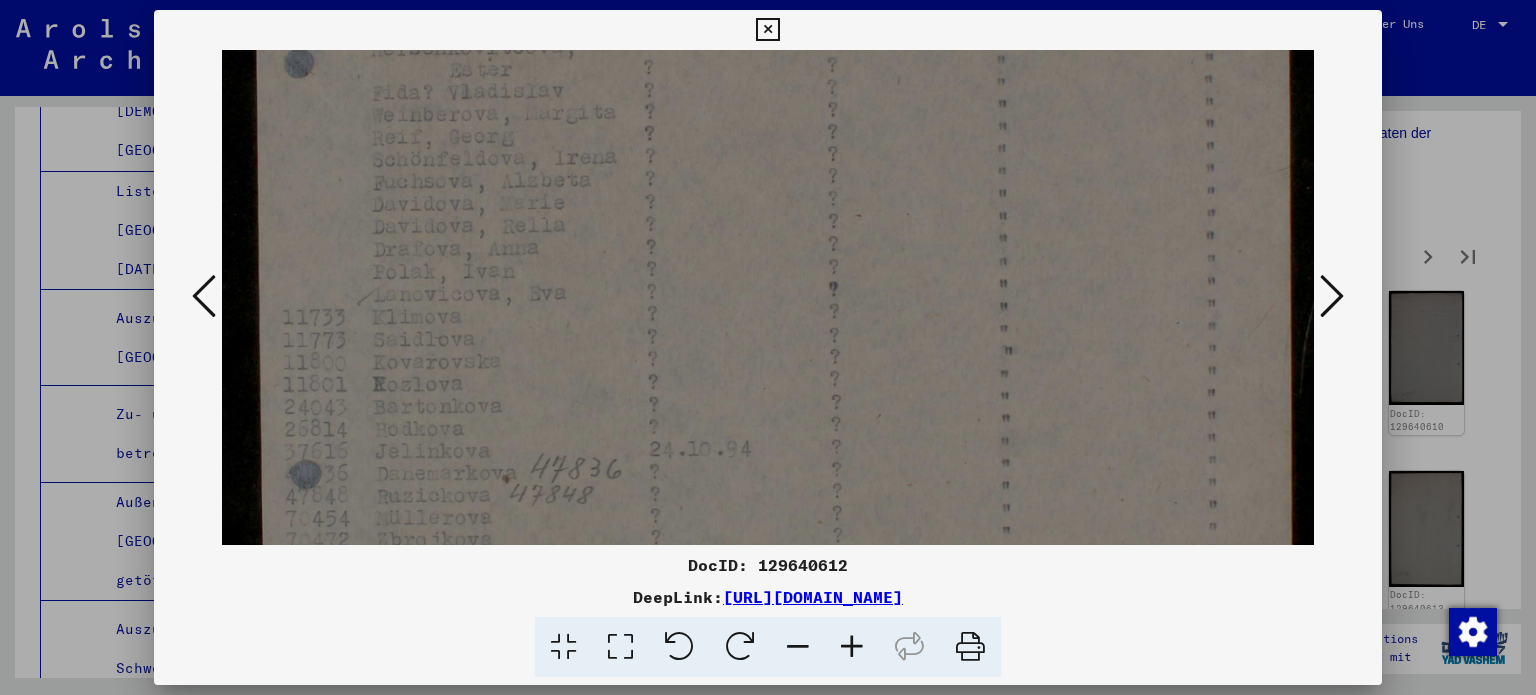 click at bounding box center [768, 233] 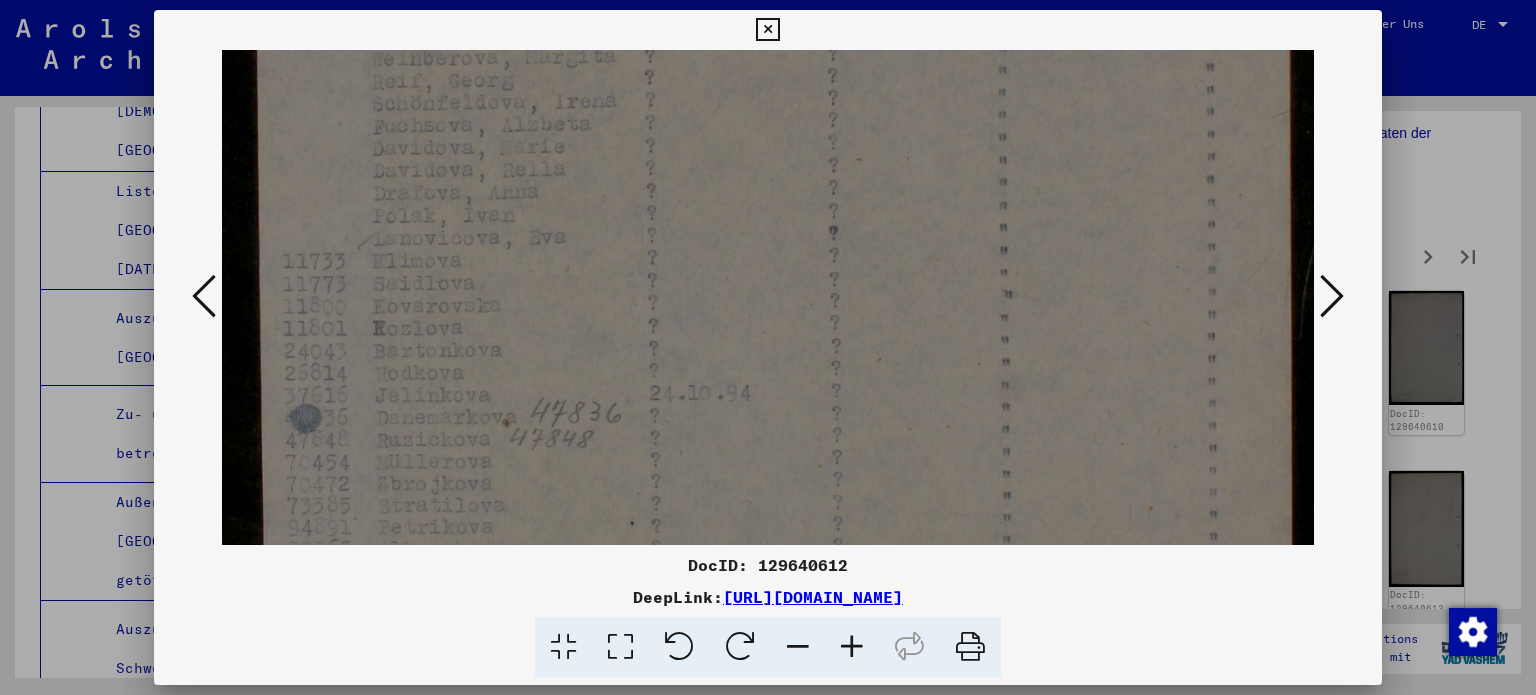 click at bounding box center [768, 177] 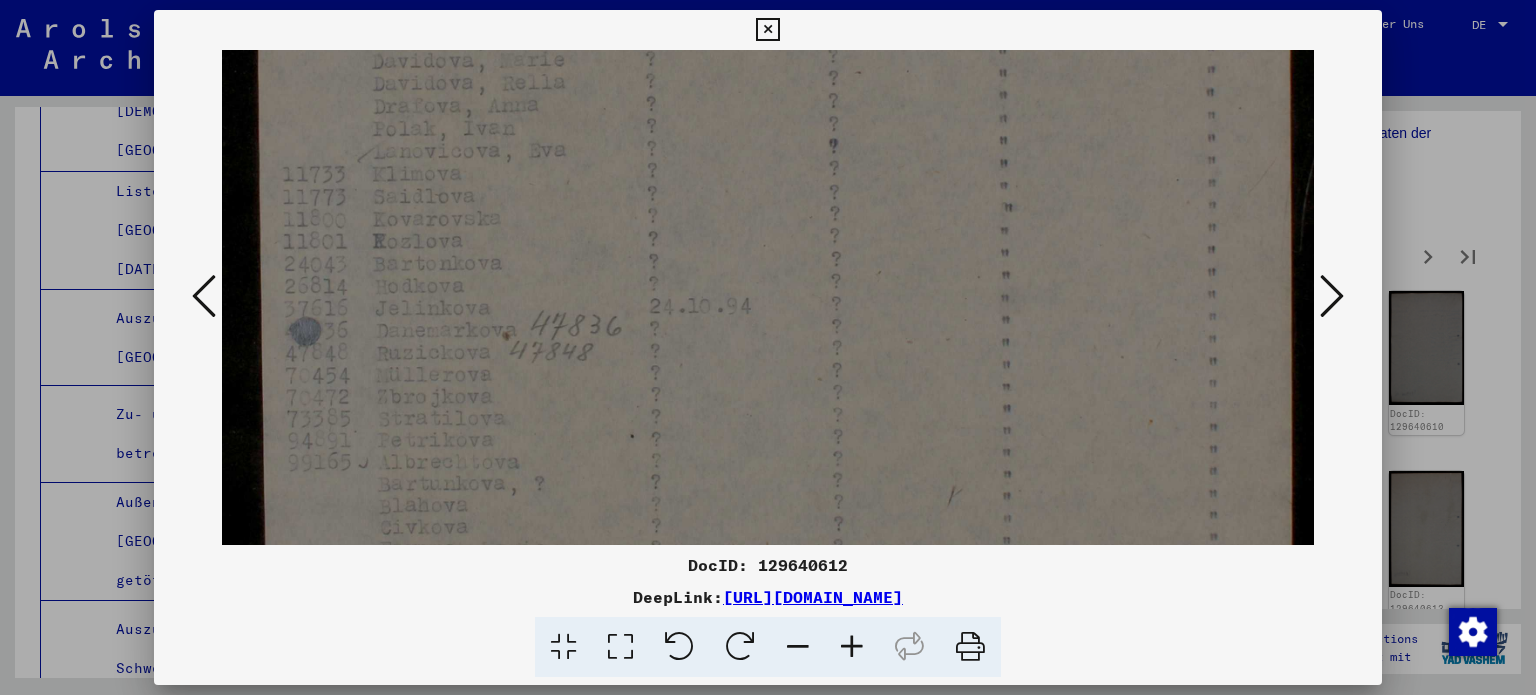 click at bounding box center (768, 90) 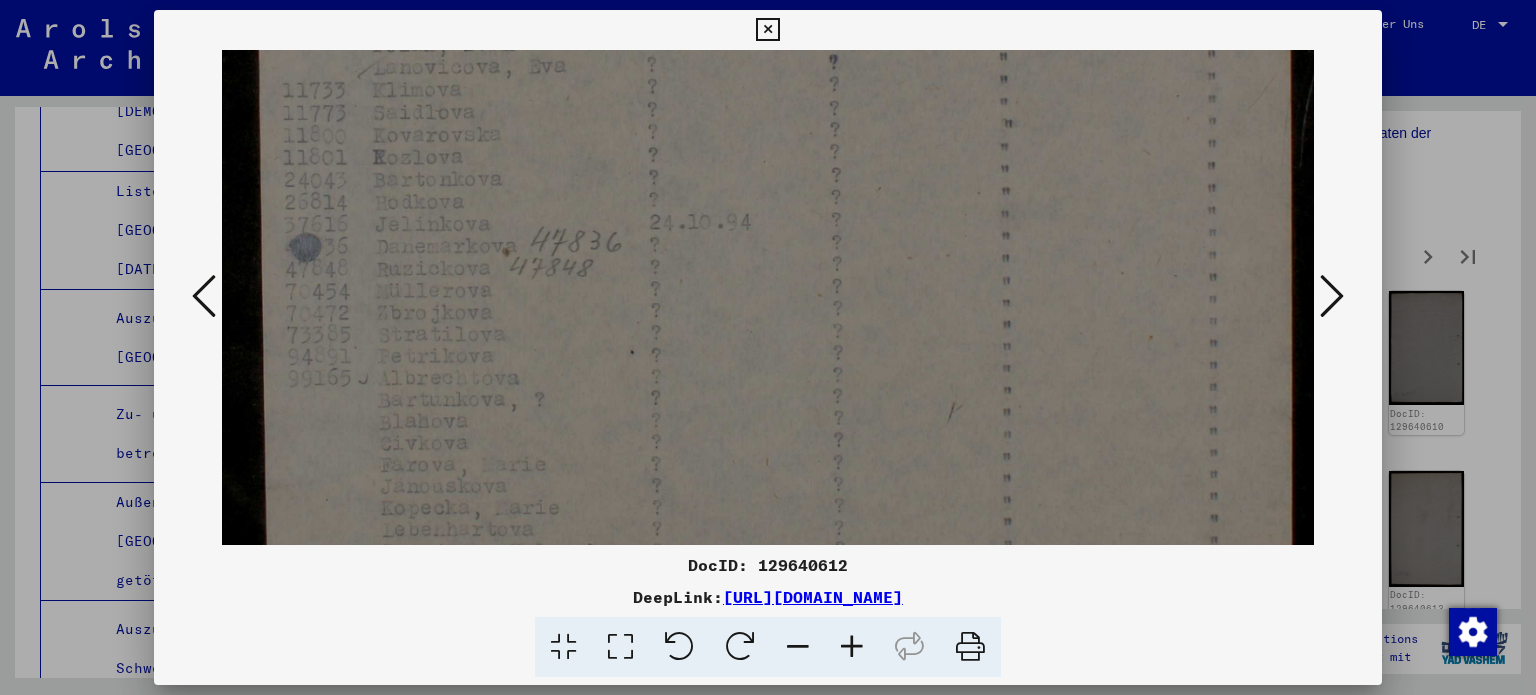 click at bounding box center [768, 6] 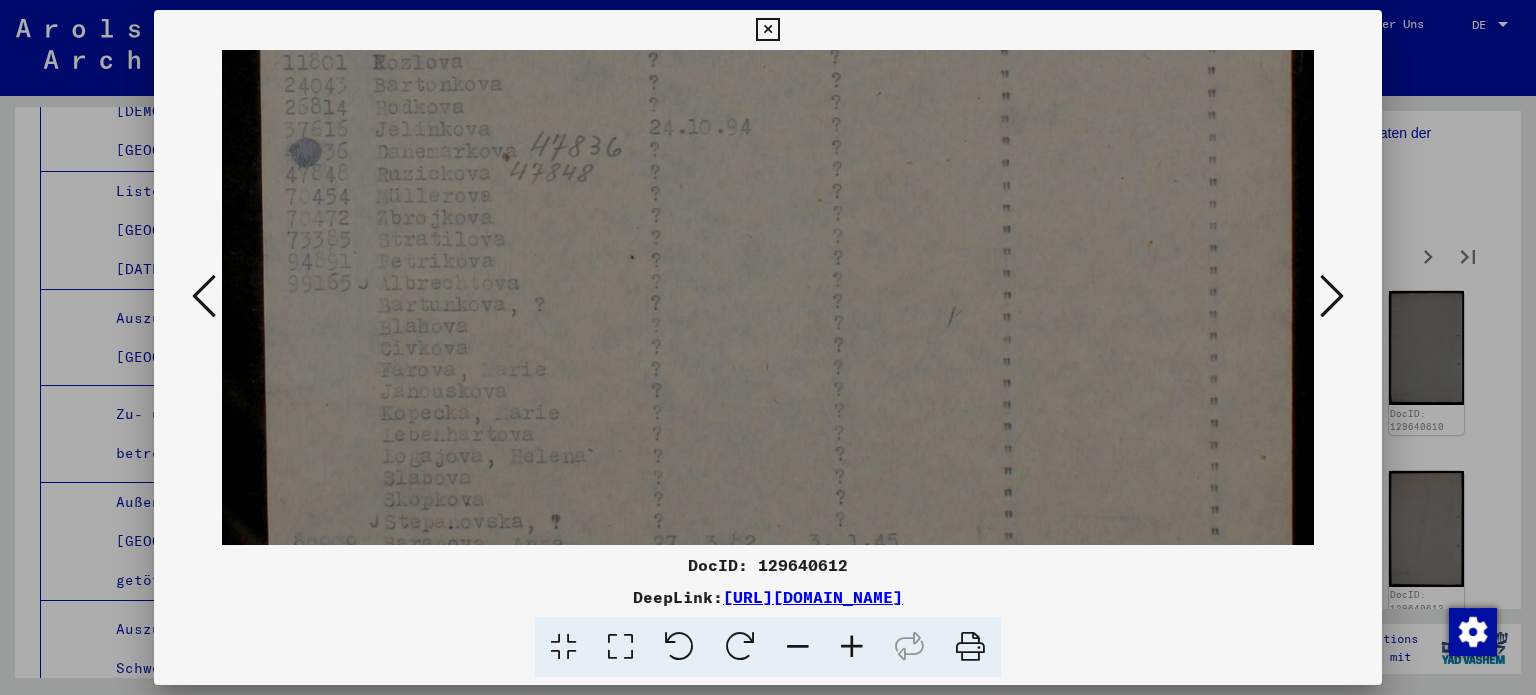 click at bounding box center (768, -89) 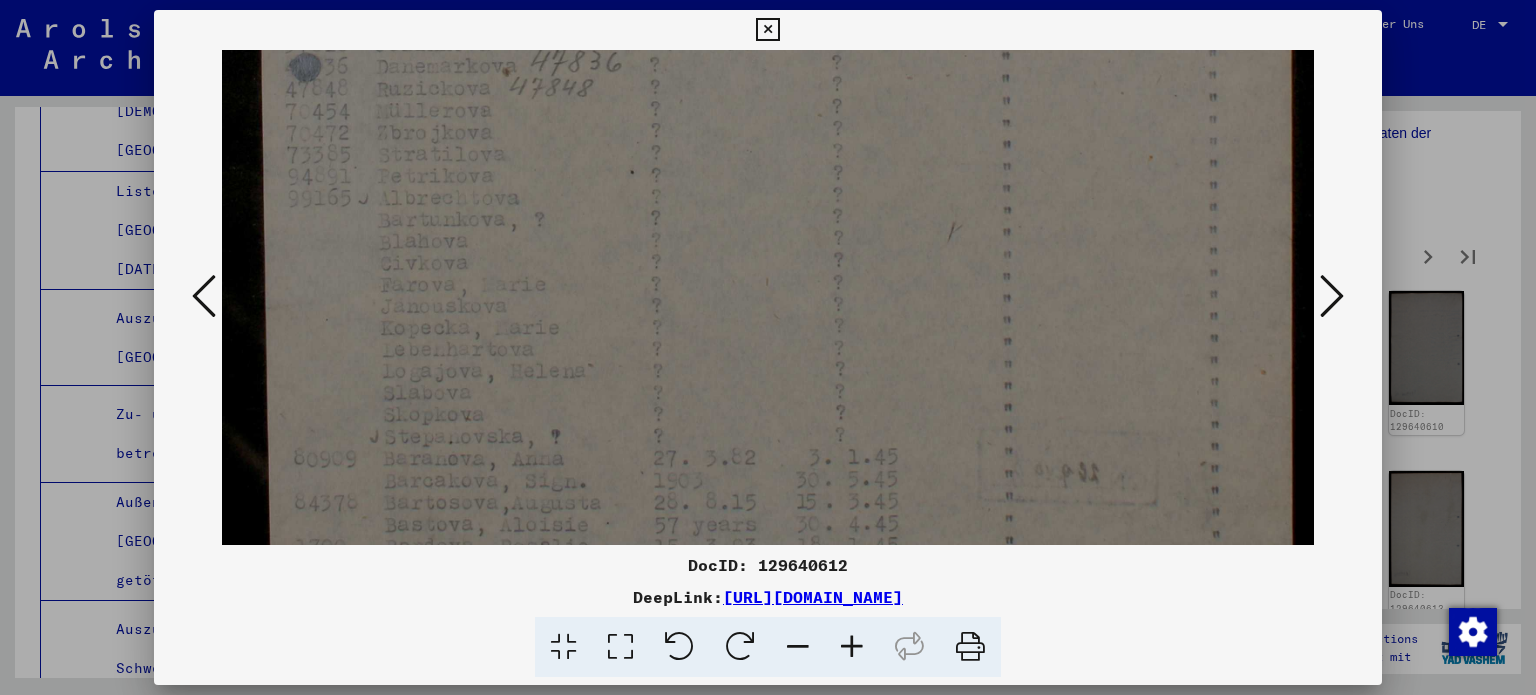 click at bounding box center (768, -174) 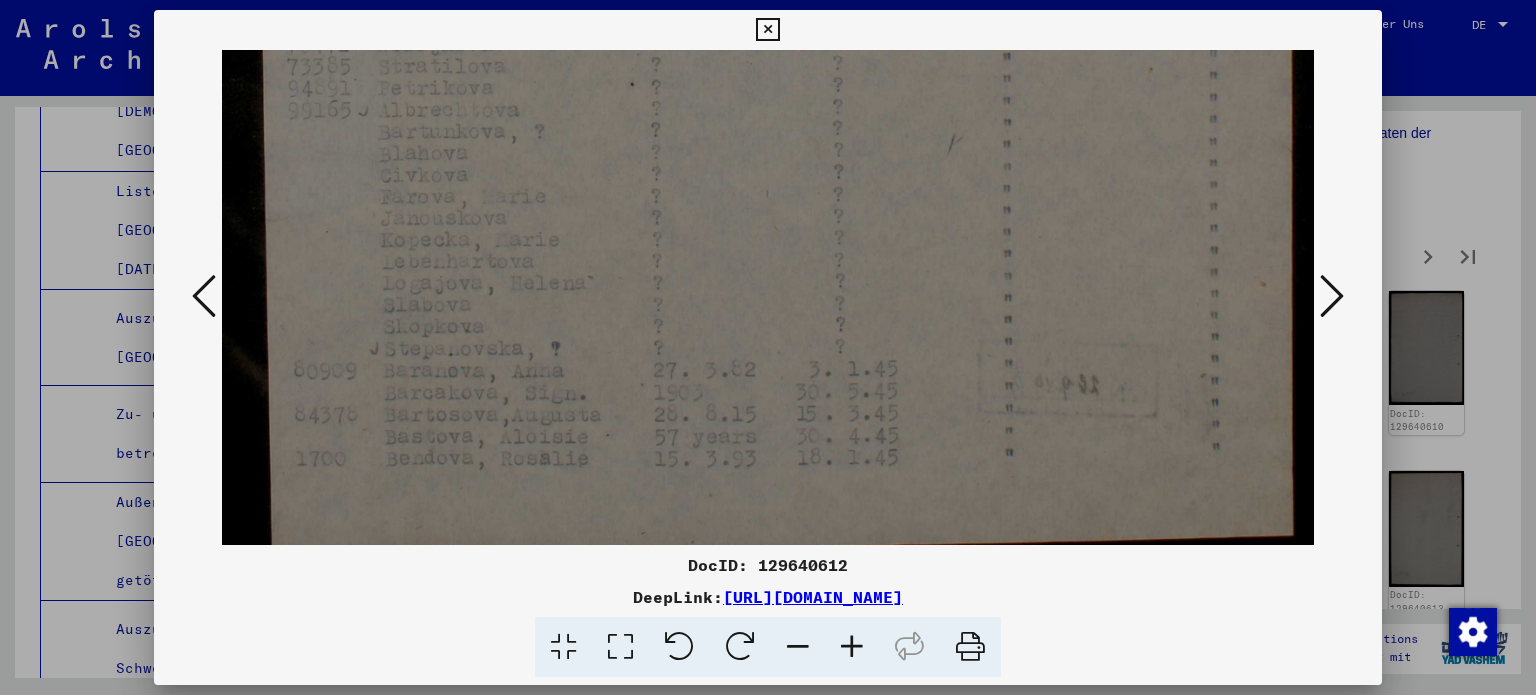 click at bounding box center [768, -262] 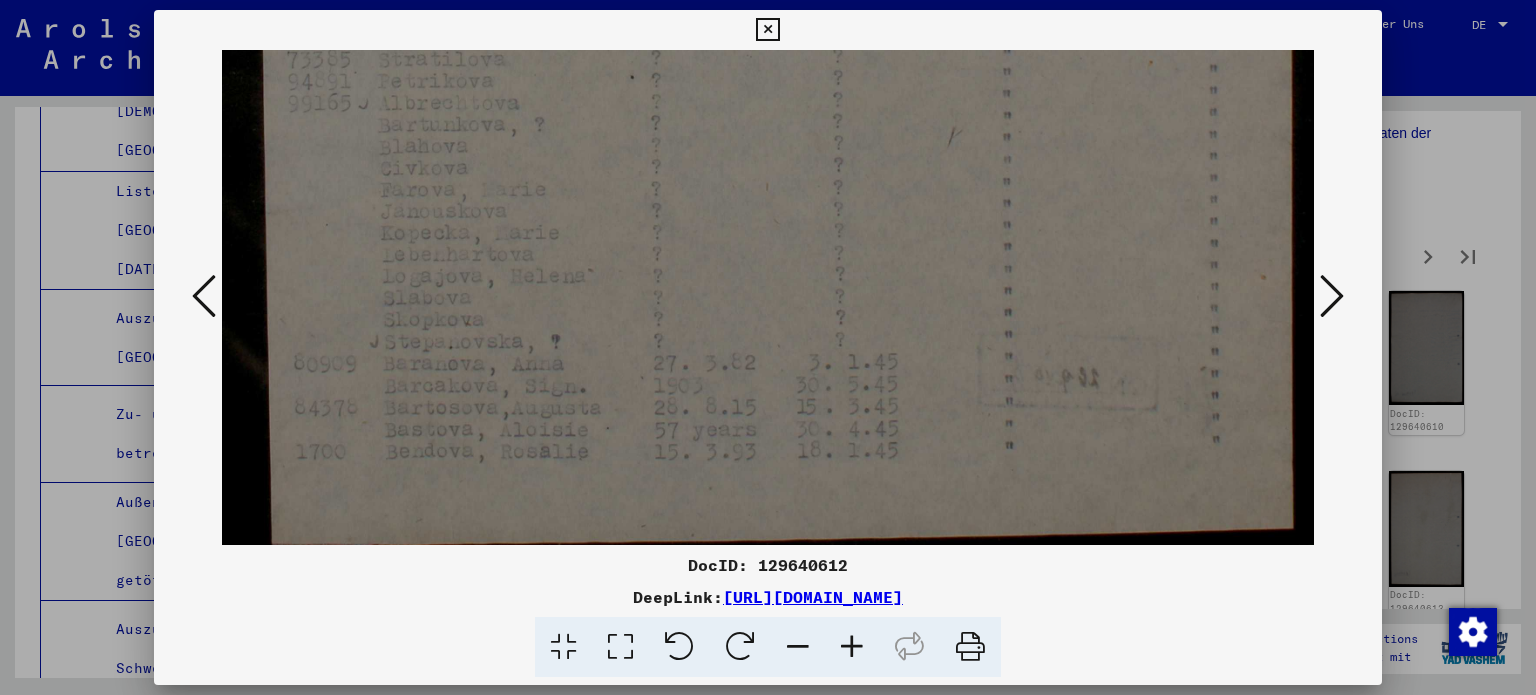 click at bounding box center [1332, 296] 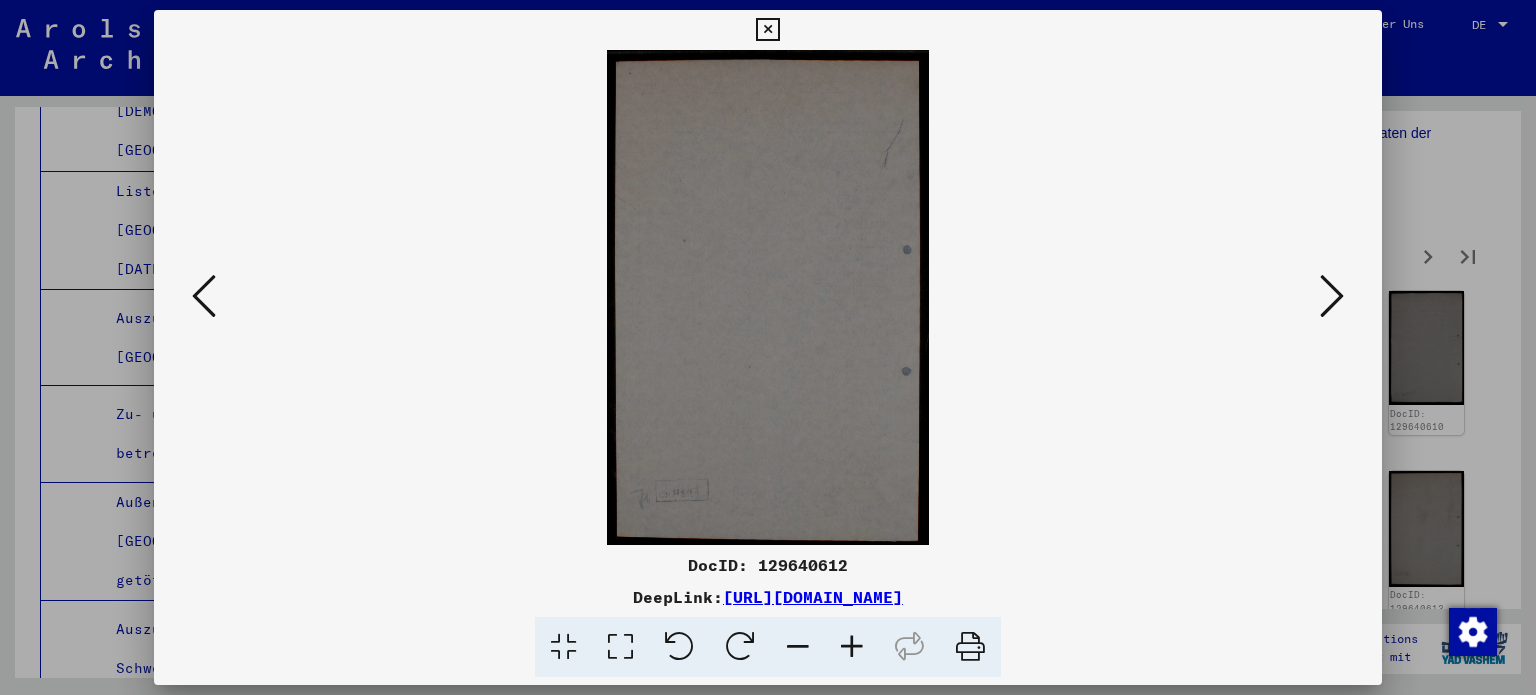 click at bounding box center (1332, 296) 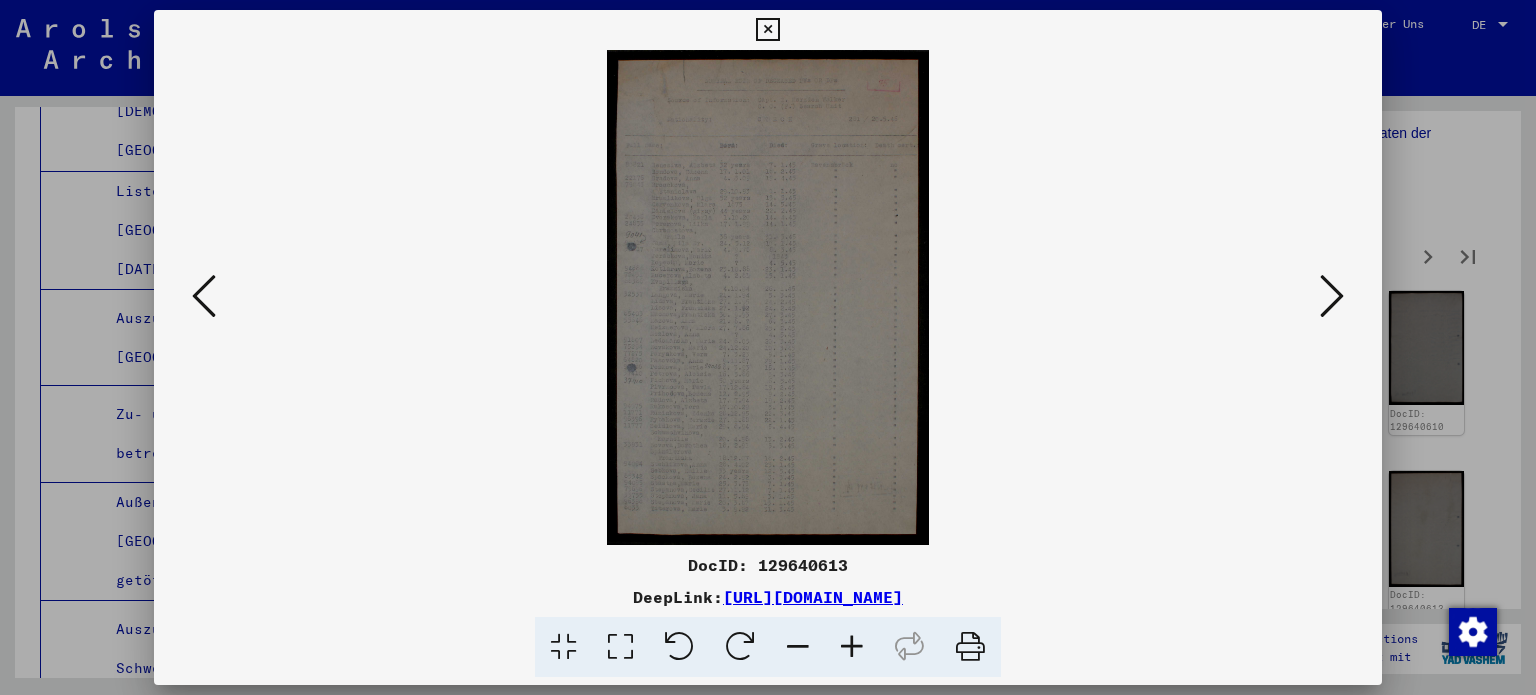 click at bounding box center [620, 647] 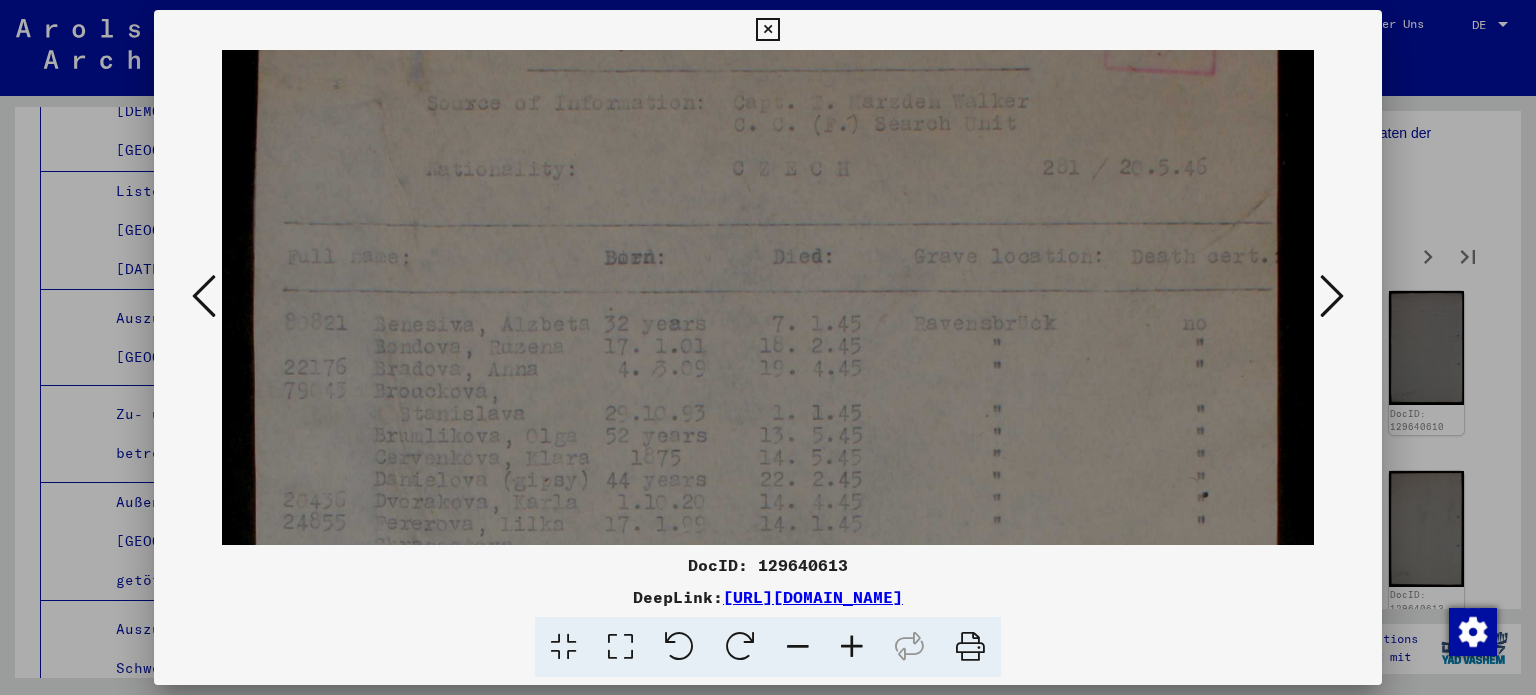 click at bounding box center [768, 773] 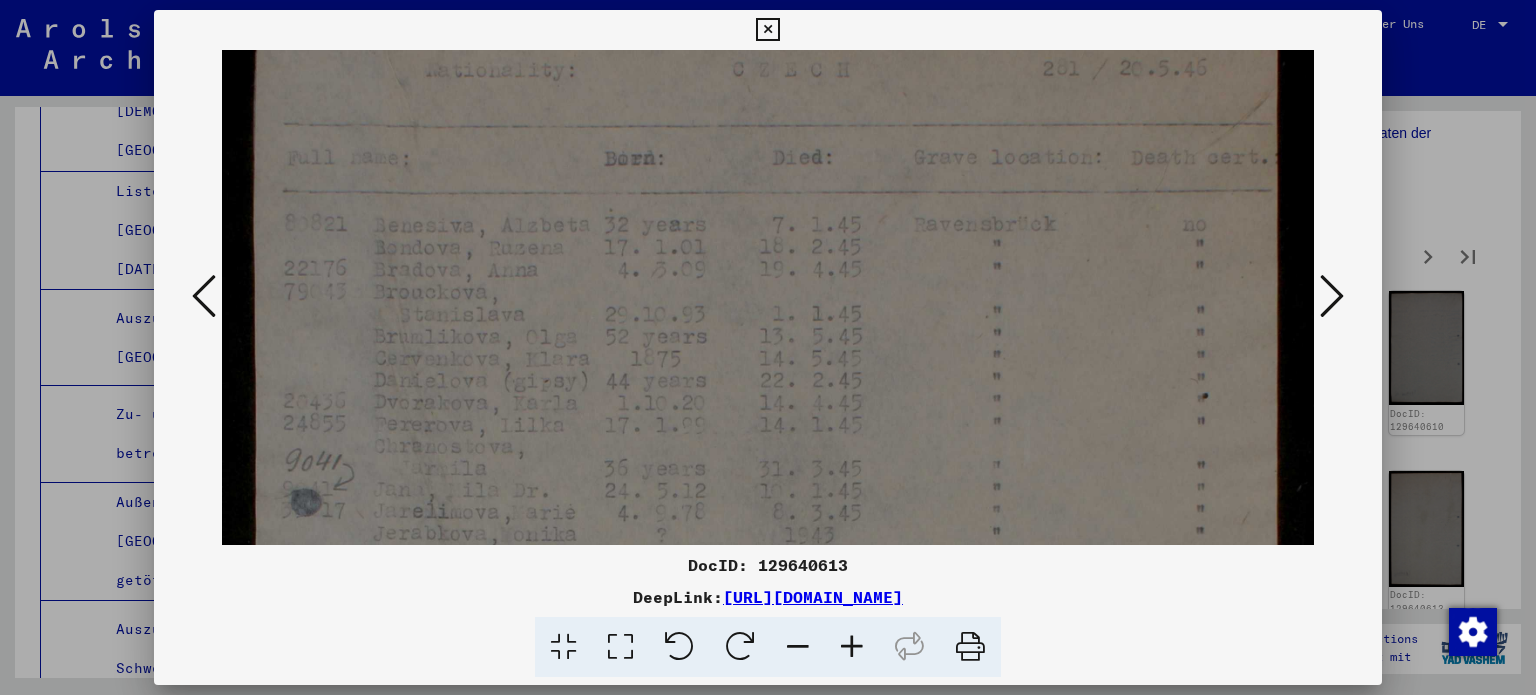 click at bounding box center (768, 674) 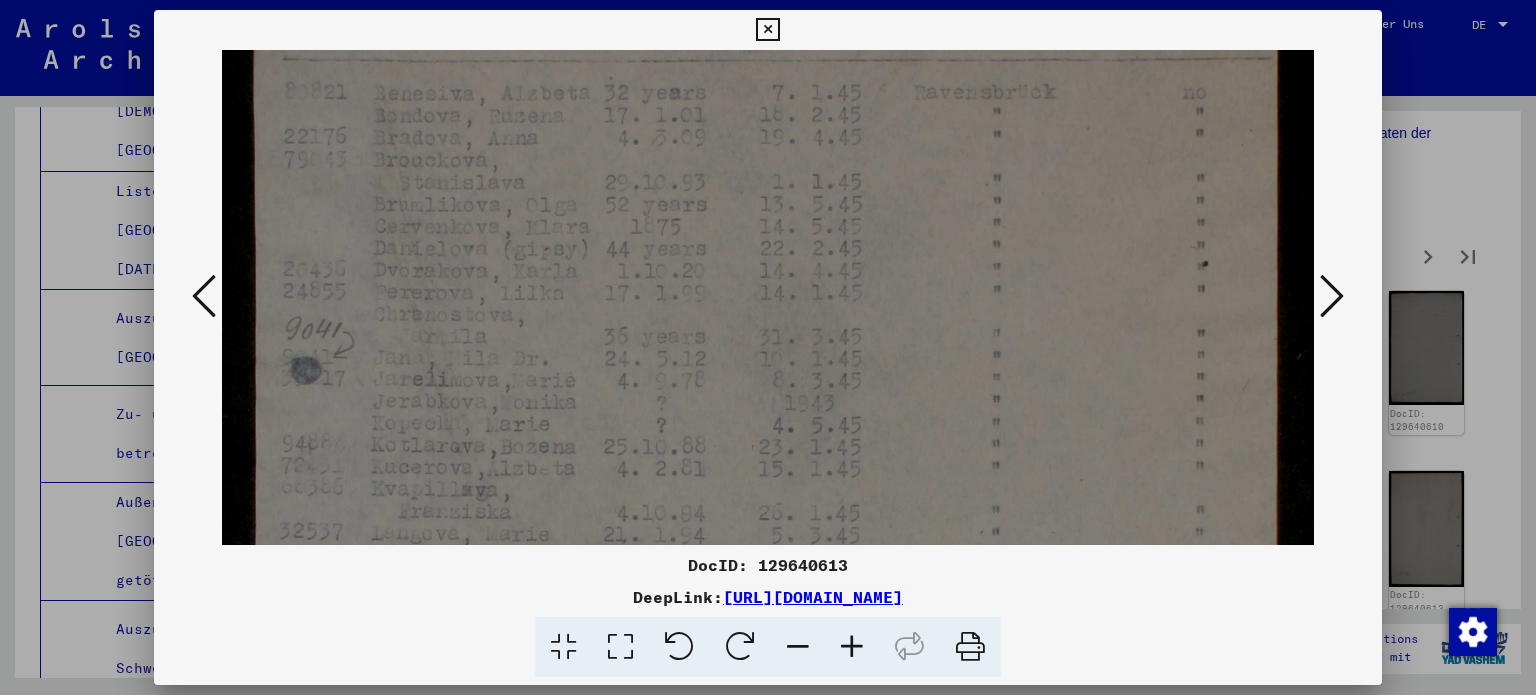 click at bounding box center [768, 542] 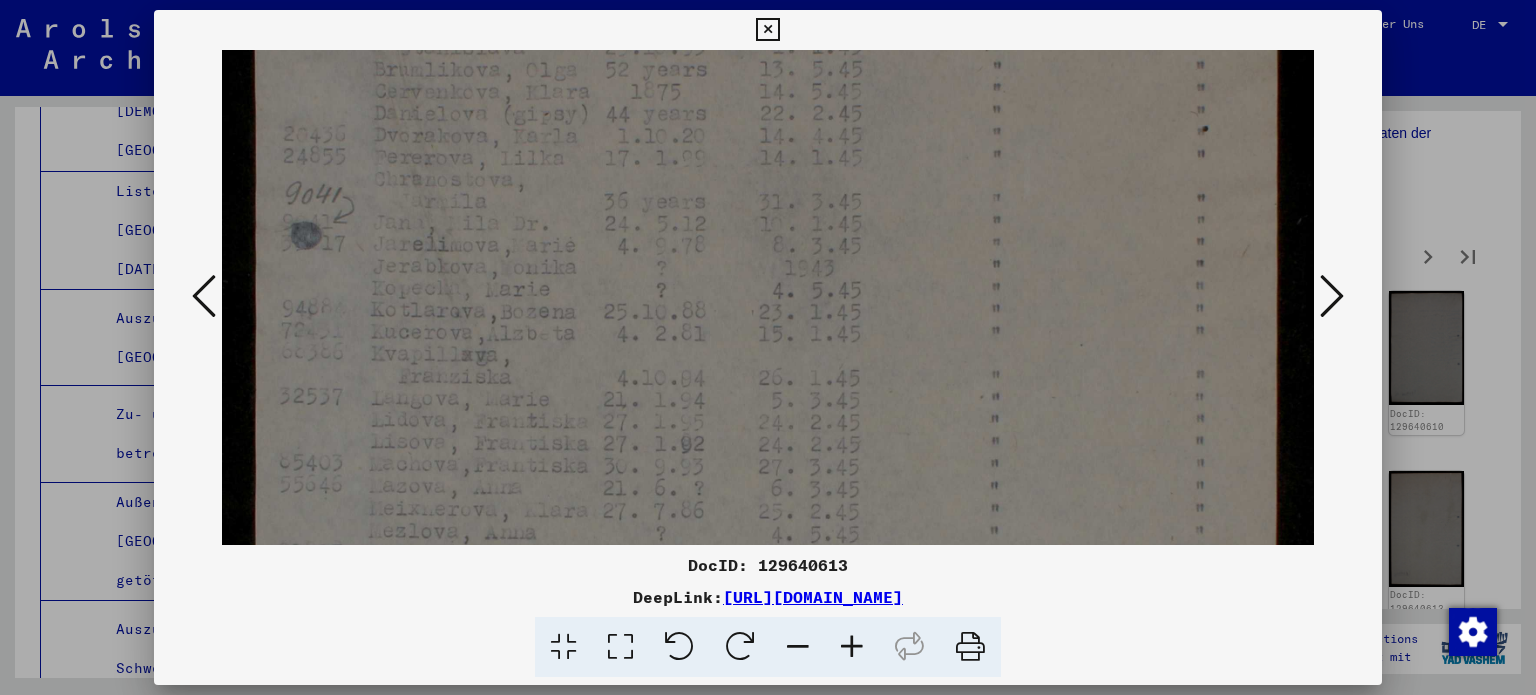 click at bounding box center [768, 407] 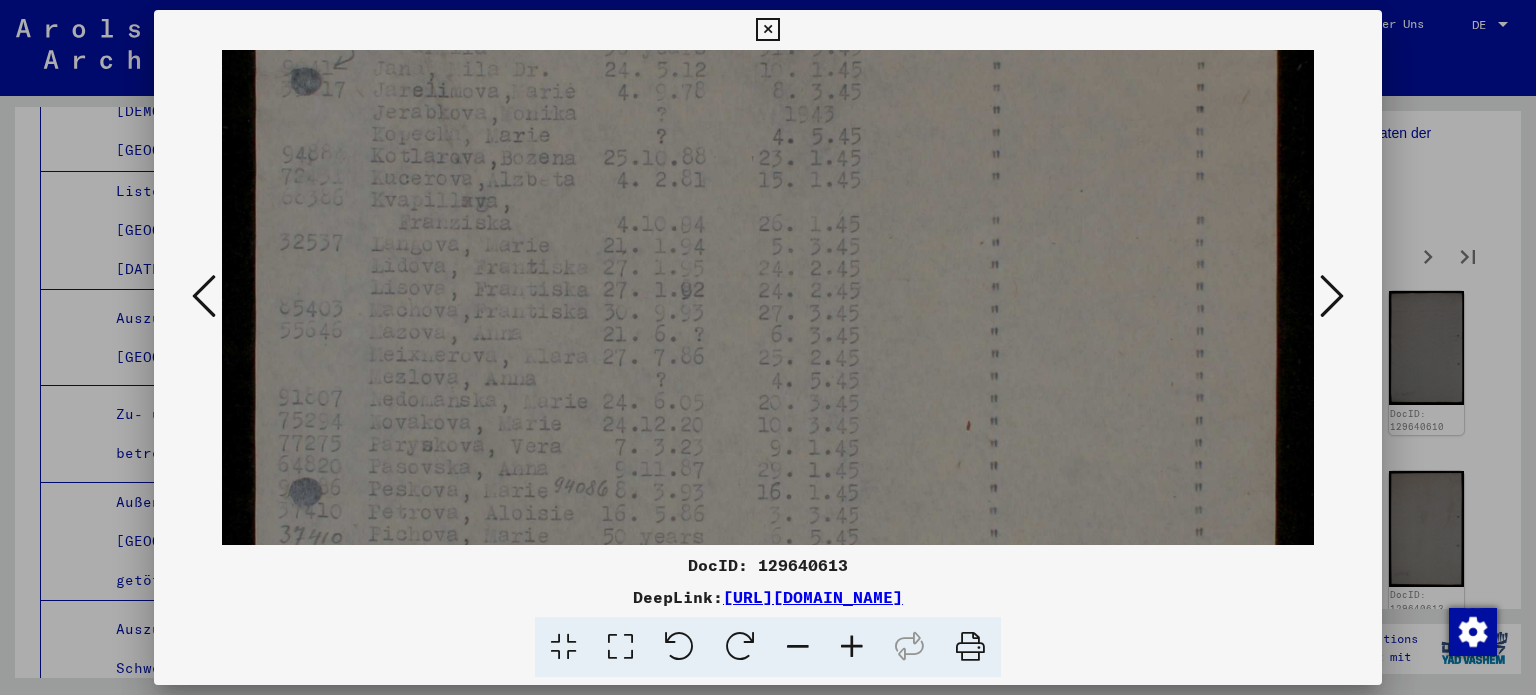 click at bounding box center (768, 253) 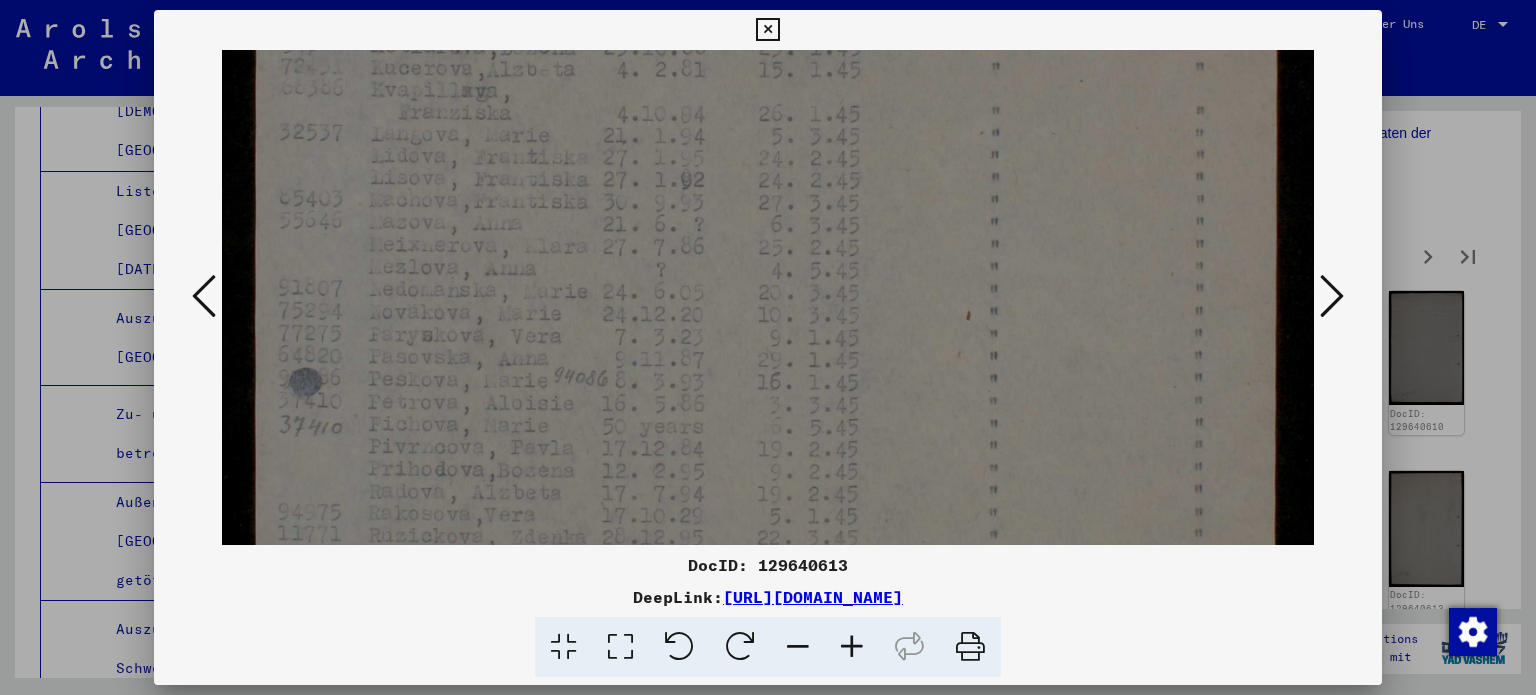 click at bounding box center [768, 143] 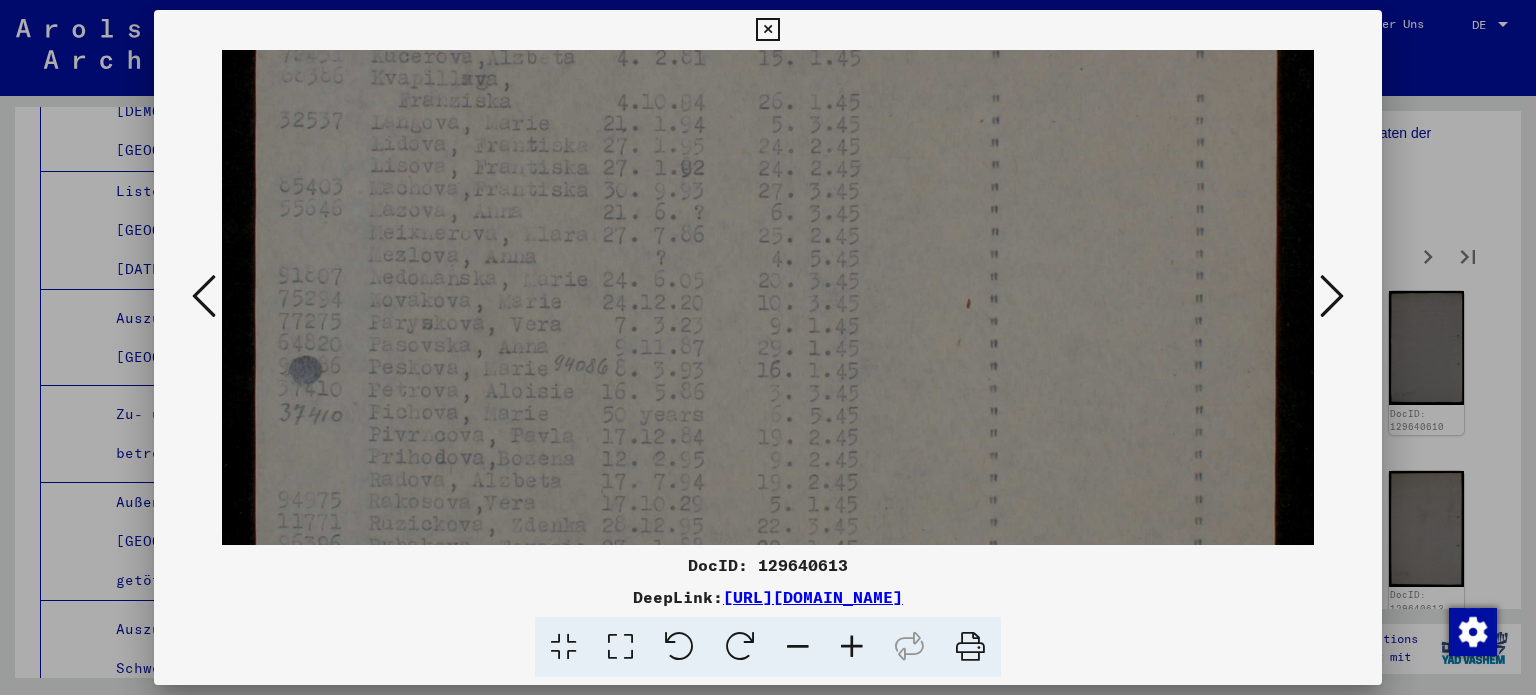 click at bounding box center (768, 131) 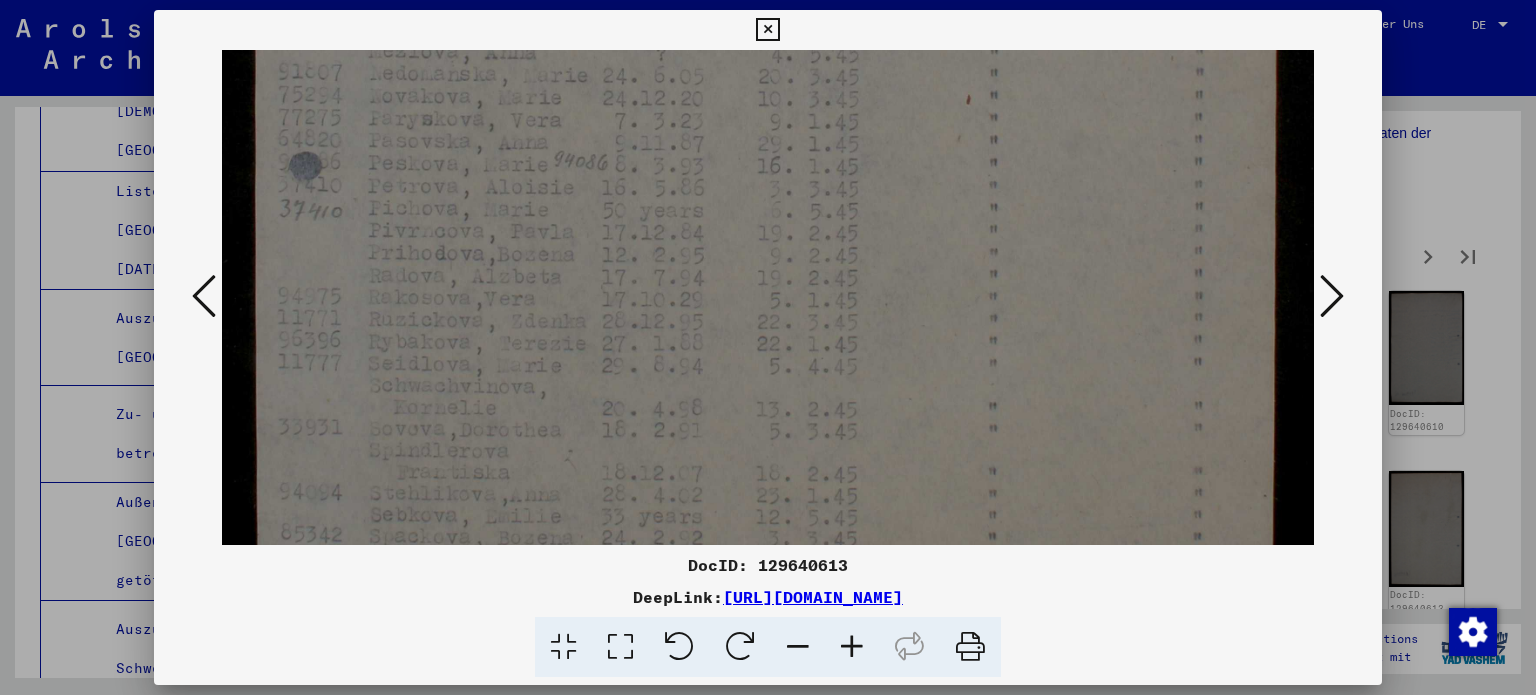 click at bounding box center (768, -73) 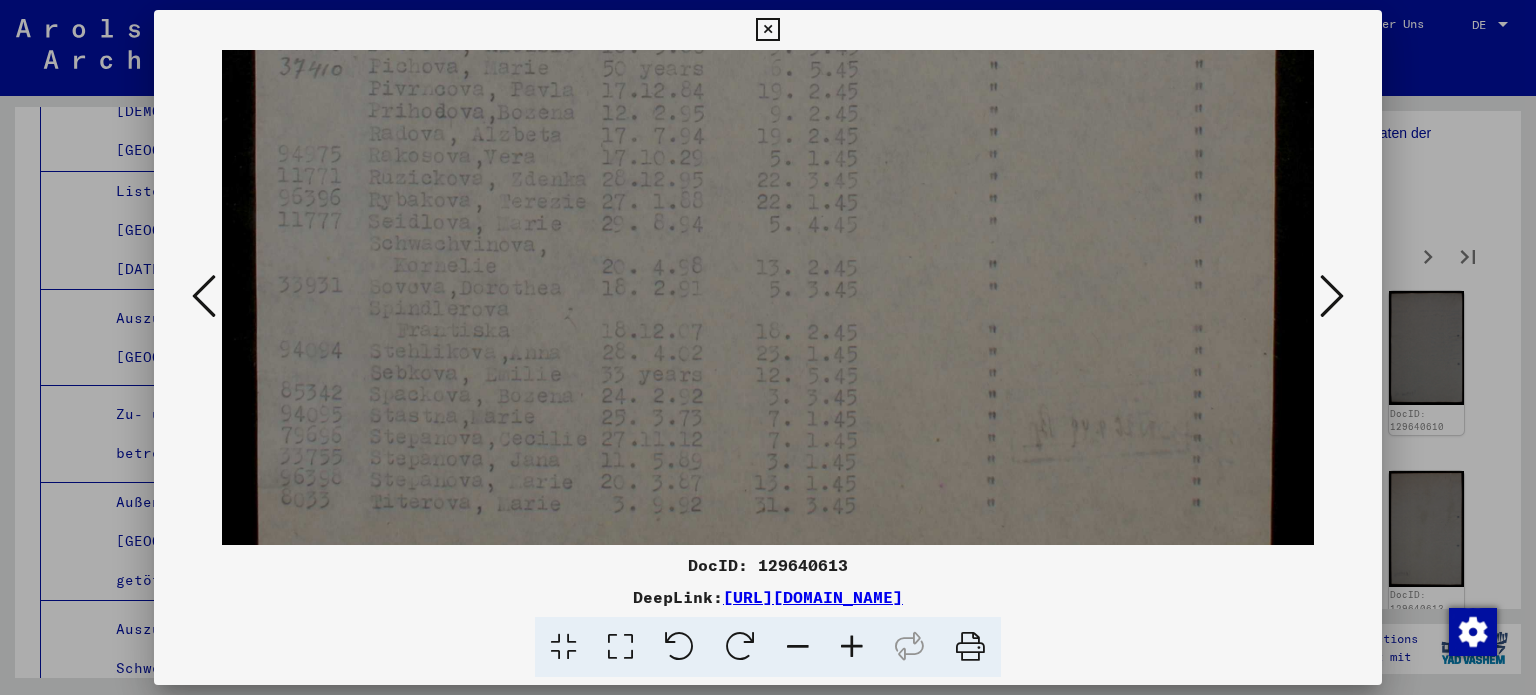 click at bounding box center [768, -215] 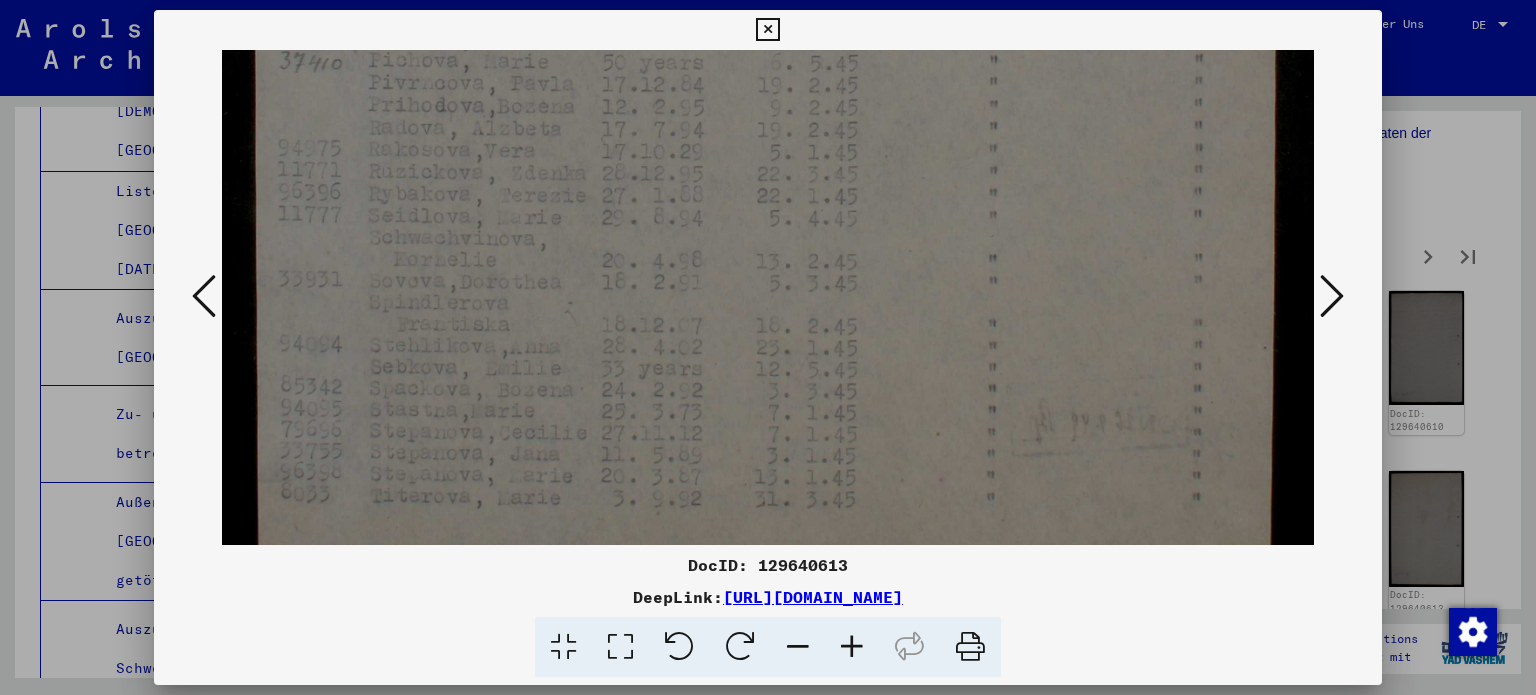 scroll, scrollTop: 1186, scrollLeft: 0, axis: vertical 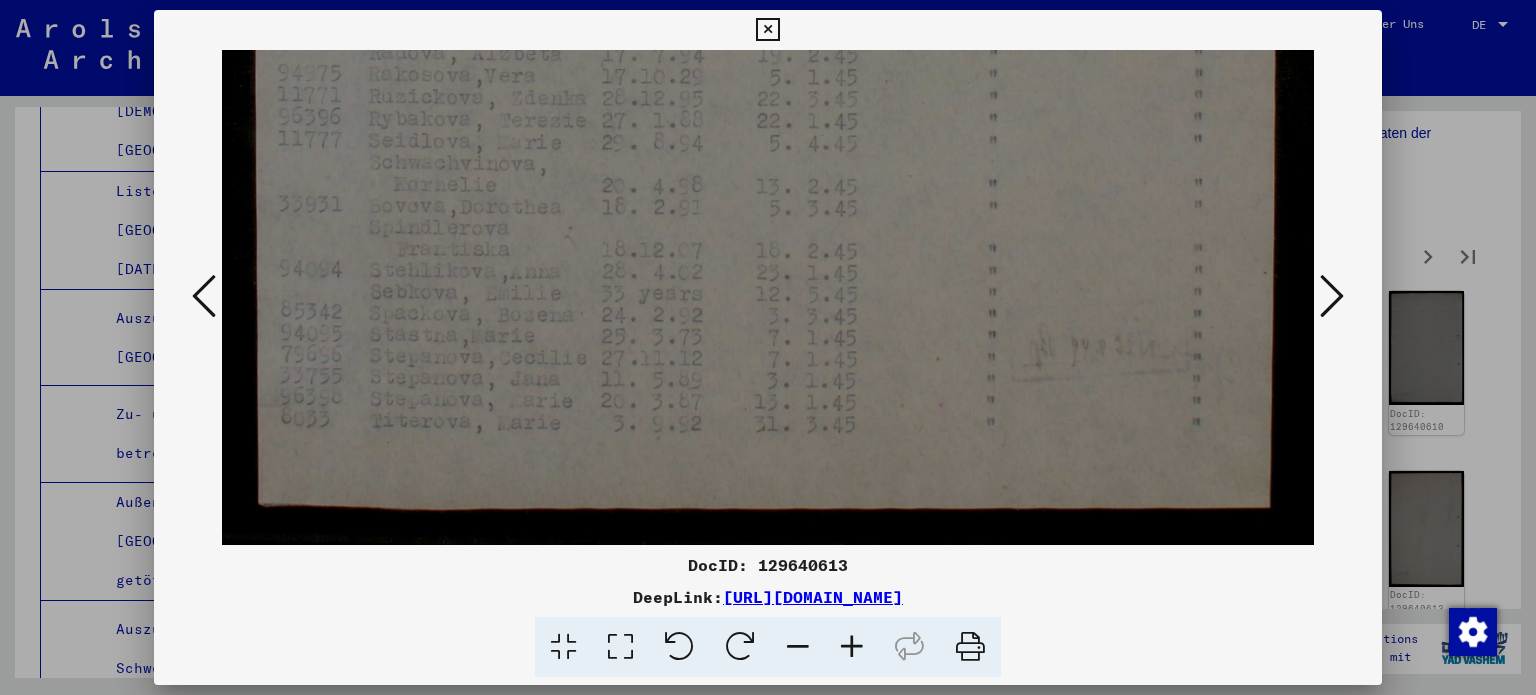 click at bounding box center (768, -296) 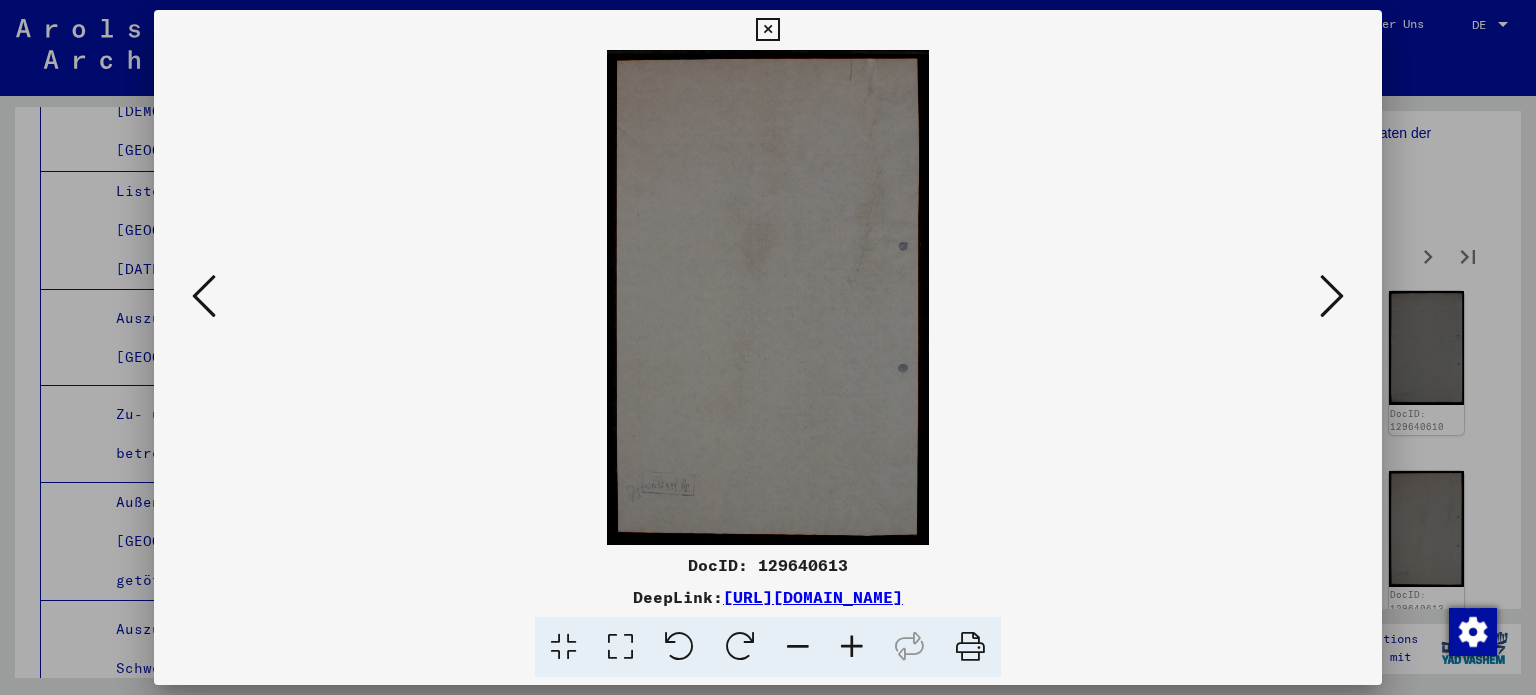 click at bounding box center [1332, 296] 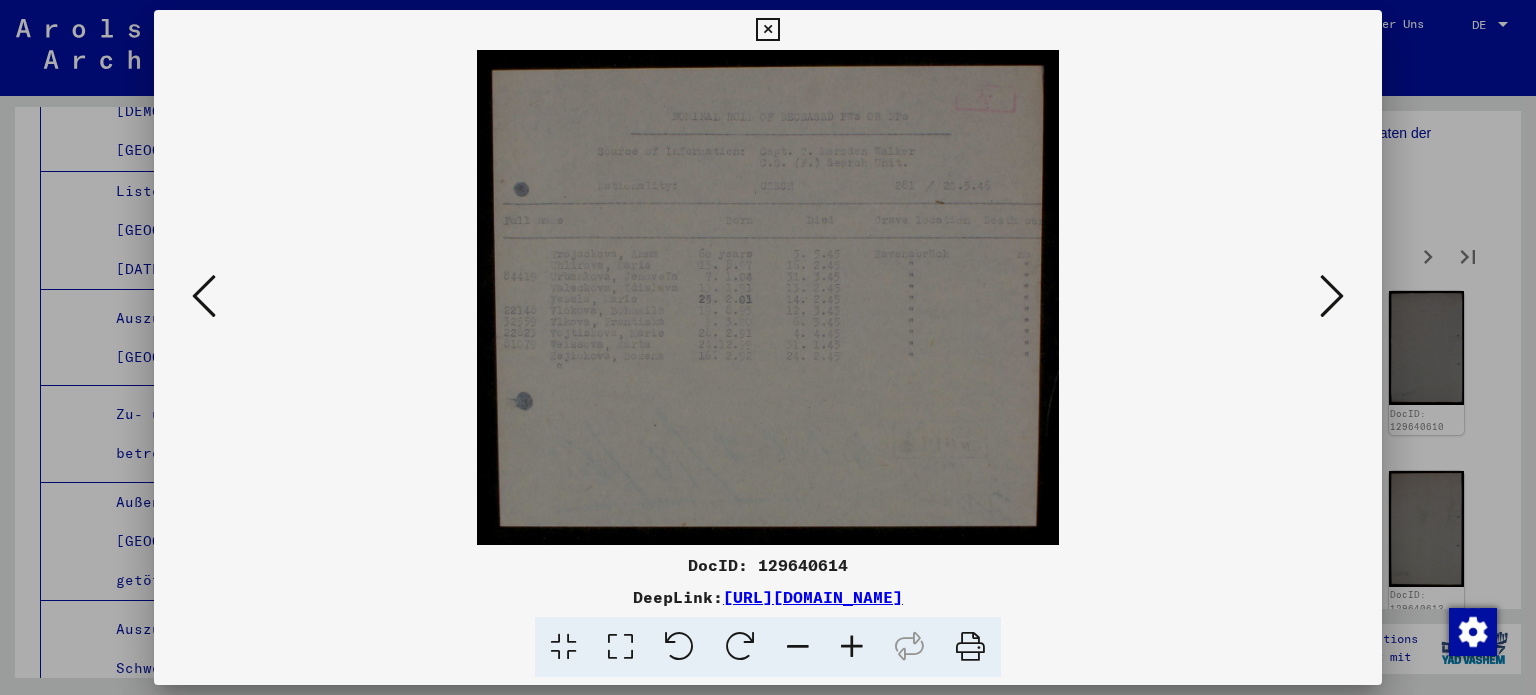 click at bounding box center (620, 647) 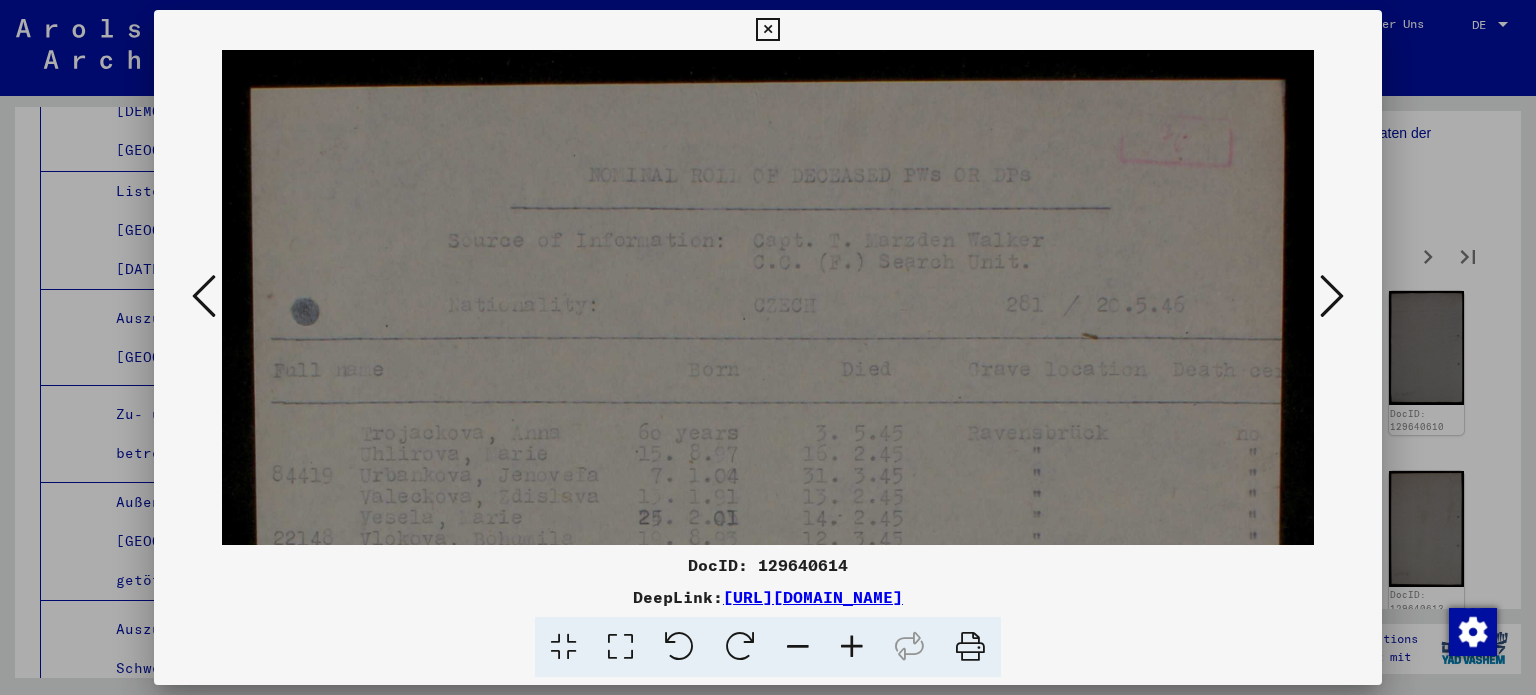scroll, scrollTop: 161, scrollLeft: 0, axis: vertical 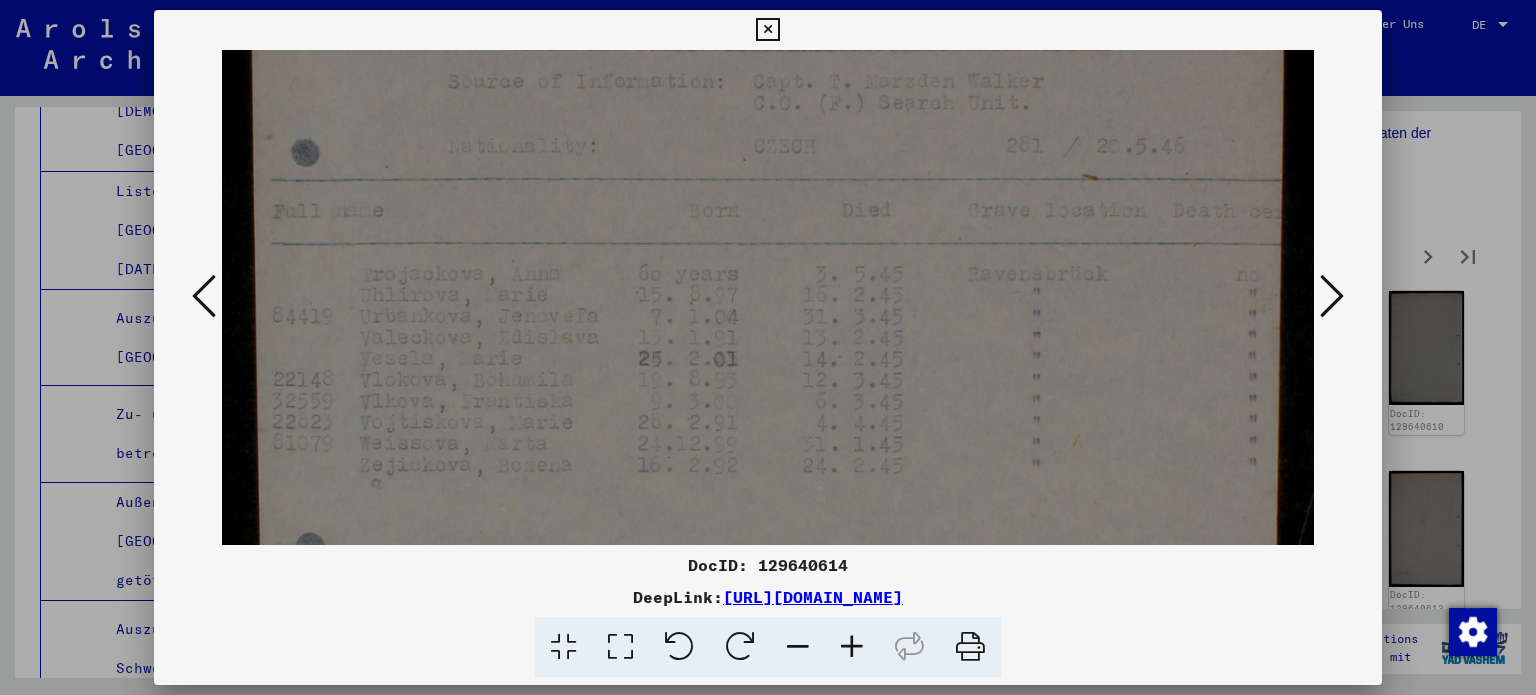 click at bounding box center [768, 356] 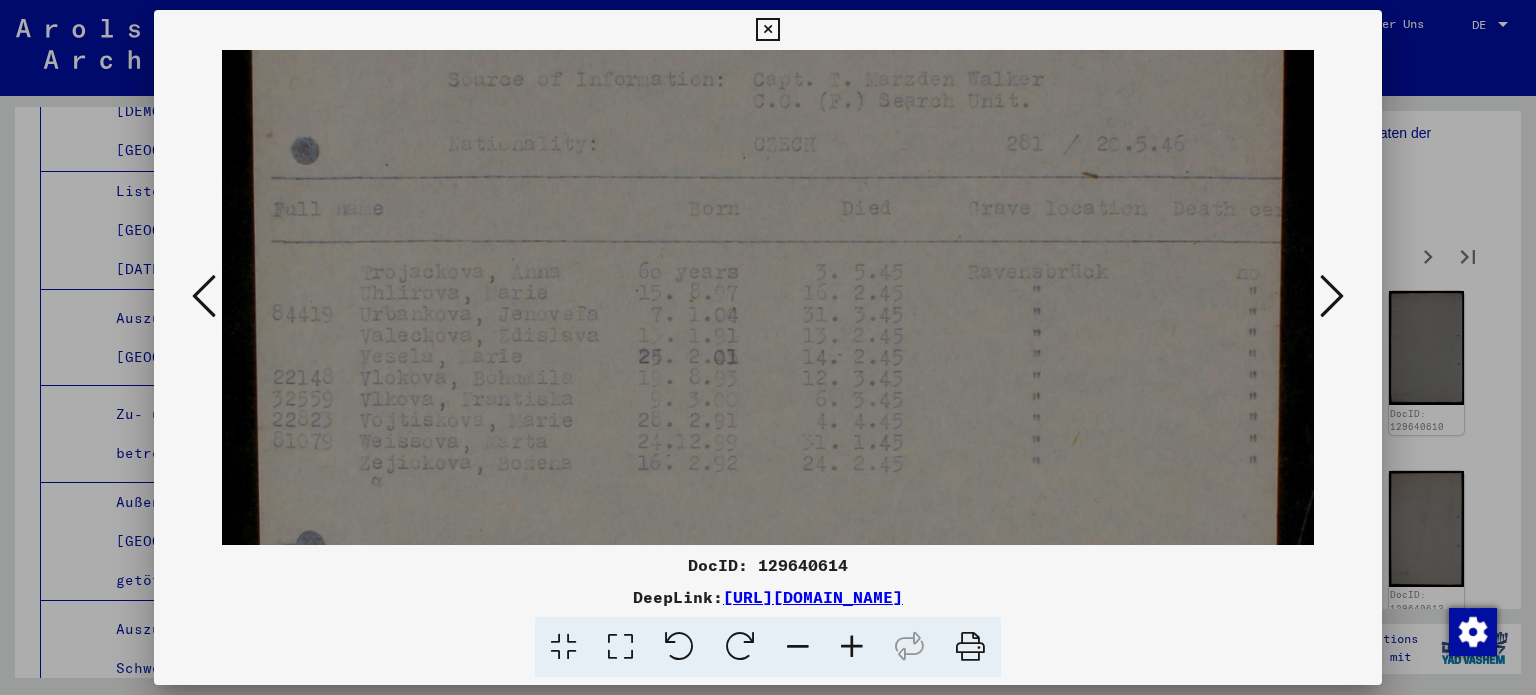 click at bounding box center (1332, 296) 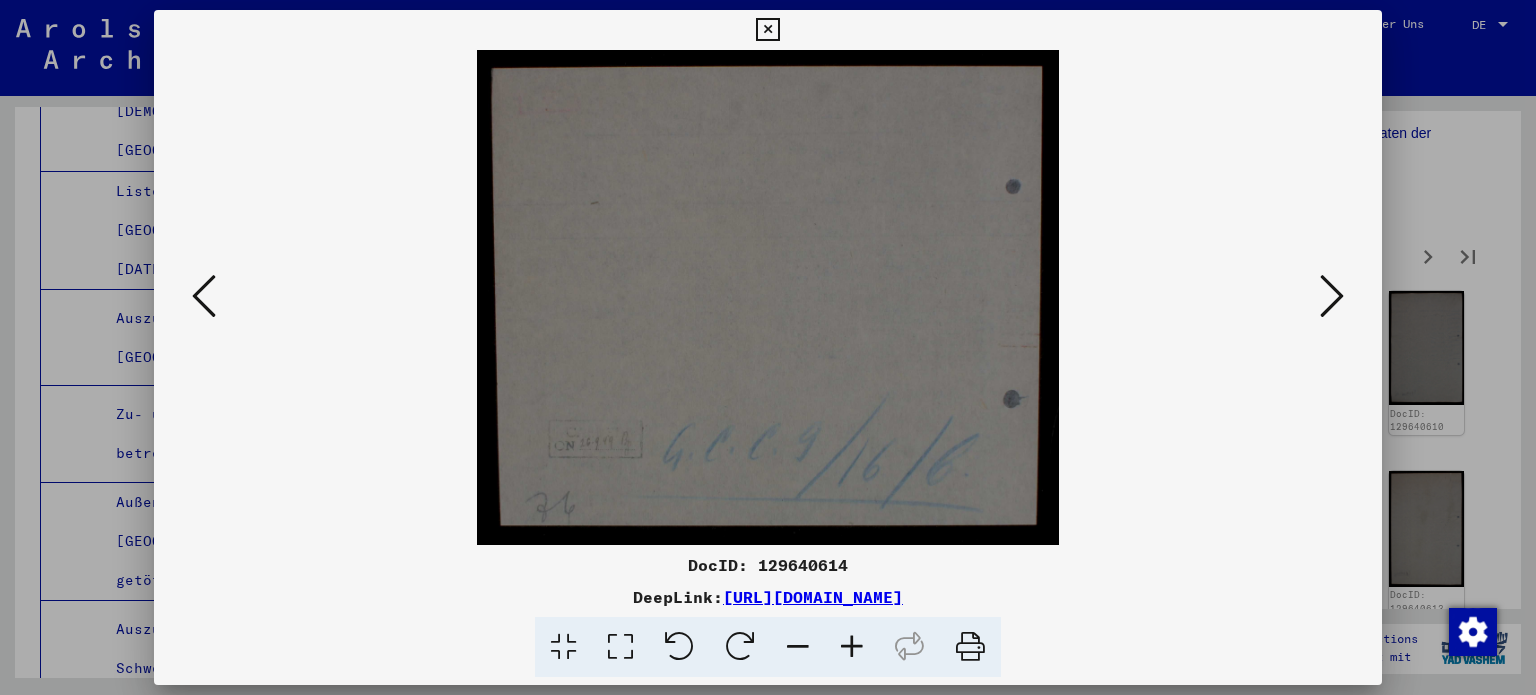 click at bounding box center [1332, 296] 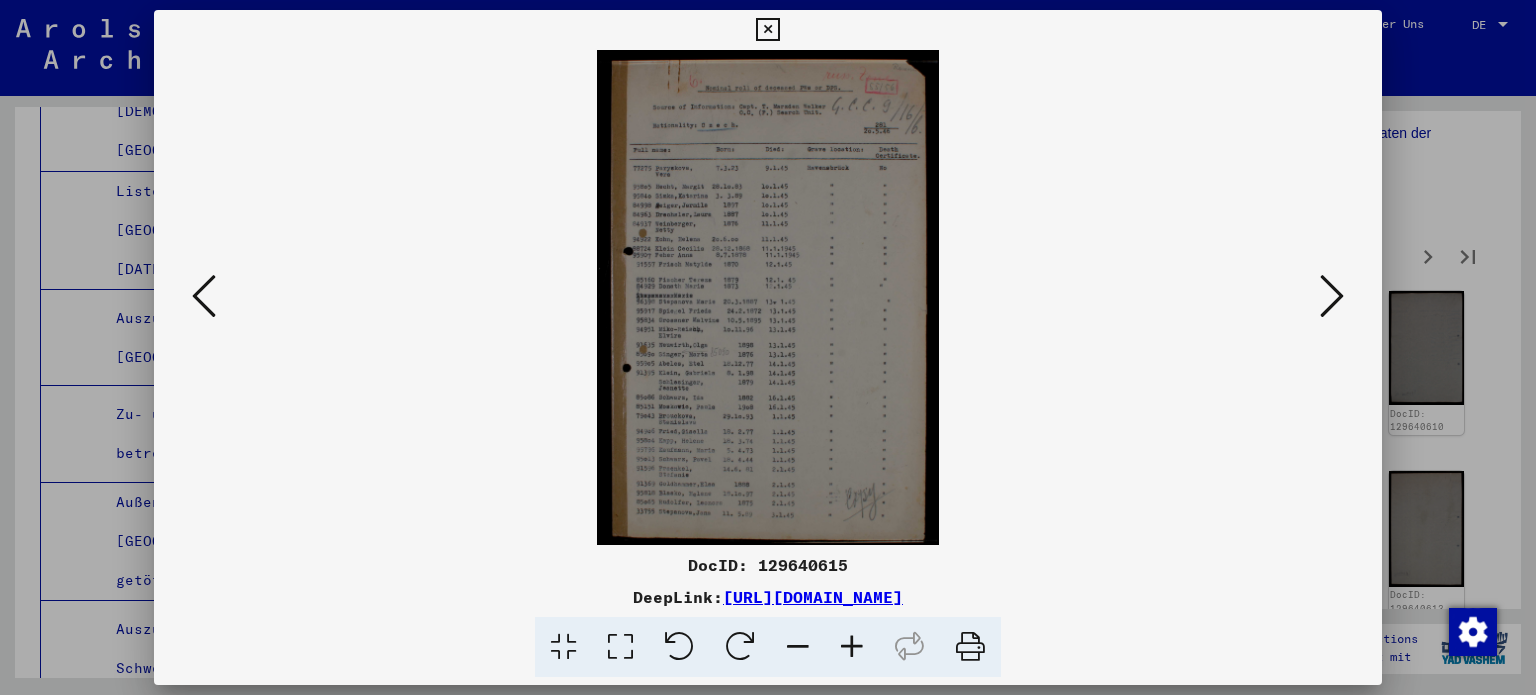 click at bounding box center [1332, 296] 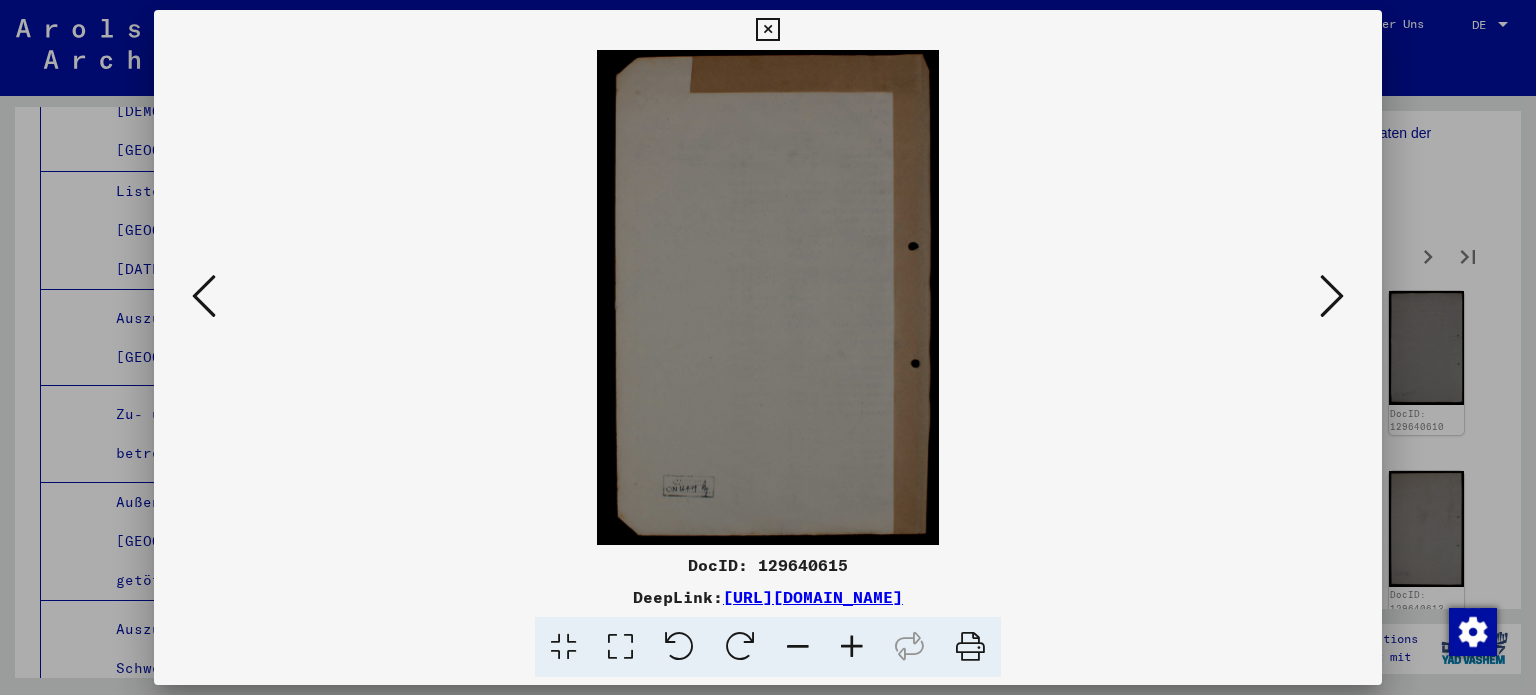 click at bounding box center (204, 296) 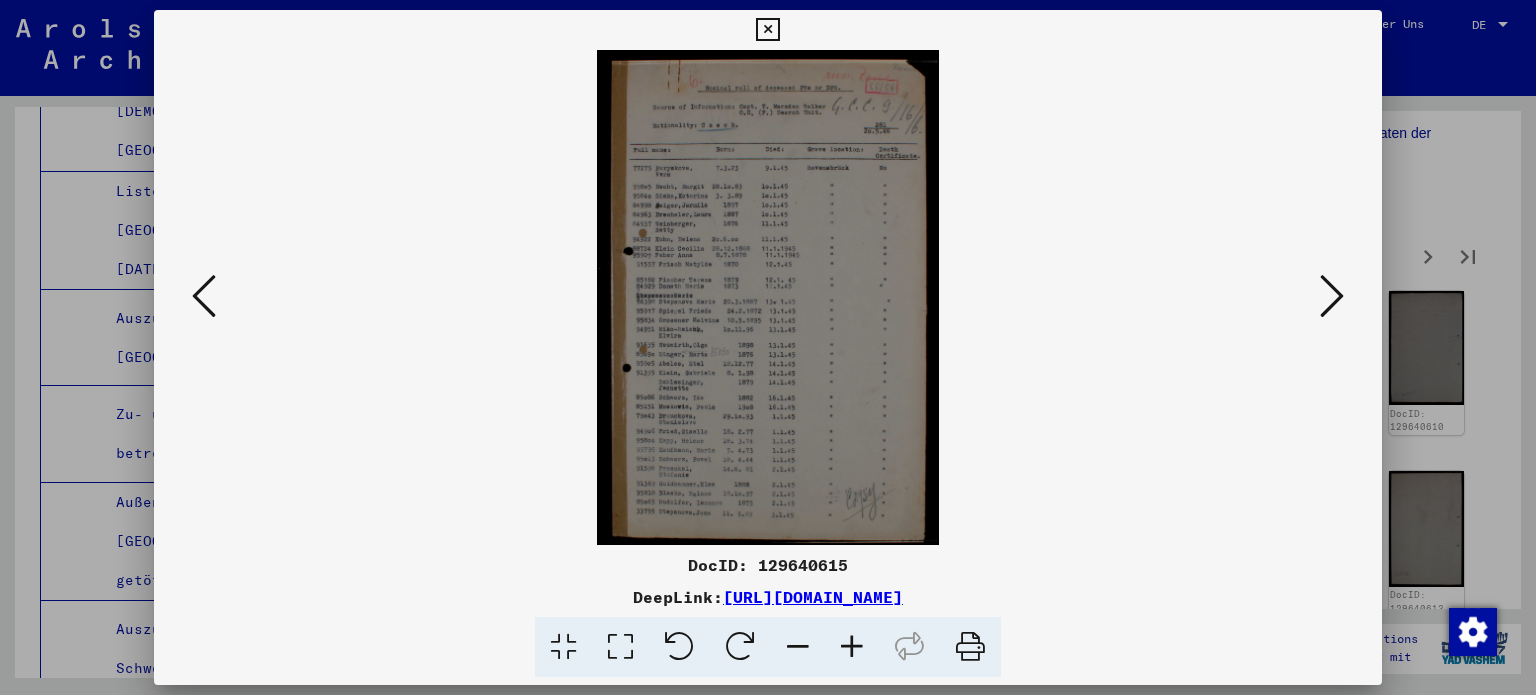 click at bounding box center (204, 296) 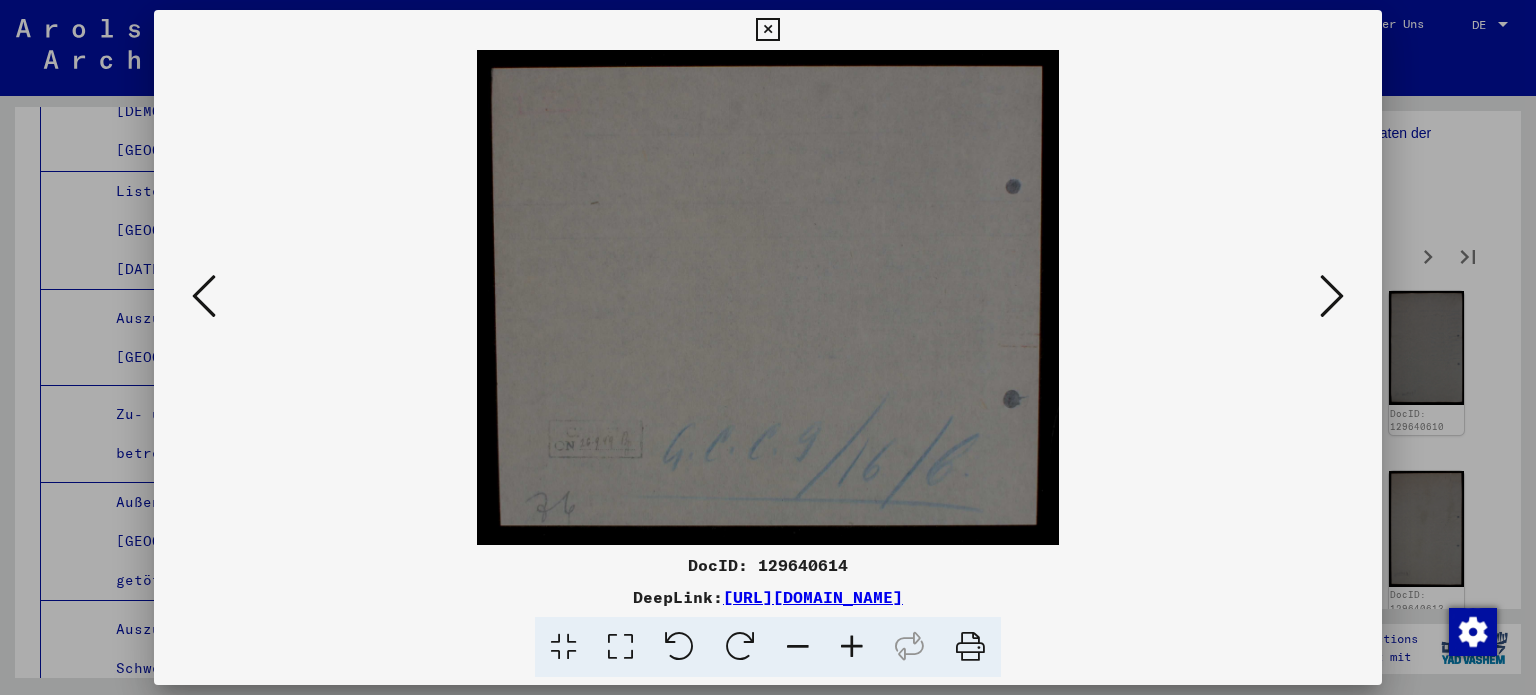 click at bounding box center [1332, 297] 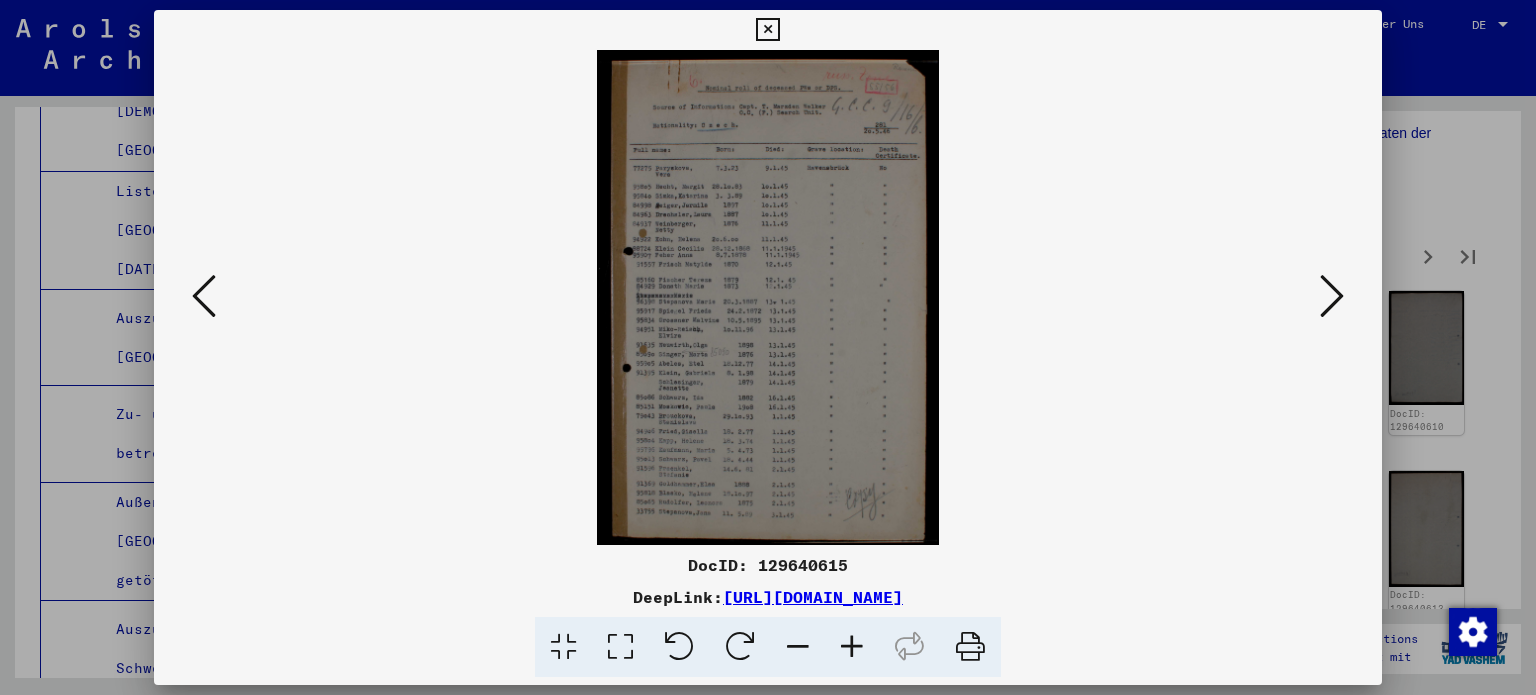 click at bounding box center [620, 647] 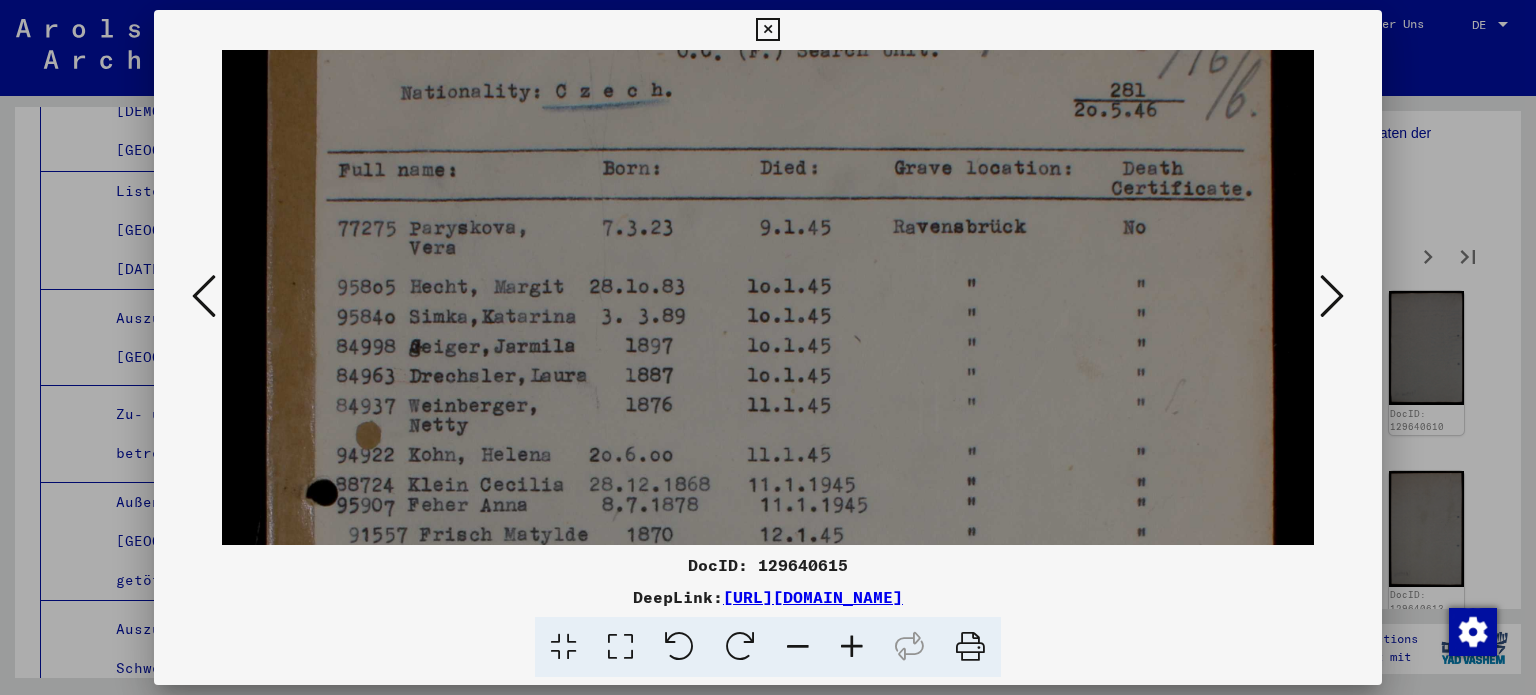 click at bounding box center [768, 641] 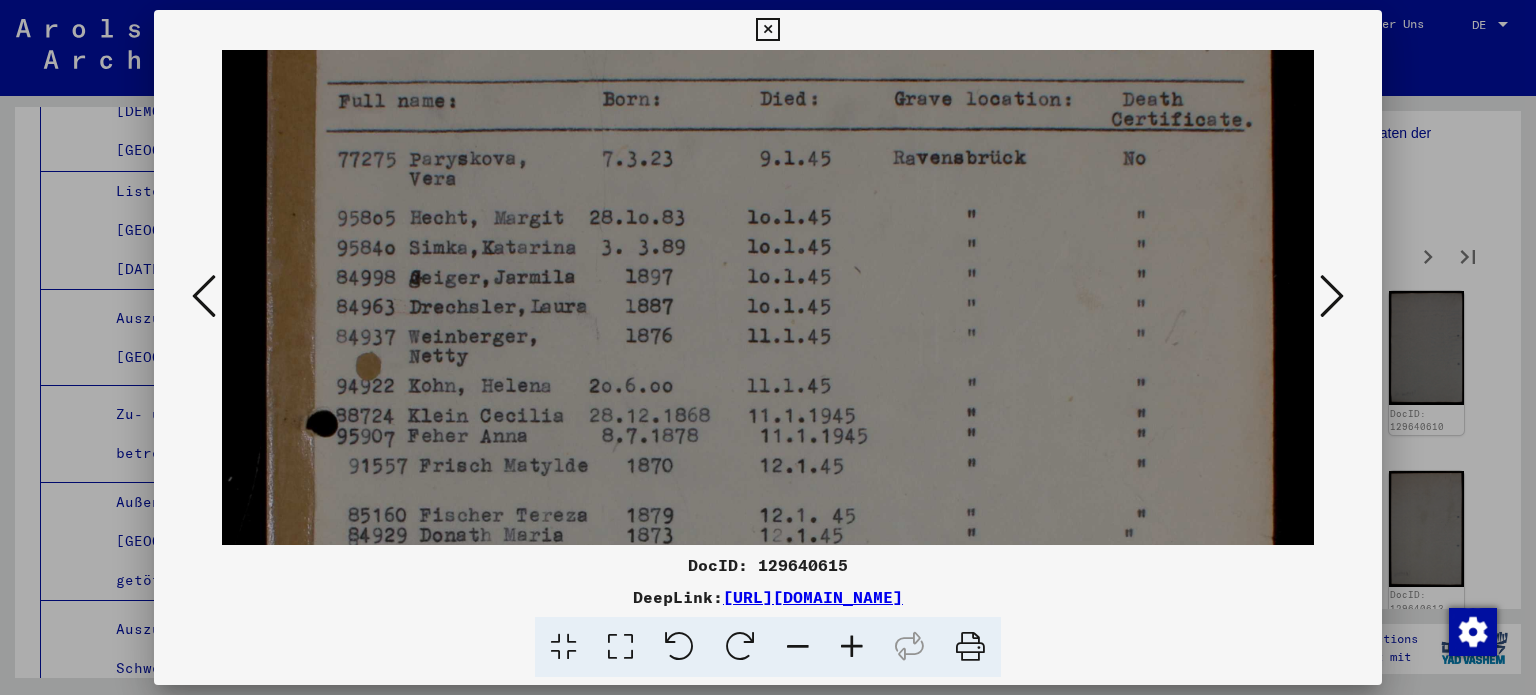 click at bounding box center [768, 572] 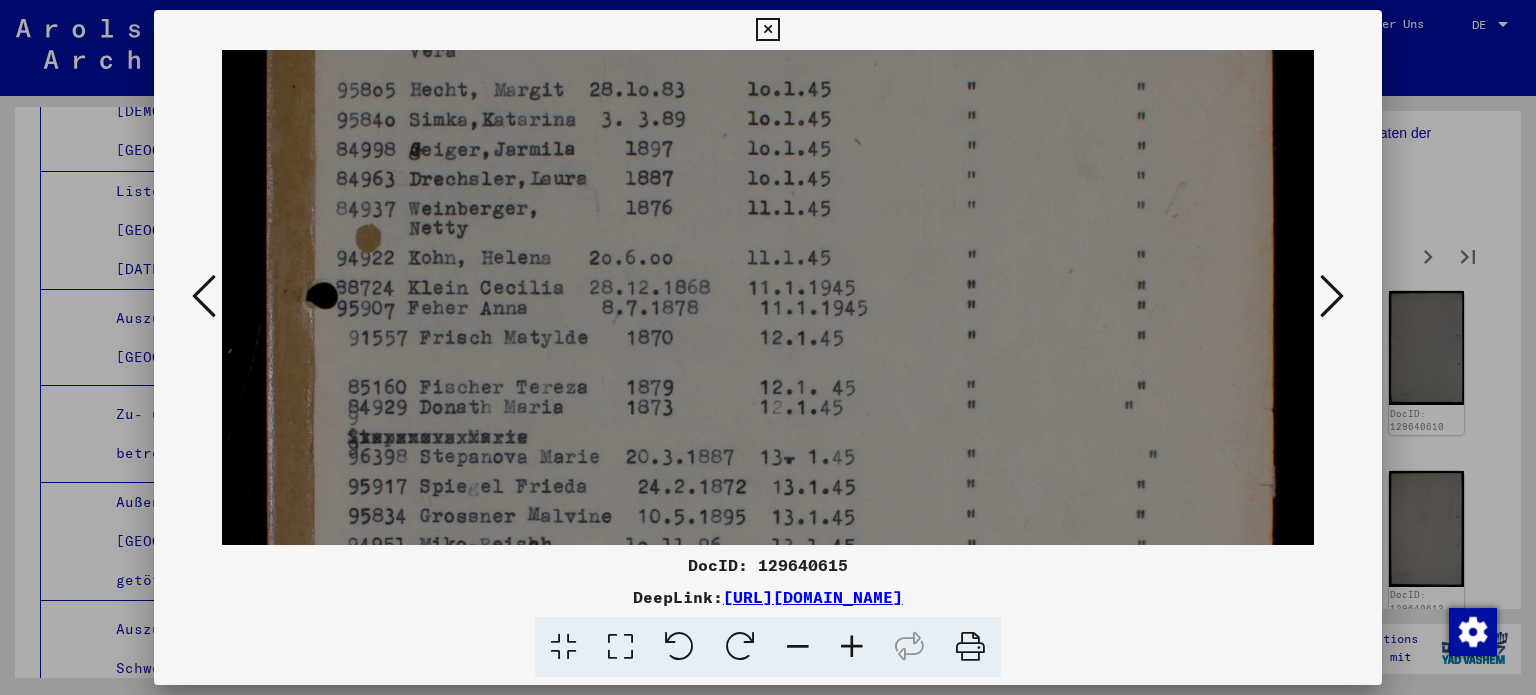 click at bounding box center (768, 444) 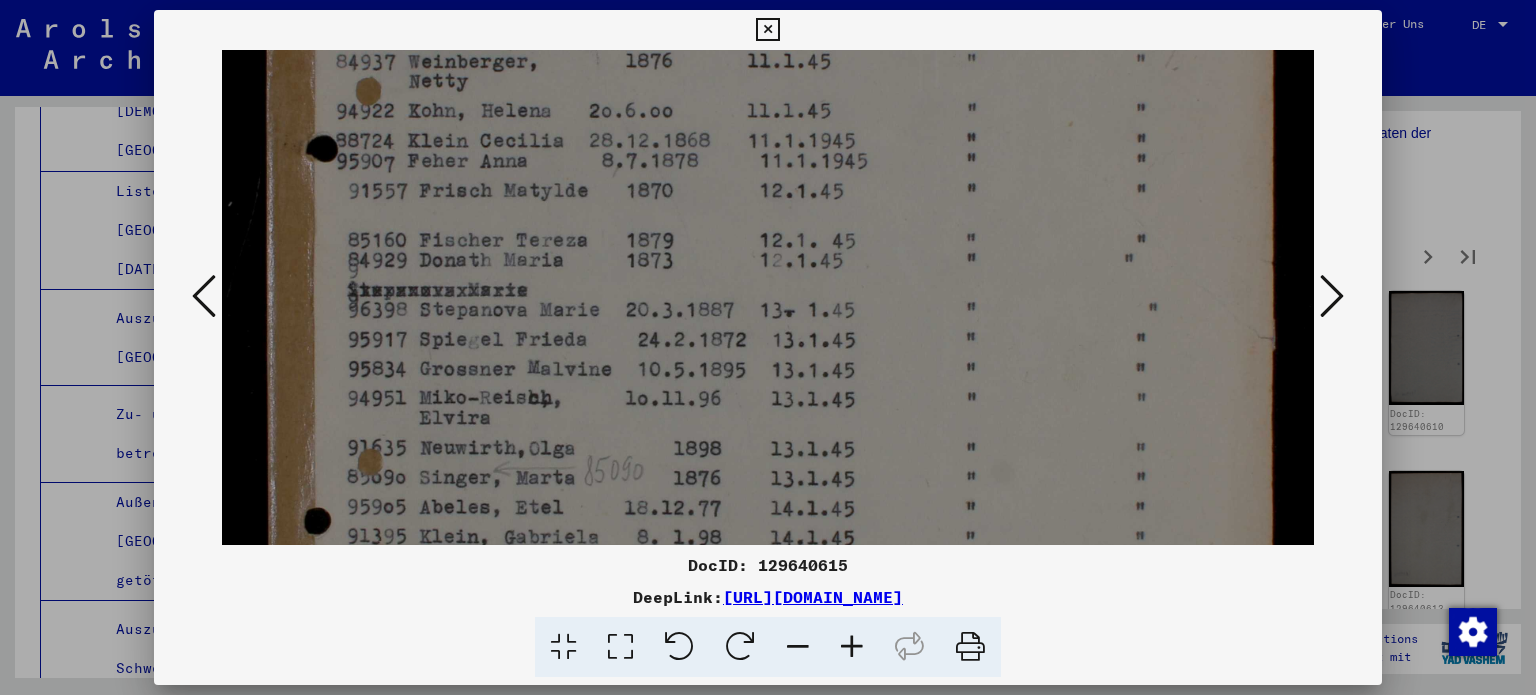 click at bounding box center [768, 297] 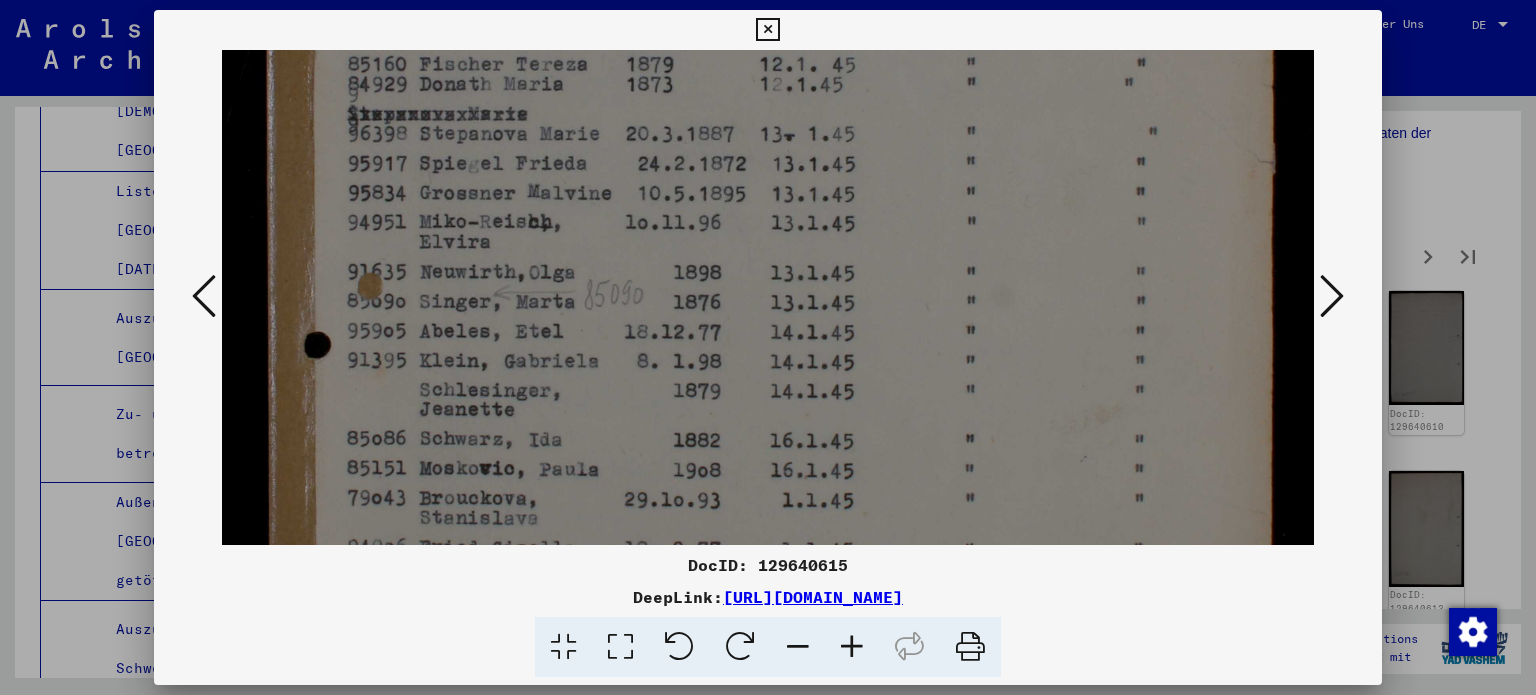 click at bounding box center (768, 121) 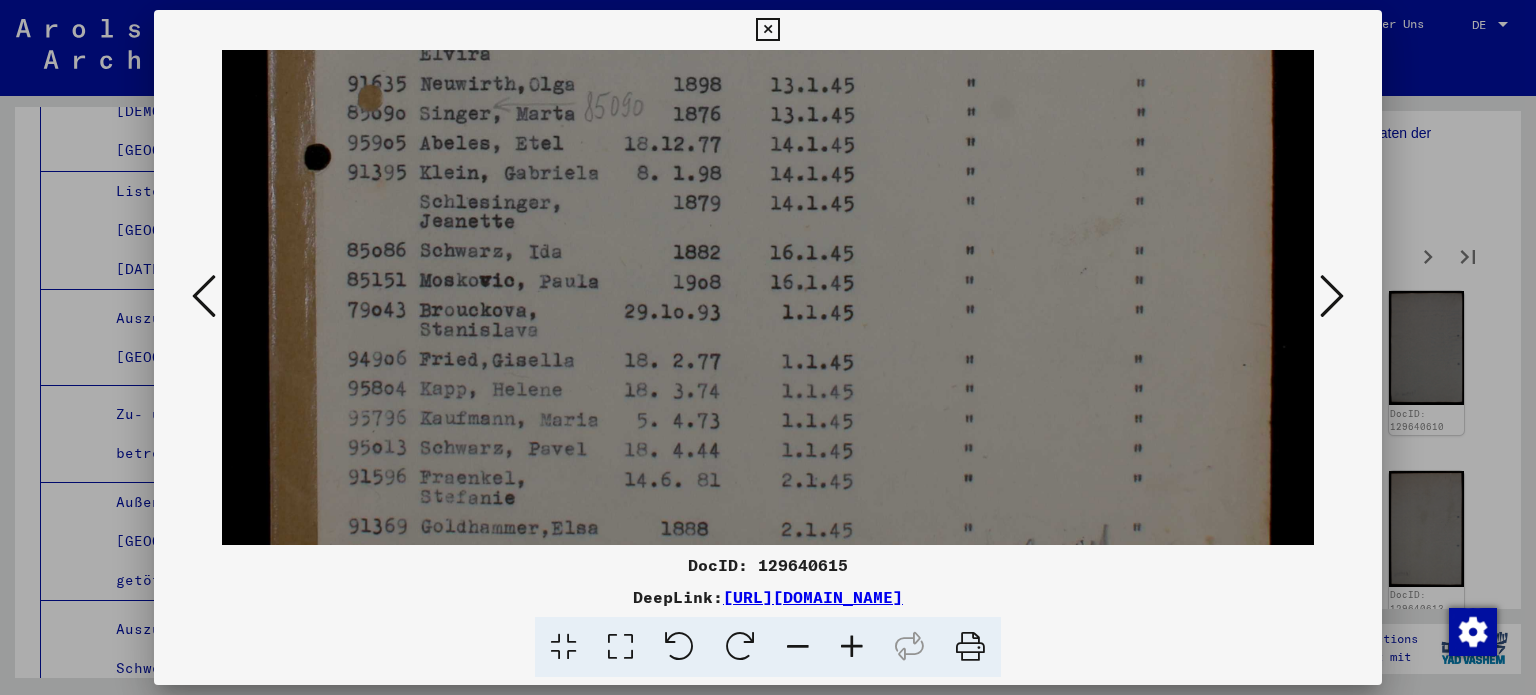 click at bounding box center [768, -67] 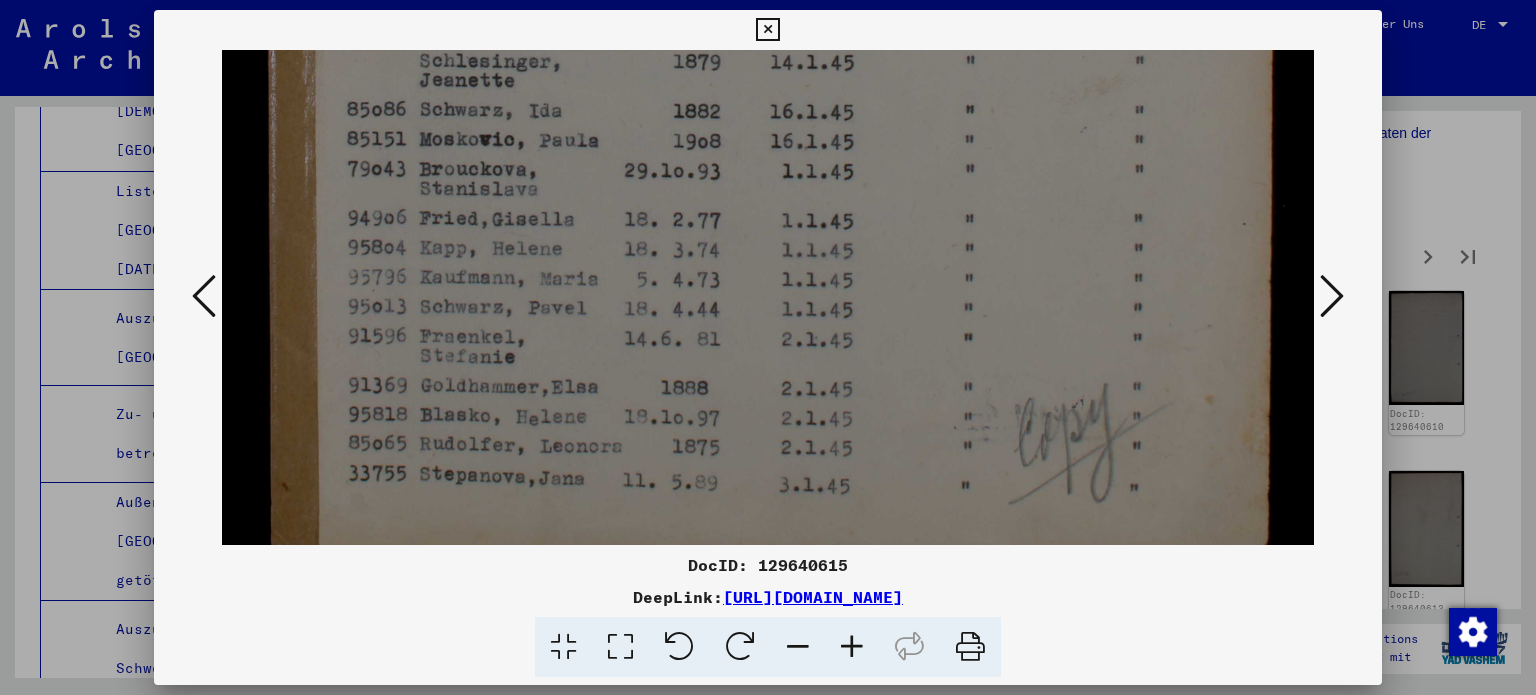 click at bounding box center [768, -208] 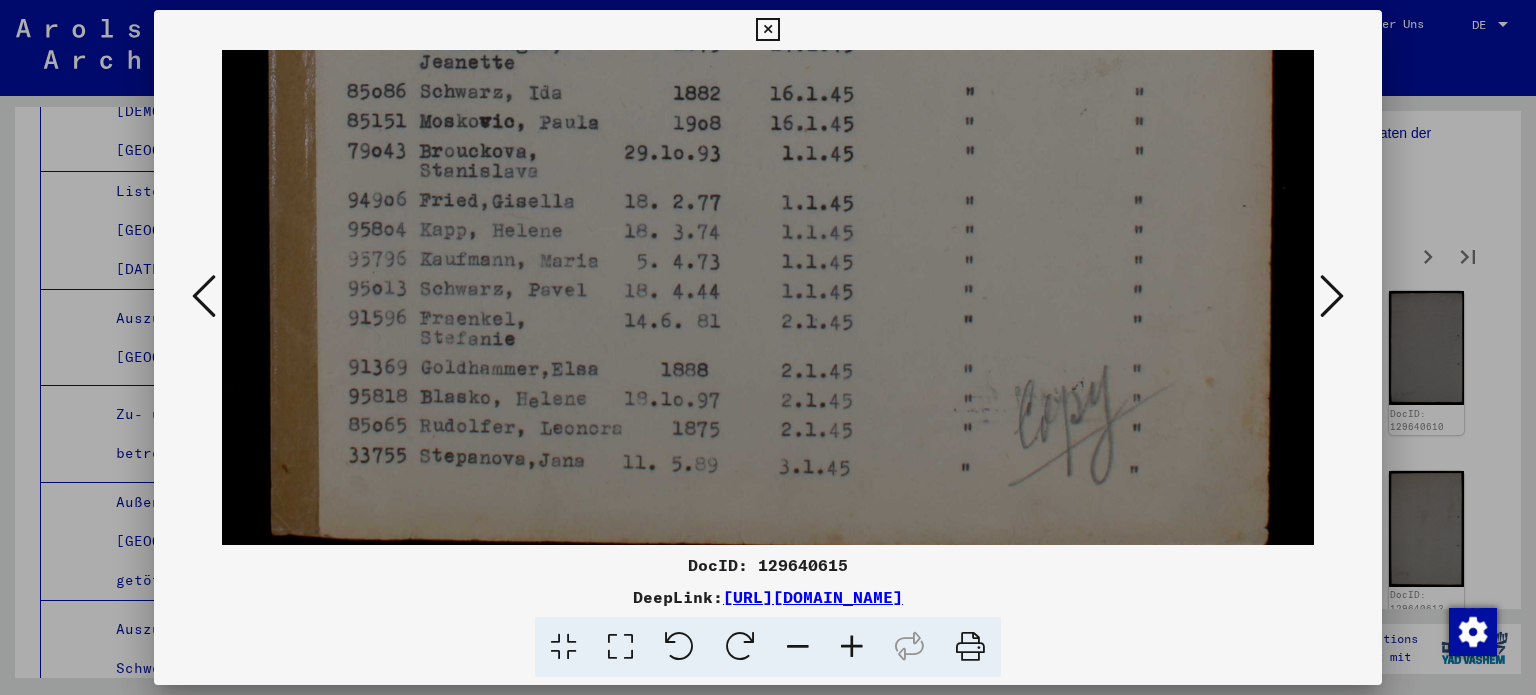 scroll, scrollTop: 1084, scrollLeft: 0, axis: vertical 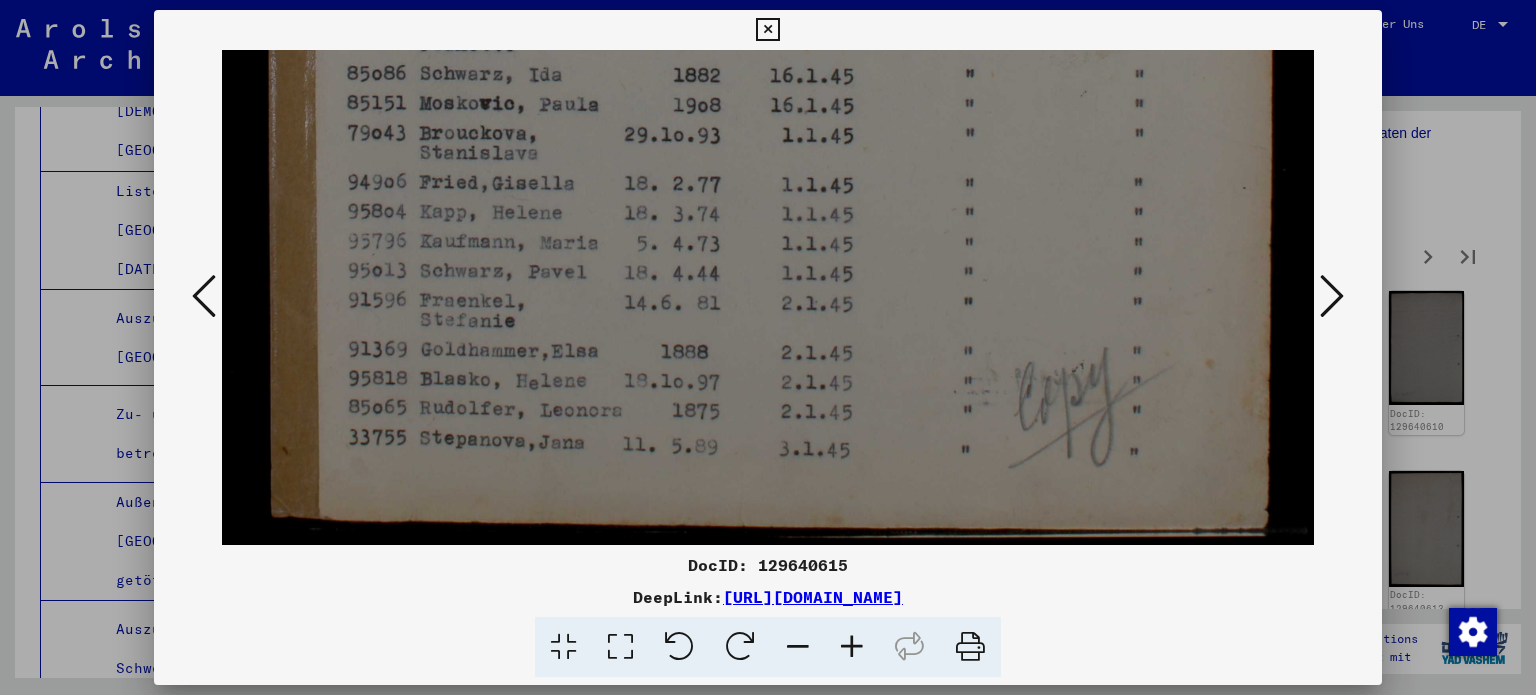 click at bounding box center (768, -244) 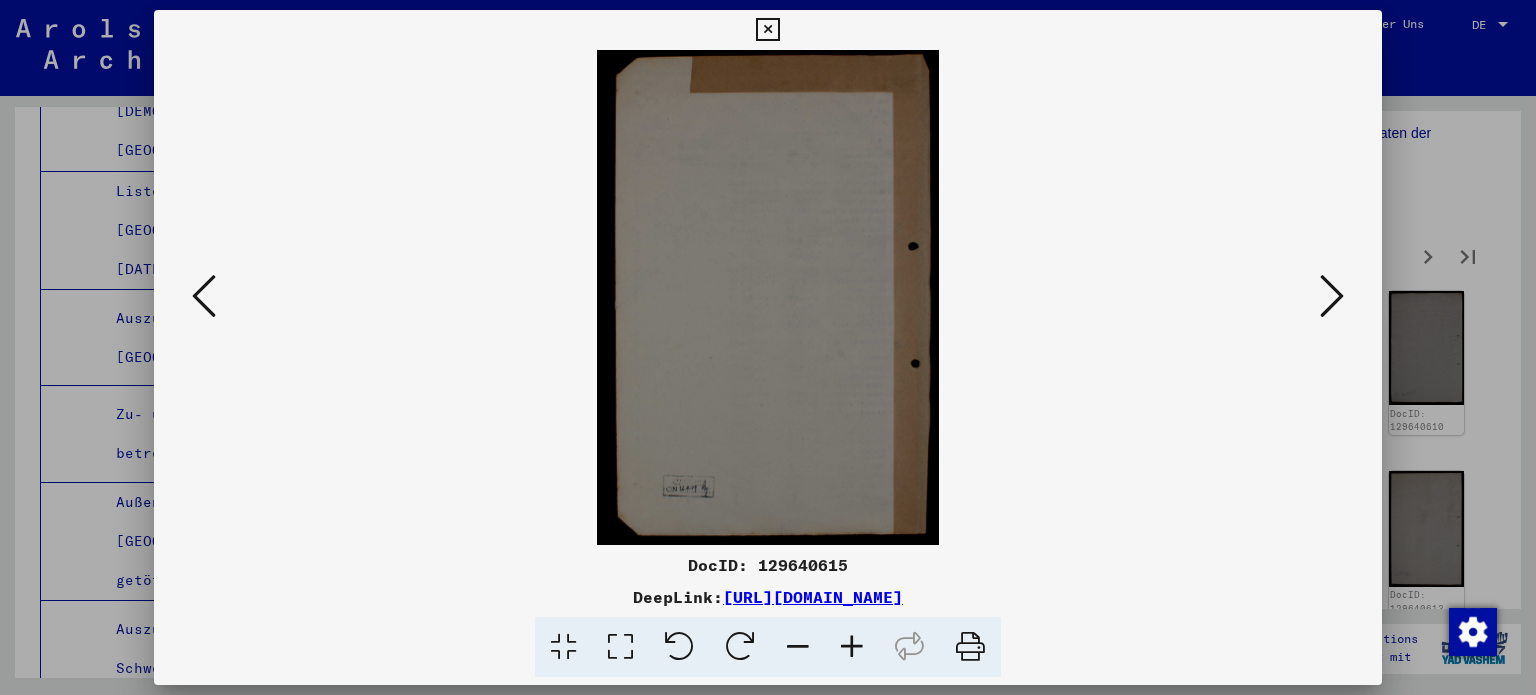 click at bounding box center (1332, 296) 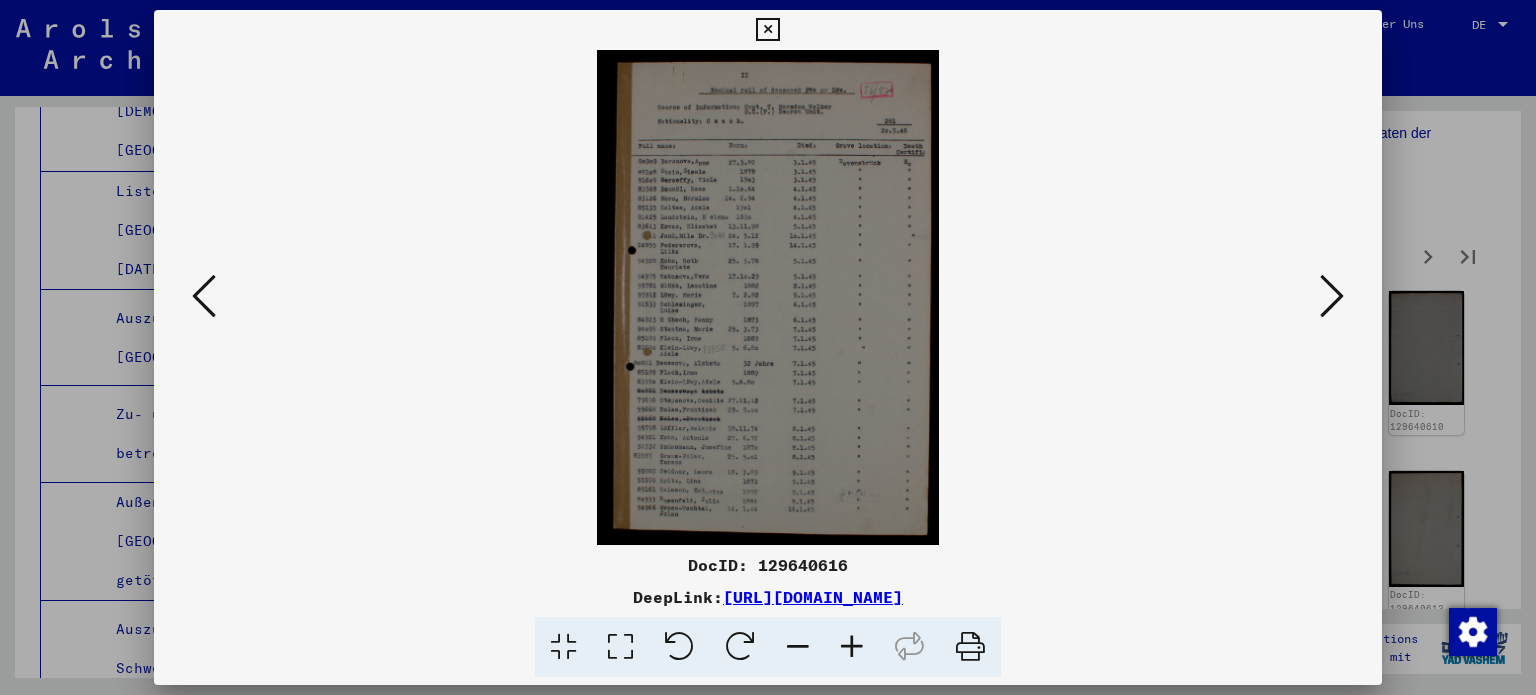 click at bounding box center [620, 647] 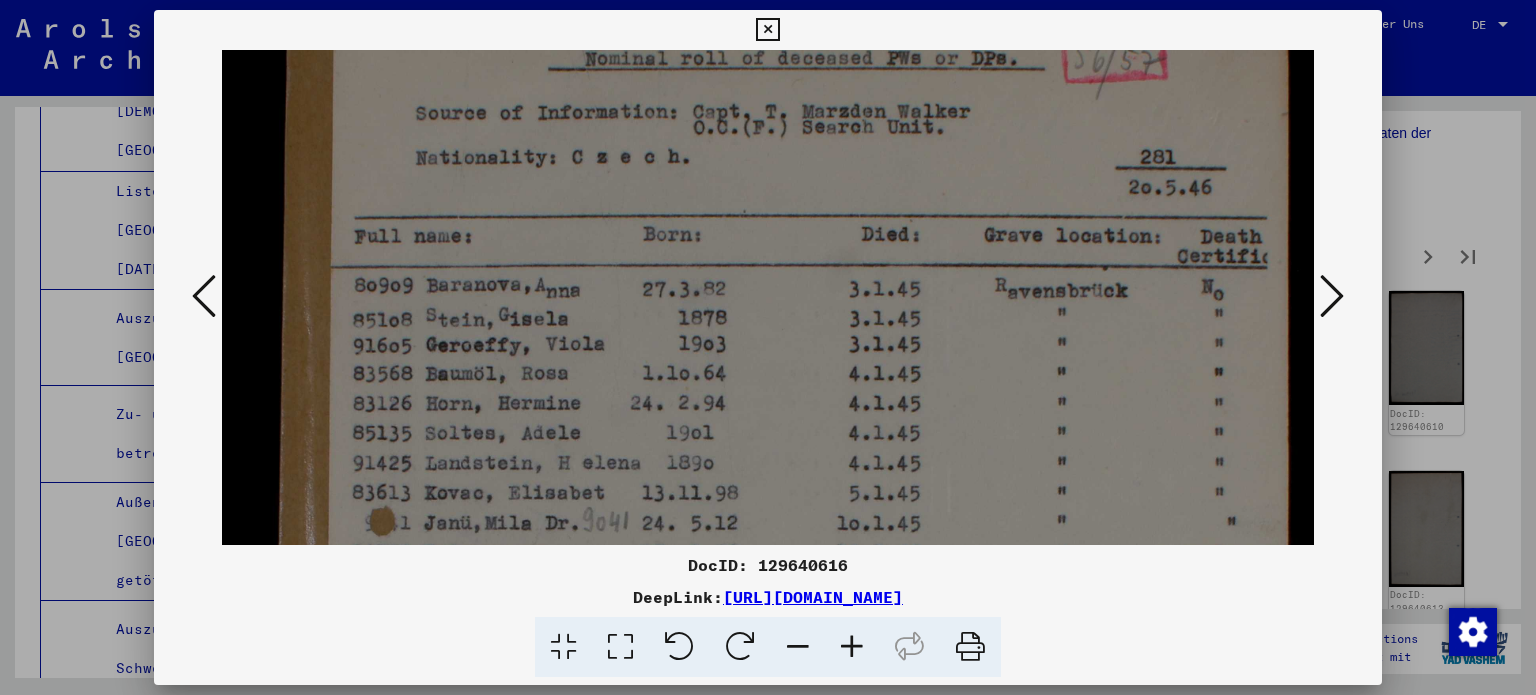 click at bounding box center [768, 720] 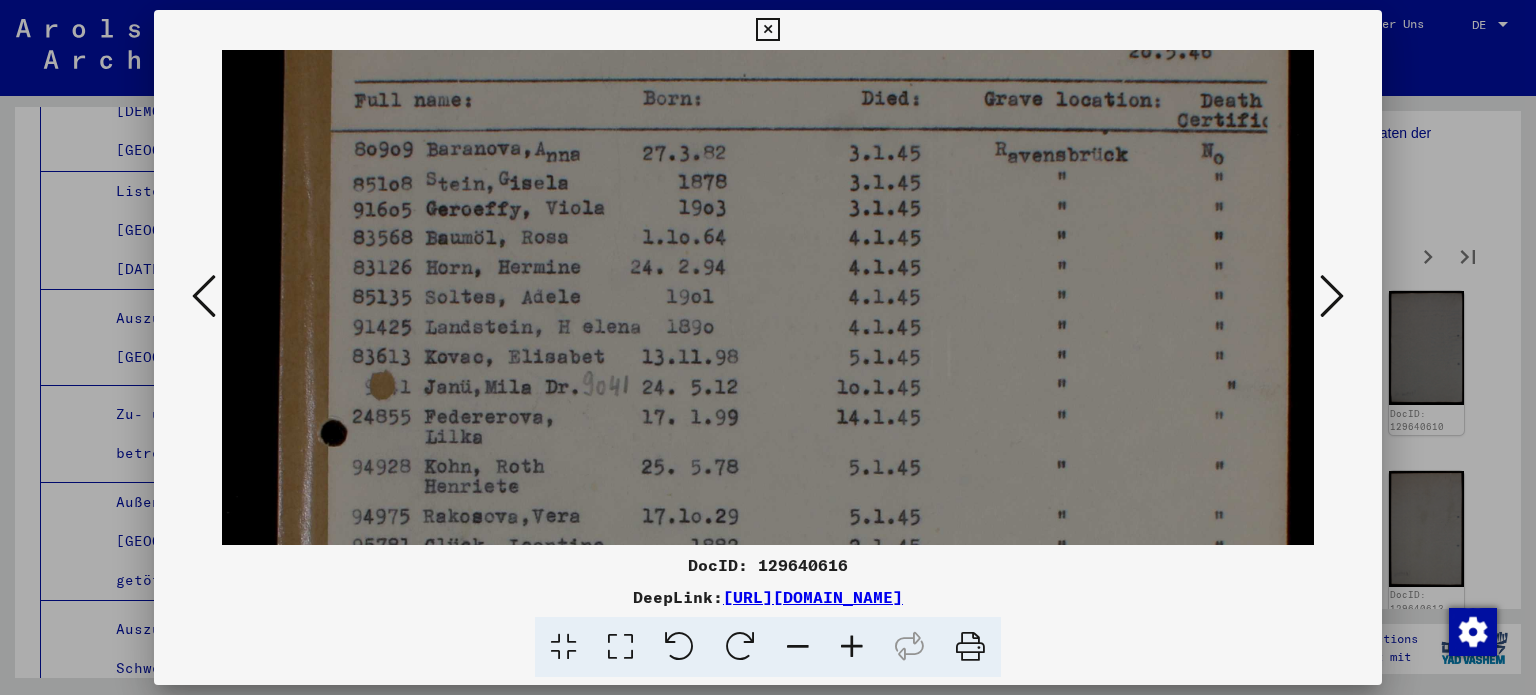 click at bounding box center [768, 584] 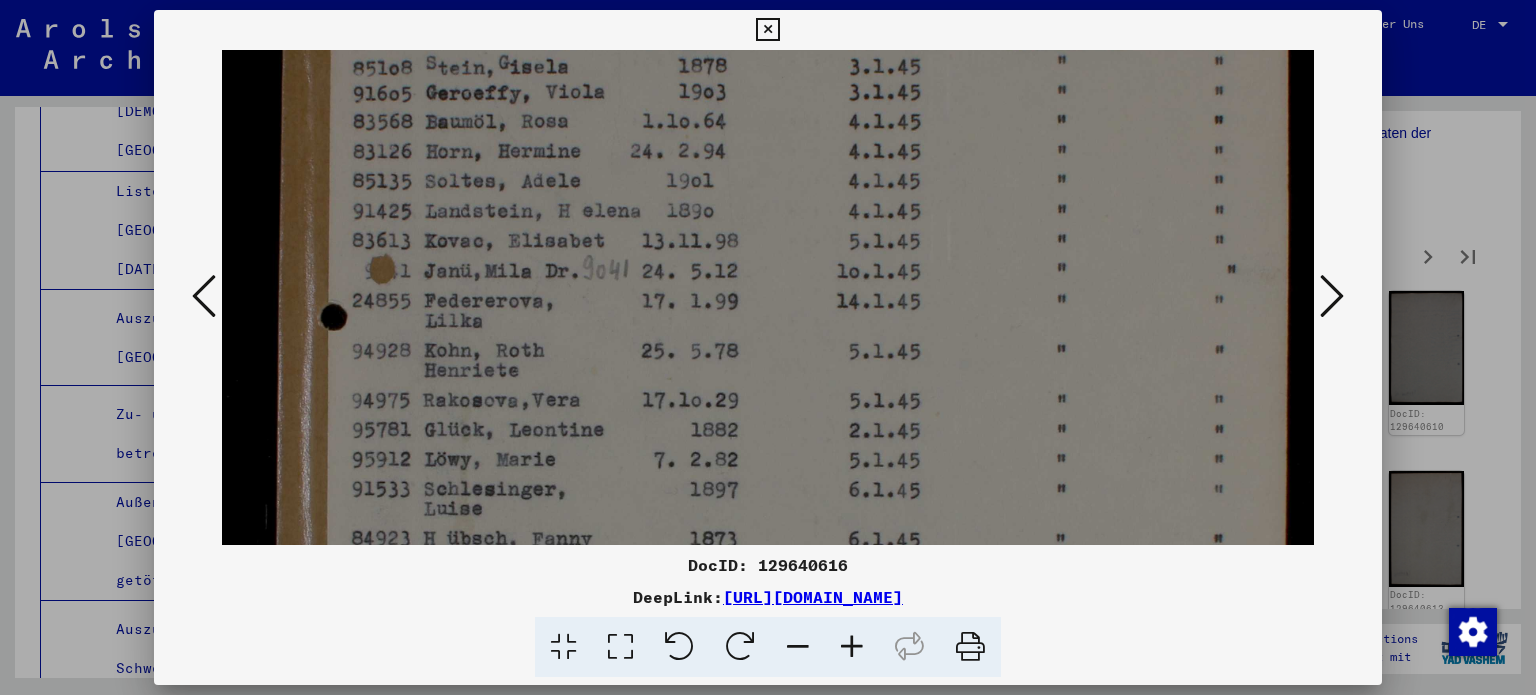 click at bounding box center [768, 468] 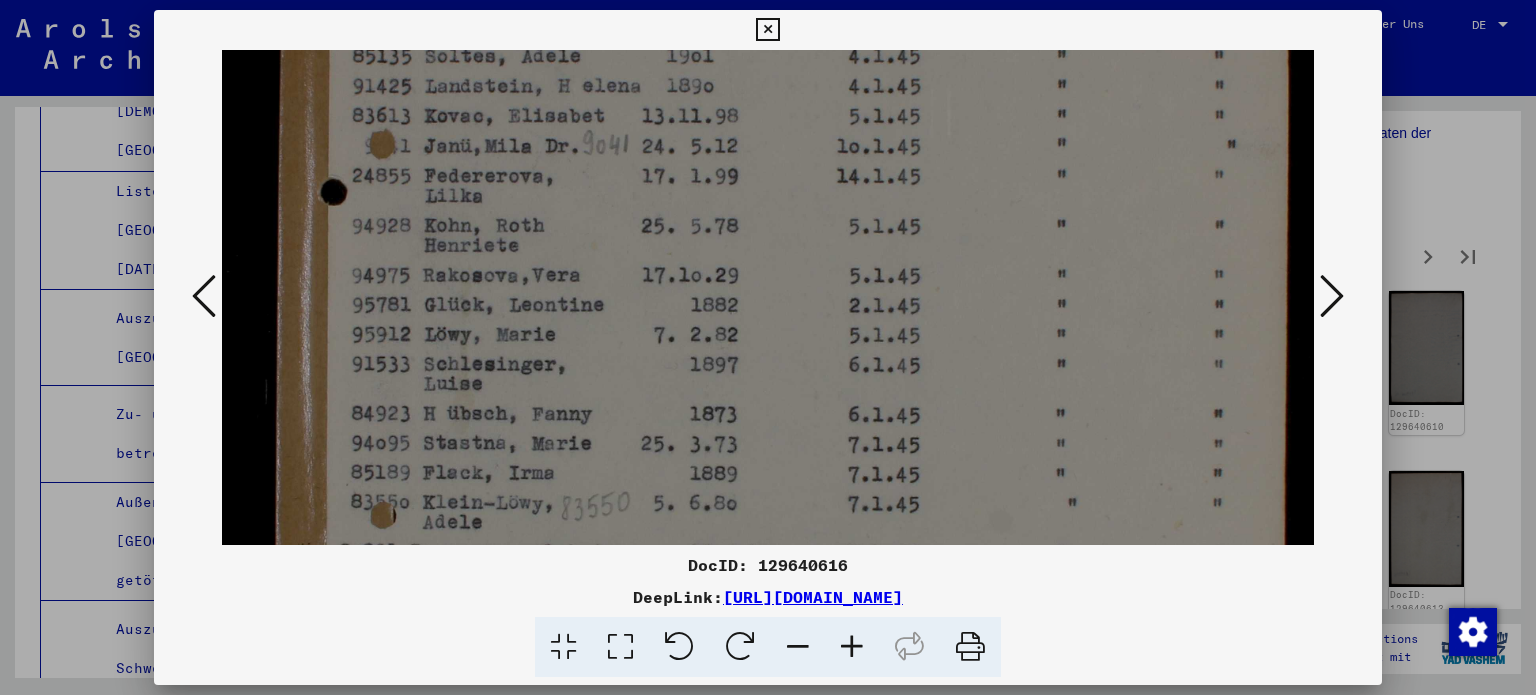 click at bounding box center (768, 343) 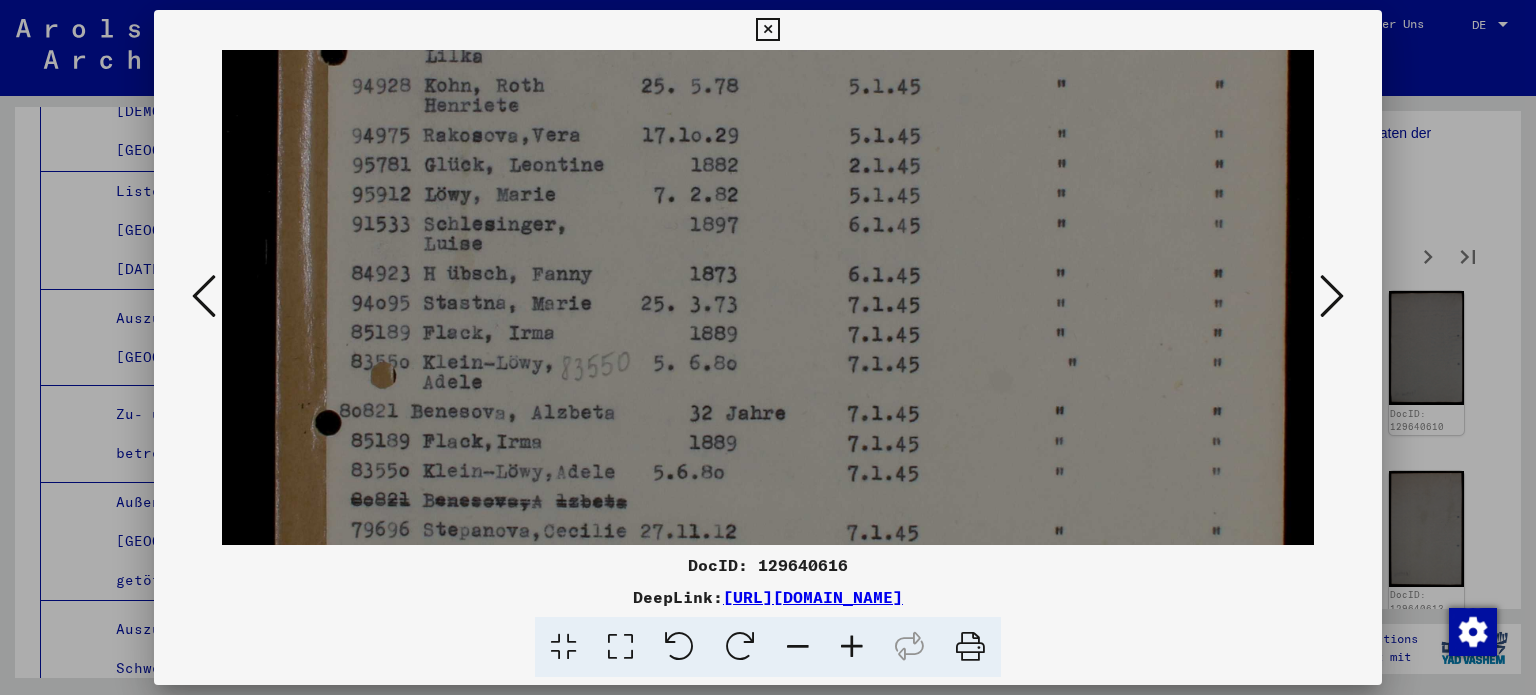 click at bounding box center [768, 203] 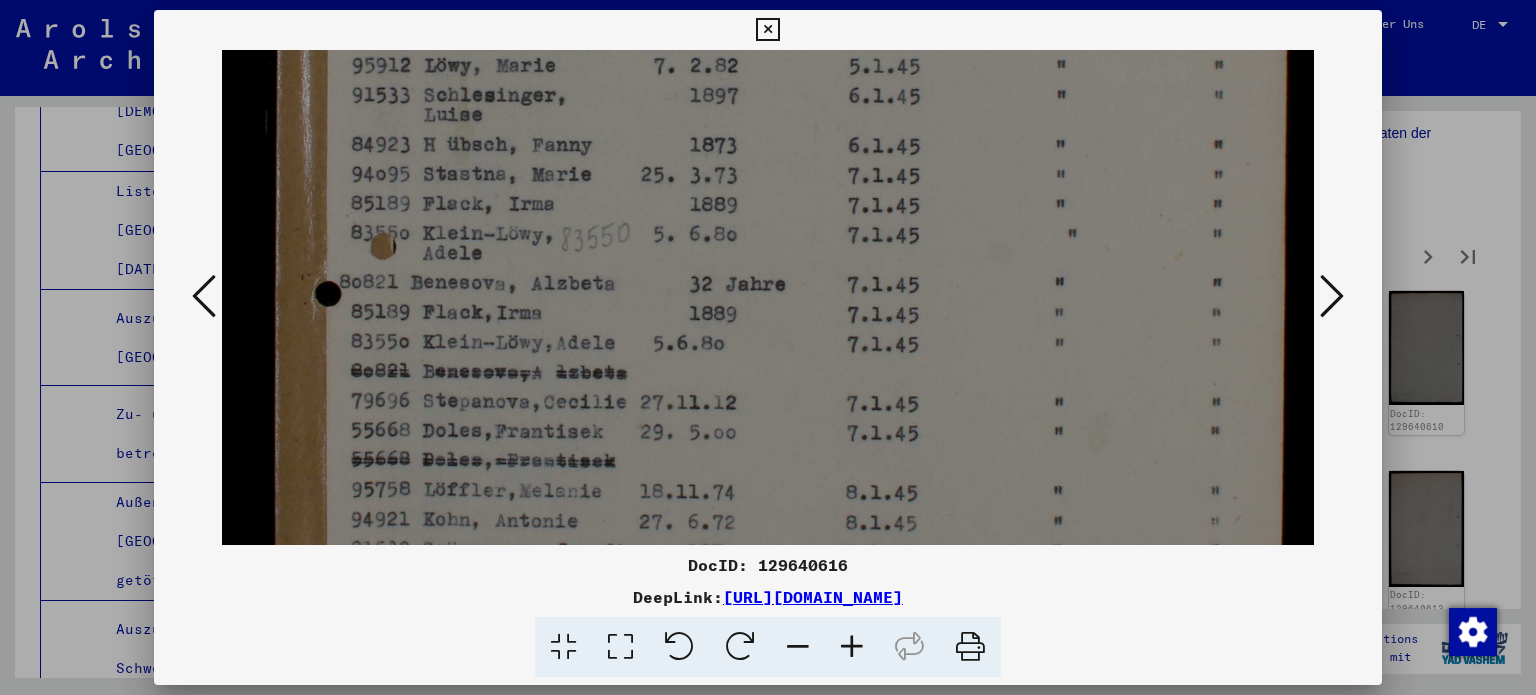 click at bounding box center [768, 74] 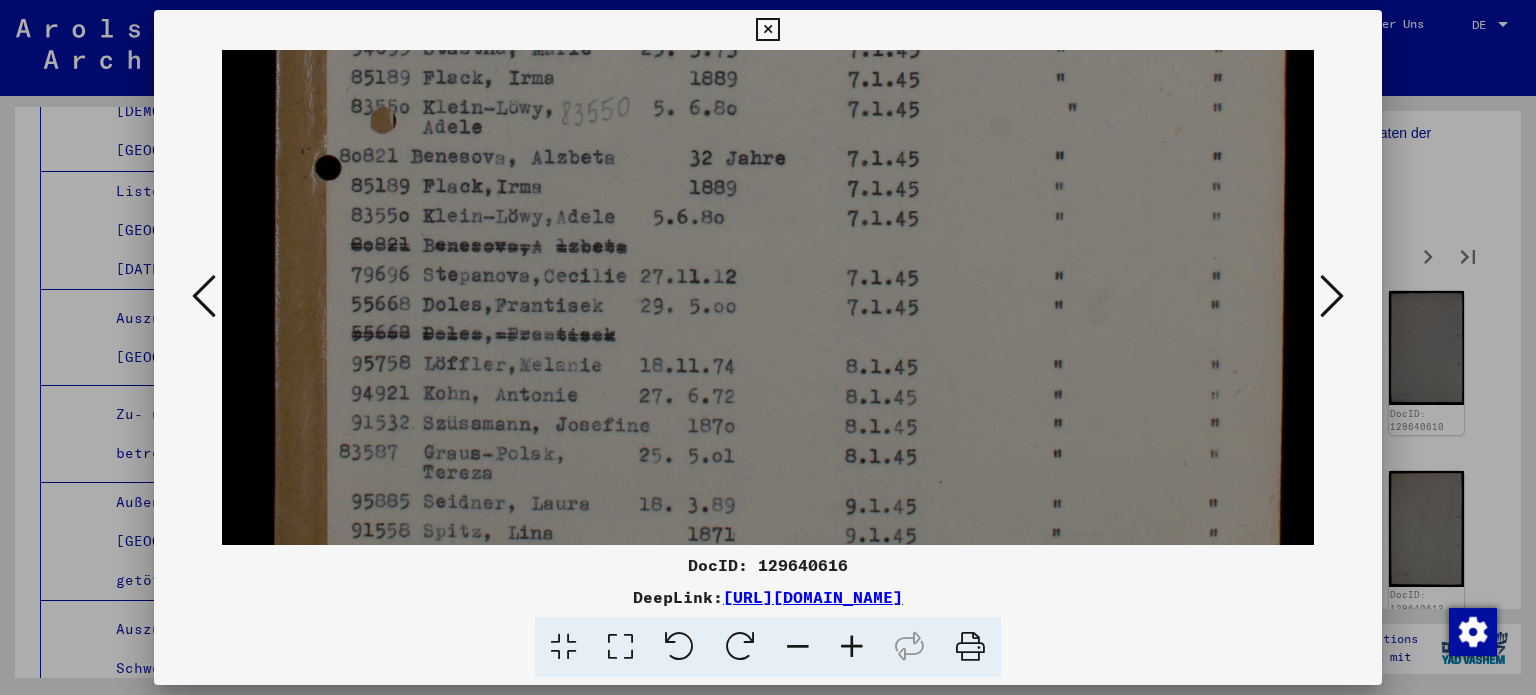 click at bounding box center [768, -52] 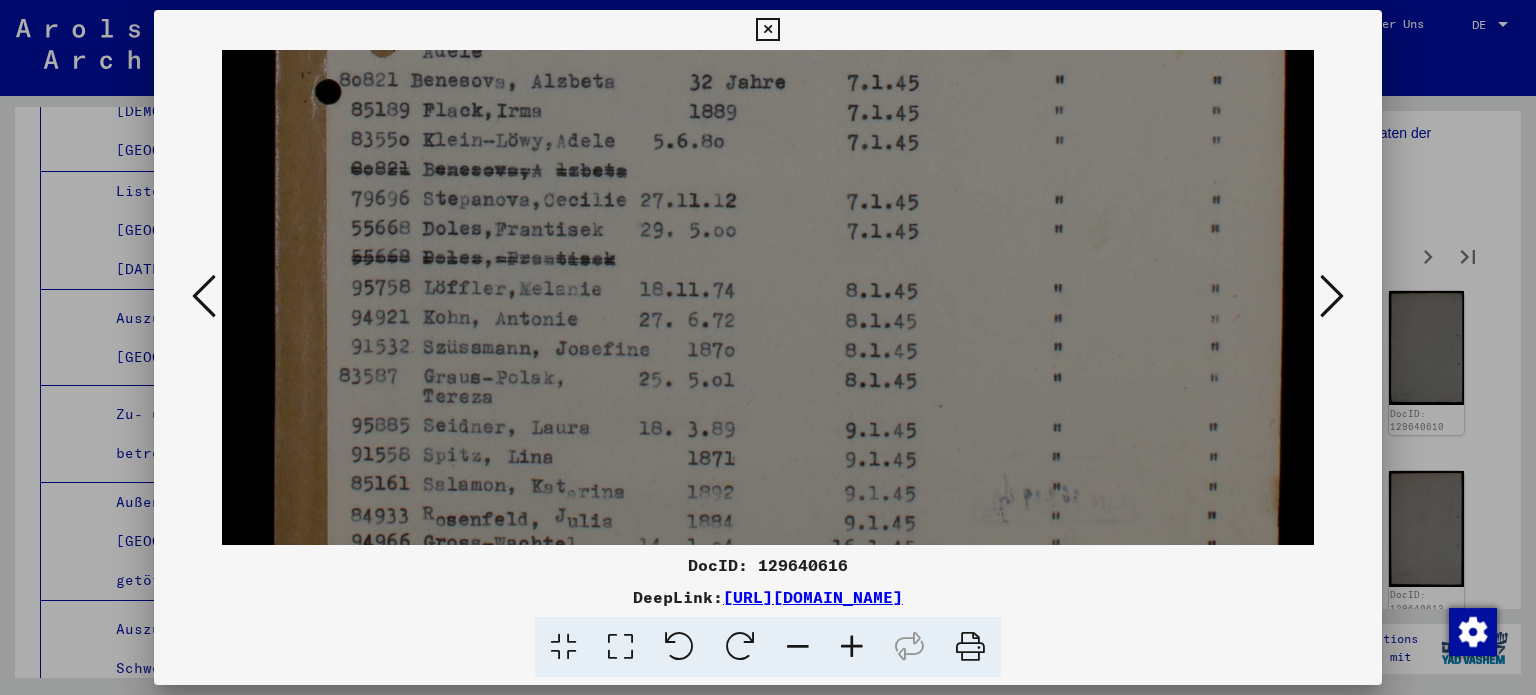 scroll, scrollTop: 1084, scrollLeft: 0, axis: vertical 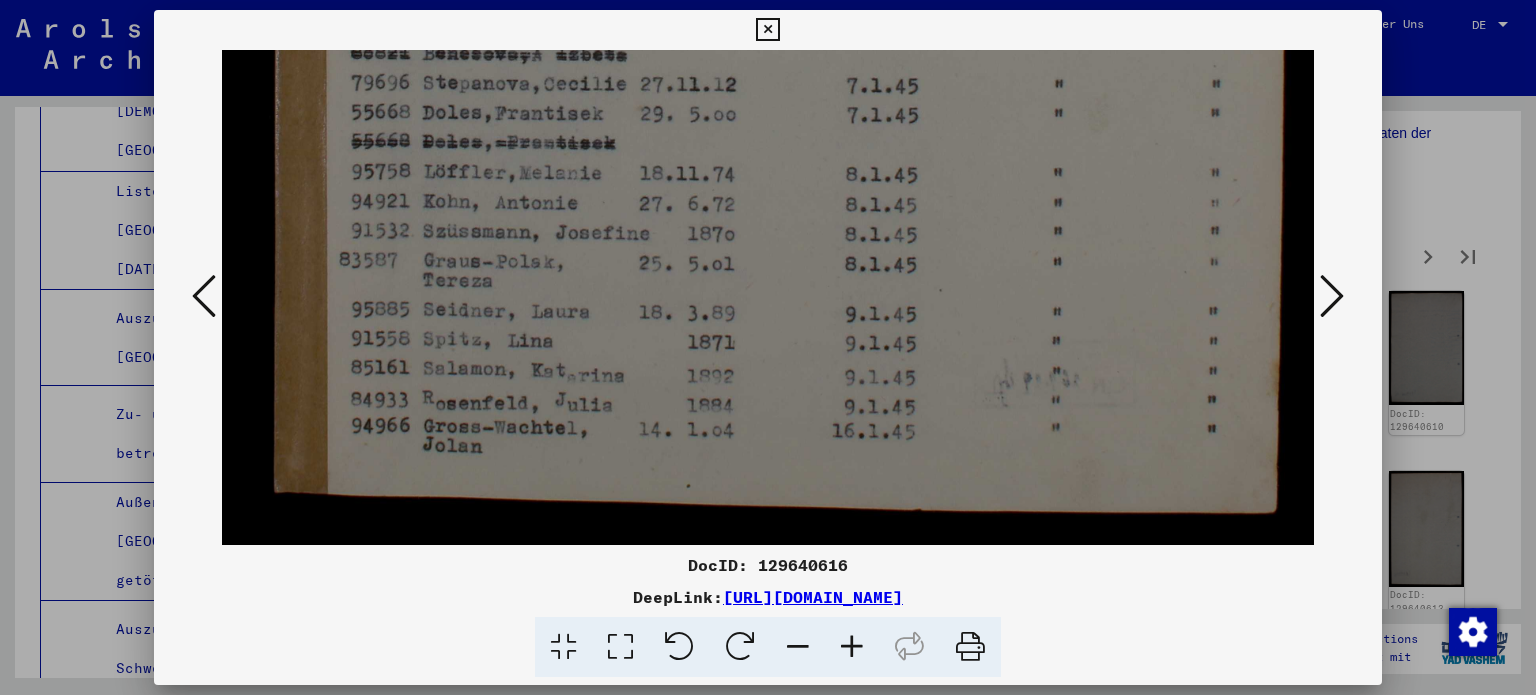 click at bounding box center (768, -244) 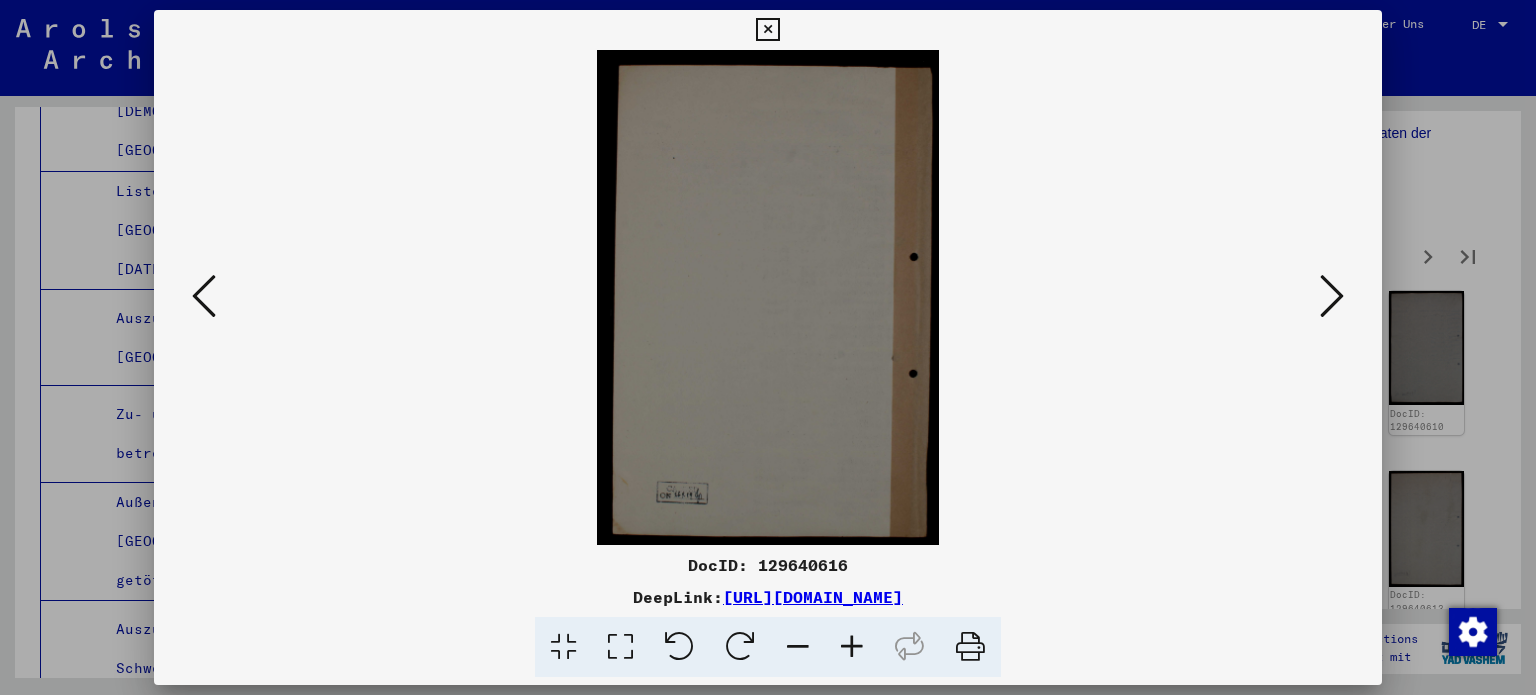 scroll, scrollTop: 0, scrollLeft: 0, axis: both 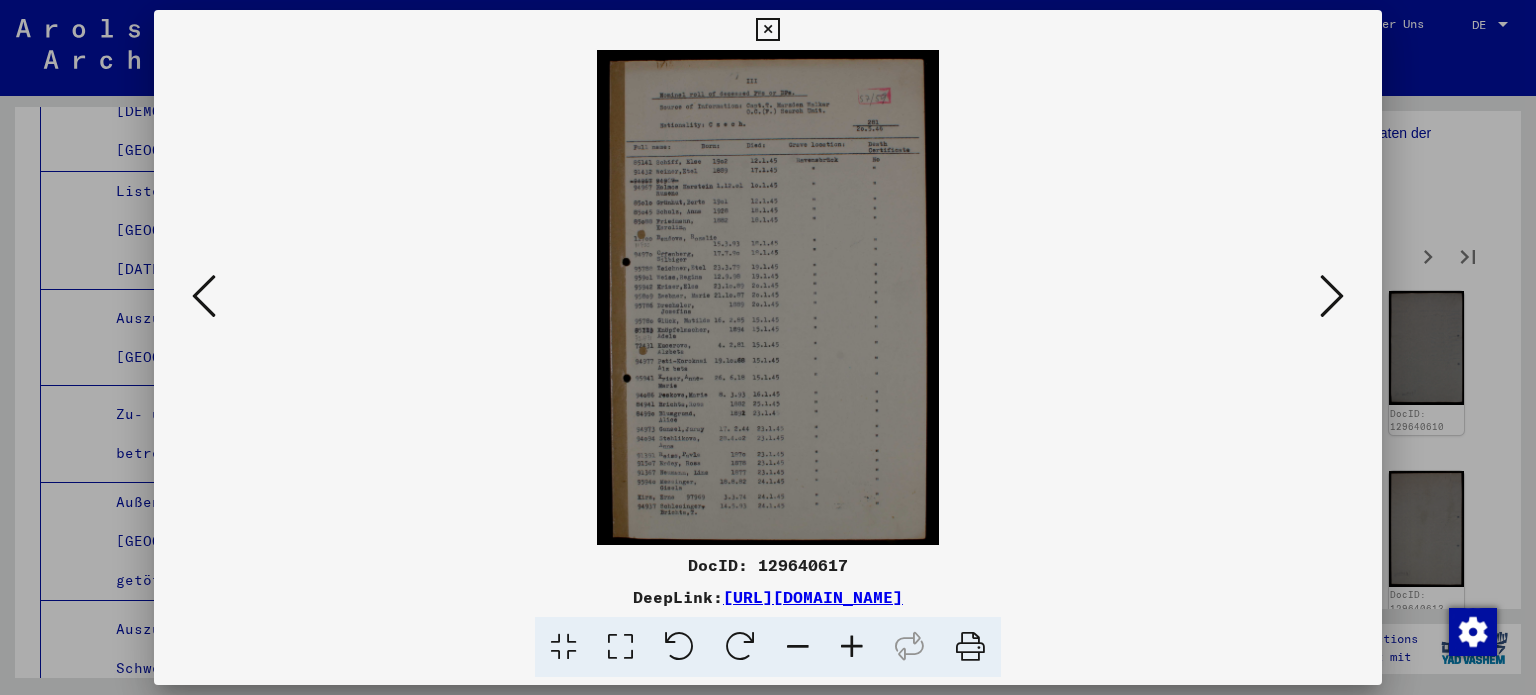 click at bounding box center (620, 647) 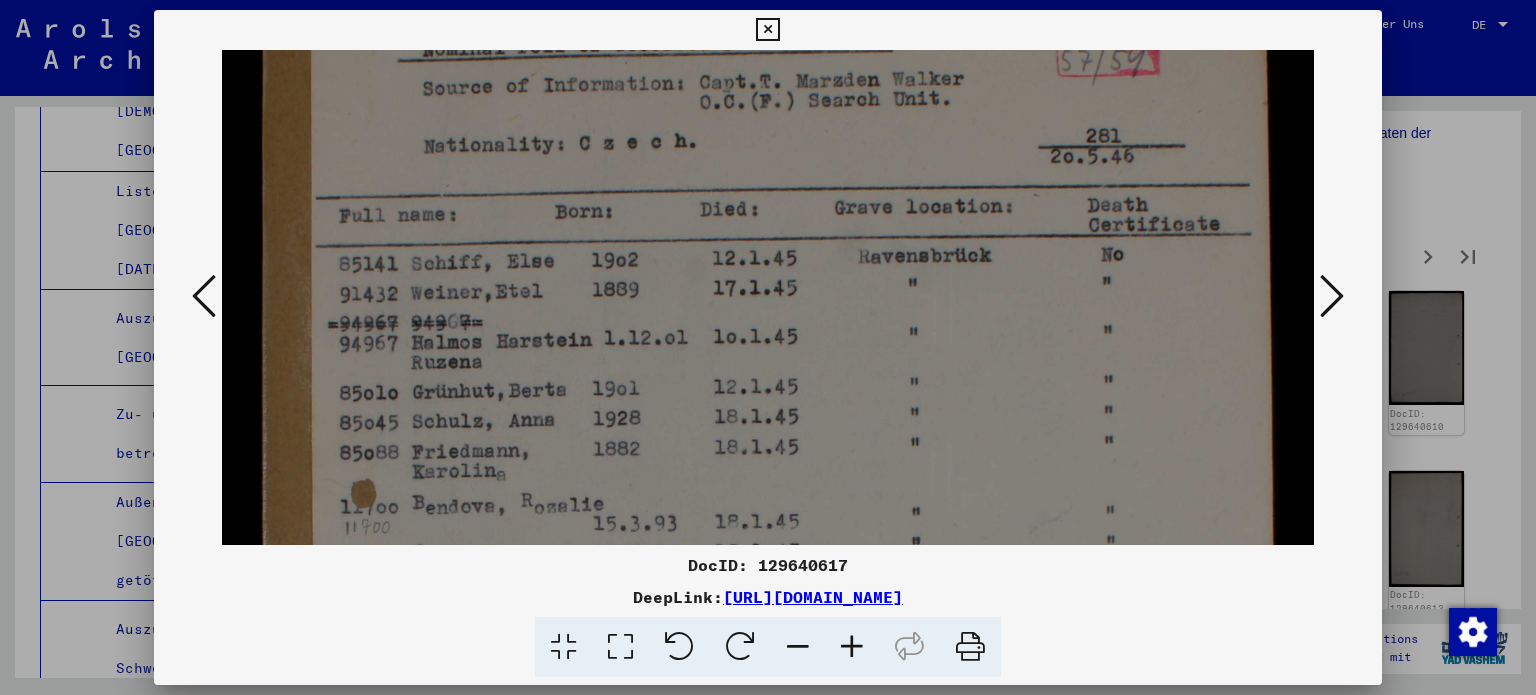 click at bounding box center [768, 695] 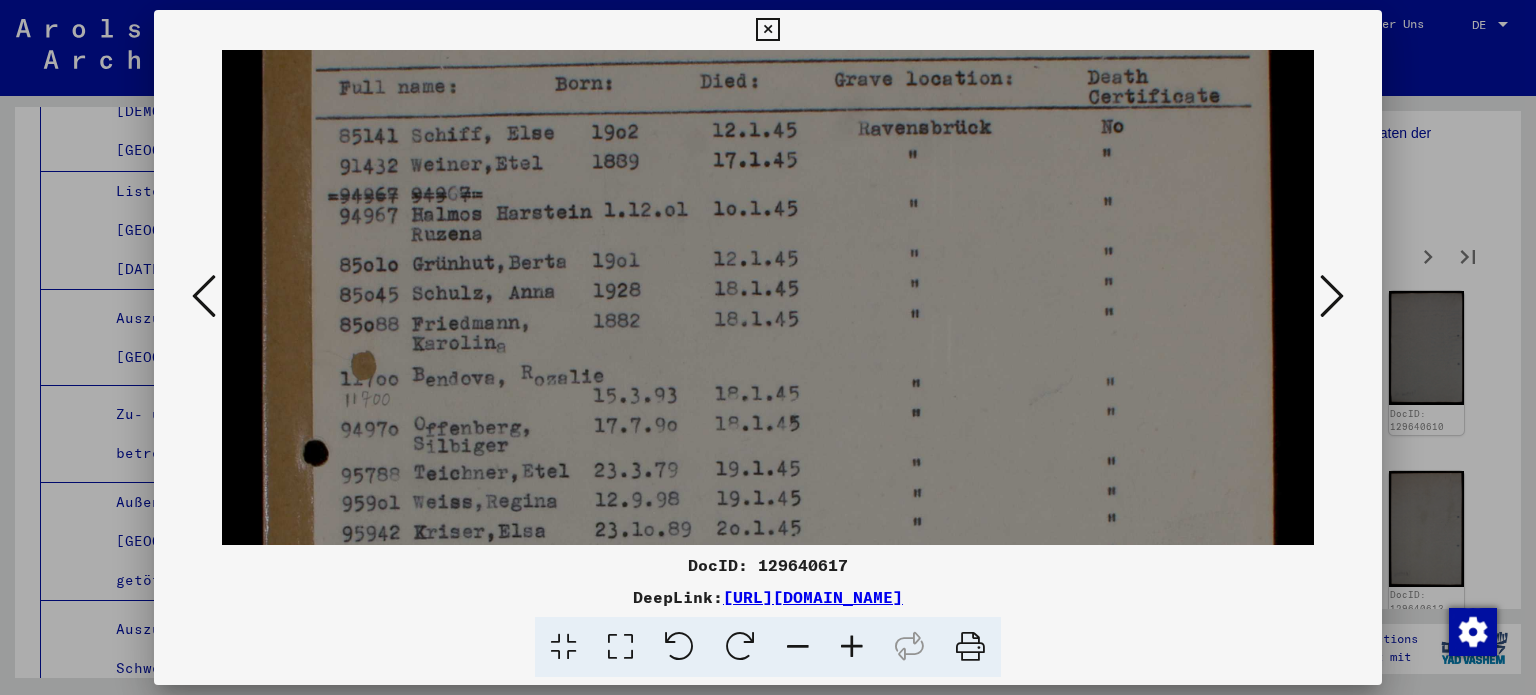 click at bounding box center (768, 567) 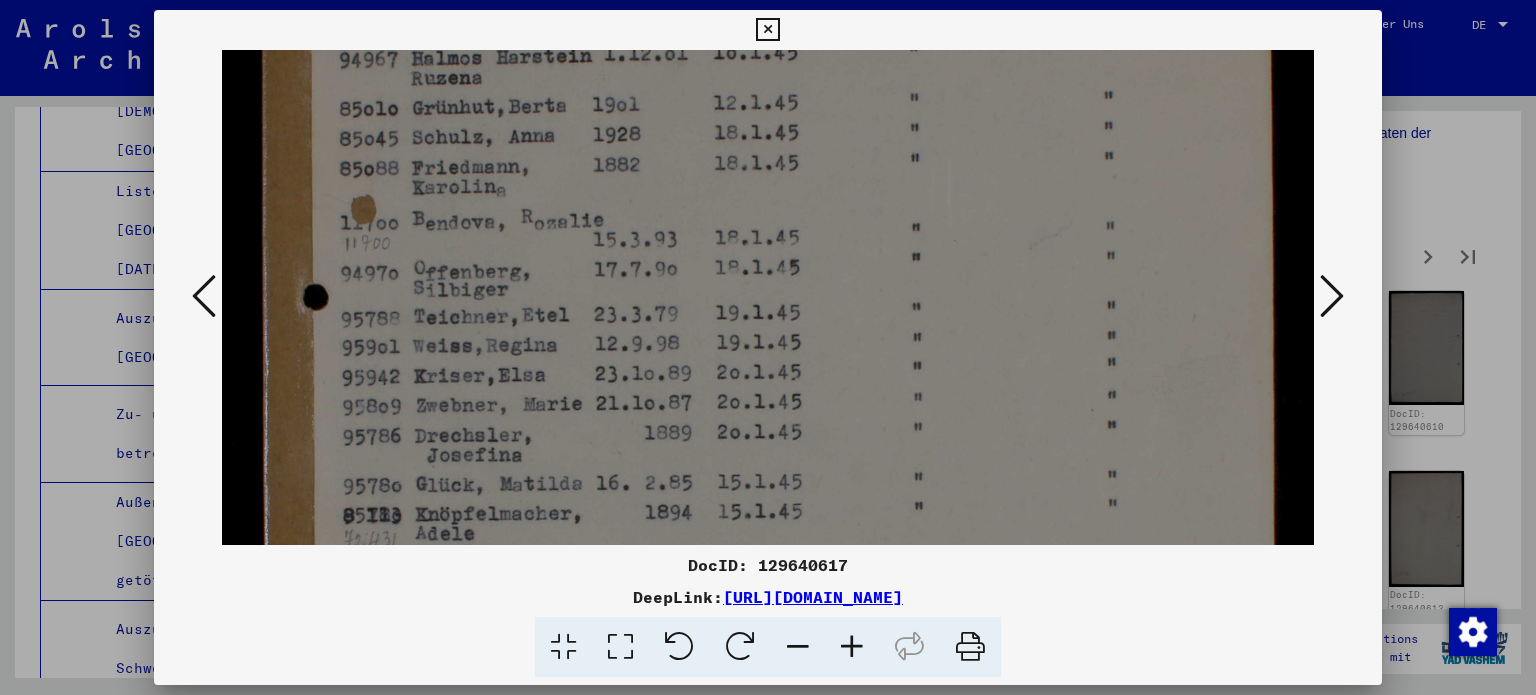 click at bounding box center (768, 411) 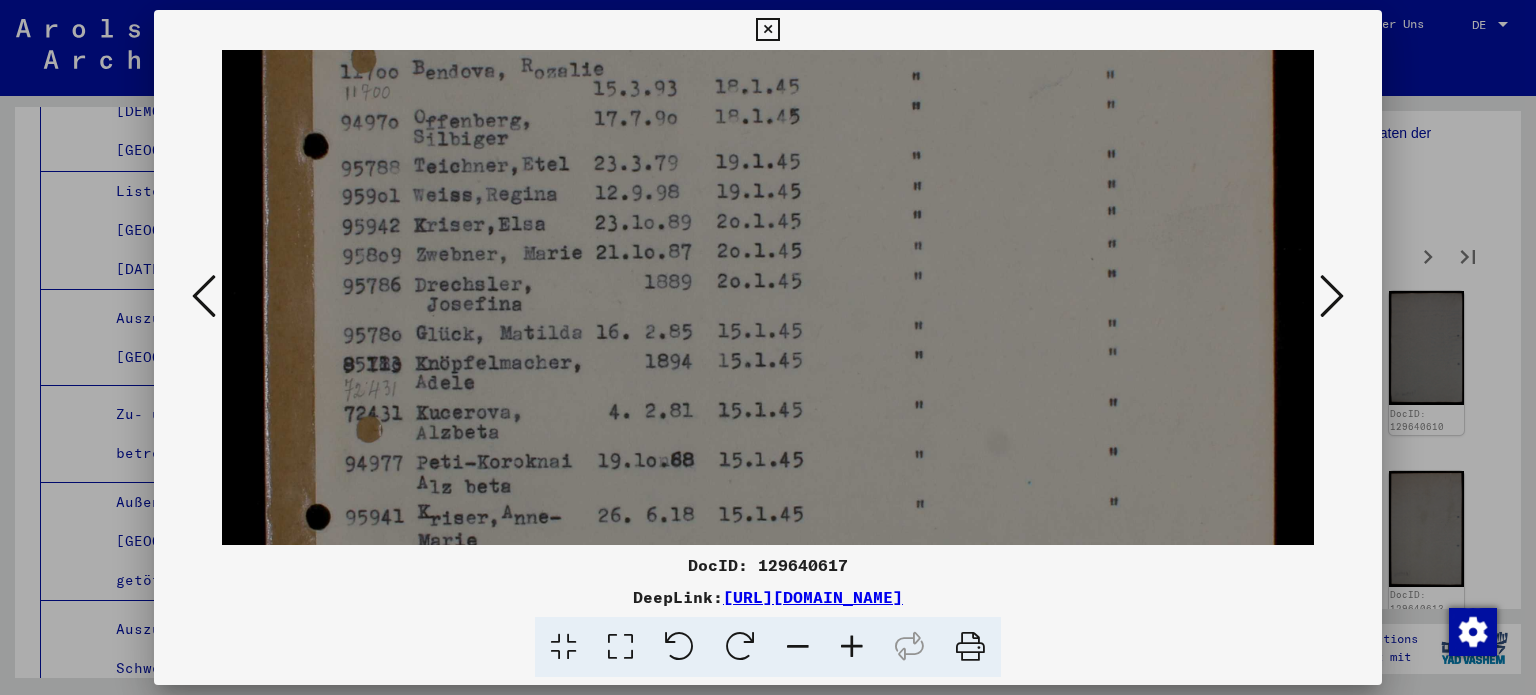 click at bounding box center [768, 260] 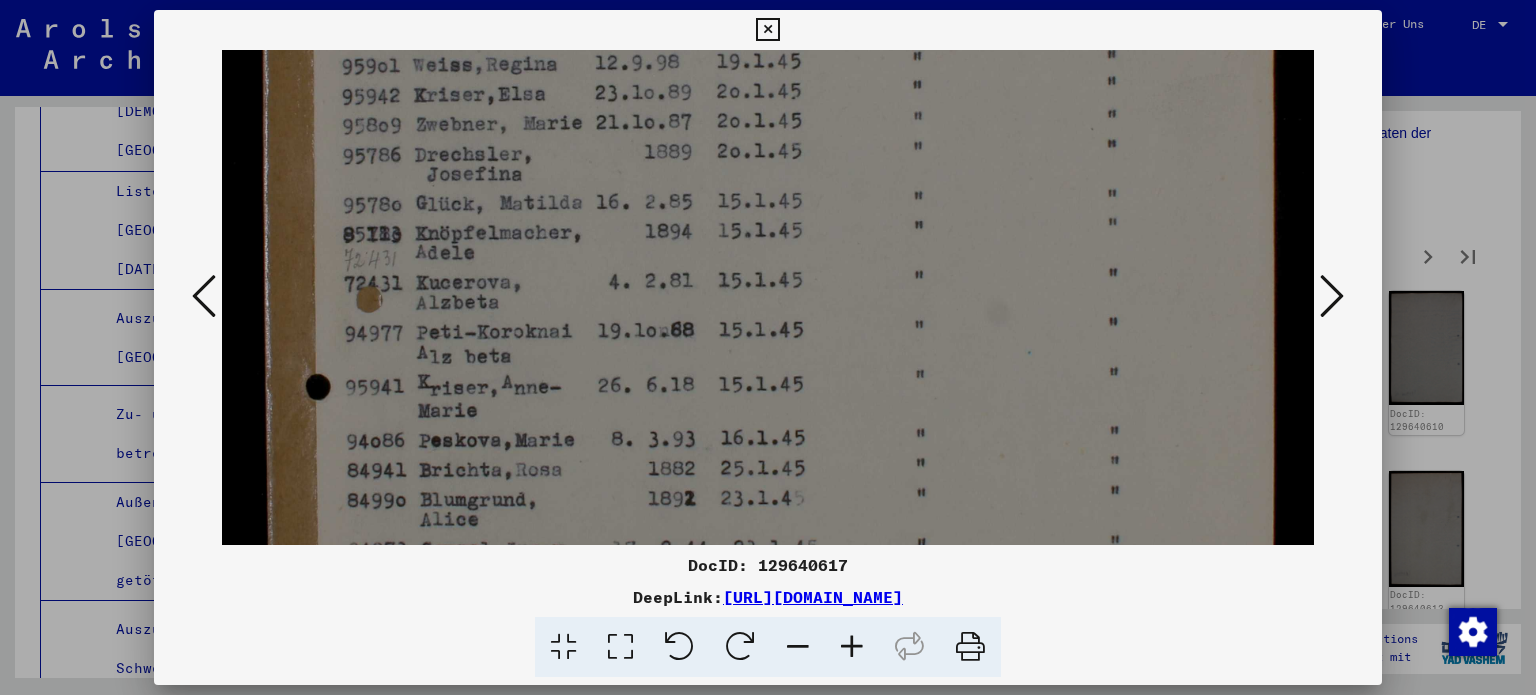 click at bounding box center [768, 130] 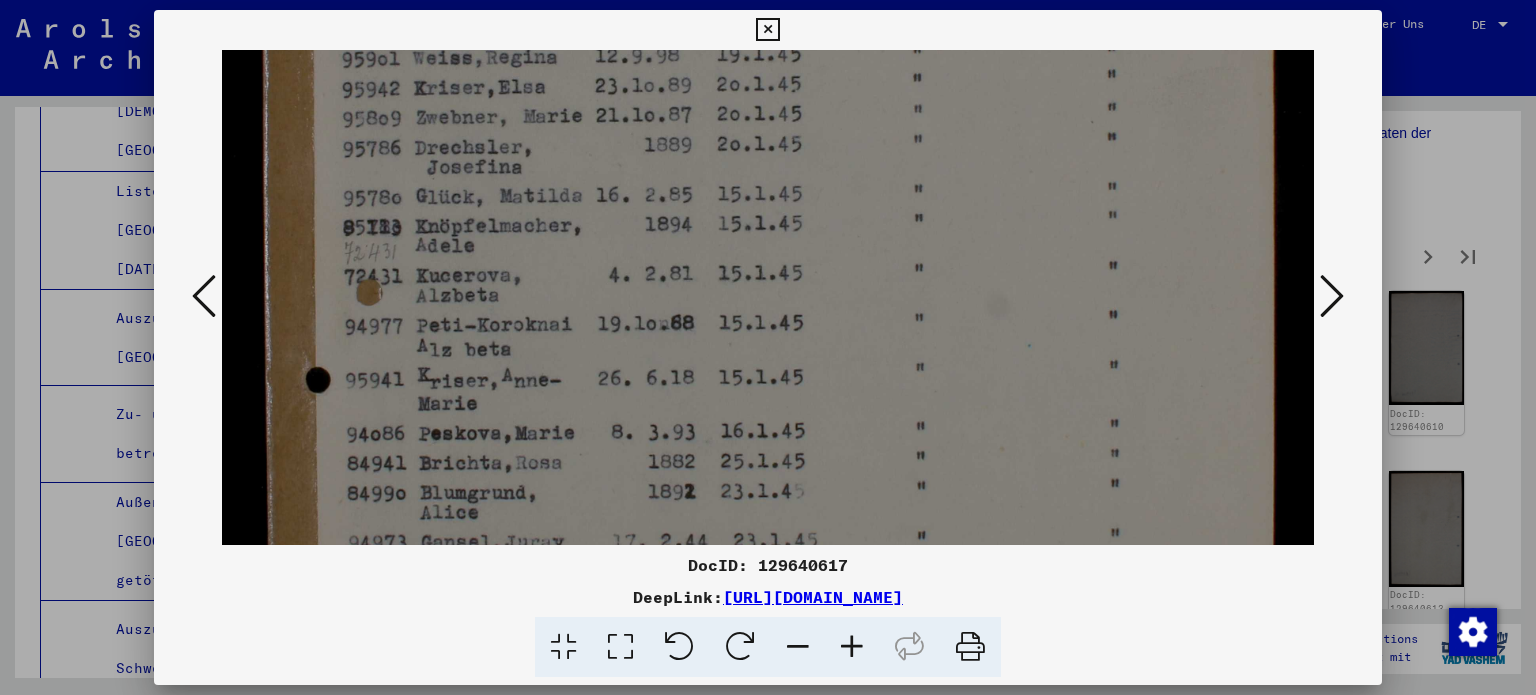 click at bounding box center [768, 123] 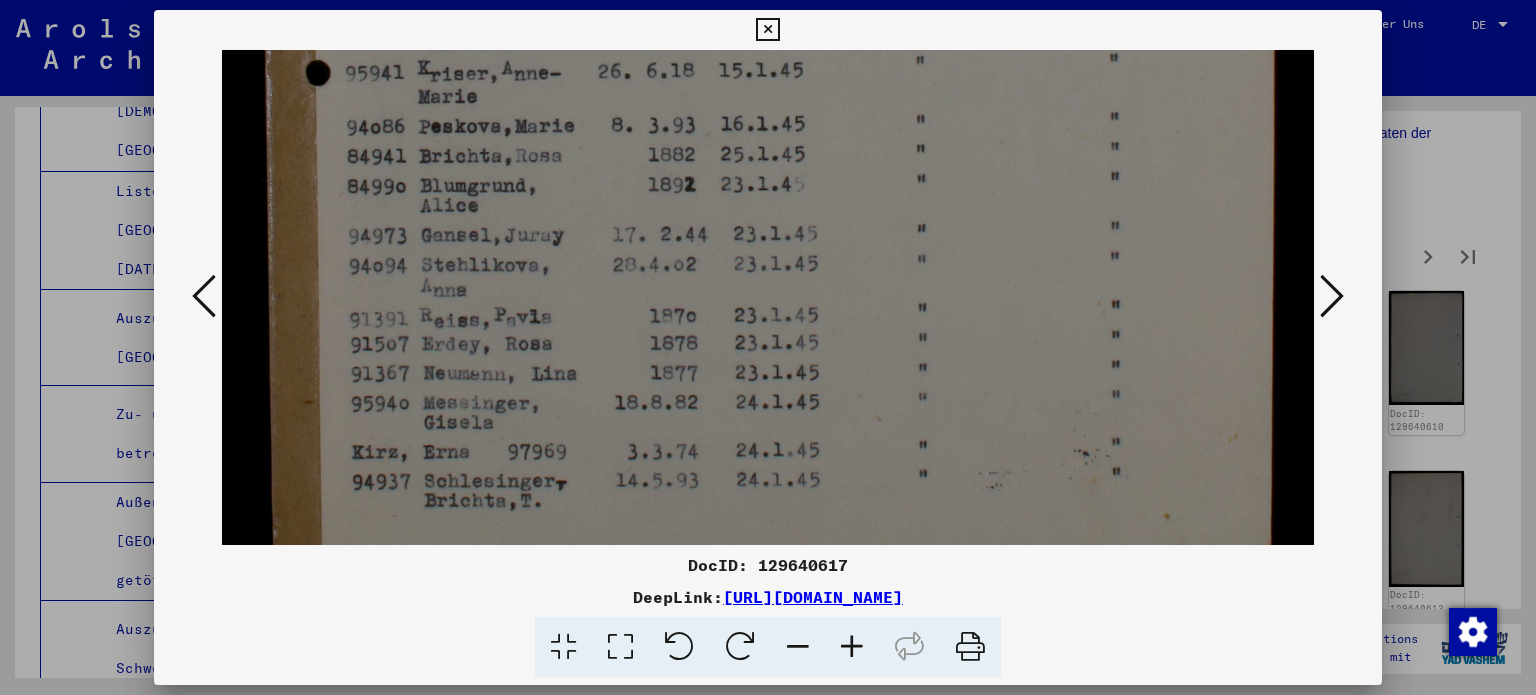 click at bounding box center [768, -184] 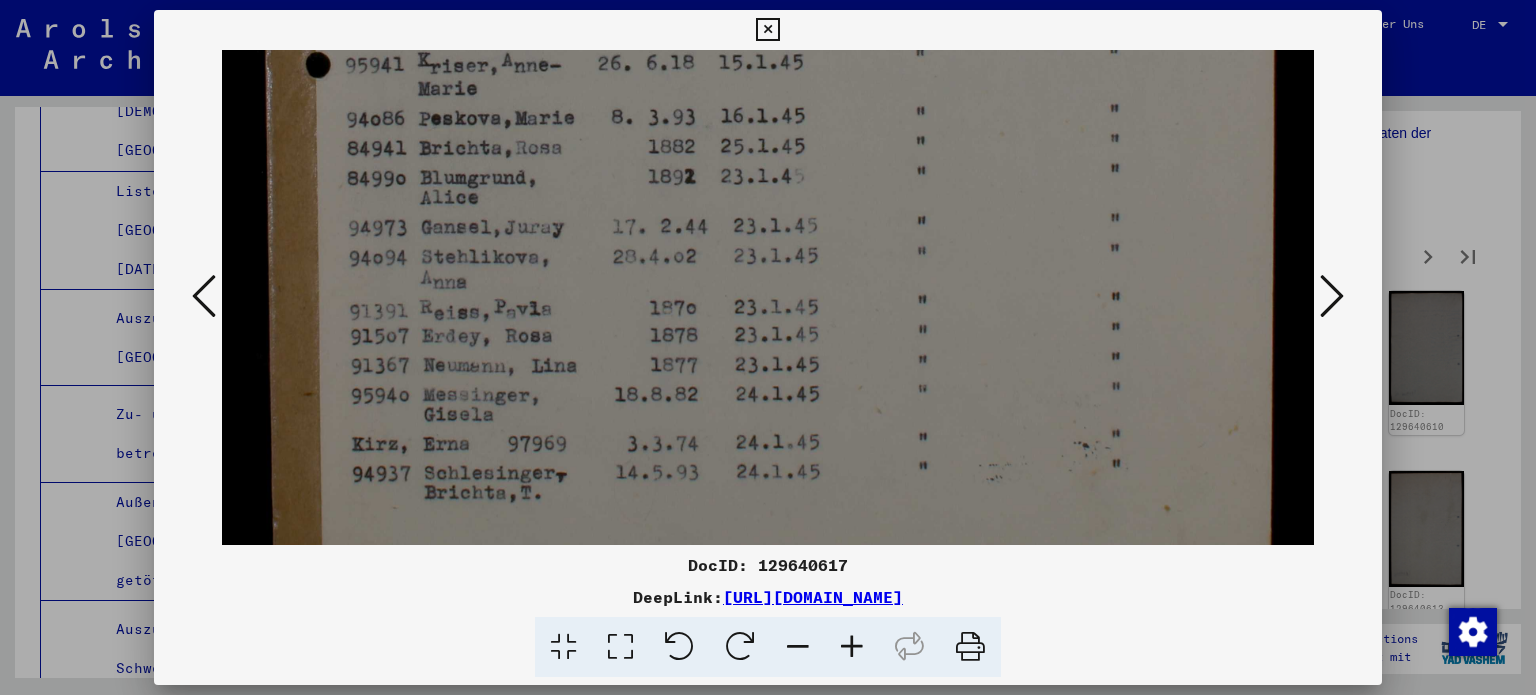 scroll, scrollTop: 1084, scrollLeft: 0, axis: vertical 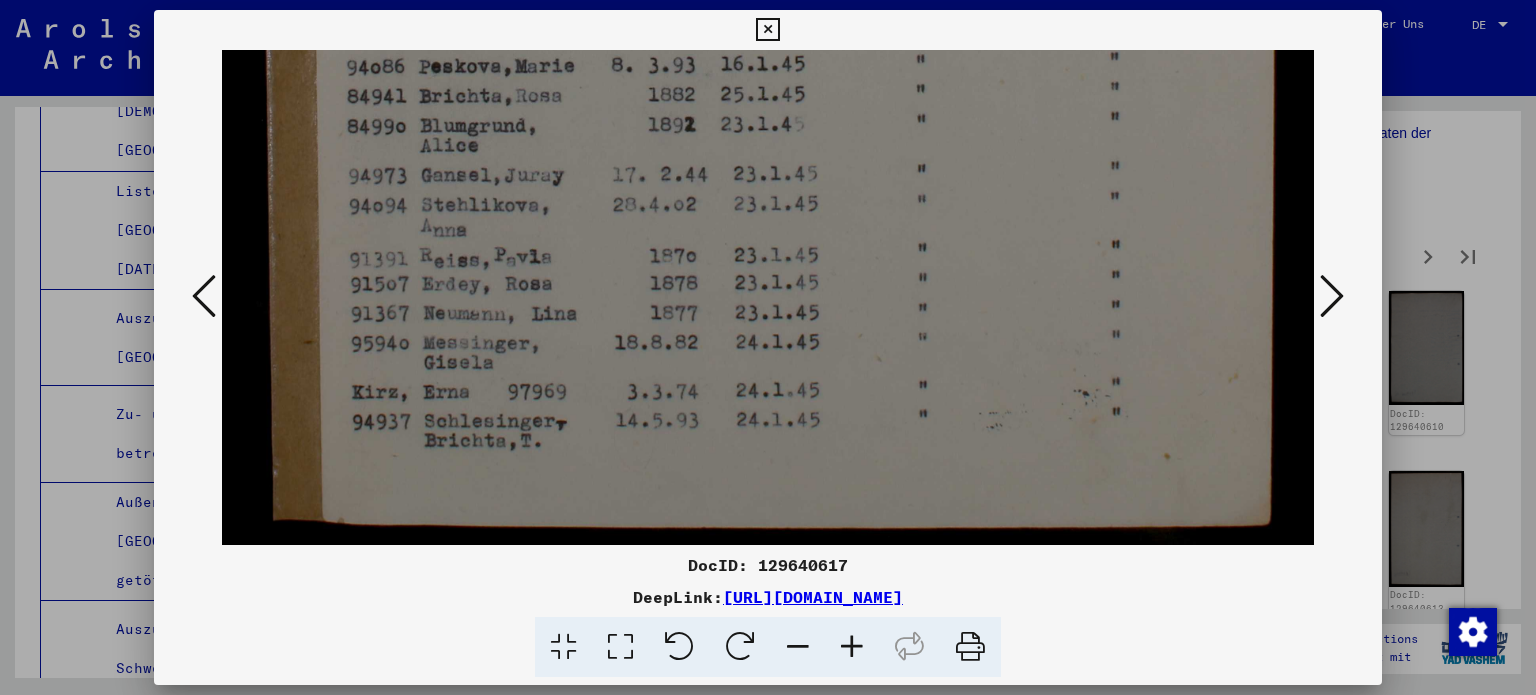 click at bounding box center [768, -244] 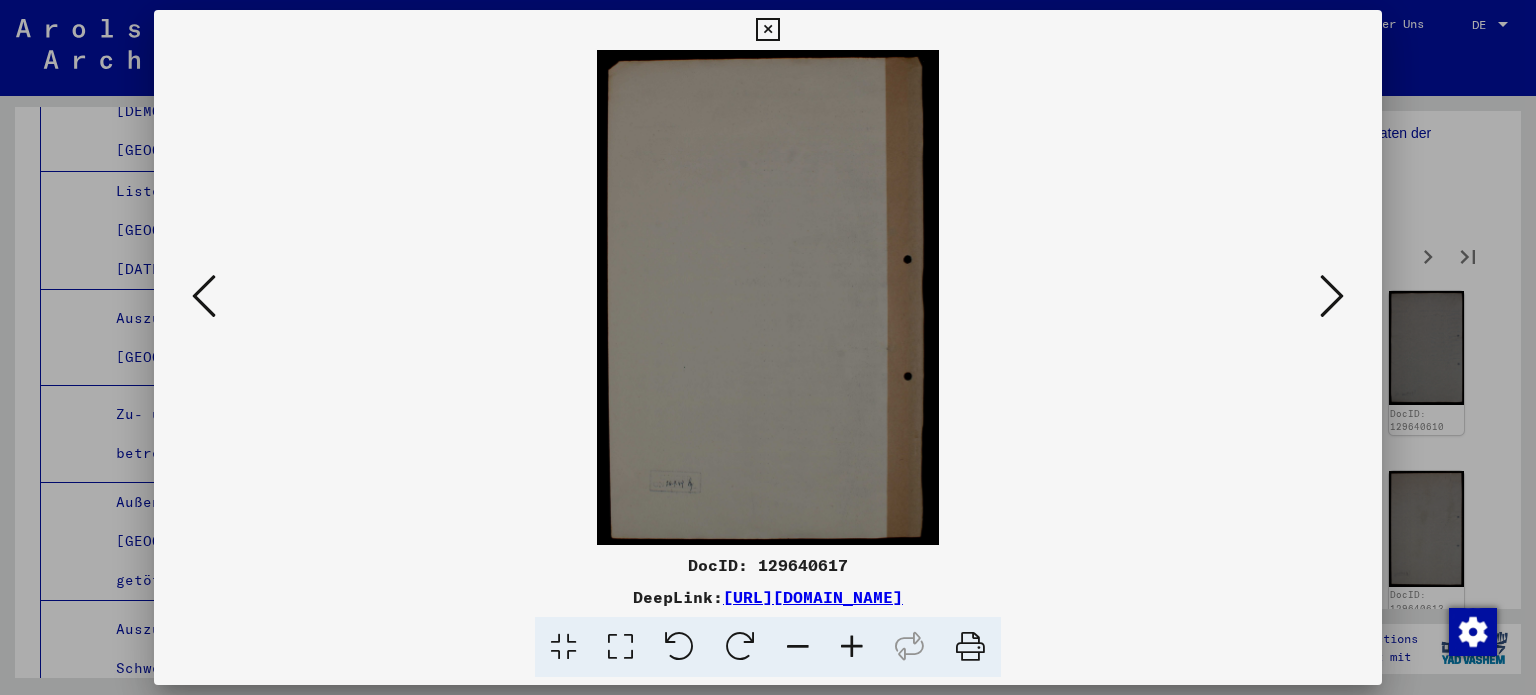 click at bounding box center [1332, 296] 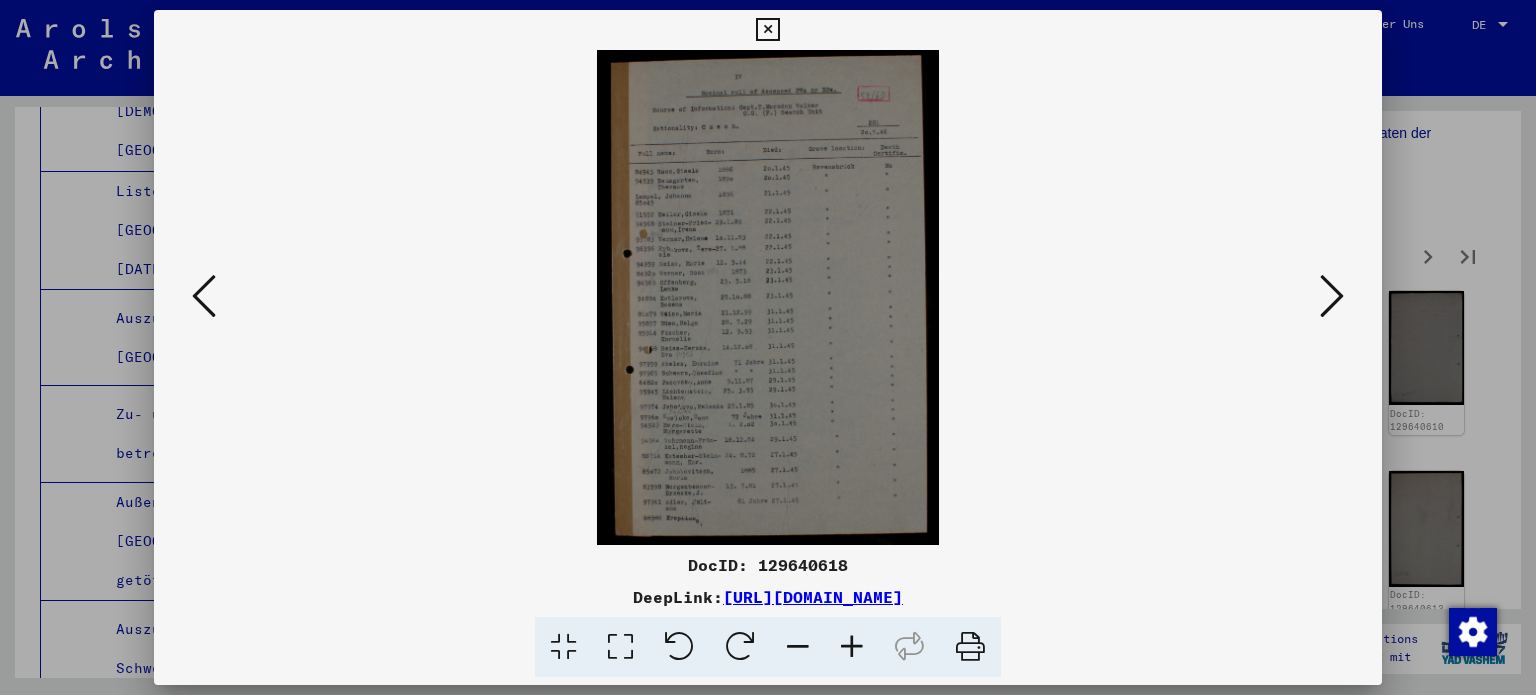 click at bounding box center [620, 647] 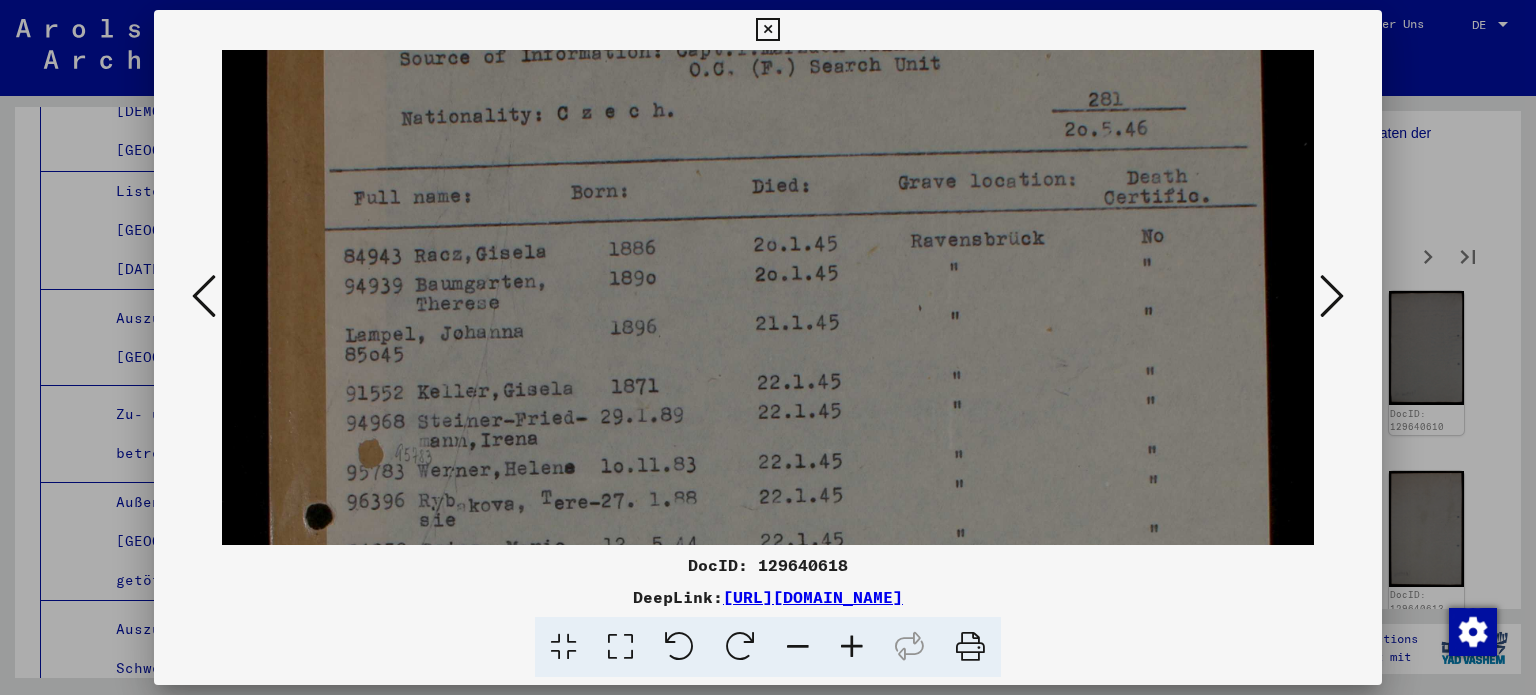click at bounding box center (768, 657) 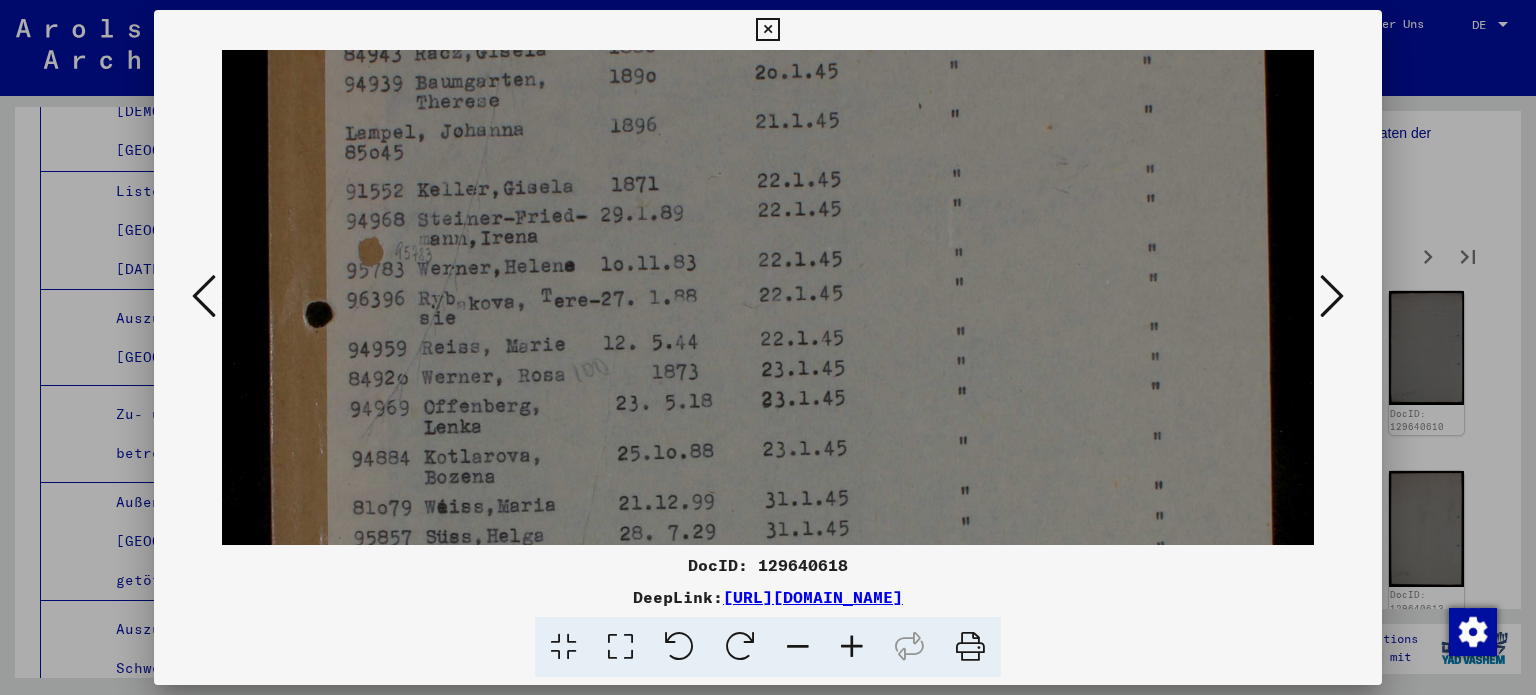 click at bounding box center [768, 455] 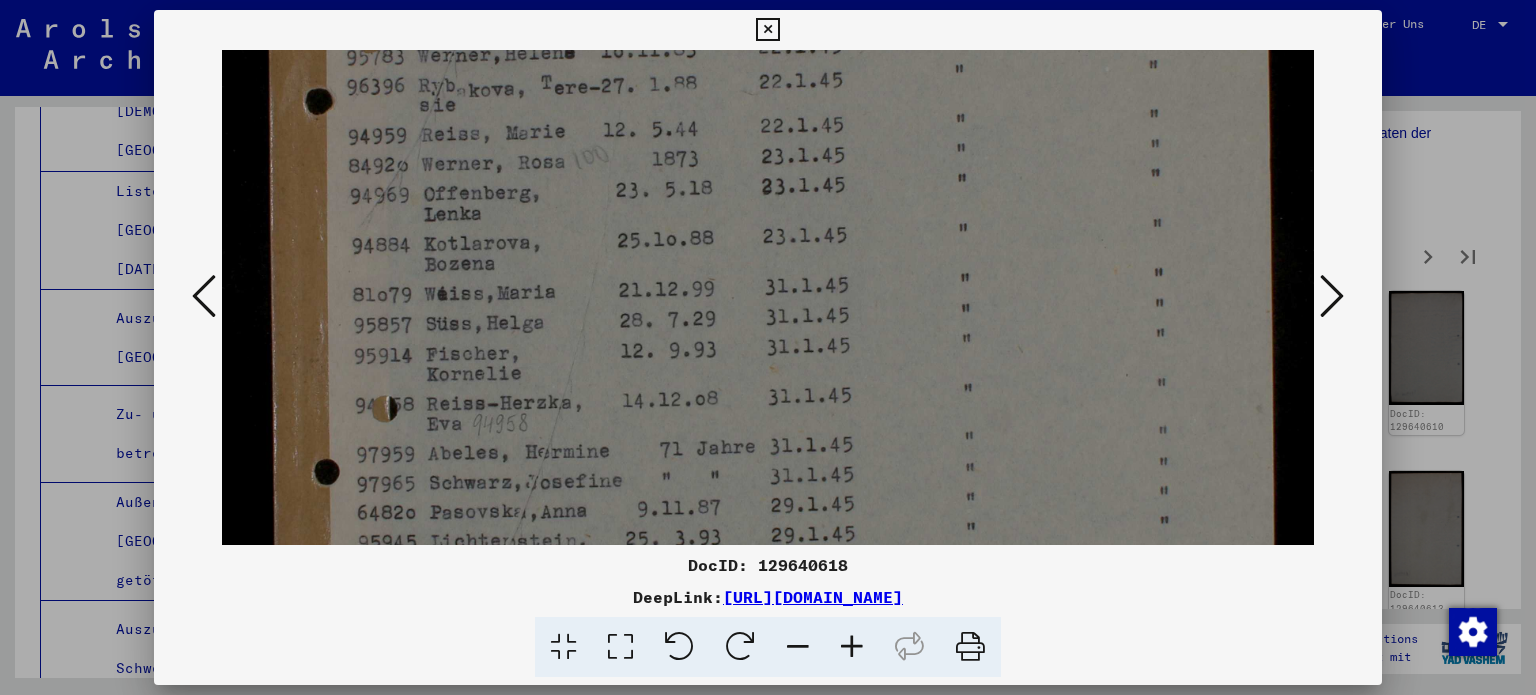 click at bounding box center (768, 242) 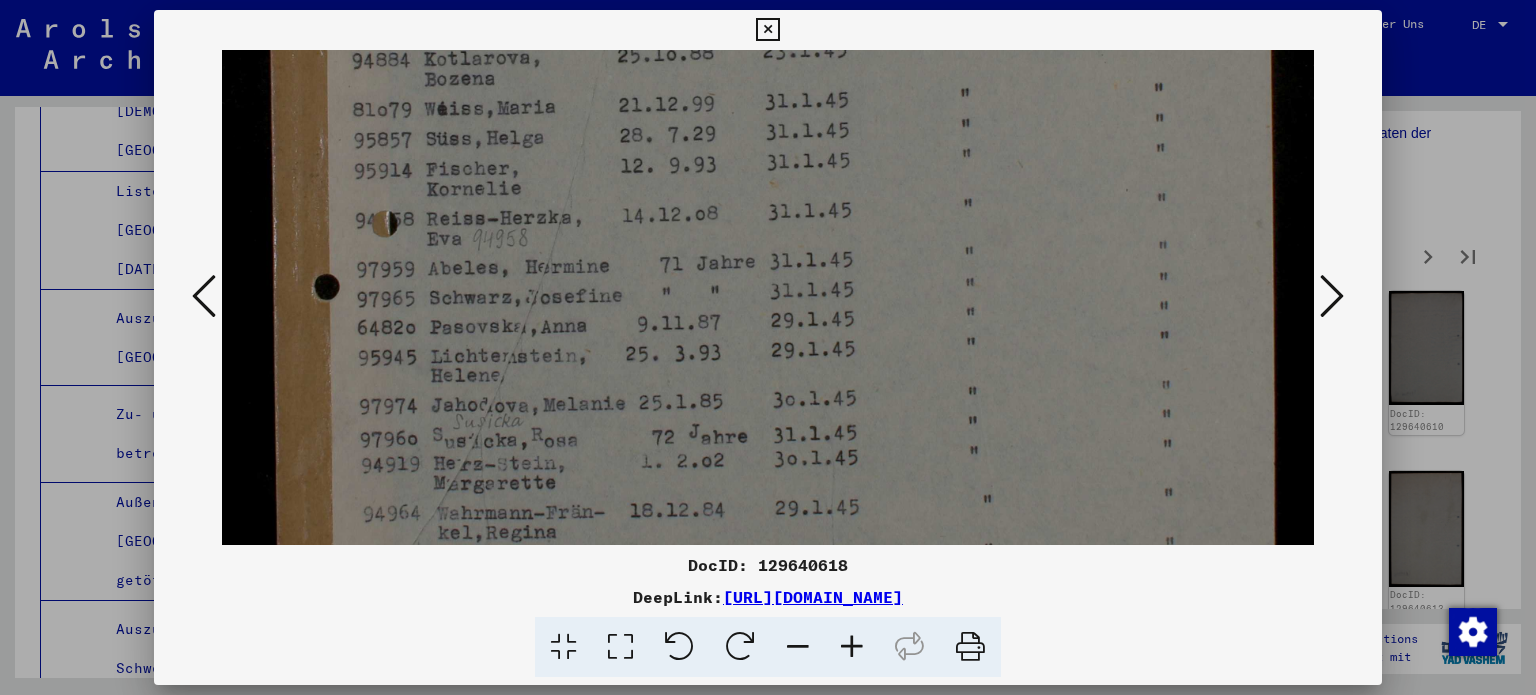 click at bounding box center [768, 57] 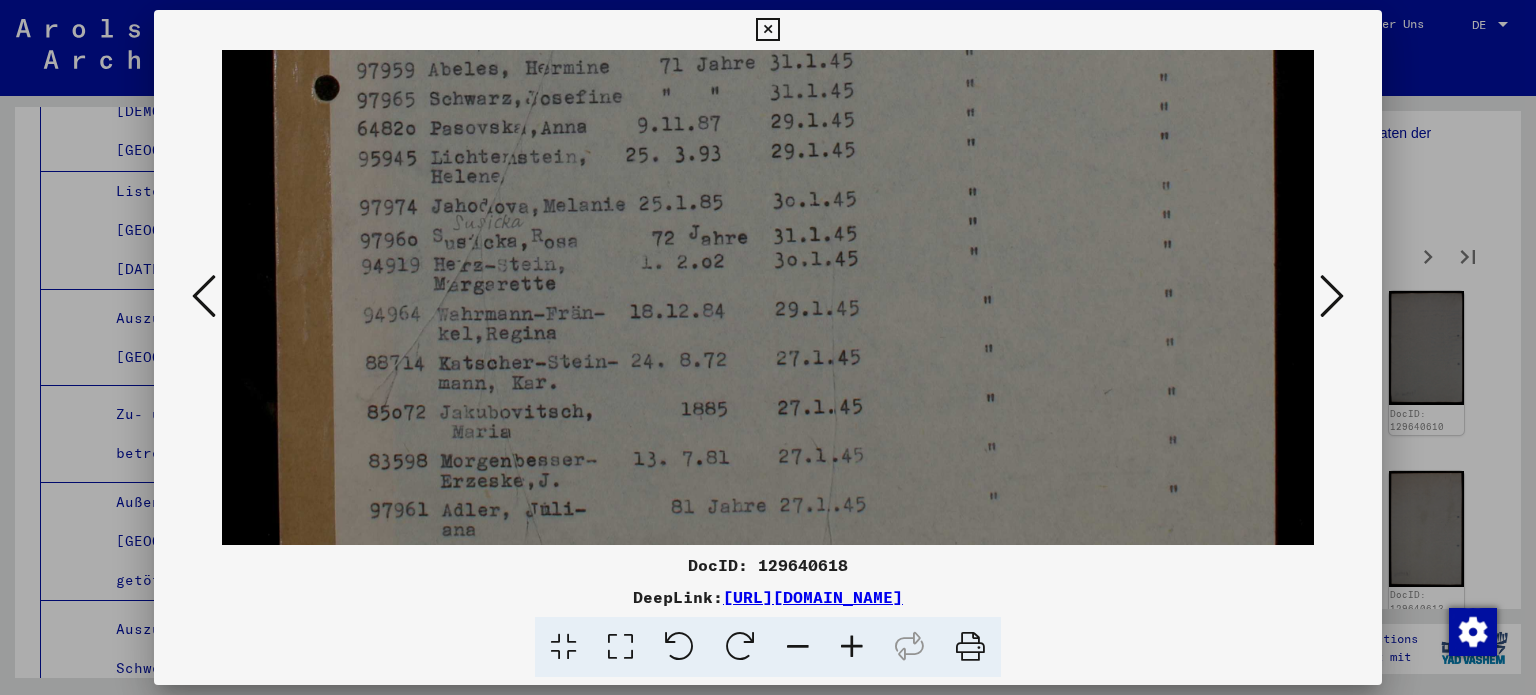 click at bounding box center (768, -142) 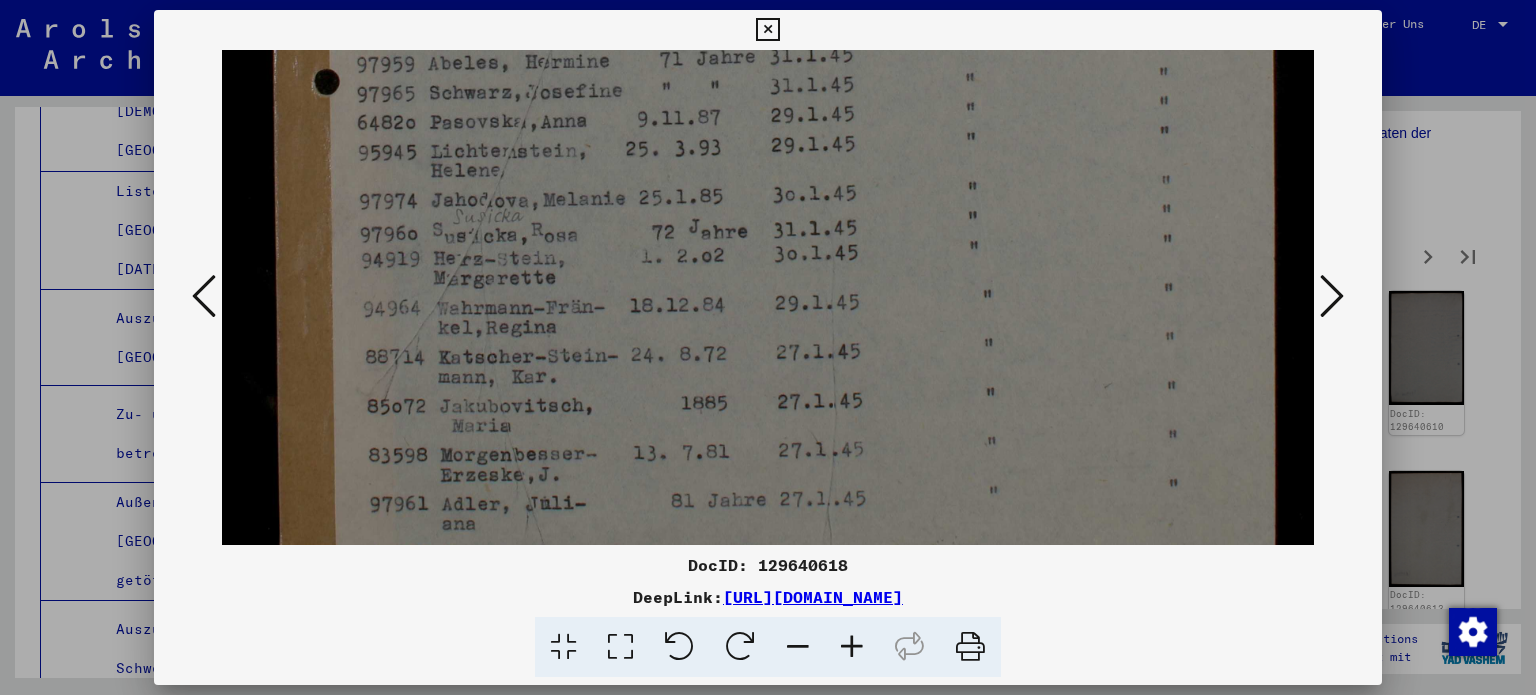 scroll, scrollTop: 1084, scrollLeft: 0, axis: vertical 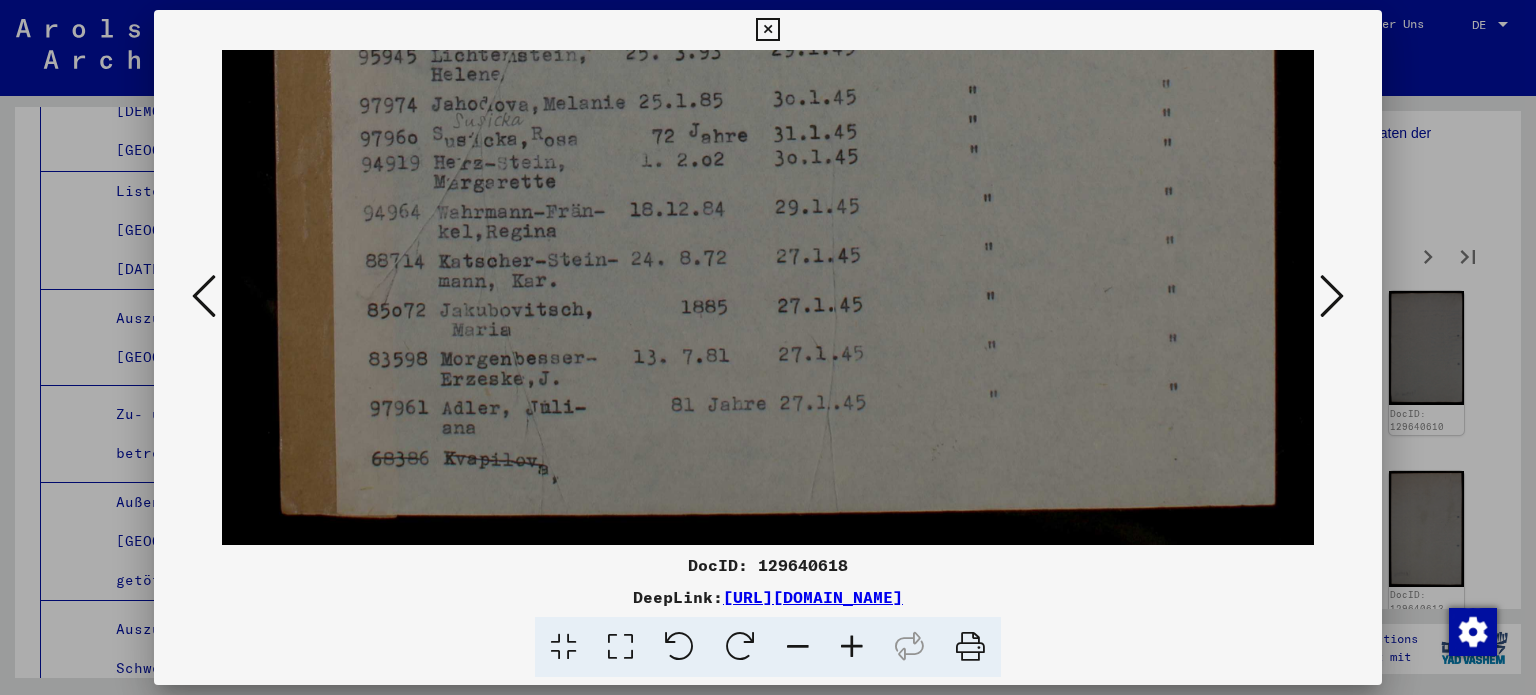 click at bounding box center (768, -244) 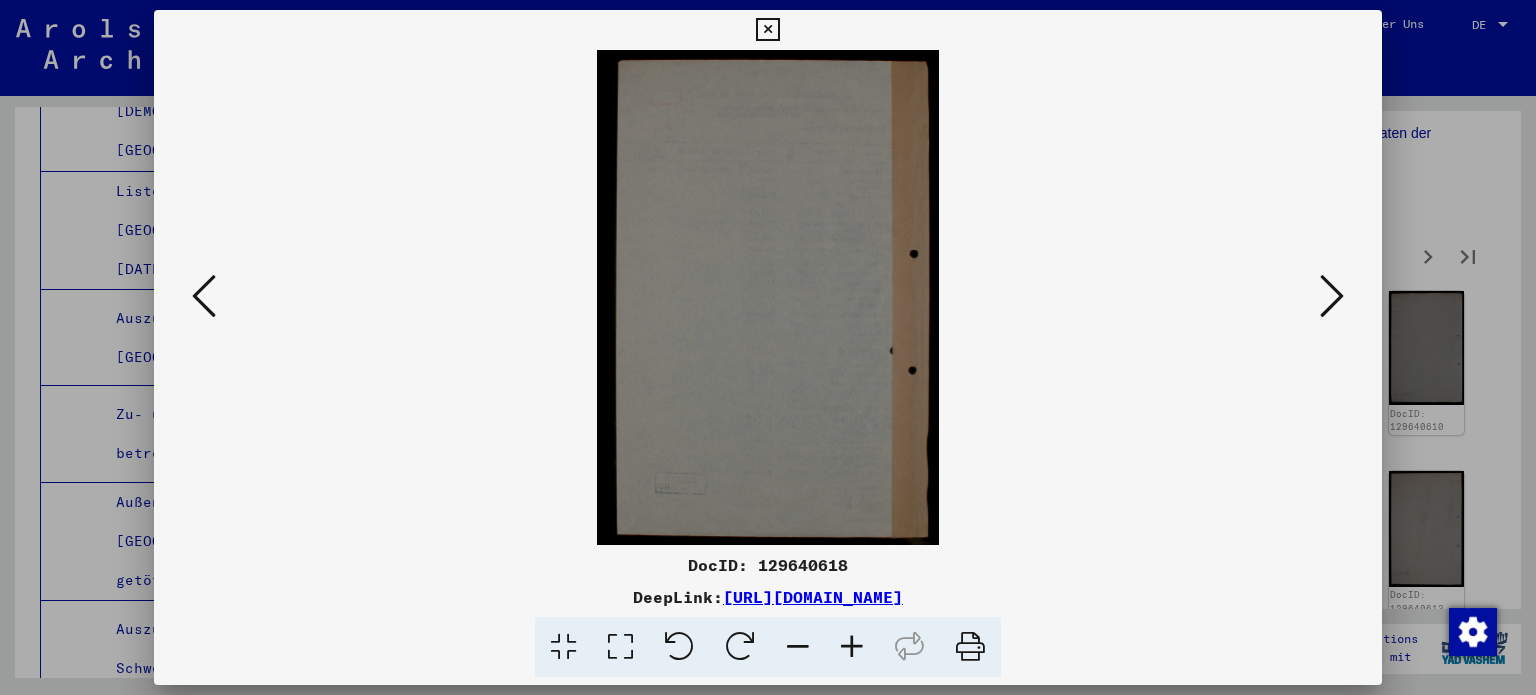 click at bounding box center [1332, 296] 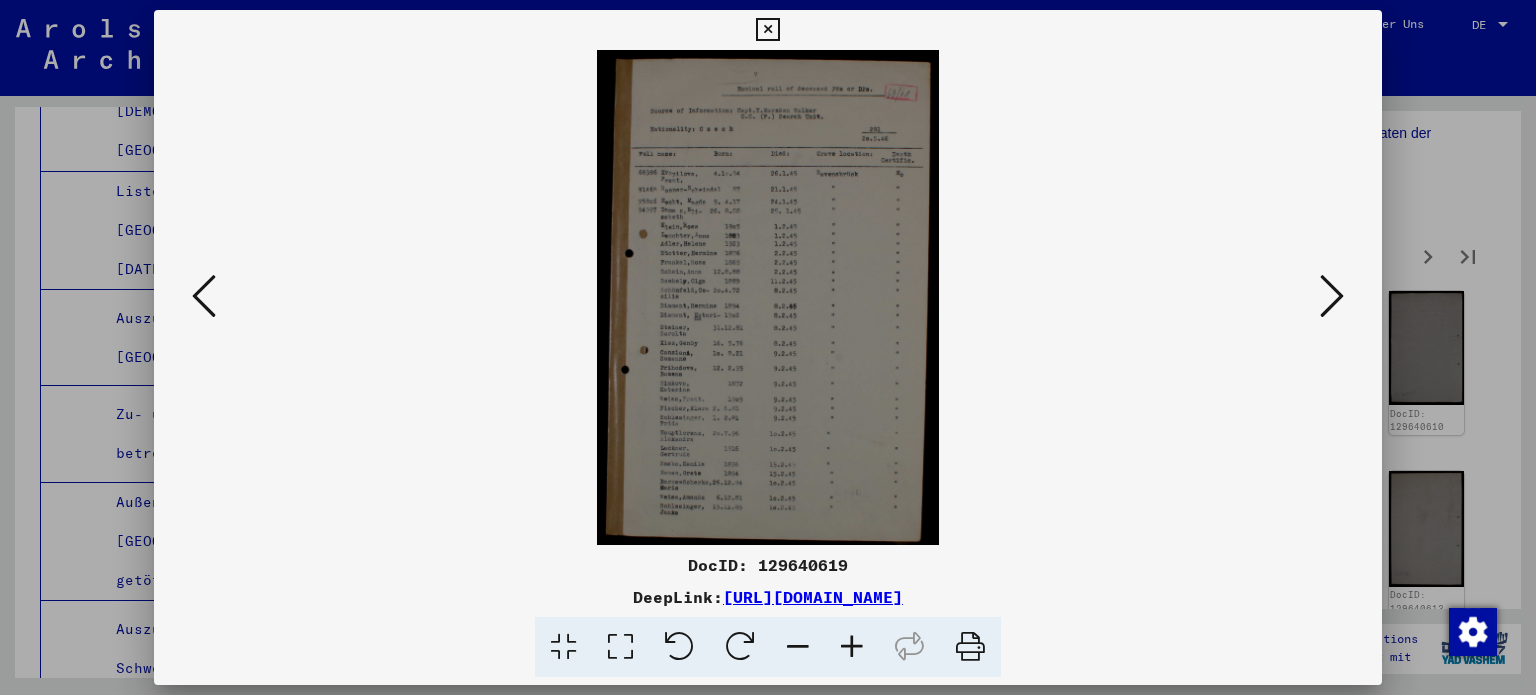 click at bounding box center (620, 647) 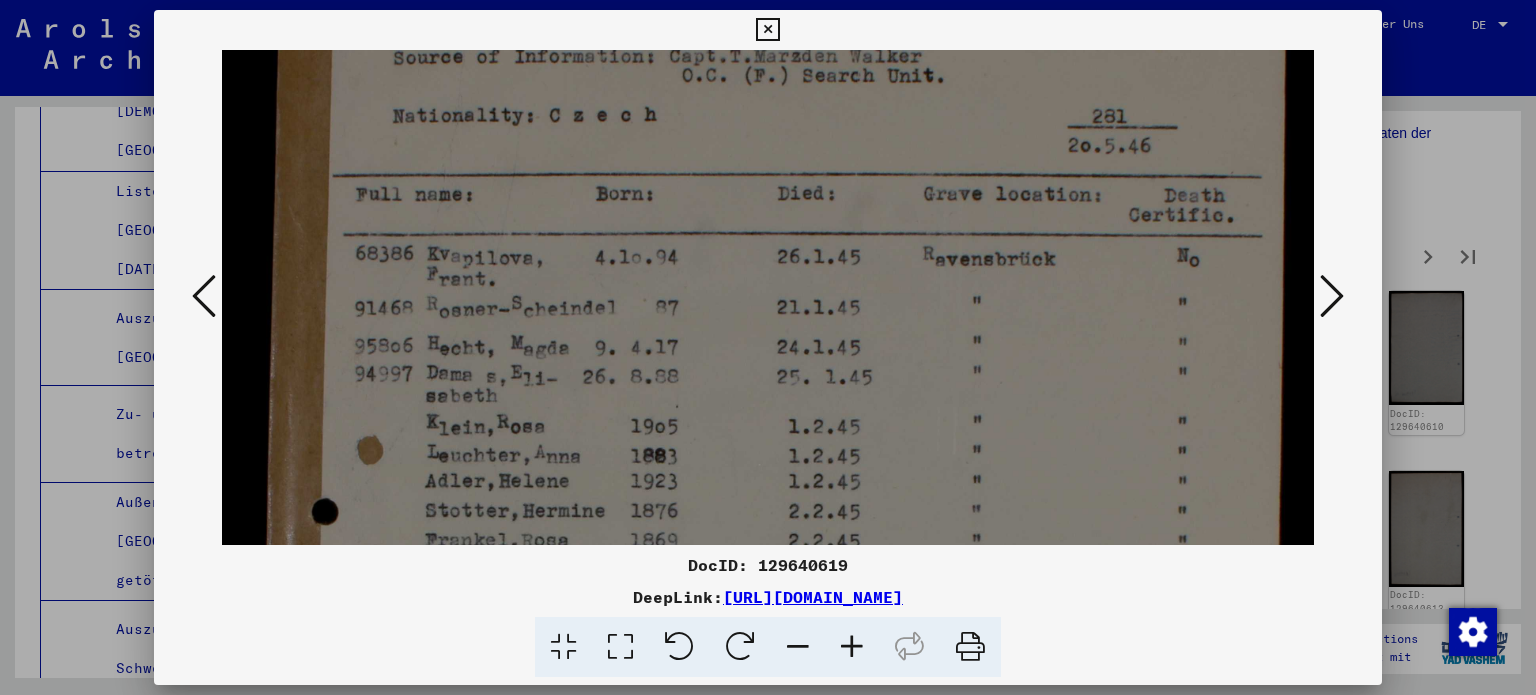 click at bounding box center (768, 653) 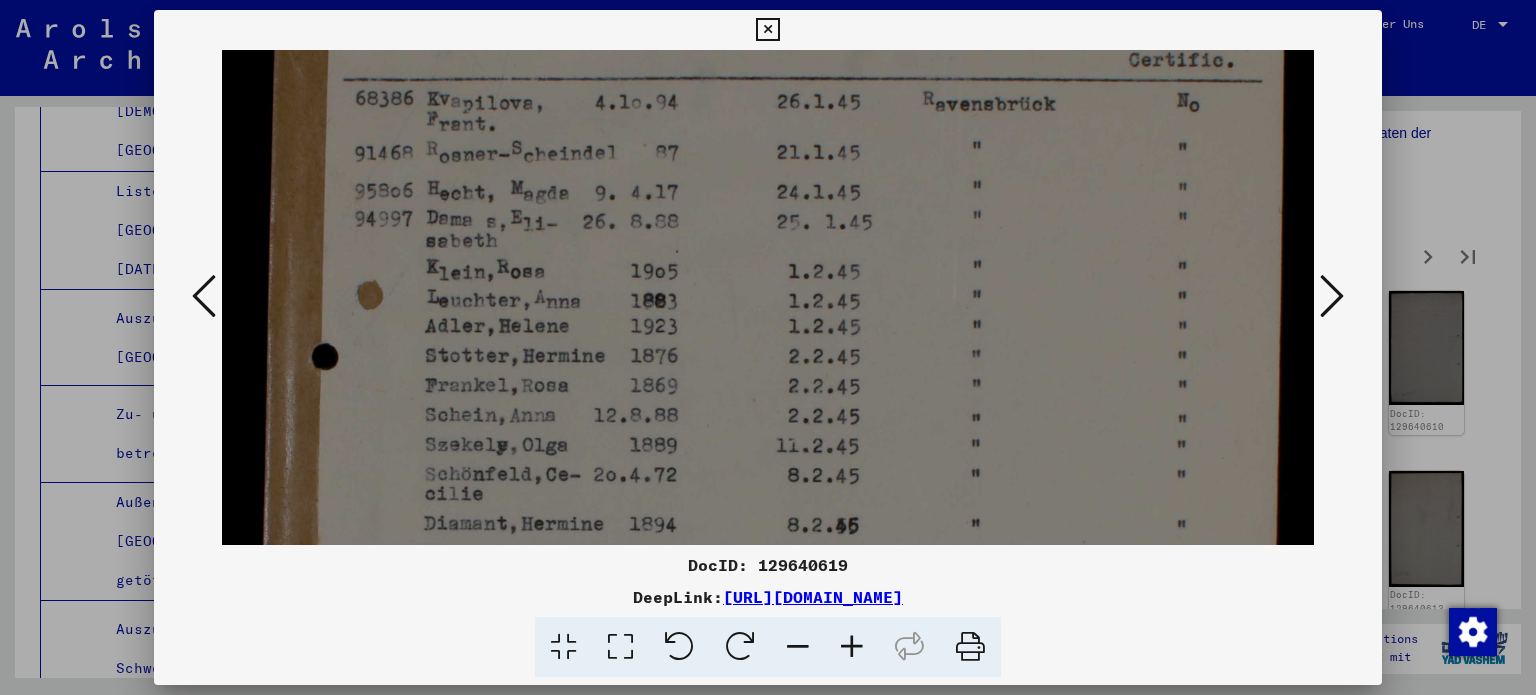 click at bounding box center [768, 498] 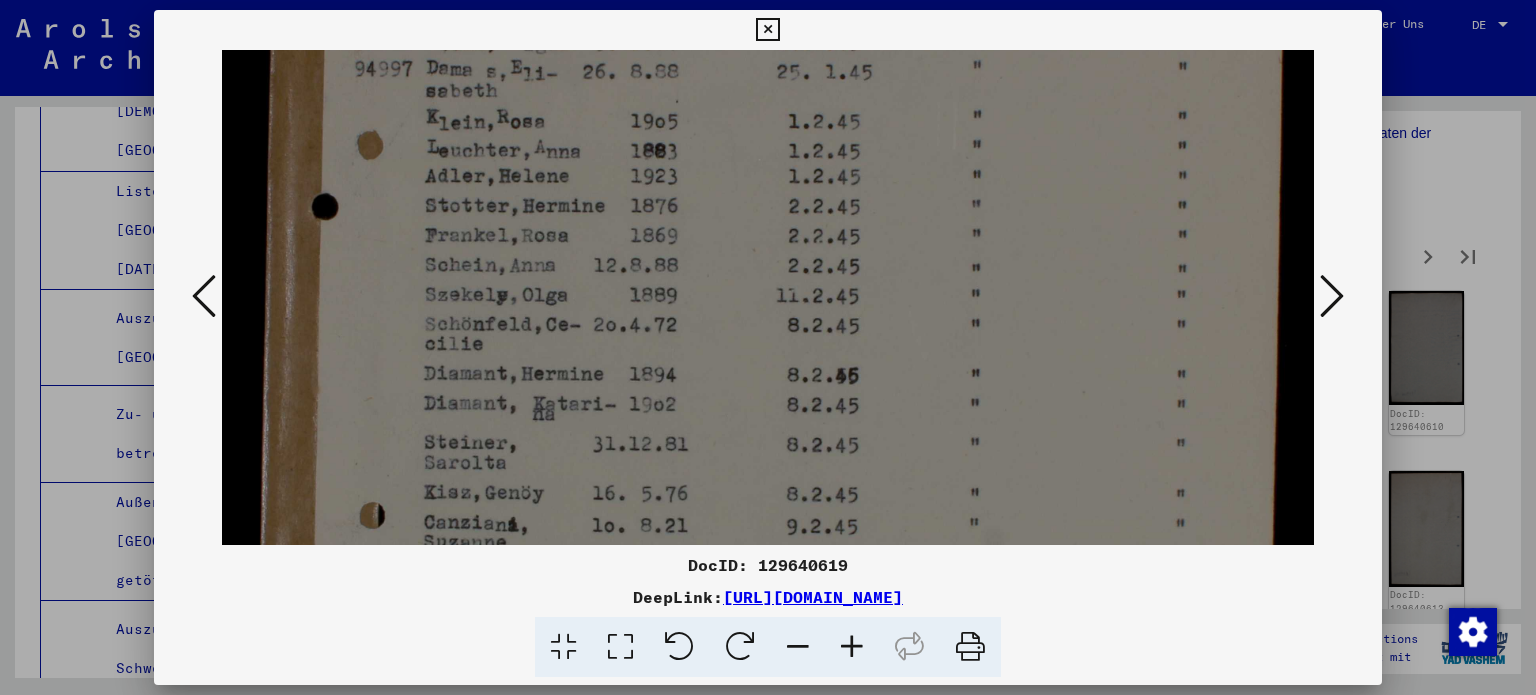 click at bounding box center [768, 348] 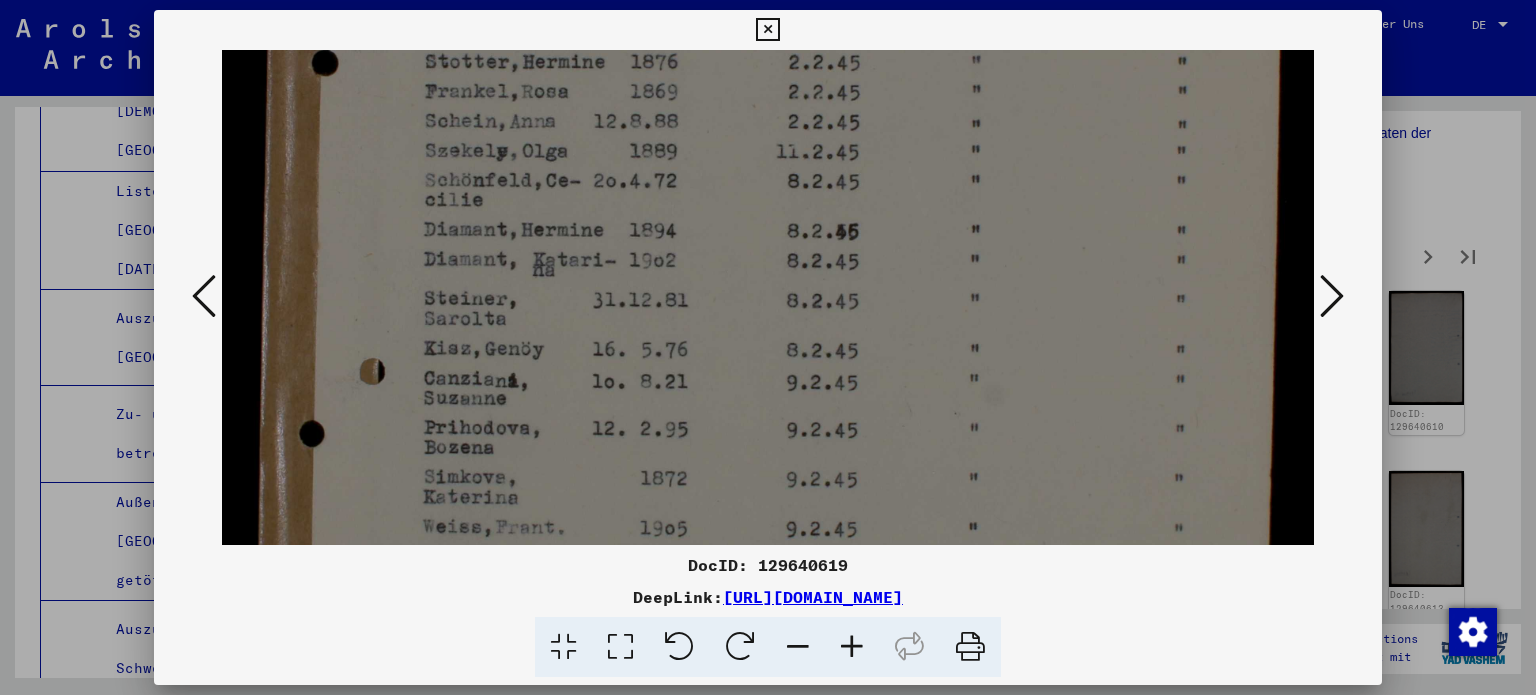 click at bounding box center (768, 204) 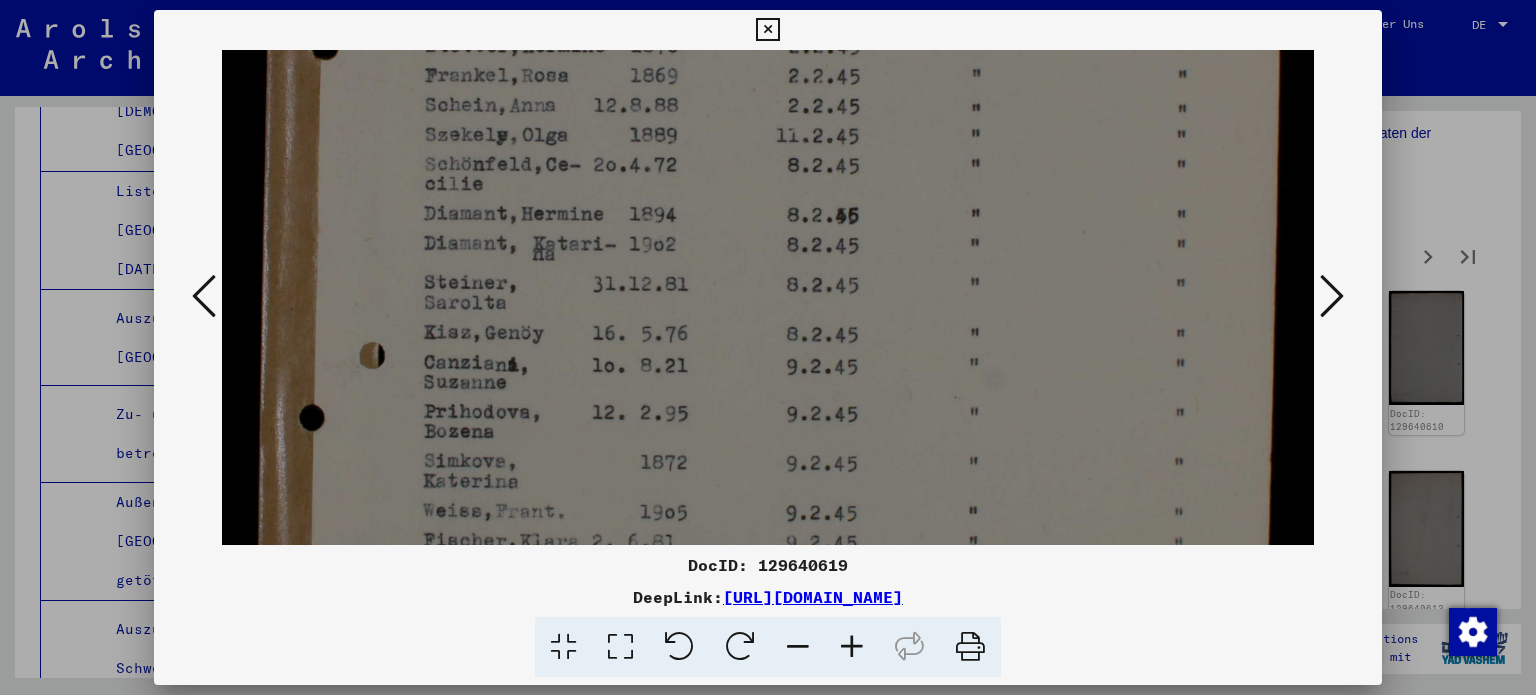 click at bounding box center (768, 188) 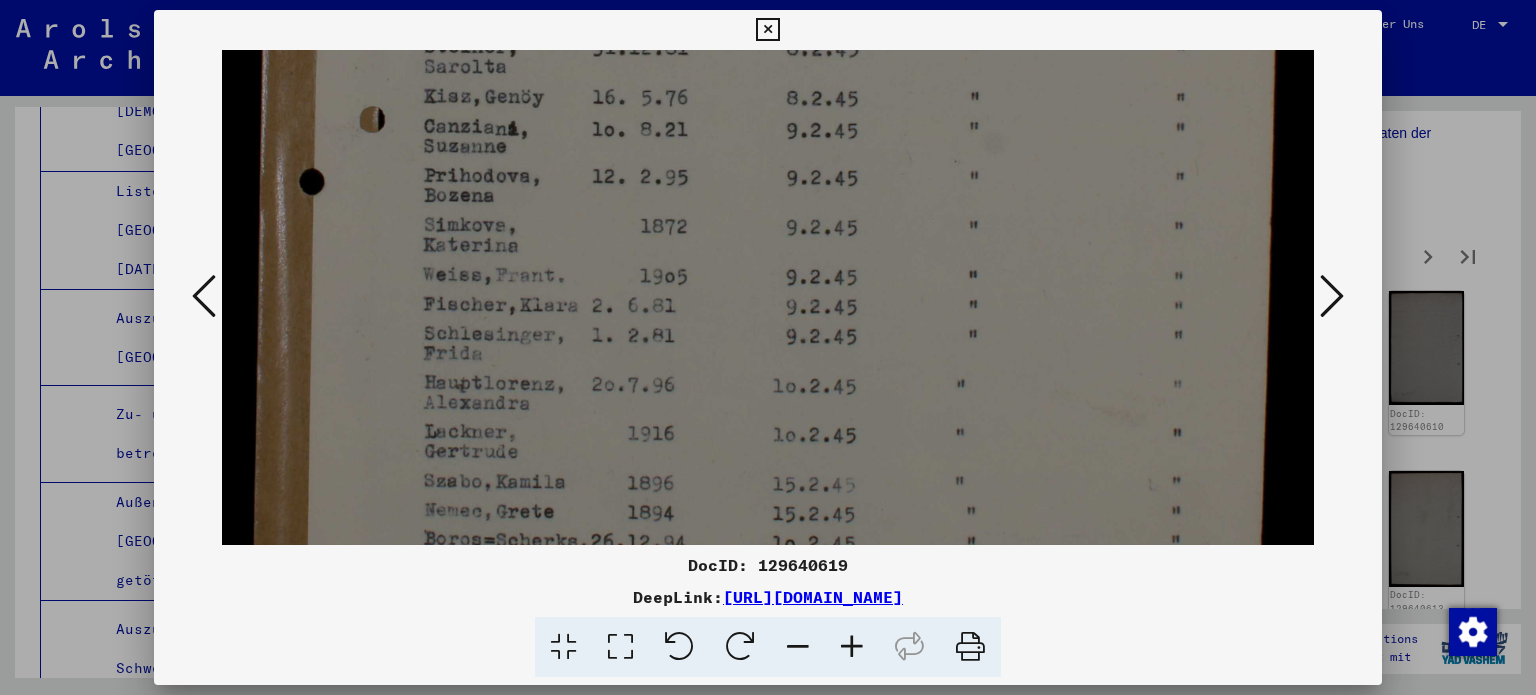 click at bounding box center (768, -48) 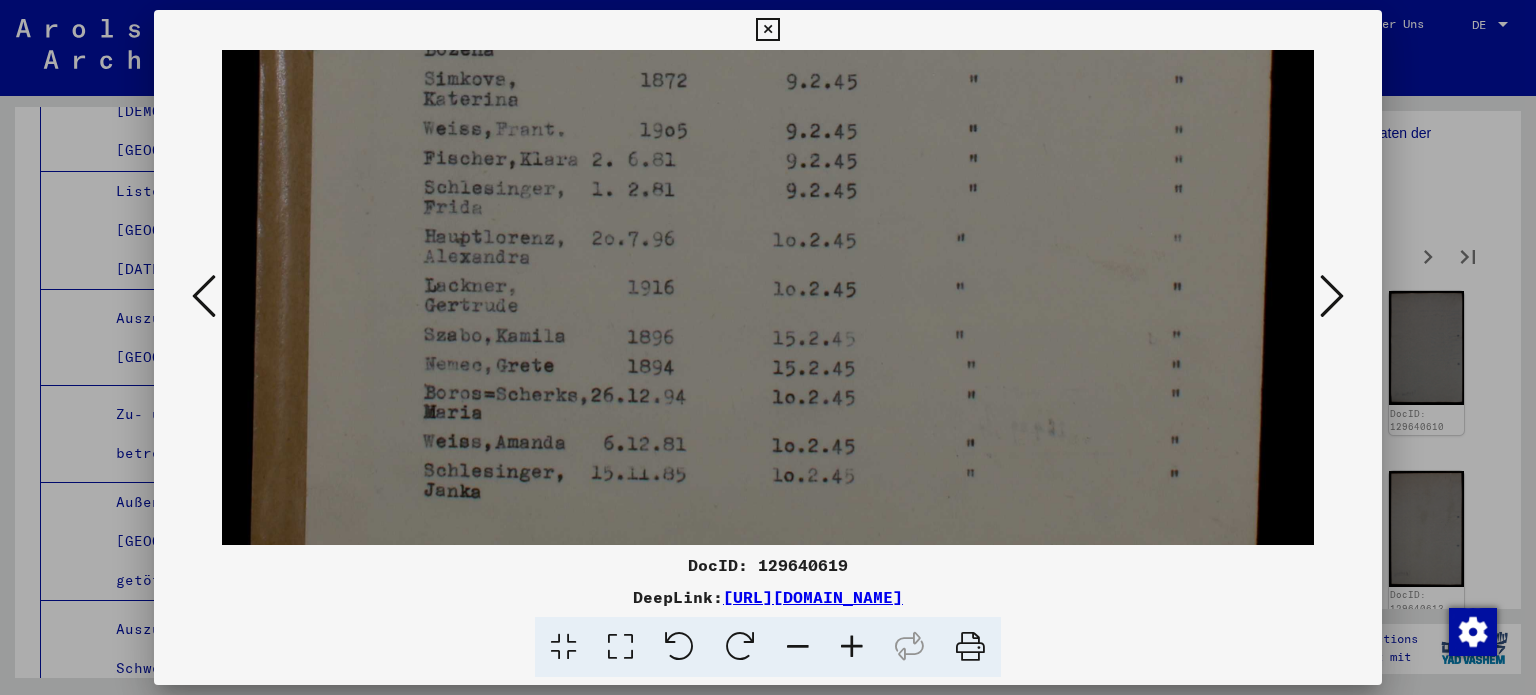 click at bounding box center (768, -194) 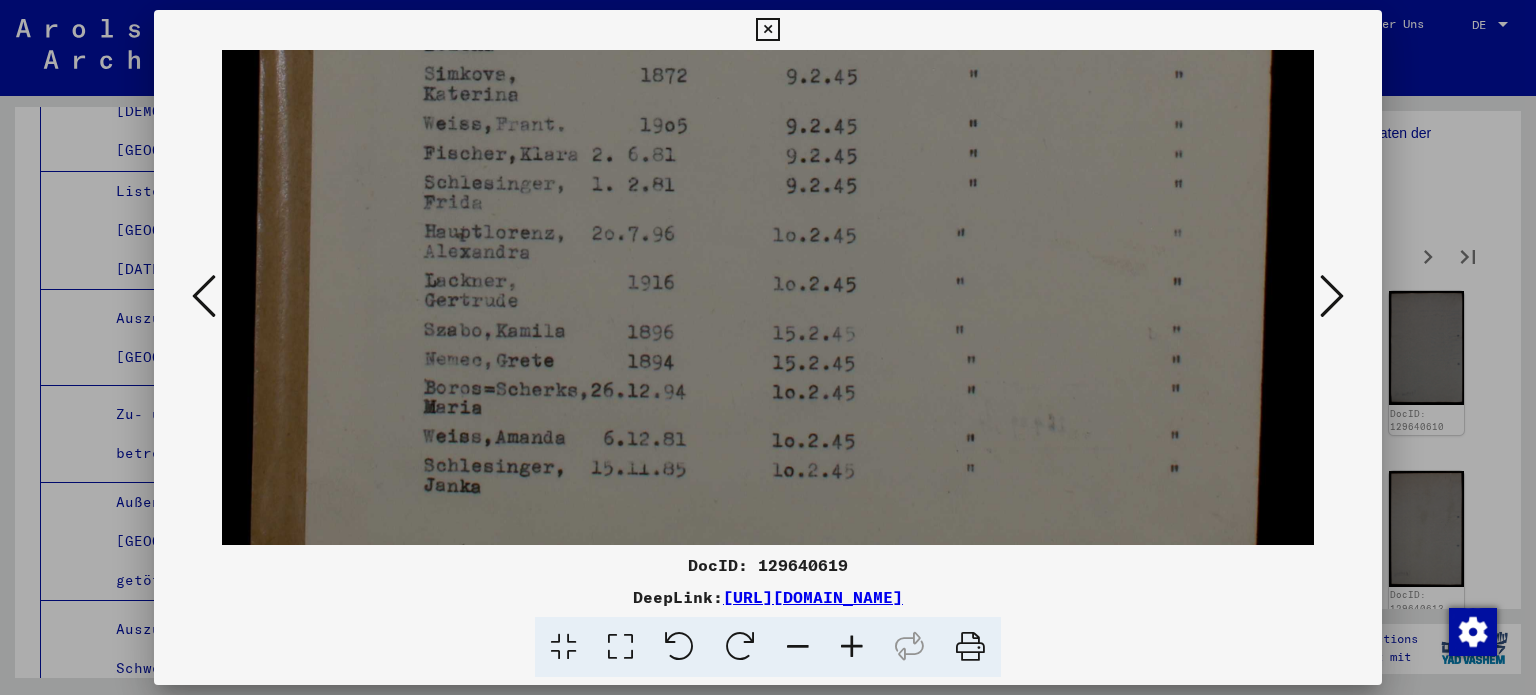 scroll, scrollTop: 1084, scrollLeft: 0, axis: vertical 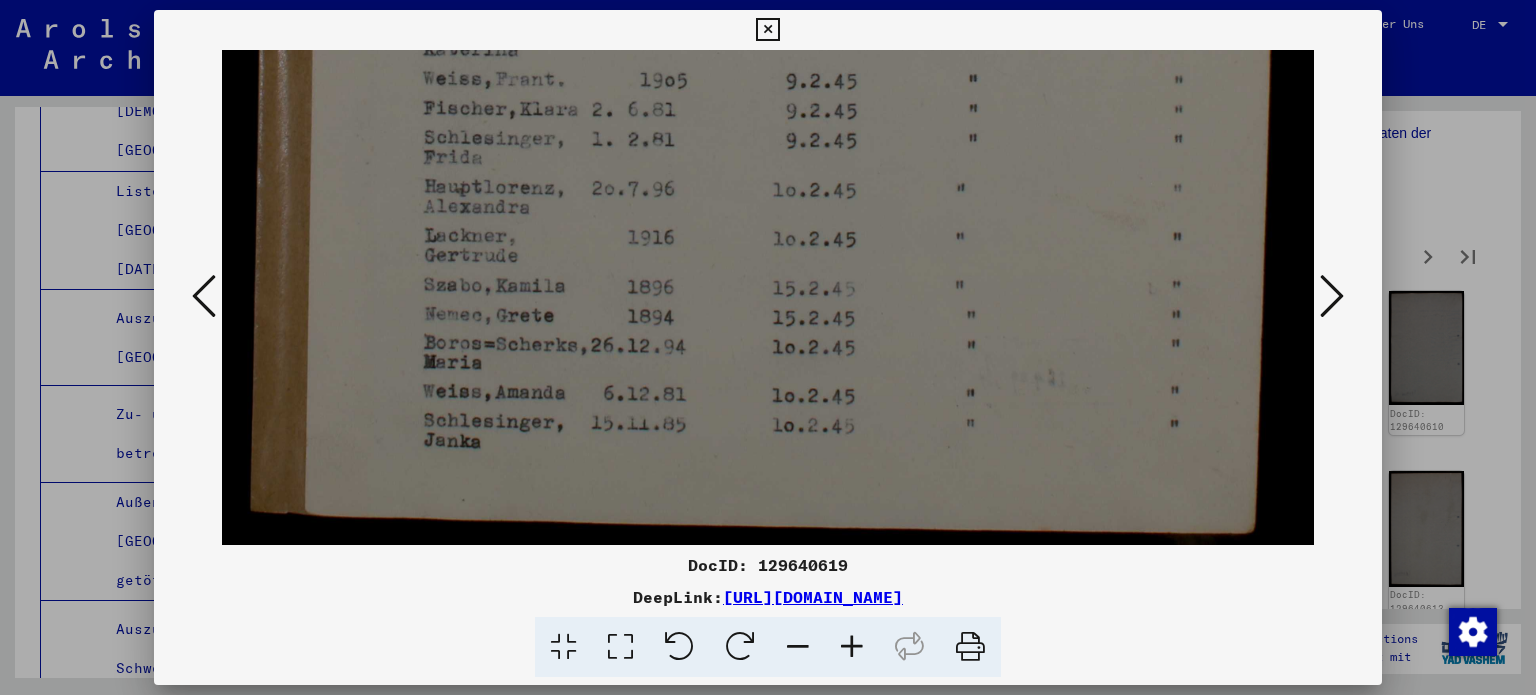 click at bounding box center (768, -244) 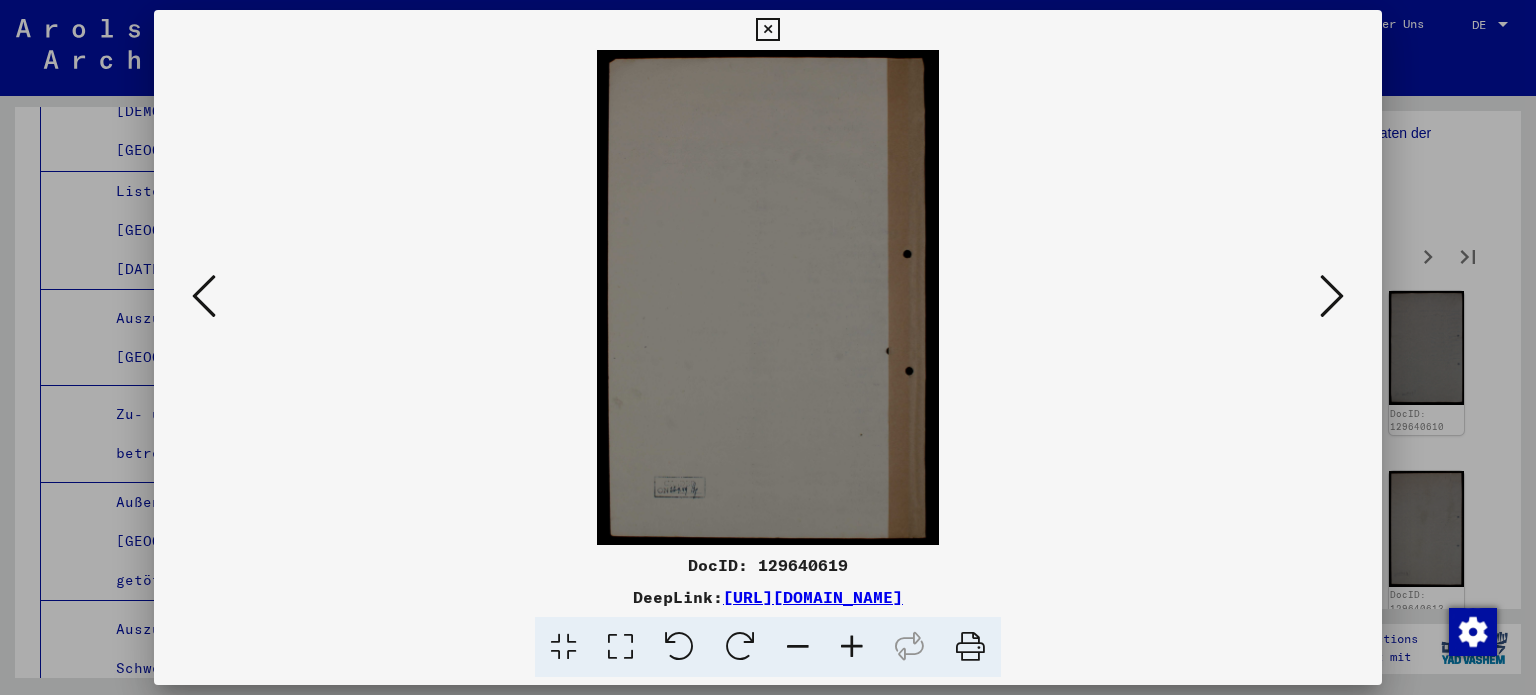 click at bounding box center (1332, 296) 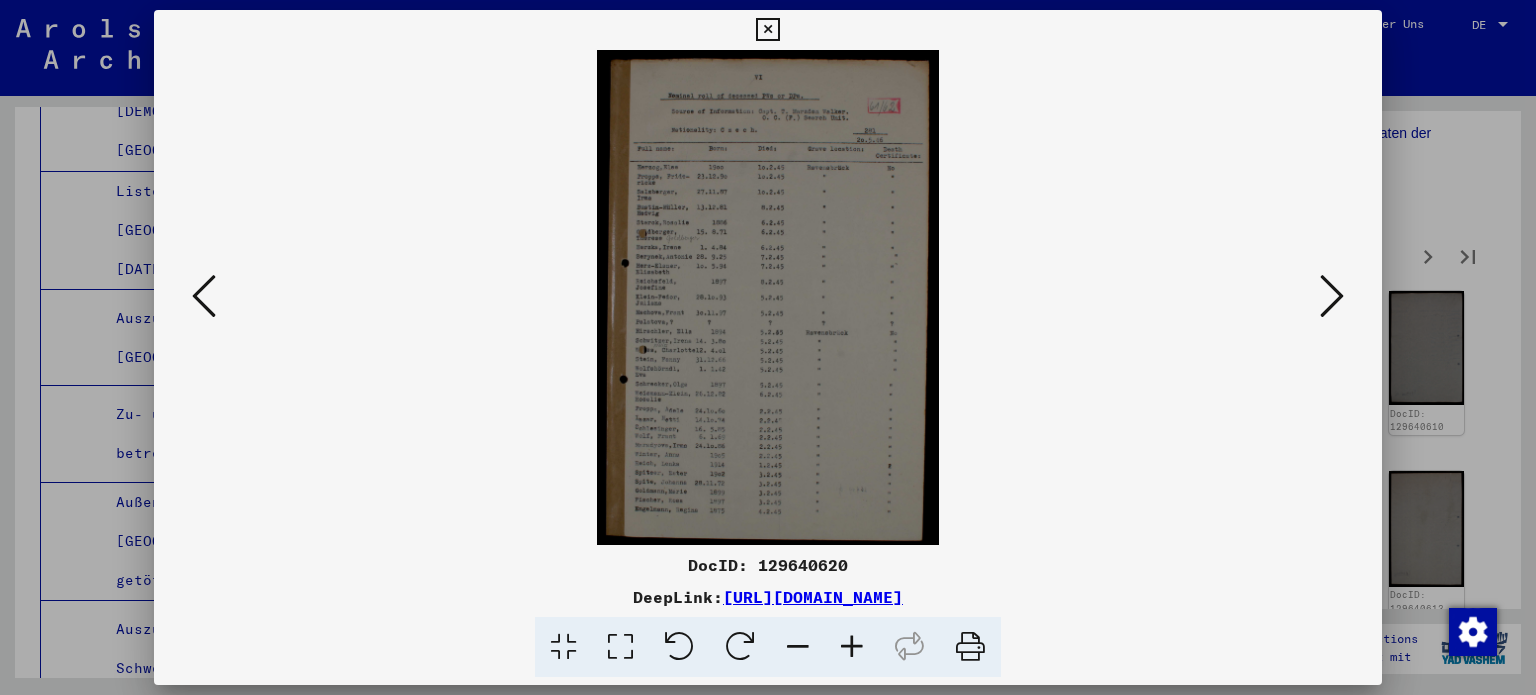 click at bounding box center (620, 647) 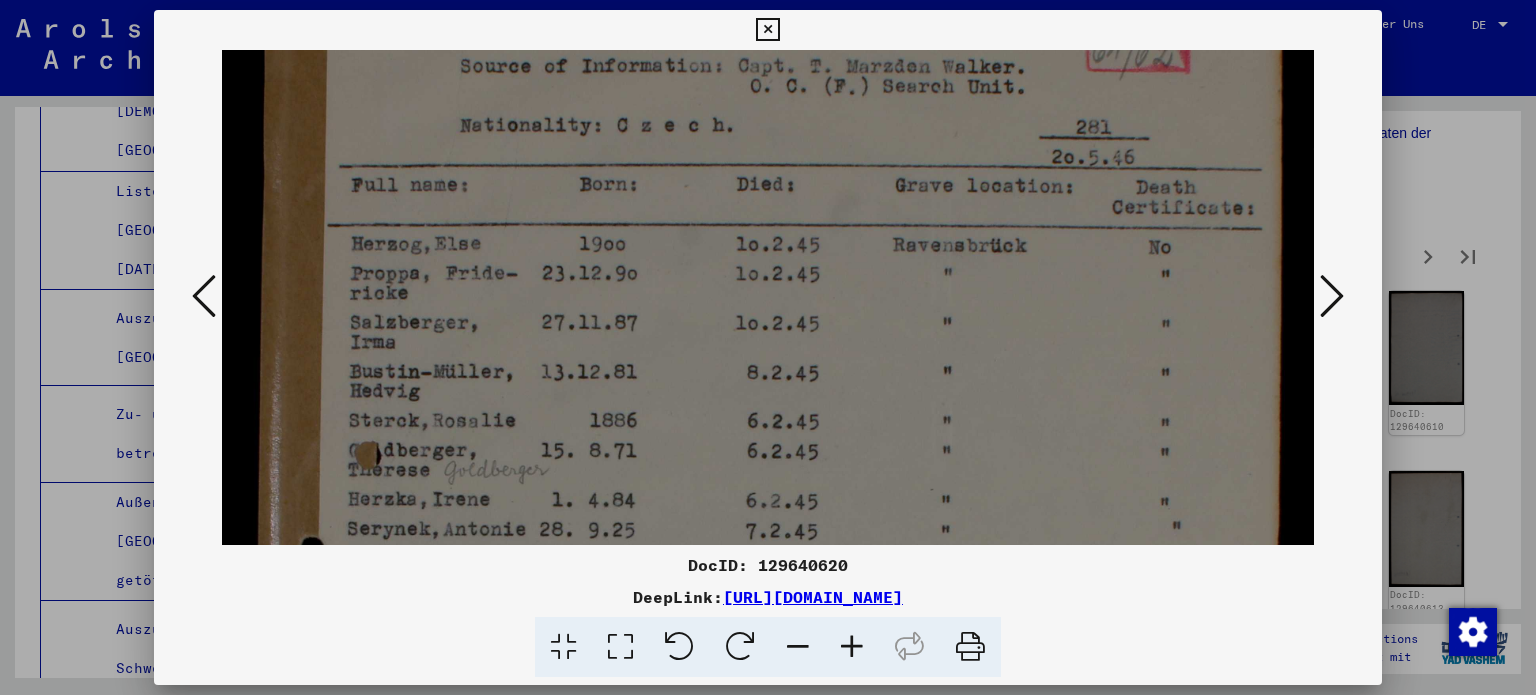 click at bounding box center [768, 660] 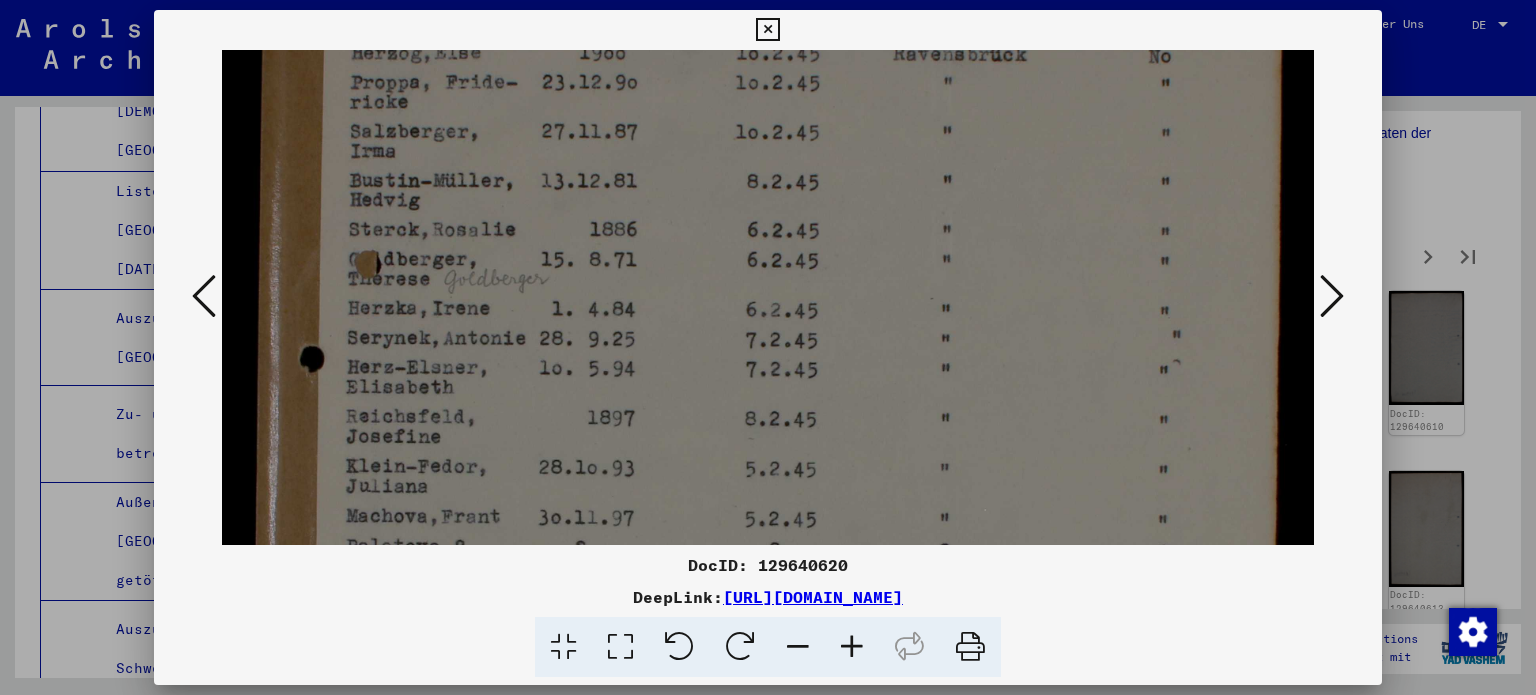 click at bounding box center (768, 469) 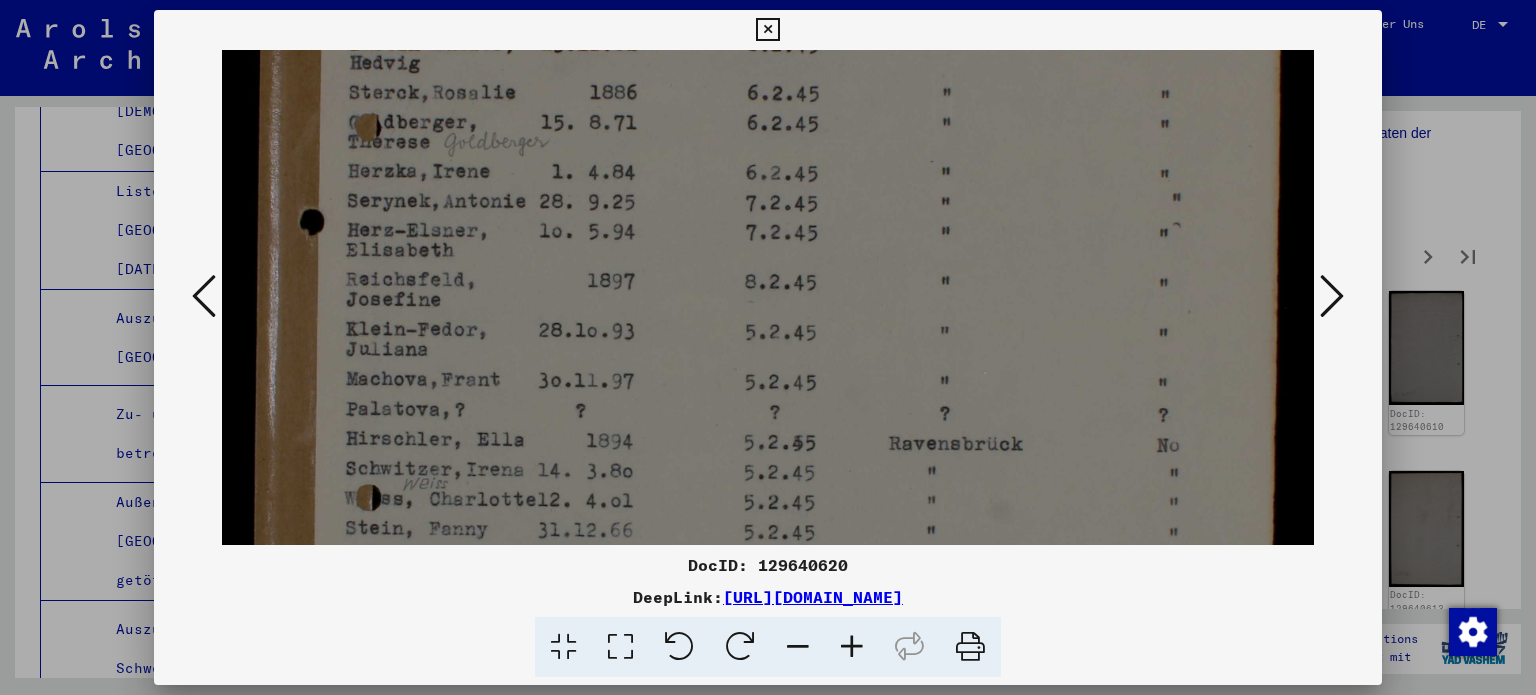 click at bounding box center (768, 332) 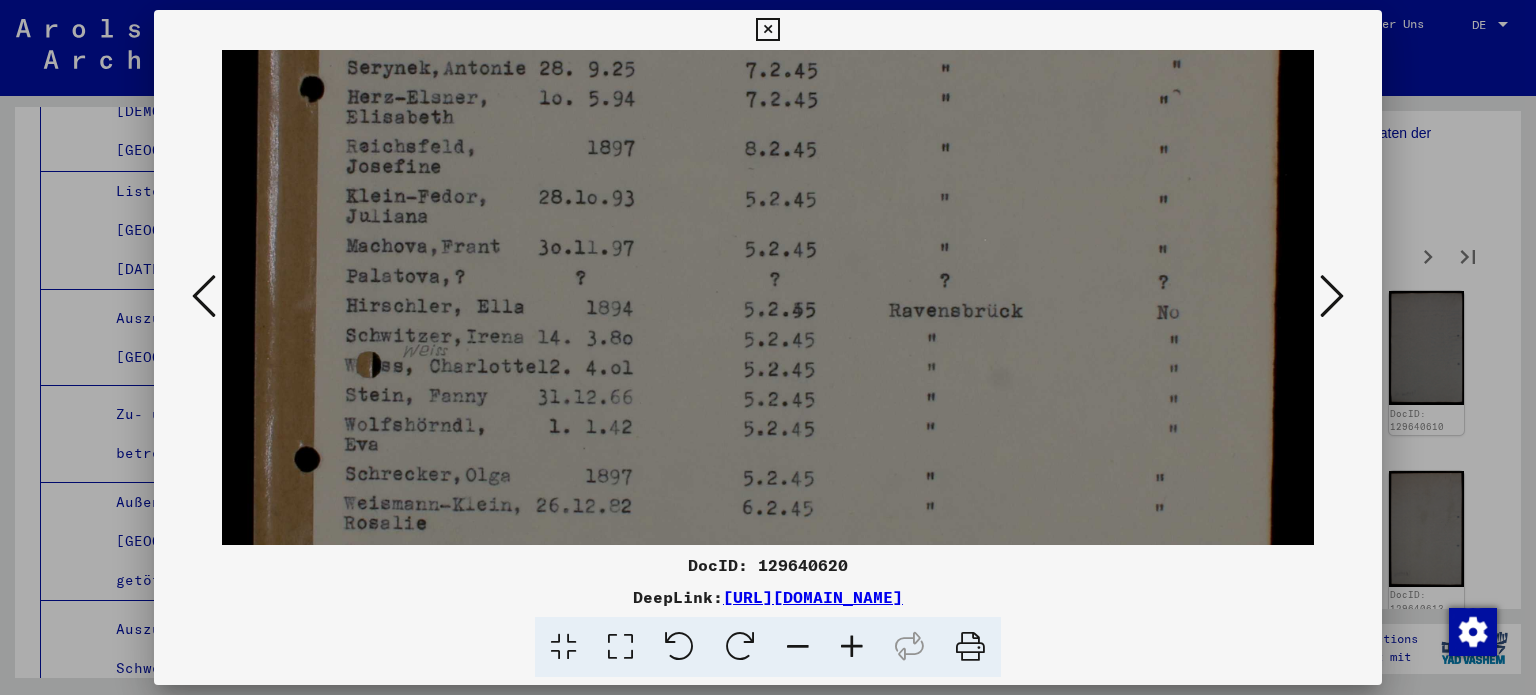click at bounding box center [768, 199] 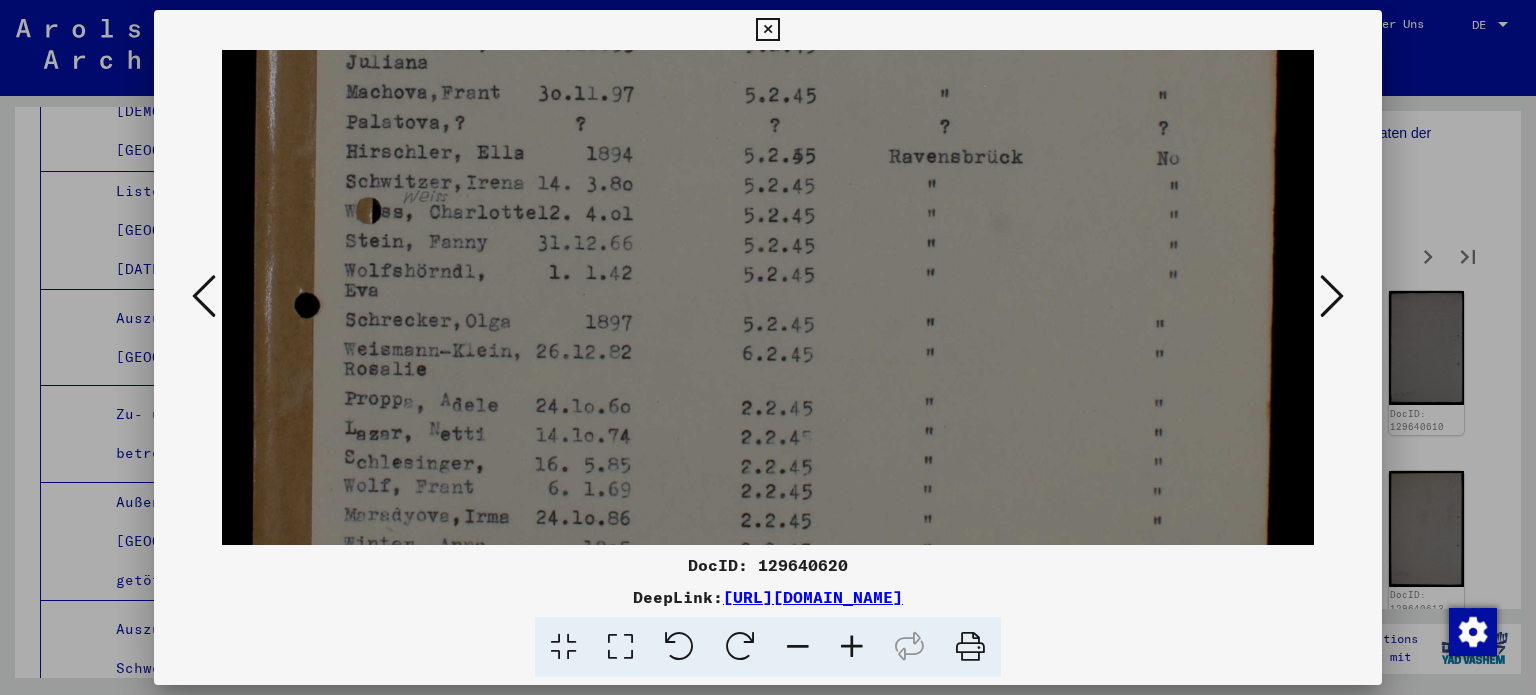 click at bounding box center [768, 45] 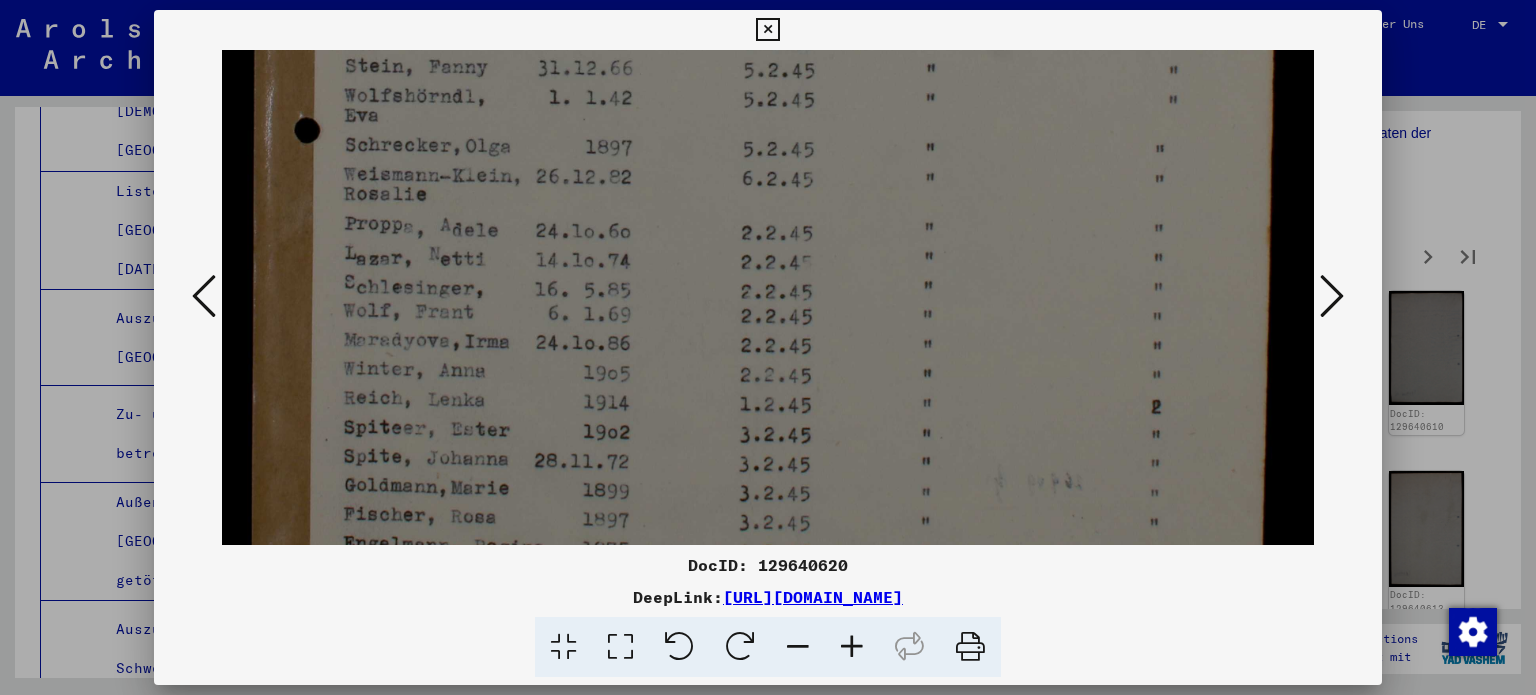 click at bounding box center (768, -130) 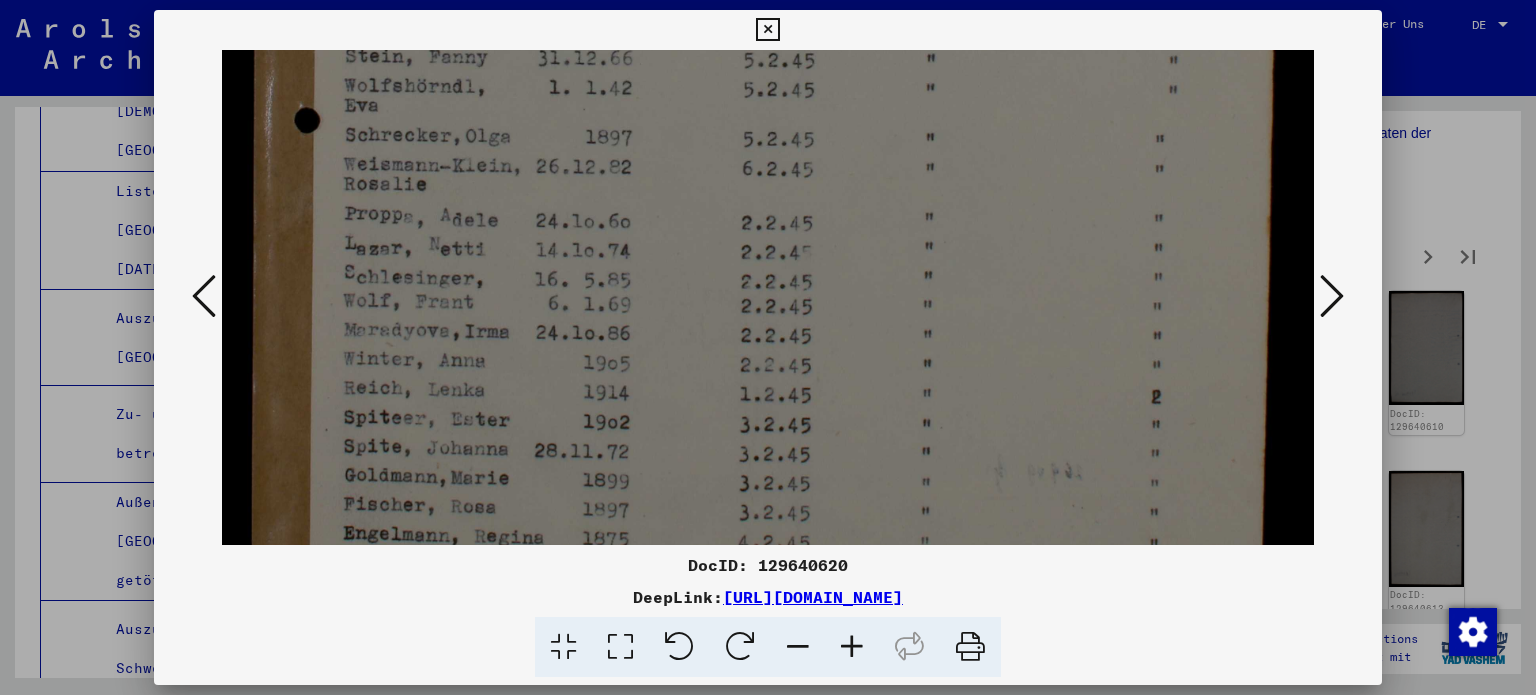 scroll, scrollTop: 1084, scrollLeft: 0, axis: vertical 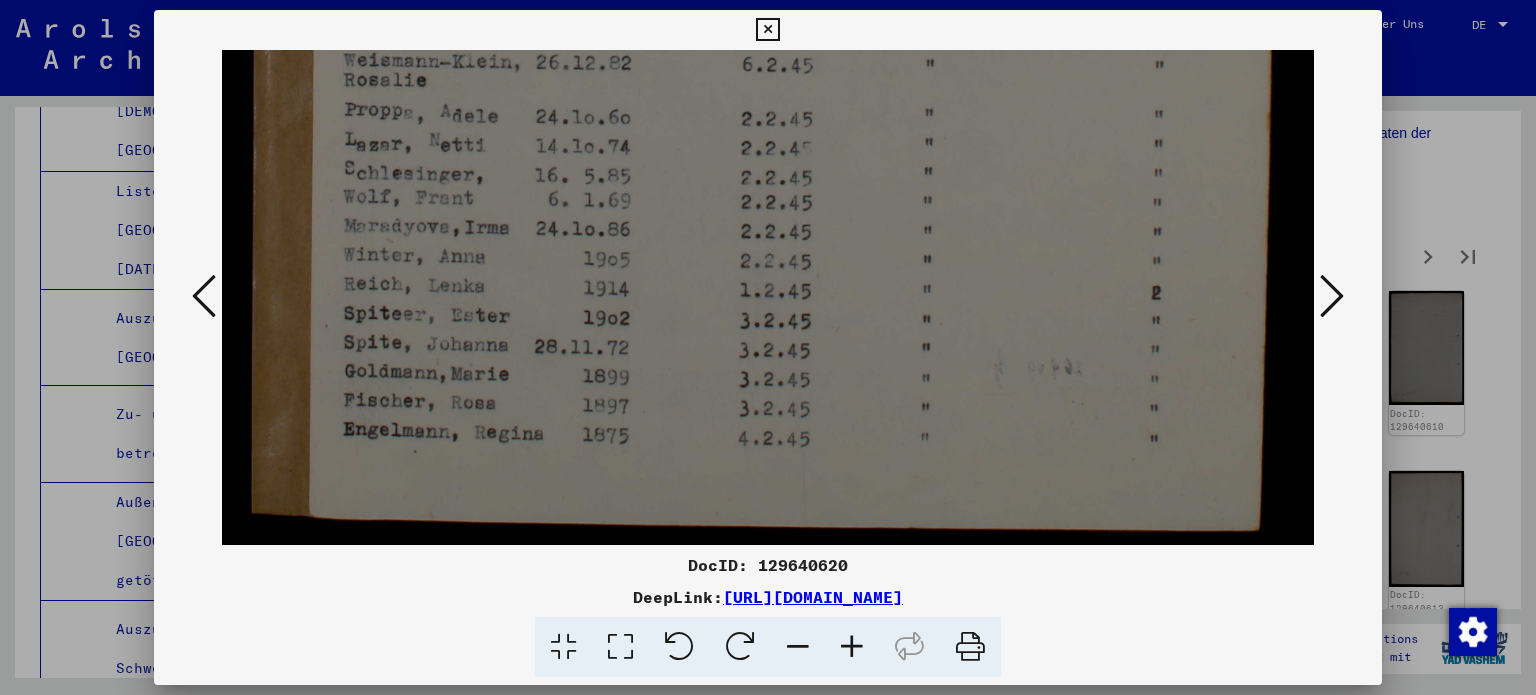 click at bounding box center (768, -244) 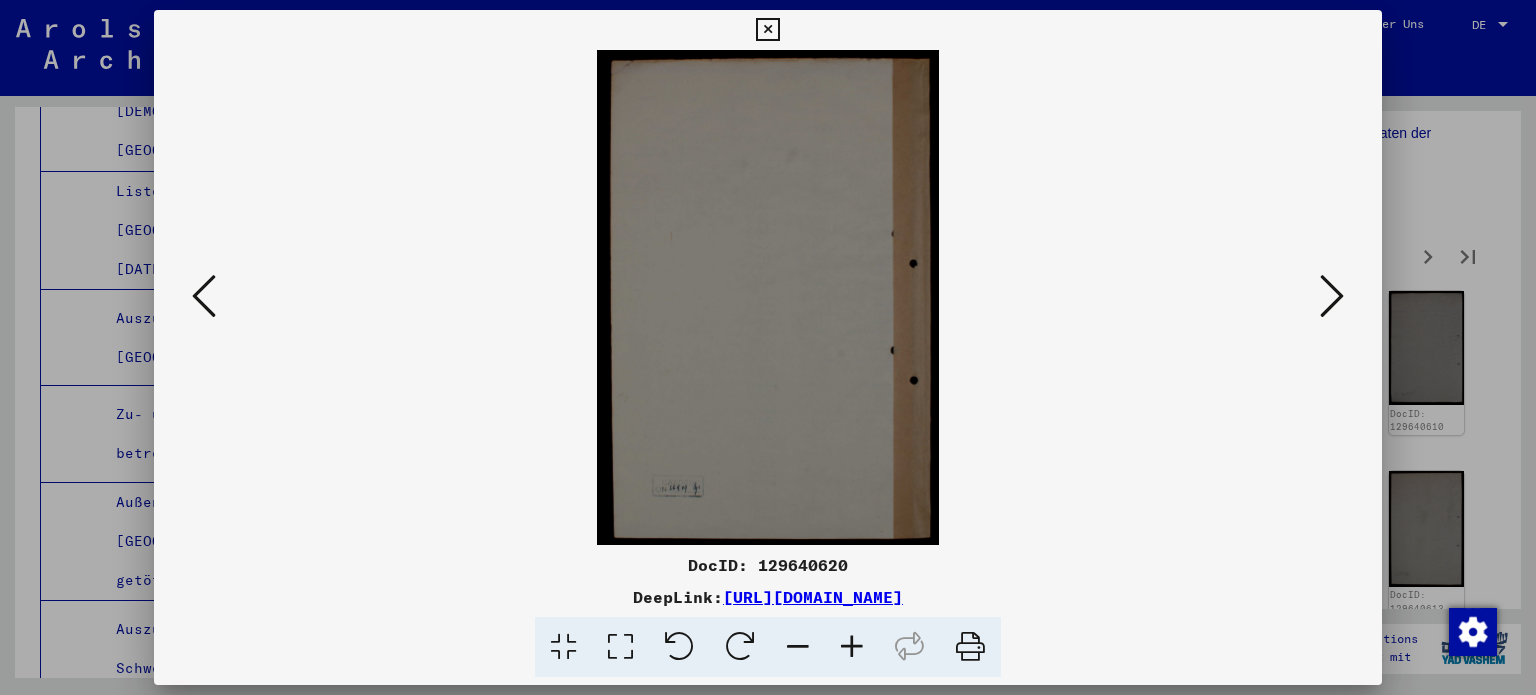 click at bounding box center [768, 297] 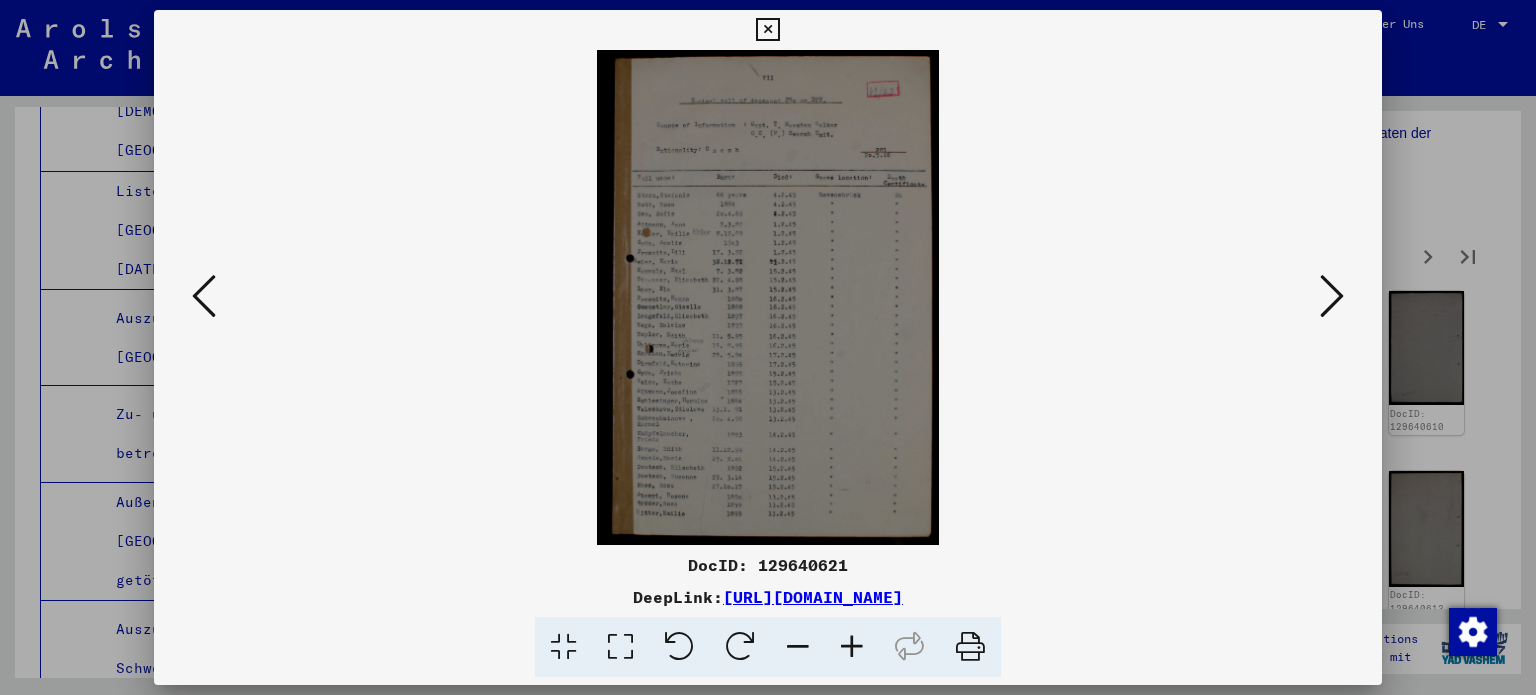 click at bounding box center (620, 647) 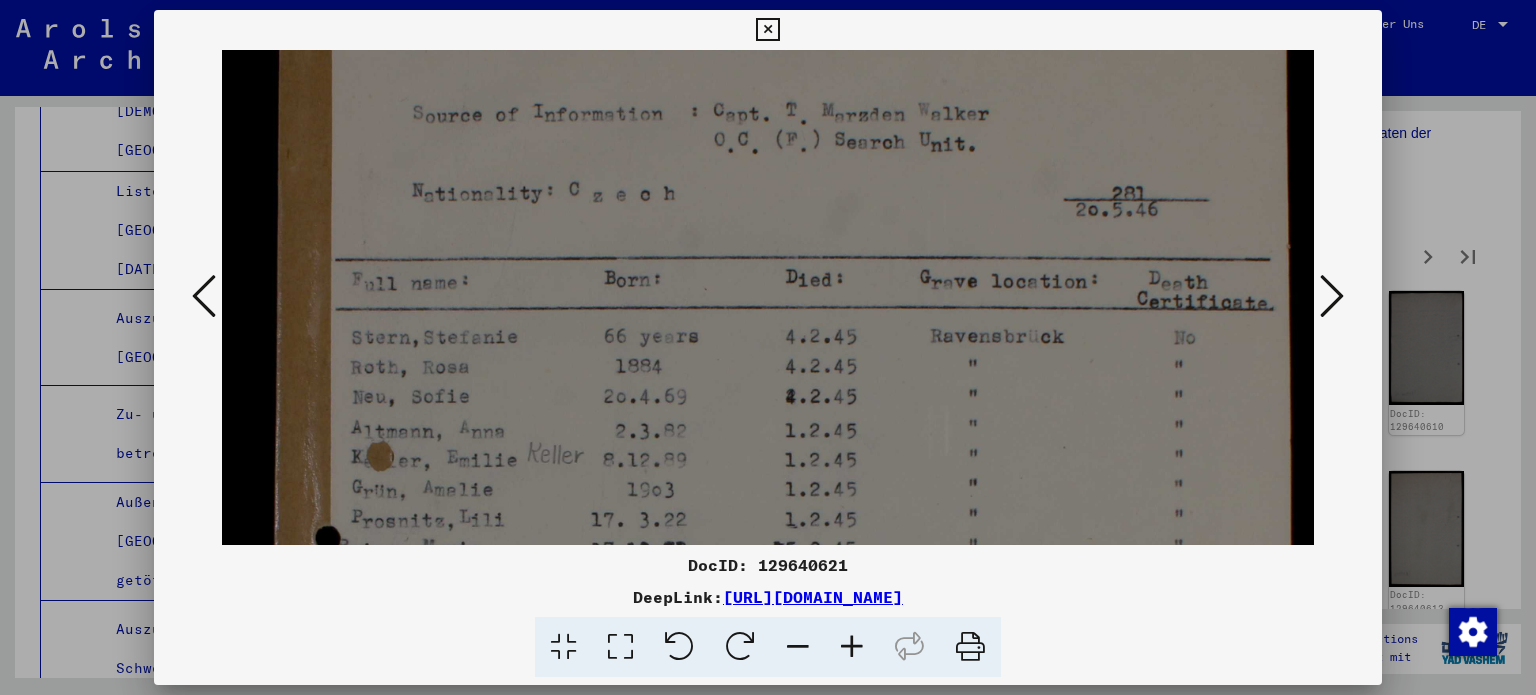 click at bounding box center [768, 664] 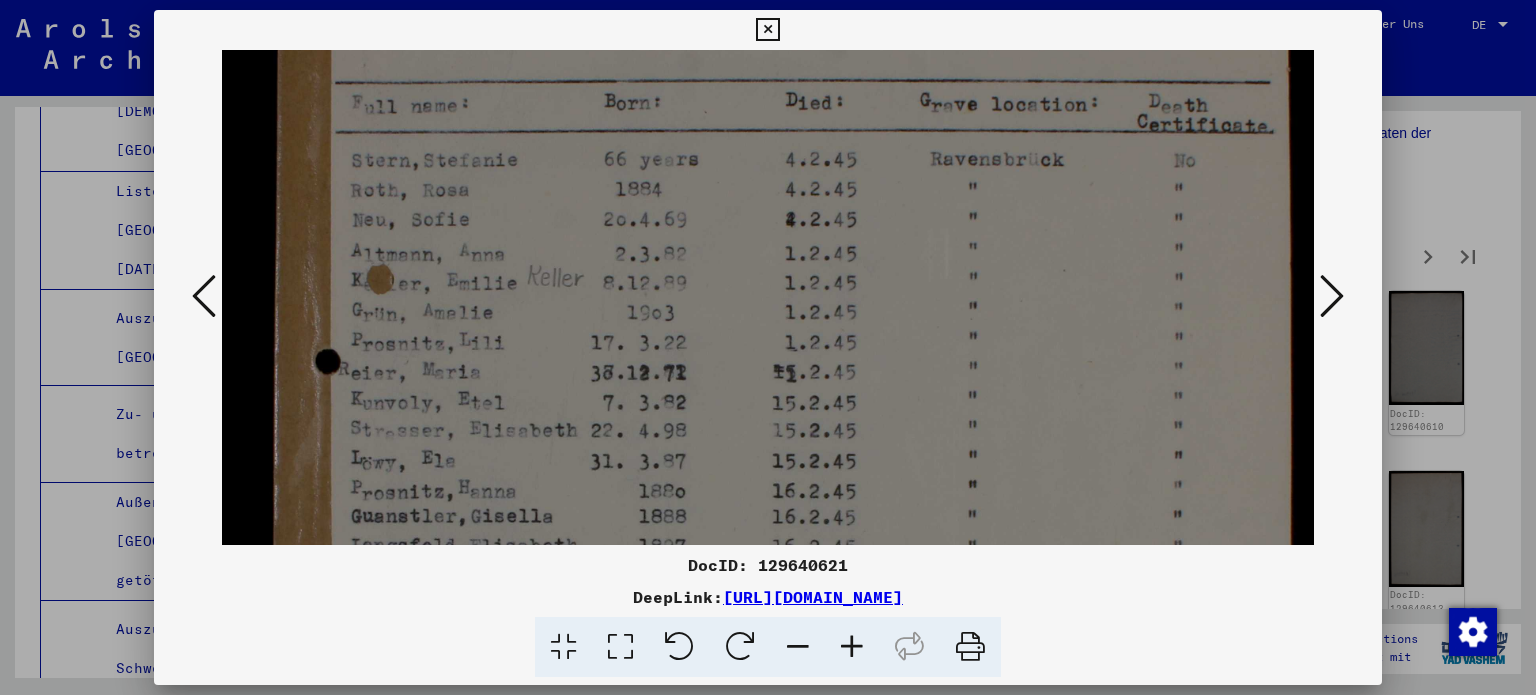 click at bounding box center (768, 487) 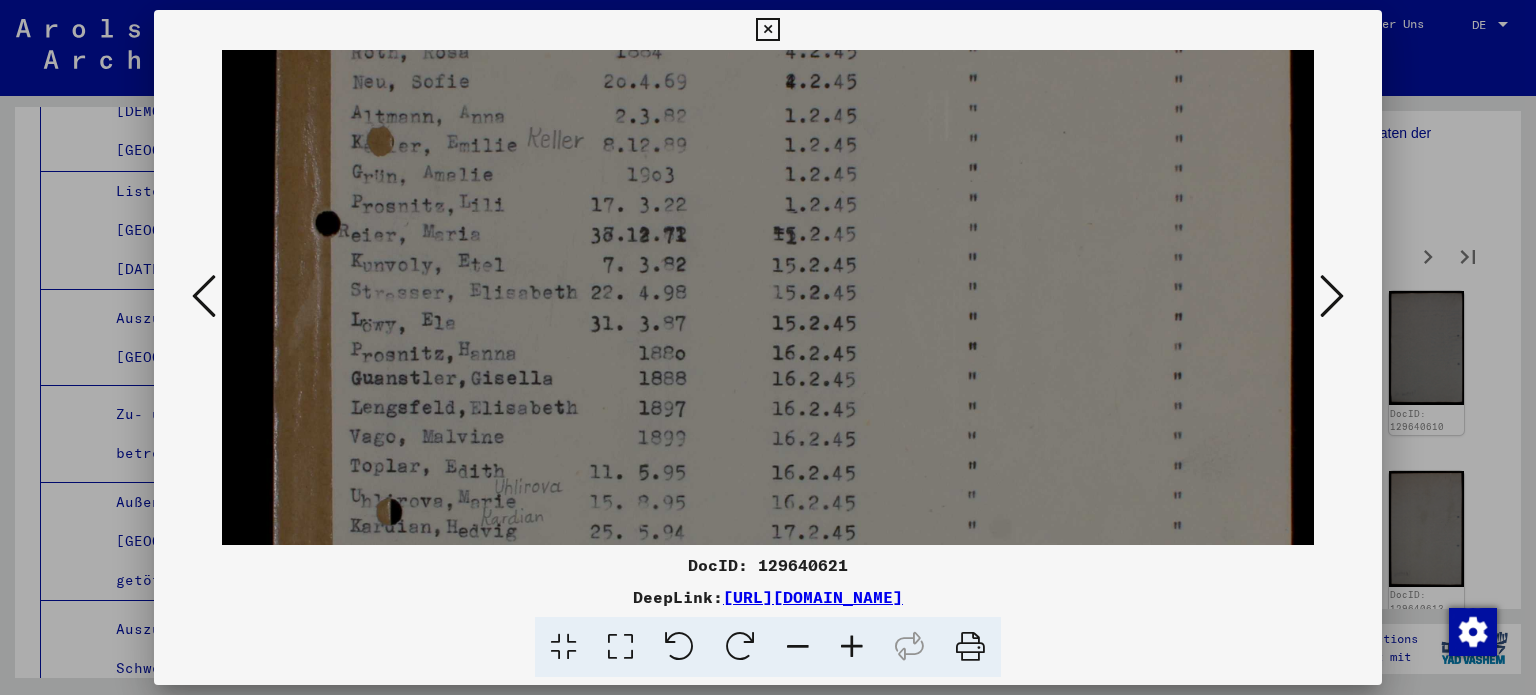 click at bounding box center (768, 349) 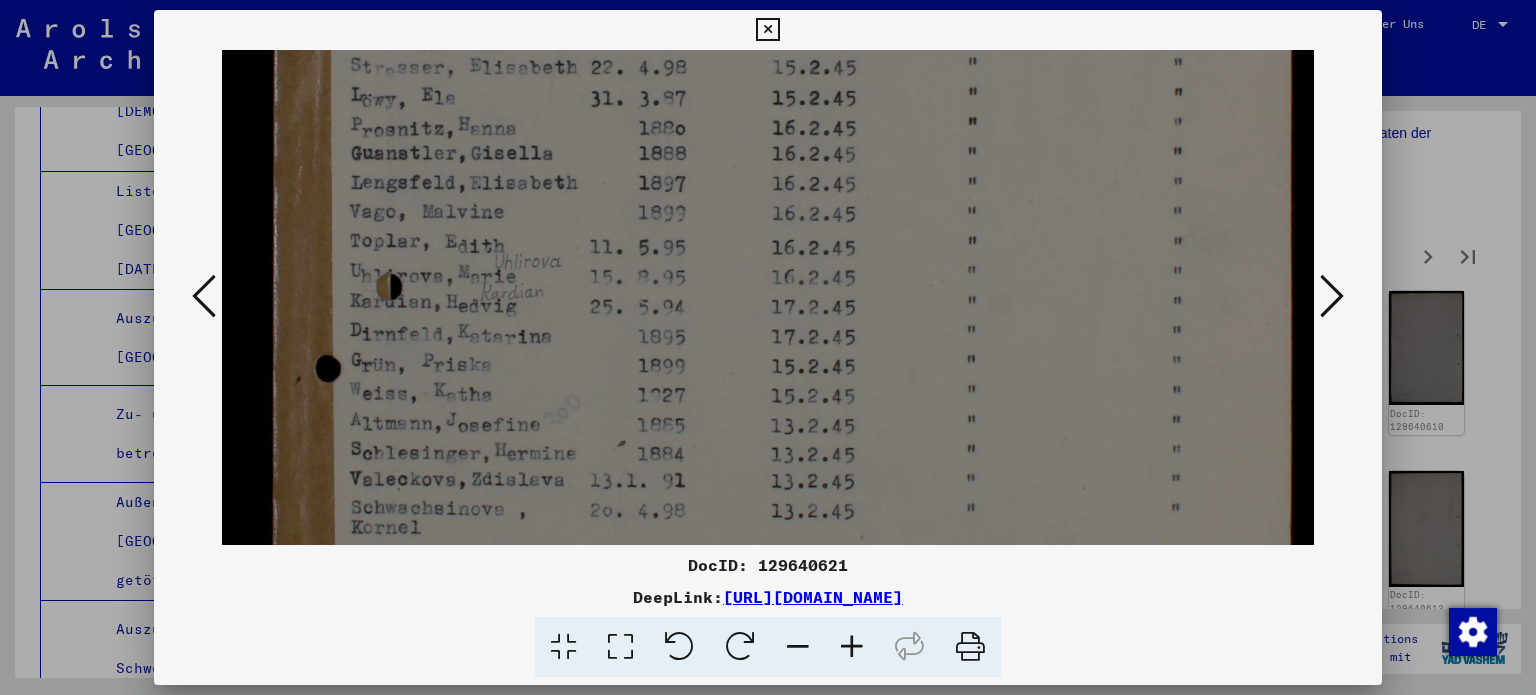 click at bounding box center (768, 124) 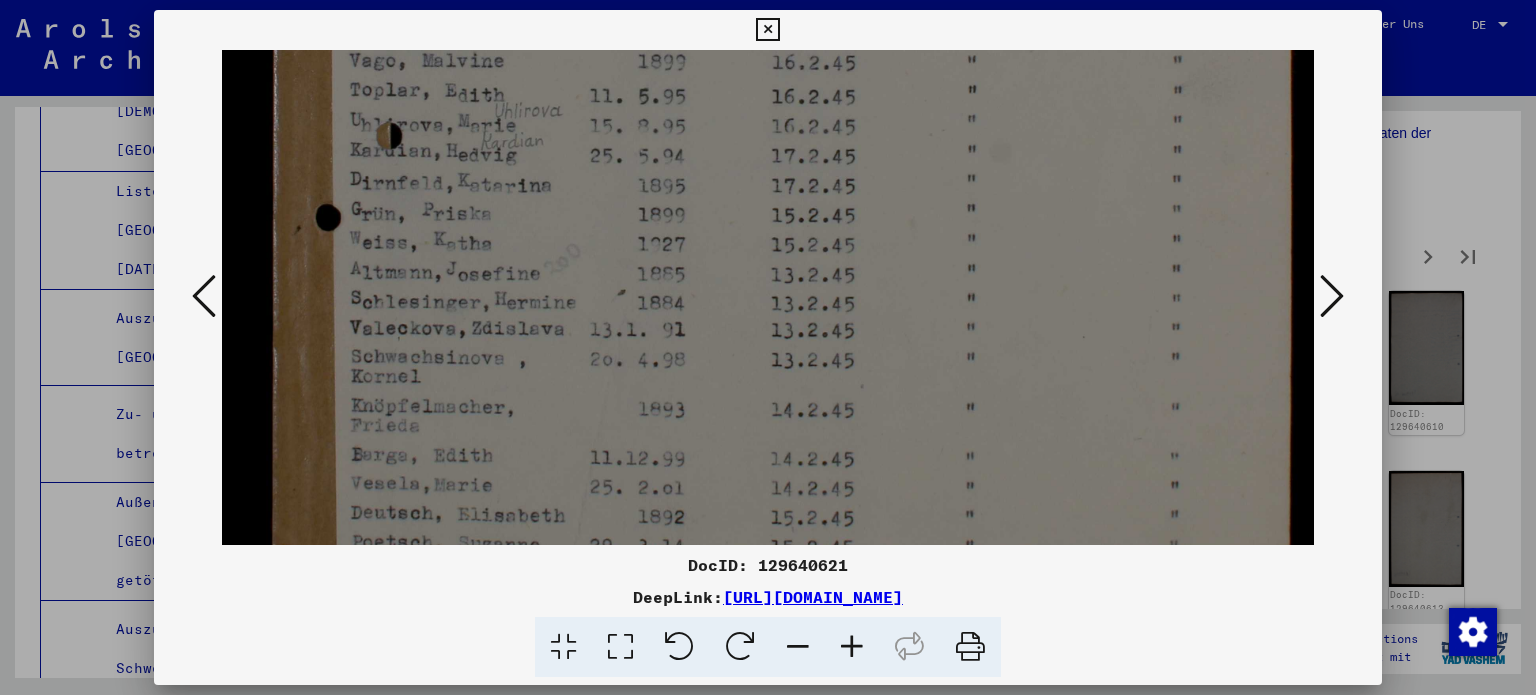 click at bounding box center (768, -27) 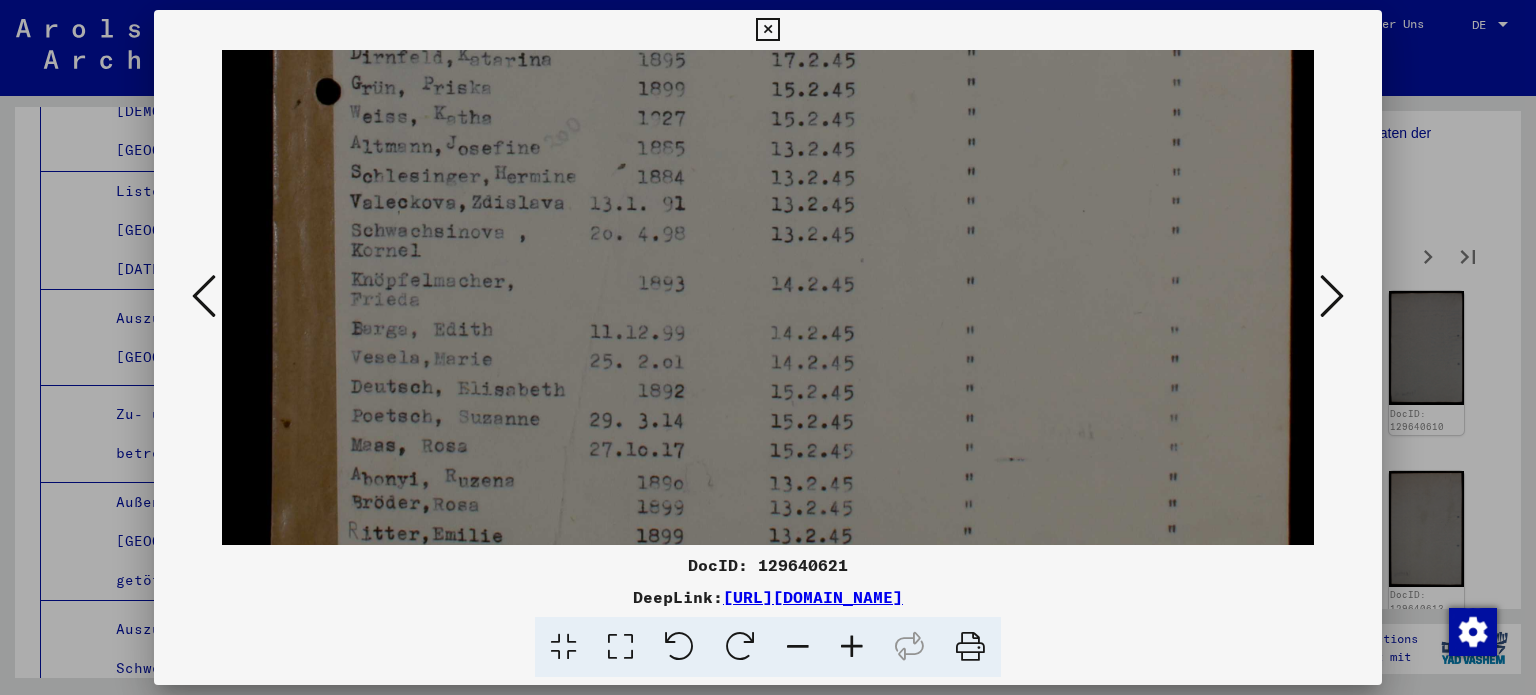 click at bounding box center (768, -153) 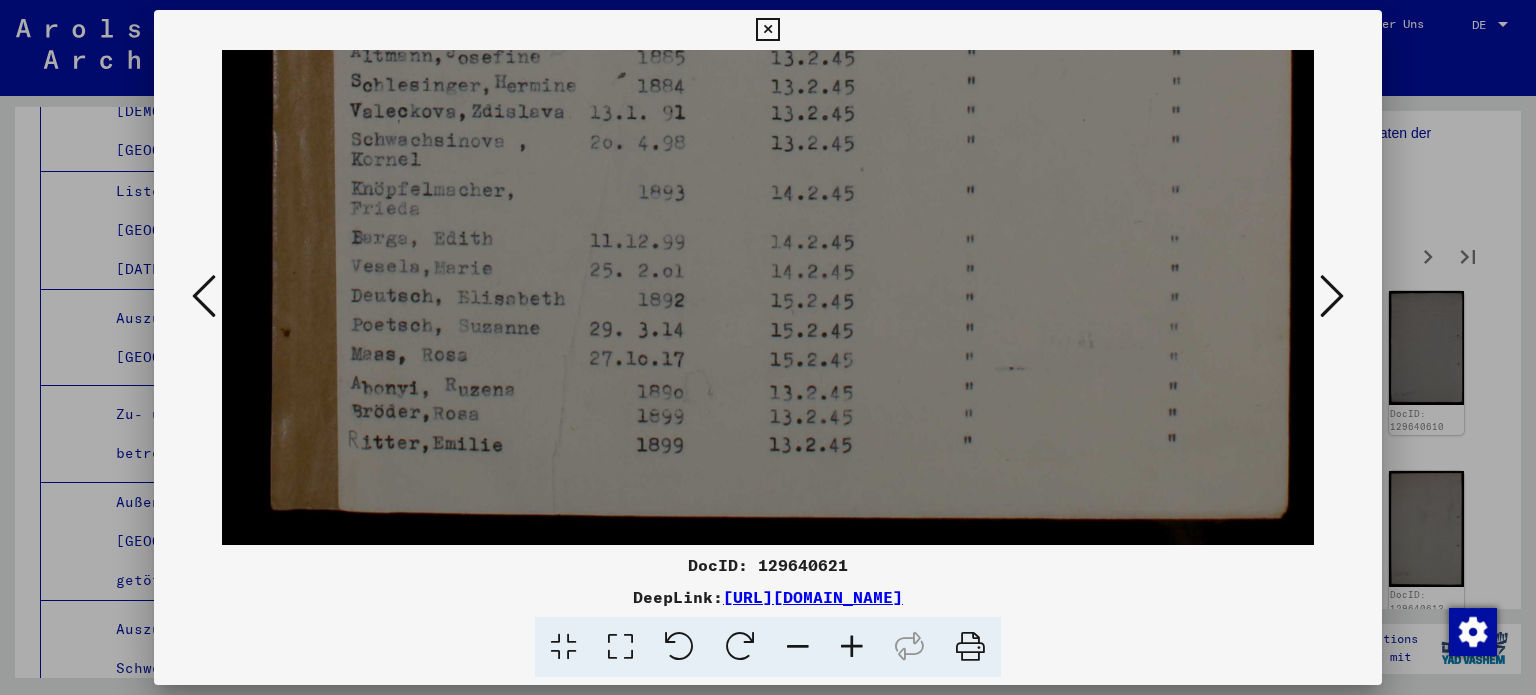 click at bounding box center (768, -244) 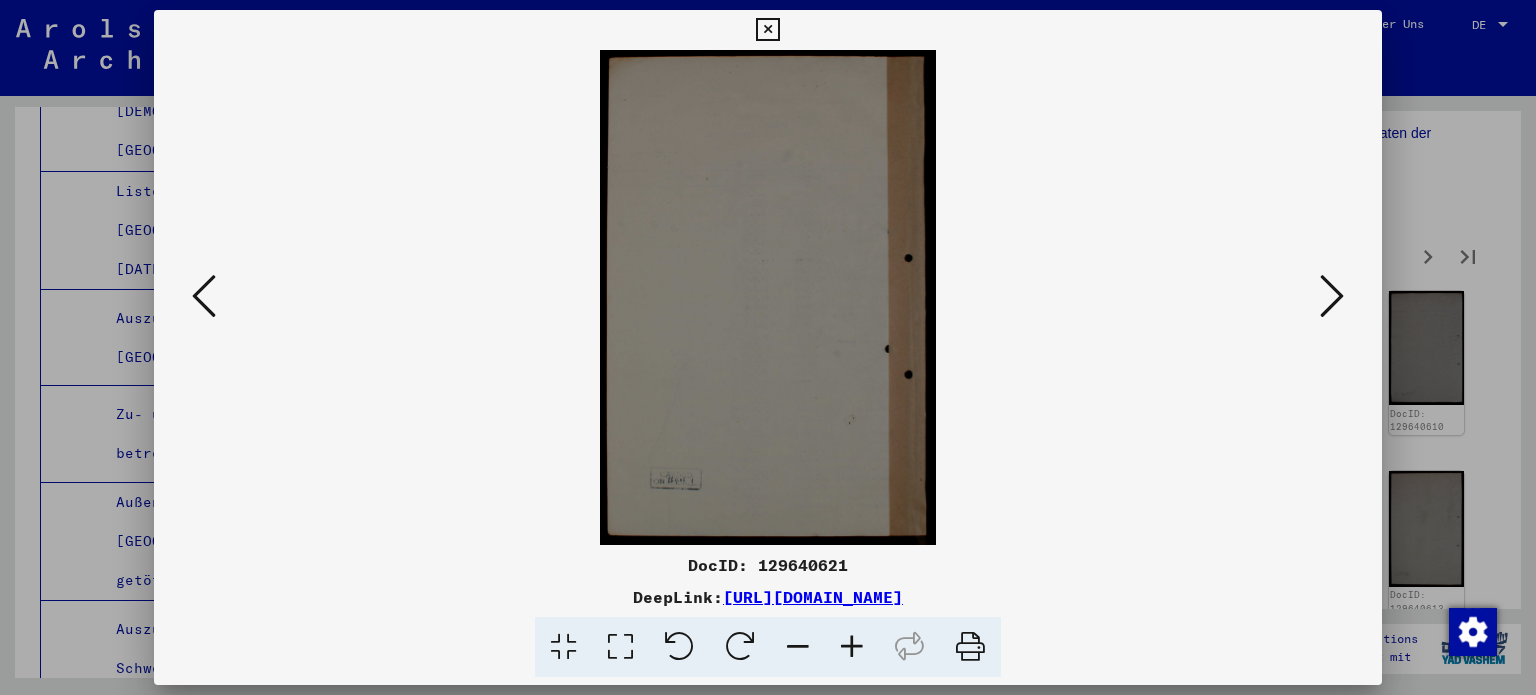 click at bounding box center (1332, 296) 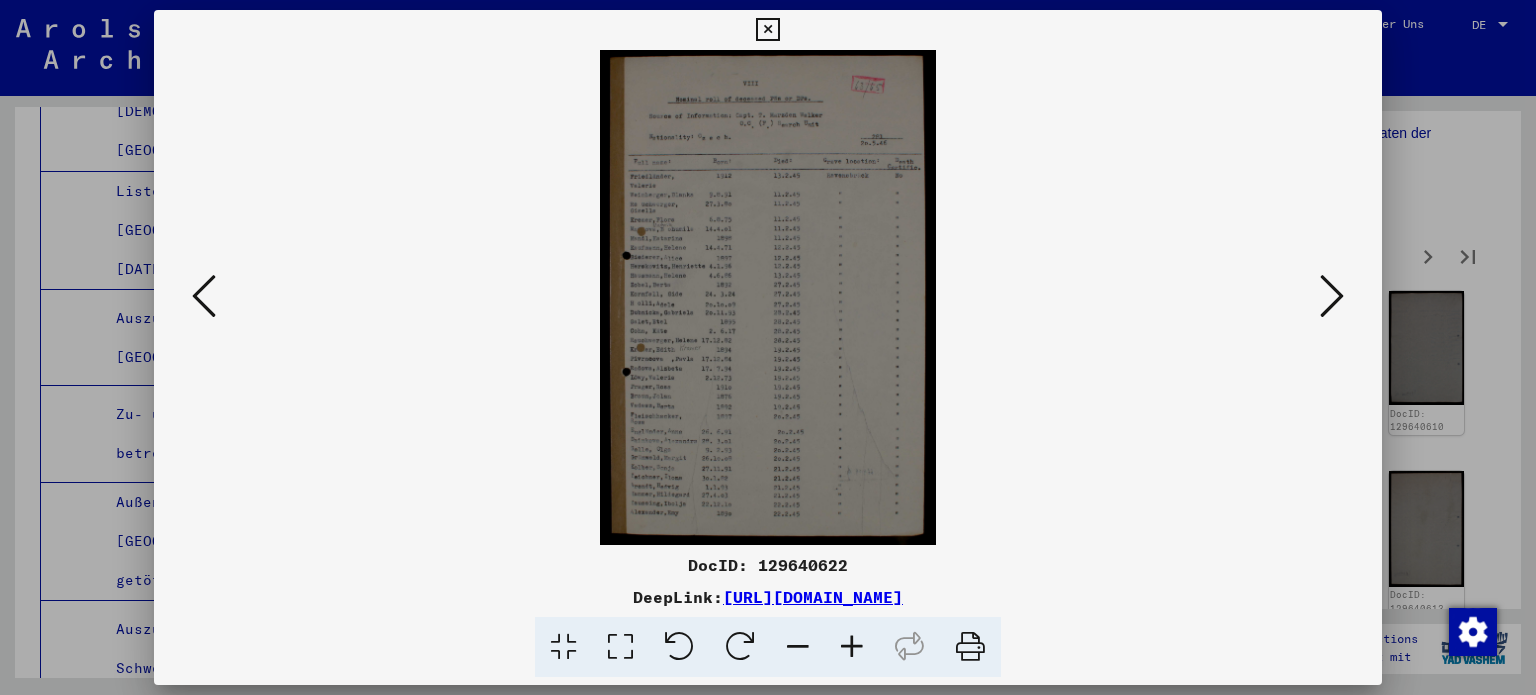 click at bounding box center (620, 647) 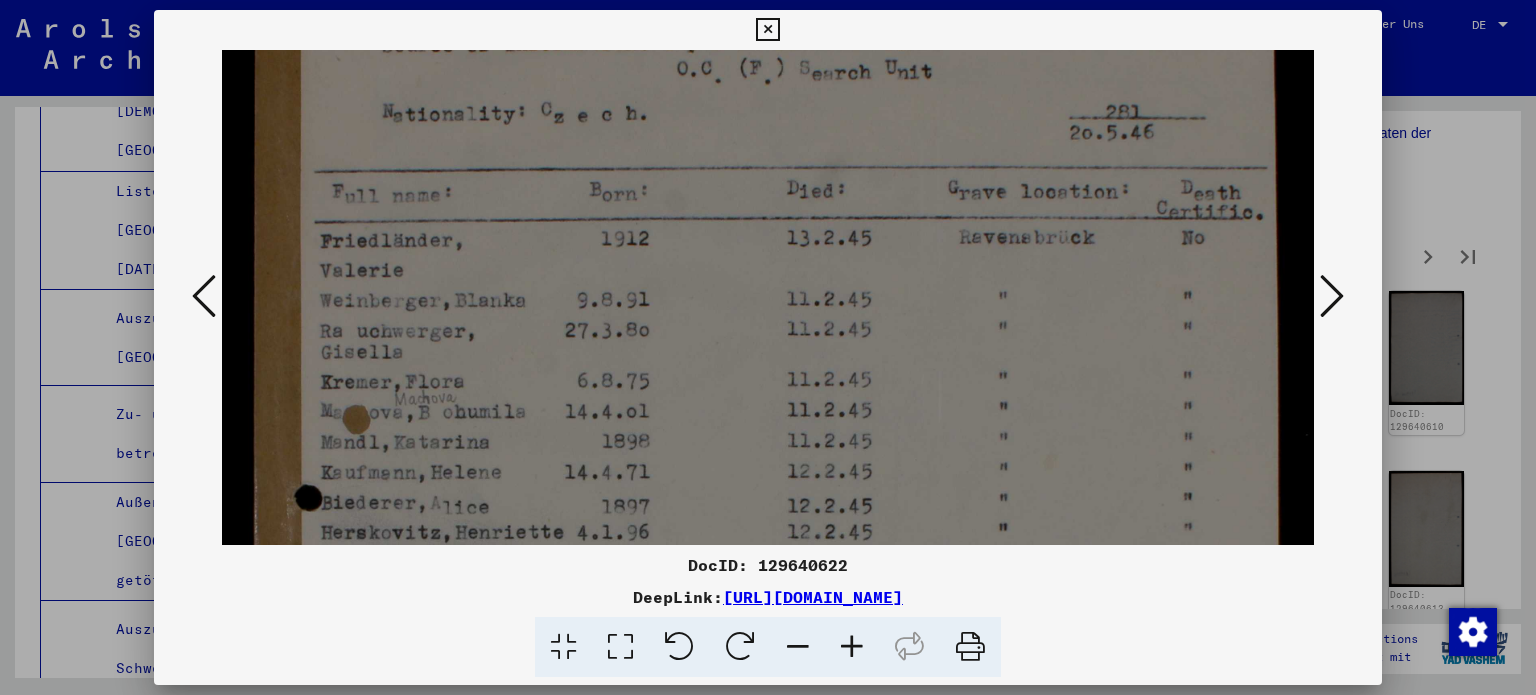 click at bounding box center (768, 634) 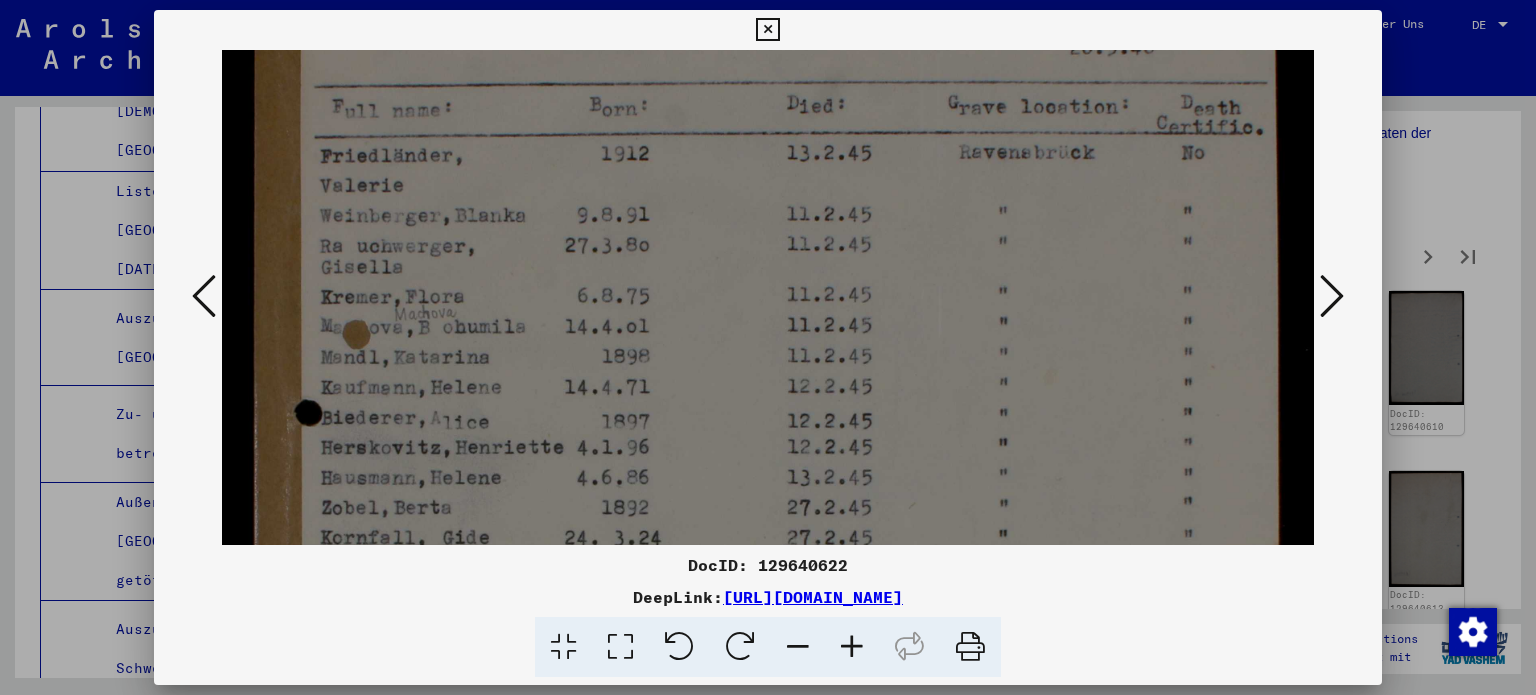 click at bounding box center (768, 549) 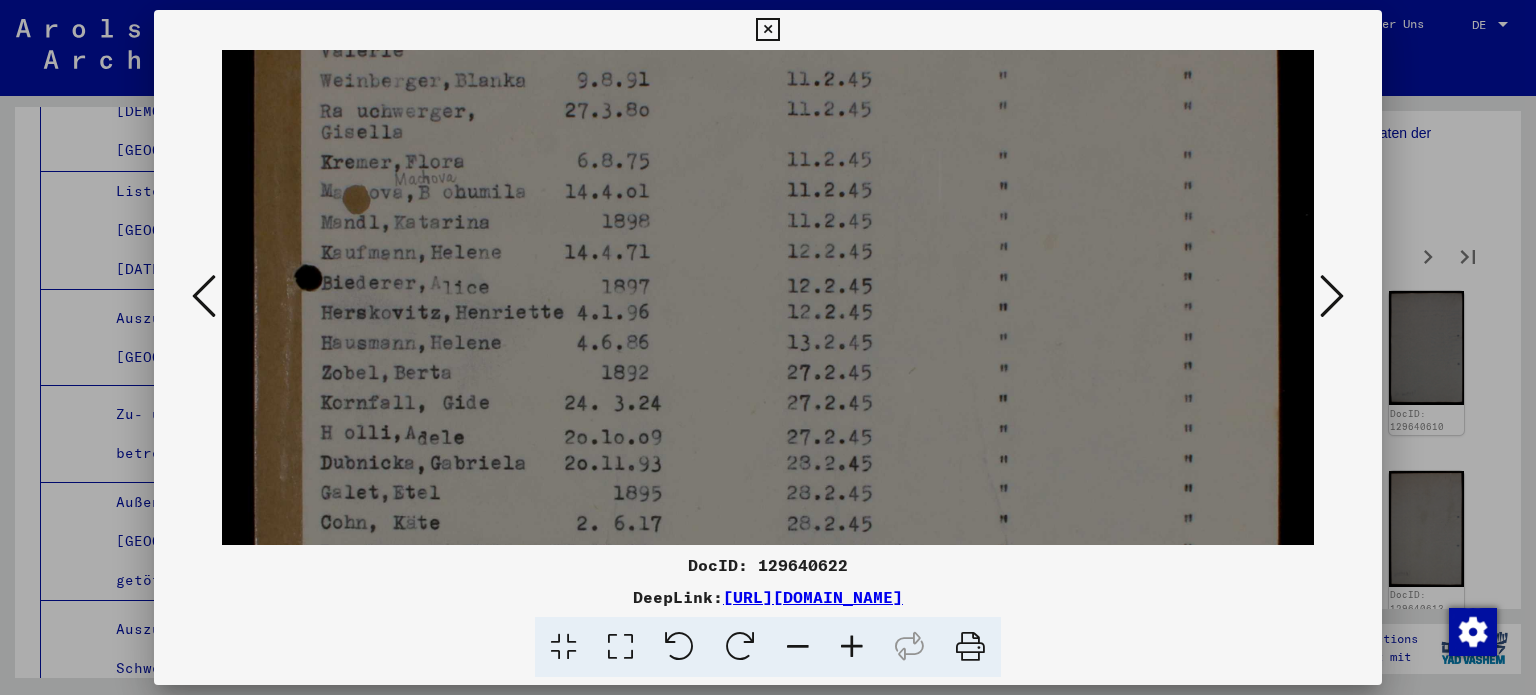 click at bounding box center (768, 414) 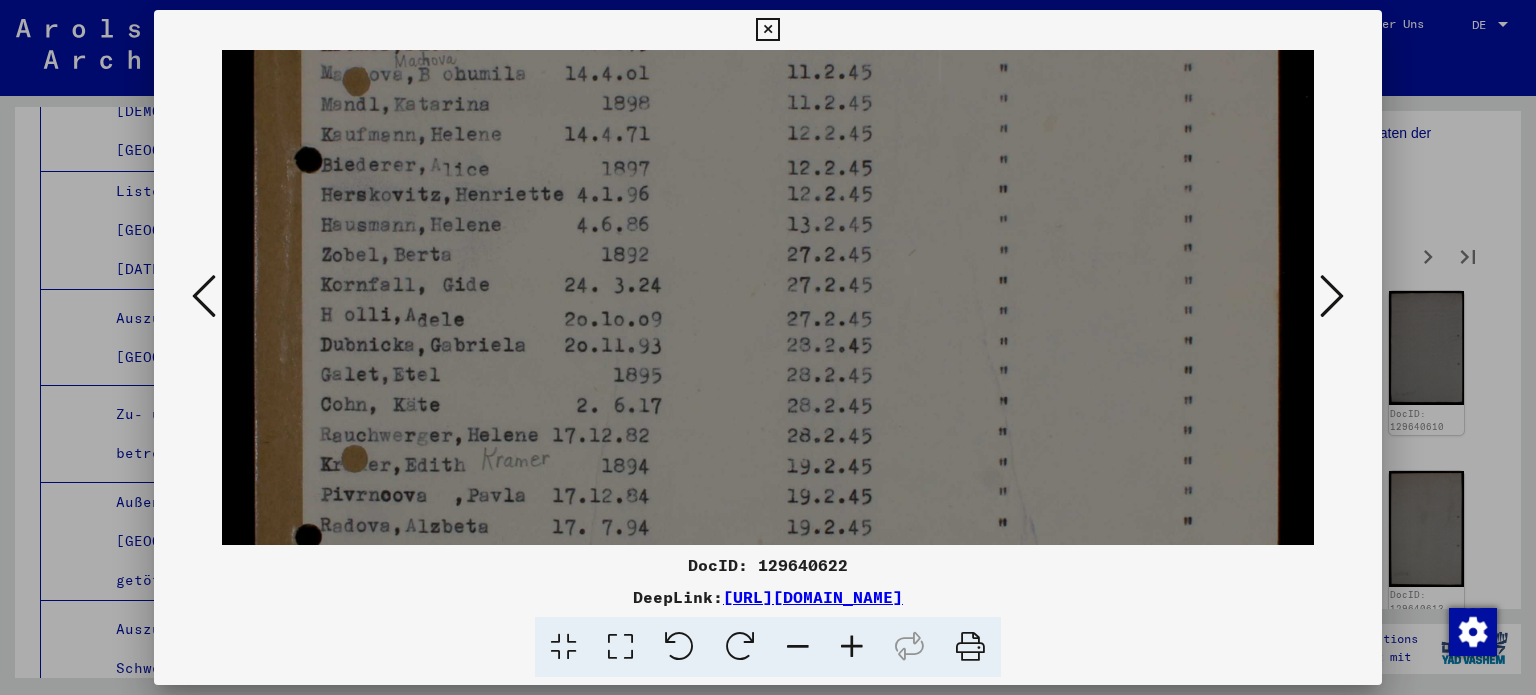 click at bounding box center (768, 296) 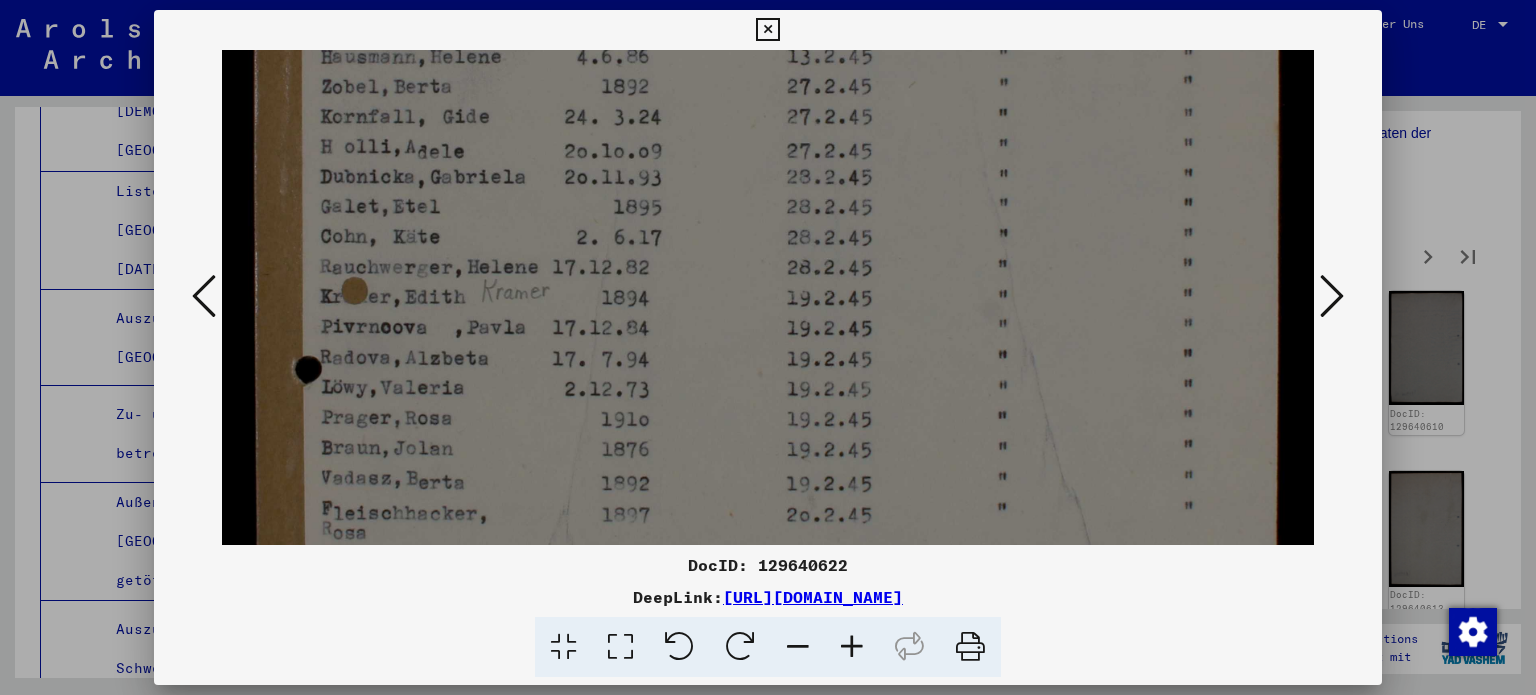 click at bounding box center [768, 128] 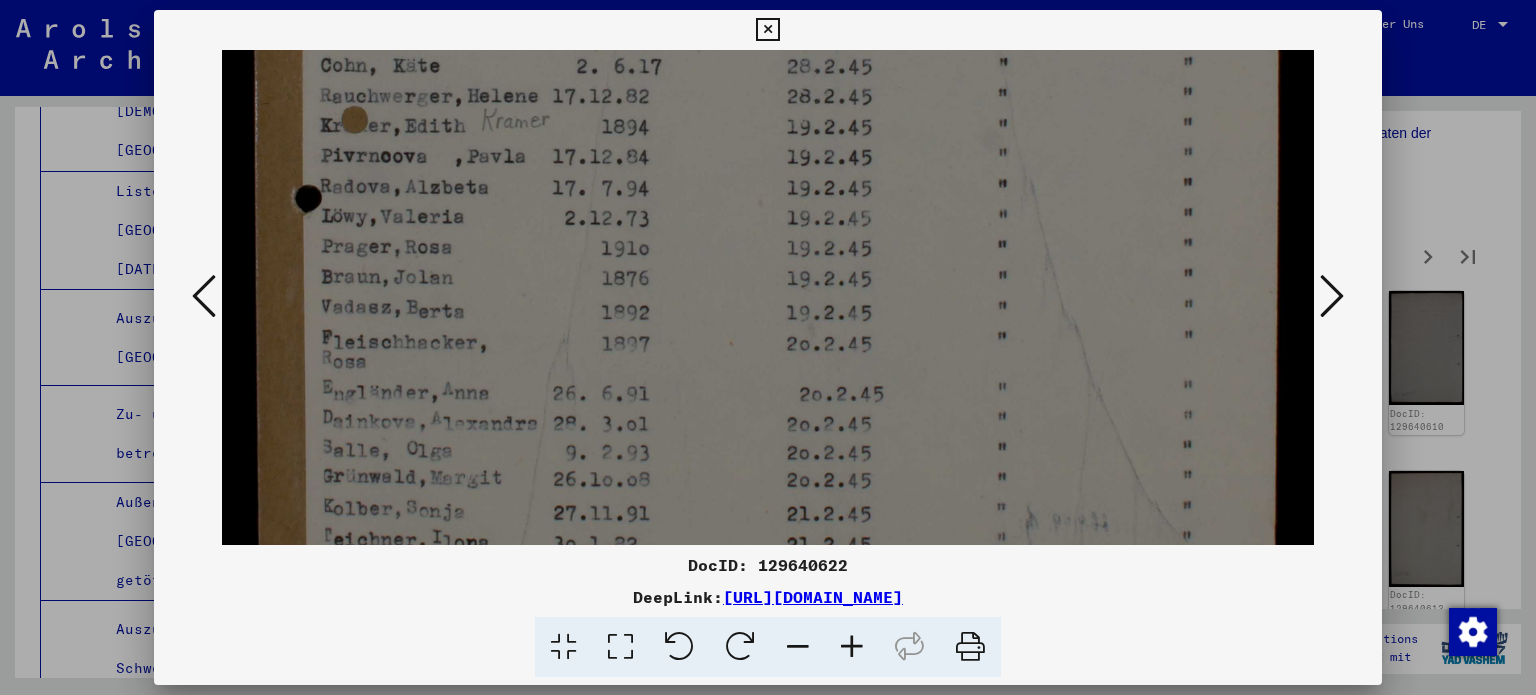 click at bounding box center [768, -43] 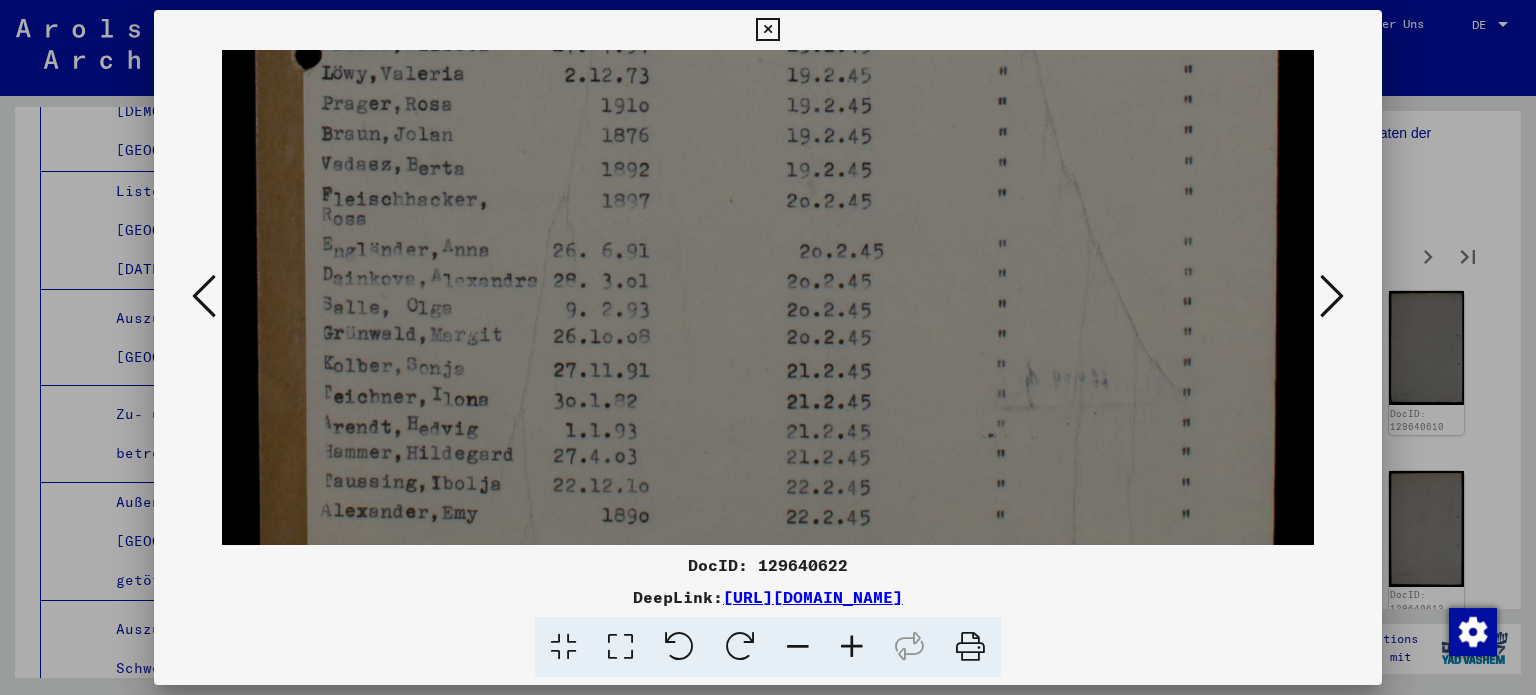 click at bounding box center [768, -186] 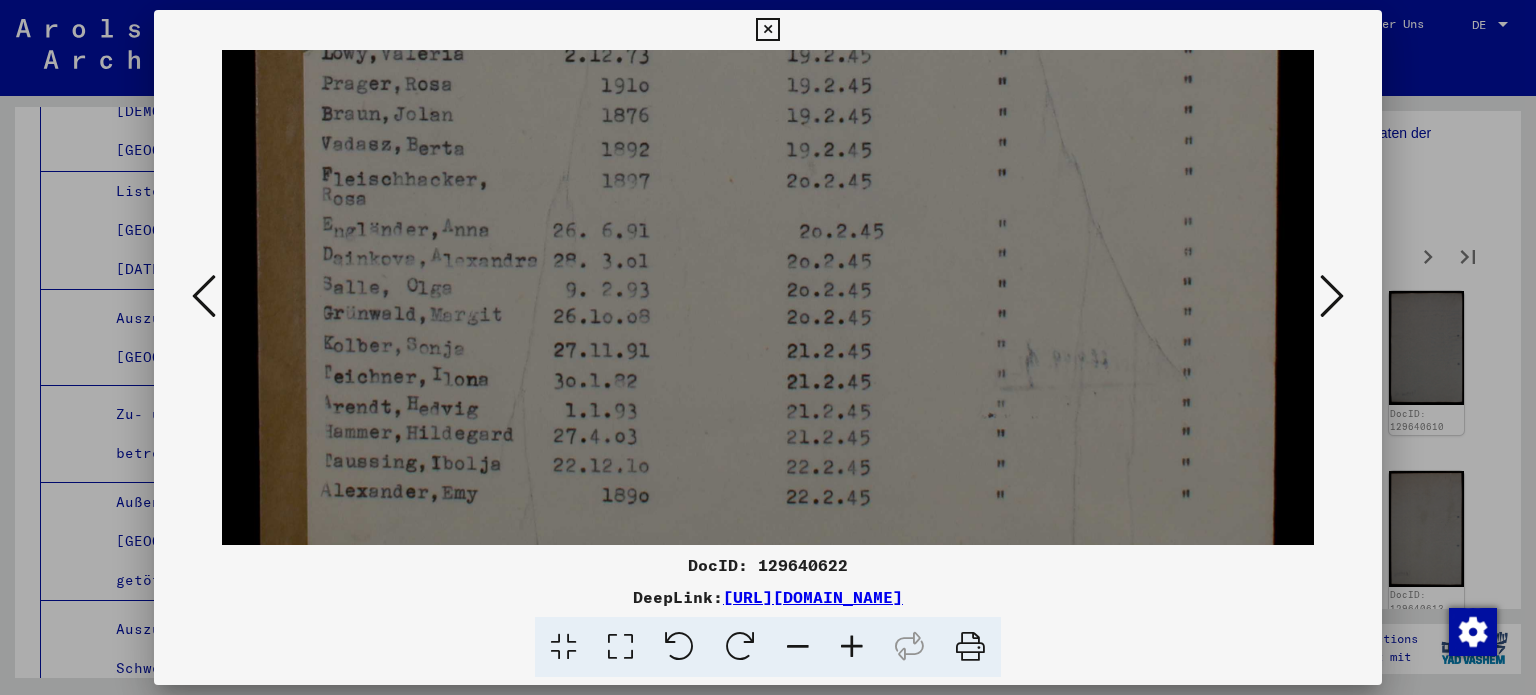 scroll, scrollTop: 1112, scrollLeft: 0, axis: vertical 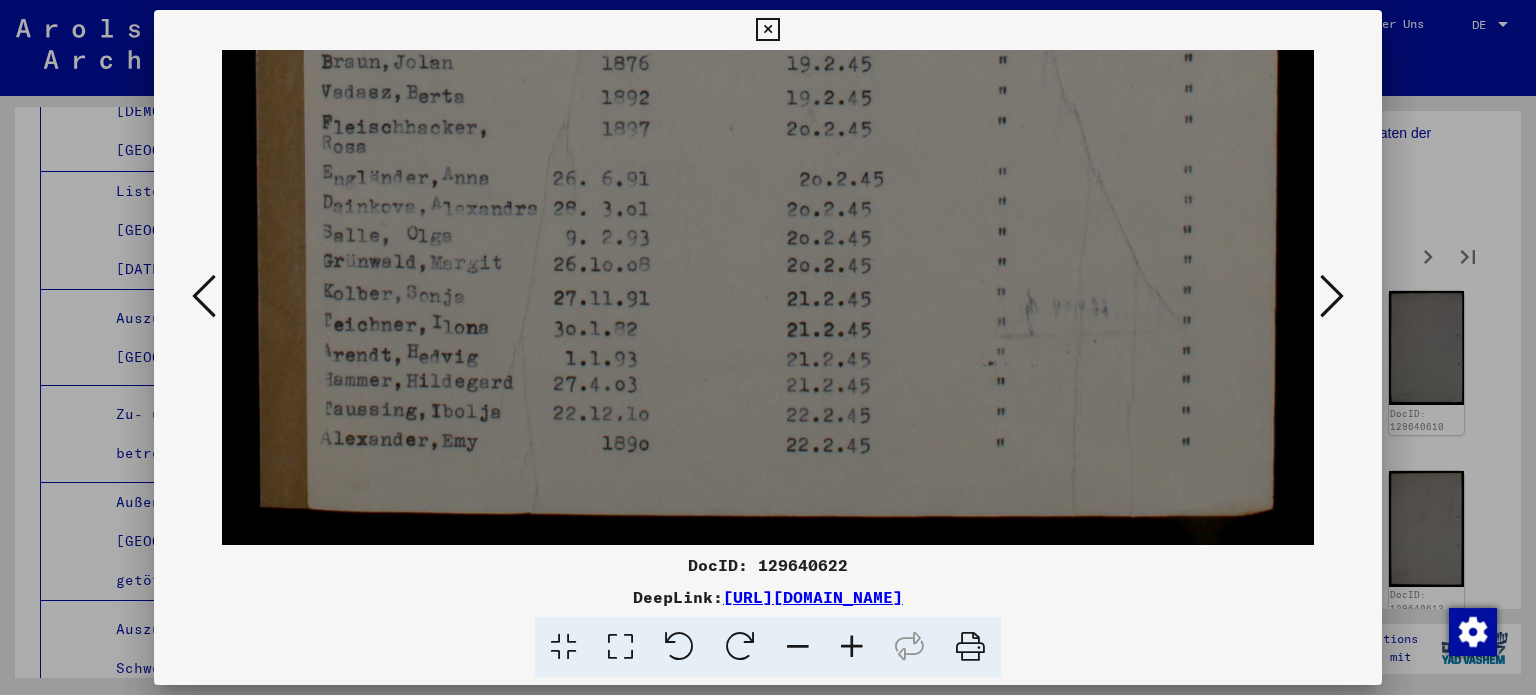 click at bounding box center (768, -258) 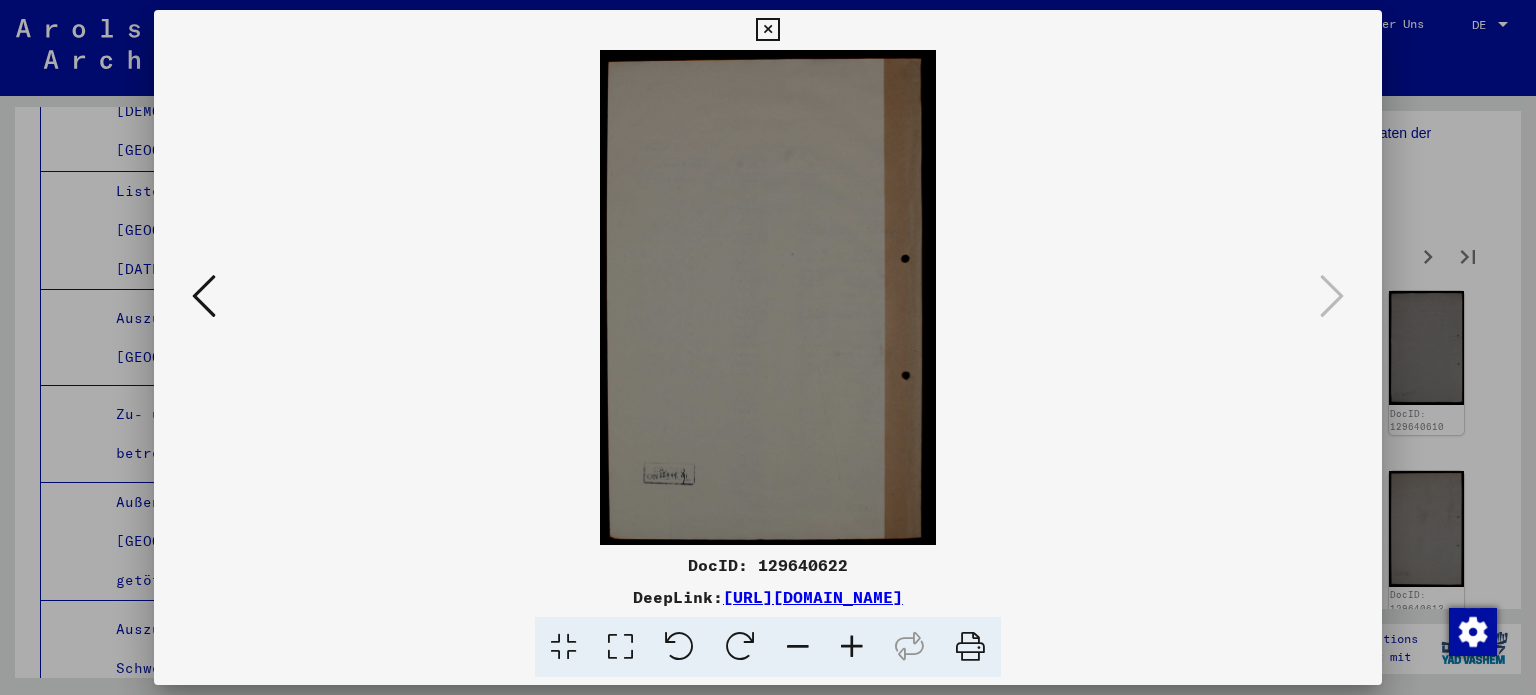 click at bounding box center [768, 347] 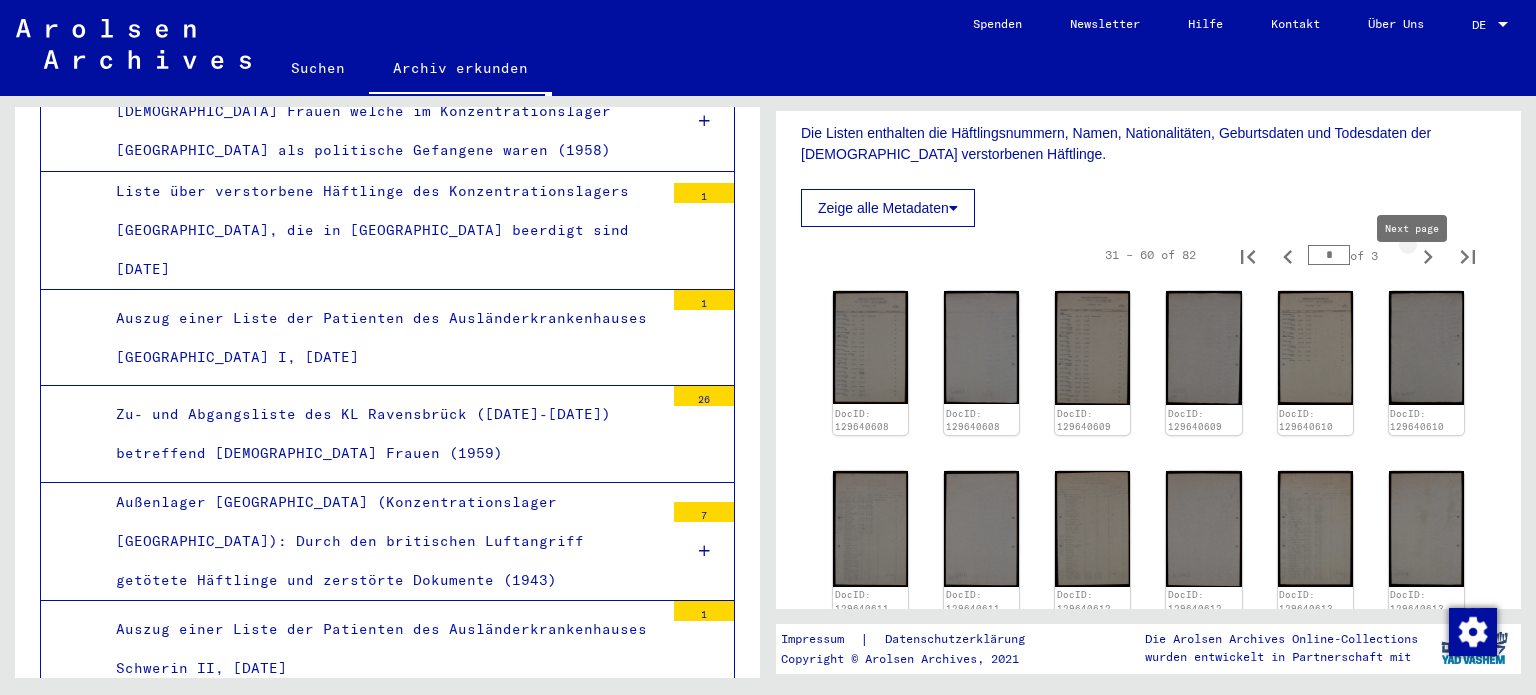click 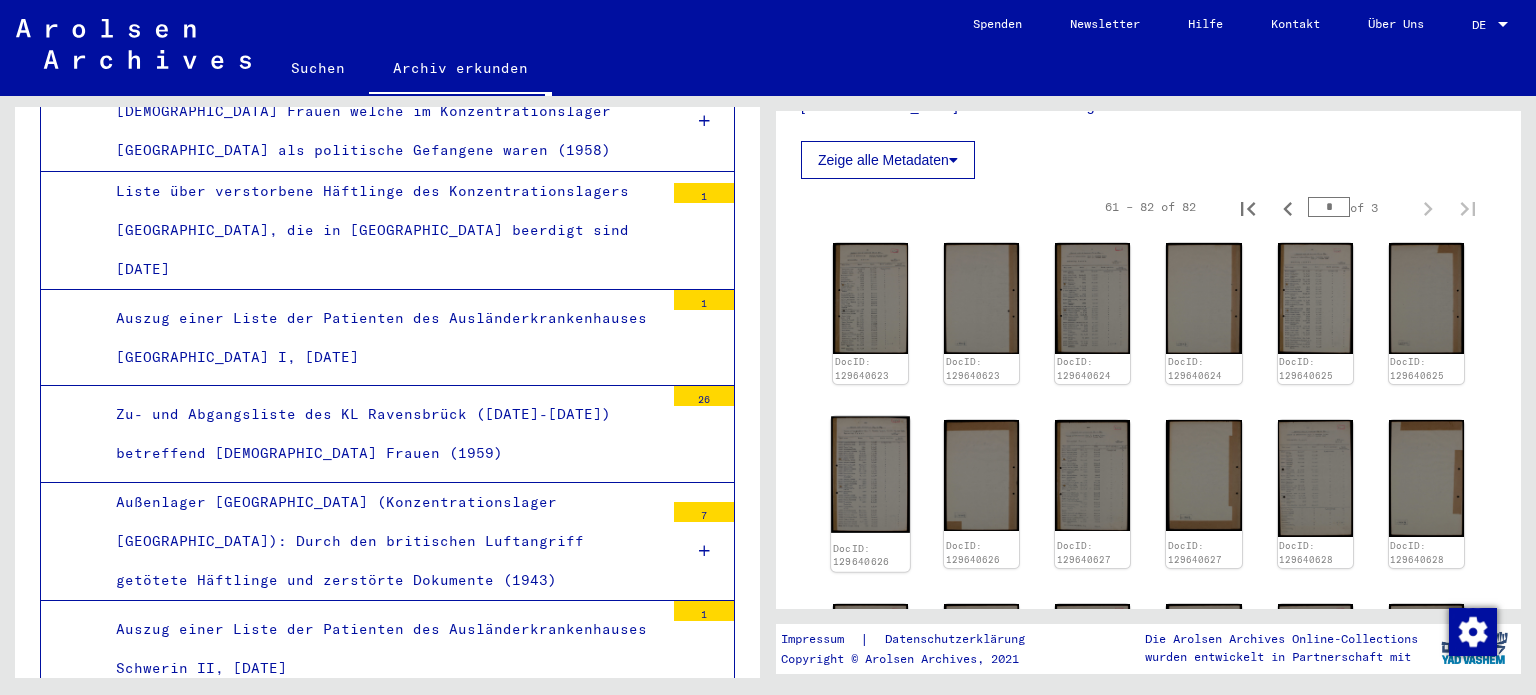 scroll, scrollTop: 500, scrollLeft: 0, axis: vertical 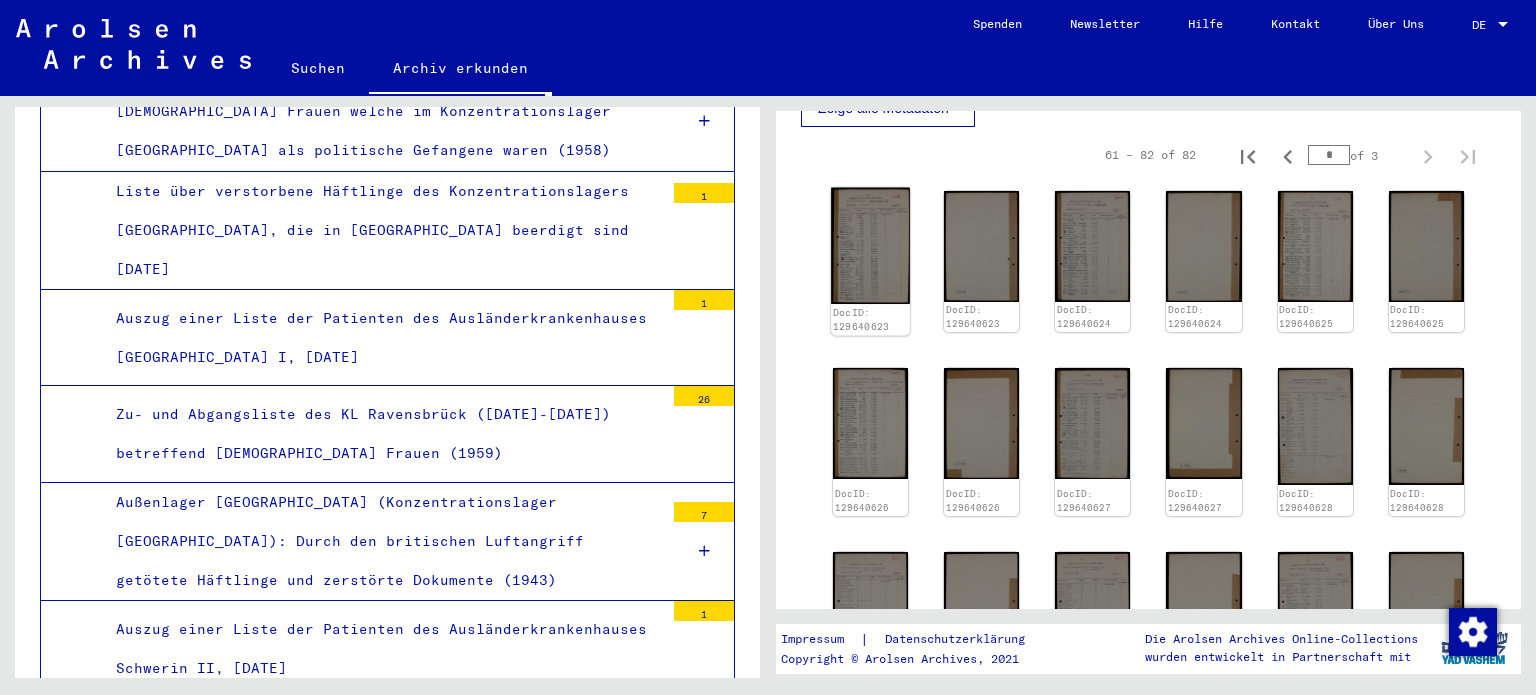 click 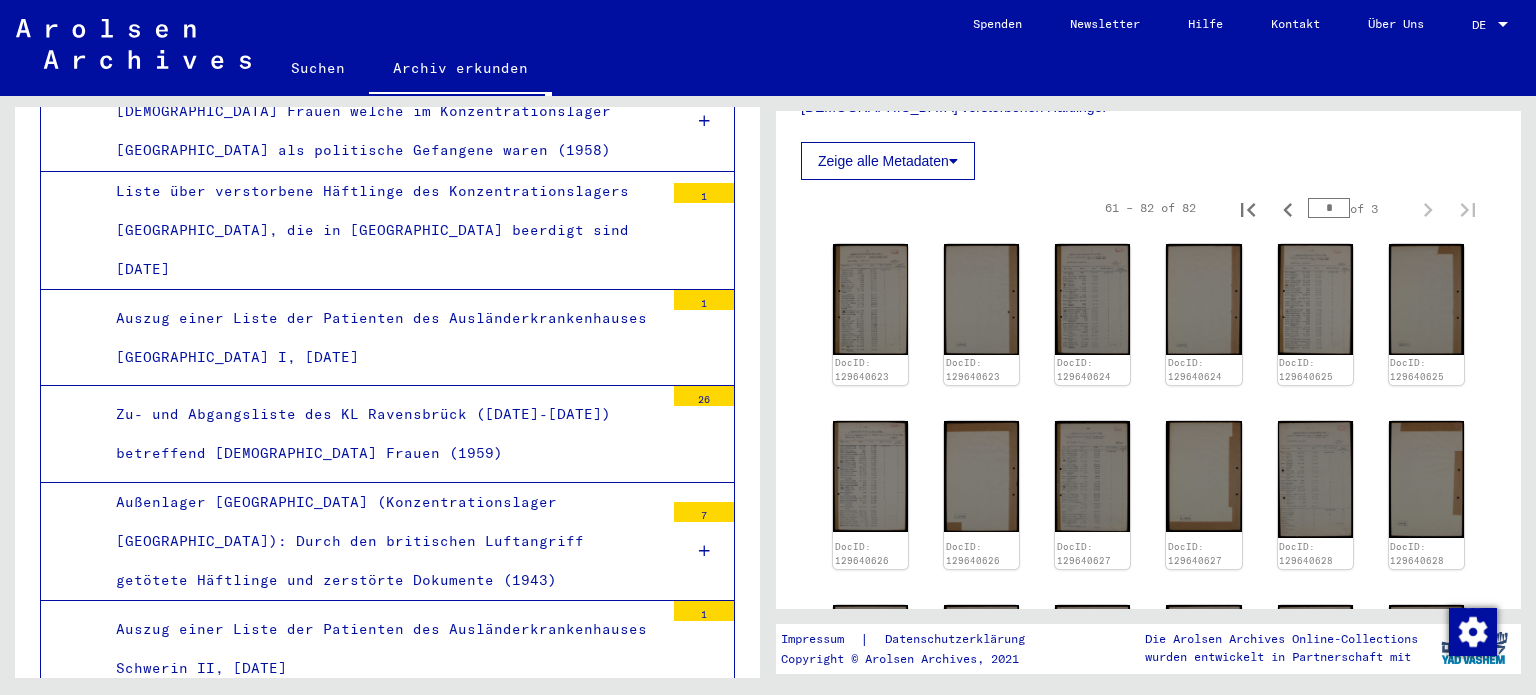 scroll, scrollTop: 400, scrollLeft: 0, axis: vertical 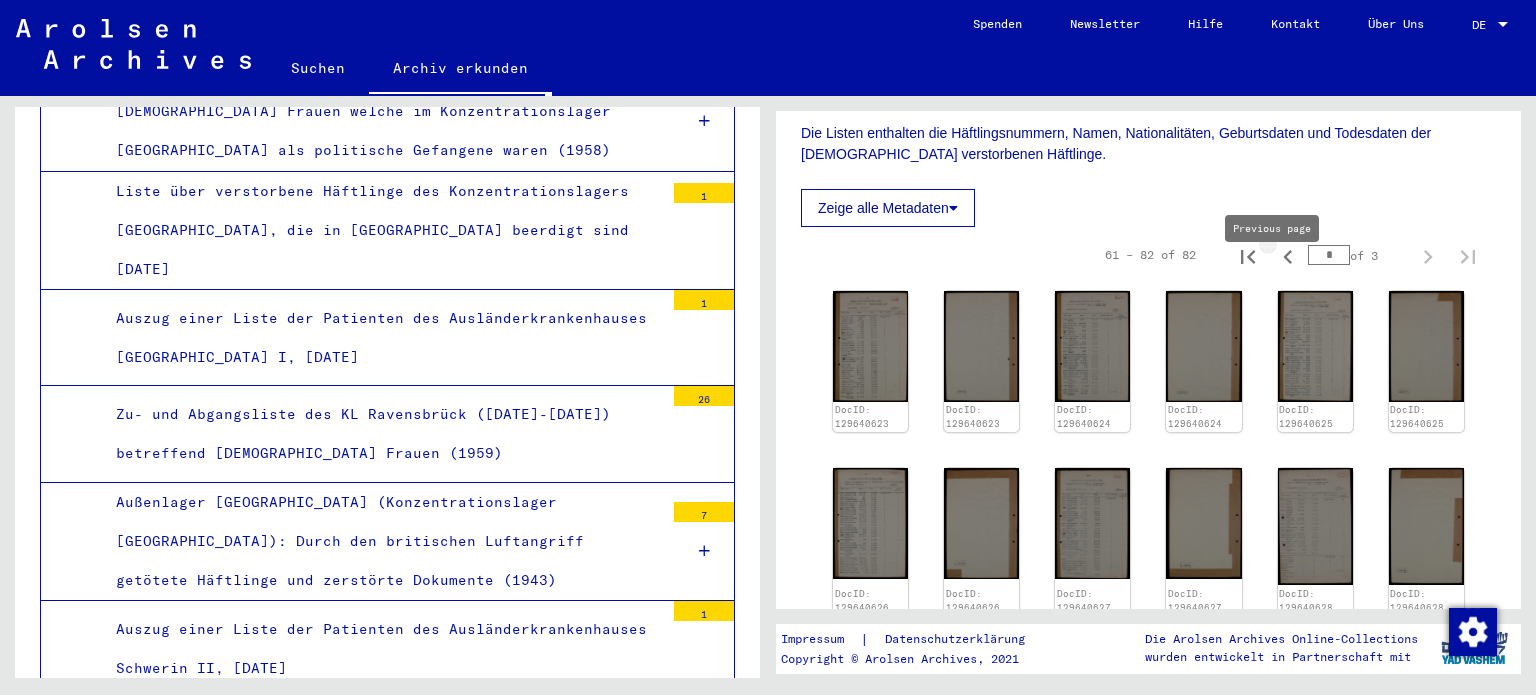 type on "*" 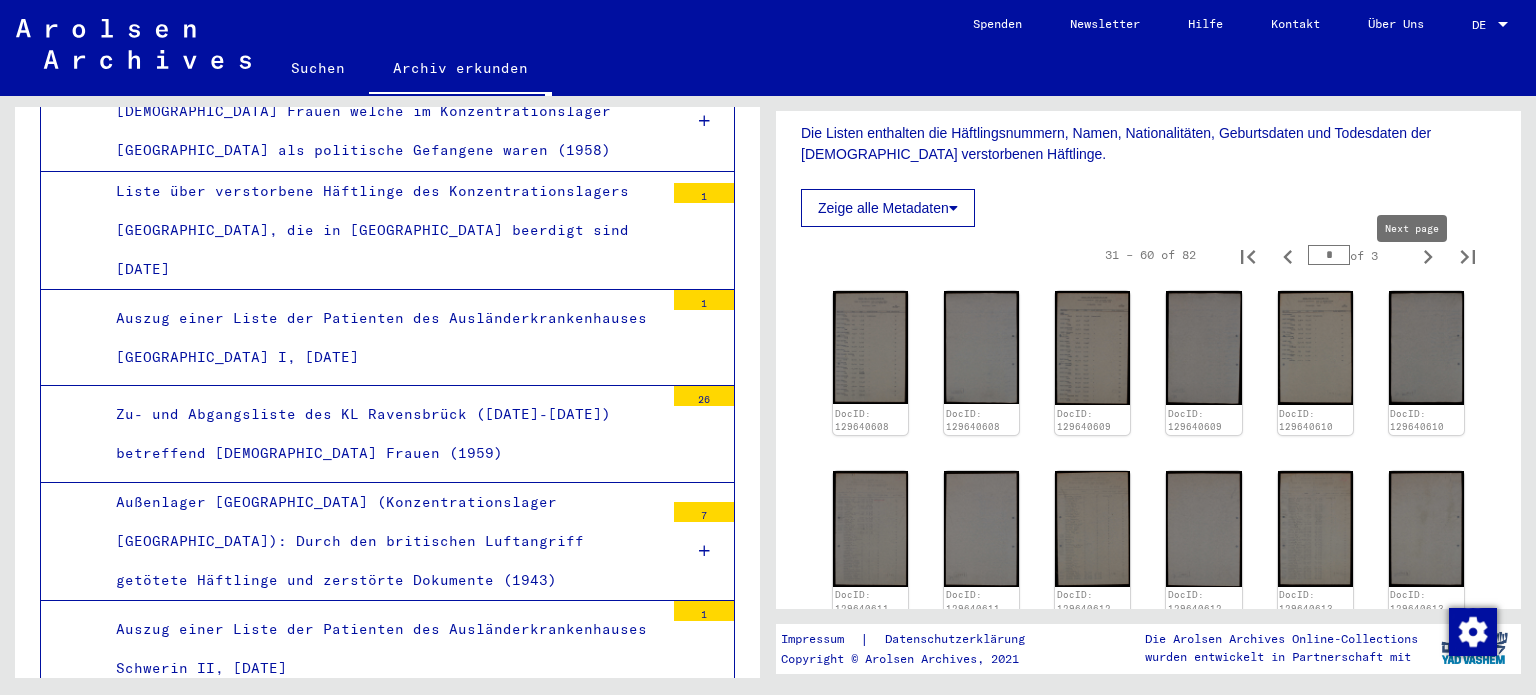 type on "*" 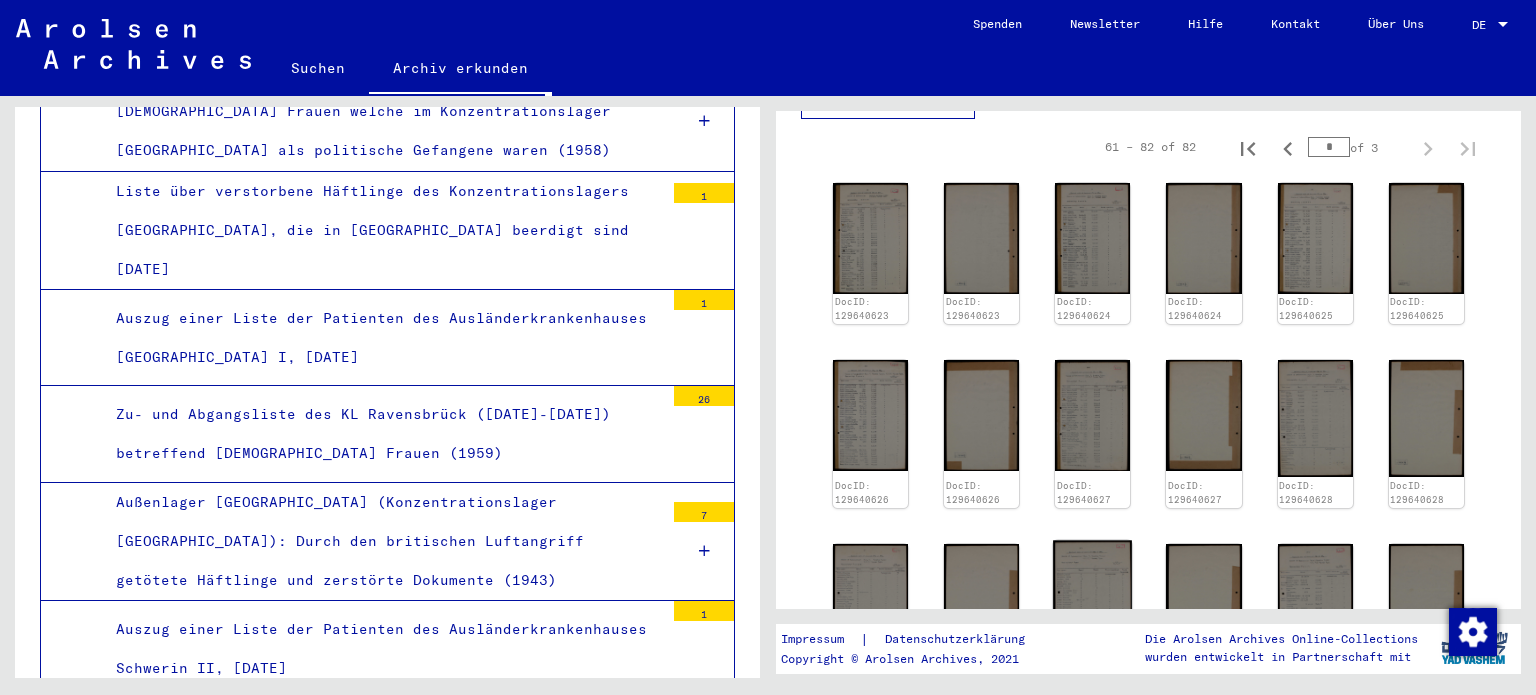 scroll, scrollTop: 500, scrollLeft: 0, axis: vertical 